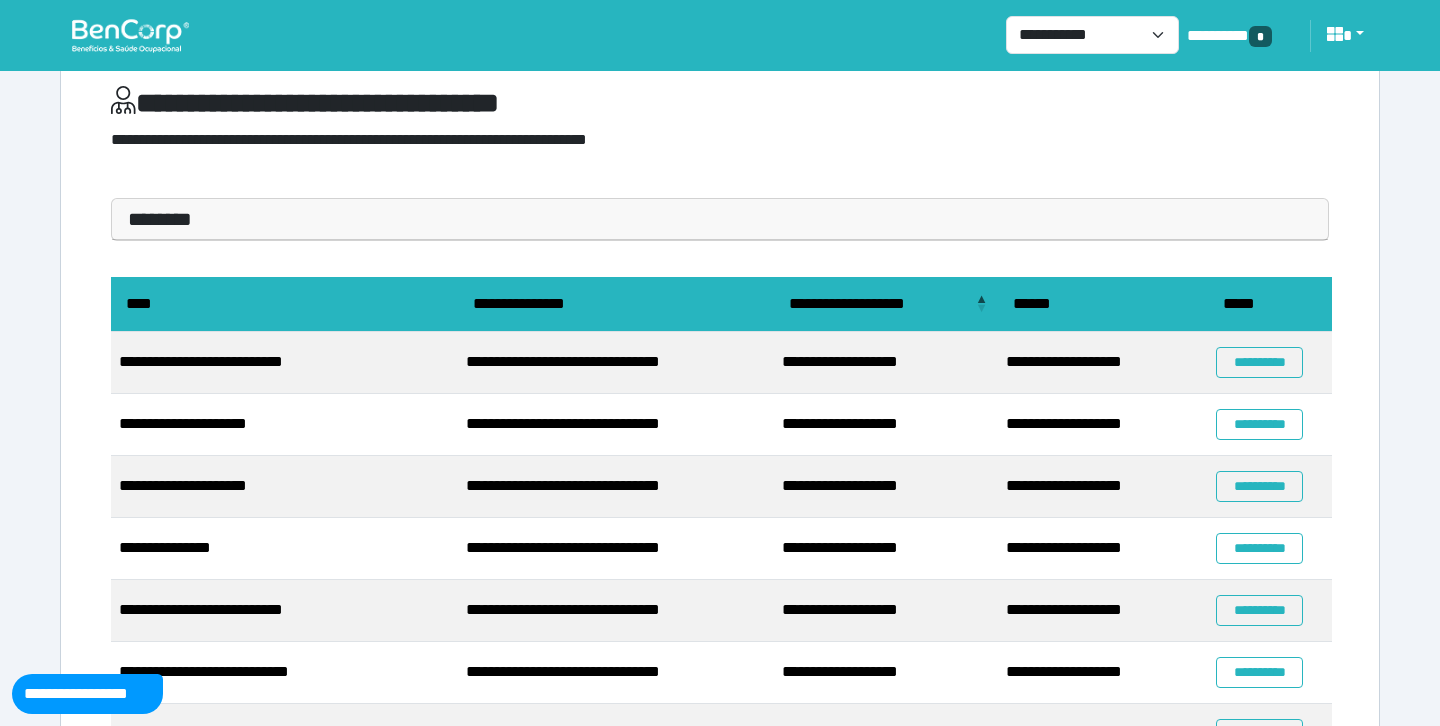 scroll, scrollTop: 0, scrollLeft: 0, axis: both 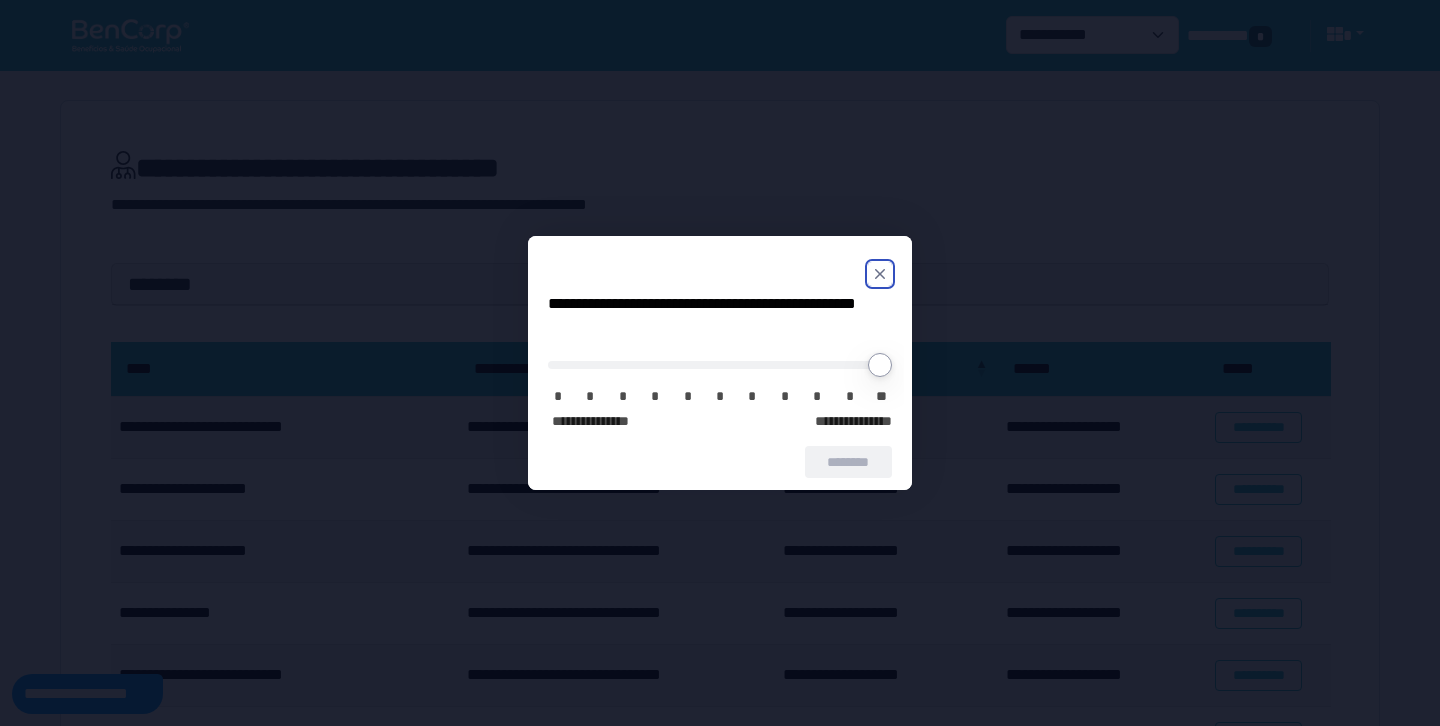 click 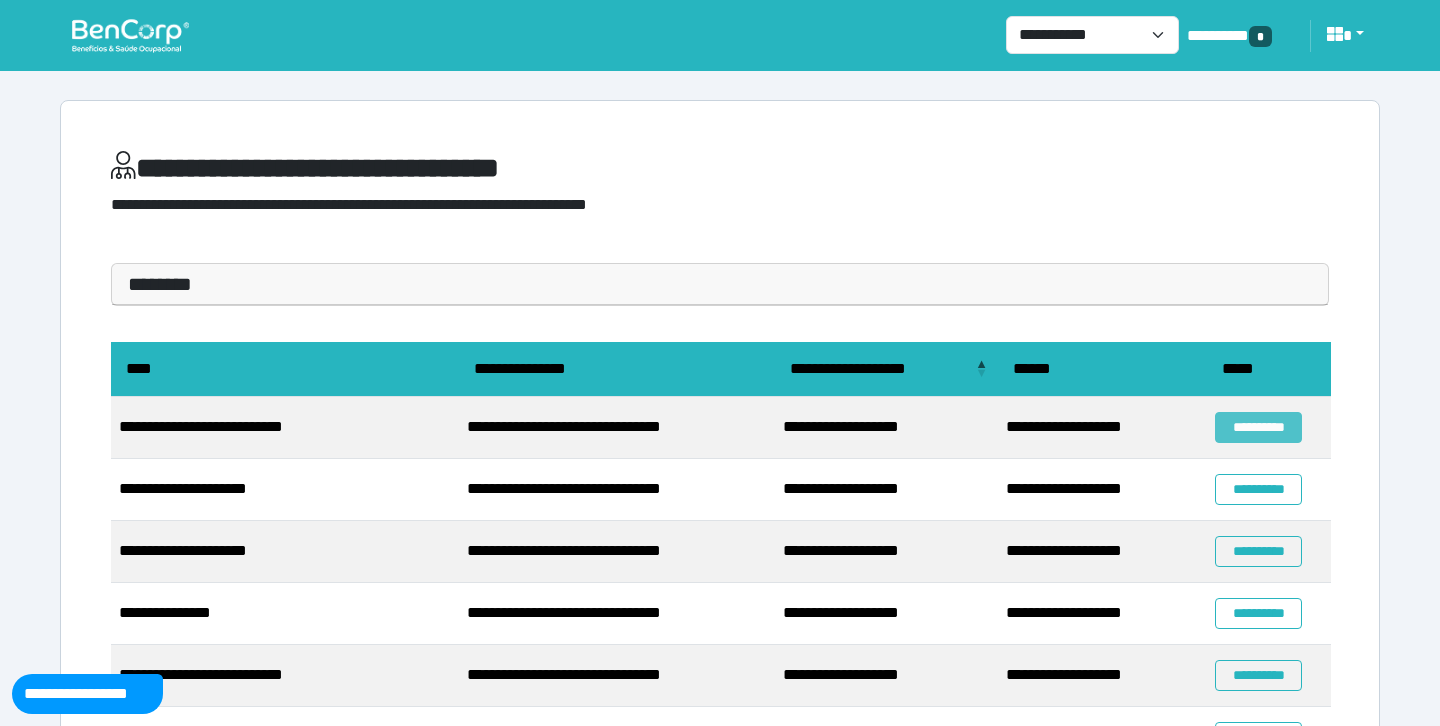 click on "**********" at bounding box center (1258, 427) 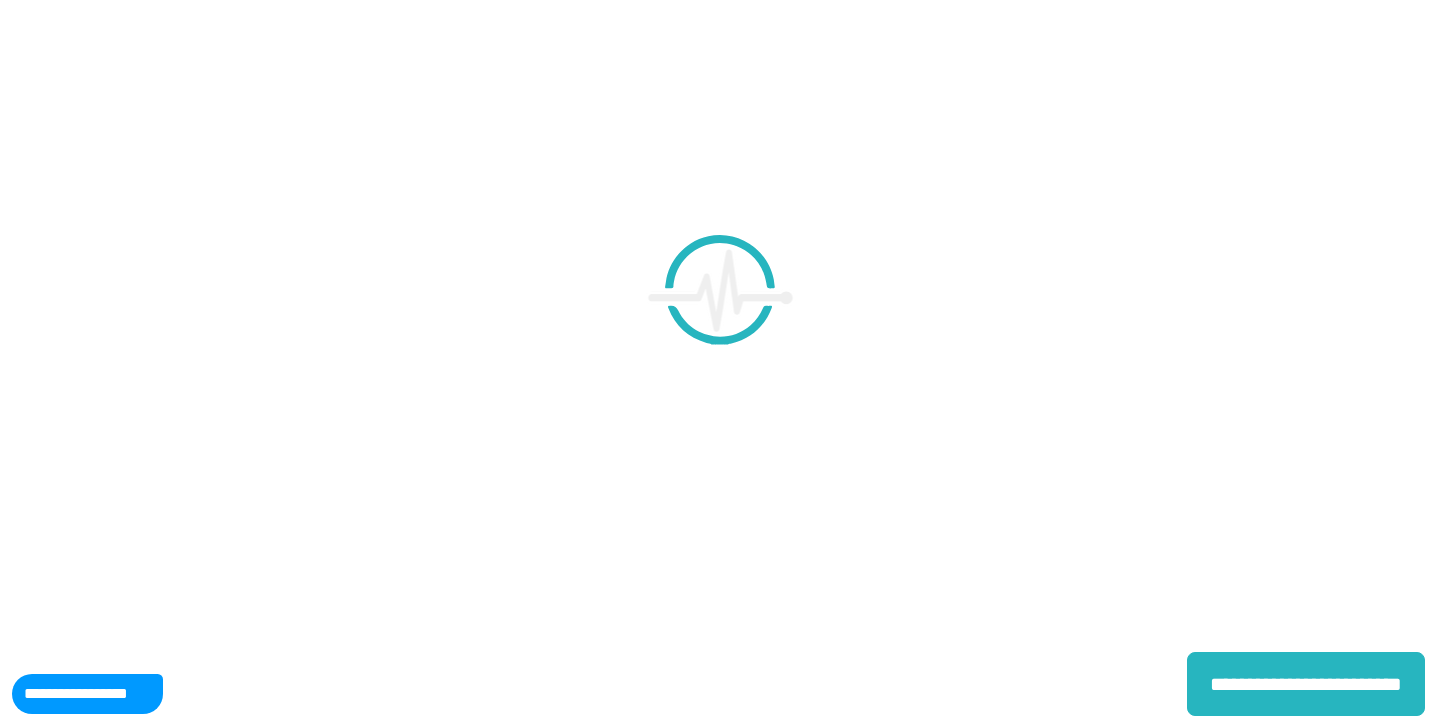 scroll, scrollTop: 0, scrollLeft: 0, axis: both 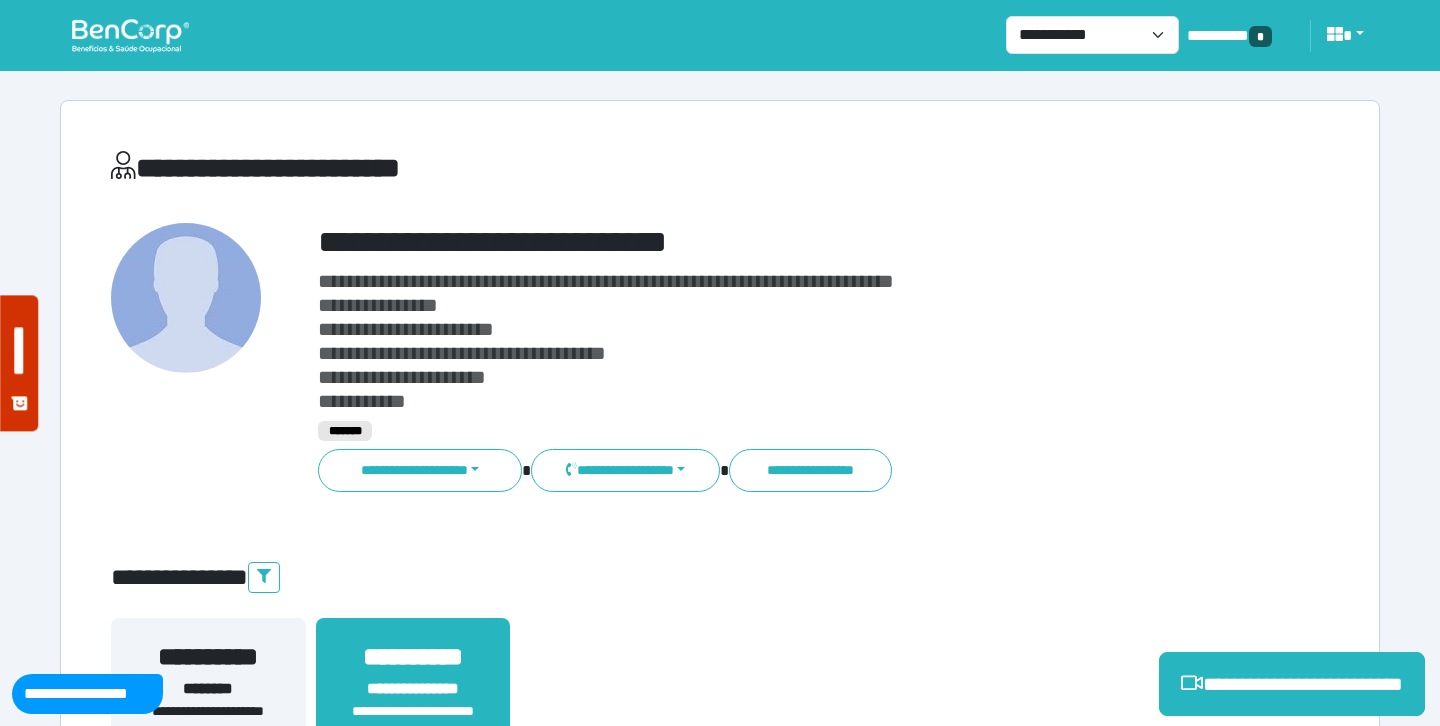 click on "**********" at bounding box center (772, 242) 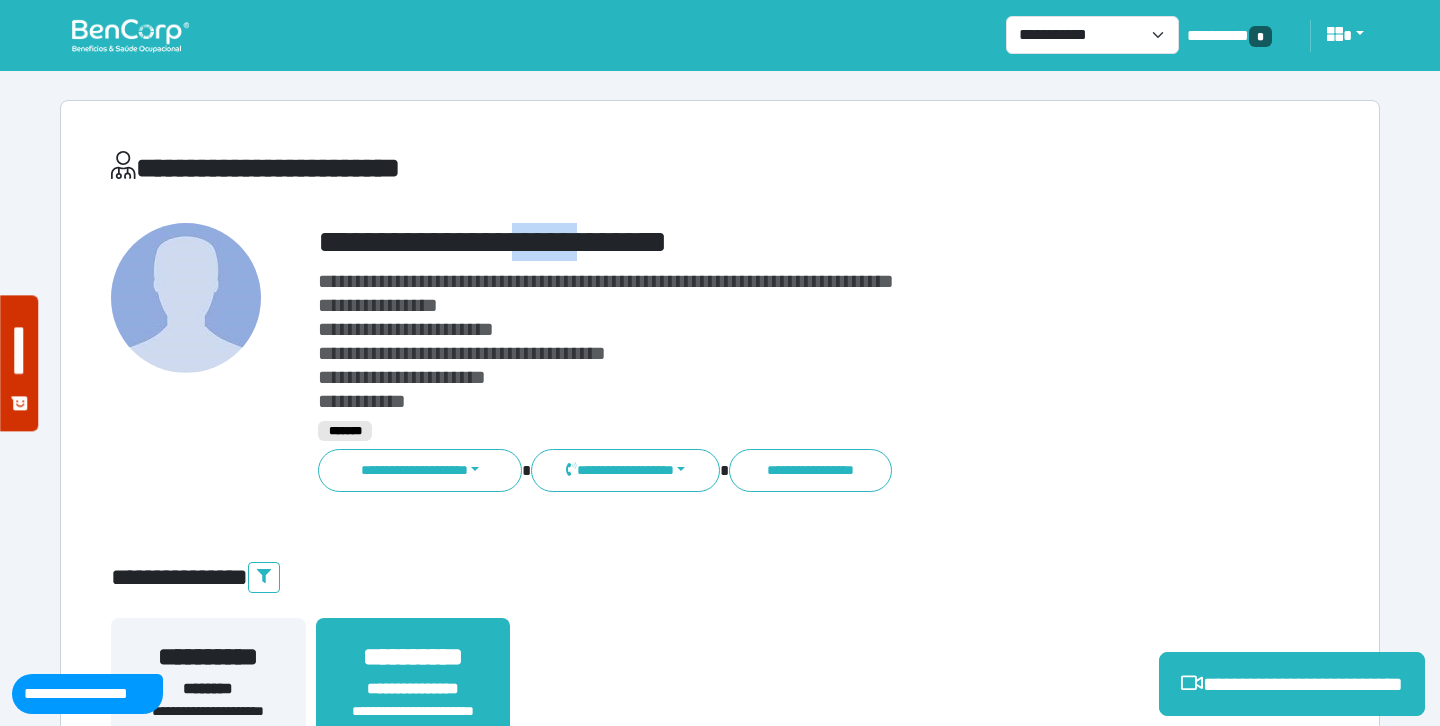 click on "**********" at bounding box center (772, 242) 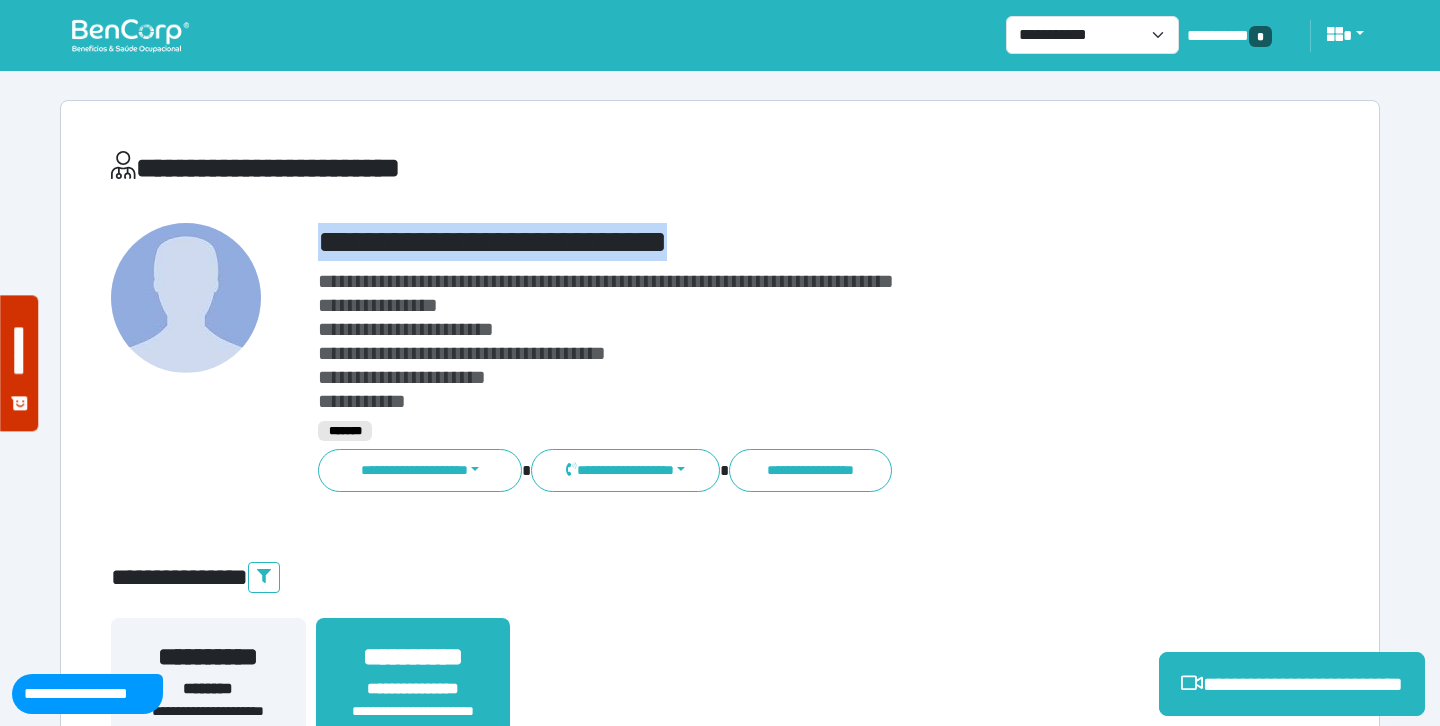 click on "**********" at bounding box center [772, 242] 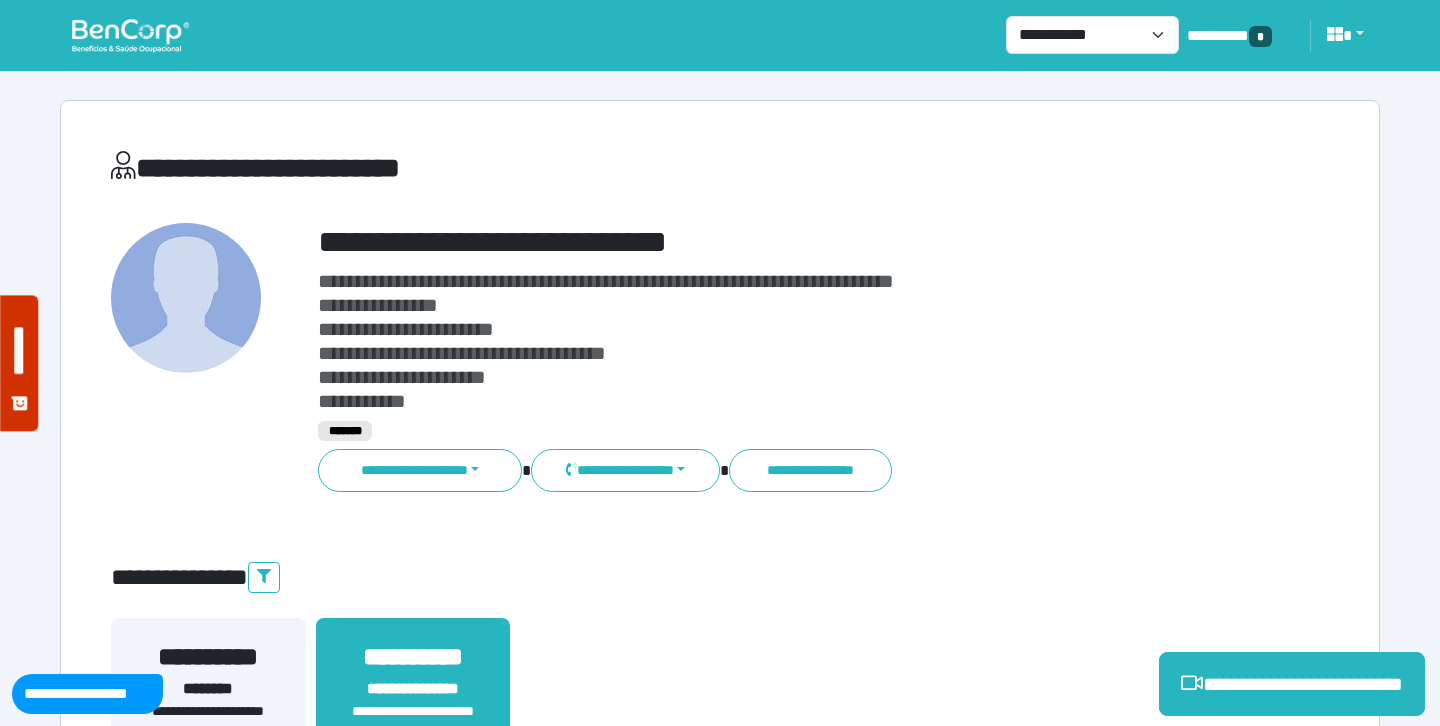click on "**********" at bounding box center [720, 4345] 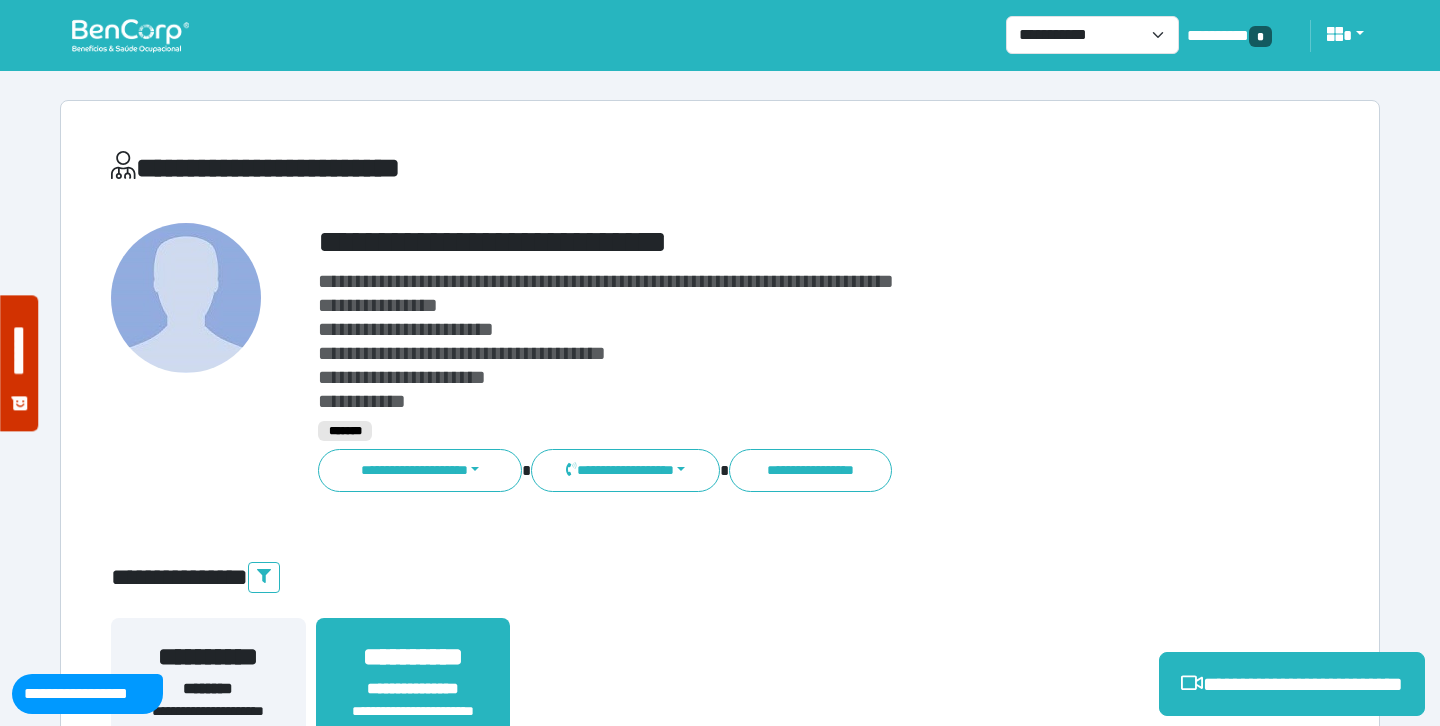 click at bounding box center [130, 35] 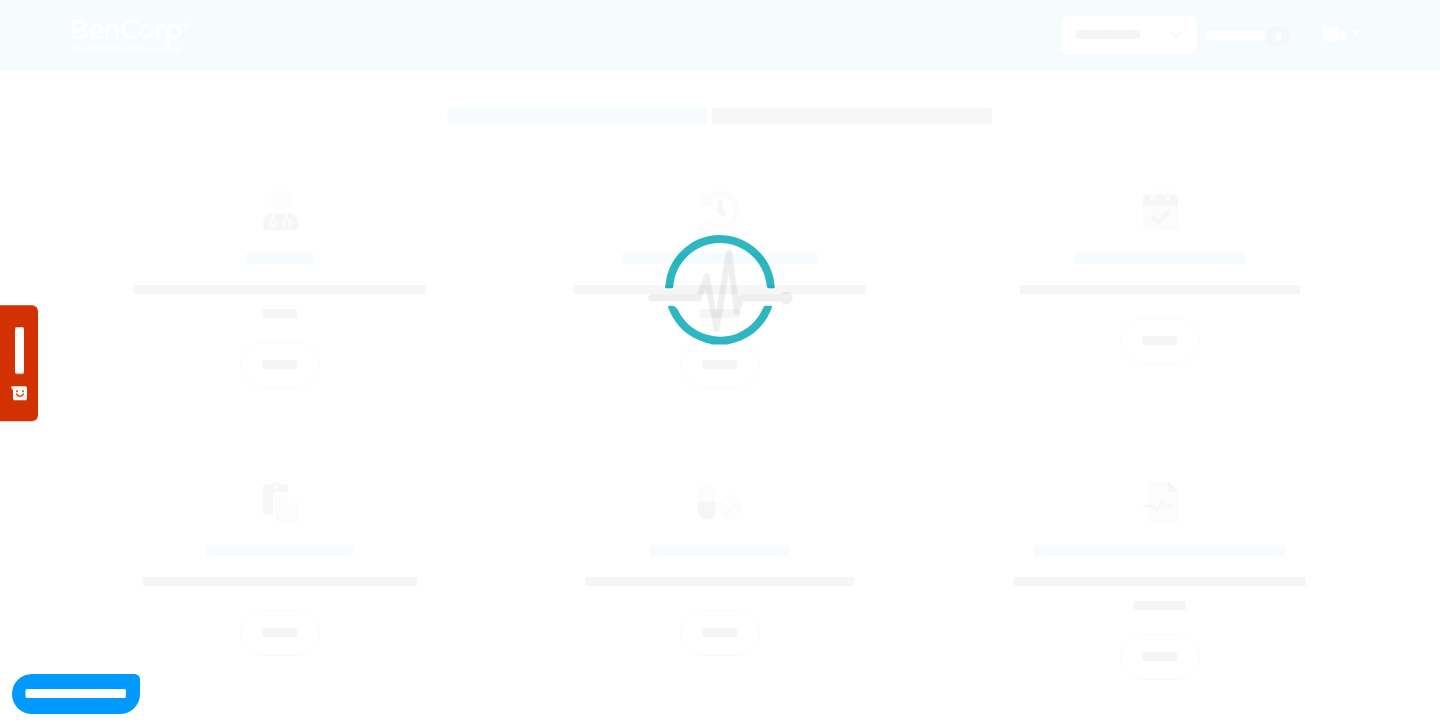 scroll, scrollTop: 0, scrollLeft: 0, axis: both 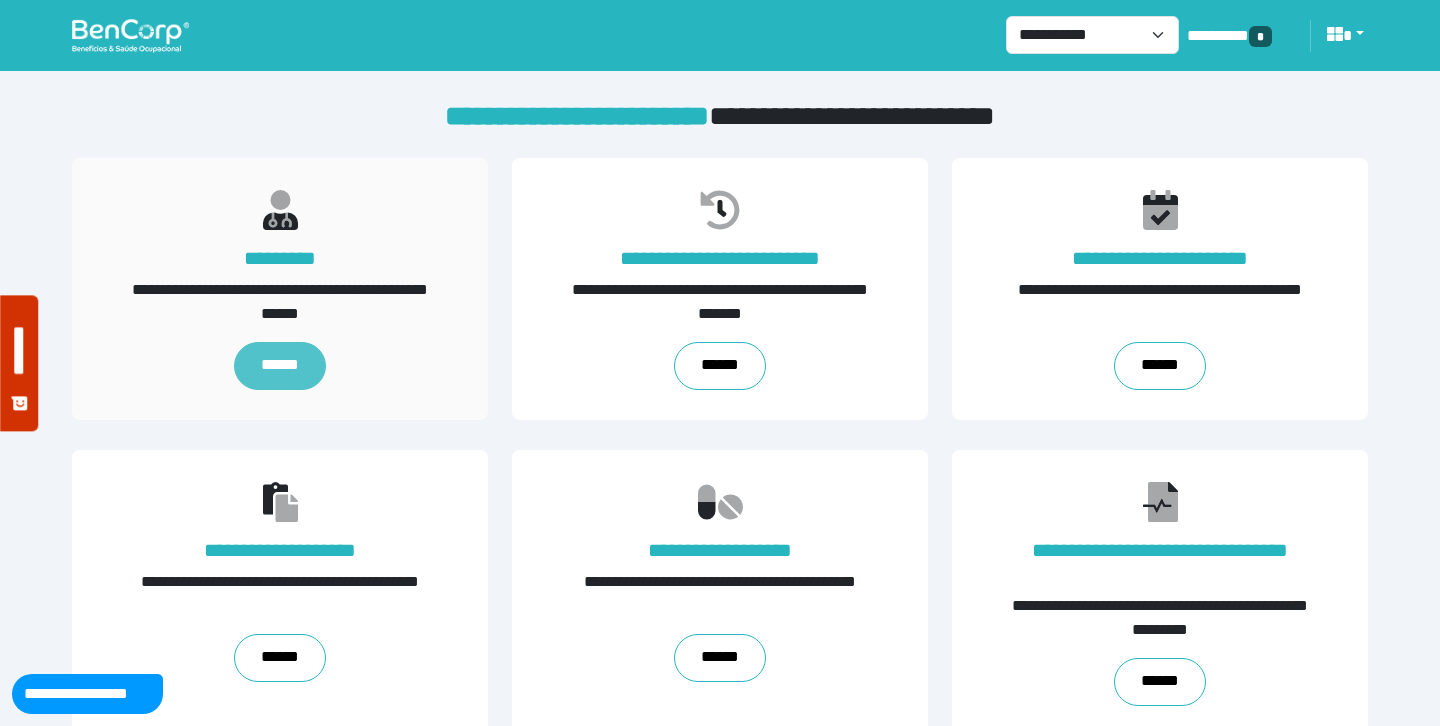 click on "******" at bounding box center (279, 366) 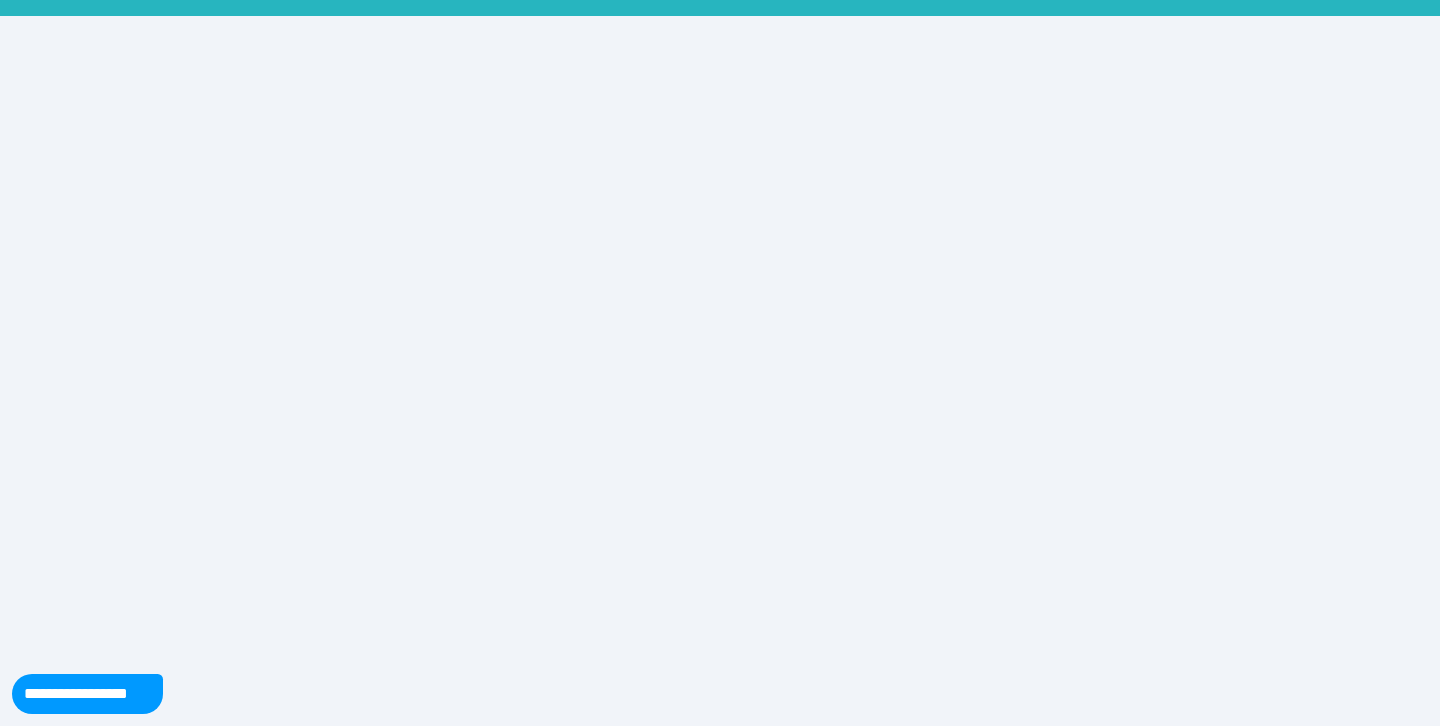 scroll, scrollTop: 0, scrollLeft: 0, axis: both 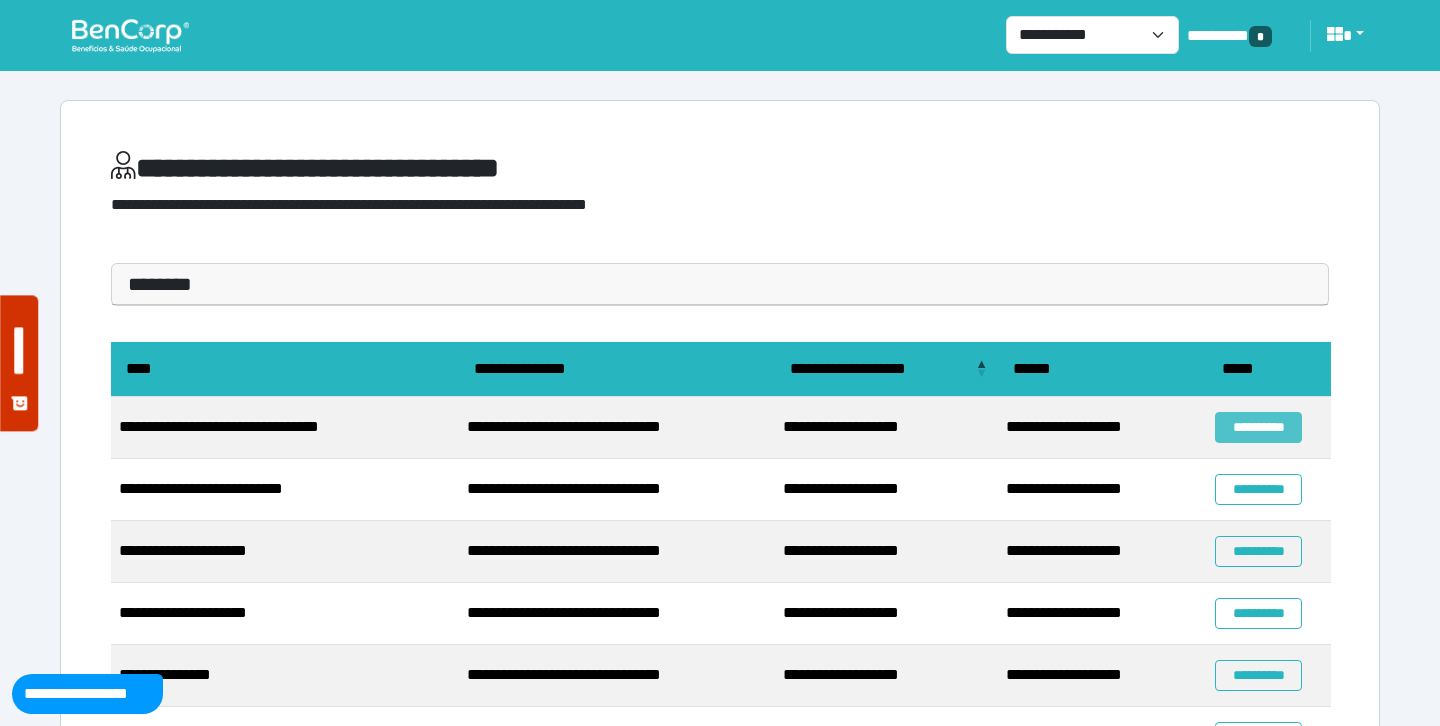 click on "**********" at bounding box center (1258, 427) 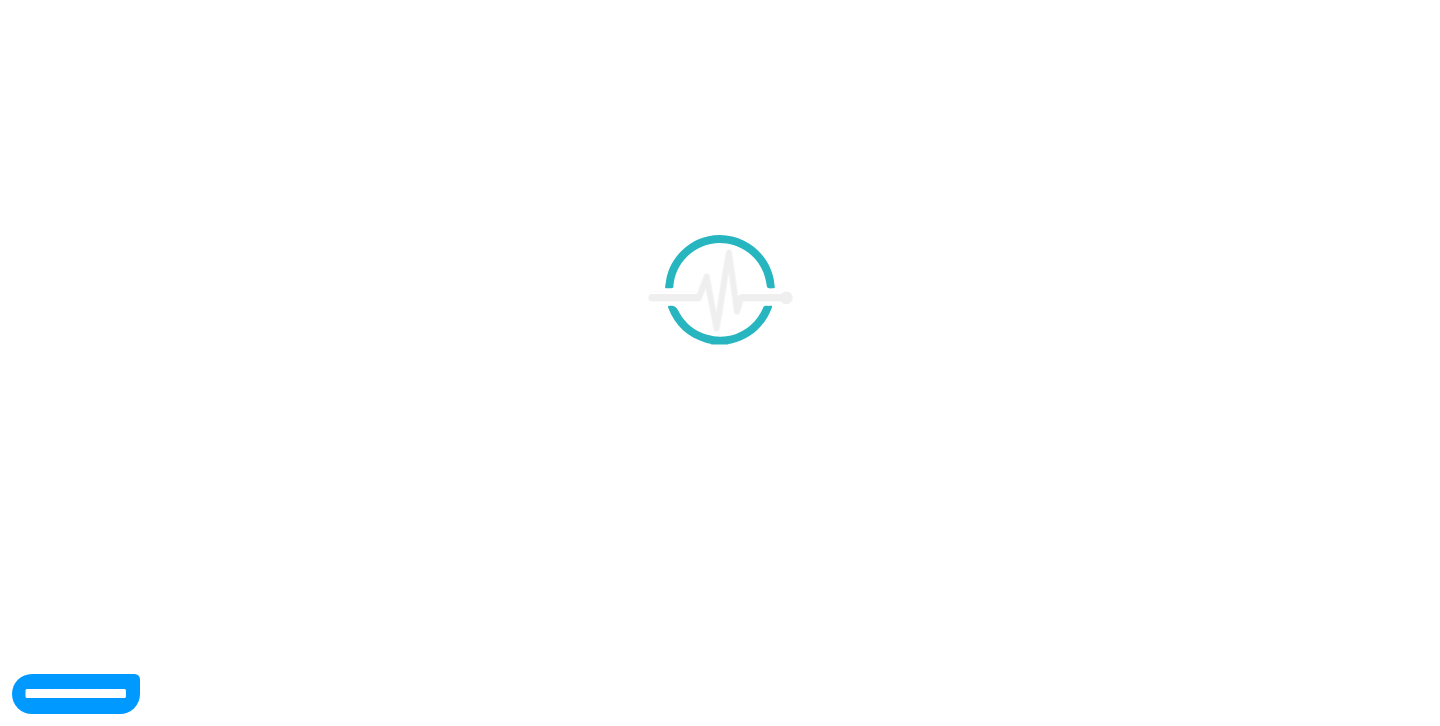 scroll, scrollTop: 0, scrollLeft: 0, axis: both 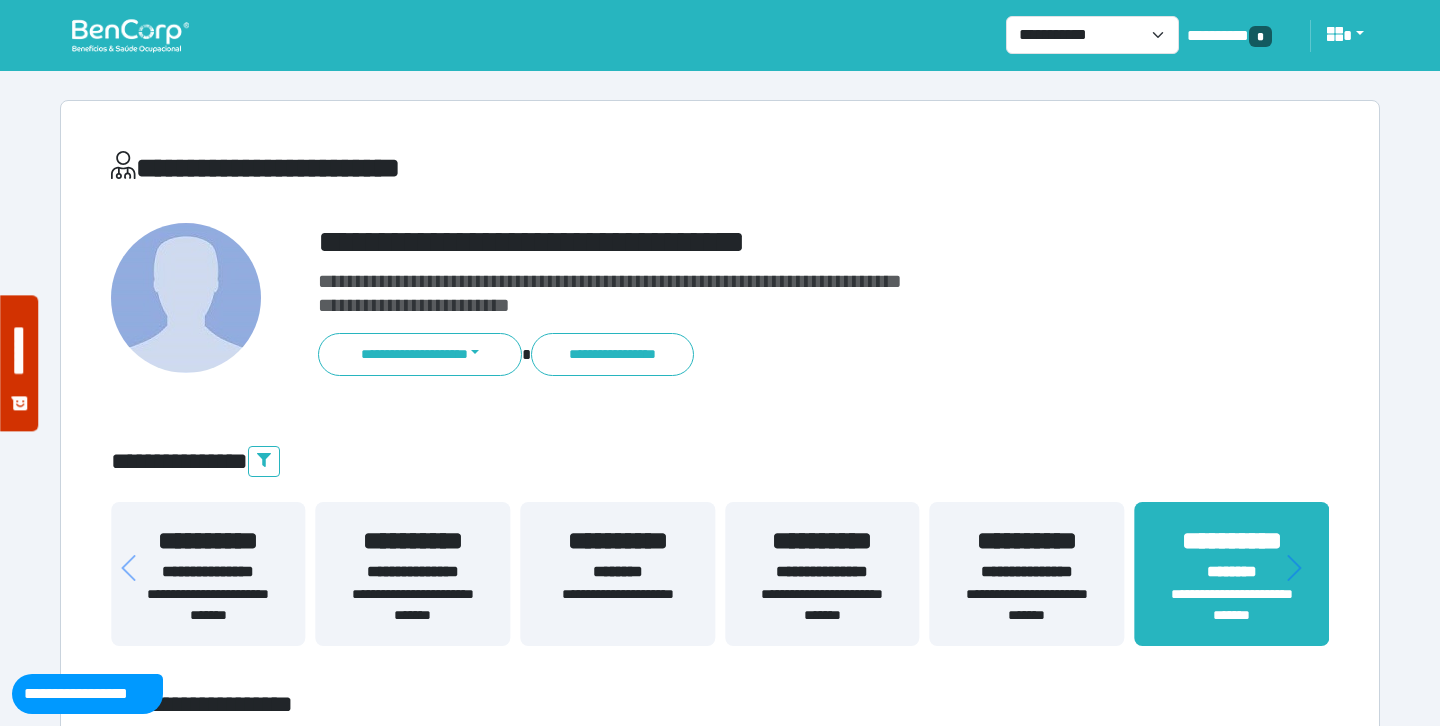 click on "**********" at bounding box center (1027, 605) 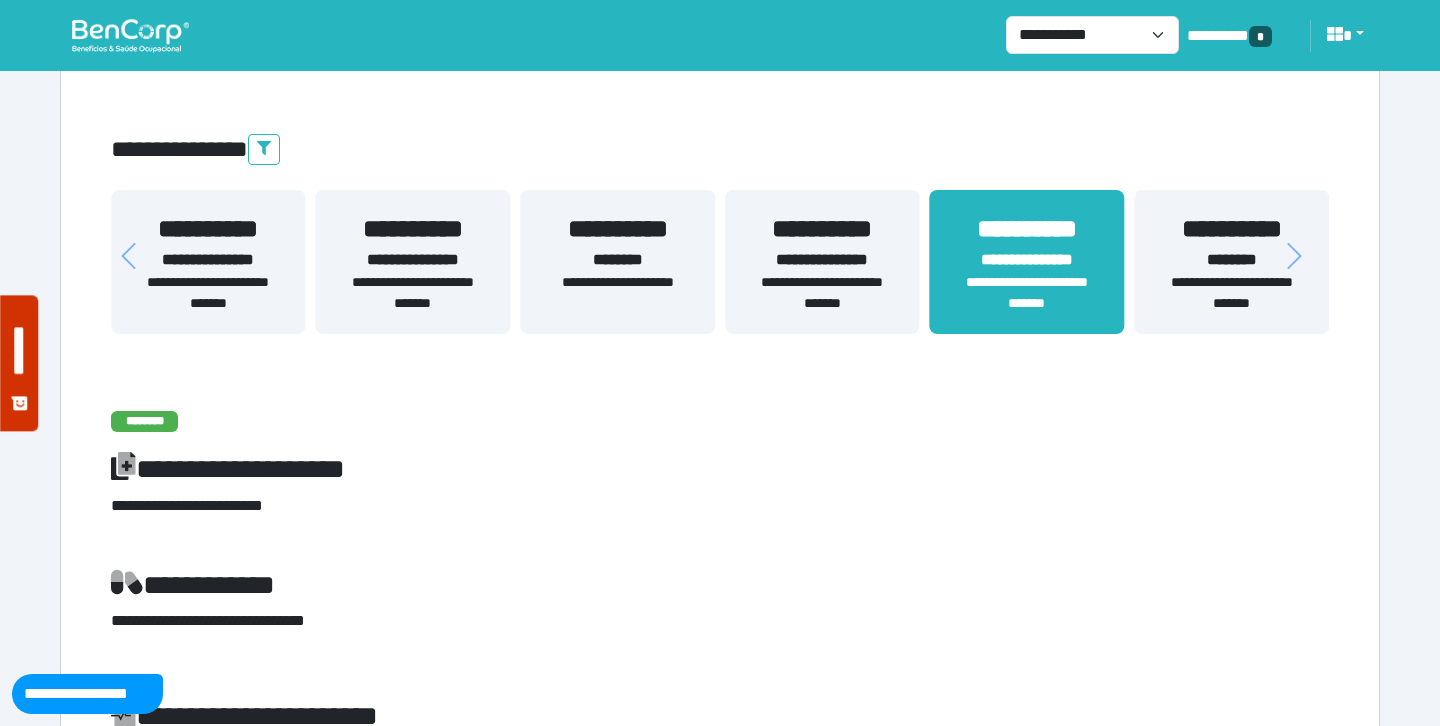 scroll, scrollTop: 301, scrollLeft: 0, axis: vertical 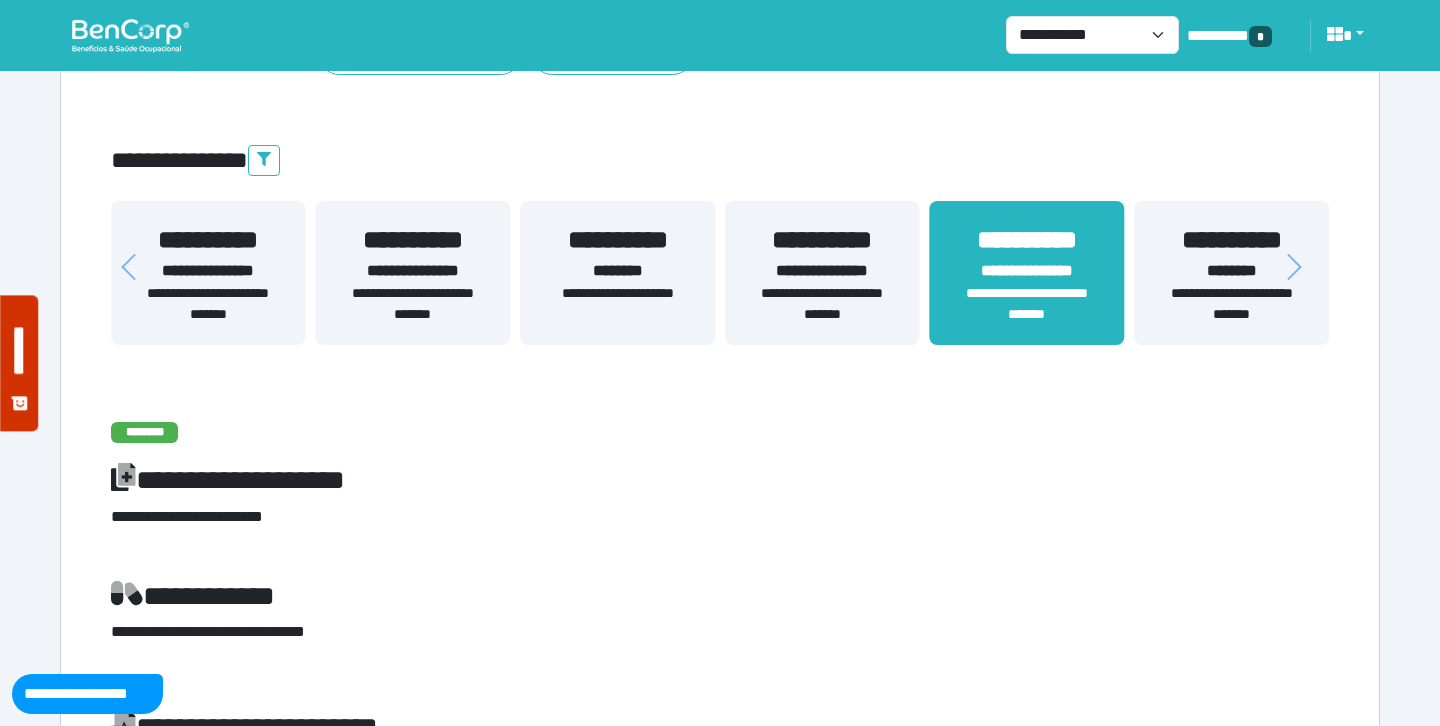 click on "**********" at bounding box center (822, 304) 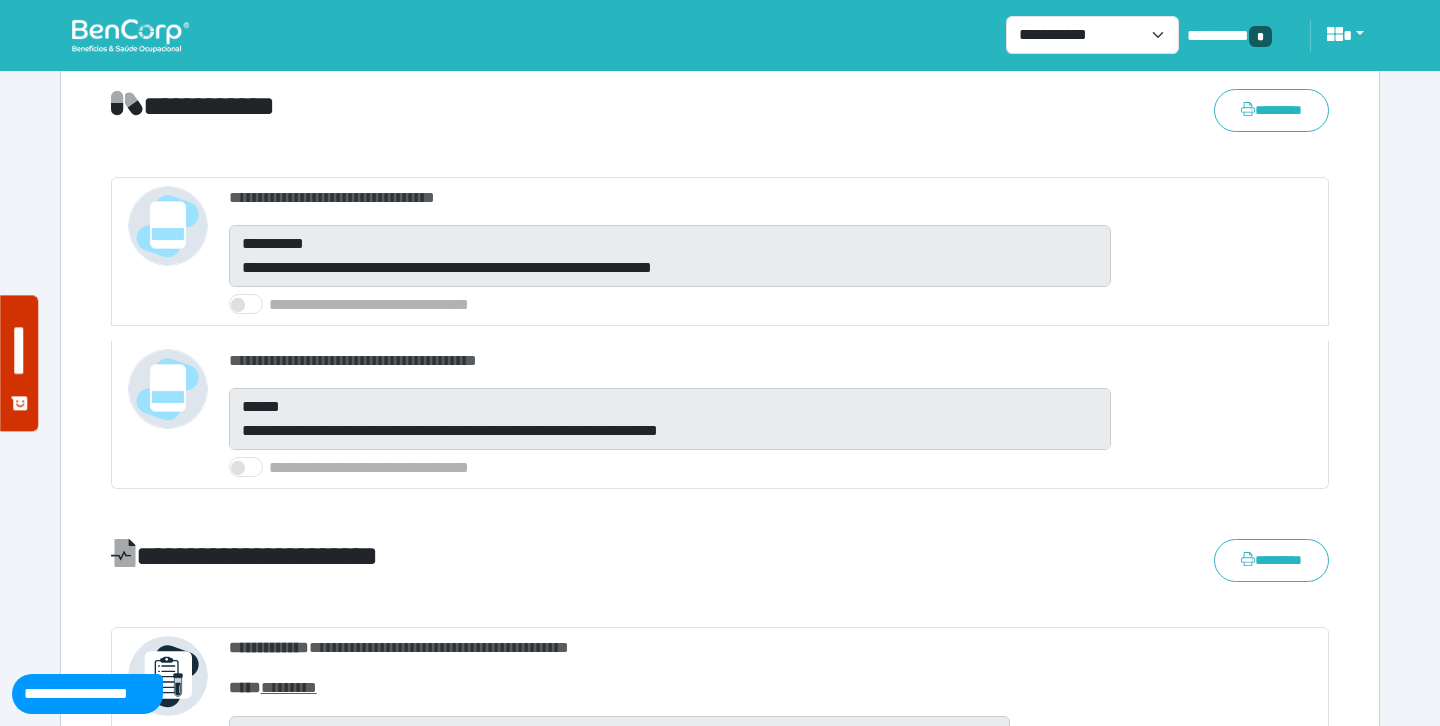 scroll, scrollTop: 799, scrollLeft: 0, axis: vertical 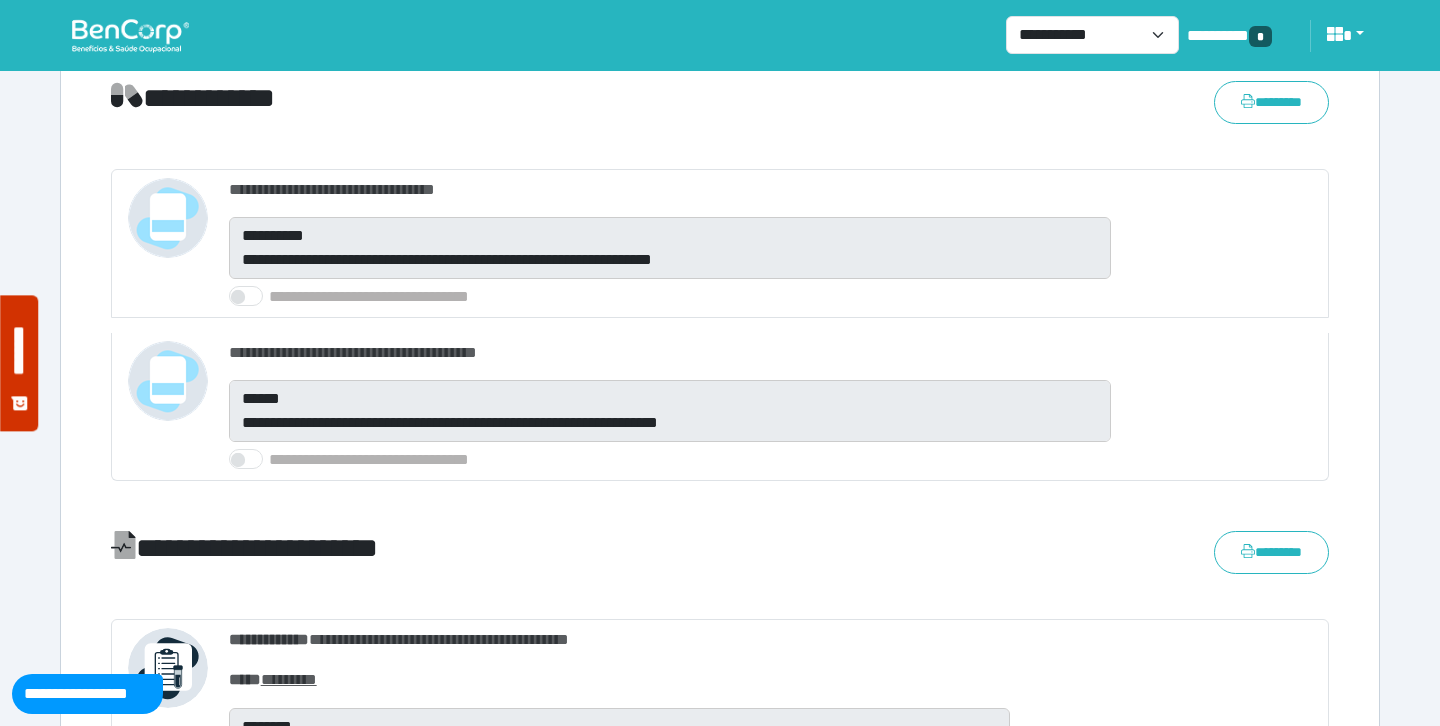 drag, startPoint x: 249, startPoint y: 393, endPoint x: 307, endPoint y: 435, distance: 71.610054 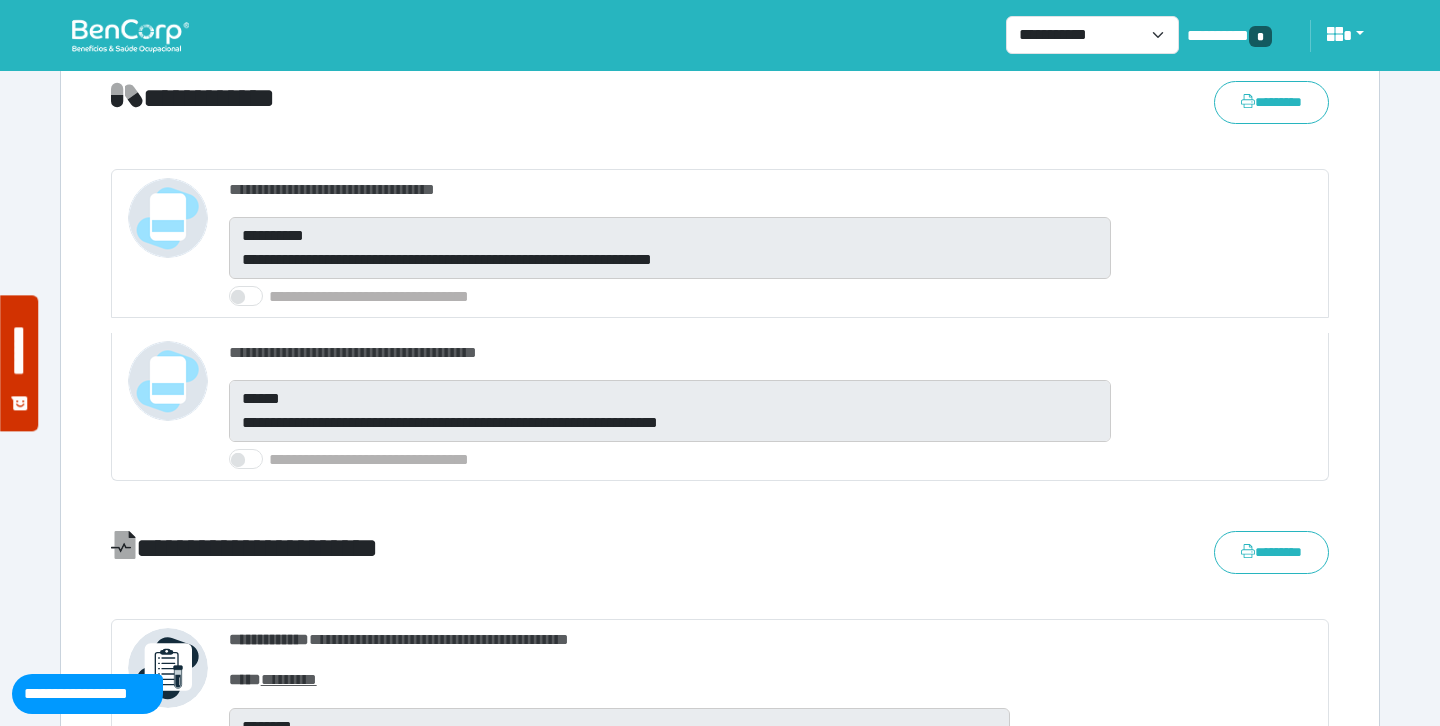 drag, startPoint x: 778, startPoint y: 421, endPoint x: 437, endPoint y: 415, distance: 341.0528 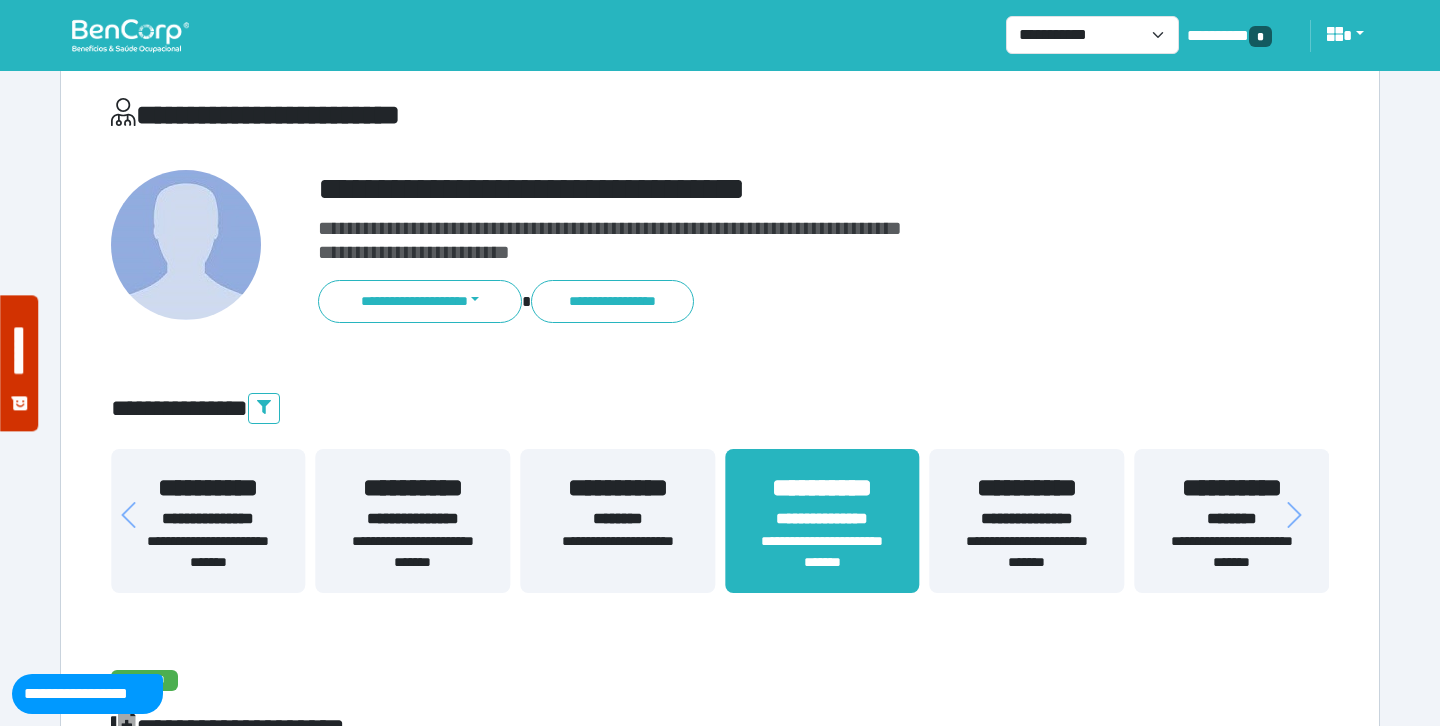 scroll, scrollTop: 0, scrollLeft: 0, axis: both 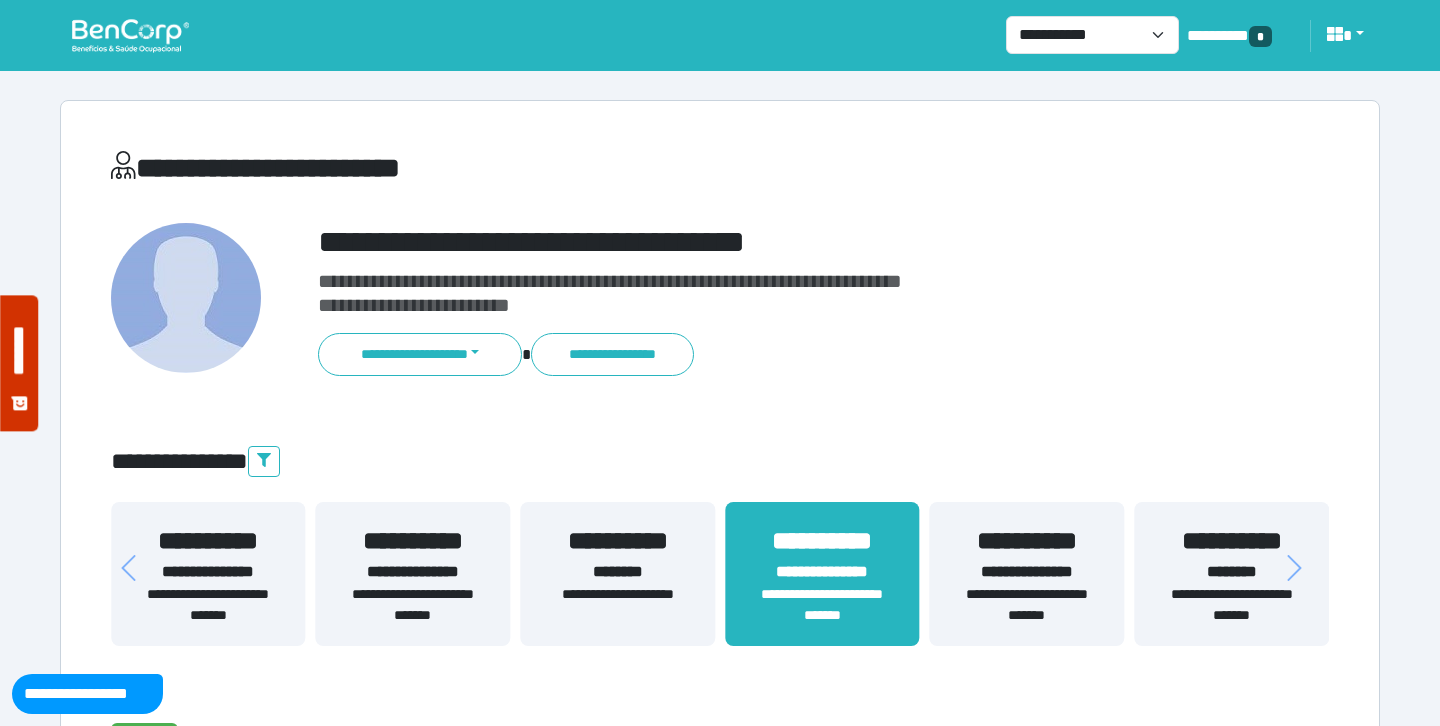click on "**********" at bounding box center (1231, 605) 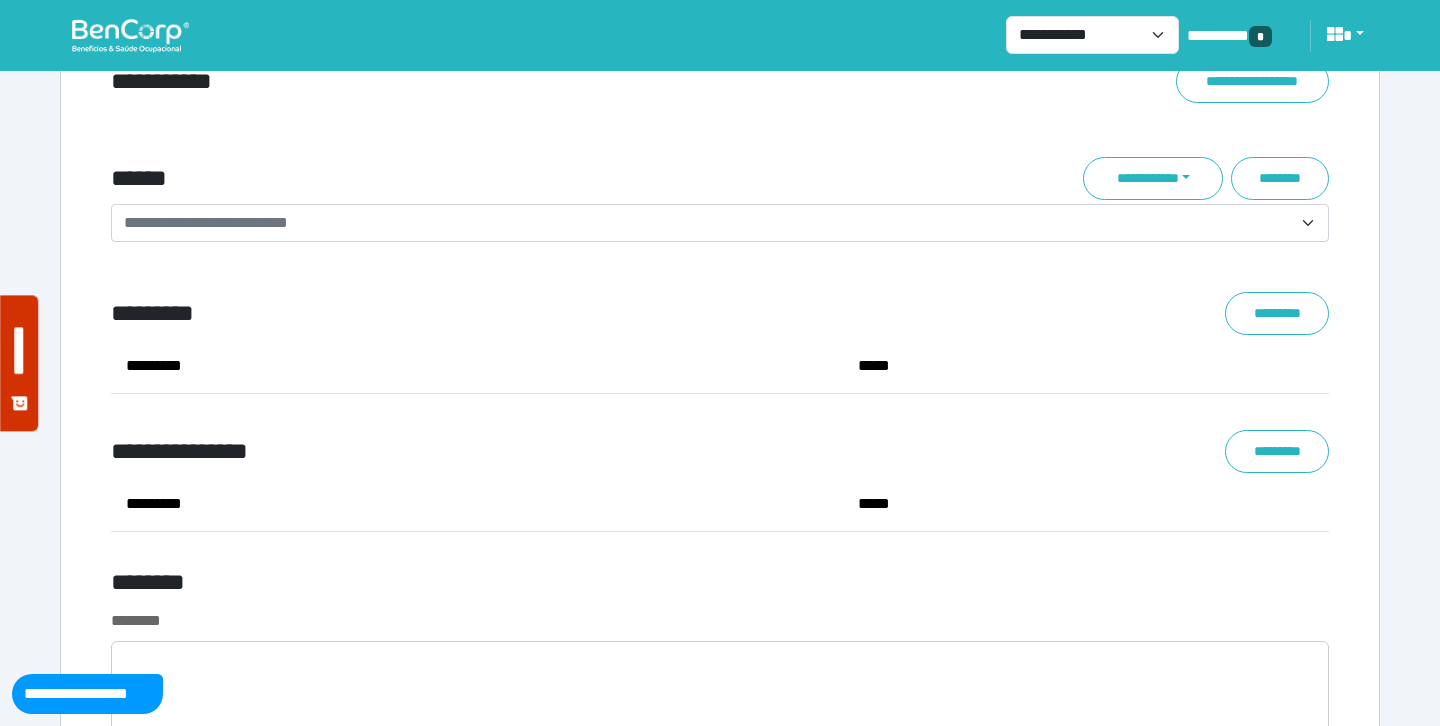scroll, scrollTop: 7158, scrollLeft: 0, axis: vertical 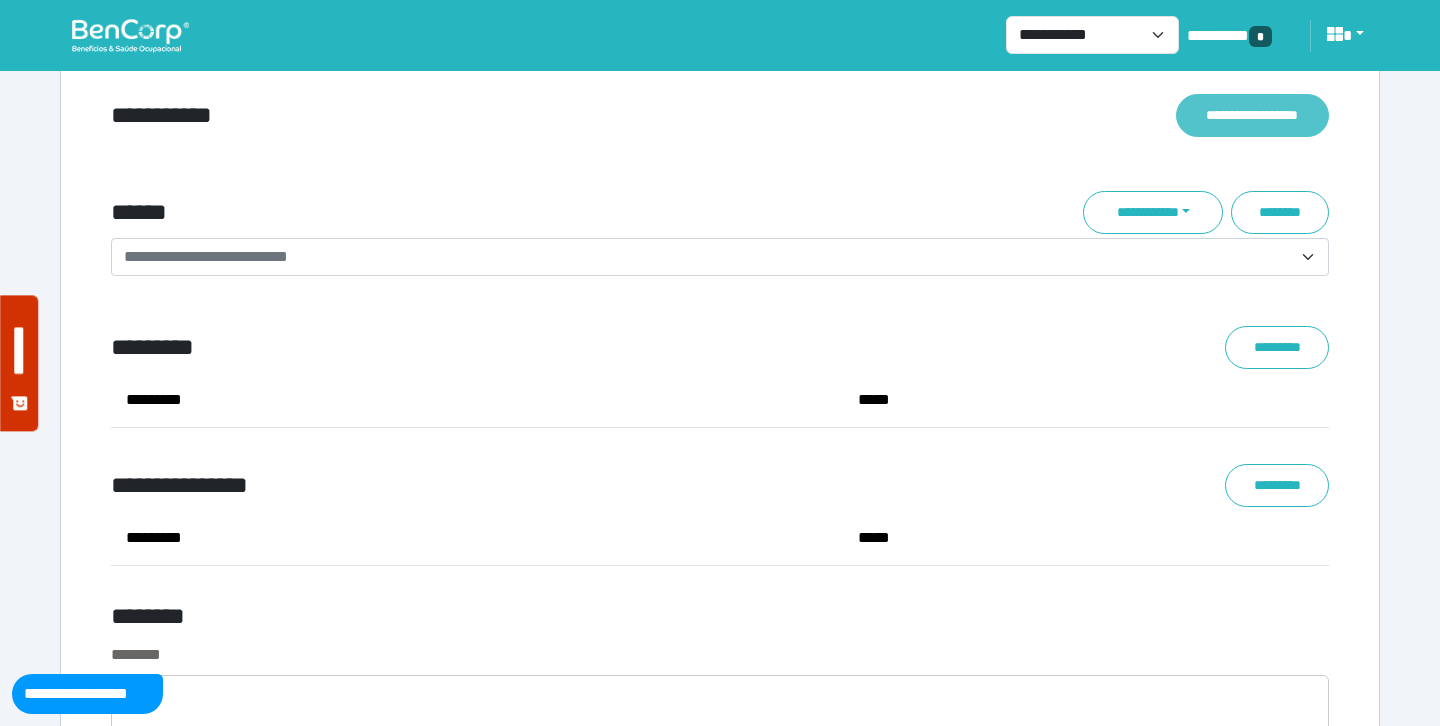 click on "**********" at bounding box center [1252, 115] 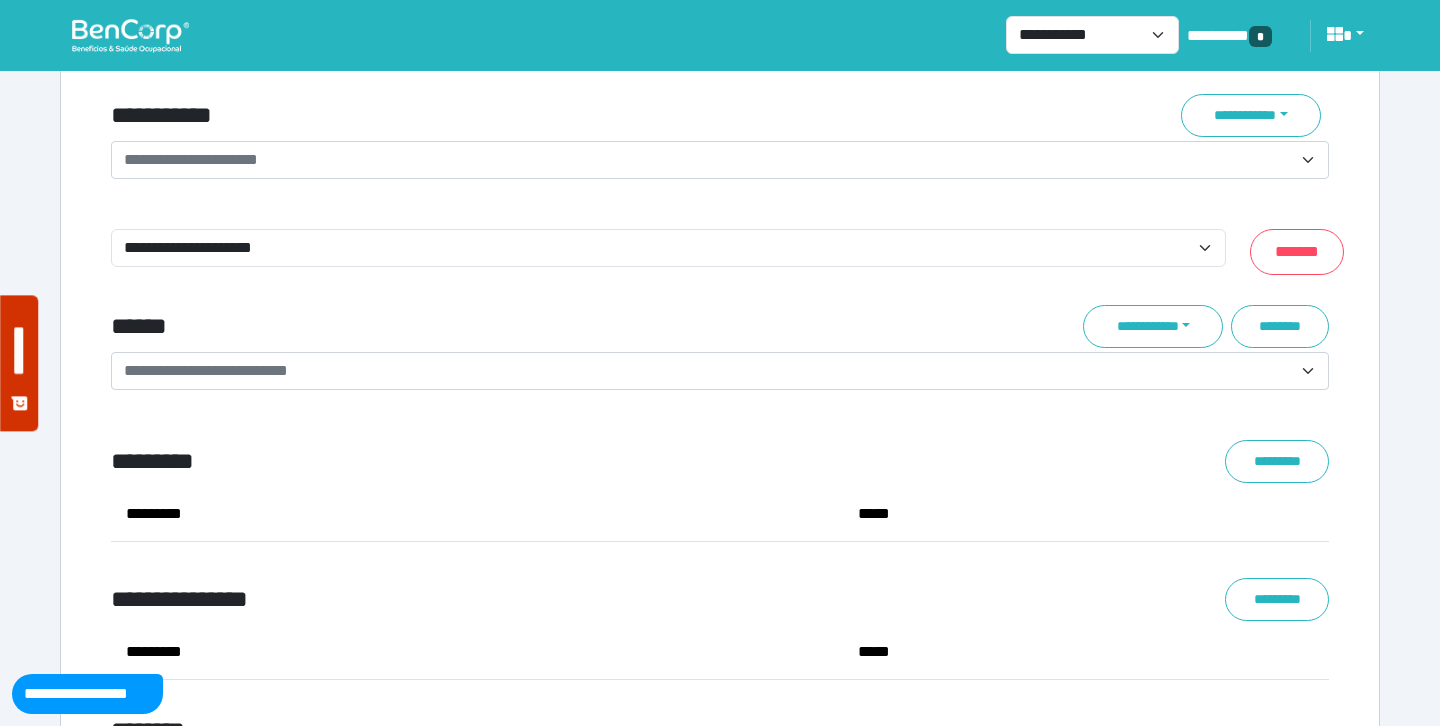 click on "**********" at bounding box center [708, 160] 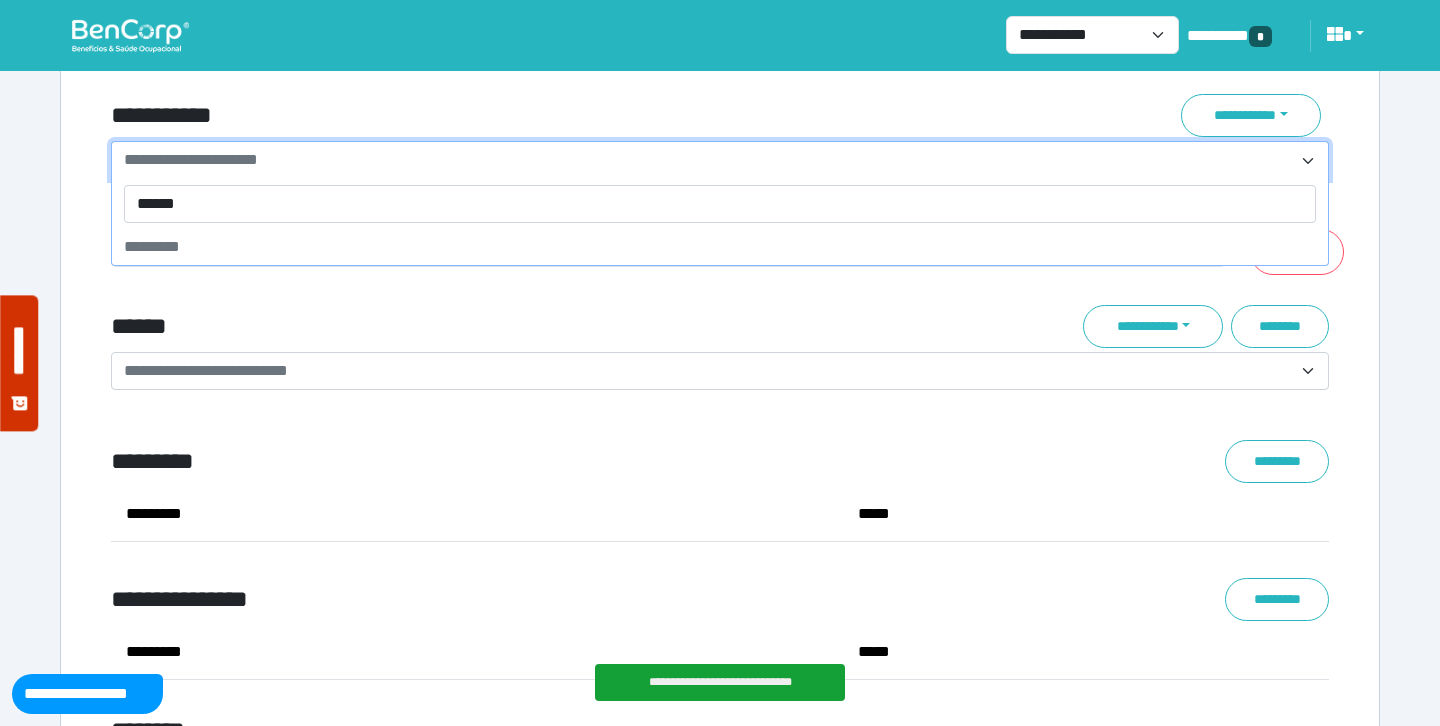 type on "*******" 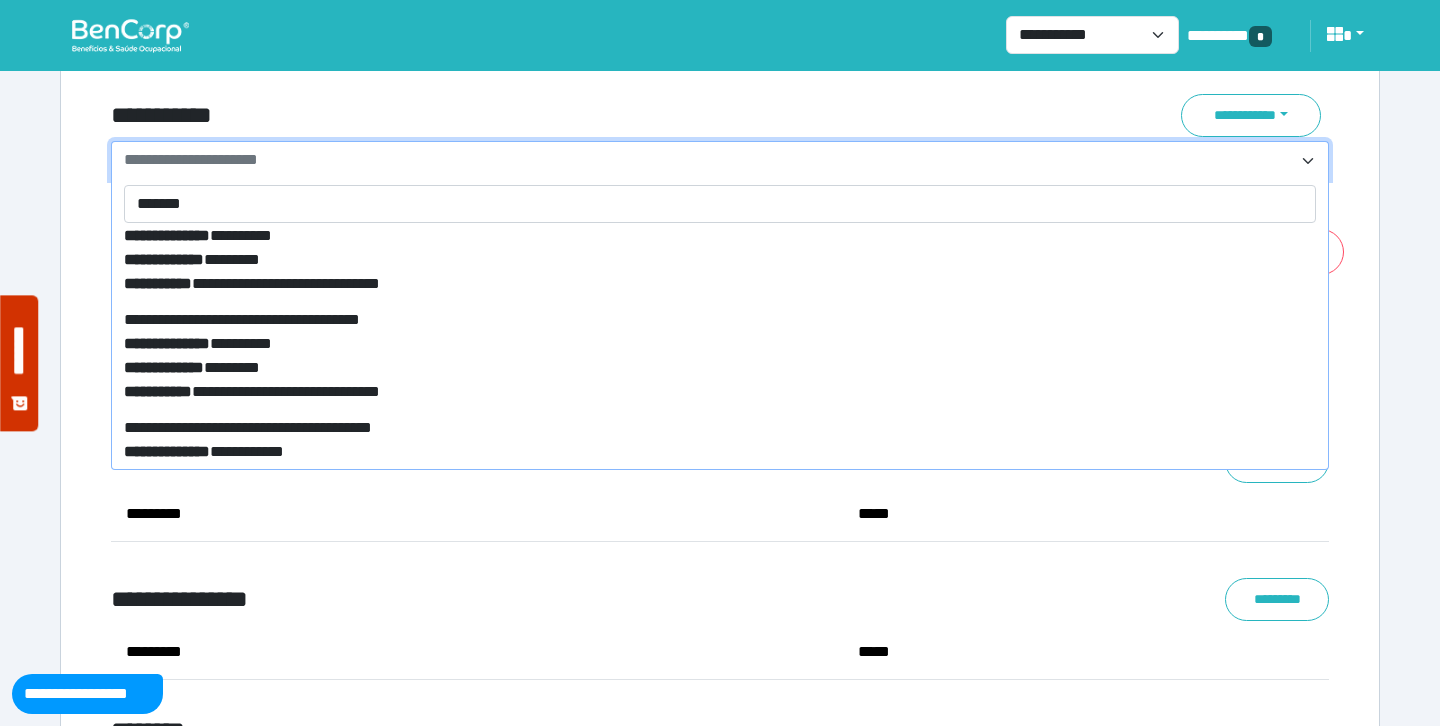 scroll, scrollTop: 253, scrollLeft: 0, axis: vertical 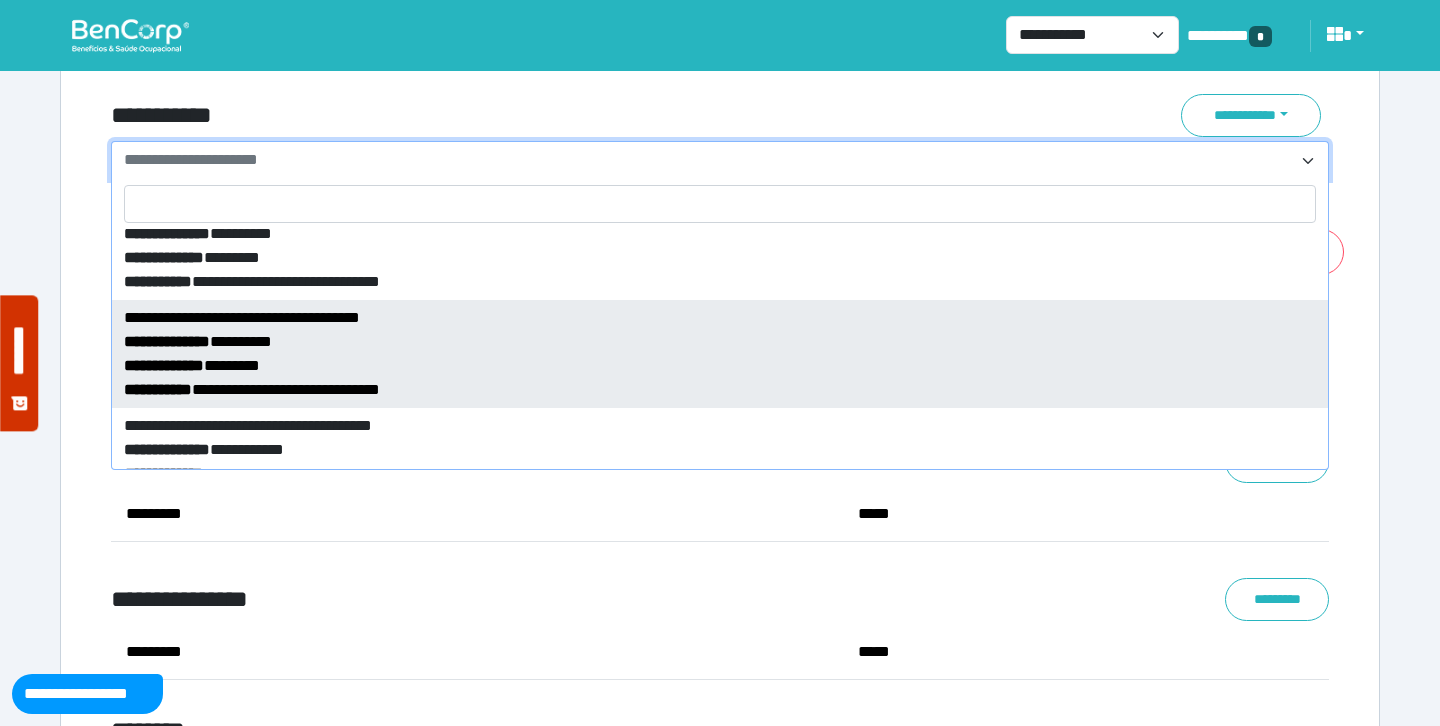 select on "*****" 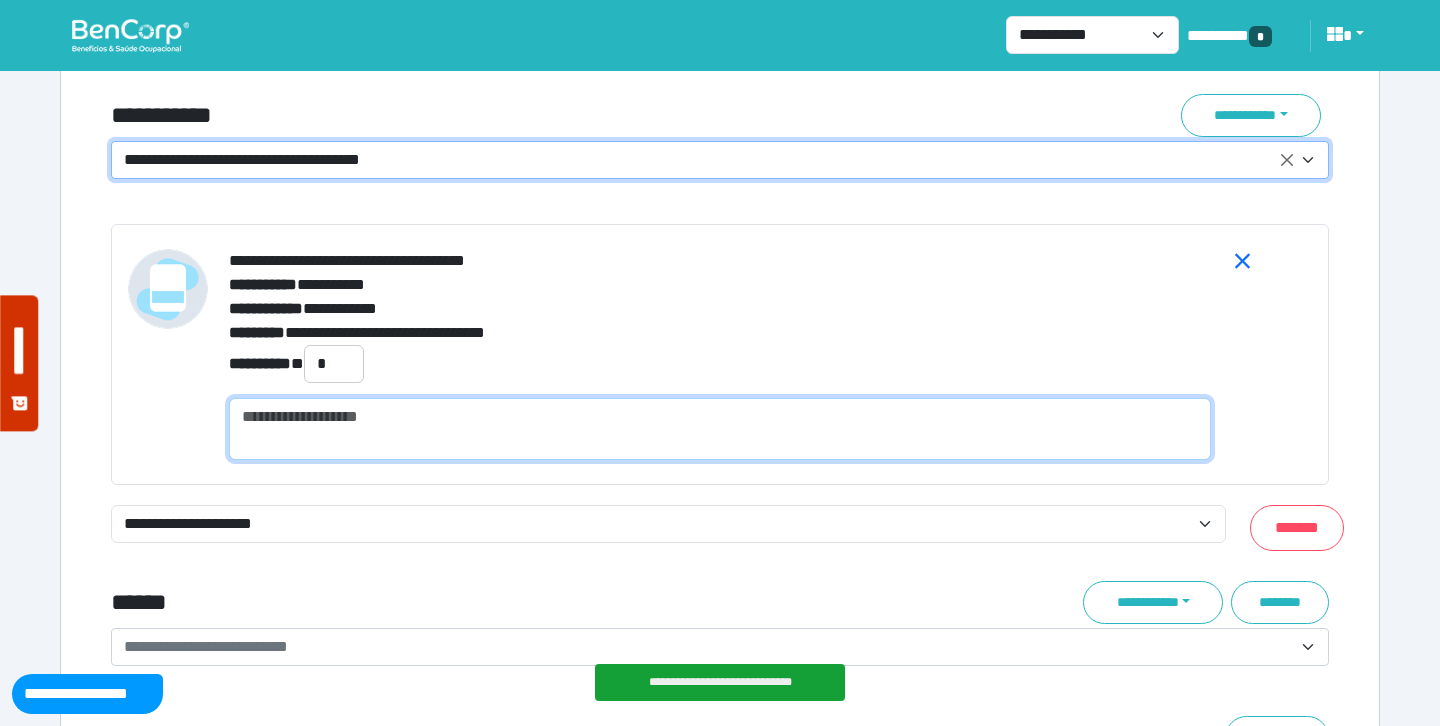 click at bounding box center (720, 429) 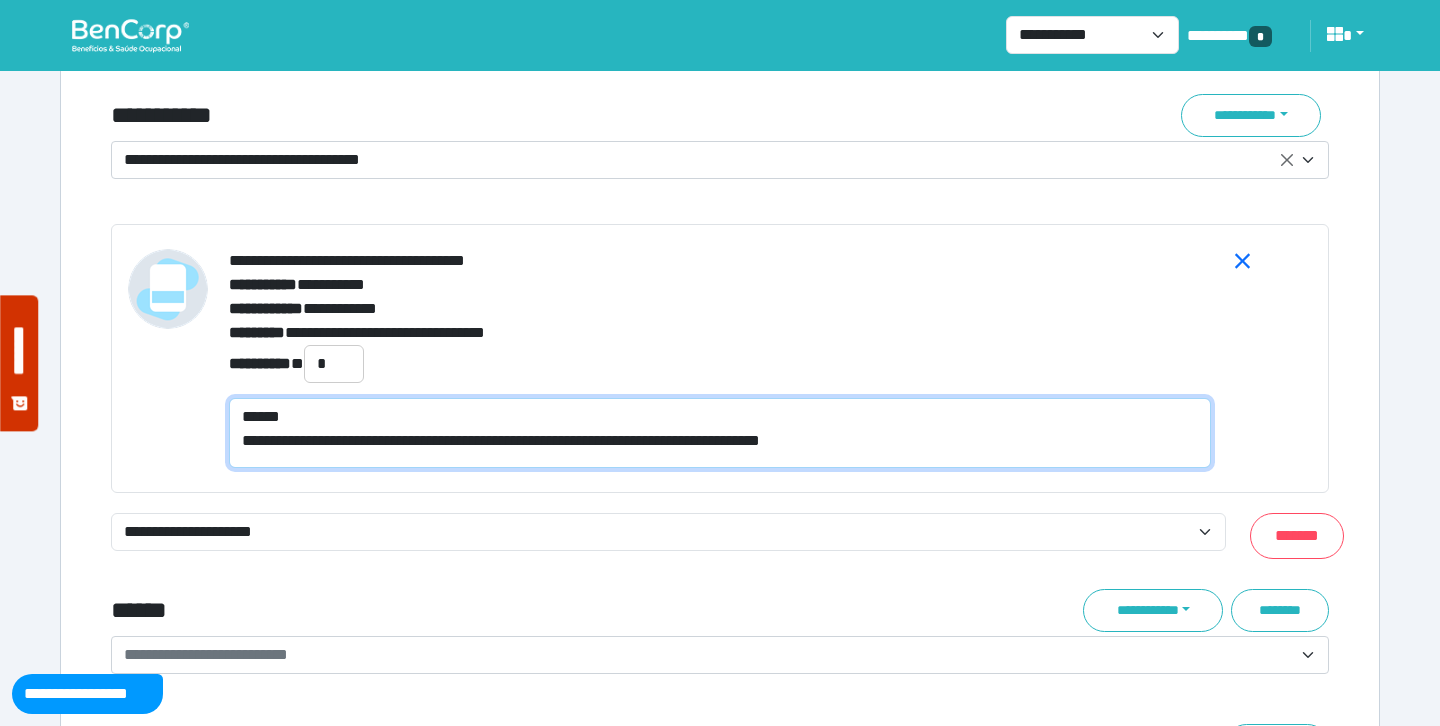 scroll, scrollTop: 0, scrollLeft: 0, axis: both 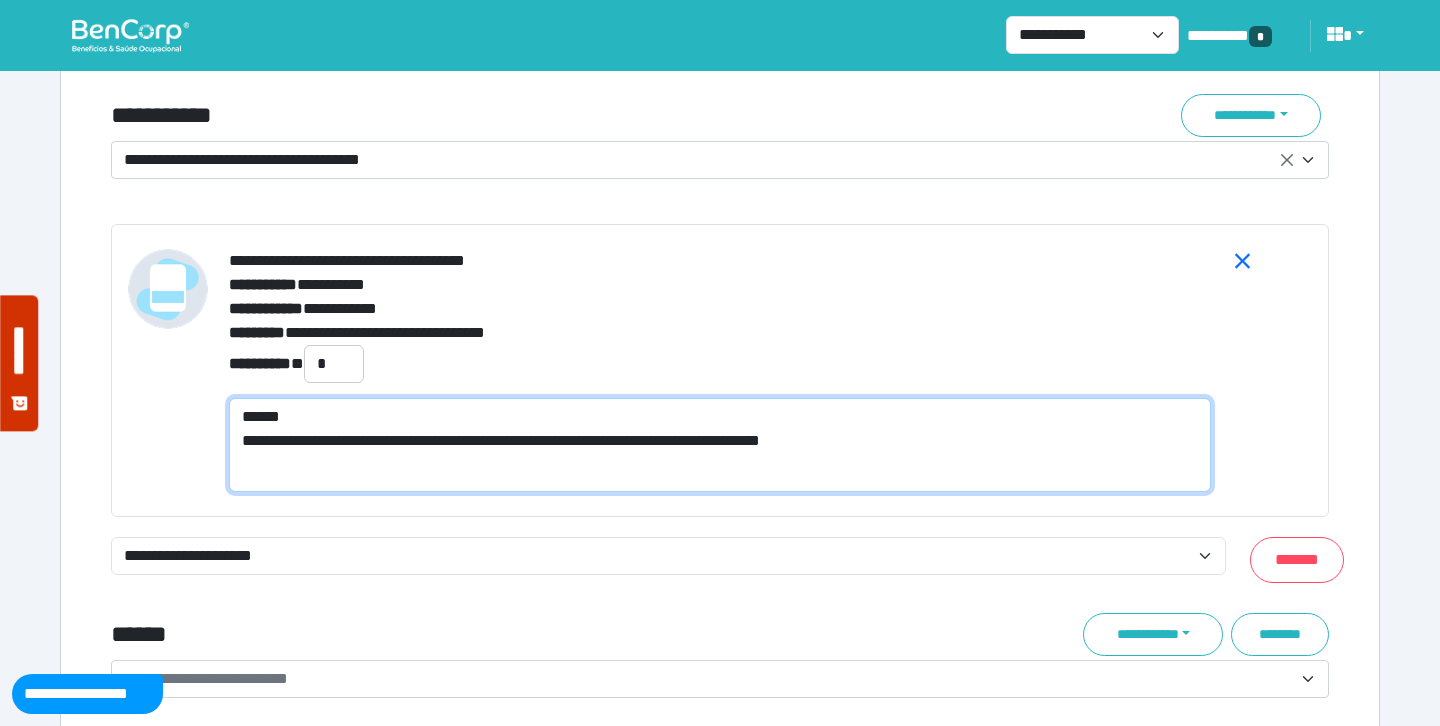 paste on "**********" 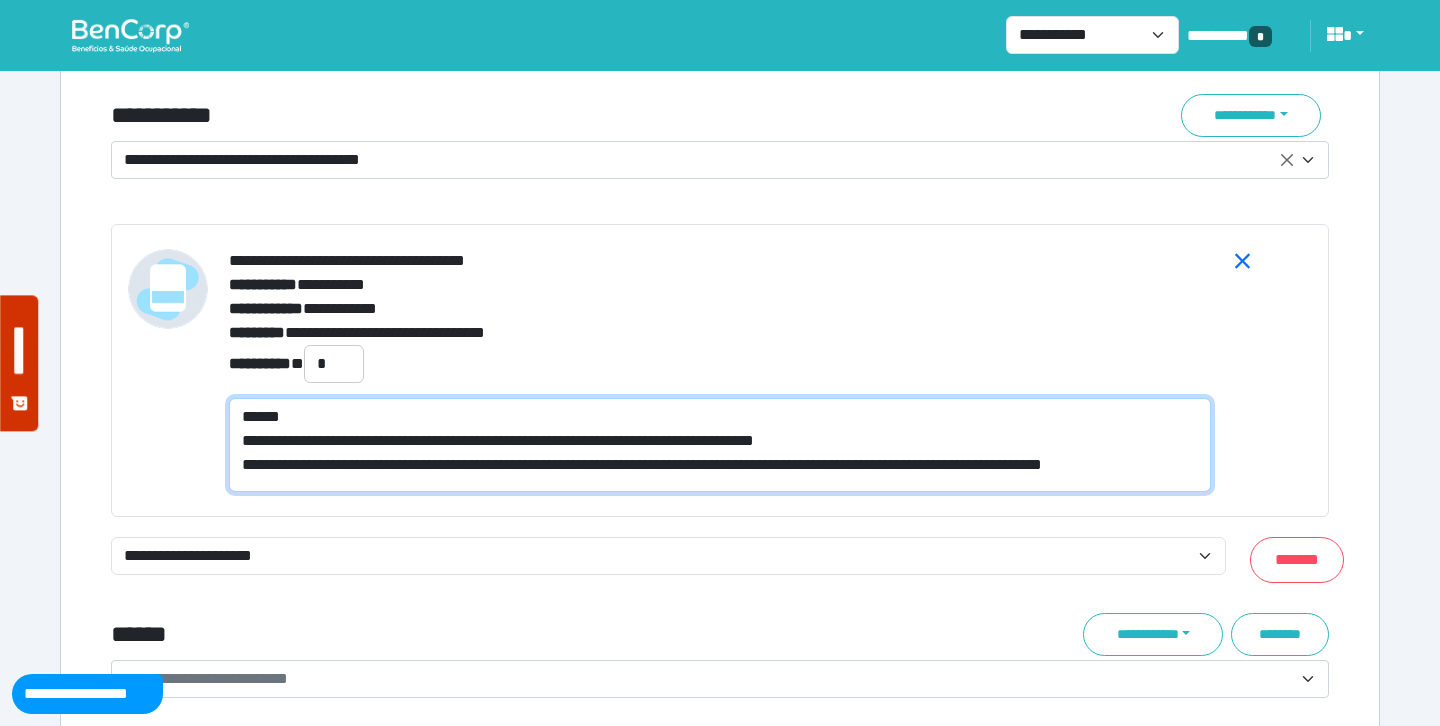scroll, scrollTop: 0, scrollLeft: 0, axis: both 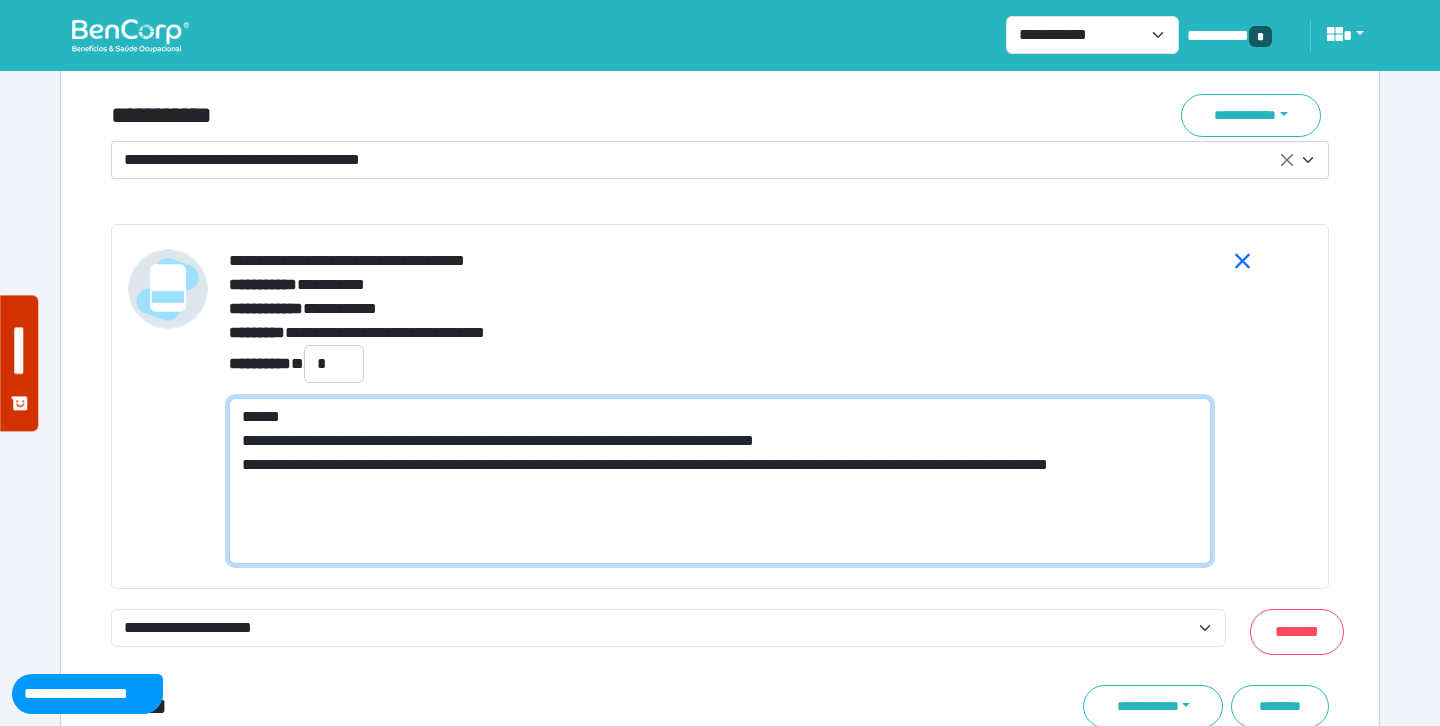 paste on "**********" 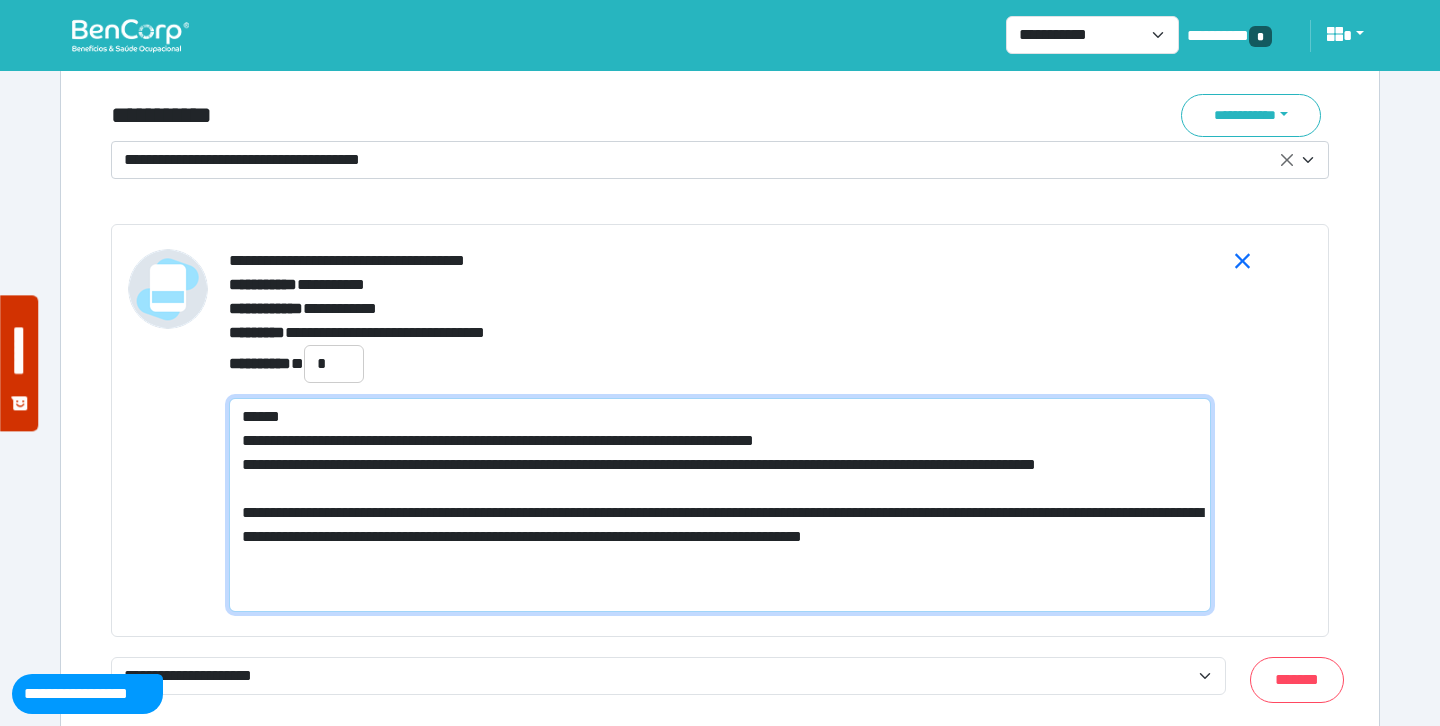 scroll, scrollTop: 0, scrollLeft: 0, axis: both 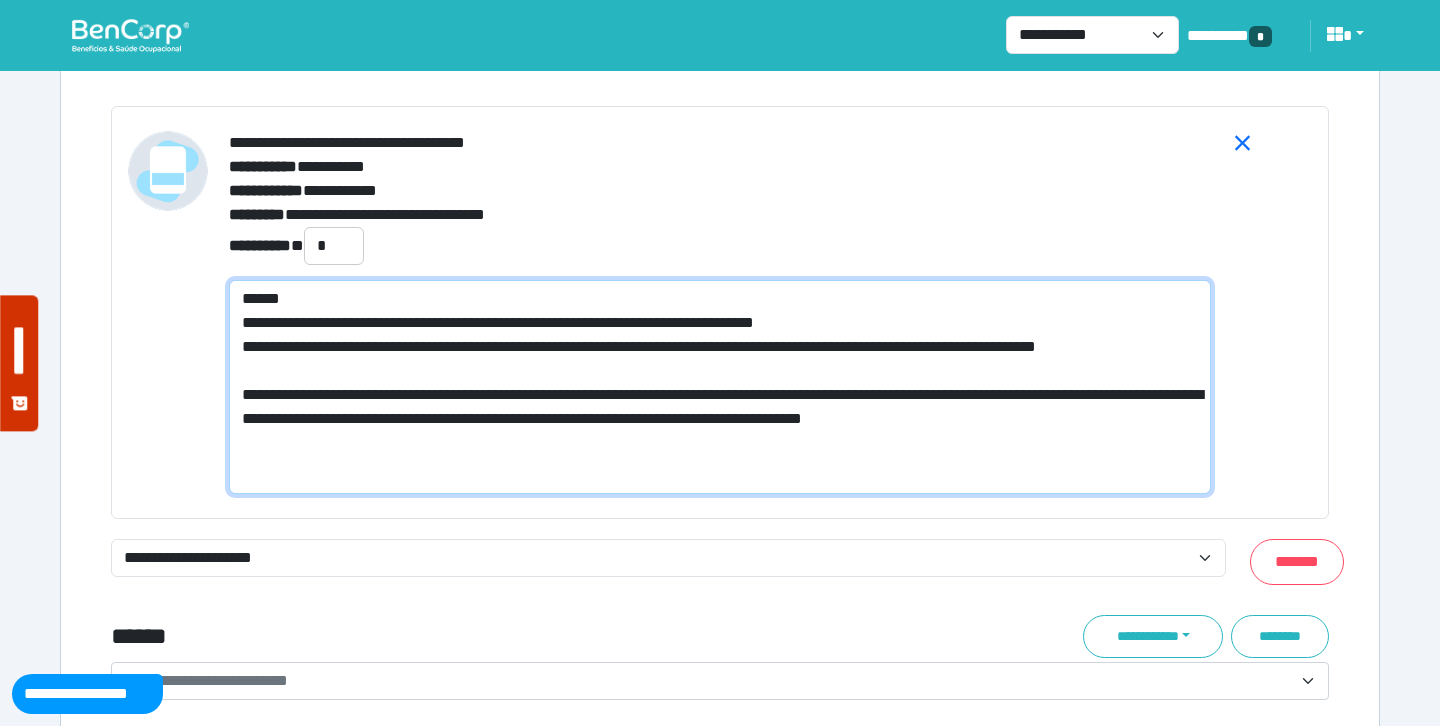 type on "**********" 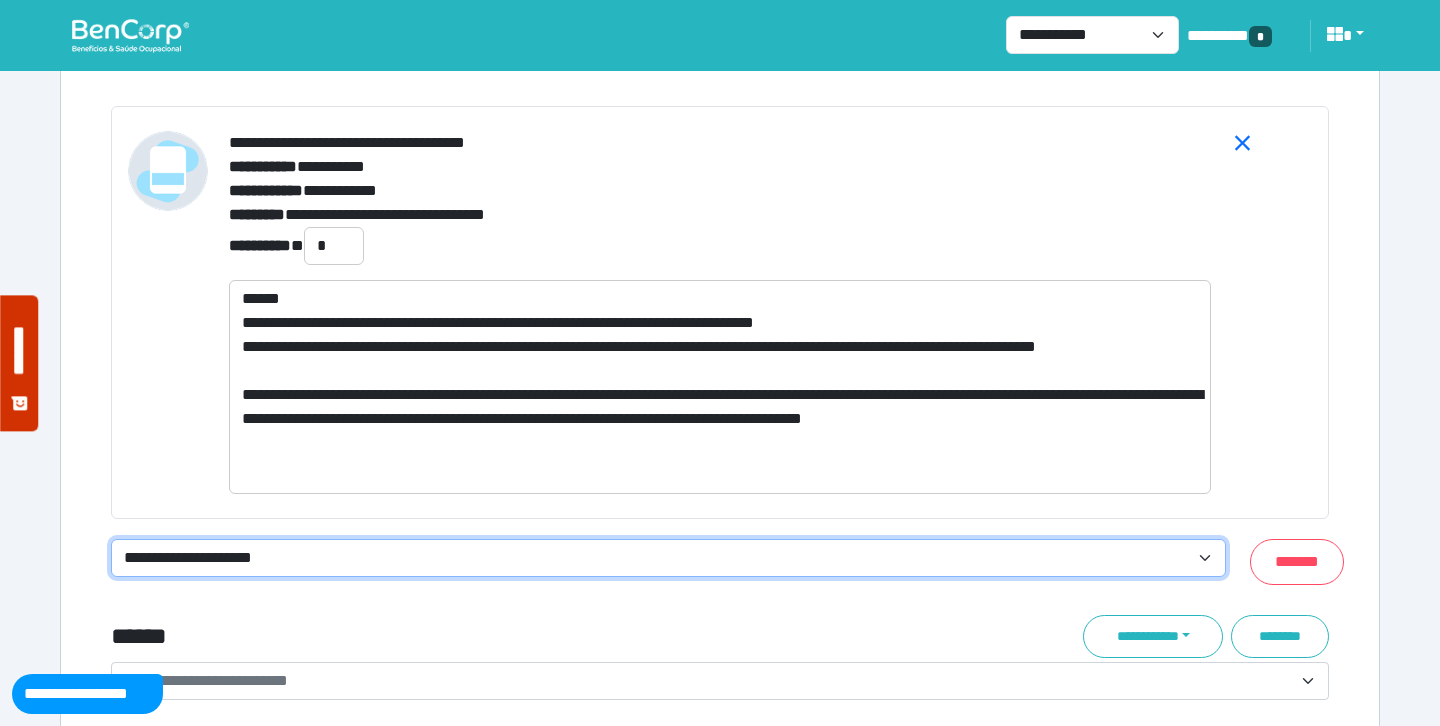 click on "**********" at bounding box center (668, 558) 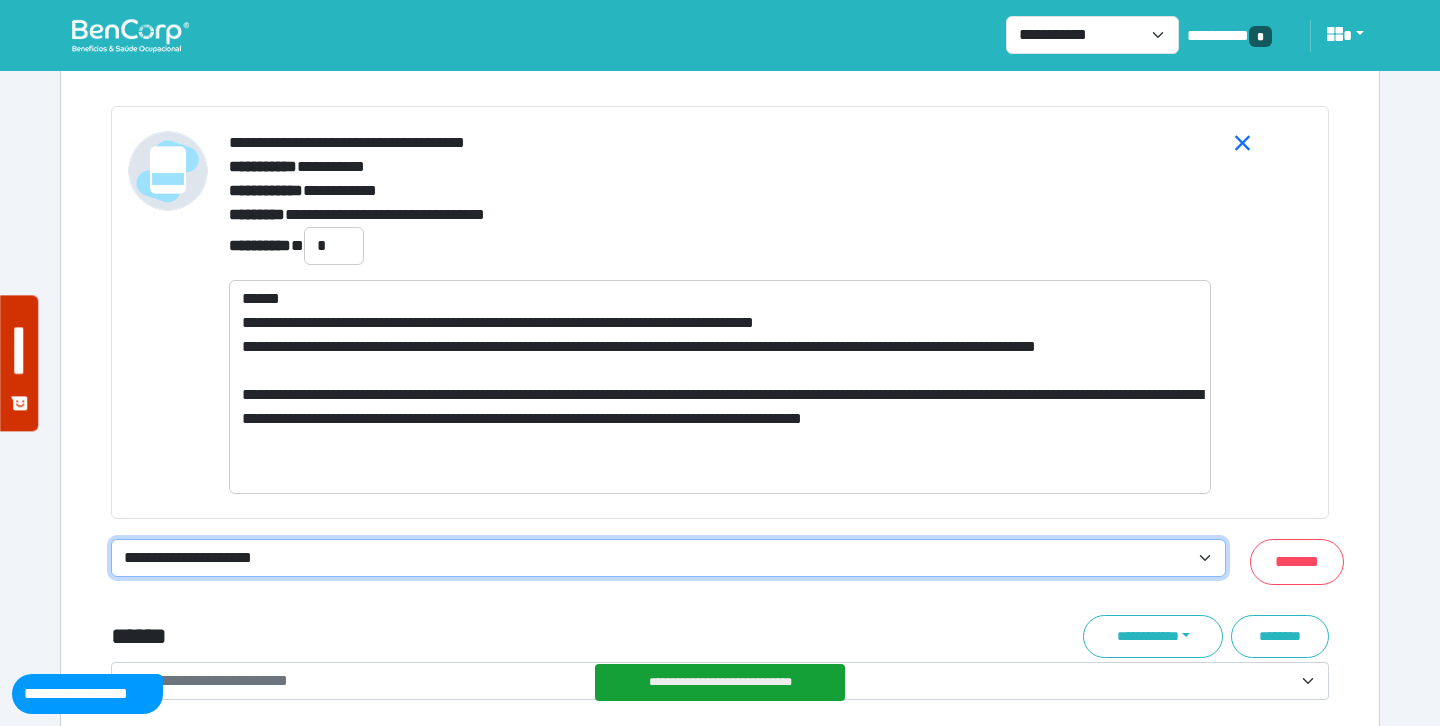 select on "**********" 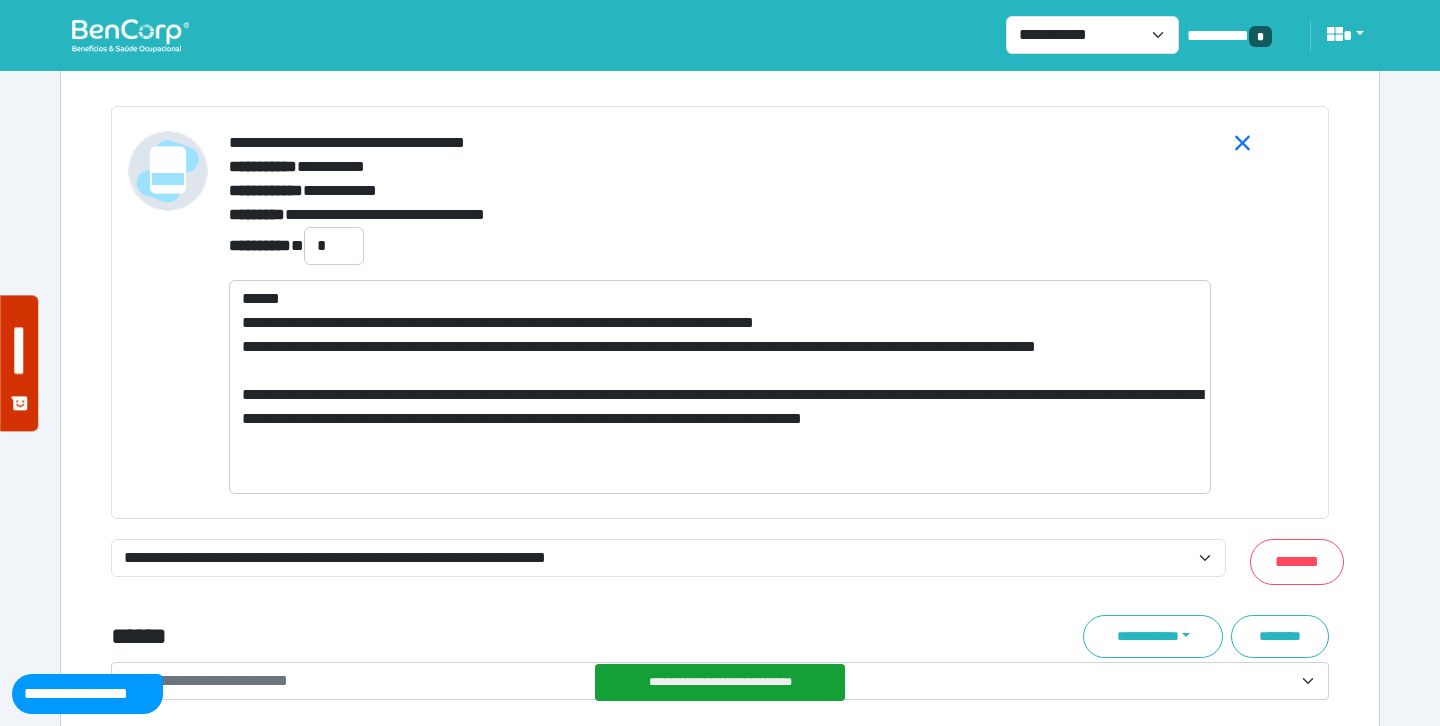click on "******" at bounding box center (513, 636) 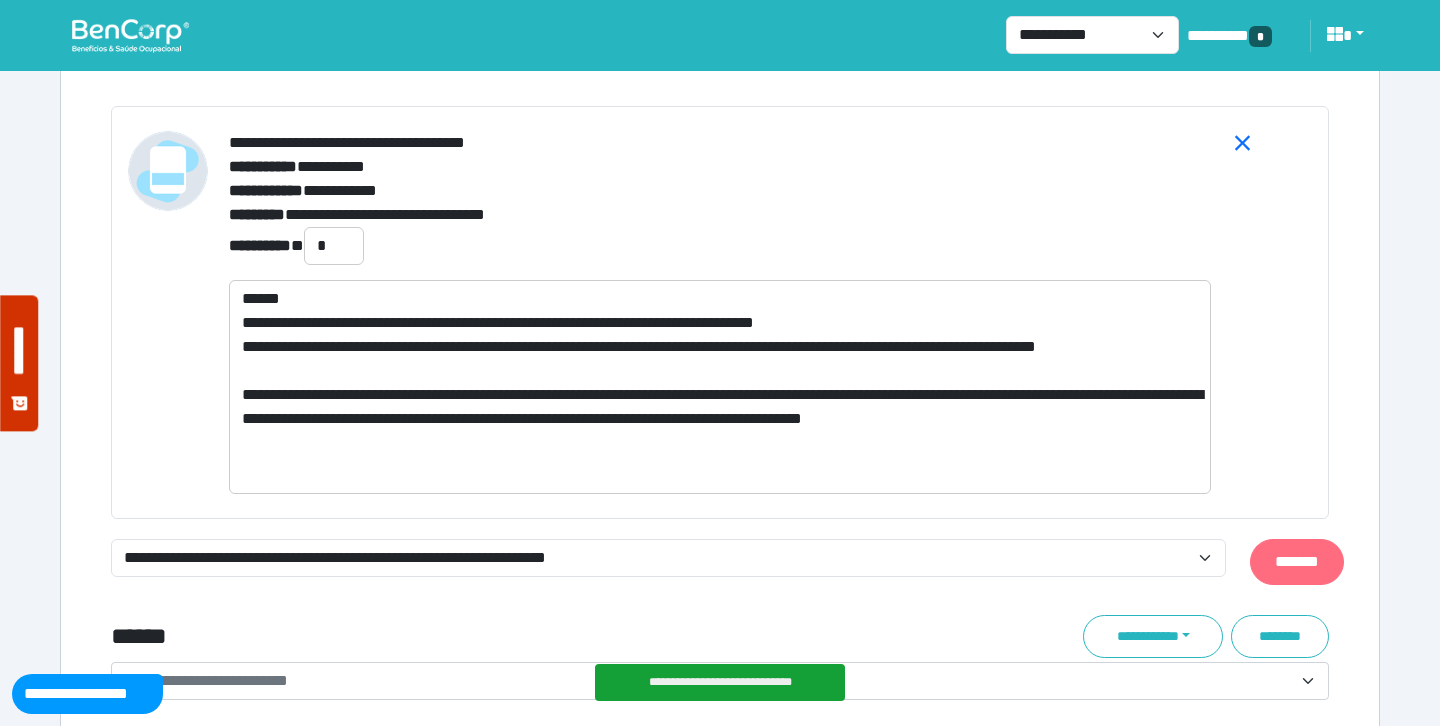 click on "*******" at bounding box center (1297, 562) 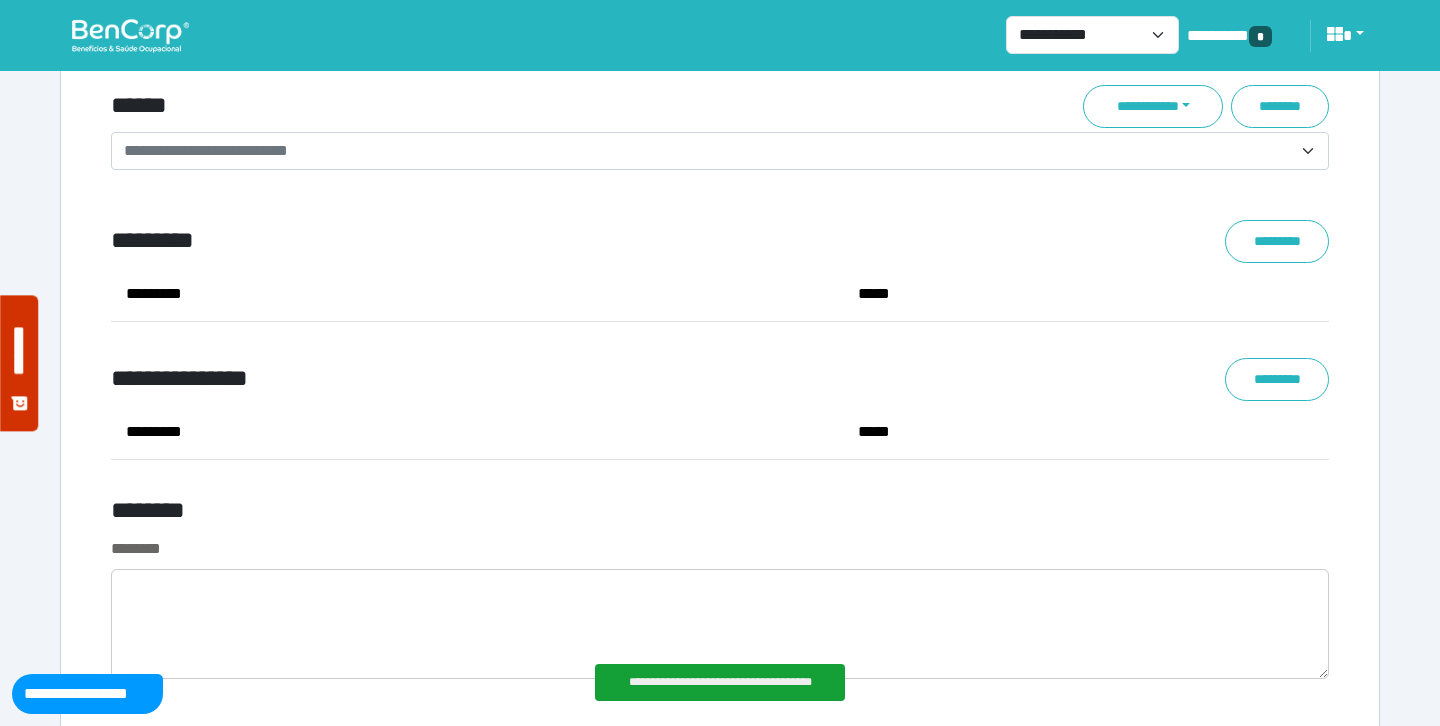 scroll, scrollTop: 7661, scrollLeft: 0, axis: vertical 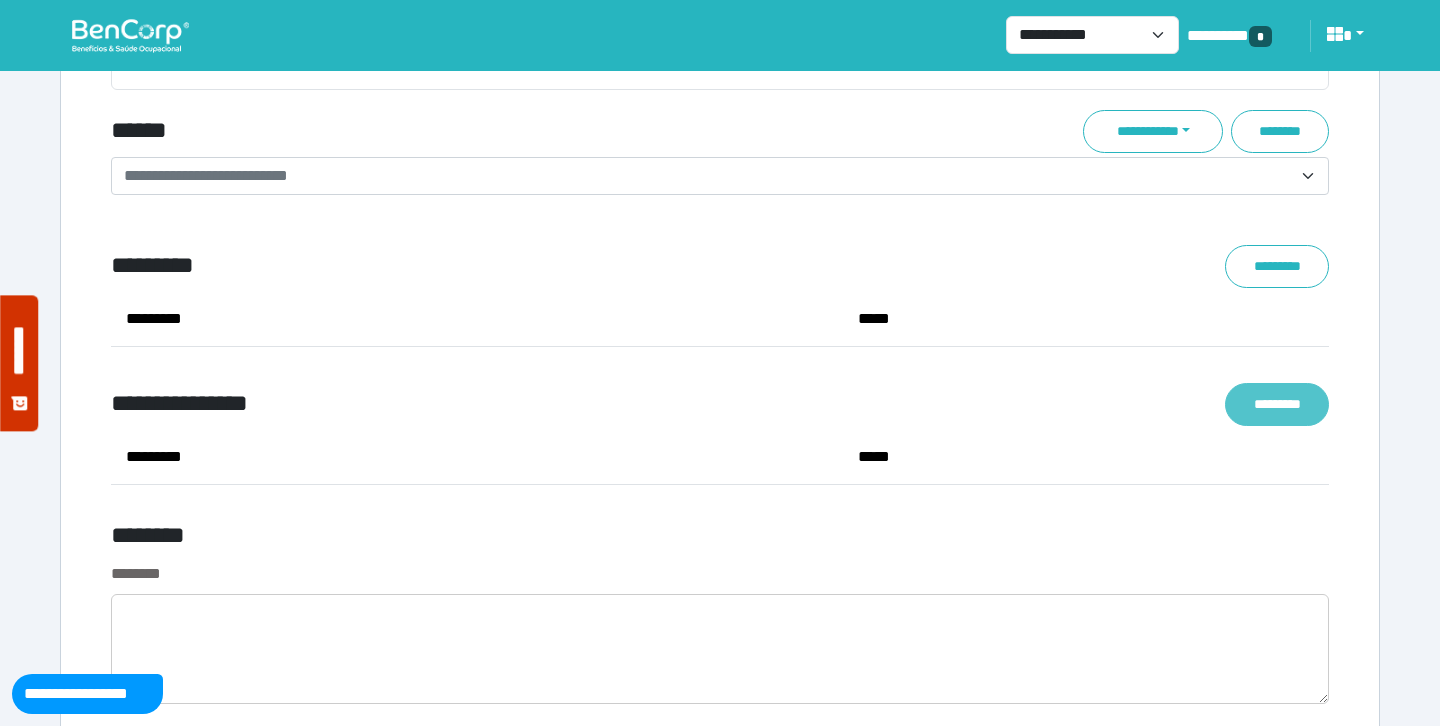 click on "*********" at bounding box center [1277, 404] 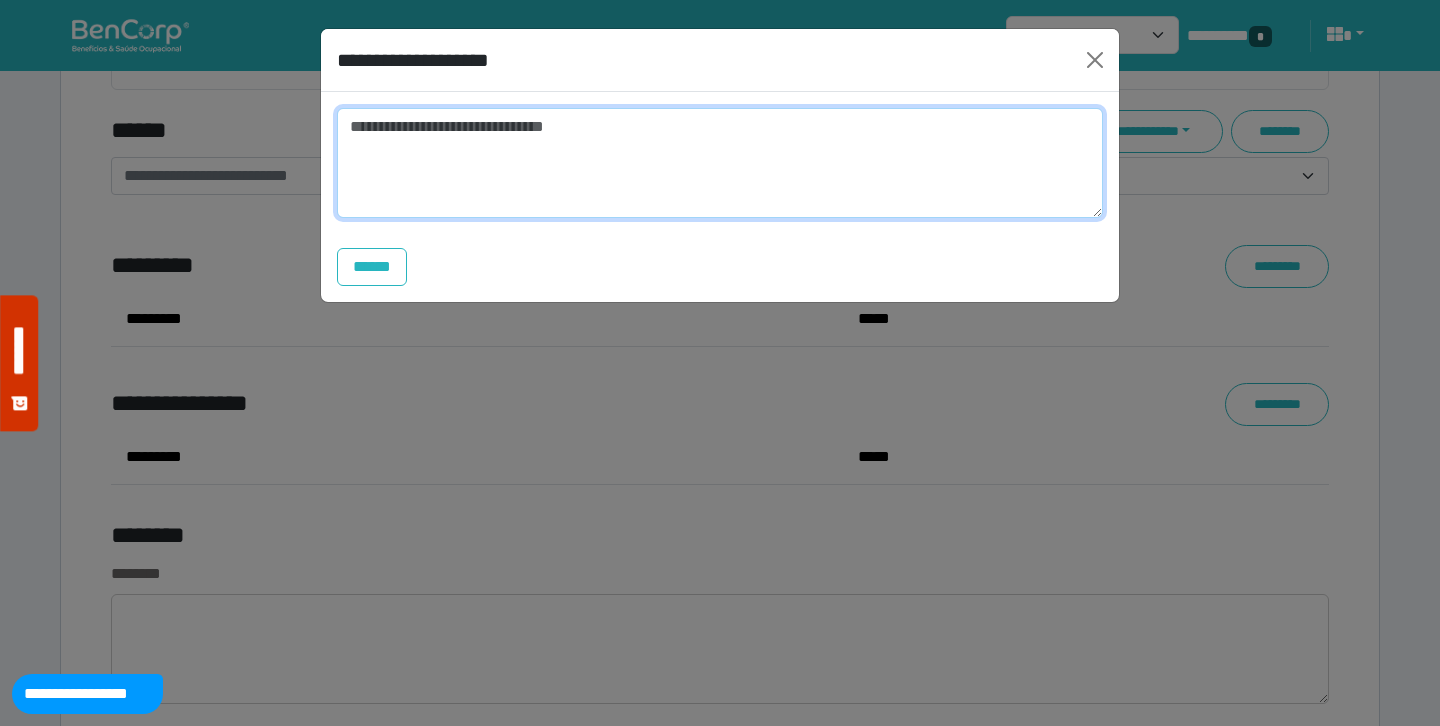 click at bounding box center [720, 163] 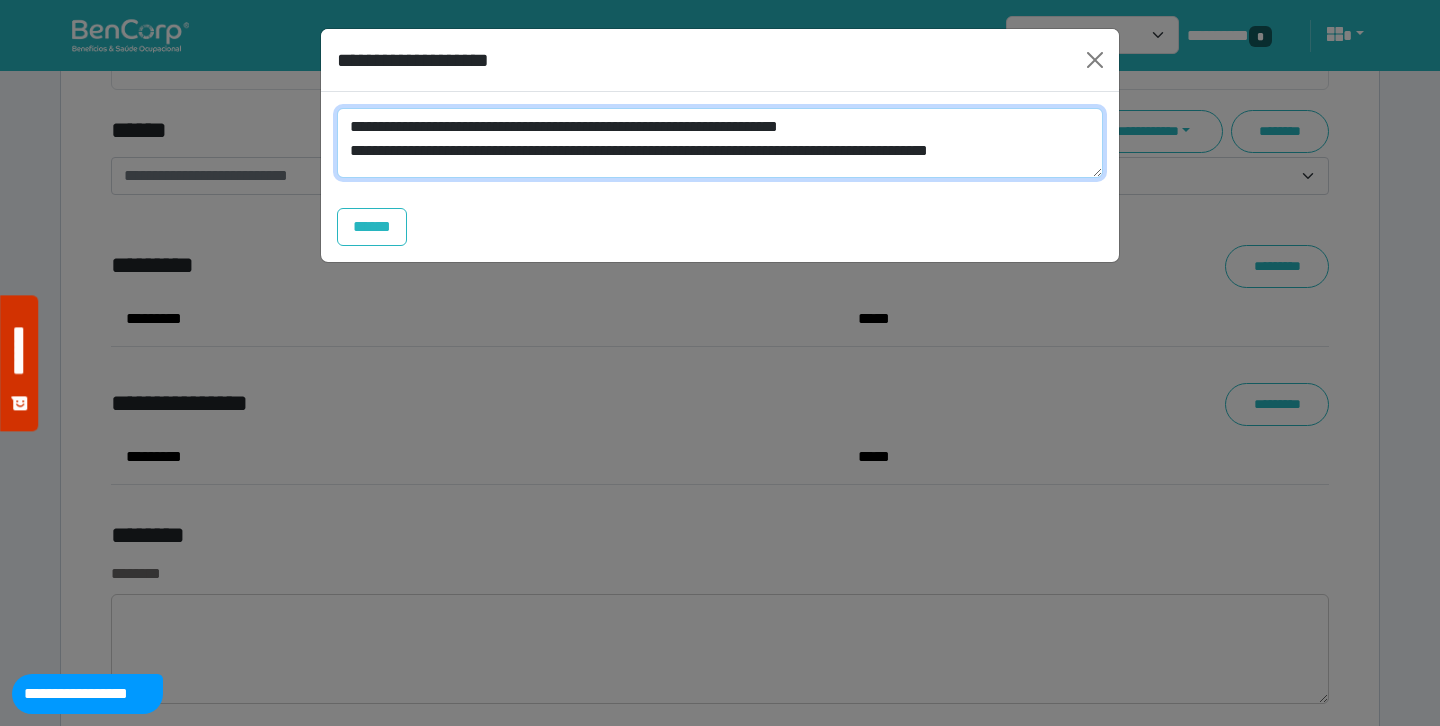 scroll, scrollTop: 0, scrollLeft: 0, axis: both 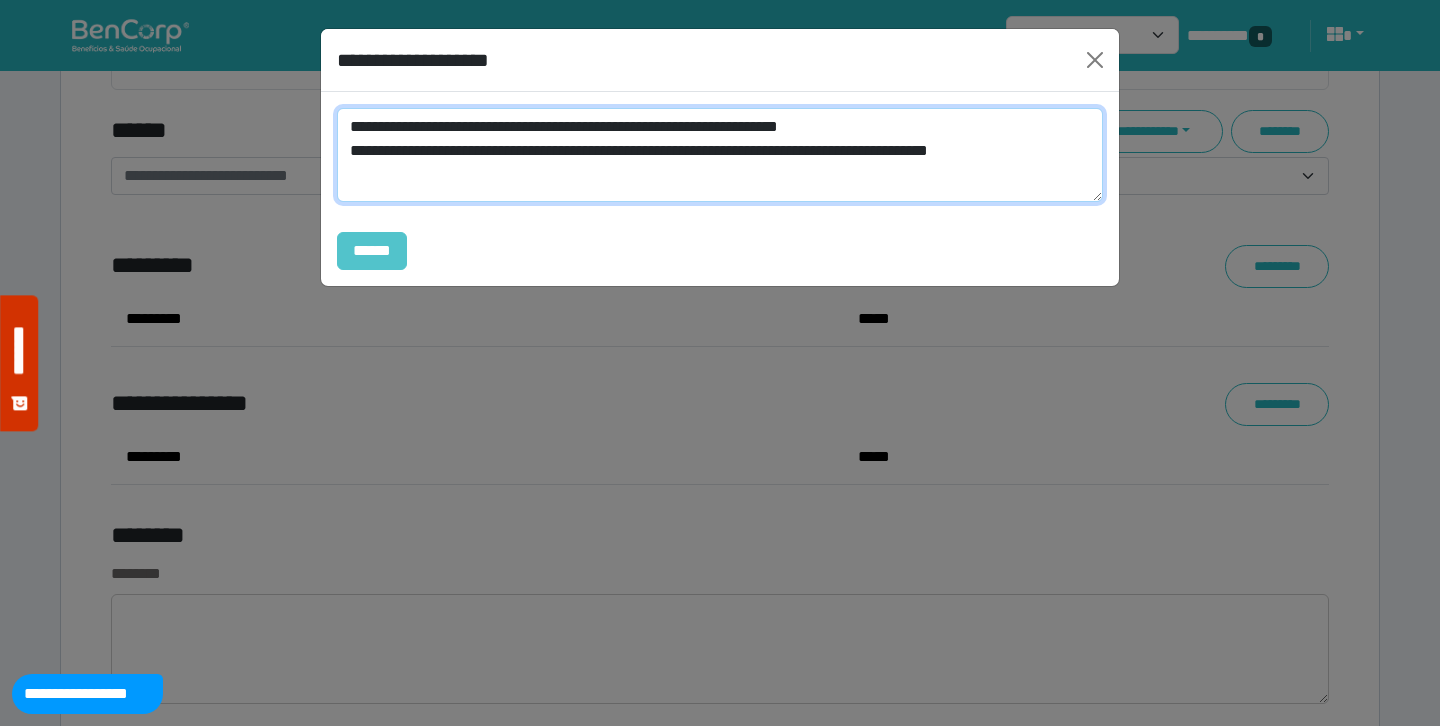 type on "**********" 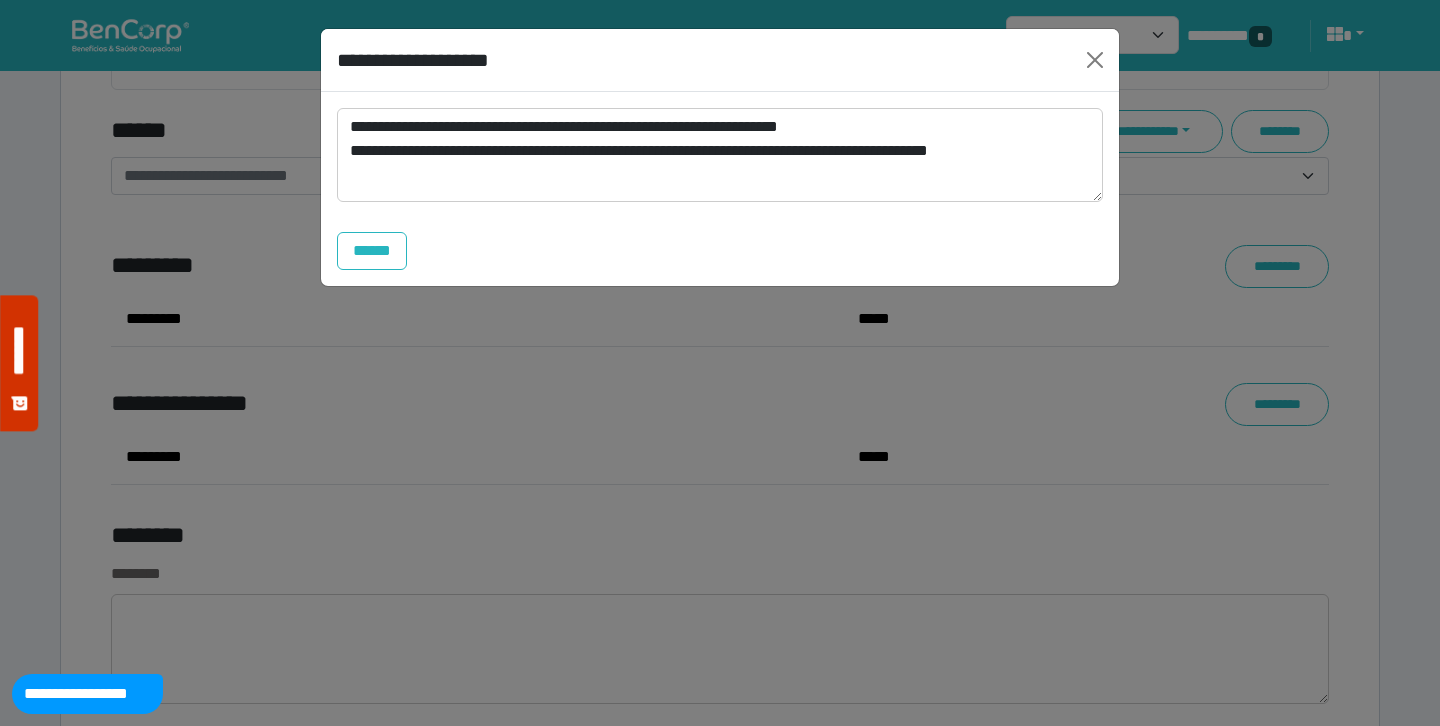click on "******" at bounding box center (372, 251) 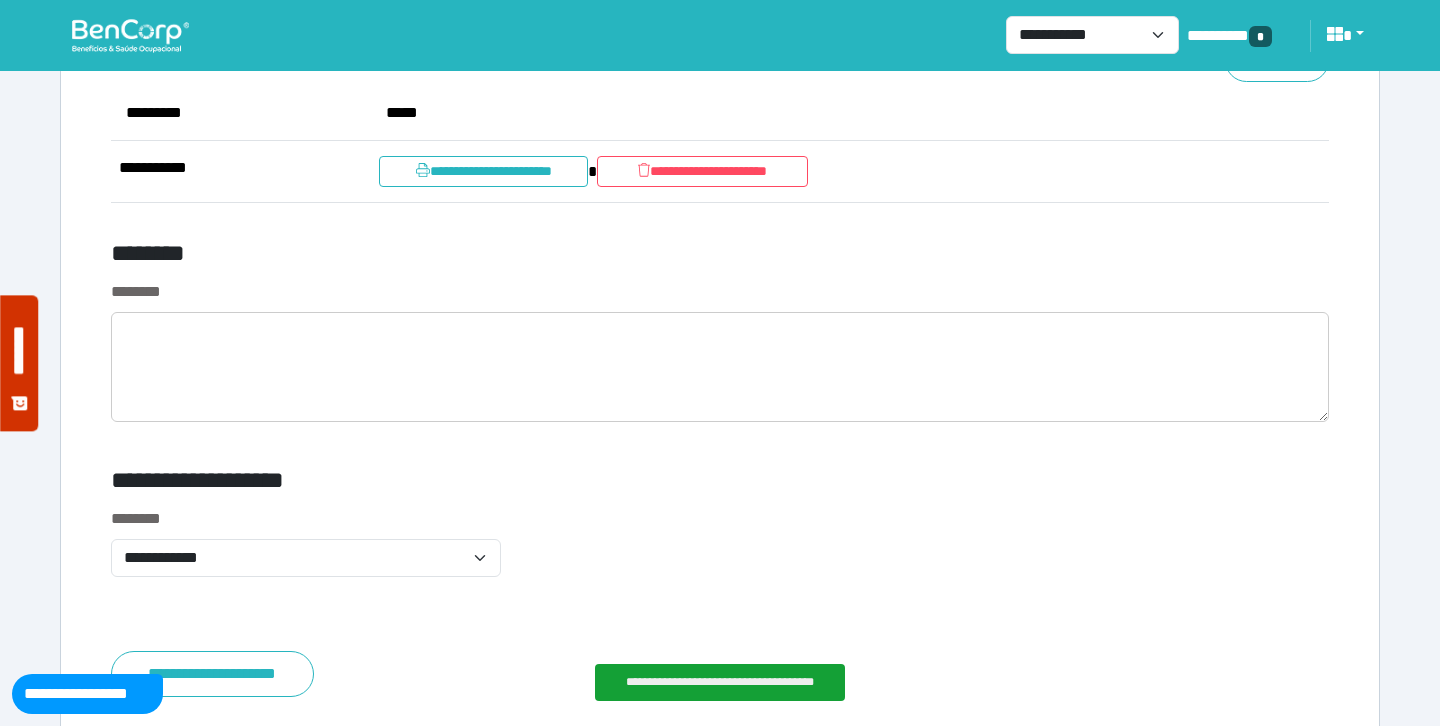 scroll, scrollTop: 8197, scrollLeft: 0, axis: vertical 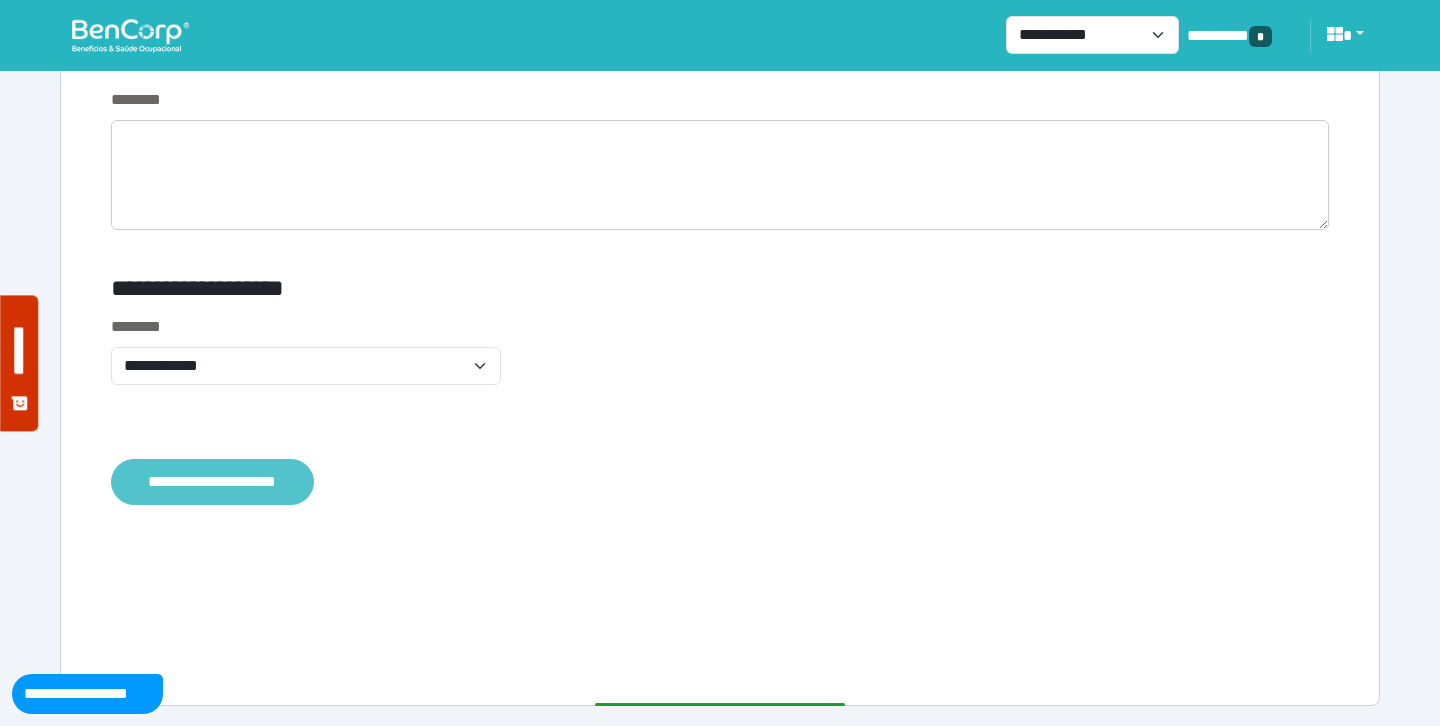 click on "**********" at bounding box center [212, 482] 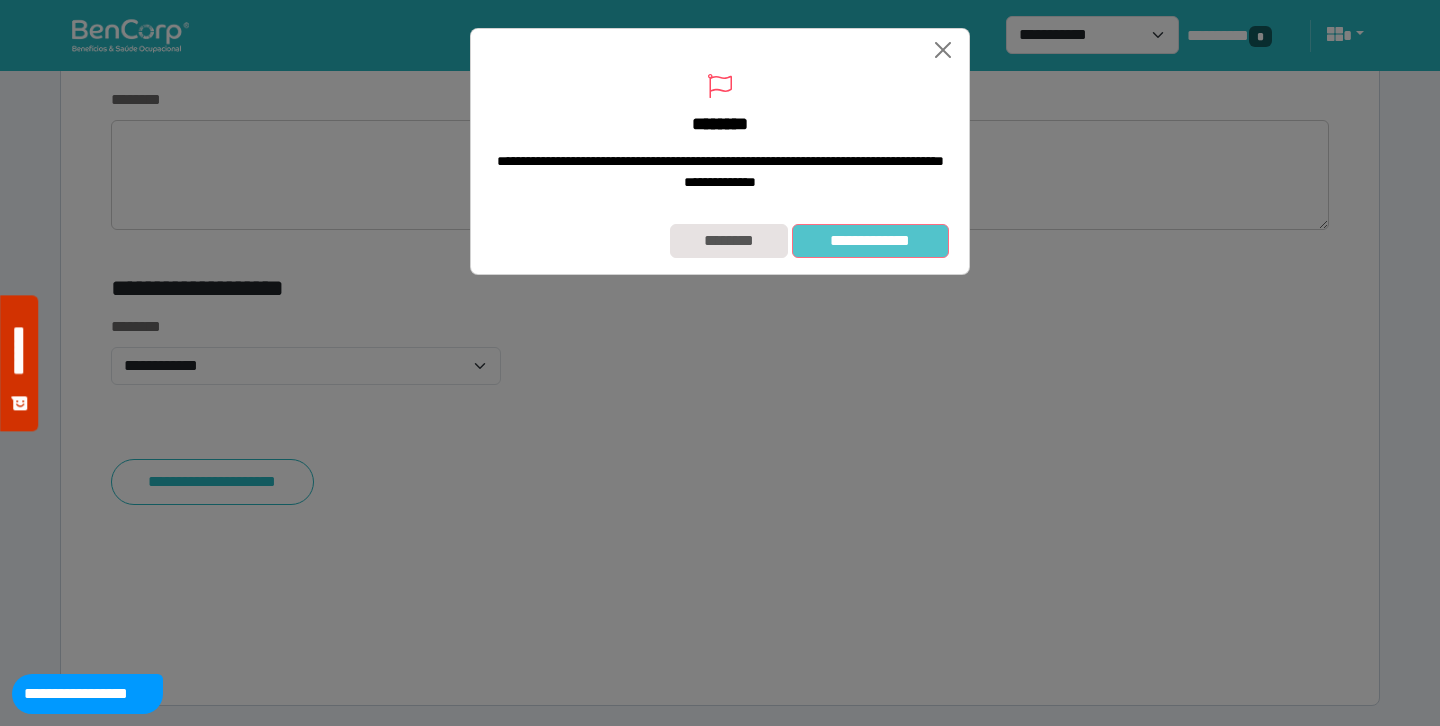 click on "**********" at bounding box center (870, 241) 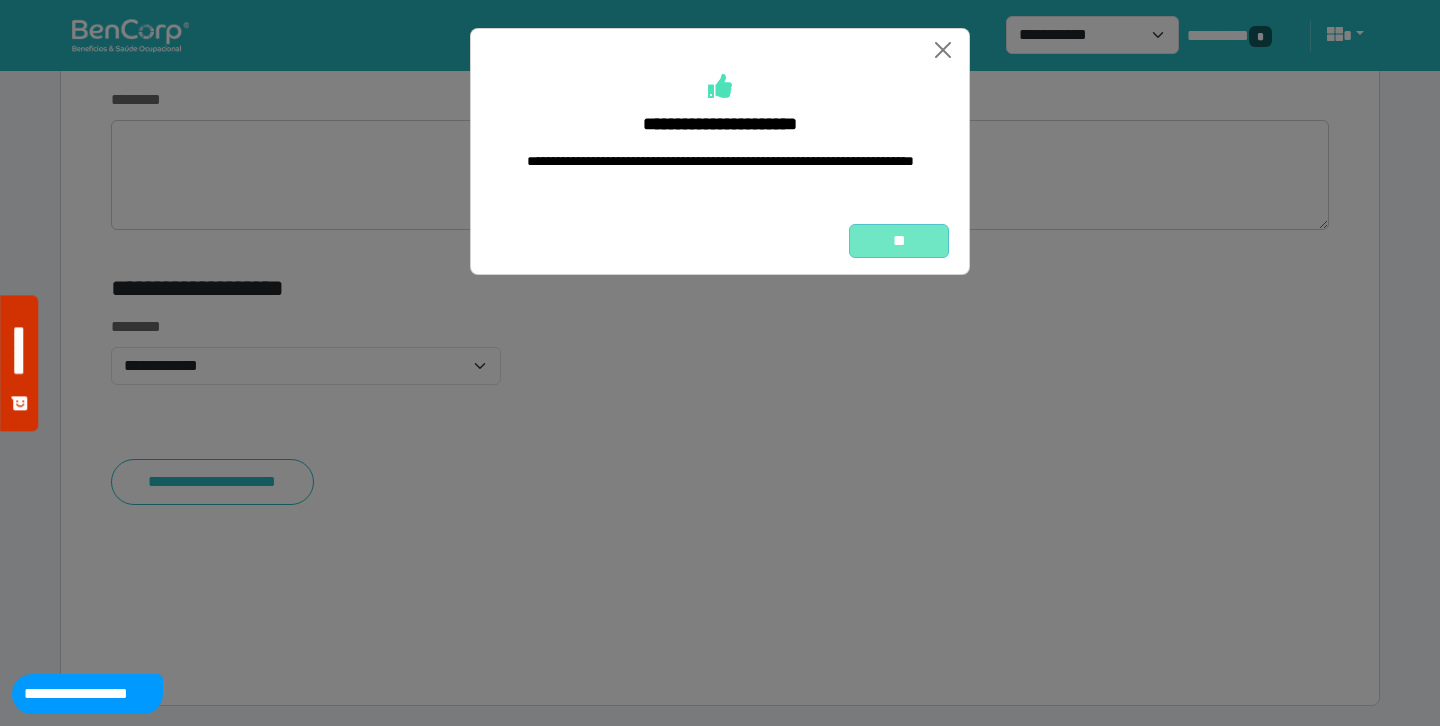click on "**" at bounding box center (899, 241) 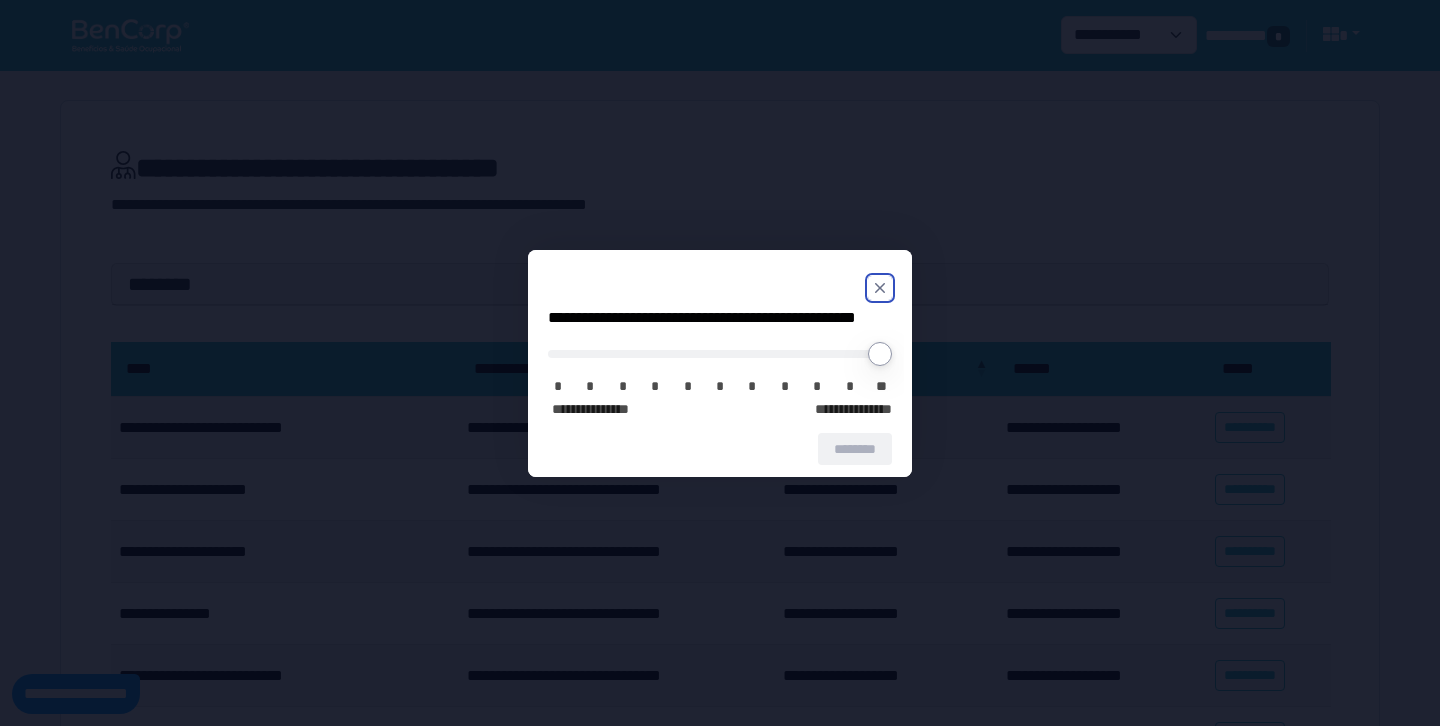 click on "**********" at bounding box center (720, 363) 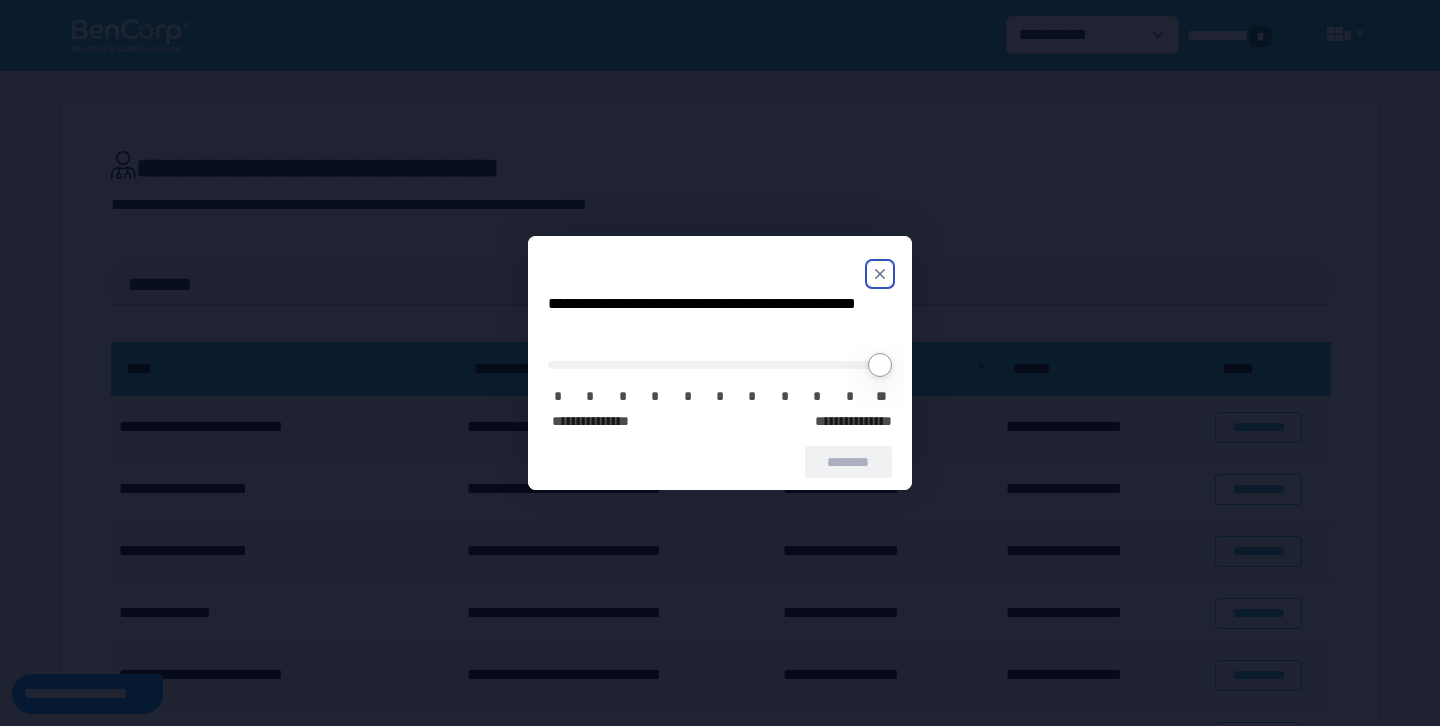 scroll, scrollTop: 0, scrollLeft: 0, axis: both 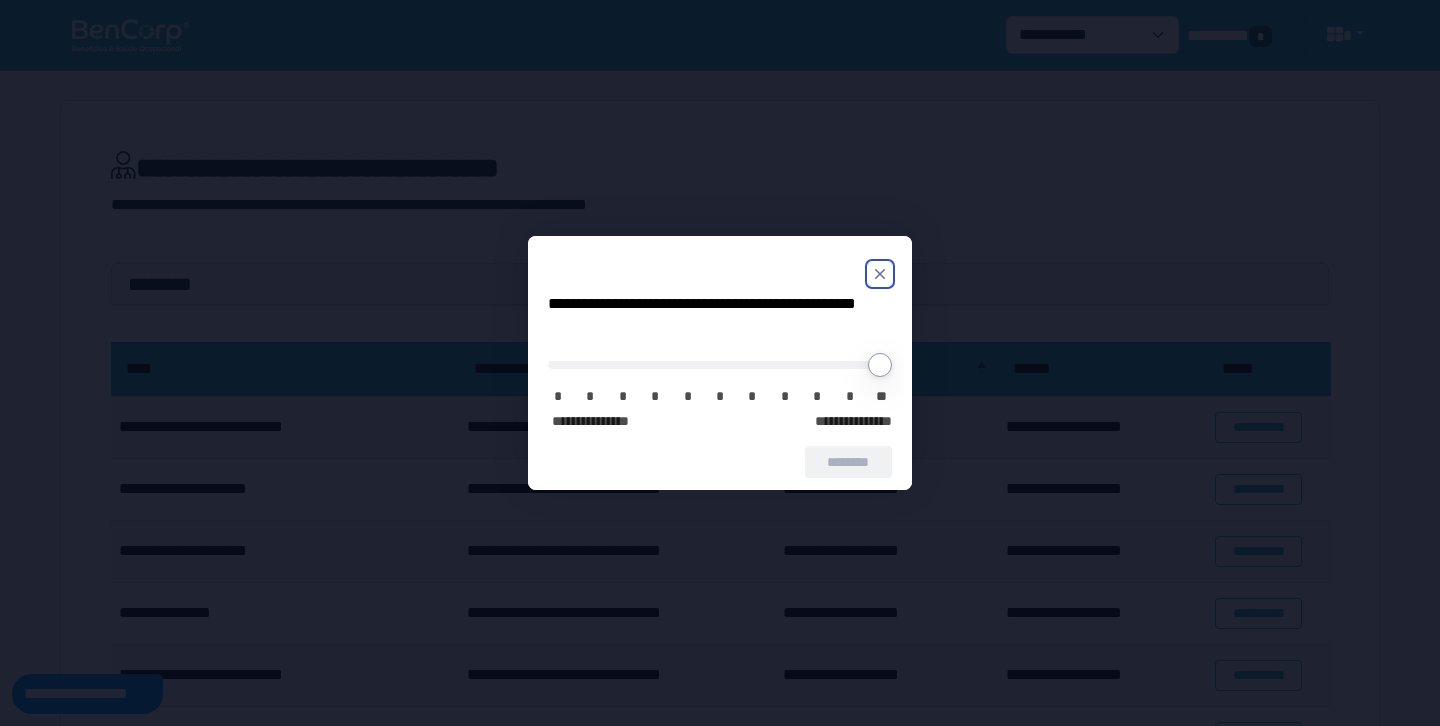 click 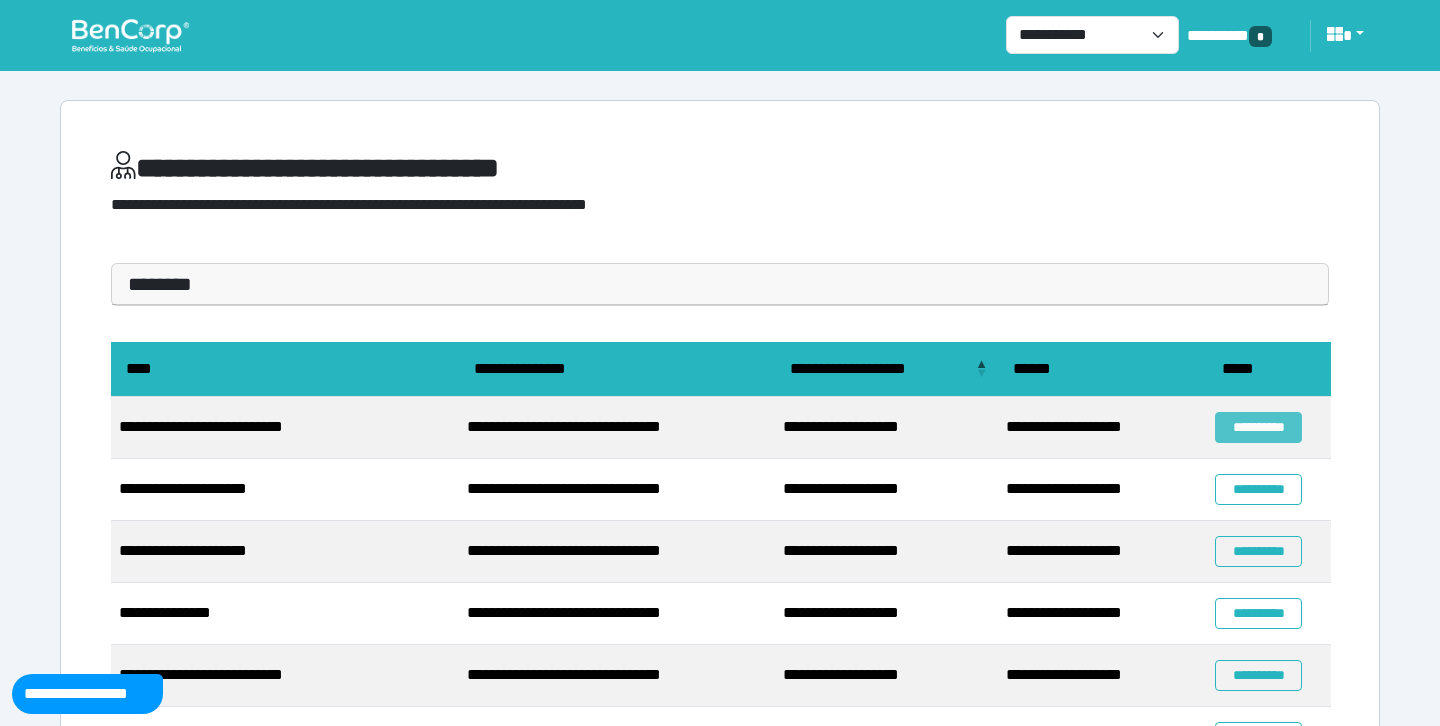 click on "**********" at bounding box center [1258, 427] 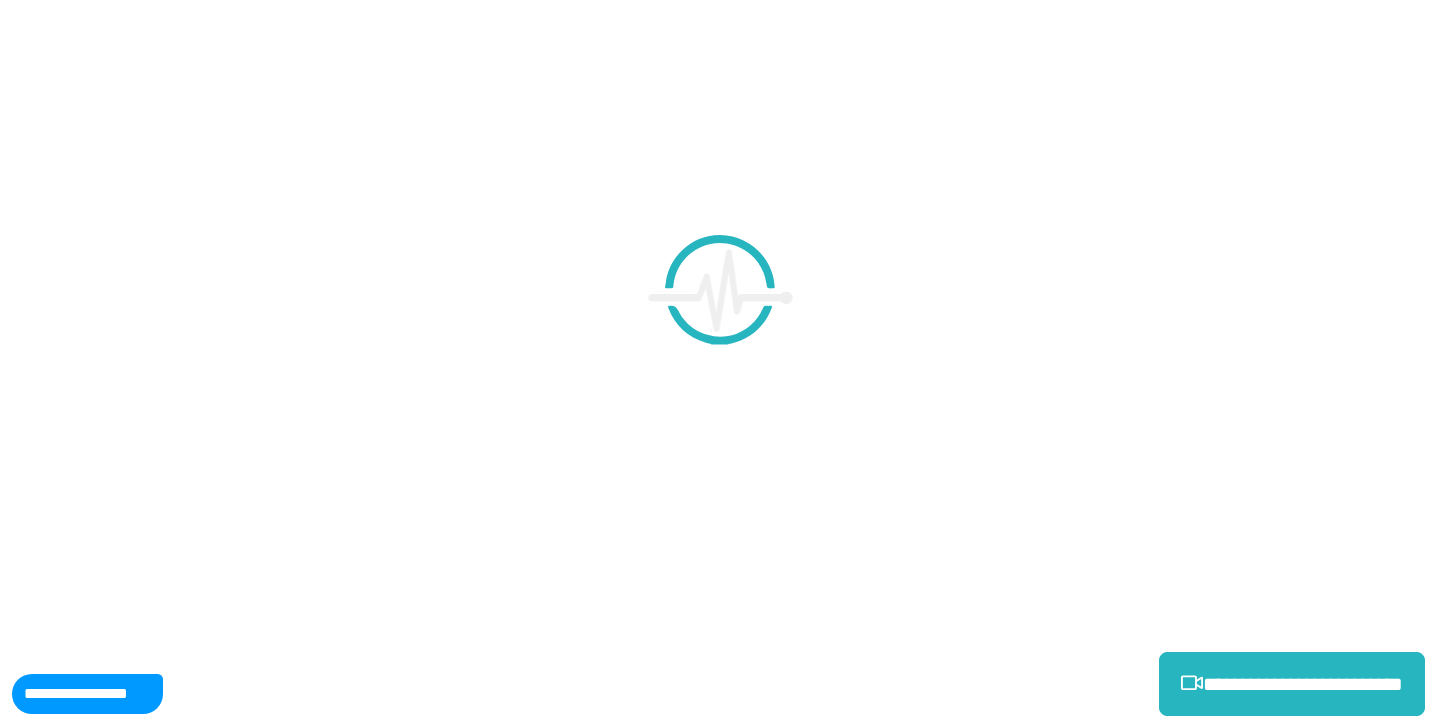 scroll, scrollTop: 0, scrollLeft: 0, axis: both 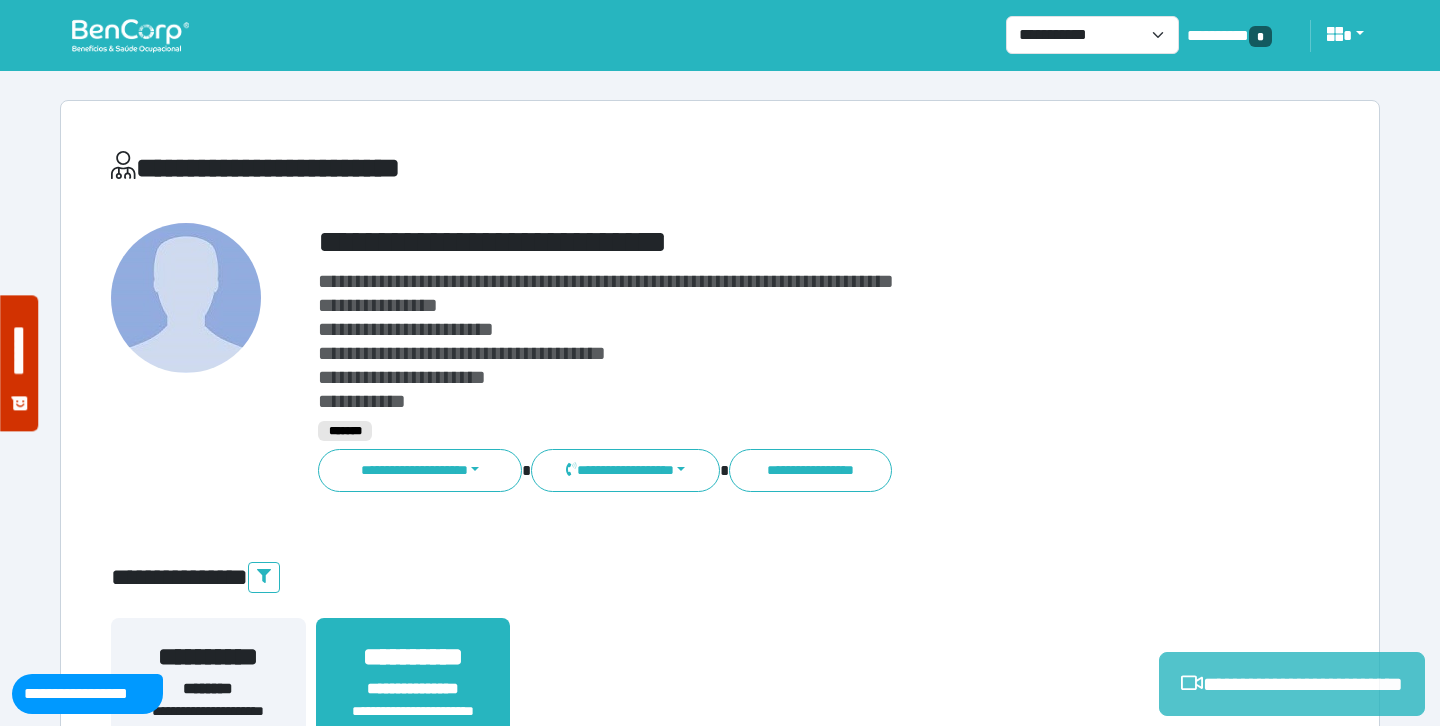 click on "**********" at bounding box center (1292, 684) 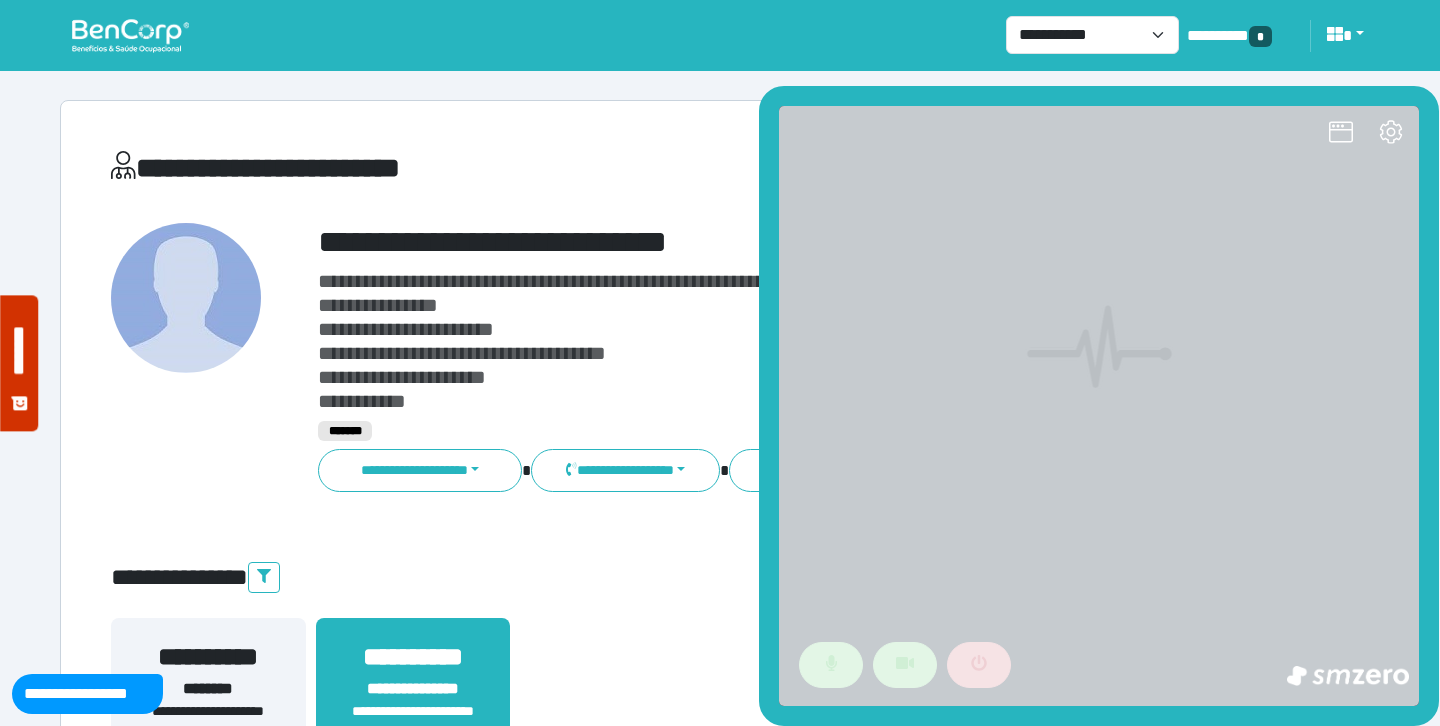 scroll, scrollTop: 0, scrollLeft: 0, axis: both 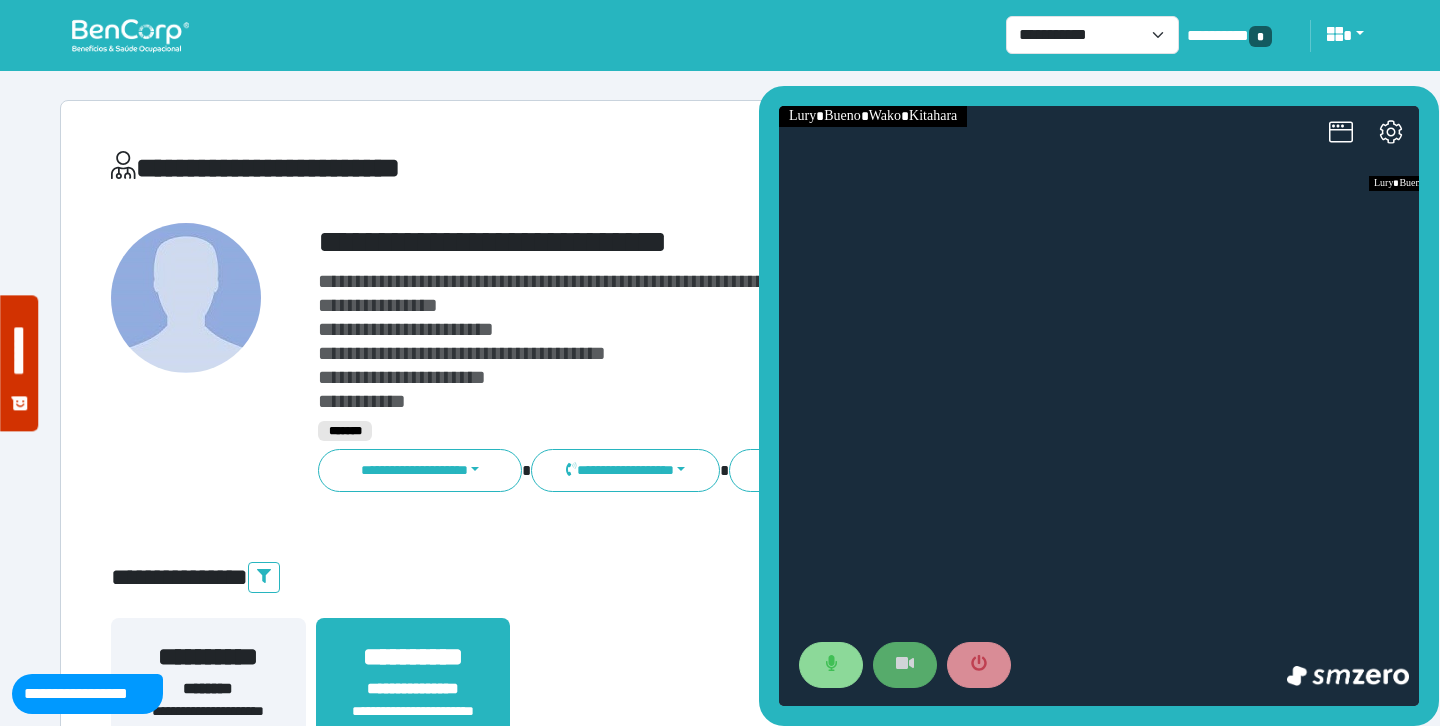 click 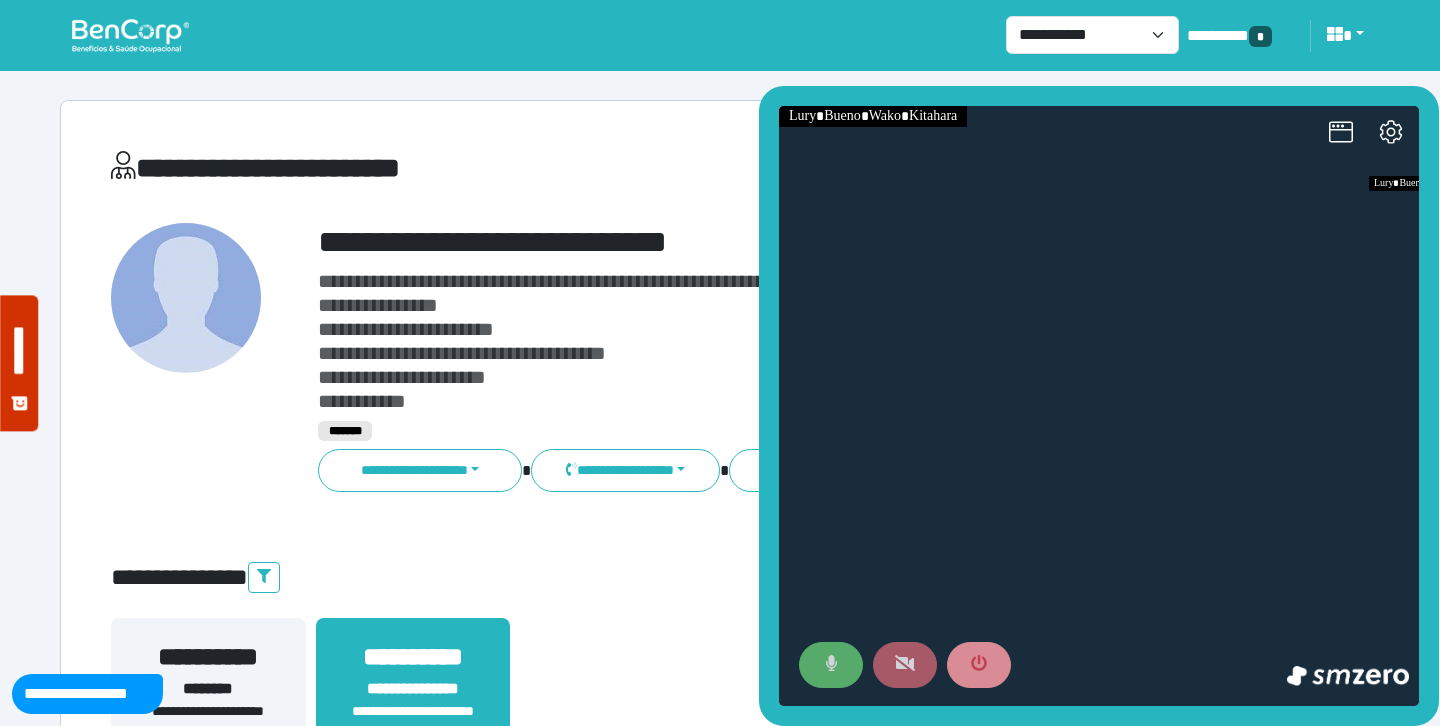 click at bounding box center (831, 665) 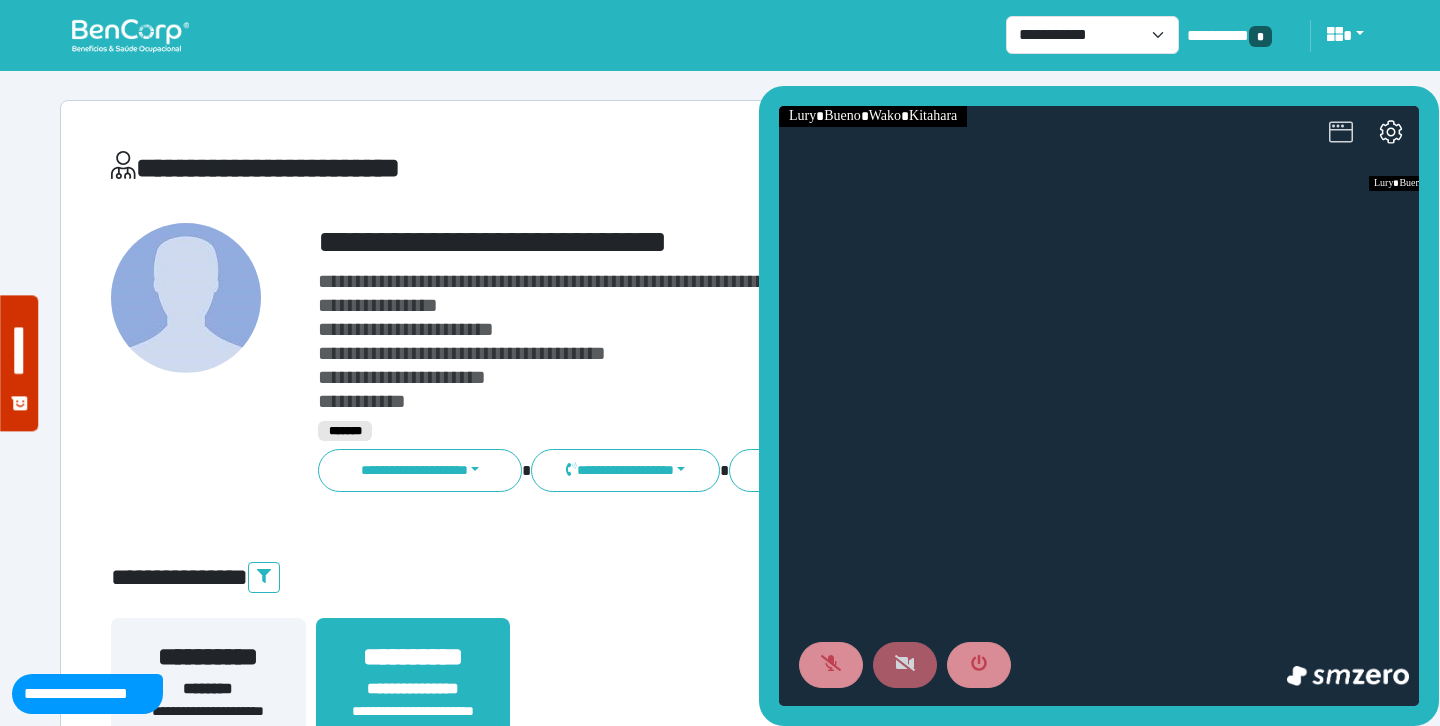click 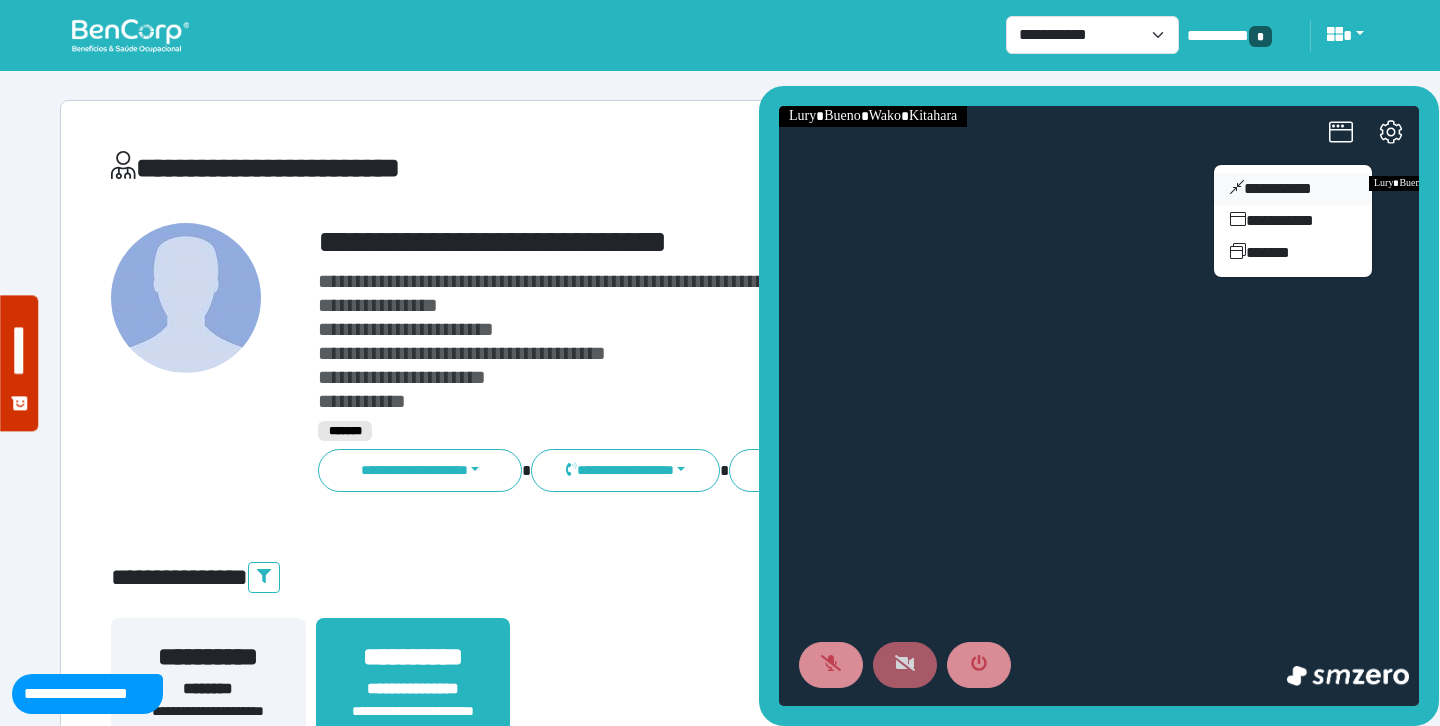 click on "**********" at bounding box center [1293, 189] 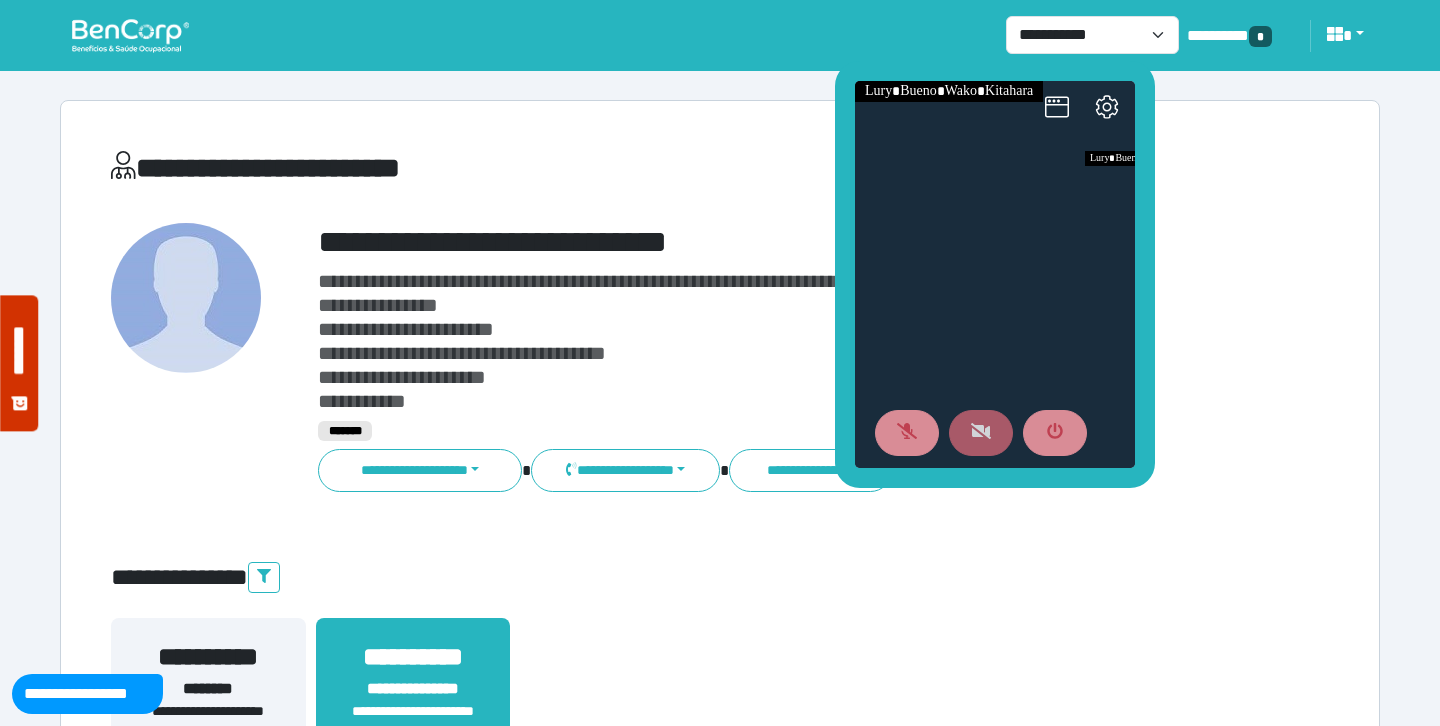drag, startPoint x: 1194, startPoint y: 304, endPoint x: 911, endPoint y: 65, distance: 370.41867 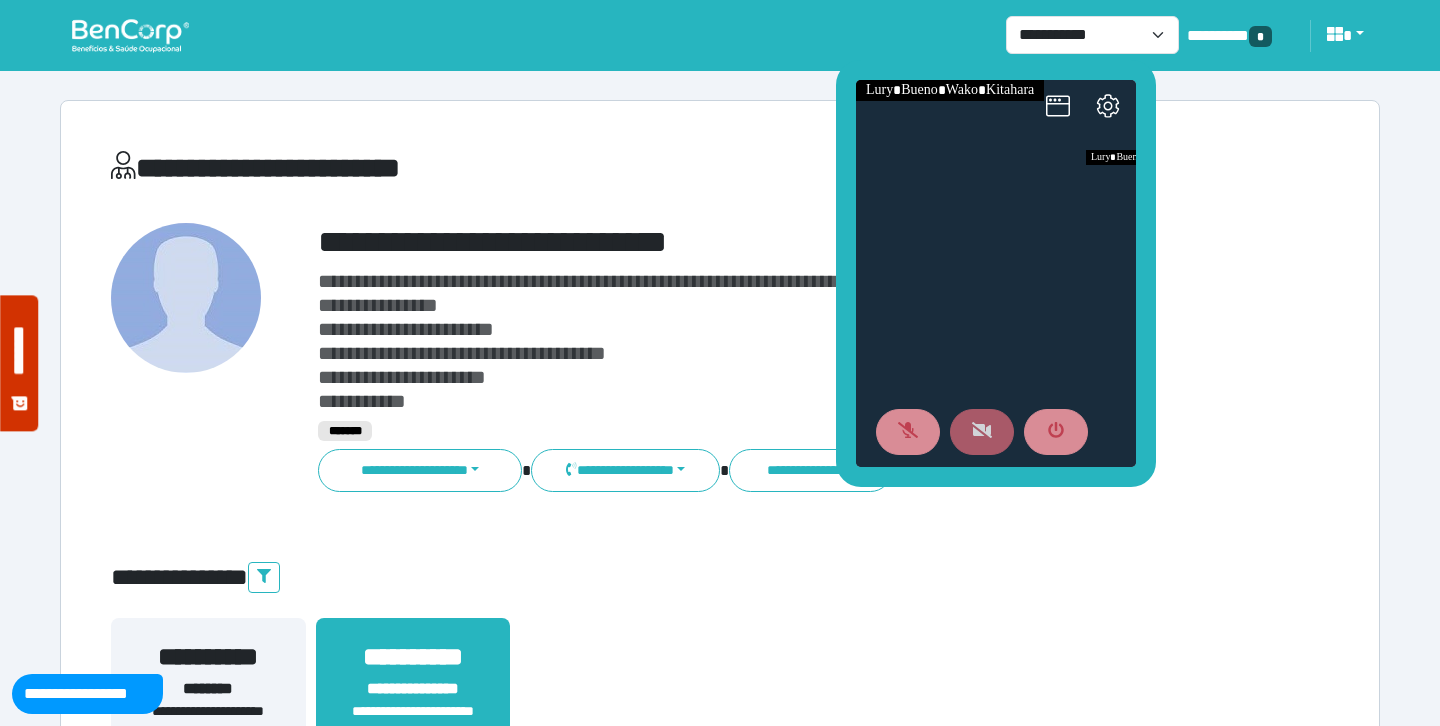 click on "**********" at bounding box center (720, 358) 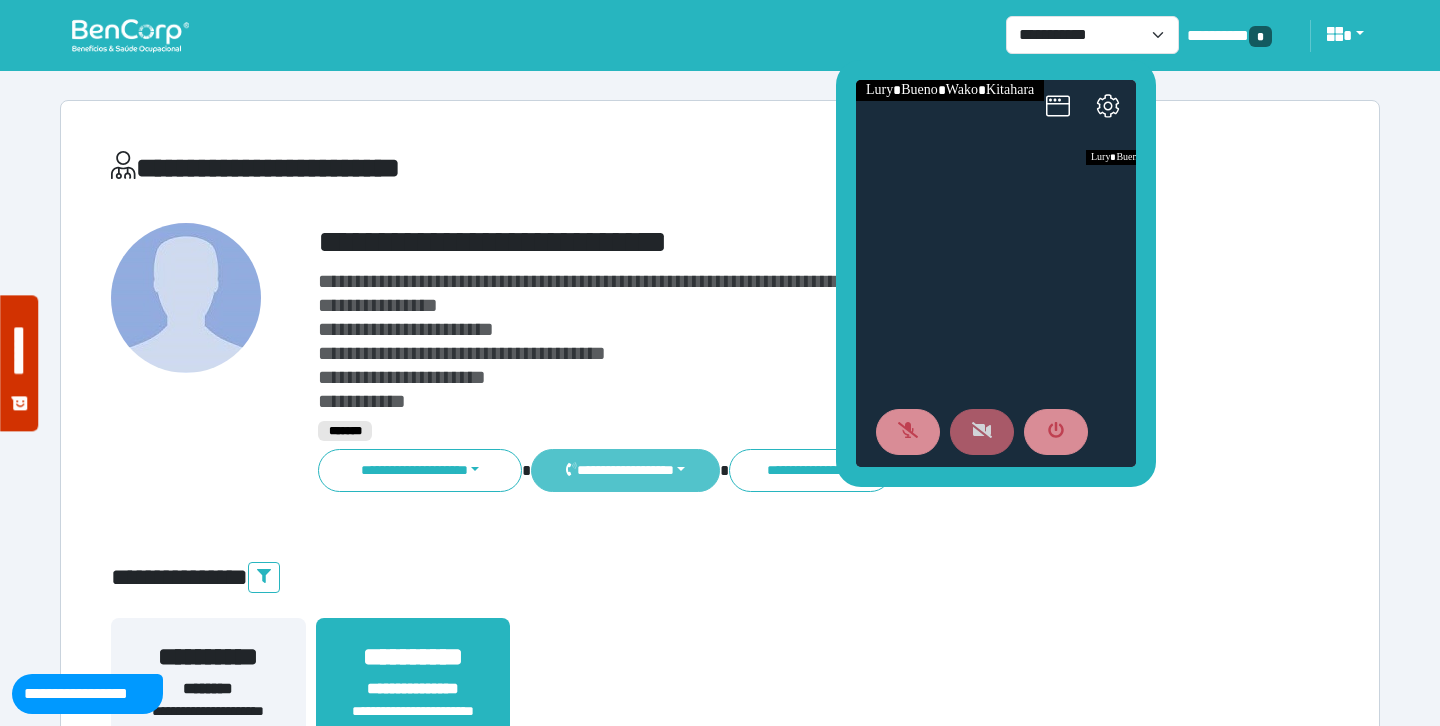 click on "**********" at bounding box center [625, 470] 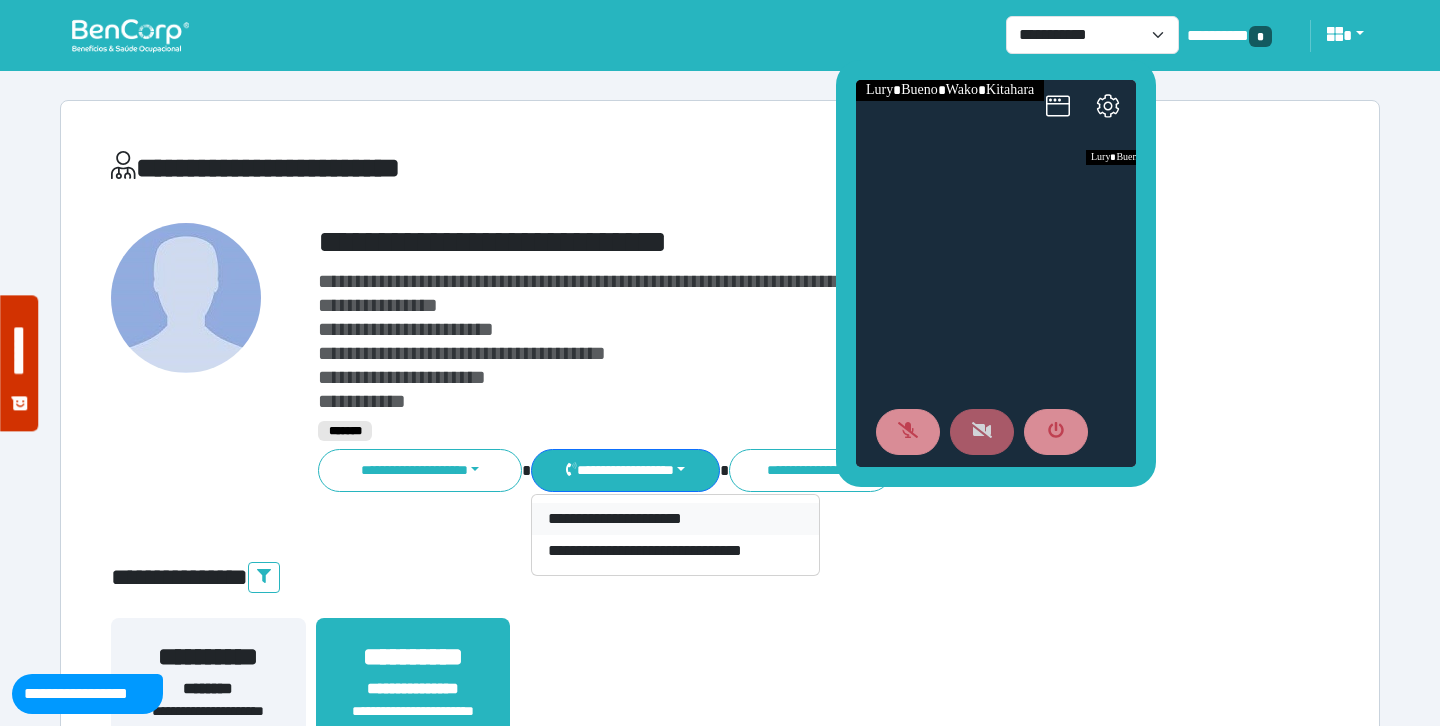 click on "**********" at bounding box center [675, 519] 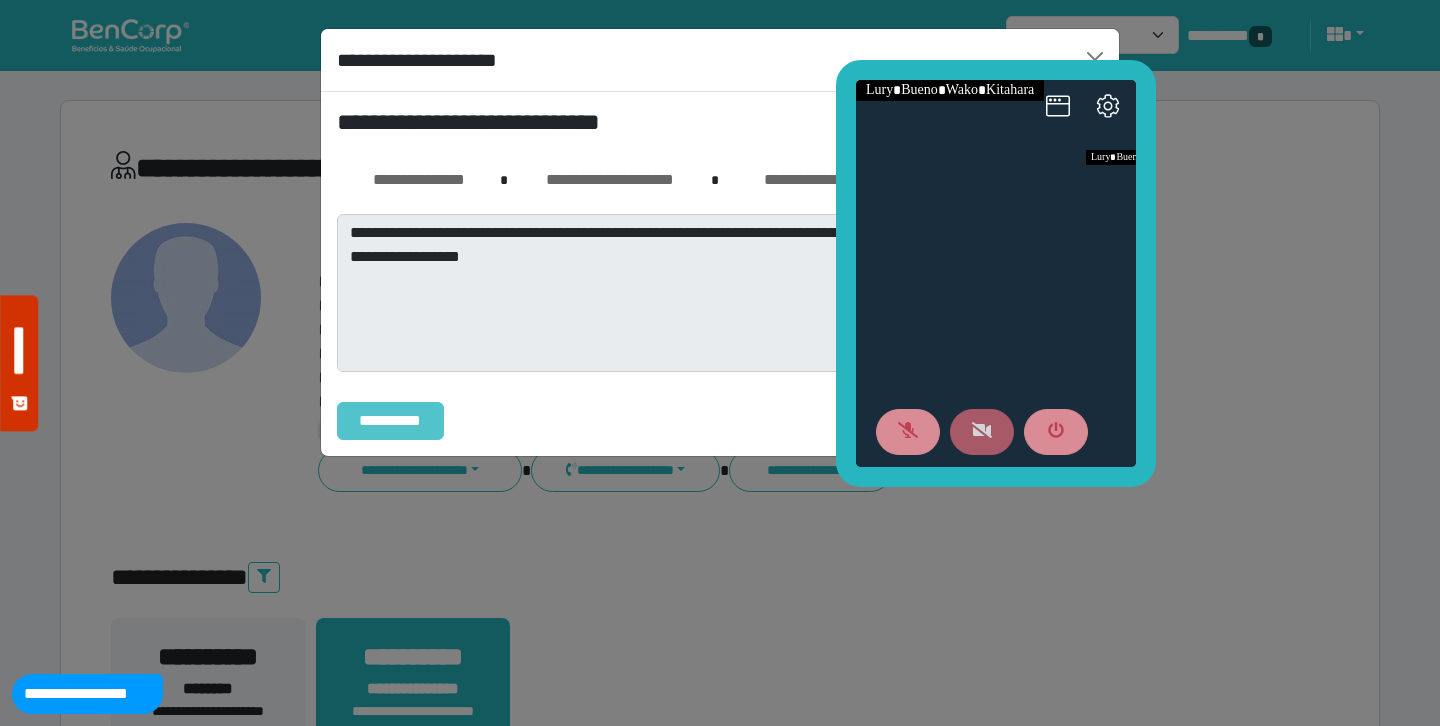 click on "**********" at bounding box center (390, 421) 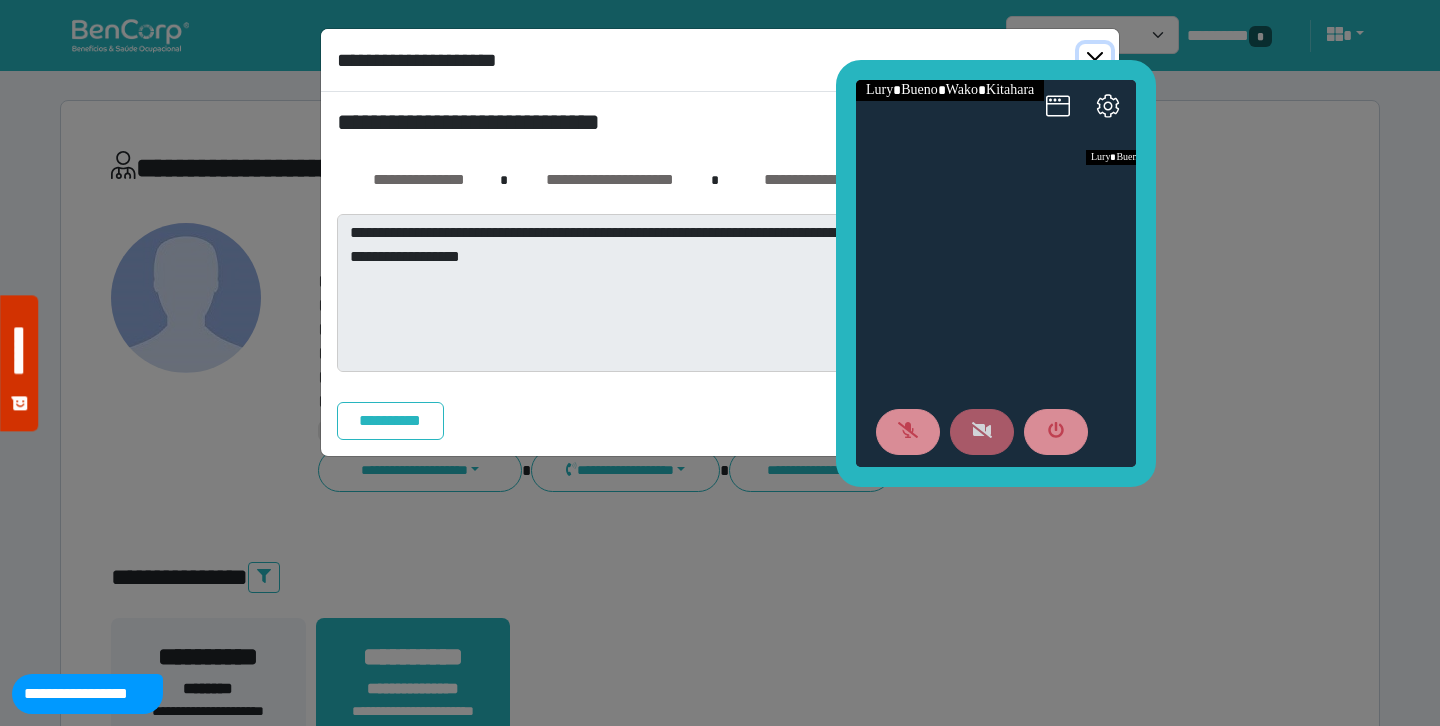 click at bounding box center [1095, 60] 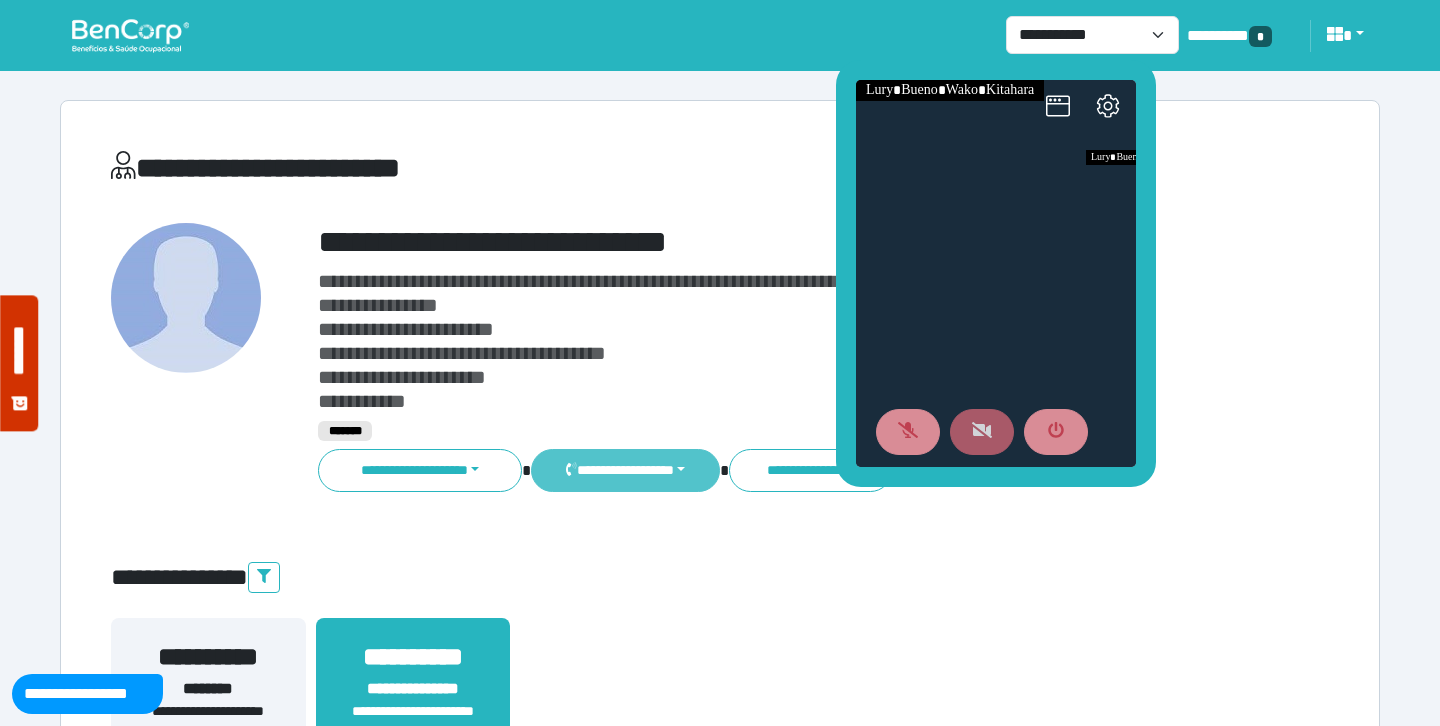 click on "**********" at bounding box center [625, 470] 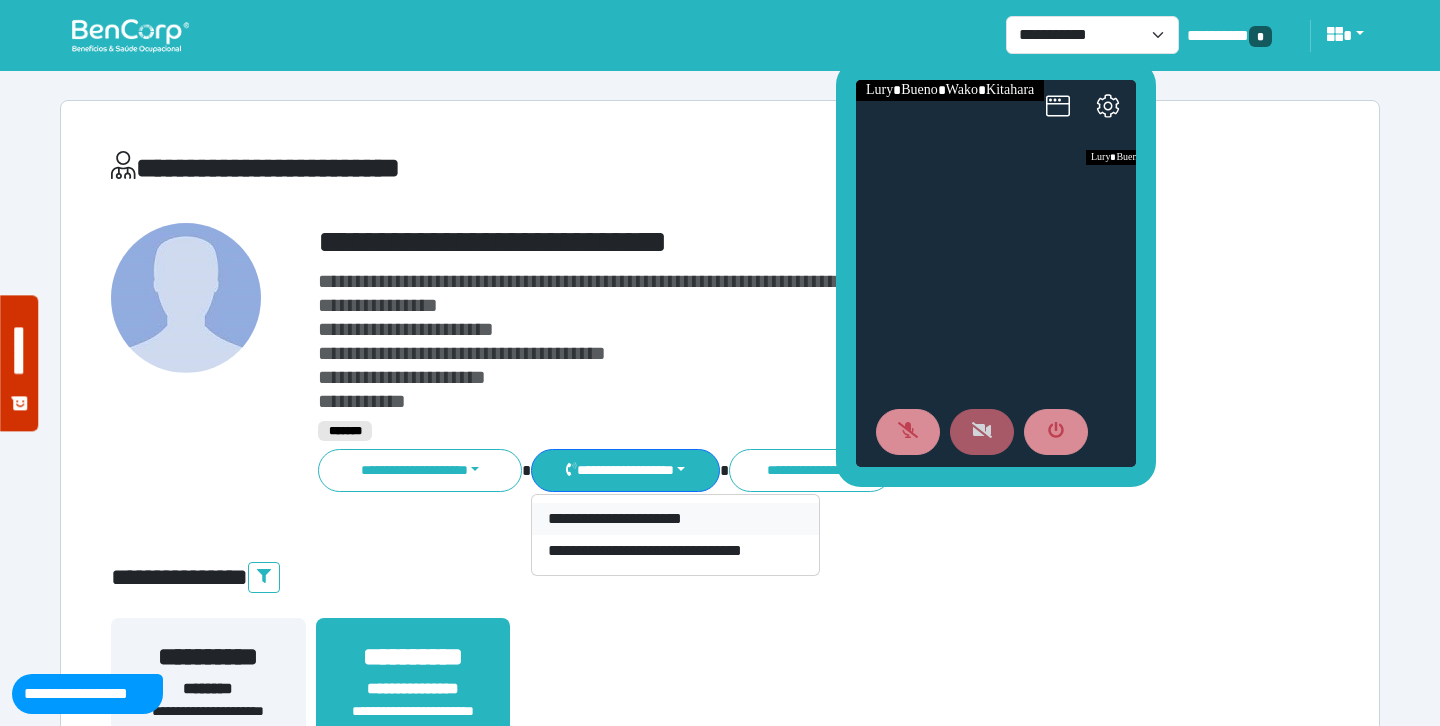 click on "**********" at bounding box center [675, 519] 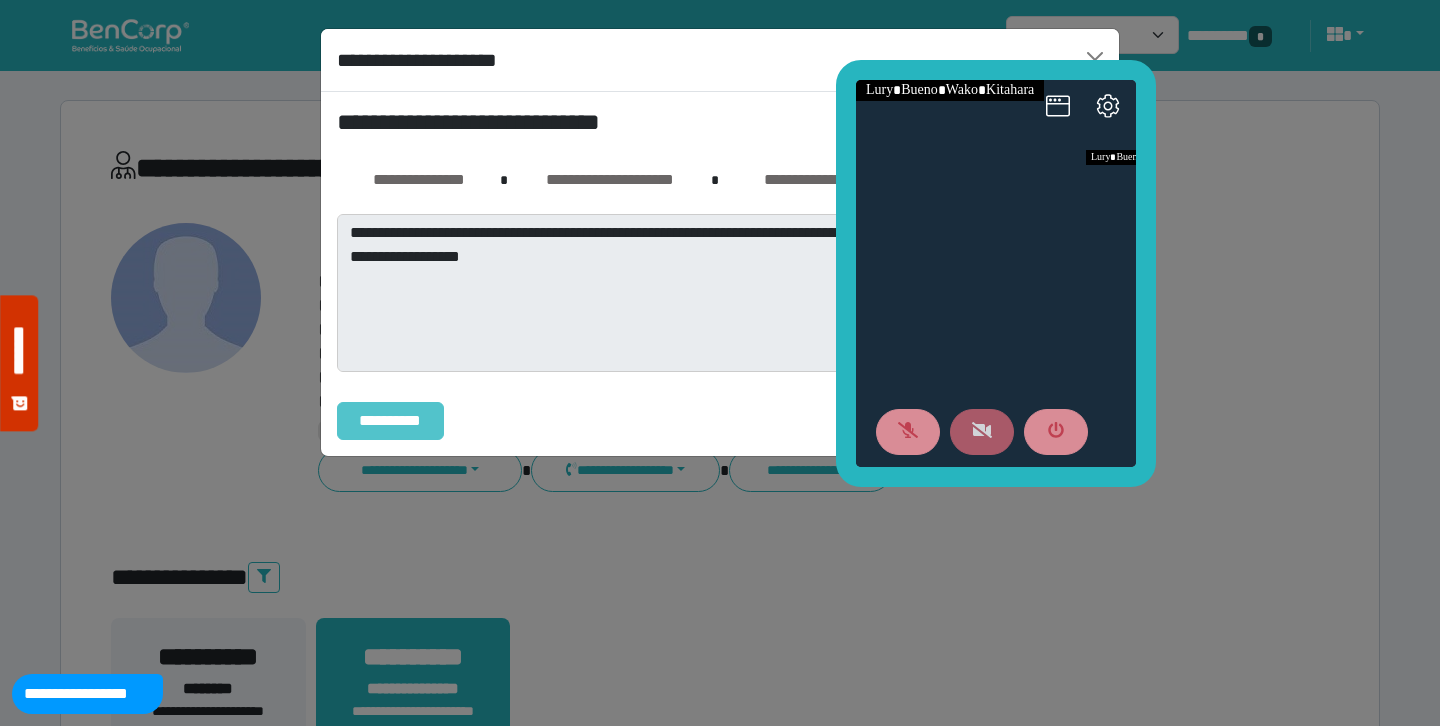 click on "**********" at bounding box center [390, 421] 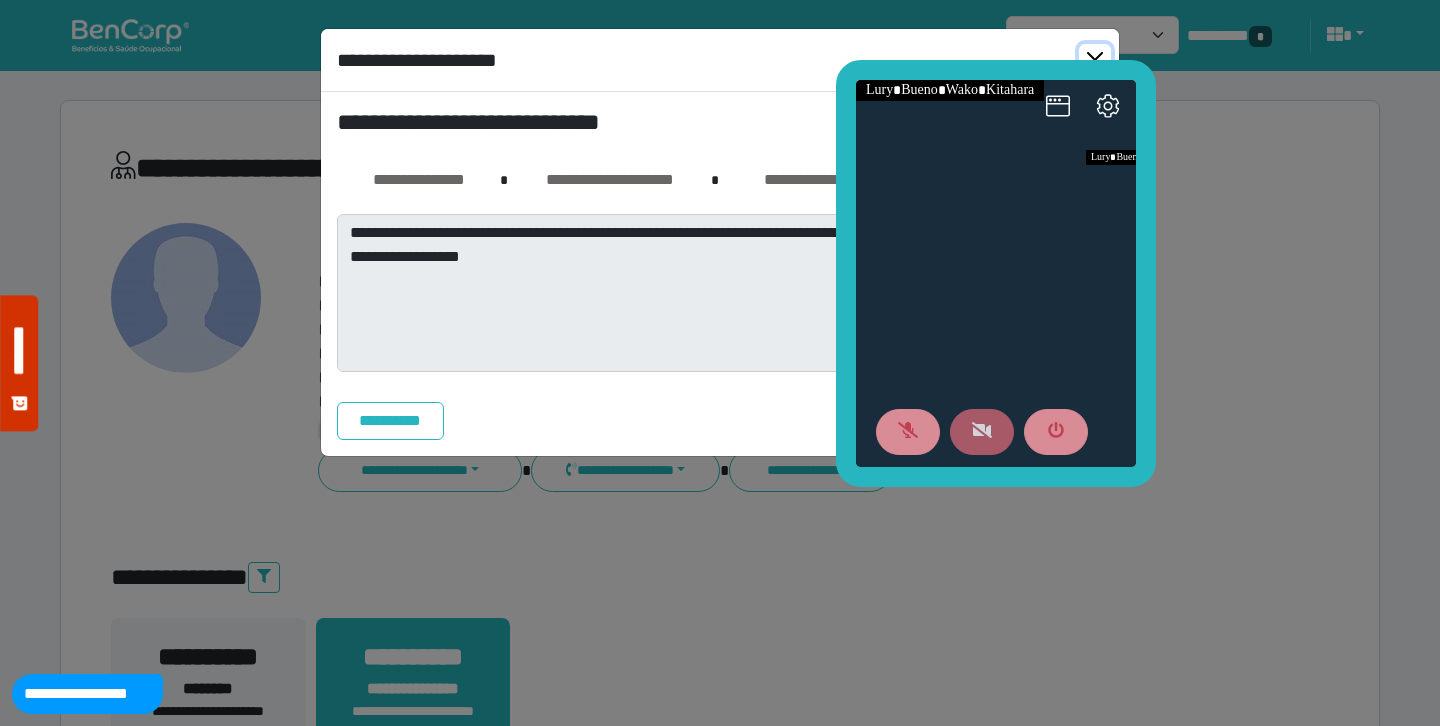 click at bounding box center (1095, 60) 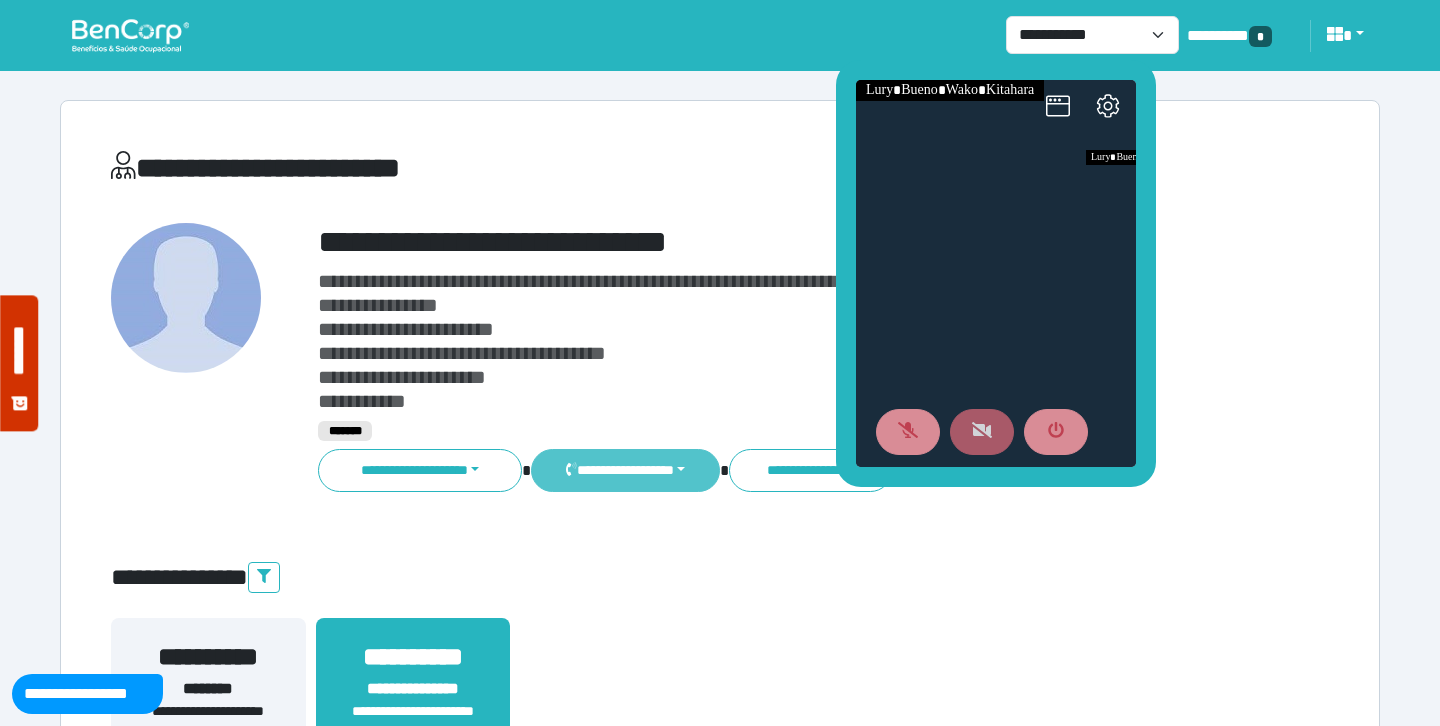click on "**********" at bounding box center [625, 470] 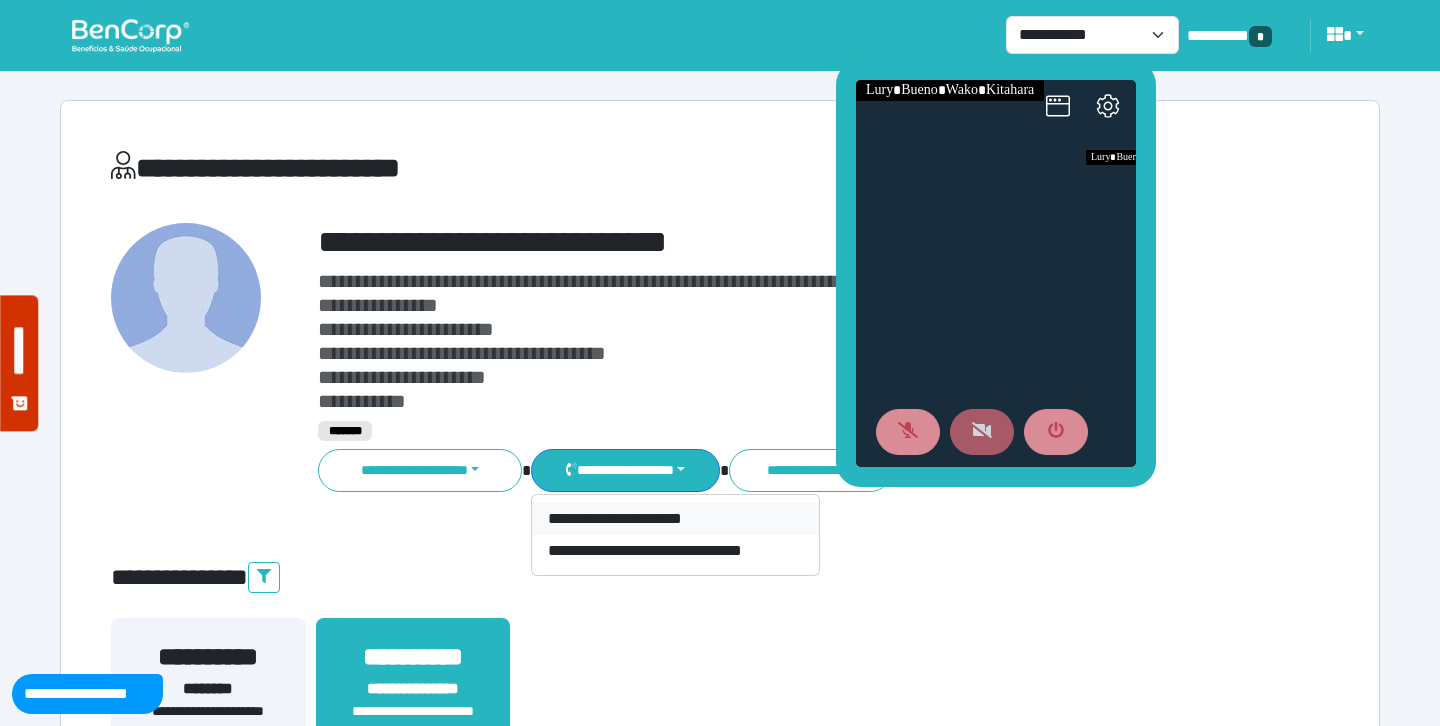 click on "**********" at bounding box center [675, 519] 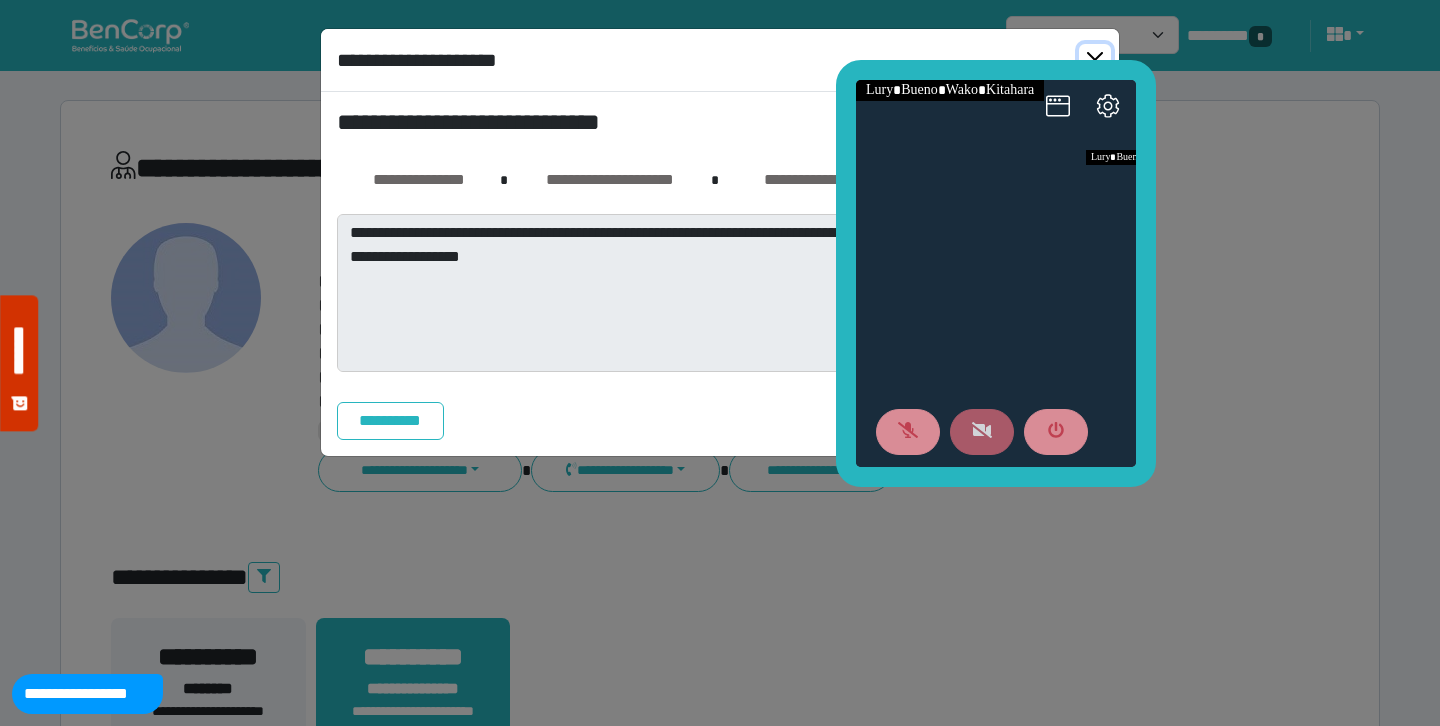 click at bounding box center [1095, 60] 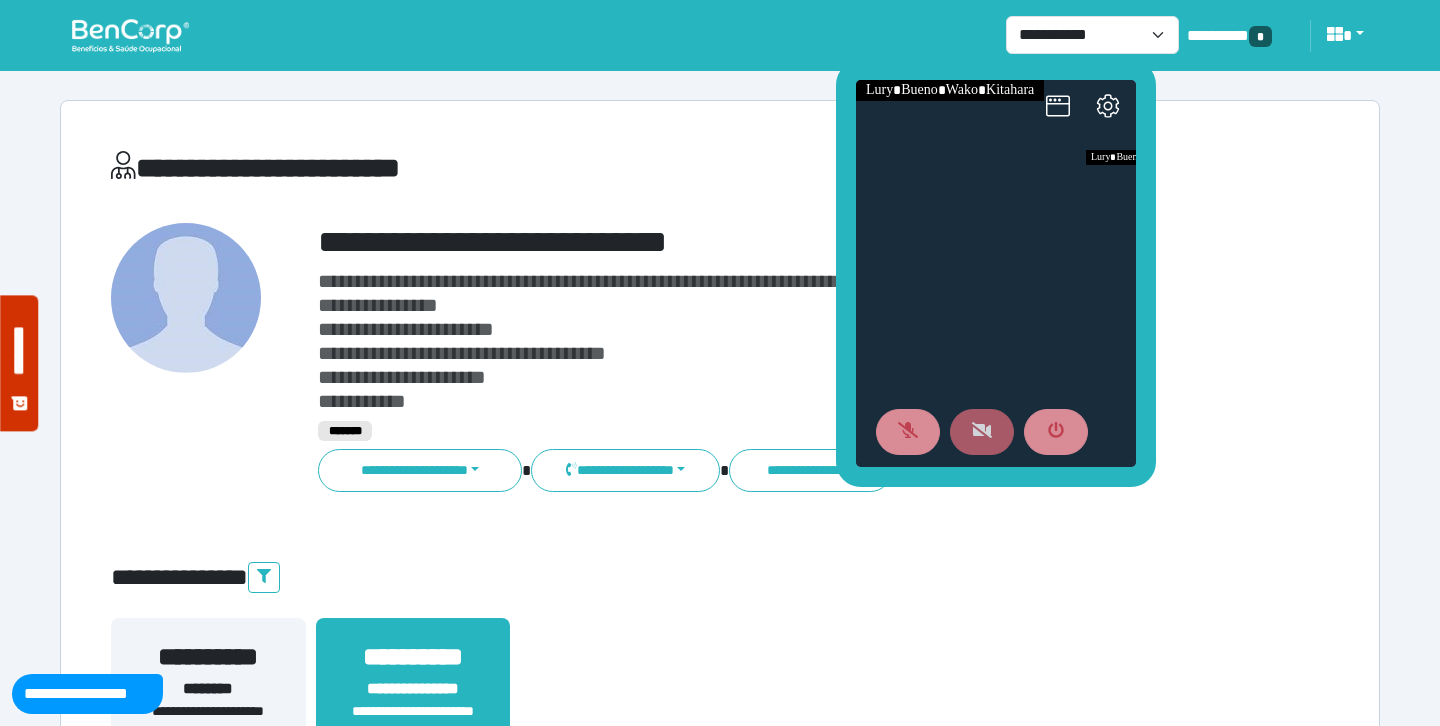 click on "**********" at bounding box center [720, 4345] 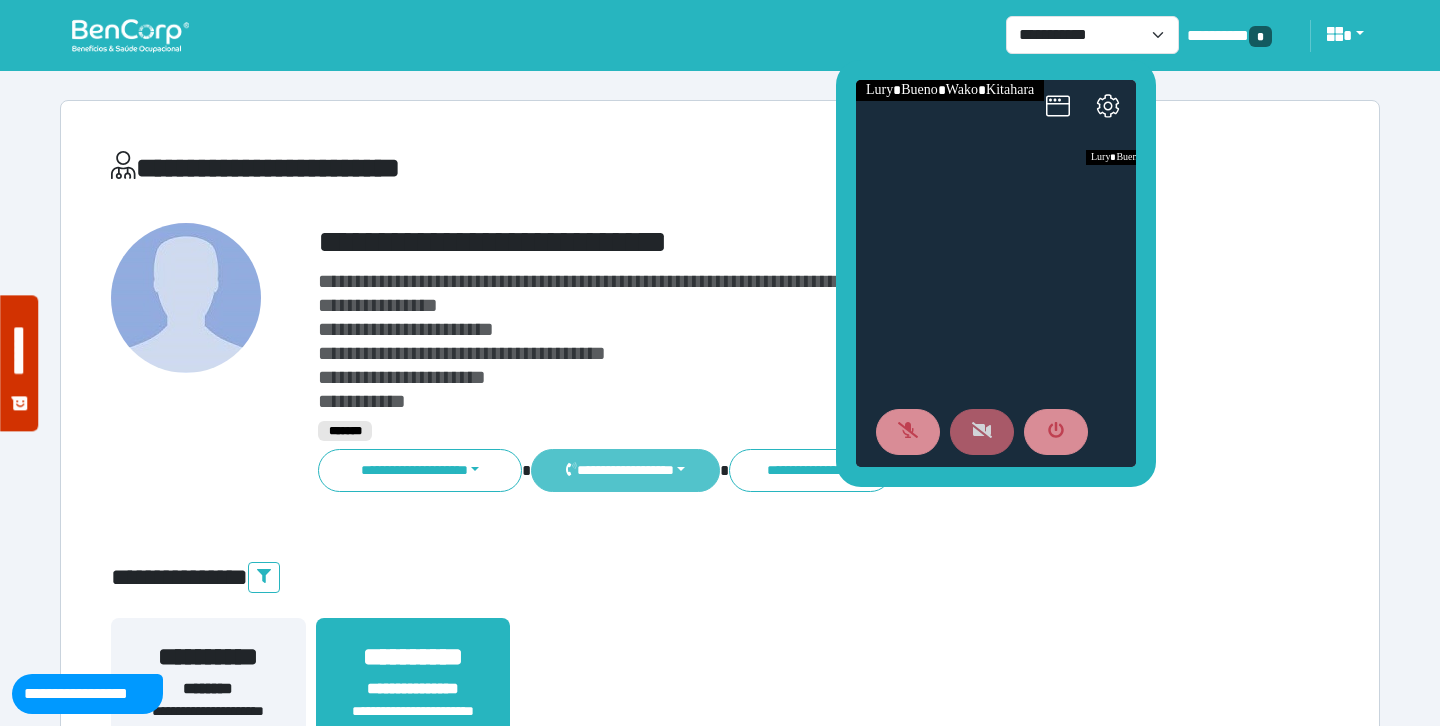 click on "**********" at bounding box center [625, 470] 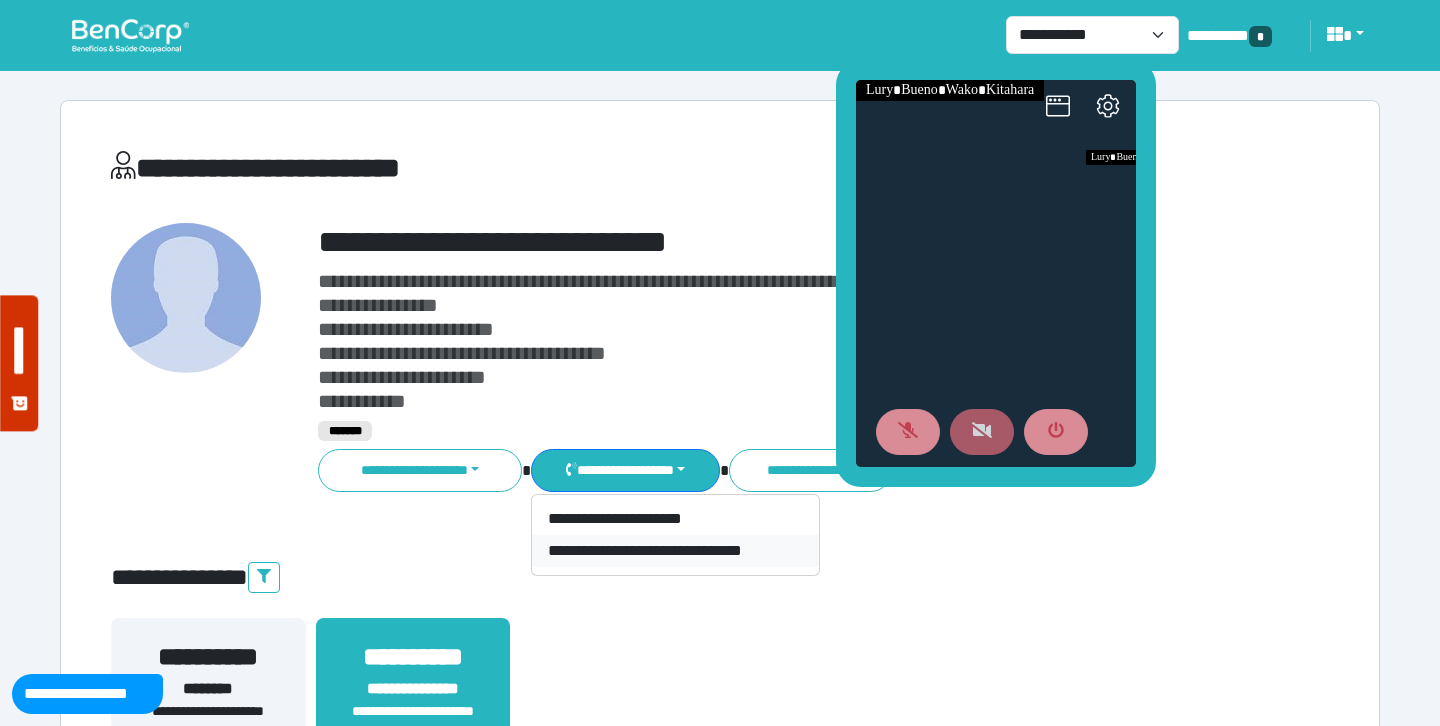 click on "**********" at bounding box center [675, 551] 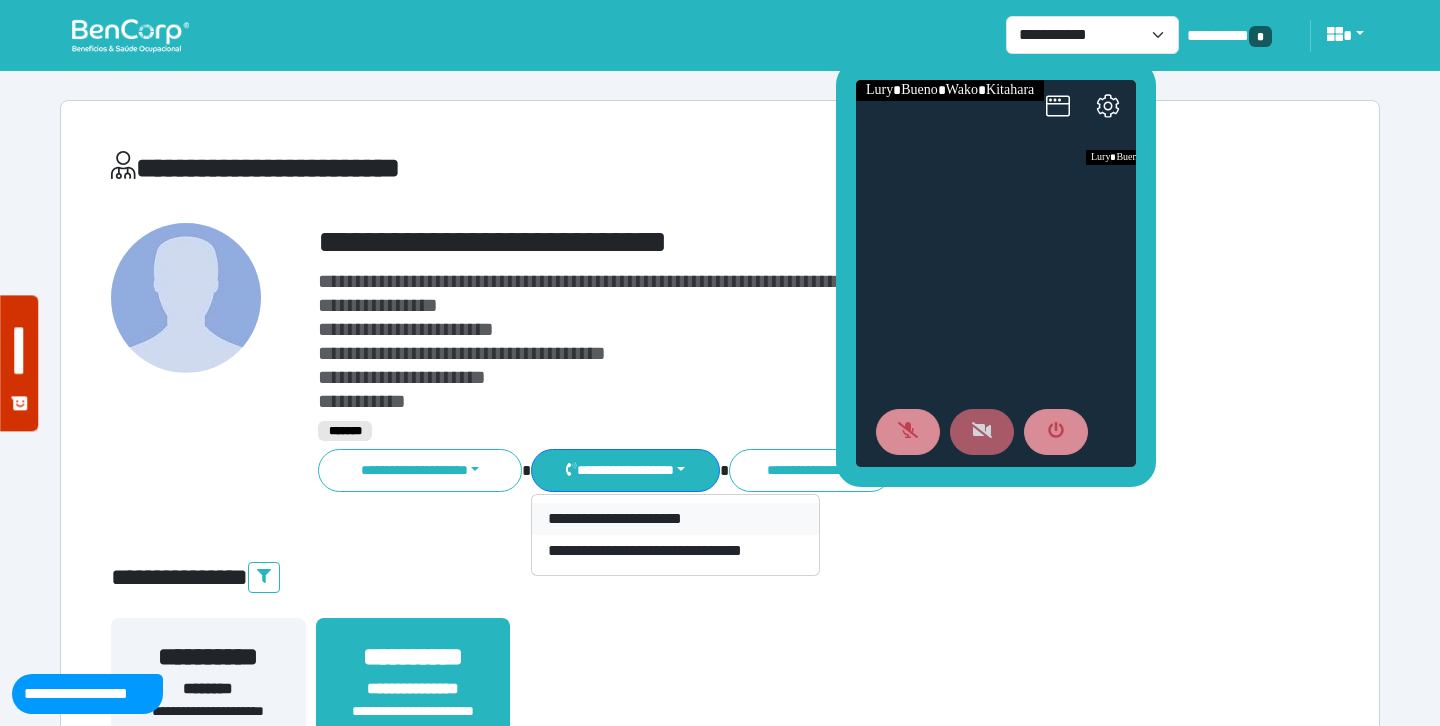 click on "**********" at bounding box center (675, 519) 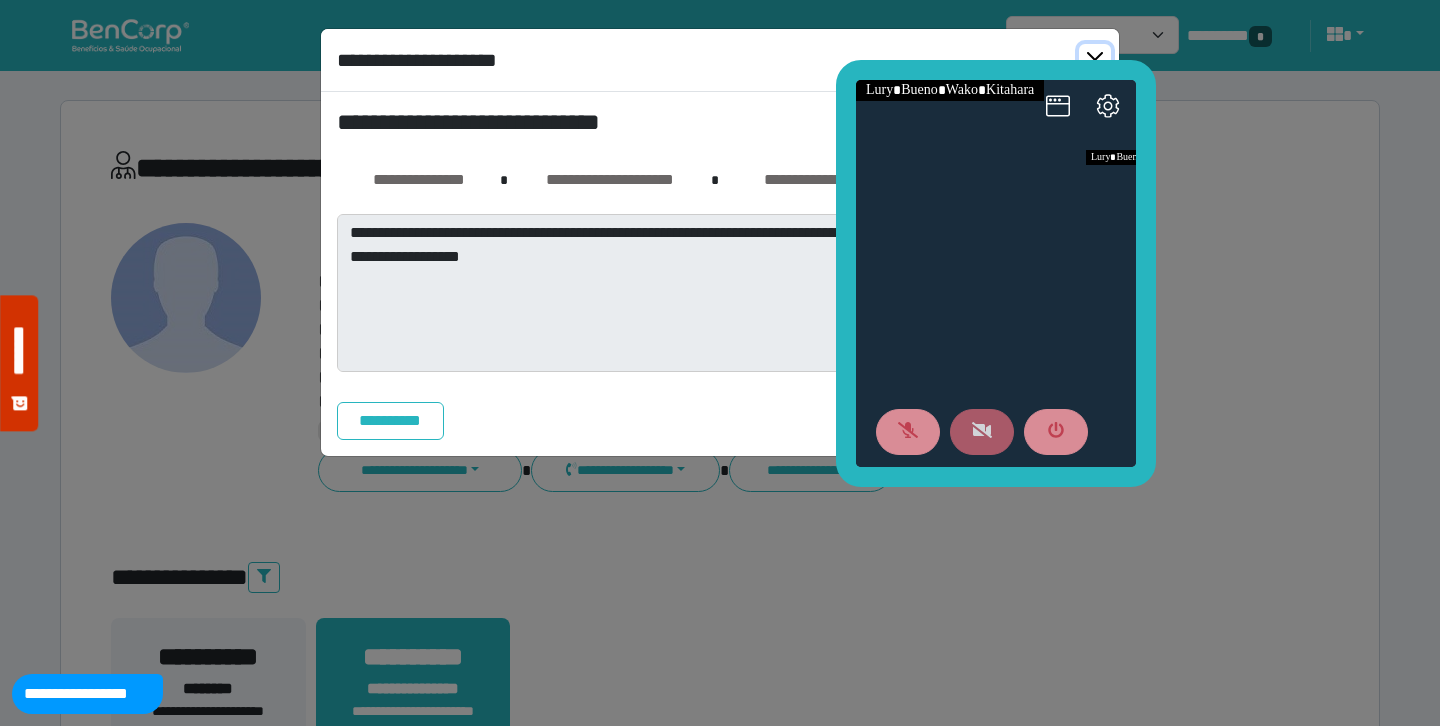 click at bounding box center [1095, 60] 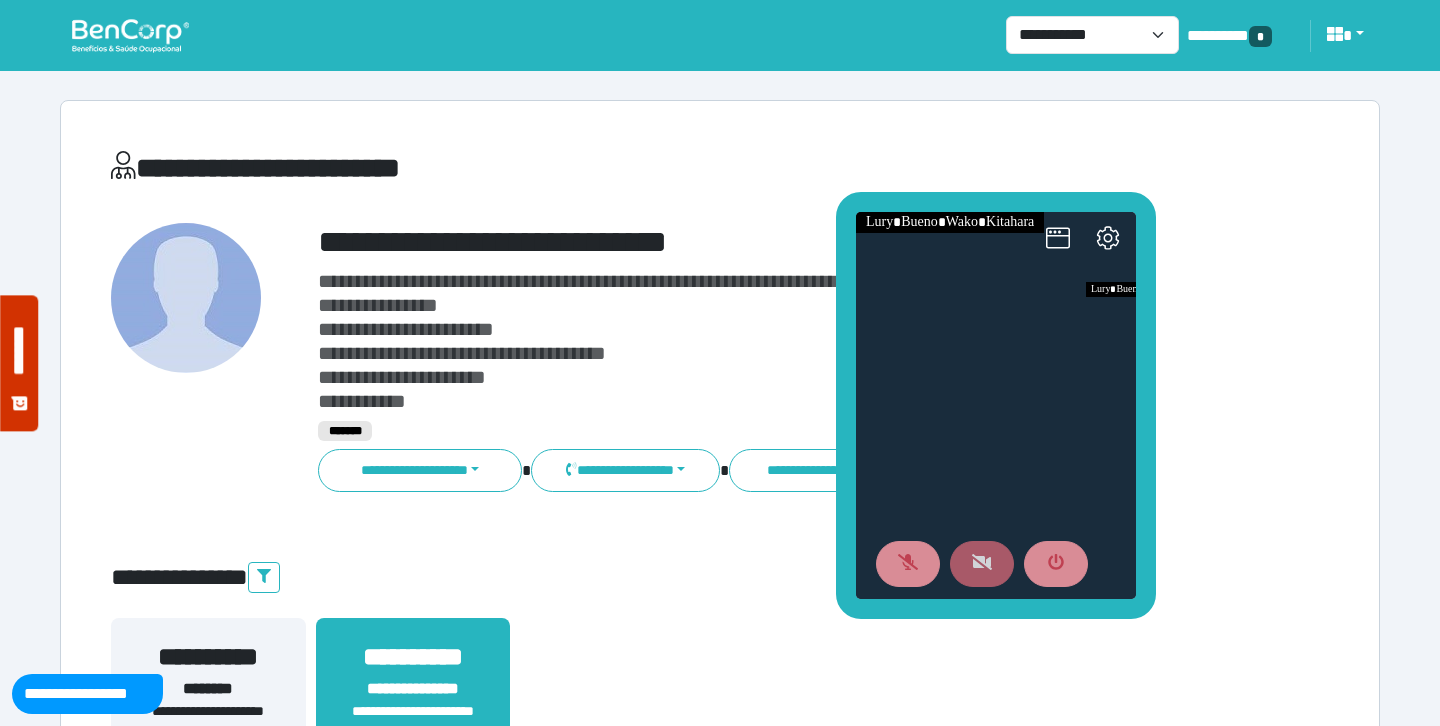 drag, startPoint x: 1149, startPoint y: 250, endPoint x: 1149, endPoint y: 382, distance: 132 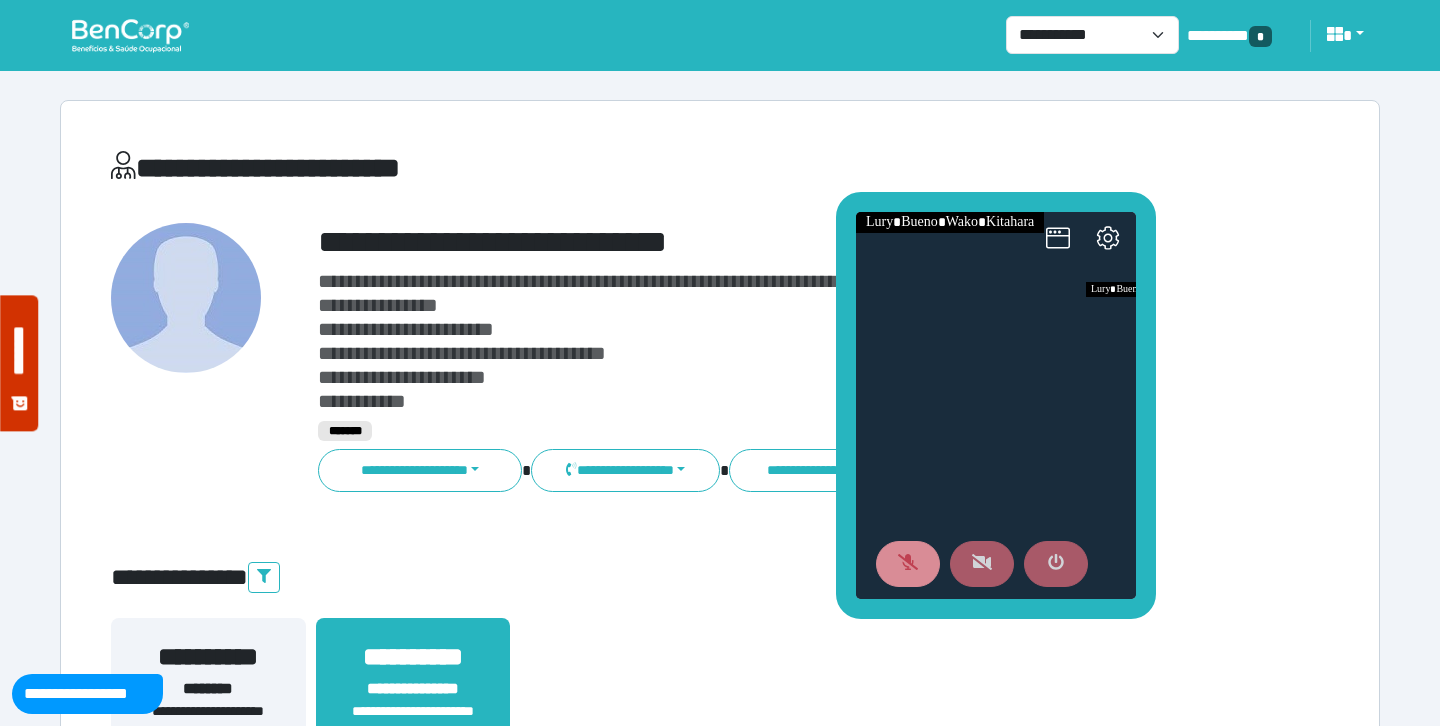 click 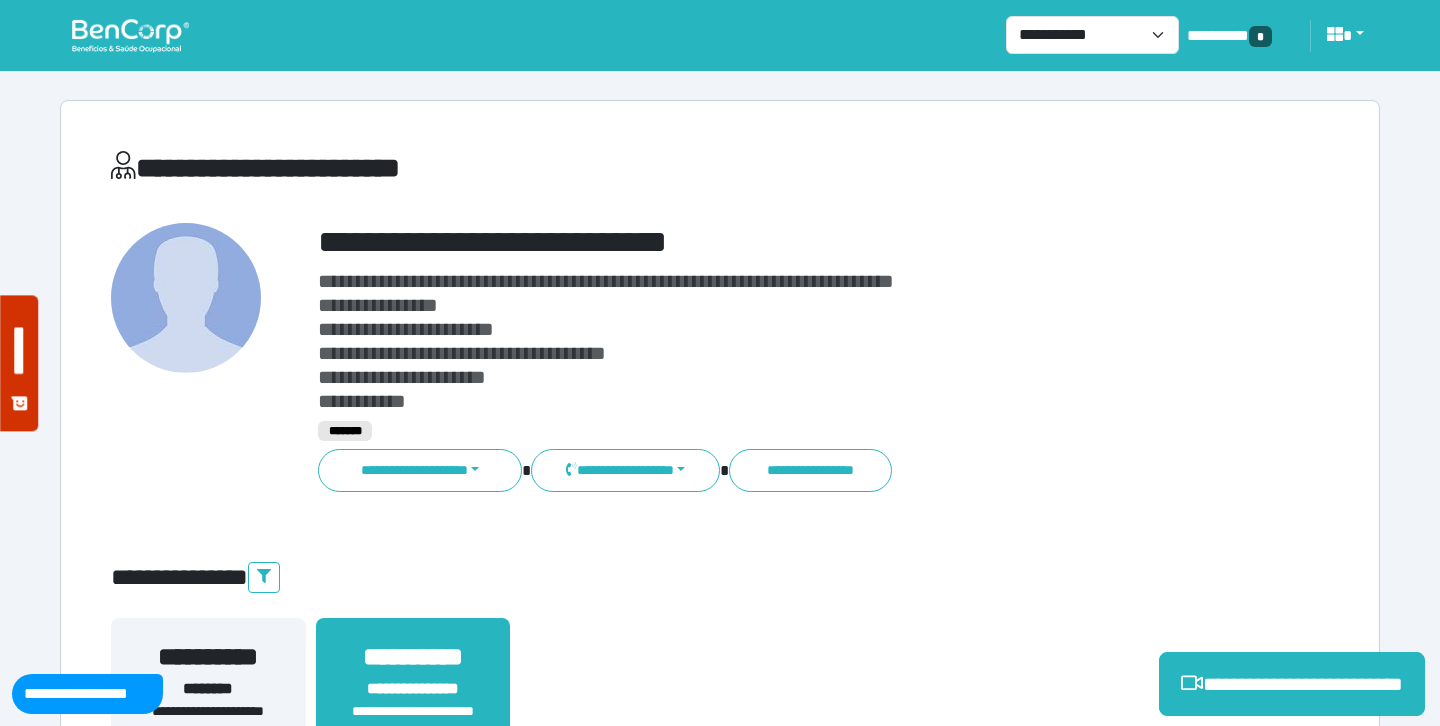click on "**********" at bounding box center (720, 4345) 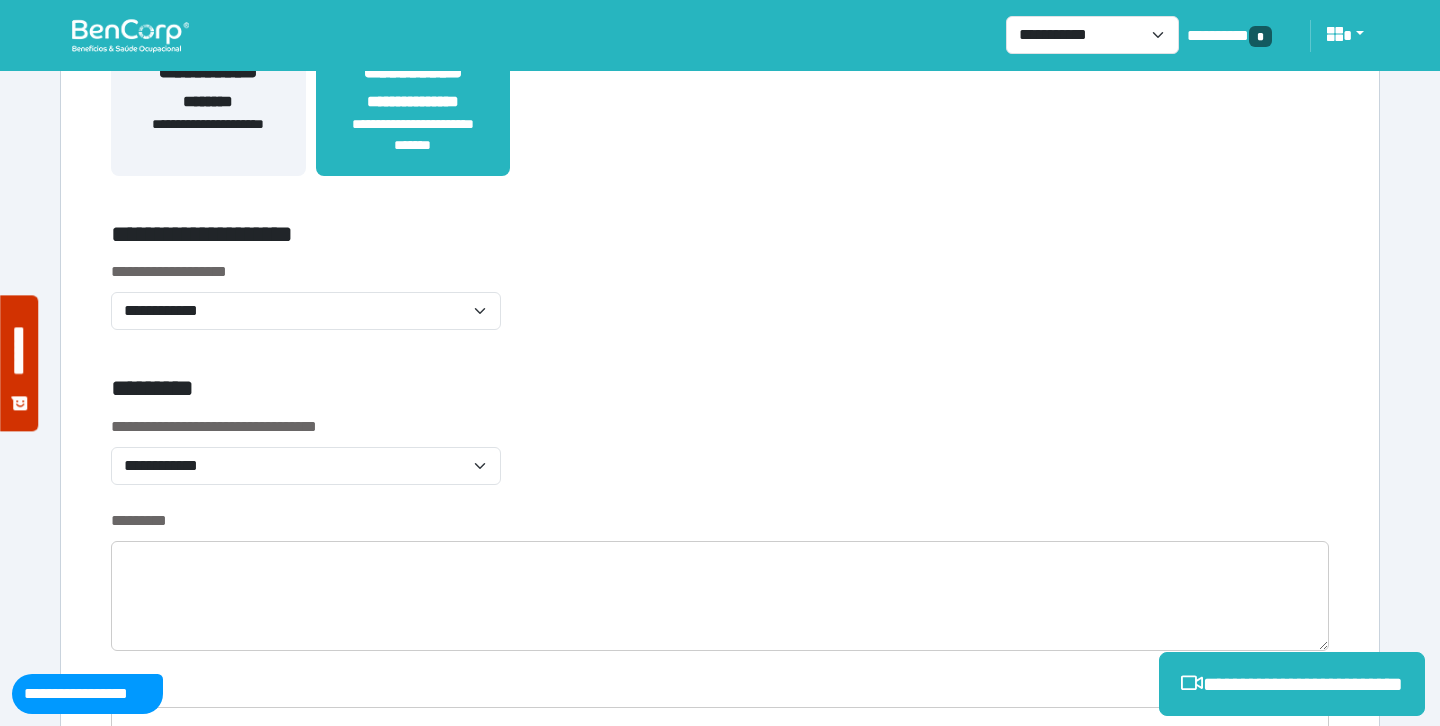 scroll, scrollTop: 592, scrollLeft: 0, axis: vertical 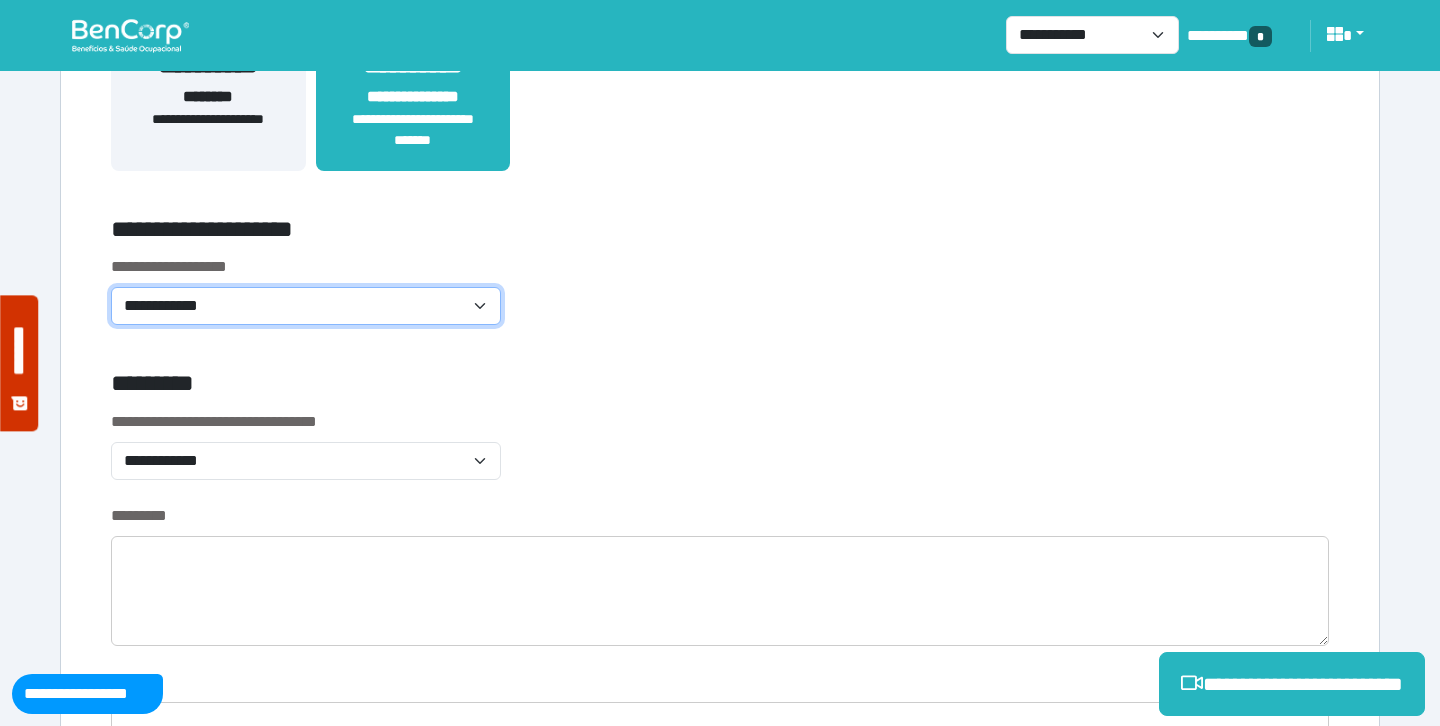 click on "**********" at bounding box center [306, 306] 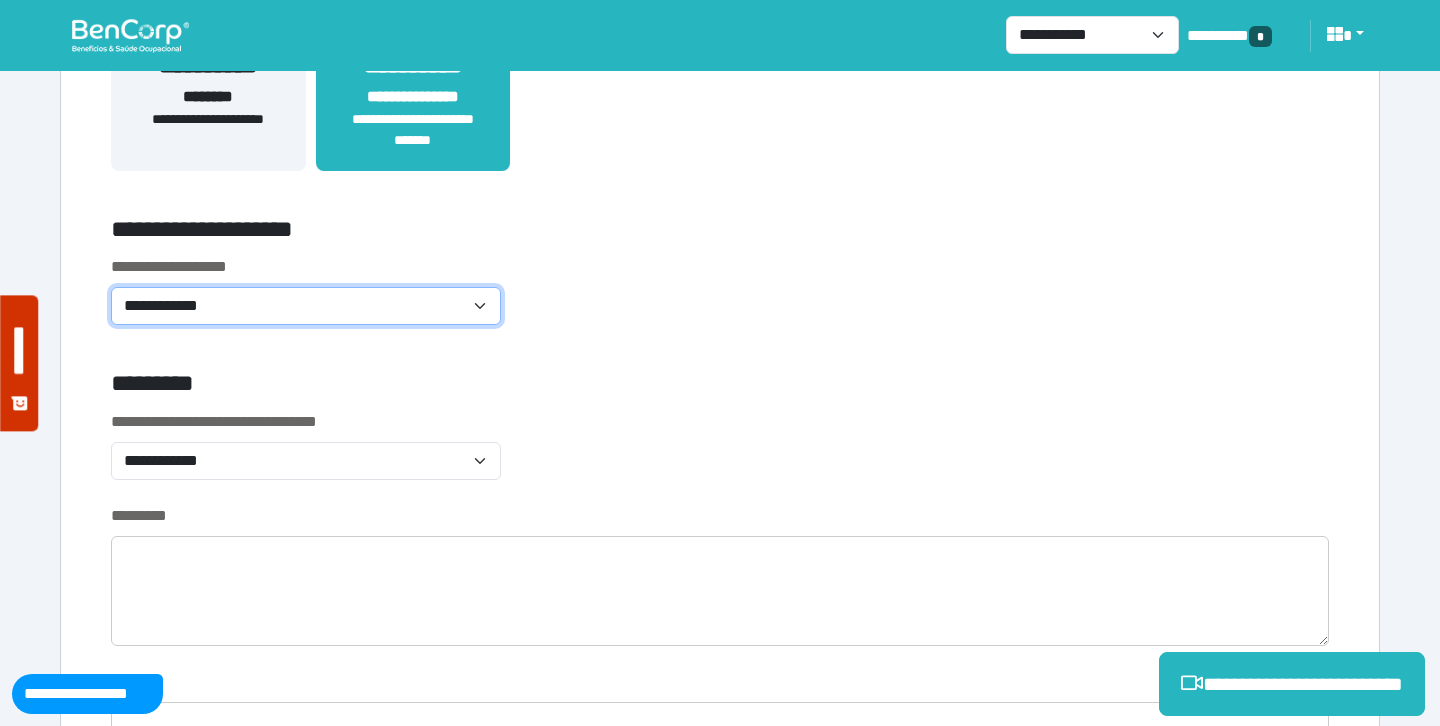 select on "**********" 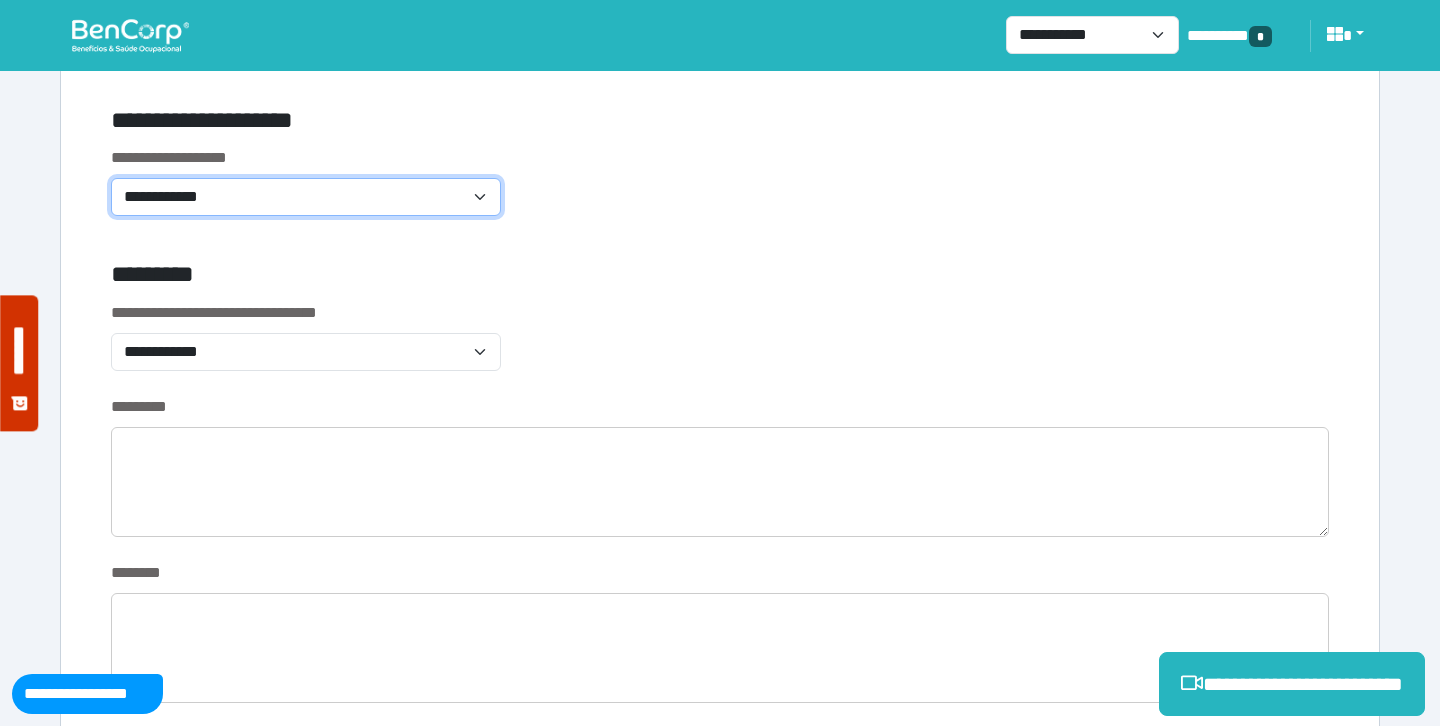 scroll, scrollTop: 717, scrollLeft: 0, axis: vertical 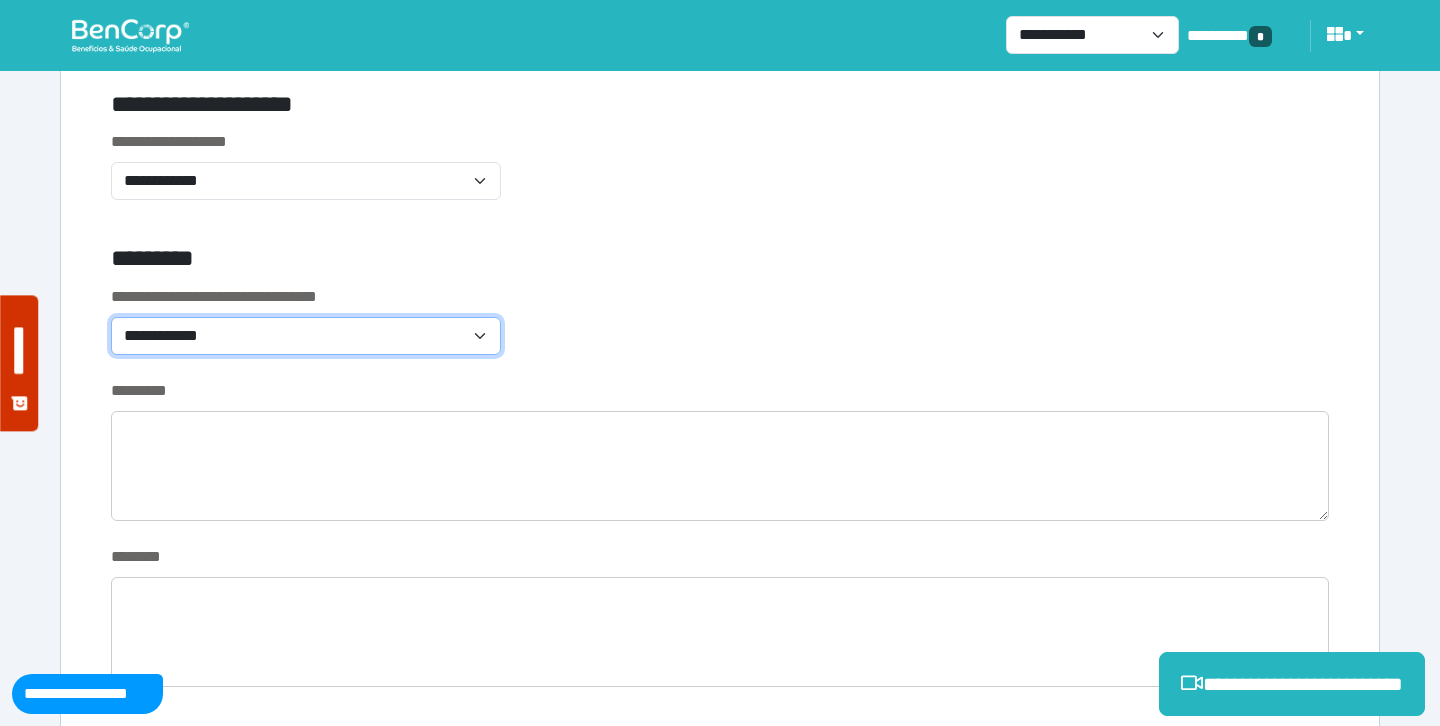 click on "**********" at bounding box center (306, 336) 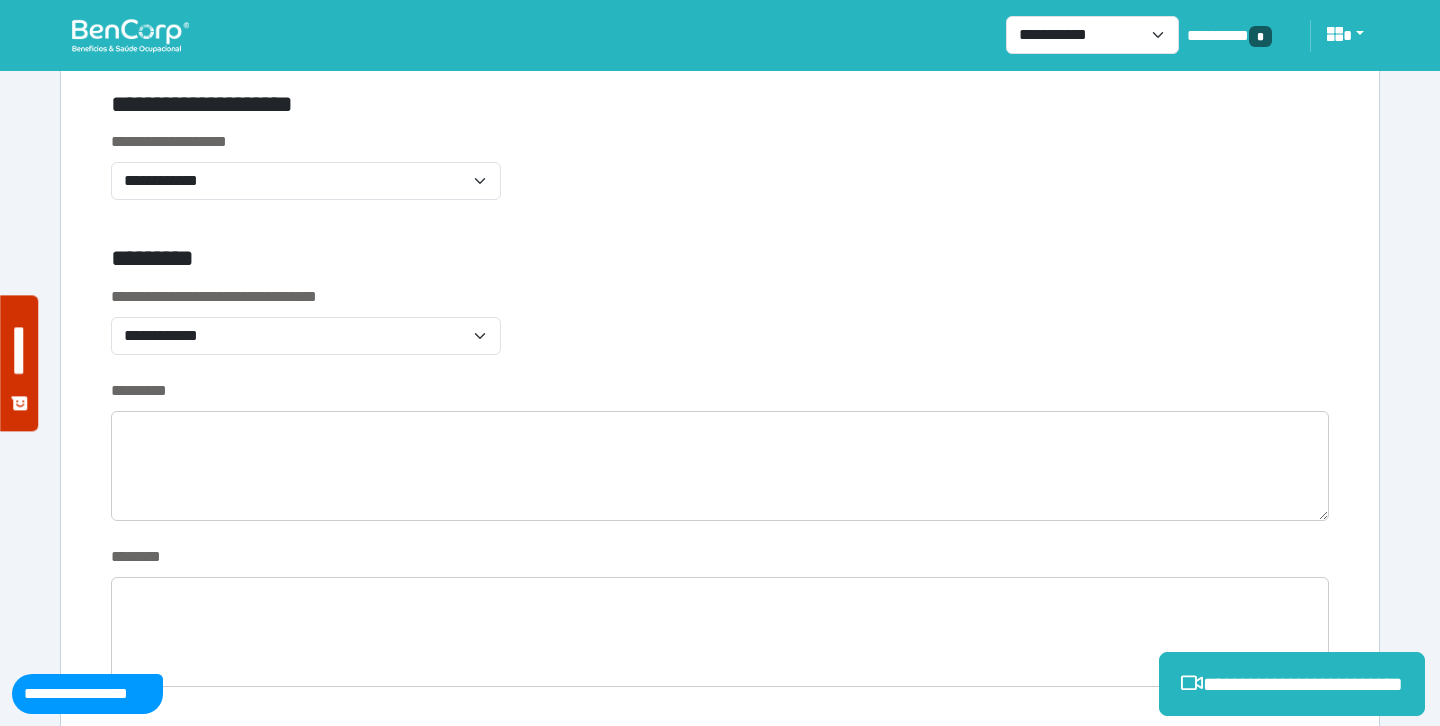 click on "*********" at bounding box center [513, 262] 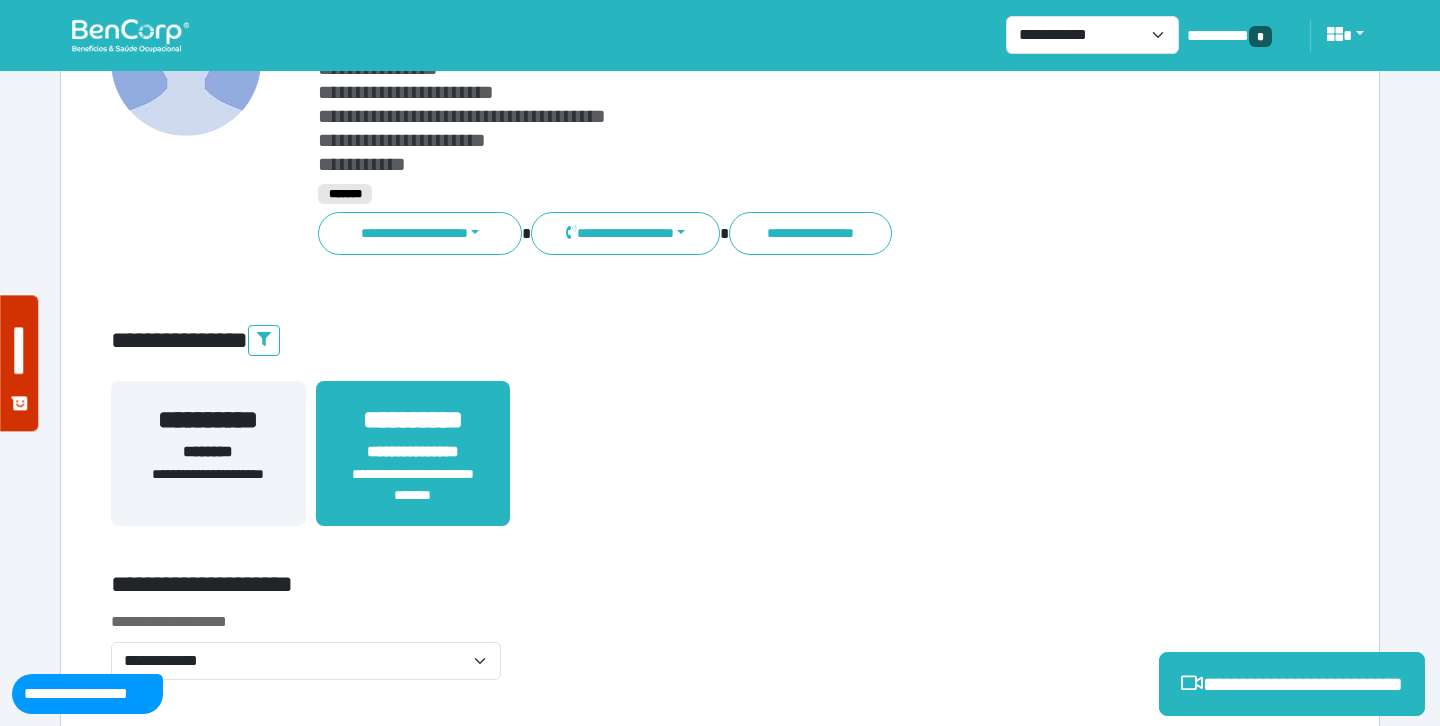 scroll, scrollTop: 270, scrollLeft: 0, axis: vertical 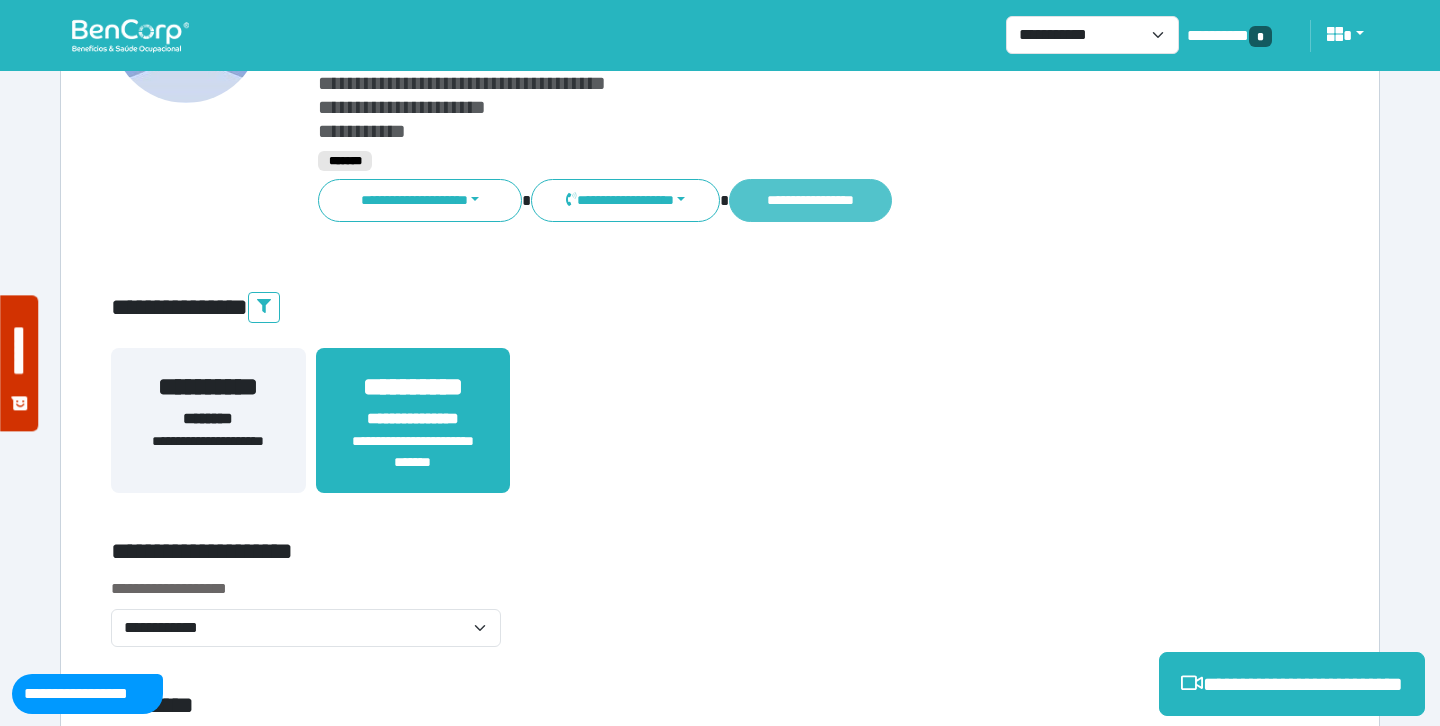 click on "**********" at bounding box center [810, 200] 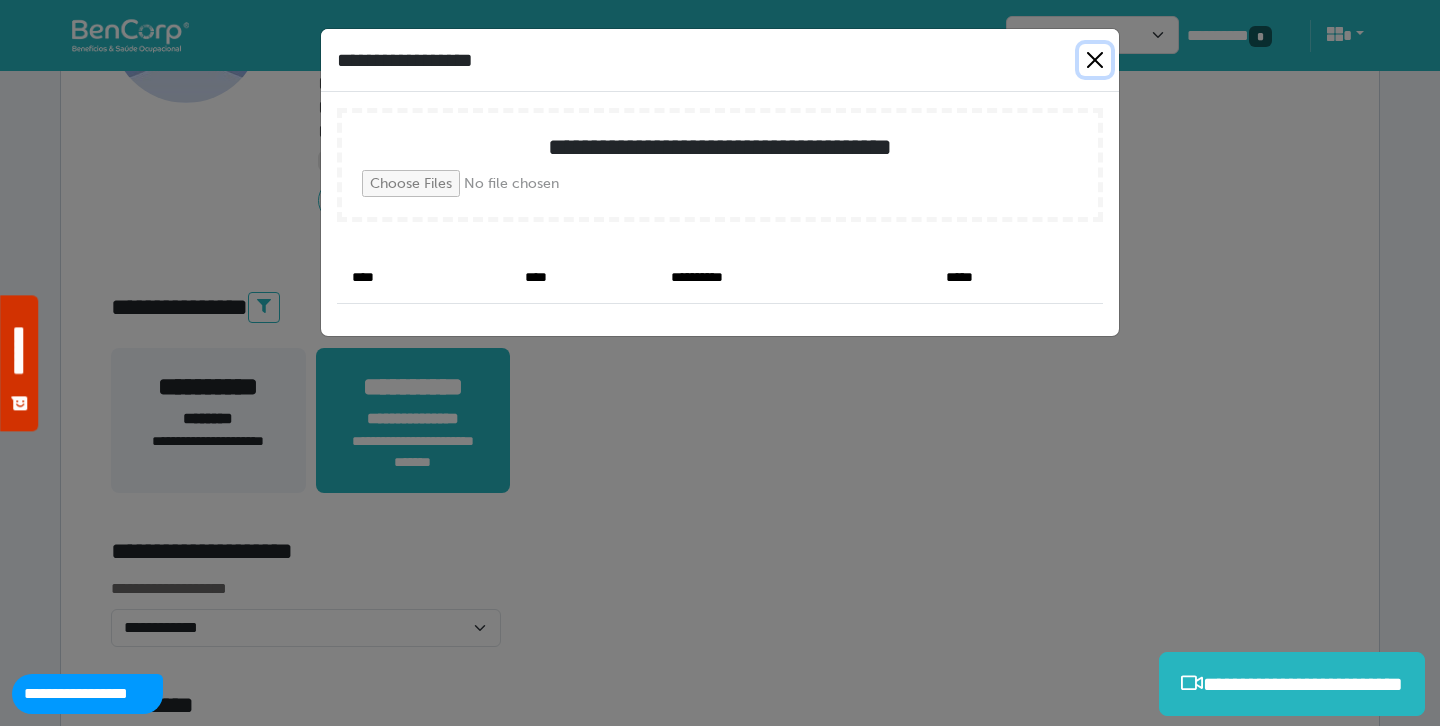 click at bounding box center (1095, 60) 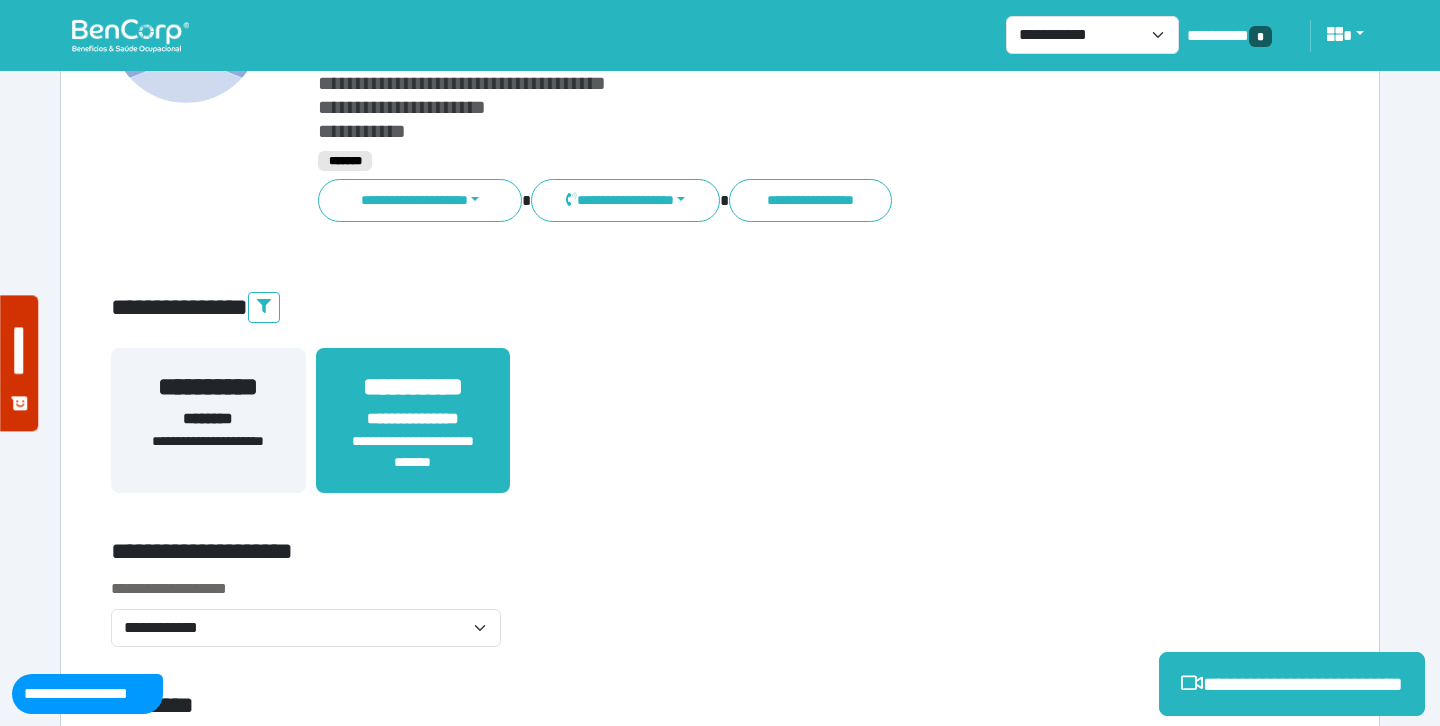 click on "**********" at bounding box center [720, 432] 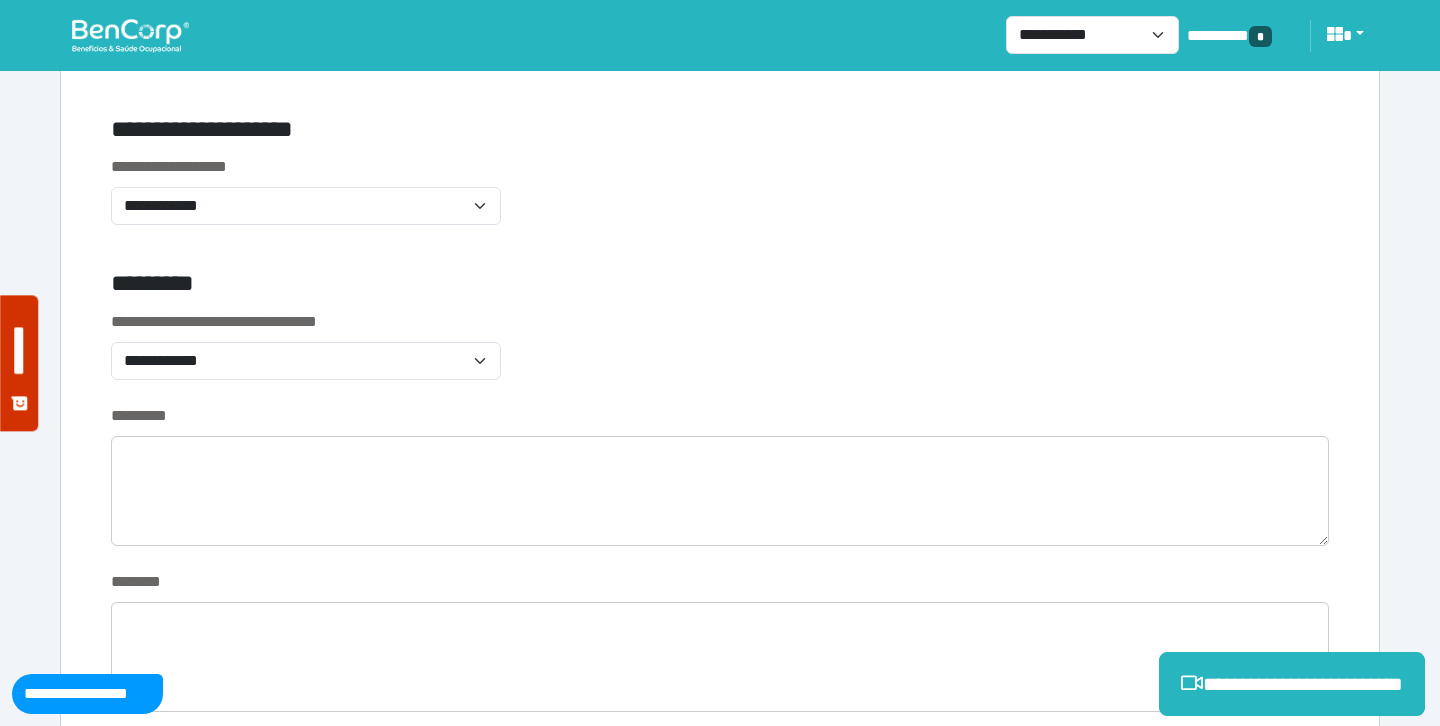 scroll, scrollTop: 774, scrollLeft: 0, axis: vertical 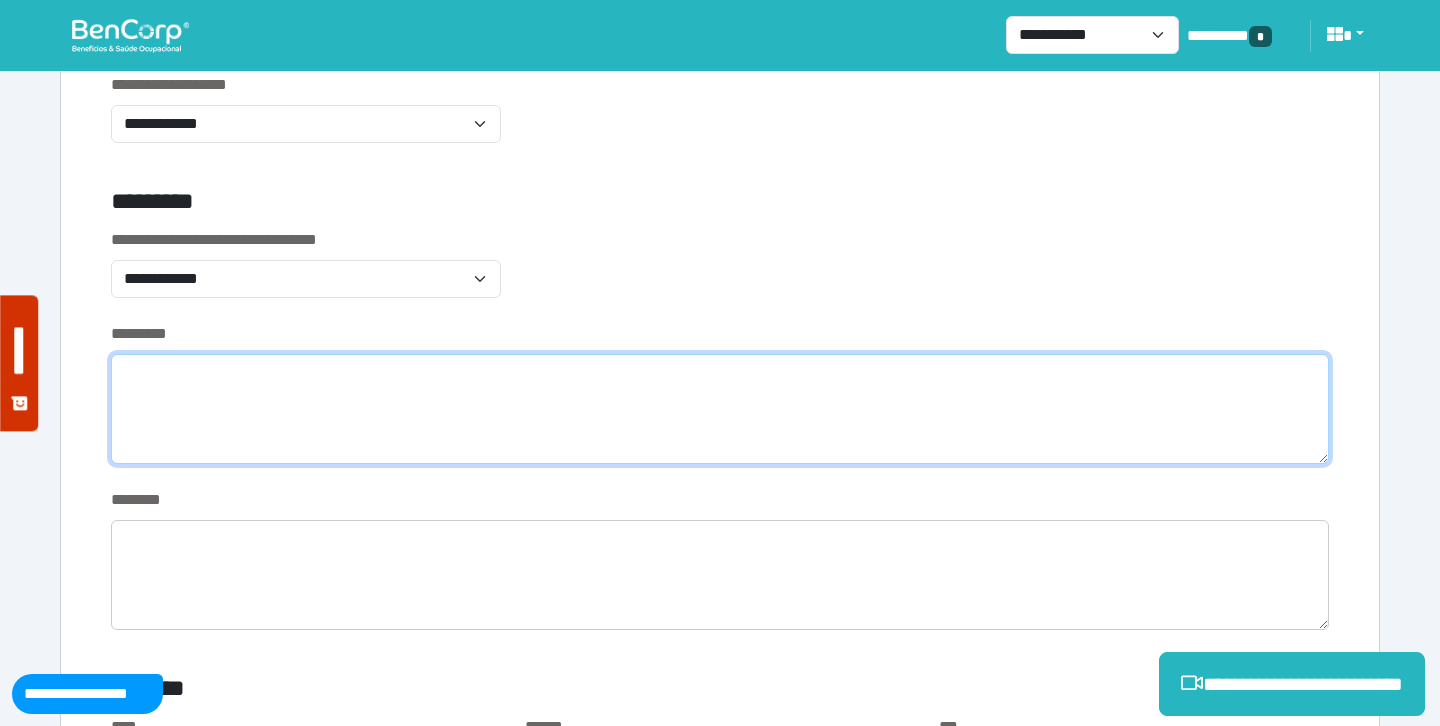 click at bounding box center [720, 409] 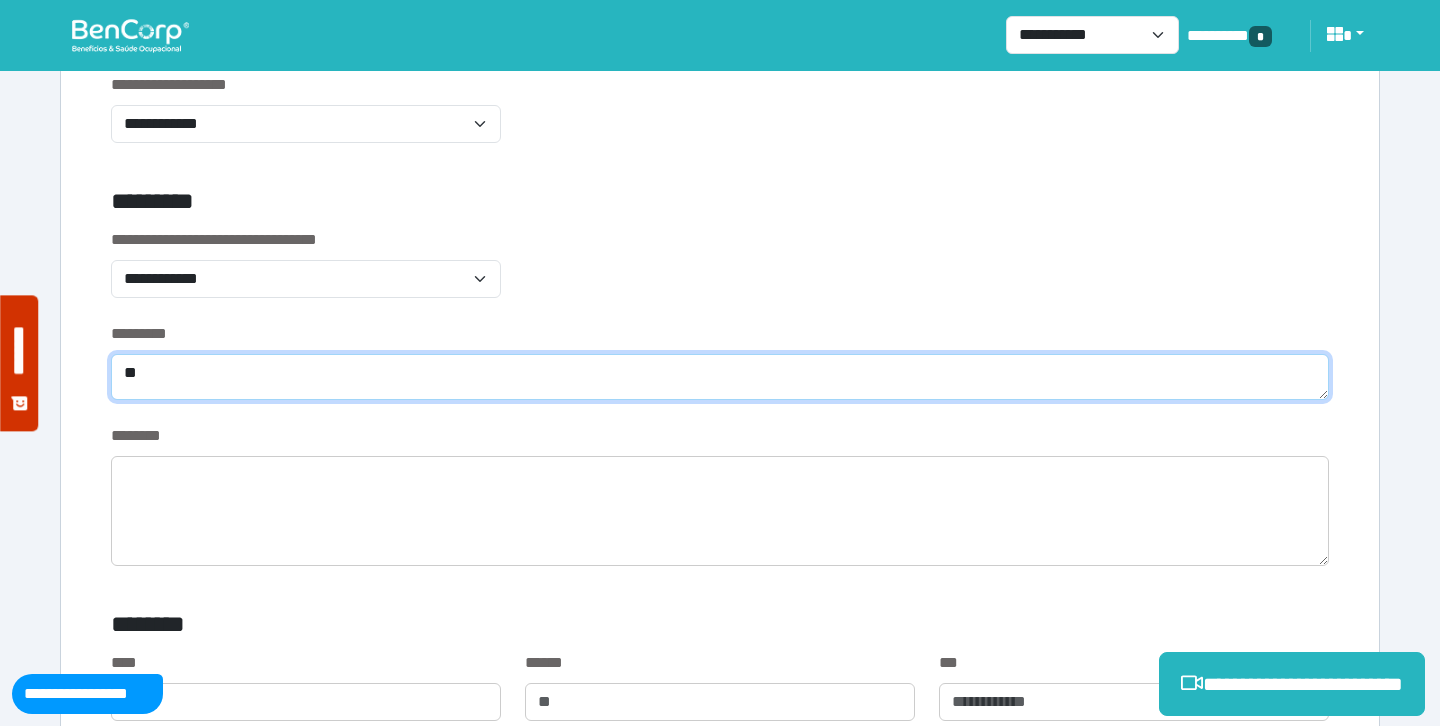 type on "*" 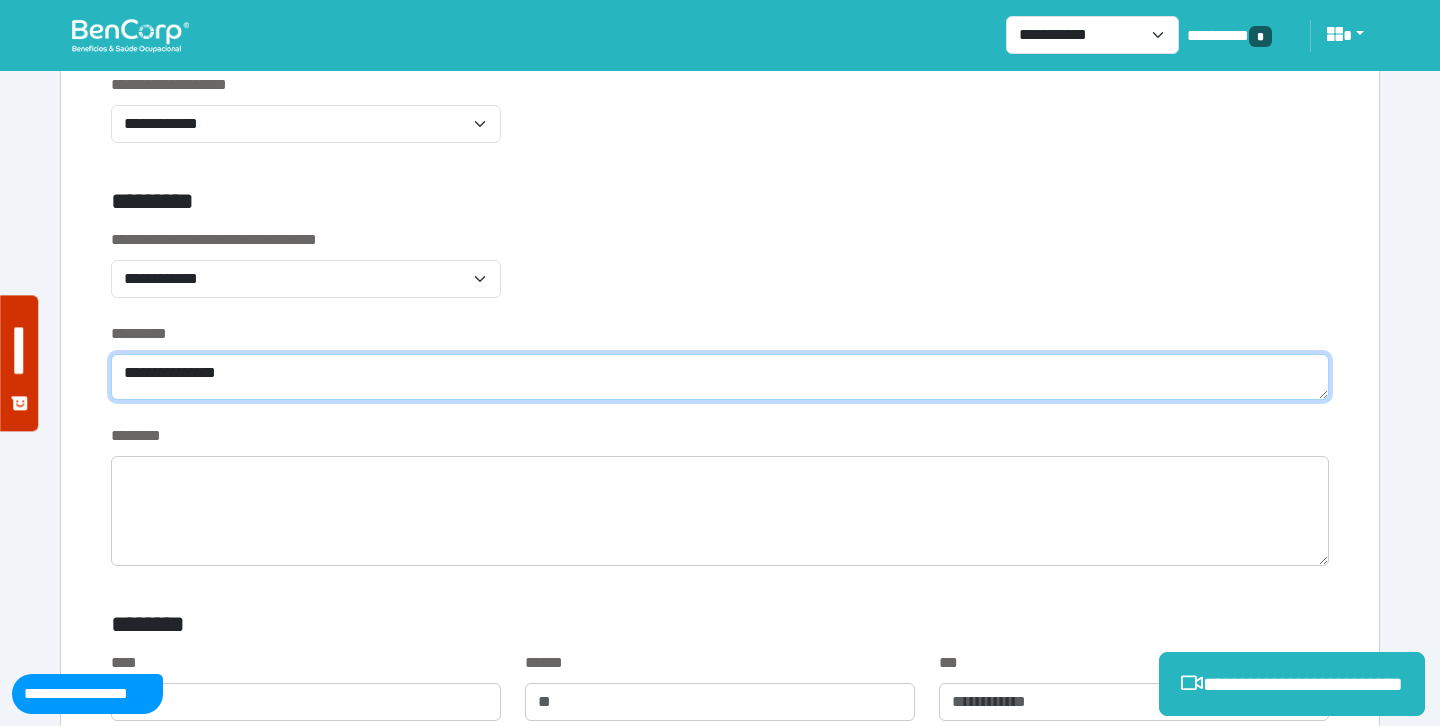 type on "**********" 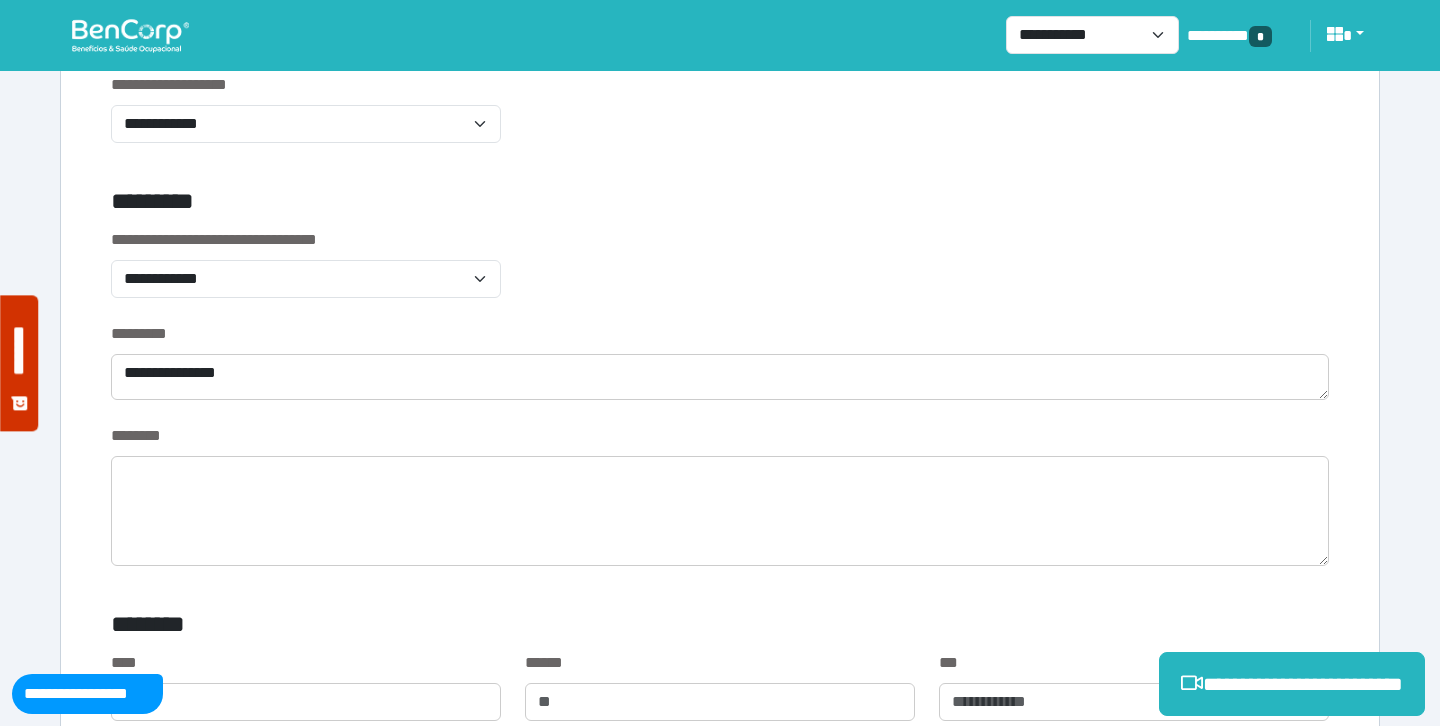 click on "**********" at bounding box center (720, 3539) 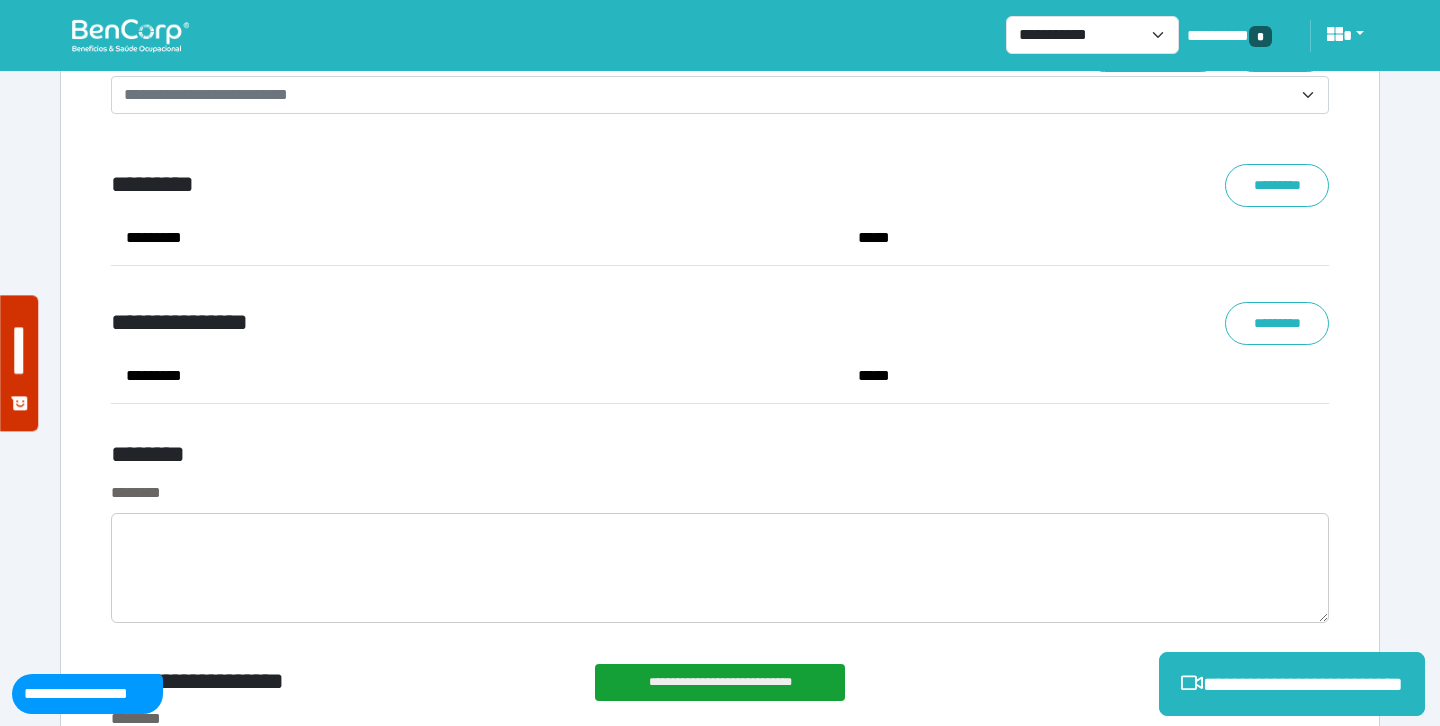 scroll, scrollTop: 7820, scrollLeft: 0, axis: vertical 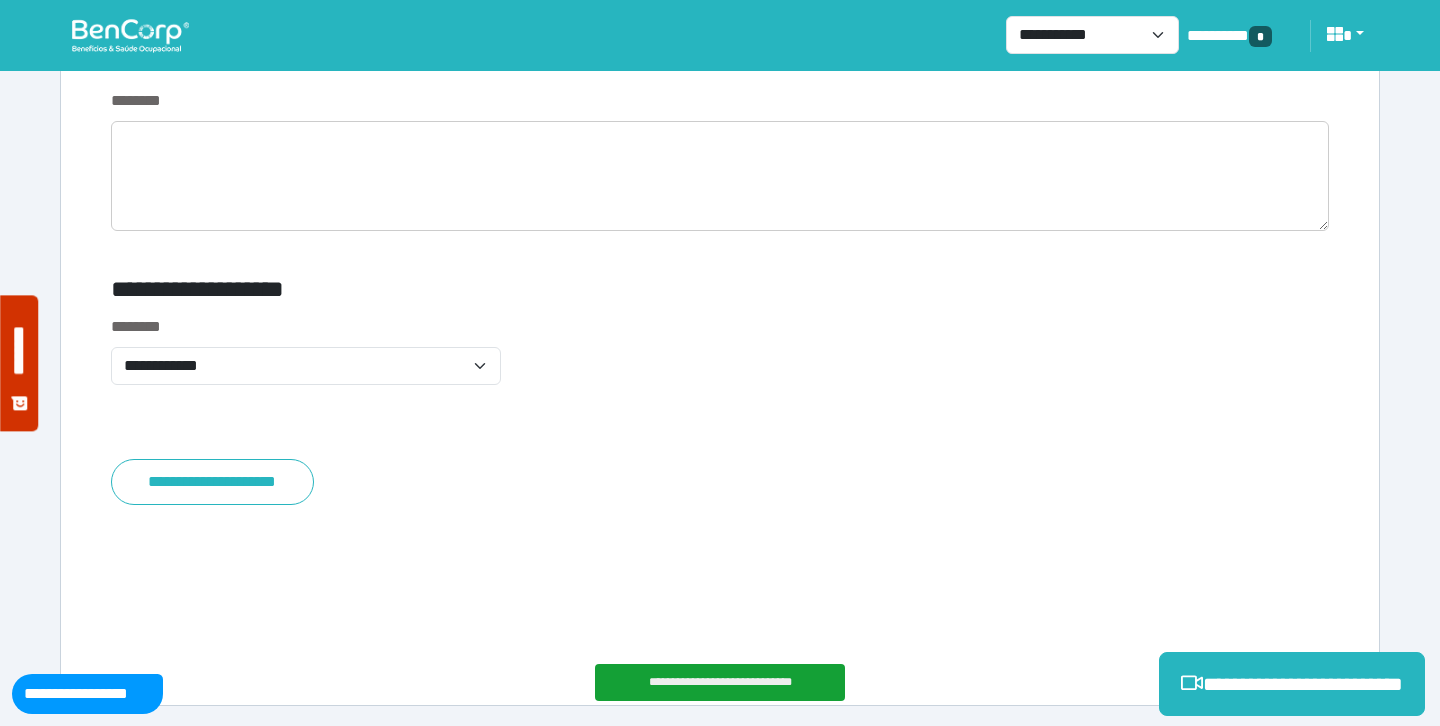 click on "********" at bounding box center (720, 172) 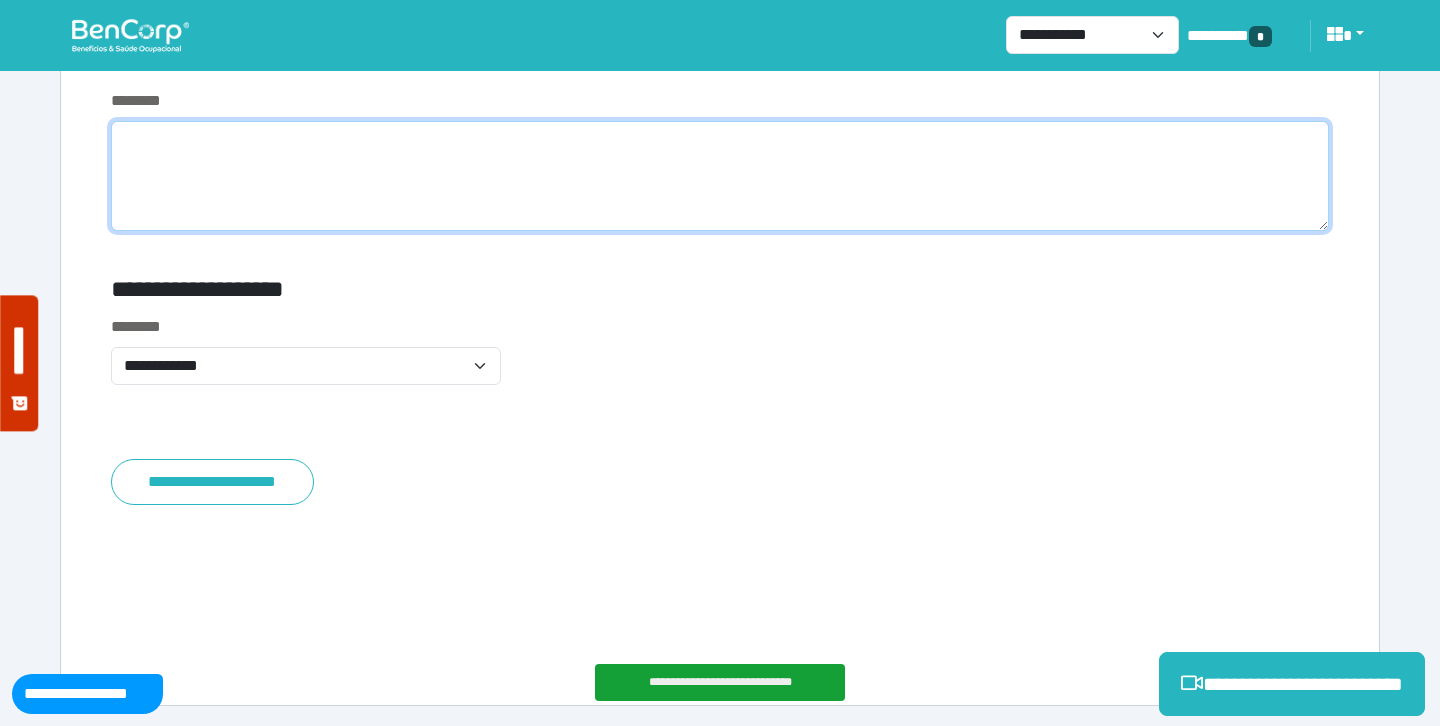 click at bounding box center [720, 176] 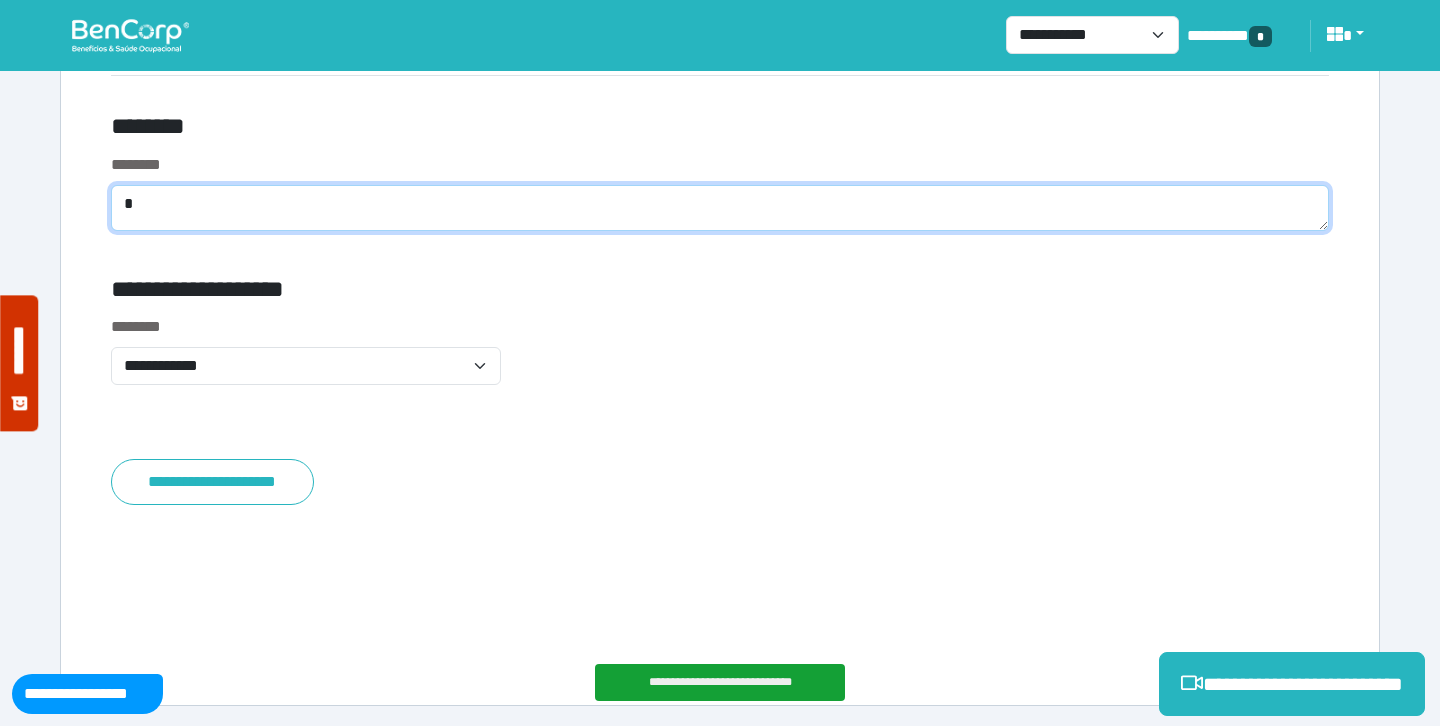 scroll, scrollTop: 7756, scrollLeft: 0, axis: vertical 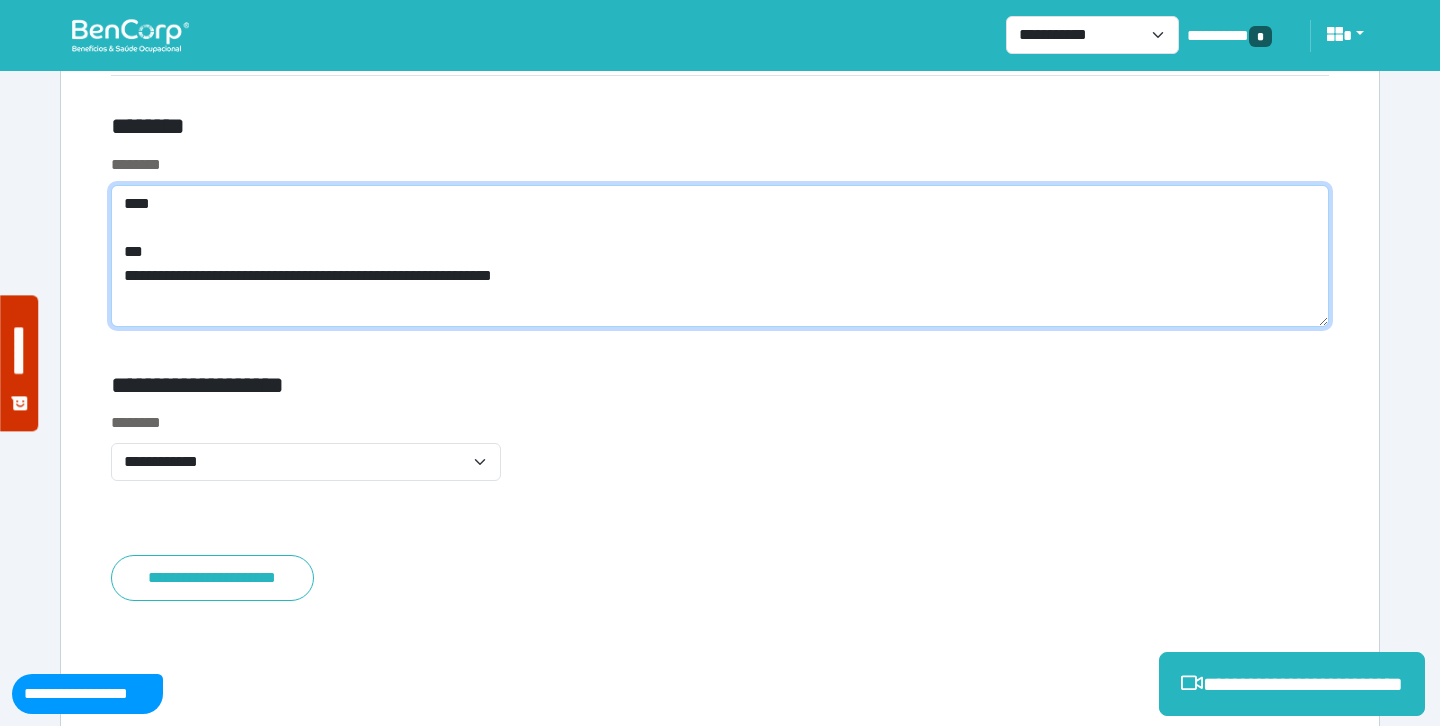 click on "**********" at bounding box center (720, 256) 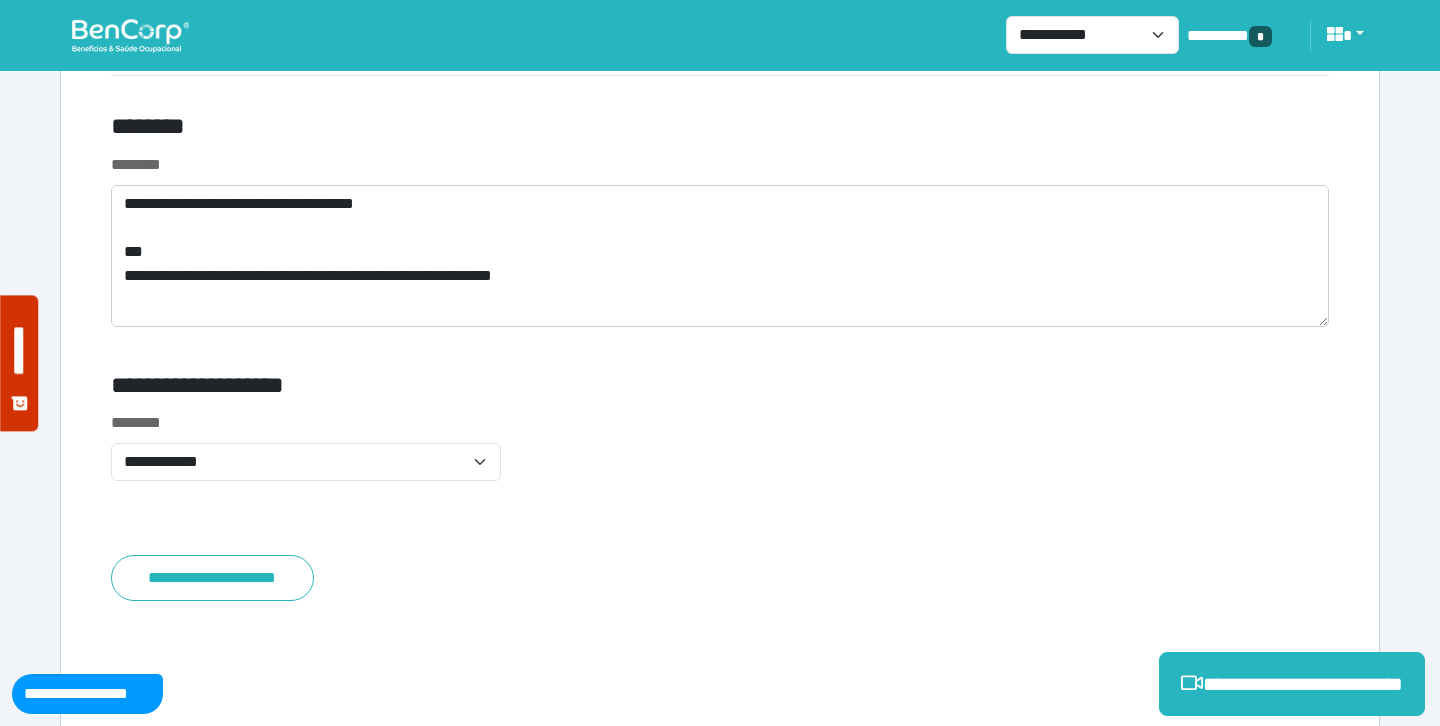 click on "**********" at bounding box center [720, 458] 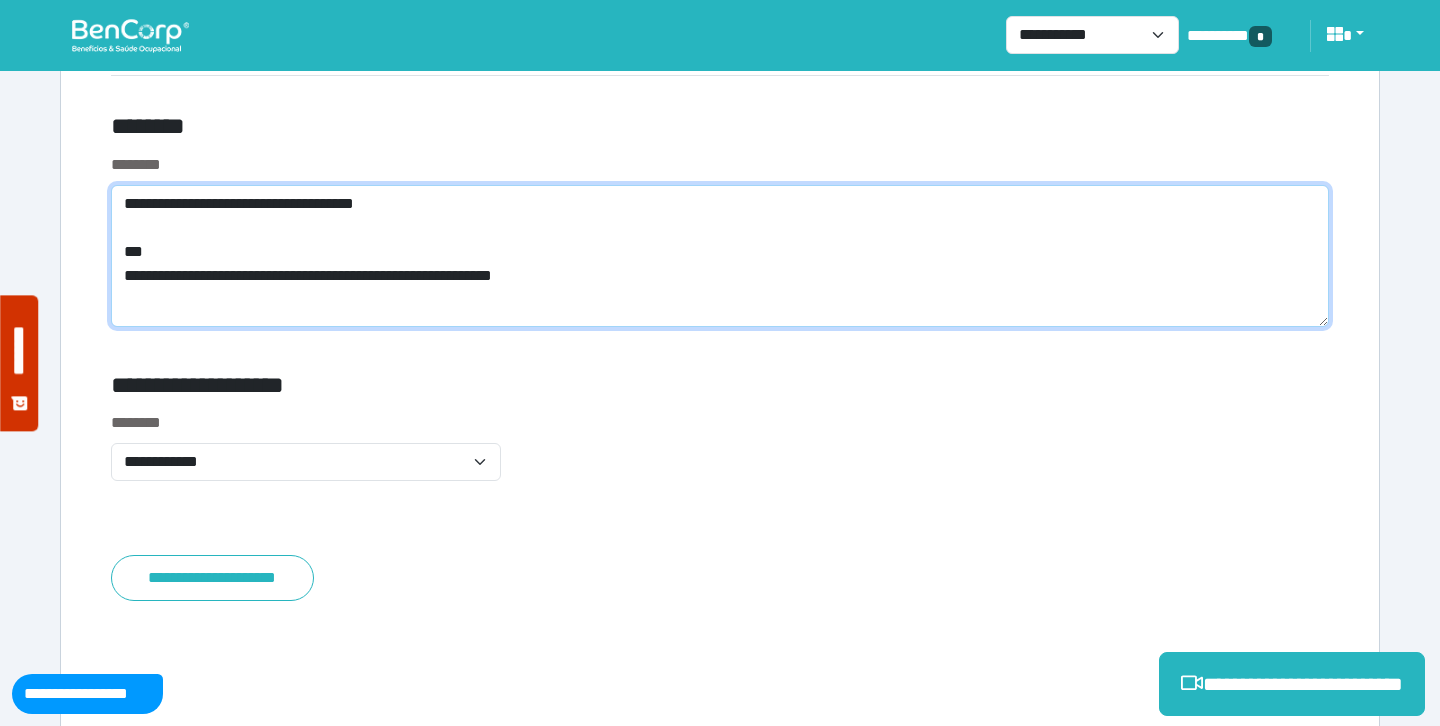 click on "**********" at bounding box center (720, 256) 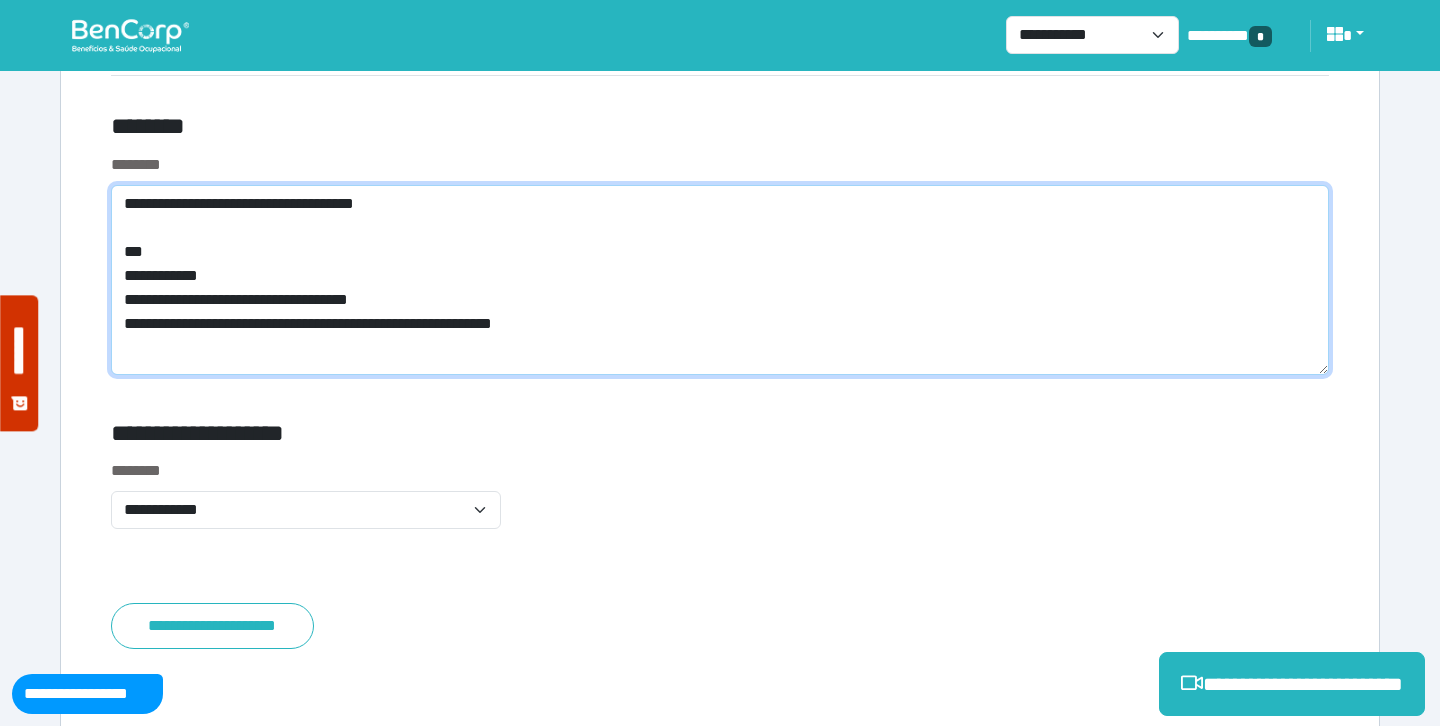 click on "**********" at bounding box center [720, 280] 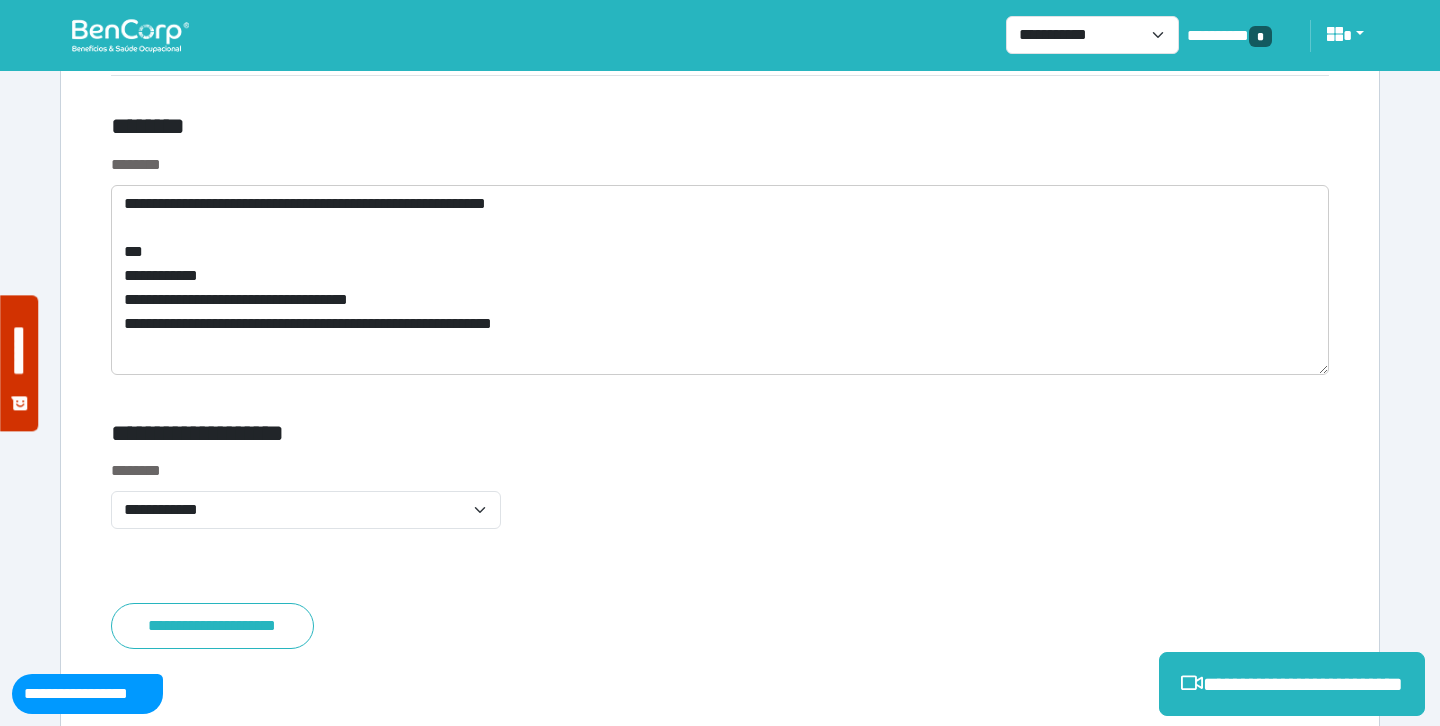 click on "********" at bounding box center [513, 130] 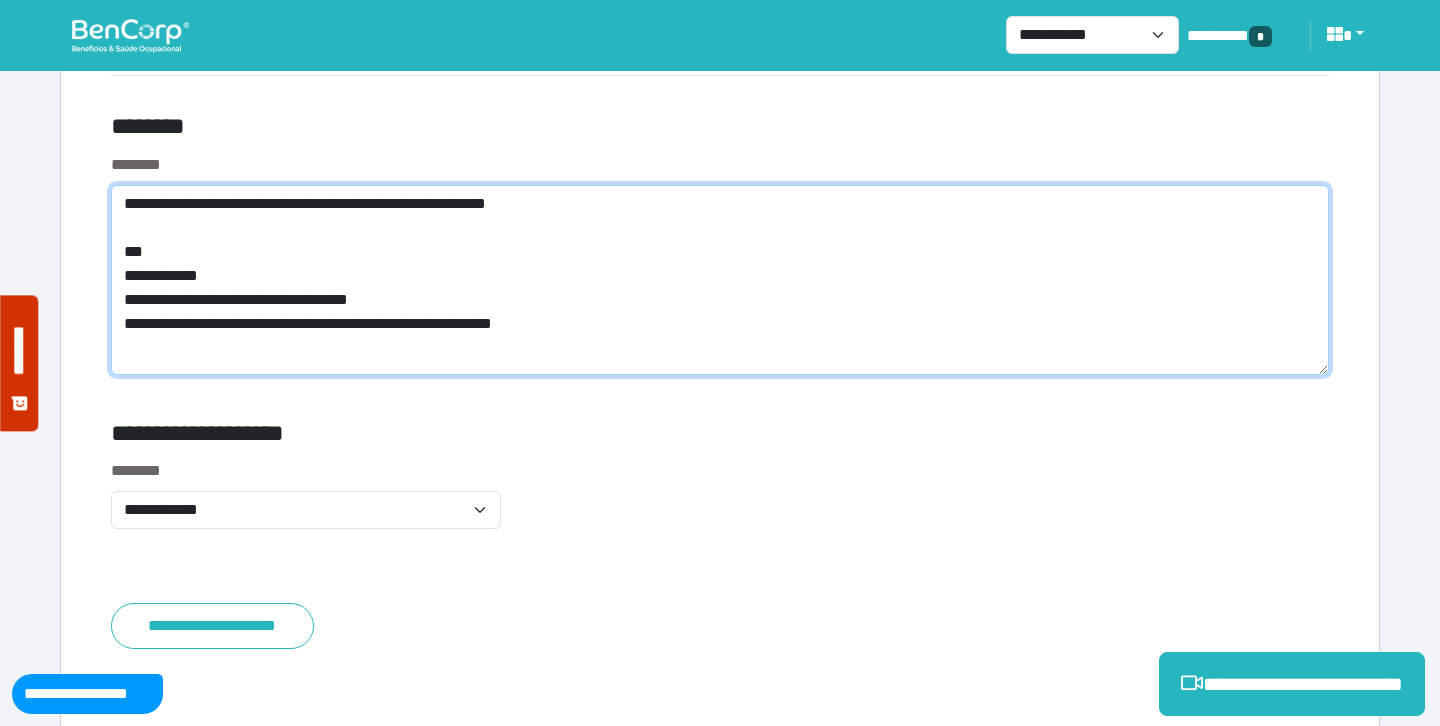 click on "**********" at bounding box center [720, 280] 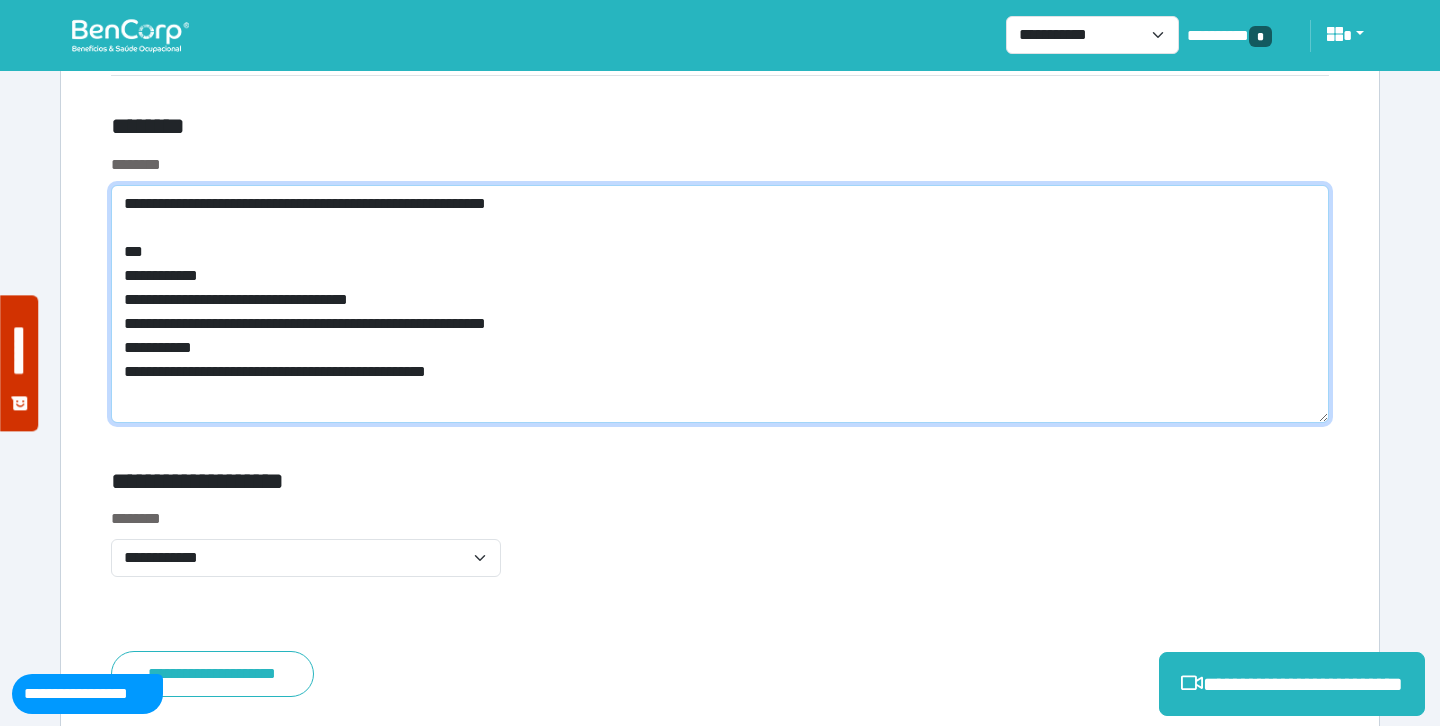 click on "**********" at bounding box center [720, 304] 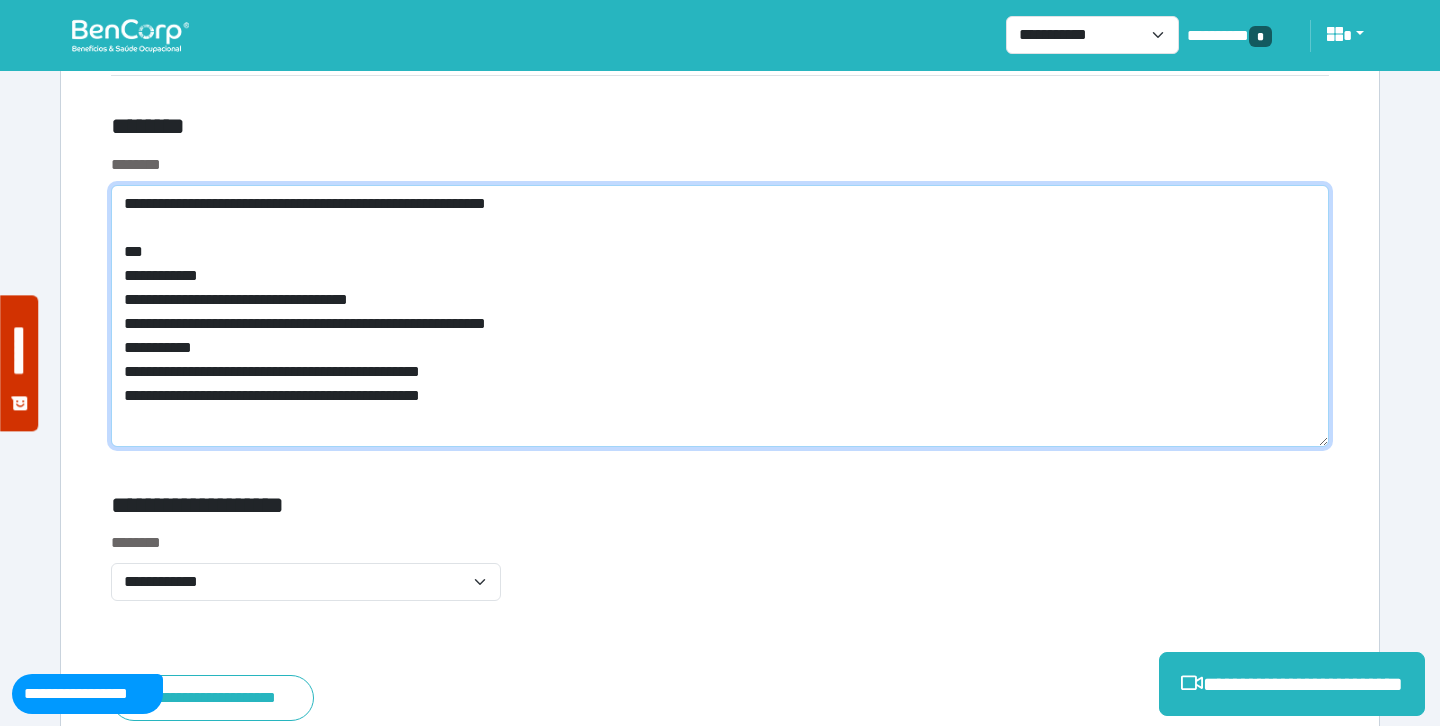 drag, startPoint x: 355, startPoint y: 398, endPoint x: 570, endPoint y: 400, distance: 215.00931 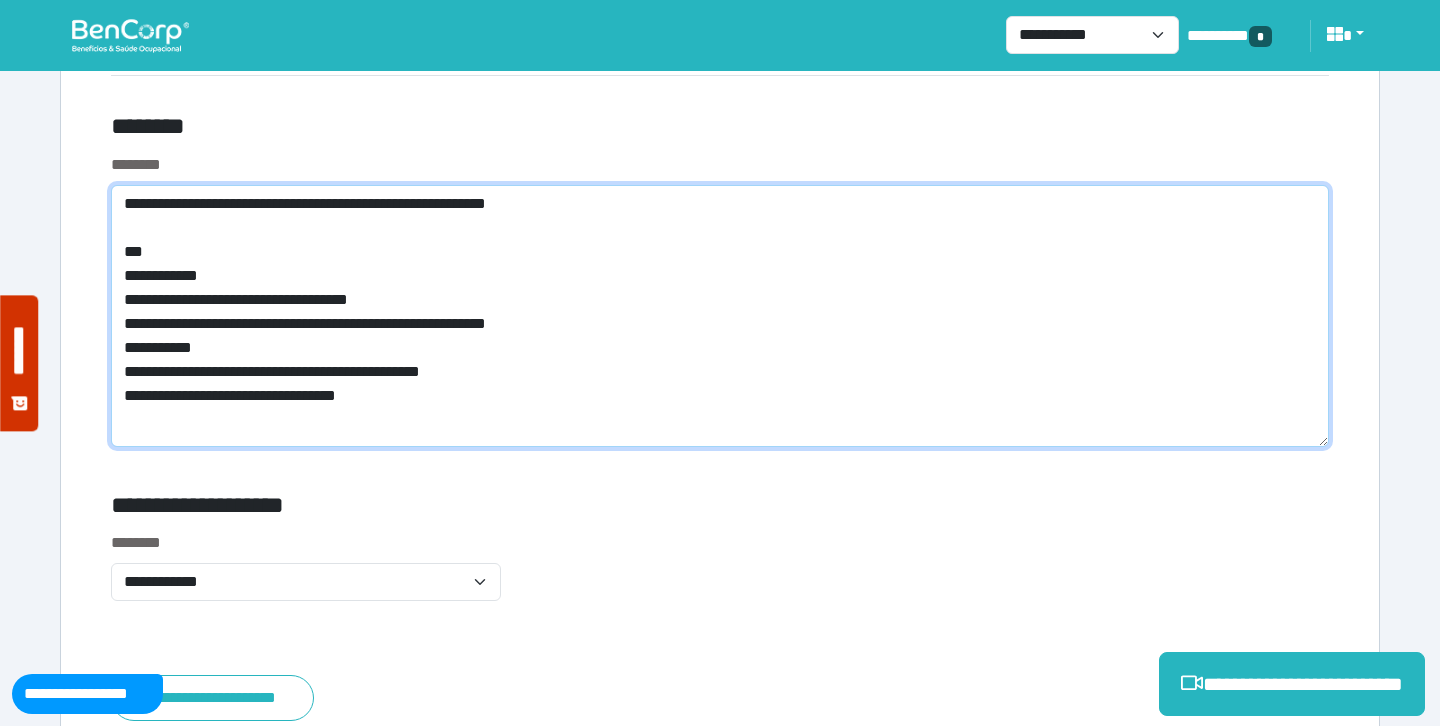 click on "**********" at bounding box center [720, 316] 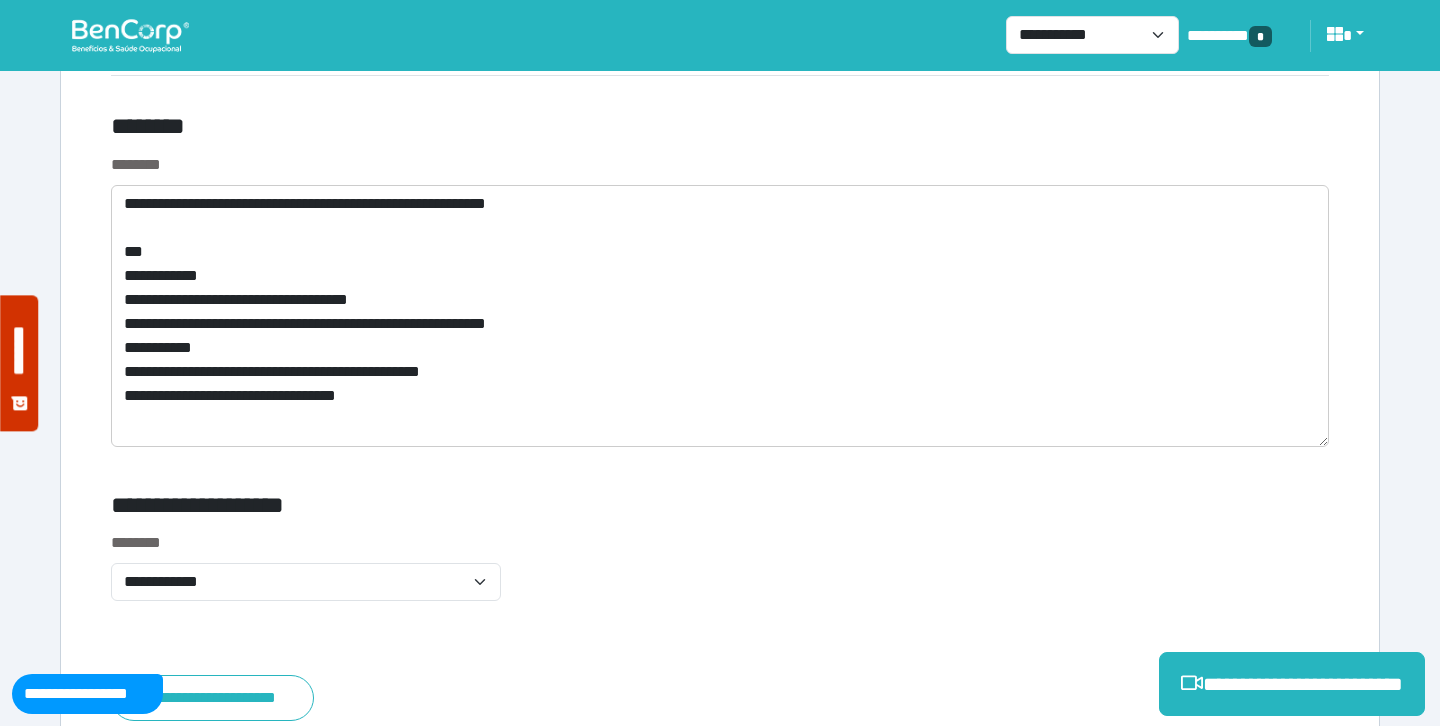 click on "********" at bounding box center [513, 130] 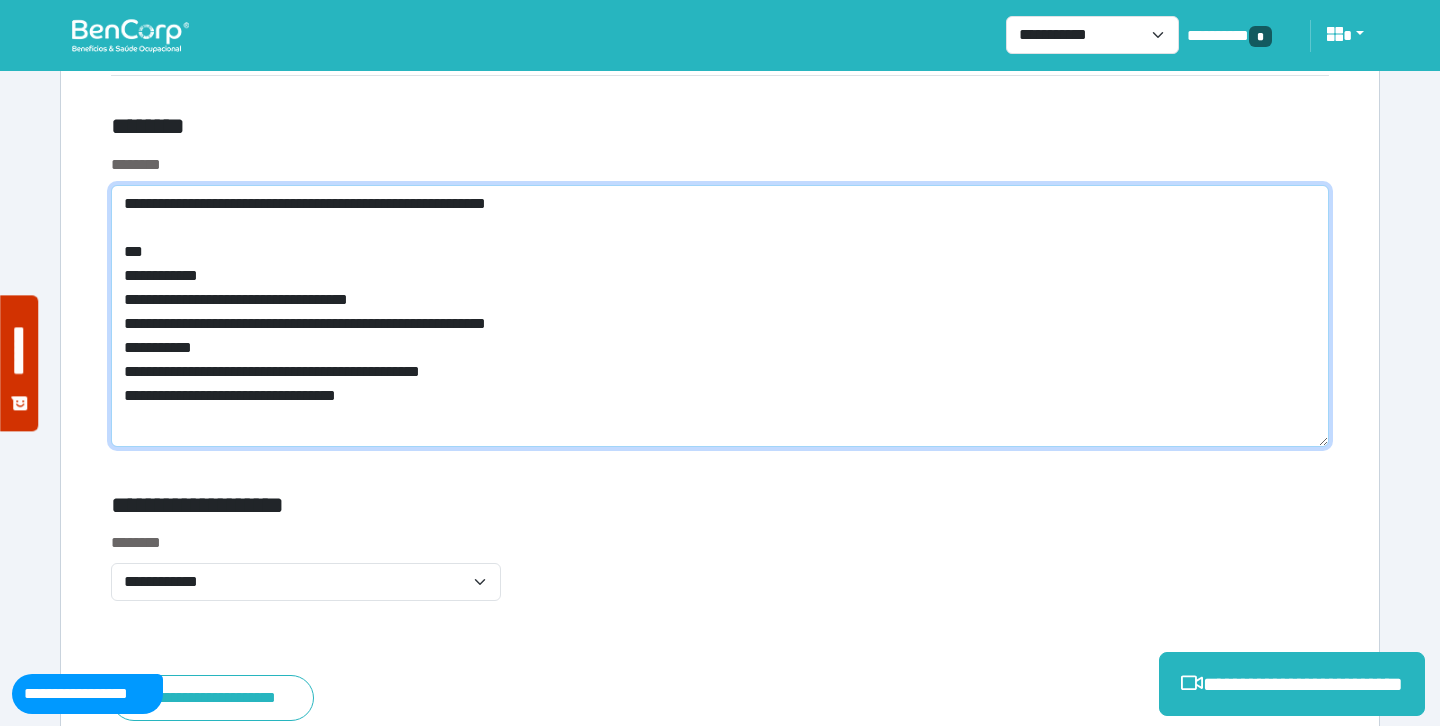 click on "**********" at bounding box center [720, 316] 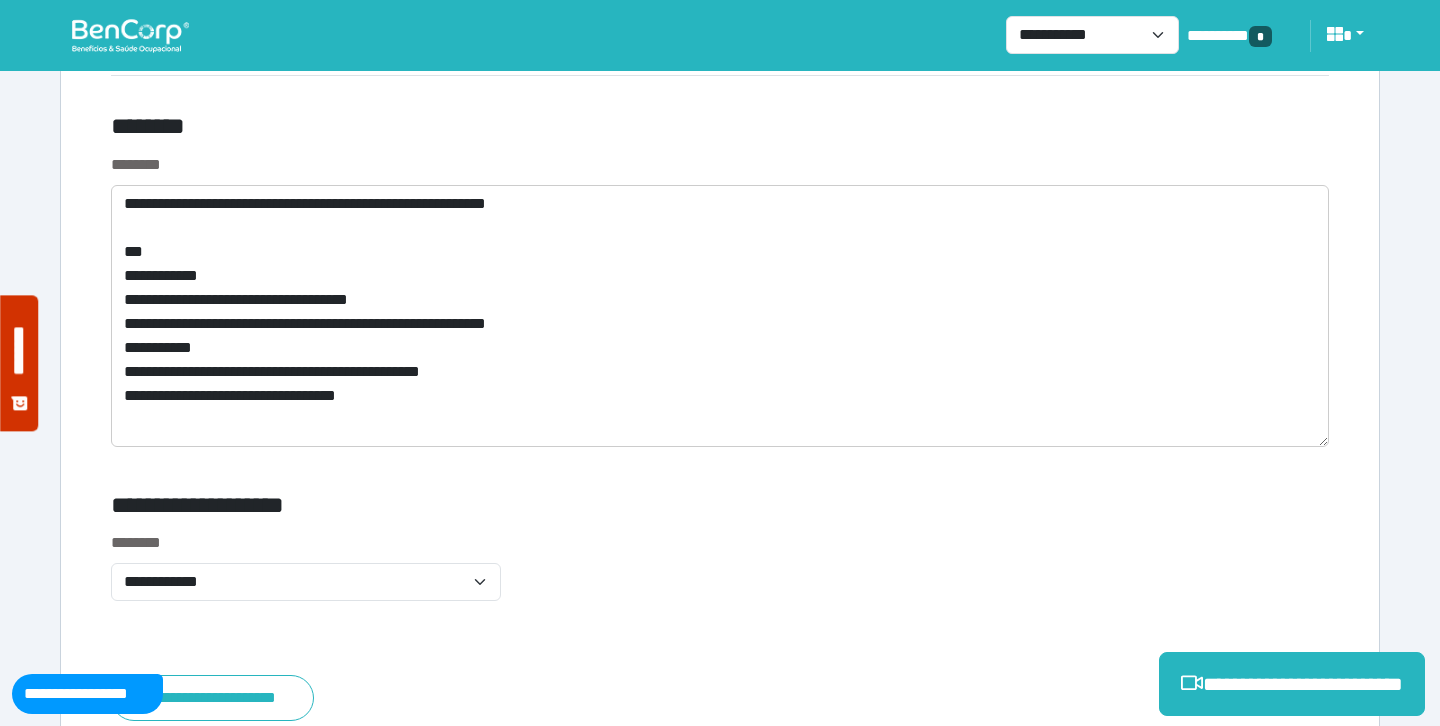 click on "**********" at bounding box center (720, -3114) 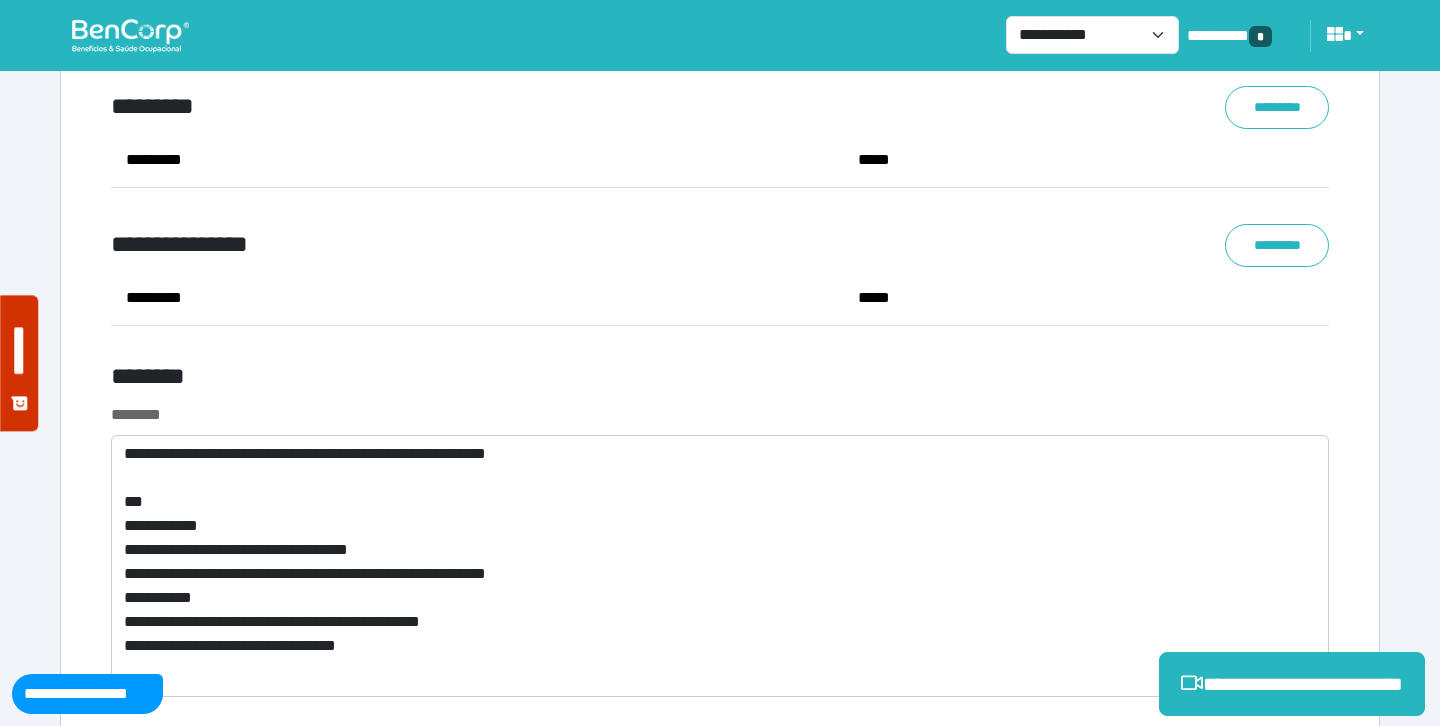 scroll, scrollTop: 7503, scrollLeft: 0, axis: vertical 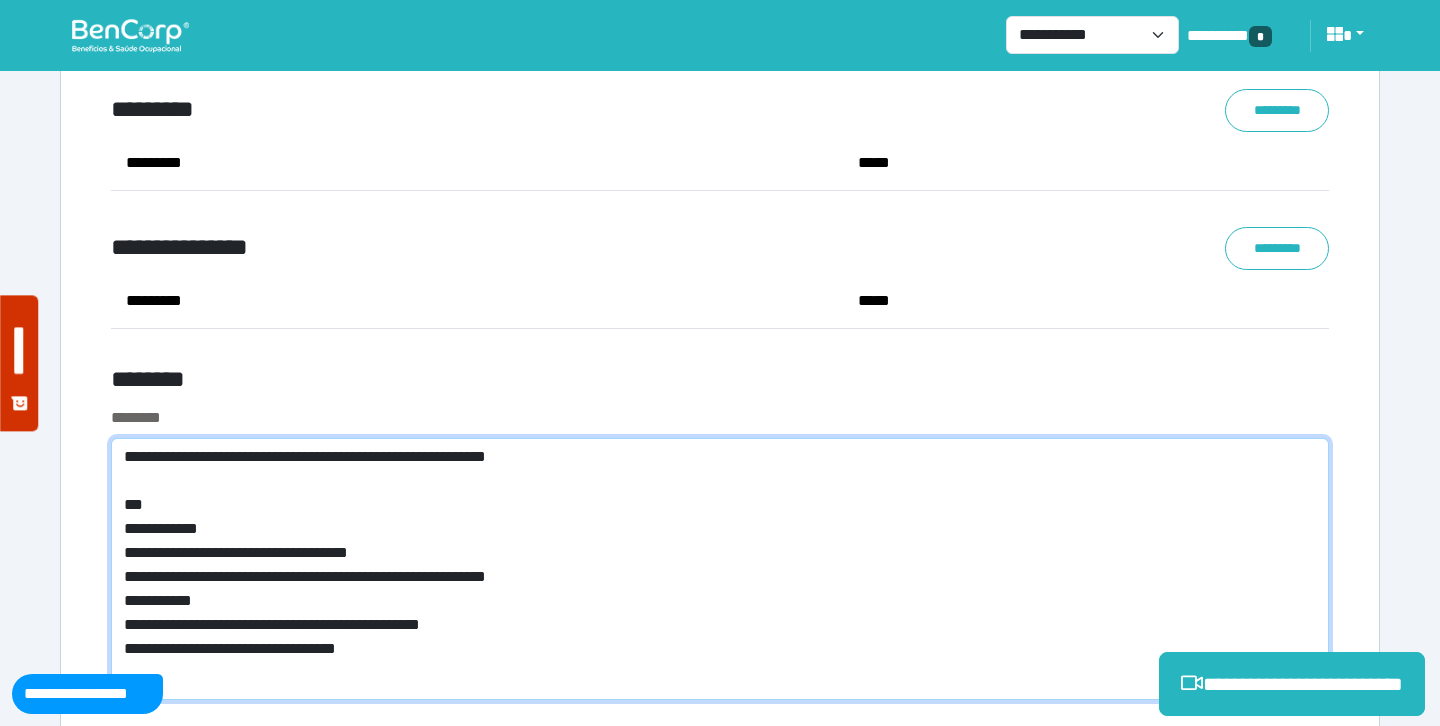 click on "**********" at bounding box center [720, 569] 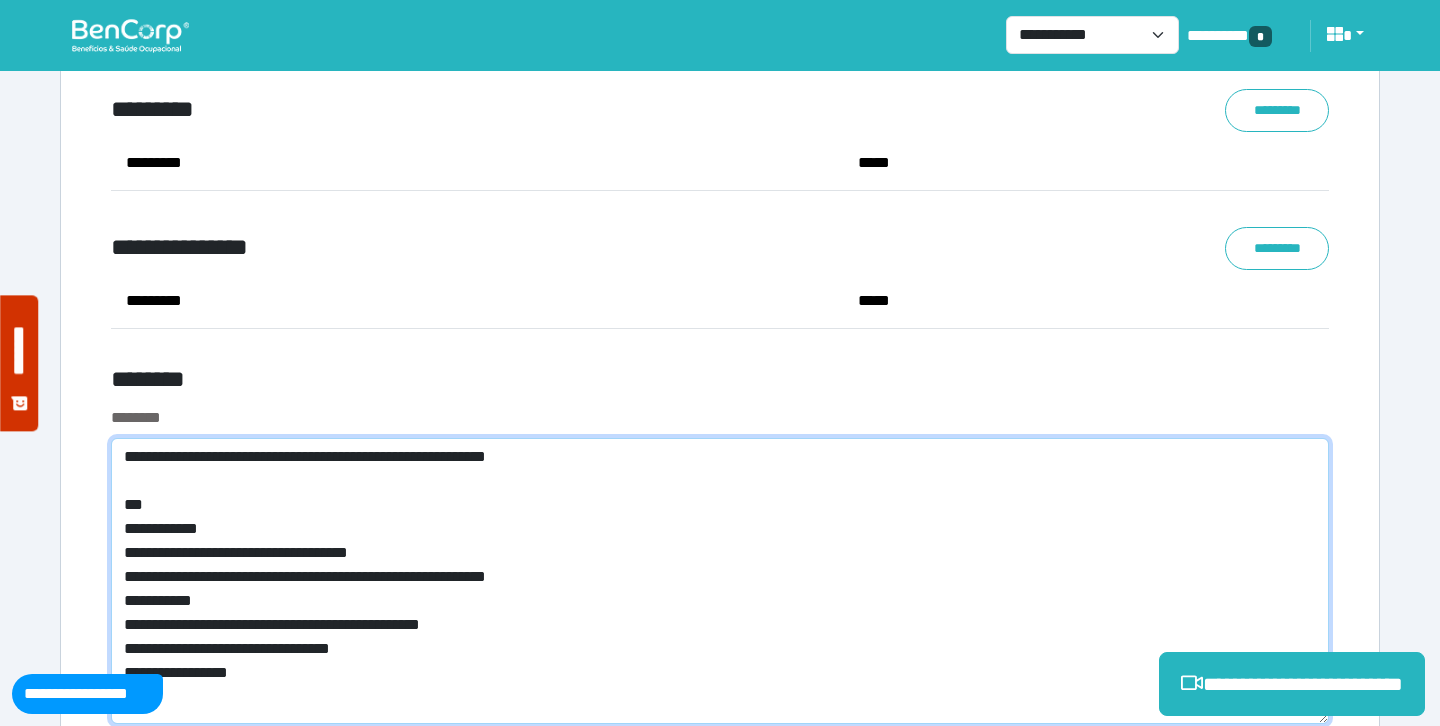 type on "**********" 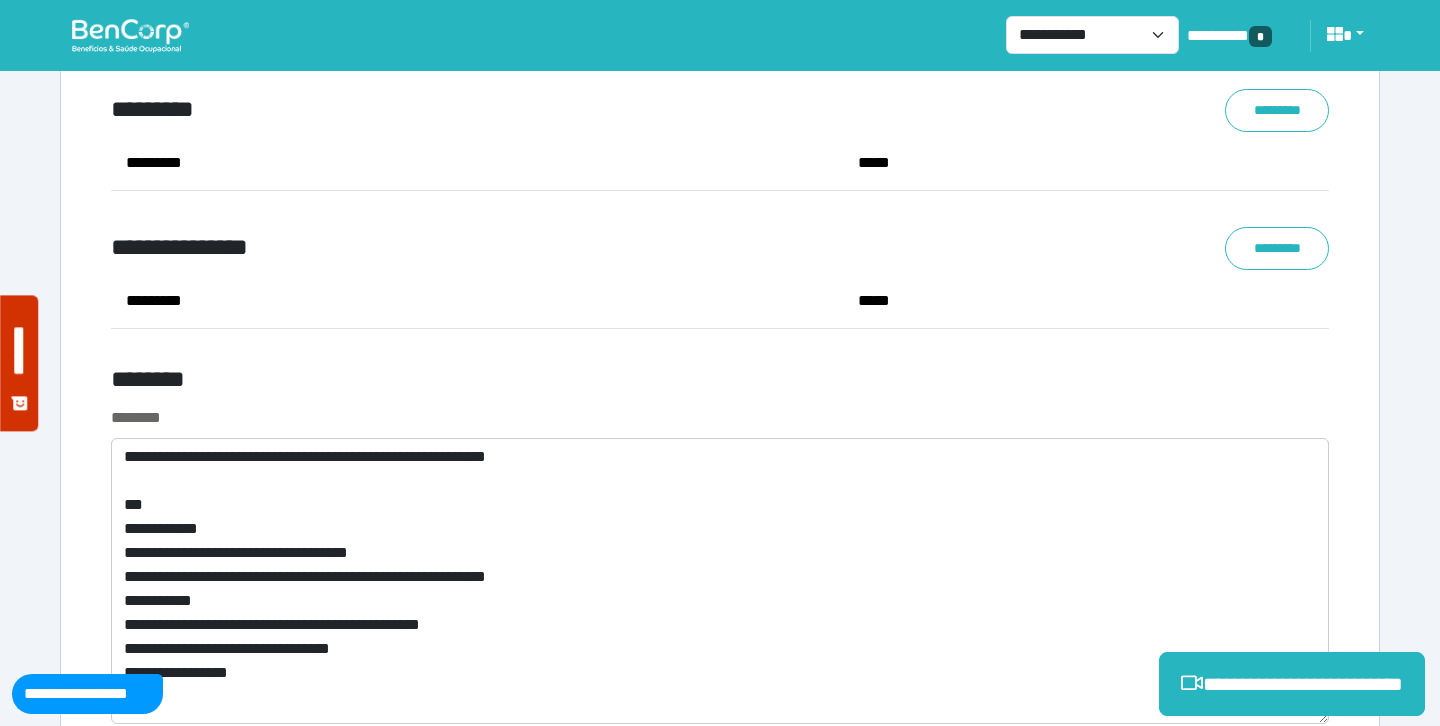 click on "********" at bounding box center (720, 418) 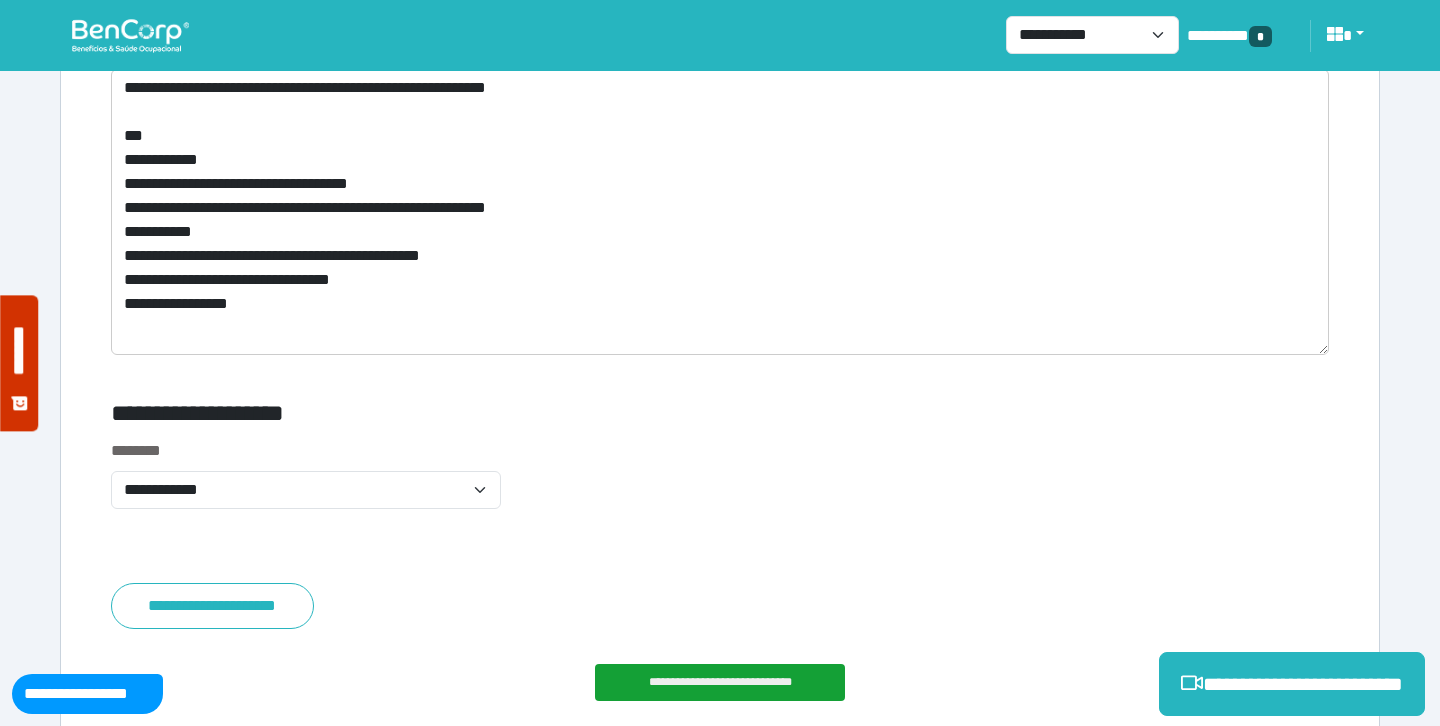 scroll, scrollTop: 7996, scrollLeft: 0, axis: vertical 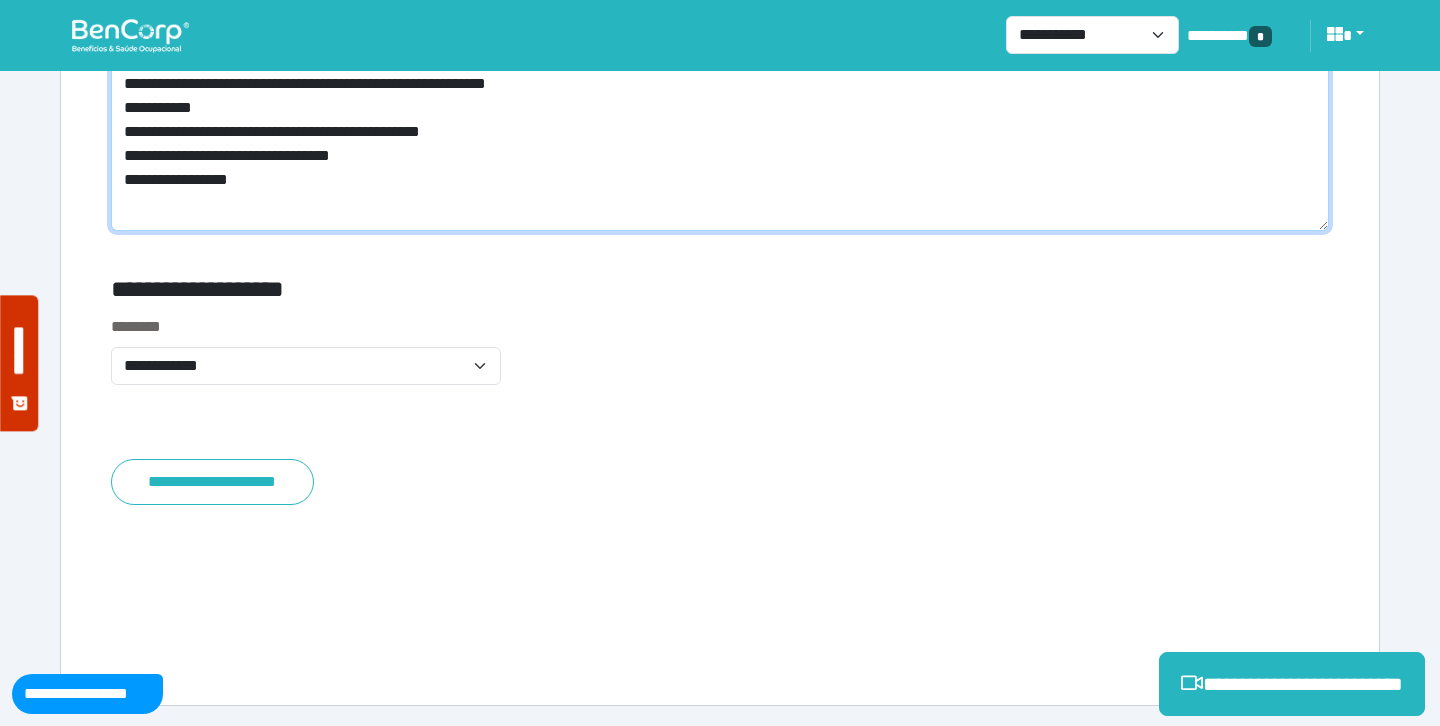 click on "**********" at bounding box center [720, 88] 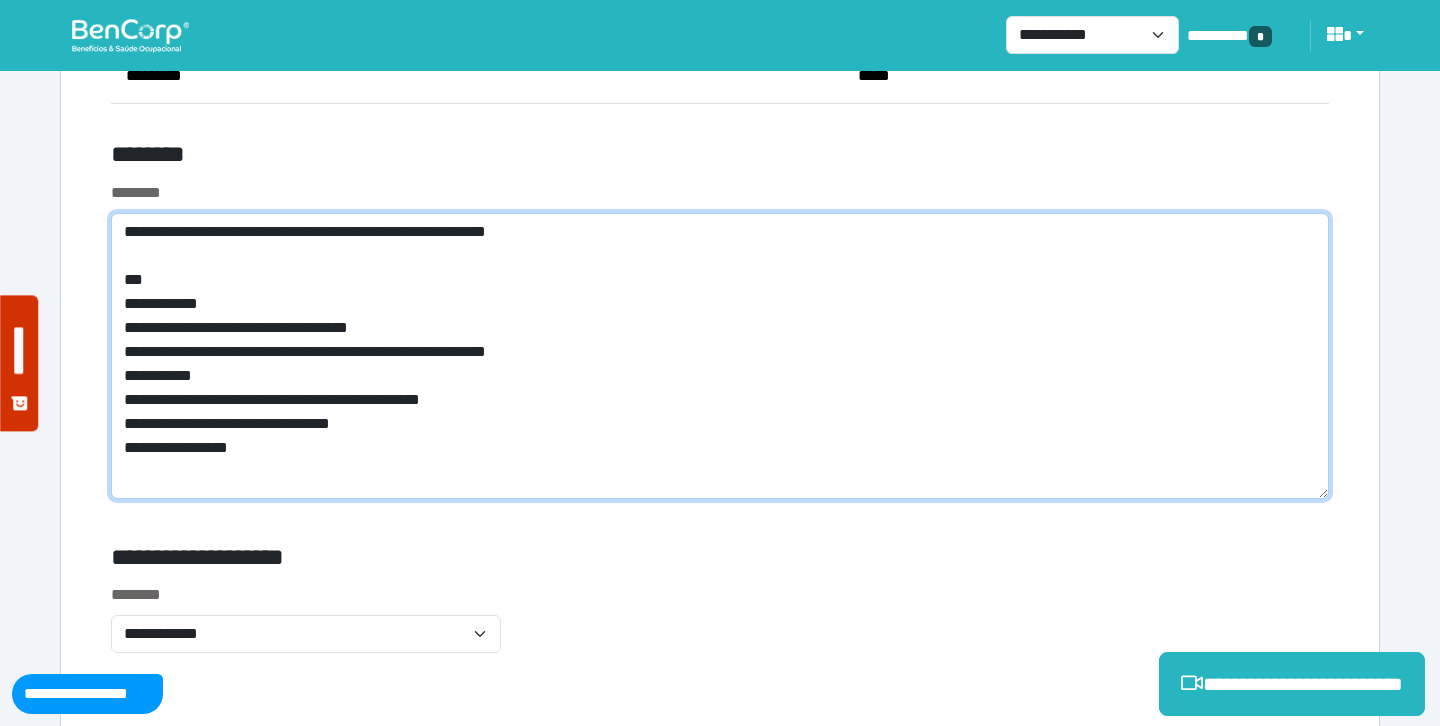 scroll, scrollTop: 7726, scrollLeft: 0, axis: vertical 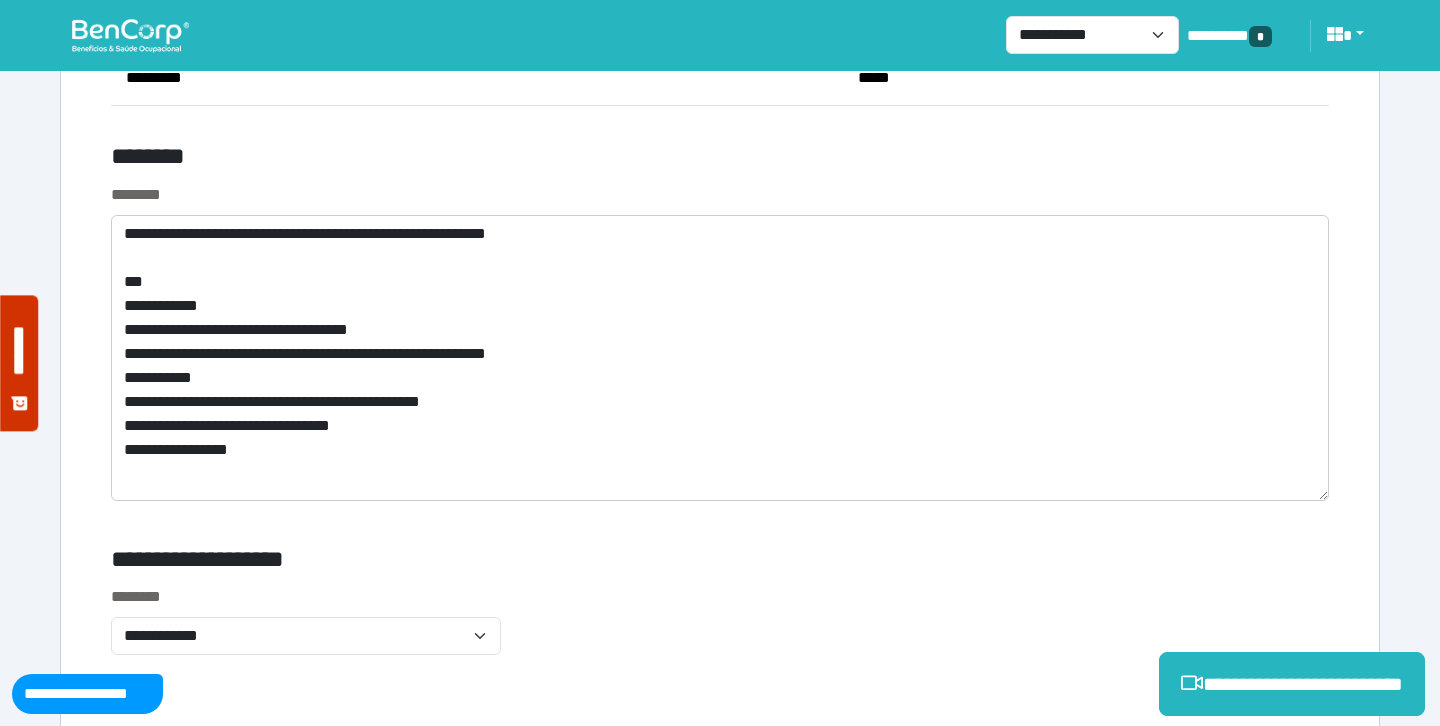 click on "**********" at bounding box center [720, -3072] 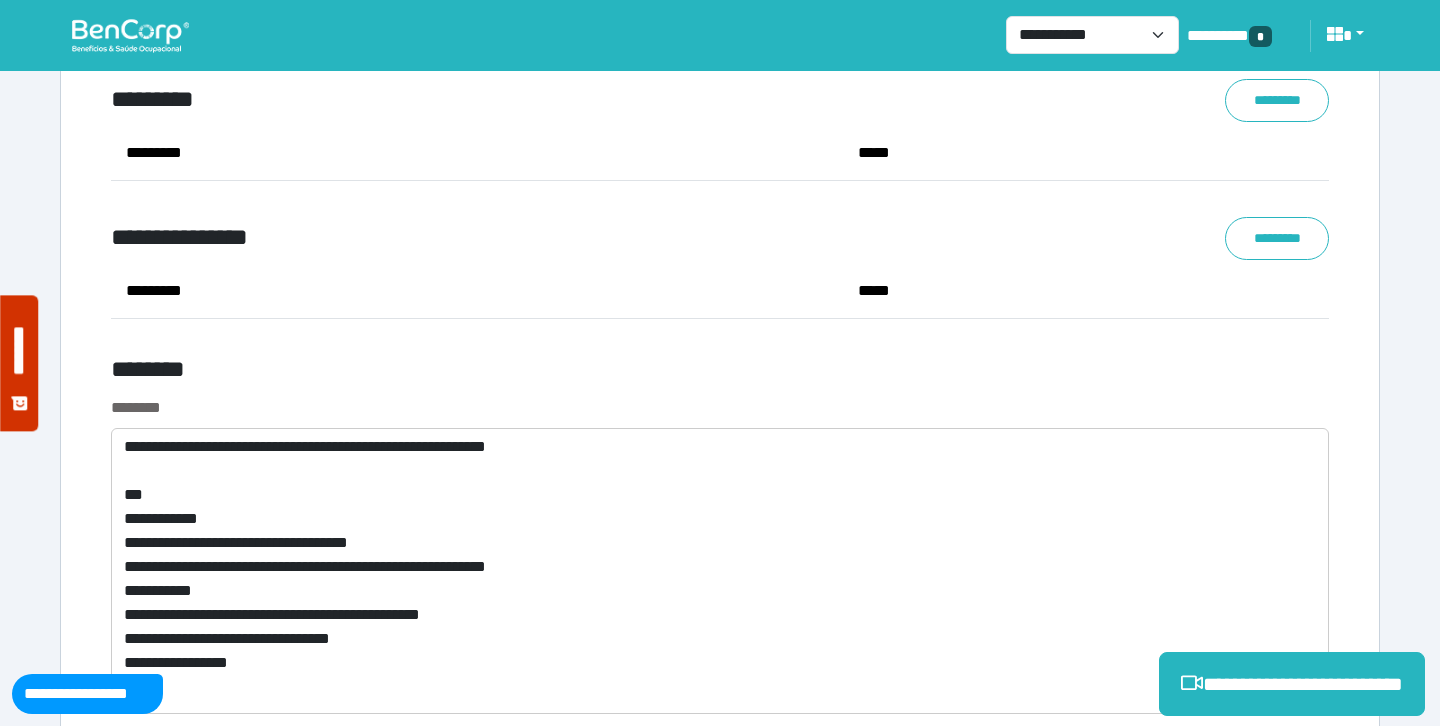 scroll, scrollTop: 7506, scrollLeft: 0, axis: vertical 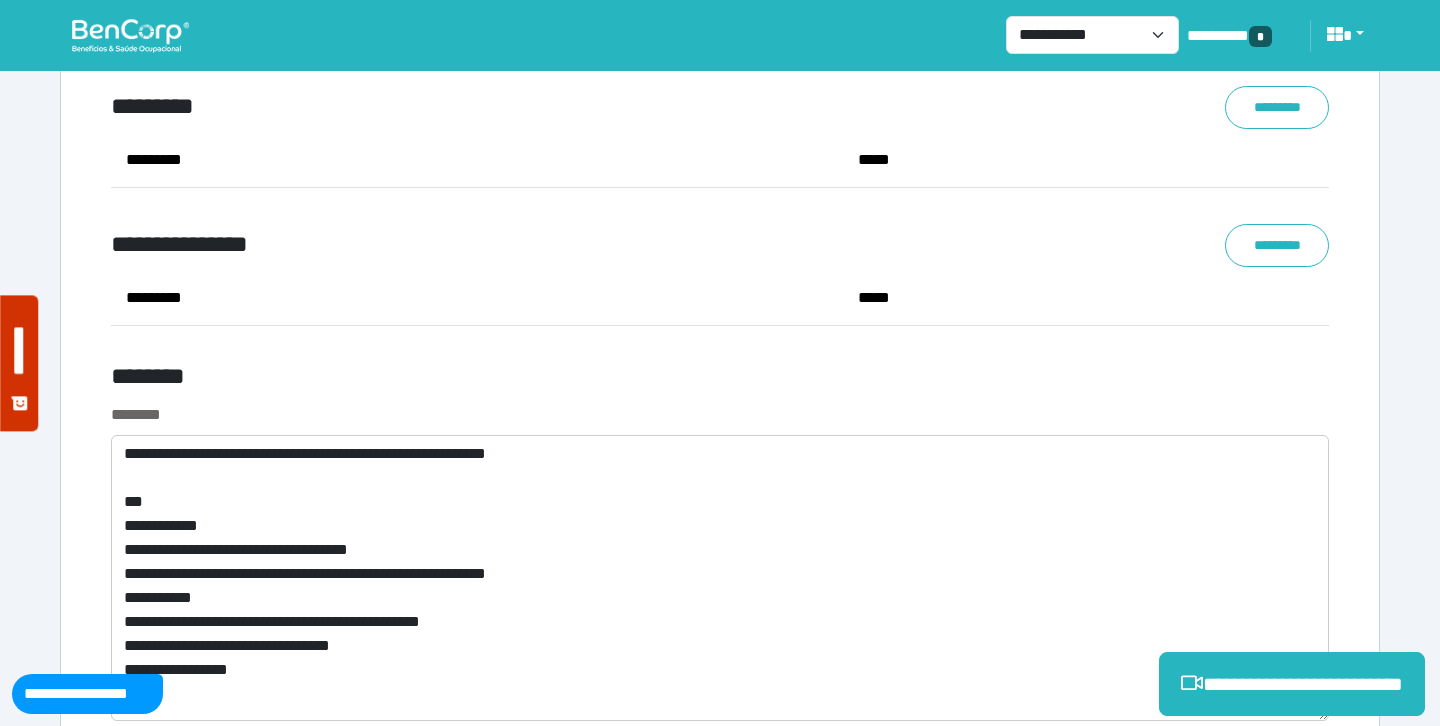 click on "*********
*****" at bounding box center [720, 306] 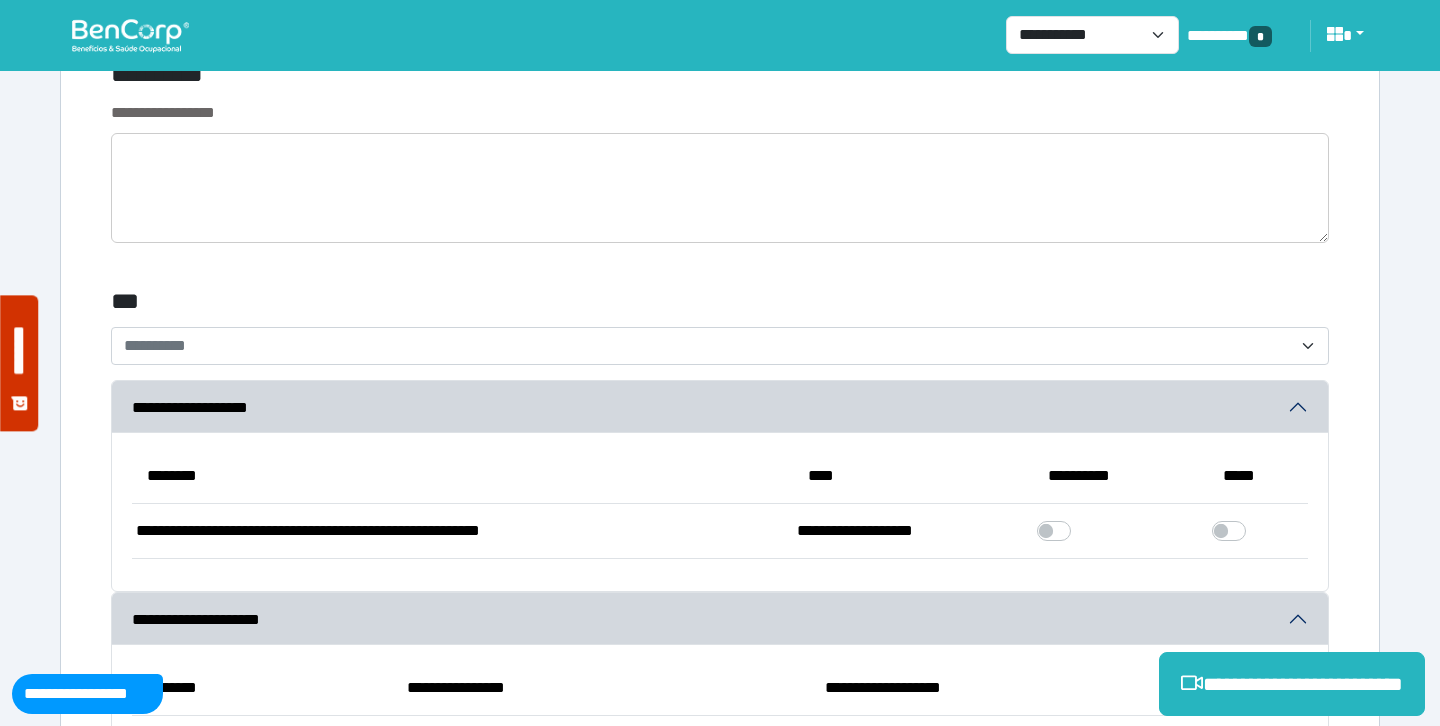 scroll, scrollTop: 5793, scrollLeft: 0, axis: vertical 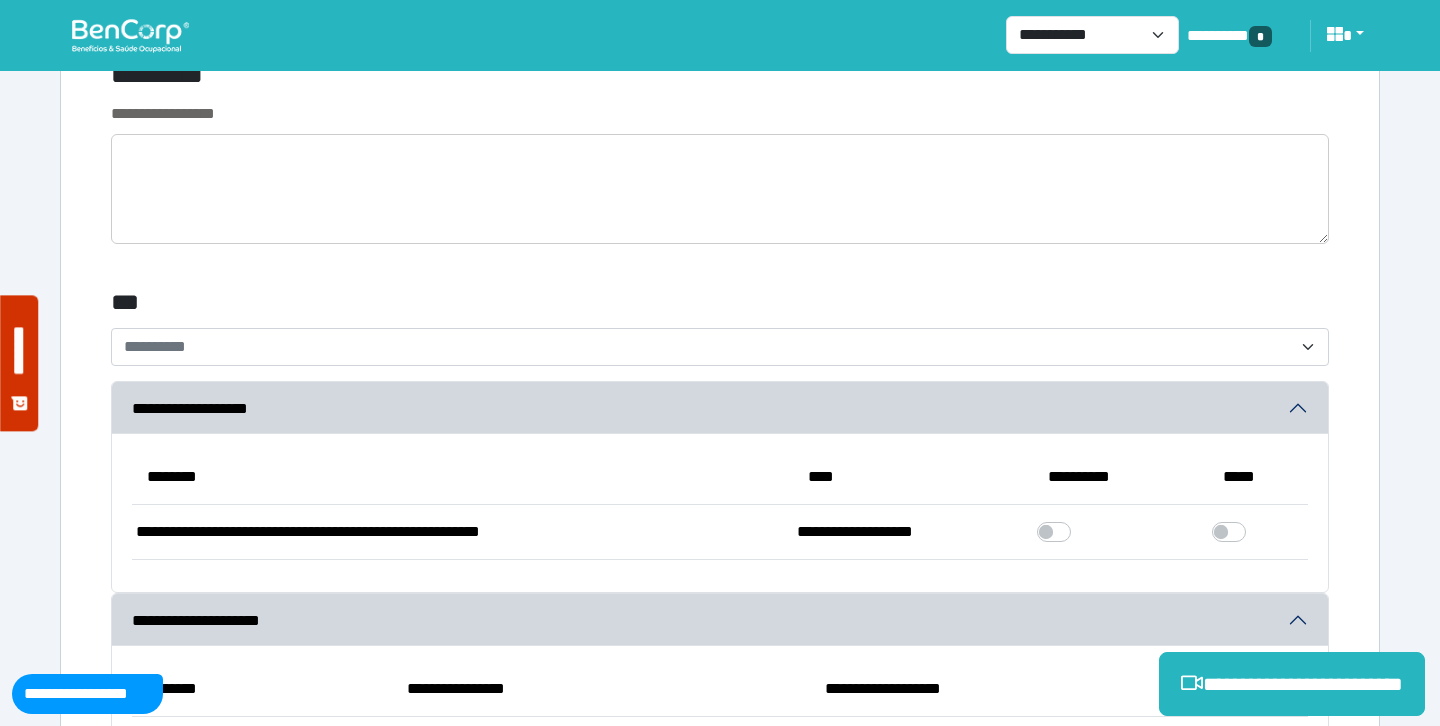 click on "**********" at bounding box center (708, 347) 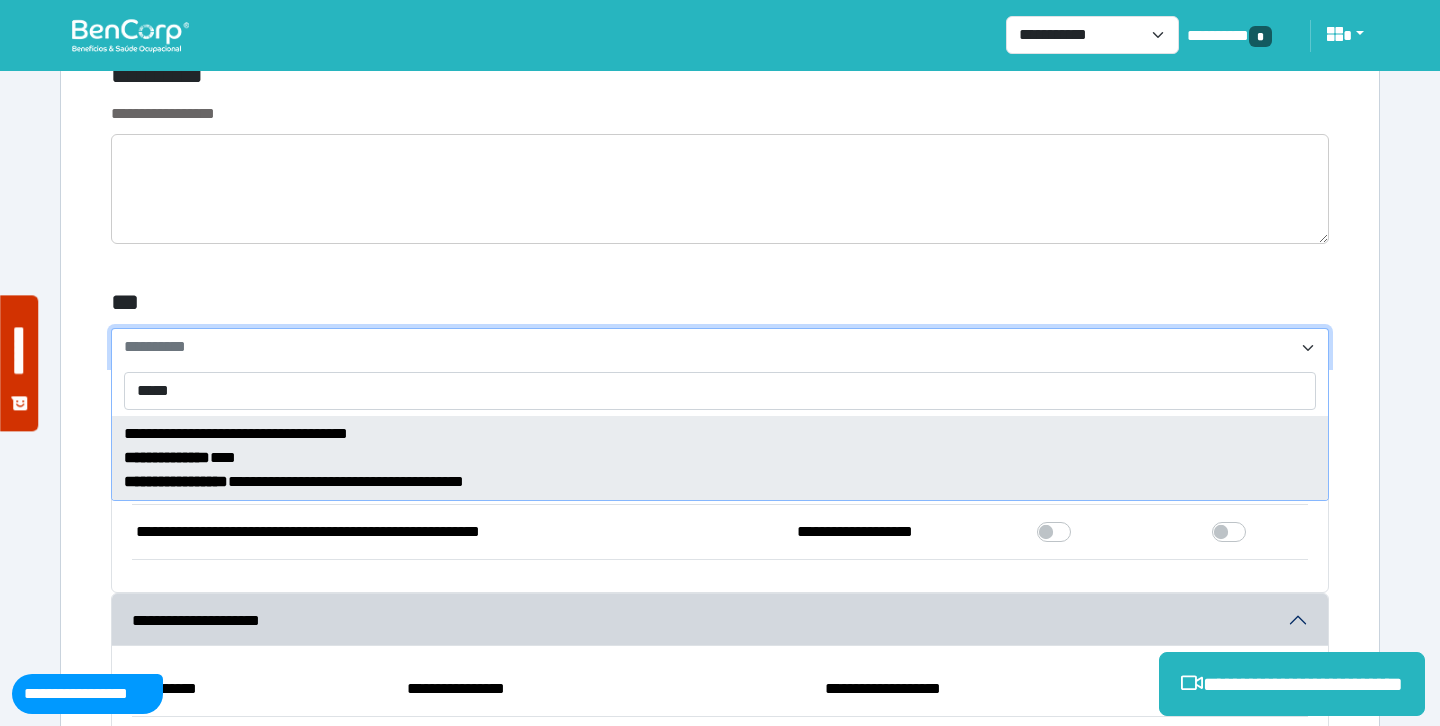 type on "*****" 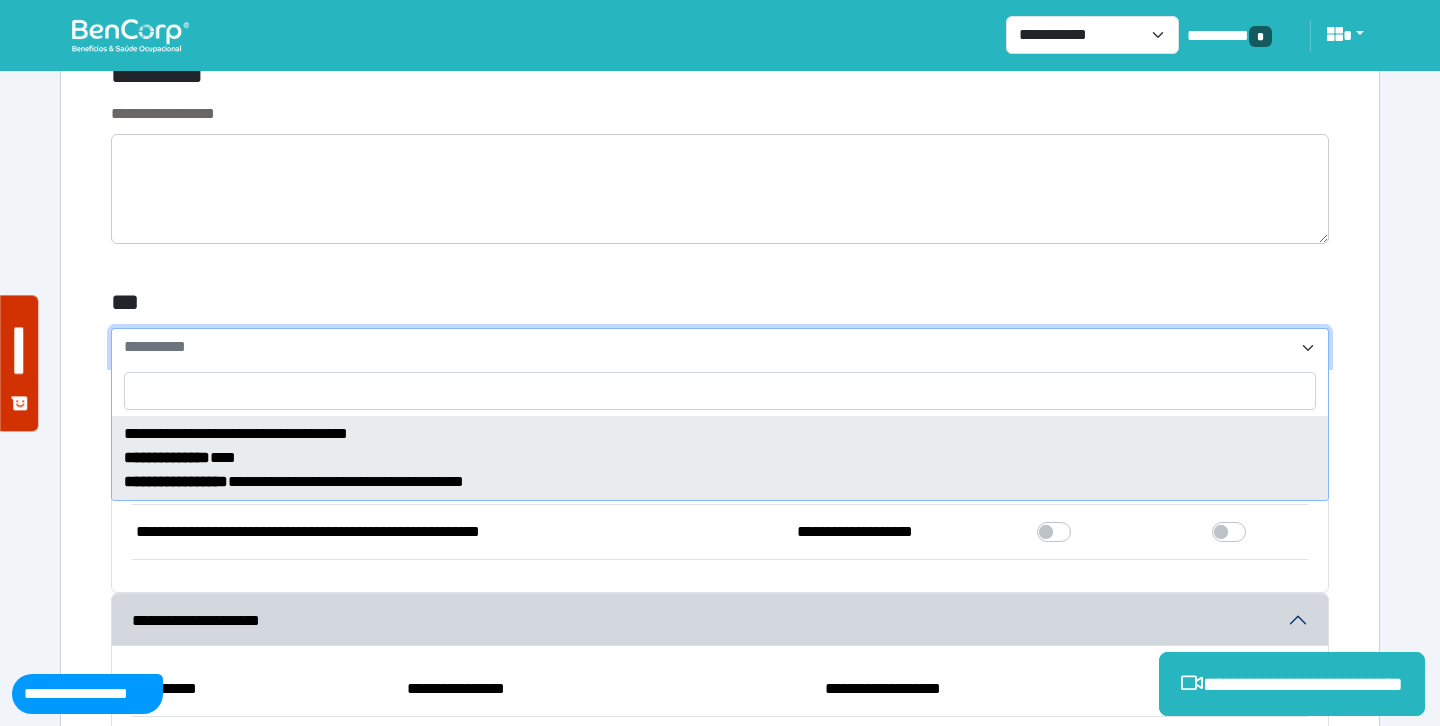 select on "****" 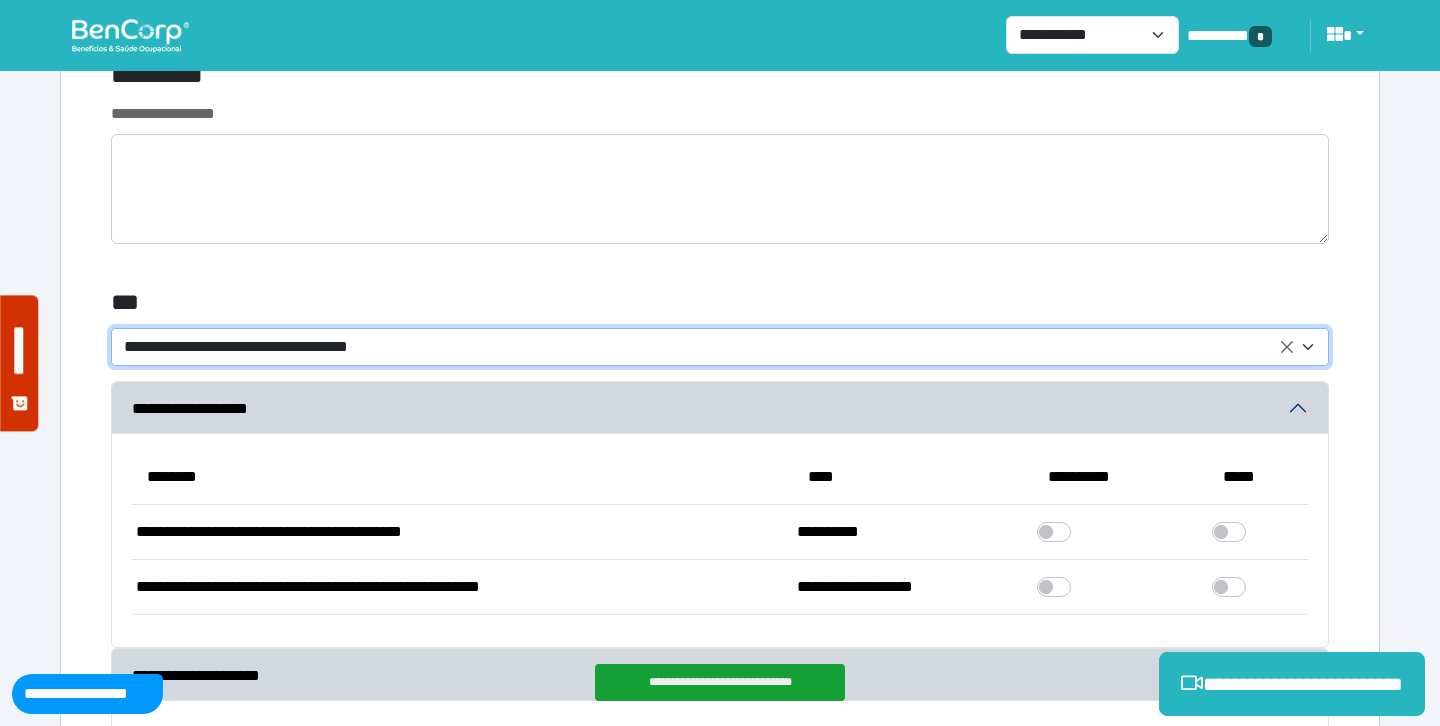 click on "**********" at bounding box center (720, -1111) 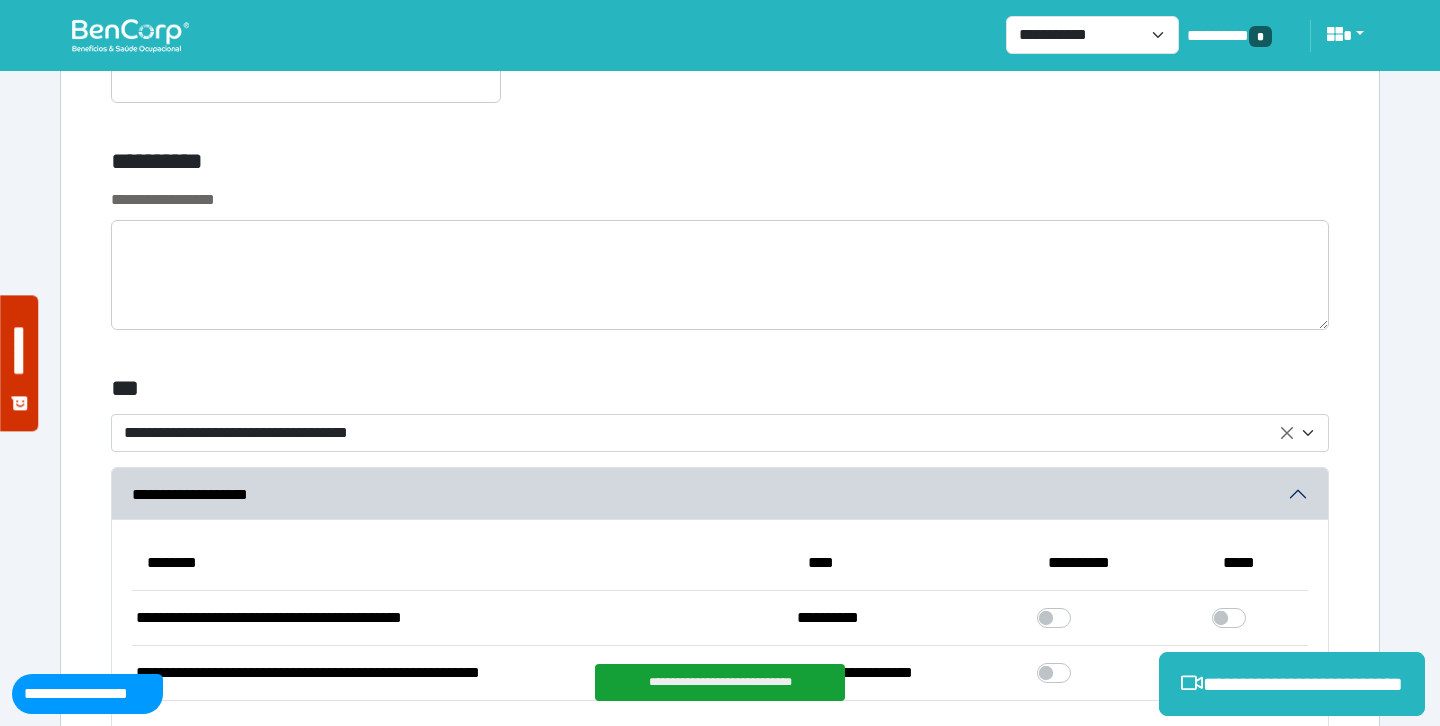 scroll, scrollTop: 5704, scrollLeft: 0, axis: vertical 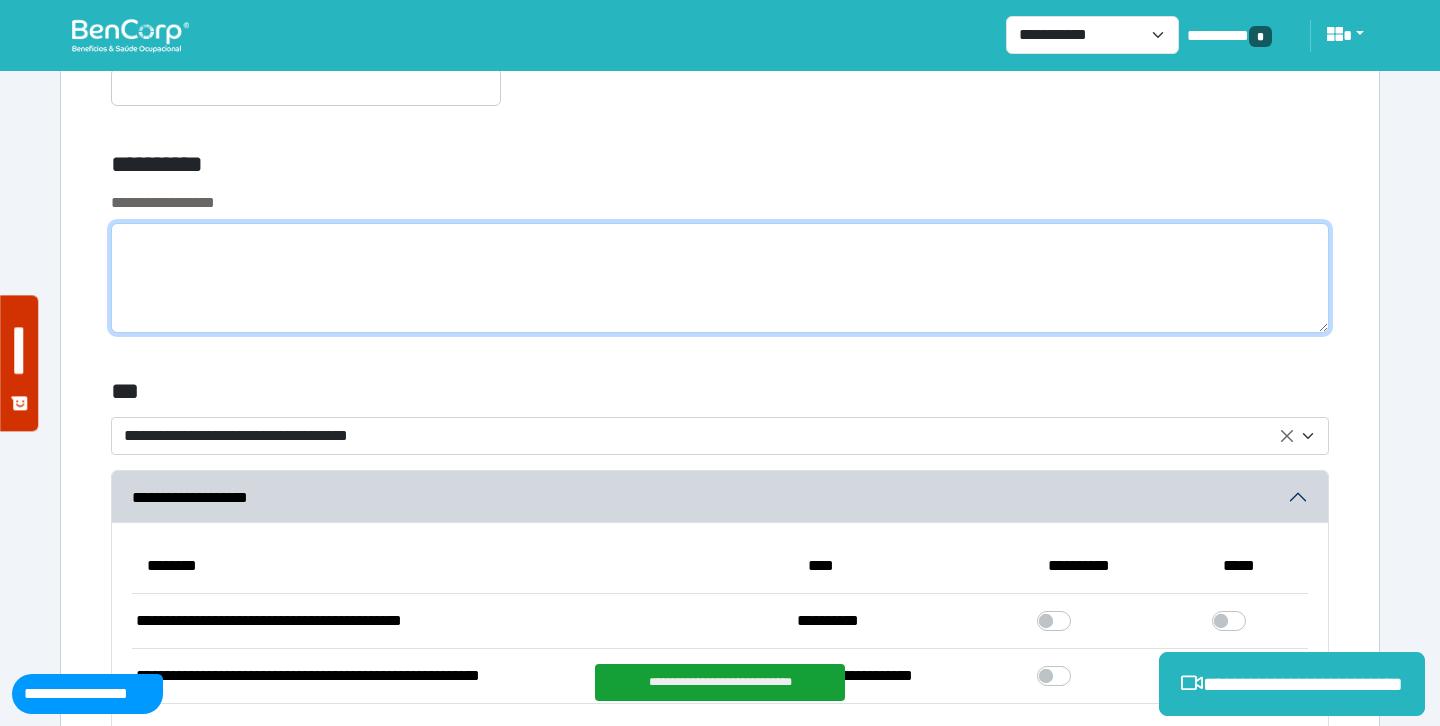 click at bounding box center (720, 278) 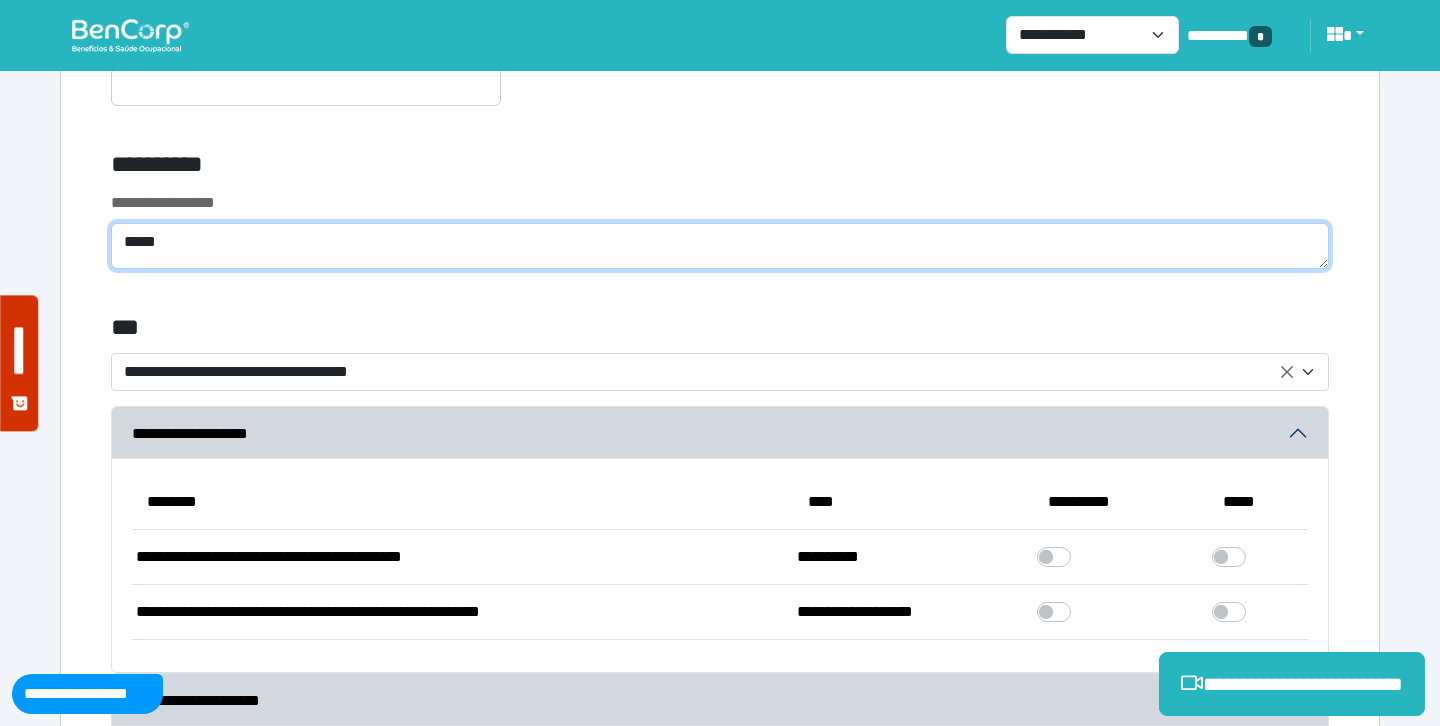 type on "****" 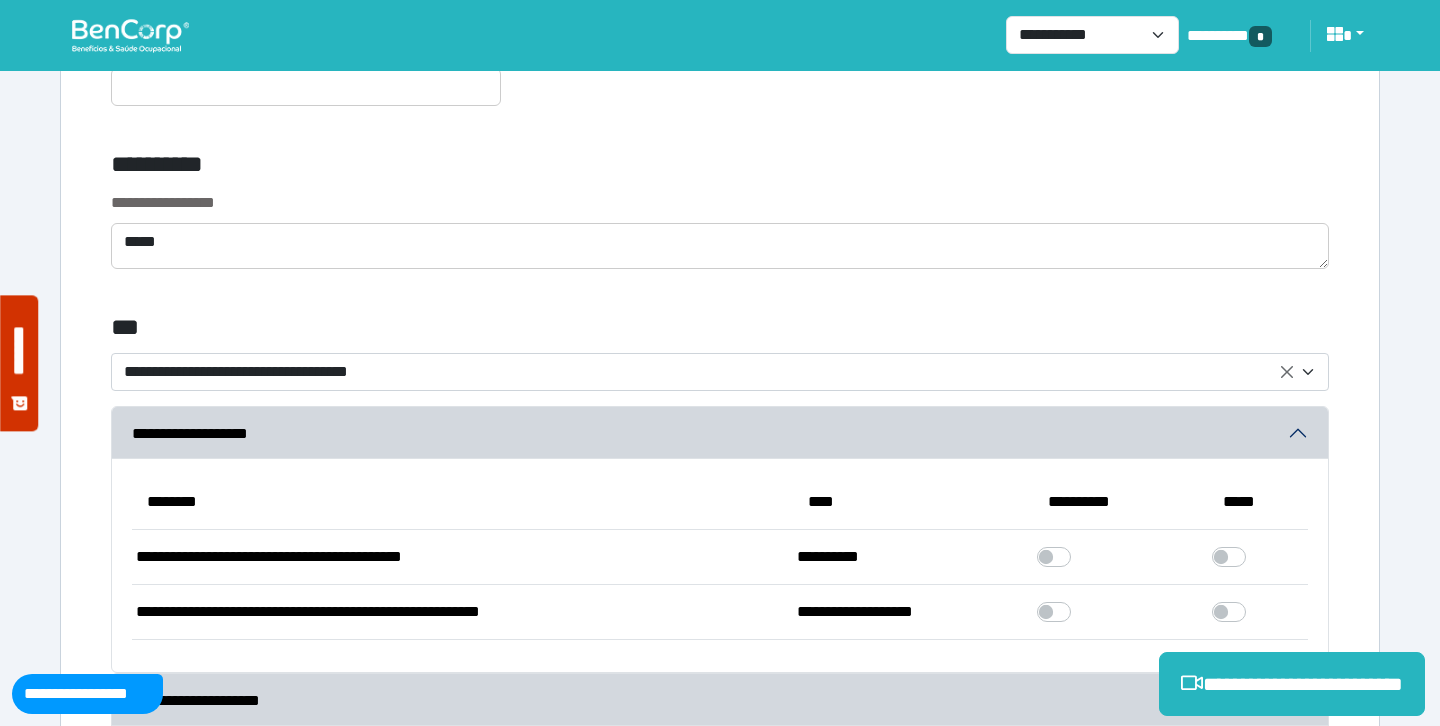 click on "**********" at bounding box center (513, 168) 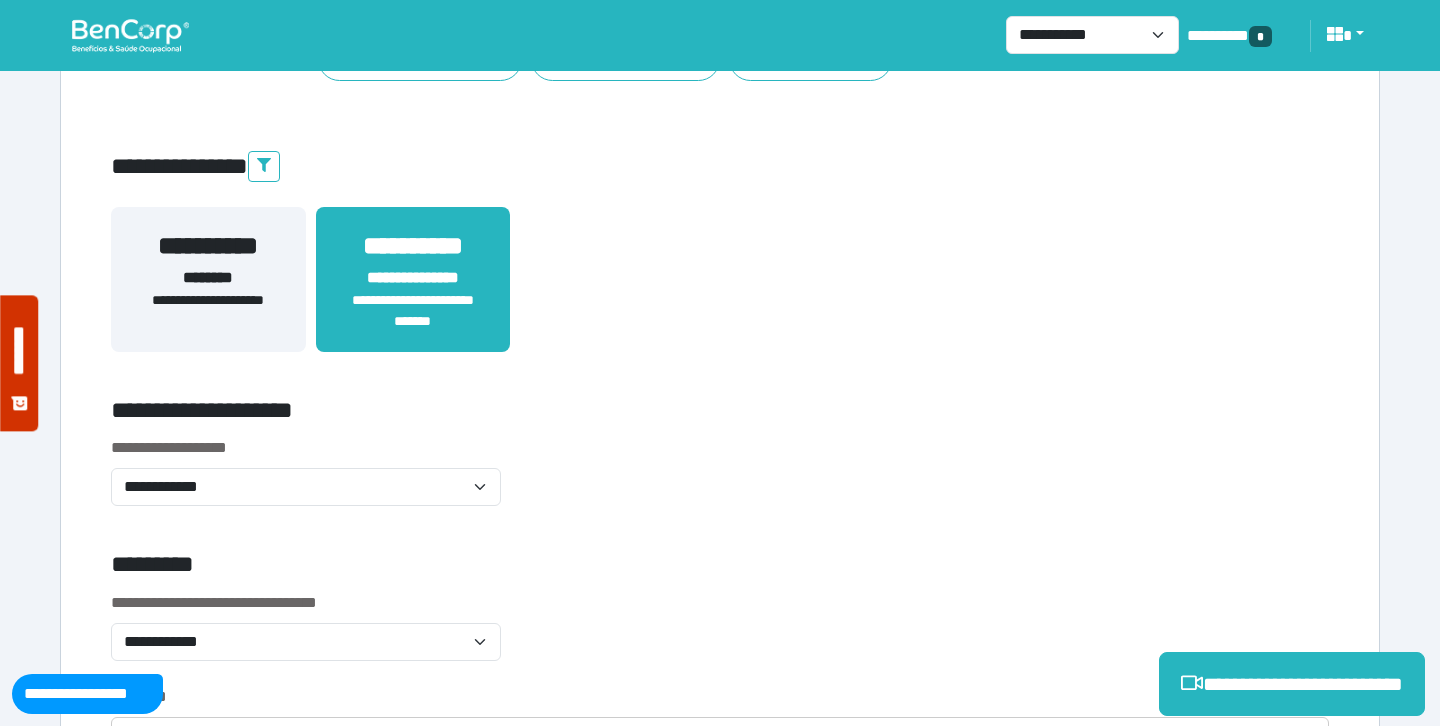 scroll, scrollTop: 427, scrollLeft: 0, axis: vertical 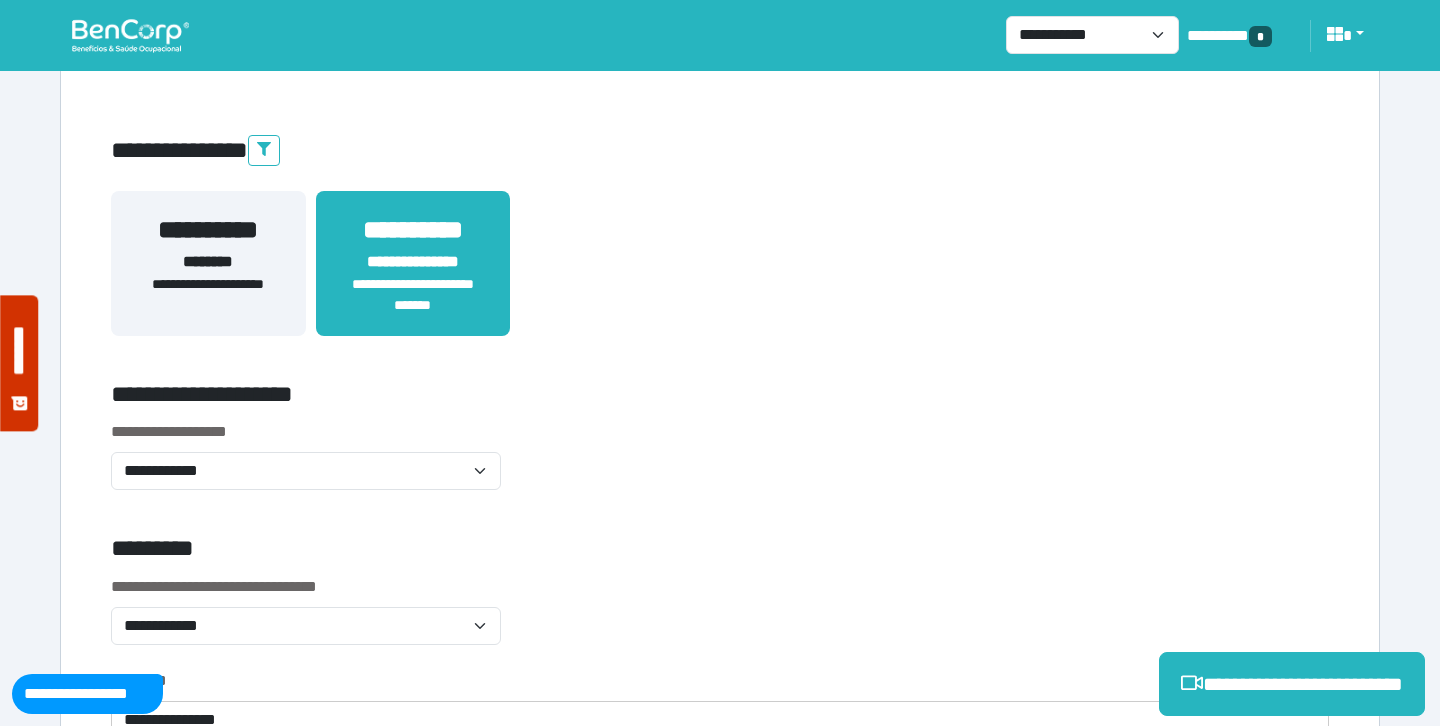click on "**********" at bounding box center [720, 275] 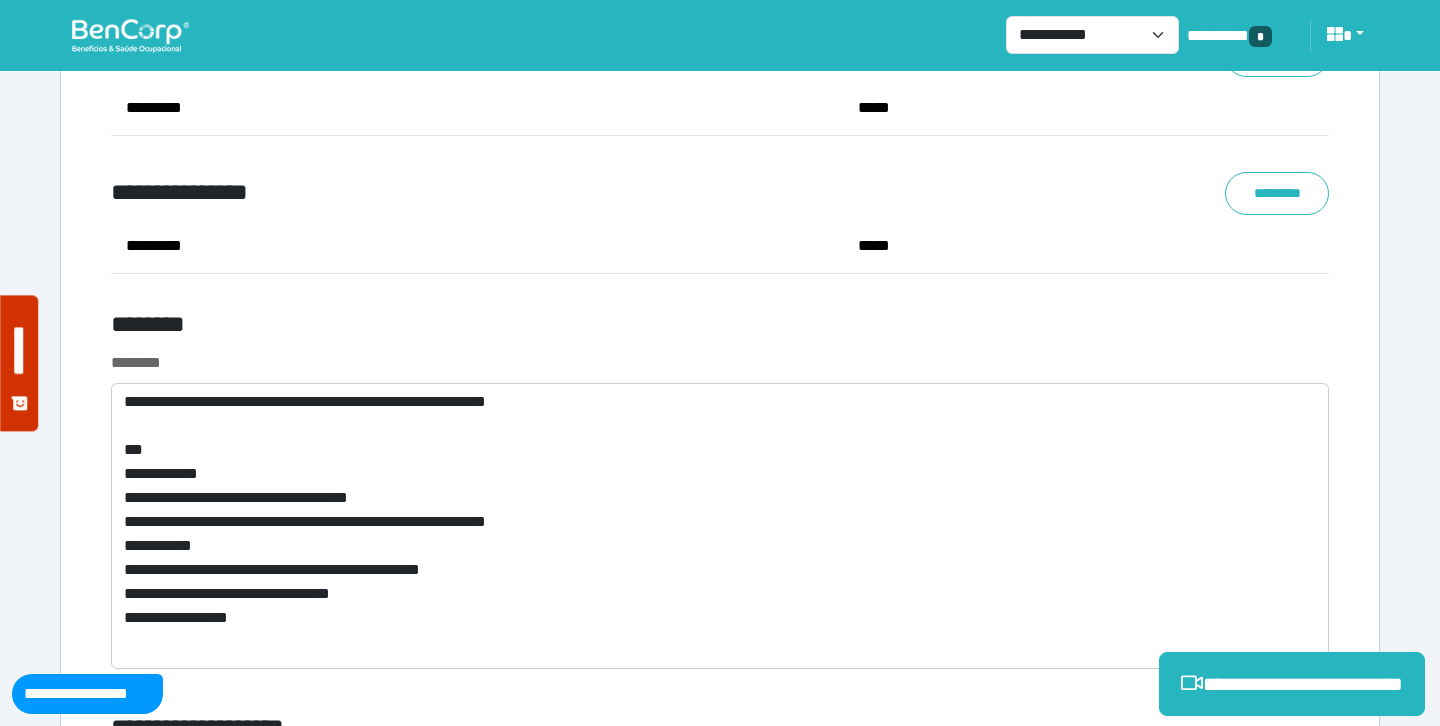 scroll, scrollTop: 7987, scrollLeft: 0, axis: vertical 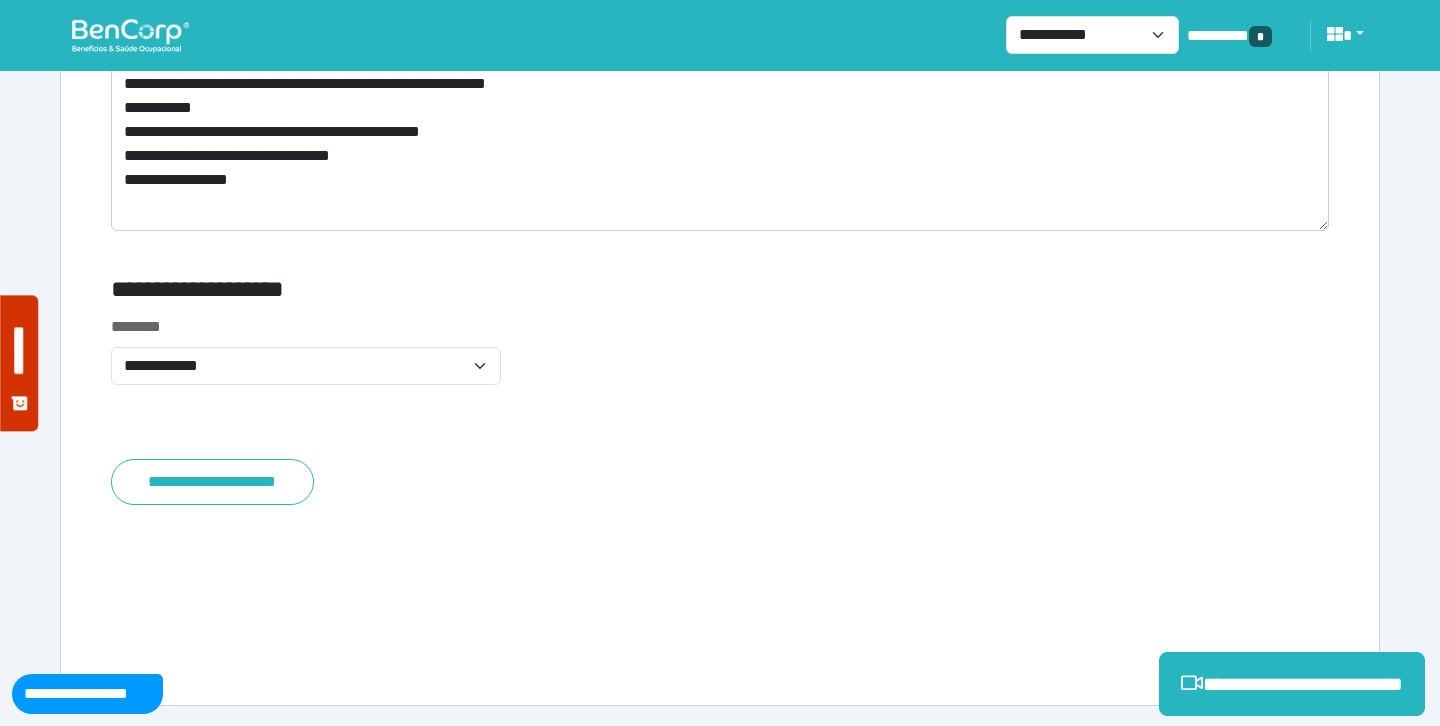 click on "**********" at bounding box center (720, 362) 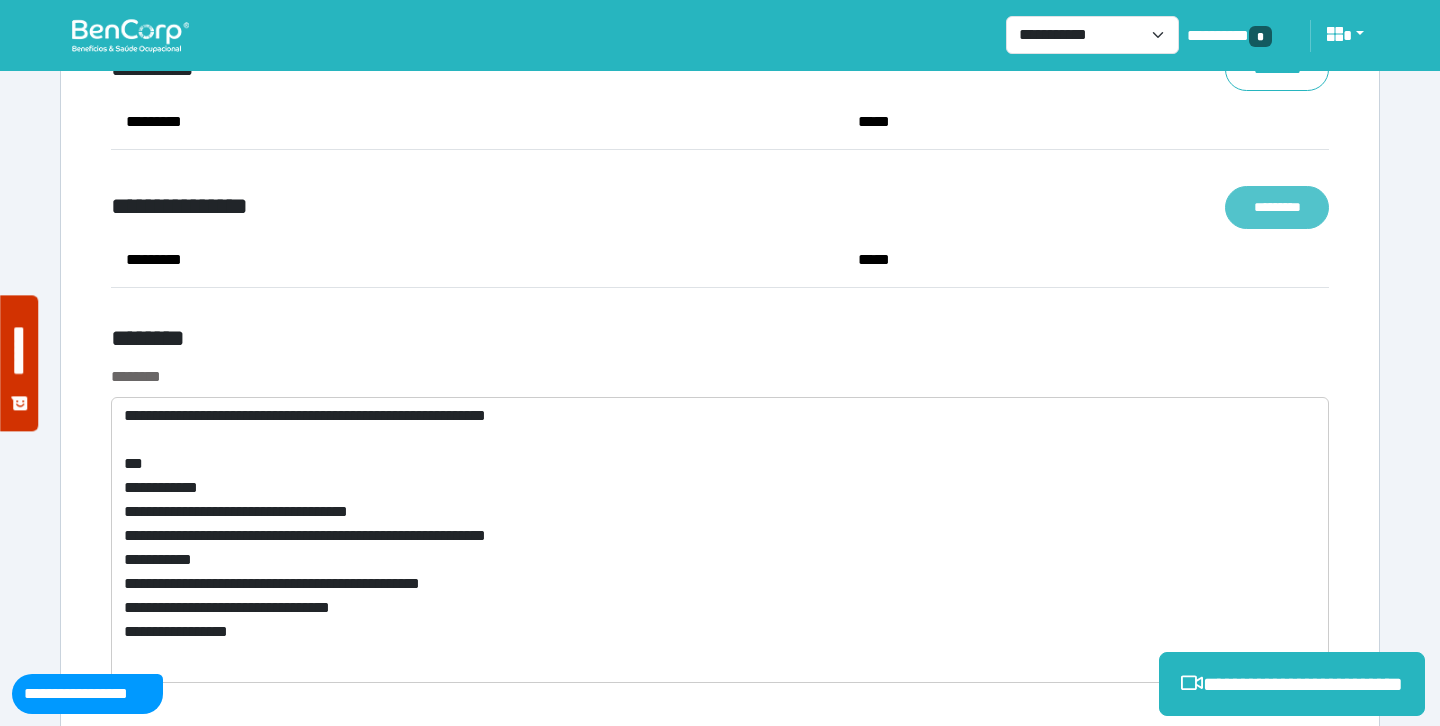 click on "*********" at bounding box center [1277, 207] 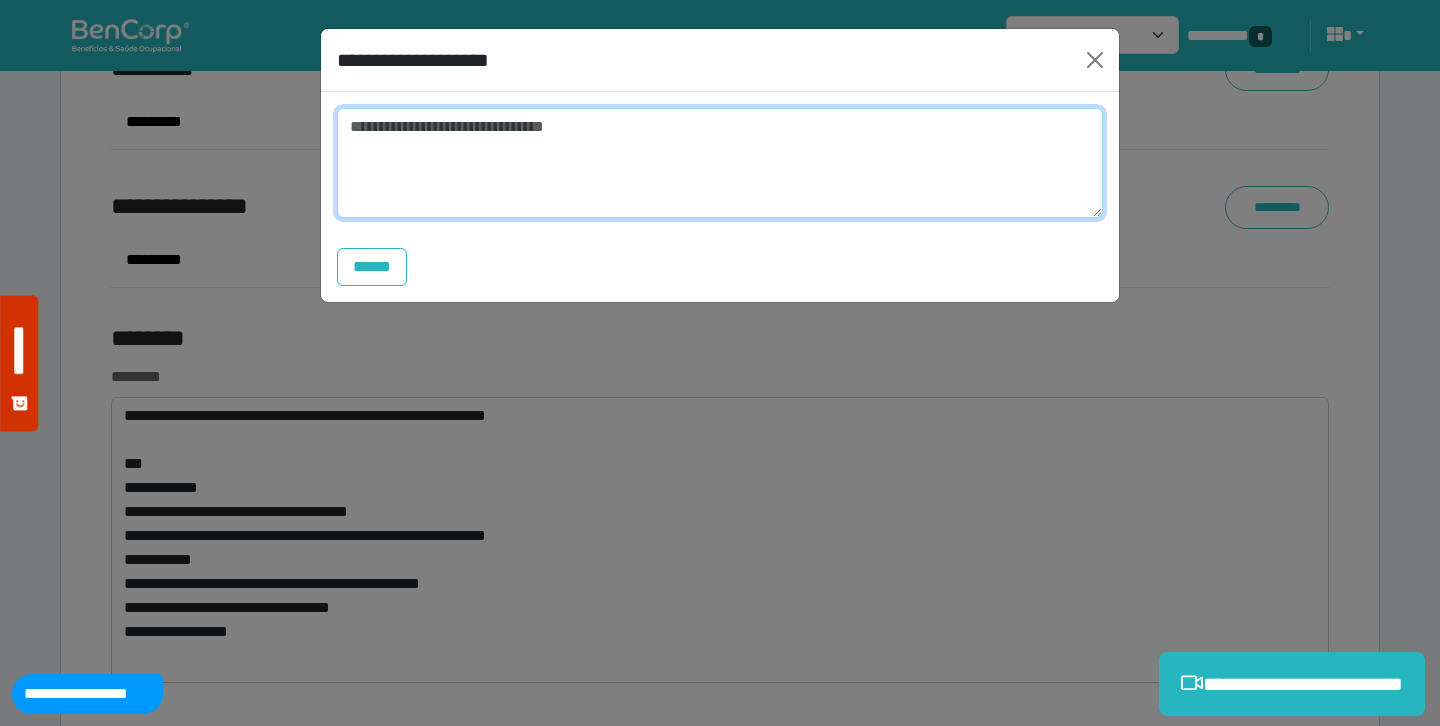click at bounding box center (720, 163) 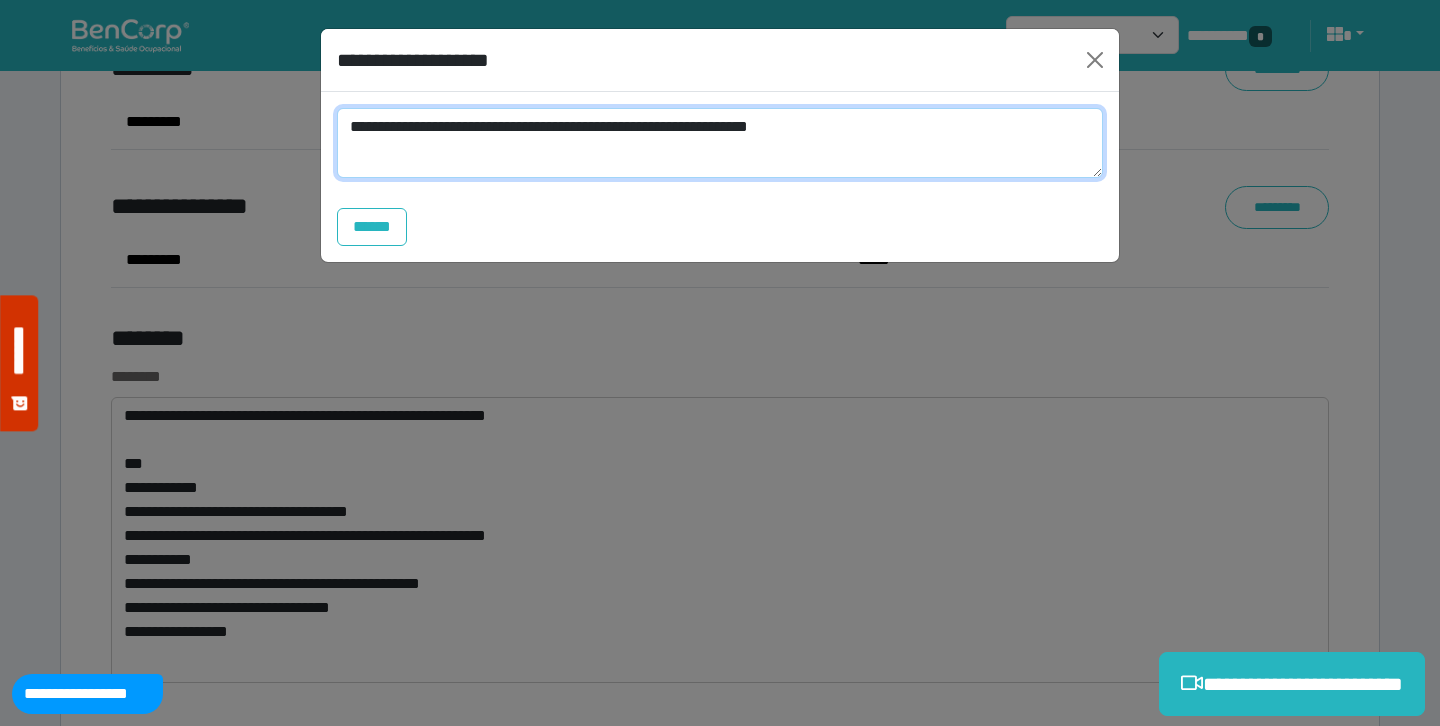 scroll, scrollTop: 0, scrollLeft: 0, axis: both 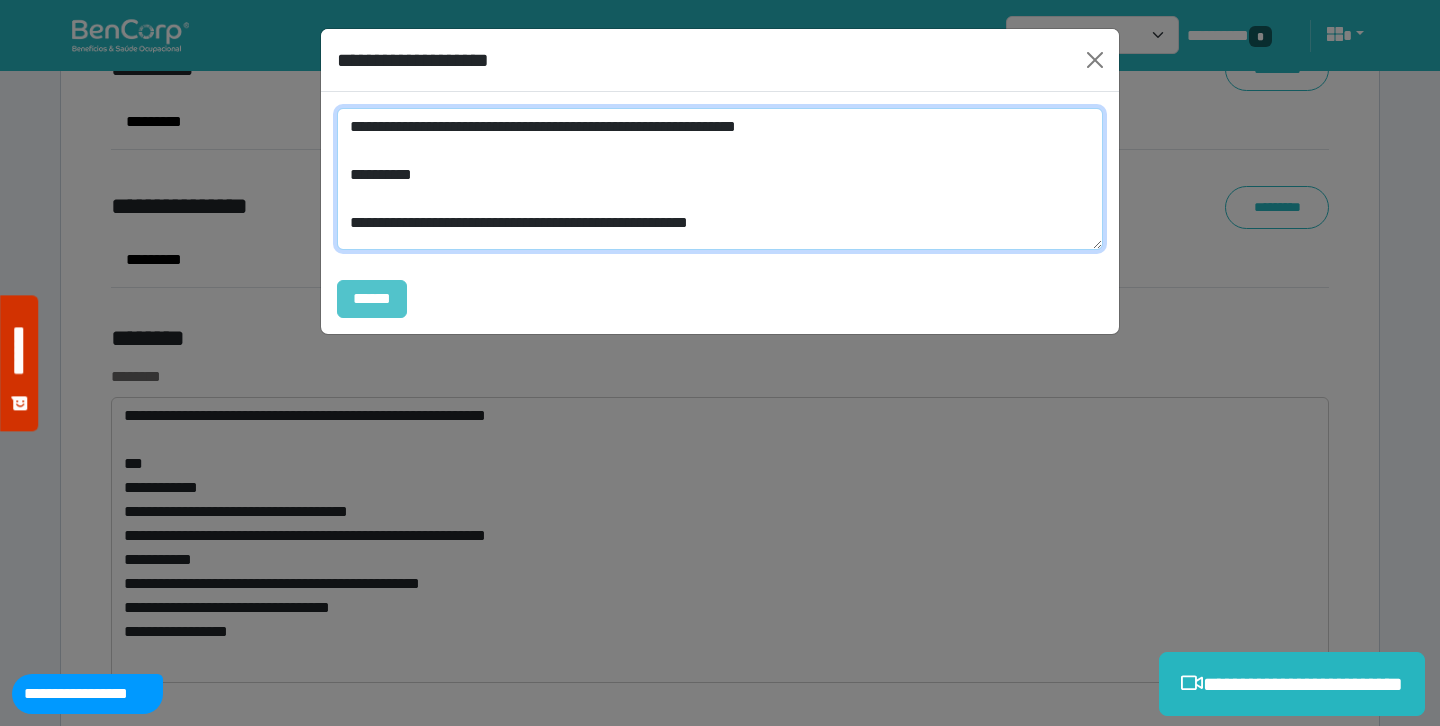 type on "**********" 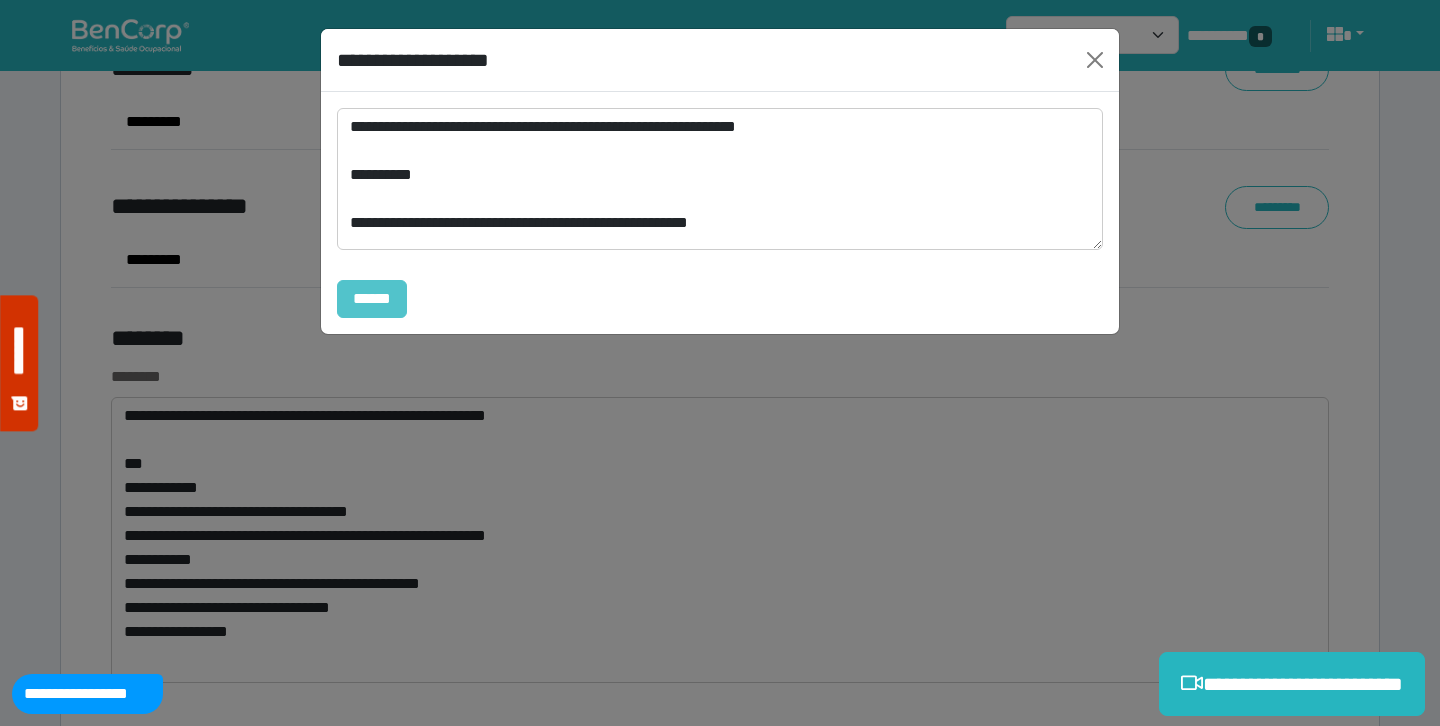 click on "******" at bounding box center (372, 299) 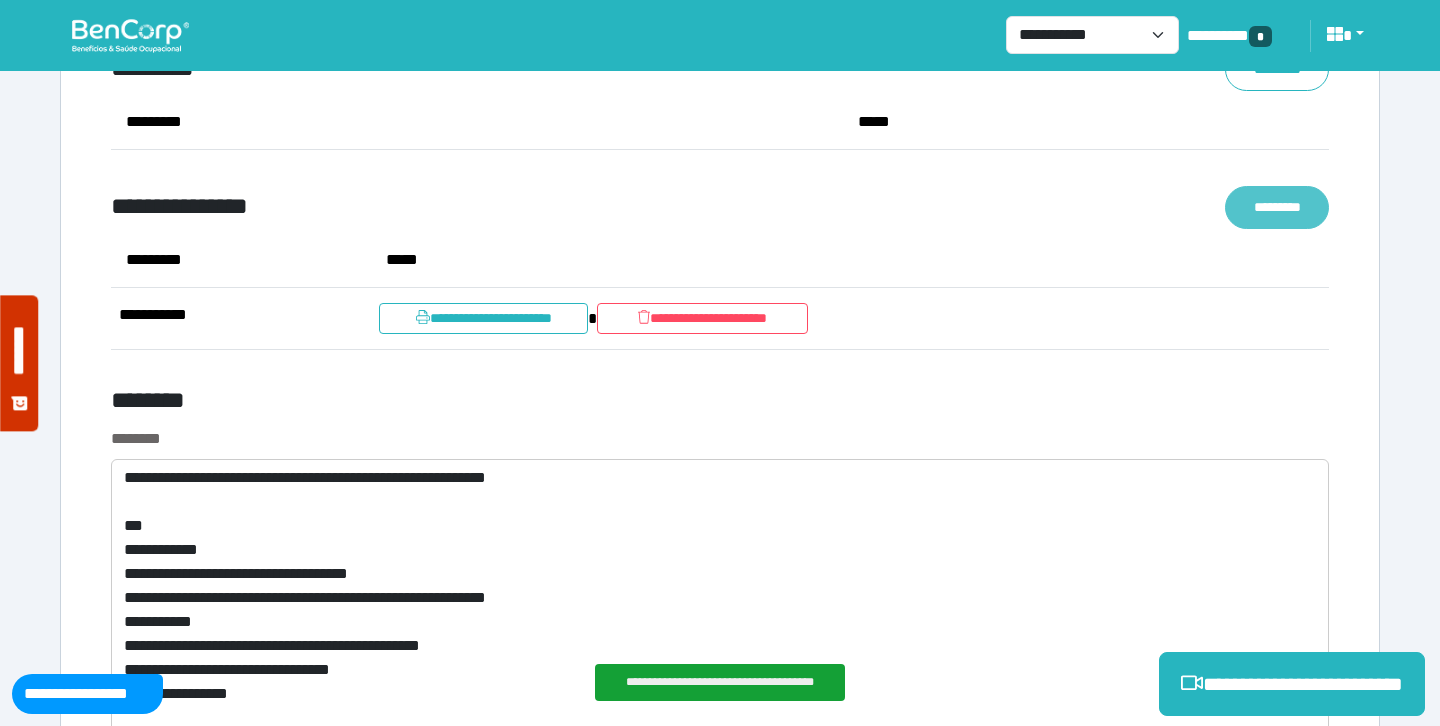 click on "*********" at bounding box center [1277, 207] 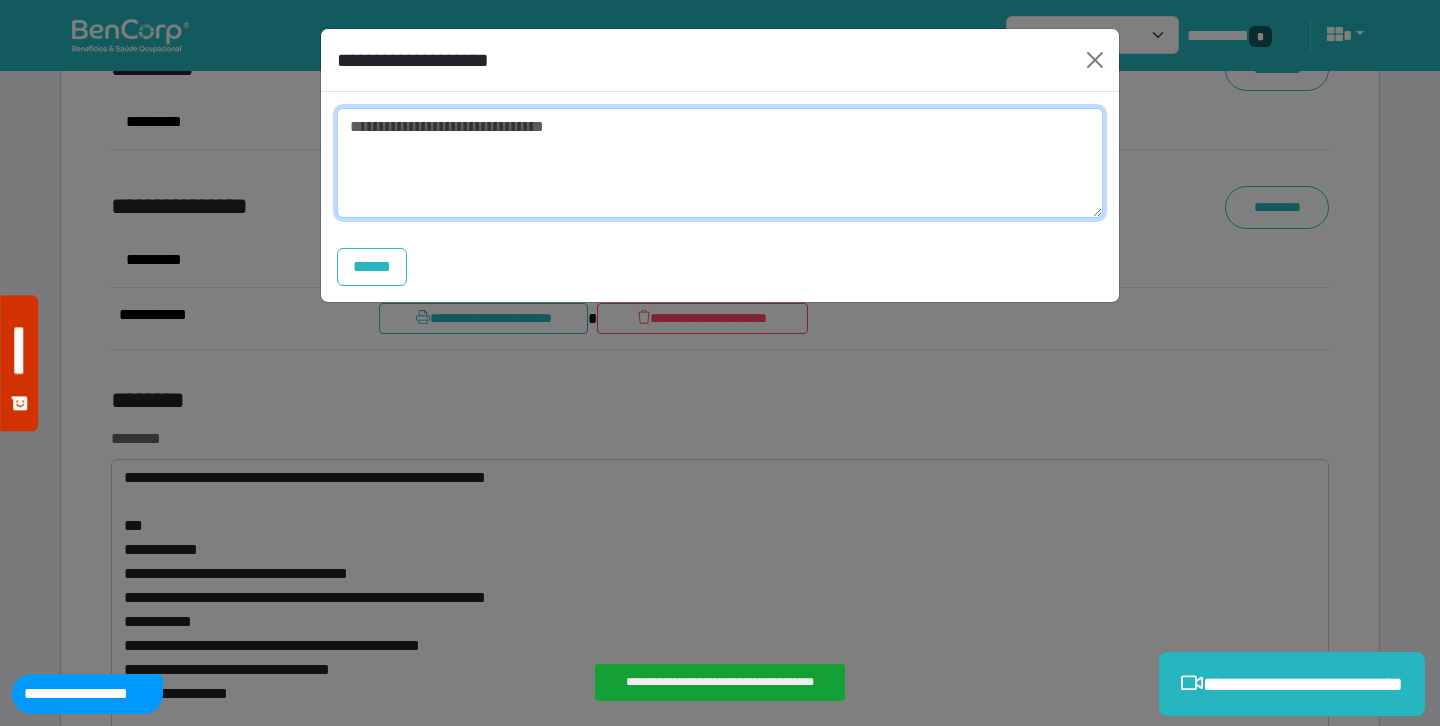click at bounding box center (720, 163) 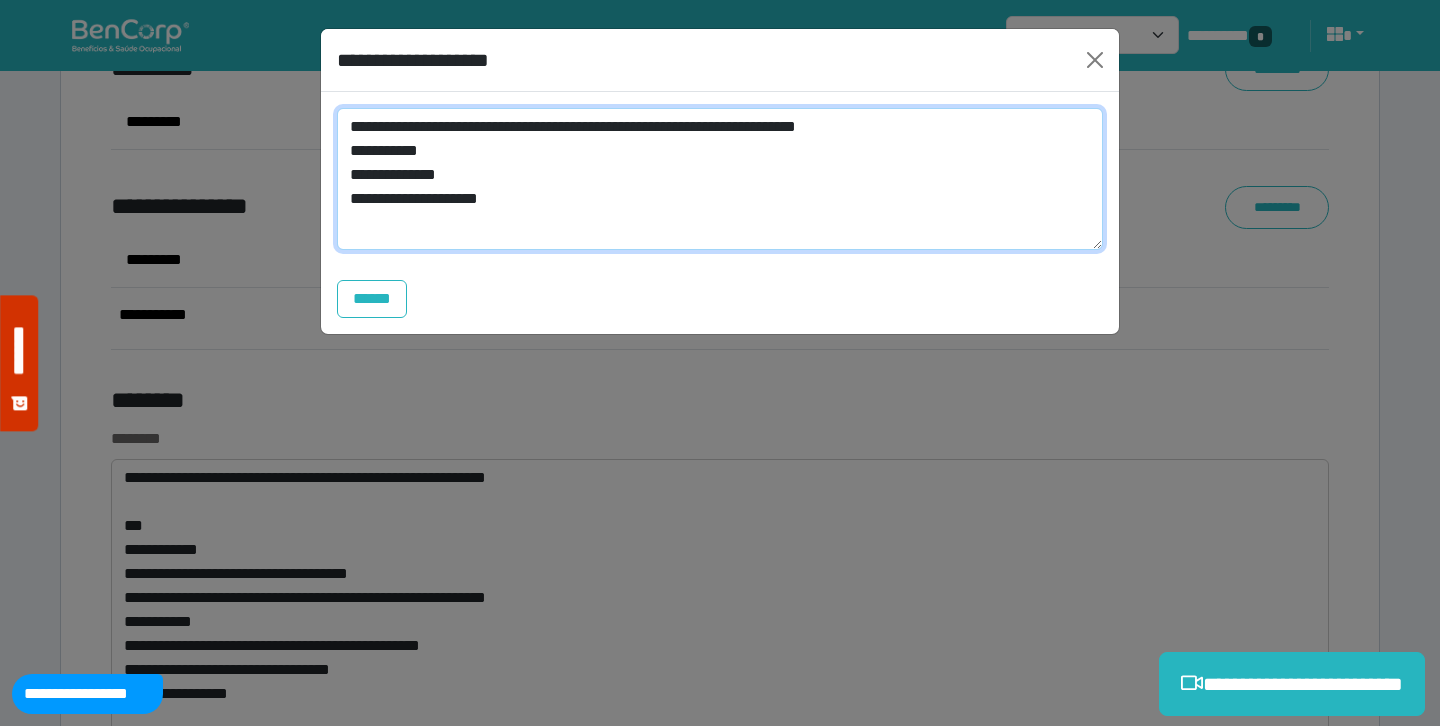 scroll, scrollTop: 0, scrollLeft: 0, axis: both 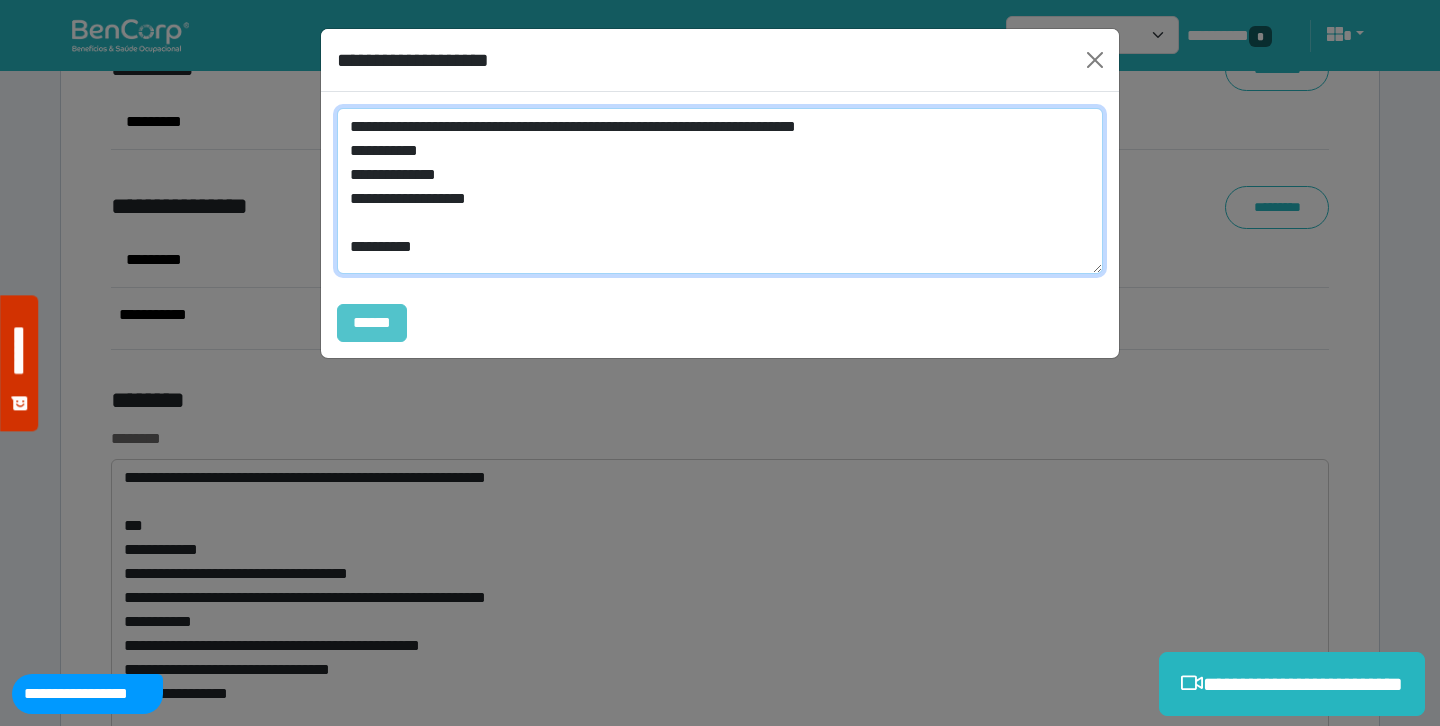 type on "**********" 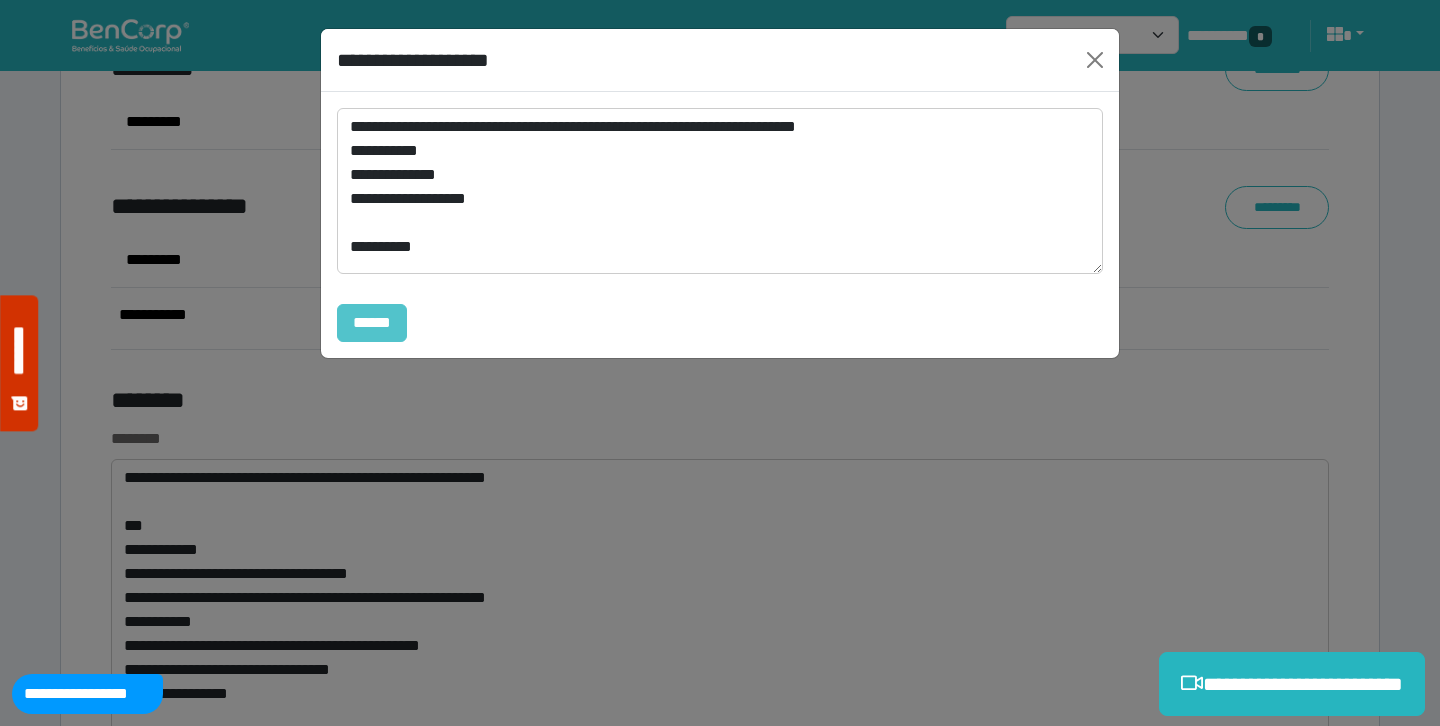 click on "******" at bounding box center (372, 323) 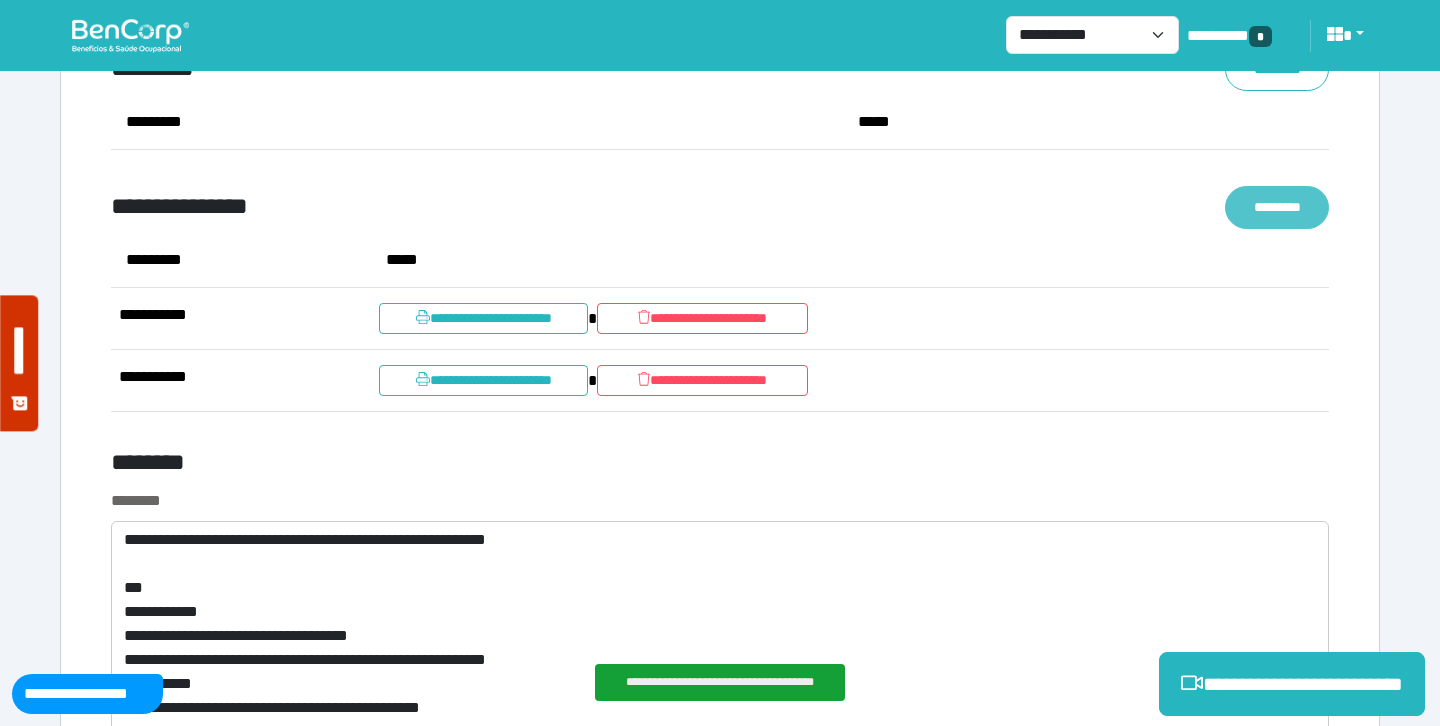 click on "*********" at bounding box center [1277, 207] 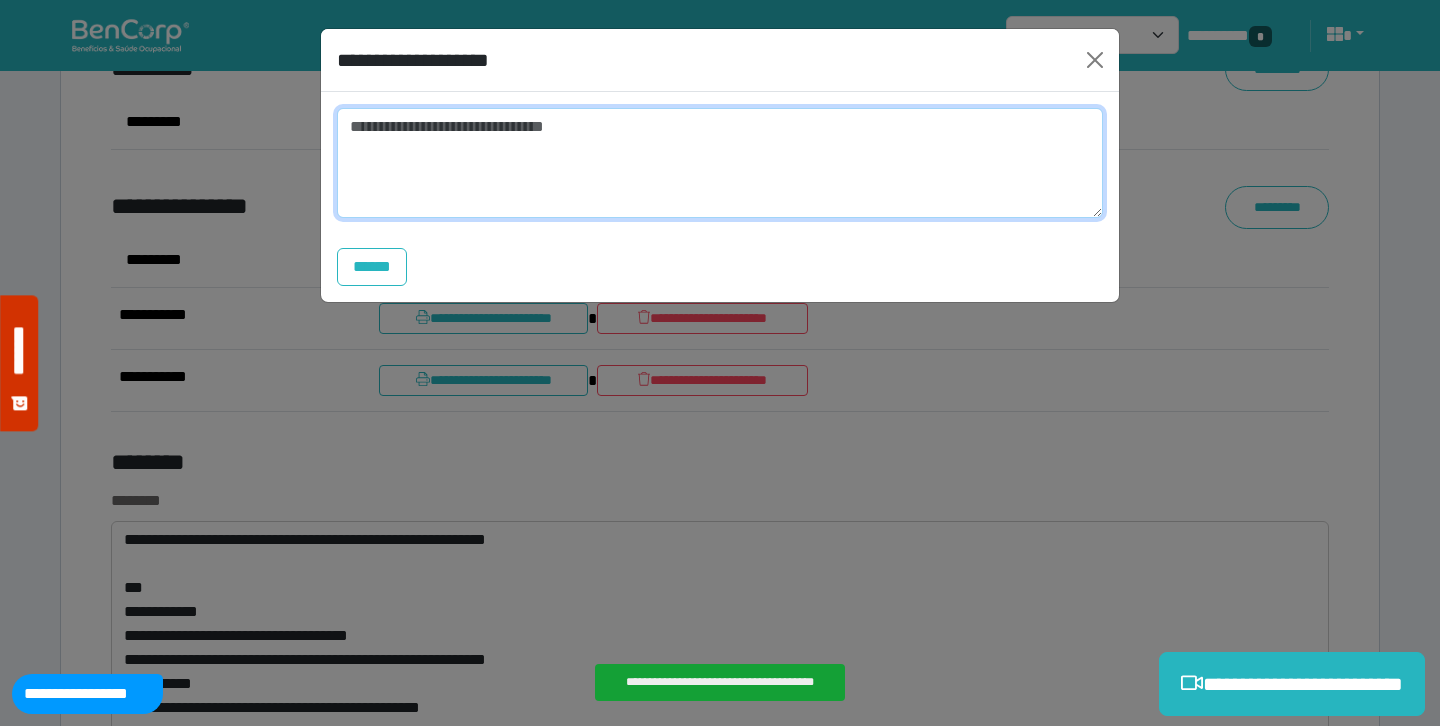 click at bounding box center (720, 163) 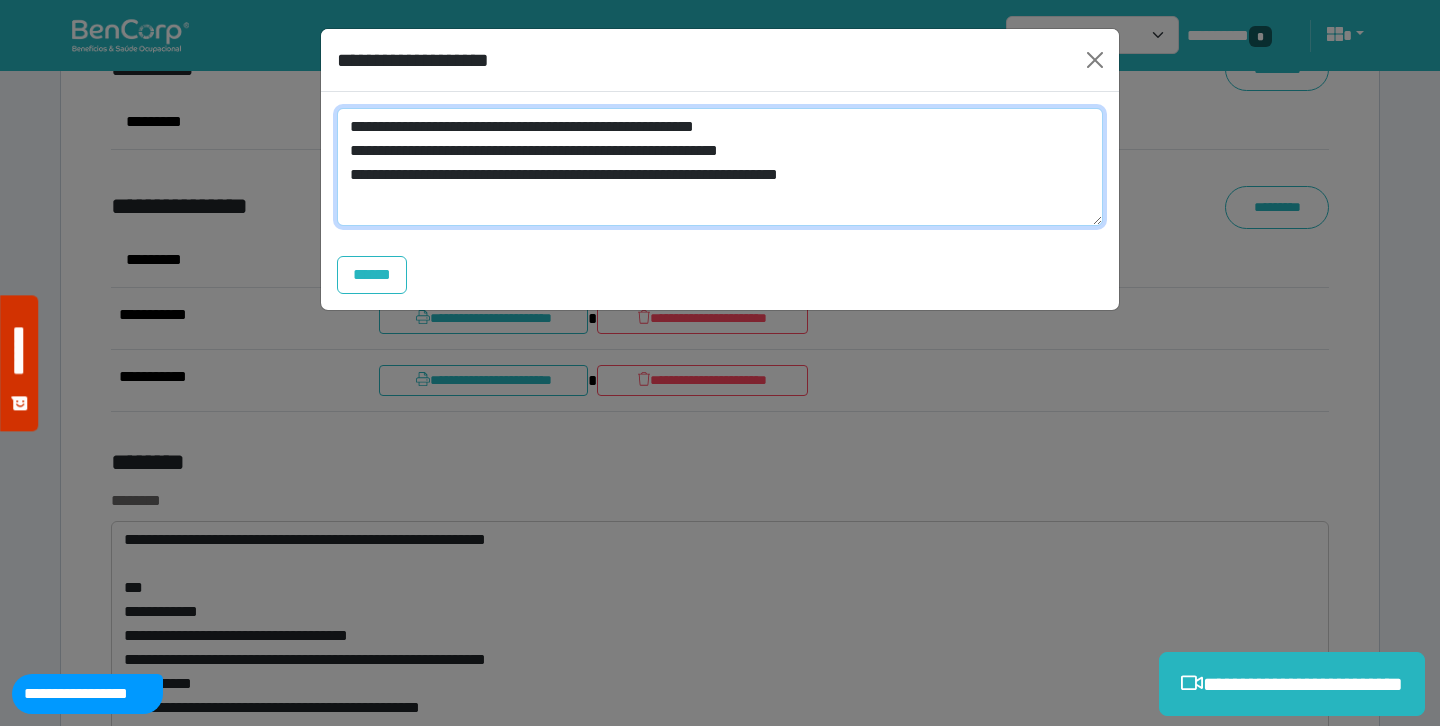 scroll, scrollTop: 0, scrollLeft: 0, axis: both 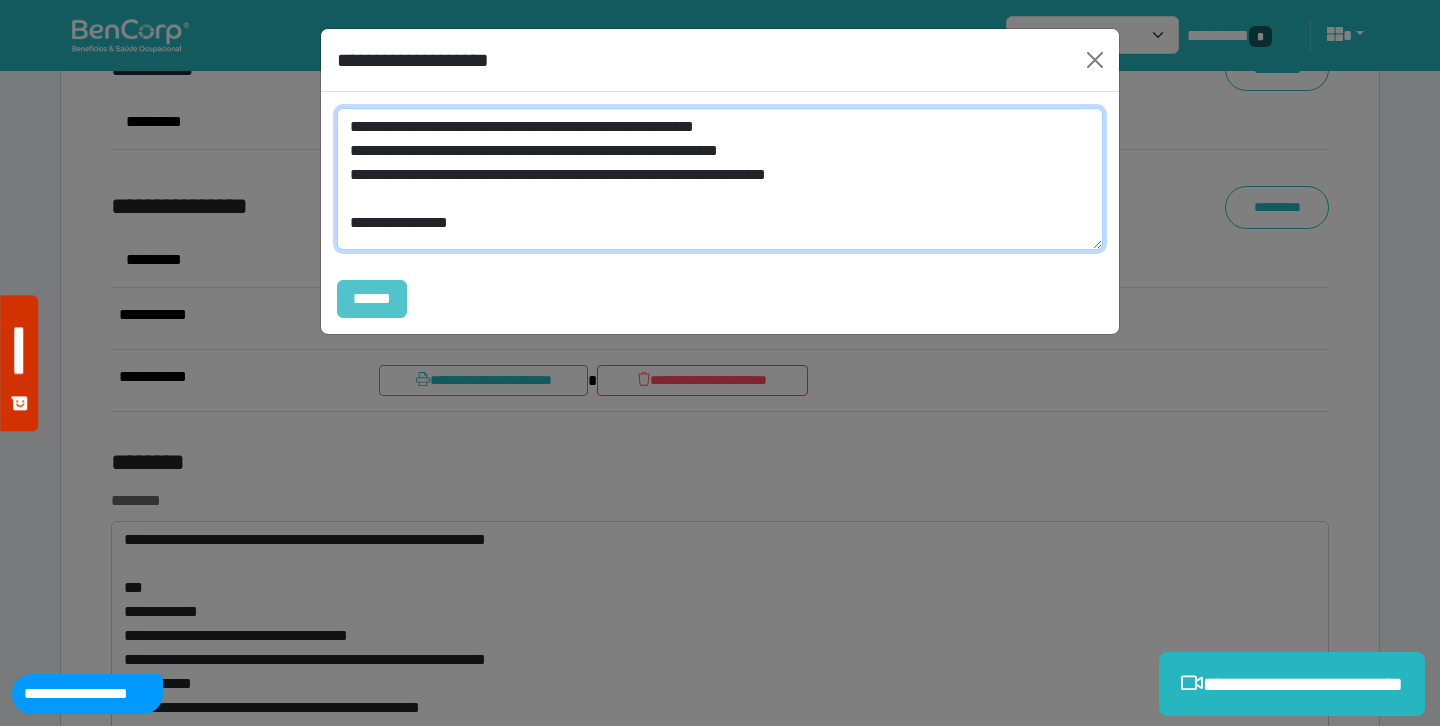 type on "**********" 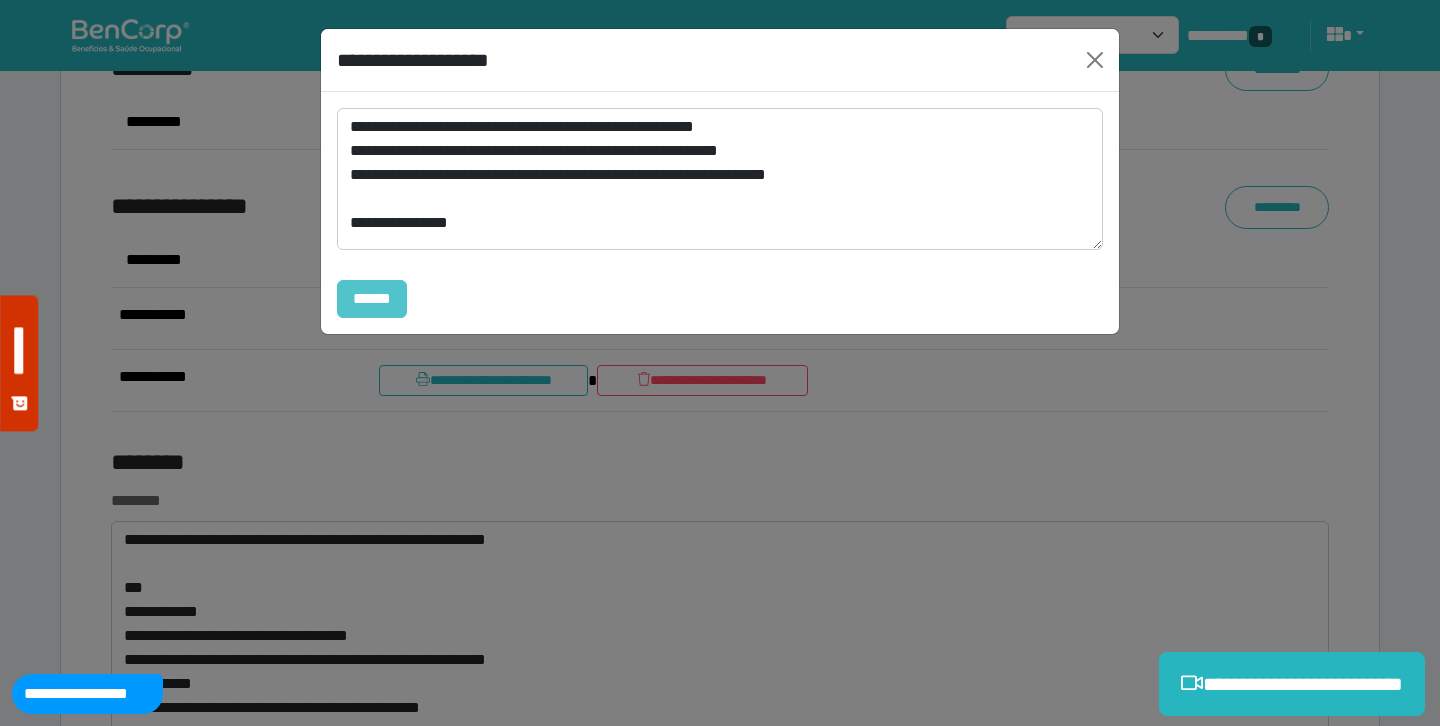 click on "******" at bounding box center [372, 299] 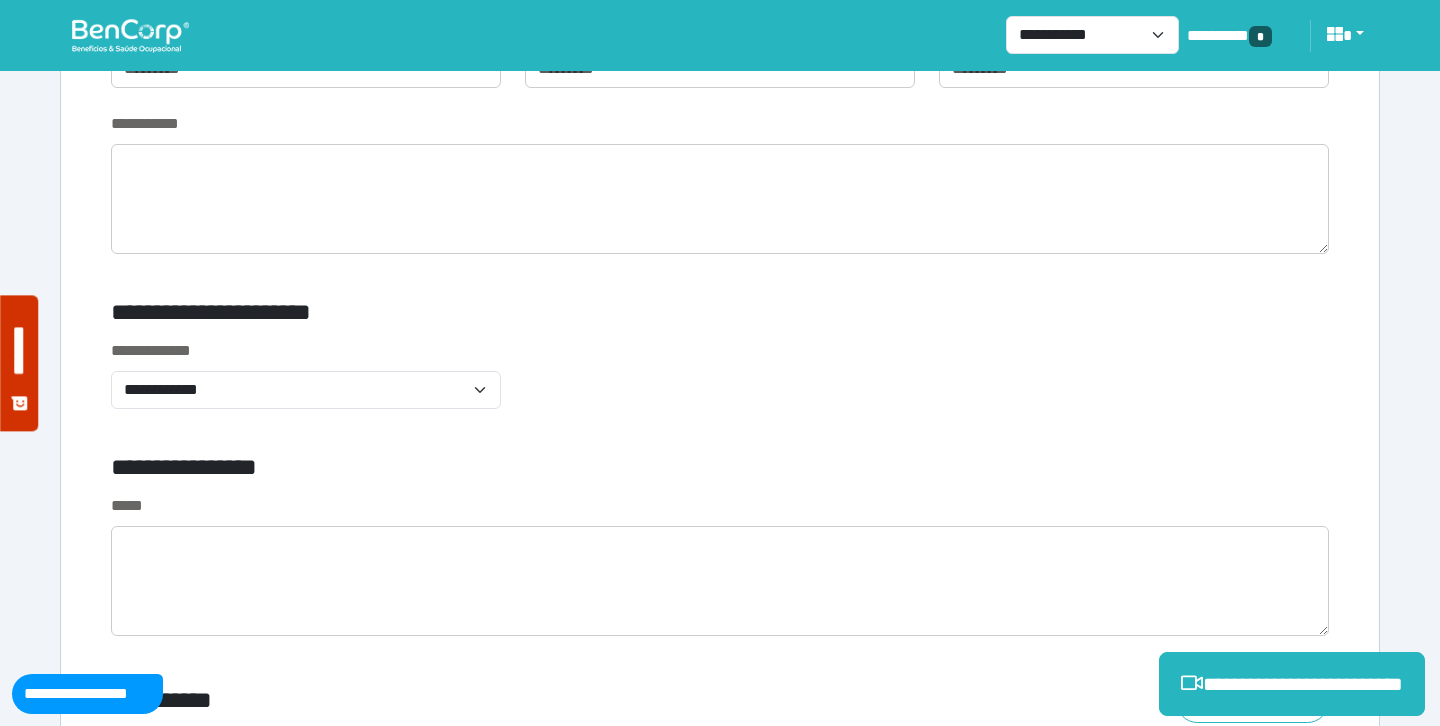 scroll, scrollTop: 6710, scrollLeft: 0, axis: vertical 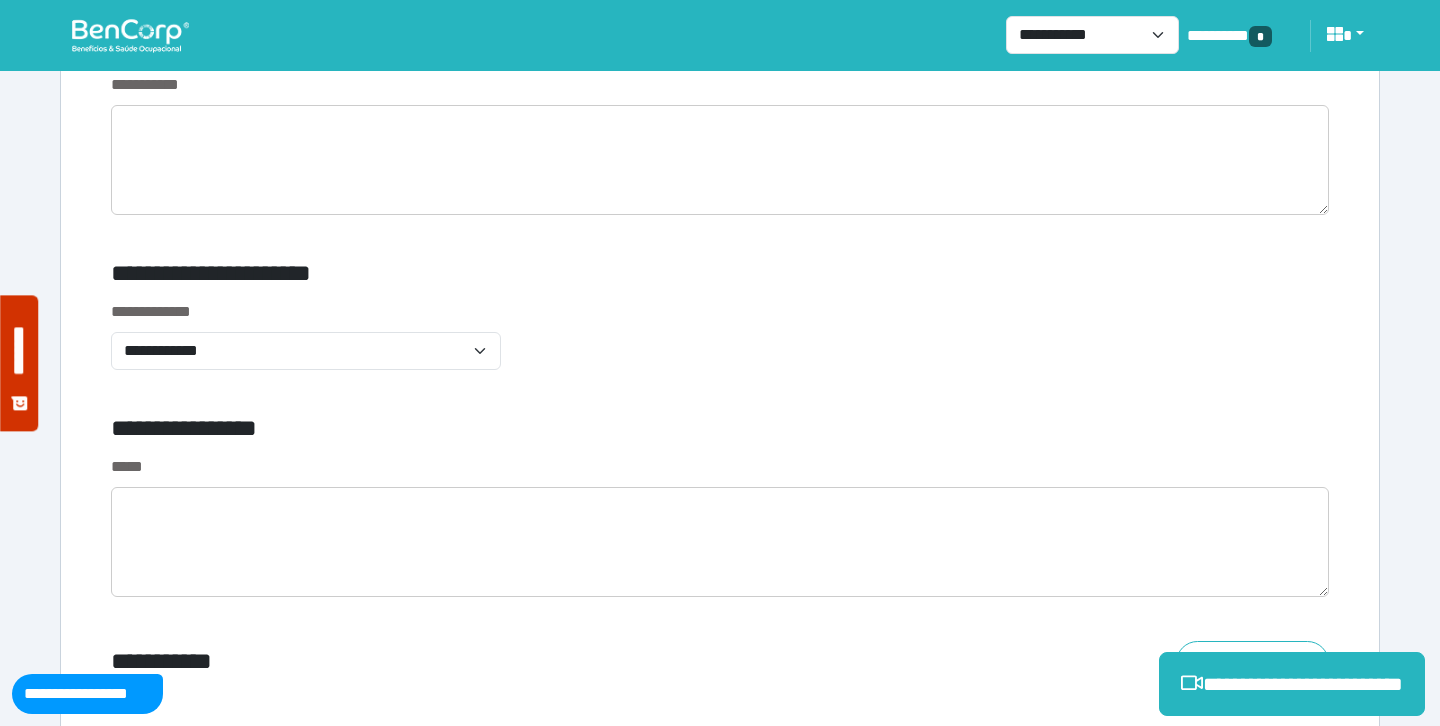 click on "*****" at bounding box center (720, 538) 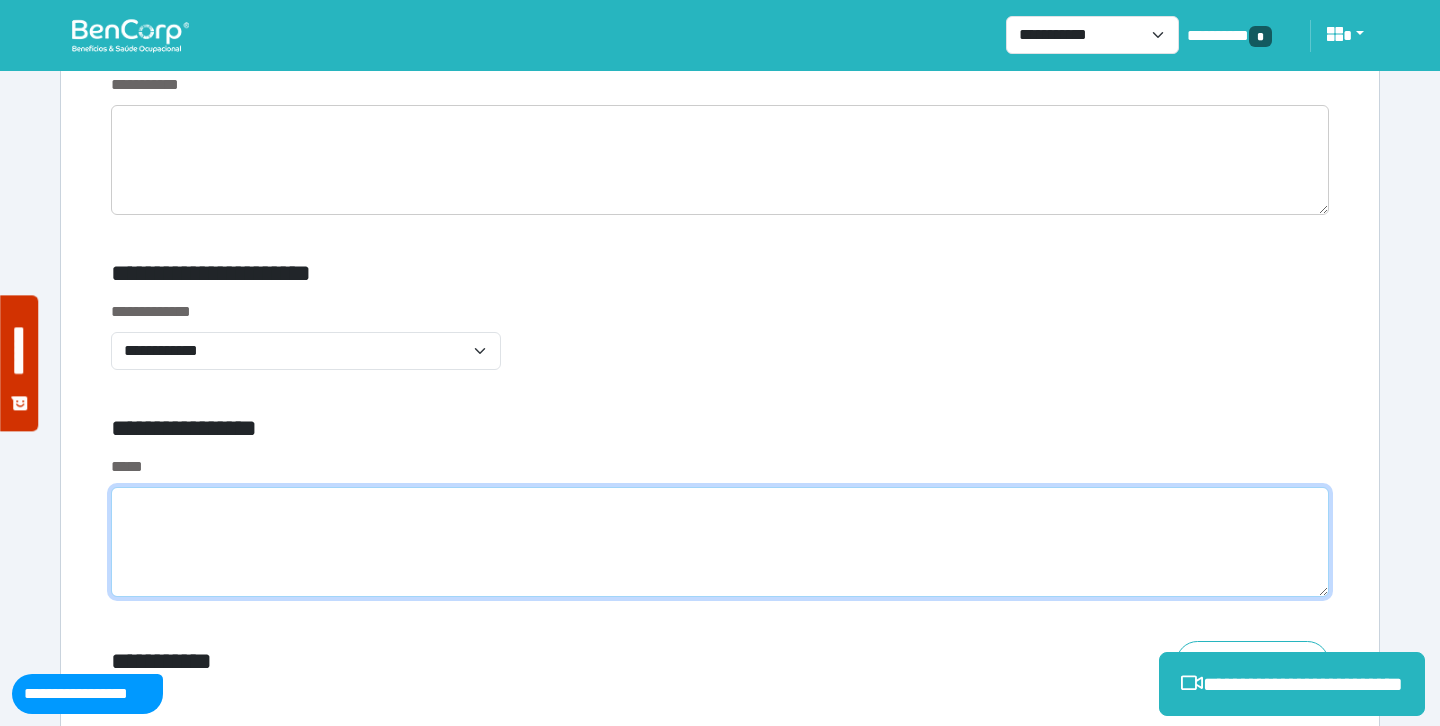 click at bounding box center (720, 542) 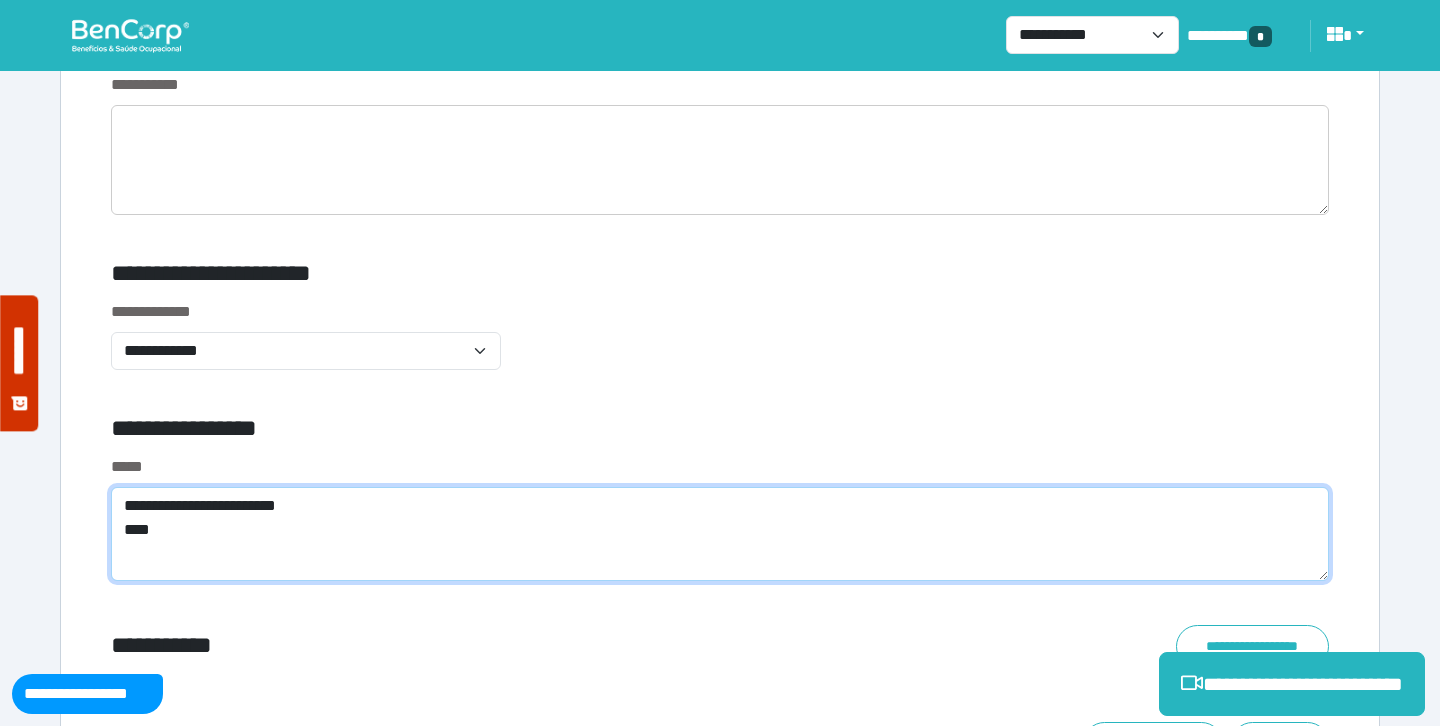 scroll, scrollTop: 0, scrollLeft: 0, axis: both 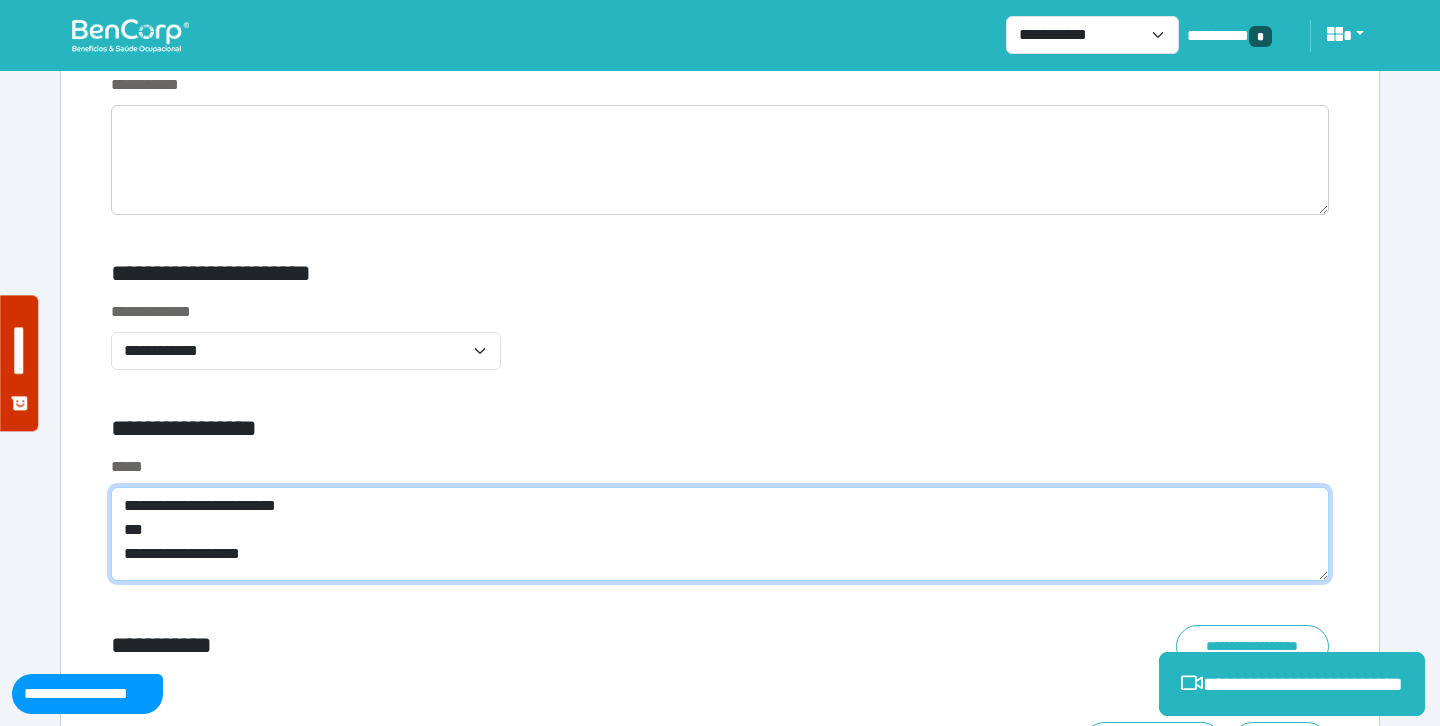 type on "**********" 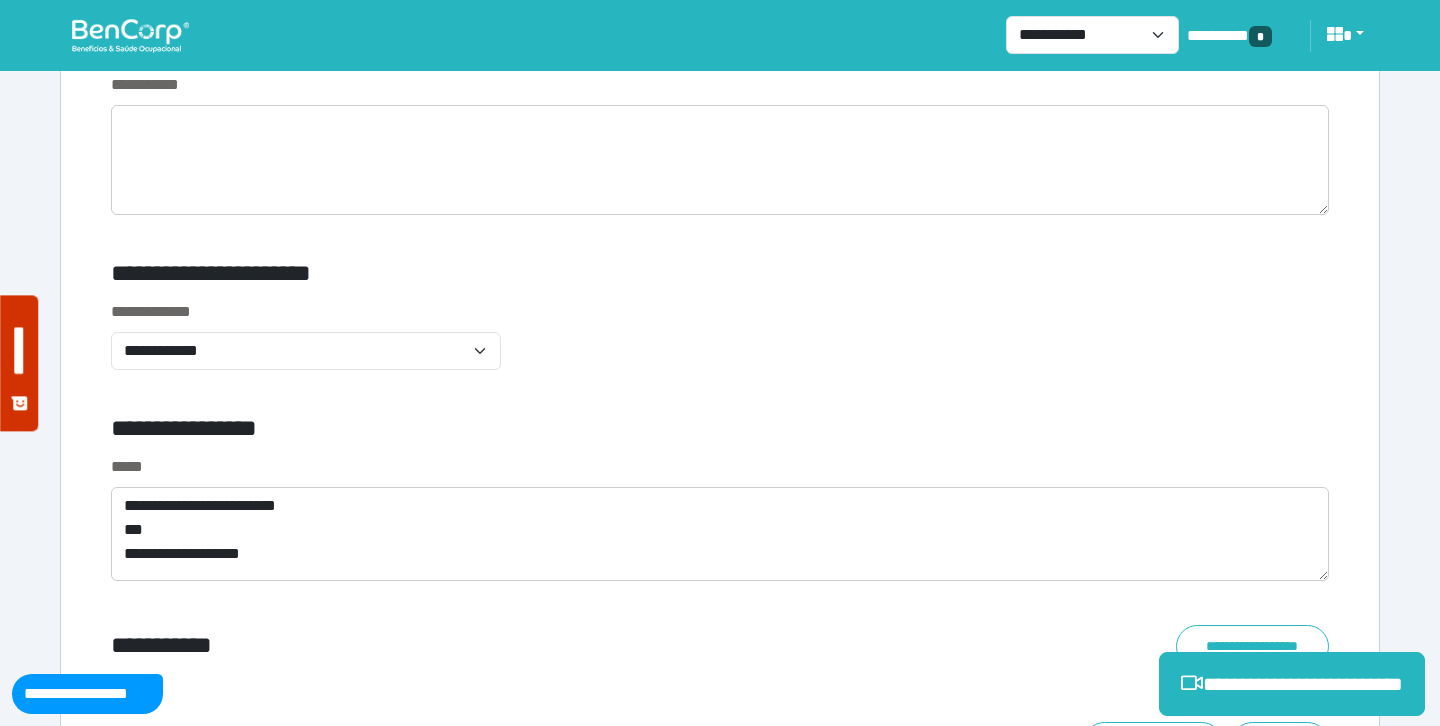 click on "**********" at bounding box center (513, 277) 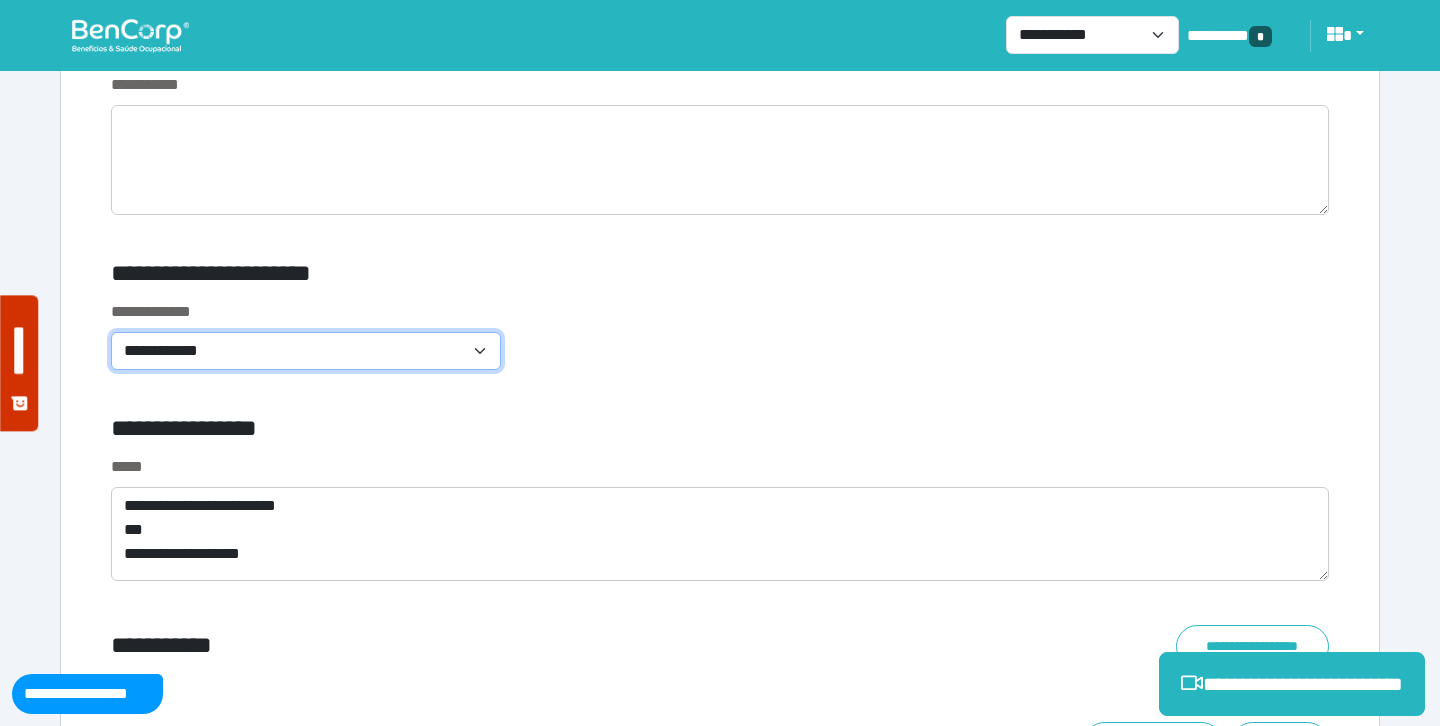 click on "**********" at bounding box center [306, 351] 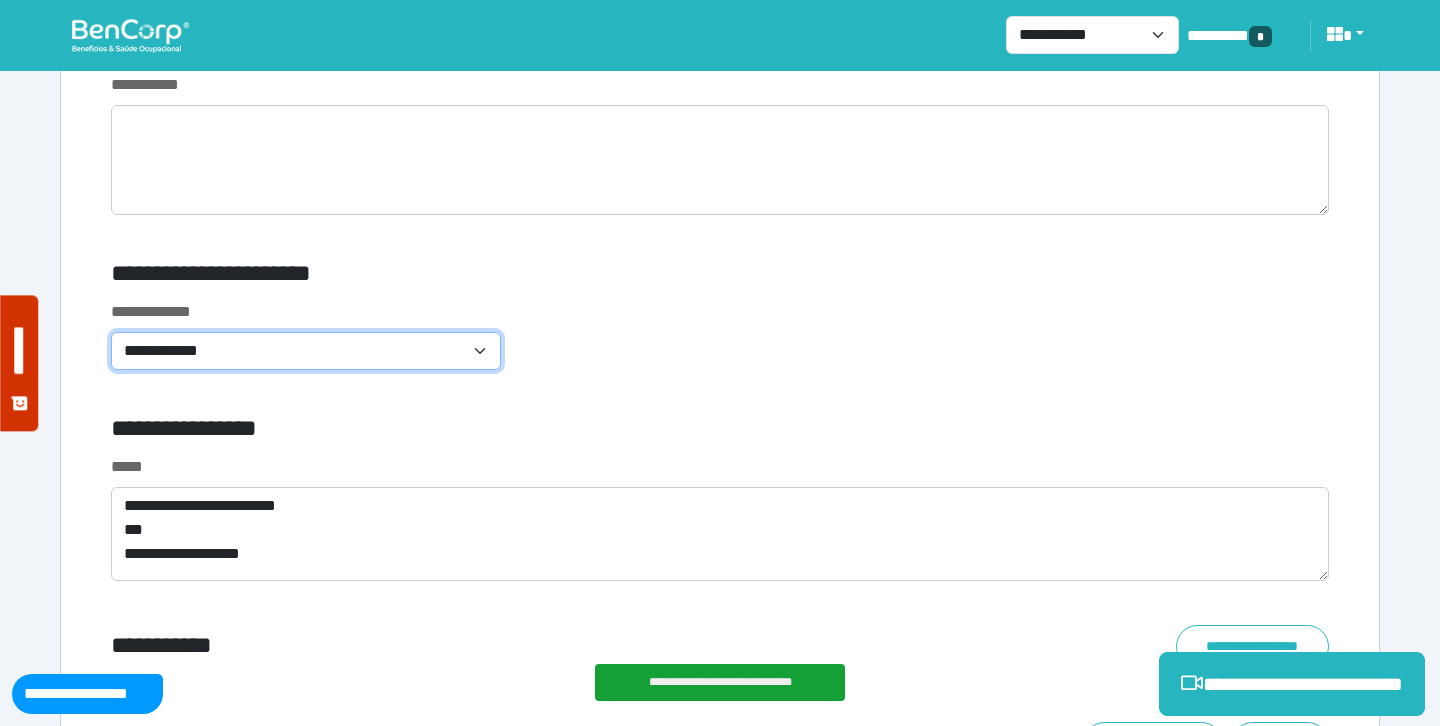 select on "**********" 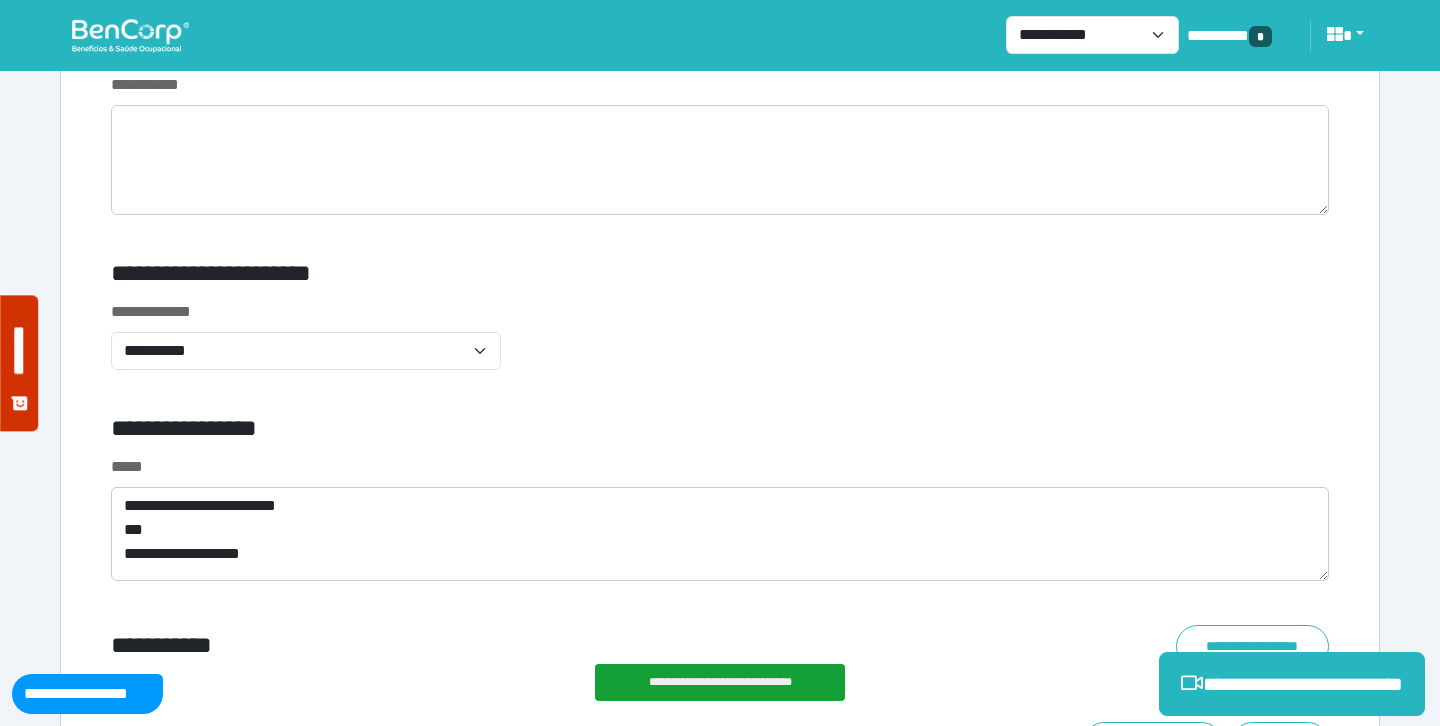 click on "**********" at bounding box center [720, 347] 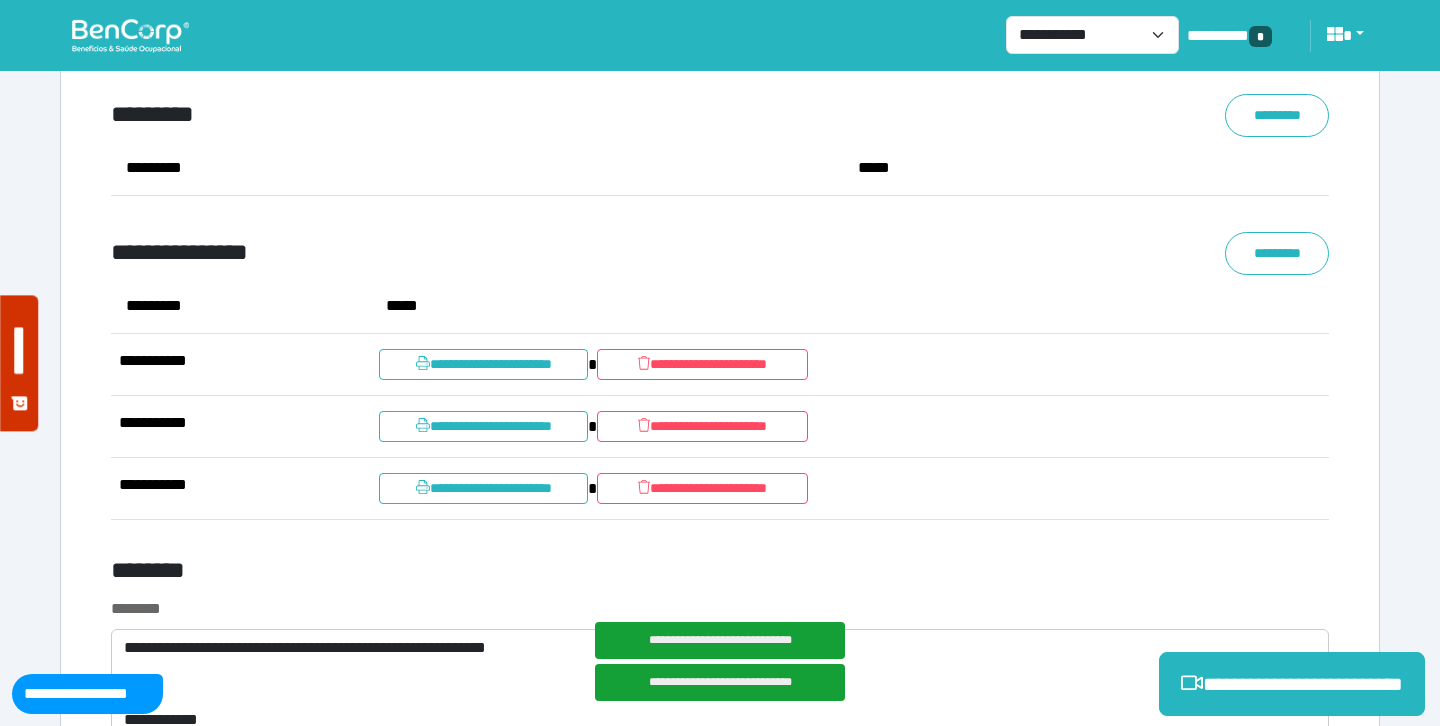 scroll, scrollTop: 8157, scrollLeft: 0, axis: vertical 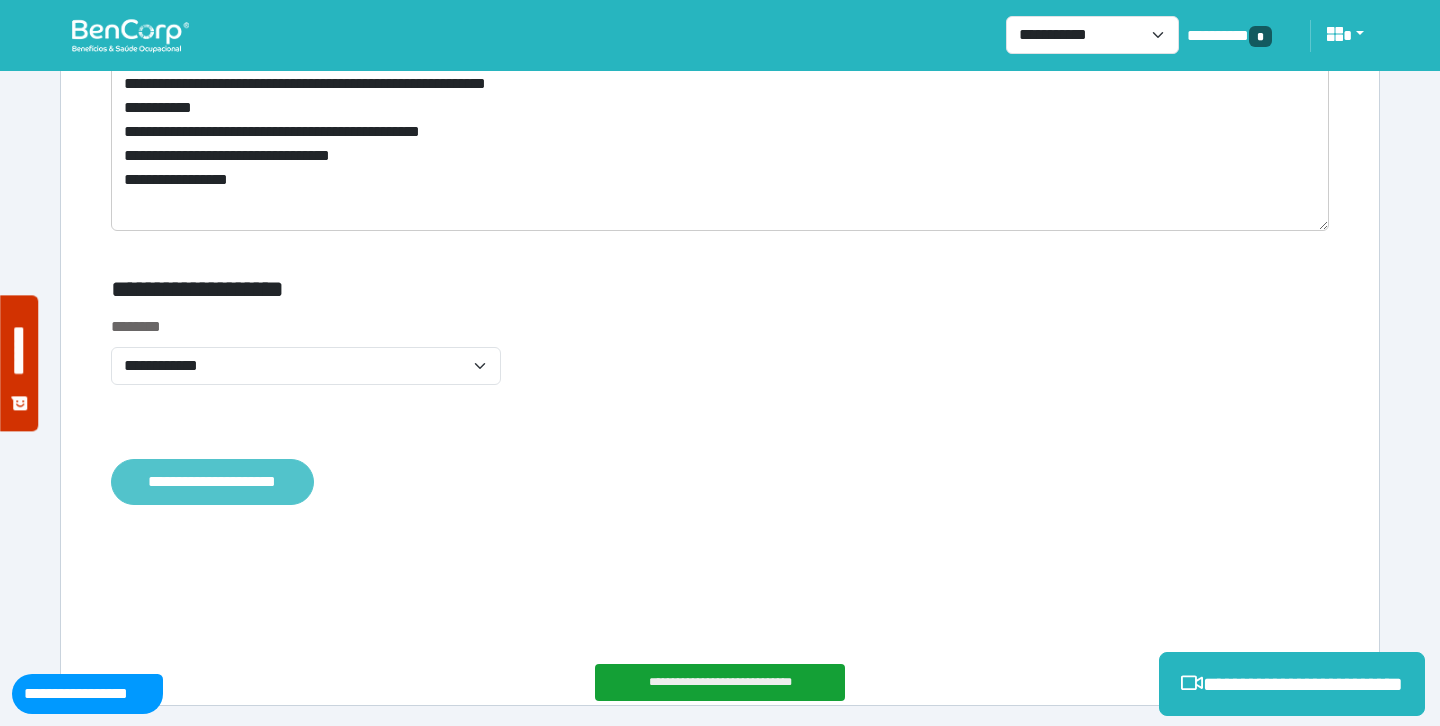 click on "**********" at bounding box center [212, 482] 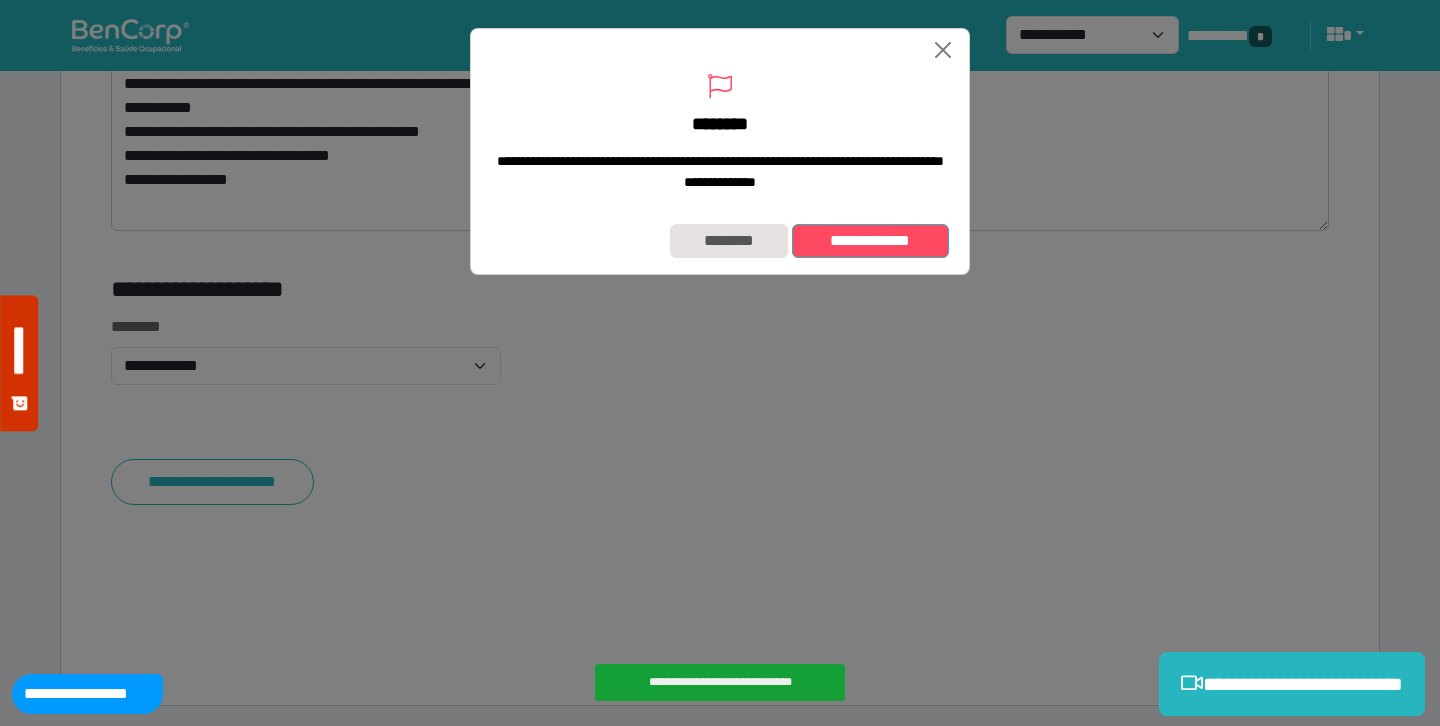 click on "**********" at bounding box center [870, 241] 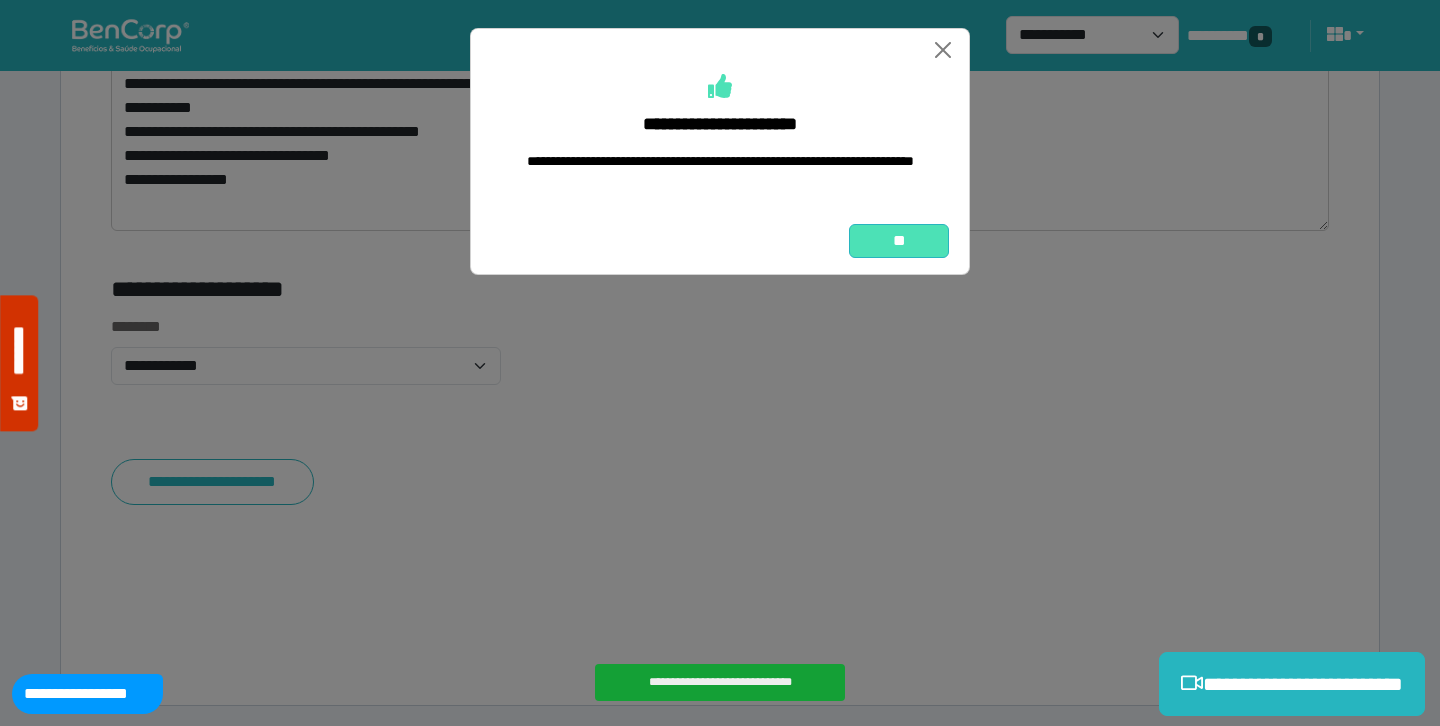 click on "**" at bounding box center (899, 241) 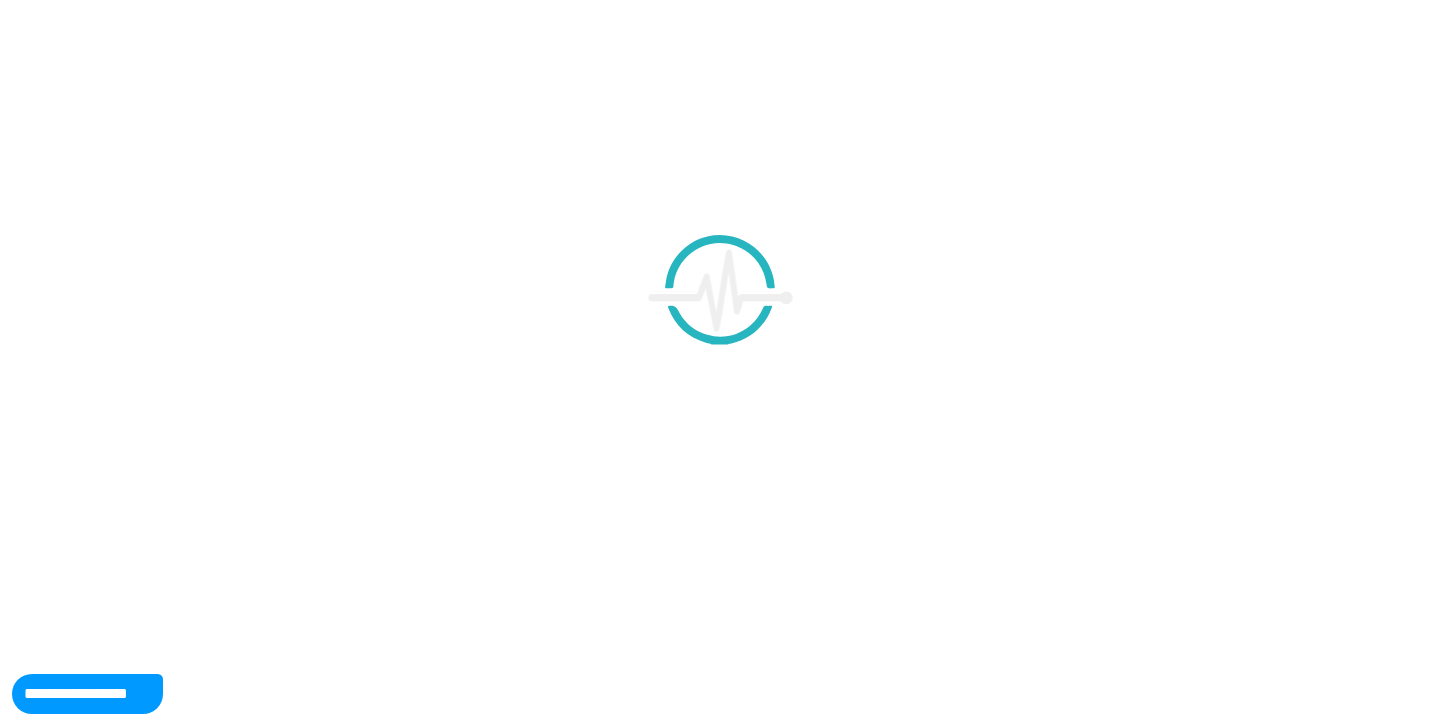 scroll, scrollTop: 0, scrollLeft: 0, axis: both 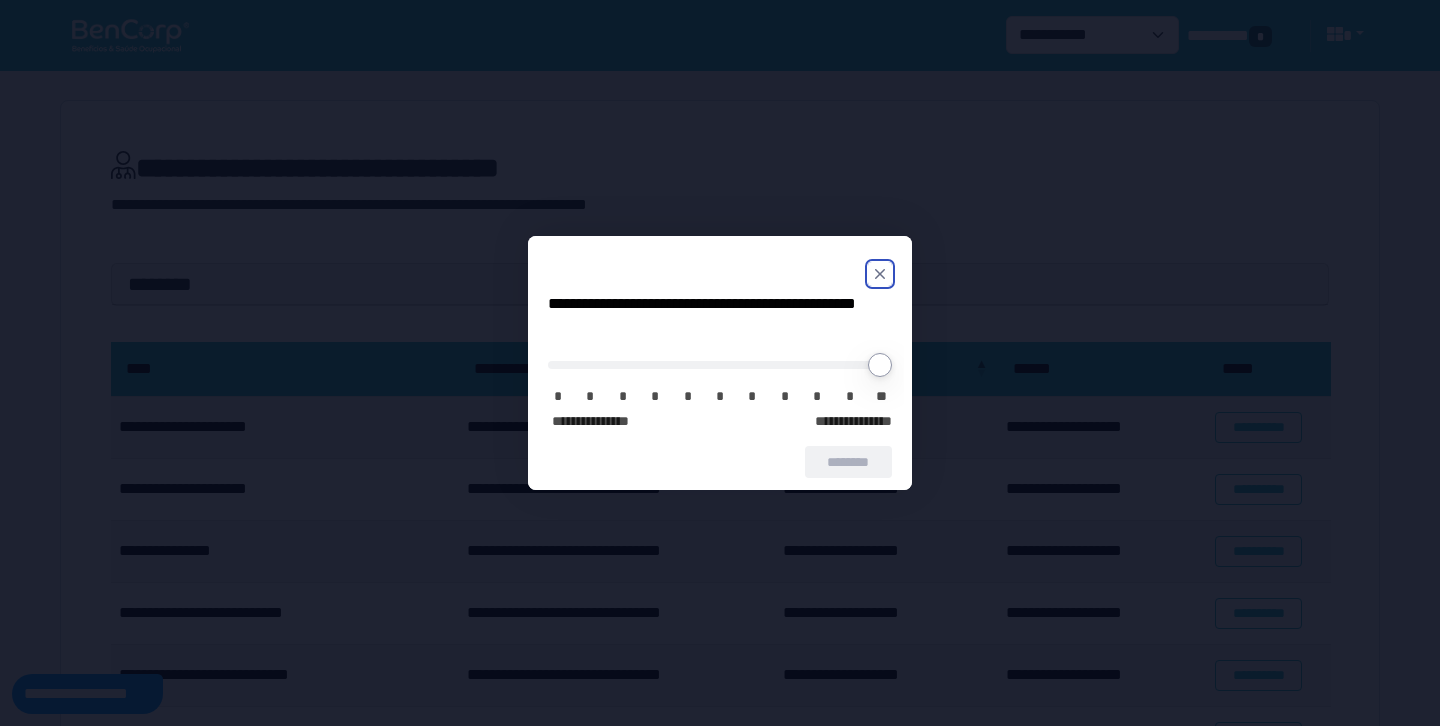 click 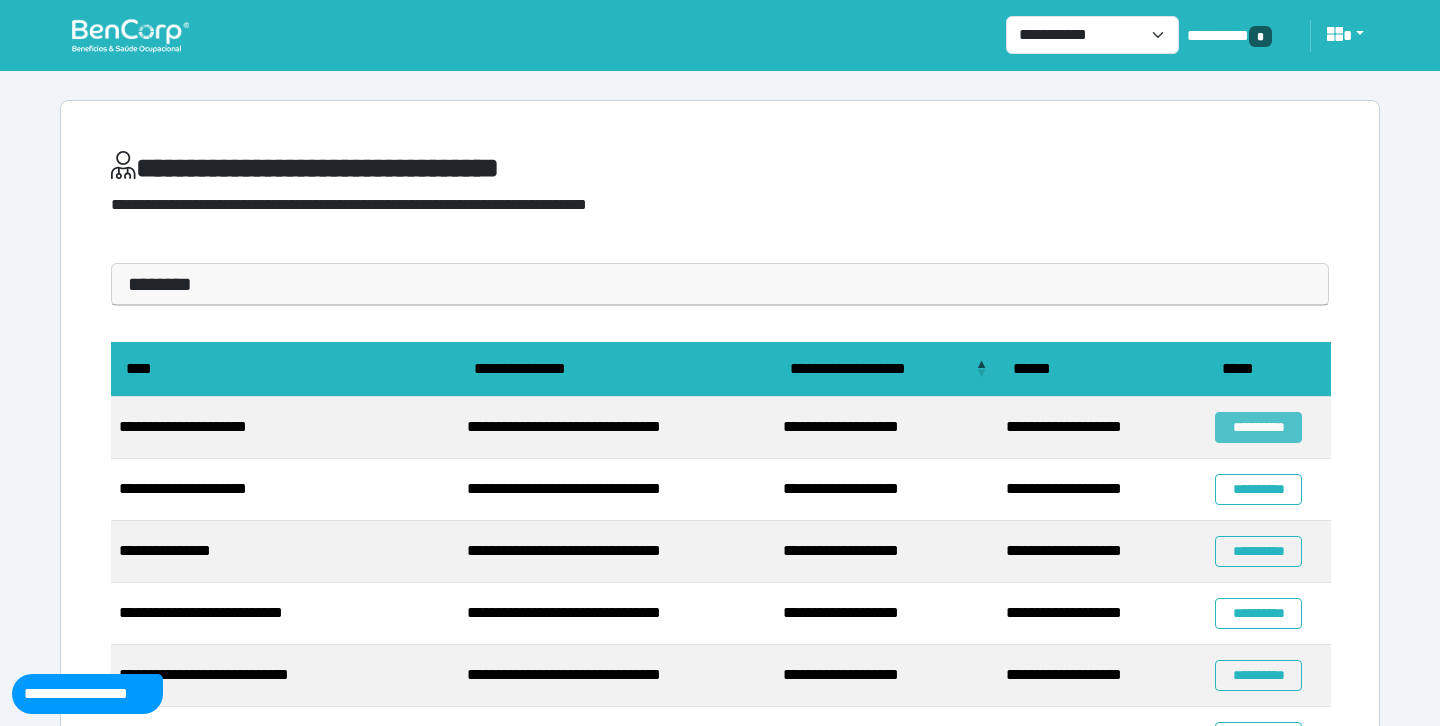click on "**********" at bounding box center (1258, 427) 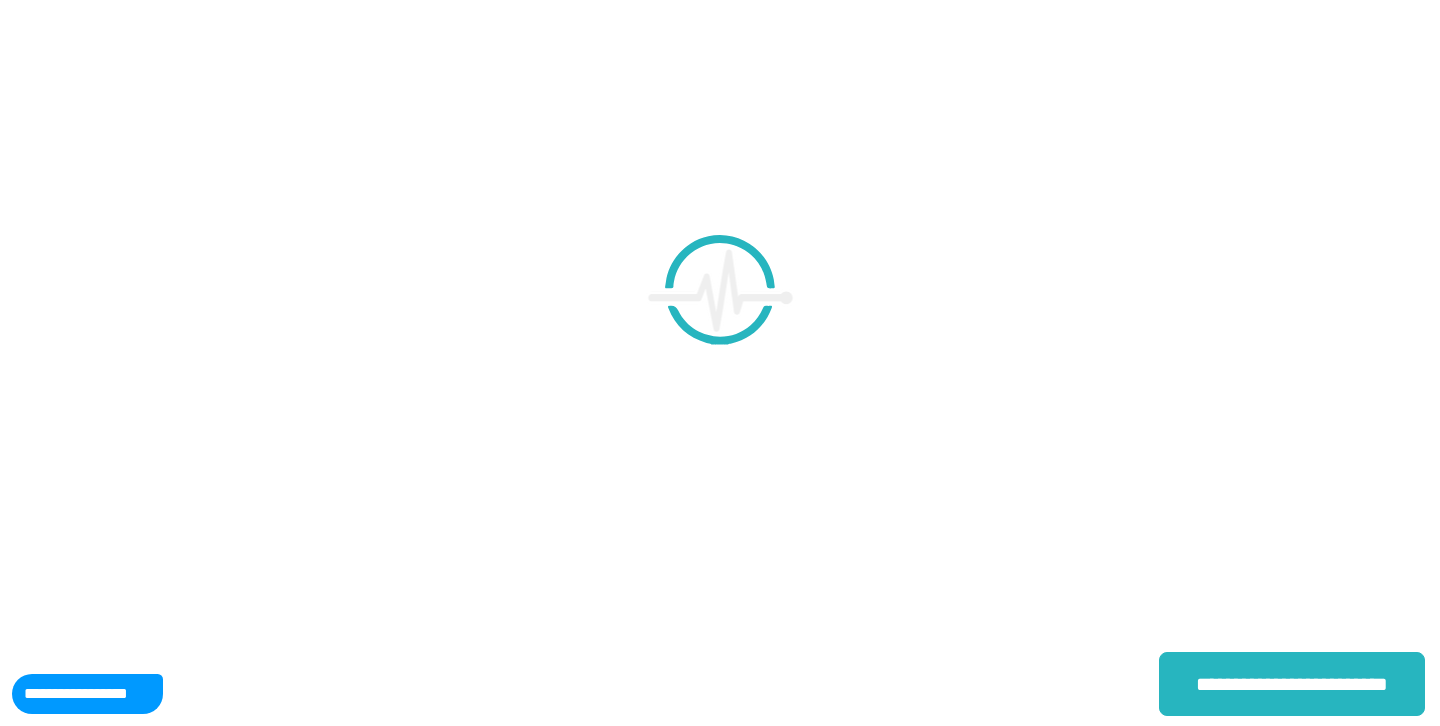 scroll, scrollTop: 0, scrollLeft: 0, axis: both 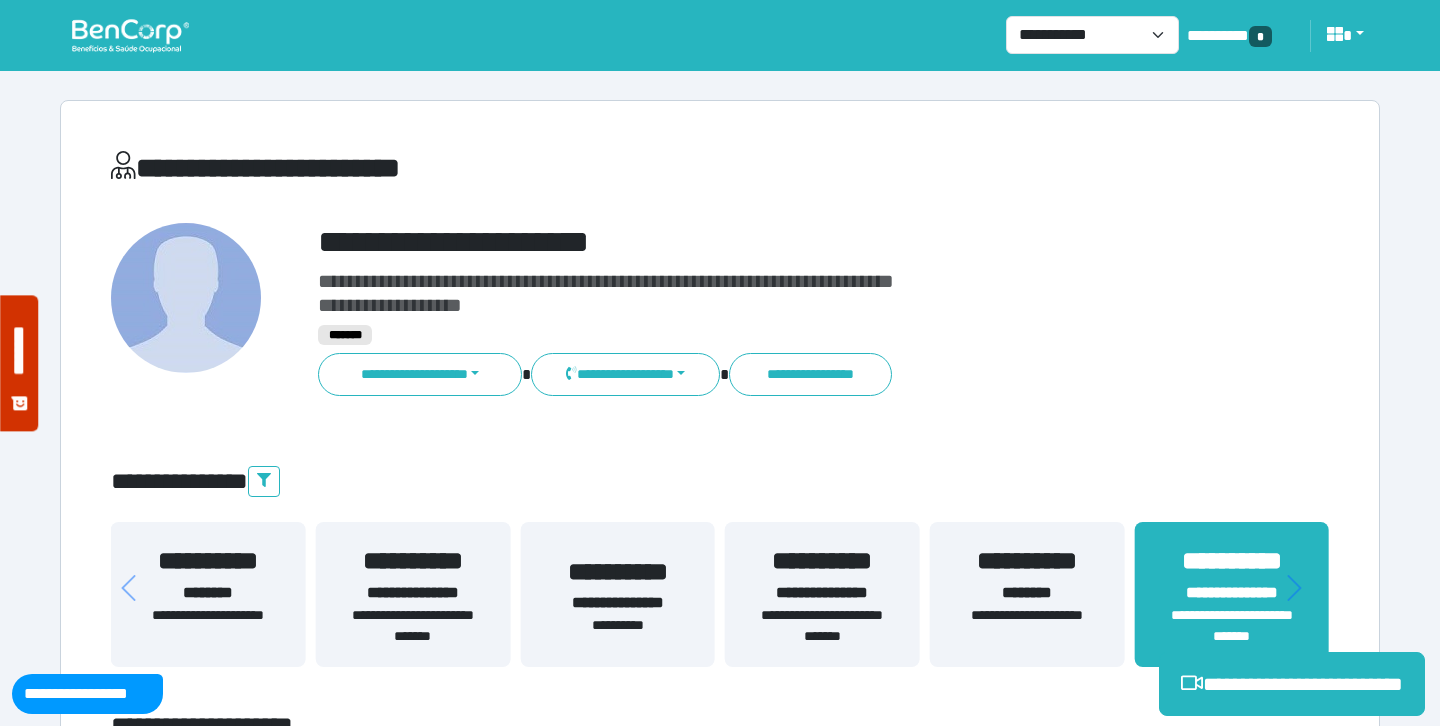 click on "**********" at bounding box center (772, 242) 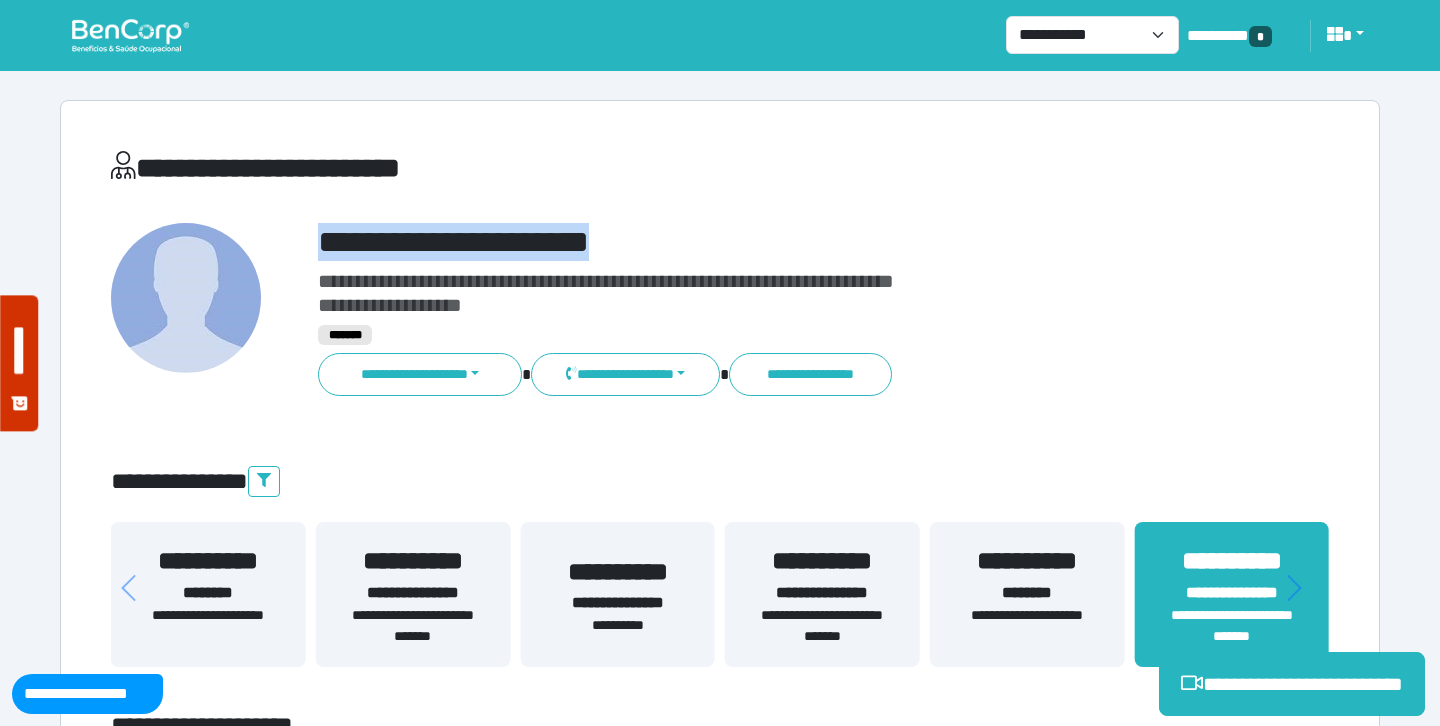 click on "**********" at bounding box center [772, 242] 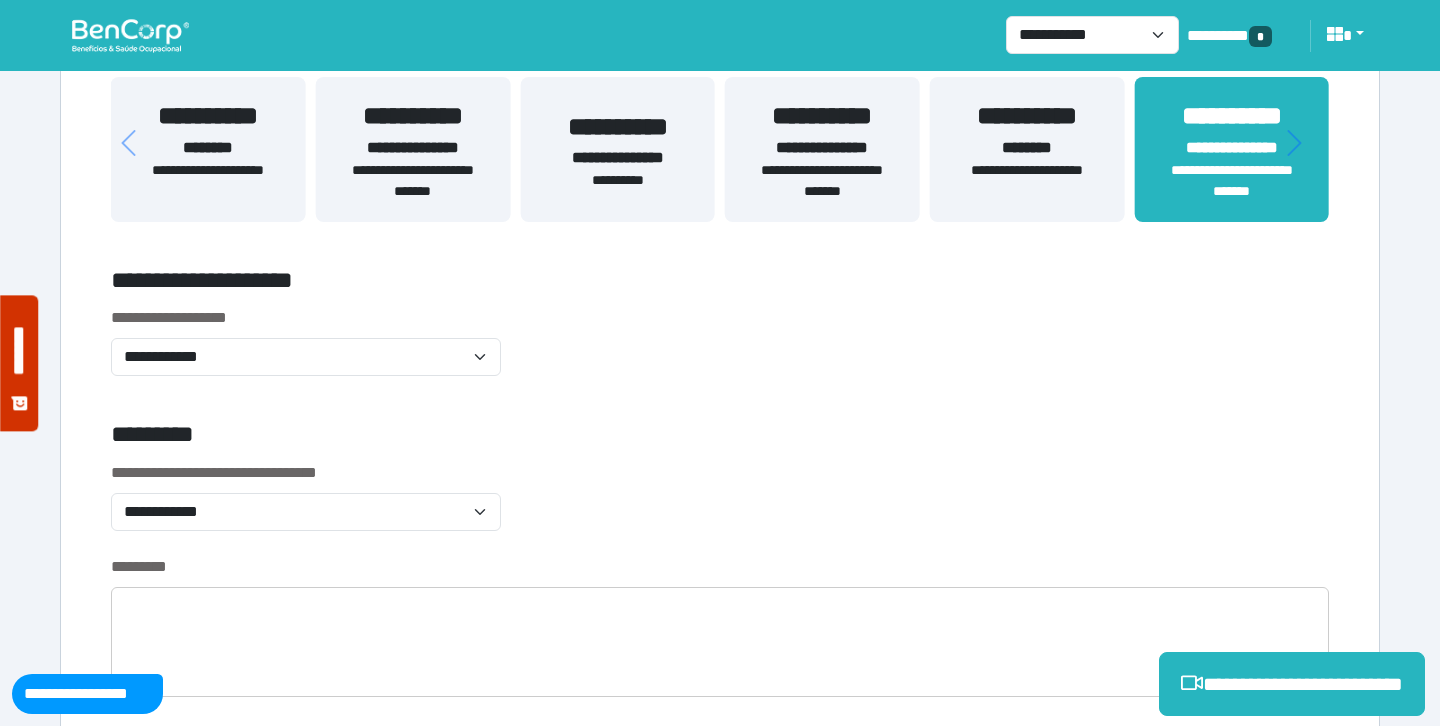 scroll, scrollTop: 470, scrollLeft: 0, axis: vertical 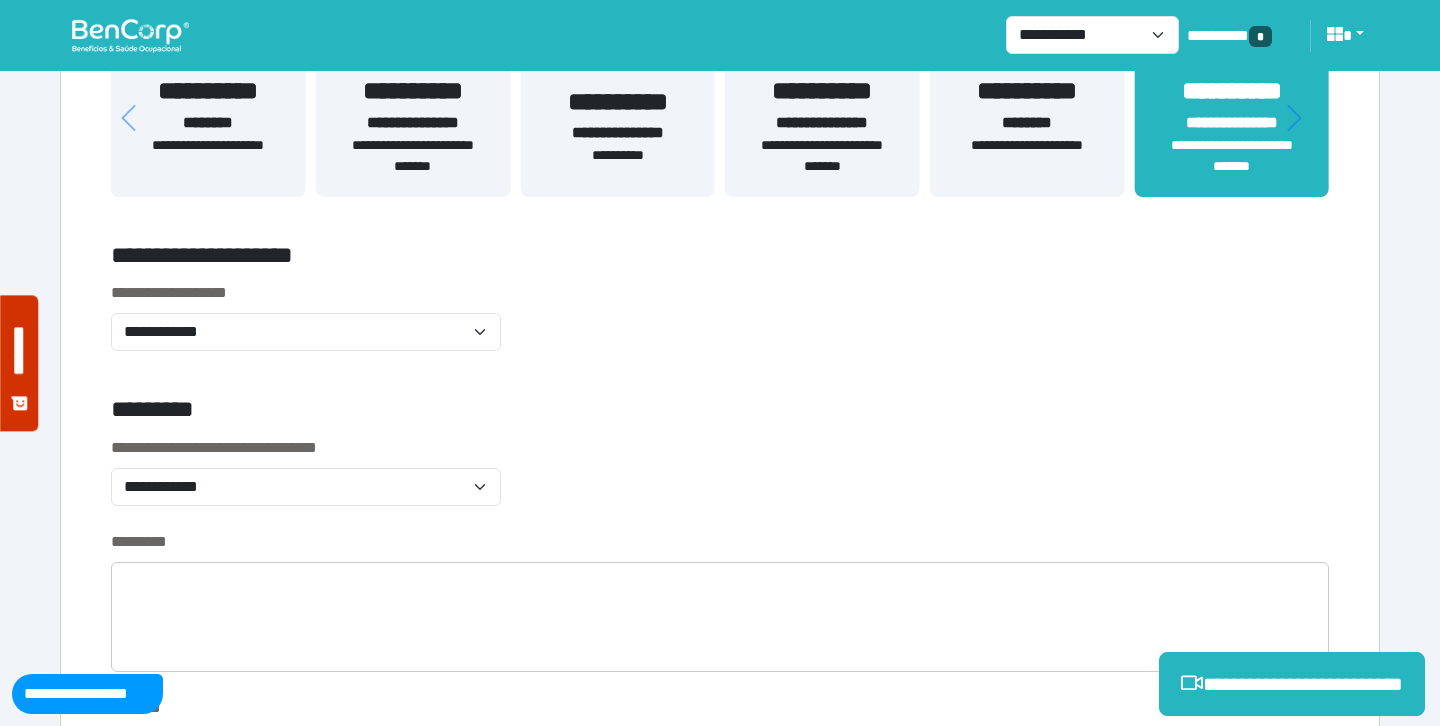 click on "**********" at bounding box center (822, 124) 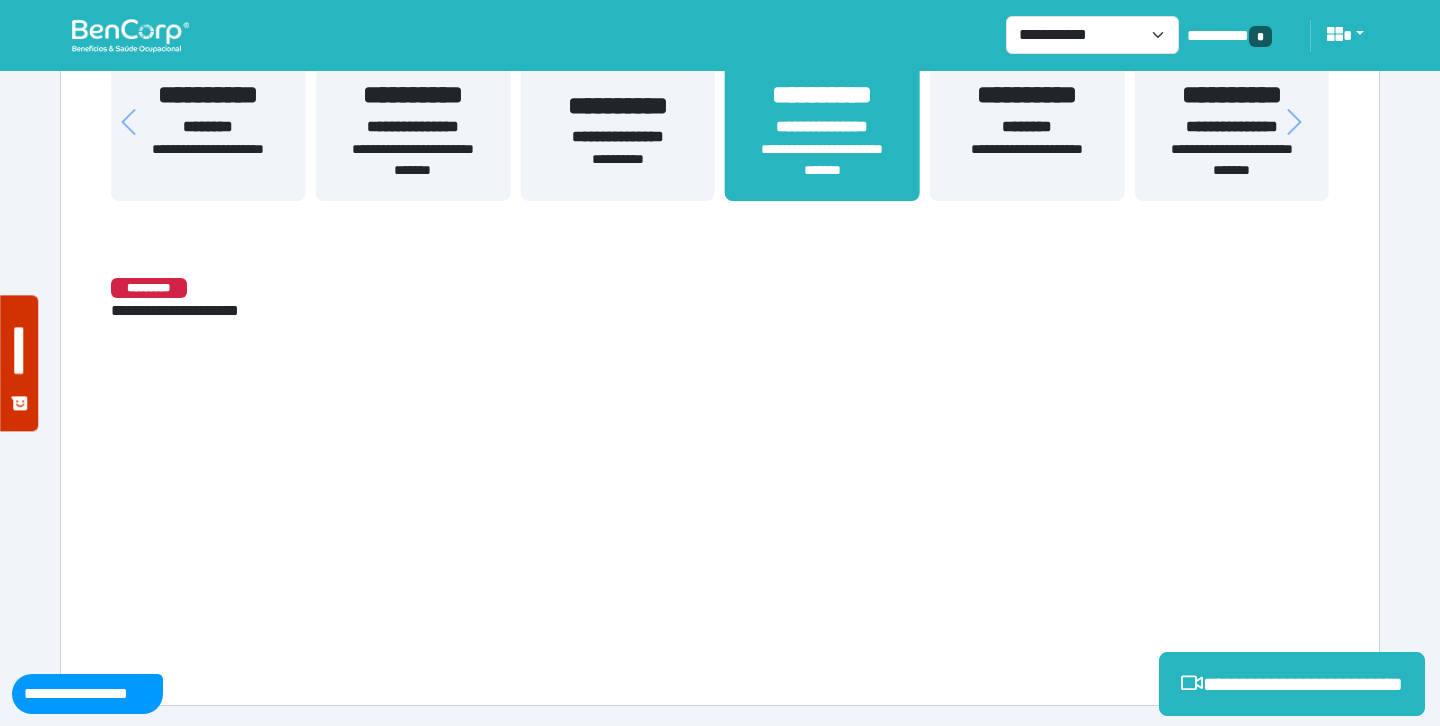 scroll, scrollTop: 299, scrollLeft: 0, axis: vertical 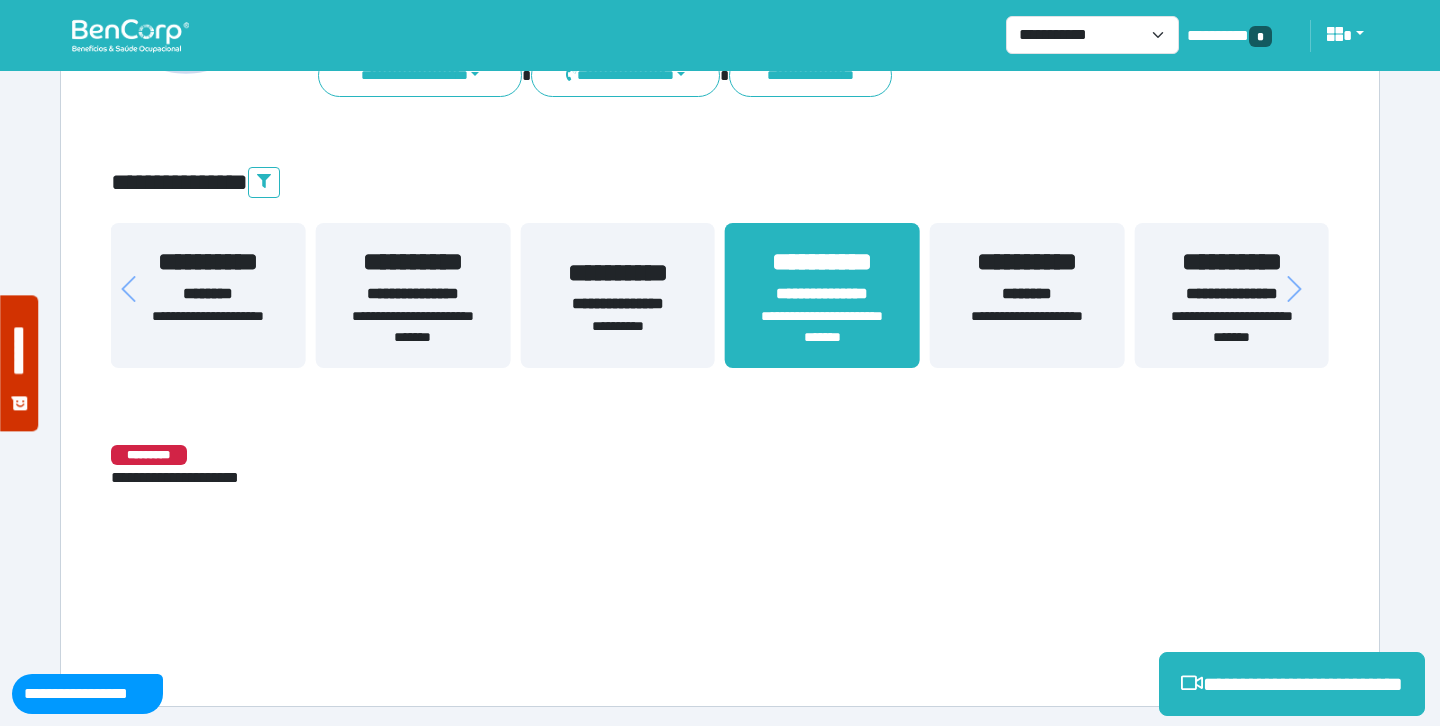 click on "**********" at bounding box center [413, 327] 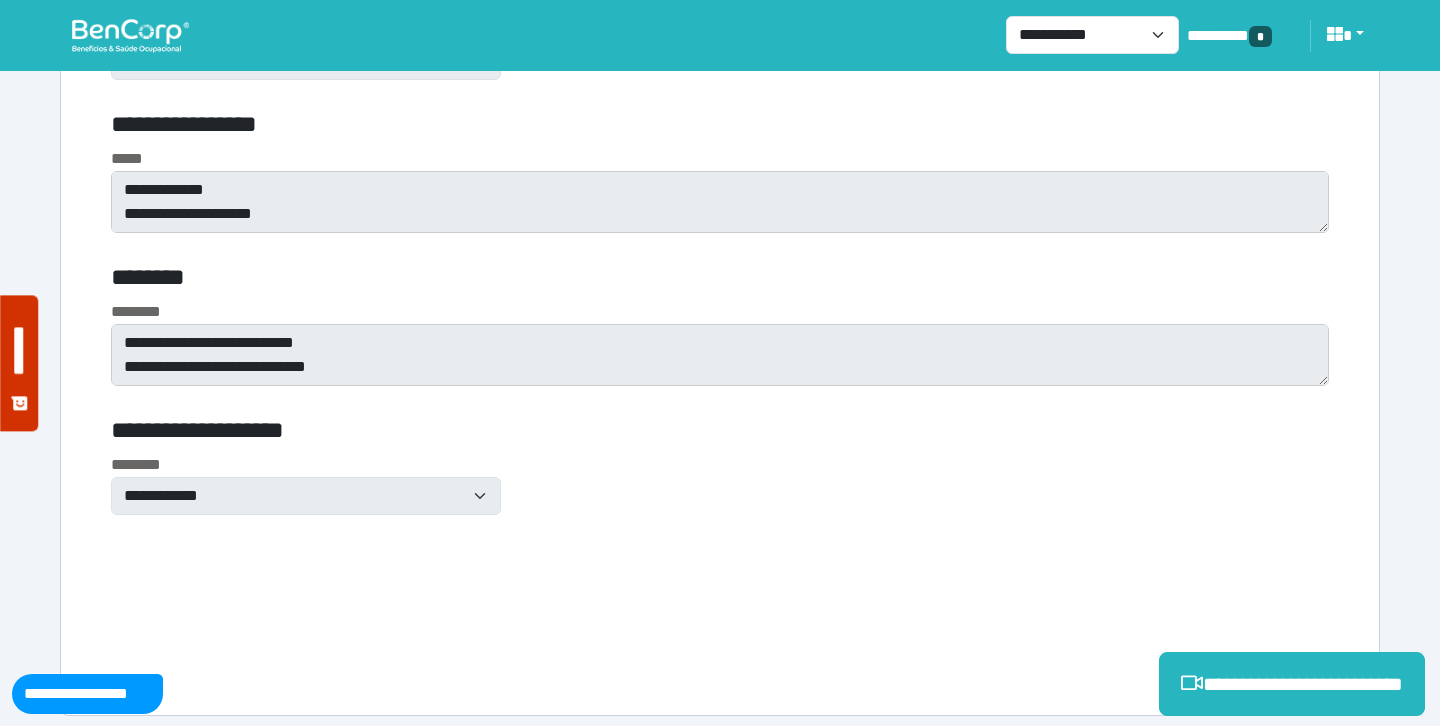 scroll, scrollTop: 6850, scrollLeft: 0, axis: vertical 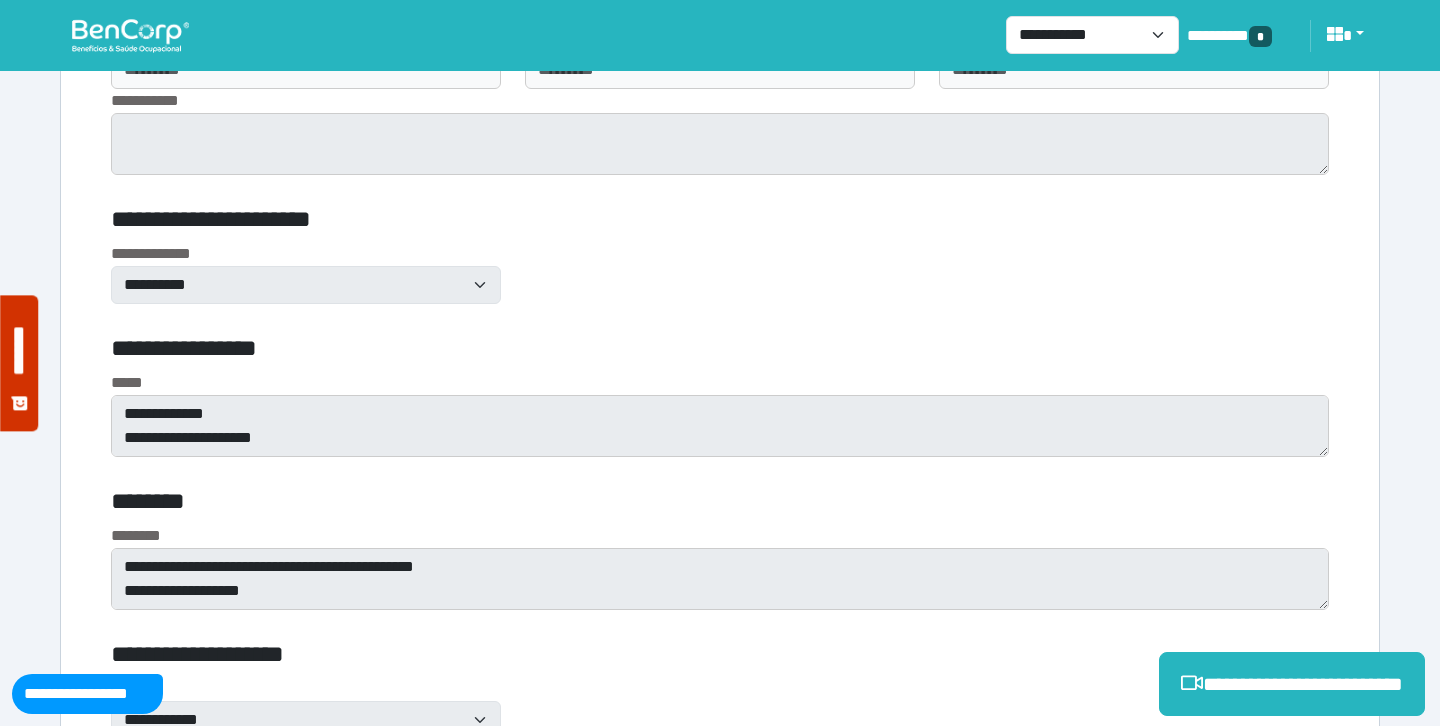 click on "**********" at bounding box center (720, -1499) 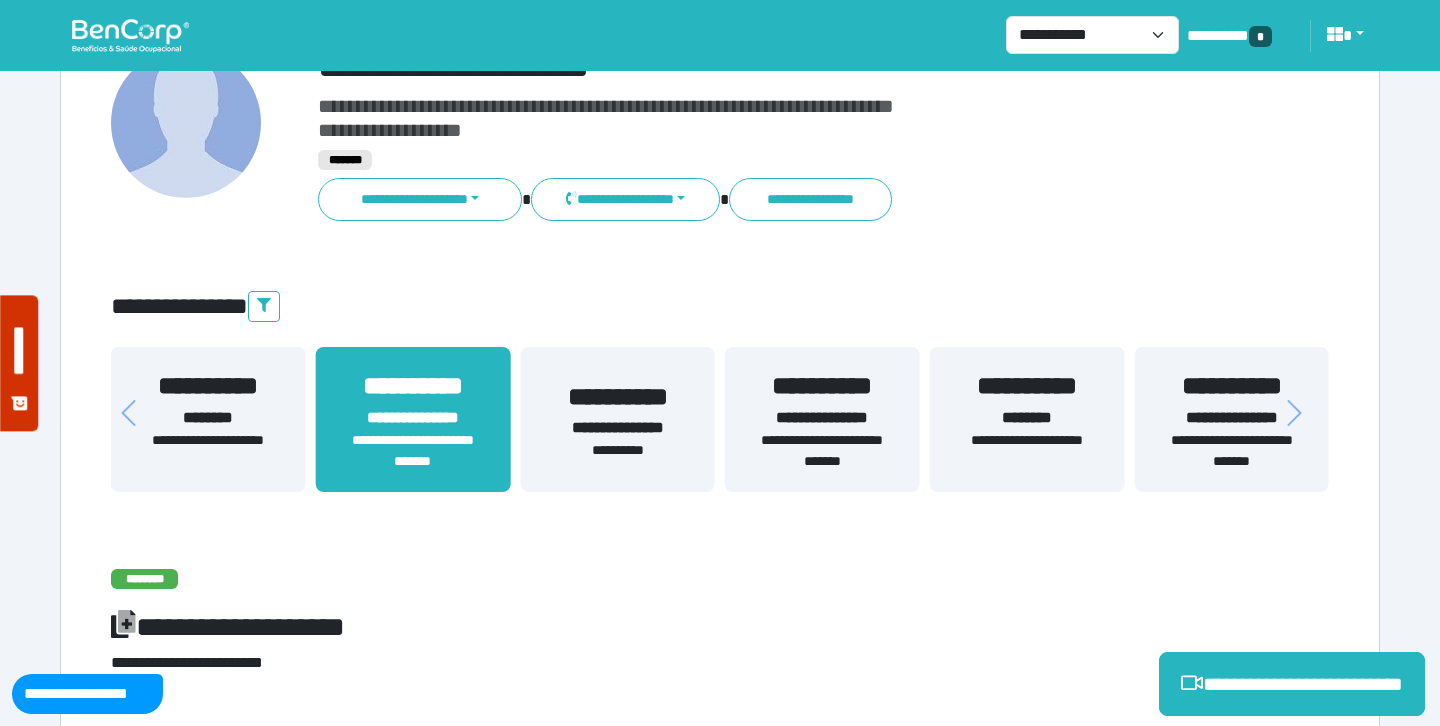 scroll, scrollTop: 147, scrollLeft: 0, axis: vertical 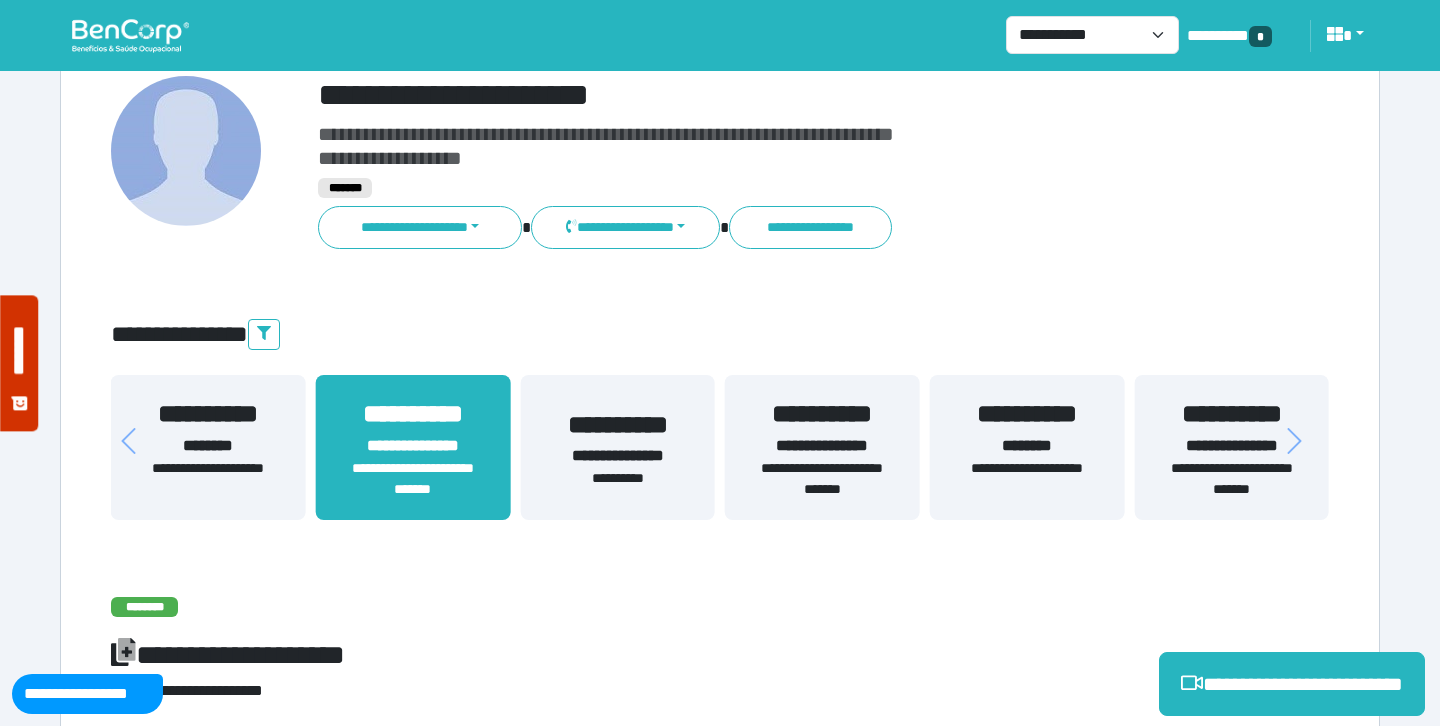 drag, startPoint x: 1217, startPoint y: 479, endPoint x: 818, endPoint y: 493, distance: 399.24554 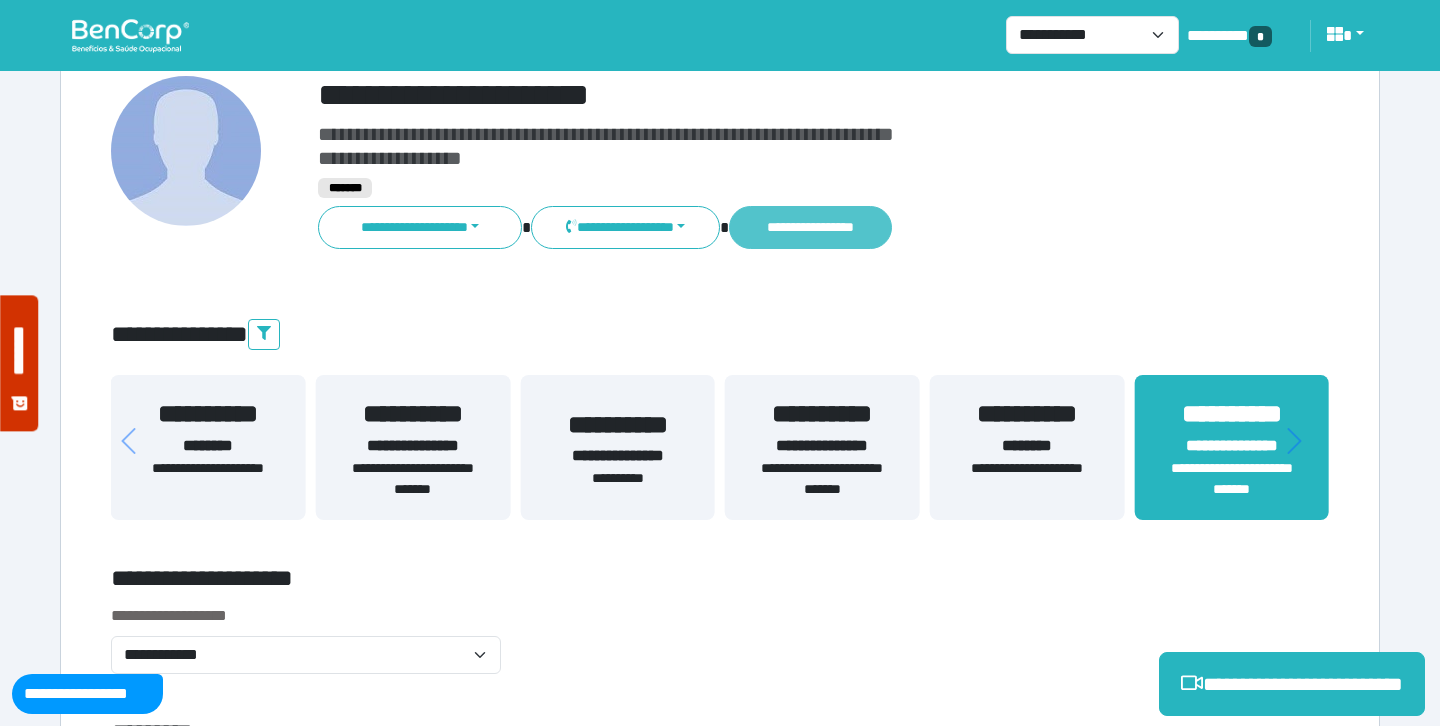 click on "**********" at bounding box center (810, 227) 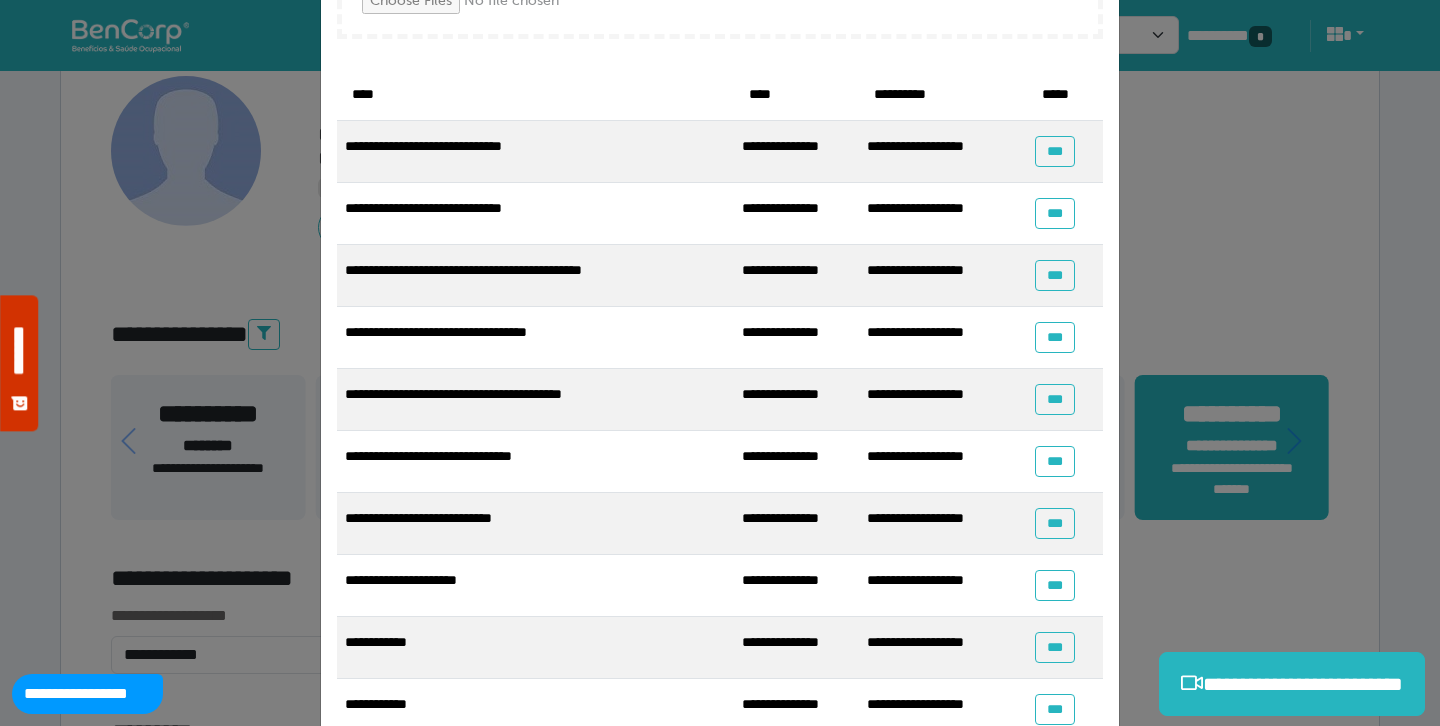 scroll, scrollTop: 259, scrollLeft: 0, axis: vertical 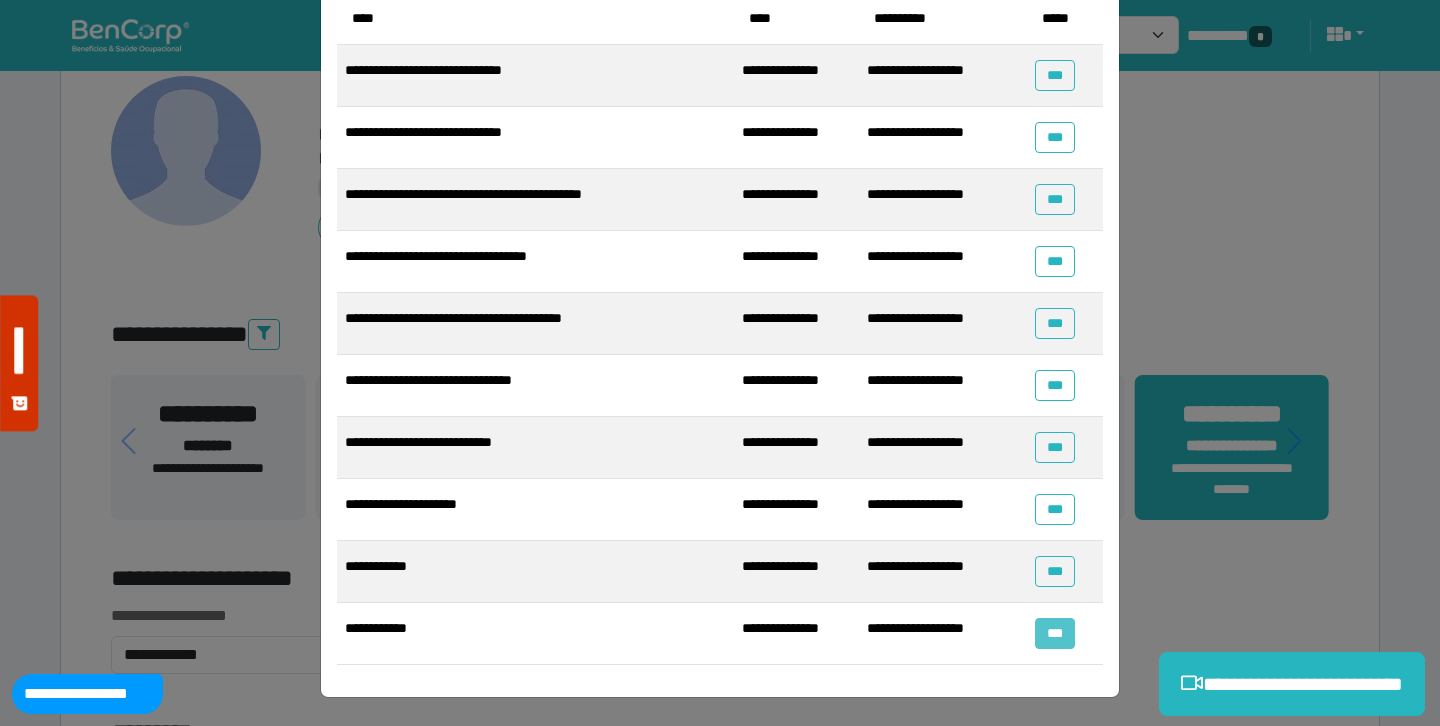 click on "***" at bounding box center [1054, 633] 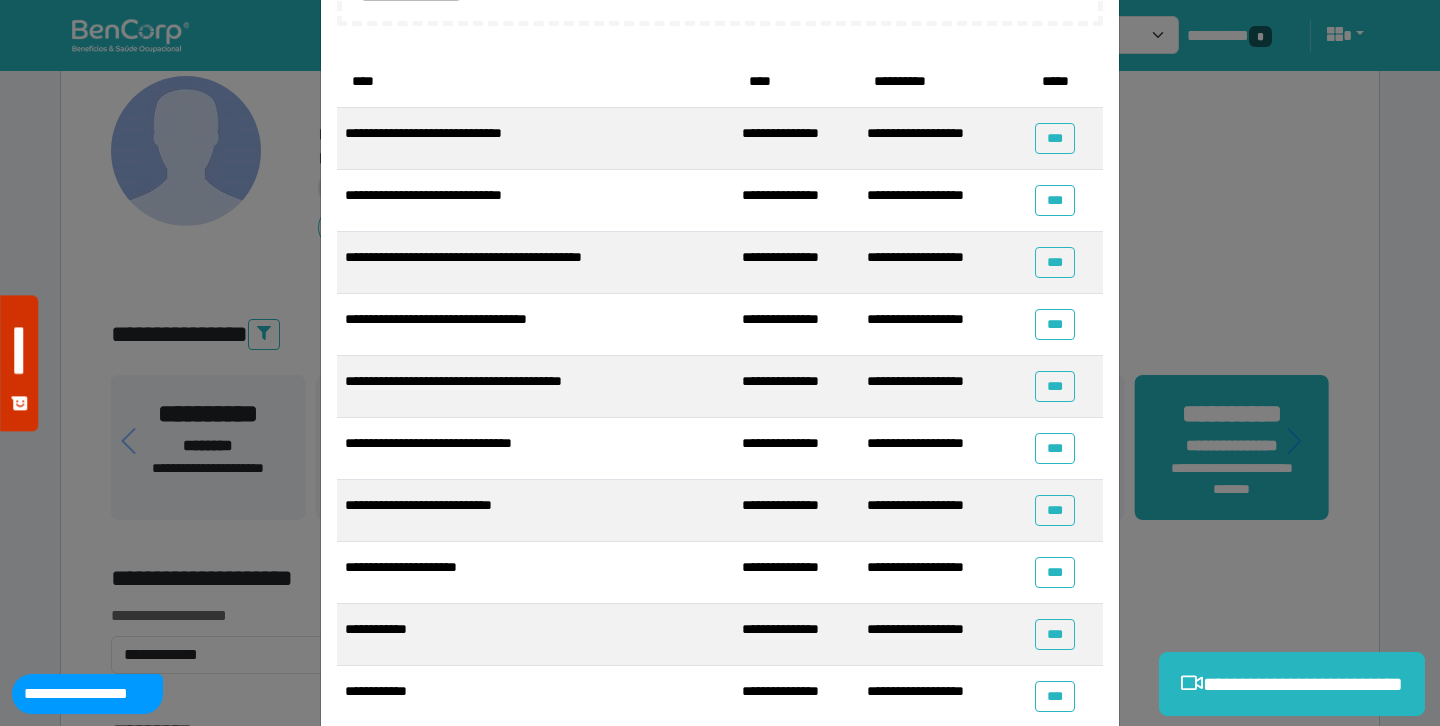 scroll, scrollTop: 0, scrollLeft: 0, axis: both 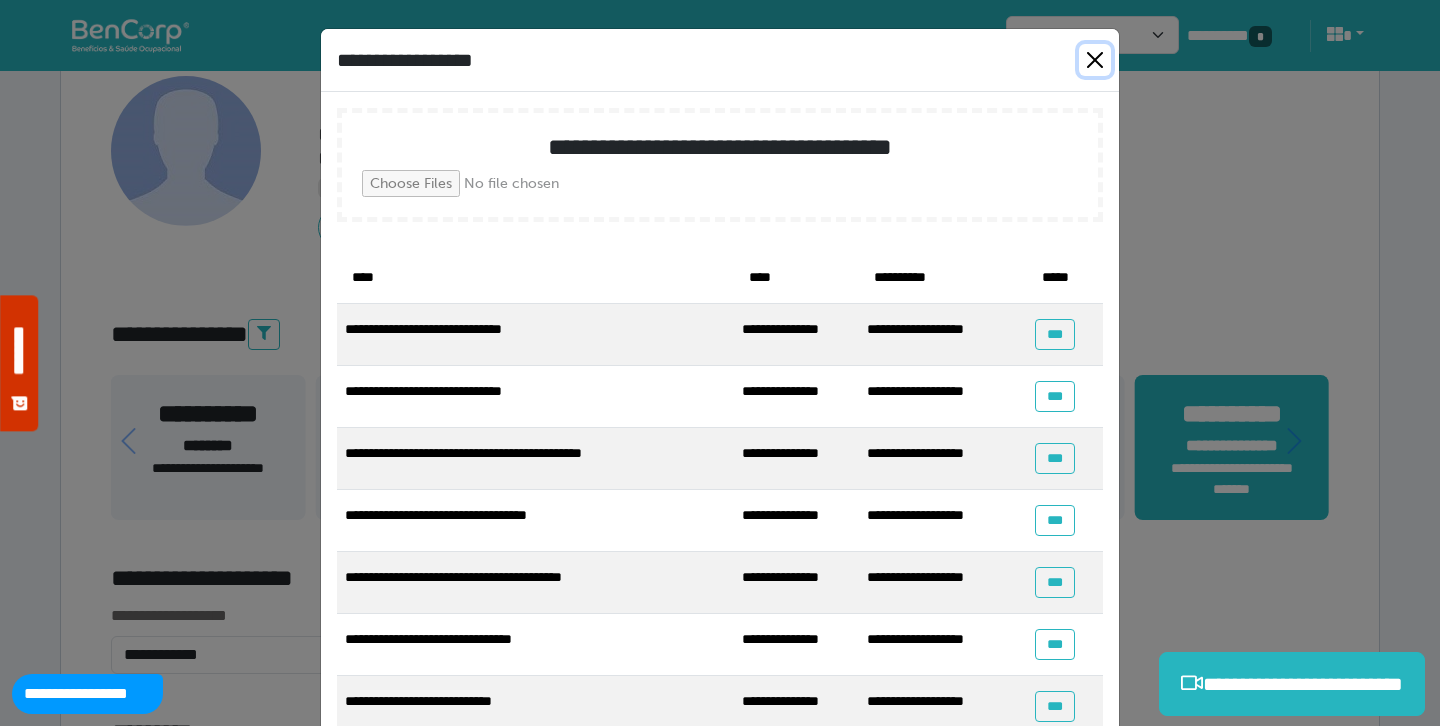 click at bounding box center [1095, 60] 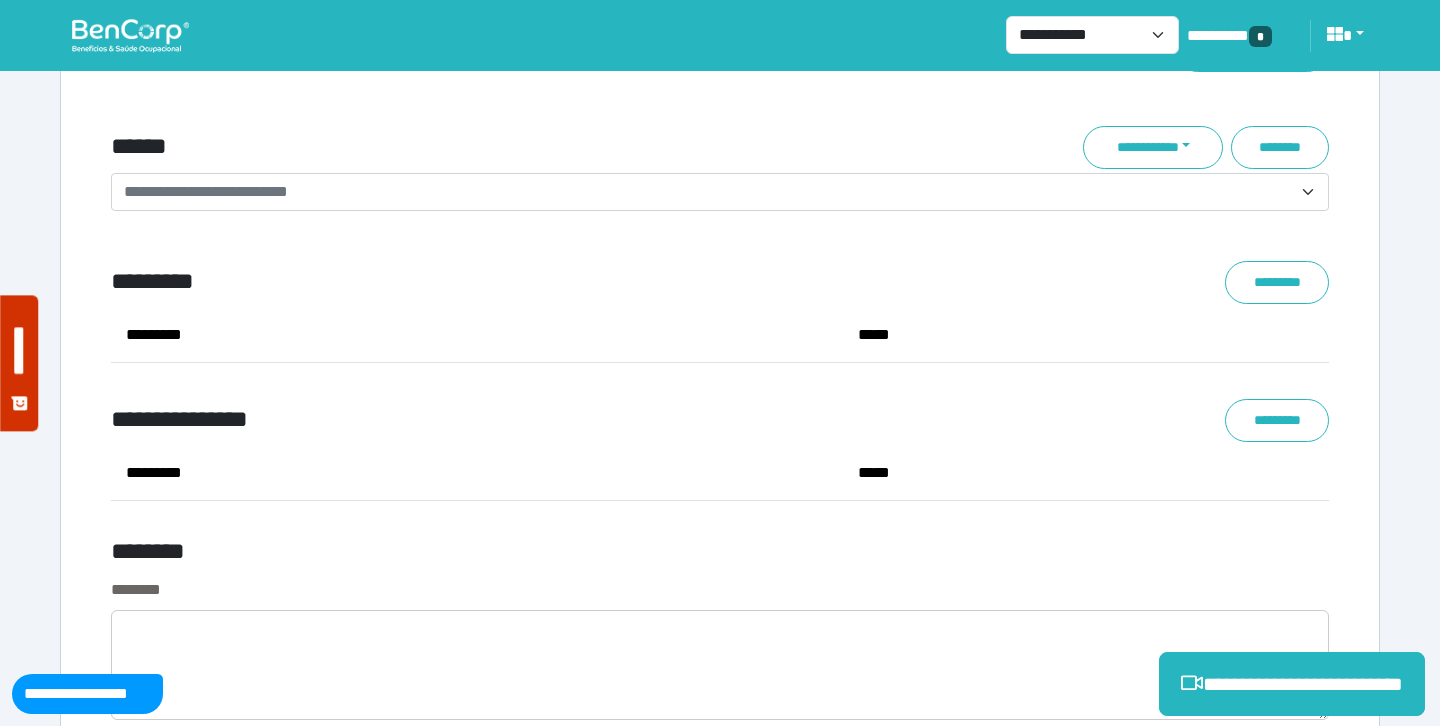 scroll, scrollTop: 8283, scrollLeft: 0, axis: vertical 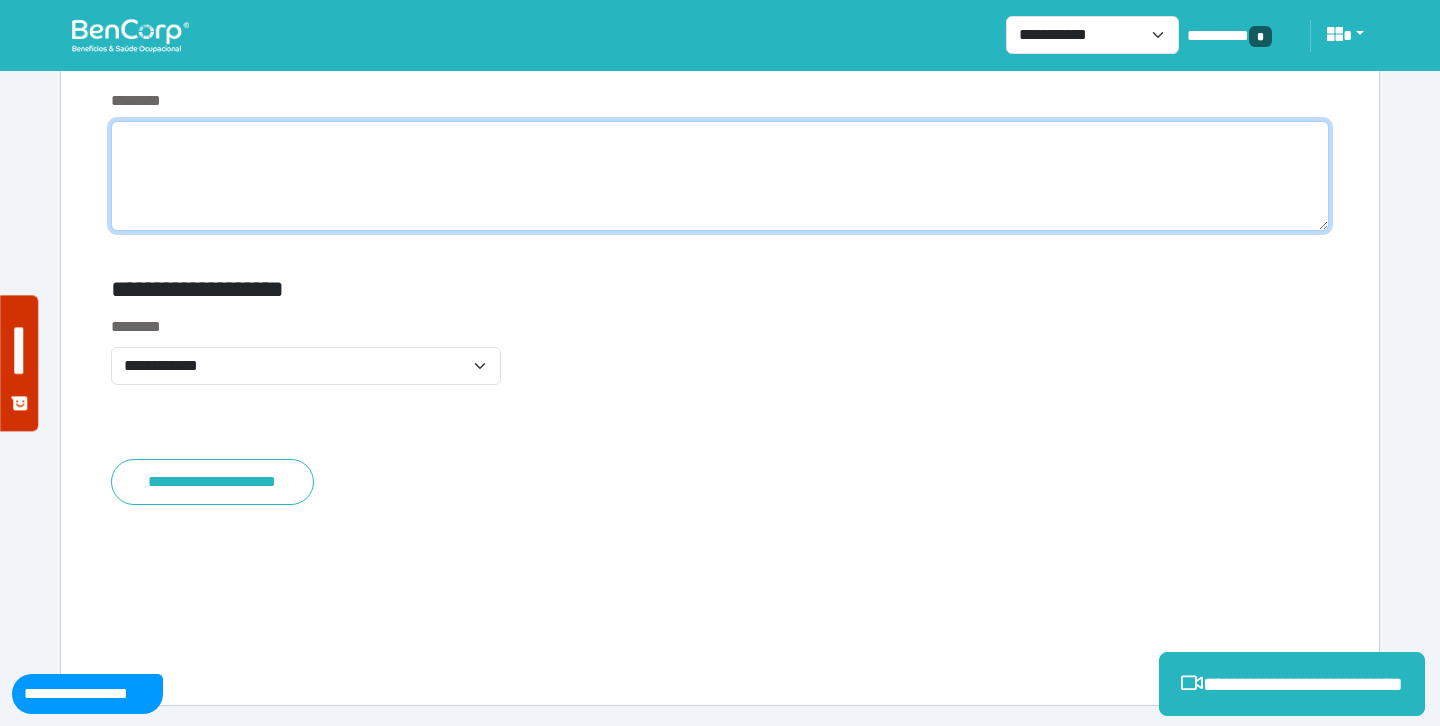 click at bounding box center [720, 176] 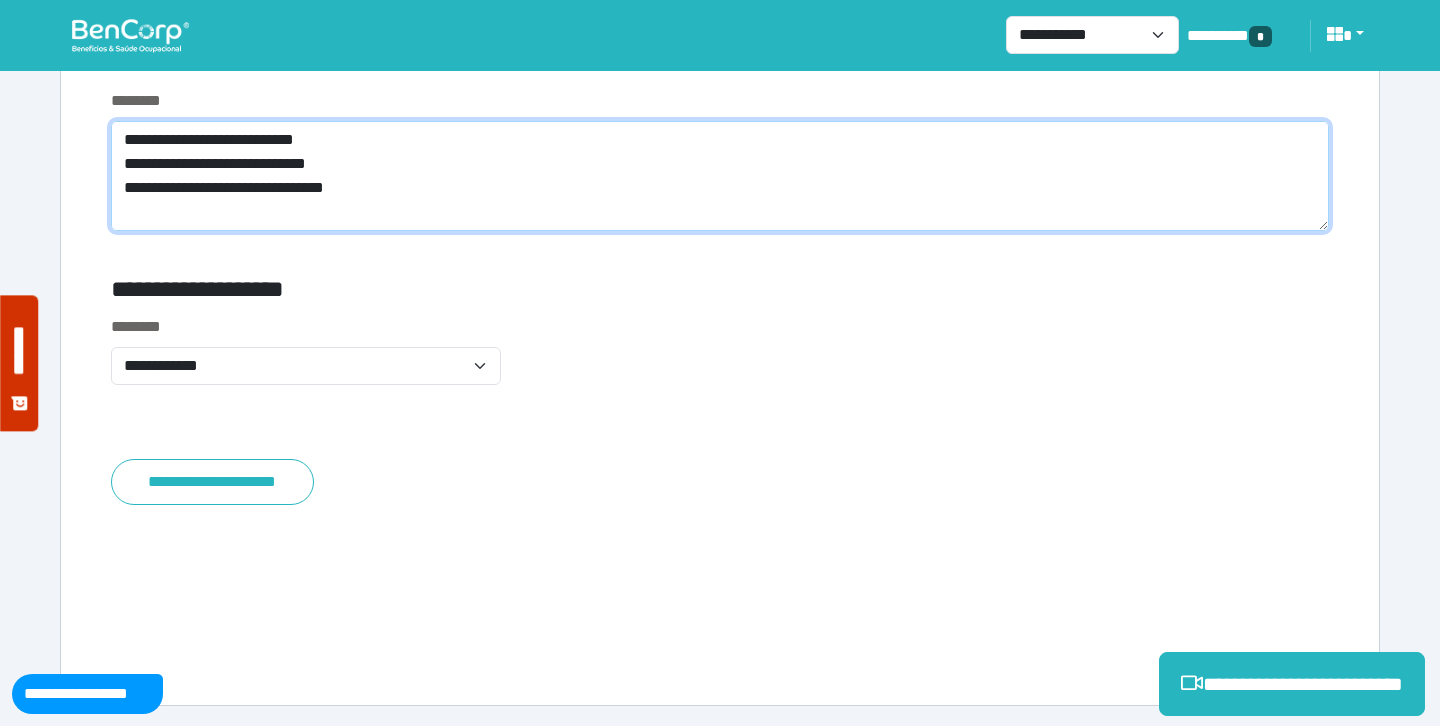 scroll, scrollTop: 0, scrollLeft: 0, axis: both 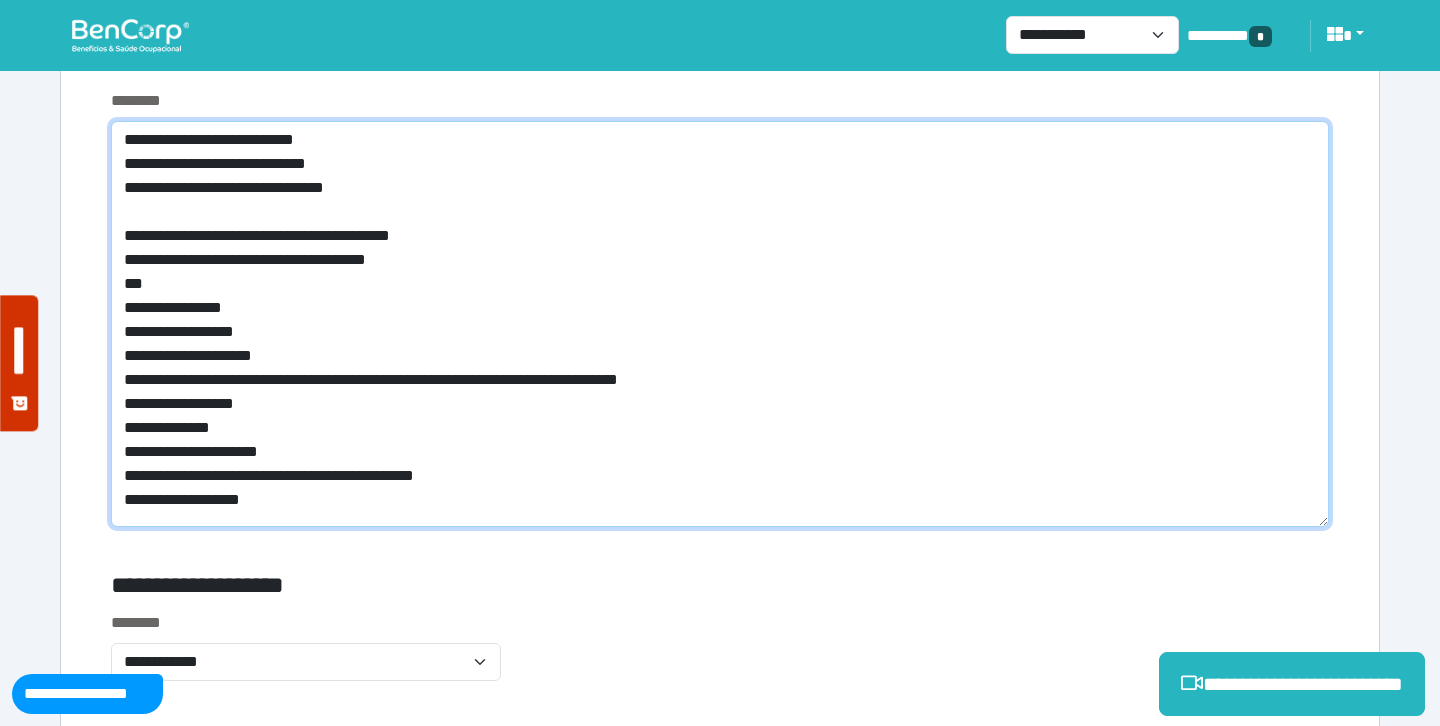 drag, startPoint x: 263, startPoint y: 235, endPoint x: 54, endPoint y: 240, distance: 209.0598 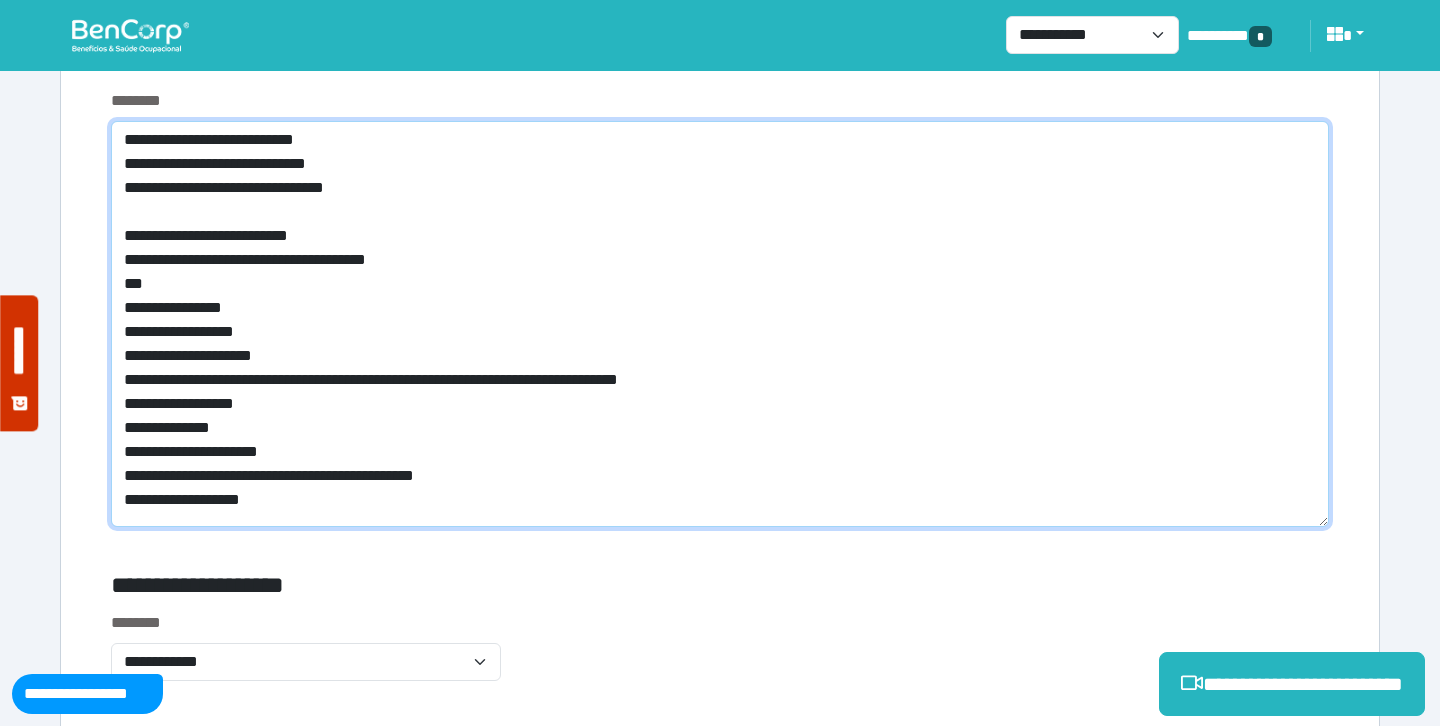 drag, startPoint x: 156, startPoint y: 142, endPoint x: 56, endPoint y: 128, distance: 100.97524 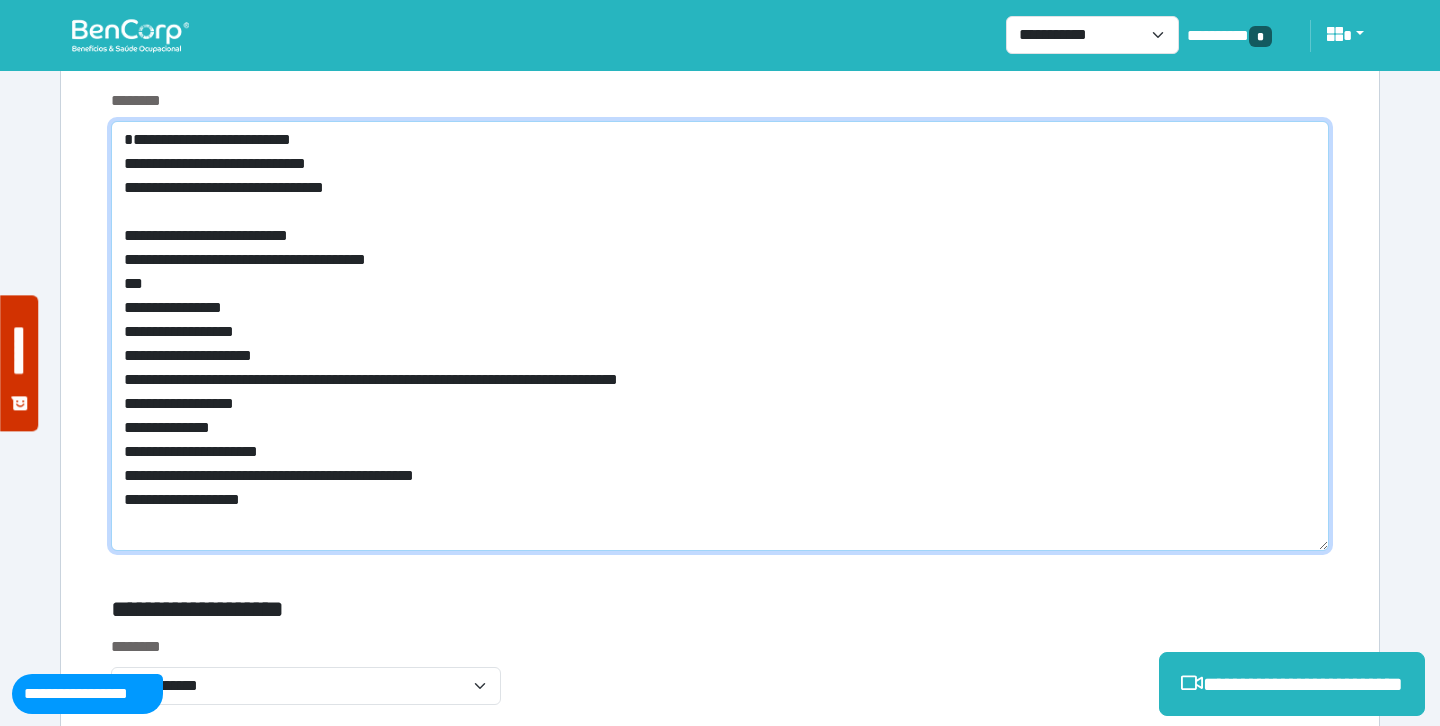 paste on "**********" 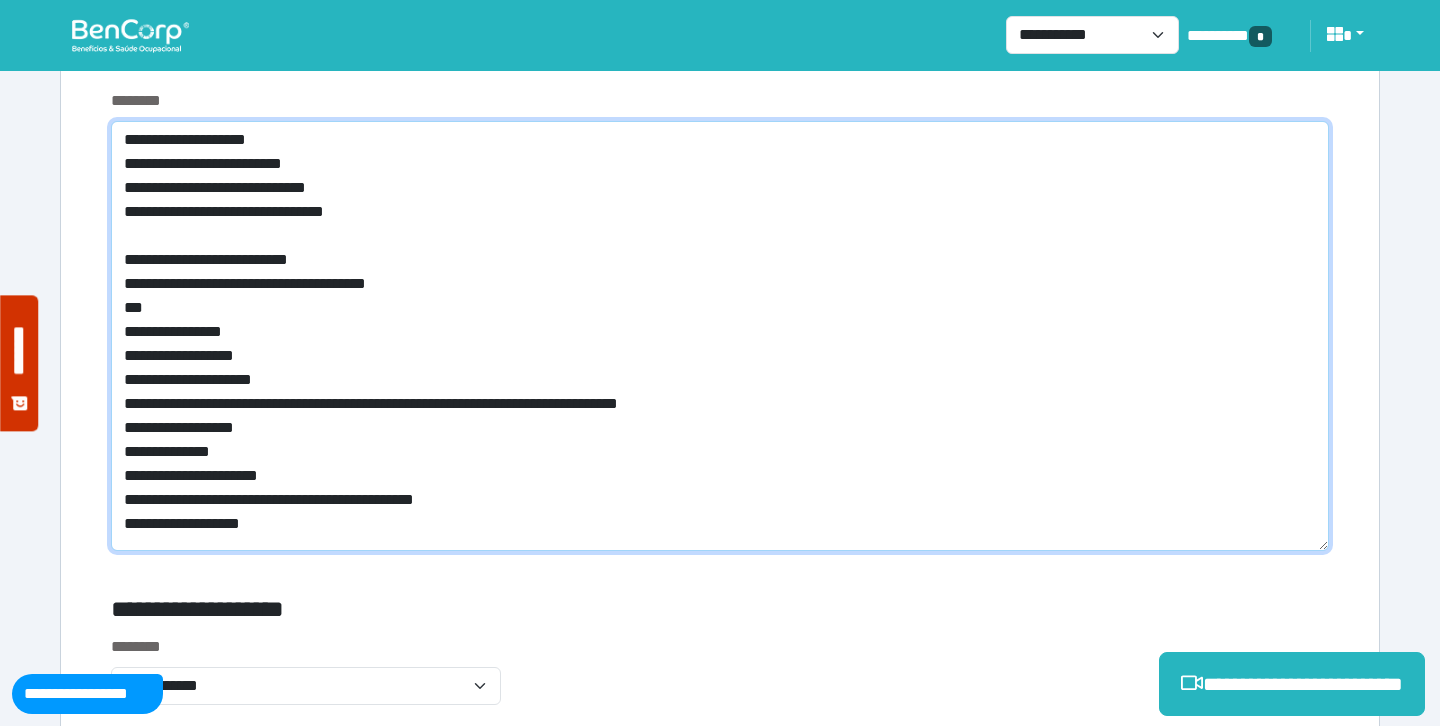 click on "**********" at bounding box center (720, 336) 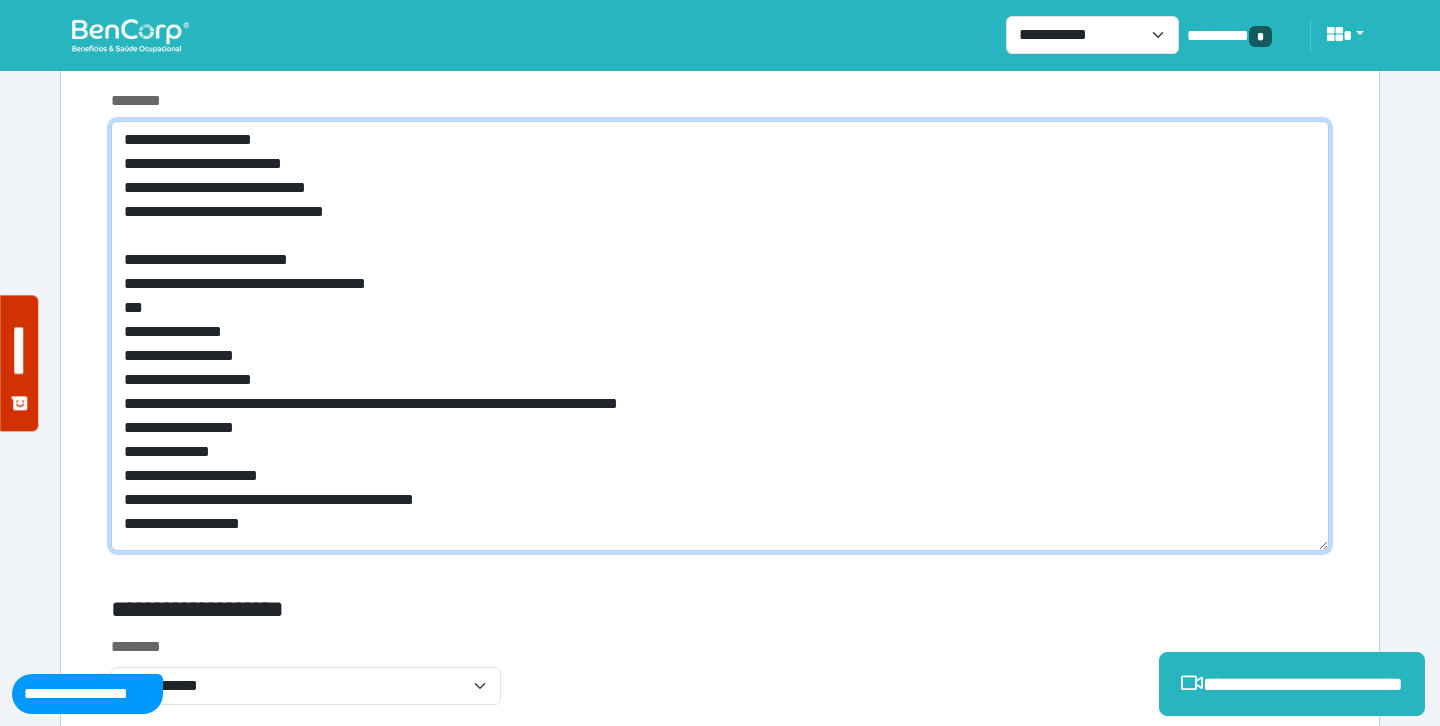 click on "**********" at bounding box center (720, 336) 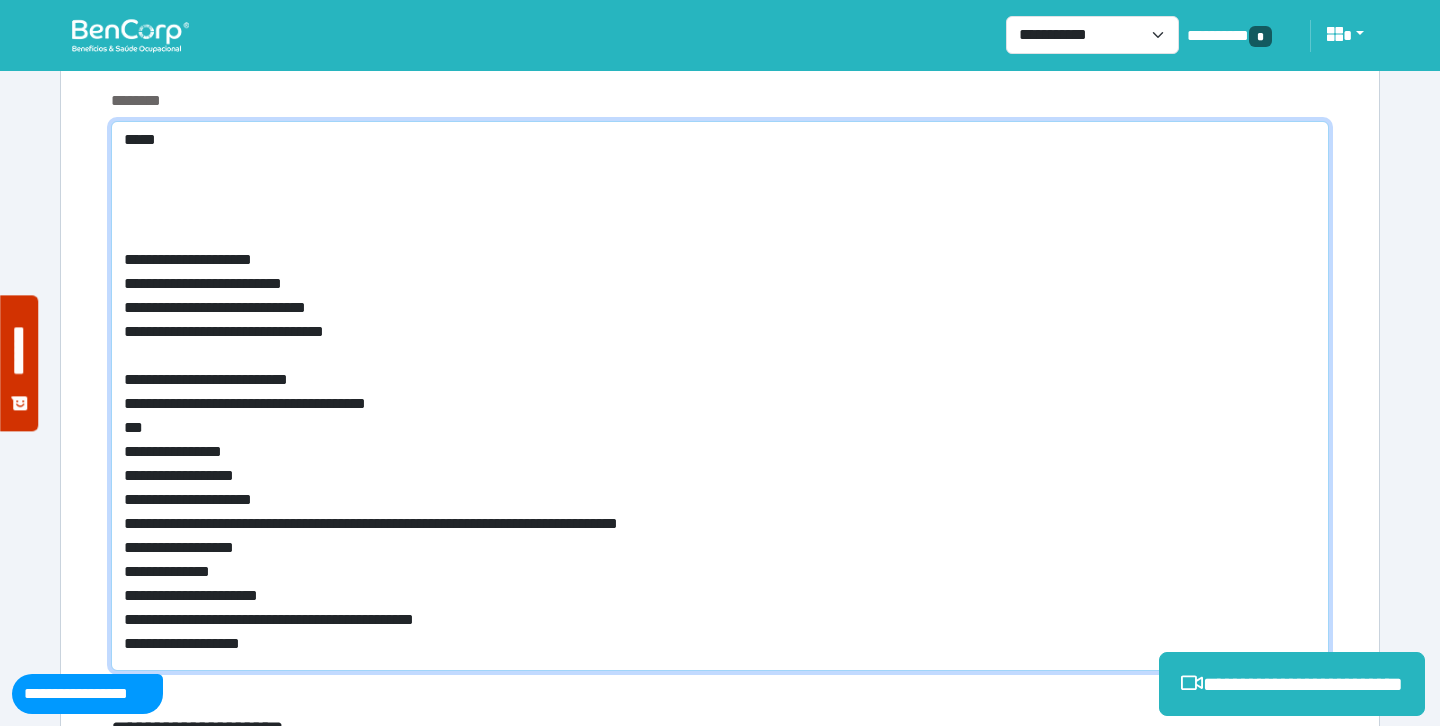 click on "**********" at bounding box center (720, 396) 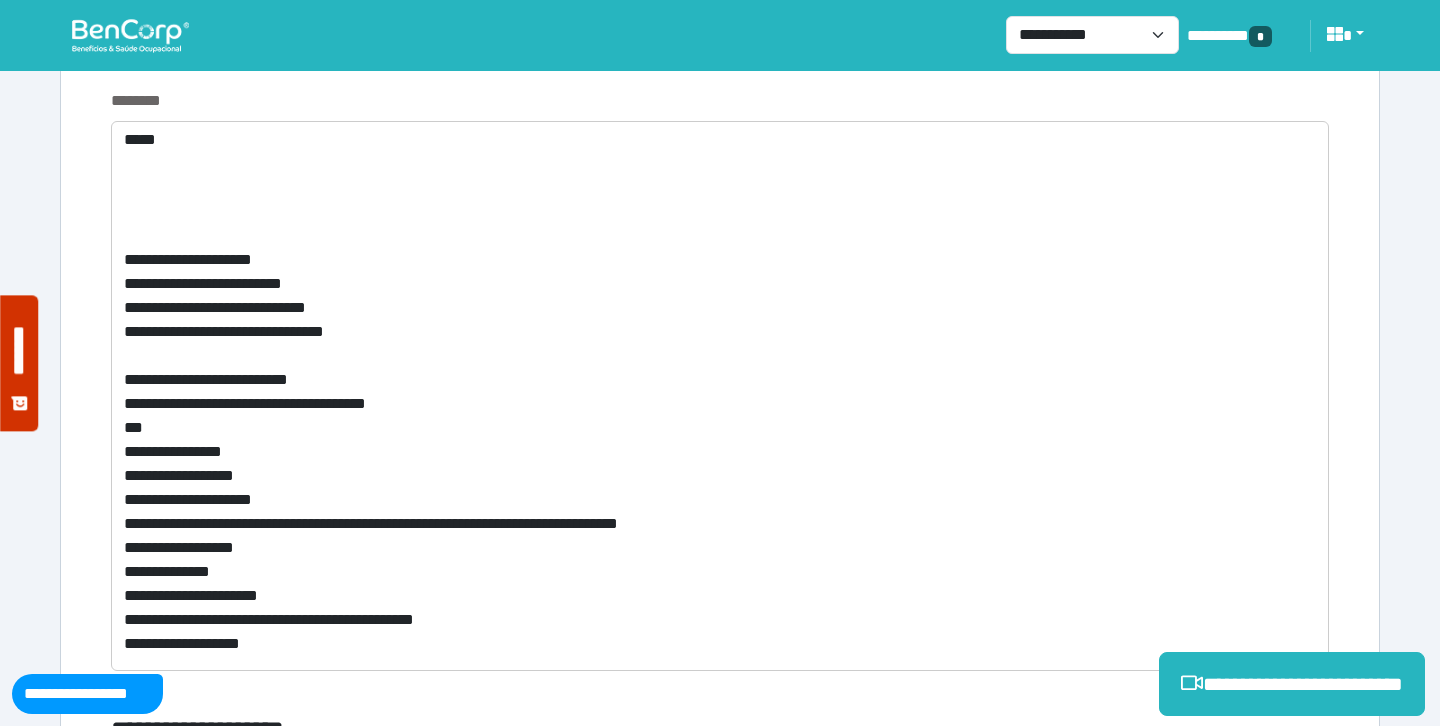 click on "**********" at bounding box center [720, 380] 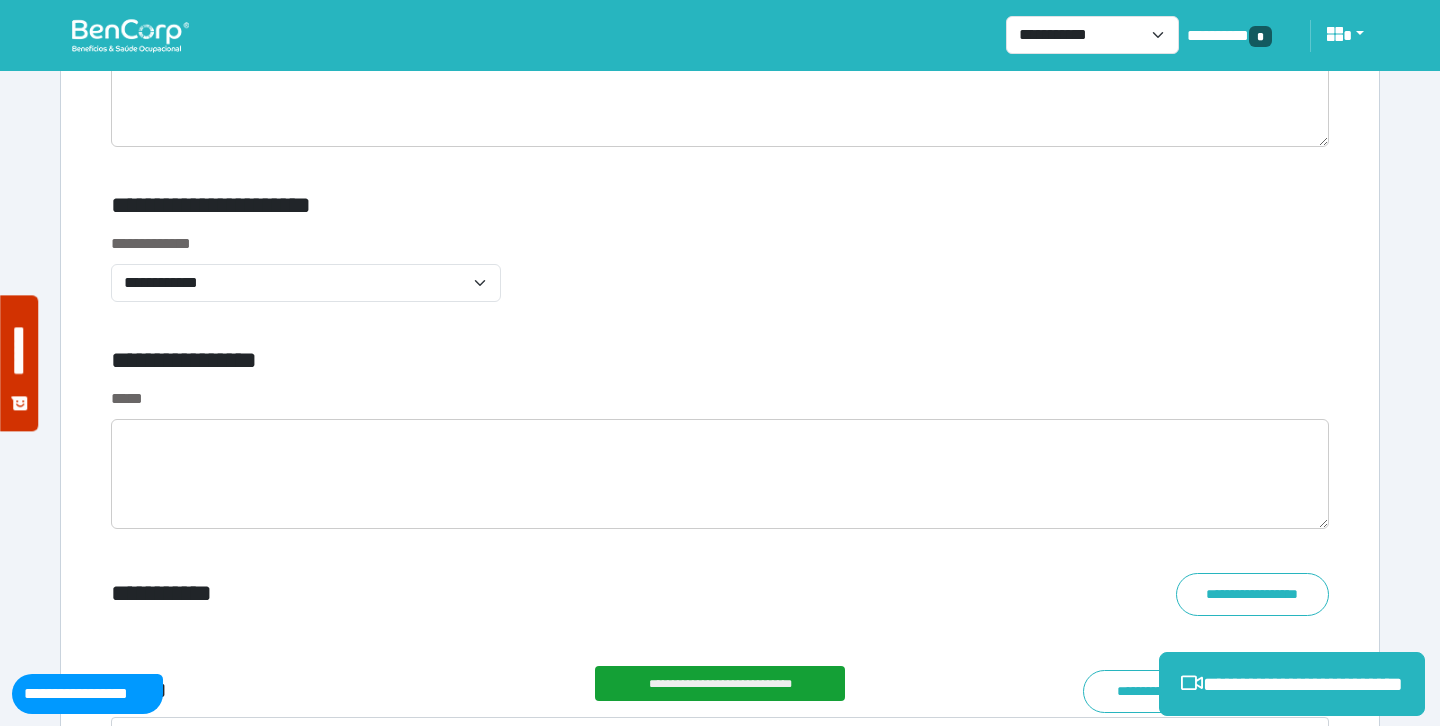 scroll, scrollTop: 7140, scrollLeft: 0, axis: vertical 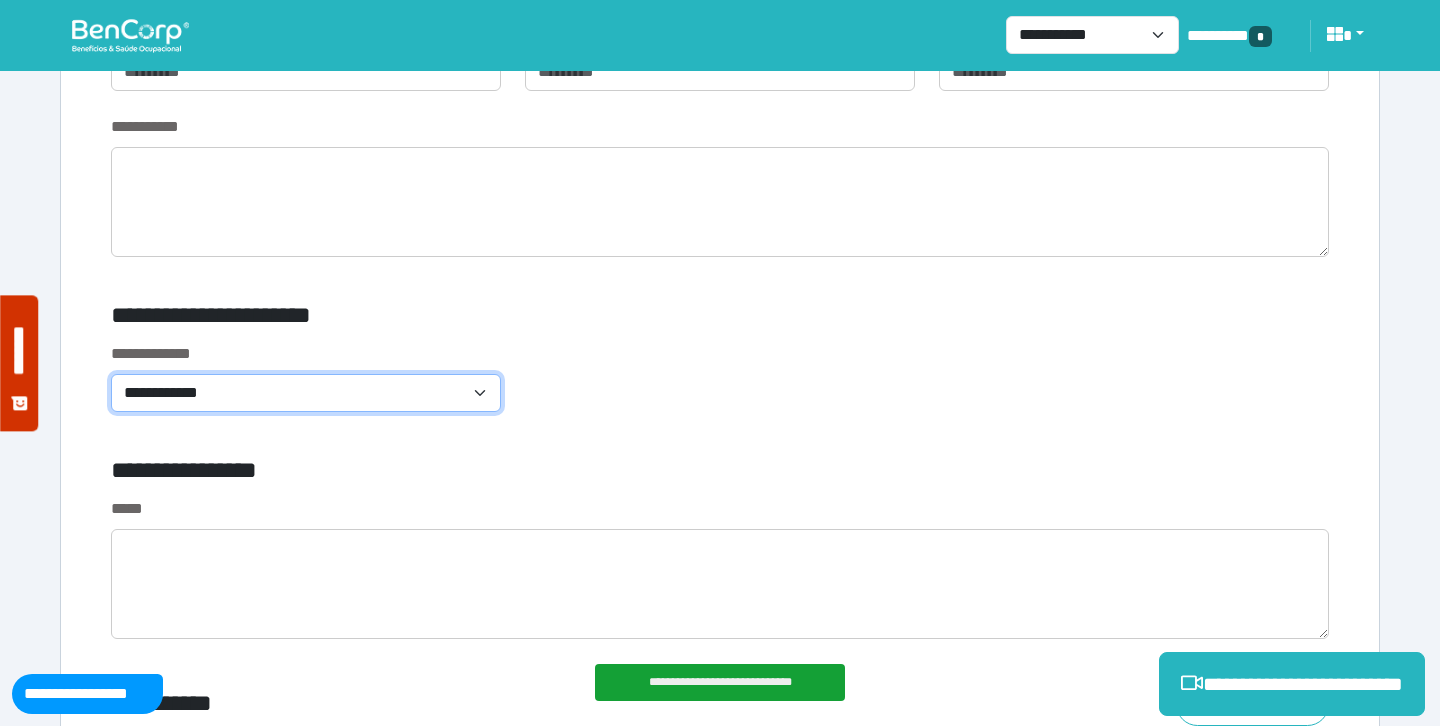 click on "**********" at bounding box center [306, 393] 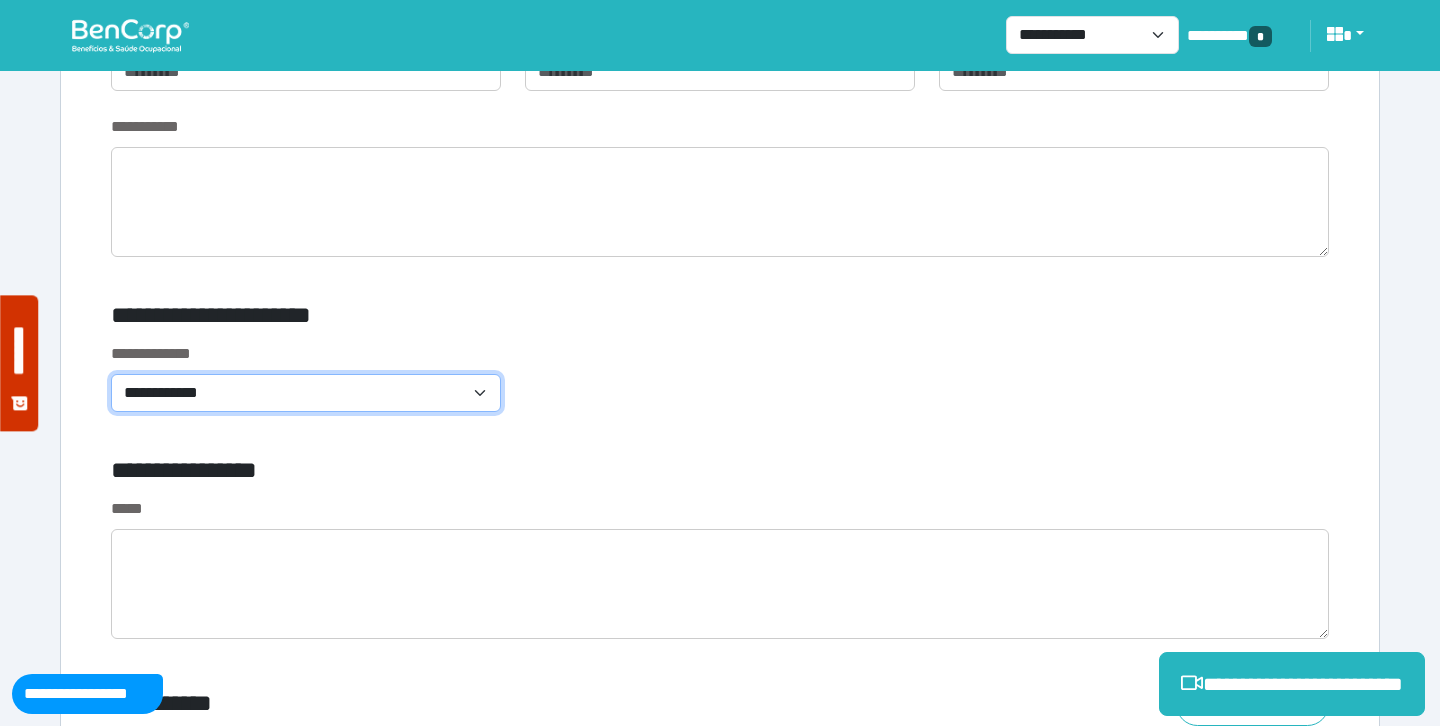 select on "**********" 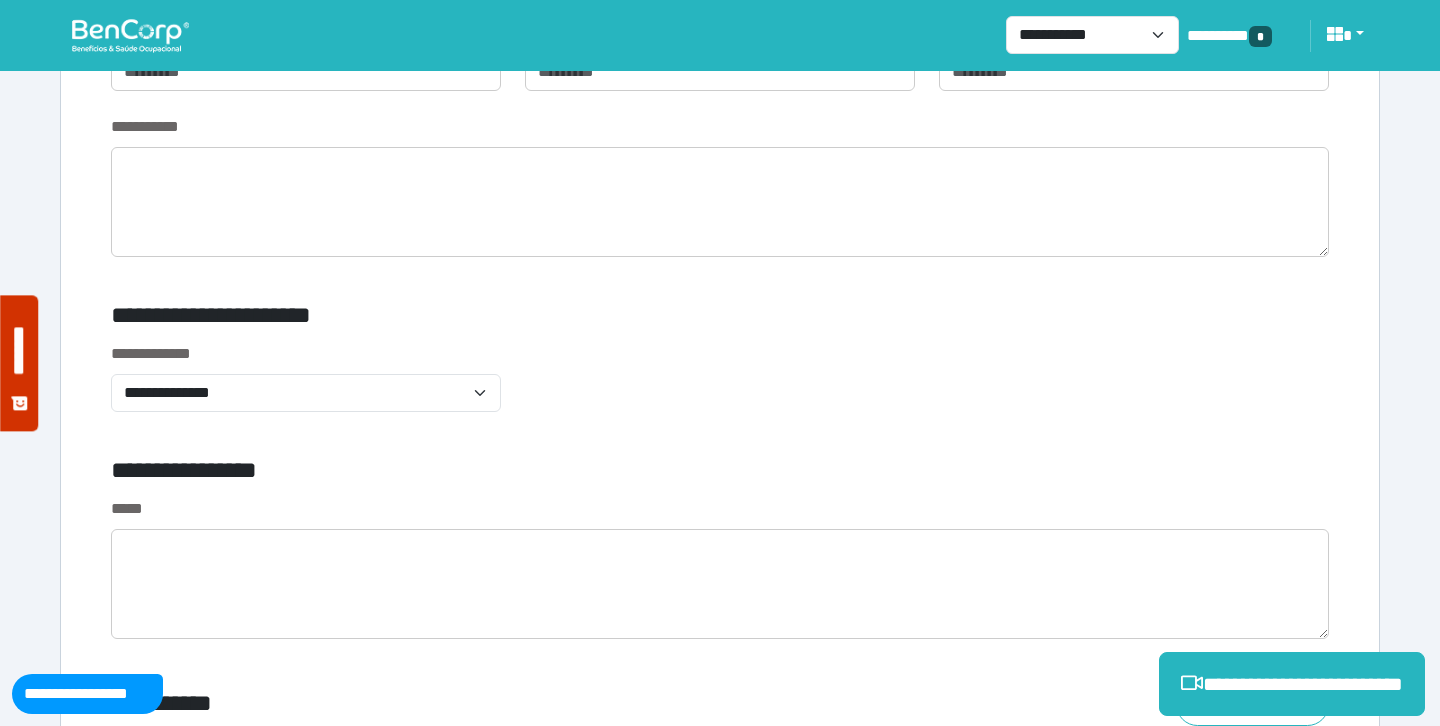 click on "**********" at bounding box center (720, 389) 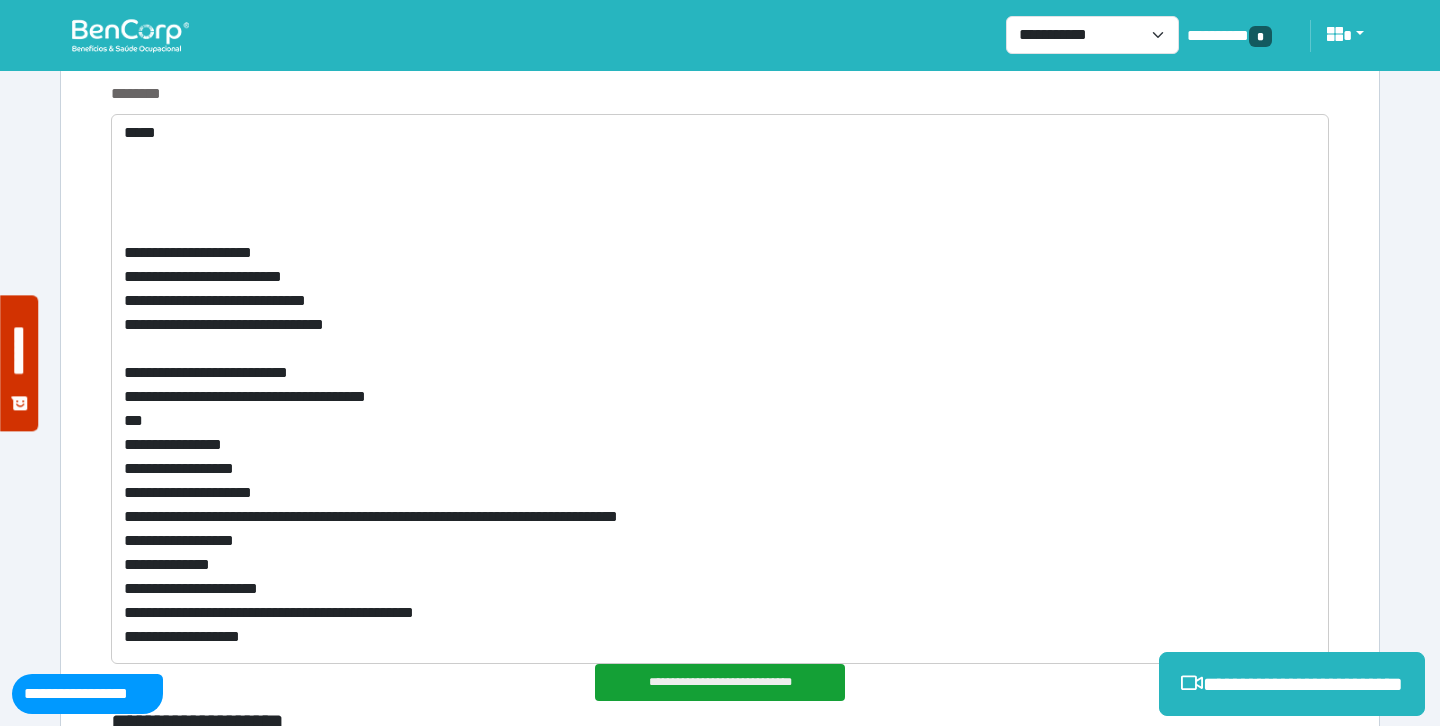 scroll, scrollTop: 8292, scrollLeft: 0, axis: vertical 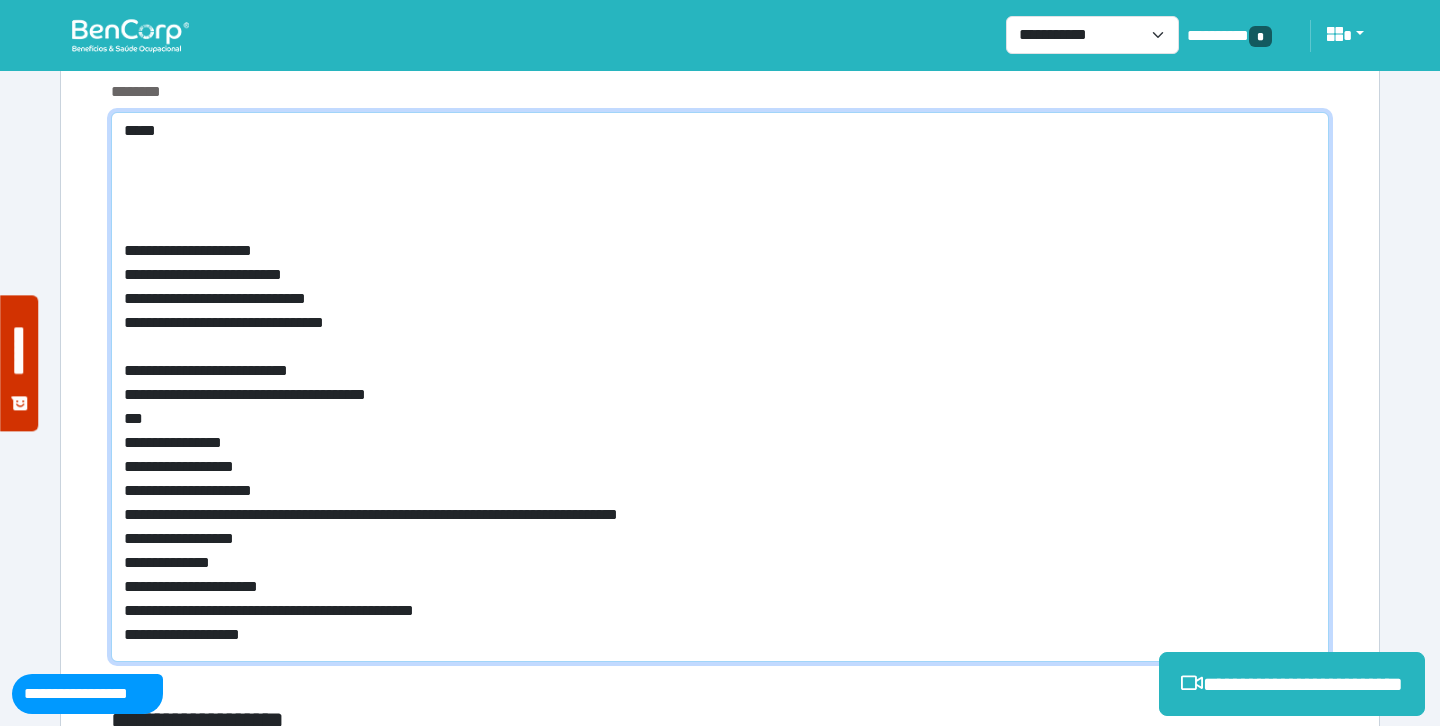click on "**********" at bounding box center [720, 387] 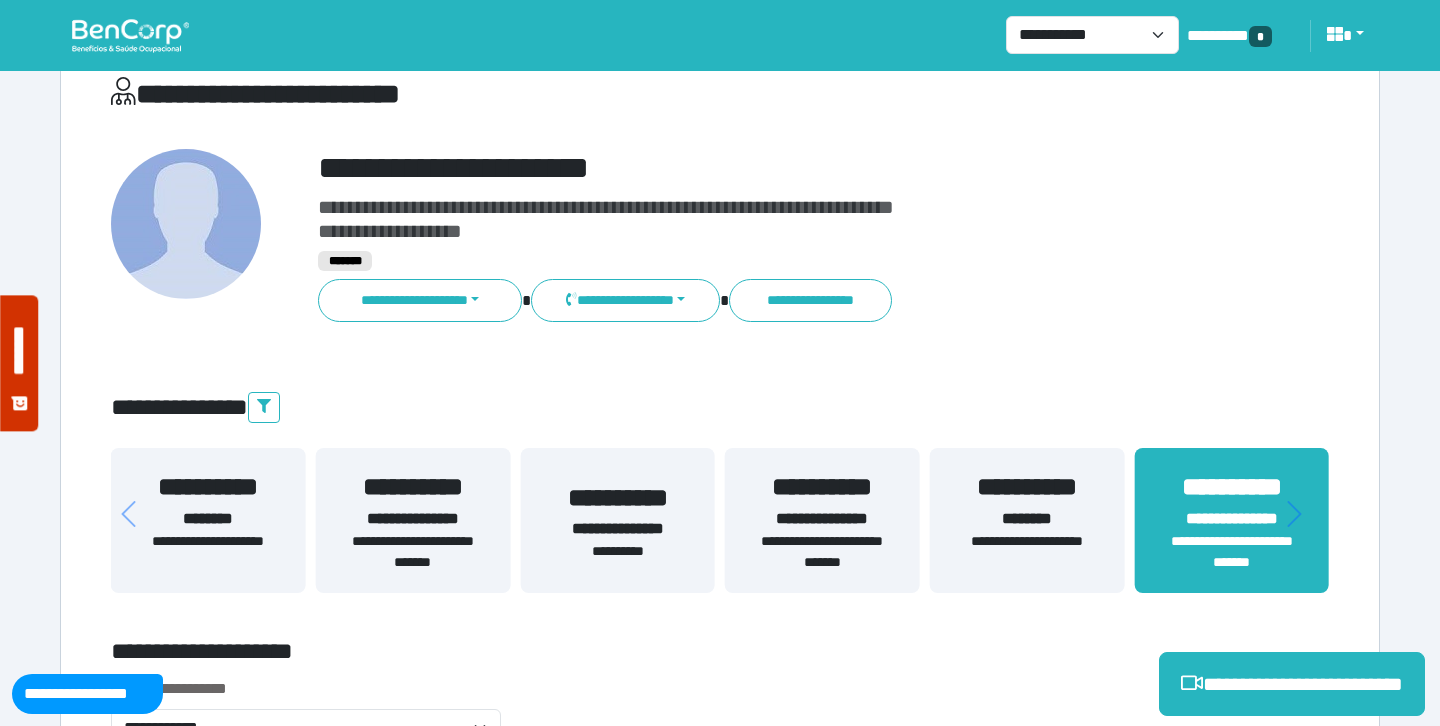 scroll, scrollTop: 0, scrollLeft: 0, axis: both 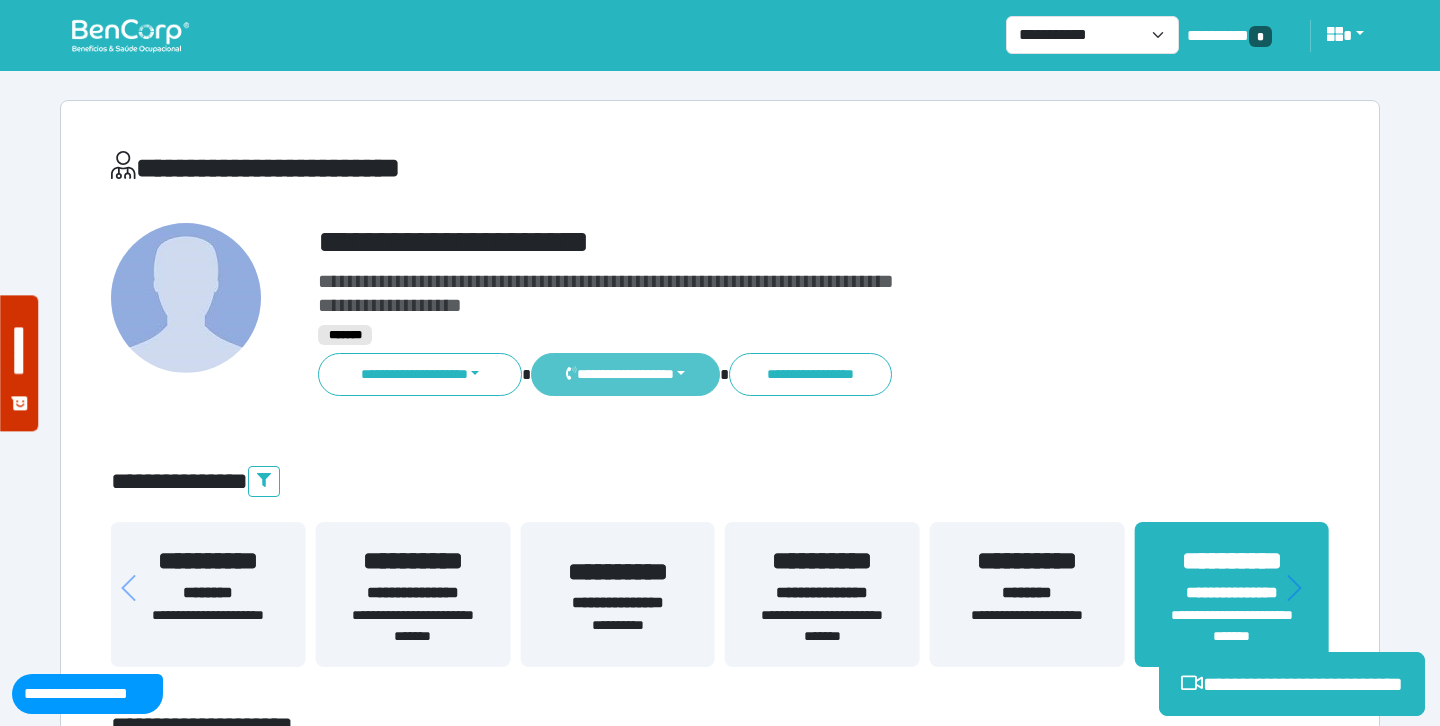 click on "**********" at bounding box center [625, 374] 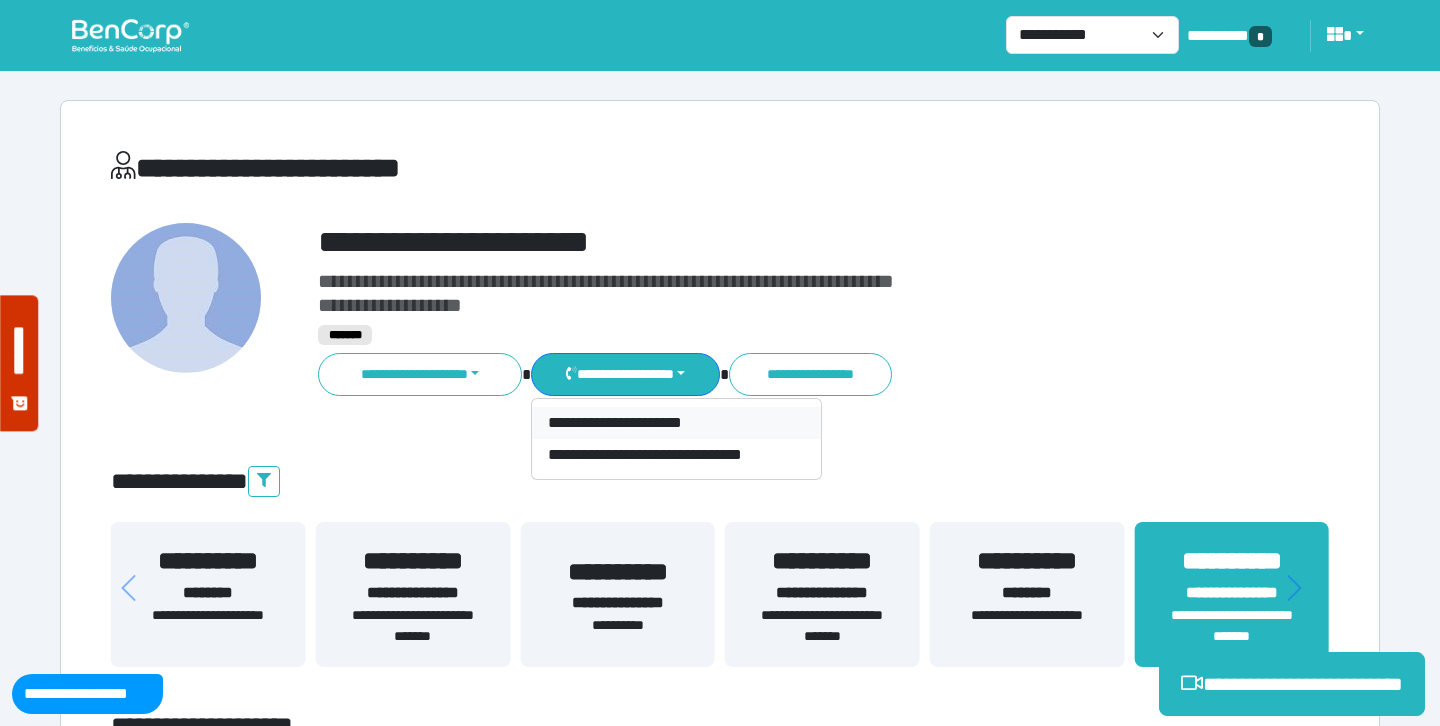 click on "**********" at bounding box center [676, 423] 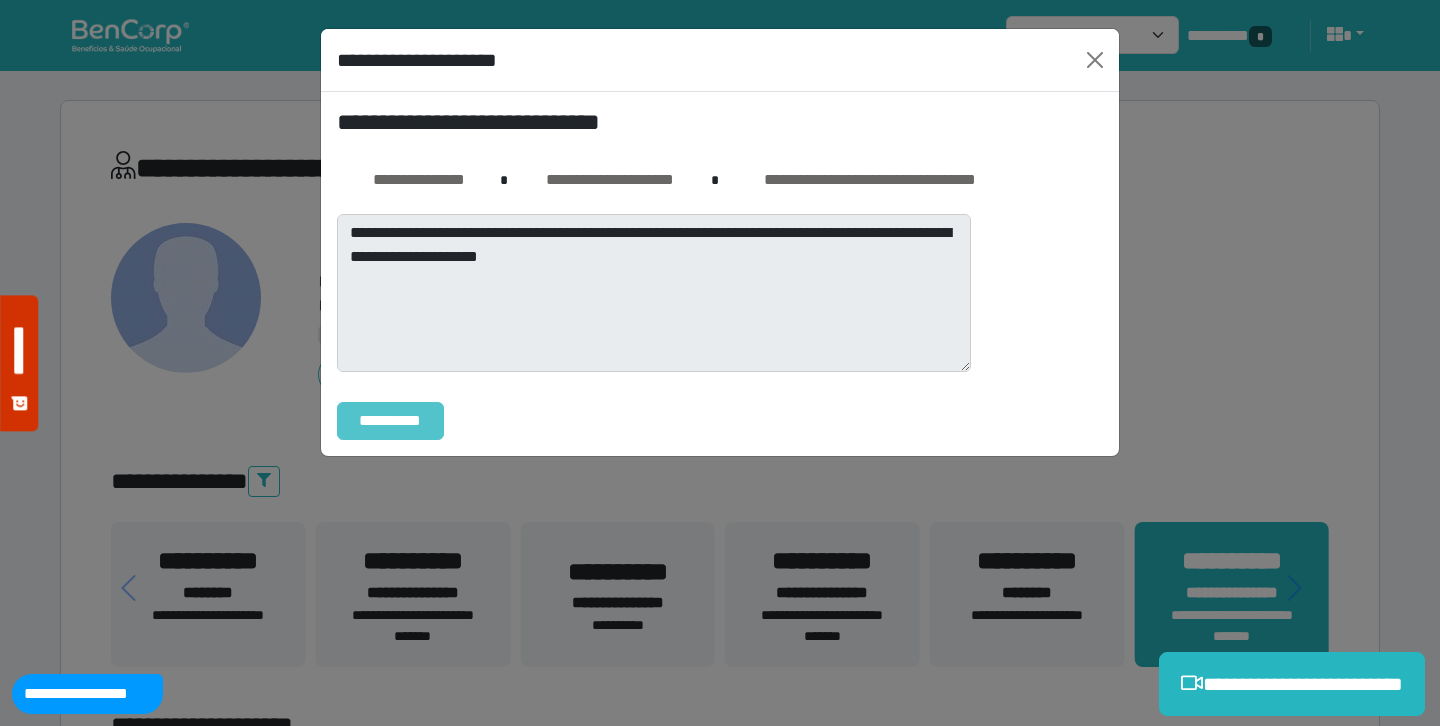 click on "**********" at bounding box center (390, 421) 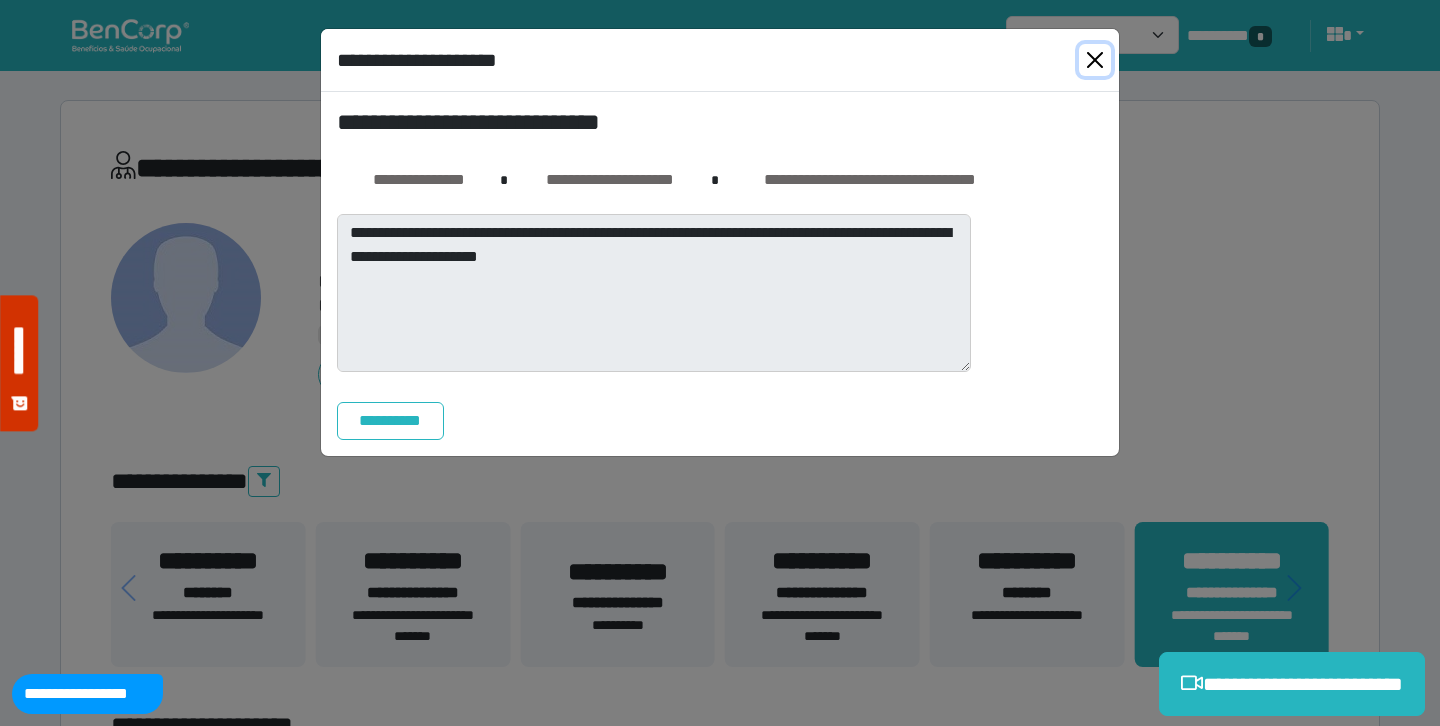 click at bounding box center [1095, 60] 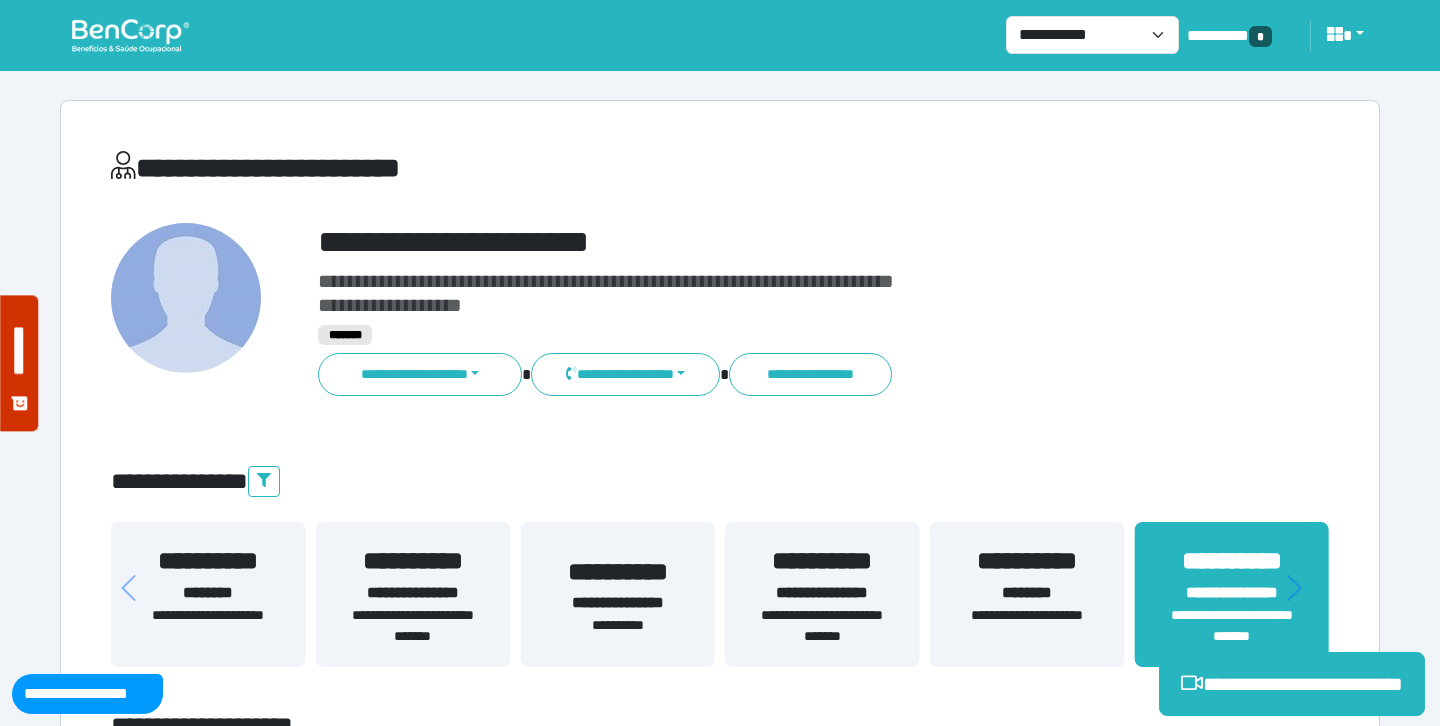 click on "**********" at bounding box center (720, 4764) 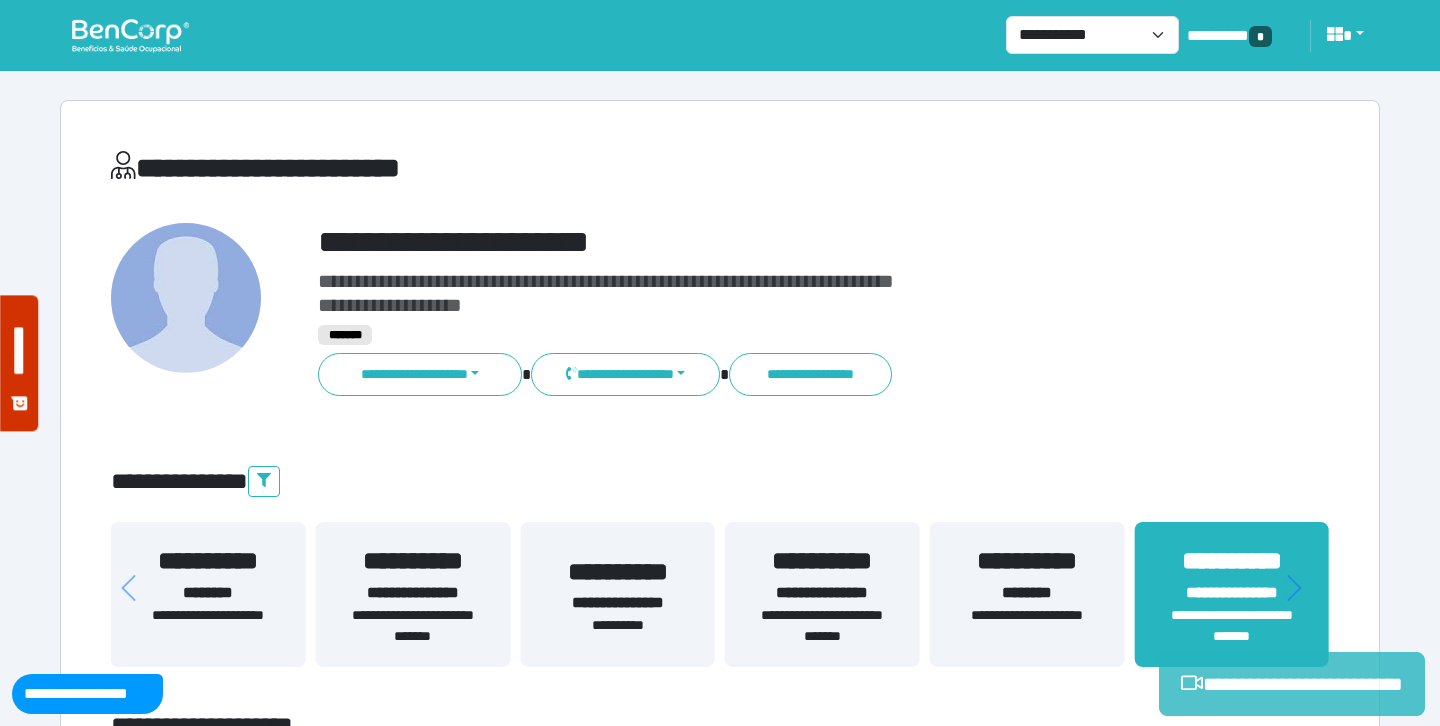 click on "**********" at bounding box center [1292, 684] 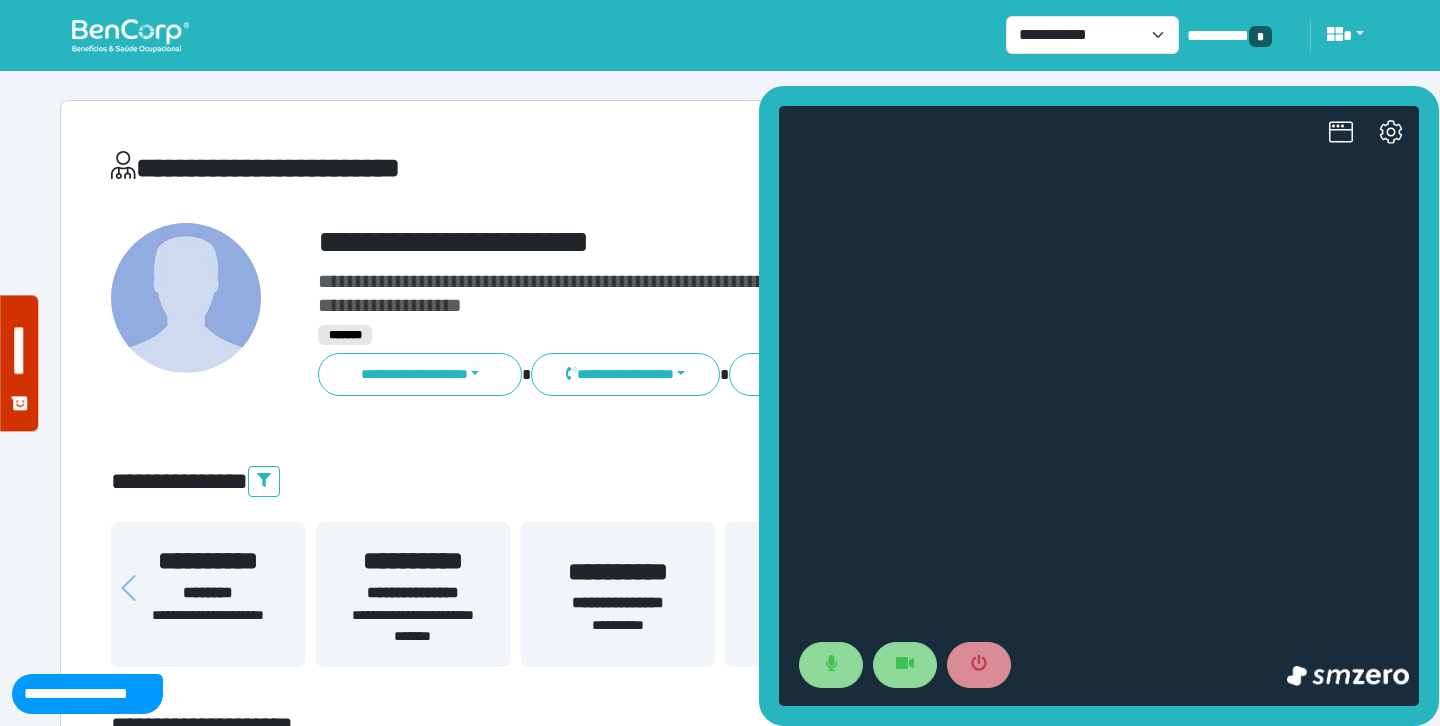 scroll, scrollTop: 0, scrollLeft: 0, axis: both 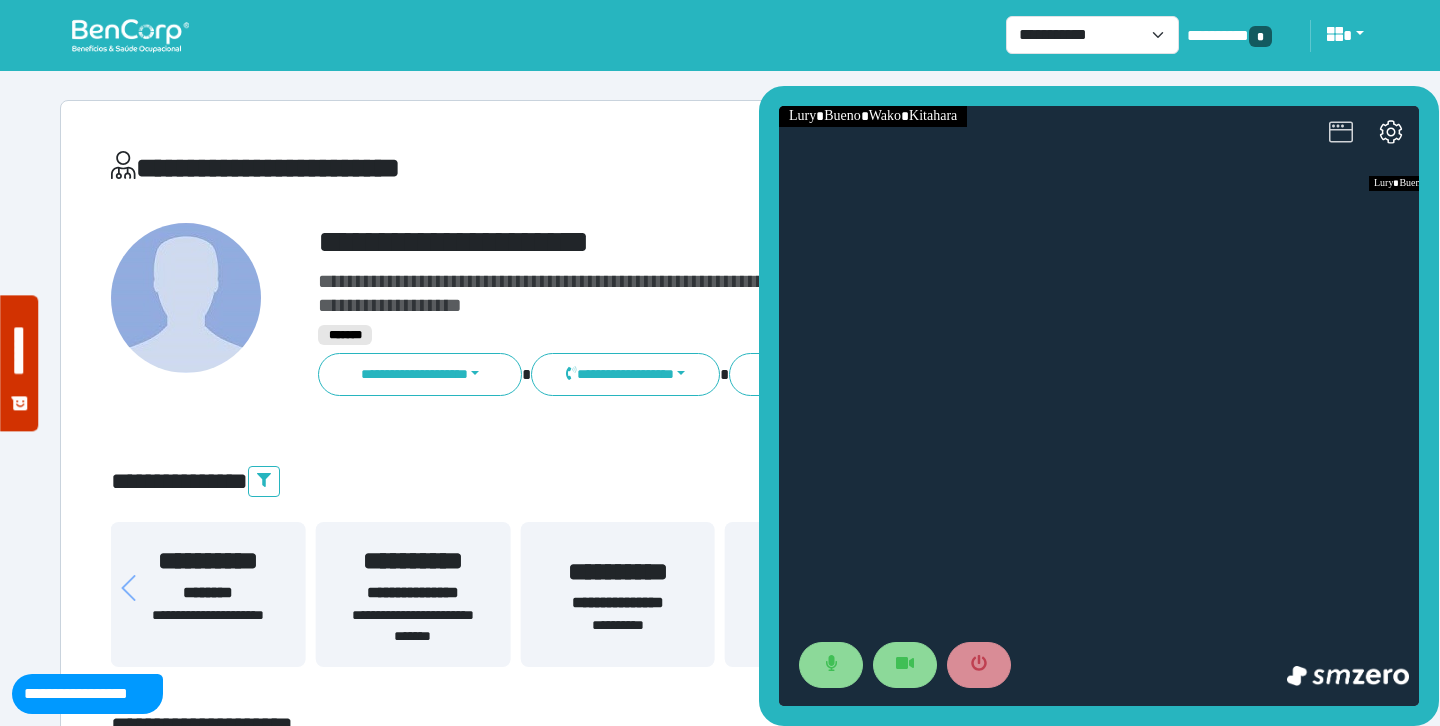 click 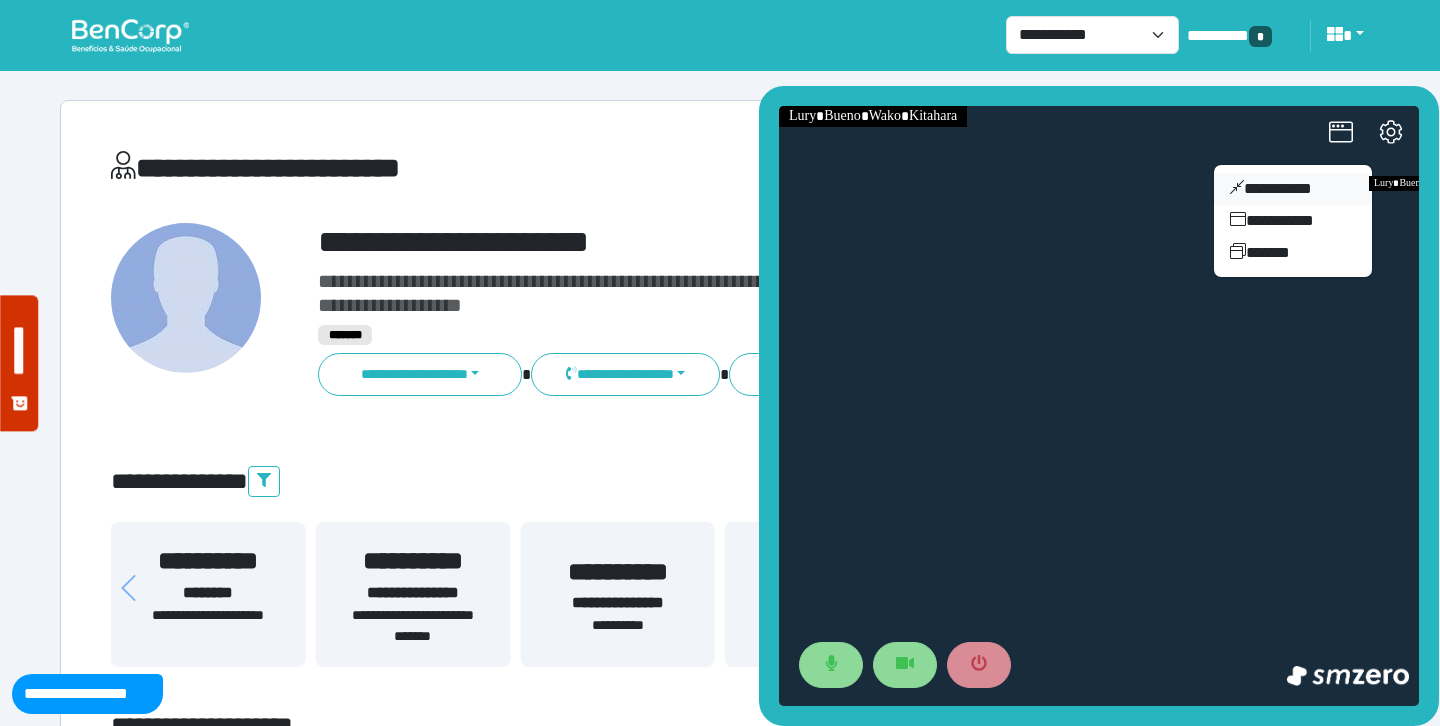 click on "**********" at bounding box center [1293, 189] 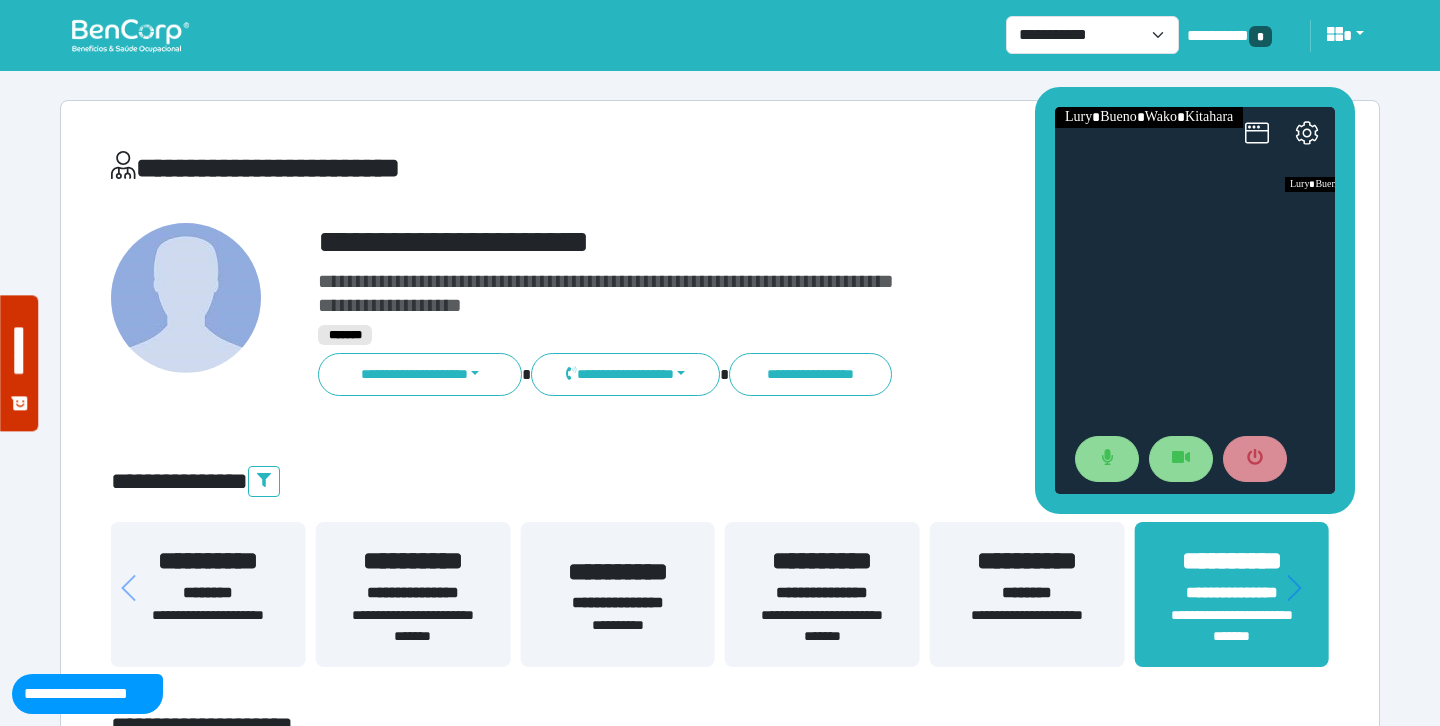 drag, startPoint x: 1261, startPoint y: 301, endPoint x: 1162, endPoint y: 60, distance: 260.54175 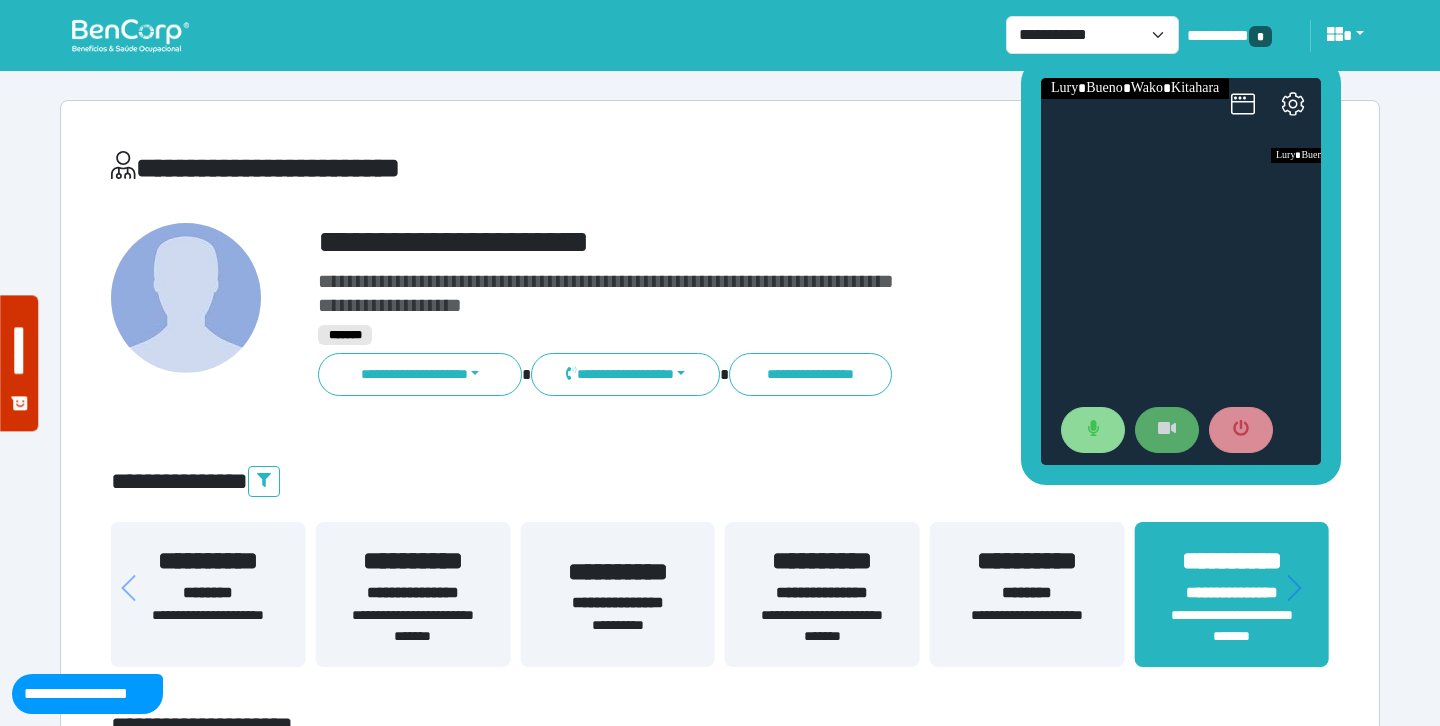 click at bounding box center [1167, 430] 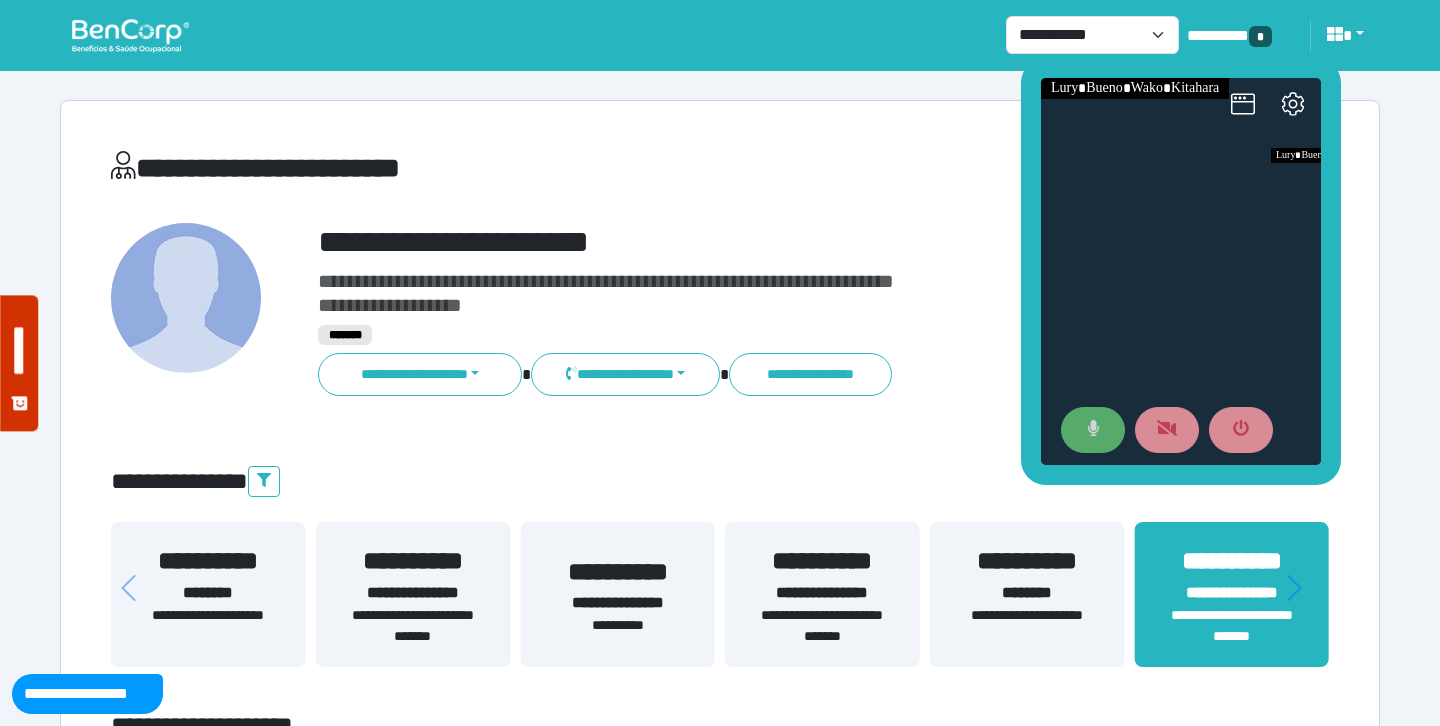 click at bounding box center (1093, 430) 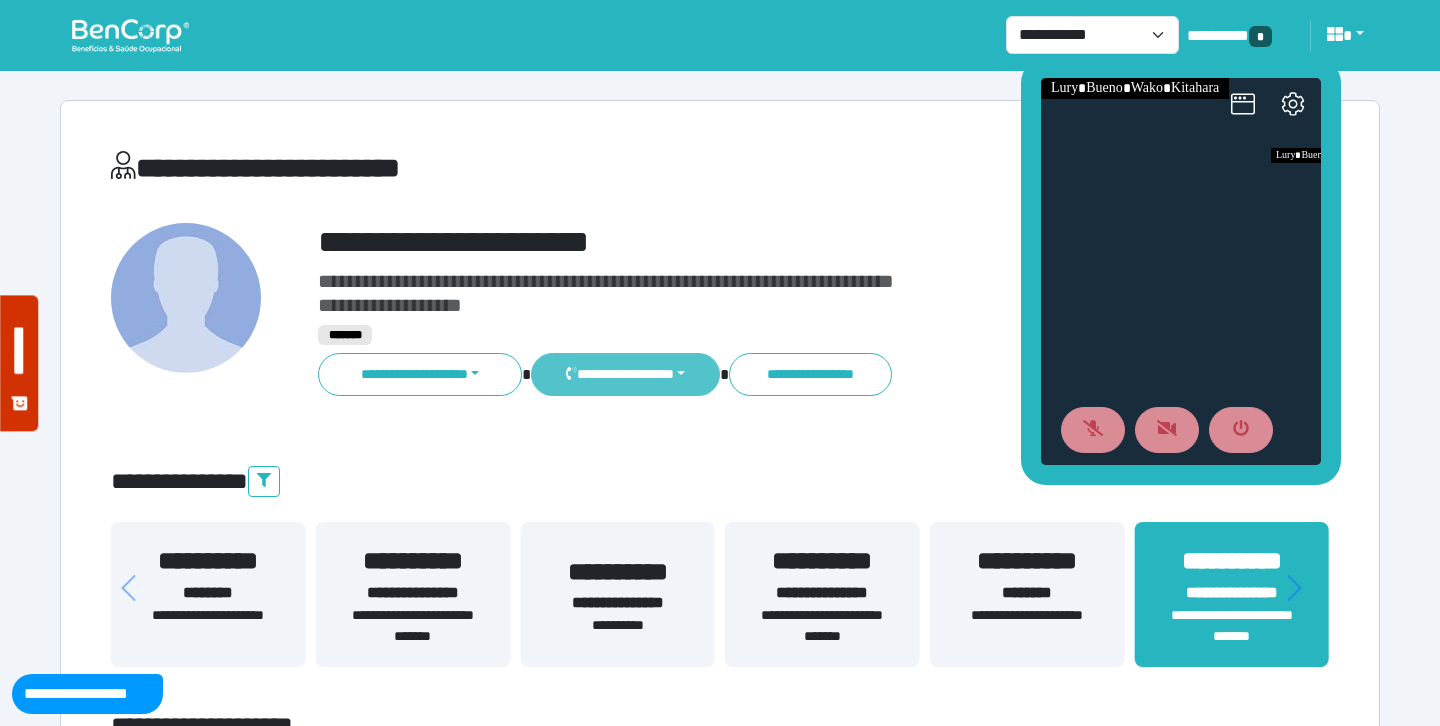 click on "**********" at bounding box center (625, 374) 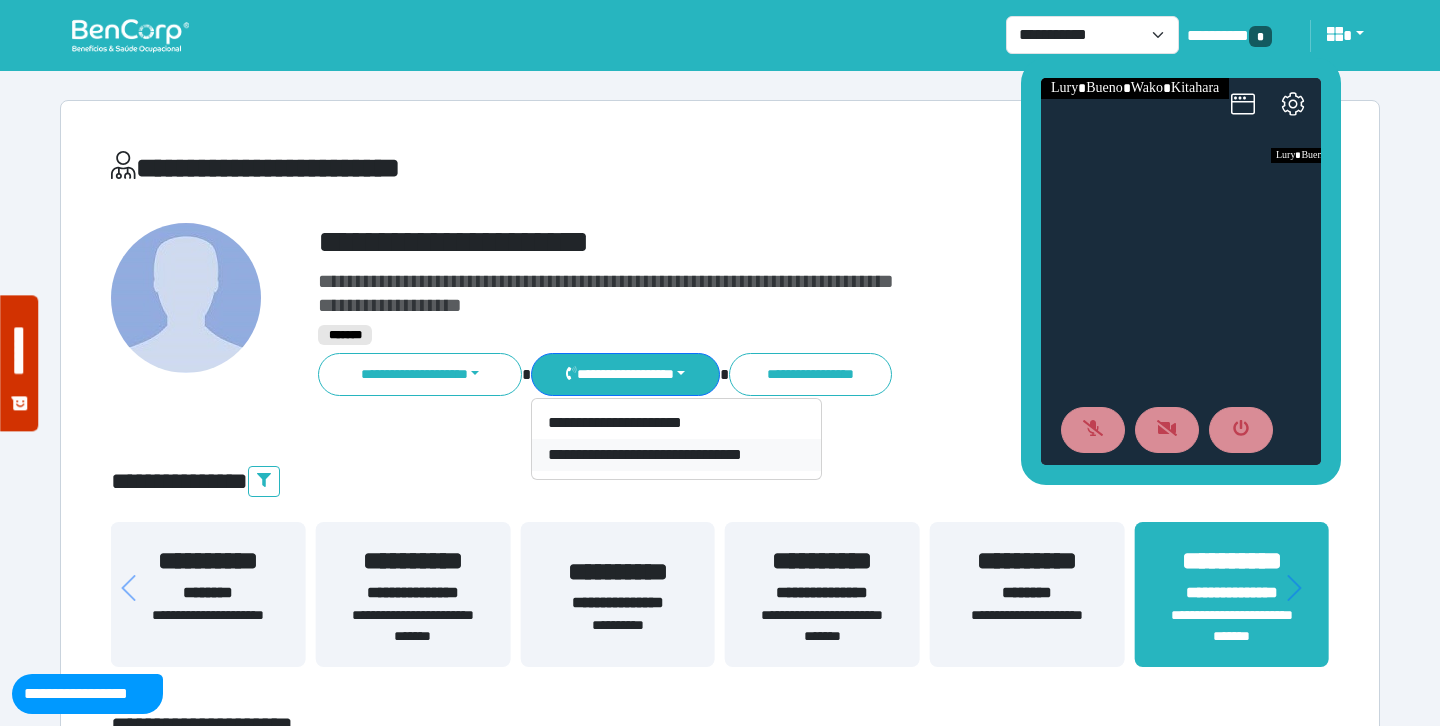 click on "**********" at bounding box center [676, 455] 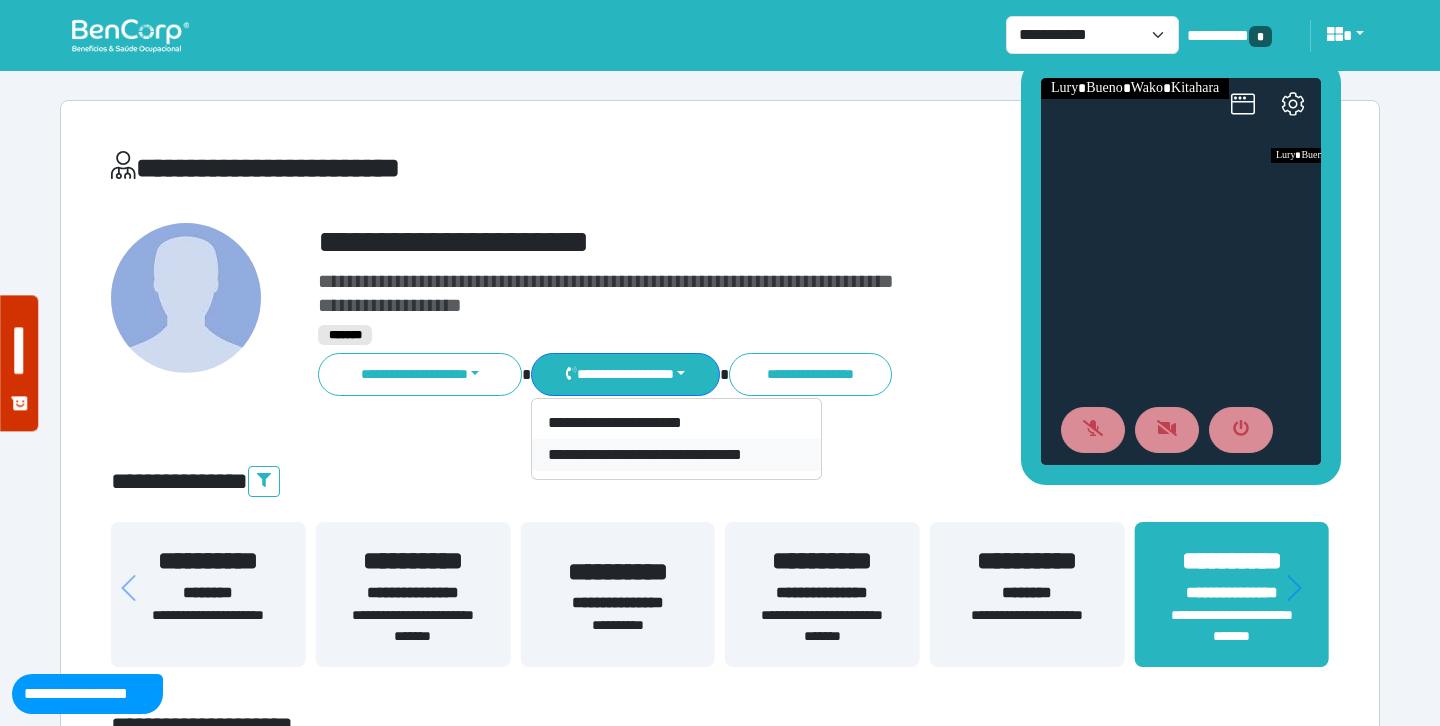 click on "**********" at bounding box center (676, 455) 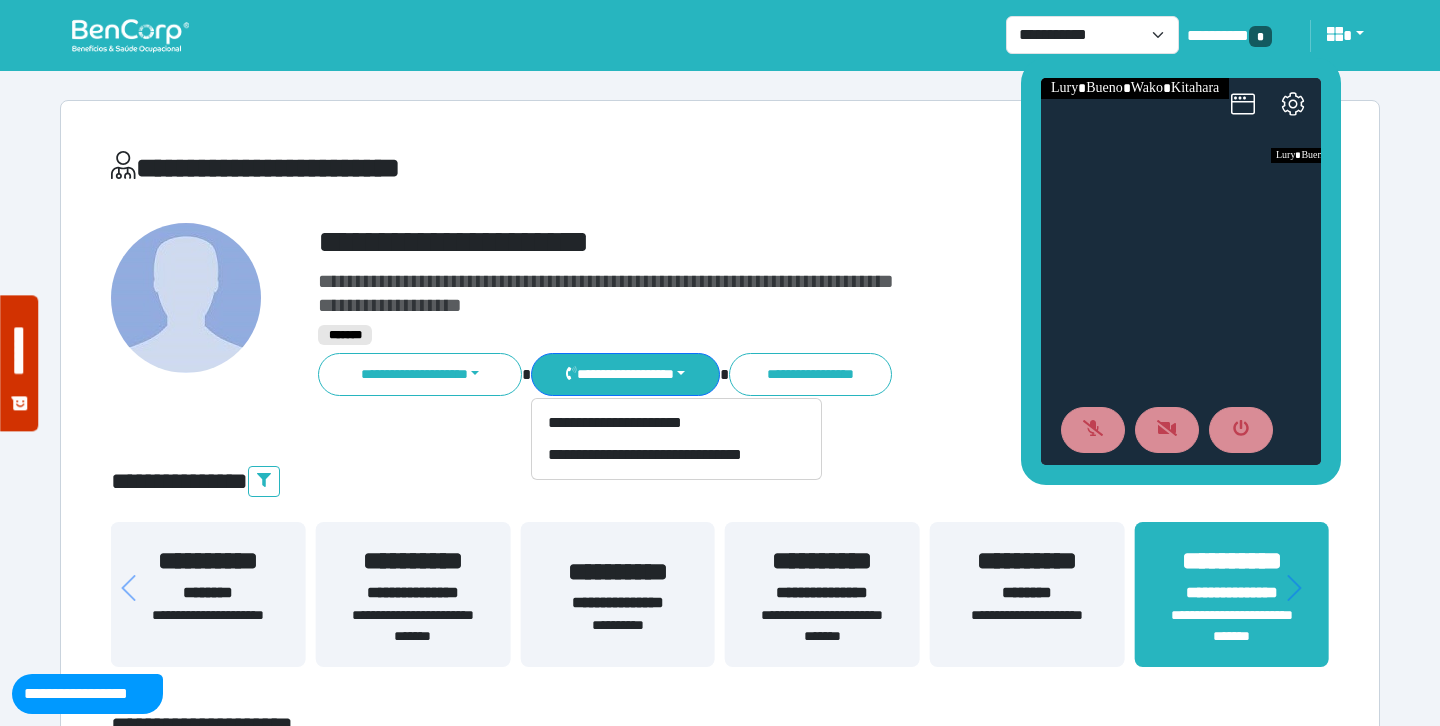 click at bounding box center (130, 35) 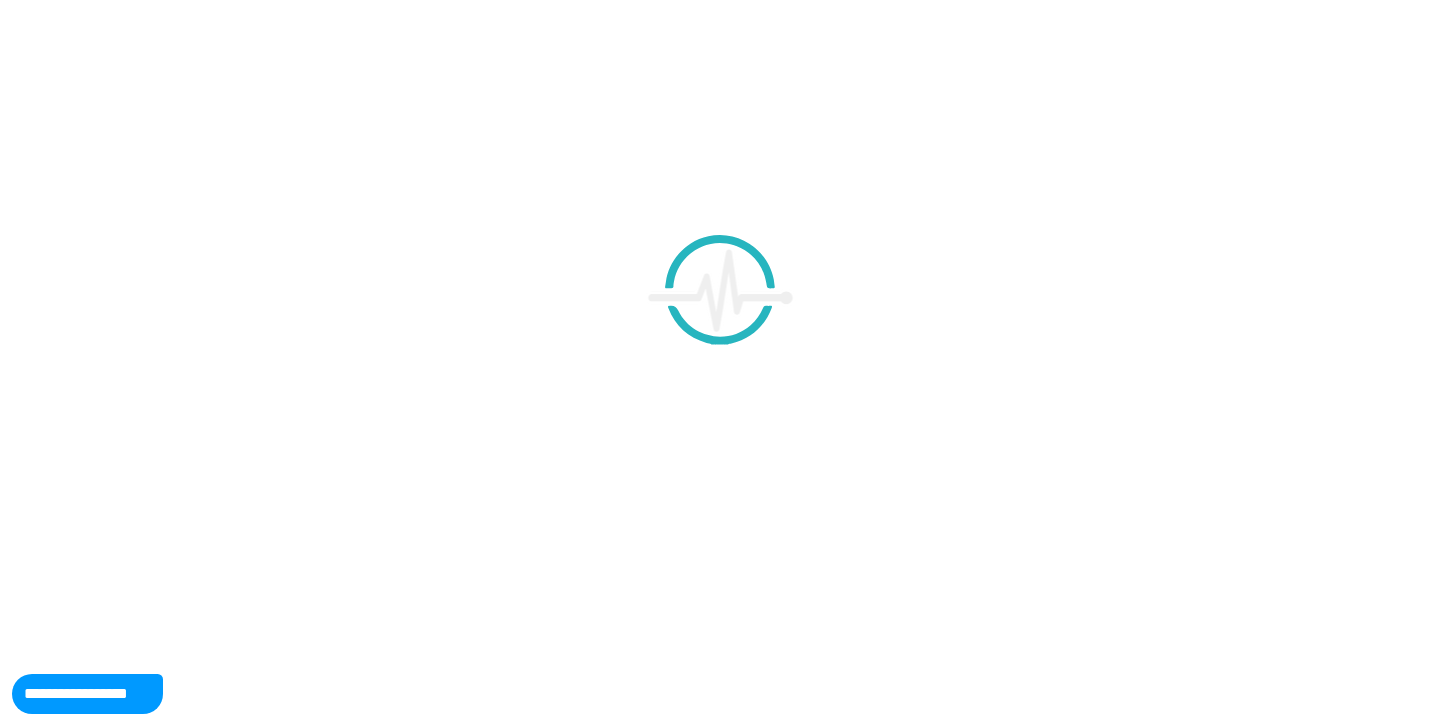 scroll, scrollTop: 0, scrollLeft: 0, axis: both 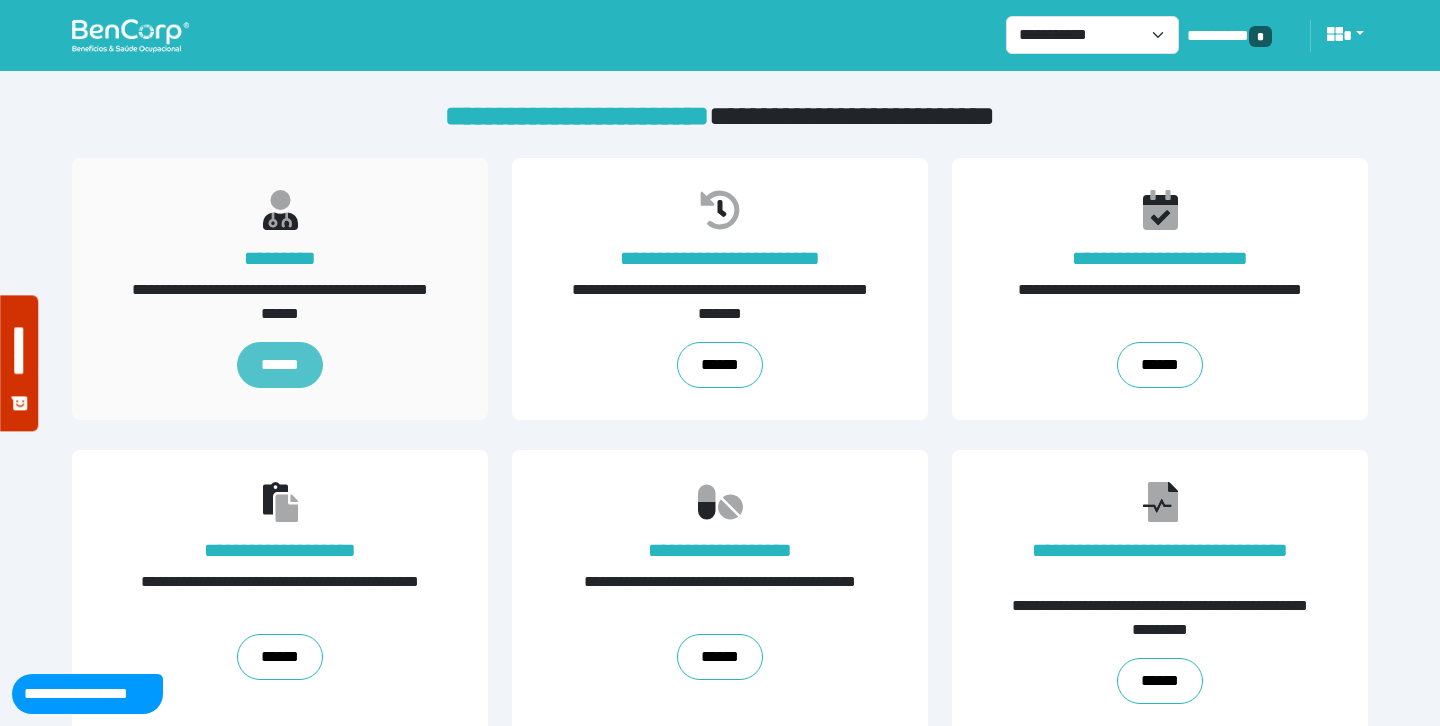 click on "******" at bounding box center [280, 365] 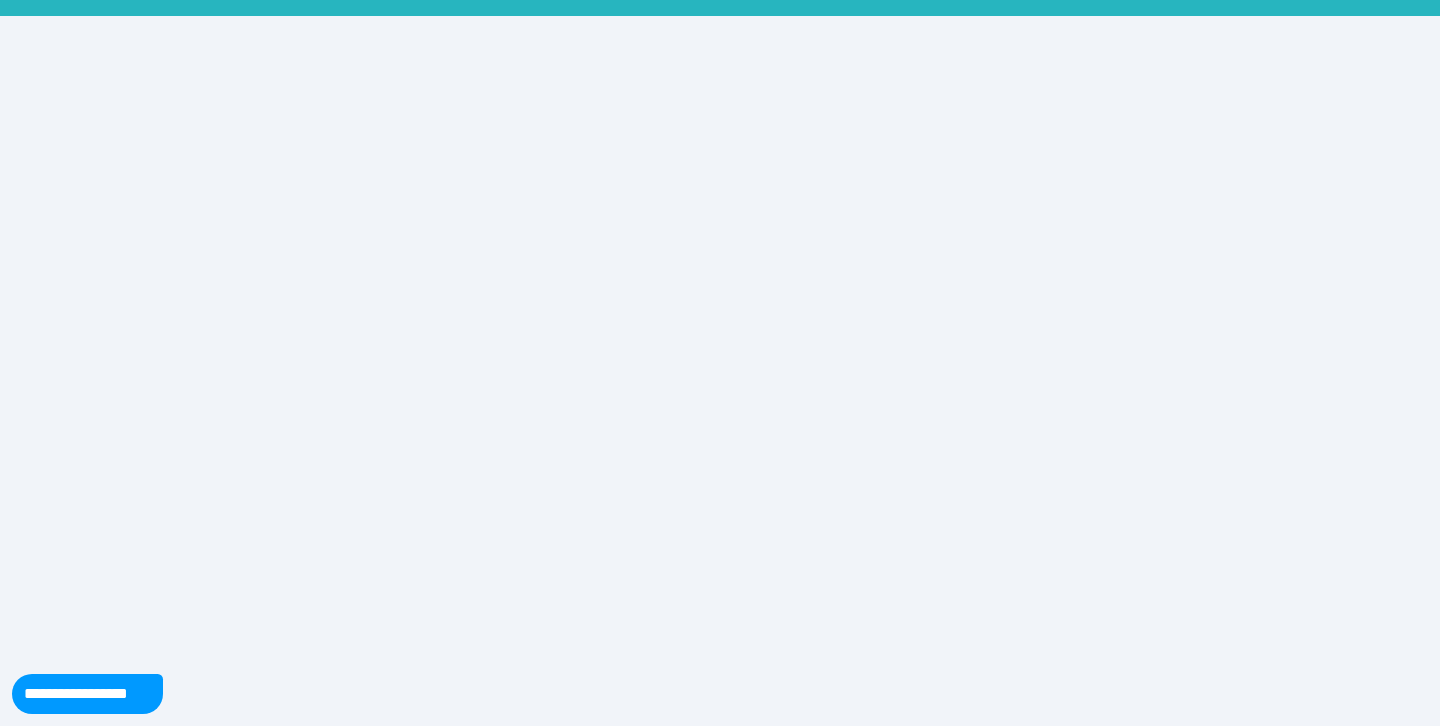 scroll, scrollTop: 0, scrollLeft: 0, axis: both 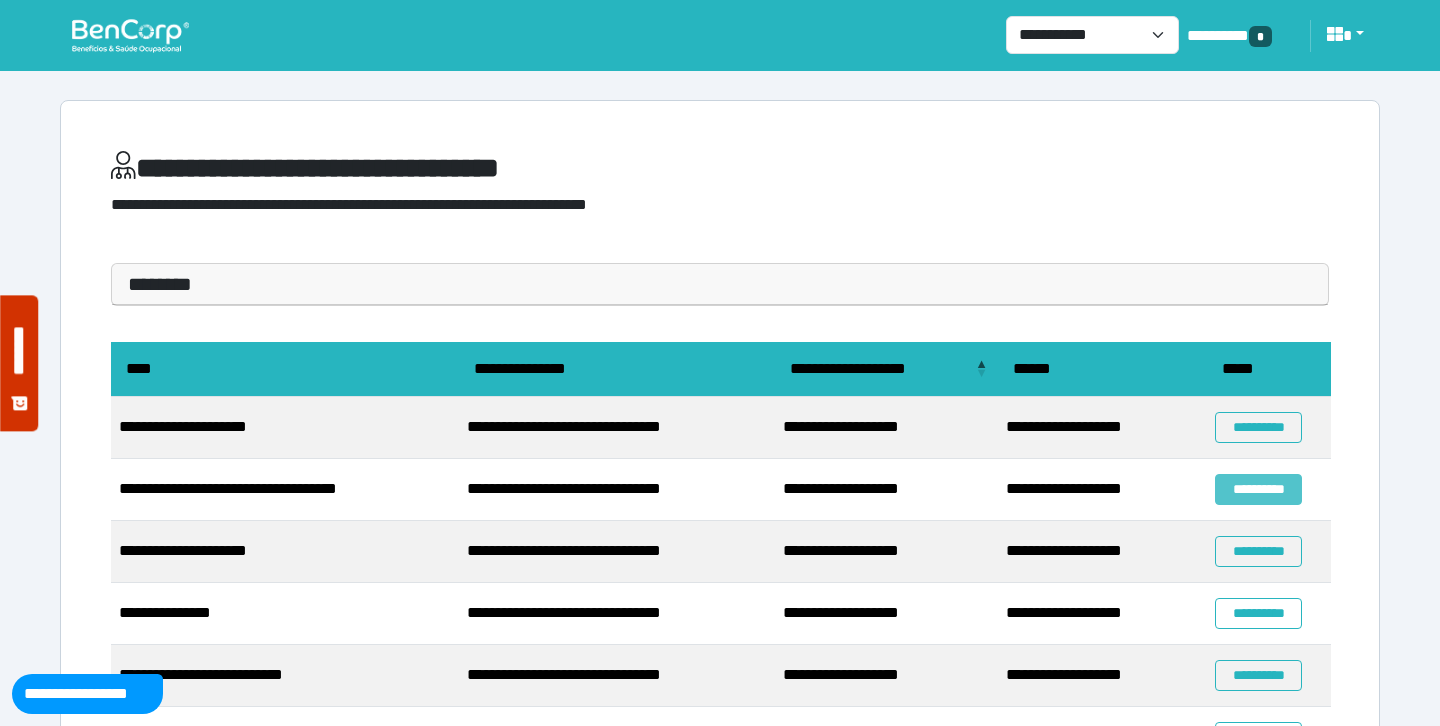 click on "**********" at bounding box center (1258, 489) 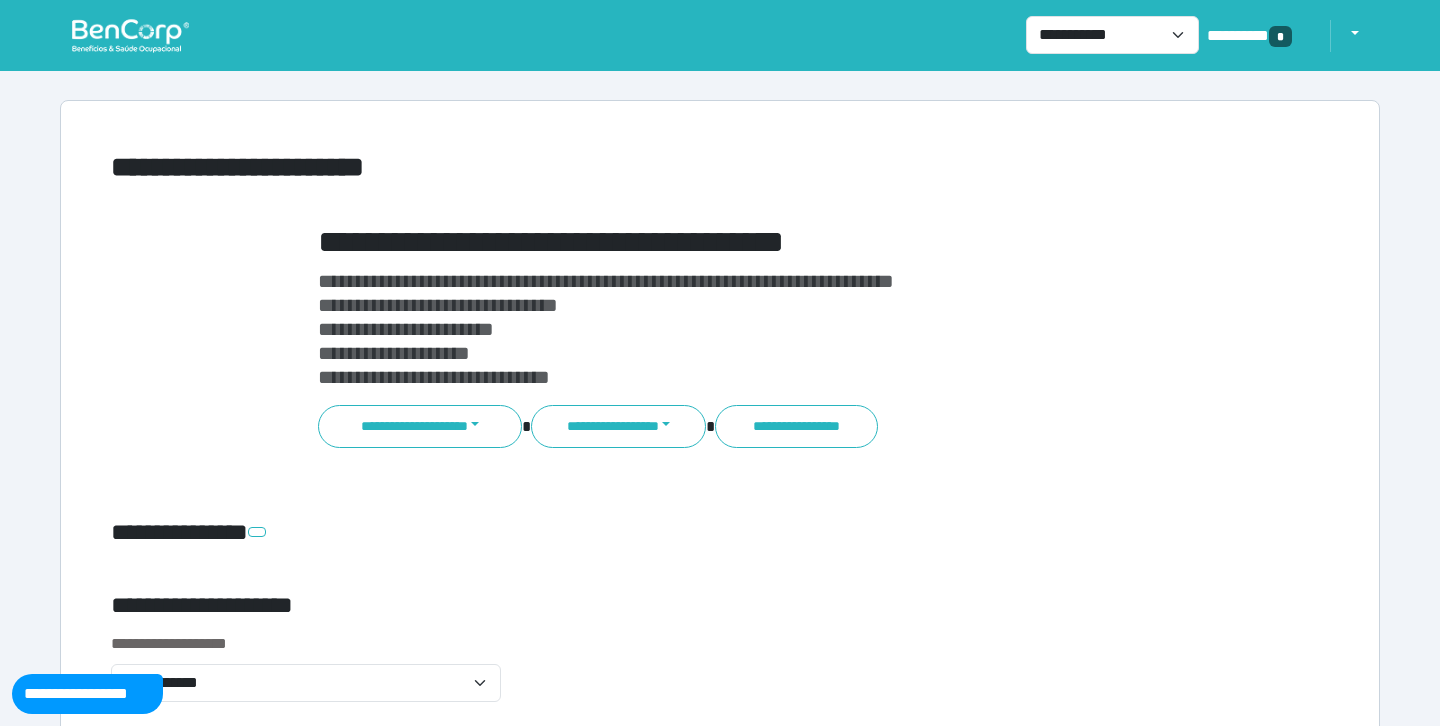 scroll, scrollTop: 0, scrollLeft: 0, axis: both 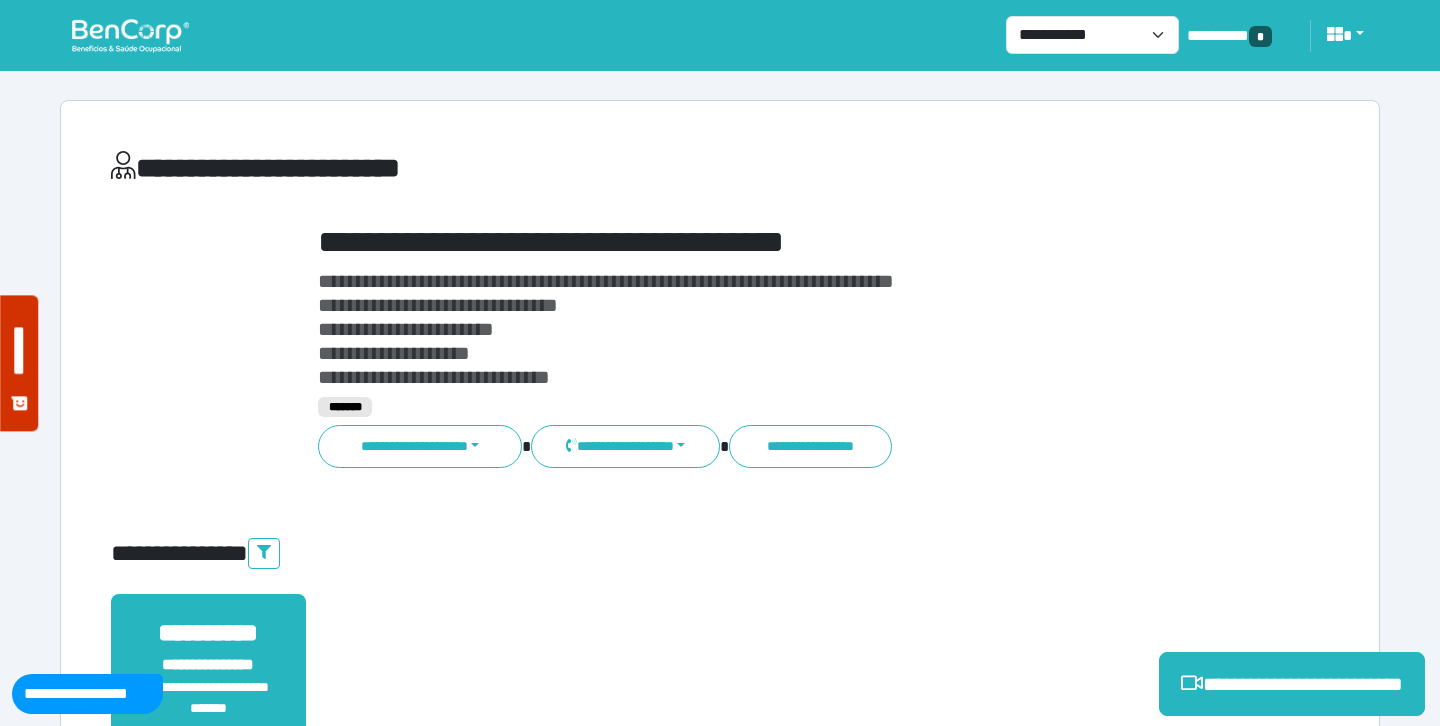 click on "**********" at bounding box center [625, 446] 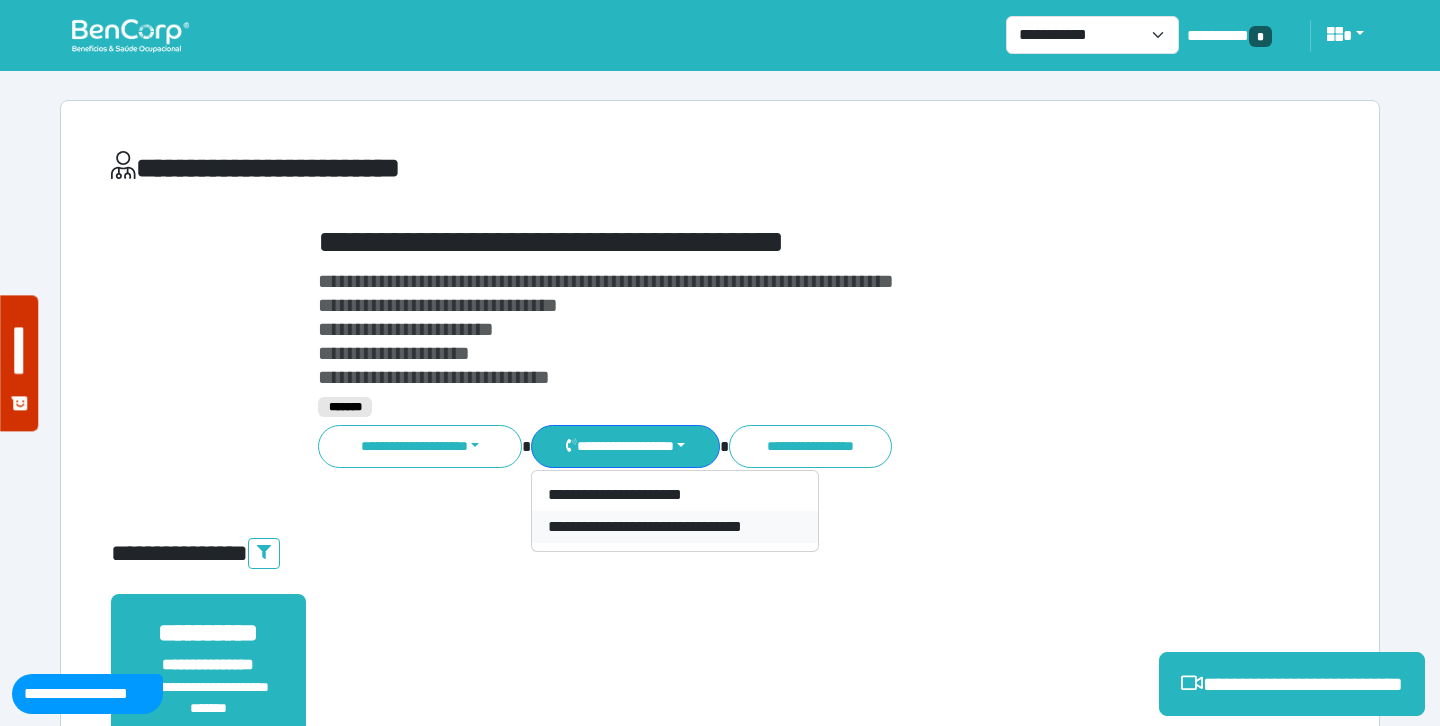 click on "**********" at bounding box center [675, 527] 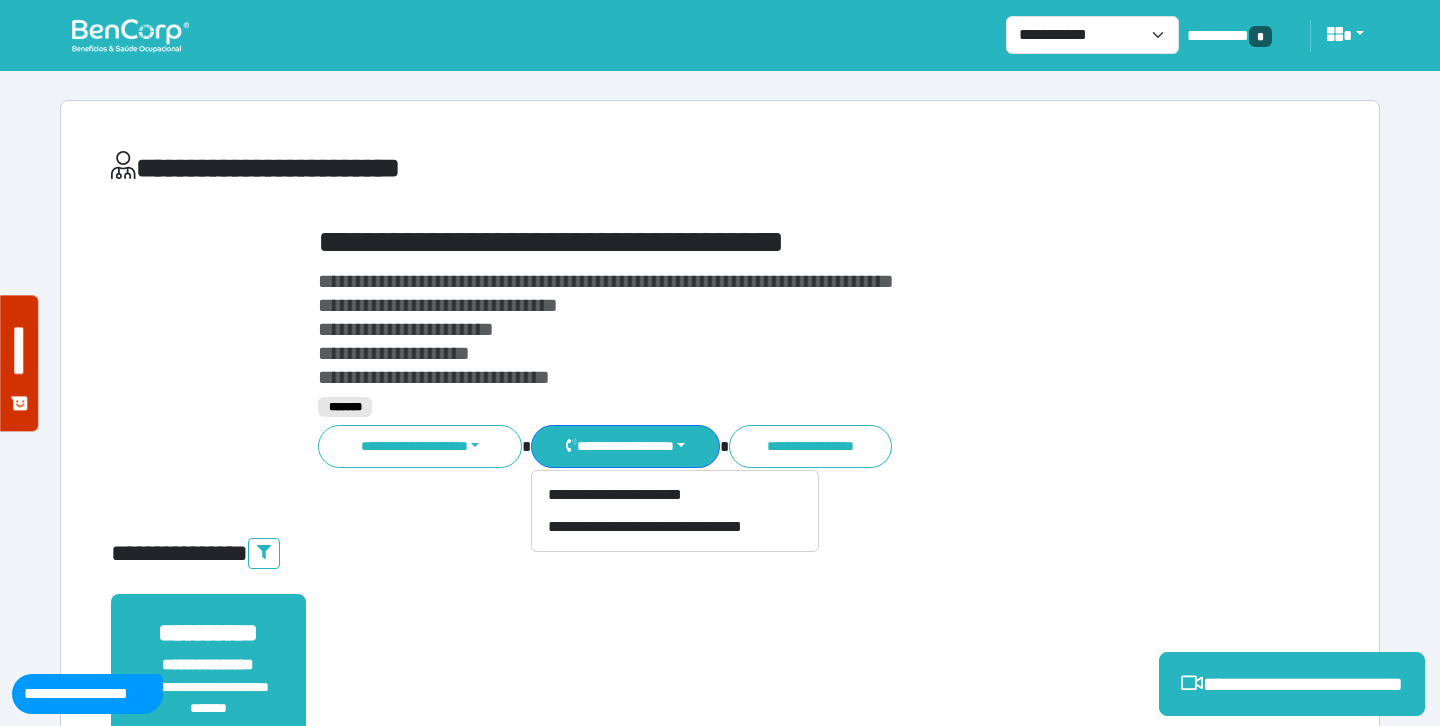 click on "**********" at bounding box center (772, 242) 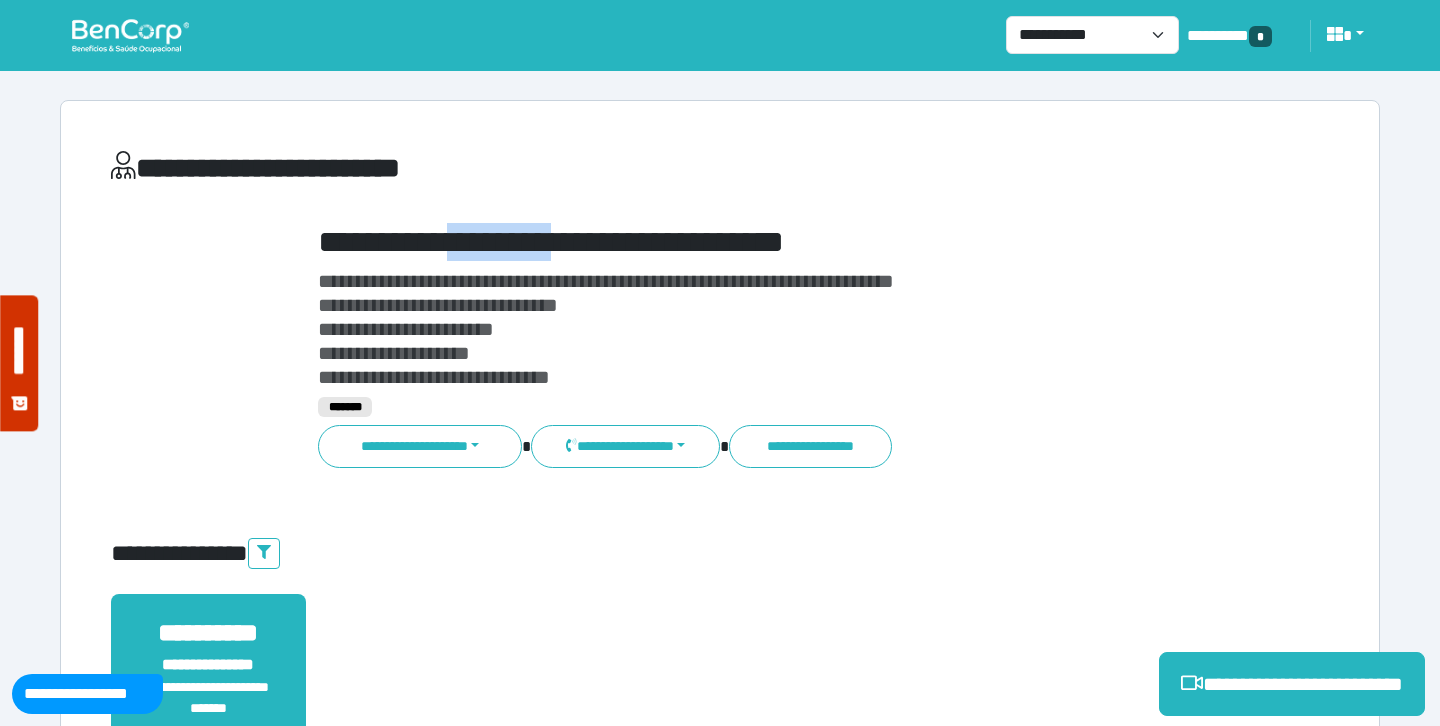 click on "**********" at bounding box center (772, 242) 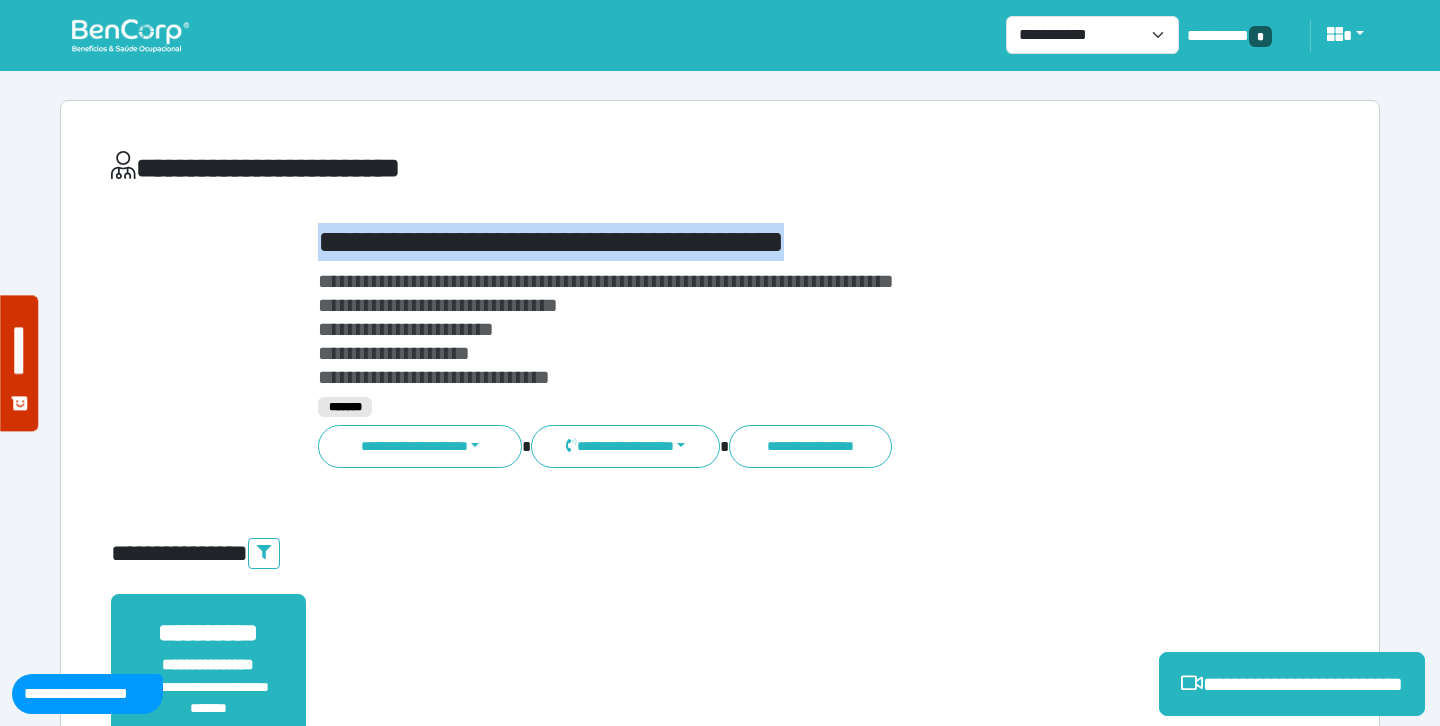 click on "**********" at bounding box center (772, 242) 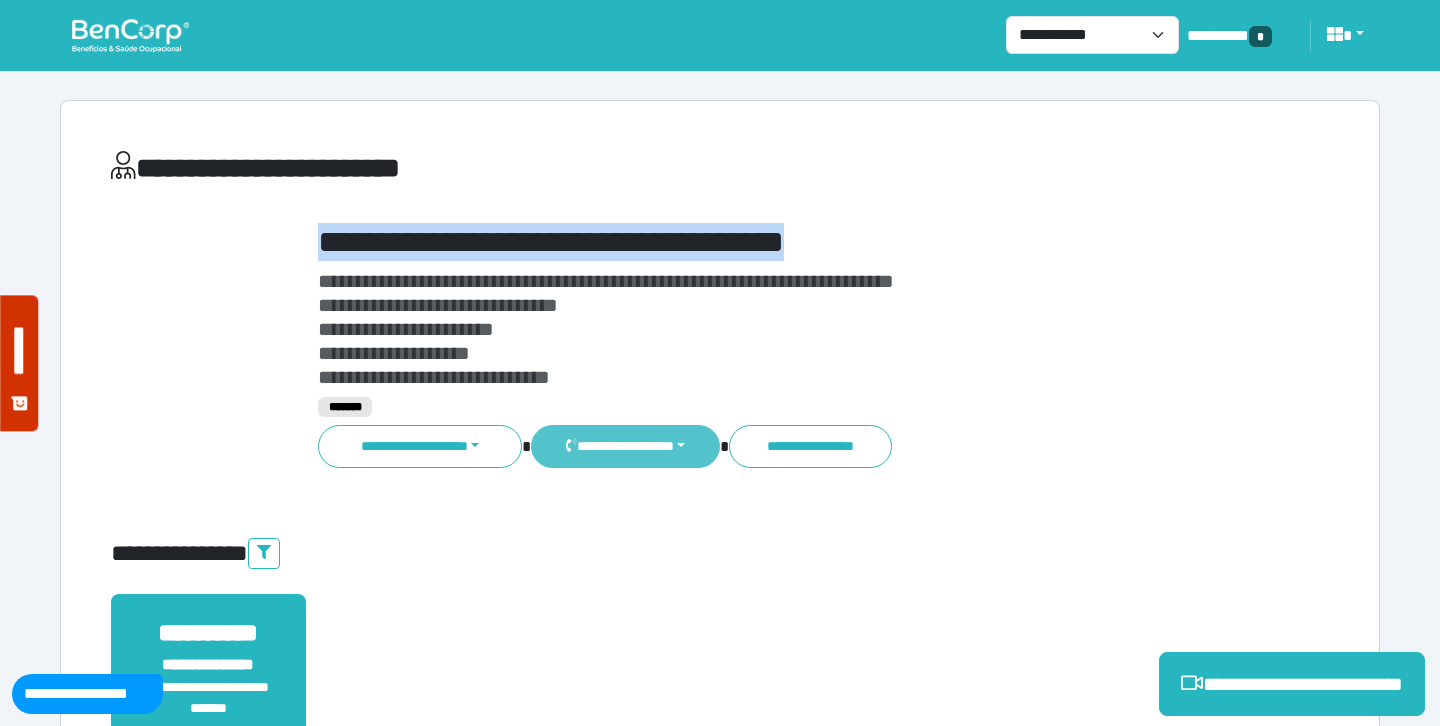 click on "**********" at bounding box center (625, 446) 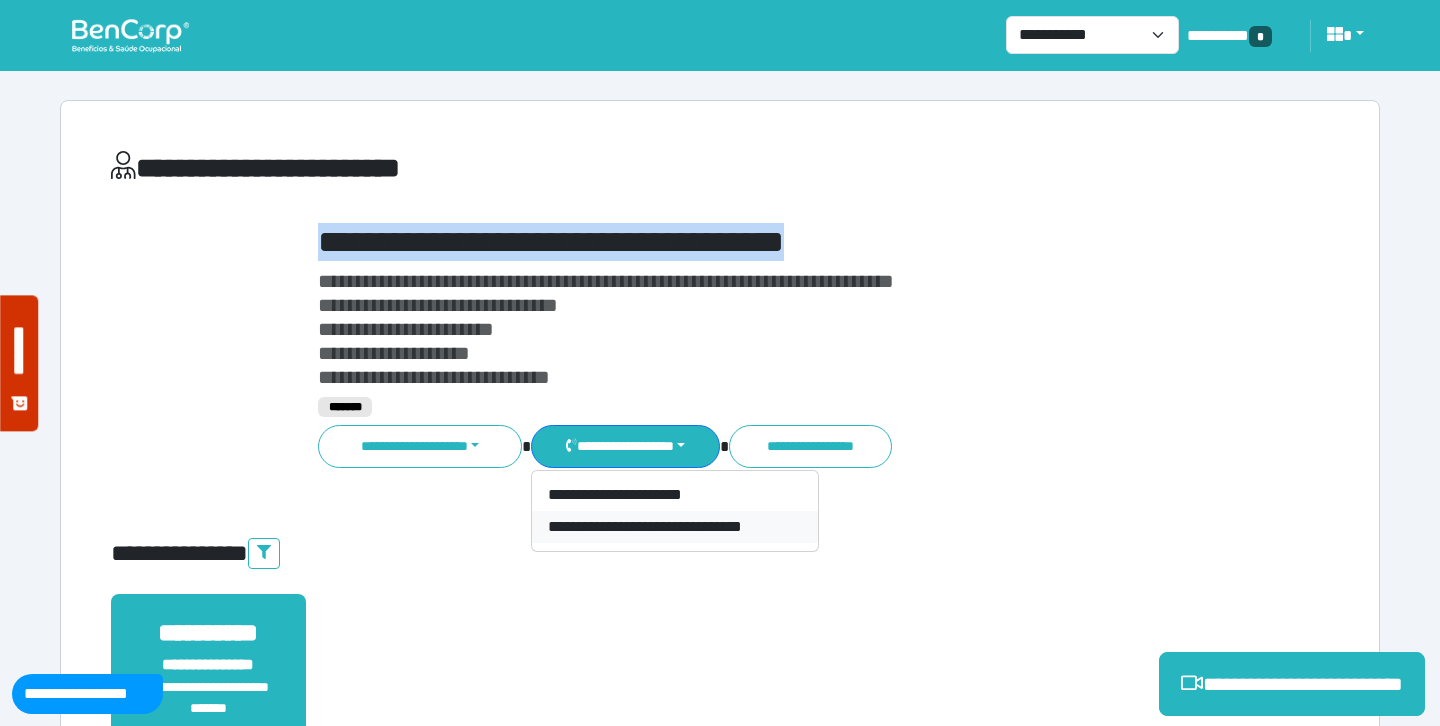 click on "**********" at bounding box center (675, 527) 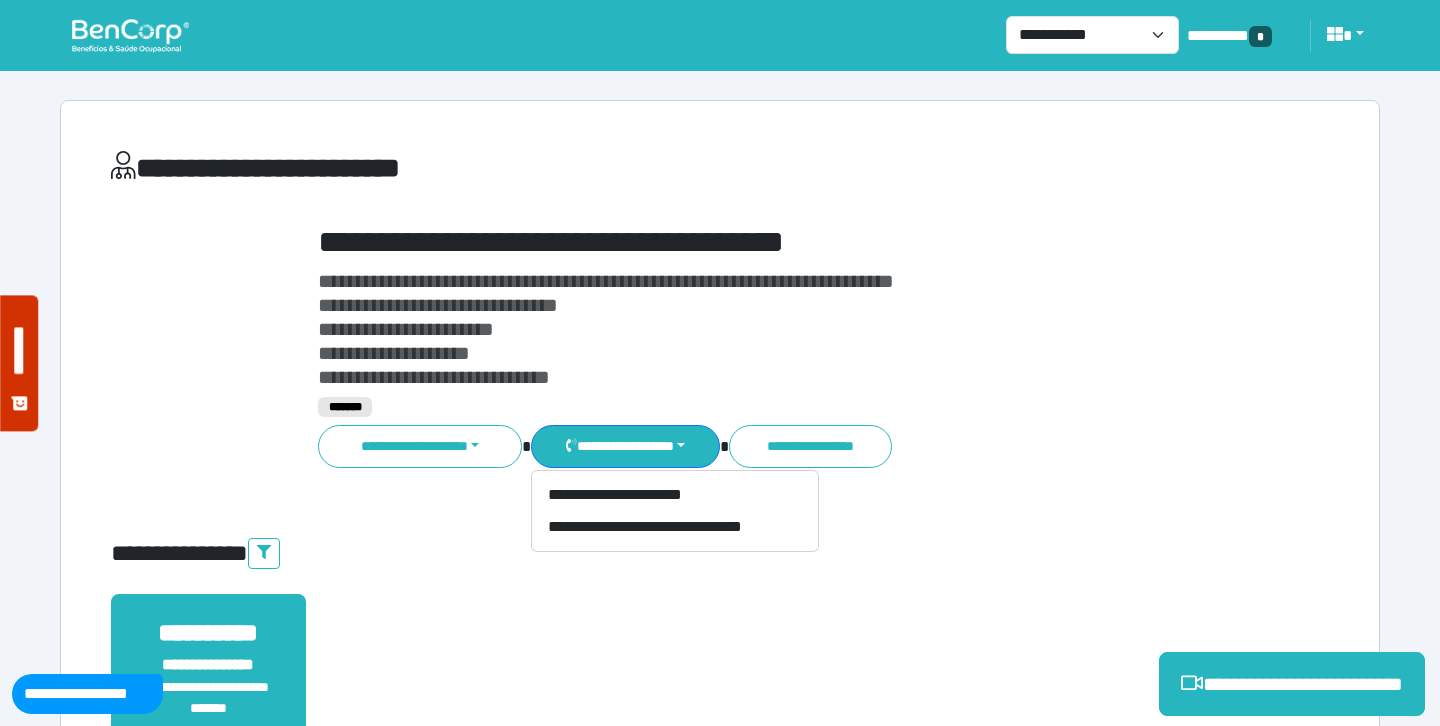 click on "**********" at bounding box center (772, 329) 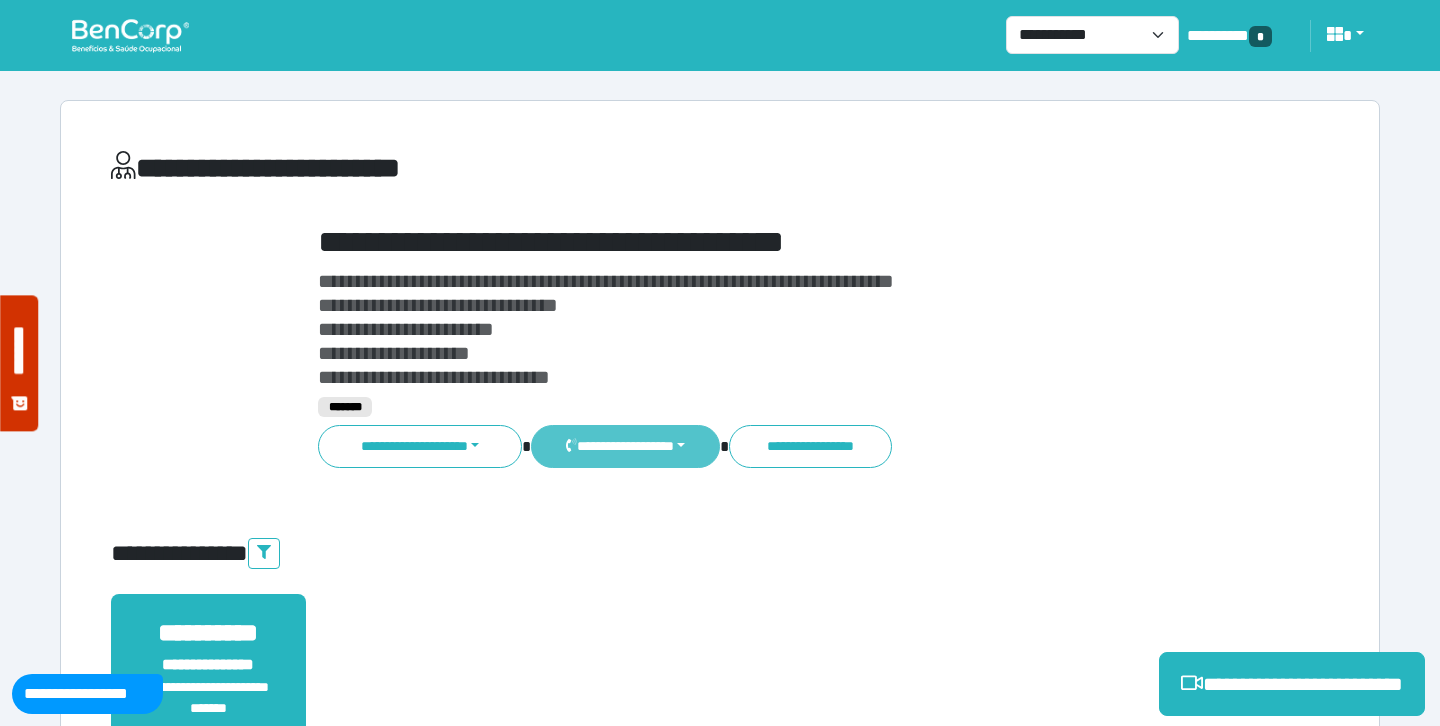 click on "**********" at bounding box center (625, 446) 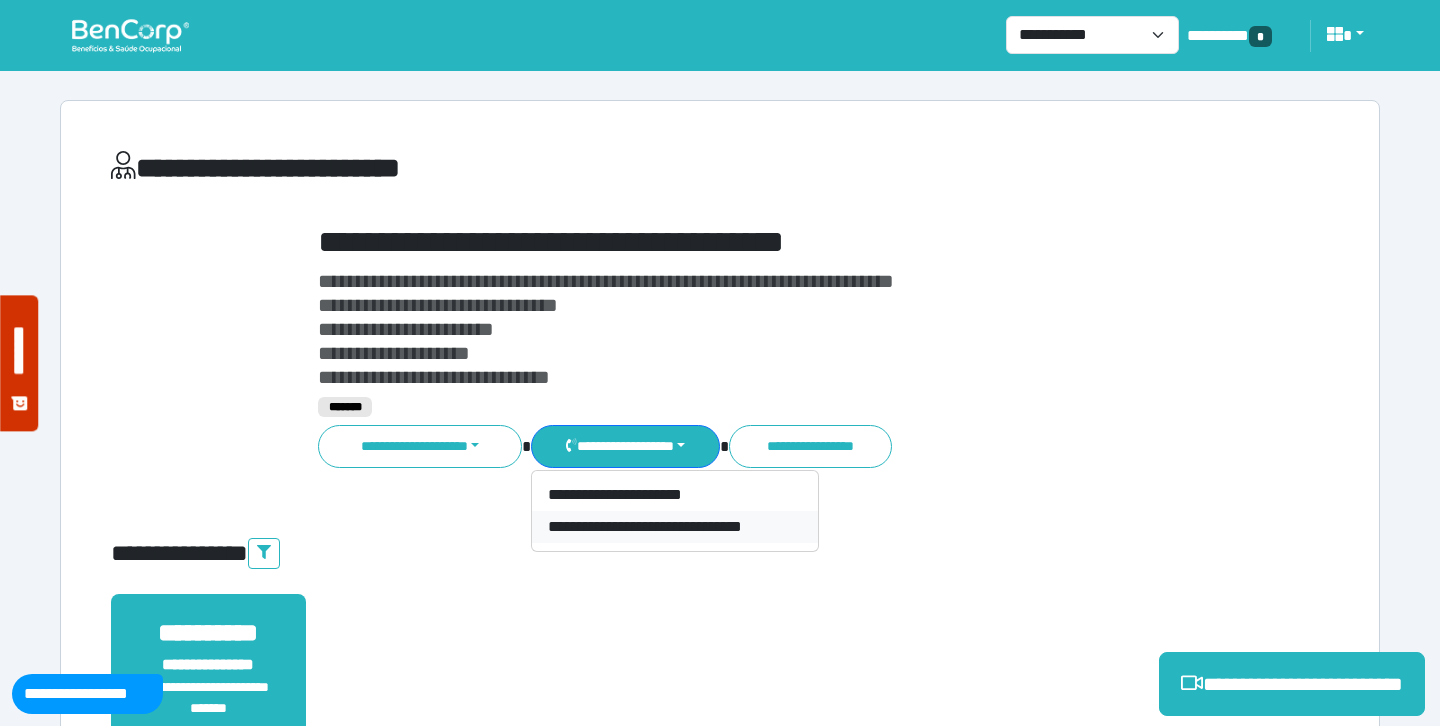 click on "**********" at bounding box center (675, 527) 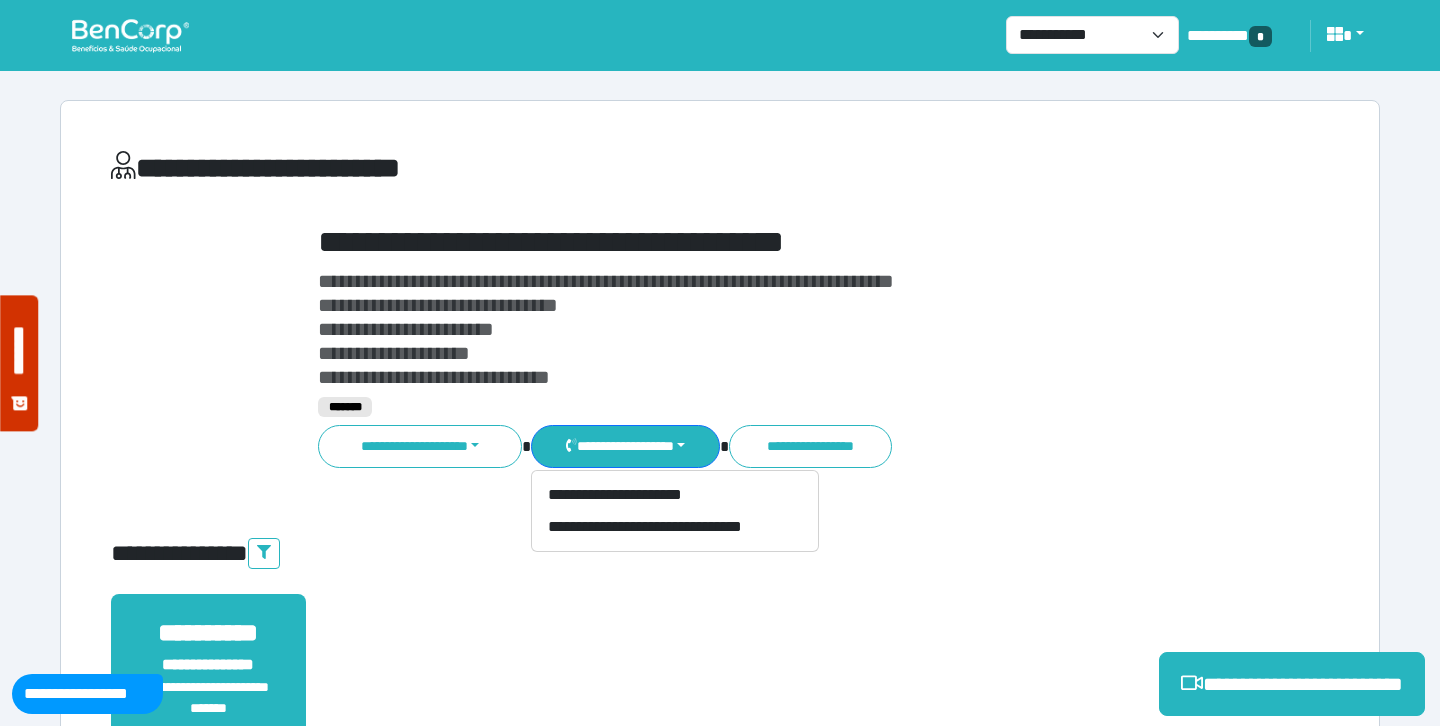 click on "**********" at bounding box center [720, 4305] 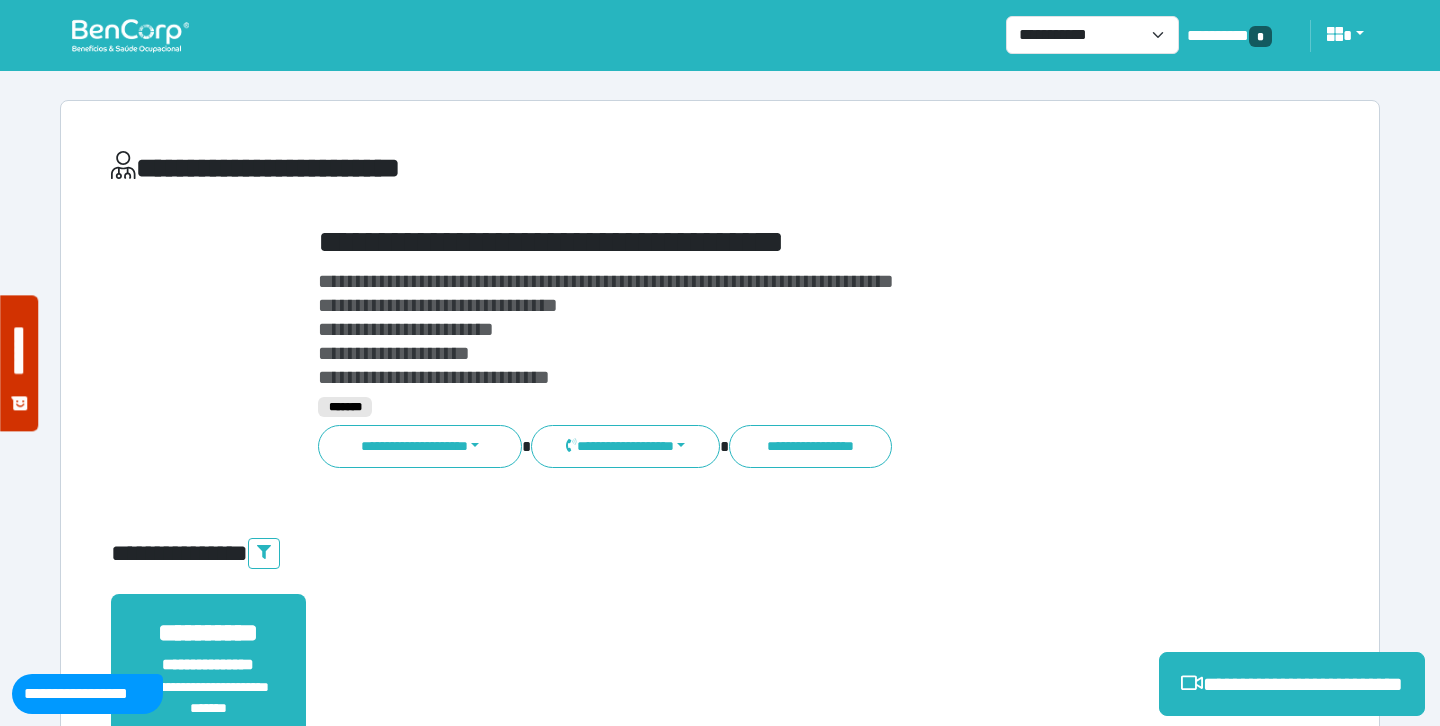 click at bounding box center [130, 35] 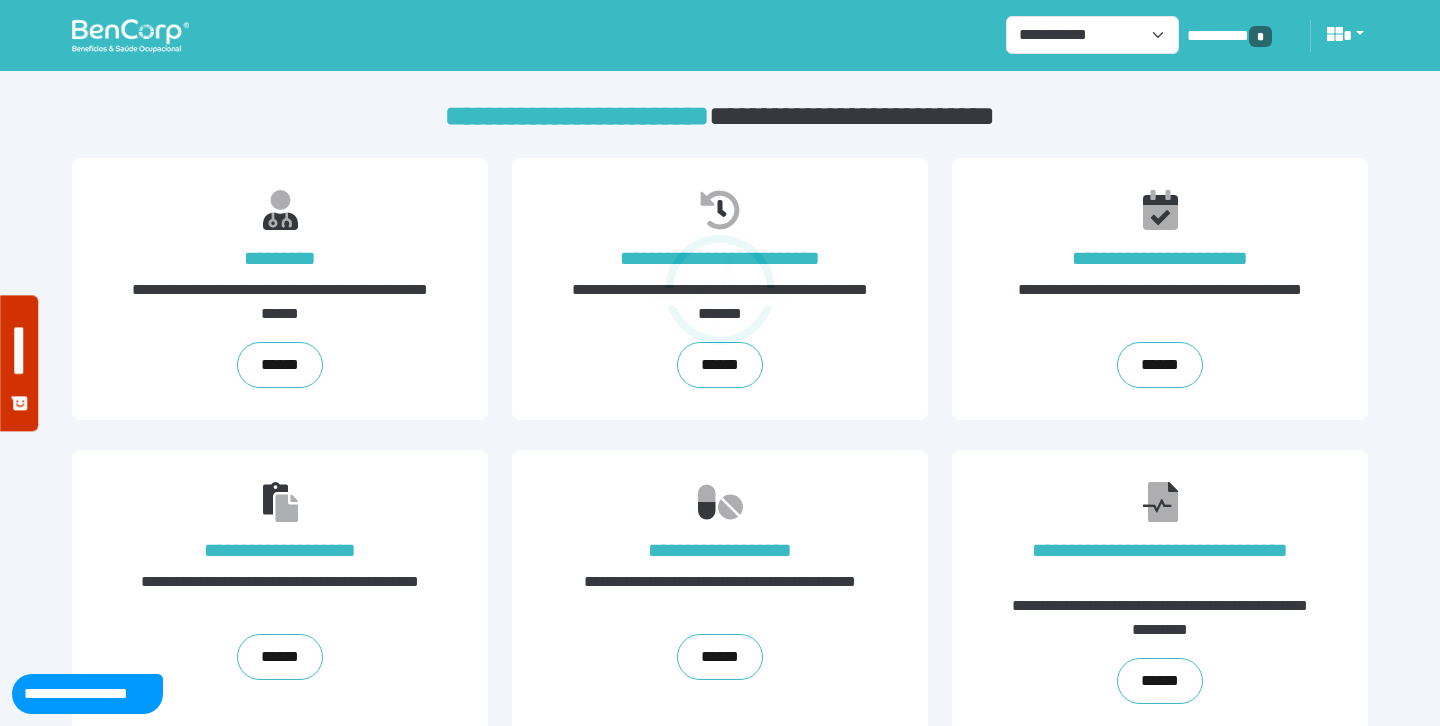 scroll, scrollTop: 0, scrollLeft: 0, axis: both 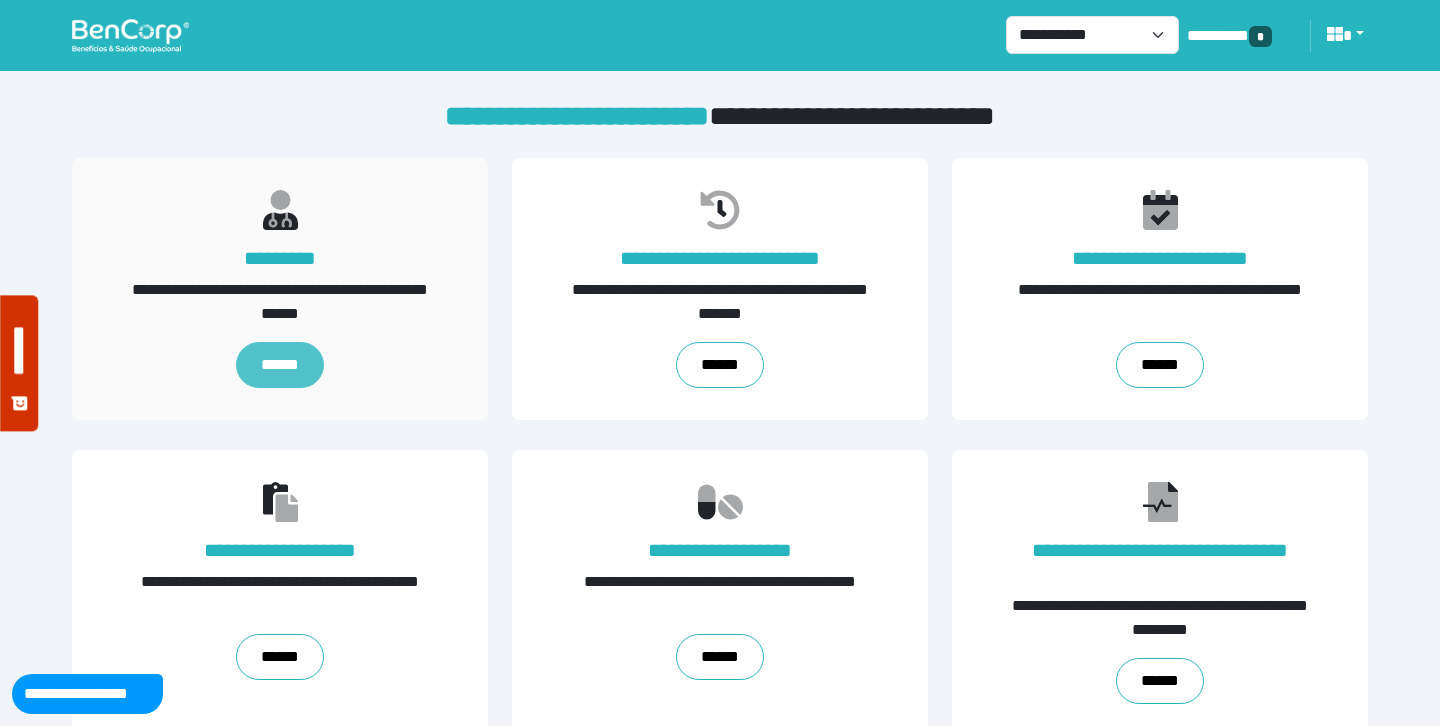 click on "******" at bounding box center [280, 365] 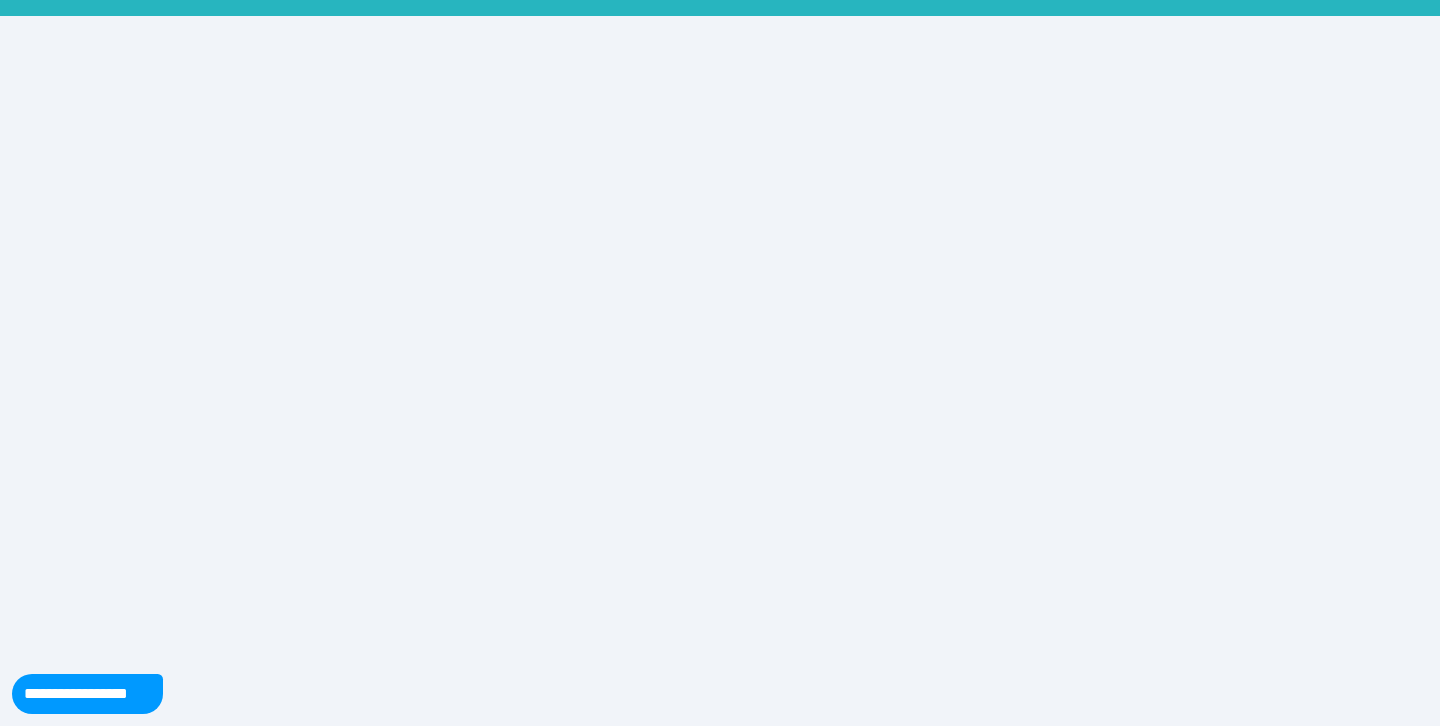 scroll, scrollTop: 0, scrollLeft: 0, axis: both 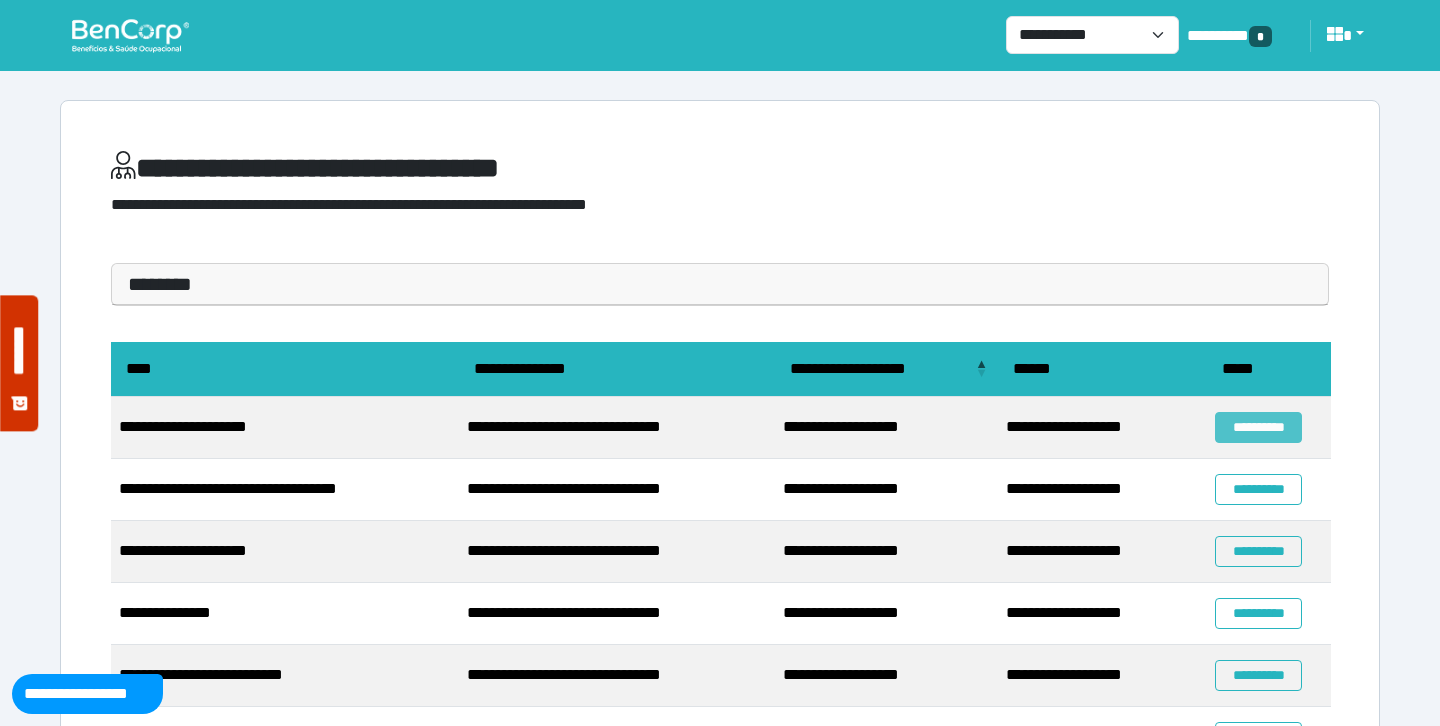 click on "**********" at bounding box center (1258, 427) 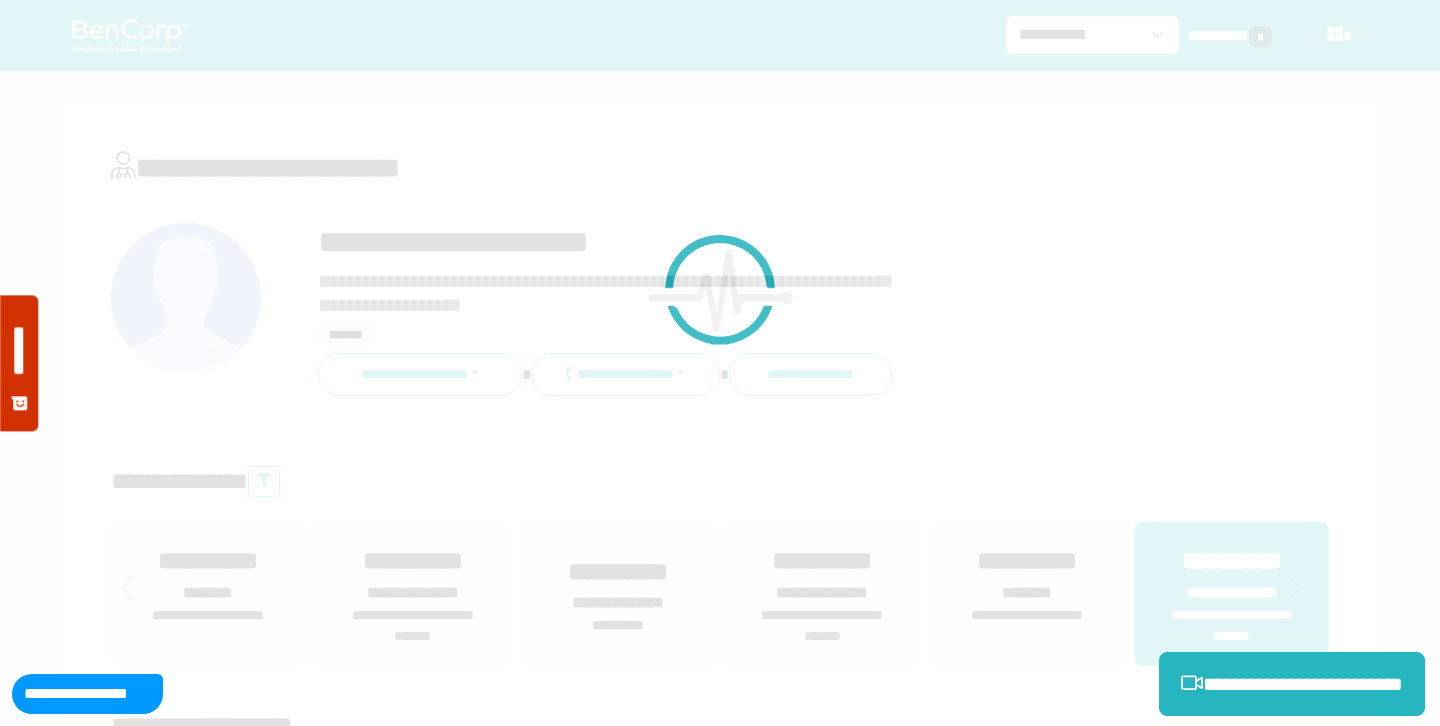 scroll, scrollTop: 0, scrollLeft: 0, axis: both 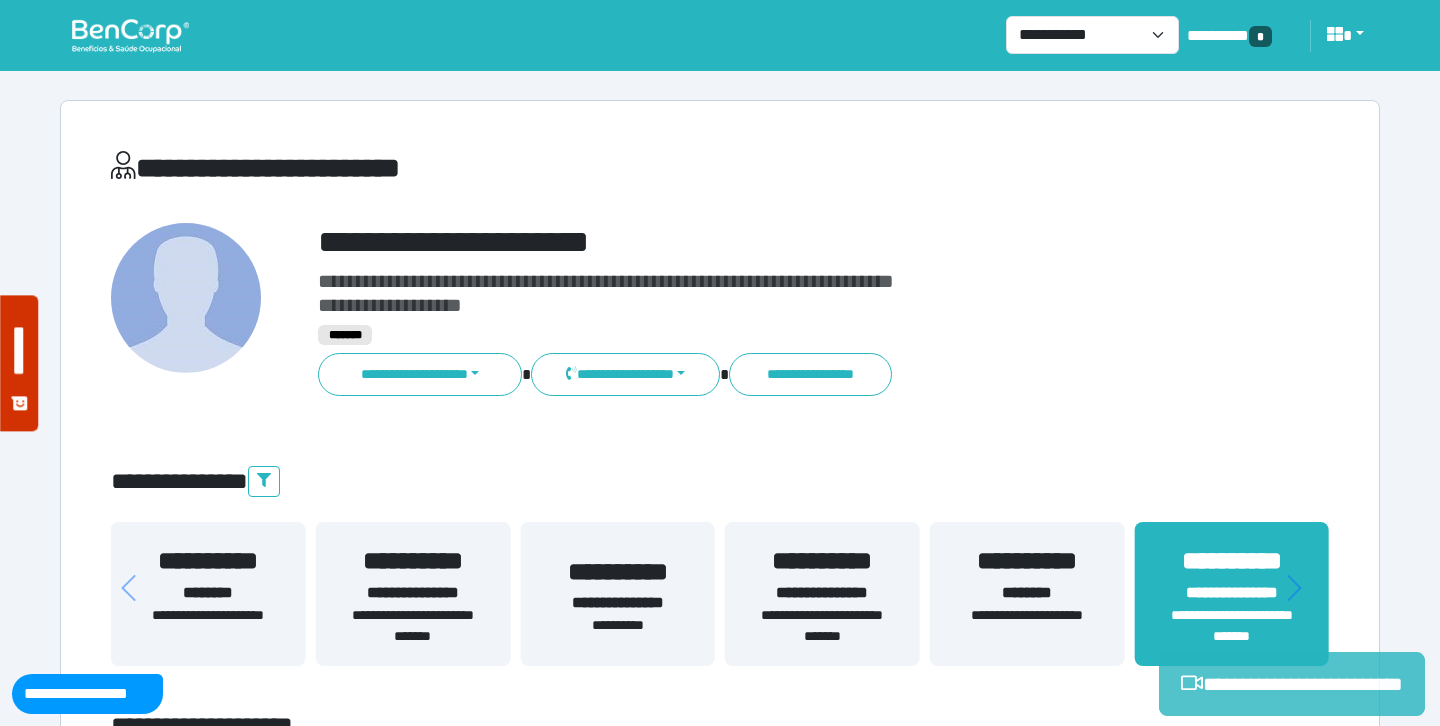 click on "**********" at bounding box center (1292, 684) 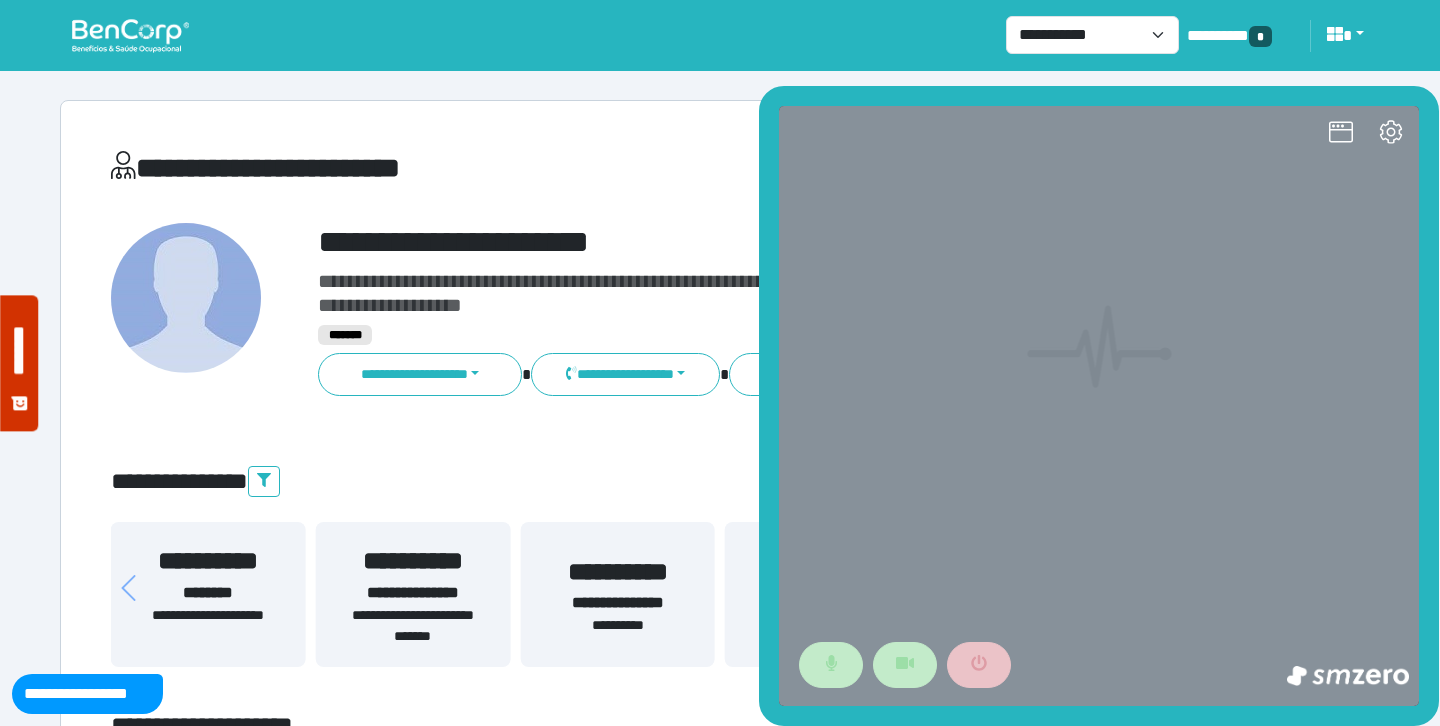 scroll, scrollTop: 0, scrollLeft: 0, axis: both 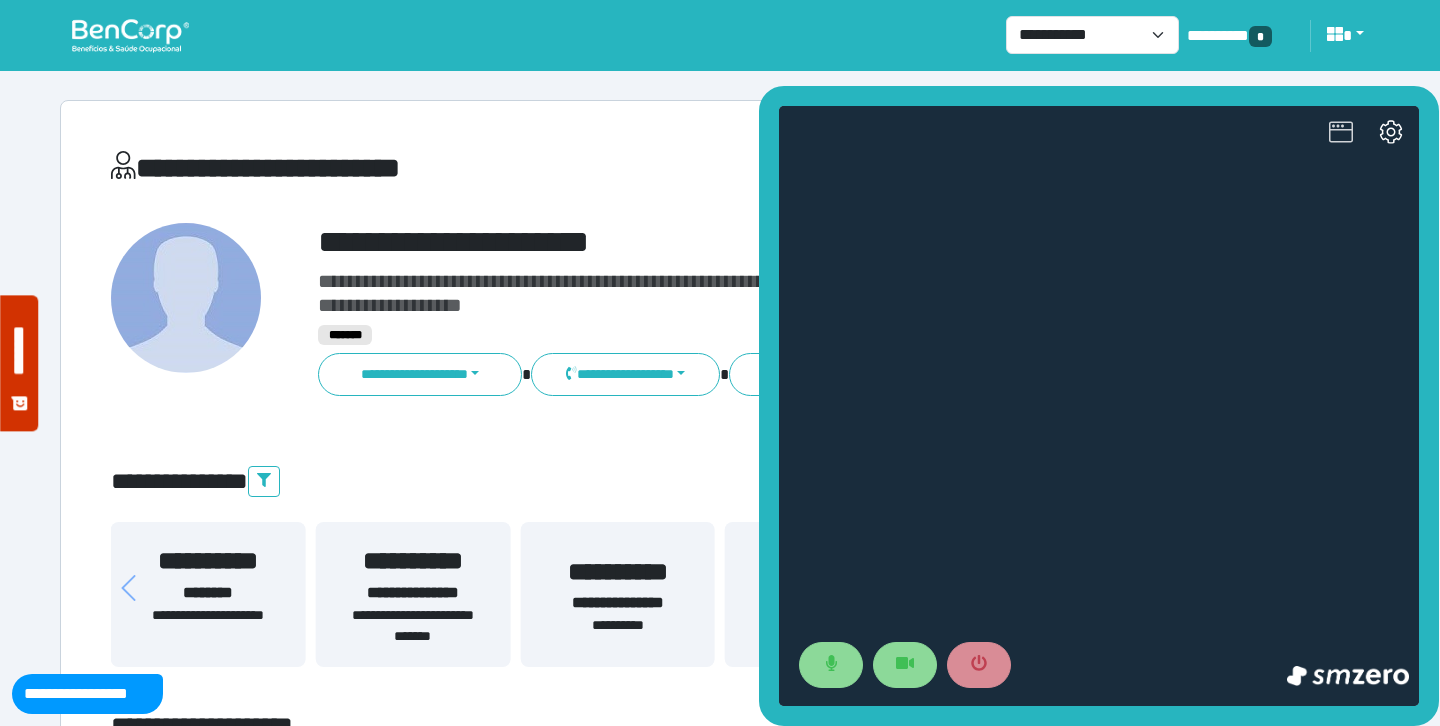 click 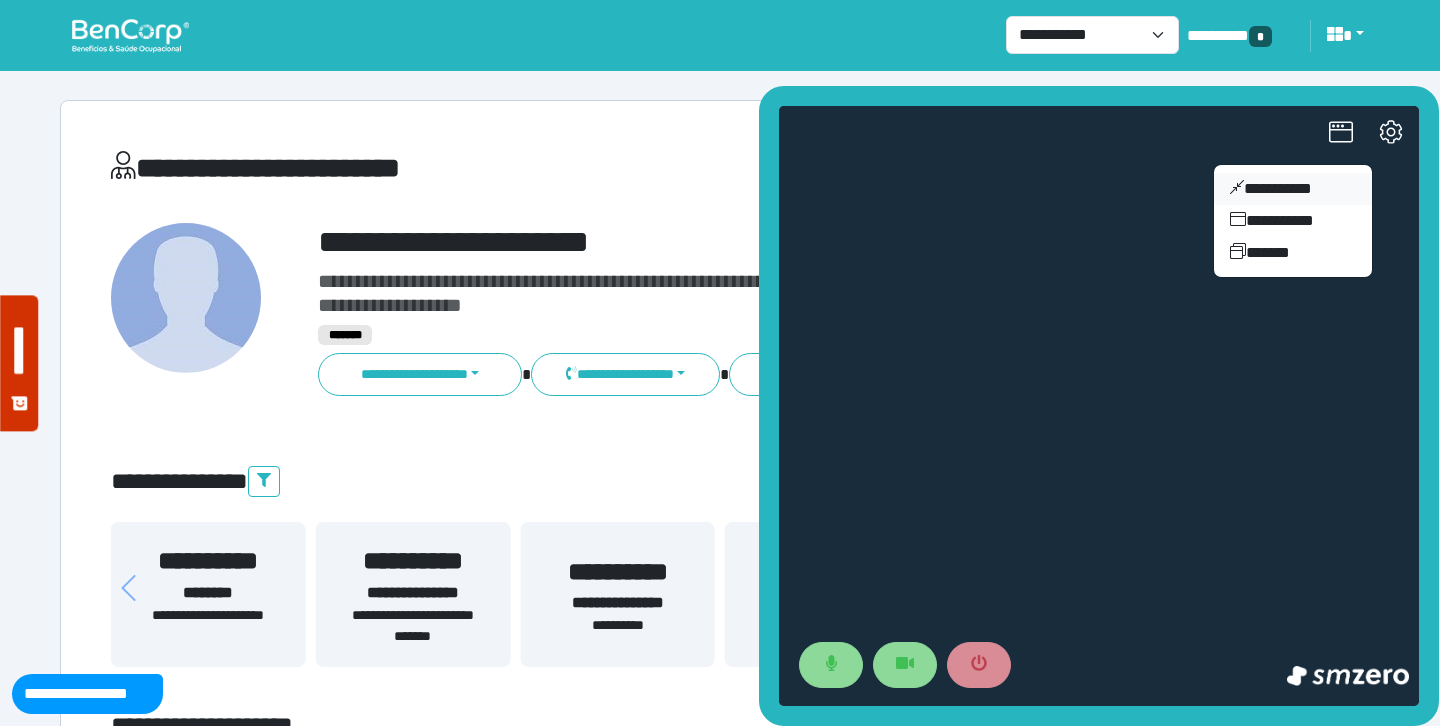click on "**********" at bounding box center (1293, 189) 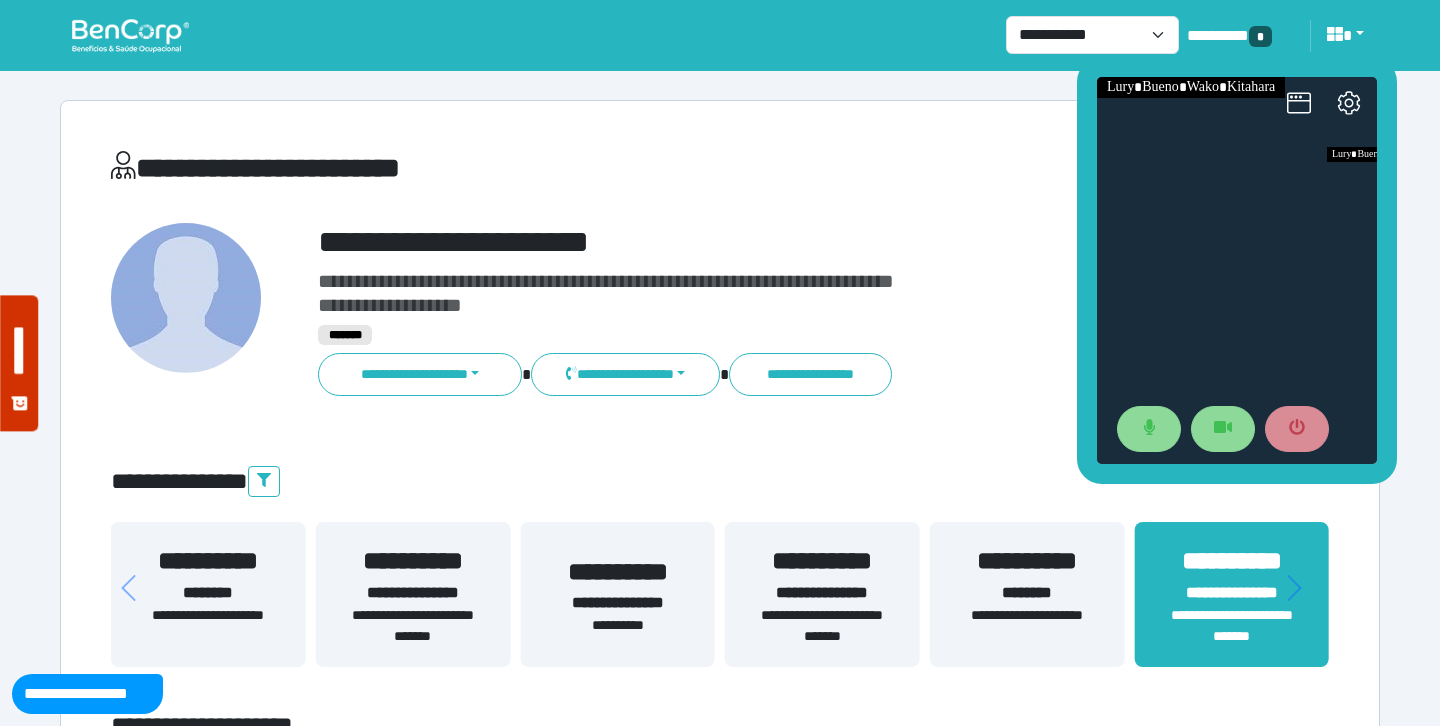 drag, startPoint x: 1326, startPoint y: 304, endPoint x: 1282, endPoint y: 59, distance: 248.91966 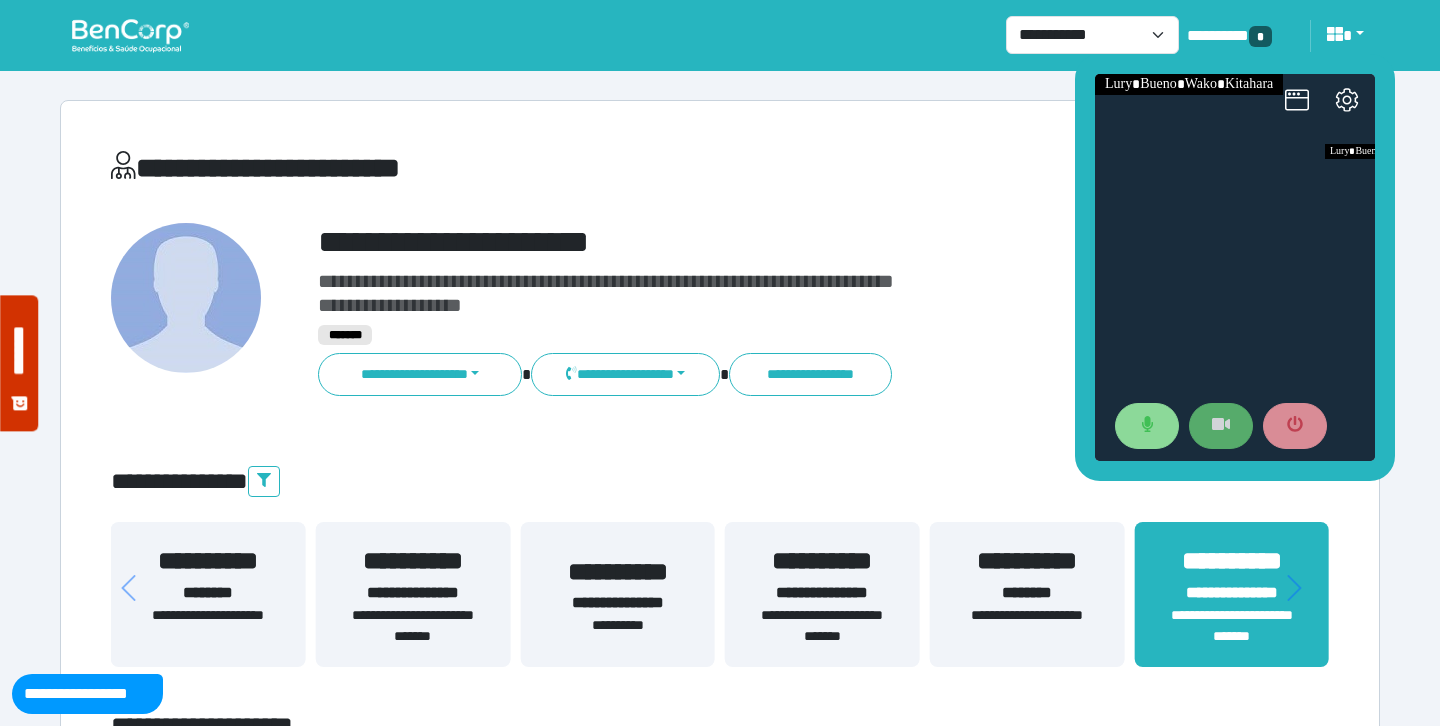 click 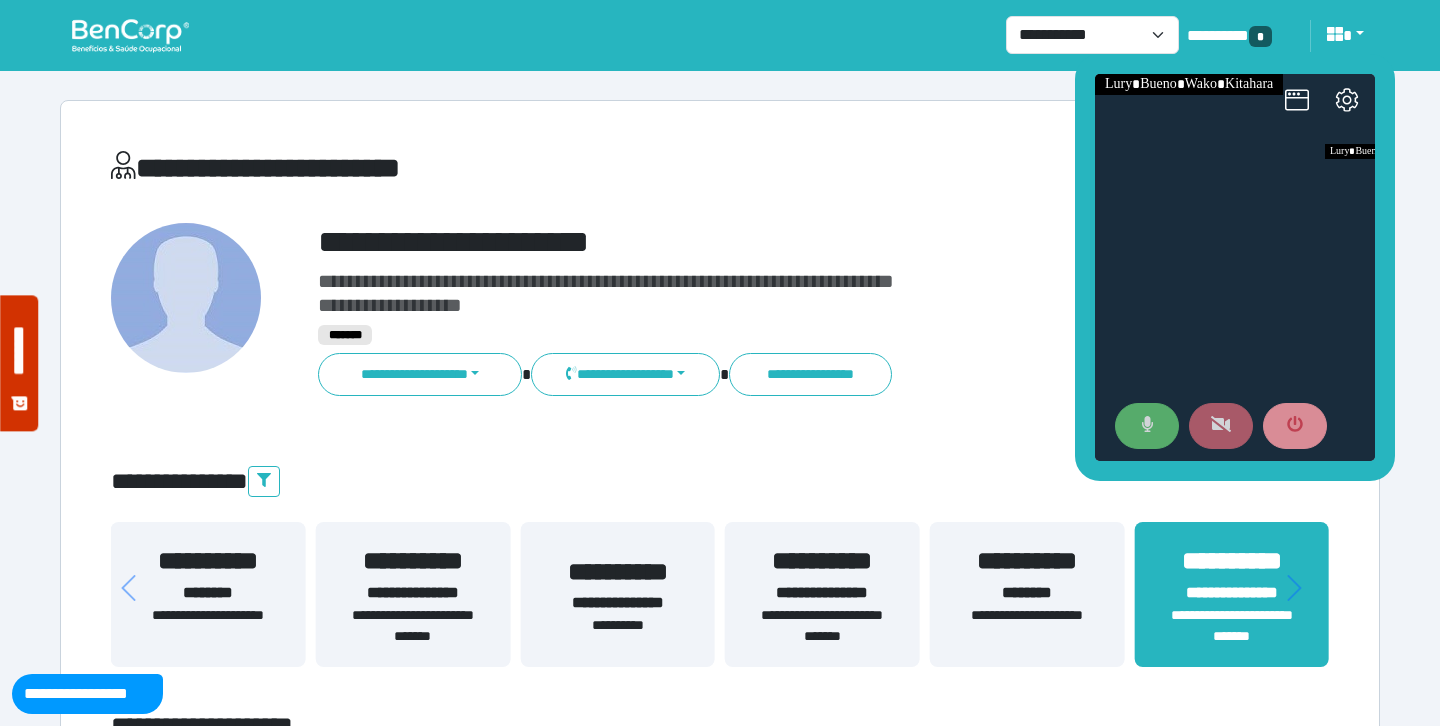 click at bounding box center (1147, 426) 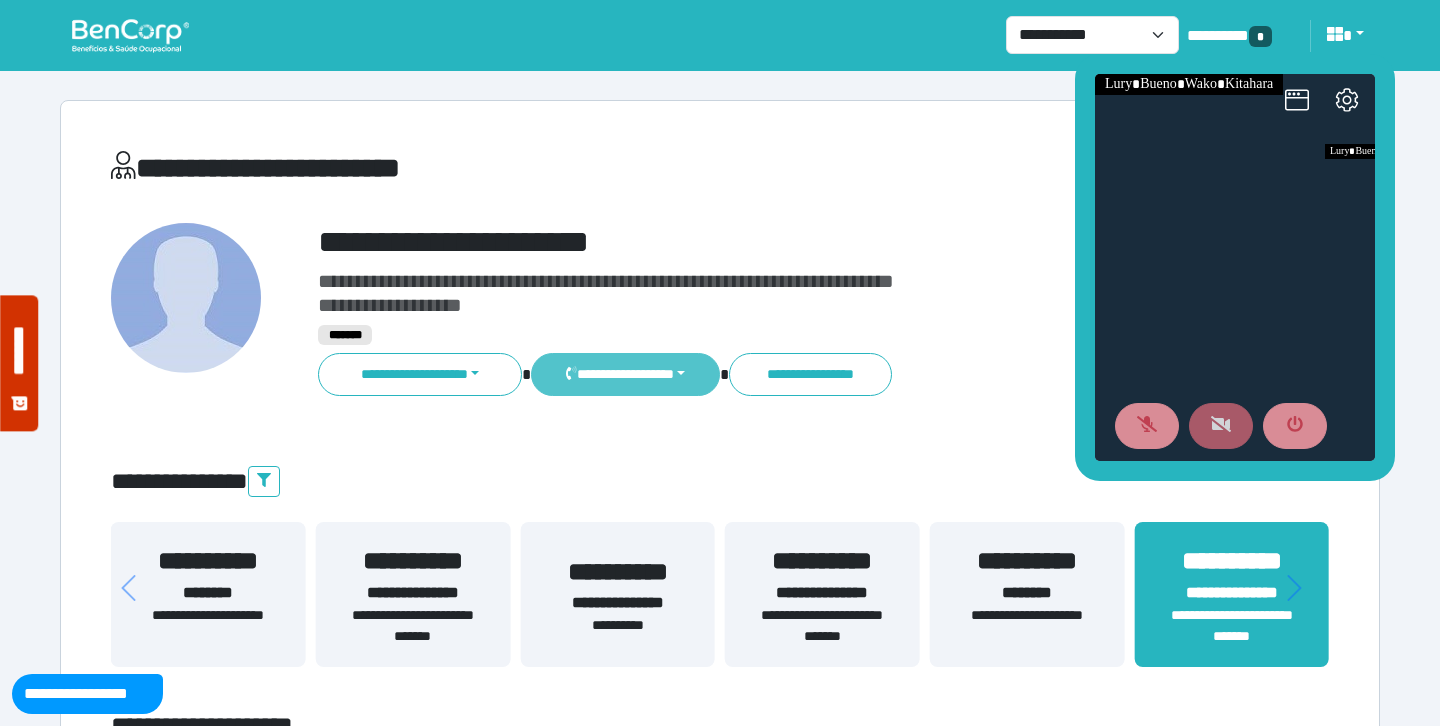 click on "**********" at bounding box center (625, 374) 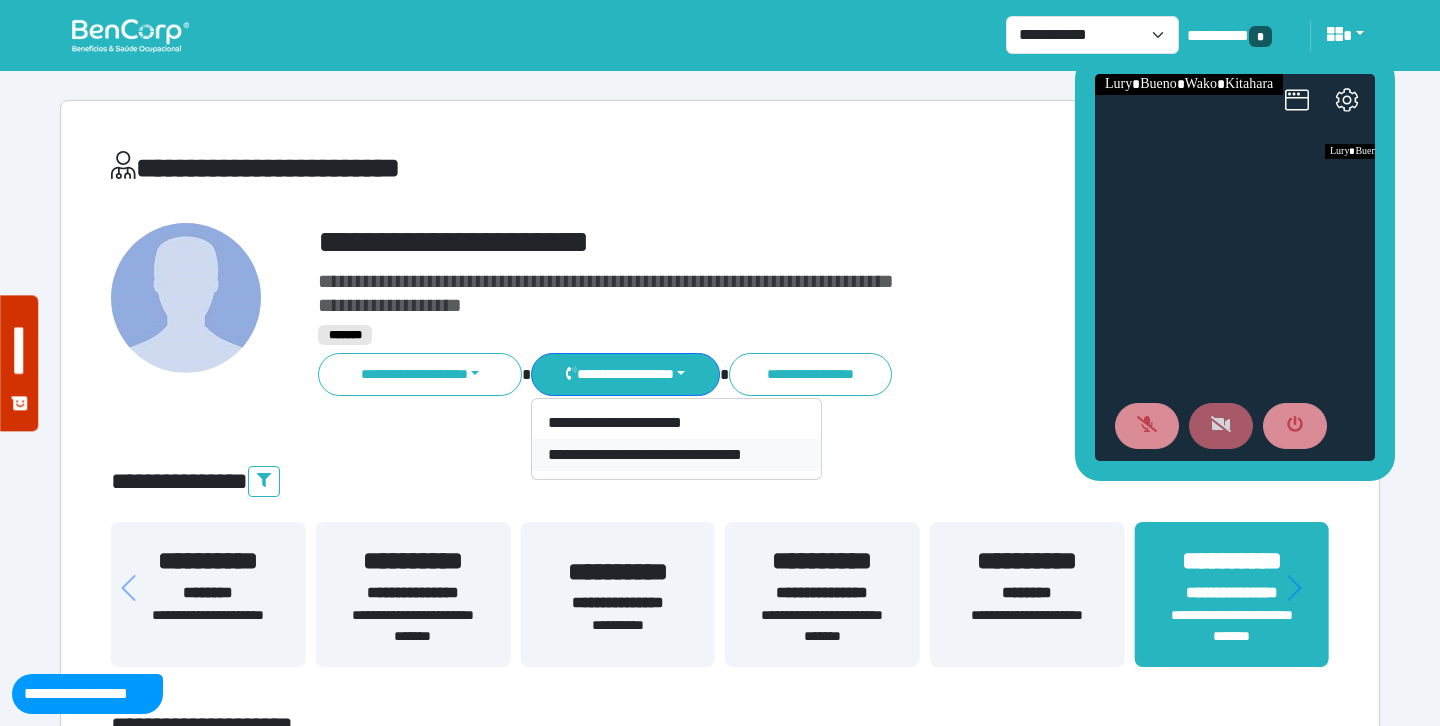 click on "**********" at bounding box center (676, 455) 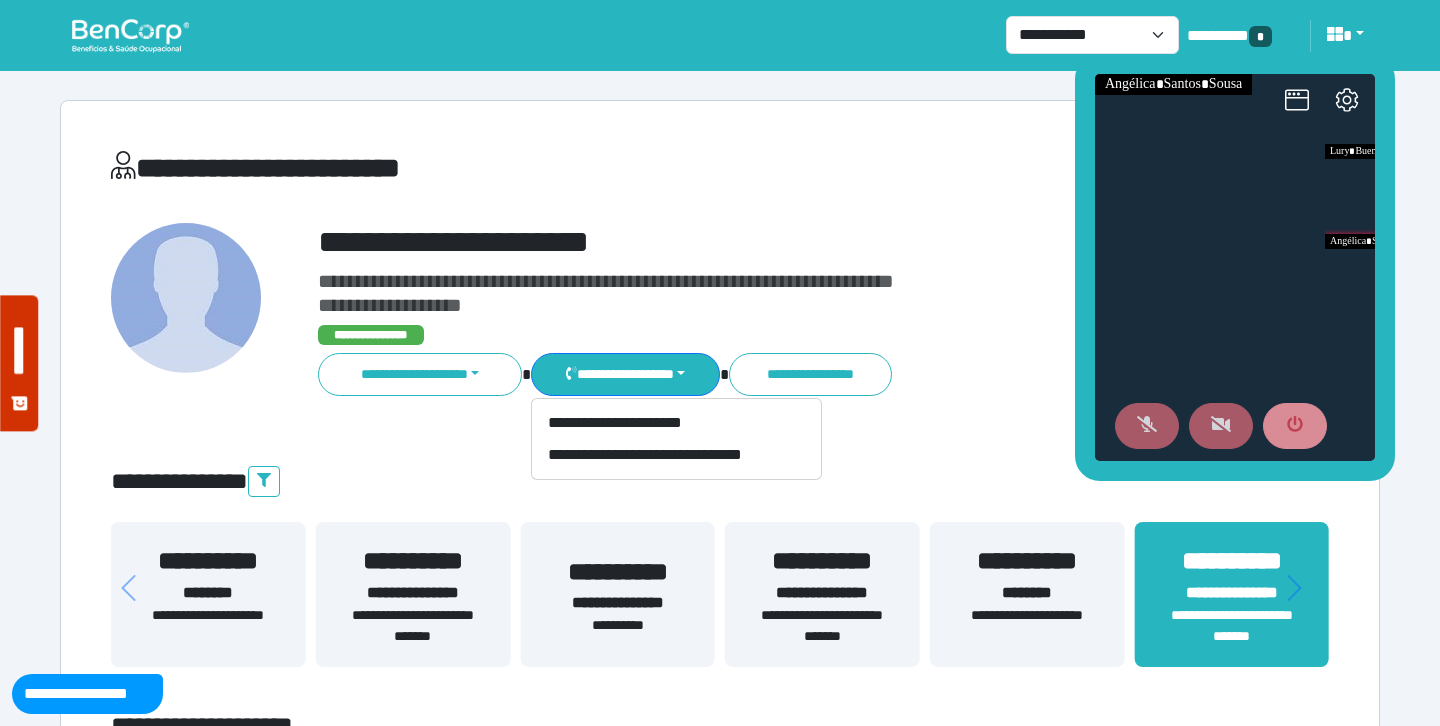 click 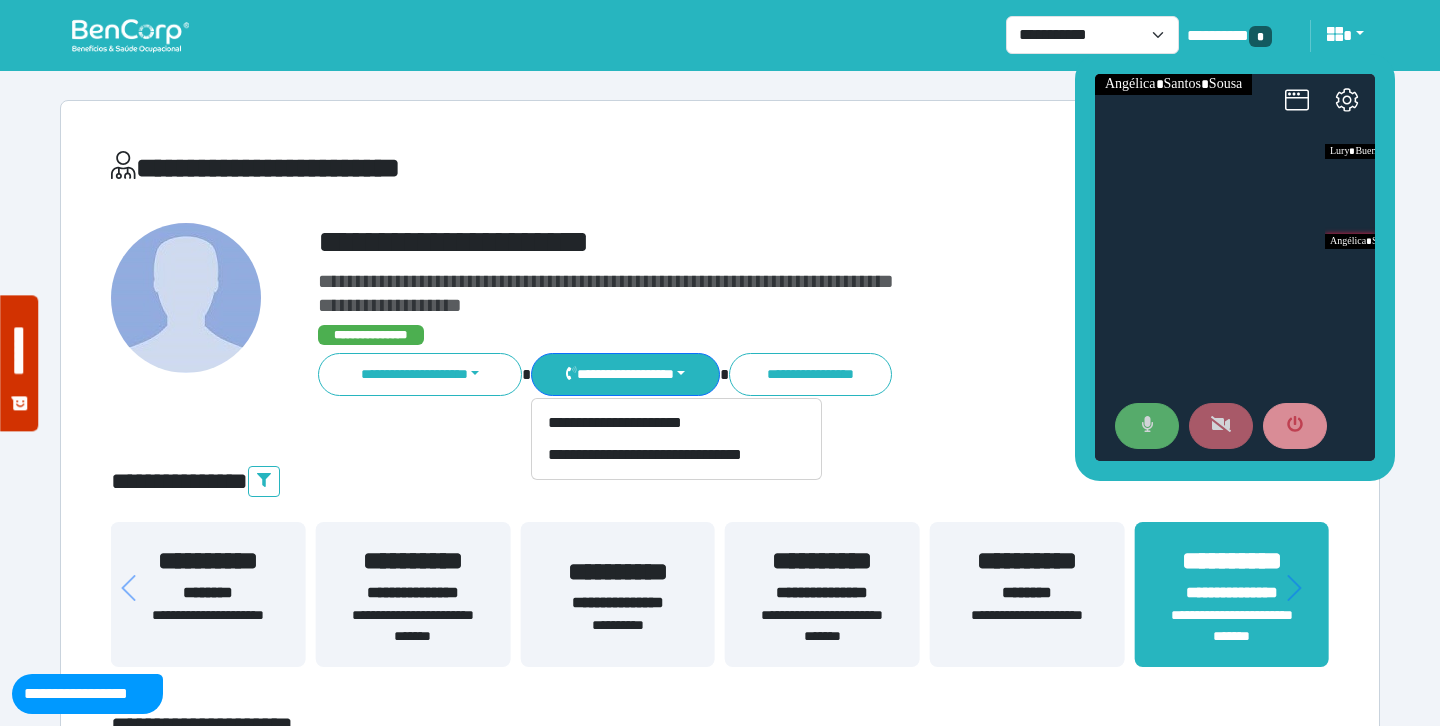 click 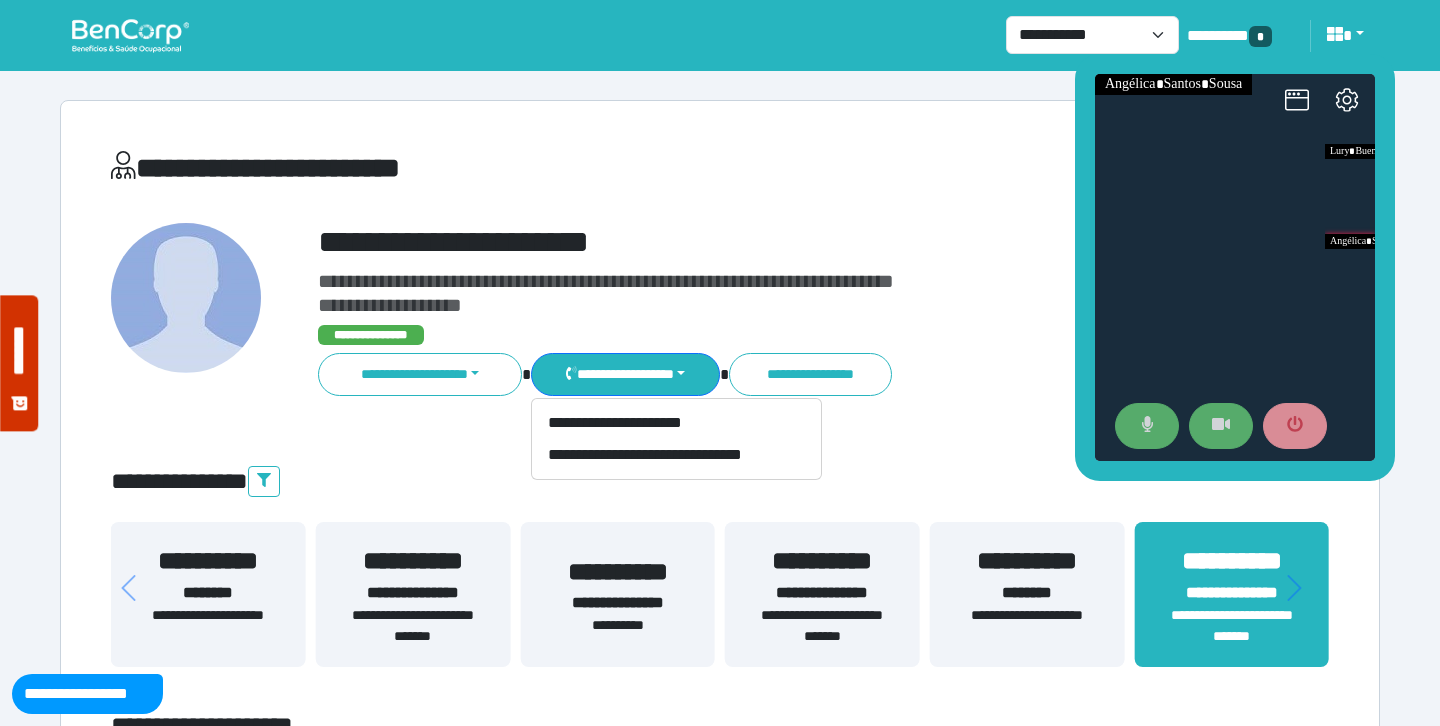 click on "**********" at bounding box center (720, 4544) 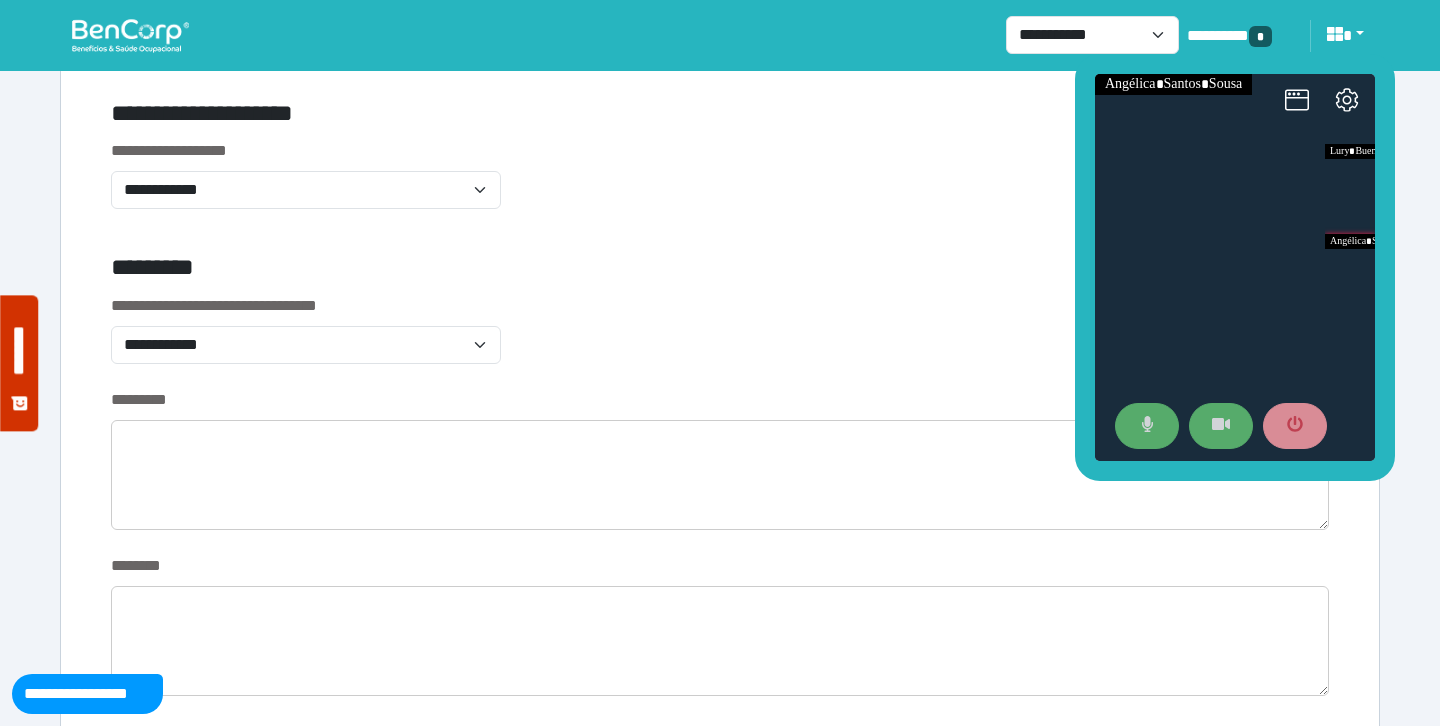 scroll, scrollTop: 627, scrollLeft: 0, axis: vertical 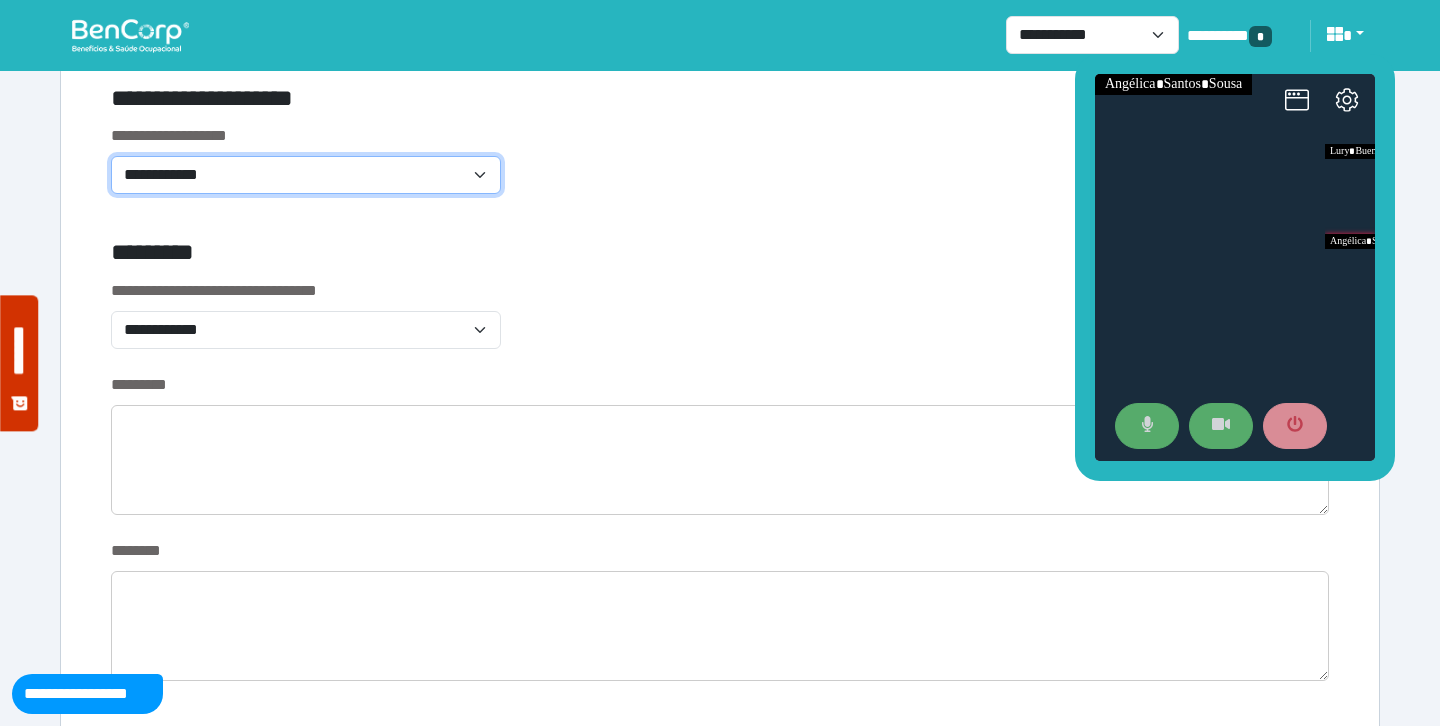 click on "**********" at bounding box center [306, 175] 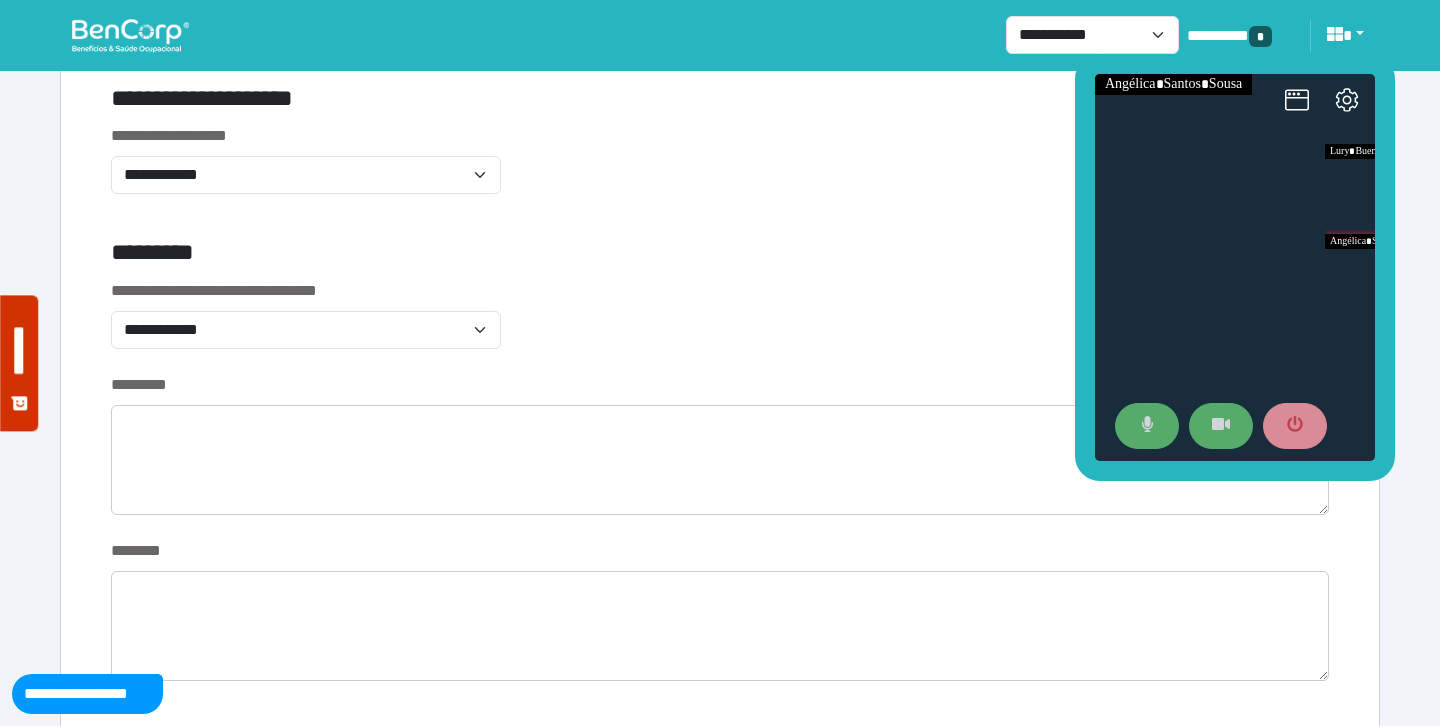 drag, startPoint x: 466, startPoint y: 176, endPoint x: 665, endPoint y: 260, distance: 216.00232 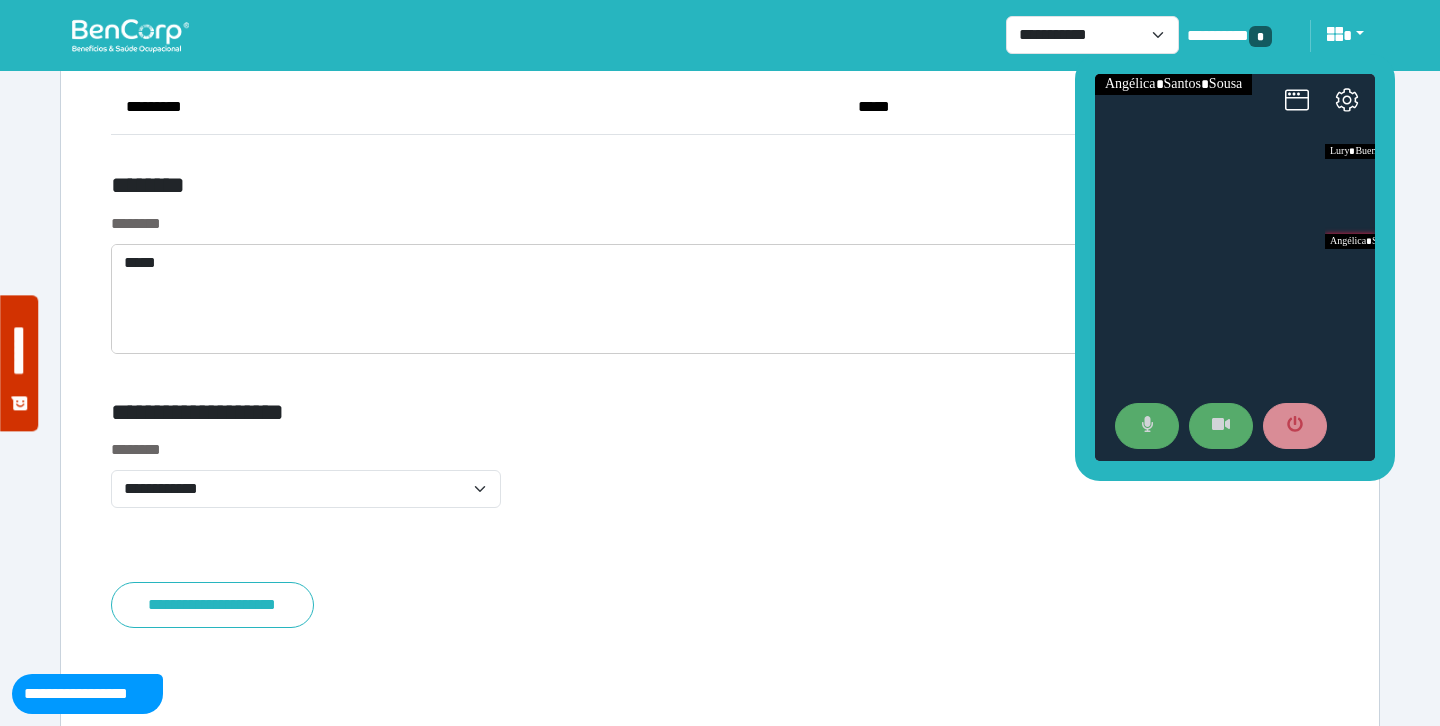 scroll, scrollTop: 8283, scrollLeft: 0, axis: vertical 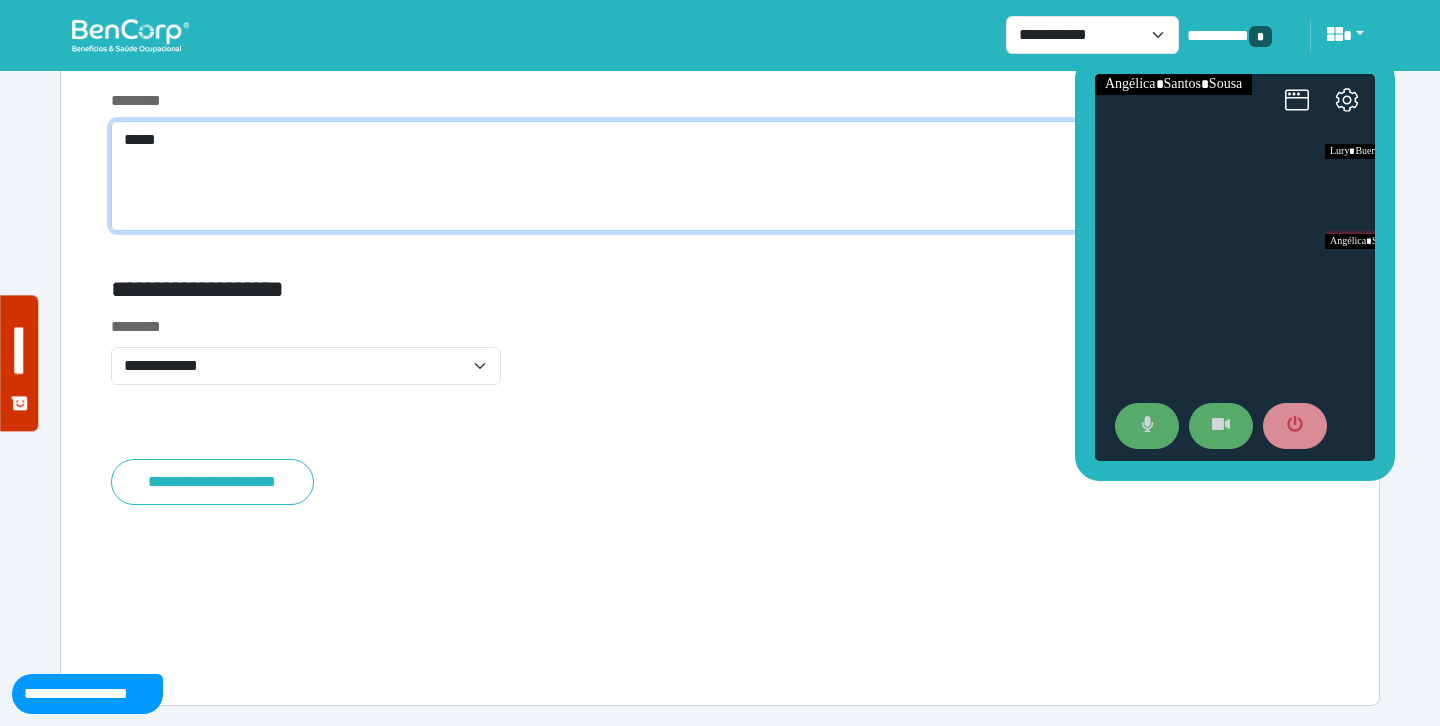 click on "**********" at bounding box center (720, 176) 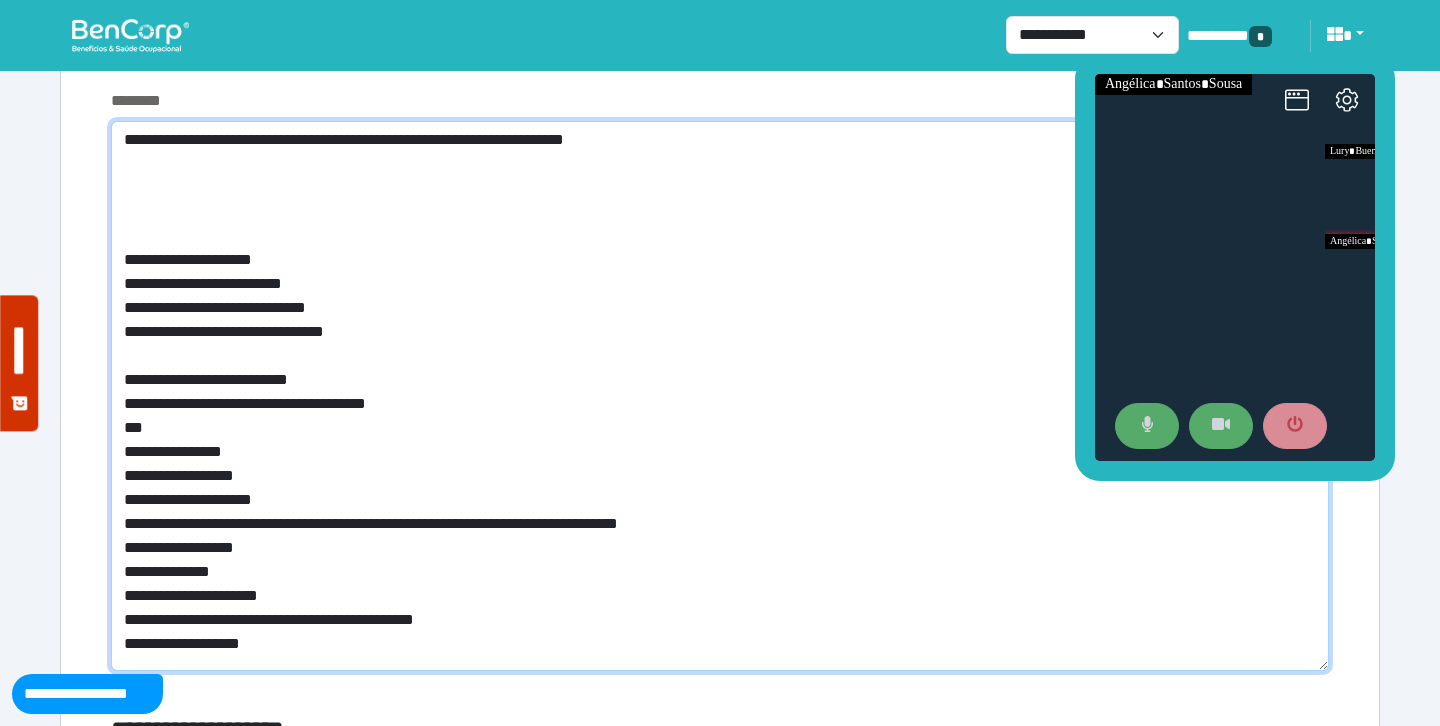 type on "**********" 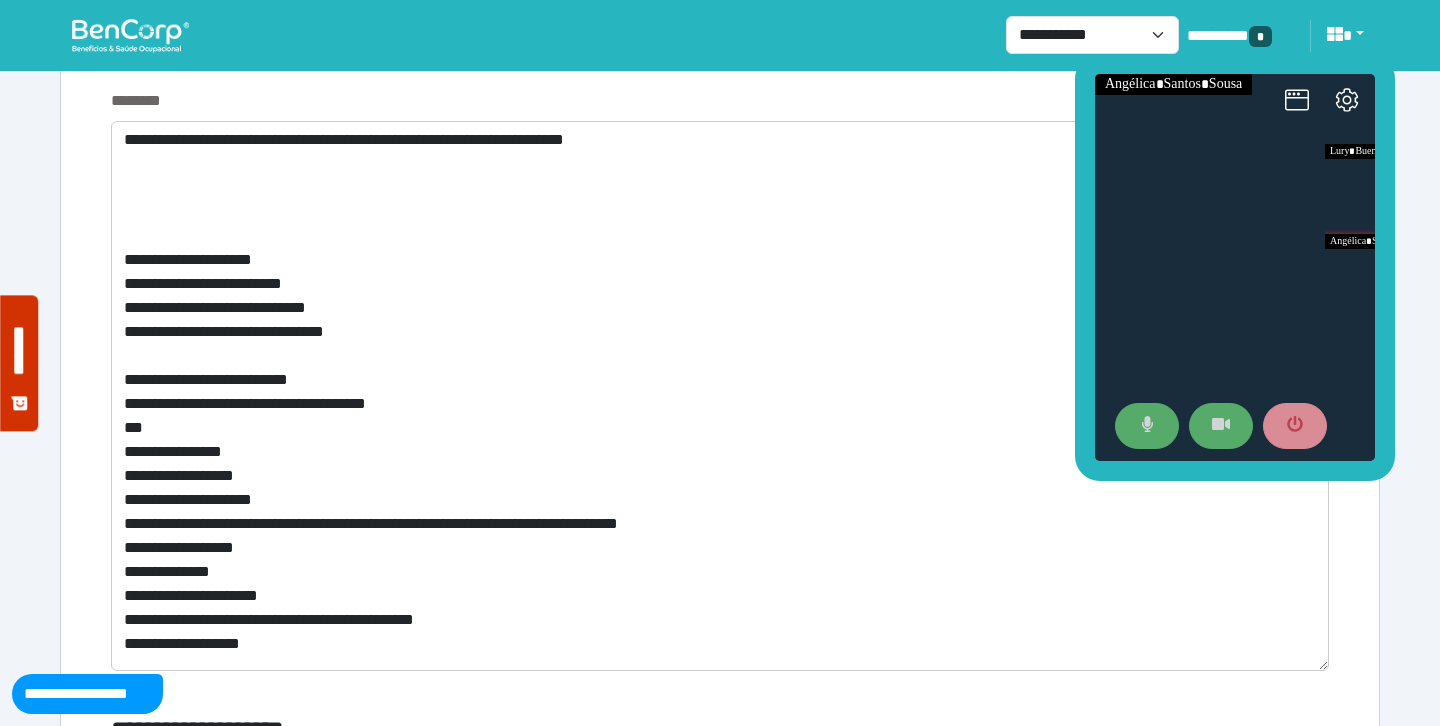 click on "********" at bounding box center [513, 66] 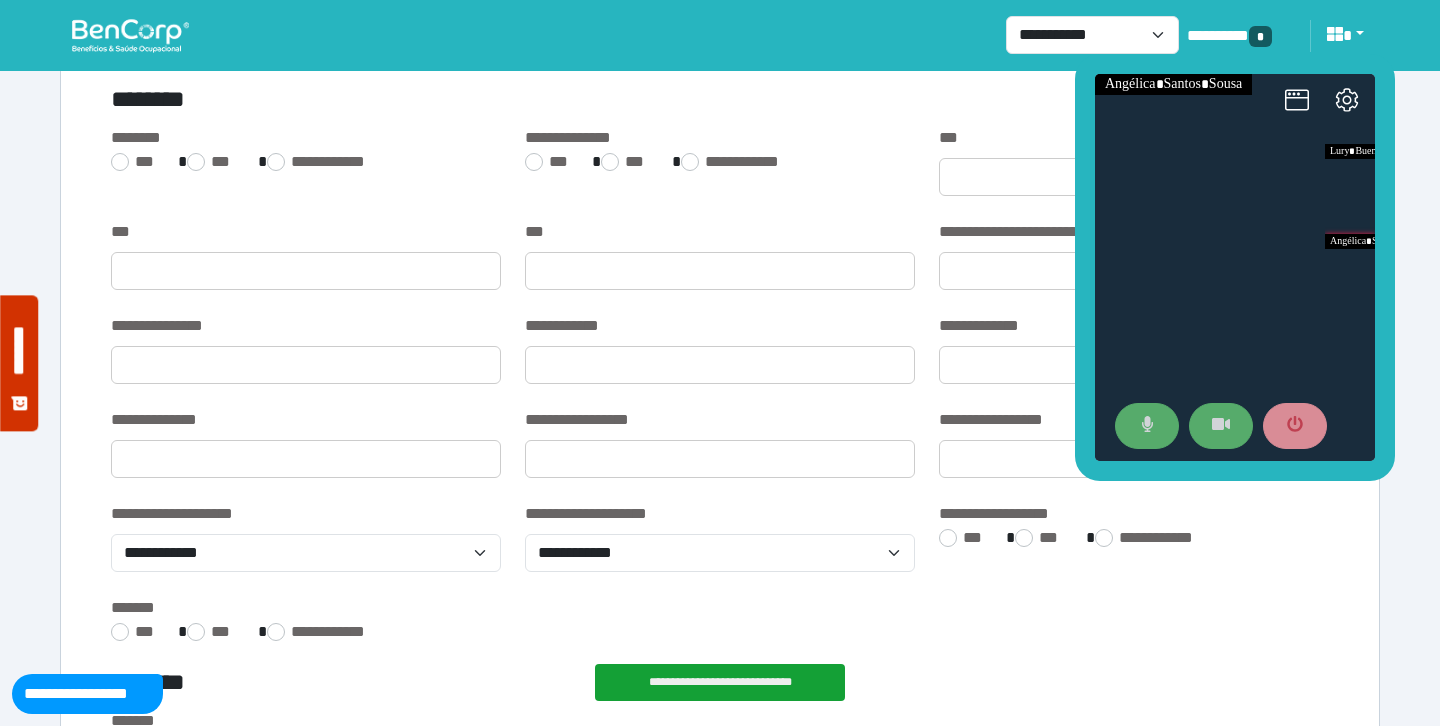 scroll, scrollTop: 0, scrollLeft: 0, axis: both 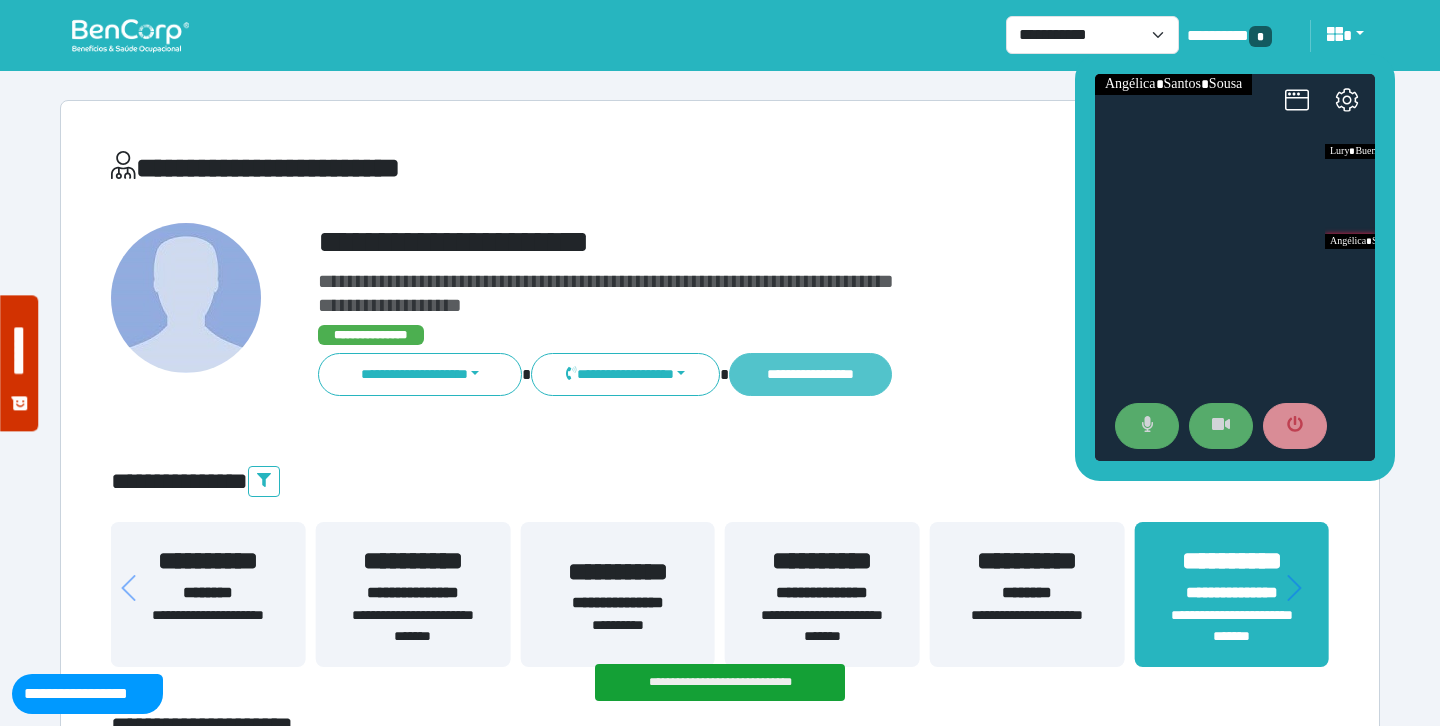 click on "**********" at bounding box center (810, 374) 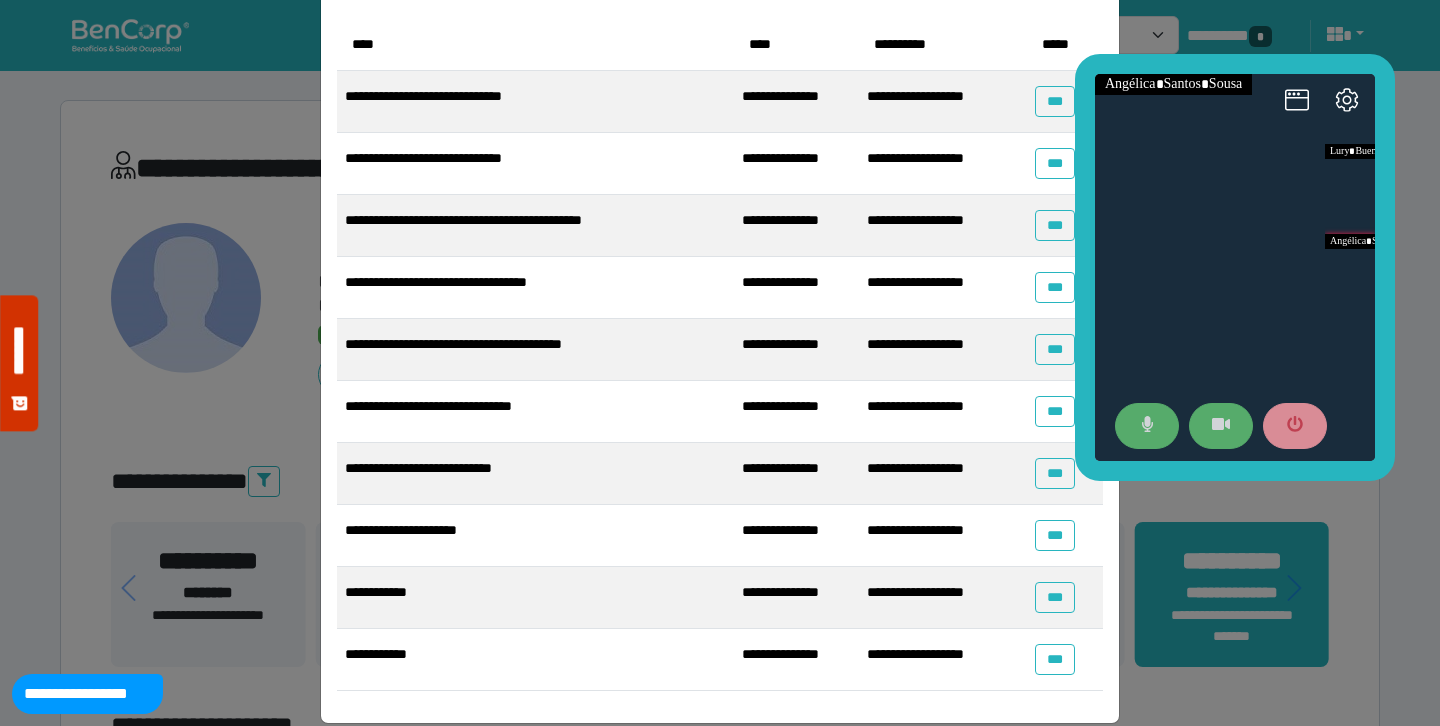 scroll, scrollTop: 259, scrollLeft: 0, axis: vertical 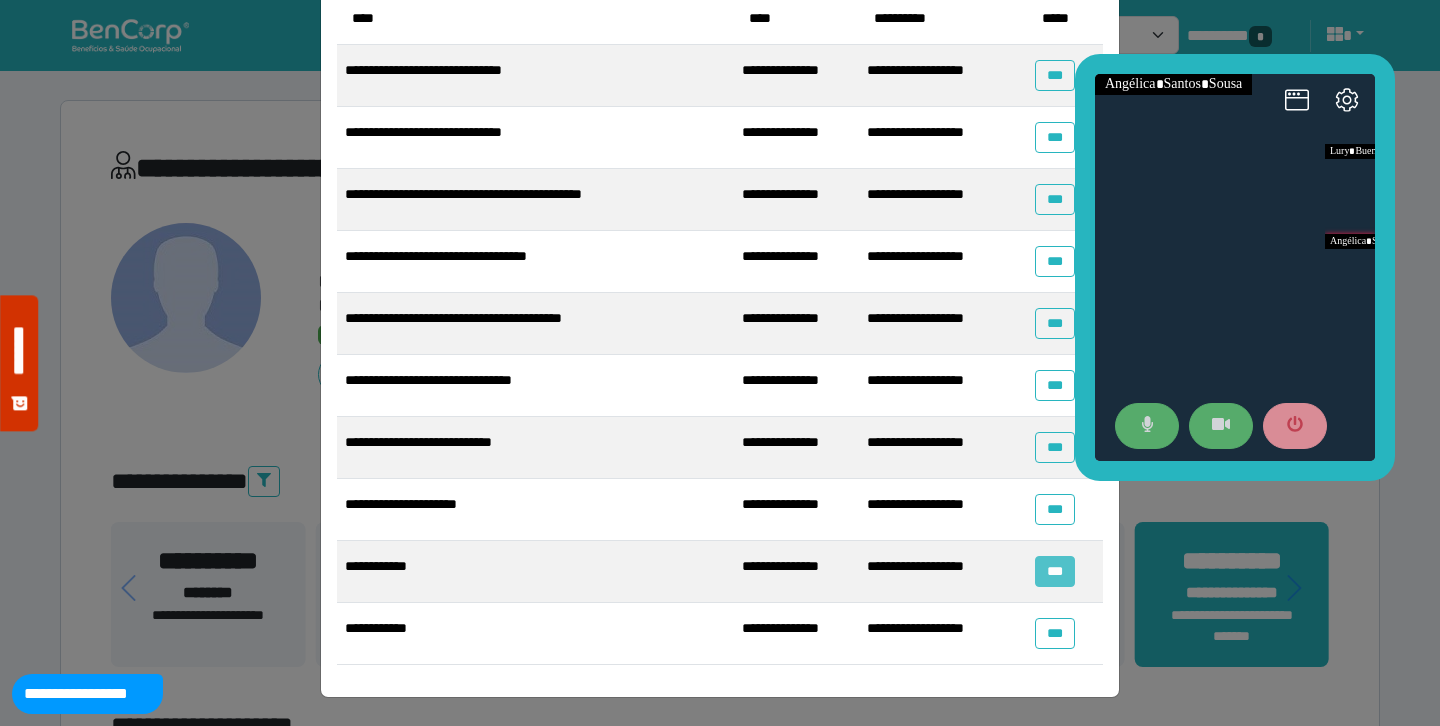 click on "***" at bounding box center (1054, 571) 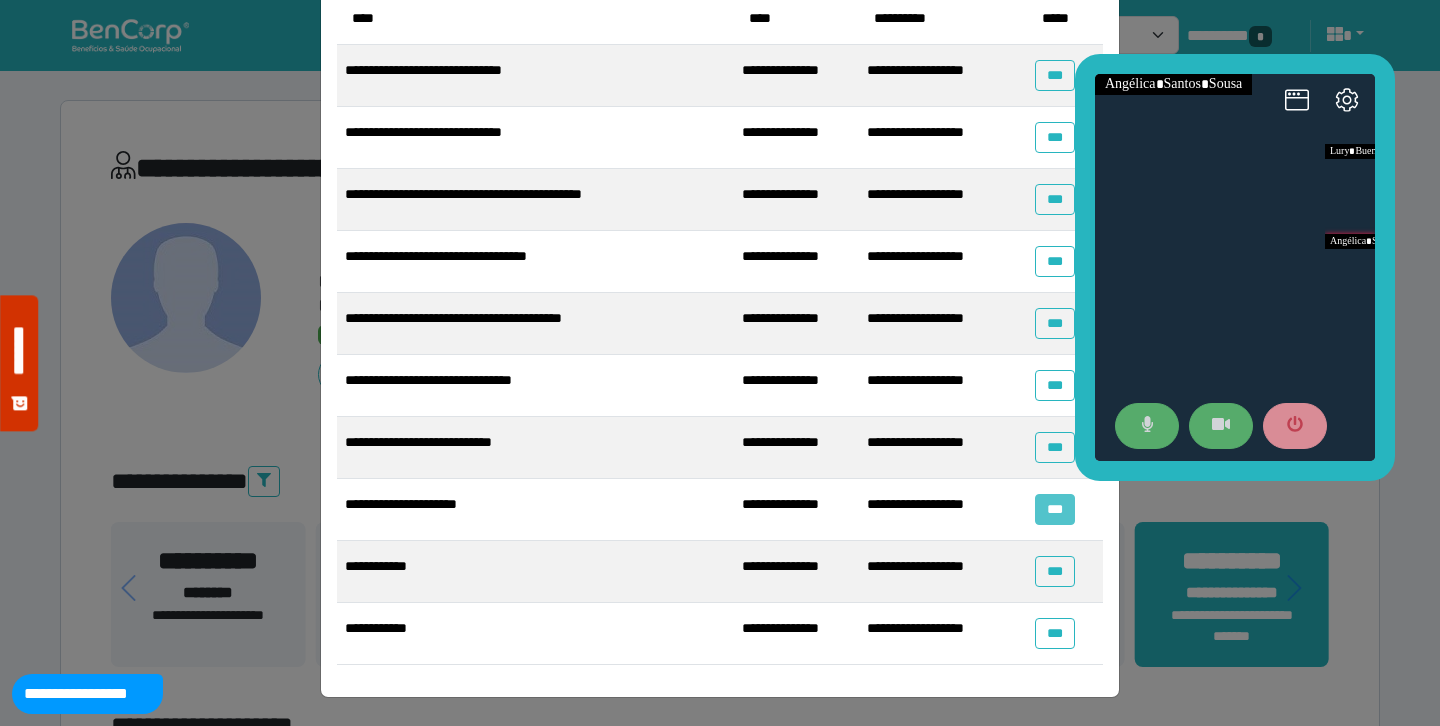 click on "***" at bounding box center (1054, 509) 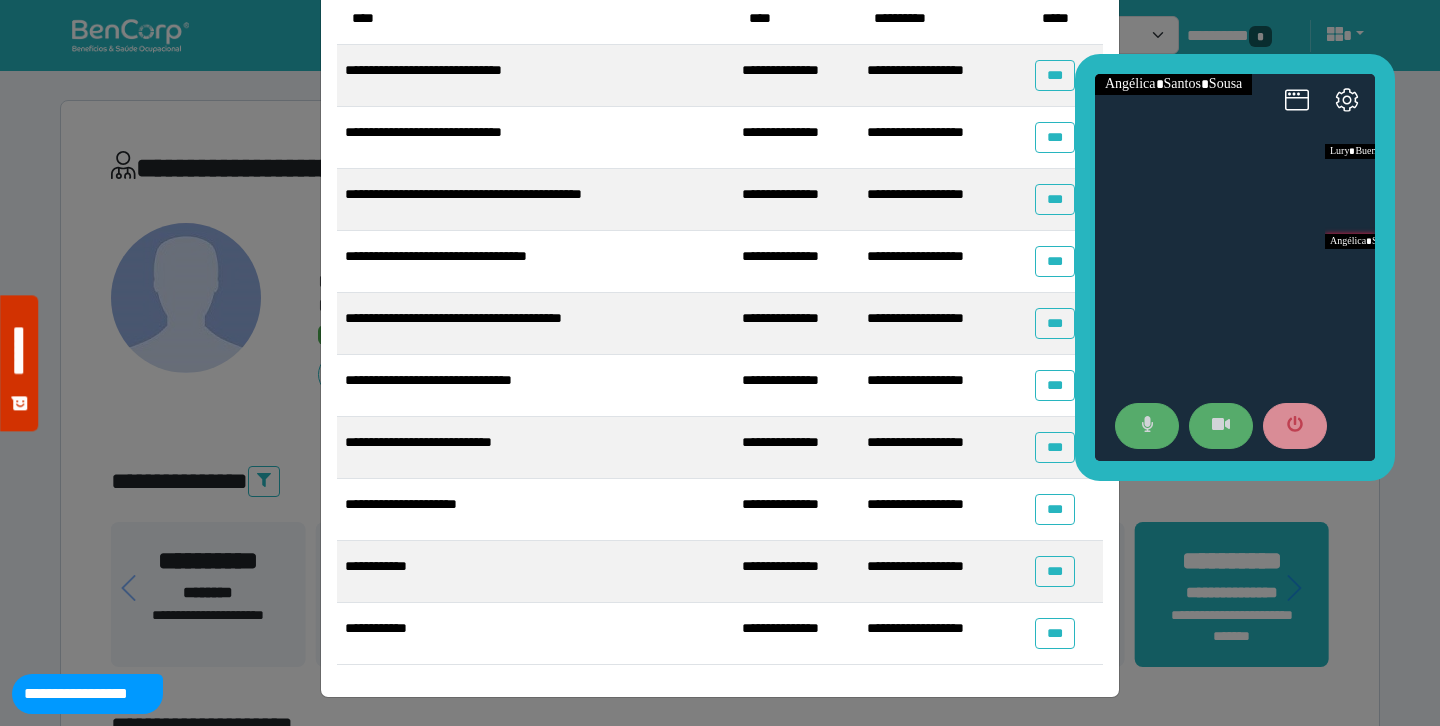 scroll, scrollTop: 0, scrollLeft: 0, axis: both 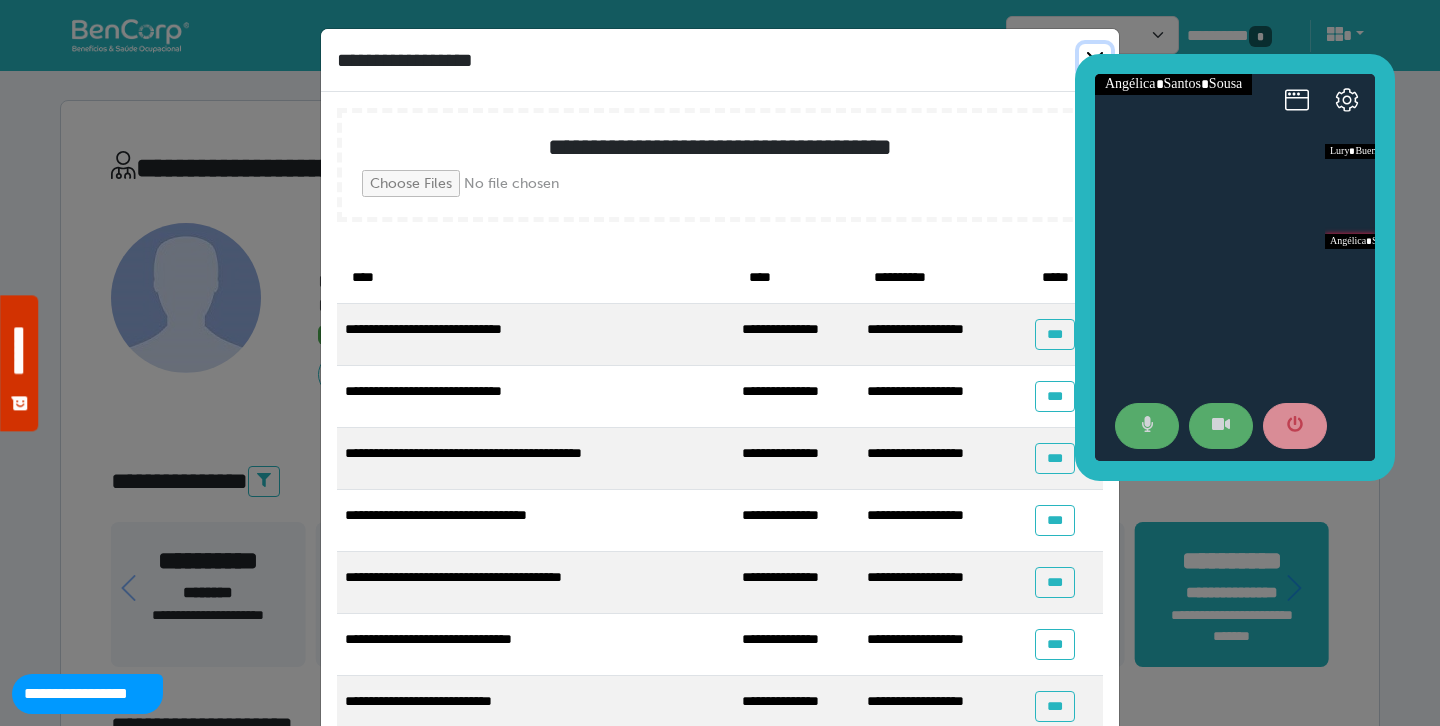 click at bounding box center [1095, 60] 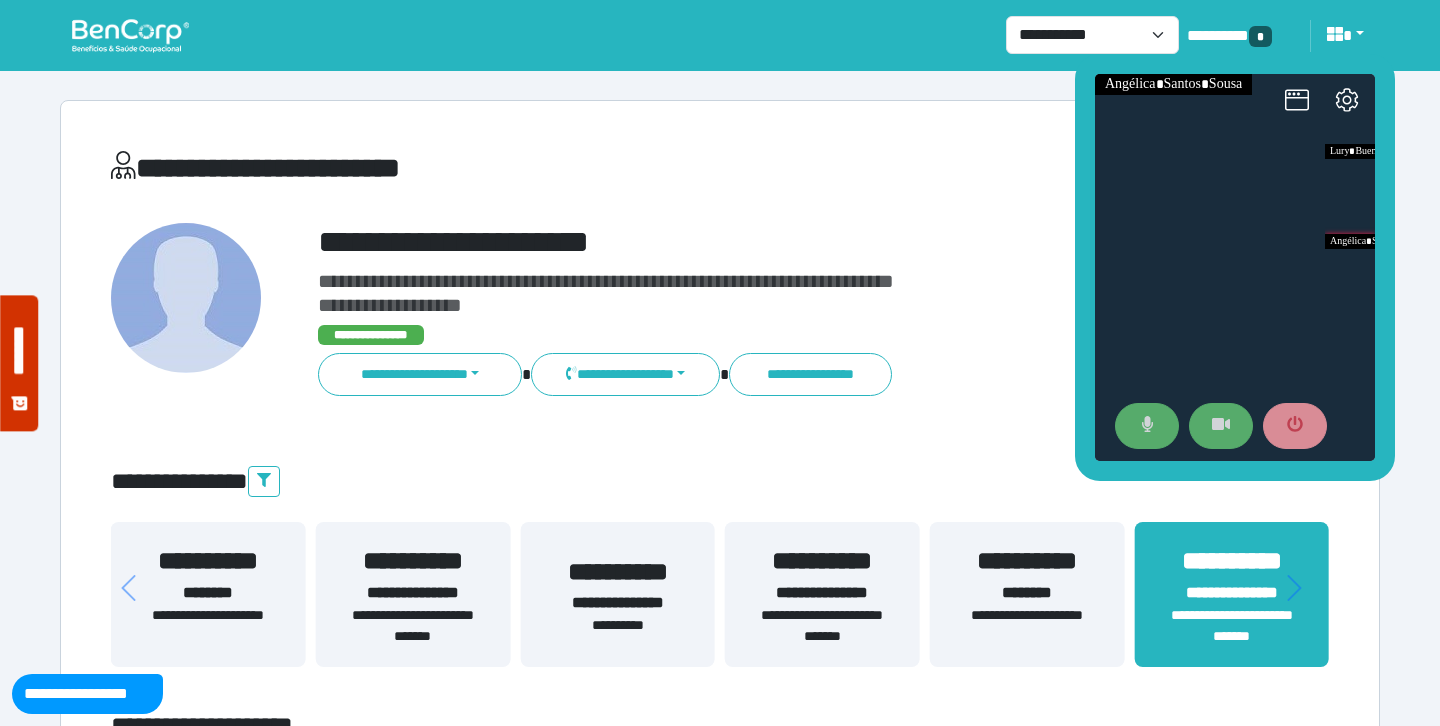 click on "**********" at bounding box center (720, 482) 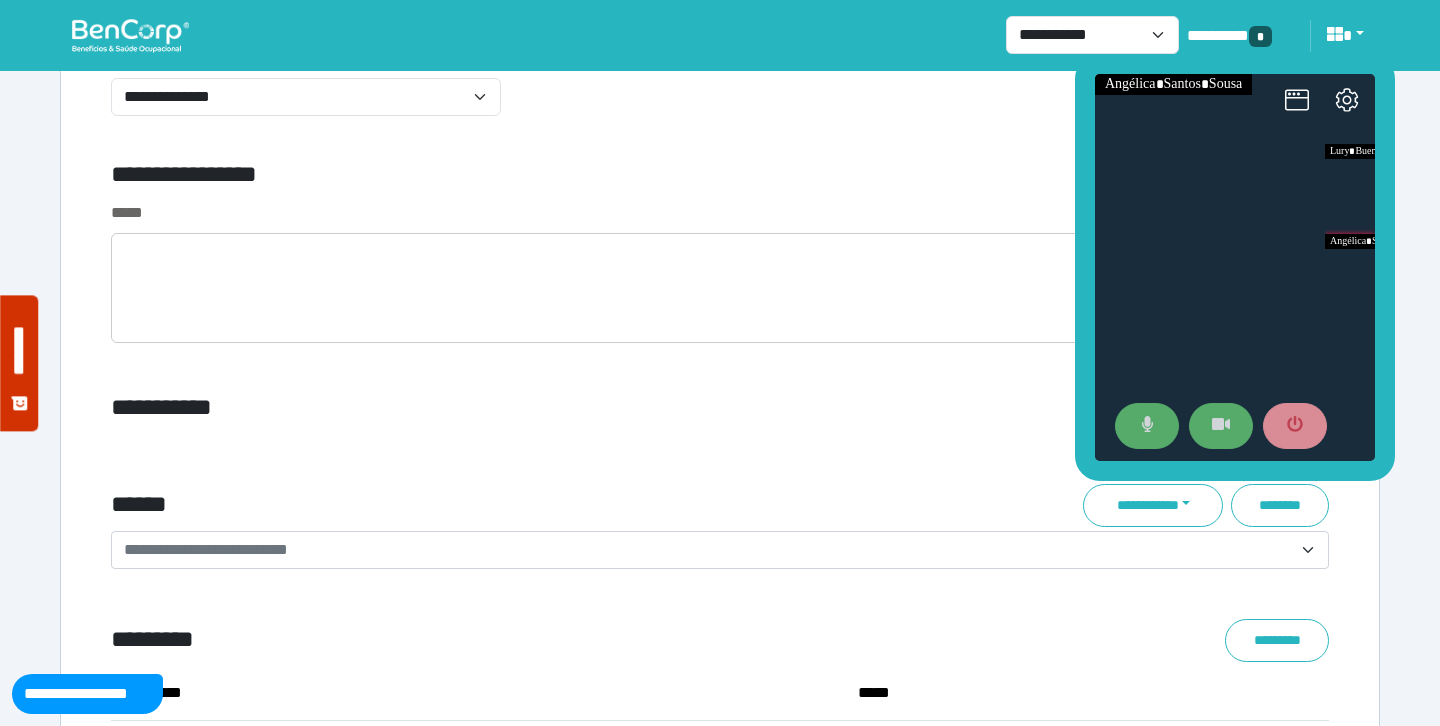 scroll, scrollTop: 7425, scrollLeft: 0, axis: vertical 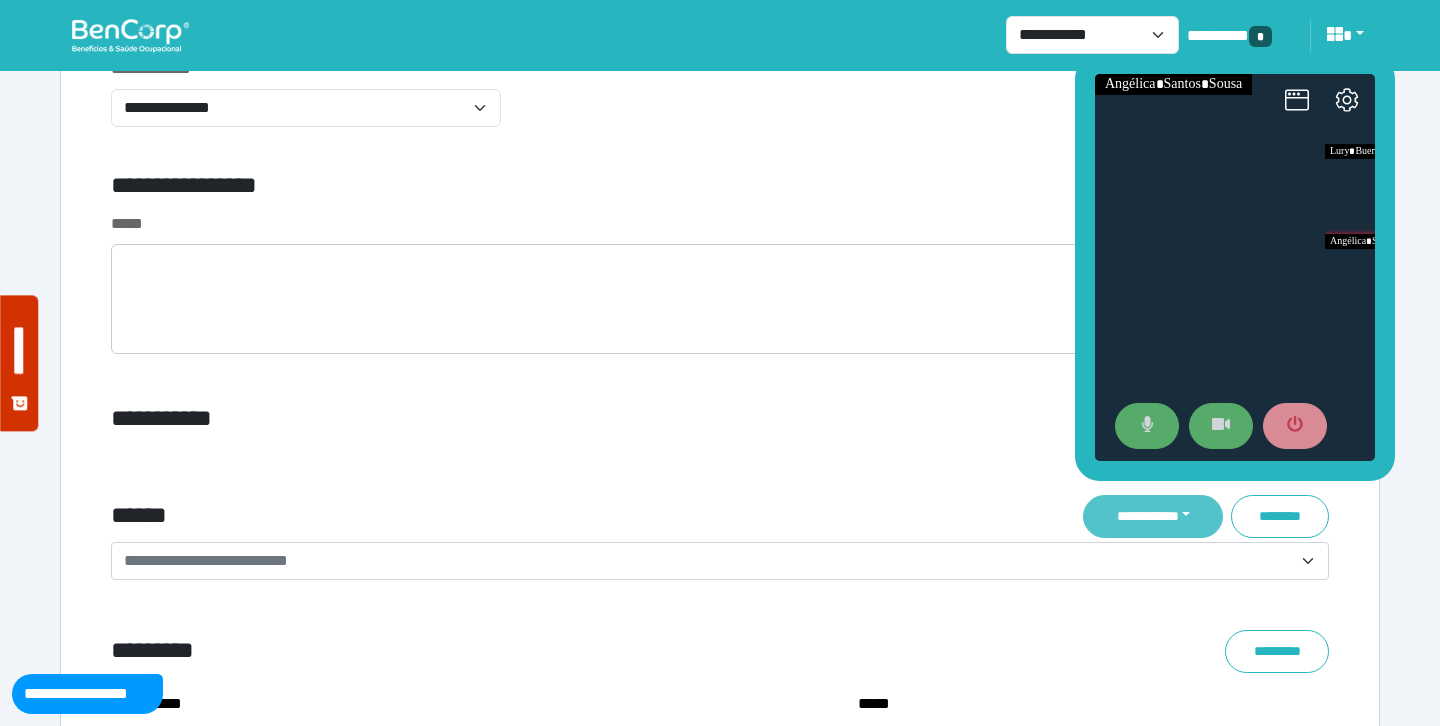 click on "**********" at bounding box center [1153, 516] 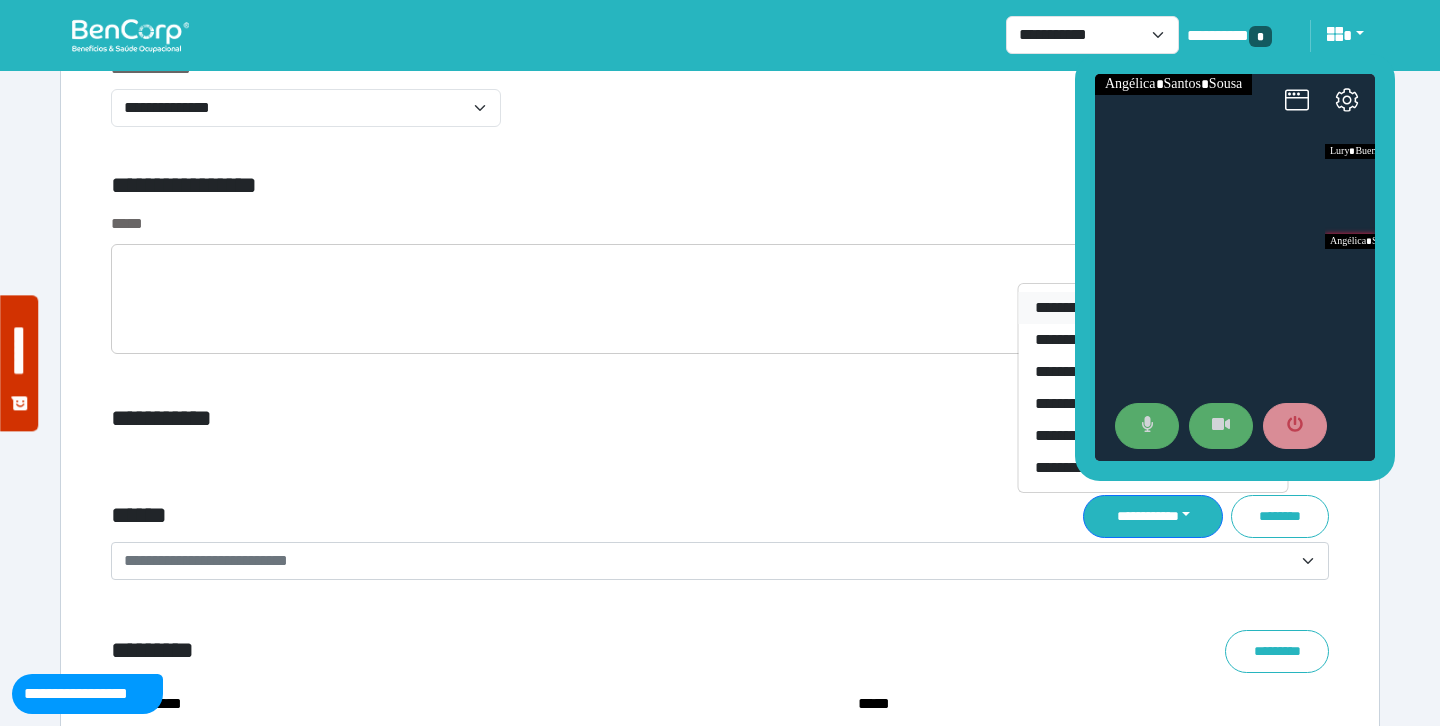 click on "********" at bounding box center [1153, 308] 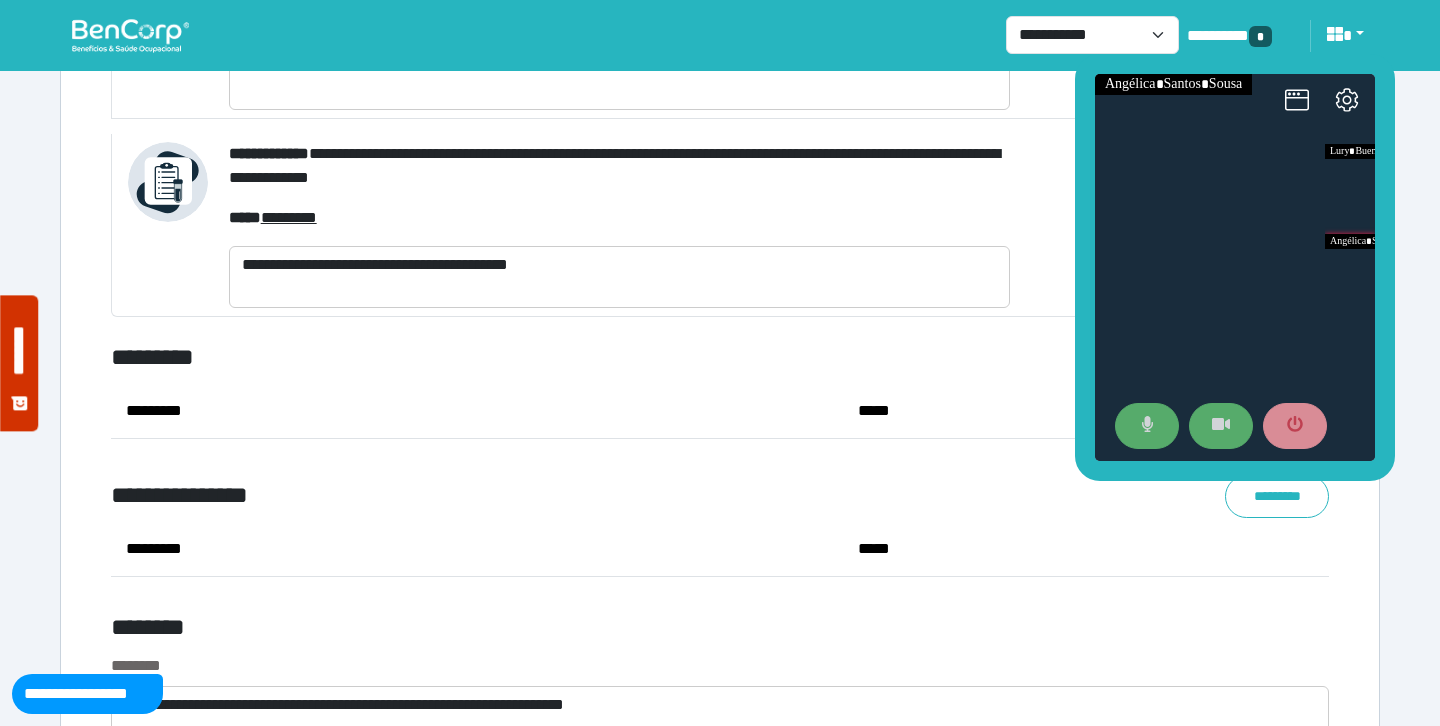 scroll, scrollTop: 10215, scrollLeft: 0, axis: vertical 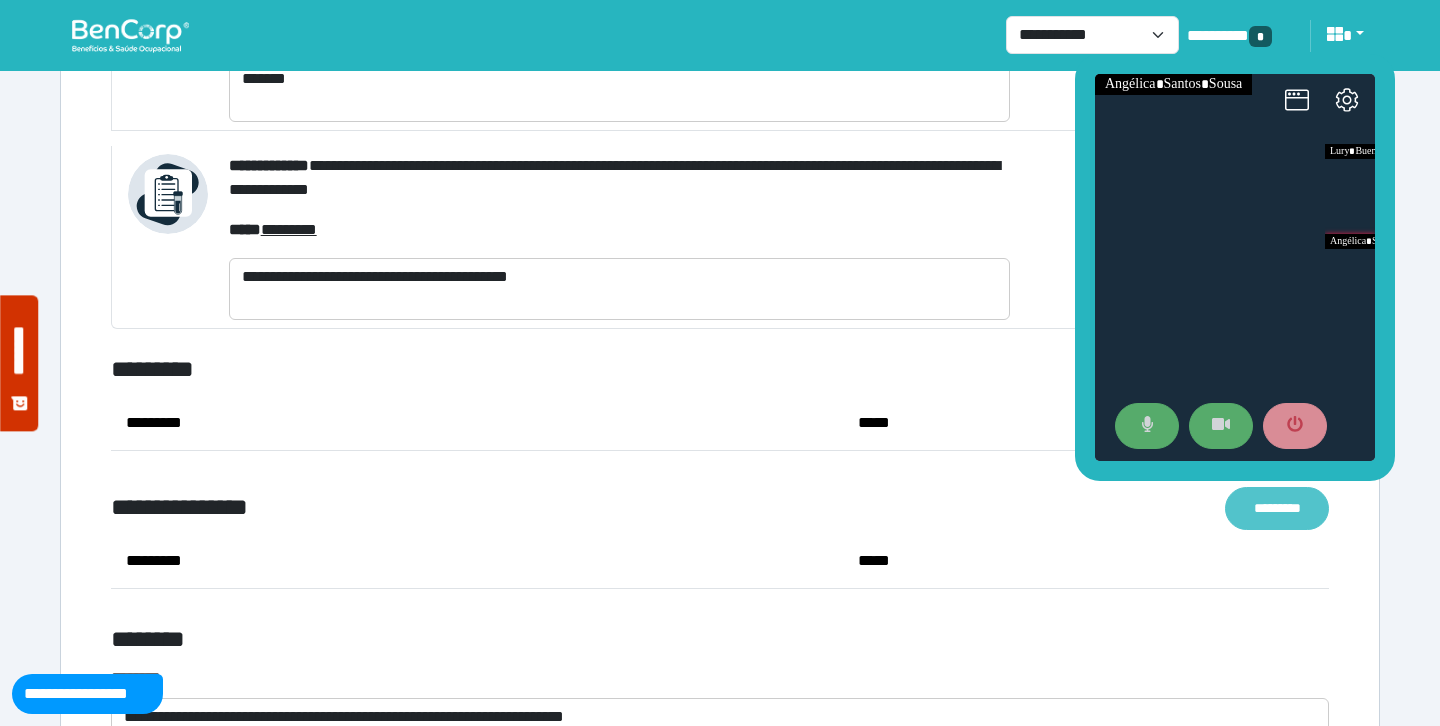click on "*********" at bounding box center [1277, 508] 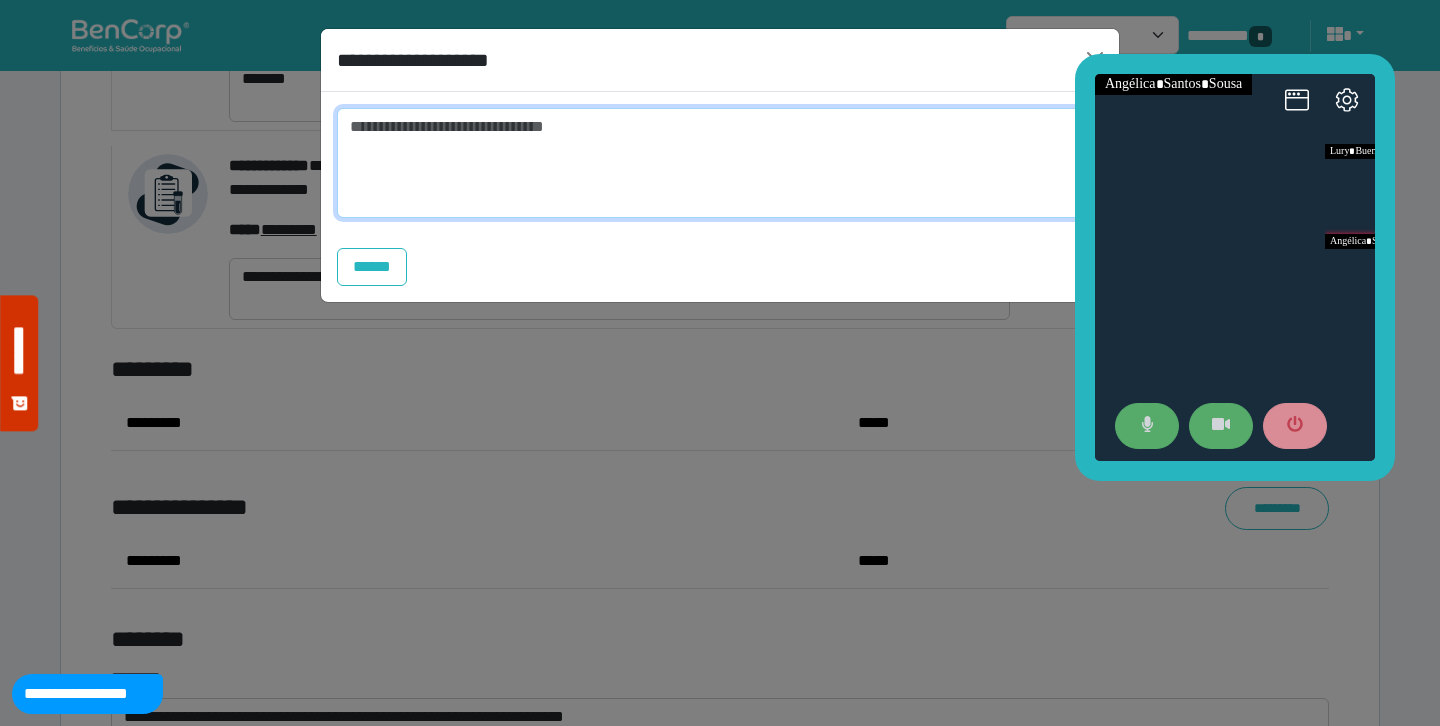 click at bounding box center (720, 163) 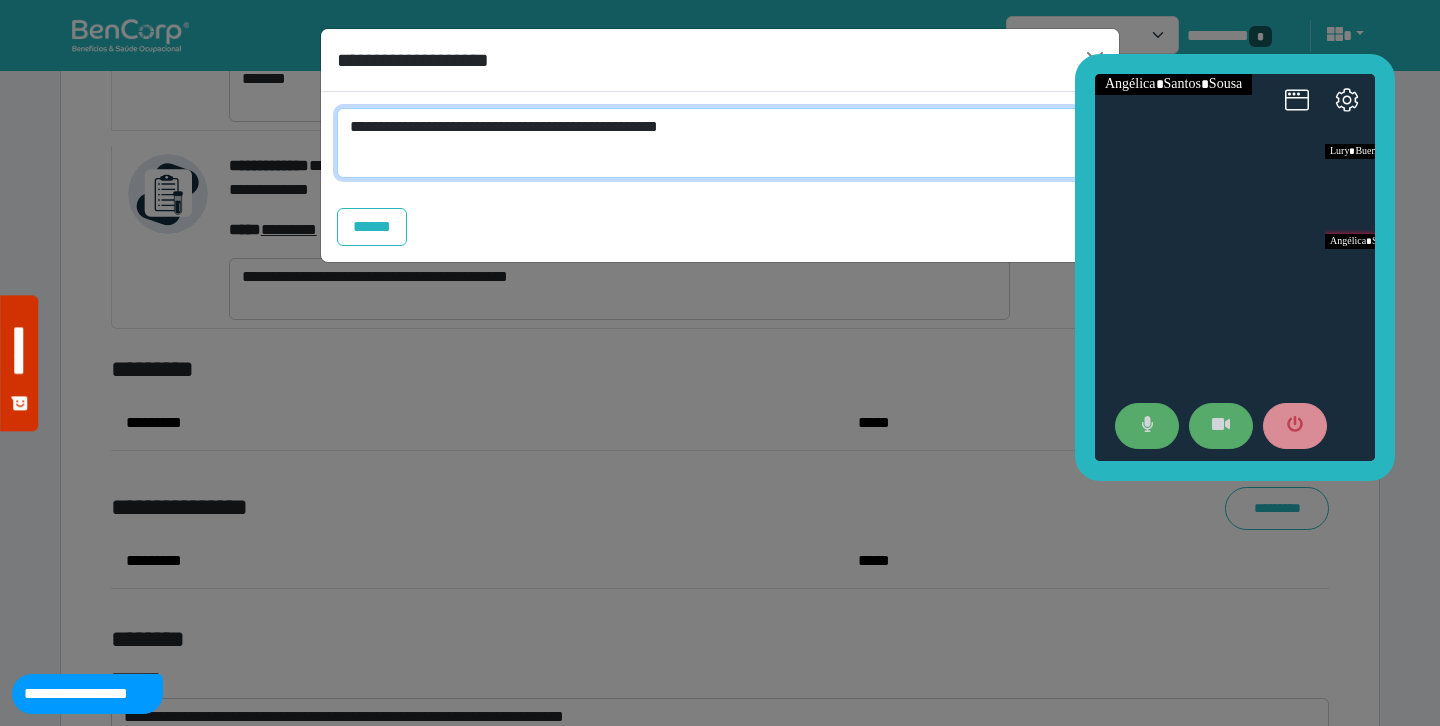 scroll, scrollTop: 0, scrollLeft: 0, axis: both 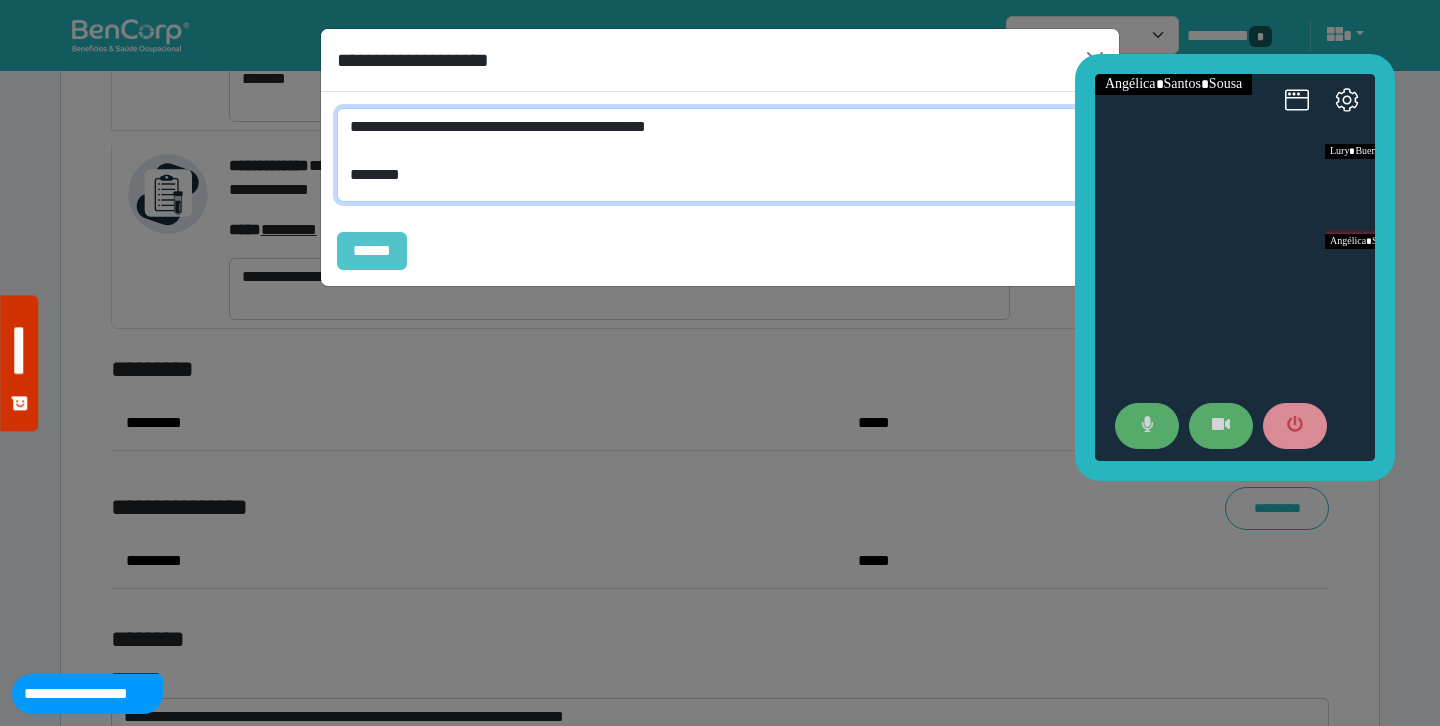 type on "**********" 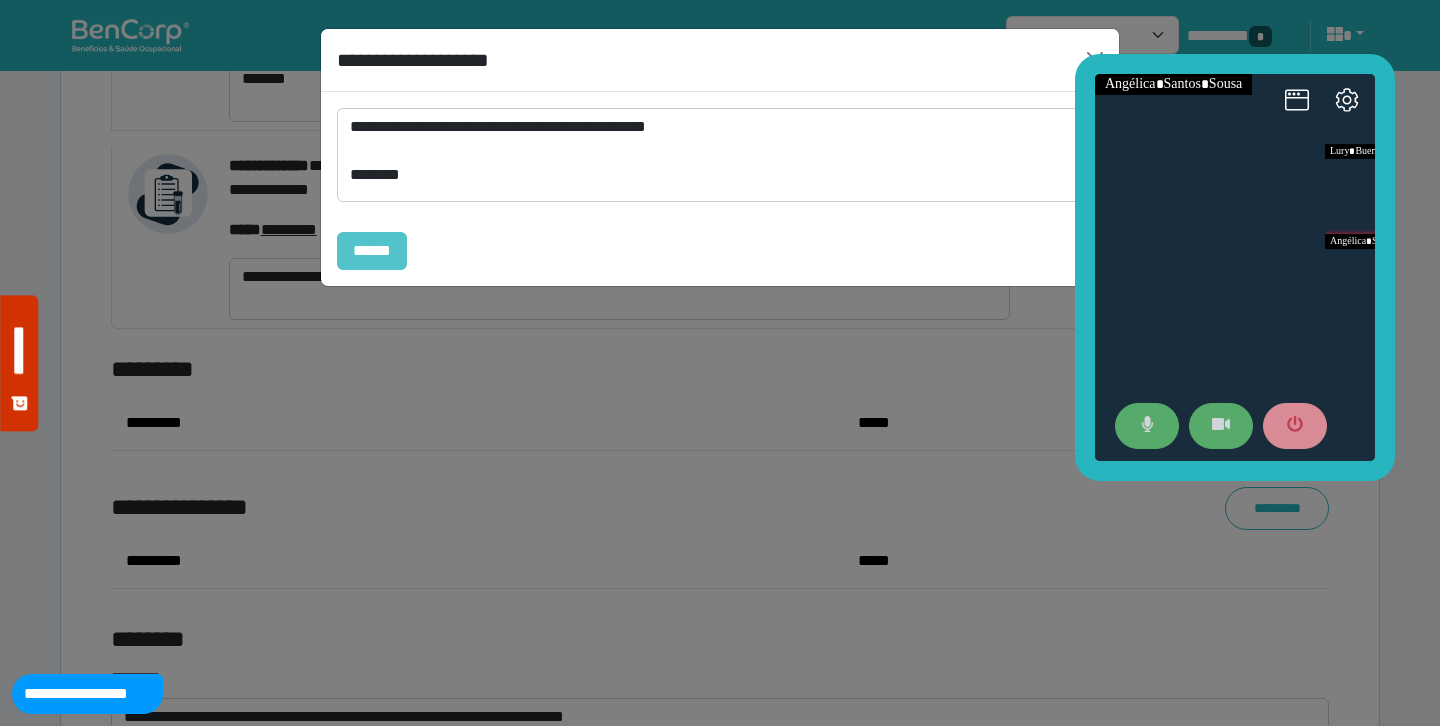 click on "******" at bounding box center [372, 251] 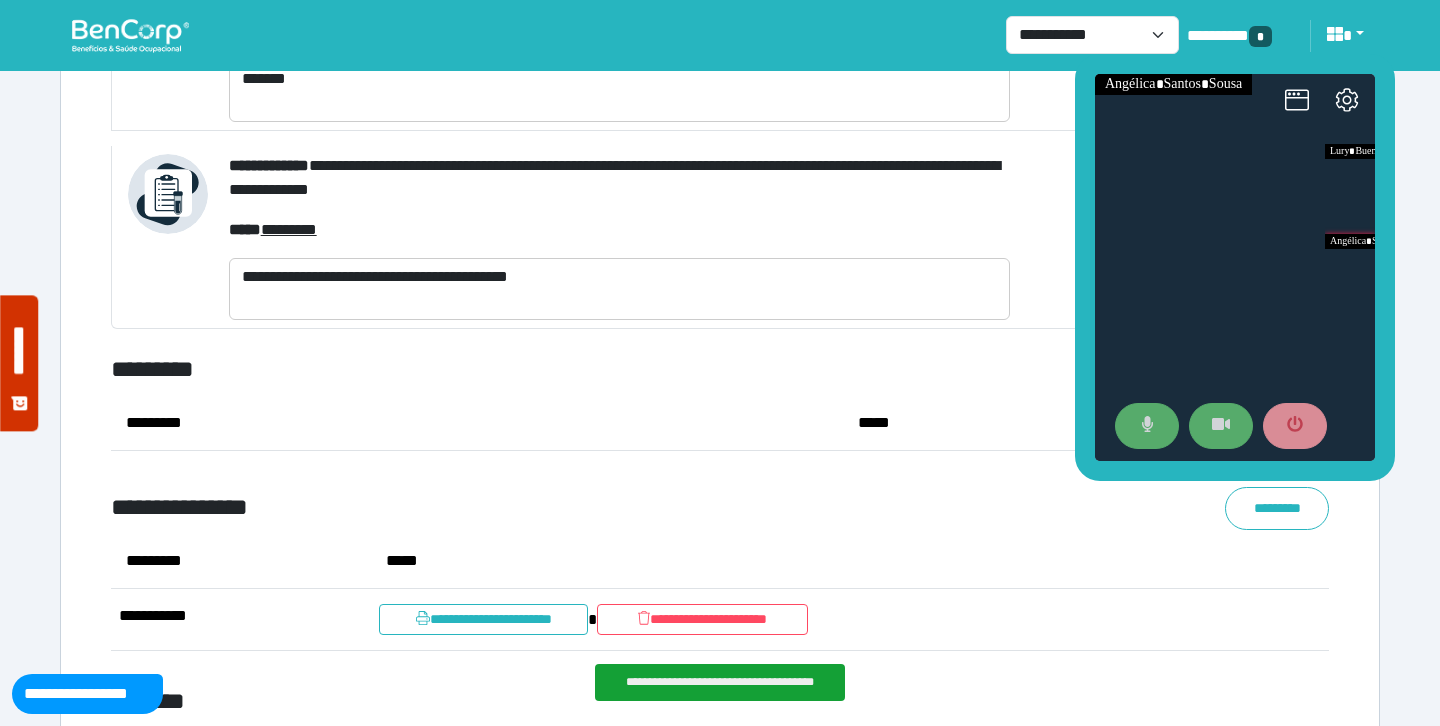 click on "*********" at bounding box center (513, 370) 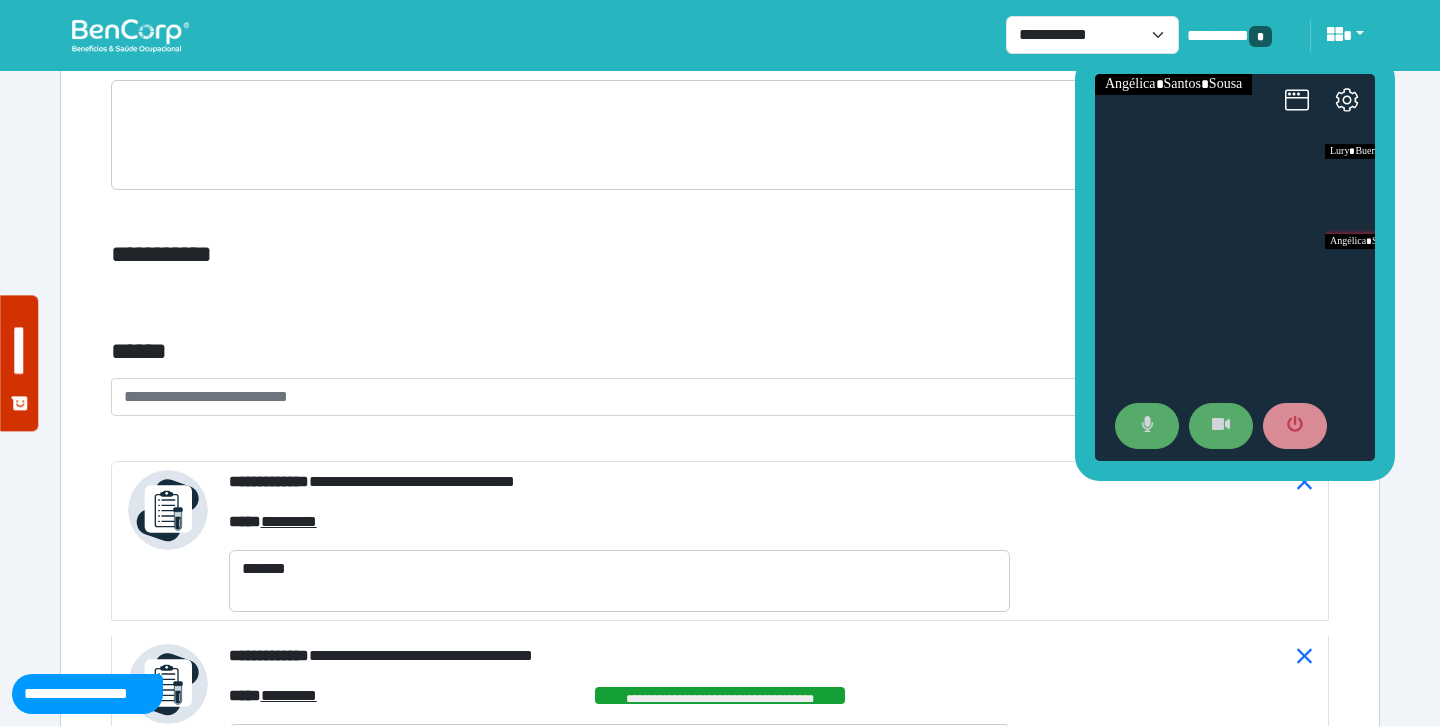 scroll, scrollTop: 7616, scrollLeft: 0, axis: vertical 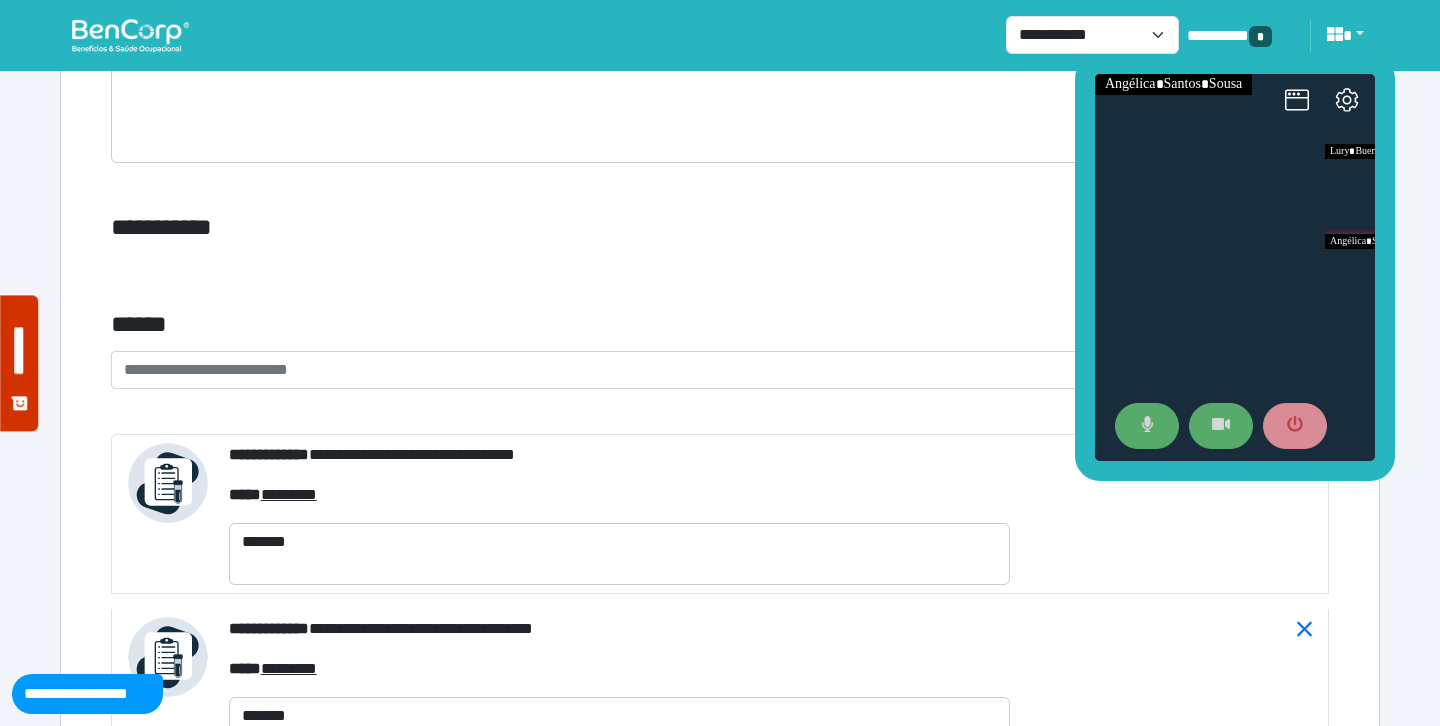 click on "**********" at bounding box center [708, 370] 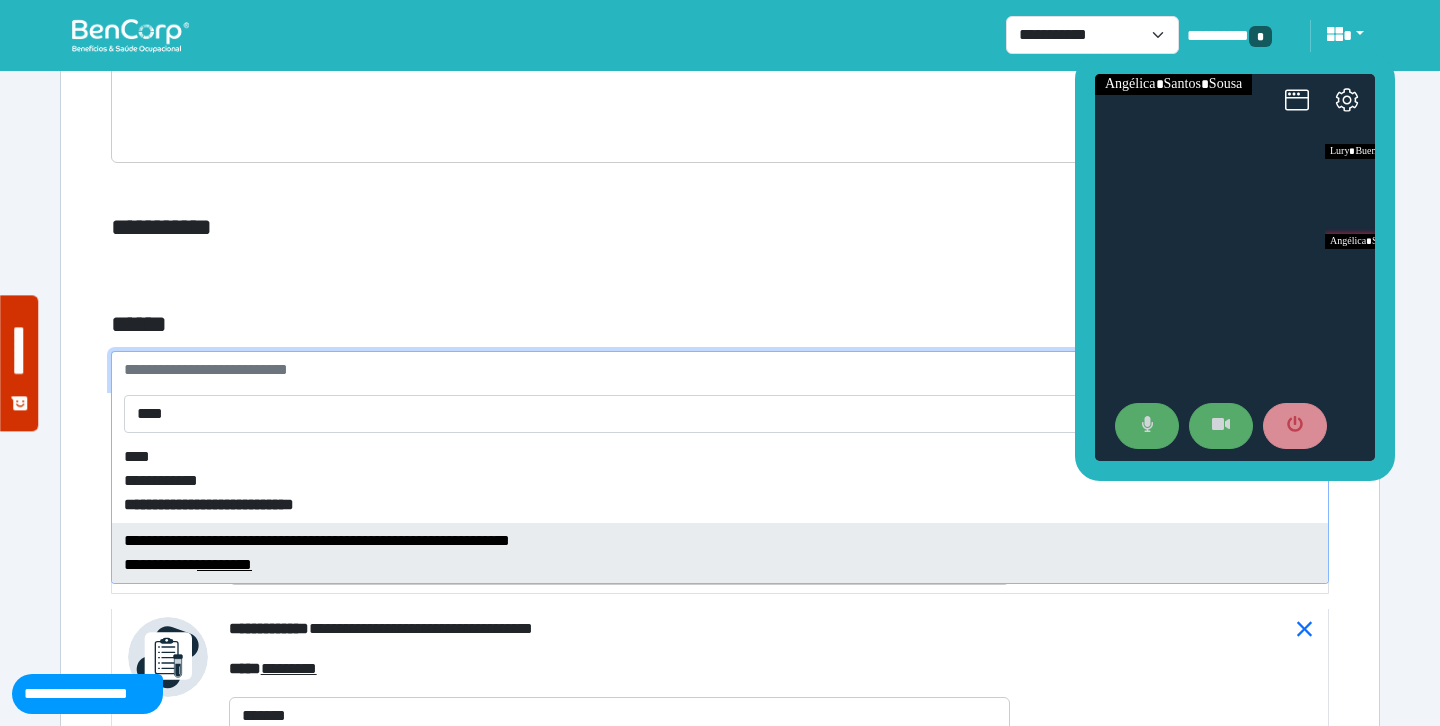 type on "****" 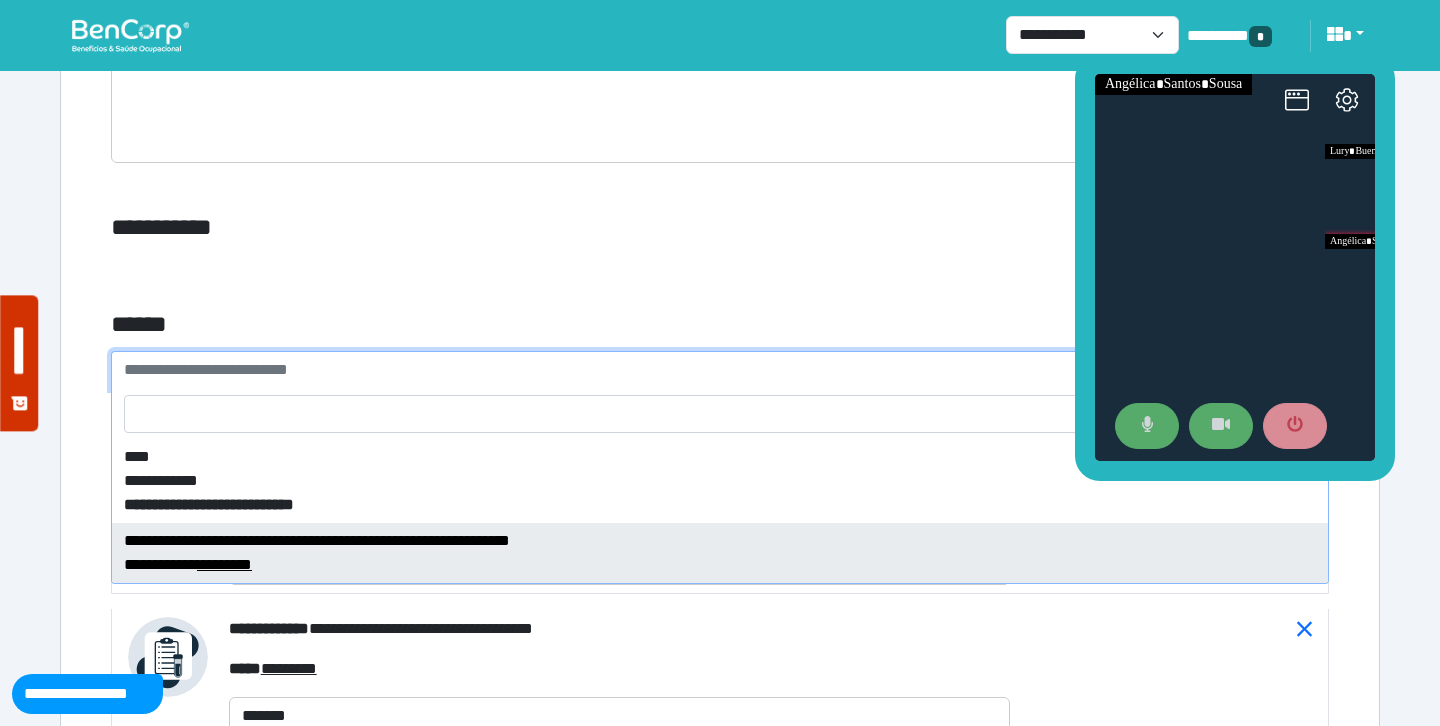 select on "**" 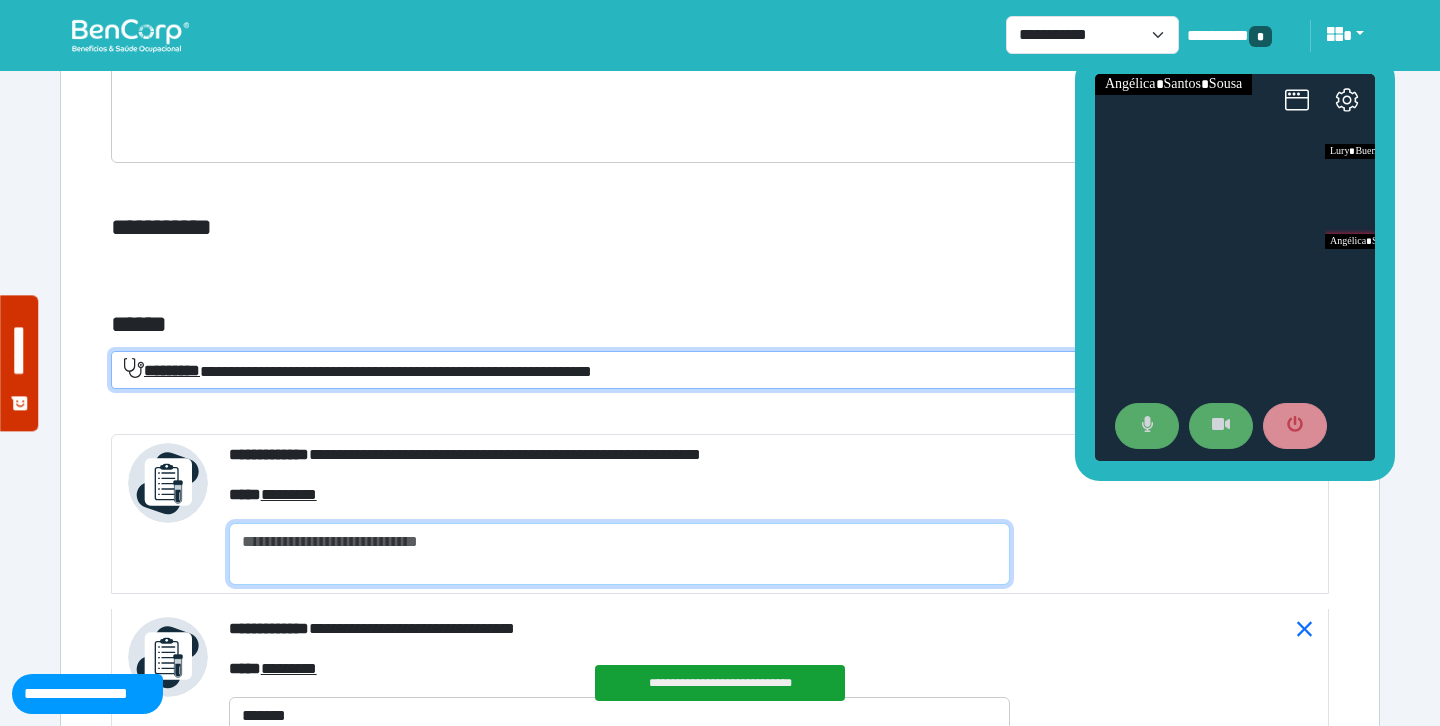 click at bounding box center [619, 554] 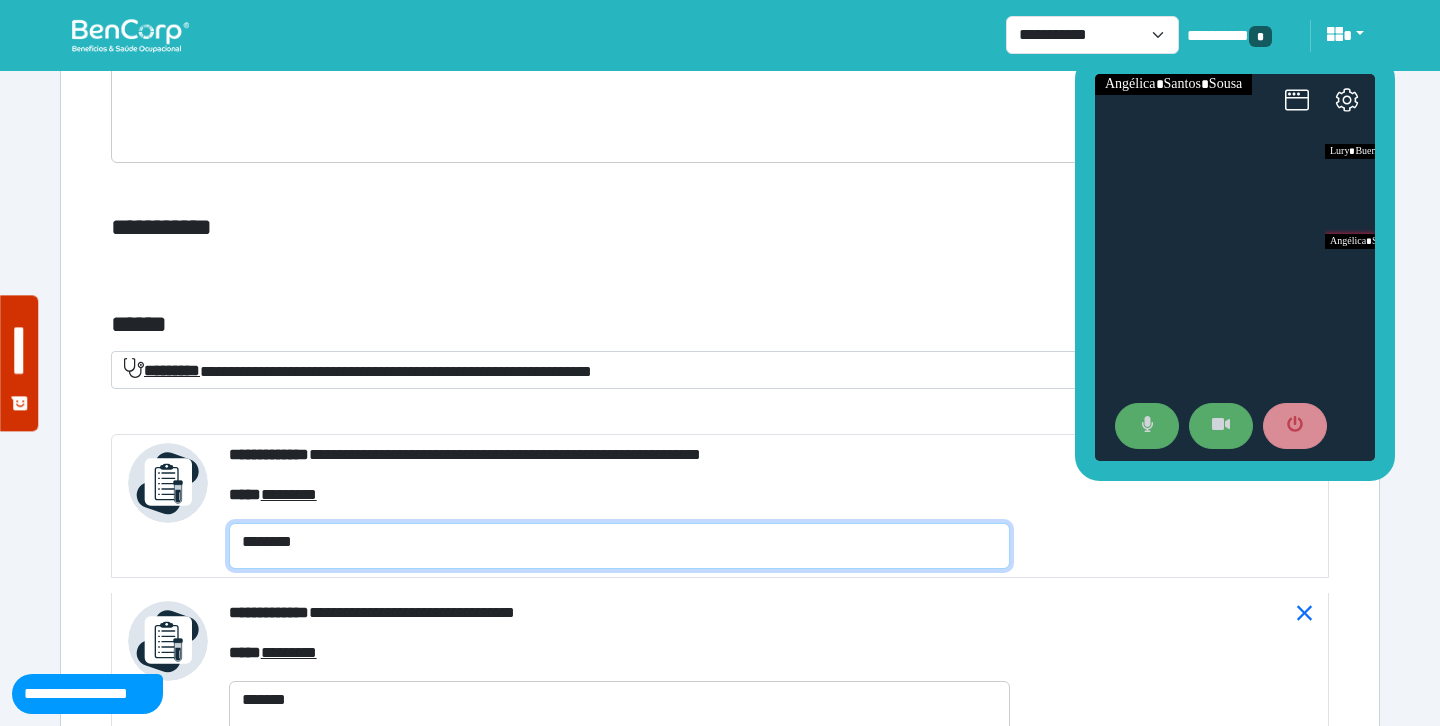 type on "********" 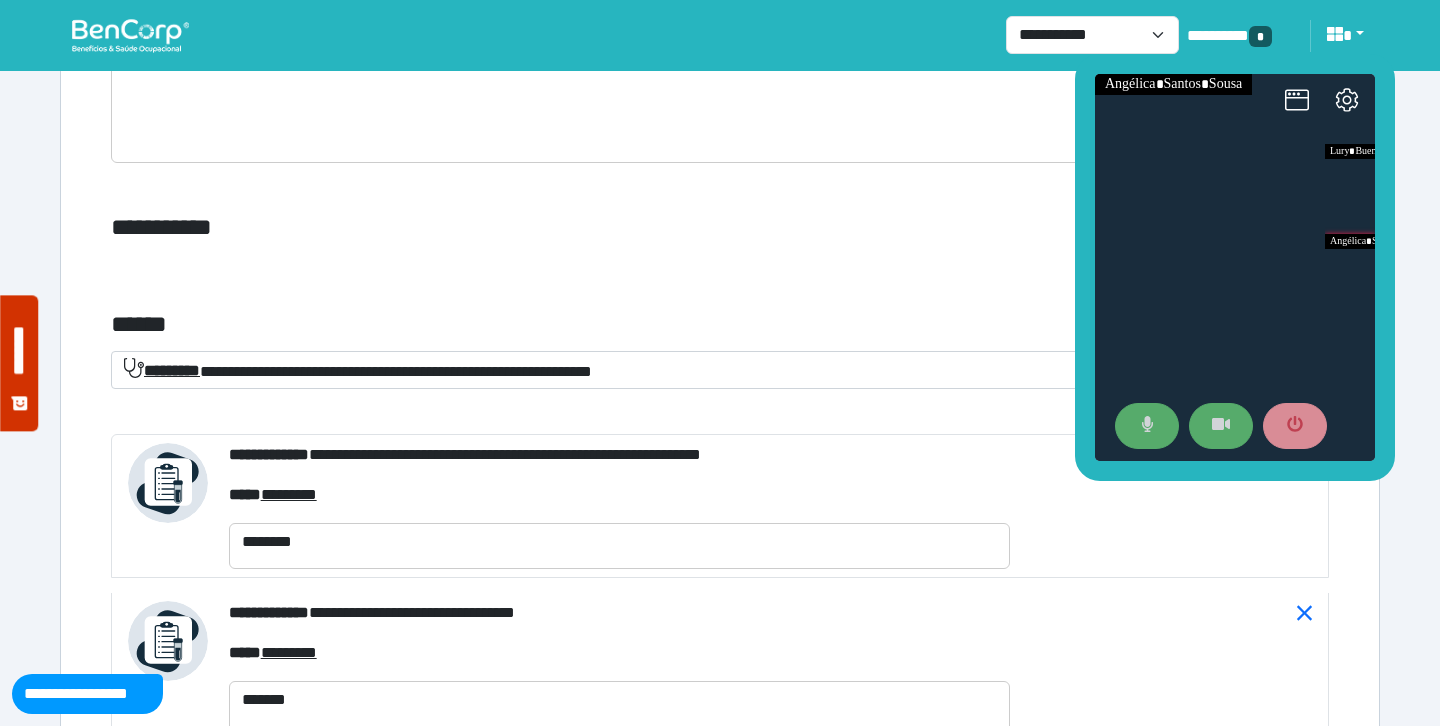 click on "**********" at bounding box center (513, 228) 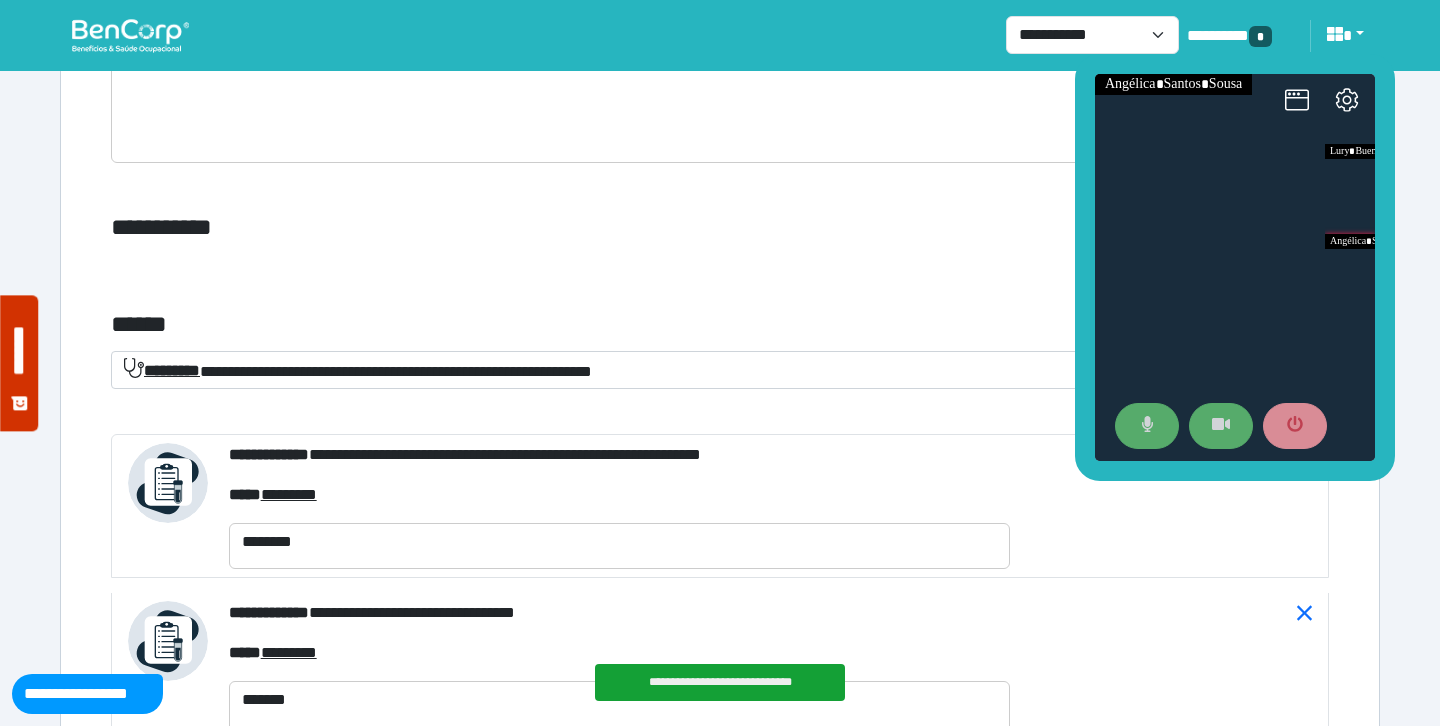 click on "**********" at bounding box center [513, 228] 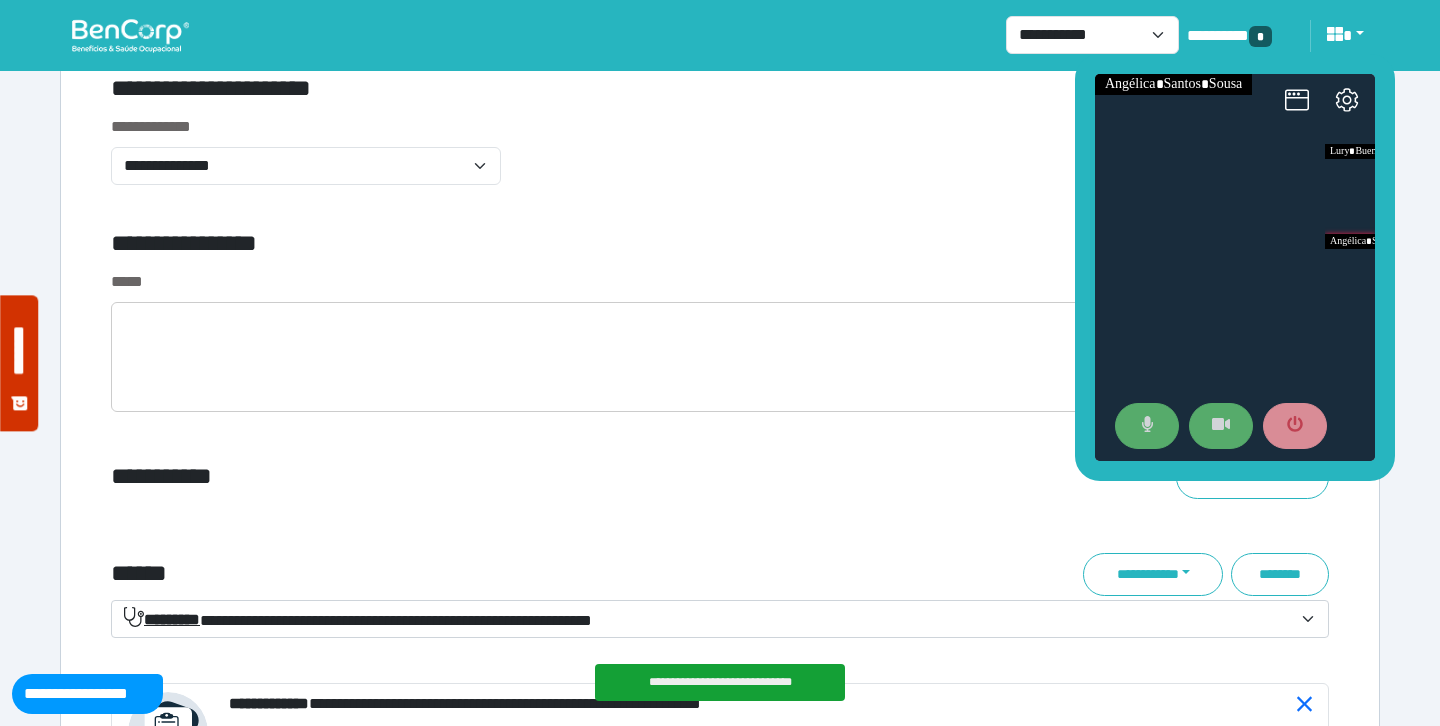 scroll, scrollTop: 7366, scrollLeft: 0, axis: vertical 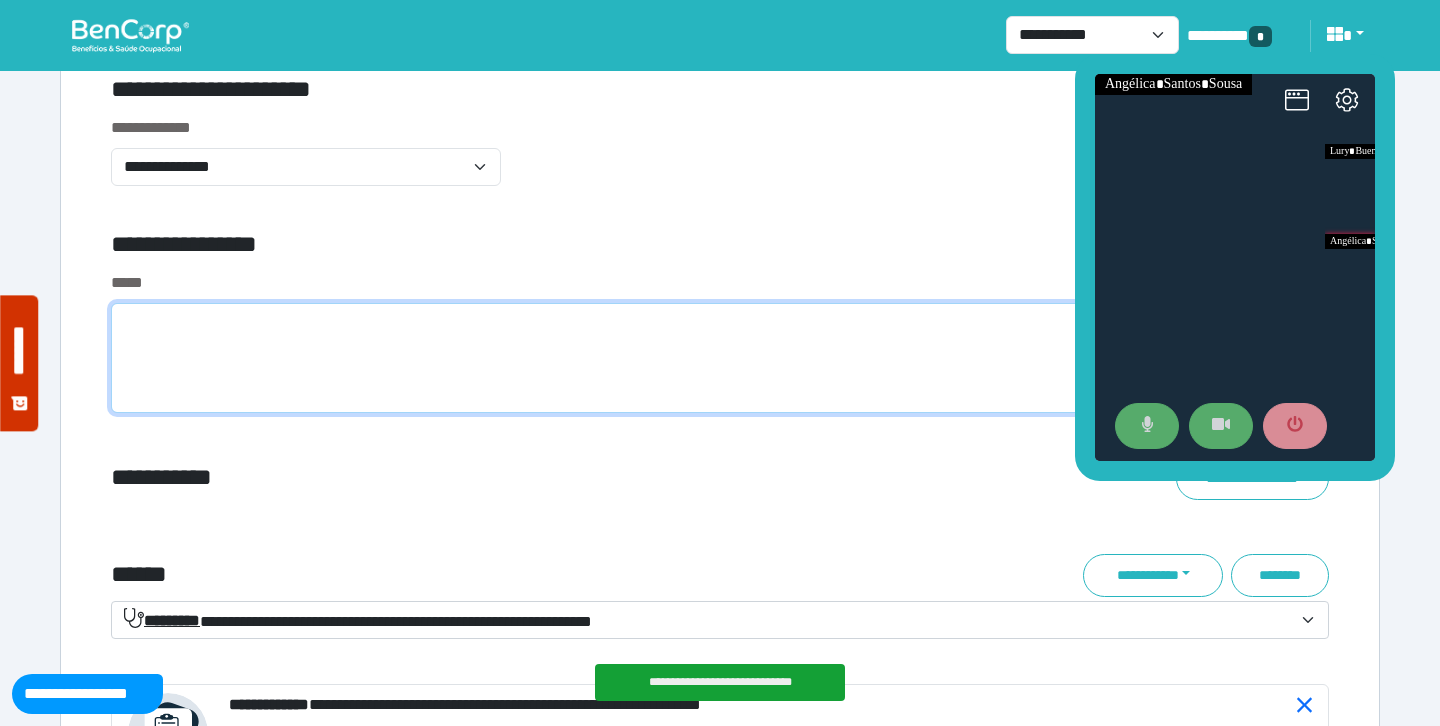 click at bounding box center (720, 358) 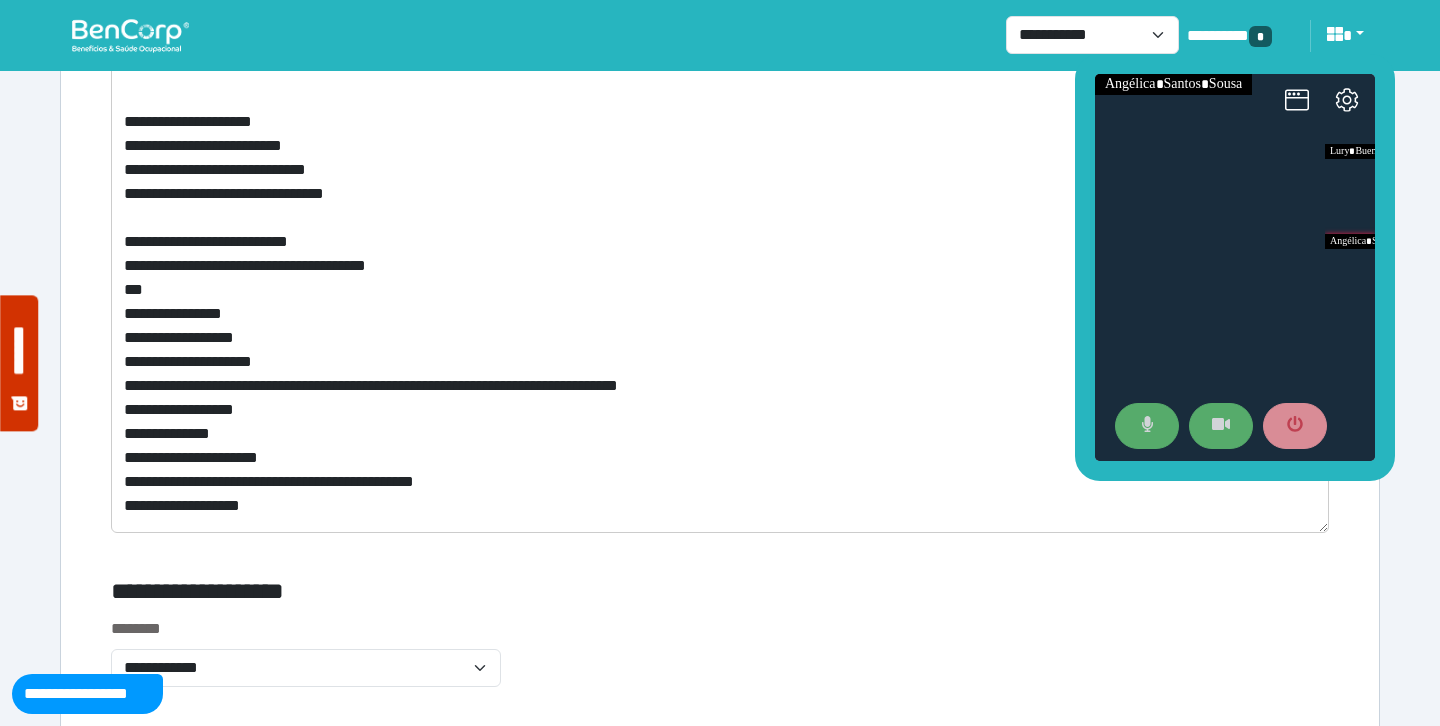 scroll, scrollTop: 11106, scrollLeft: 0, axis: vertical 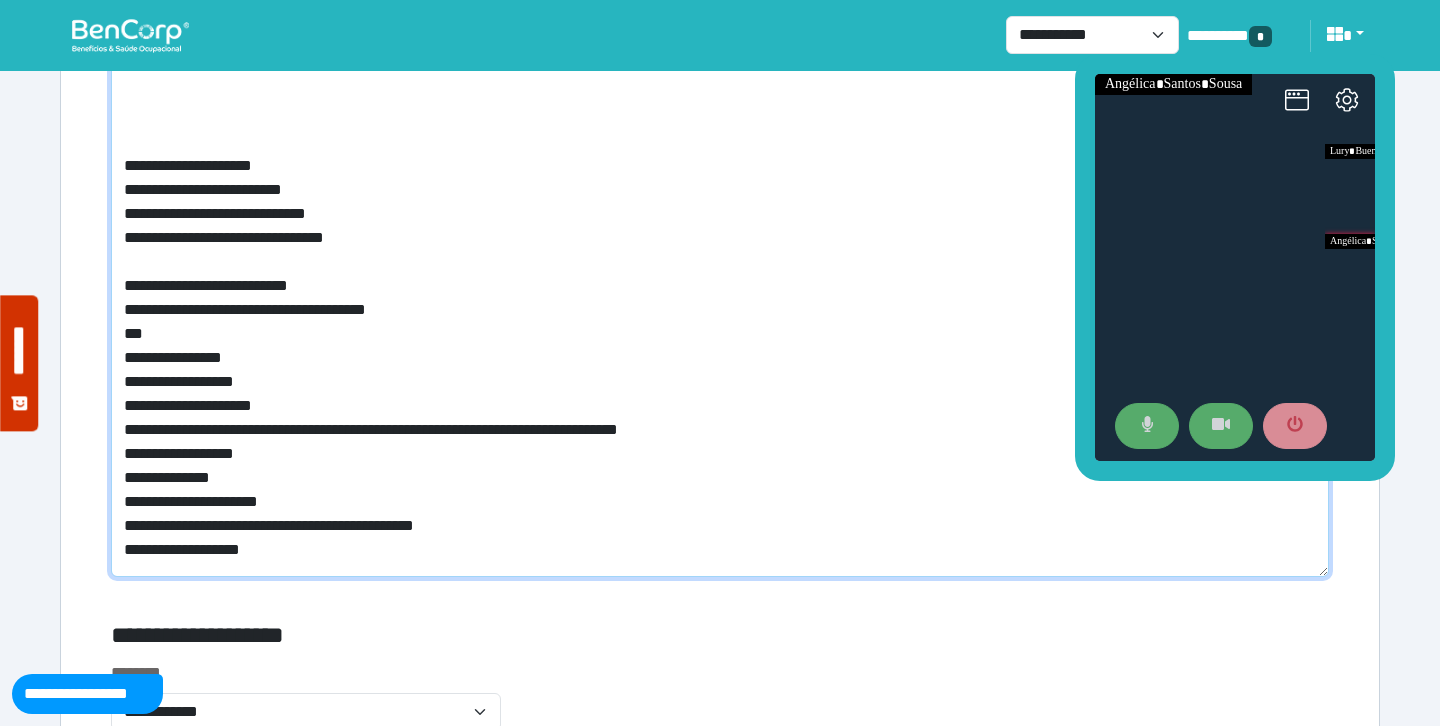 click on "**********" at bounding box center (720, 302) 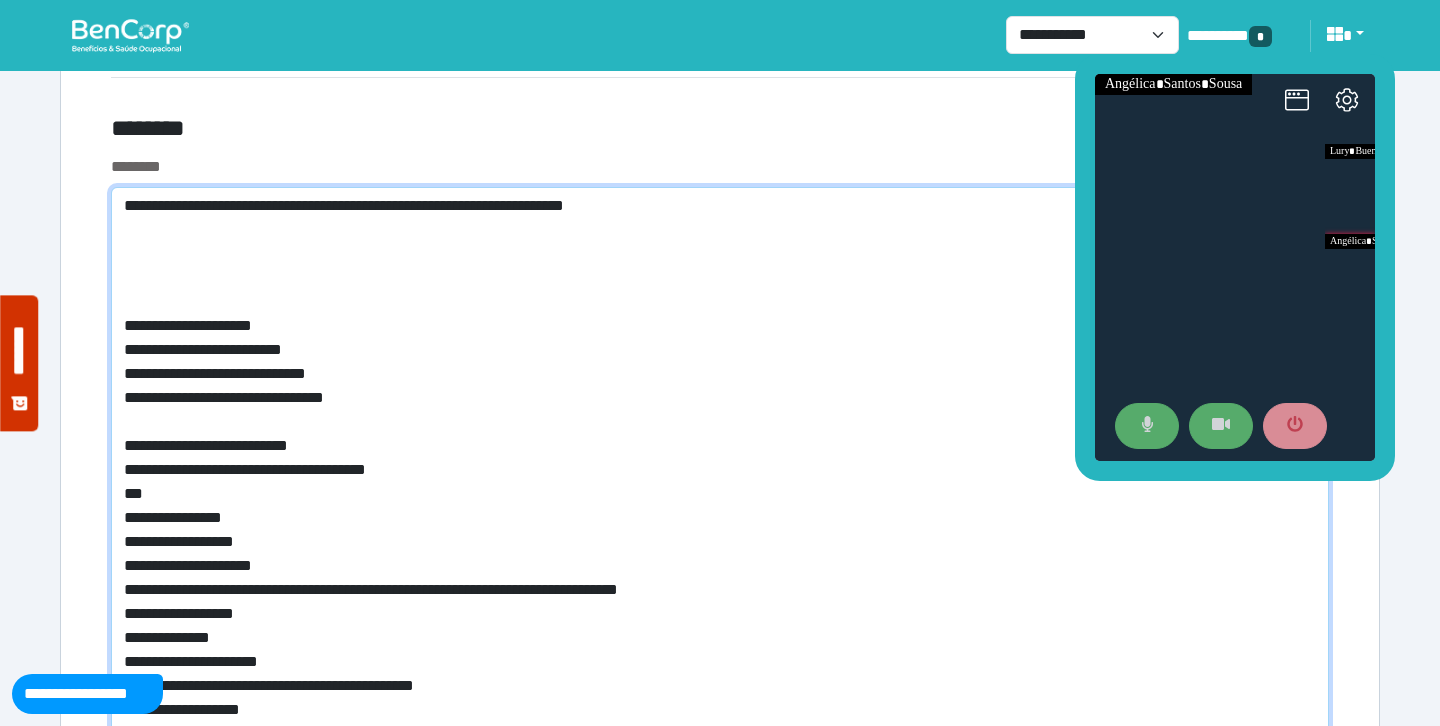 scroll, scrollTop: 10952, scrollLeft: 0, axis: vertical 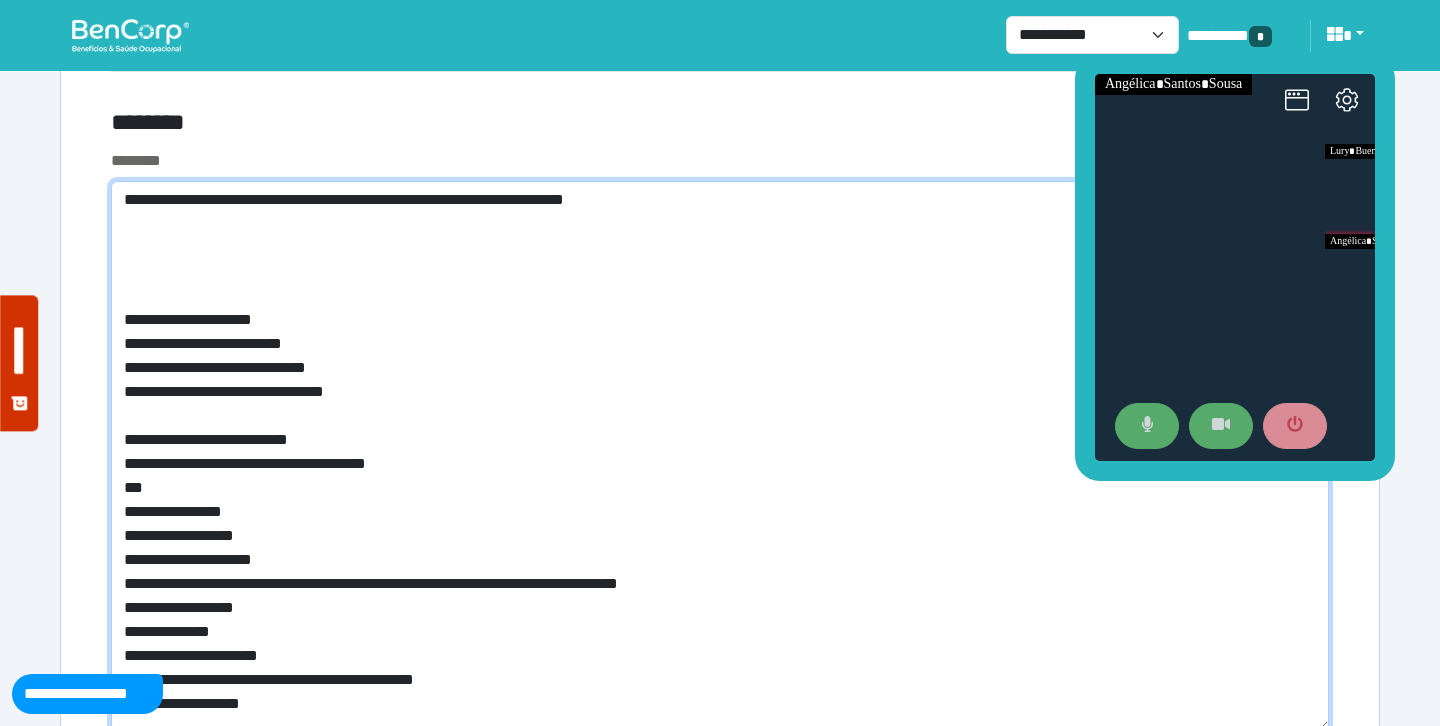 click on "**********" at bounding box center [720, 456] 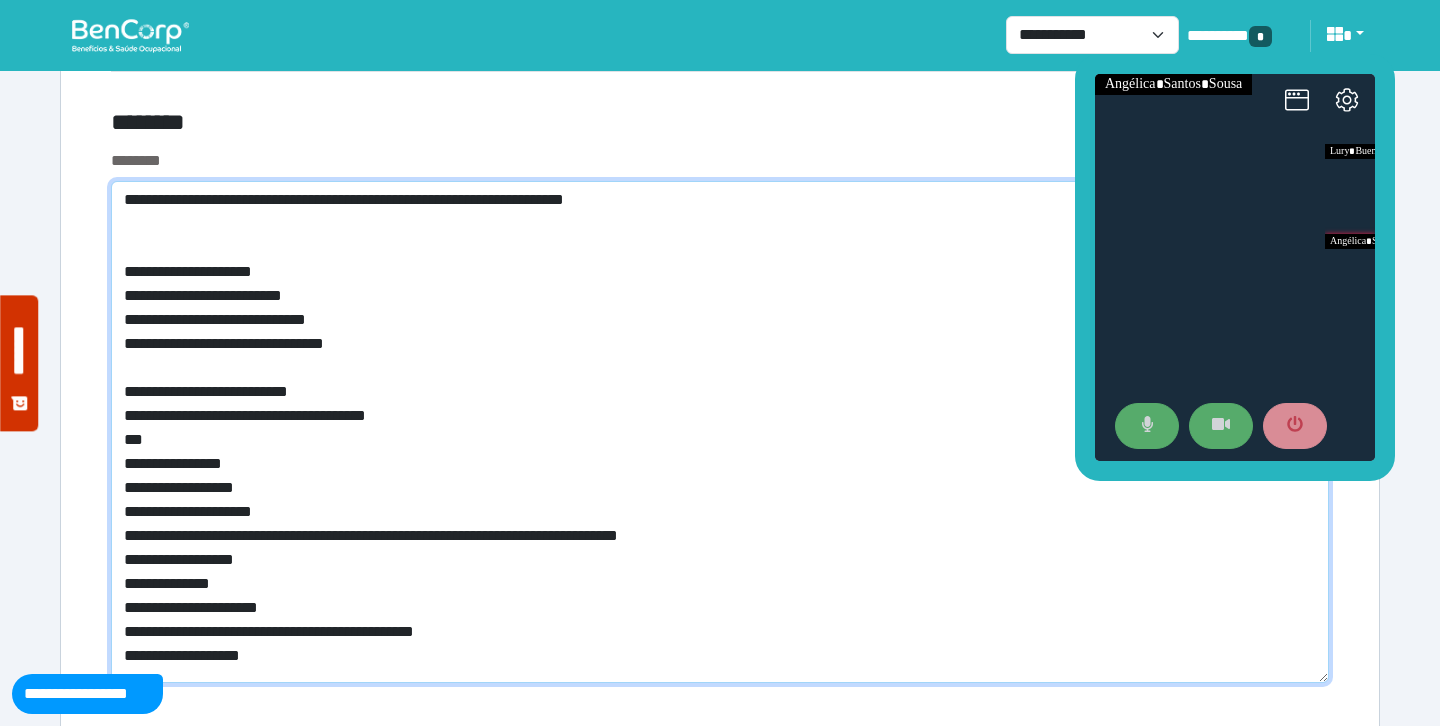 click on "**********" at bounding box center (720, 432) 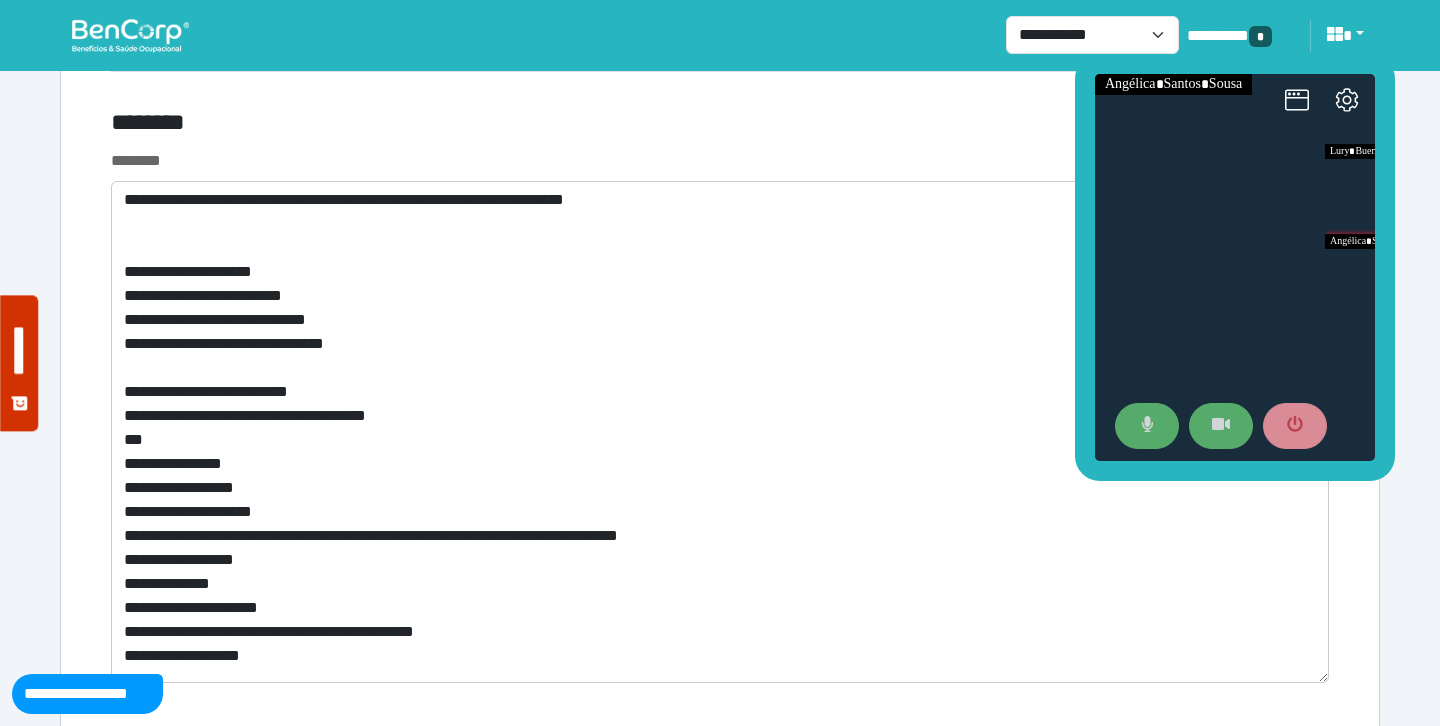 click on "**********" at bounding box center (720, 407) 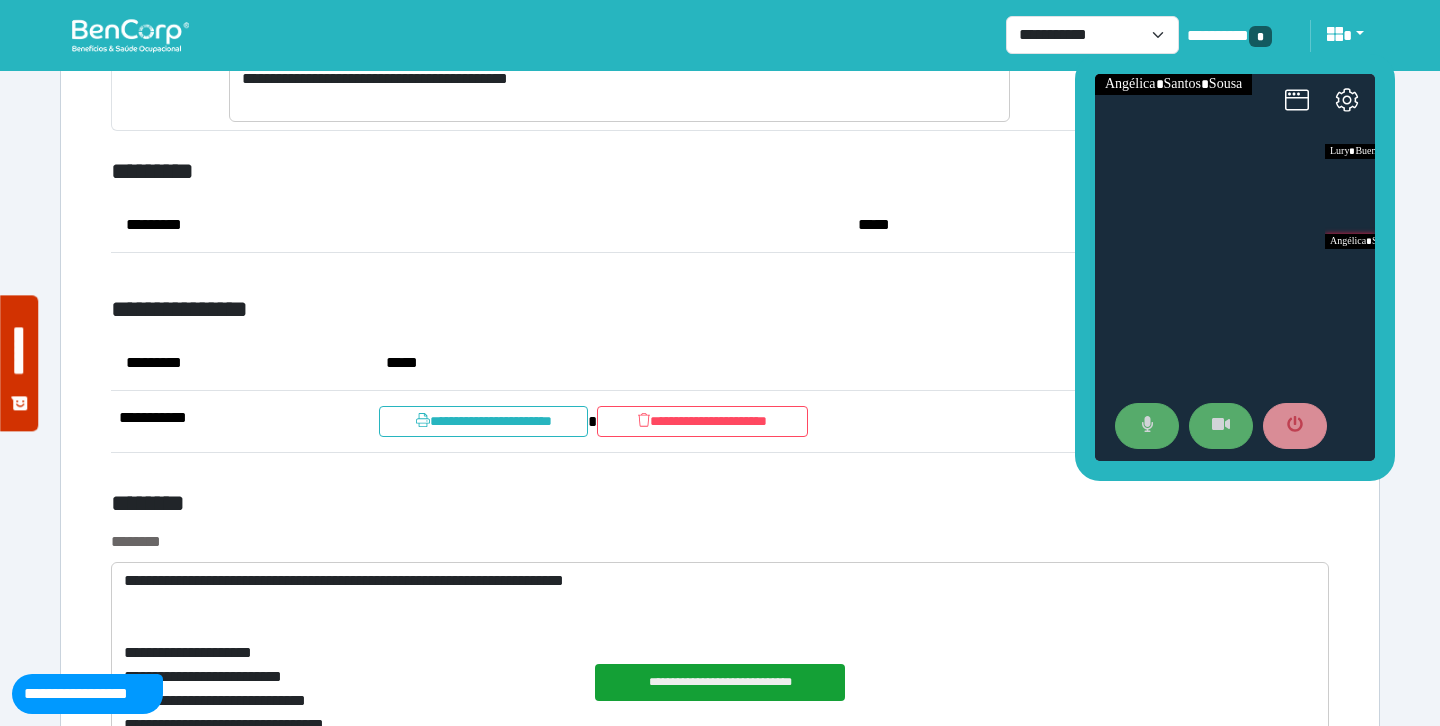 scroll, scrollTop: 10569, scrollLeft: 0, axis: vertical 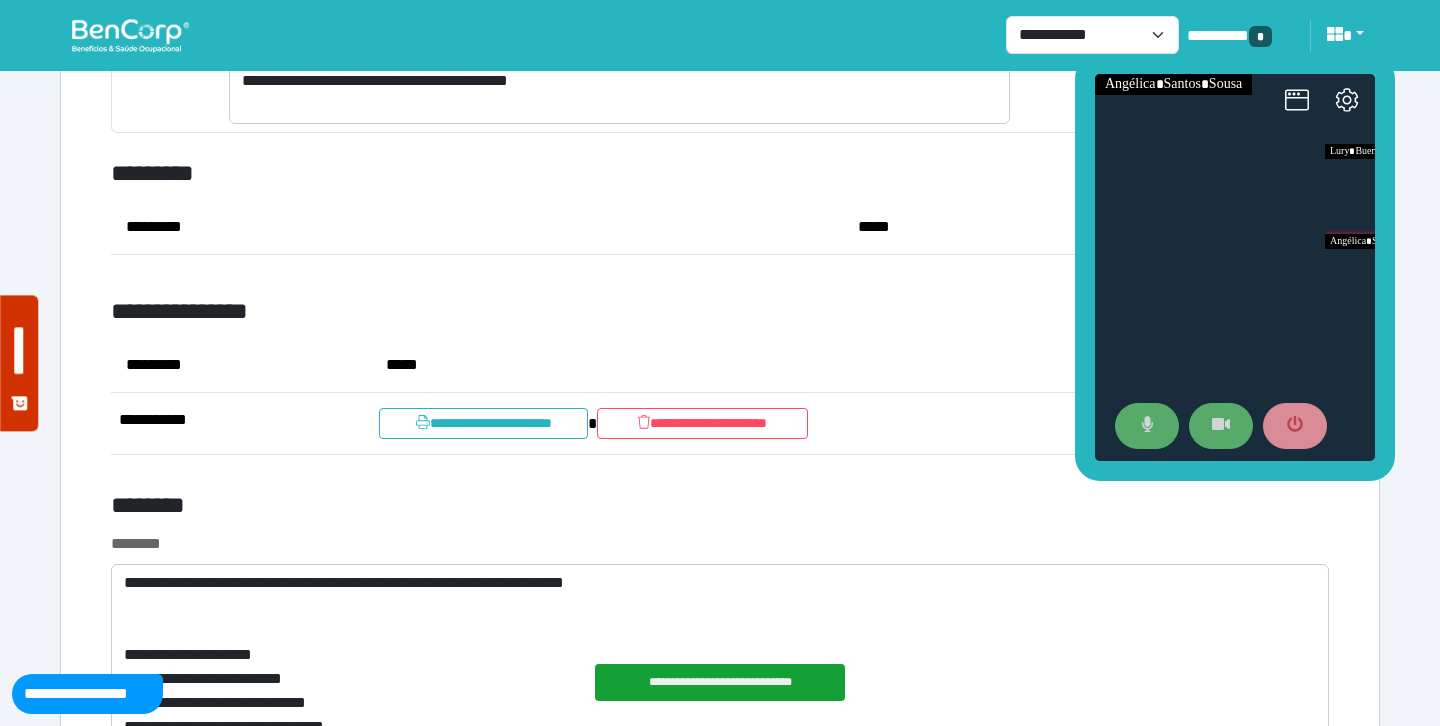 click on "*********" at bounding box center [477, 227] 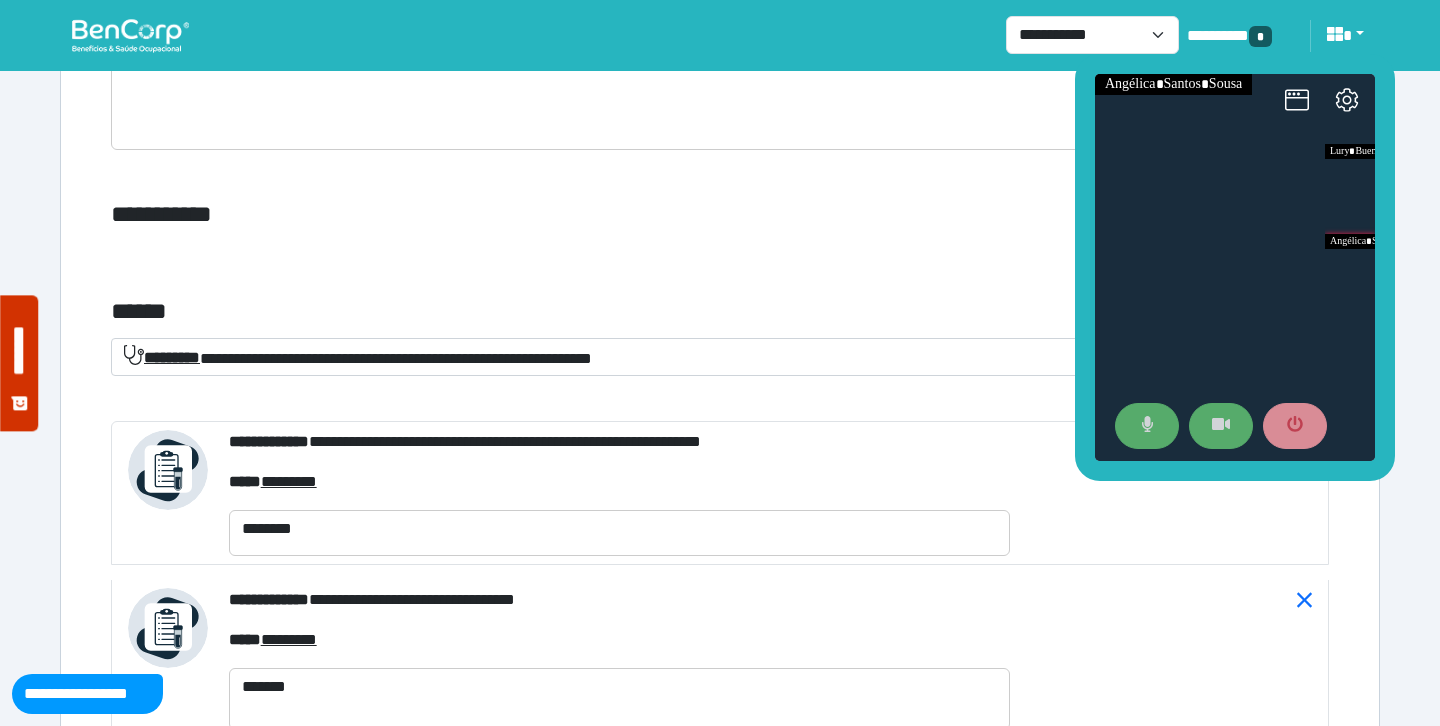 scroll, scrollTop: 7694, scrollLeft: 0, axis: vertical 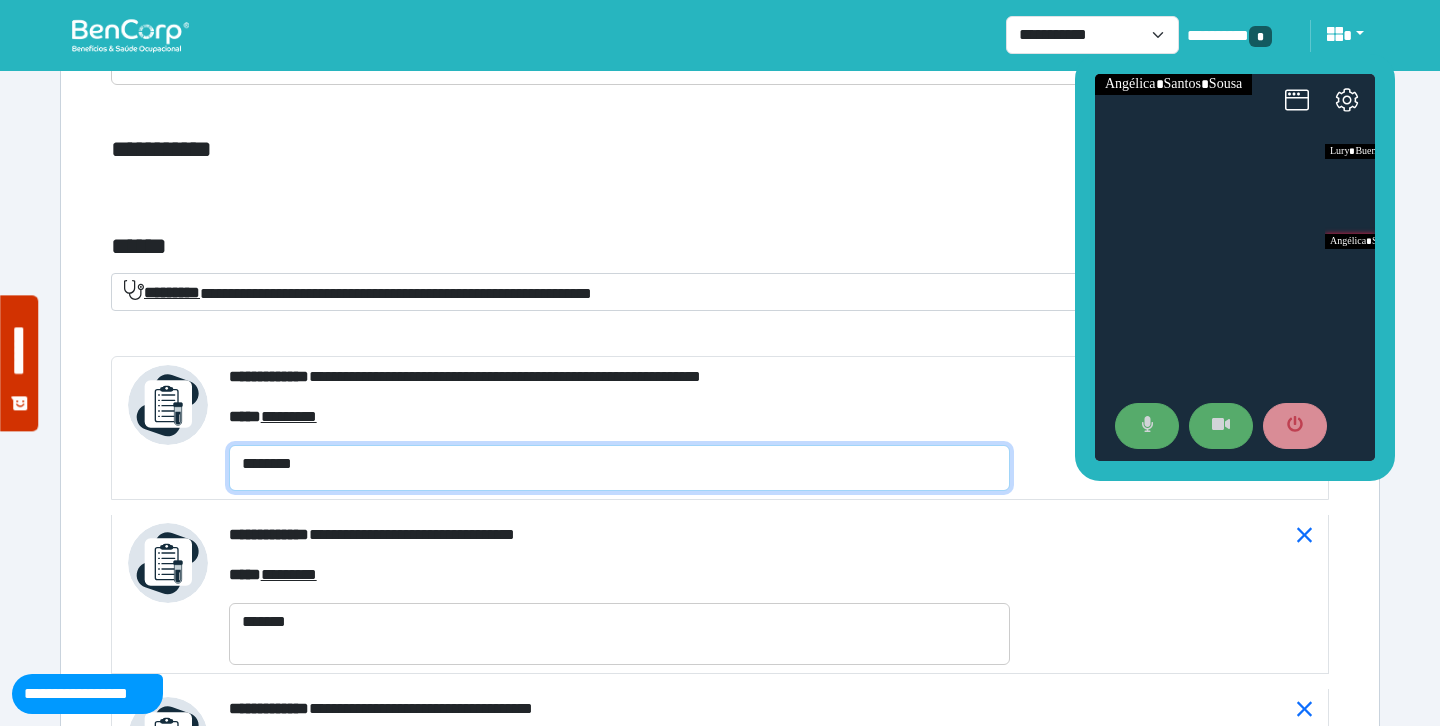 click on "********" at bounding box center [619, 468] 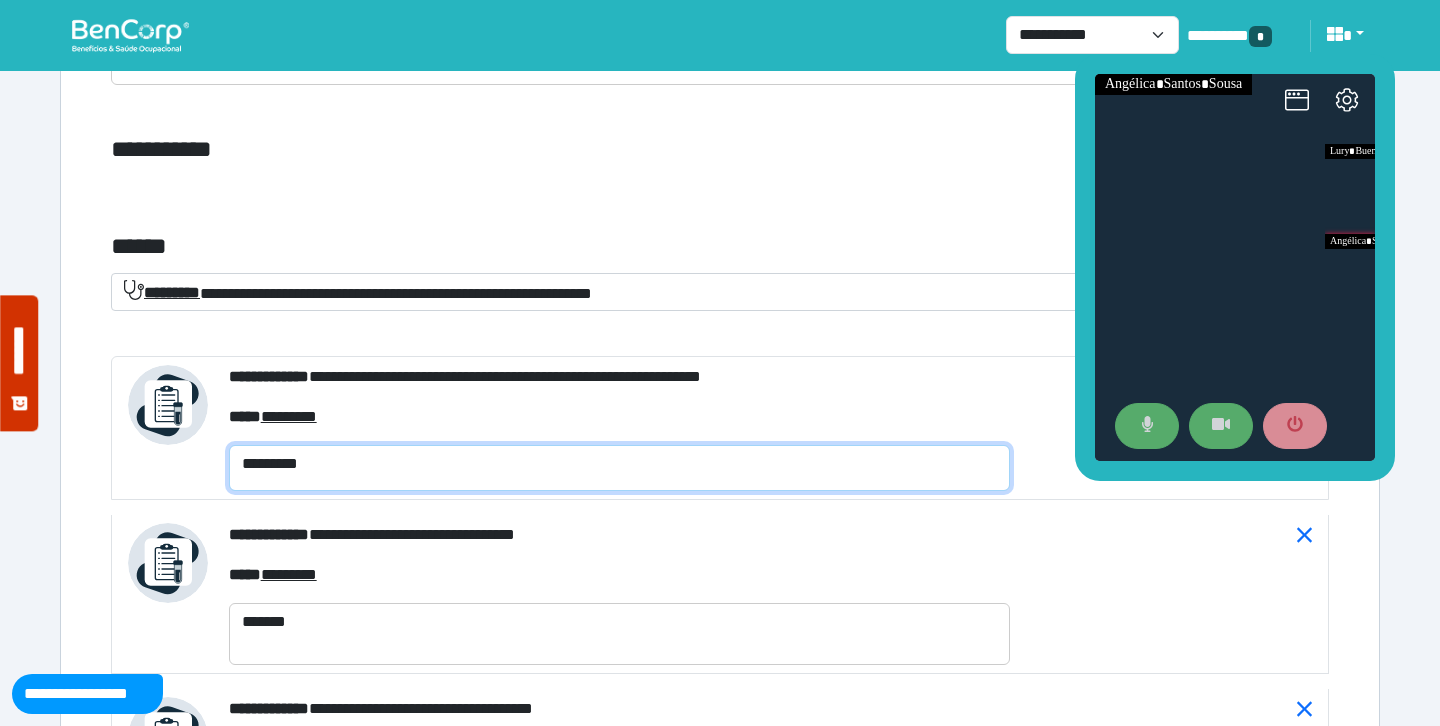 scroll, scrollTop: 0, scrollLeft: 0, axis: both 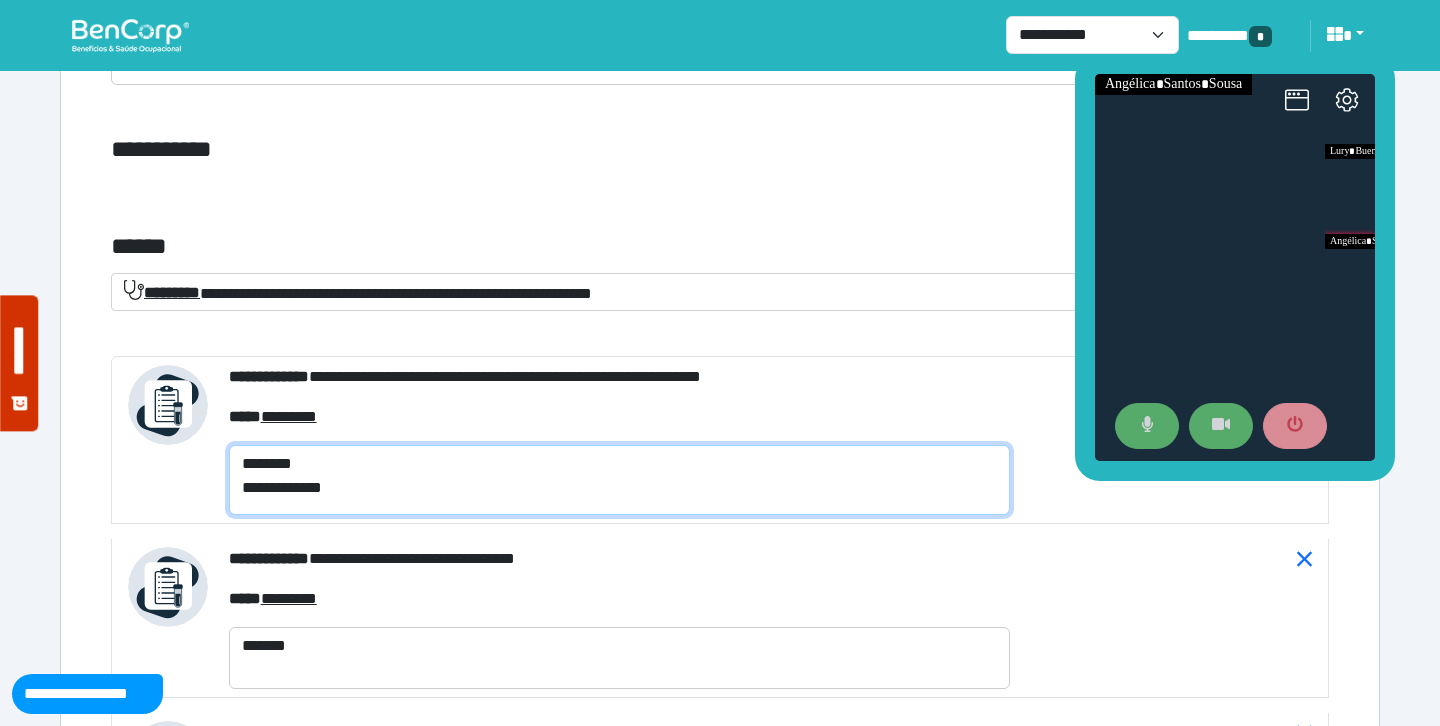 type on "**********" 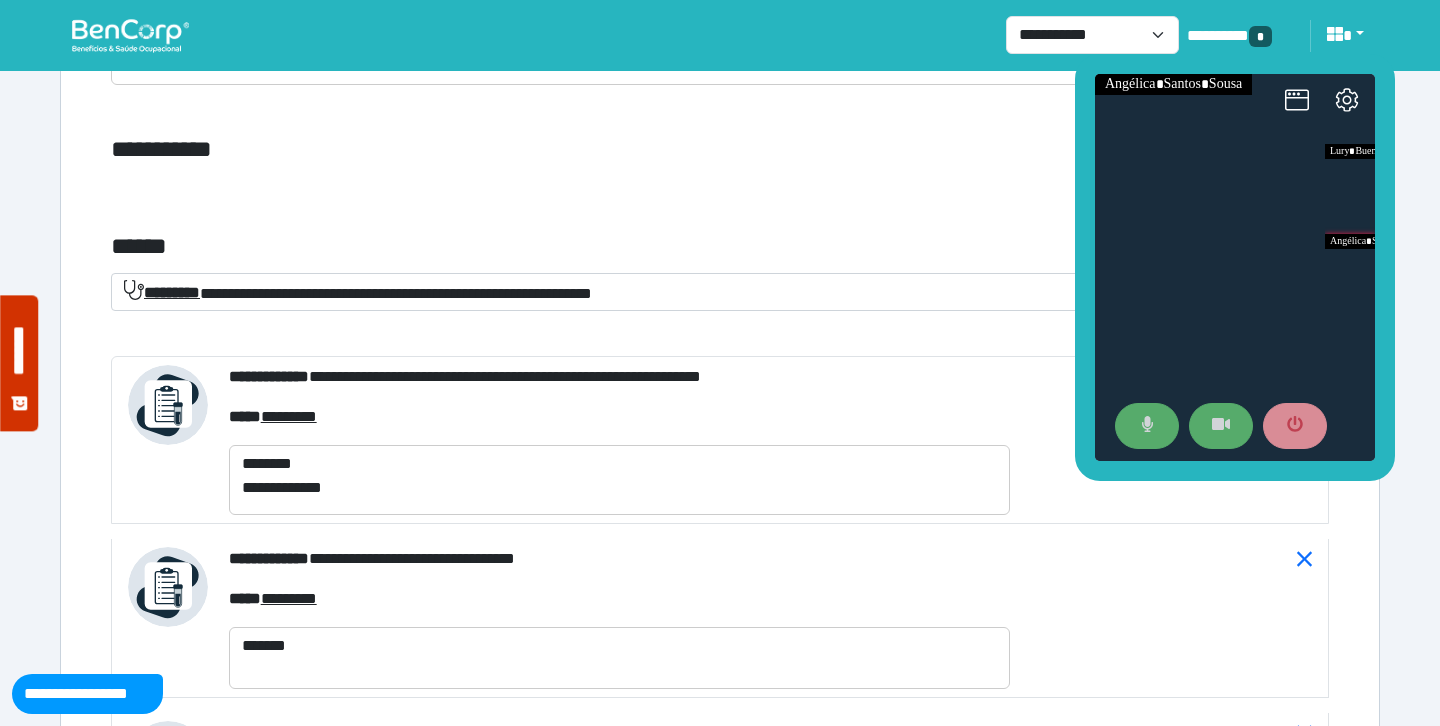 click on "**********" at bounding box center [513, 150] 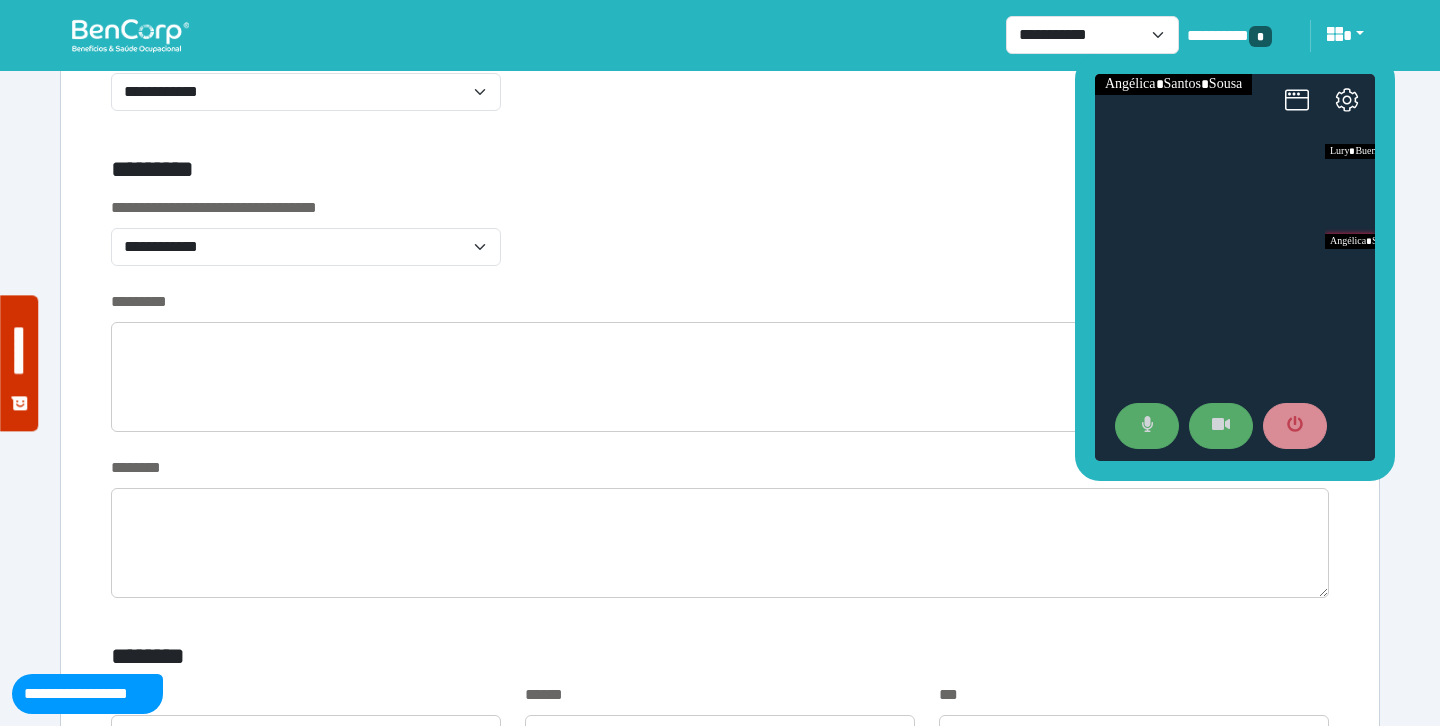 scroll, scrollTop: 754, scrollLeft: 0, axis: vertical 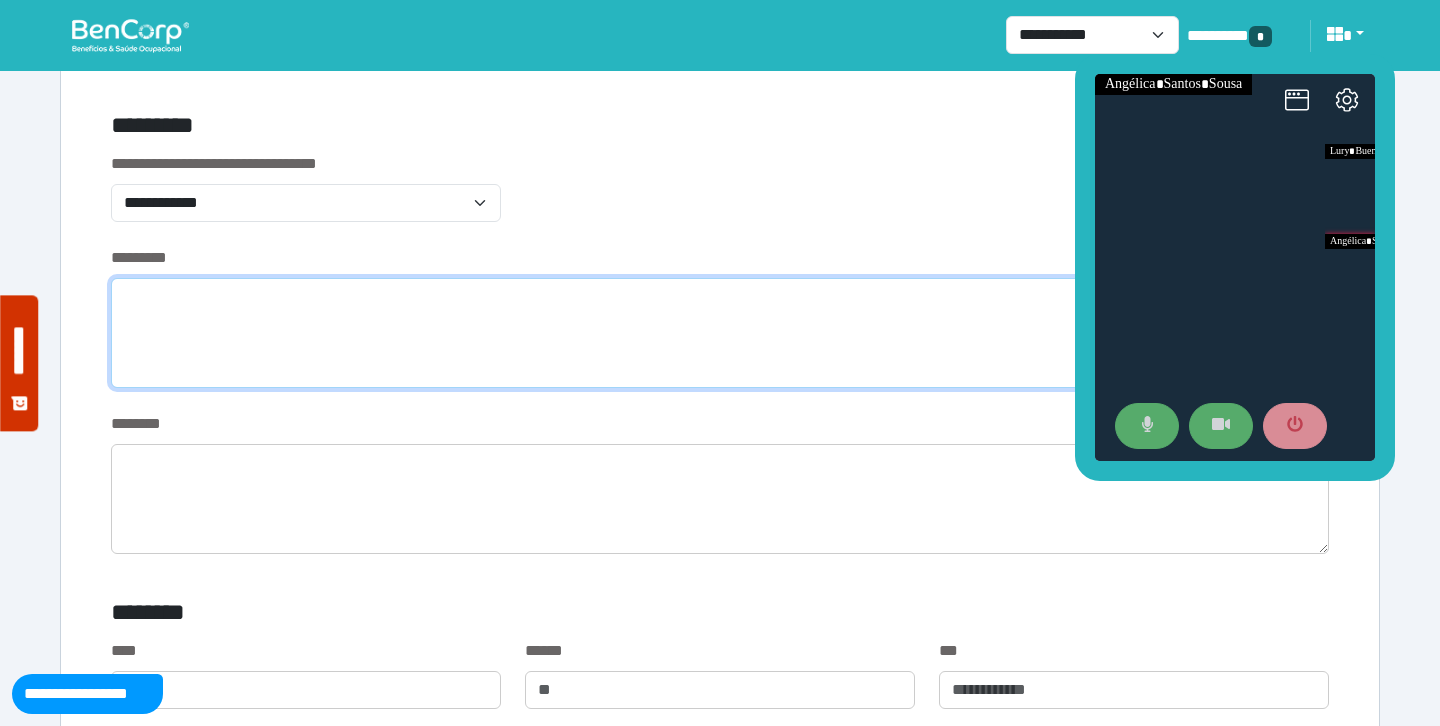 click at bounding box center [720, 333] 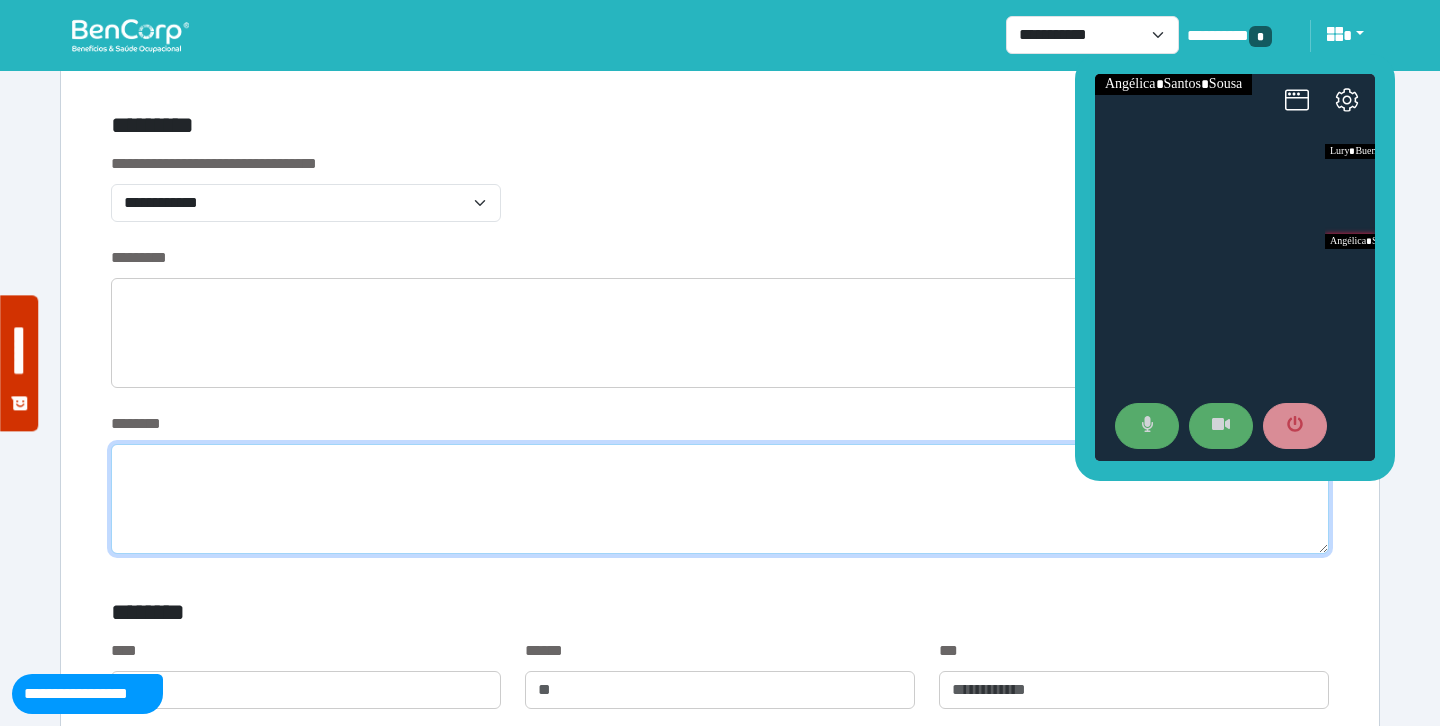click at bounding box center (720, 499) 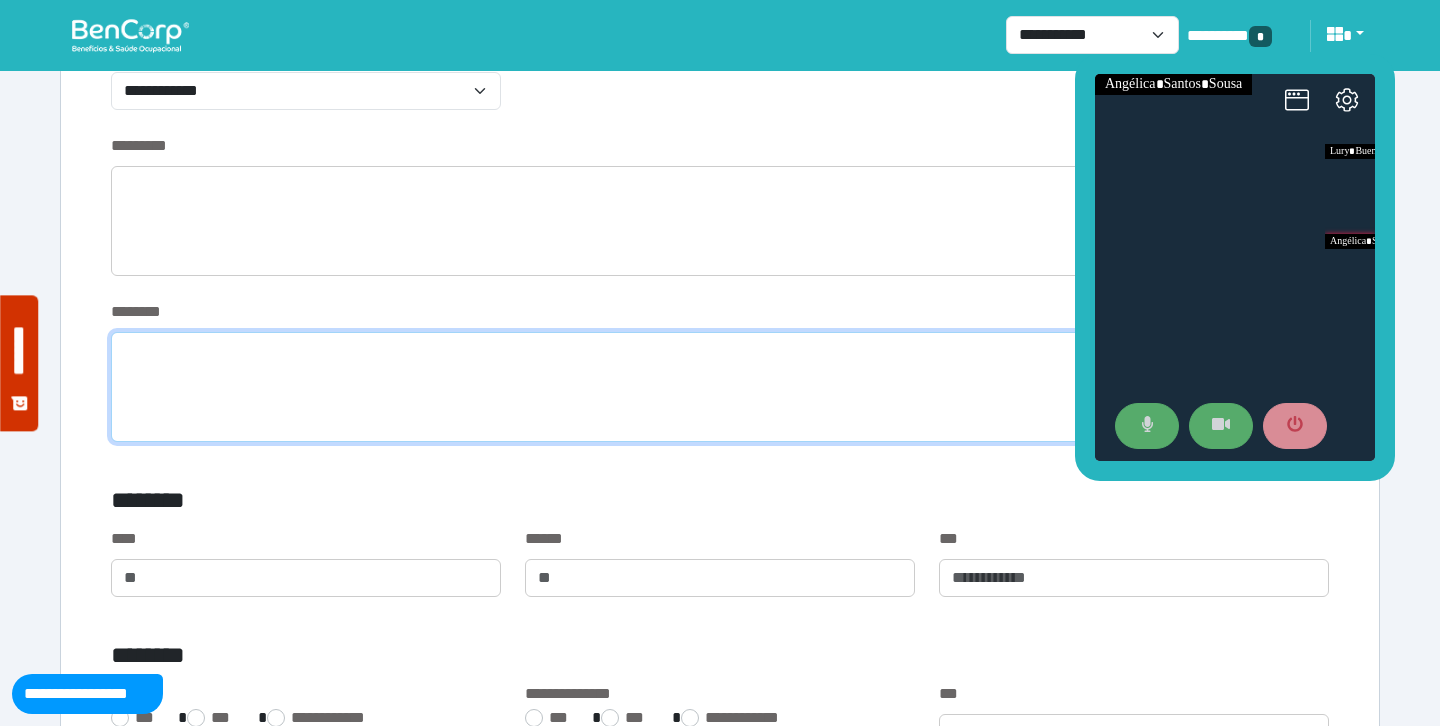 scroll, scrollTop: 876, scrollLeft: 0, axis: vertical 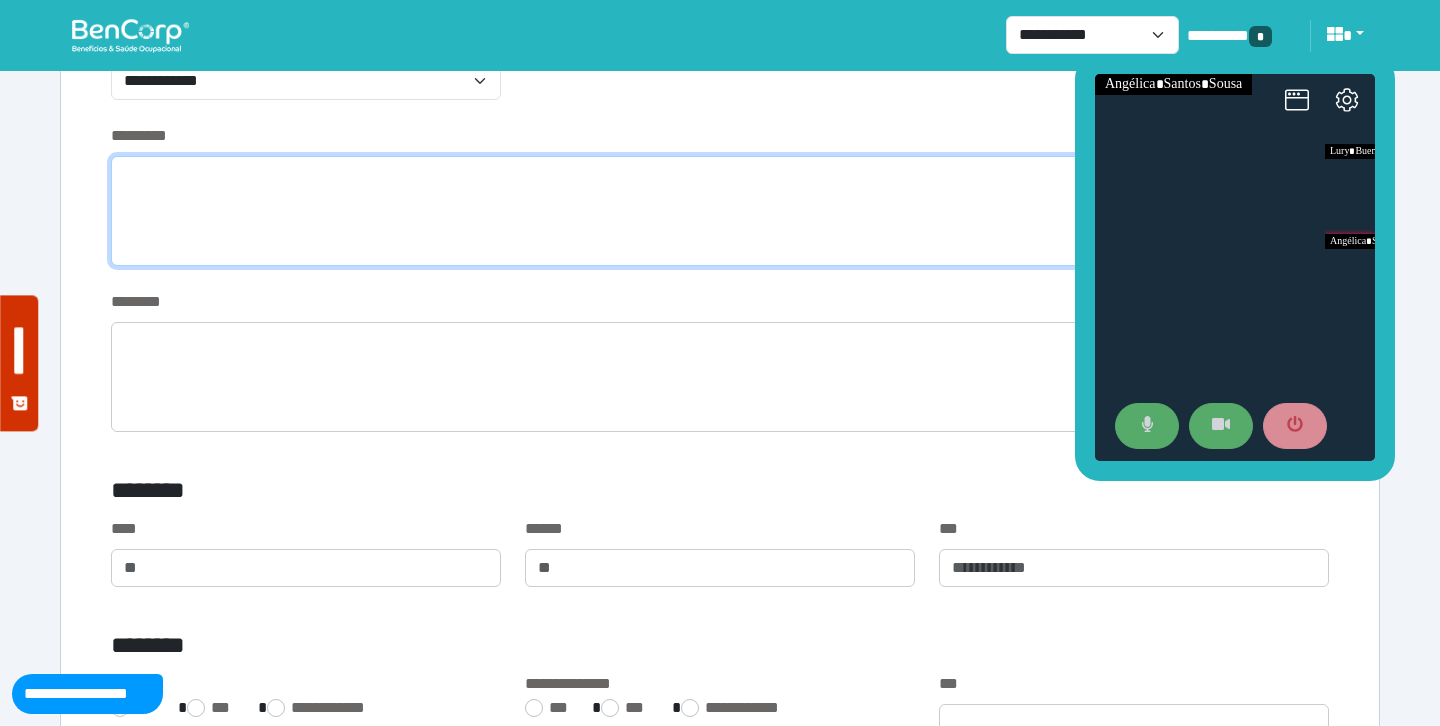 click at bounding box center [720, 211] 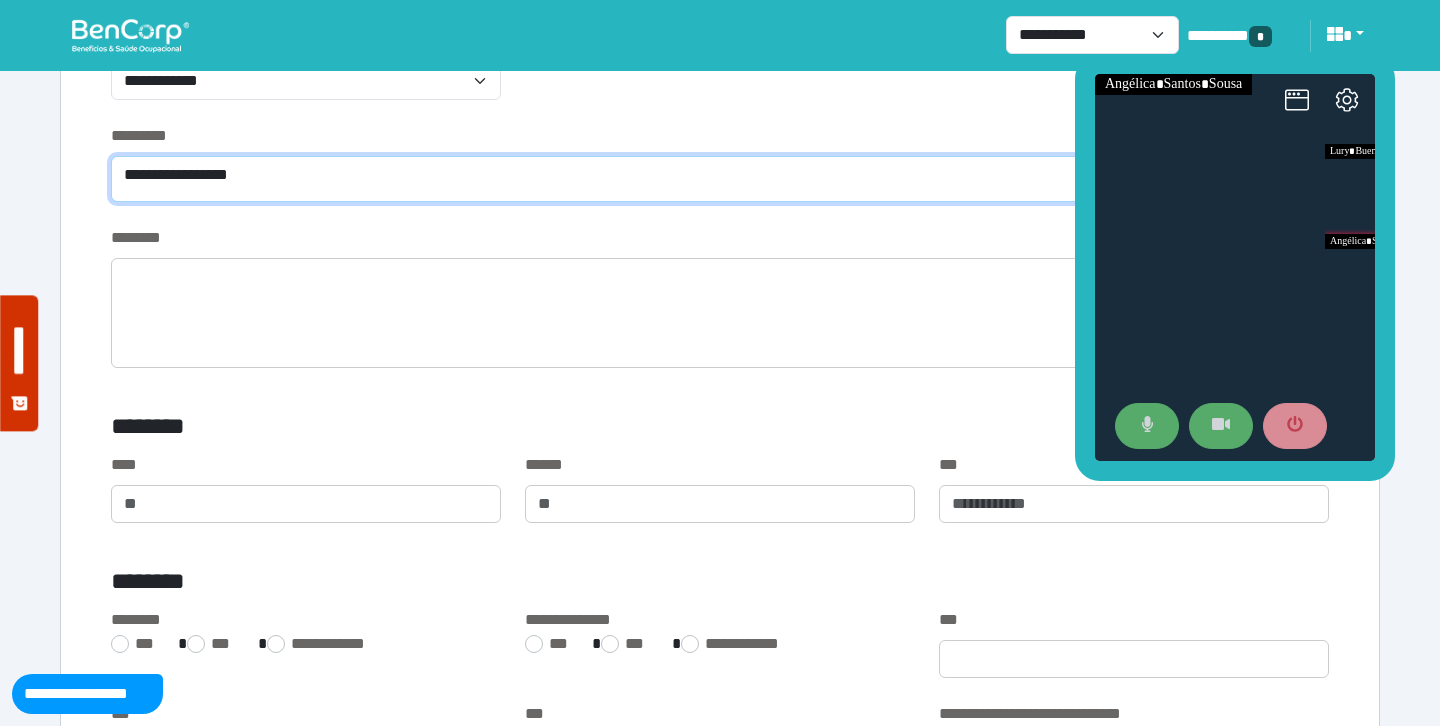 type on "**********" 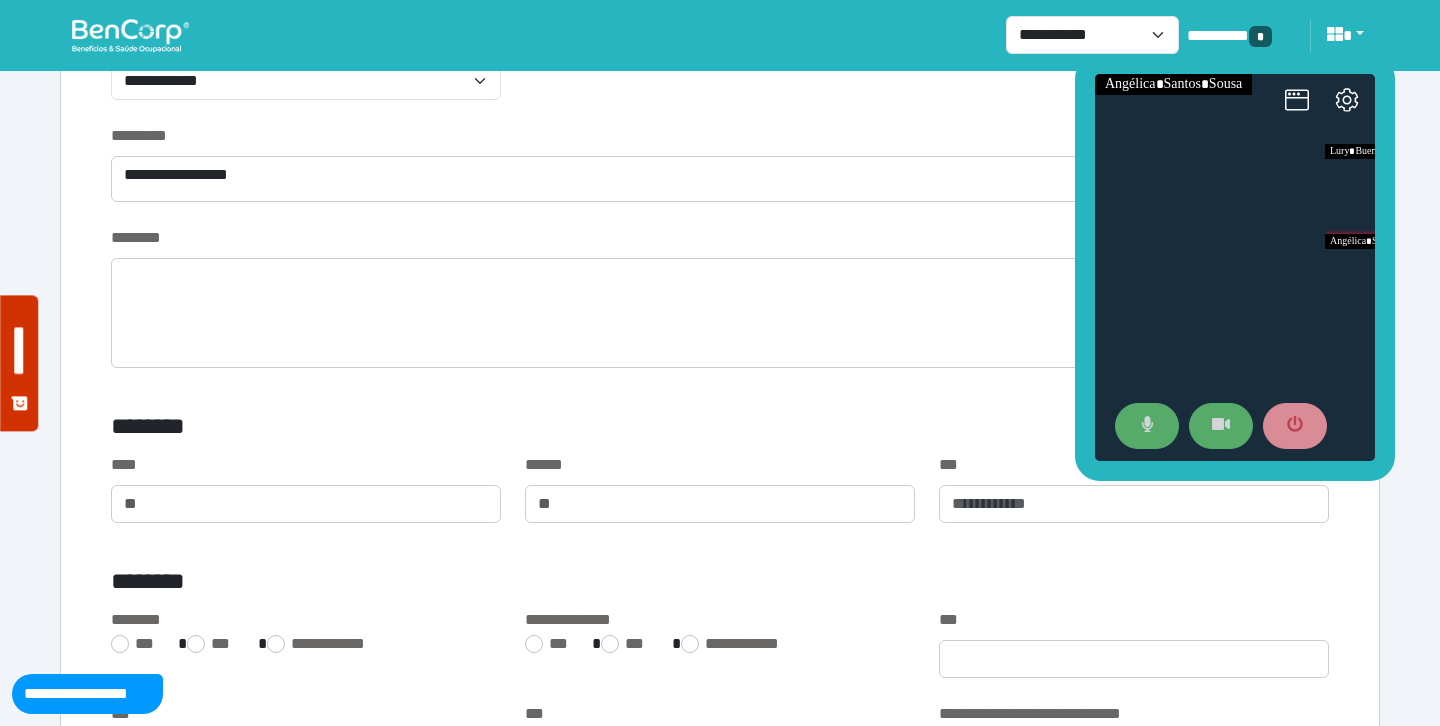 click on "**********" at bounding box center (720, 77) 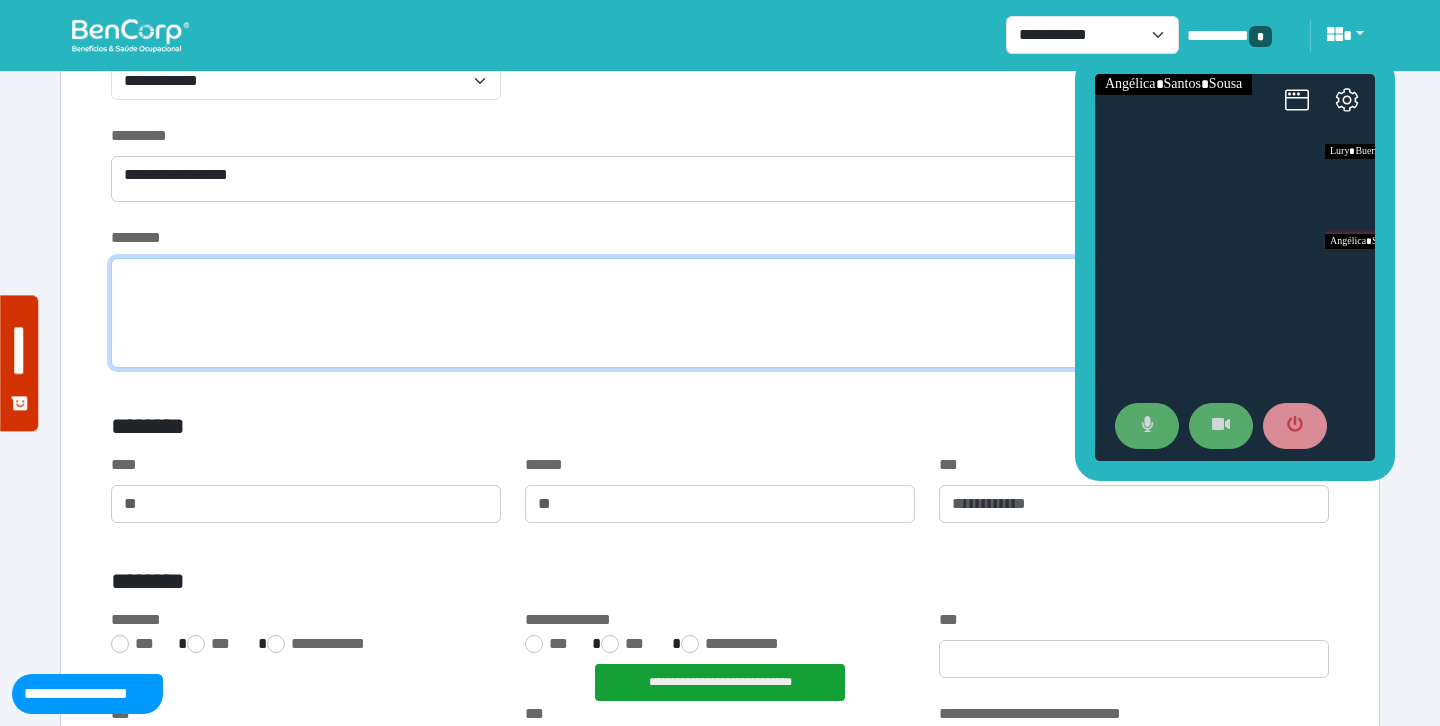 click at bounding box center (720, 313) 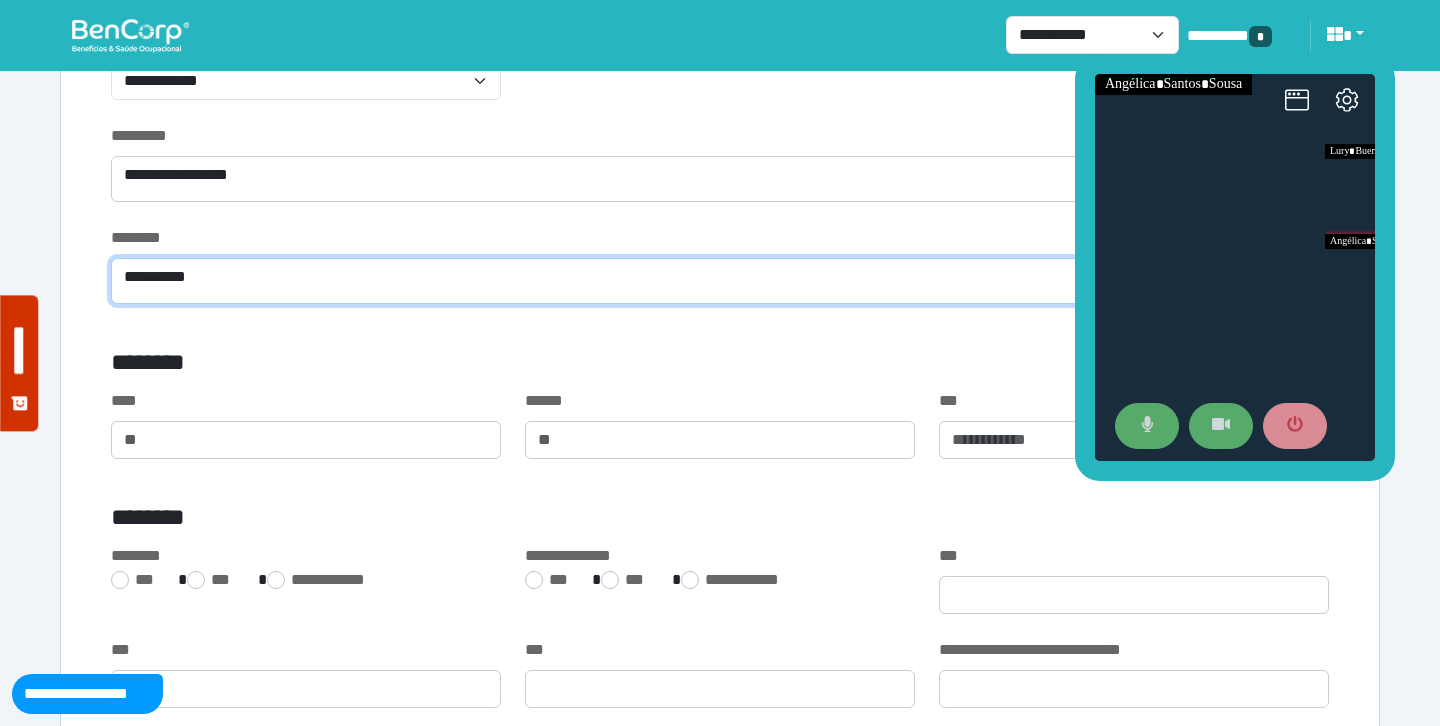 type on "**********" 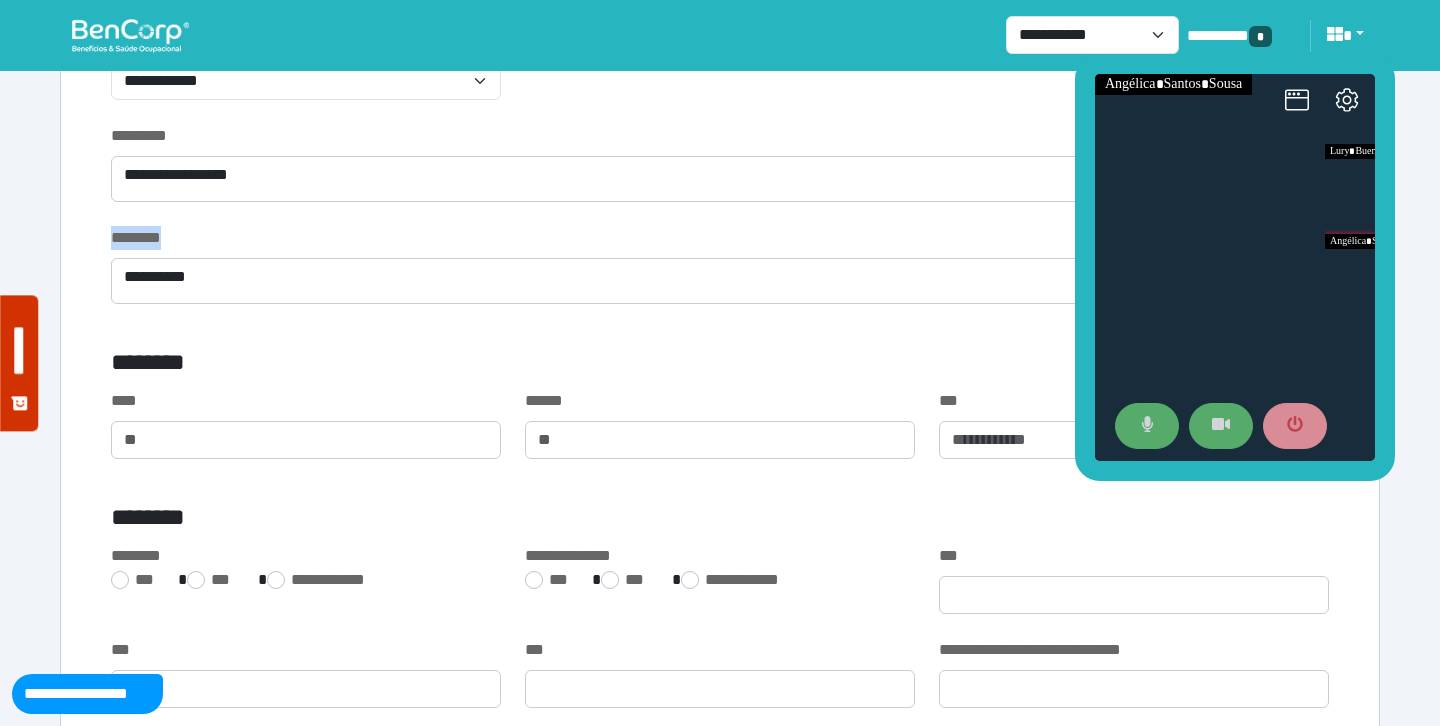 click on "********" at bounding box center (720, 238) 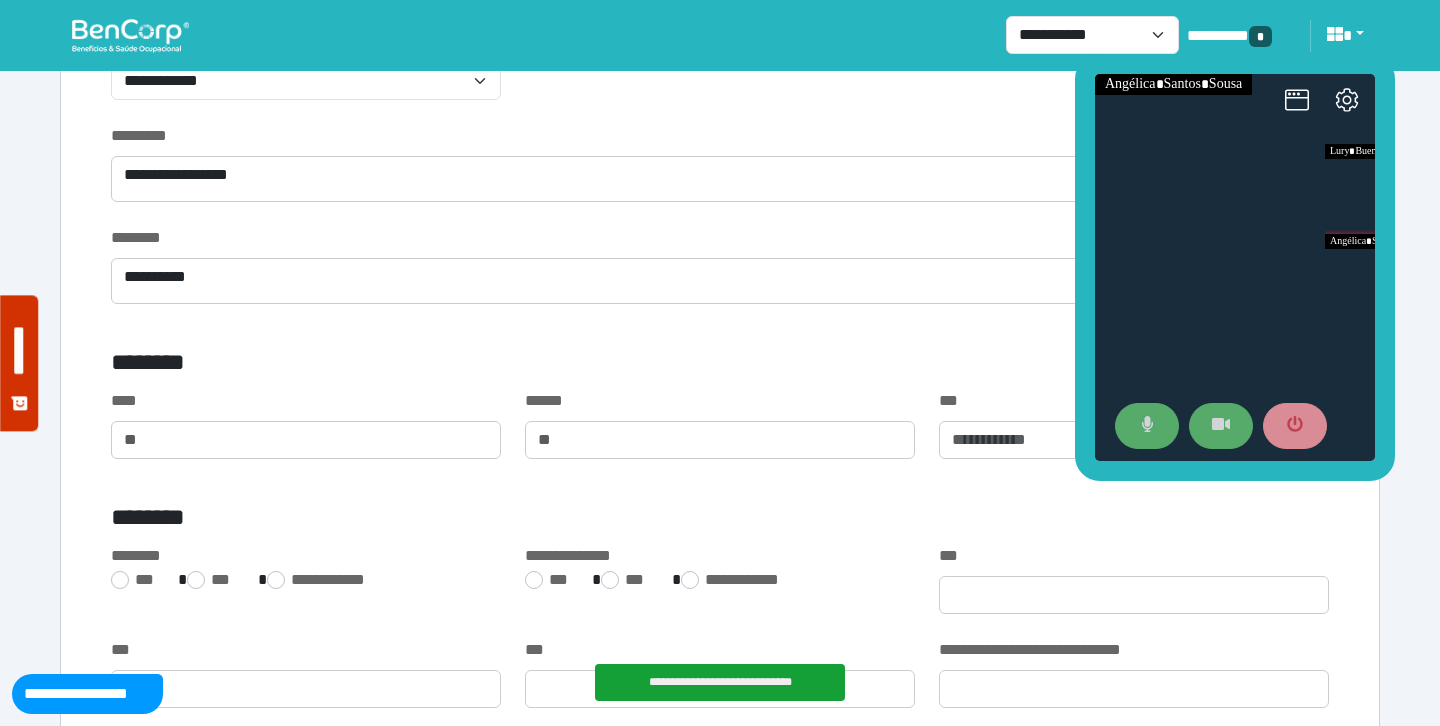 click on "**********" at bounding box center (720, 77) 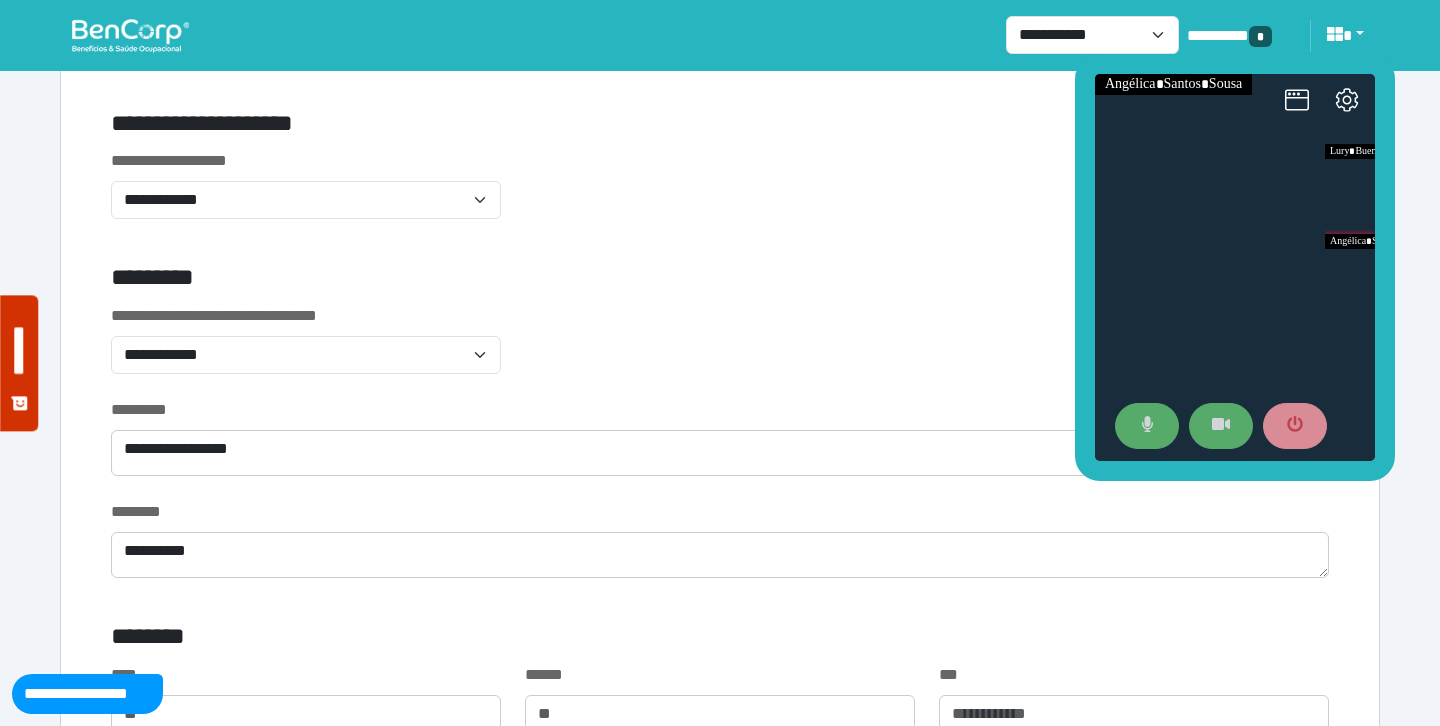 scroll, scrollTop: 0, scrollLeft: 0, axis: both 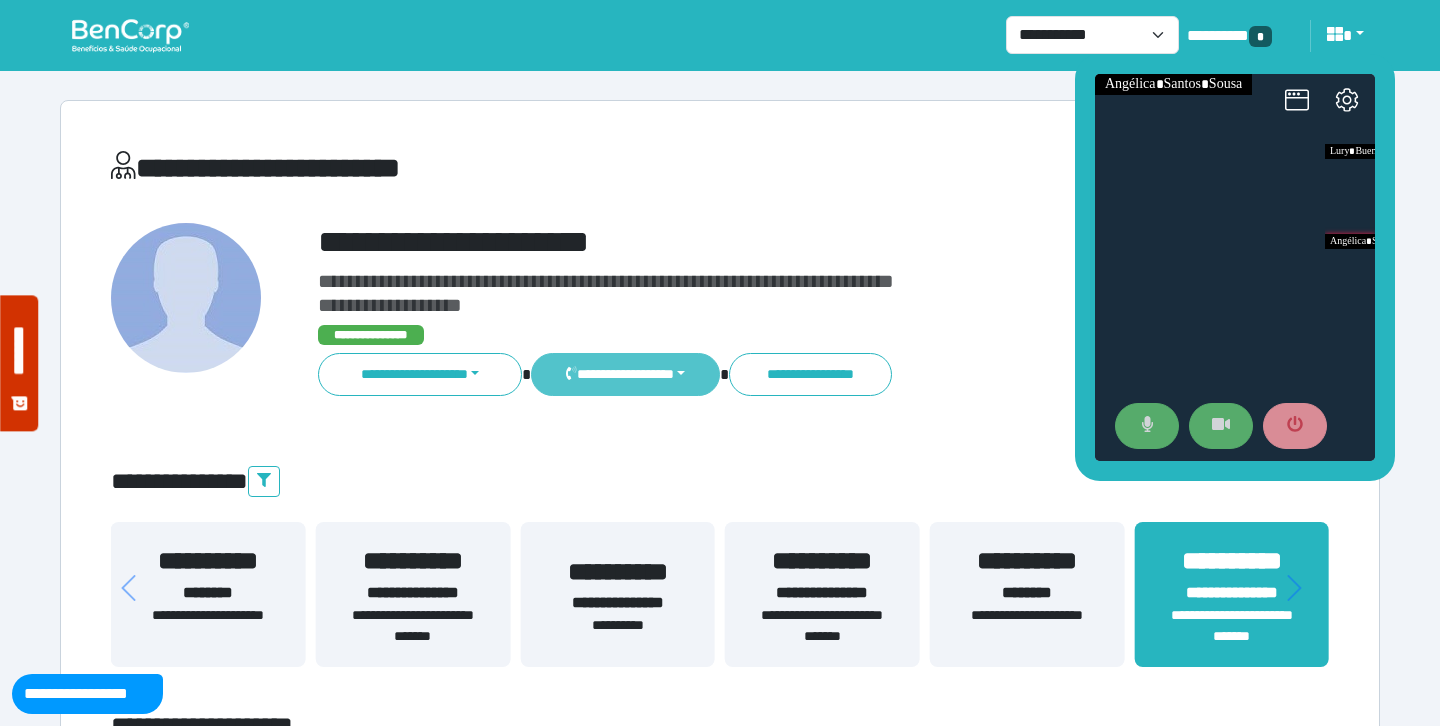 click on "**********" at bounding box center [625, 374] 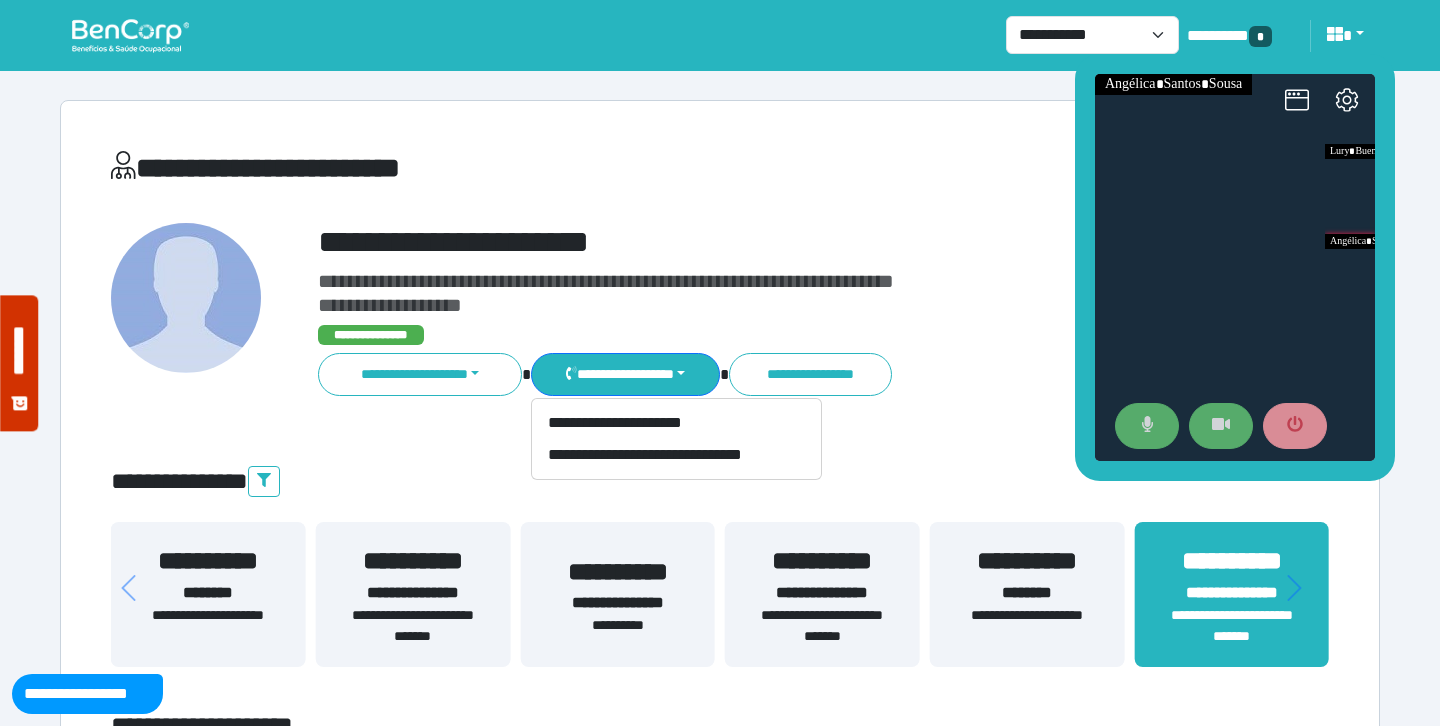 click on "**********" at bounding box center (772, 310) 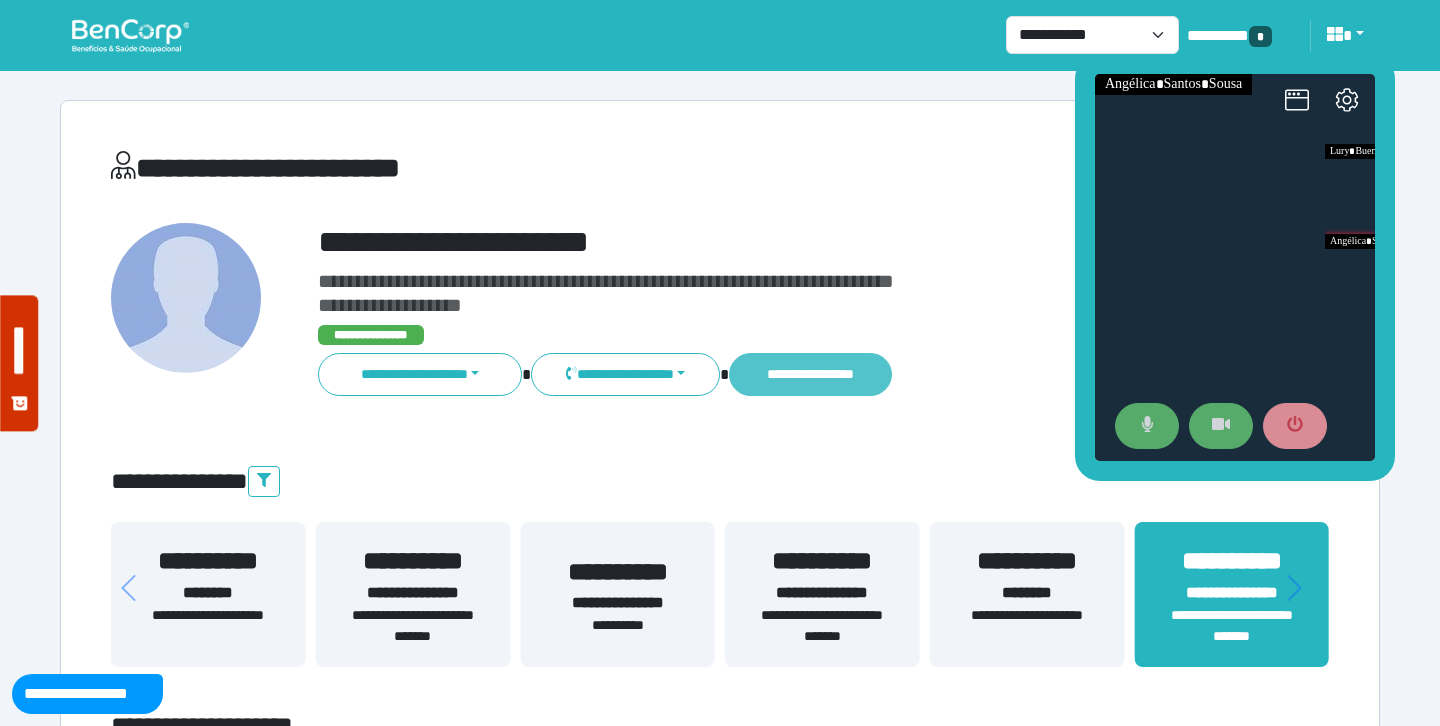 click on "**********" at bounding box center (810, 374) 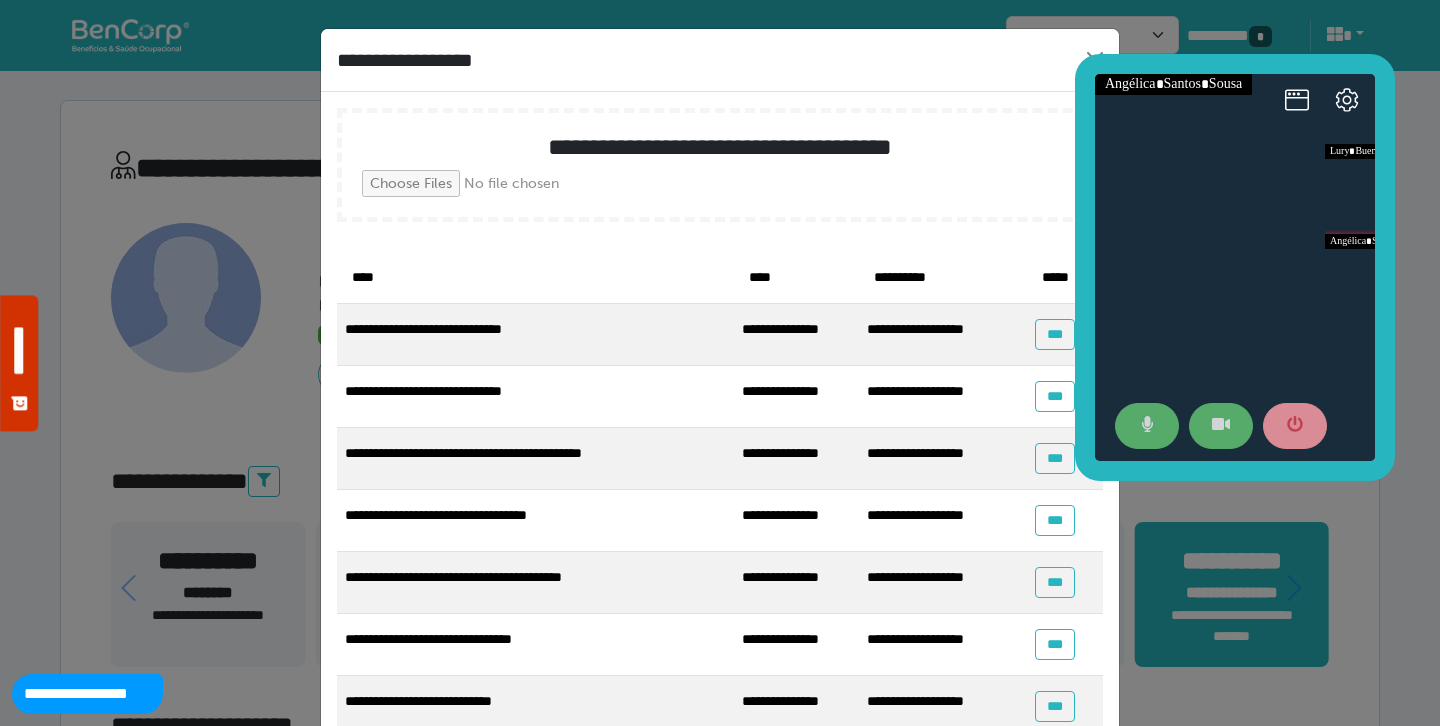 scroll, scrollTop: 259, scrollLeft: 0, axis: vertical 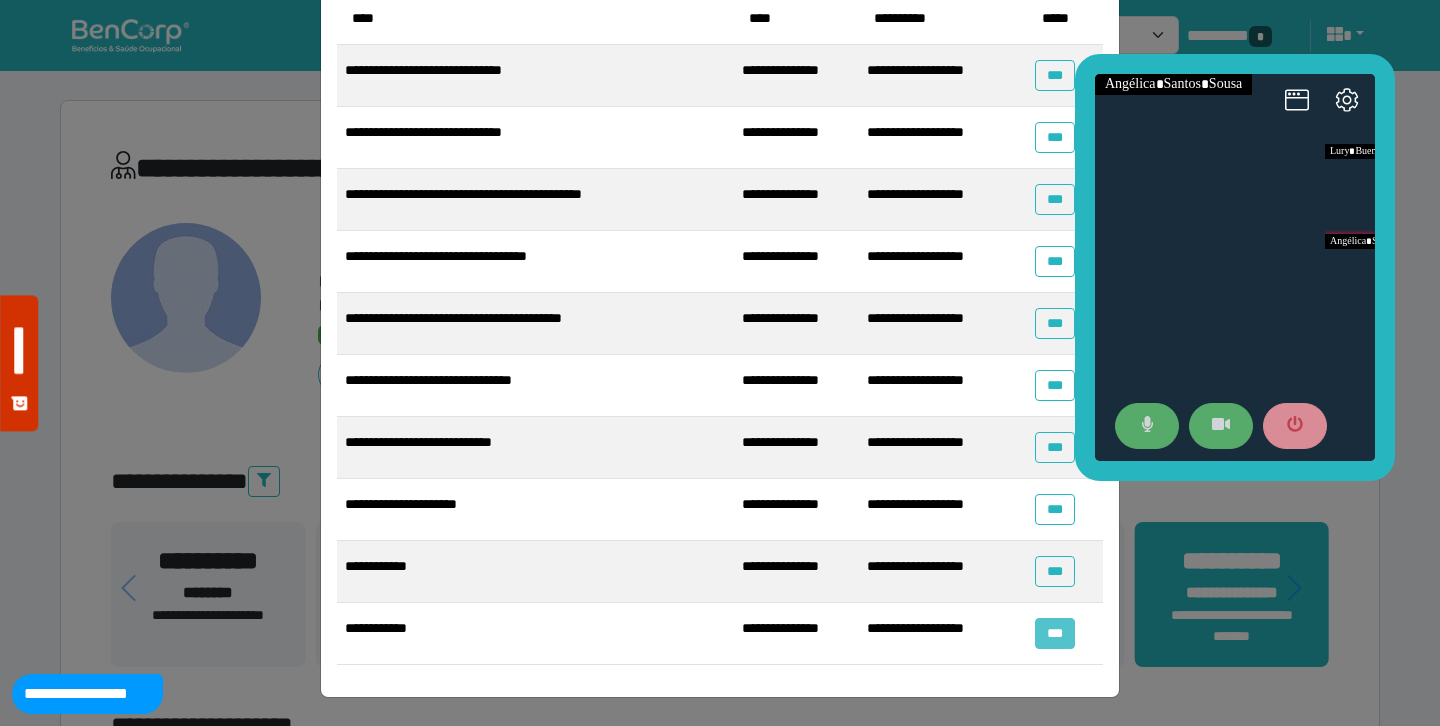 click on "***" at bounding box center (1054, 633) 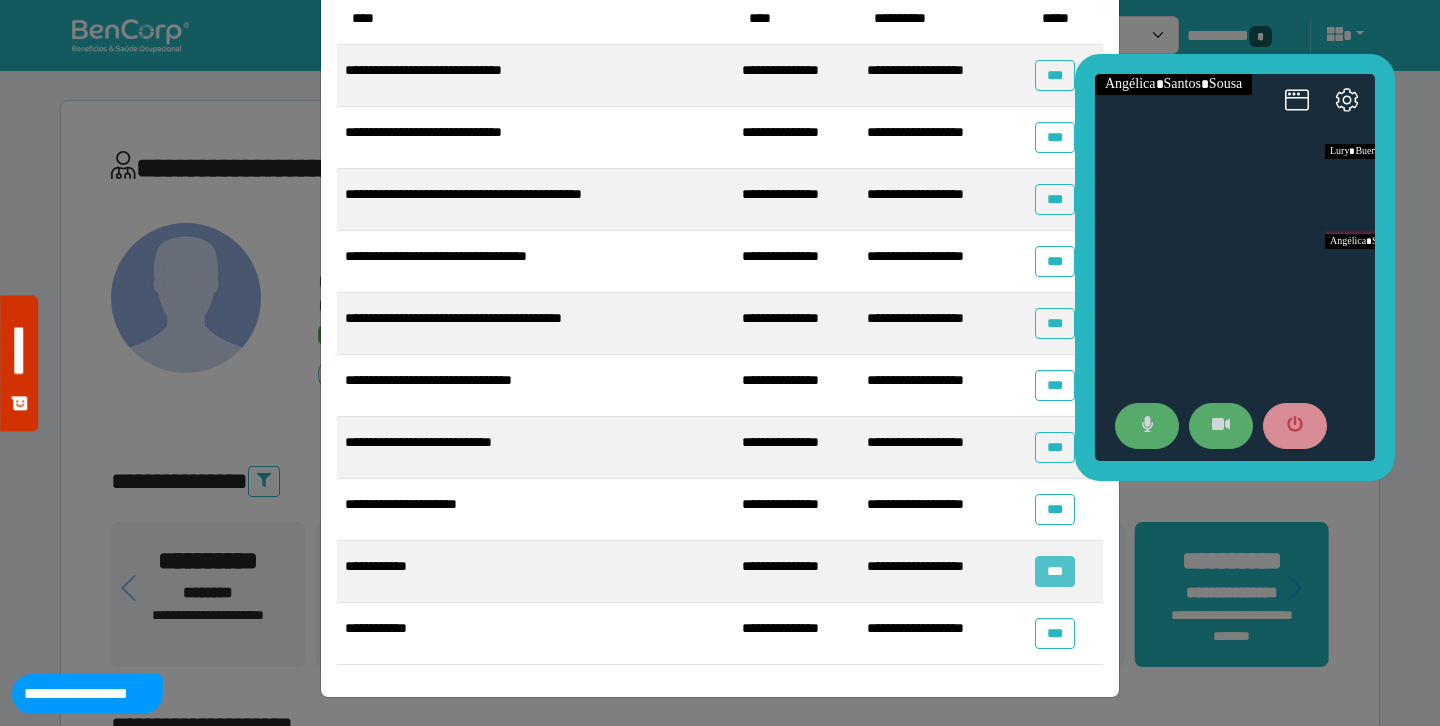 click on "***" at bounding box center [1054, 571] 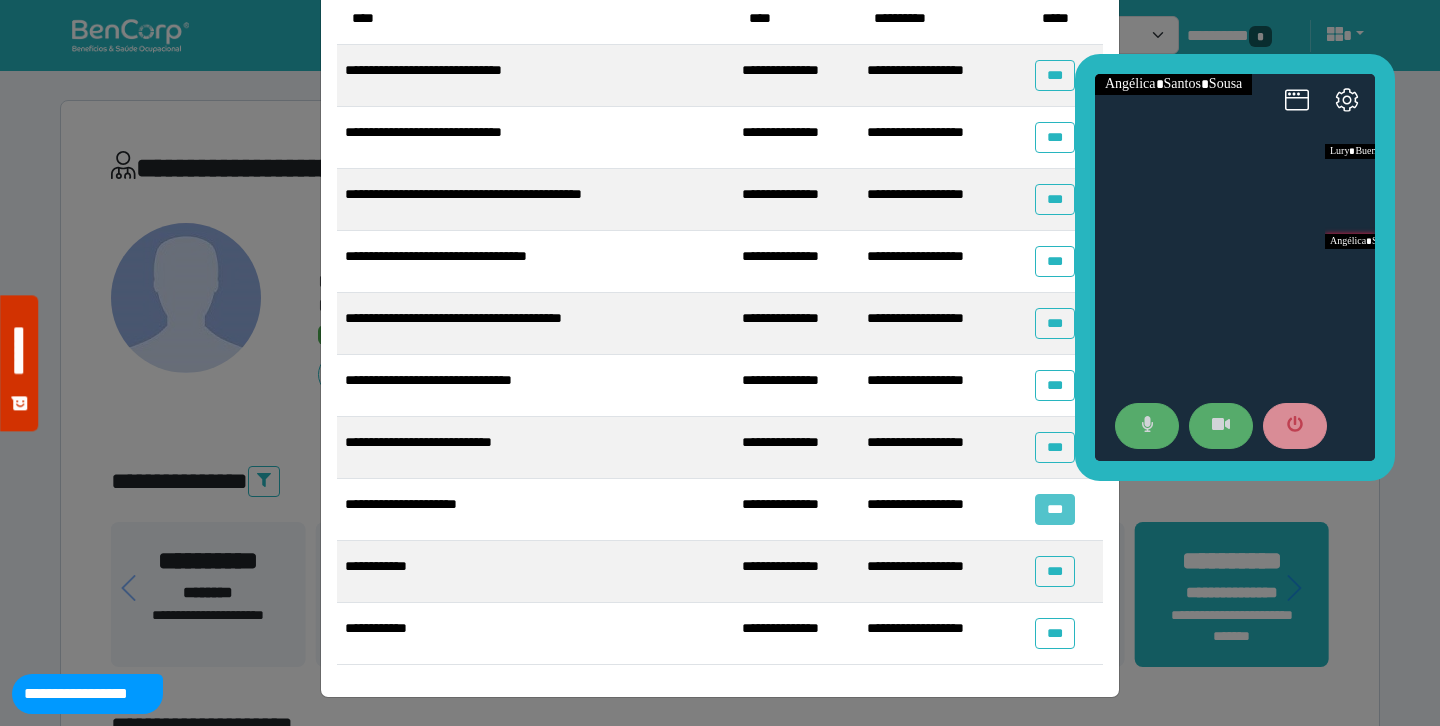 click on "***" at bounding box center (1054, 509) 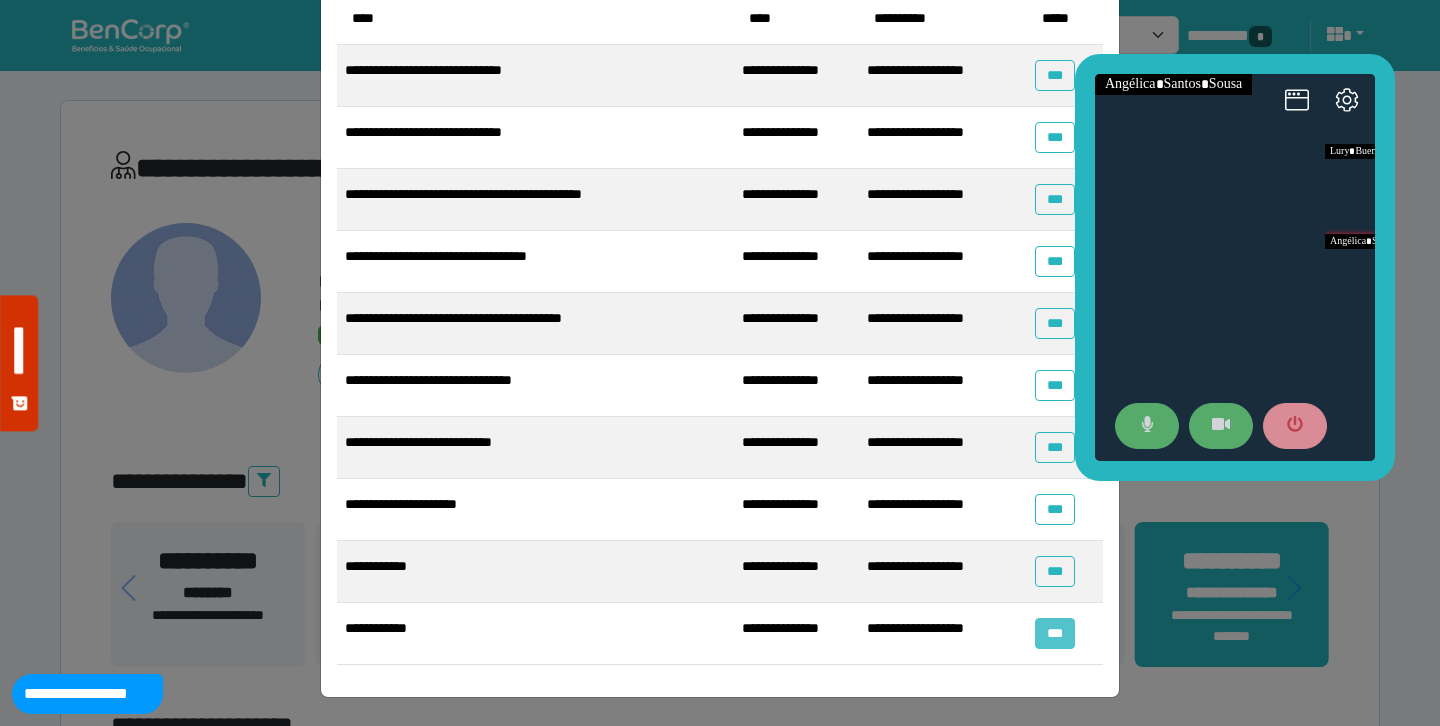click on "***" at bounding box center (1054, 633) 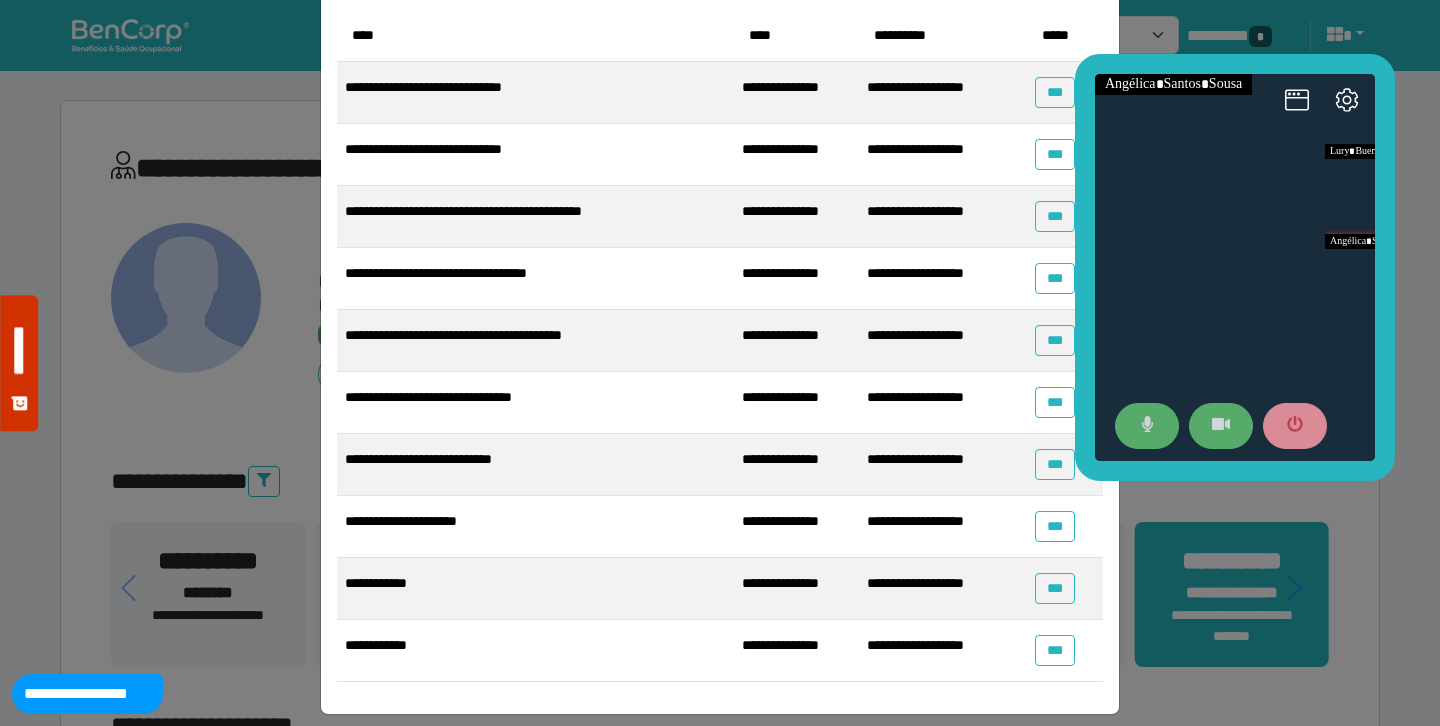scroll, scrollTop: 245, scrollLeft: 0, axis: vertical 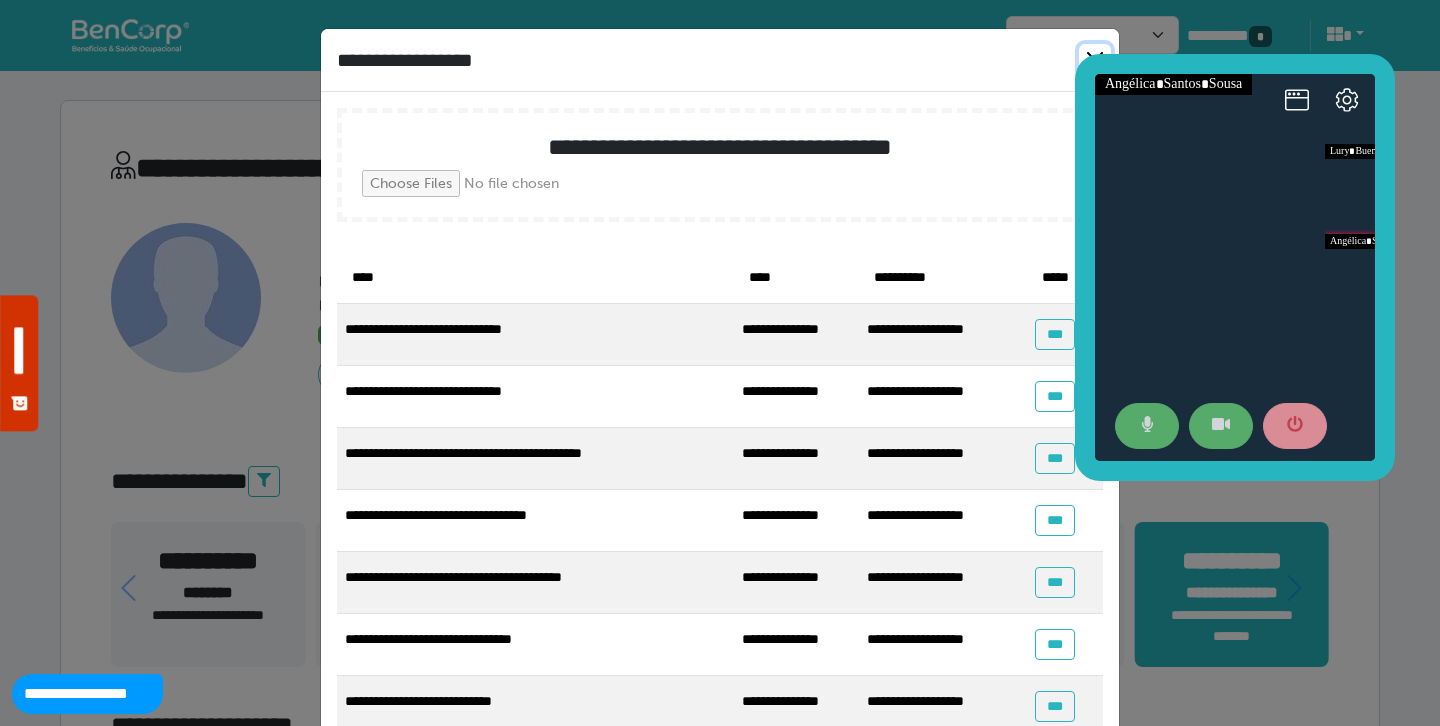 click at bounding box center [1095, 60] 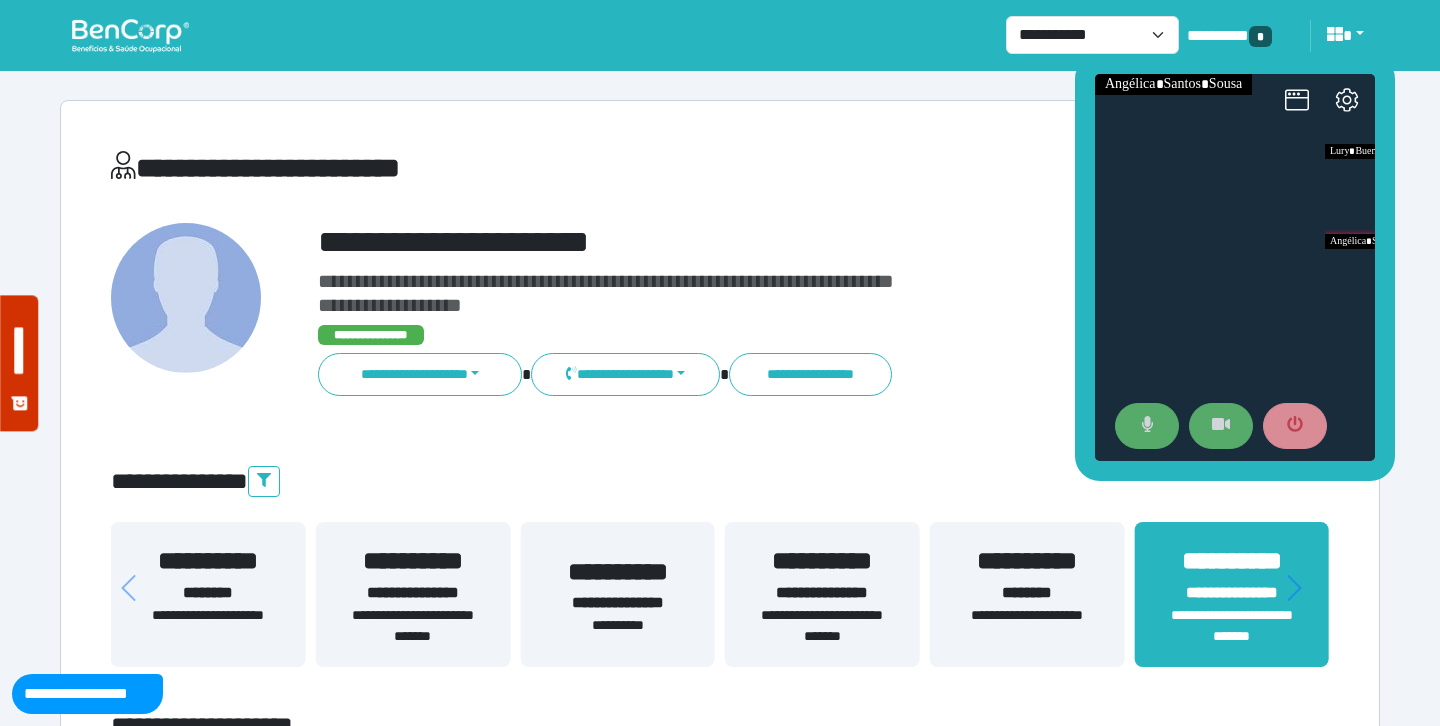 click on "**********" at bounding box center (513, 168) 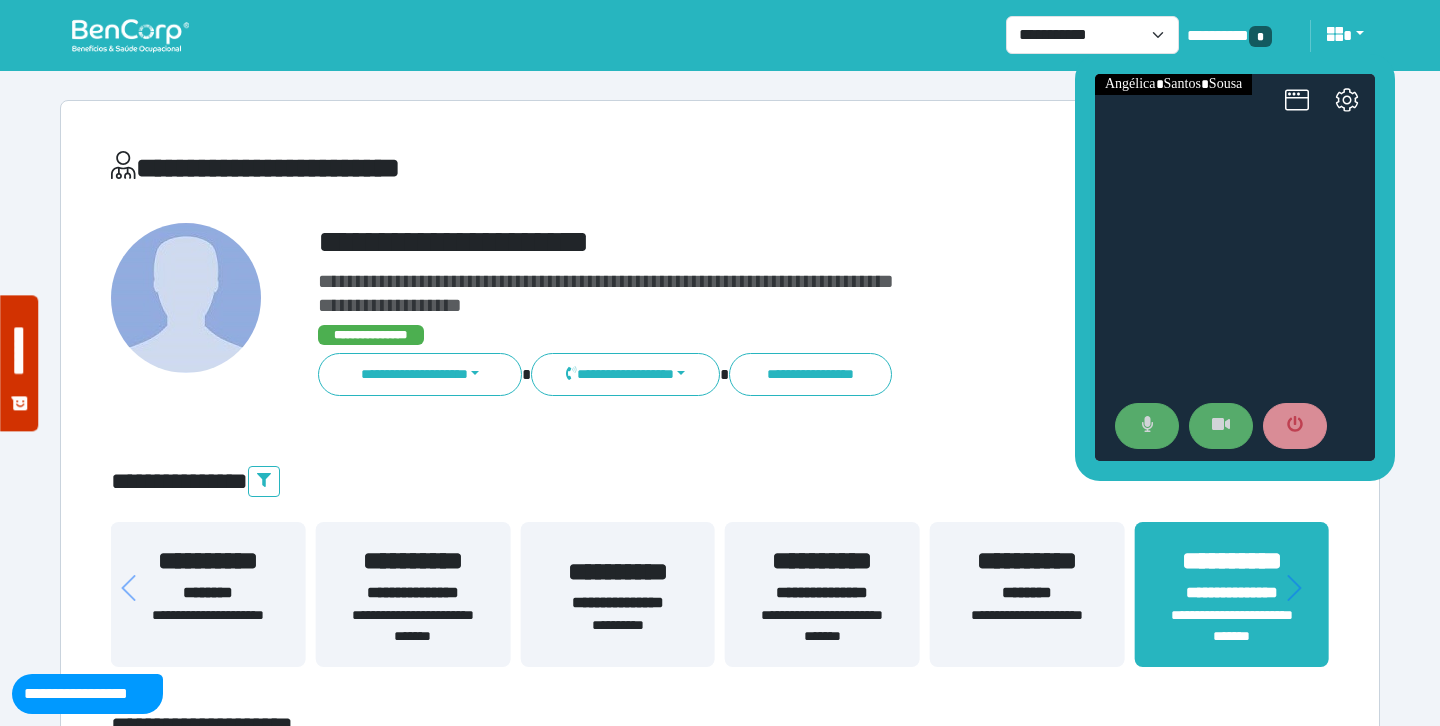 drag, startPoint x: 1095, startPoint y: 311, endPoint x: 1087, endPoint y: 350, distance: 39.812057 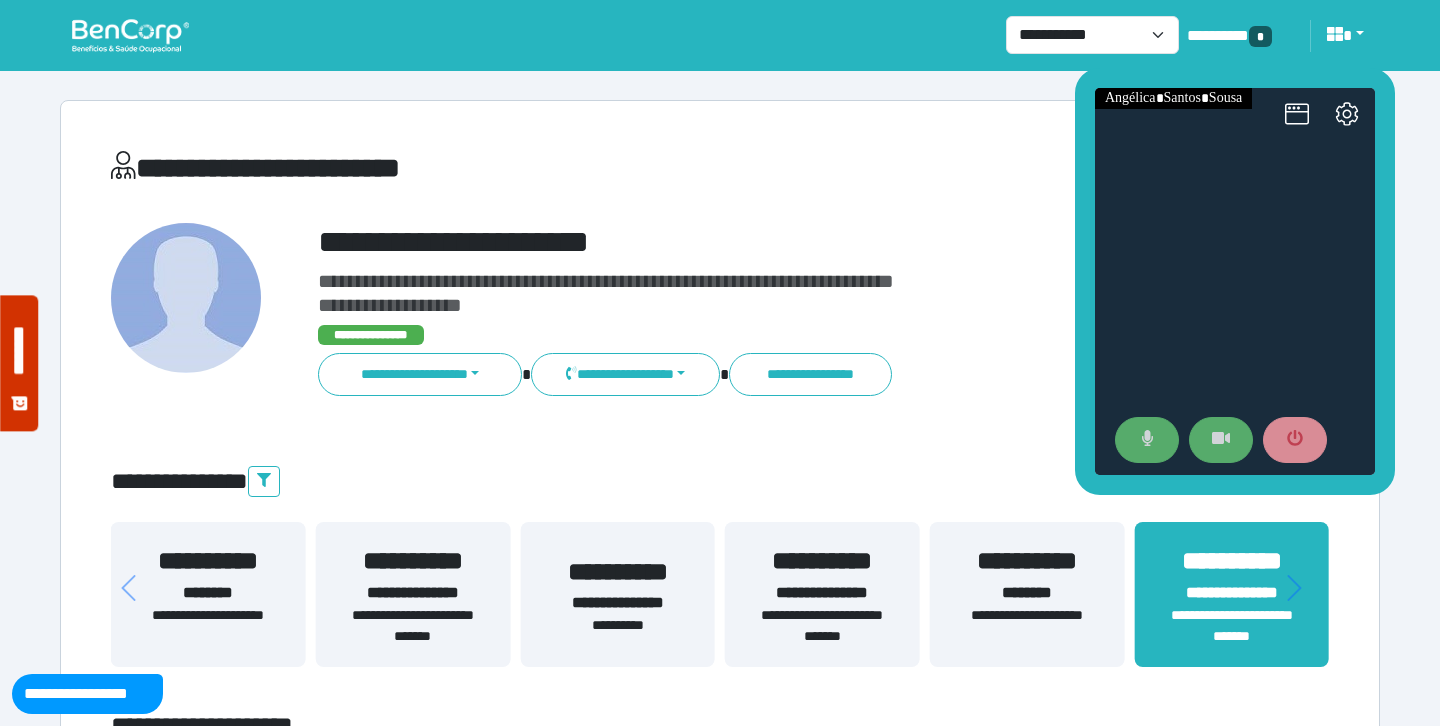 drag, startPoint x: -8, startPoint y: 276, endPoint x: 1072, endPoint y: 393, distance: 1086.319 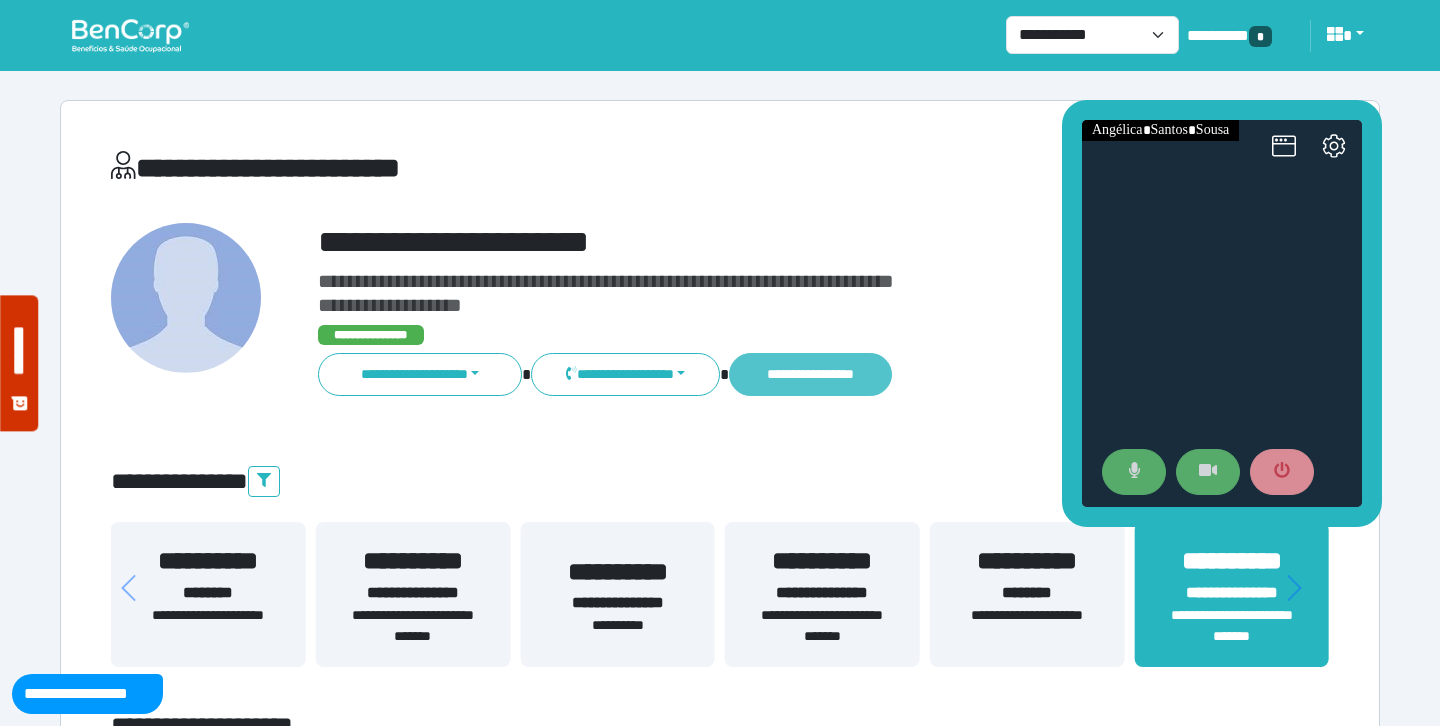 click on "**********" at bounding box center [810, 374] 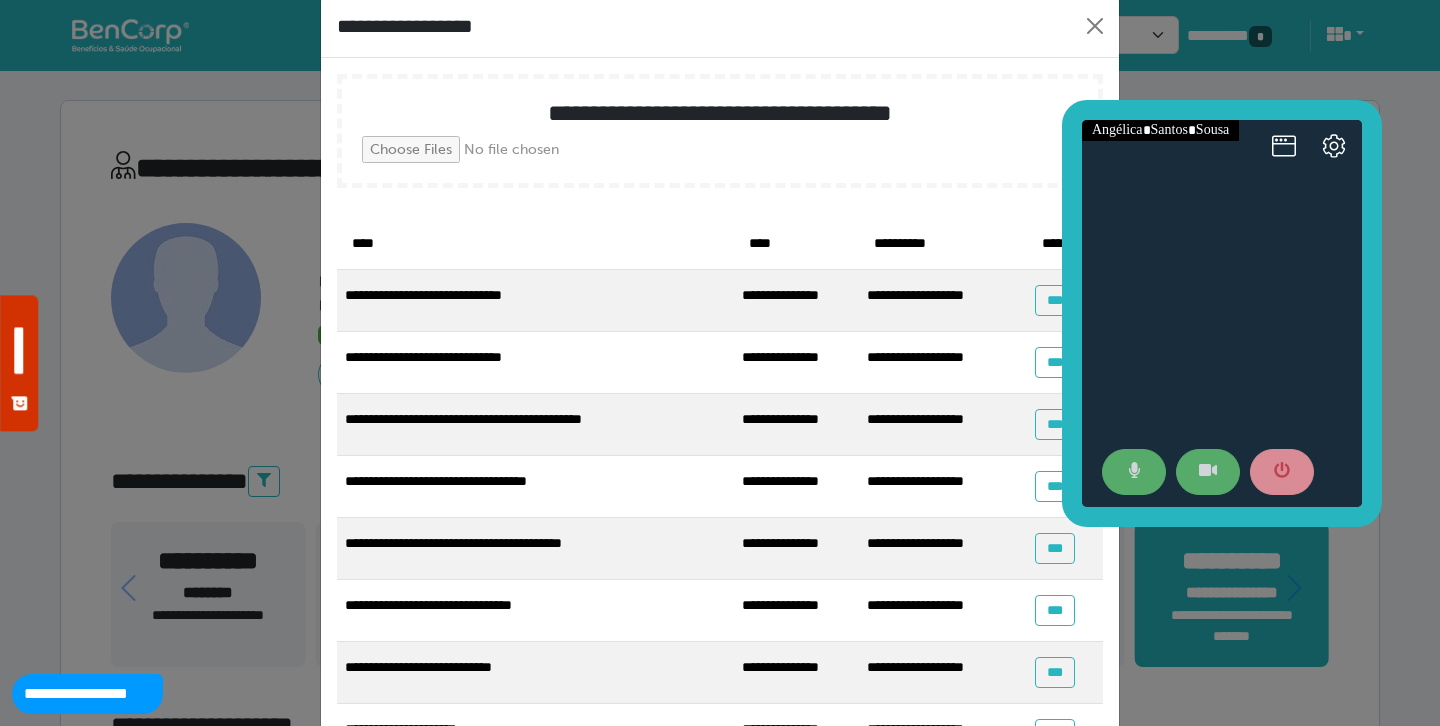 scroll, scrollTop: 0, scrollLeft: 0, axis: both 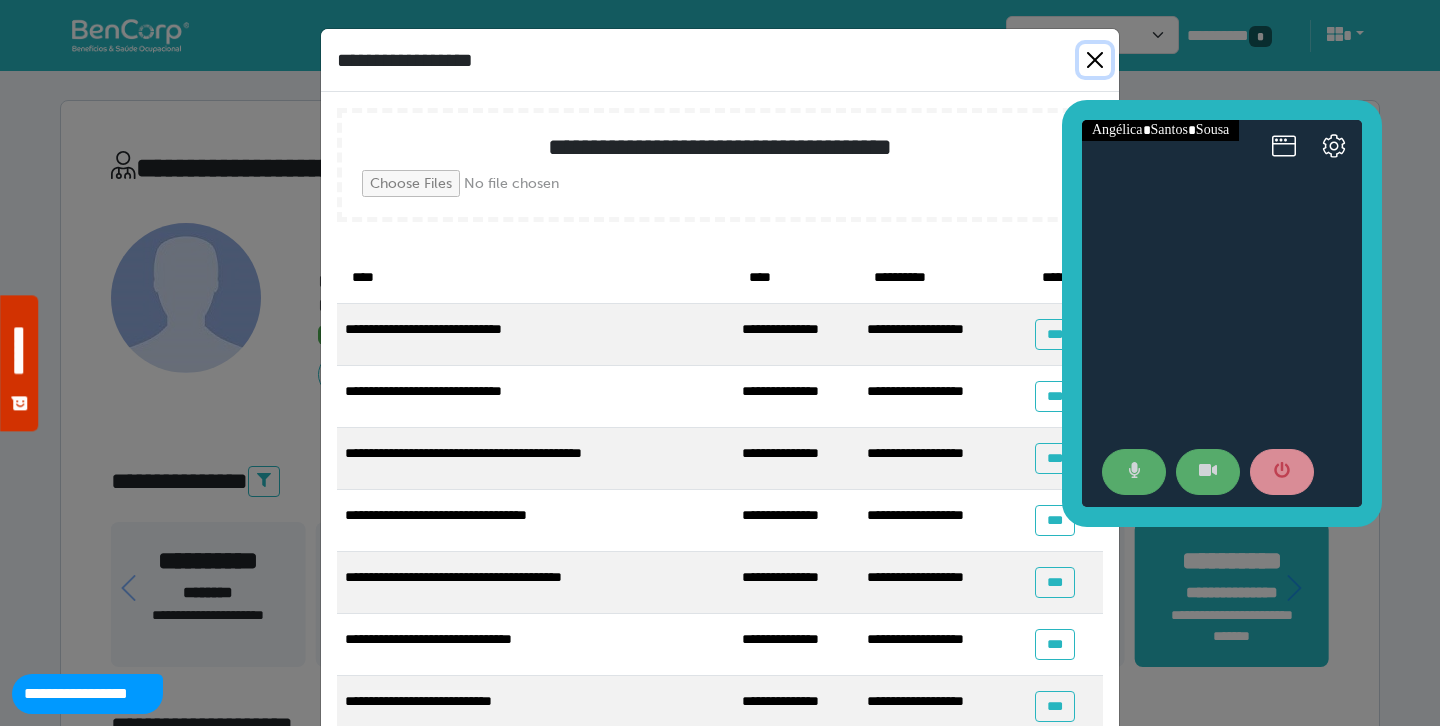 click at bounding box center [1095, 60] 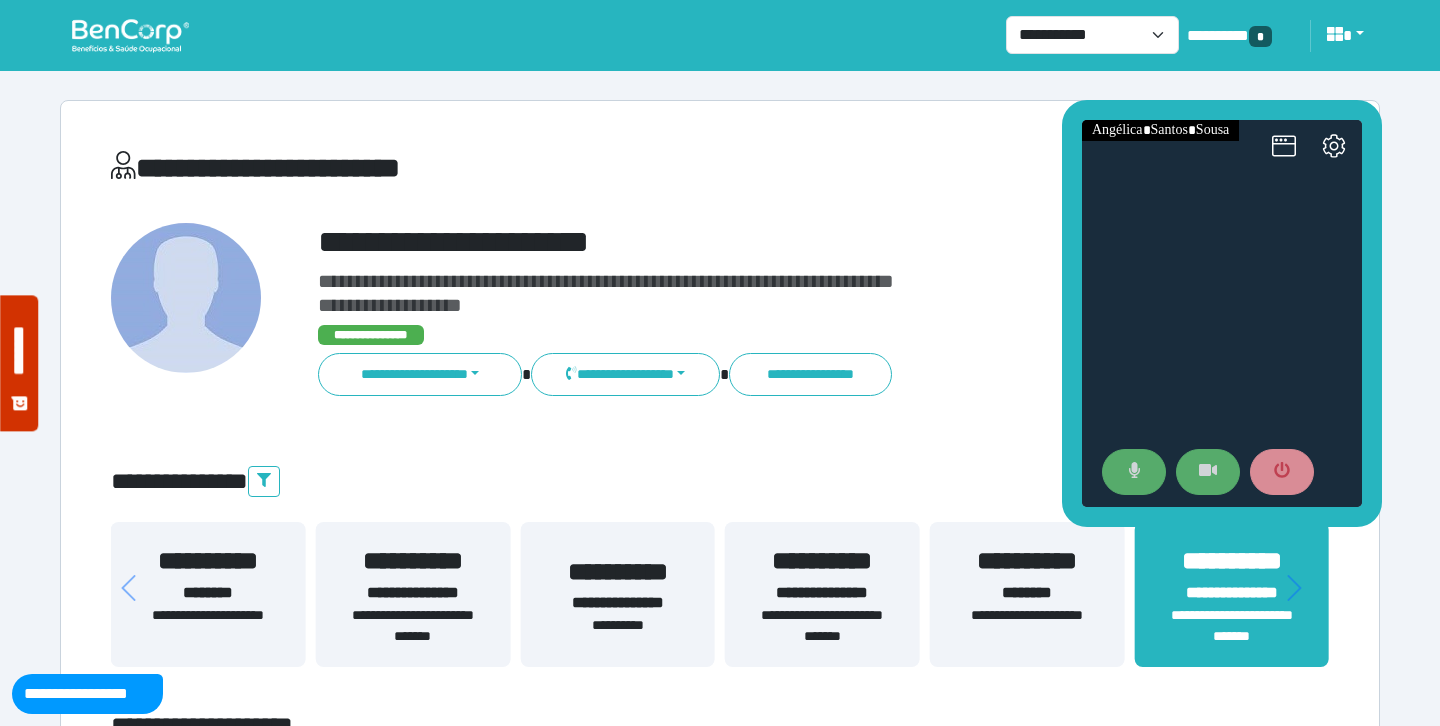 click on "**********" at bounding box center (720, 6053) 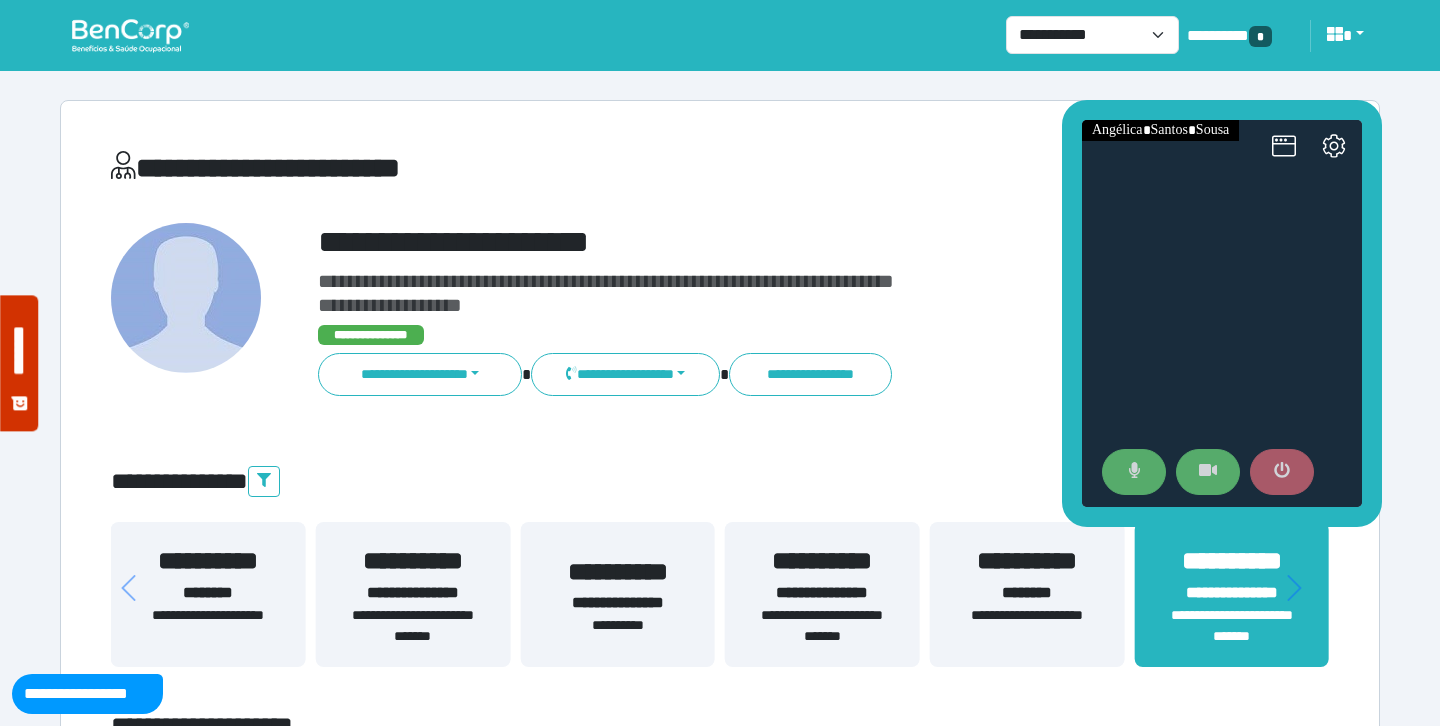 click at bounding box center [1282, 472] 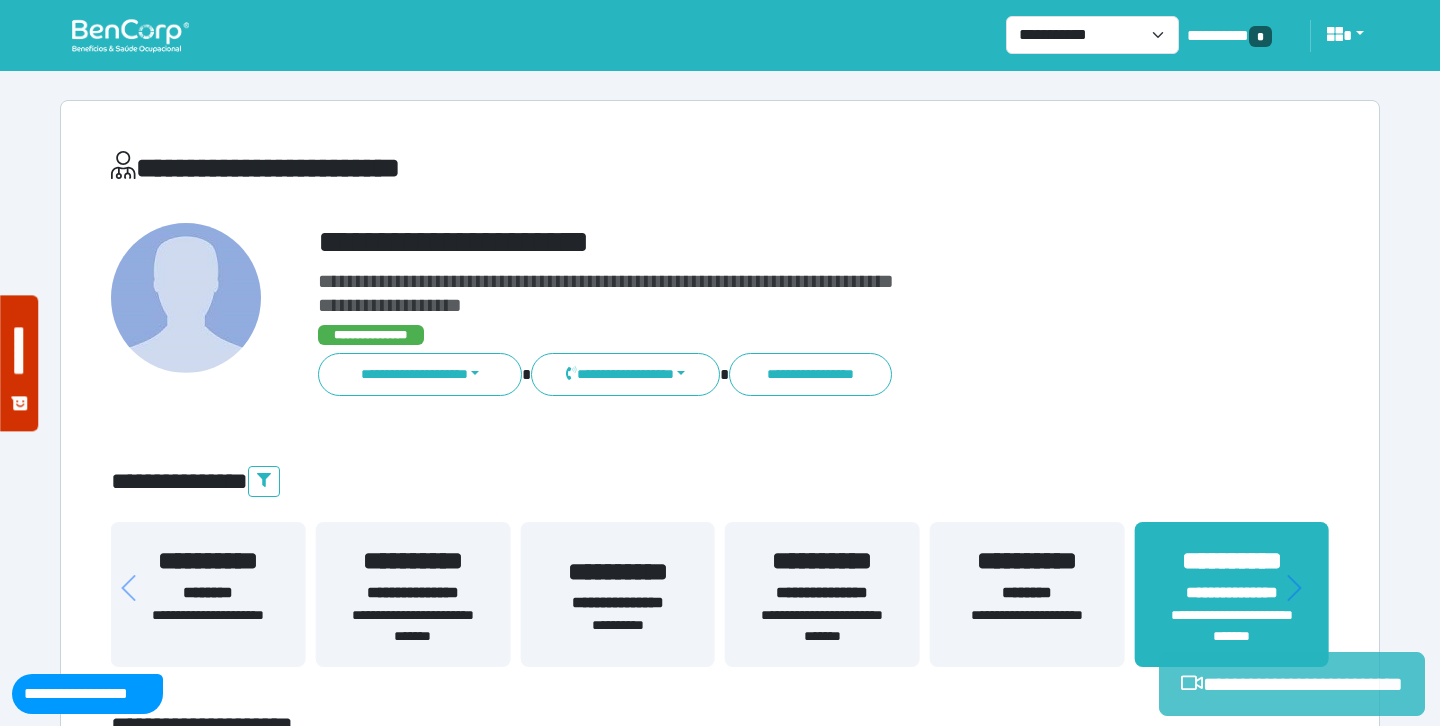 click on "**********" at bounding box center [1292, 684] 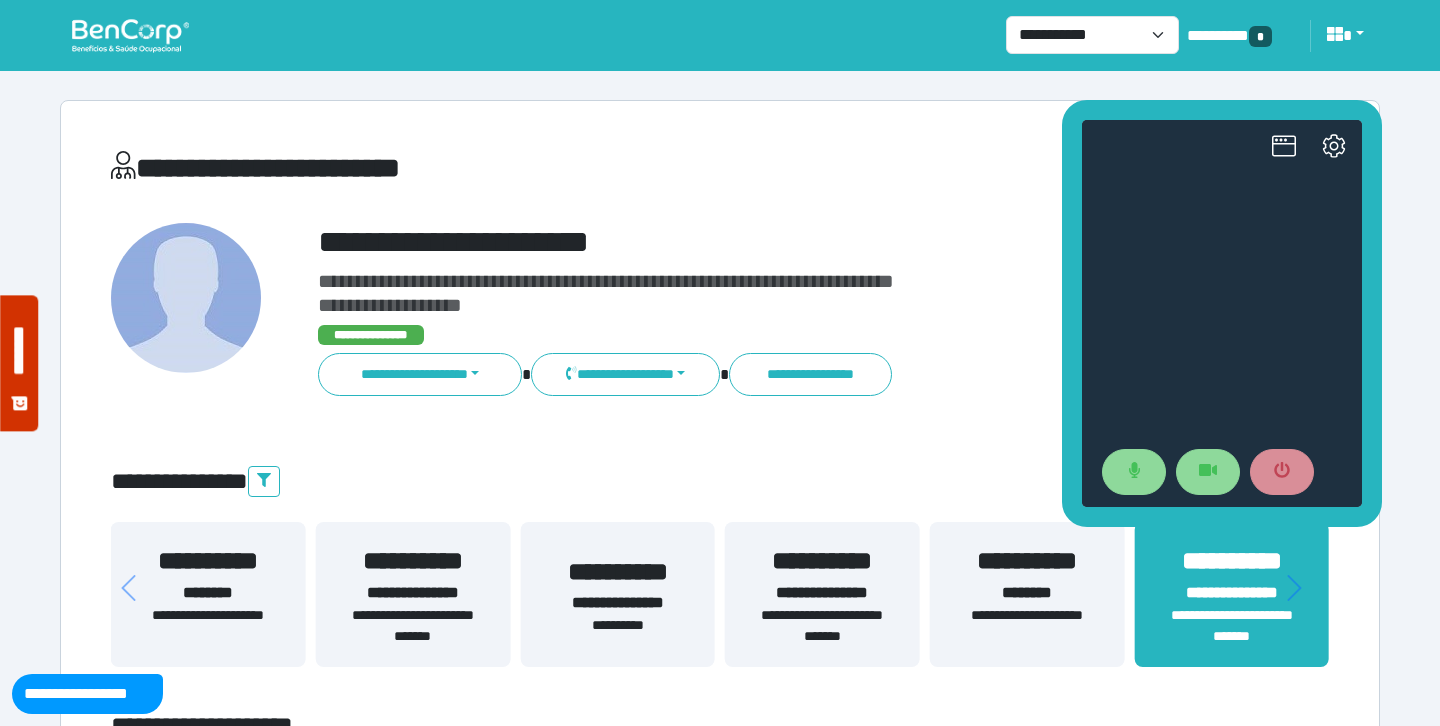scroll, scrollTop: 0, scrollLeft: 0, axis: both 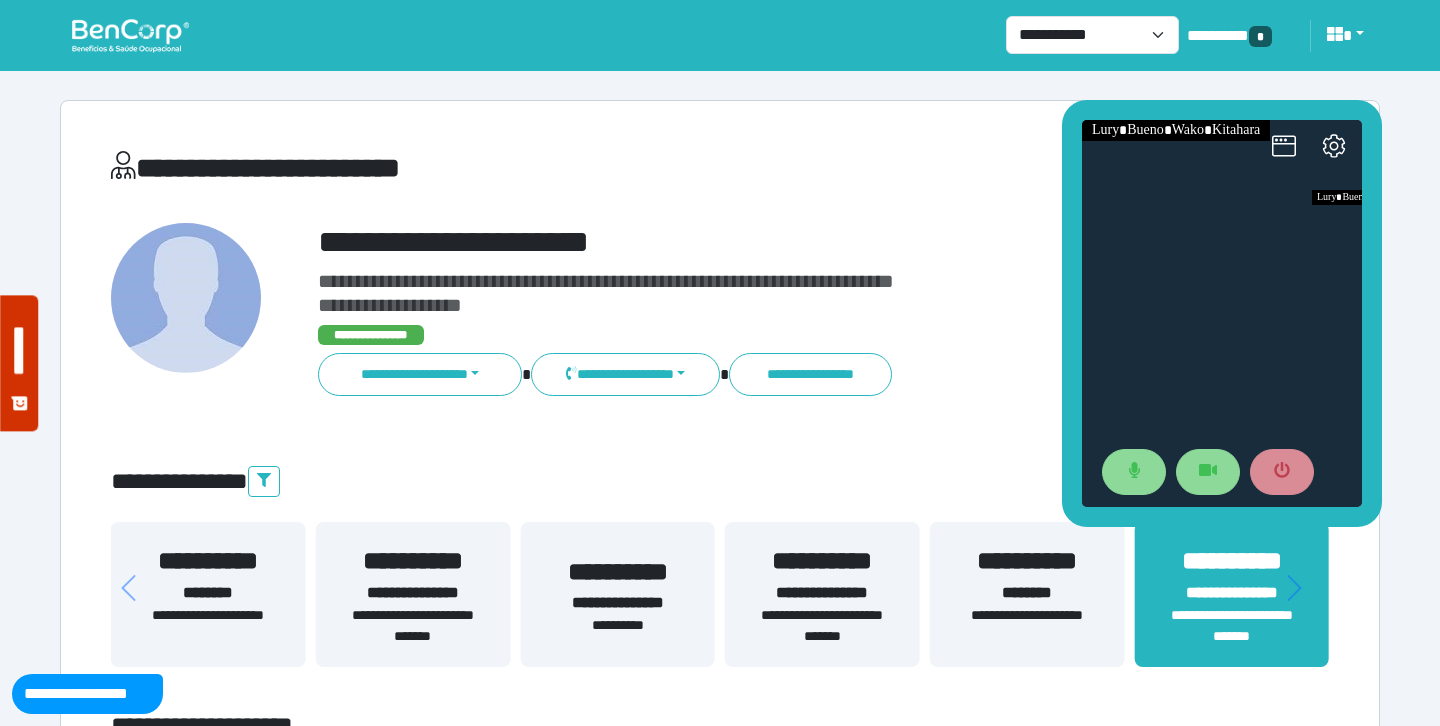 click at bounding box center [1222, 313] 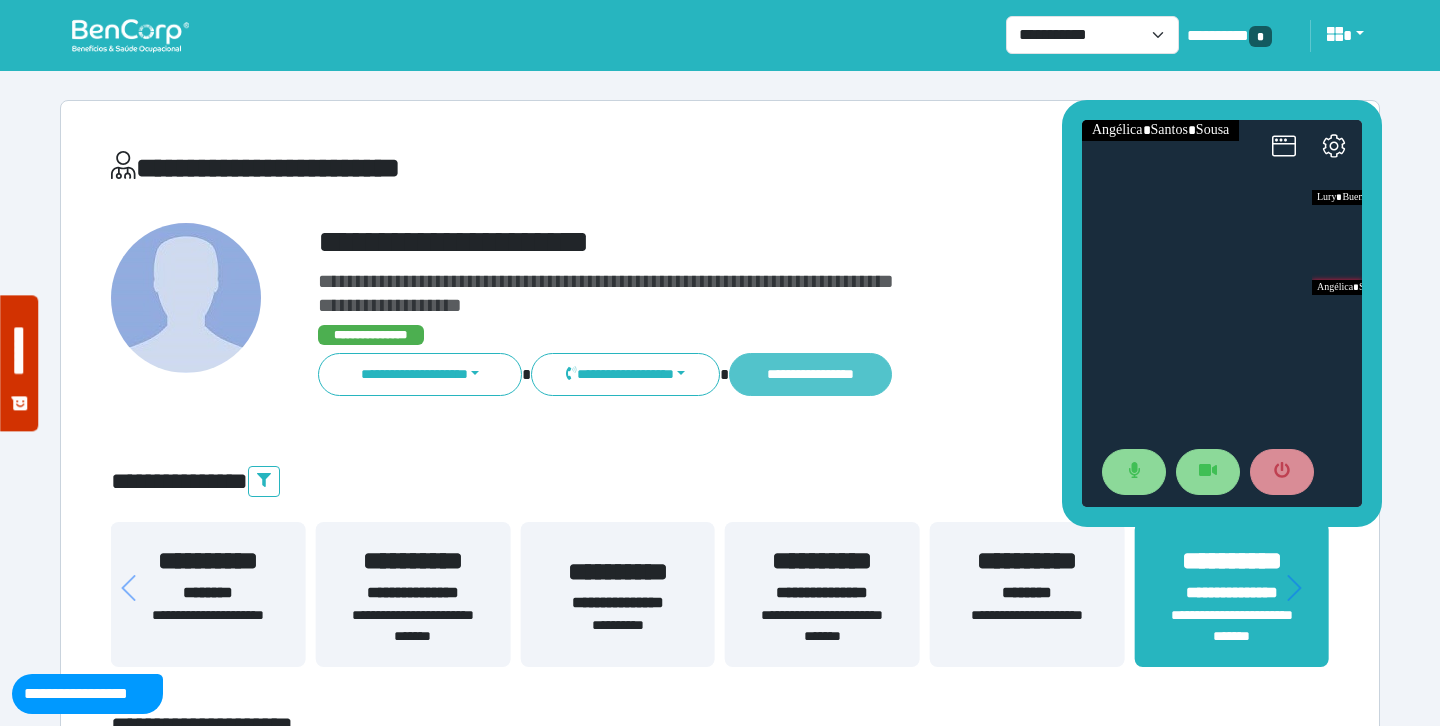 click on "**********" at bounding box center [810, 374] 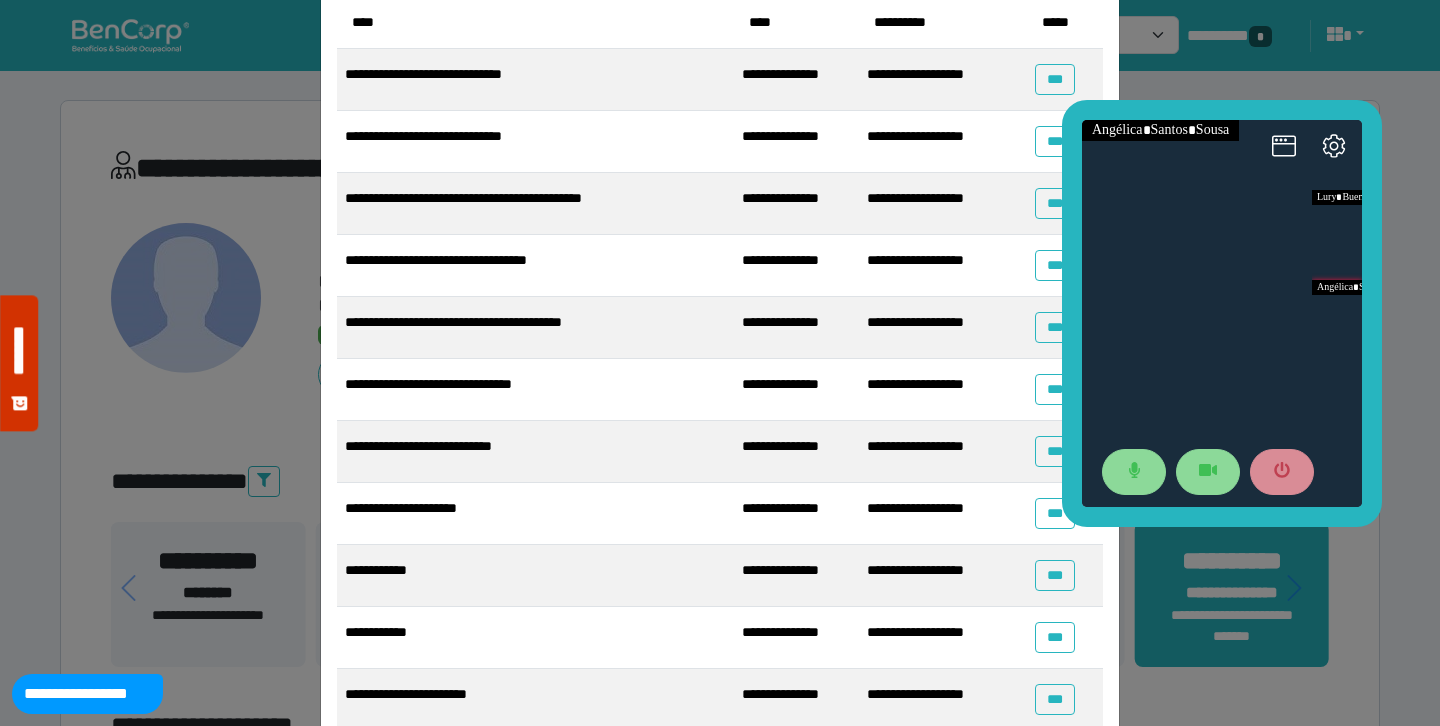 scroll, scrollTop: 383, scrollLeft: 0, axis: vertical 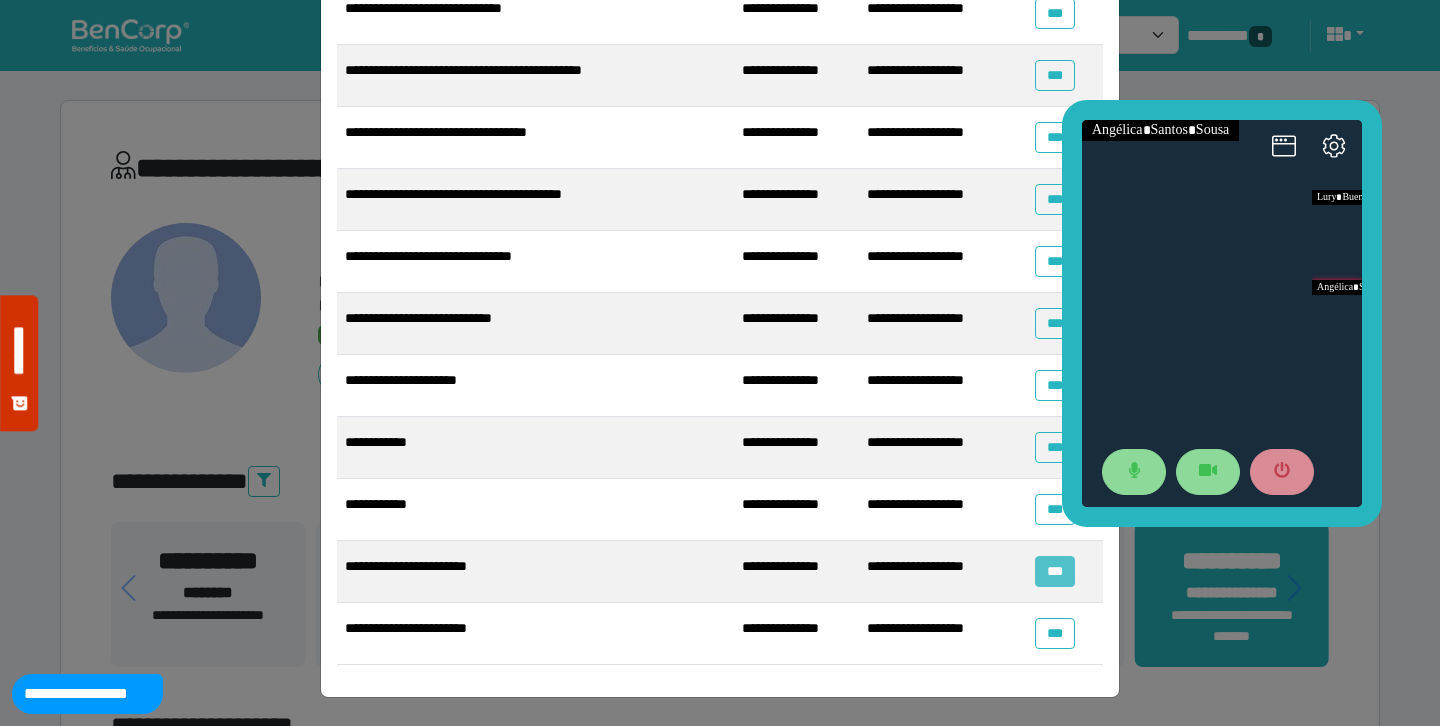 click on "***" at bounding box center [1054, 571] 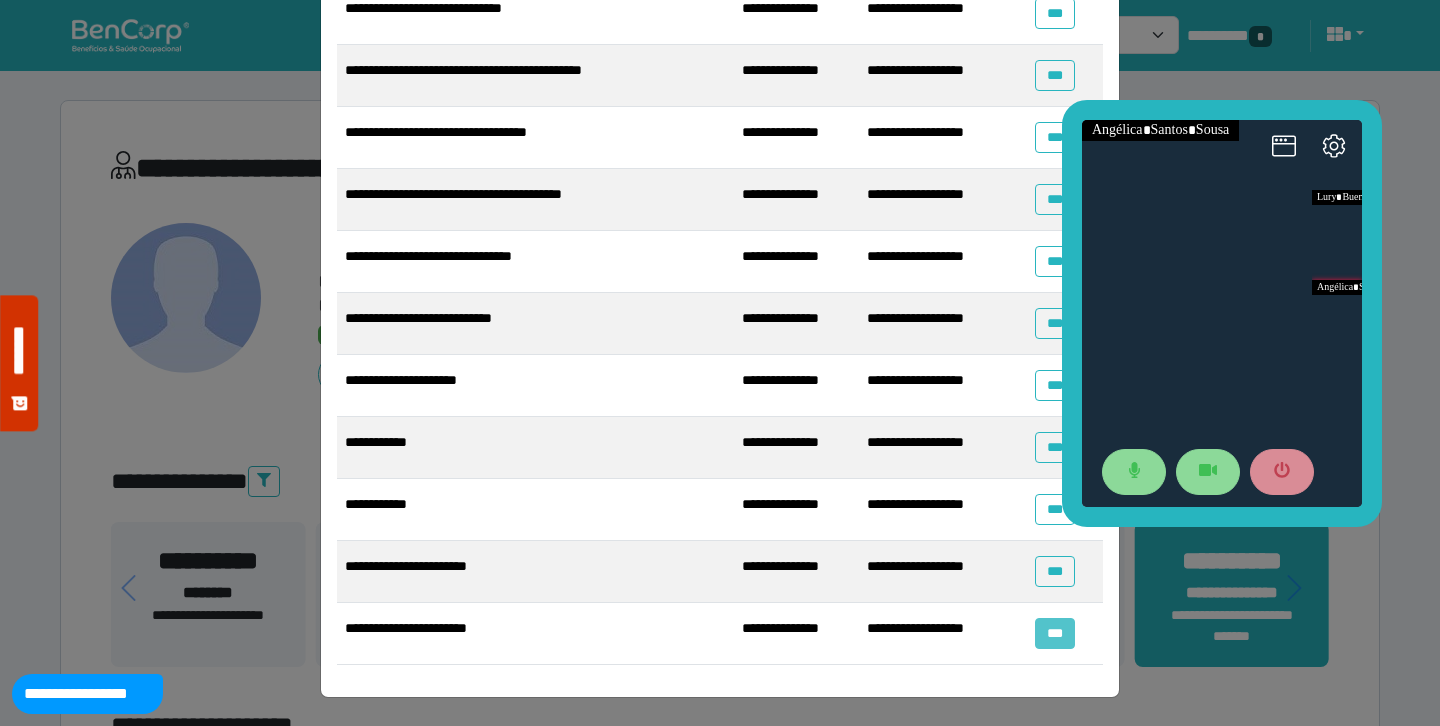 click on "***" at bounding box center (1054, 633) 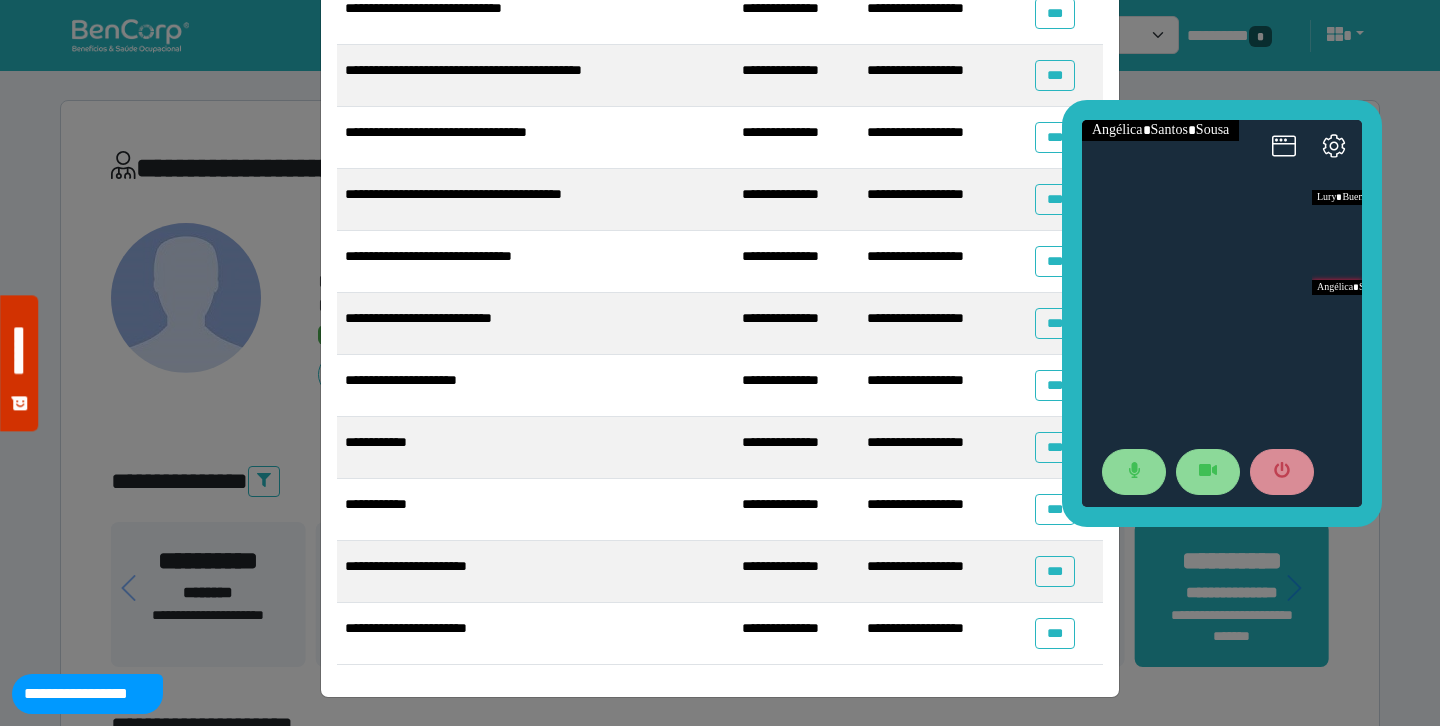 scroll, scrollTop: 0, scrollLeft: 0, axis: both 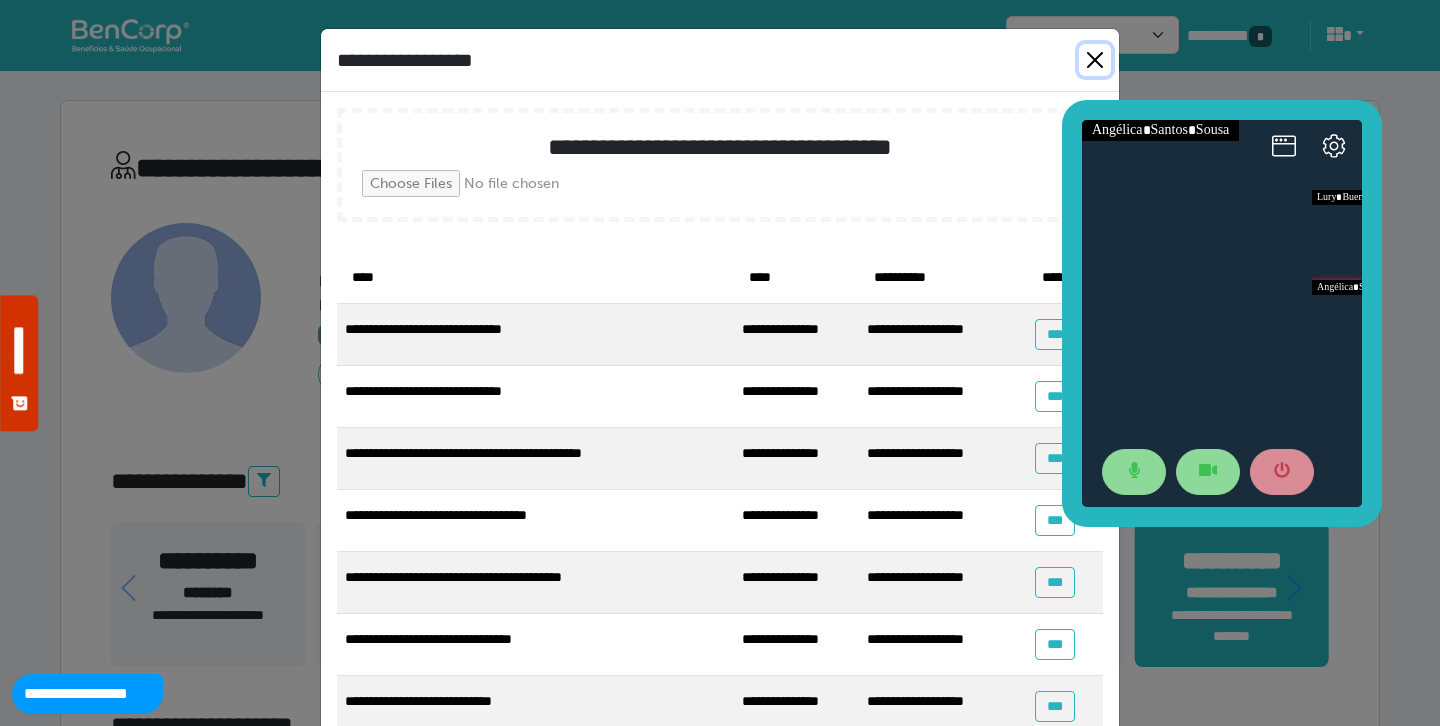 click at bounding box center [1095, 60] 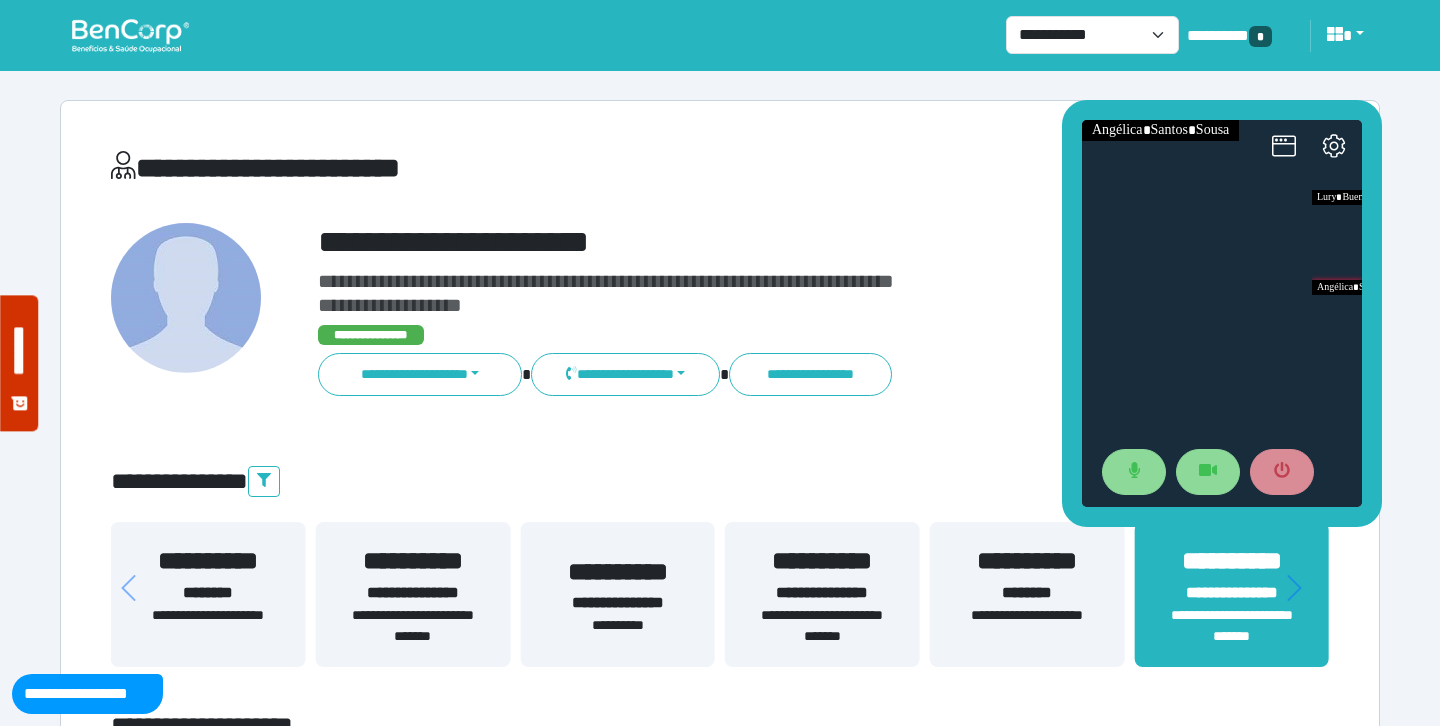 click on "**********" at bounding box center [772, 374] 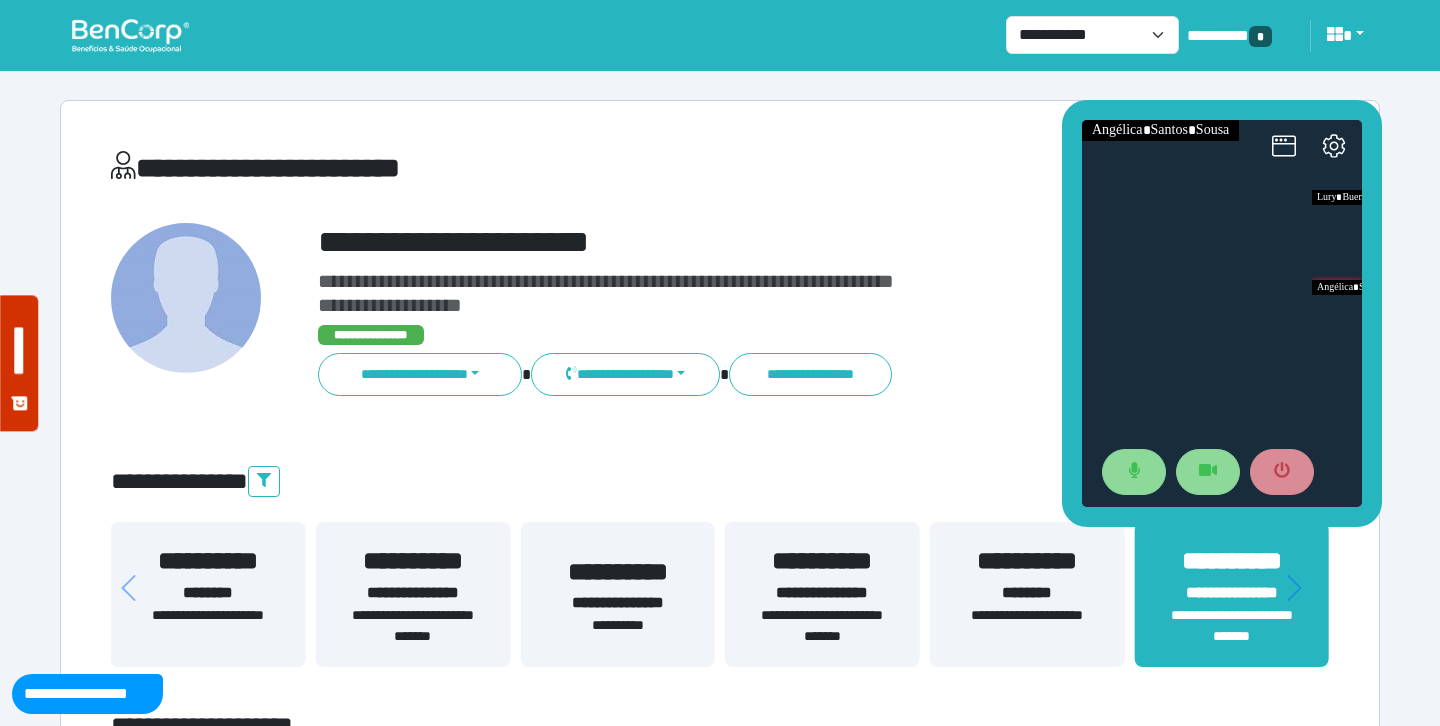 click on "**********" at bounding box center (772, 310) 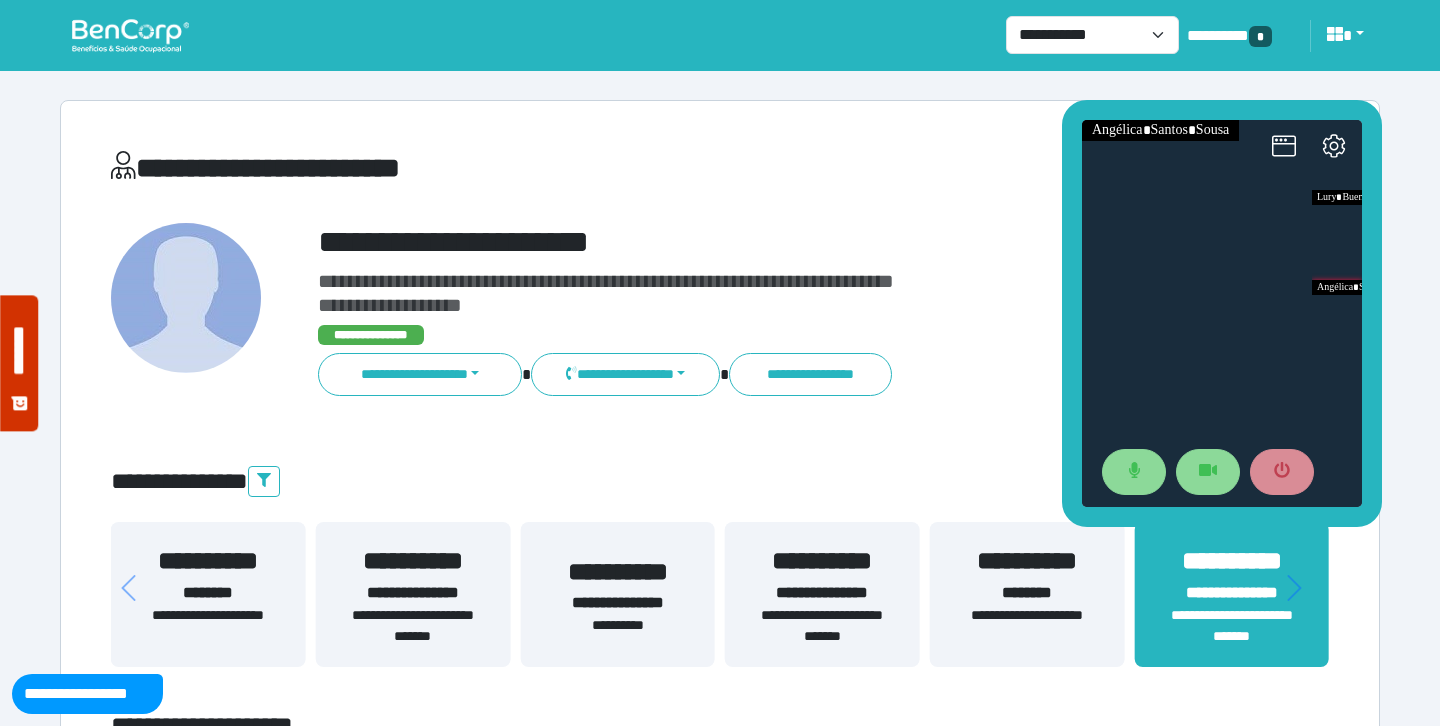 click on "**********" at bounding box center [772, 293] 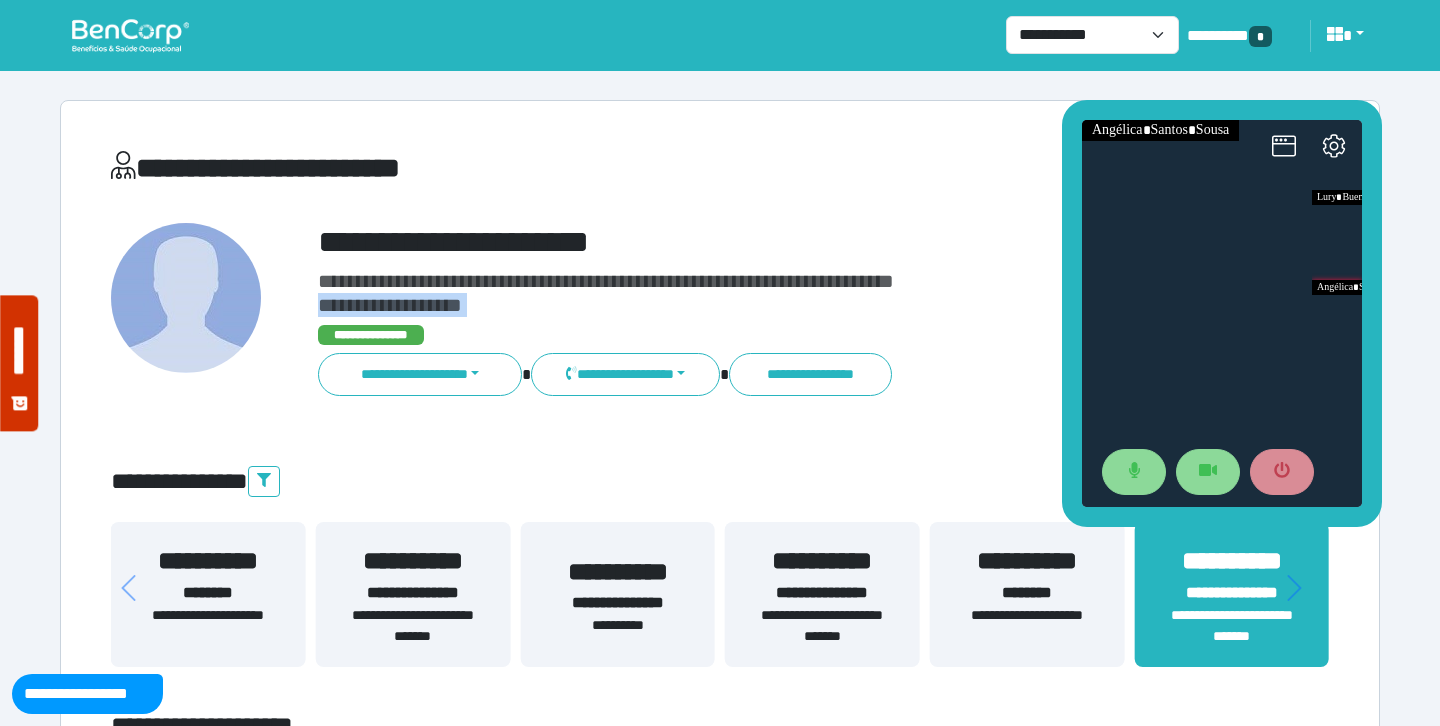 click on "**********" at bounding box center [772, 293] 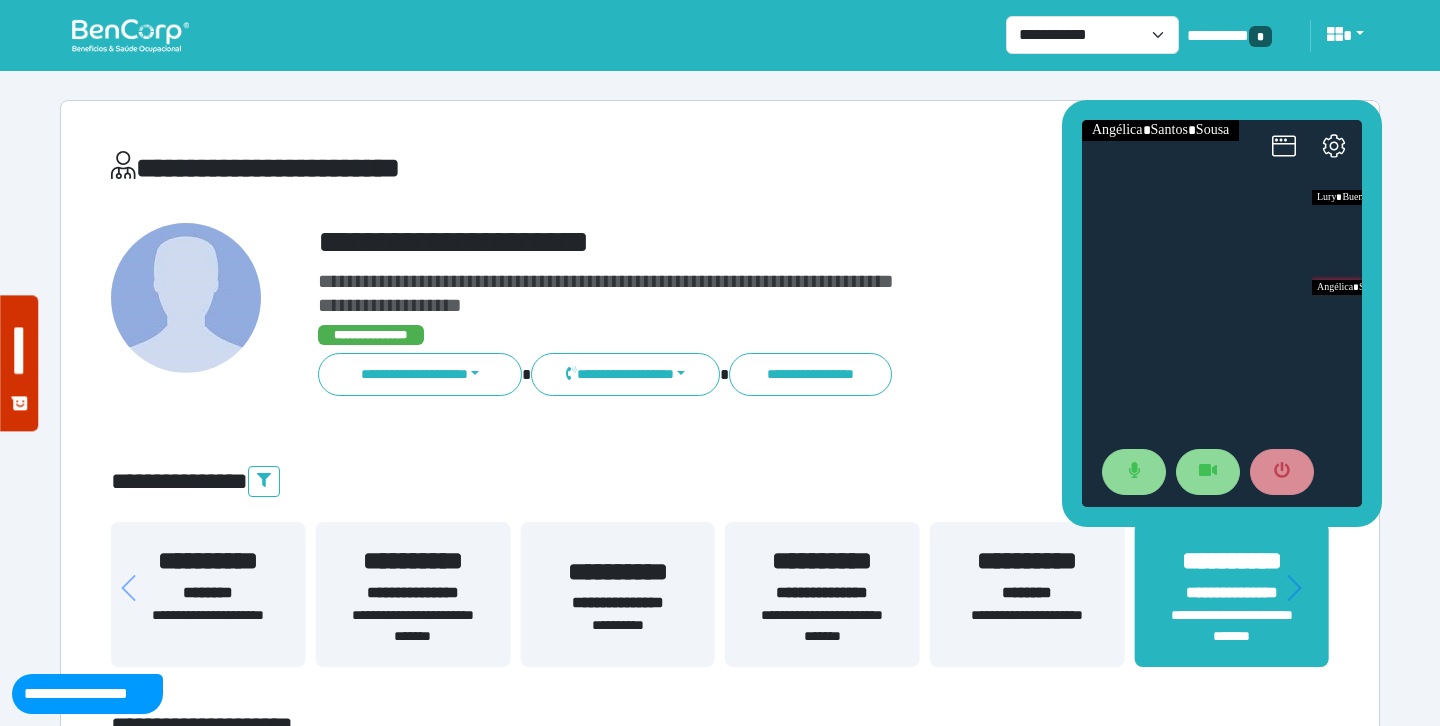 click on "**********" at bounding box center (772, 293) 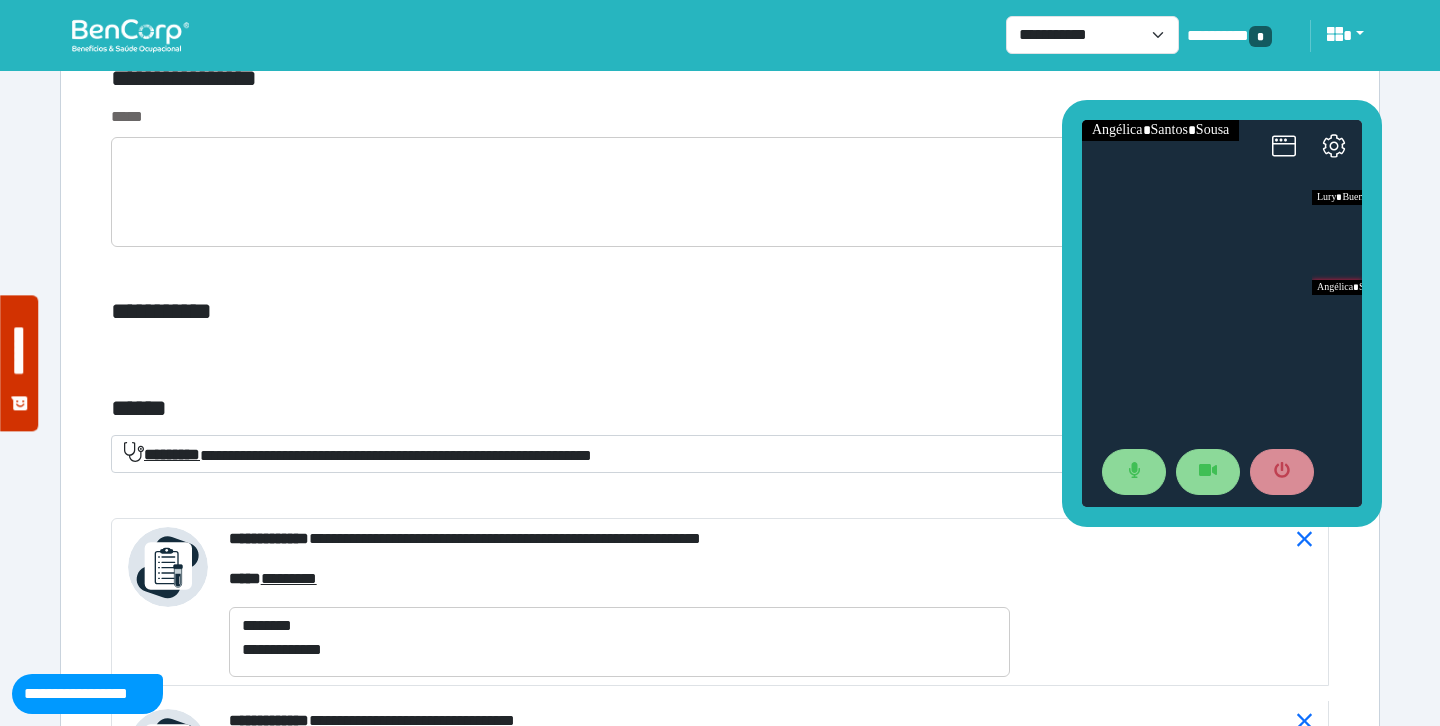 scroll, scrollTop: 7421, scrollLeft: 0, axis: vertical 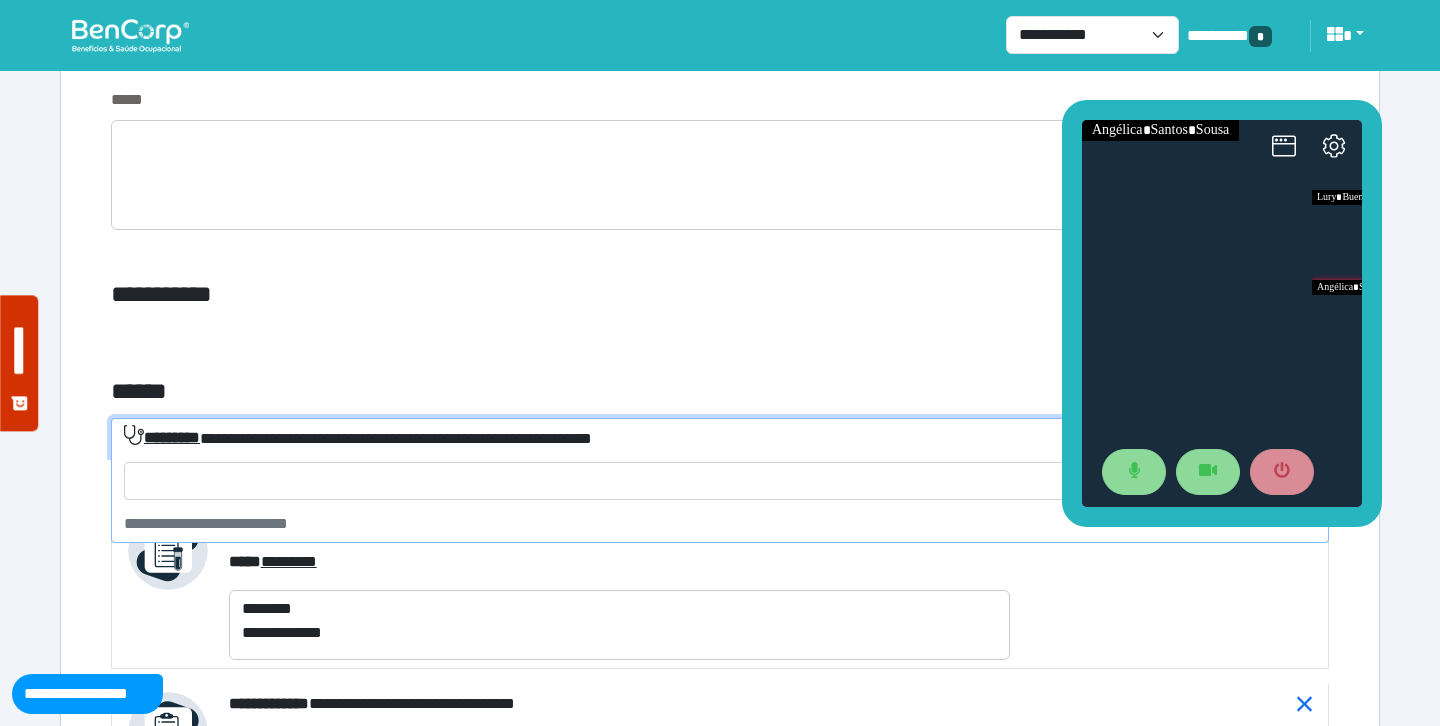 click on "**********" at bounding box center [358, 437] 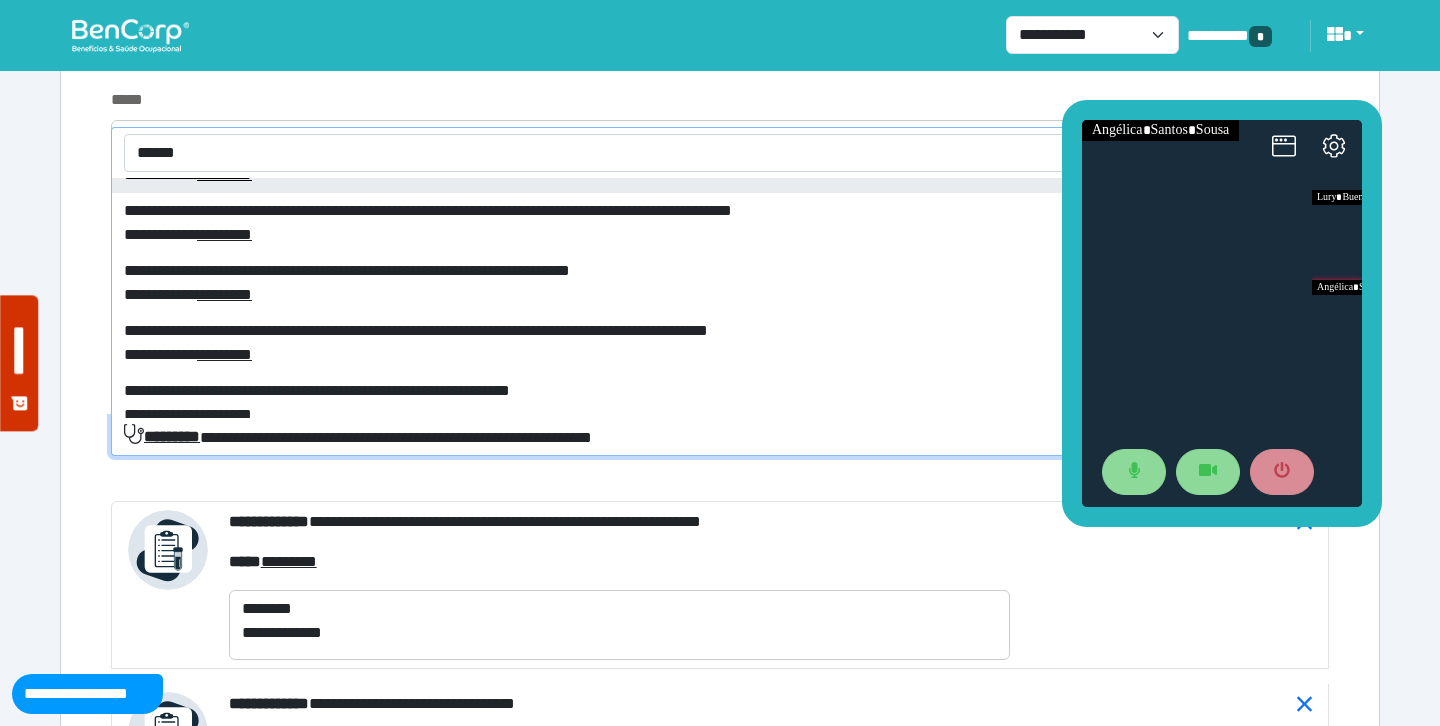scroll, scrollTop: 281, scrollLeft: 0, axis: vertical 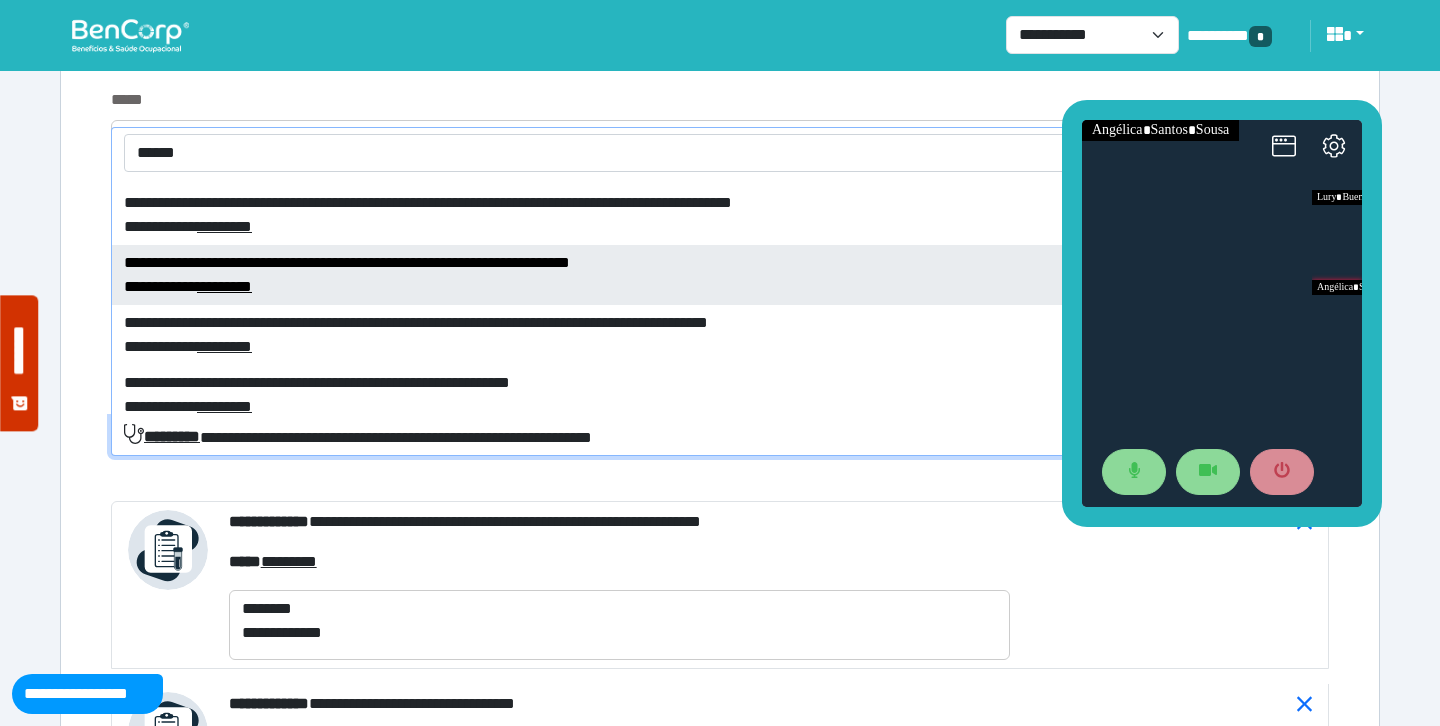 type on "******" 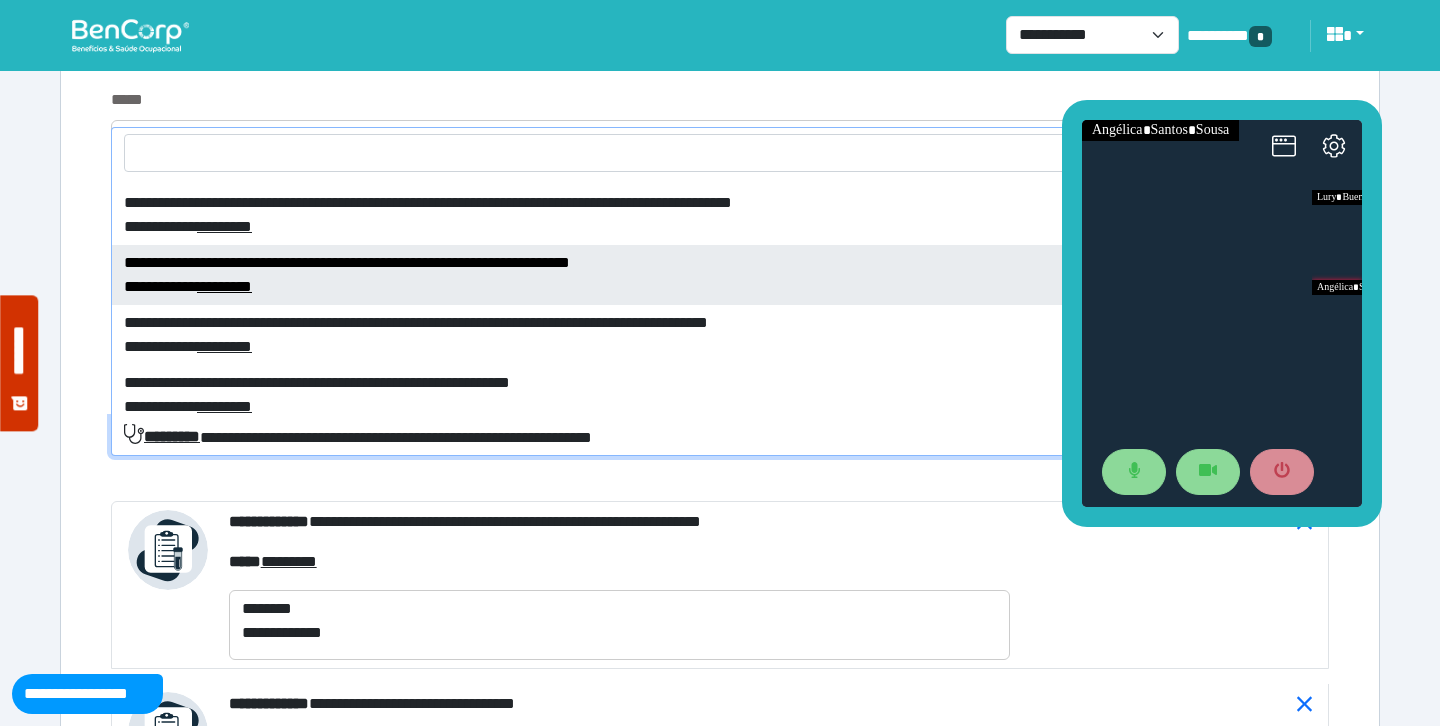 select on "****" 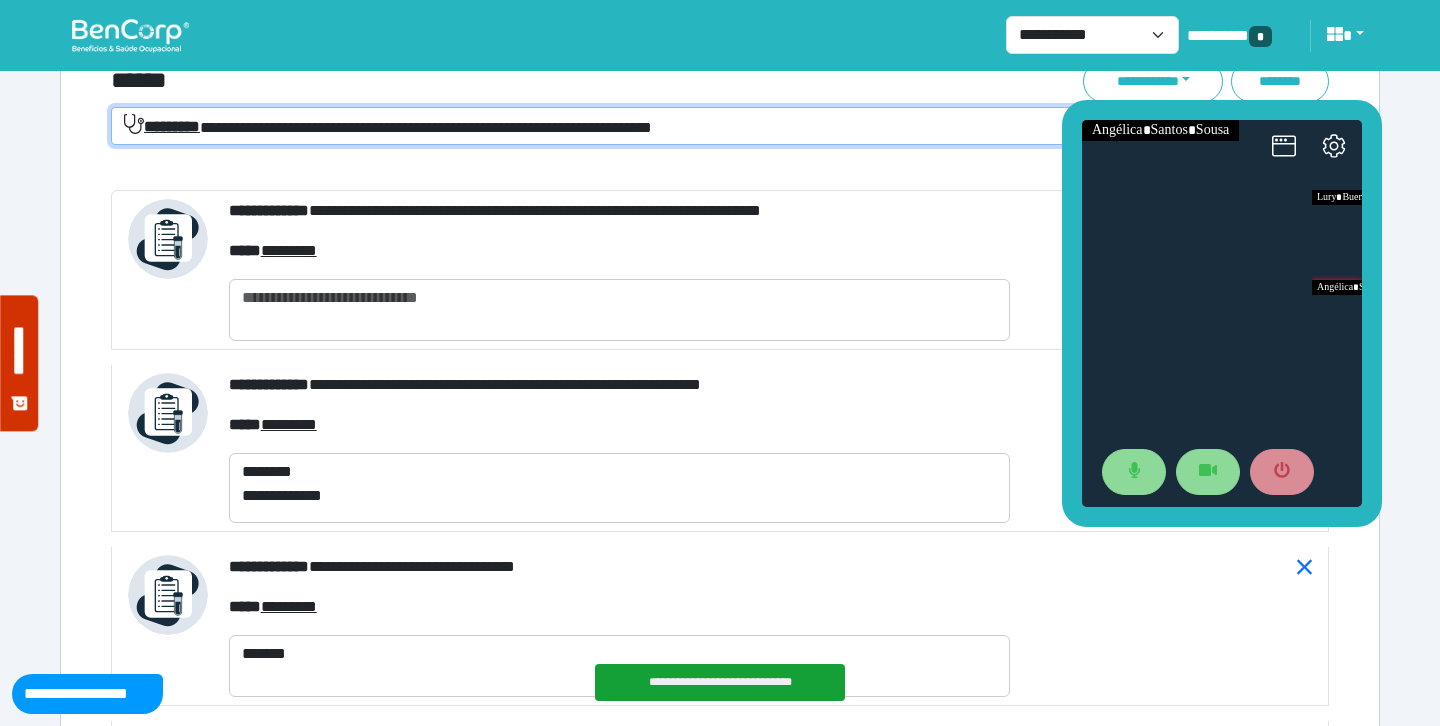 scroll, scrollTop: 7768, scrollLeft: 0, axis: vertical 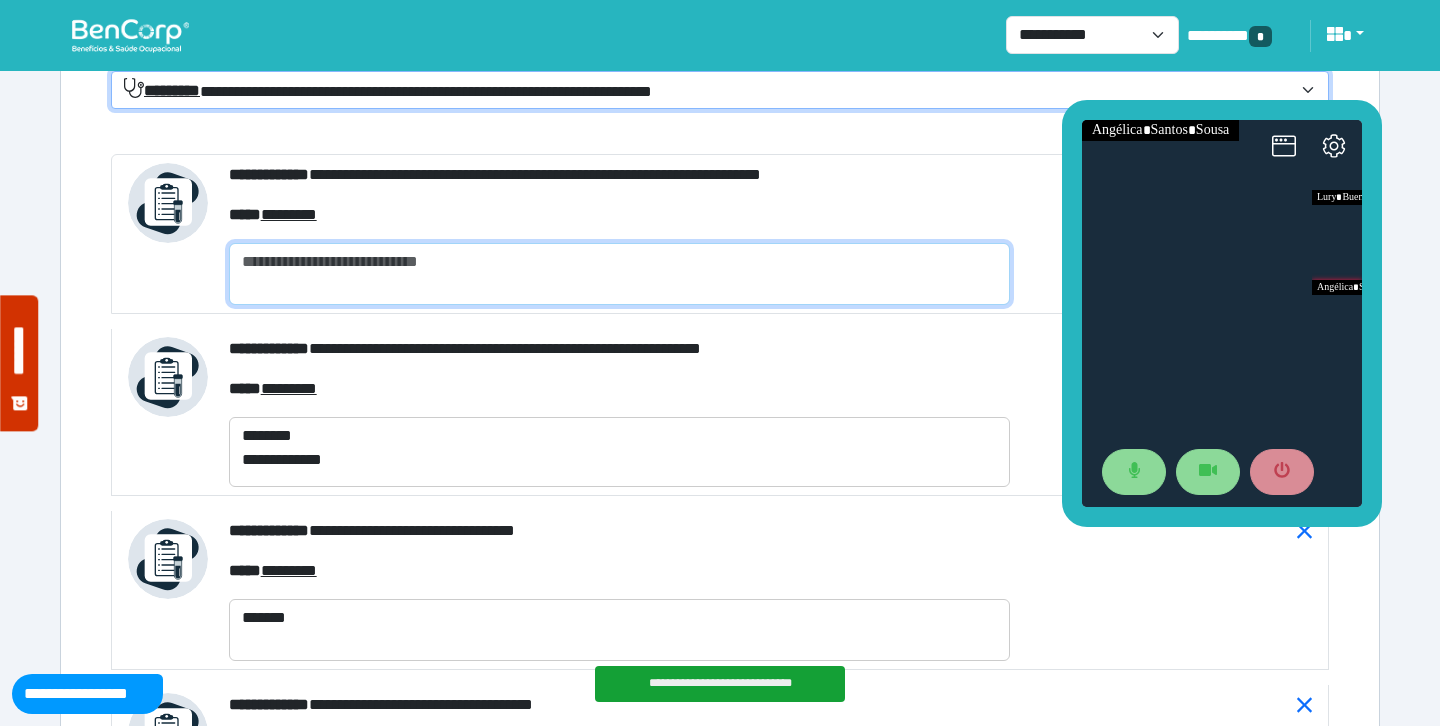 click at bounding box center (619, 274) 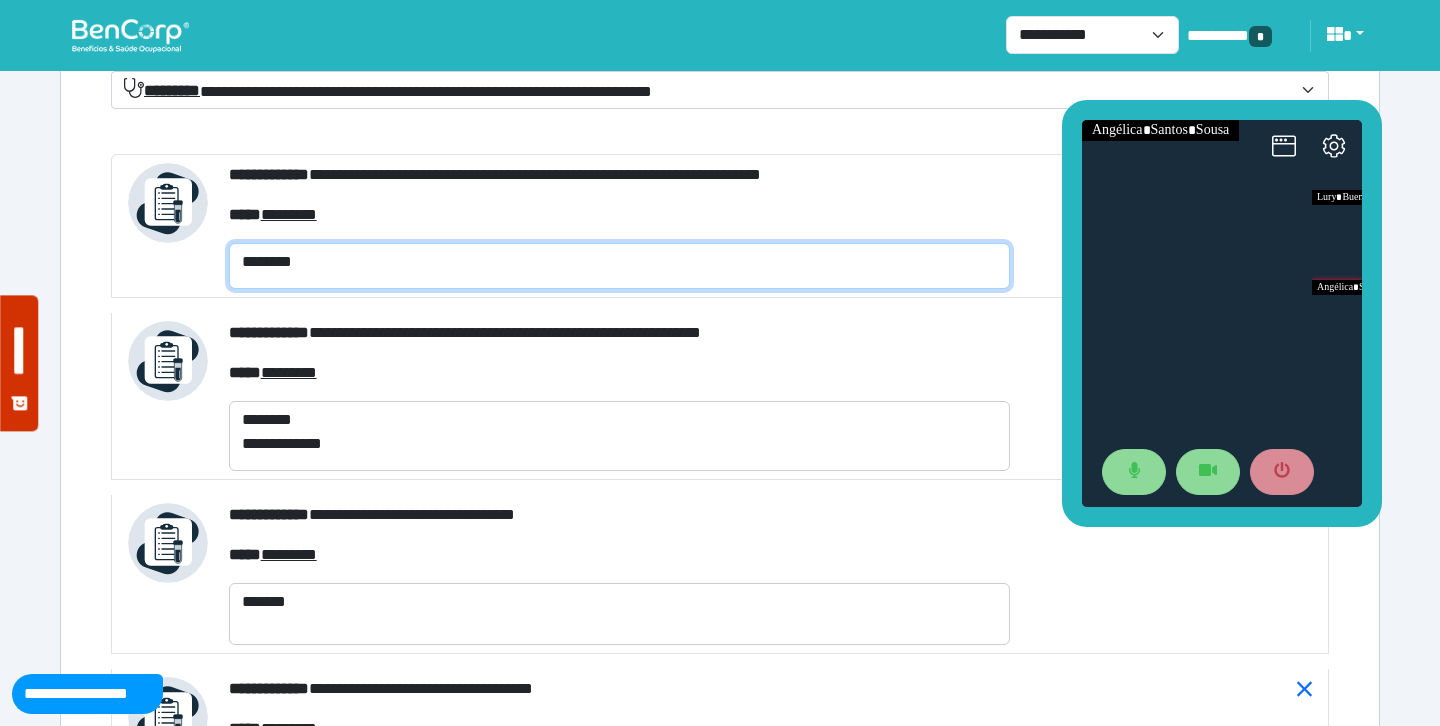 type on "********" 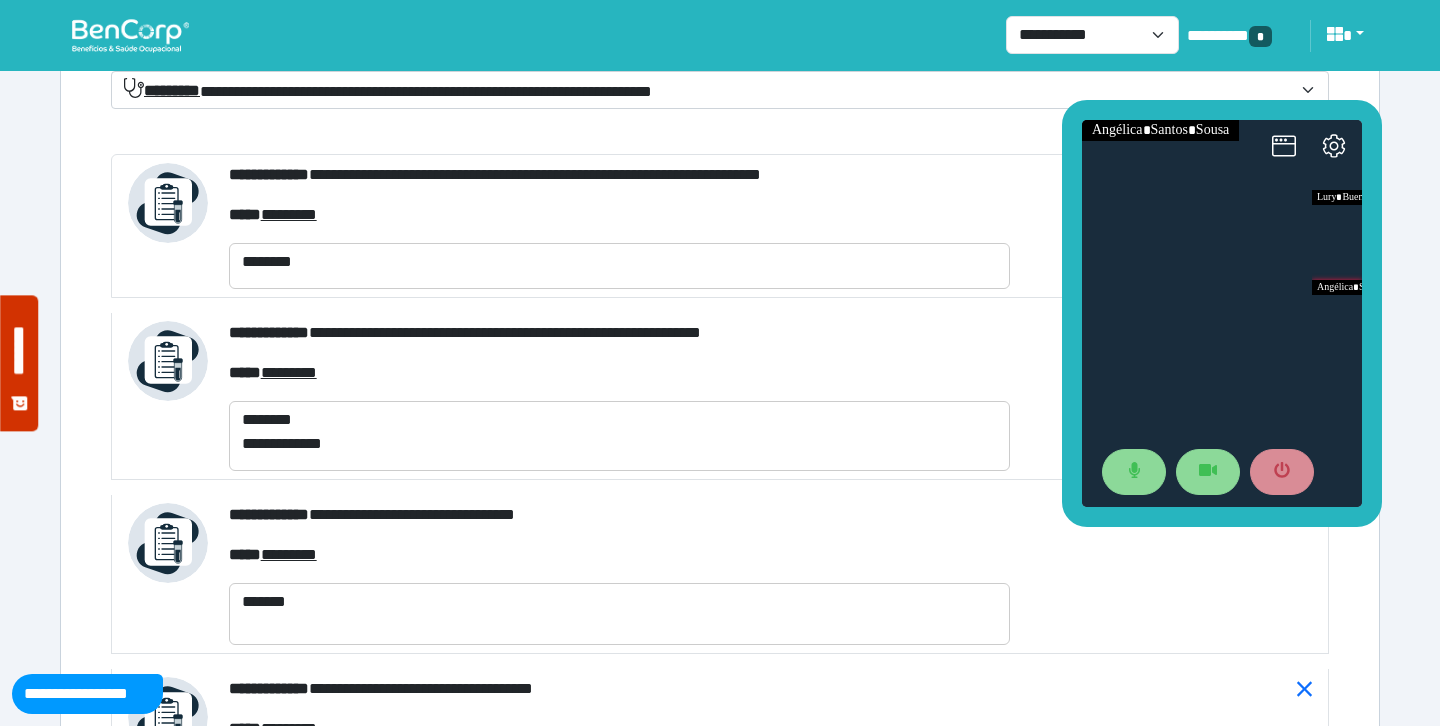 click on "***** ********" at bounding box center (619, 215) 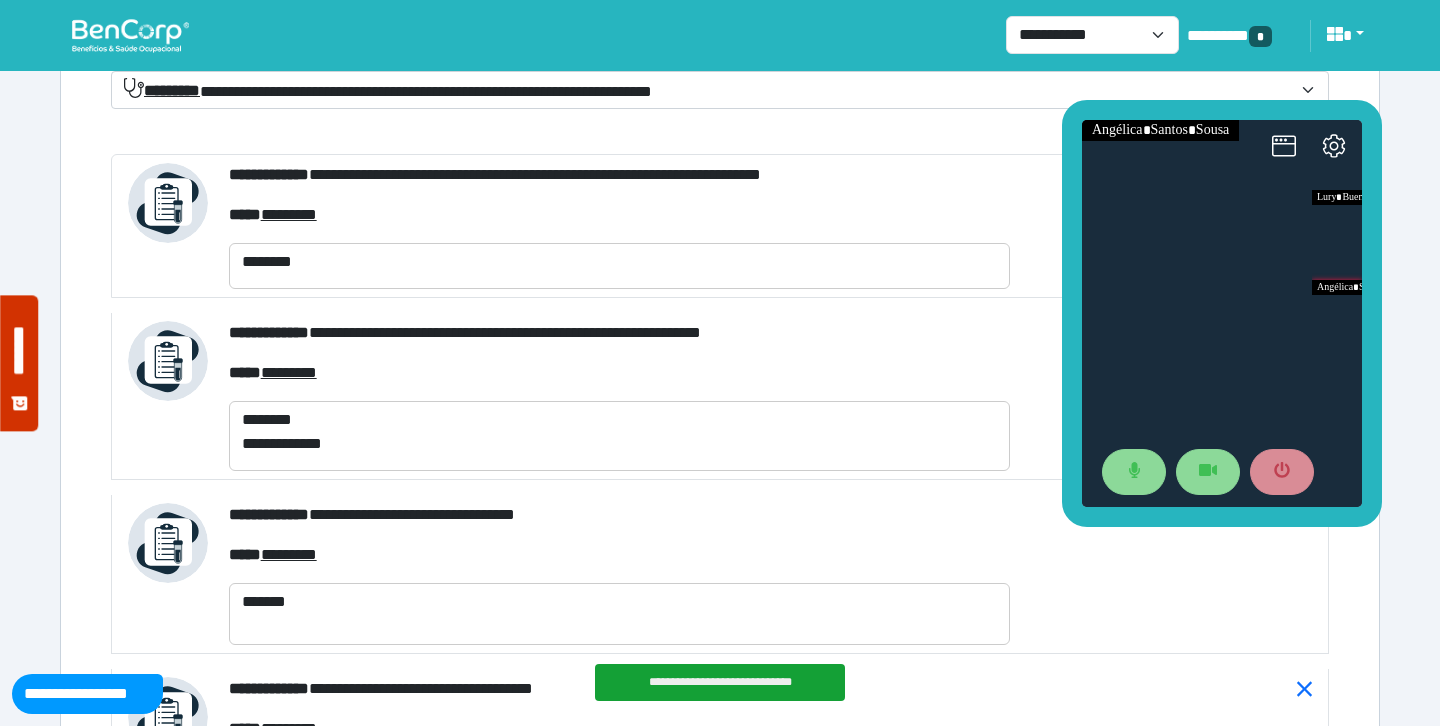 click on "**********" at bounding box center (720, 1529) 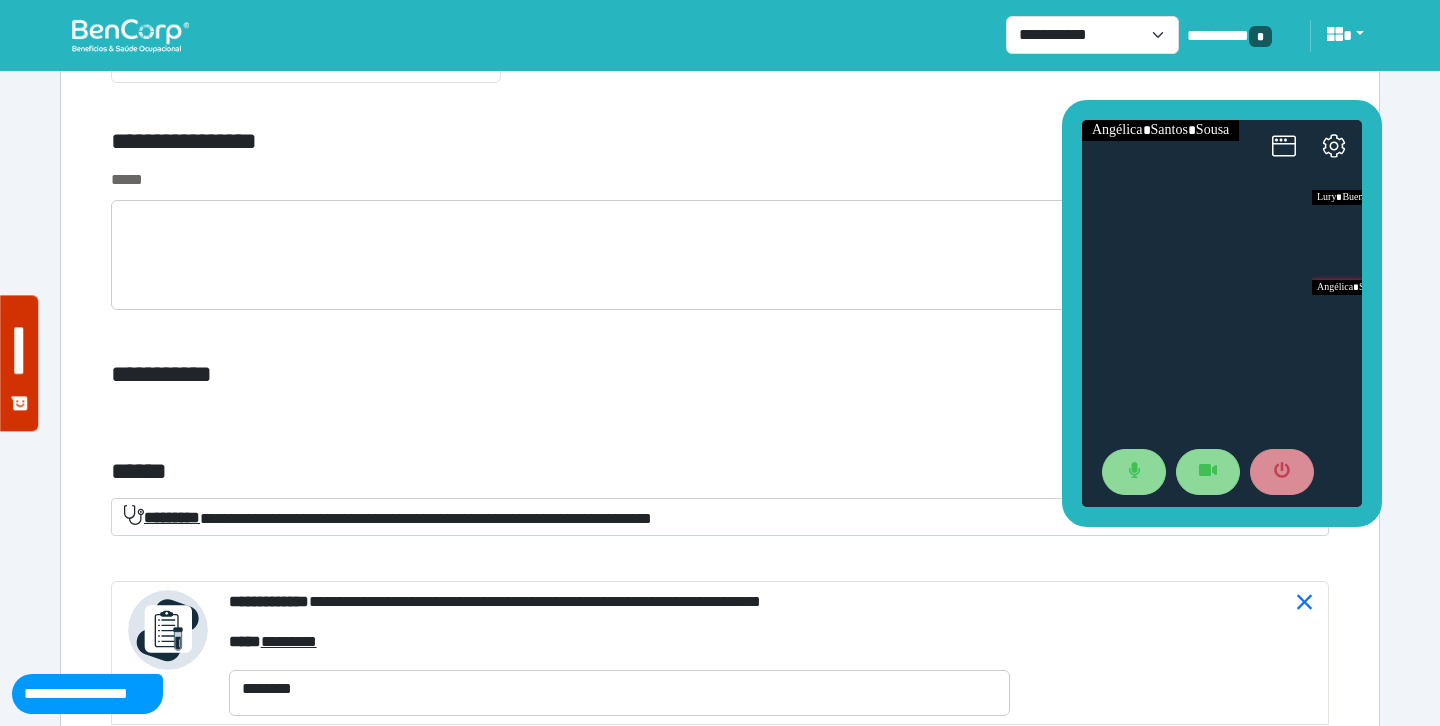 scroll, scrollTop: 7339, scrollLeft: 0, axis: vertical 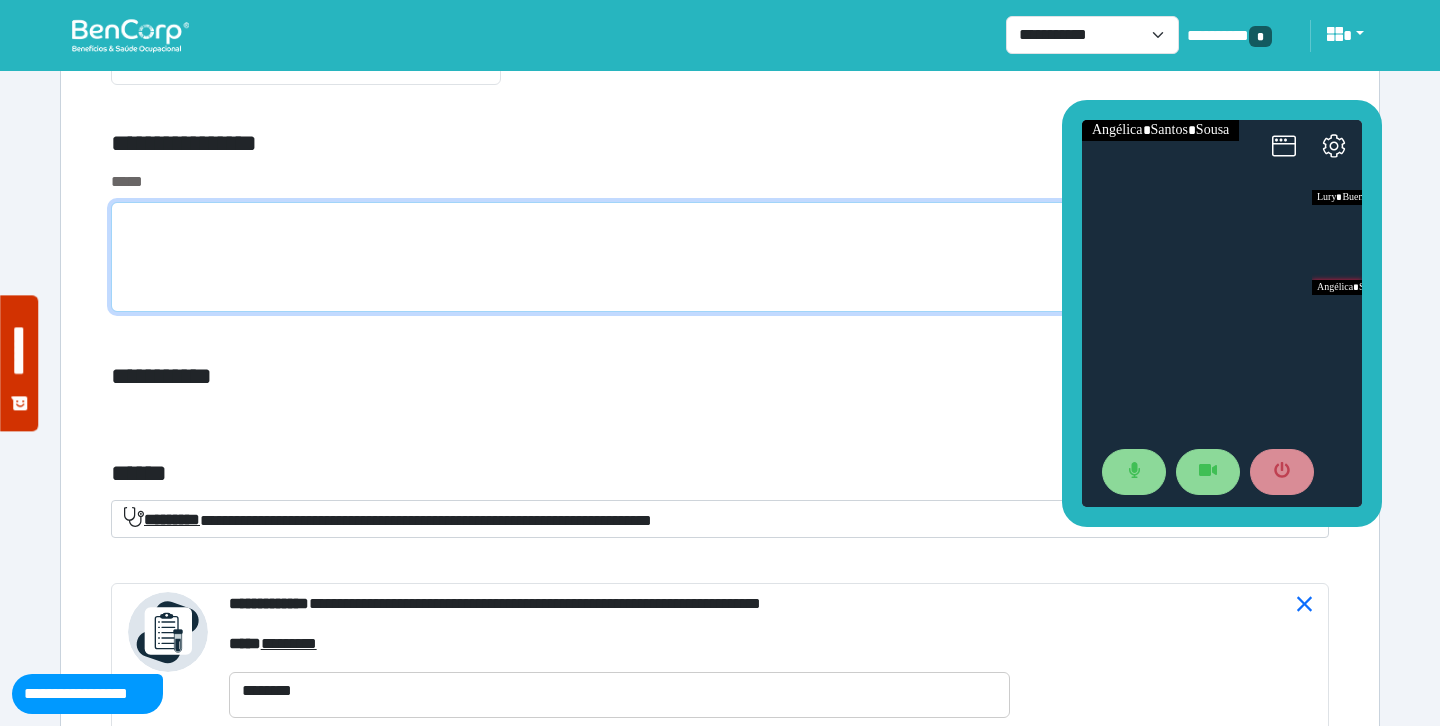 click at bounding box center (720, 257) 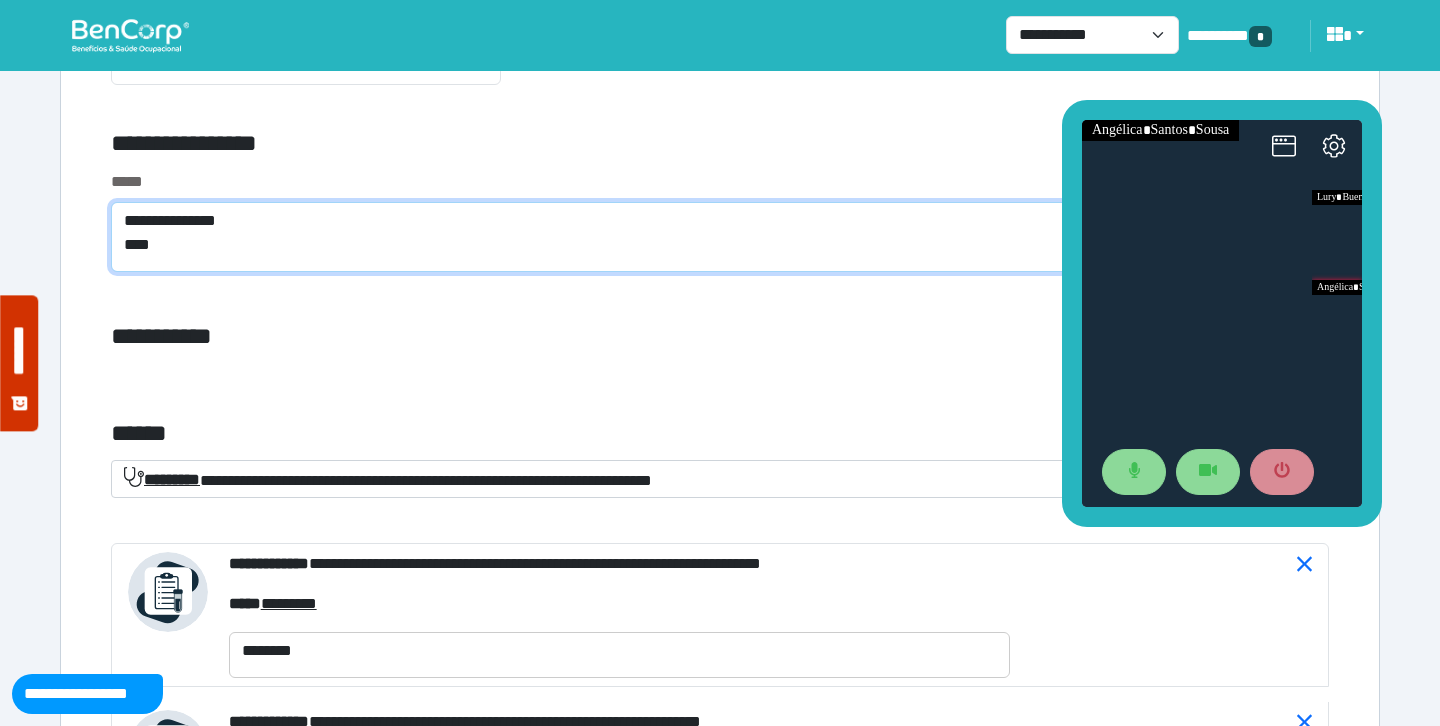 scroll, scrollTop: 0, scrollLeft: 0, axis: both 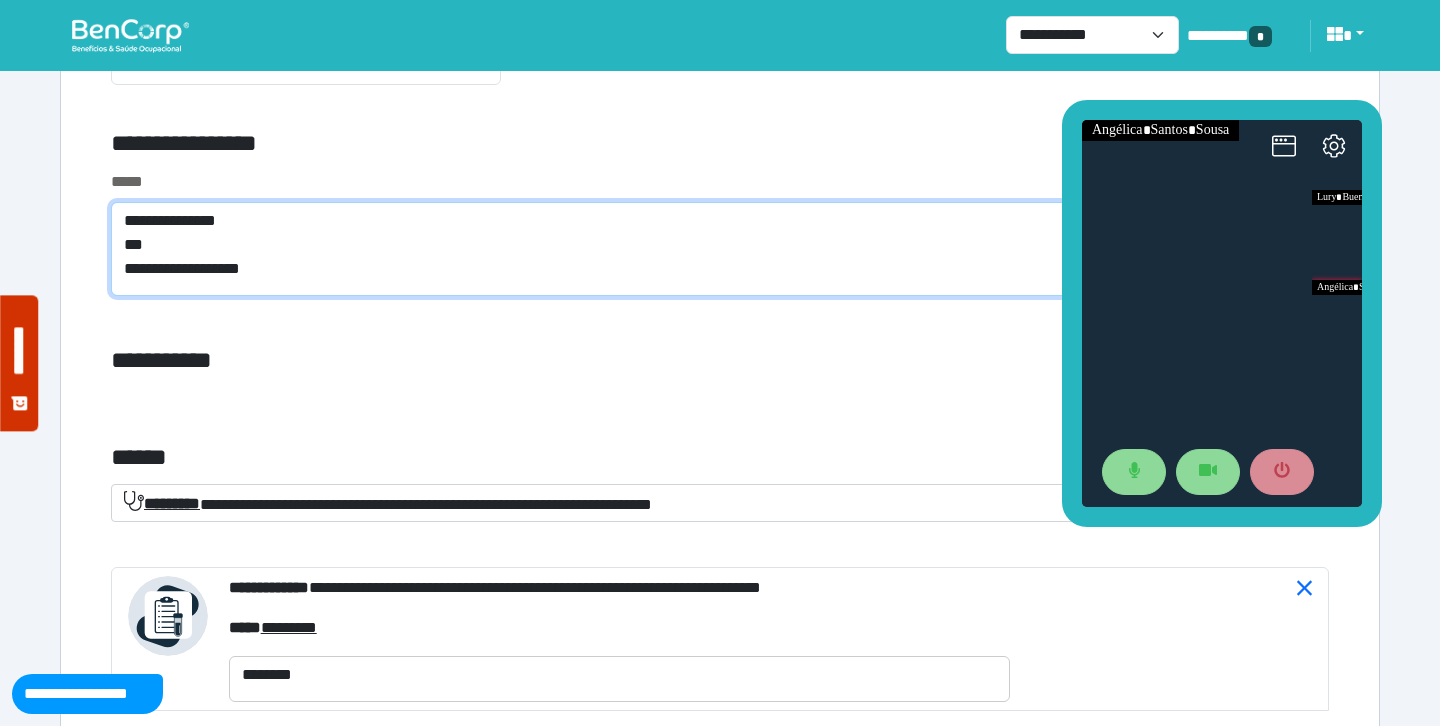 type on "**********" 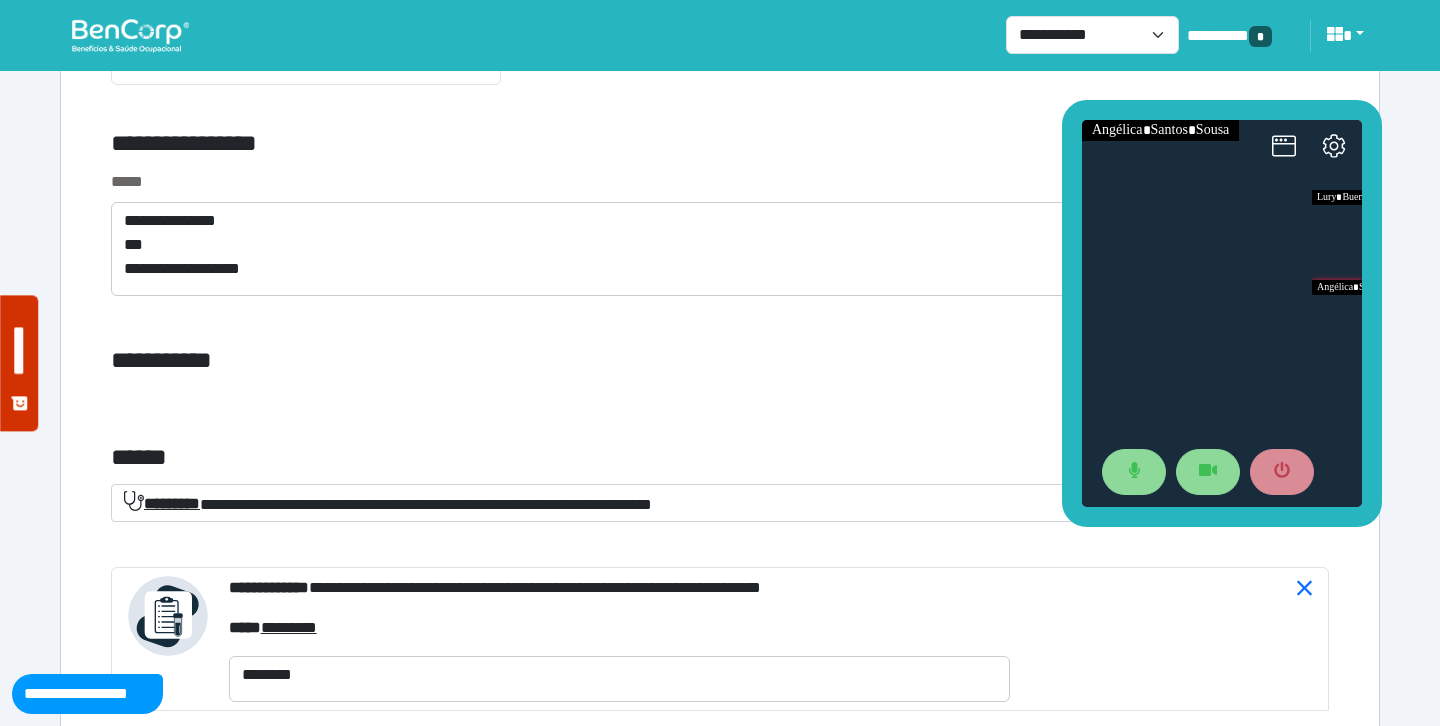 click on "*****" at bounding box center (720, 182) 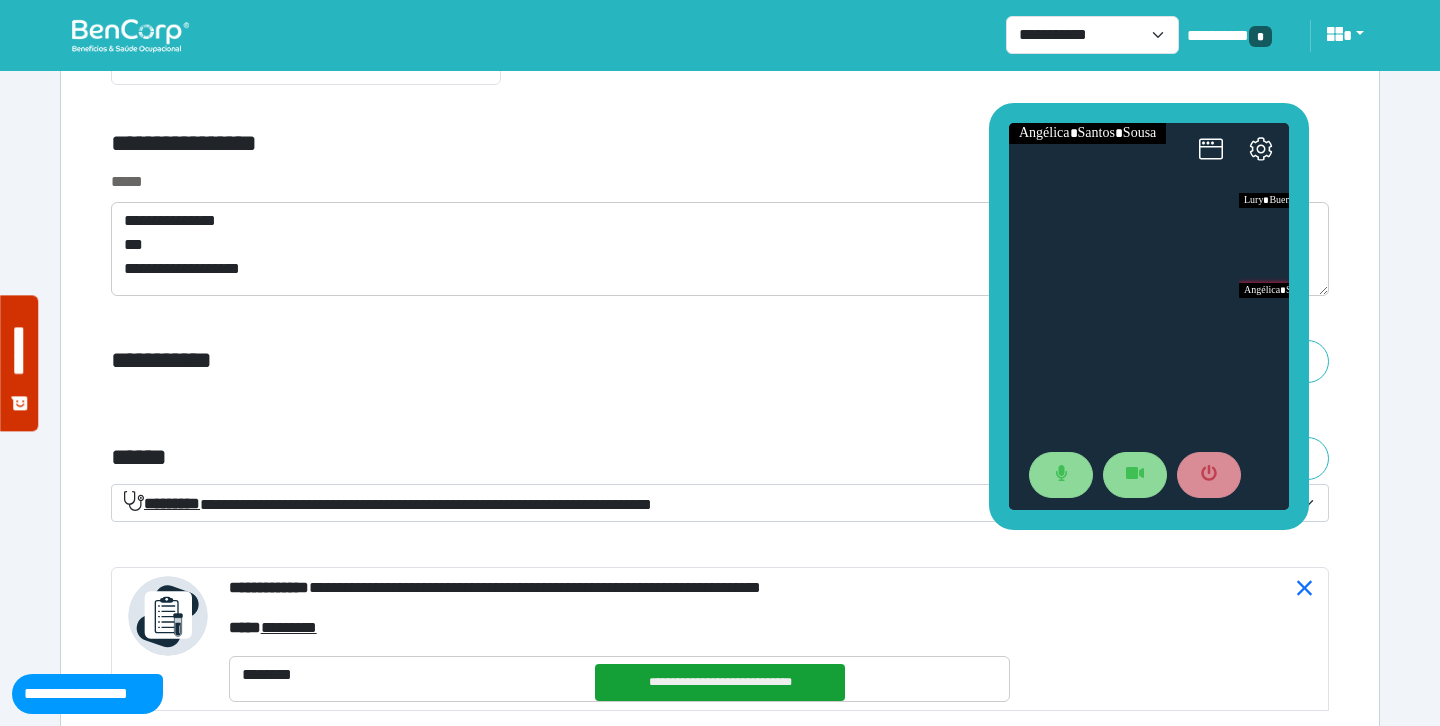 drag, startPoint x: 1073, startPoint y: 286, endPoint x: 994, endPoint y: 283, distance: 79.05694 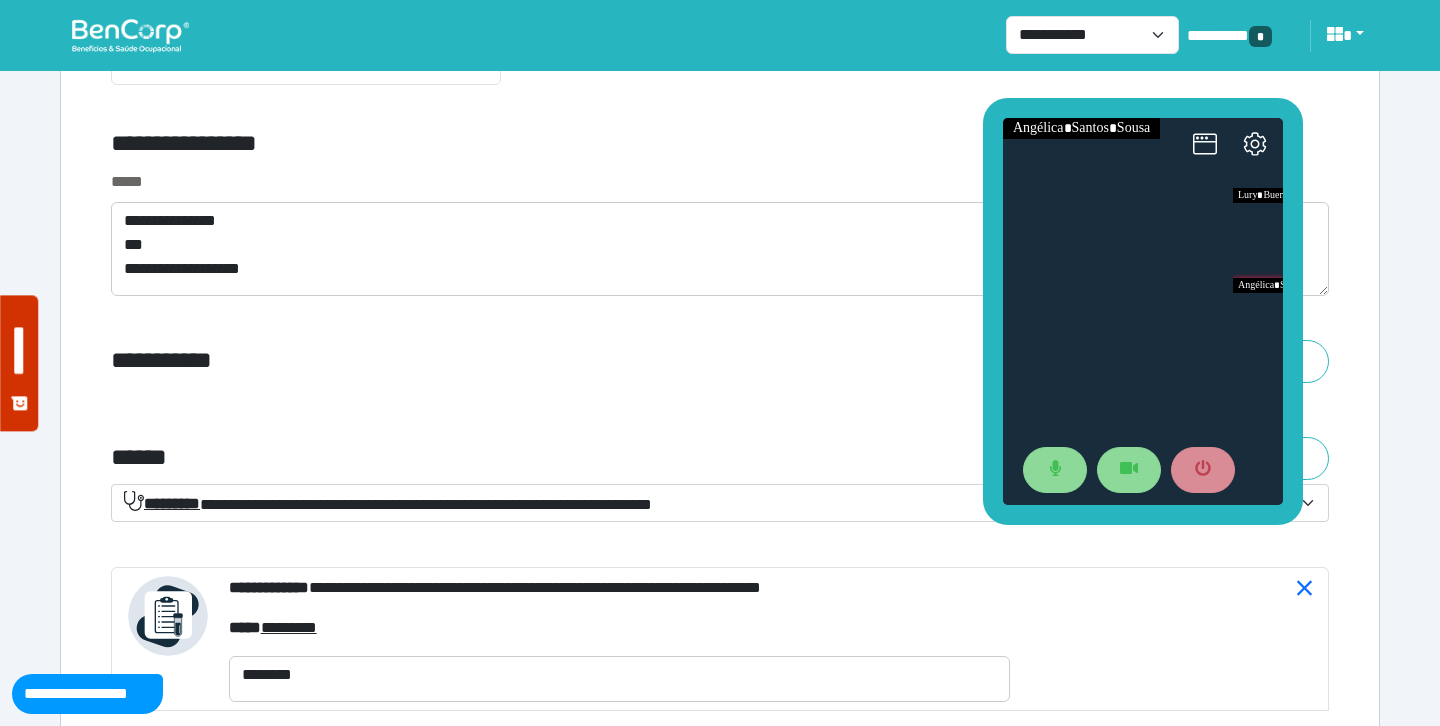 click on "**********" at bounding box center (513, 147) 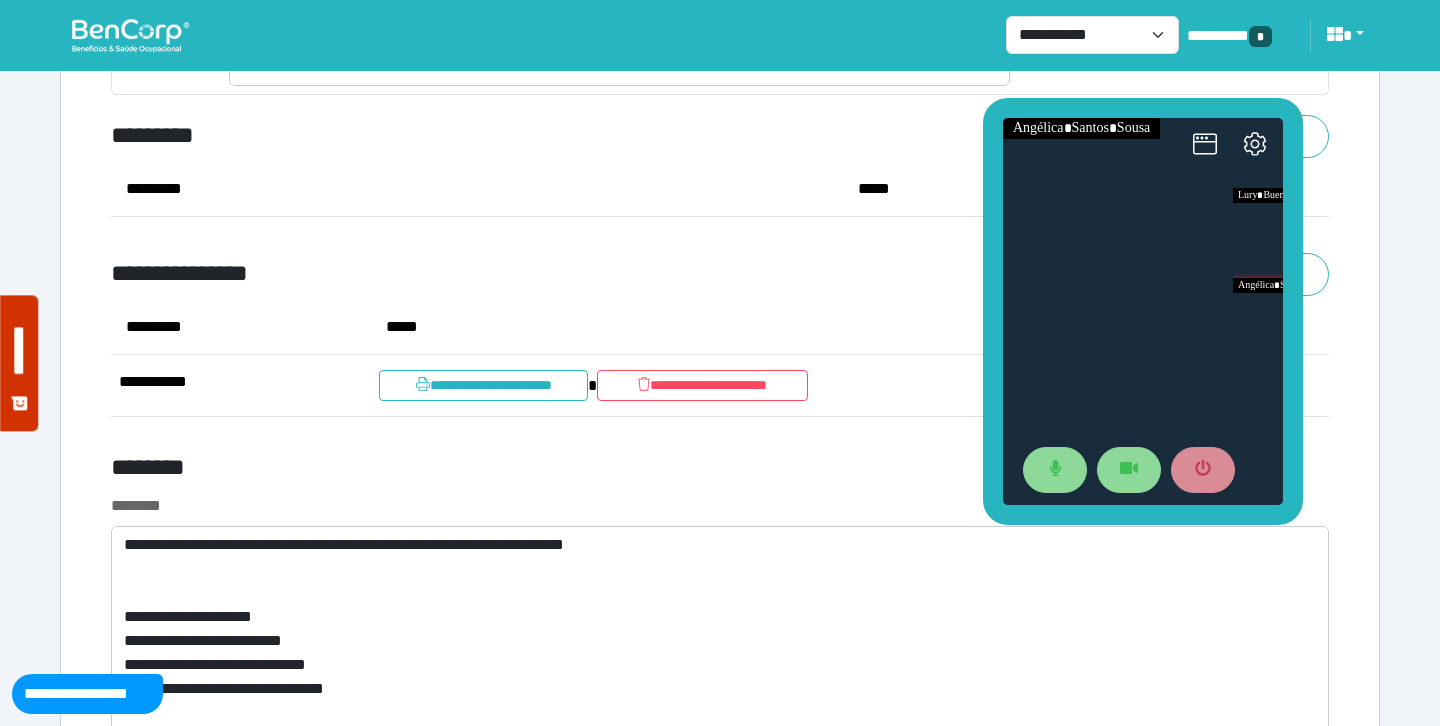 scroll, scrollTop: 10332, scrollLeft: 0, axis: vertical 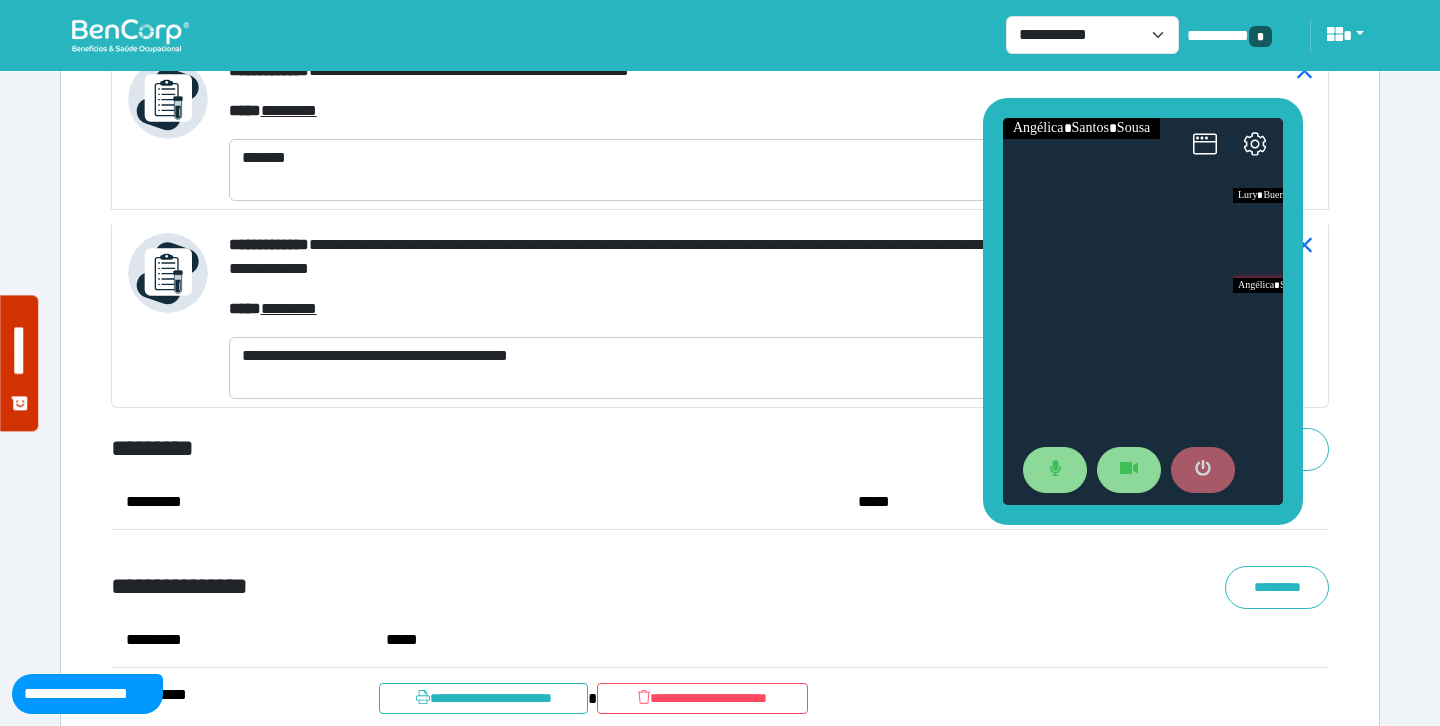 click at bounding box center [1203, 470] 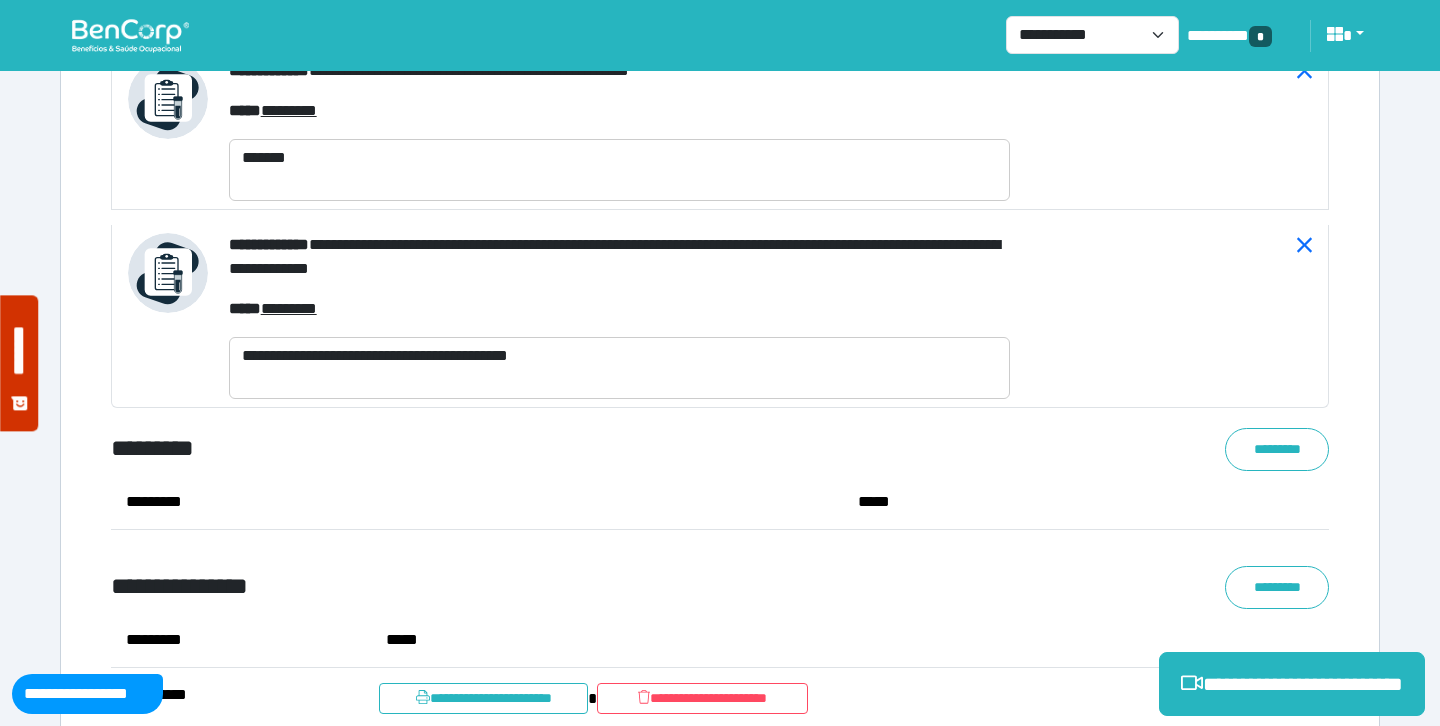 click on "*********" at bounding box center [477, 502] 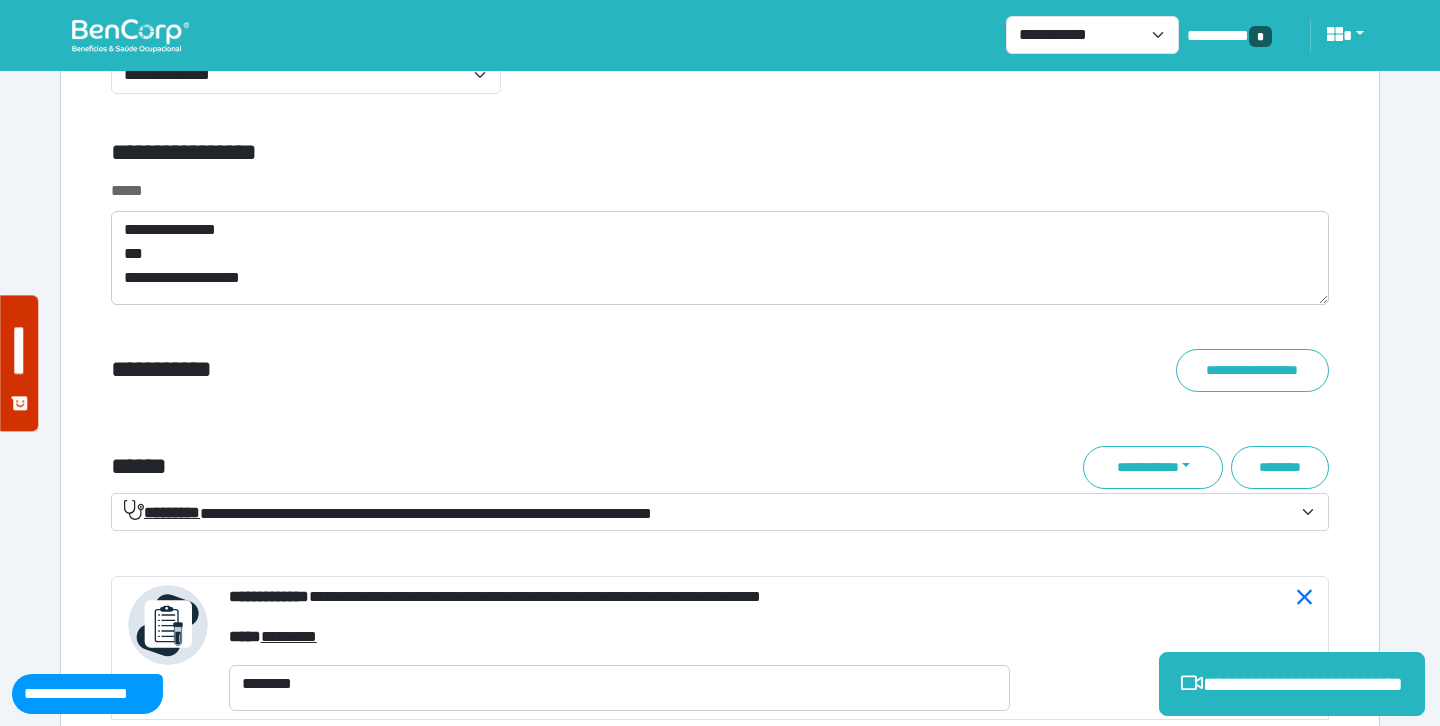 scroll, scrollTop: 7361, scrollLeft: 0, axis: vertical 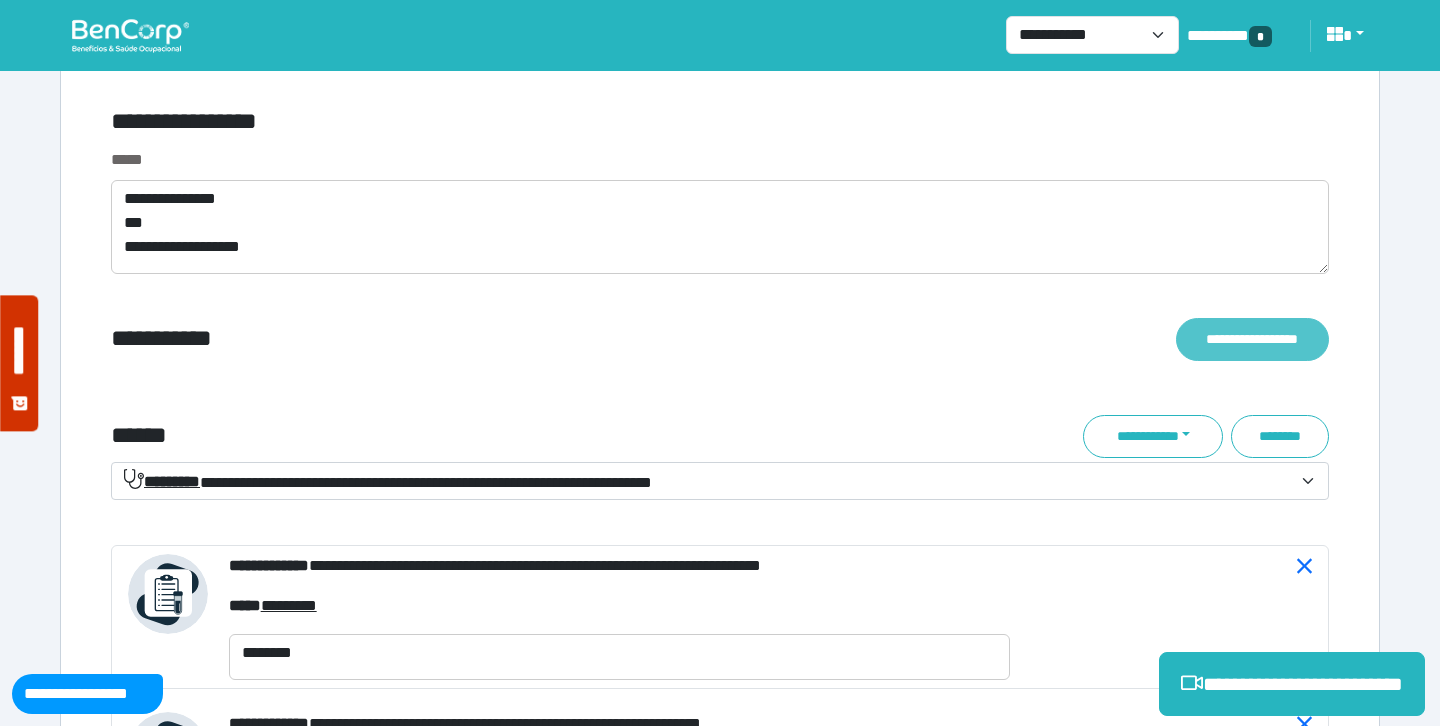 click on "**********" at bounding box center (1252, 339) 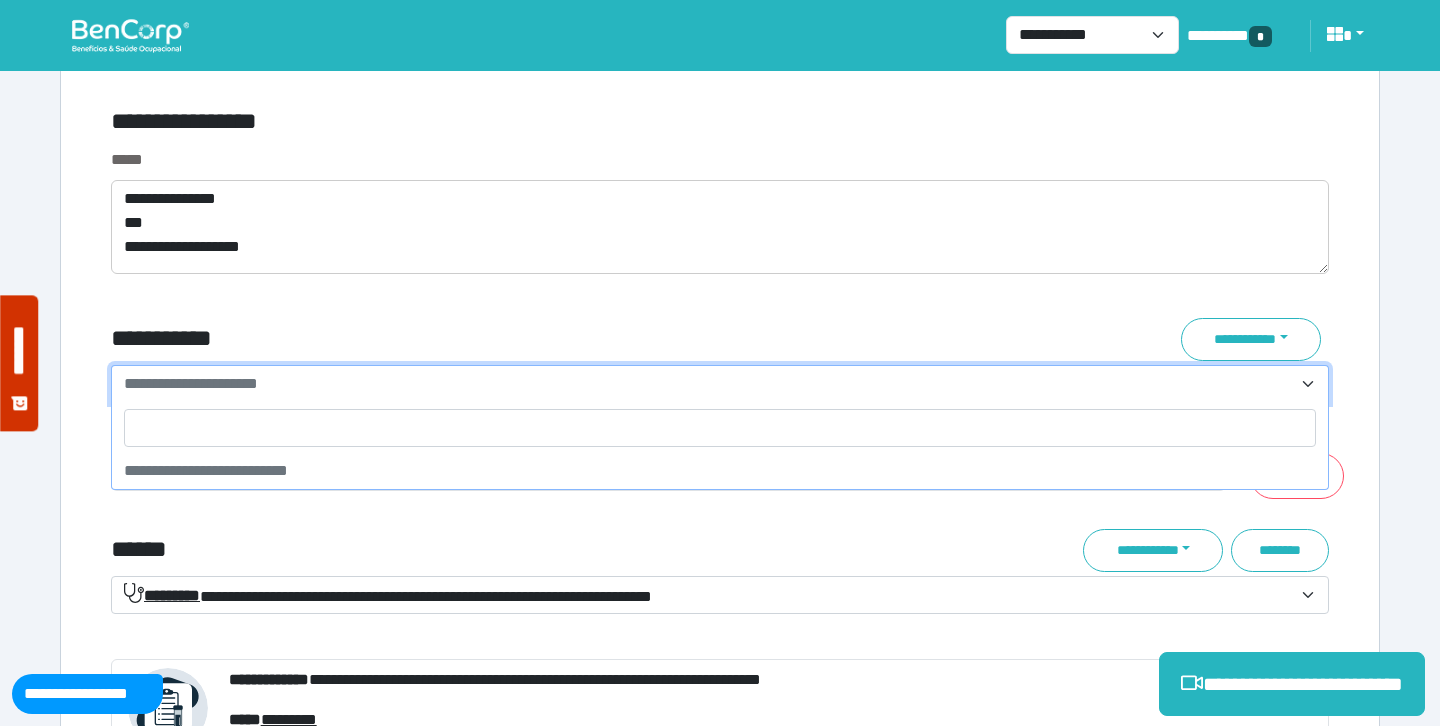 click on "**********" at bounding box center (191, 383) 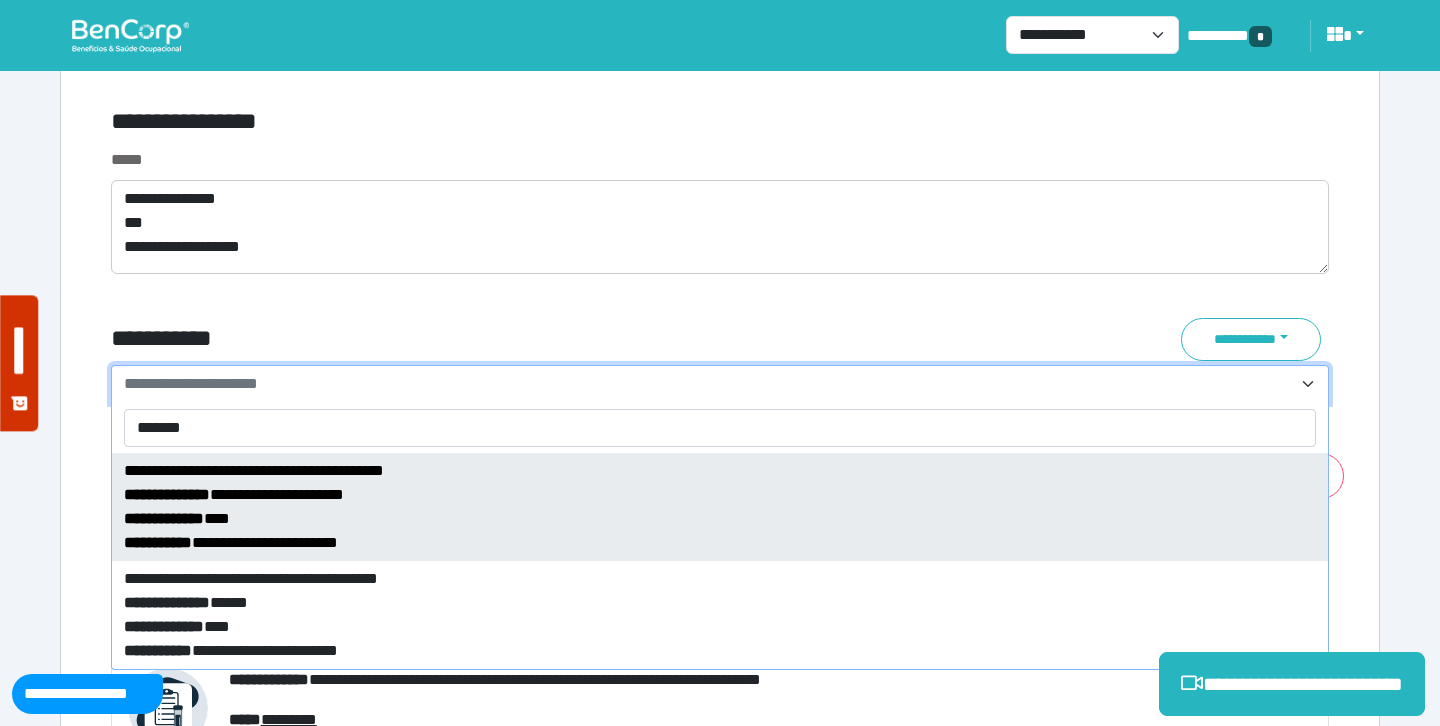 type on "*******" 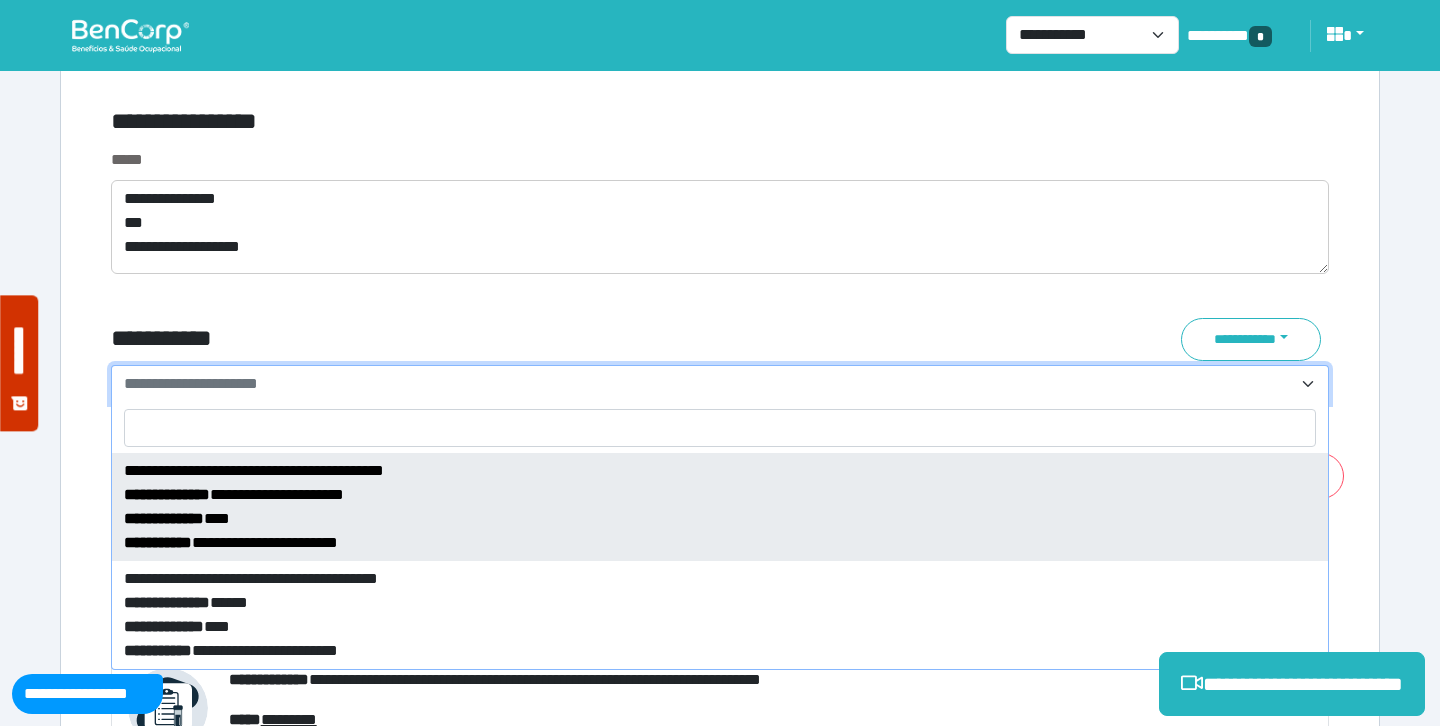 select on "****" 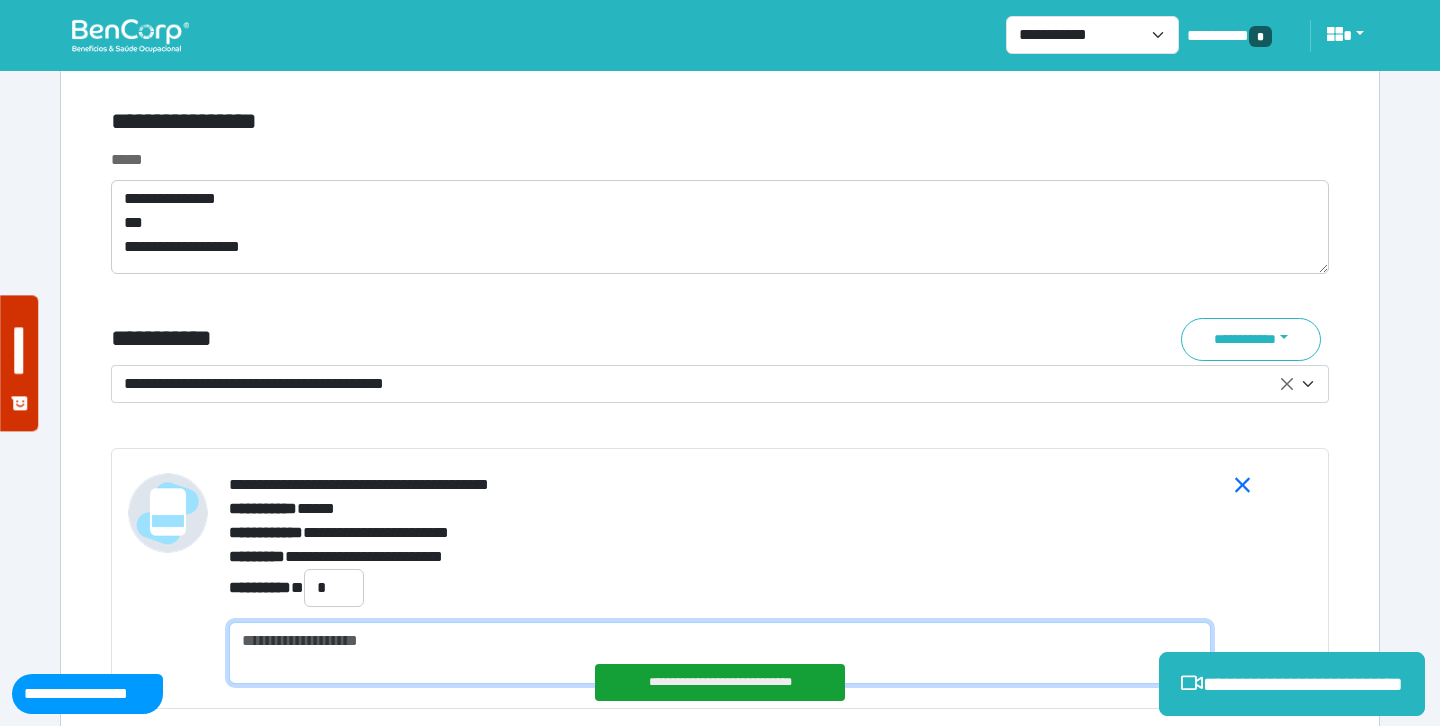 click at bounding box center [720, 653] 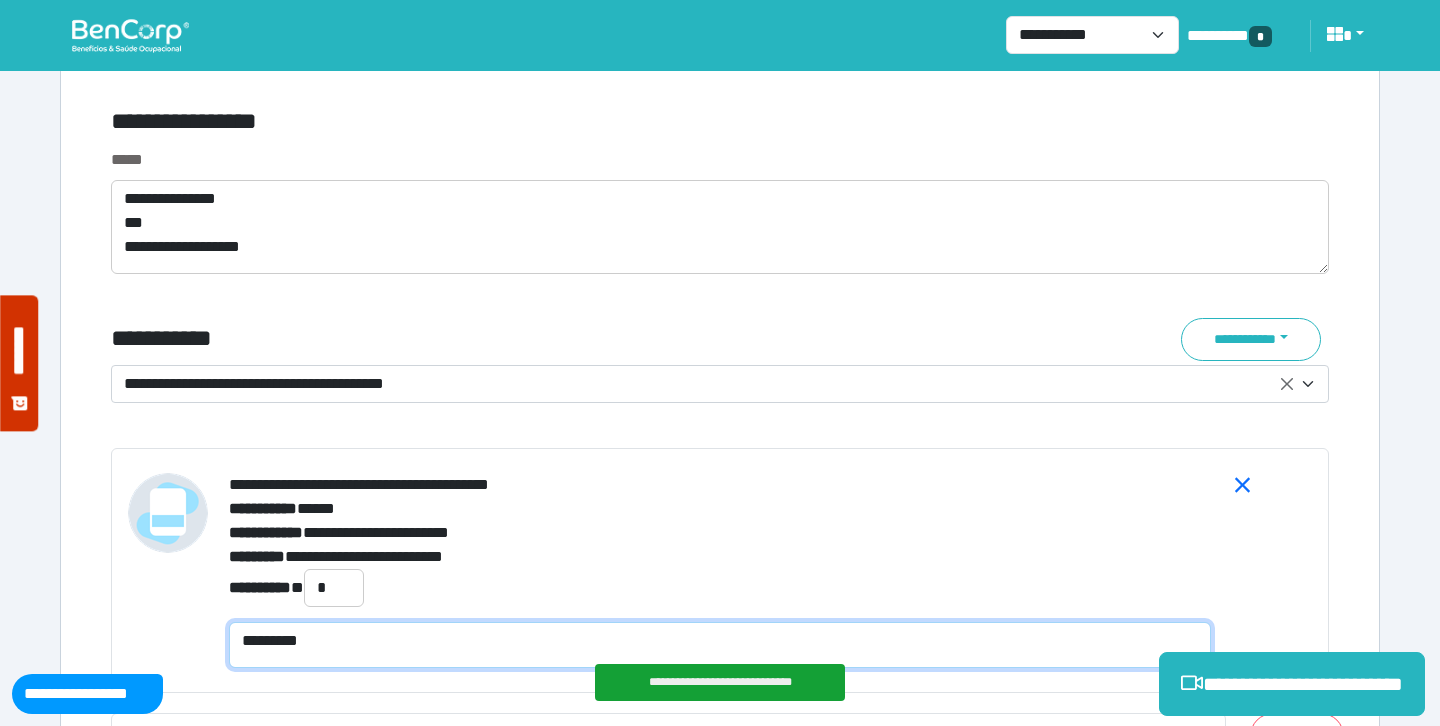 scroll, scrollTop: 0, scrollLeft: 0, axis: both 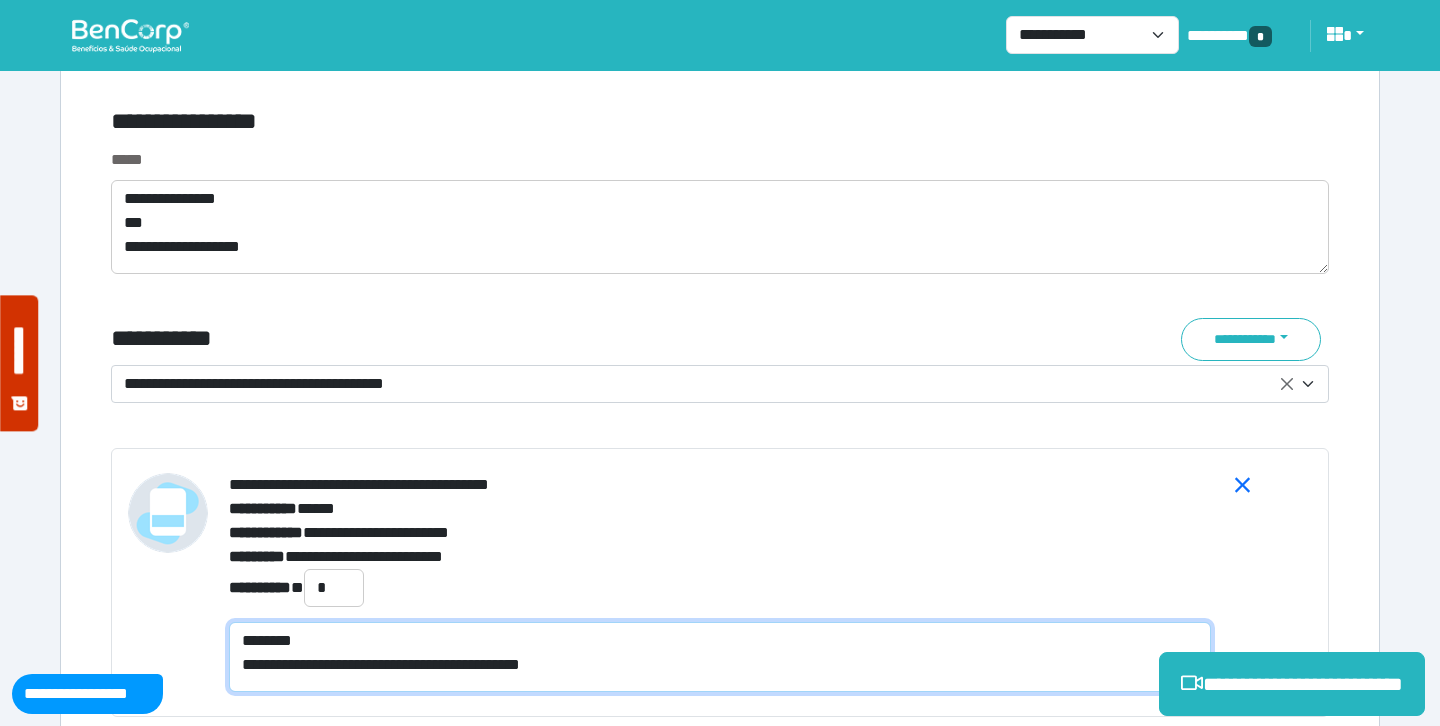type on "**********" 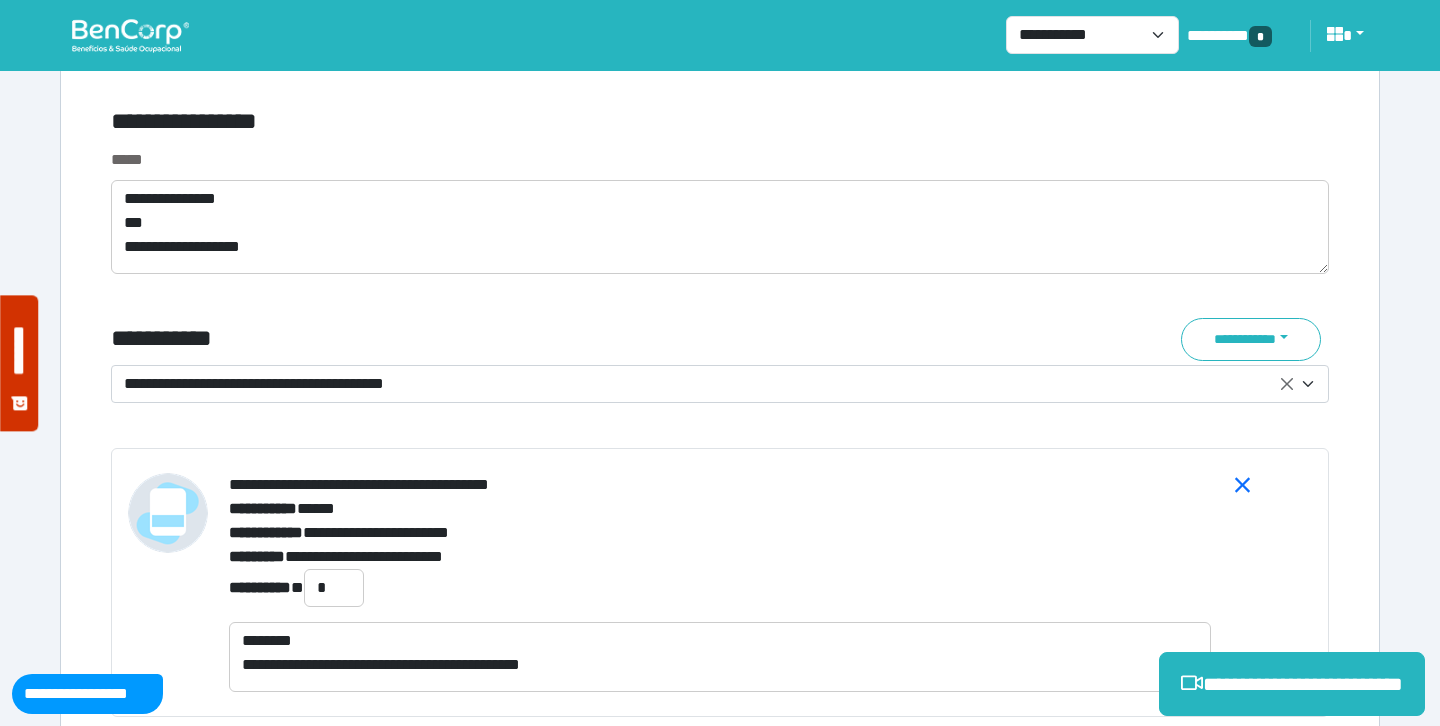 click on "**********" at bounding box center [720, 509] 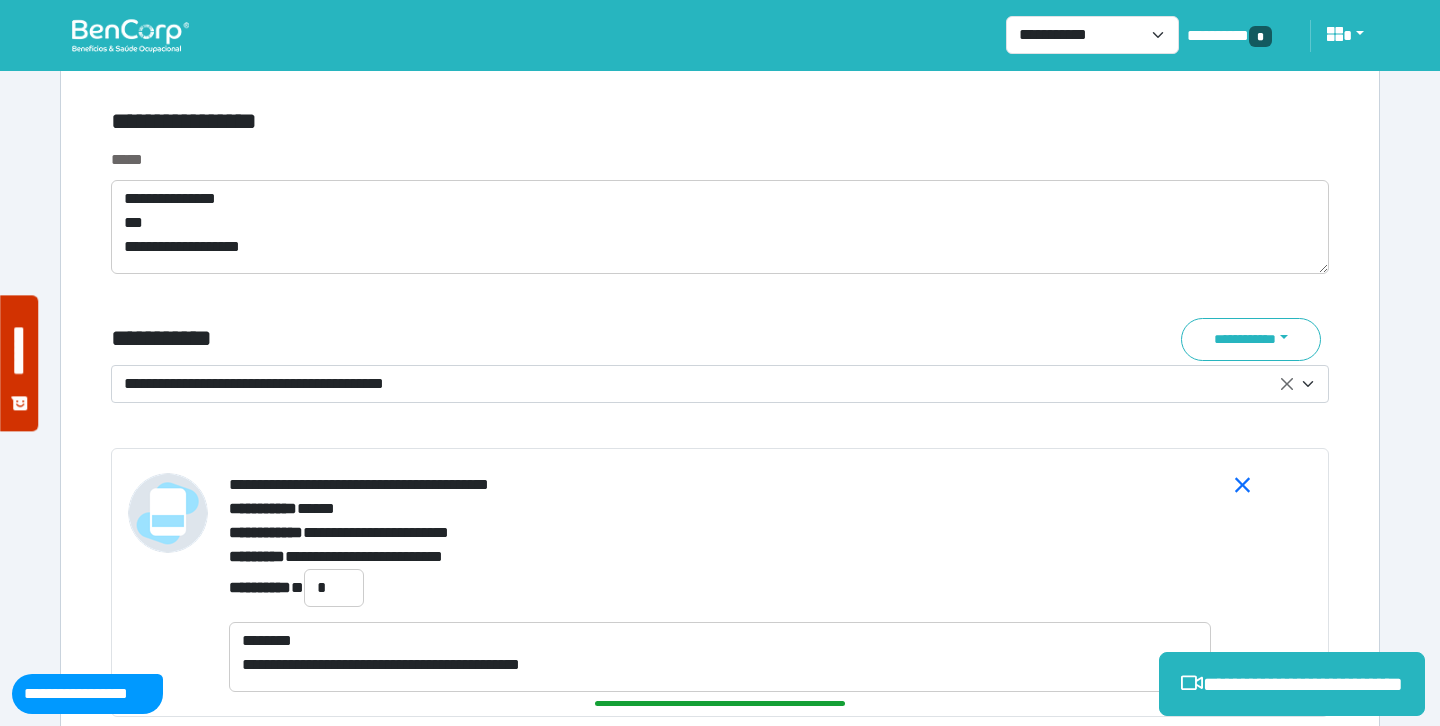 scroll, scrollTop: 7721, scrollLeft: 0, axis: vertical 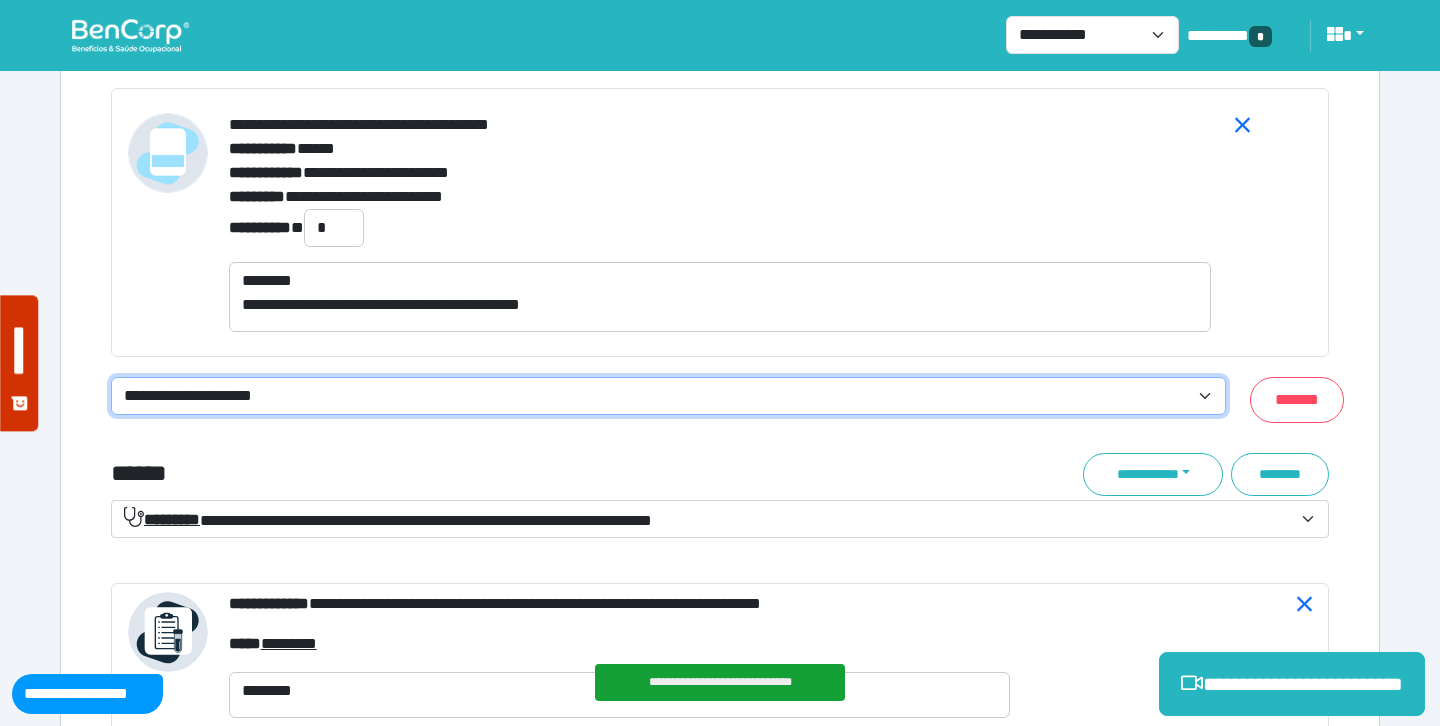 click on "**********" at bounding box center (668, 396) 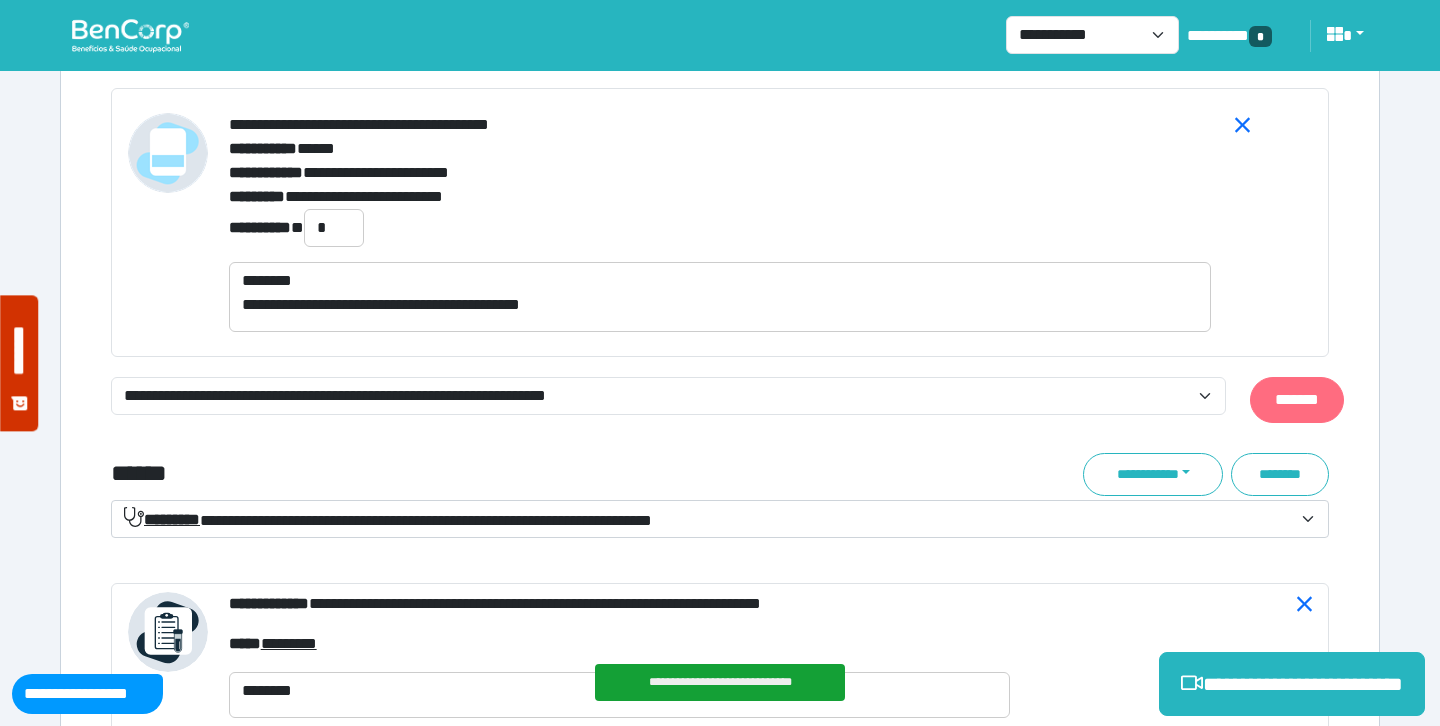 click on "*******" at bounding box center [1297, 400] 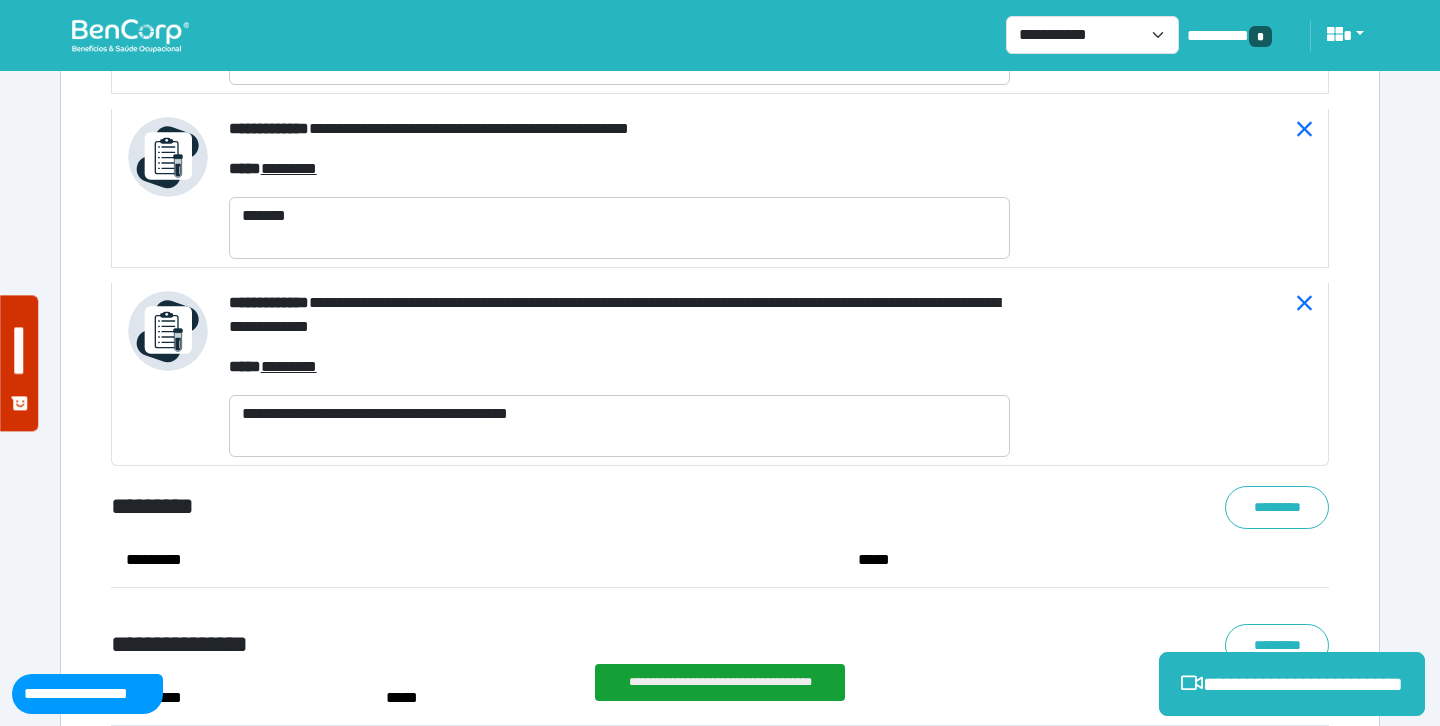 scroll, scrollTop: 11720, scrollLeft: 0, axis: vertical 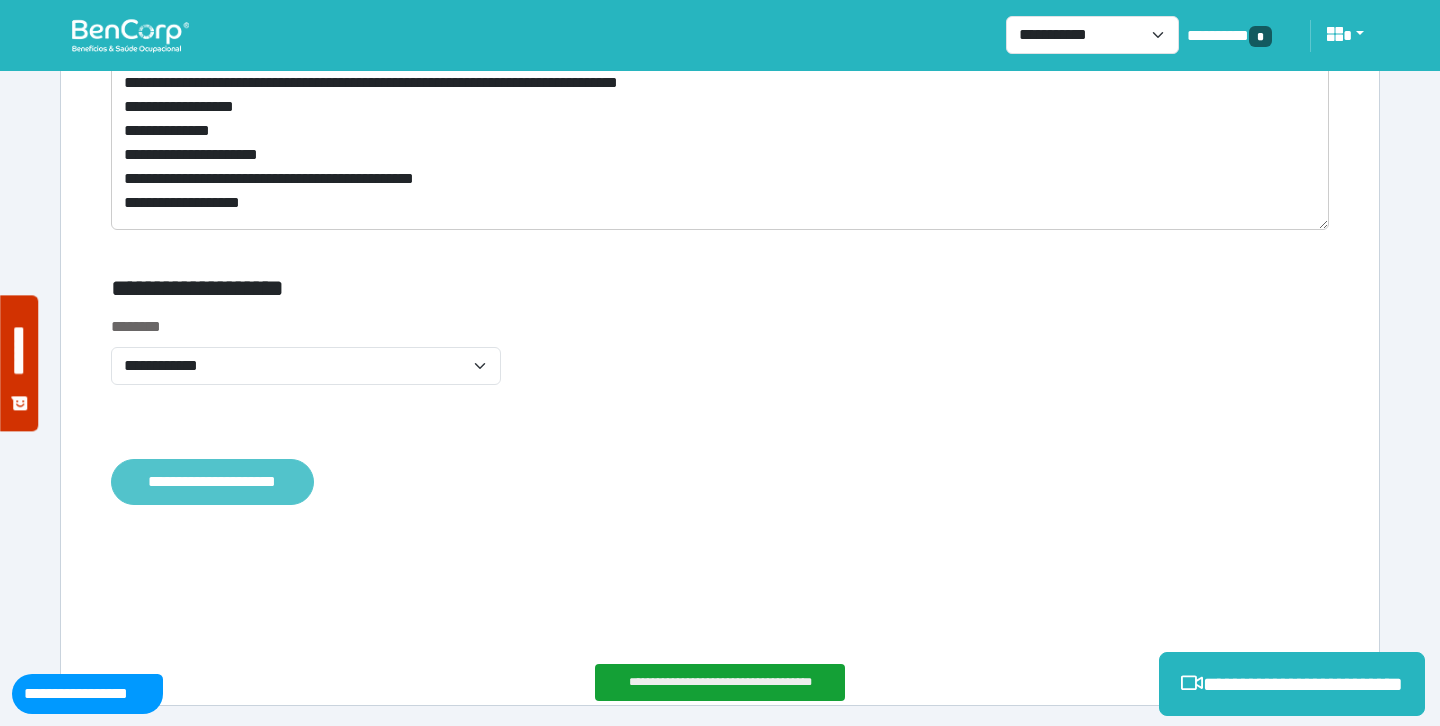 click on "**********" at bounding box center [212, 482] 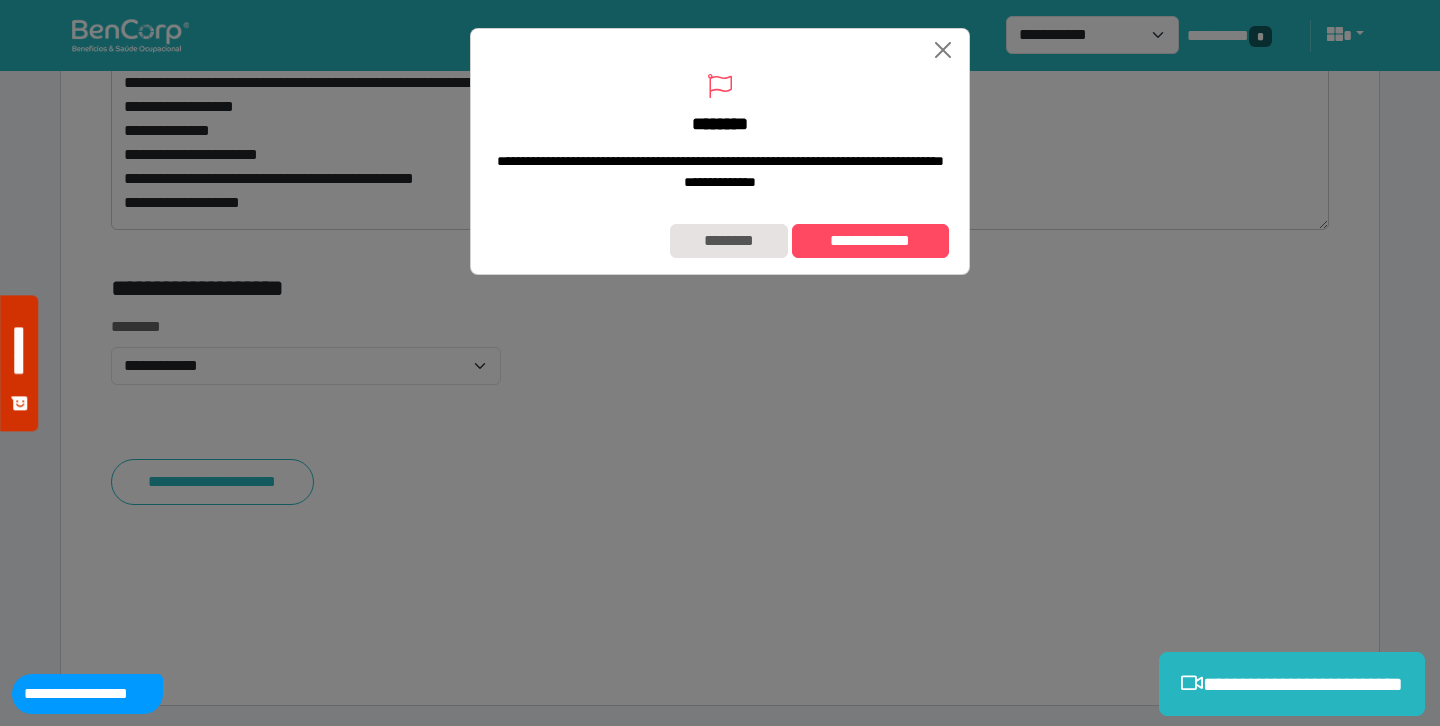 click on "**********" at bounding box center [720, 241] 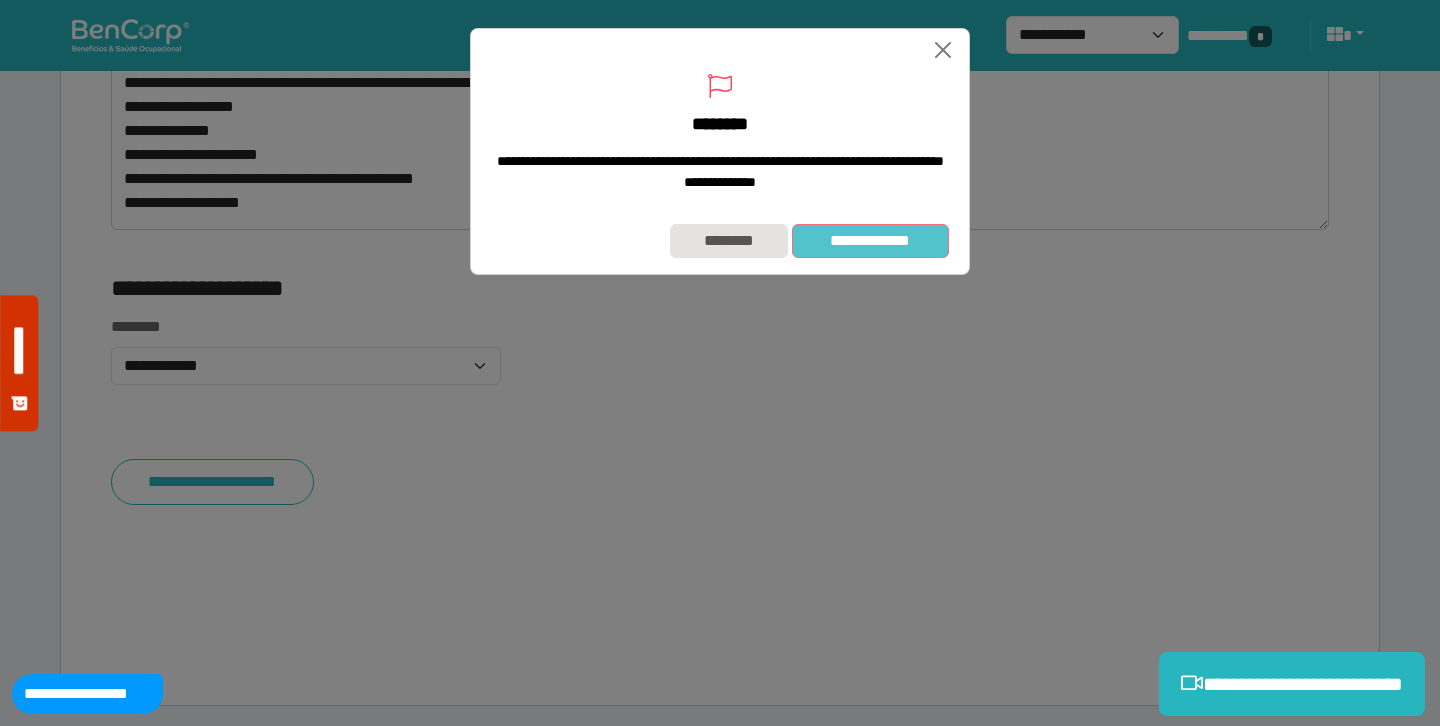 click on "**********" at bounding box center (870, 241) 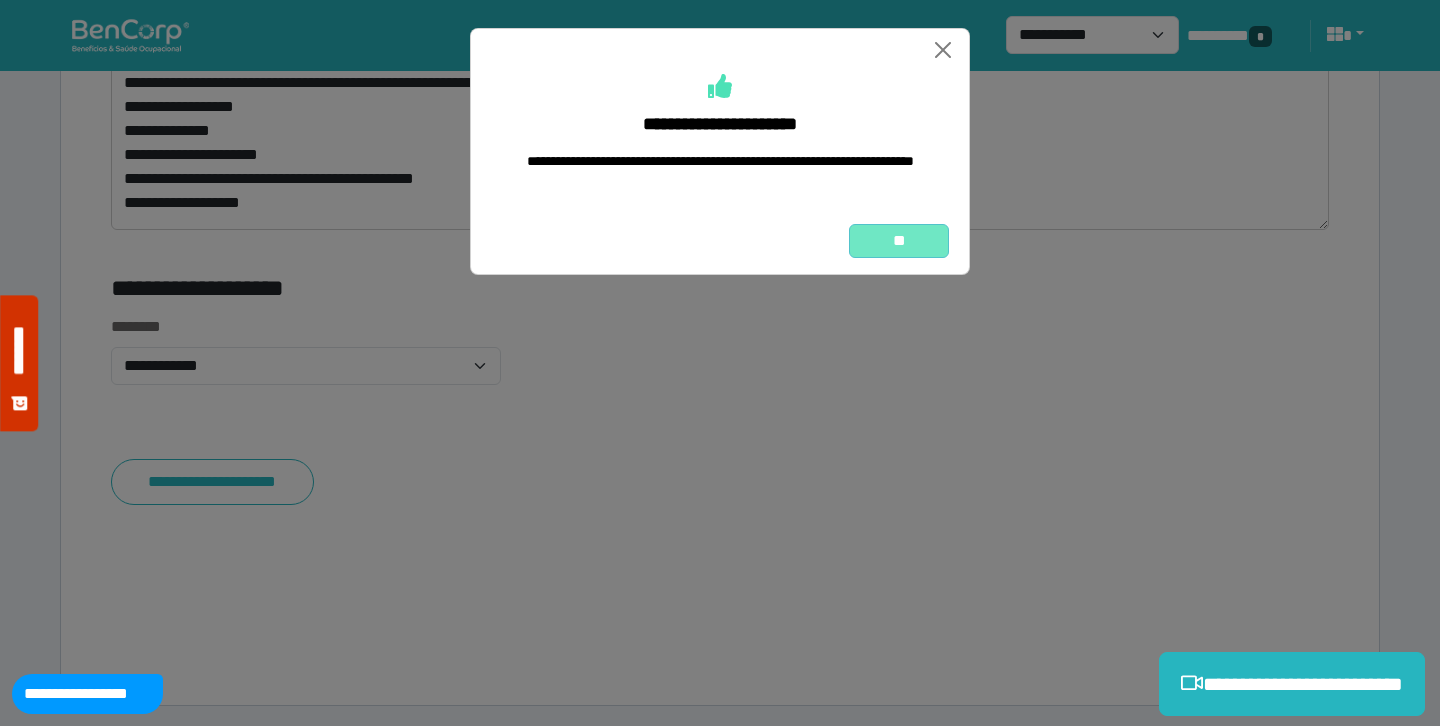 click on "**" at bounding box center [899, 241] 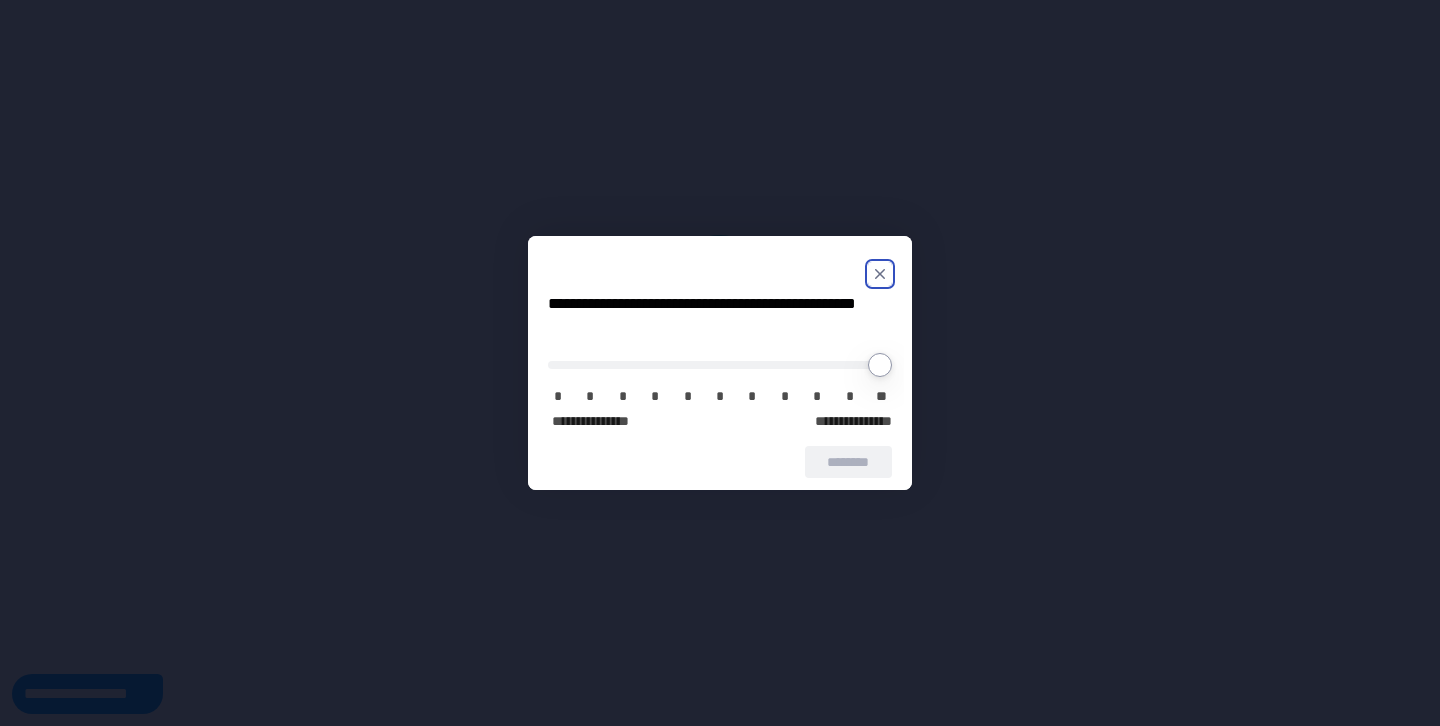 scroll, scrollTop: 0, scrollLeft: 0, axis: both 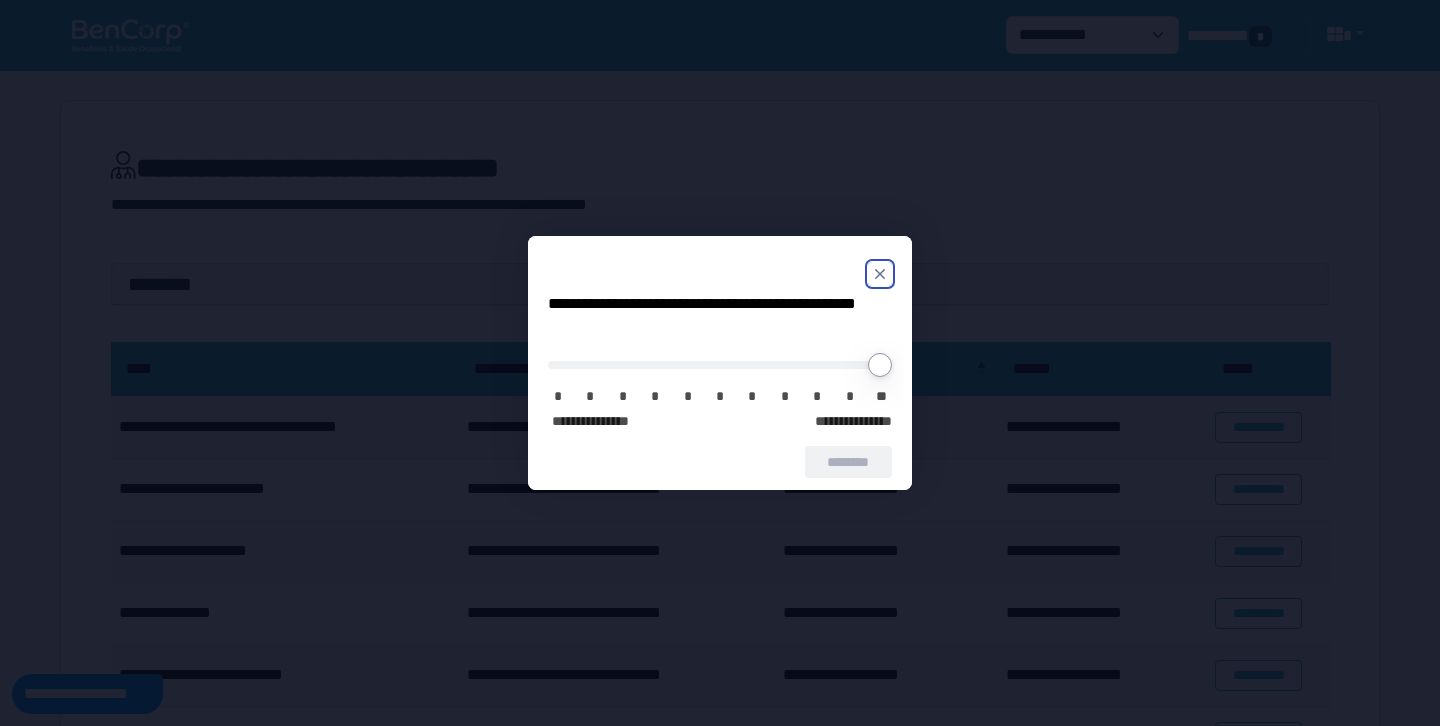 click 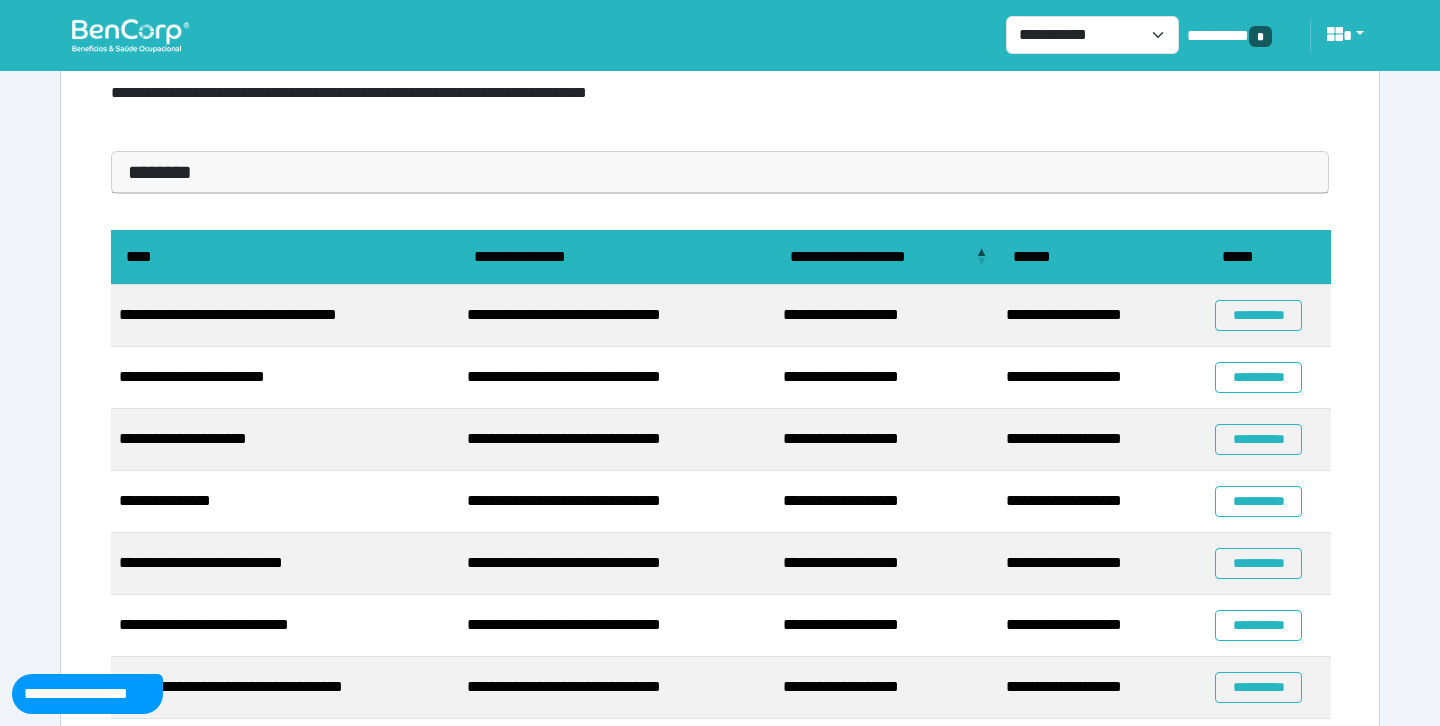 scroll, scrollTop: 114, scrollLeft: 0, axis: vertical 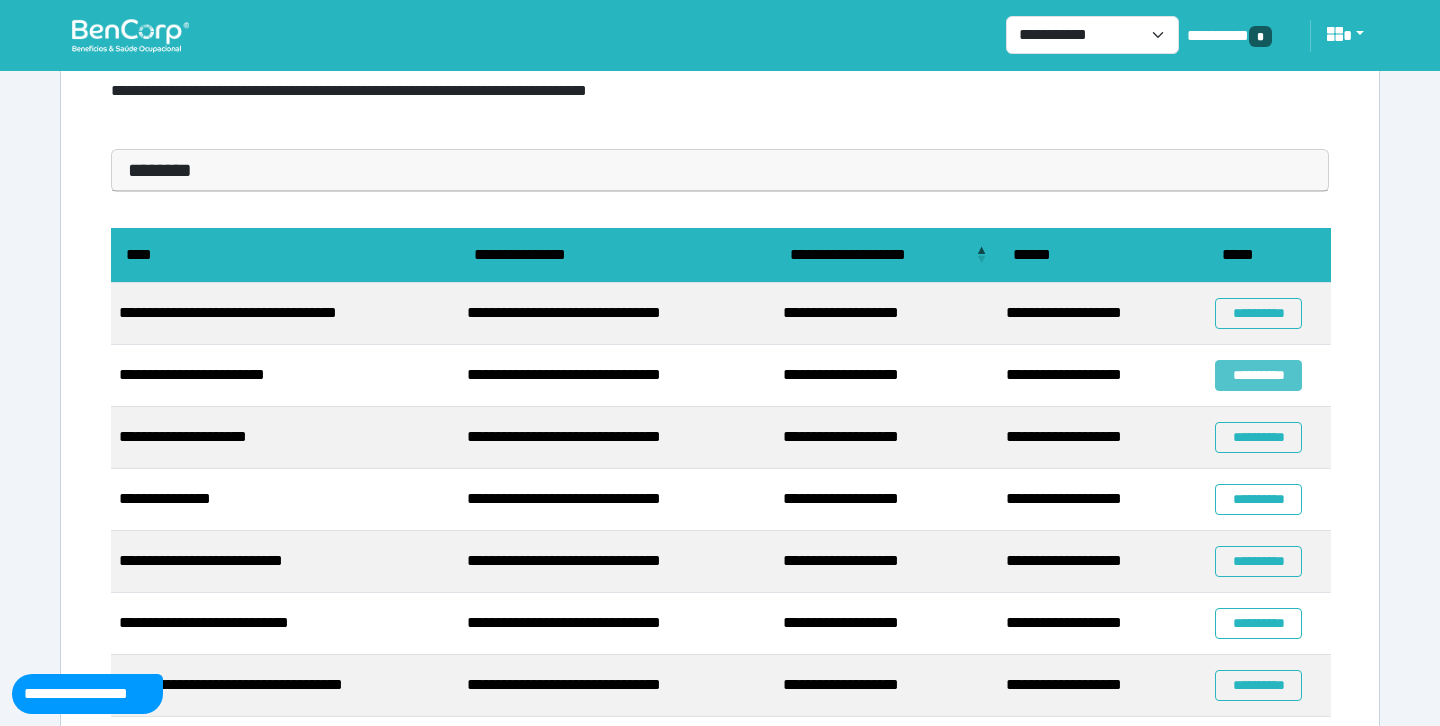 click on "**********" at bounding box center [1258, 375] 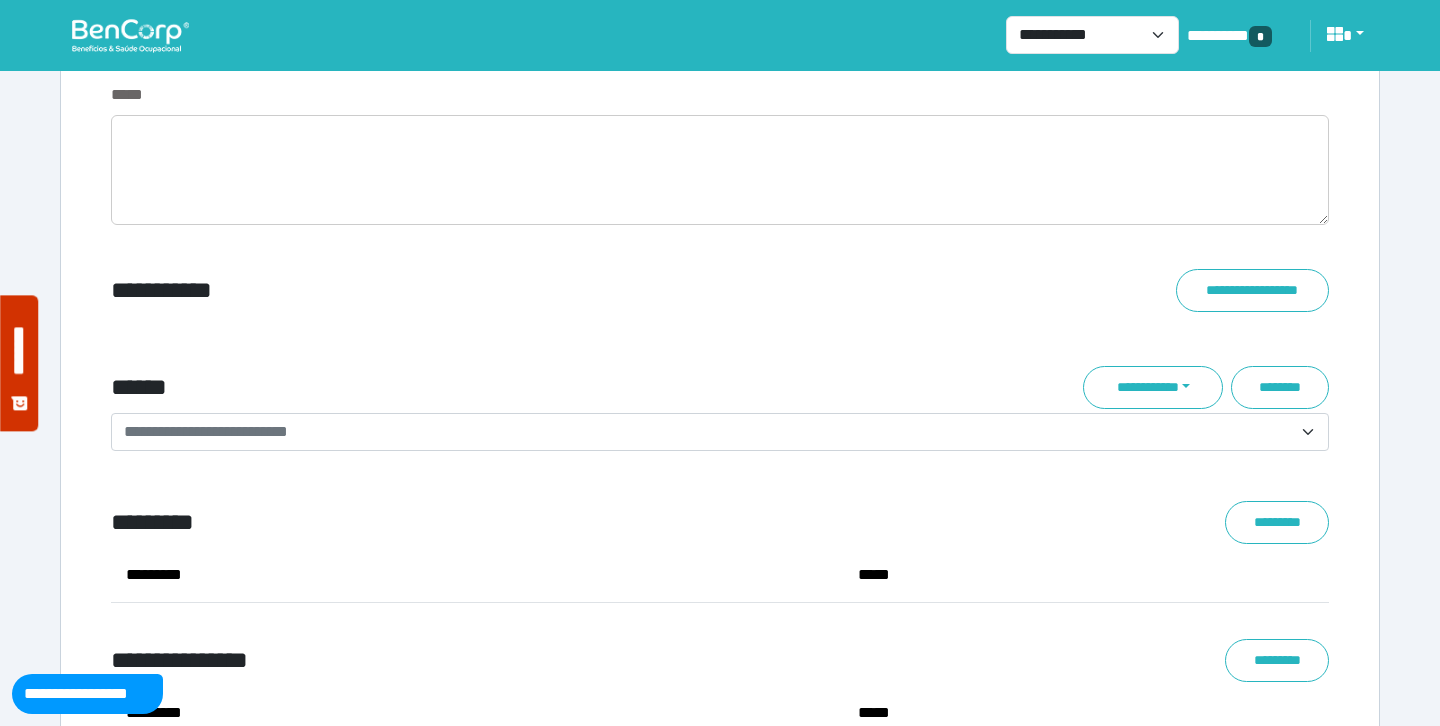 scroll, scrollTop: 7070, scrollLeft: 0, axis: vertical 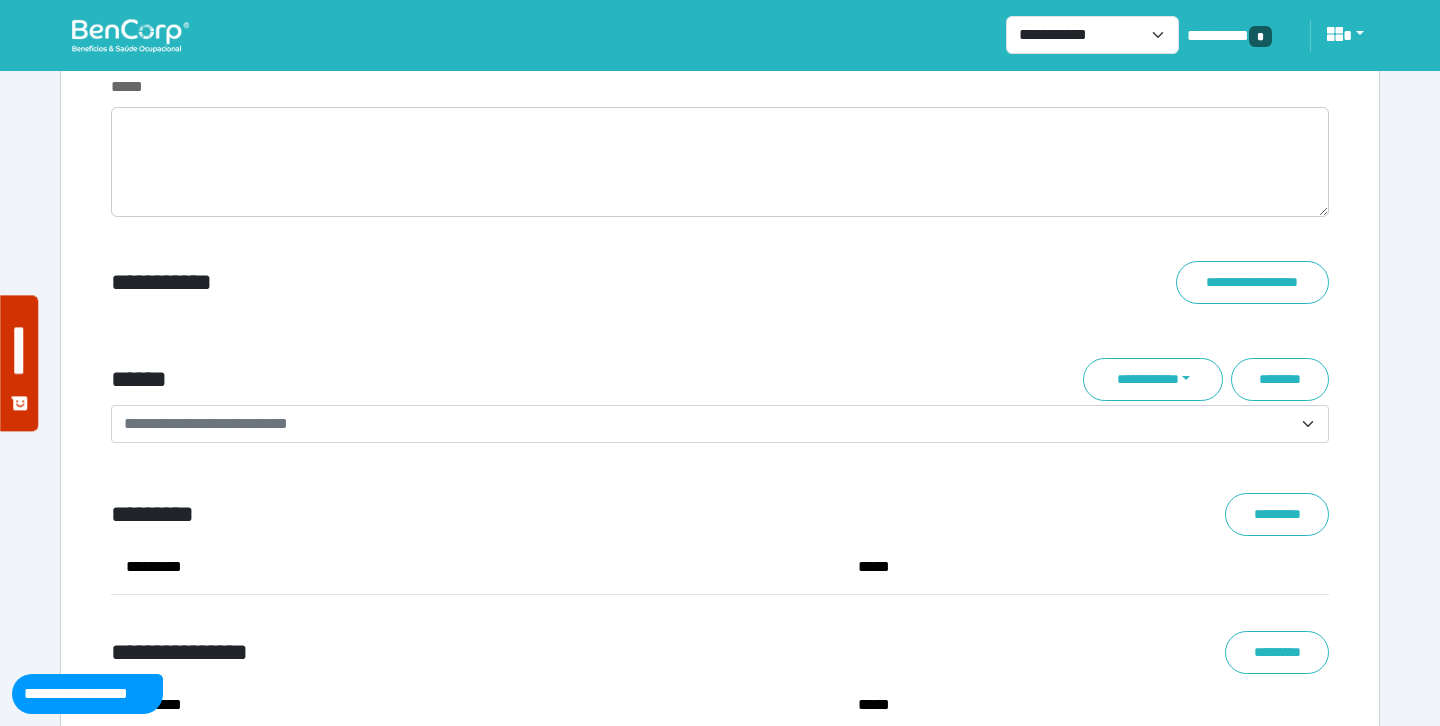 click on "**********" at bounding box center [708, 424] 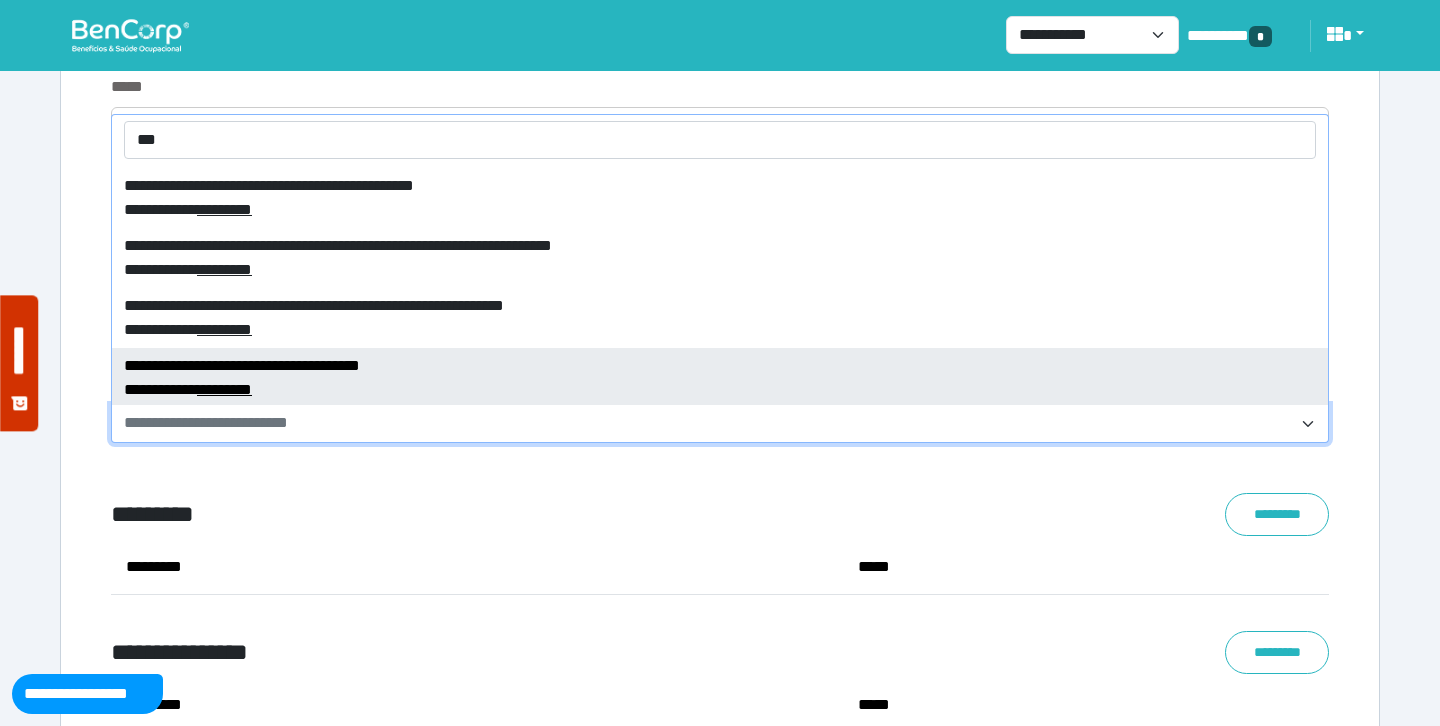 scroll, scrollTop: 502, scrollLeft: 0, axis: vertical 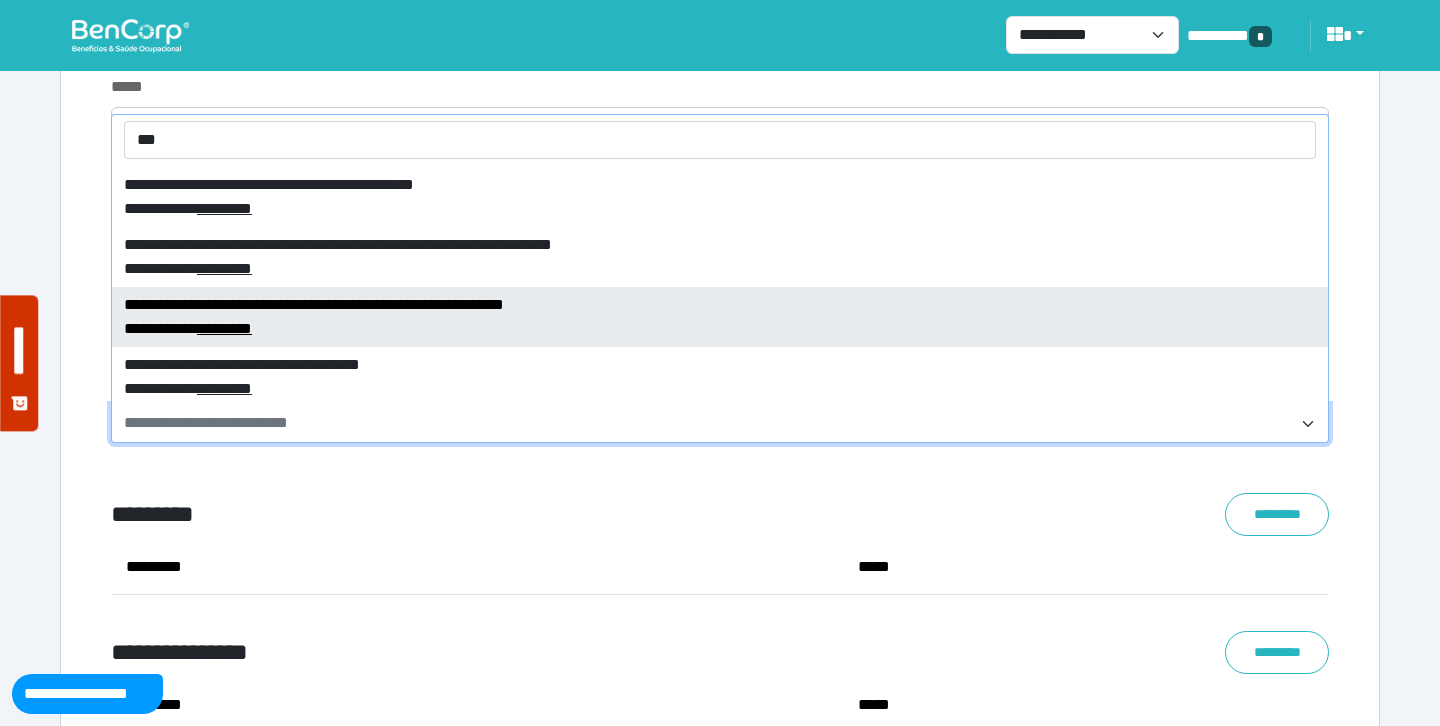 type on "***" 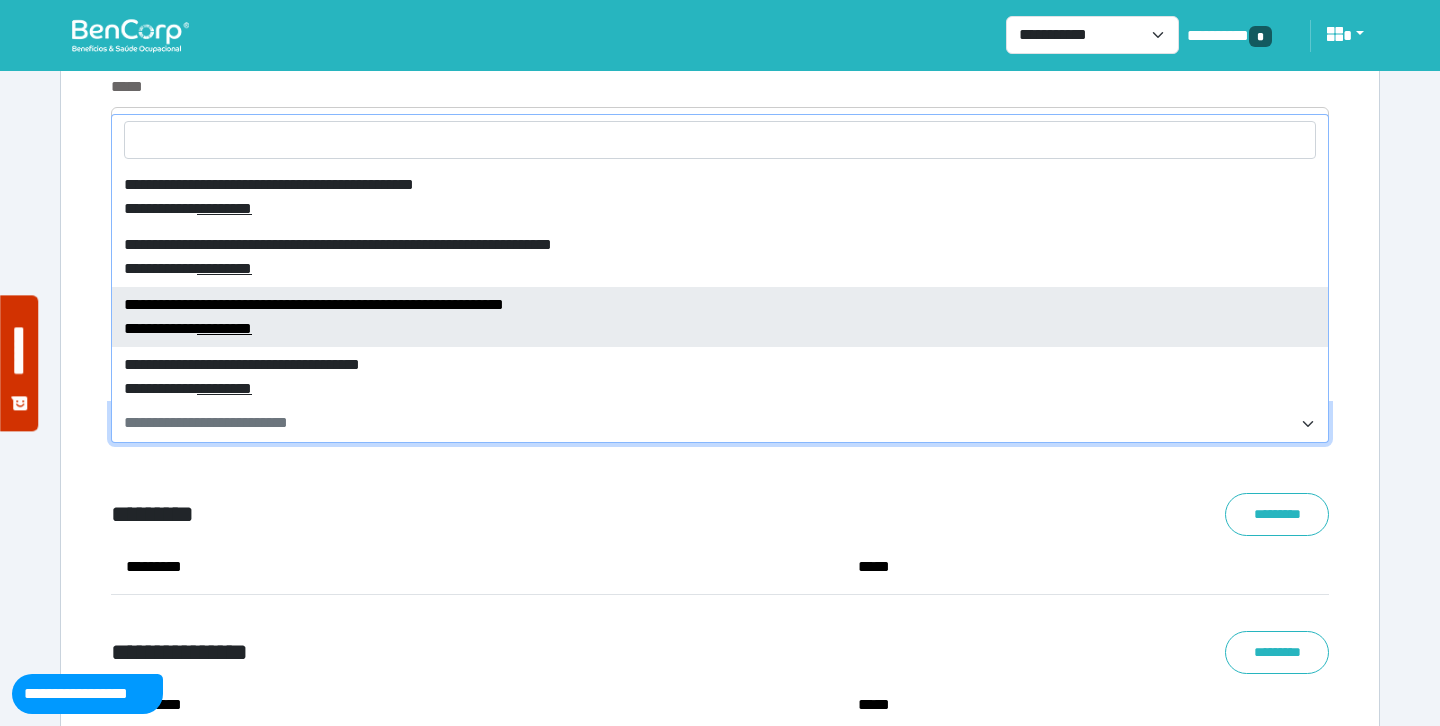 select on "****" 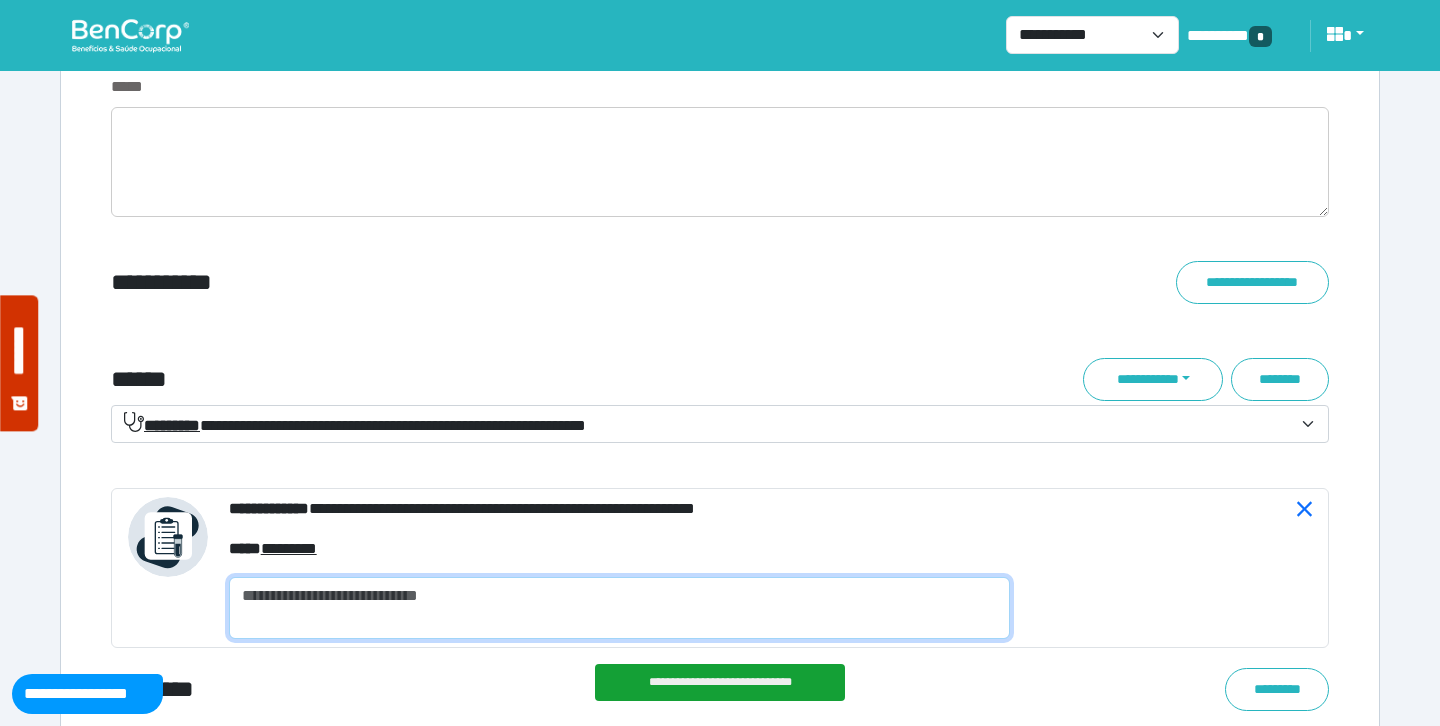 click at bounding box center [619, 608] 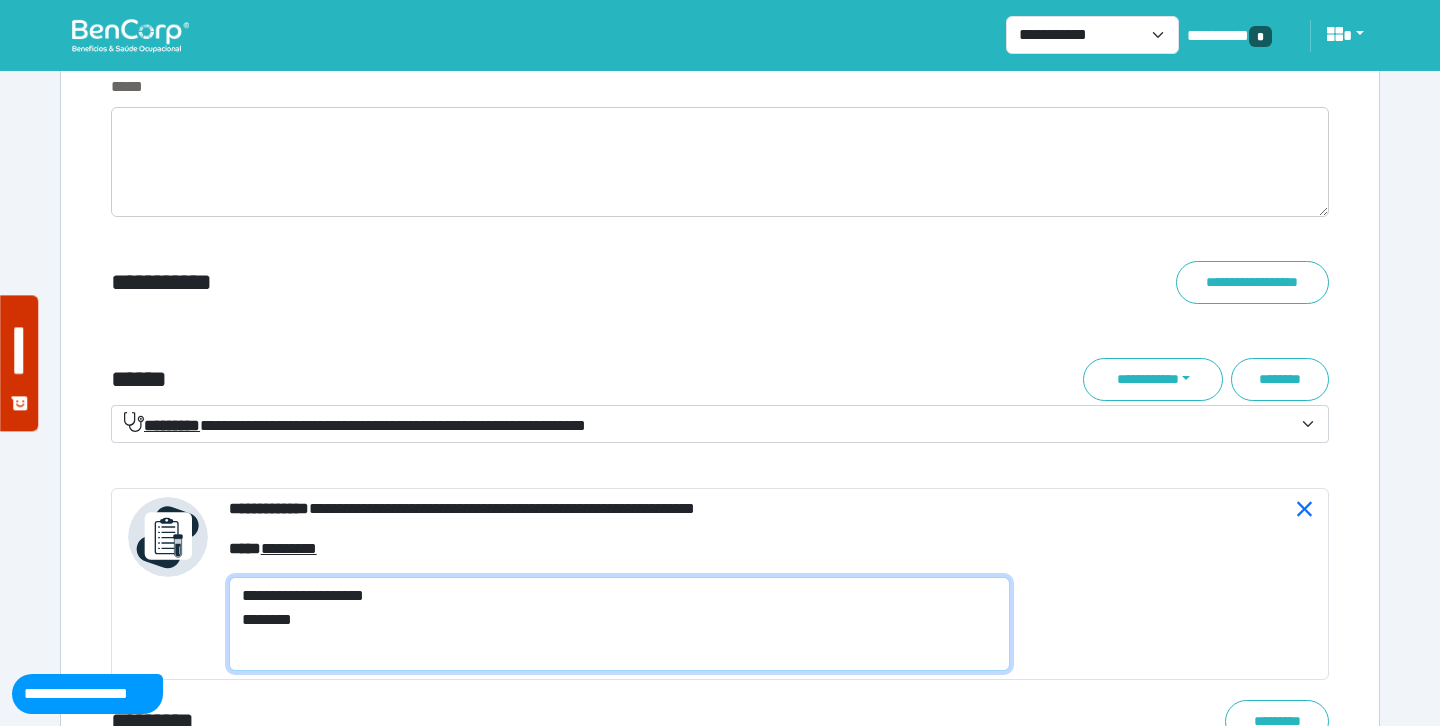 scroll, scrollTop: 0, scrollLeft: 0, axis: both 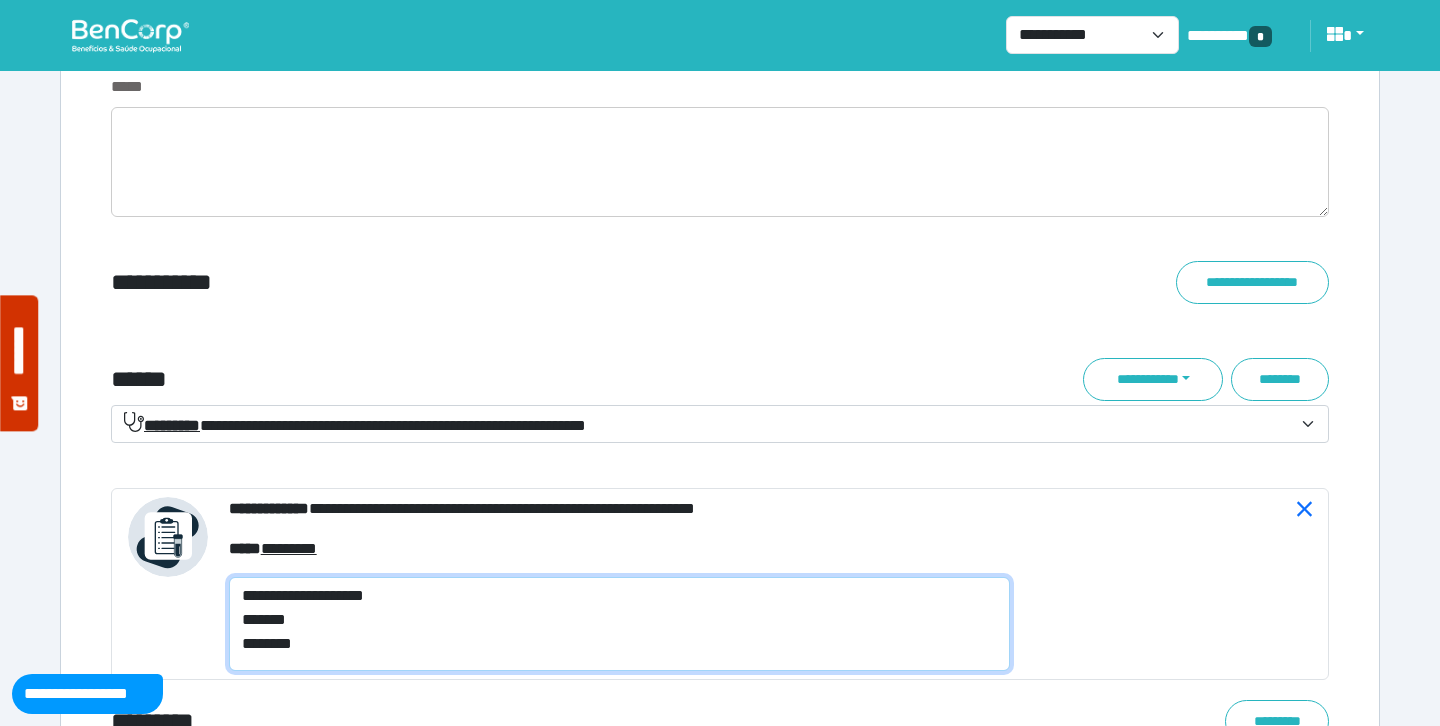 type on "**********" 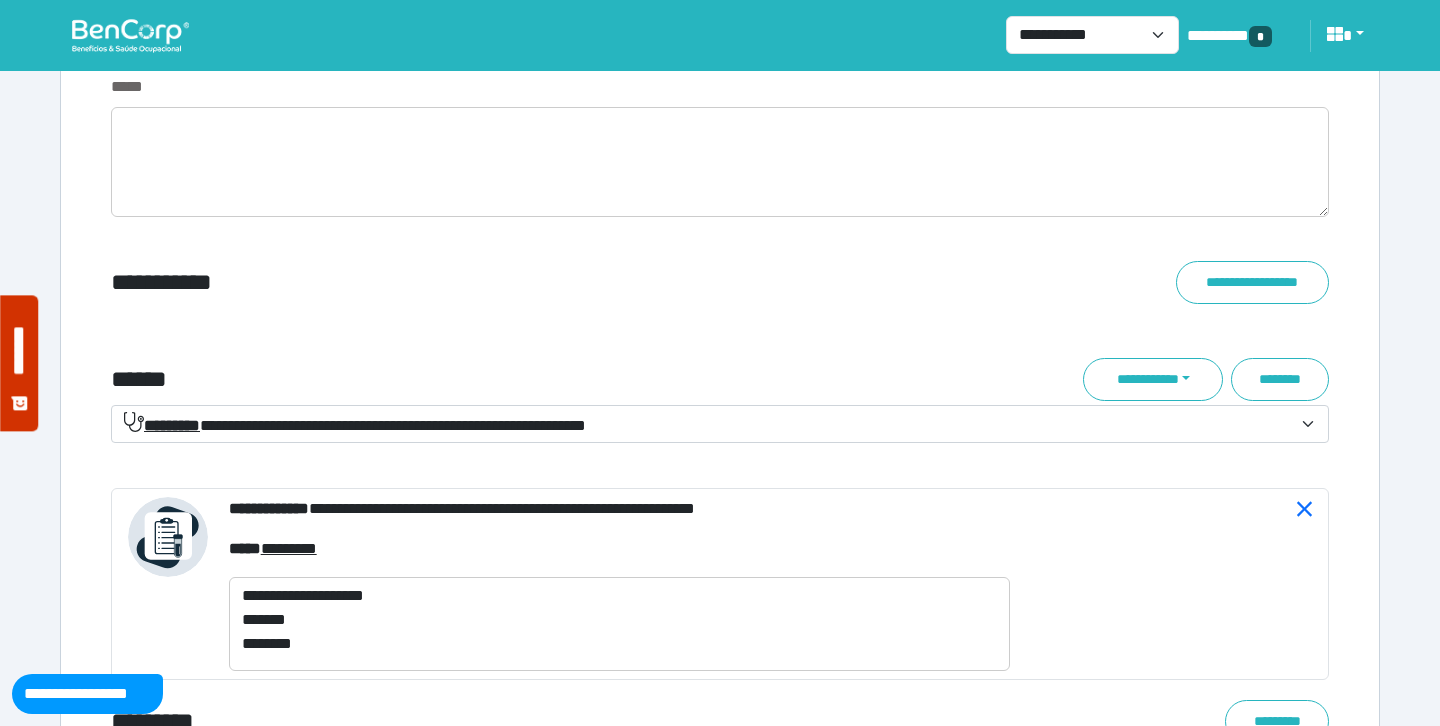 click on "**********" at bounding box center (720, 323) 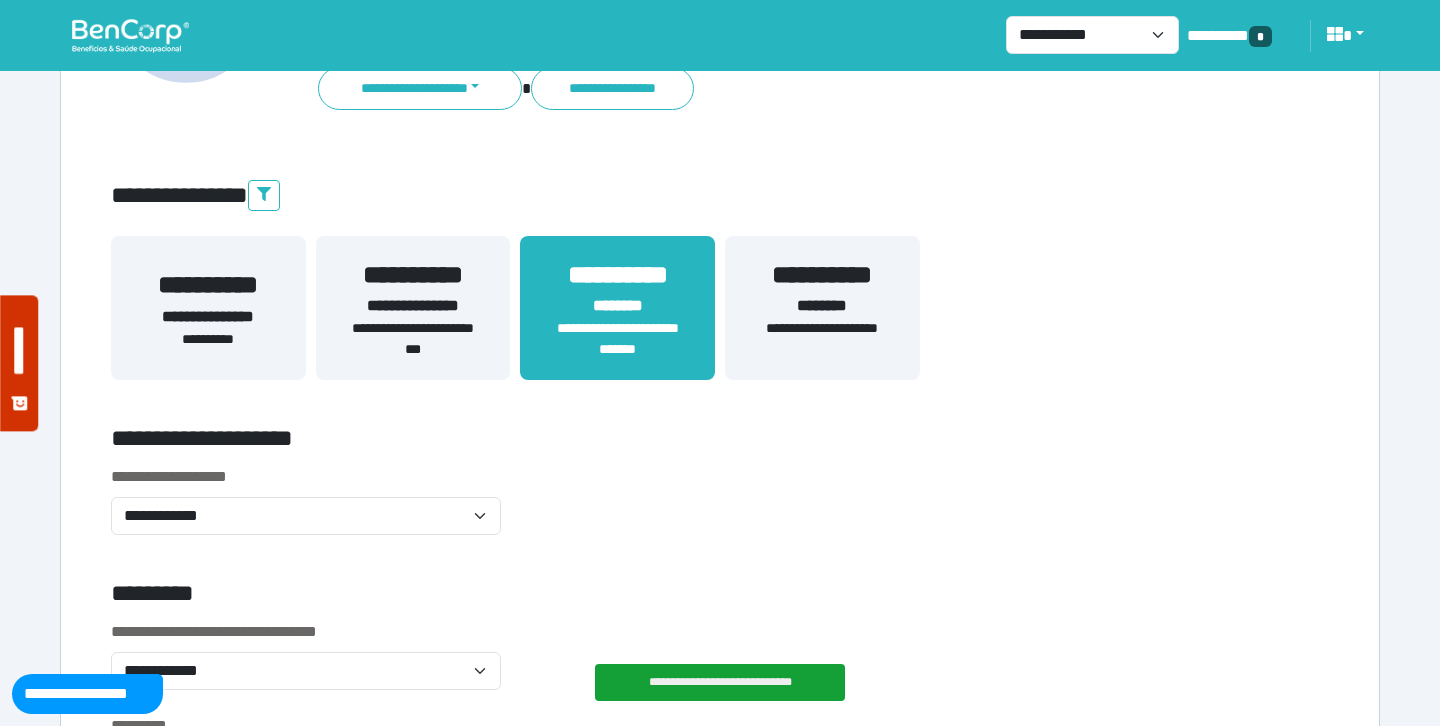 scroll, scrollTop: 0, scrollLeft: 0, axis: both 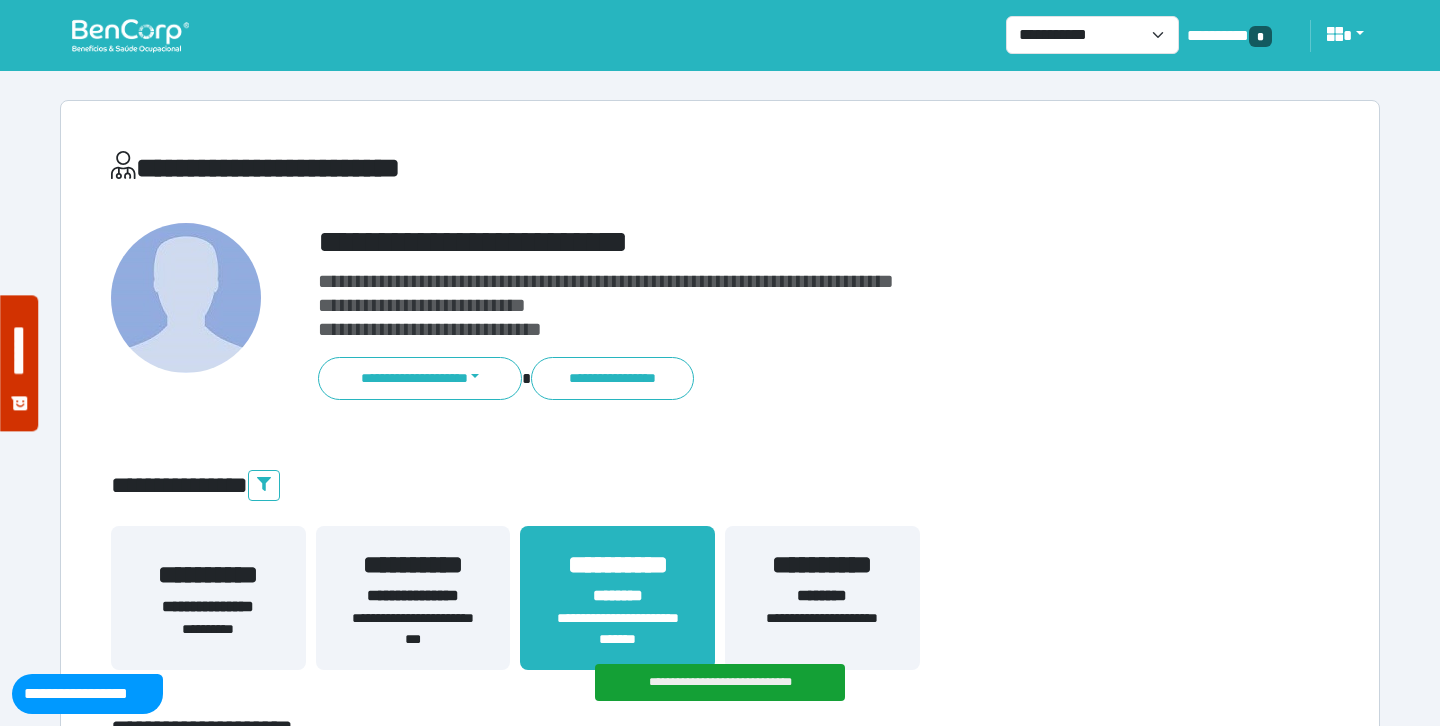 click on "**********" at bounding box center [772, 242] 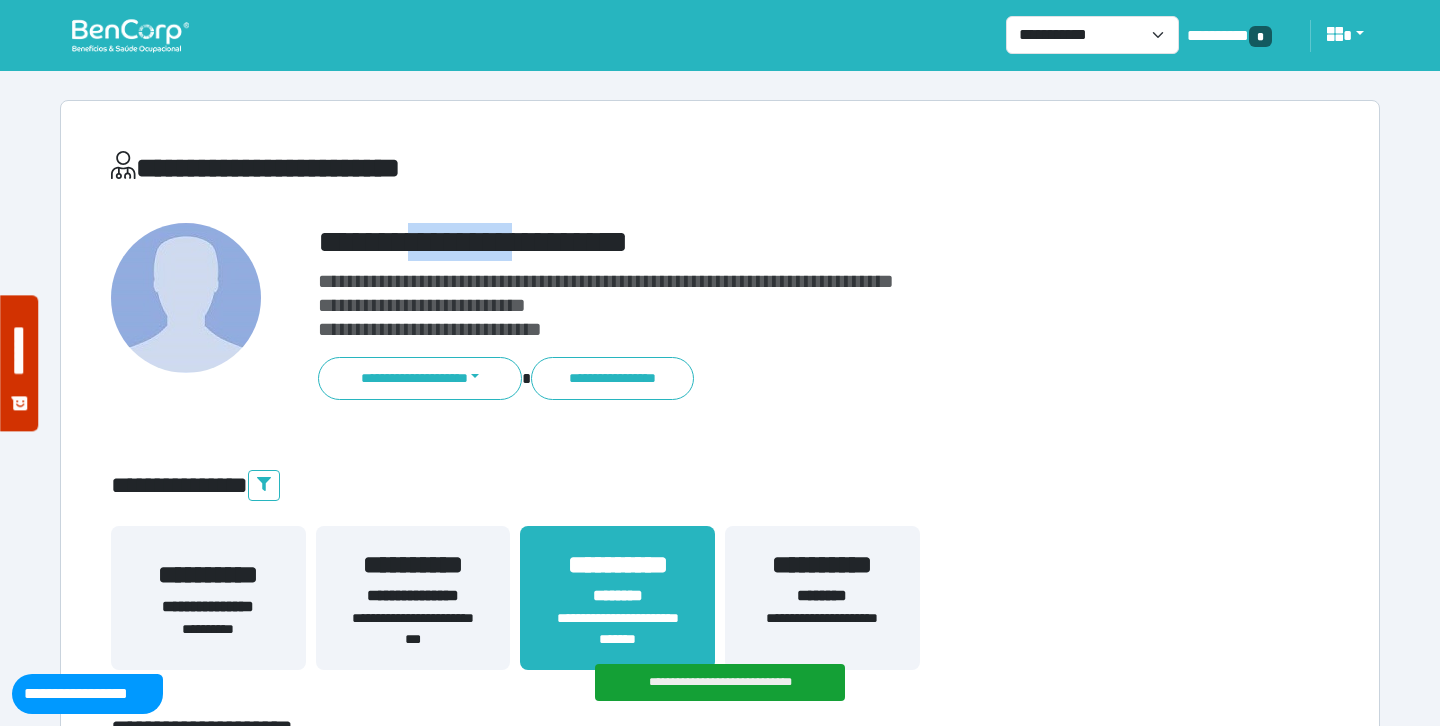 click on "**********" at bounding box center (772, 242) 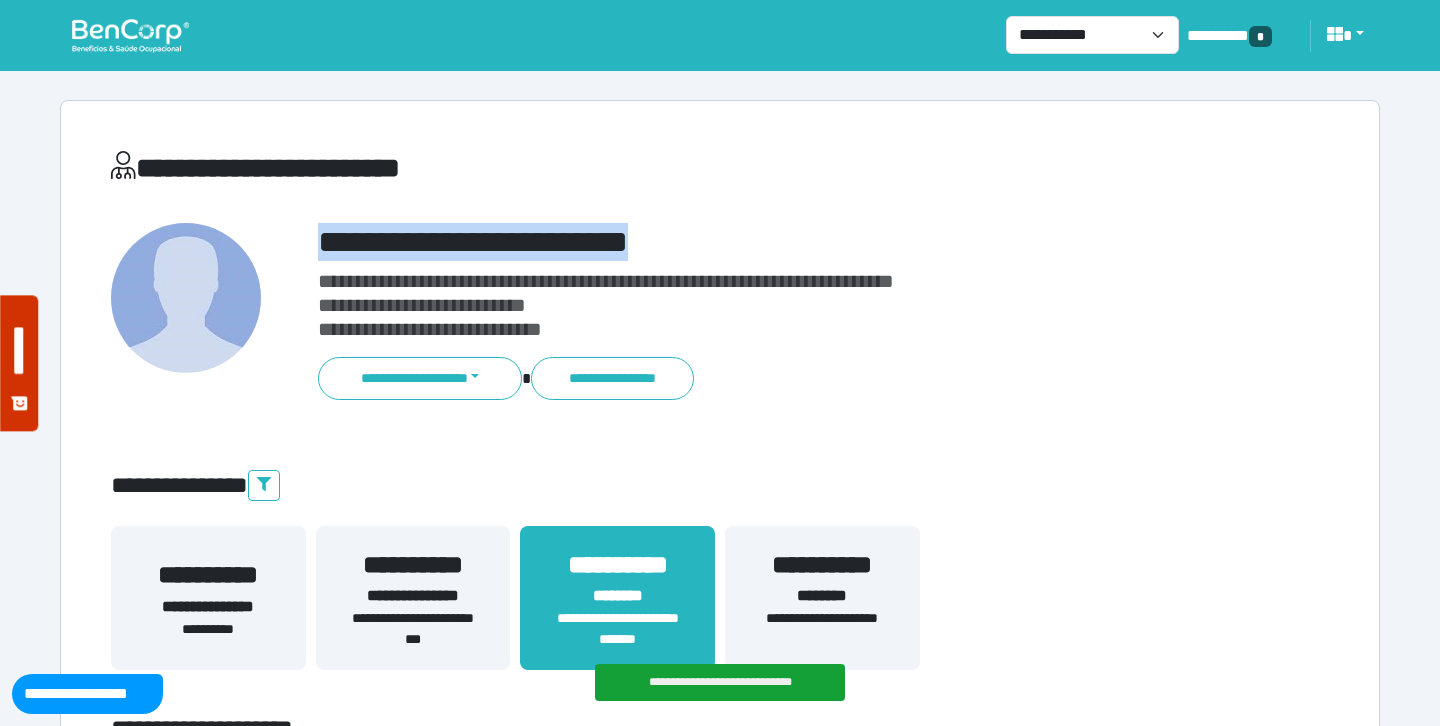 click on "**********" at bounding box center (772, 242) 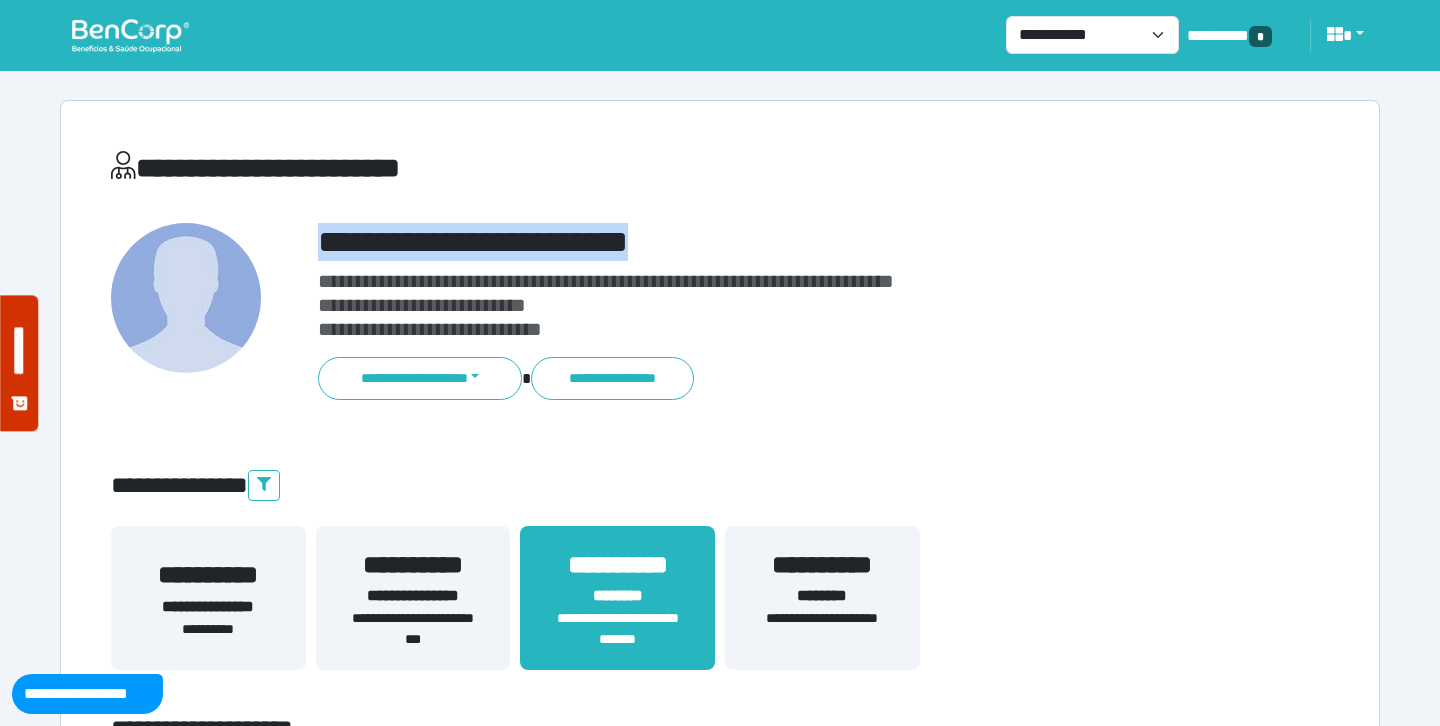copy on "**********" 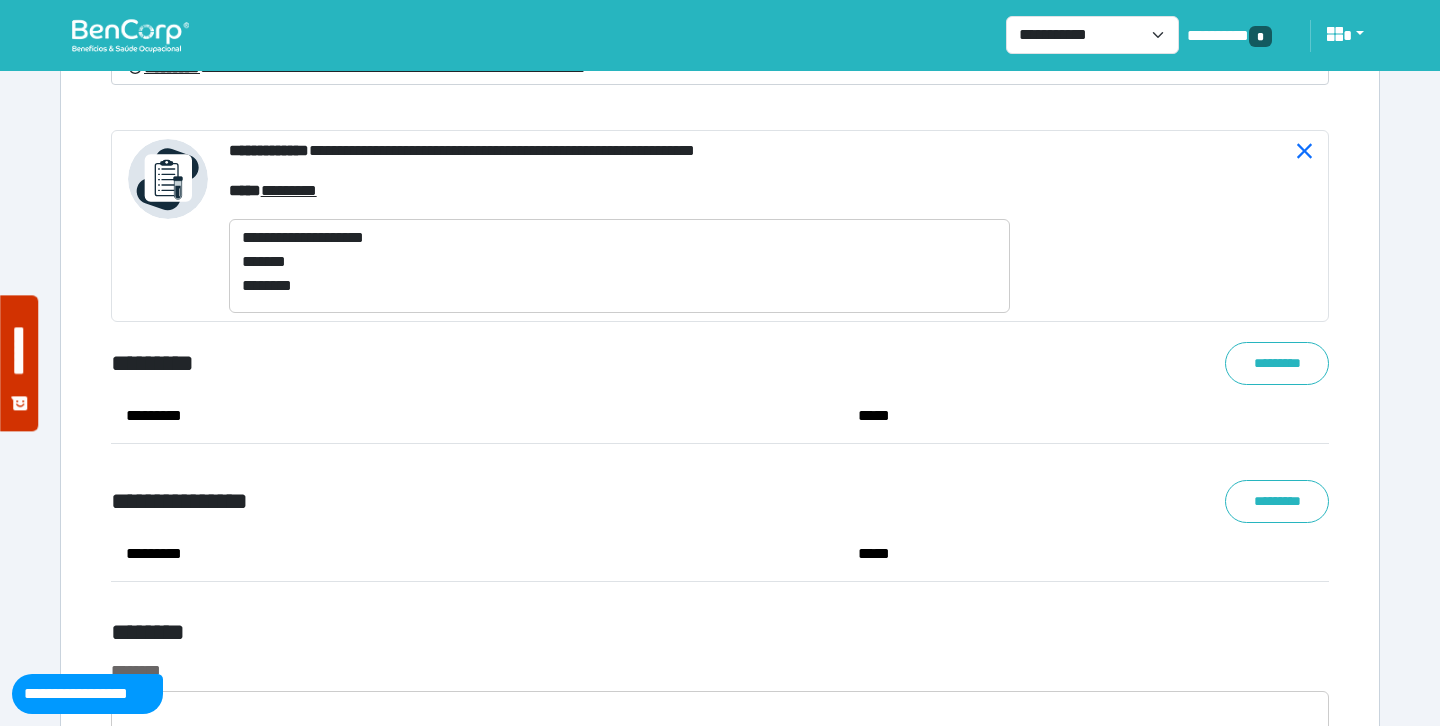 scroll, scrollTop: 7999, scrollLeft: 0, axis: vertical 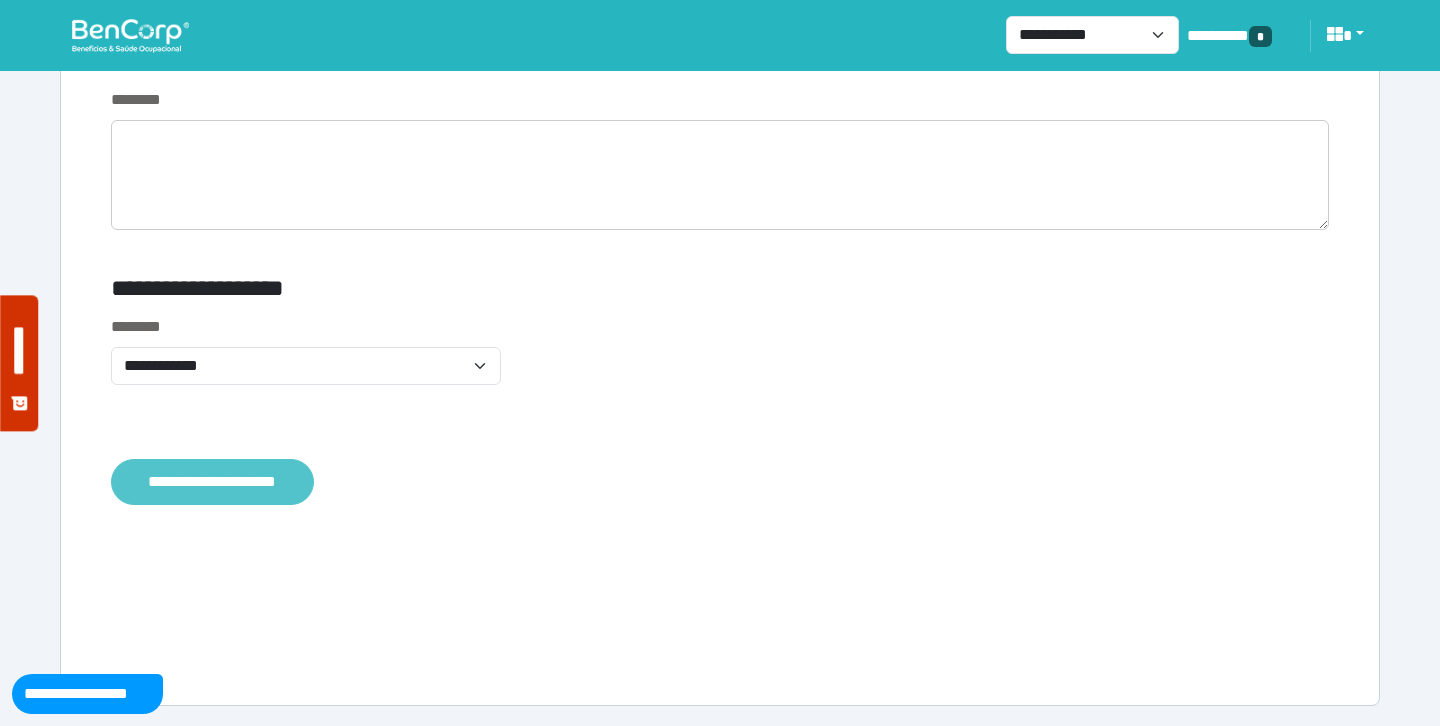 click on "**********" at bounding box center (212, 482) 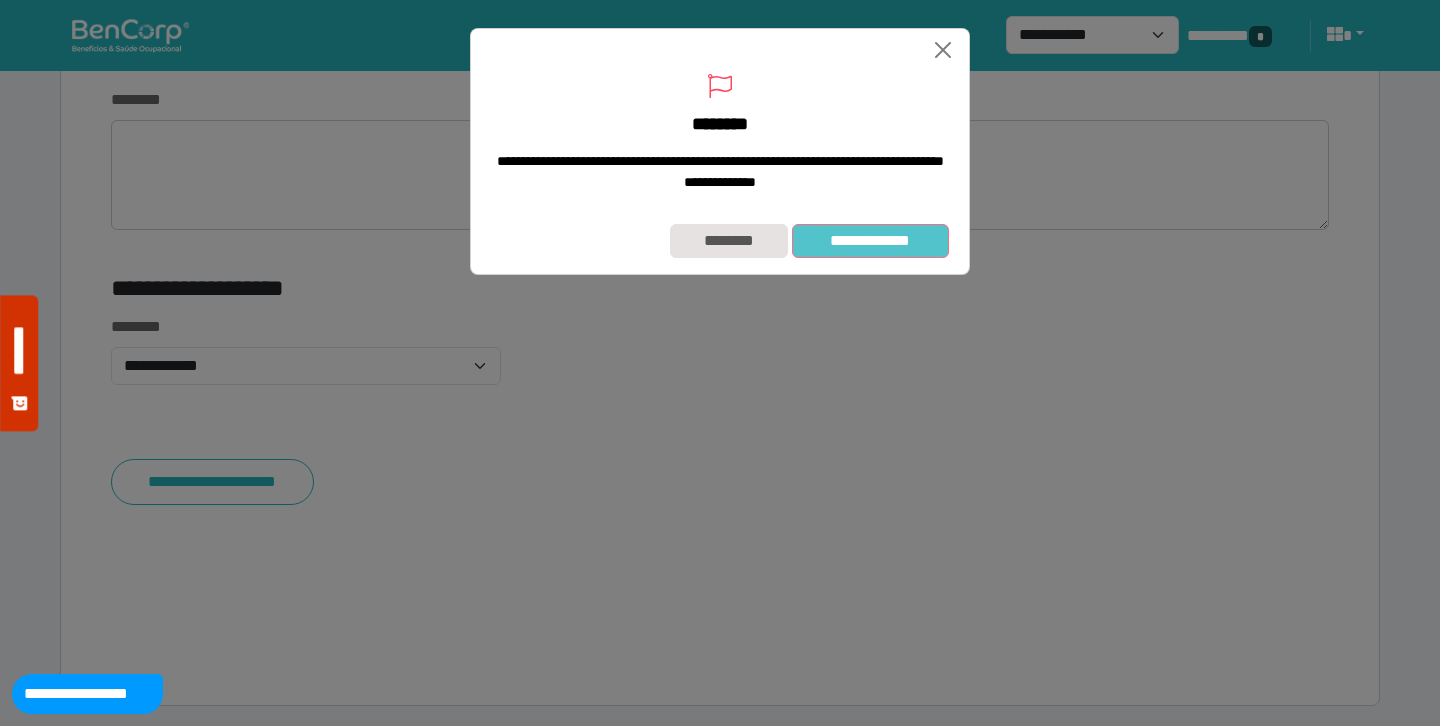 click on "**********" at bounding box center (870, 241) 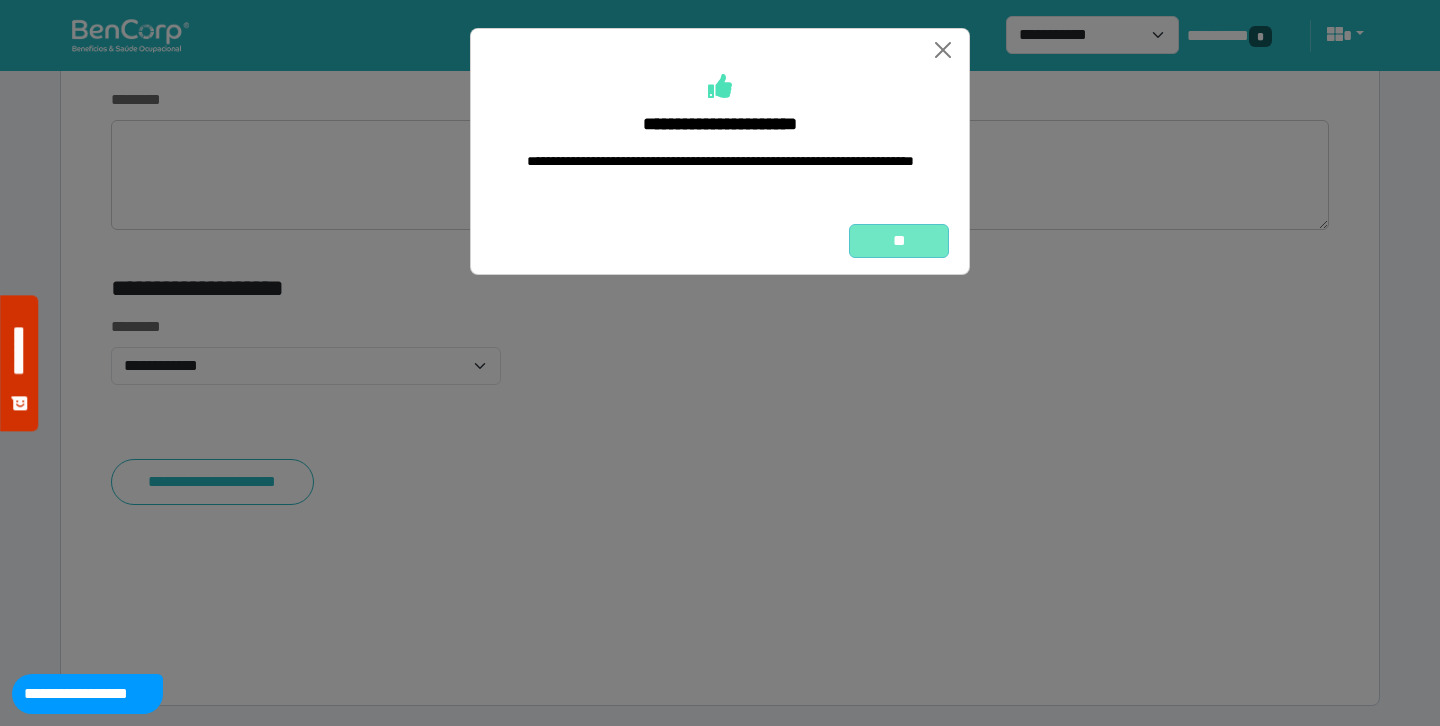 click on "**" at bounding box center [899, 241] 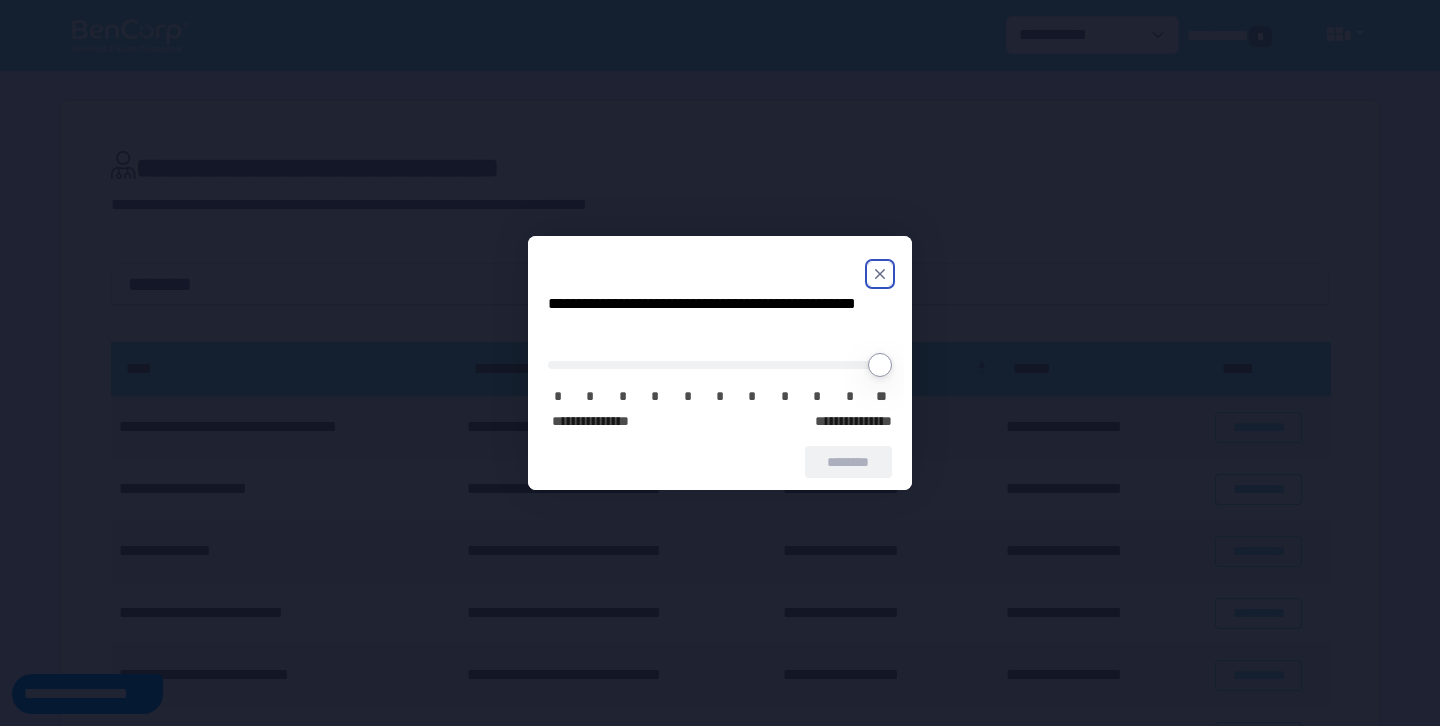 scroll, scrollTop: 0, scrollLeft: 0, axis: both 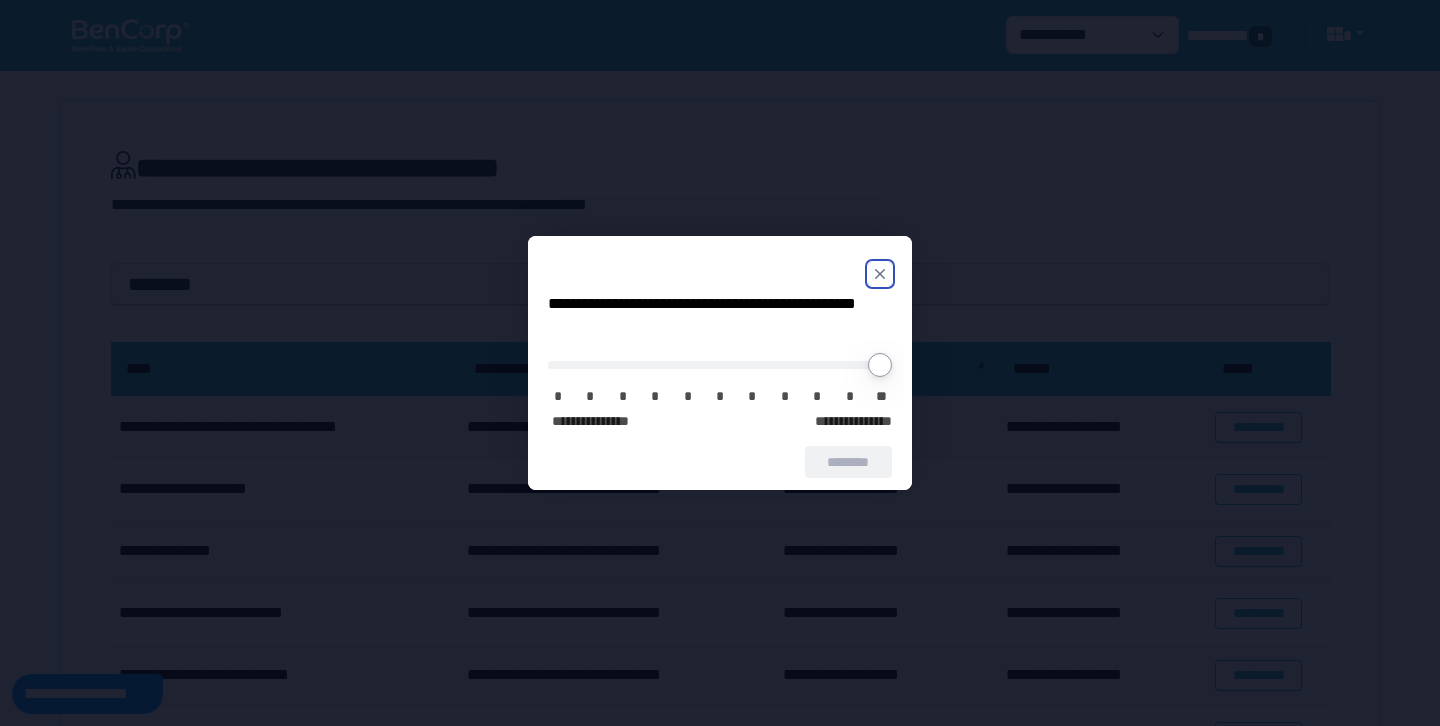 click 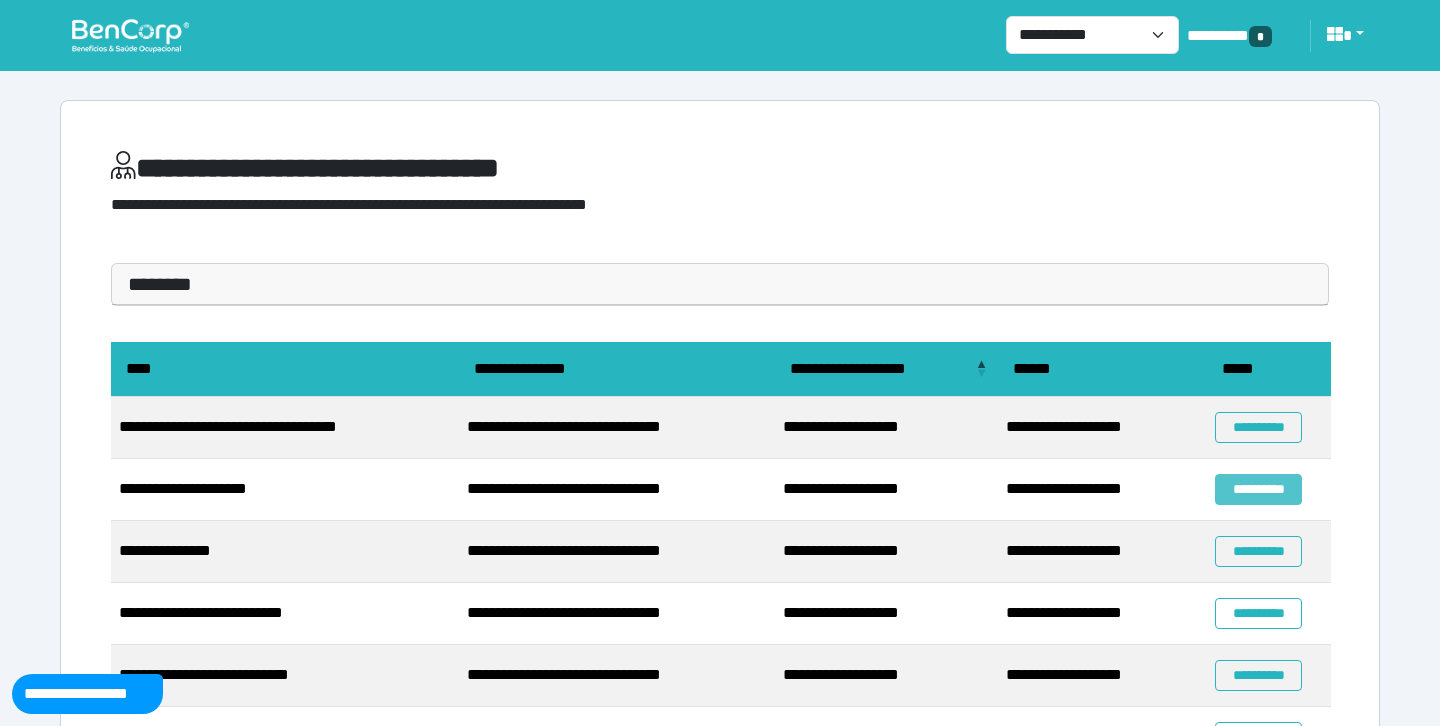 click on "**********" at bounding box center (1258, 489) 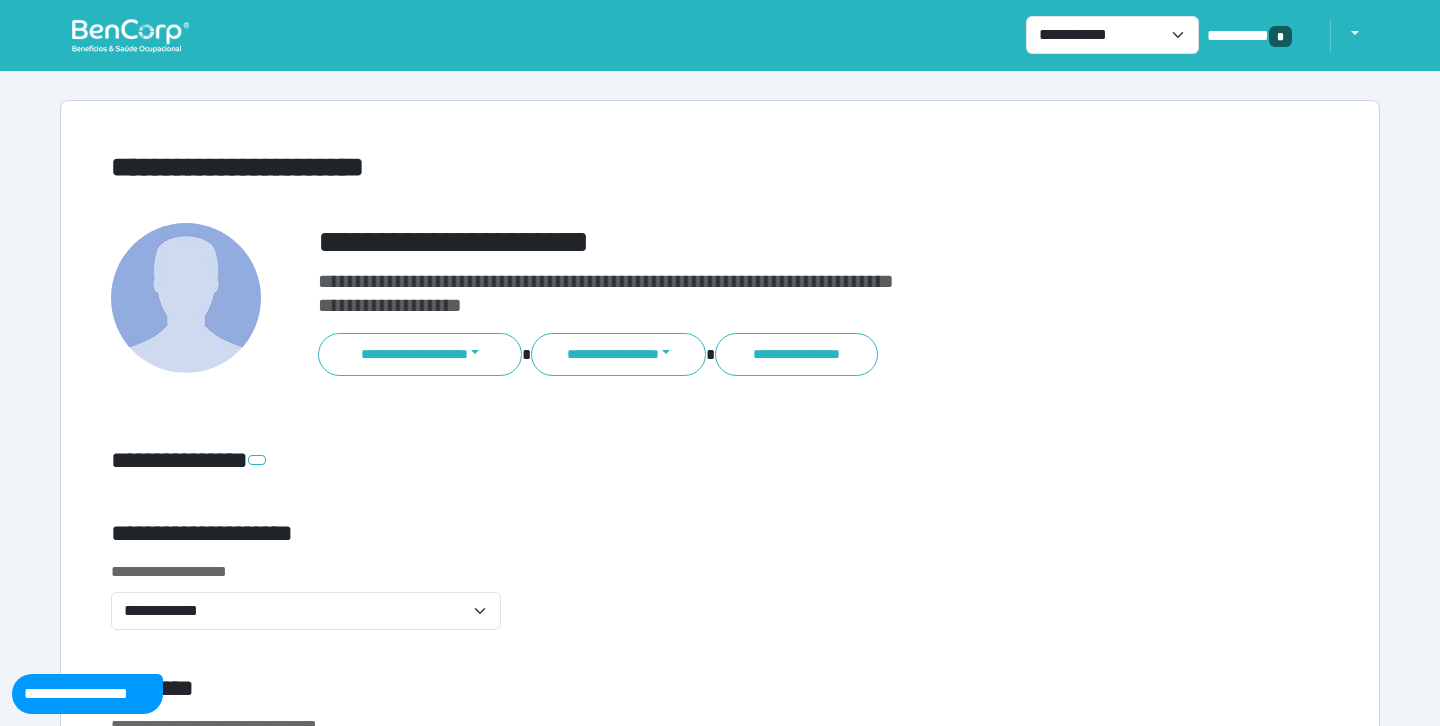scroll, scrollTop: 0, scrollLeft: 0, axis: both 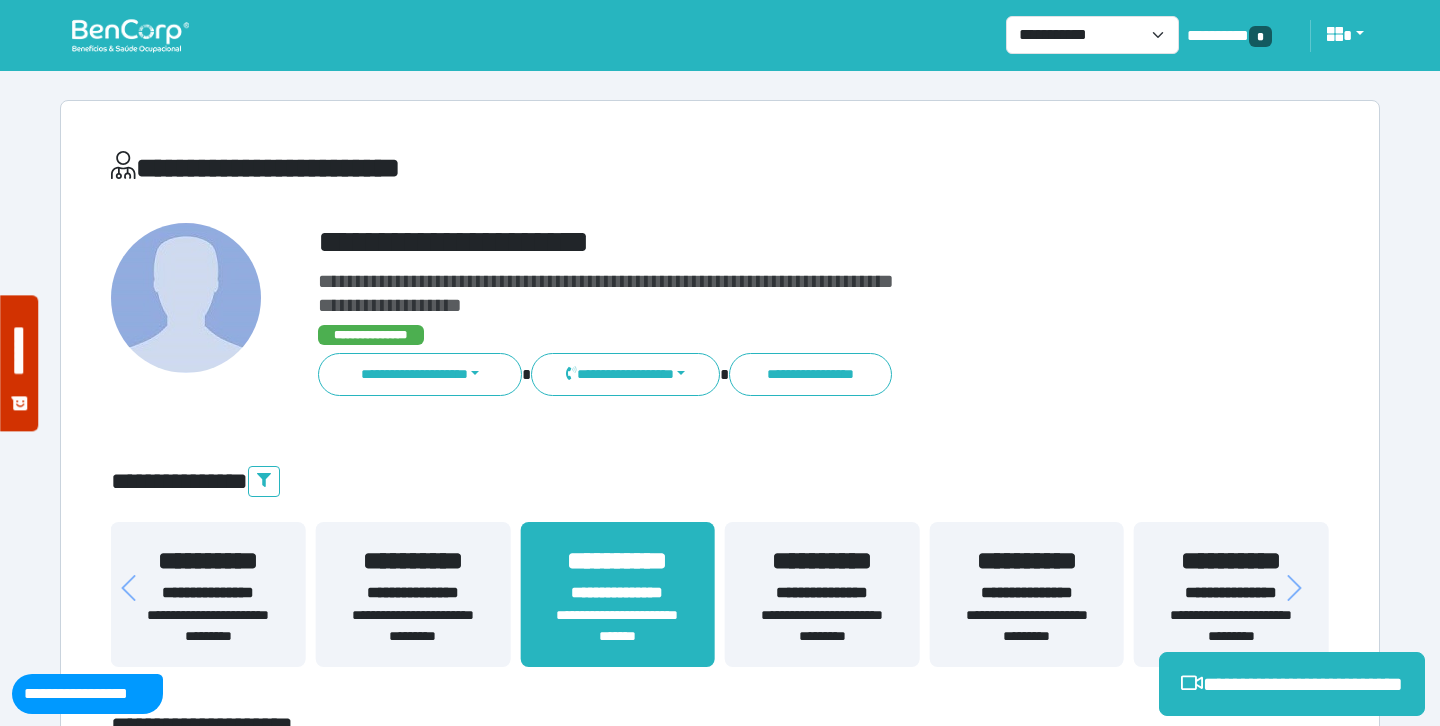 click on "**********" at bounding box center (772, 242) 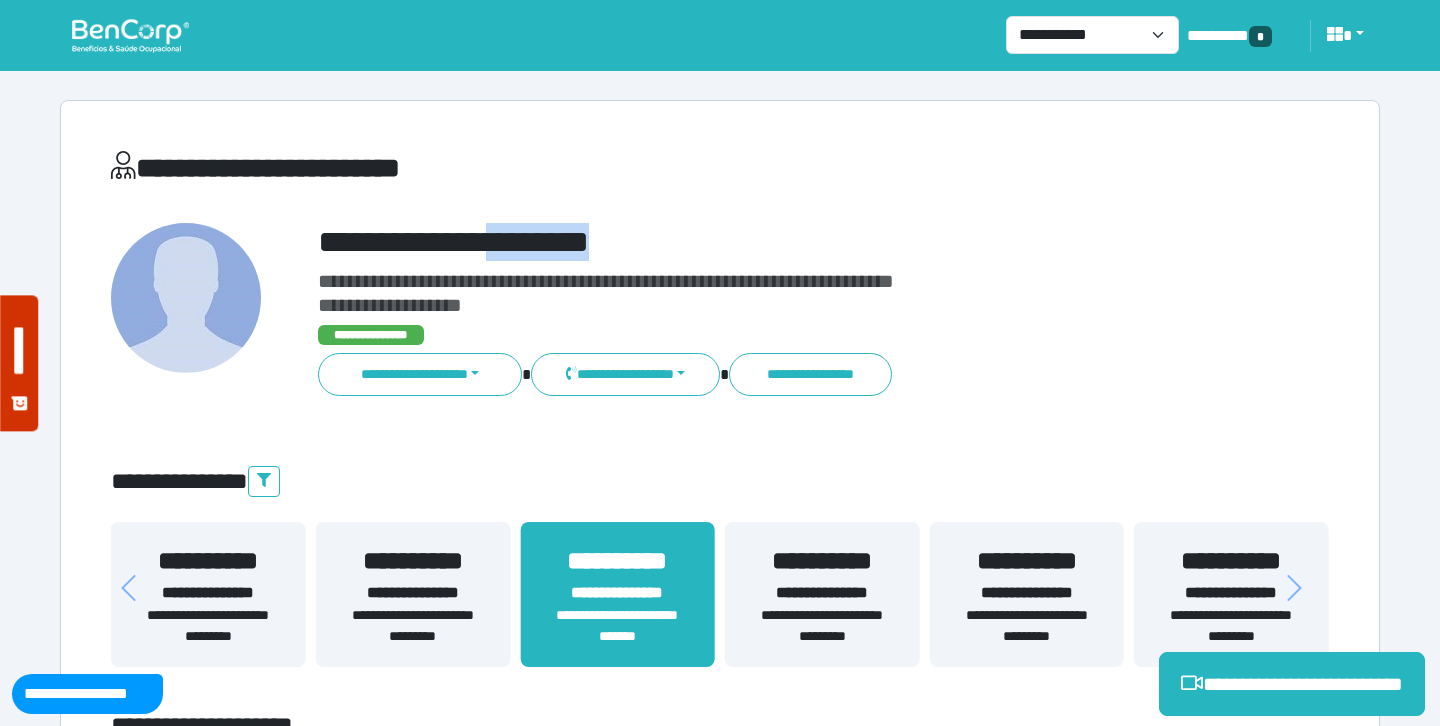 click on "**********" at bounding box center (772, 242) 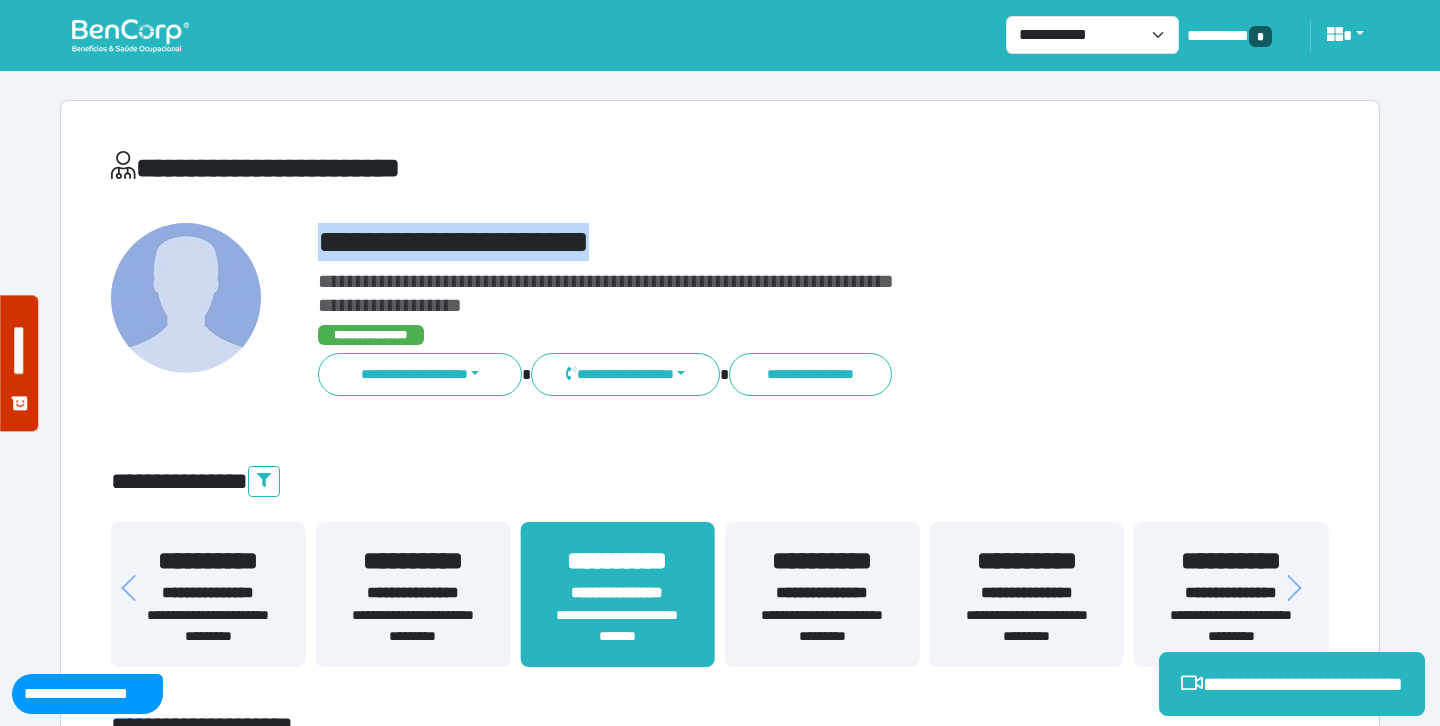 copy on "**********" 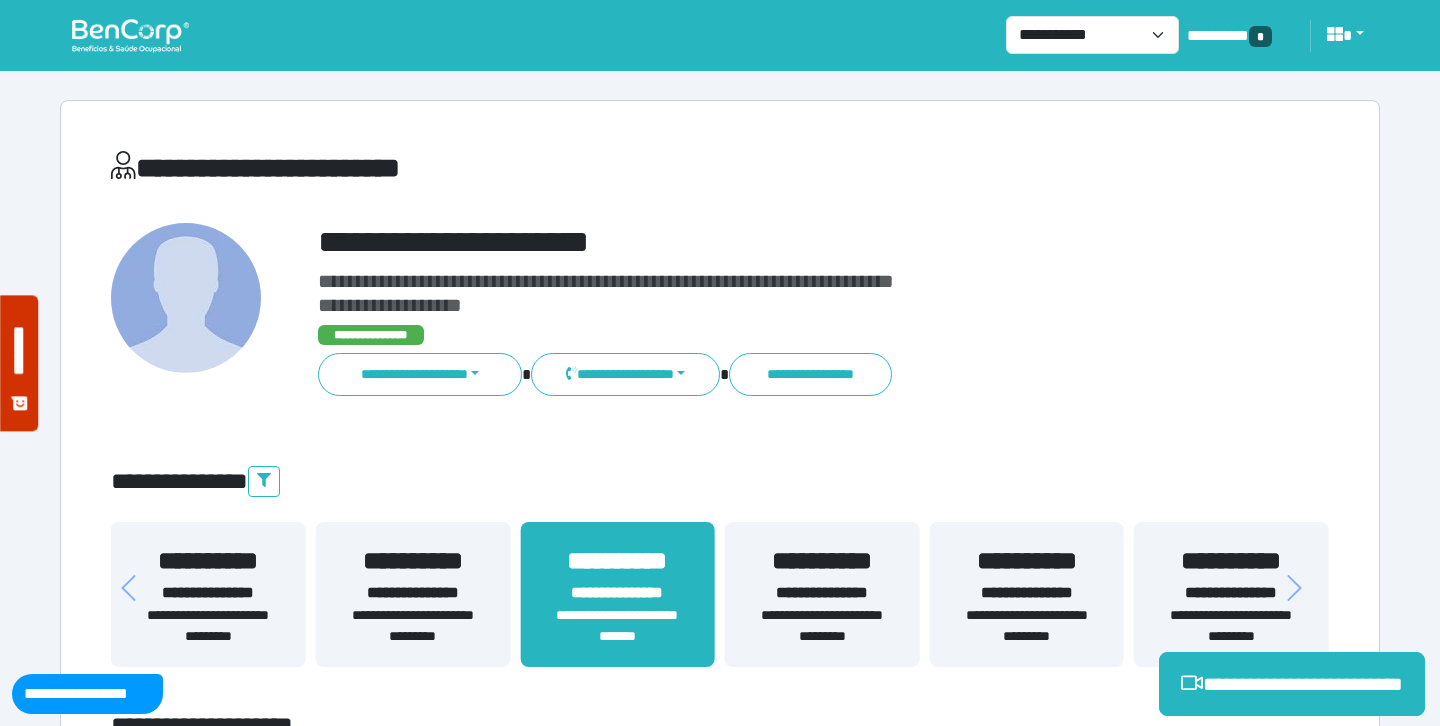 click on "**********" at bounding box center [720, 4434] 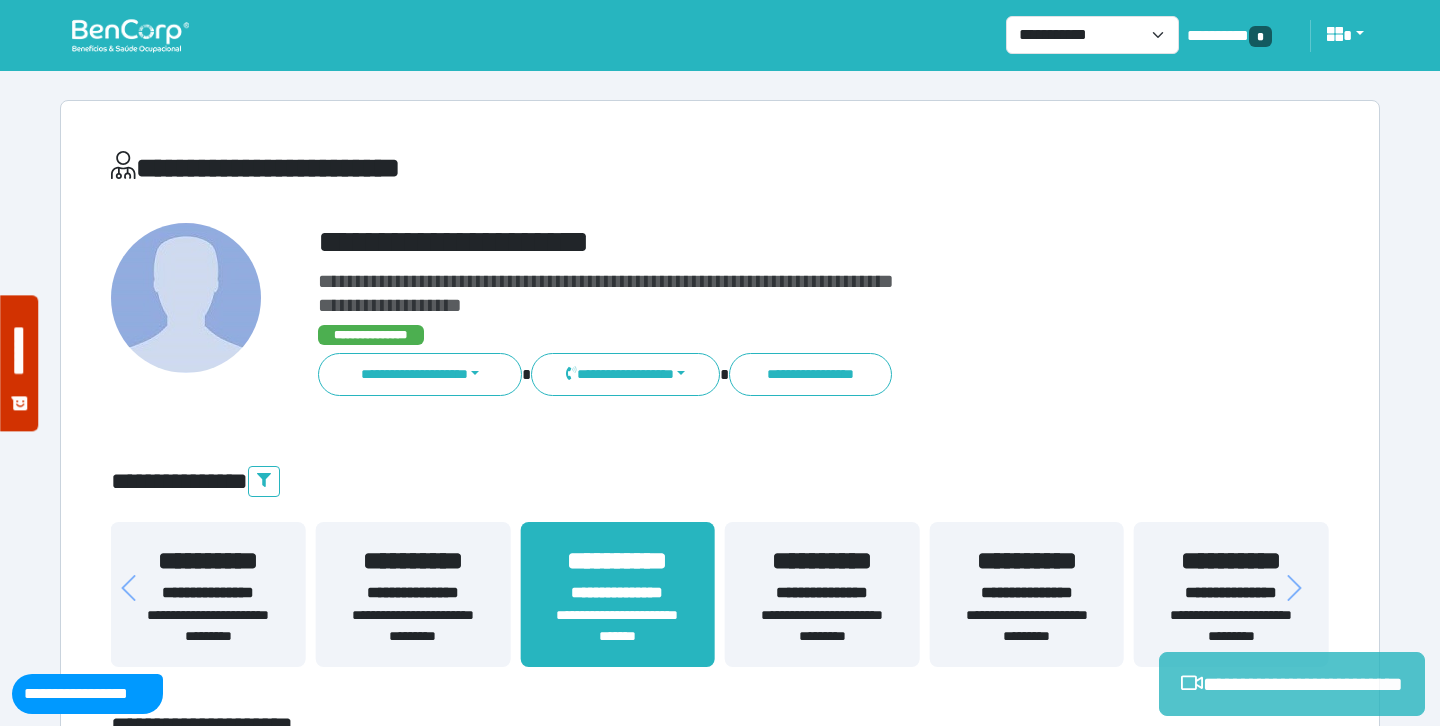 click on "**********" at bounding box center [1292, 684] 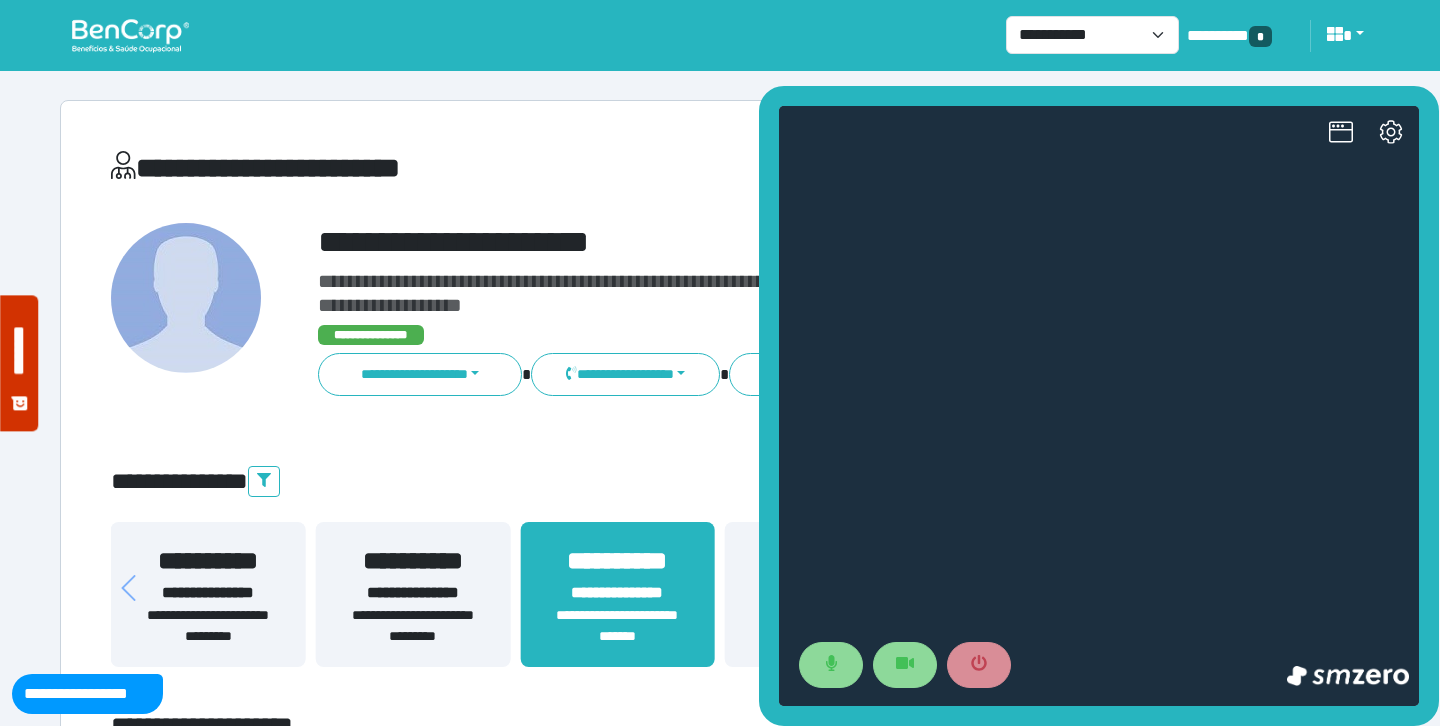 scroll, scrollTop: 0, scrollLeft: 0, axis: both 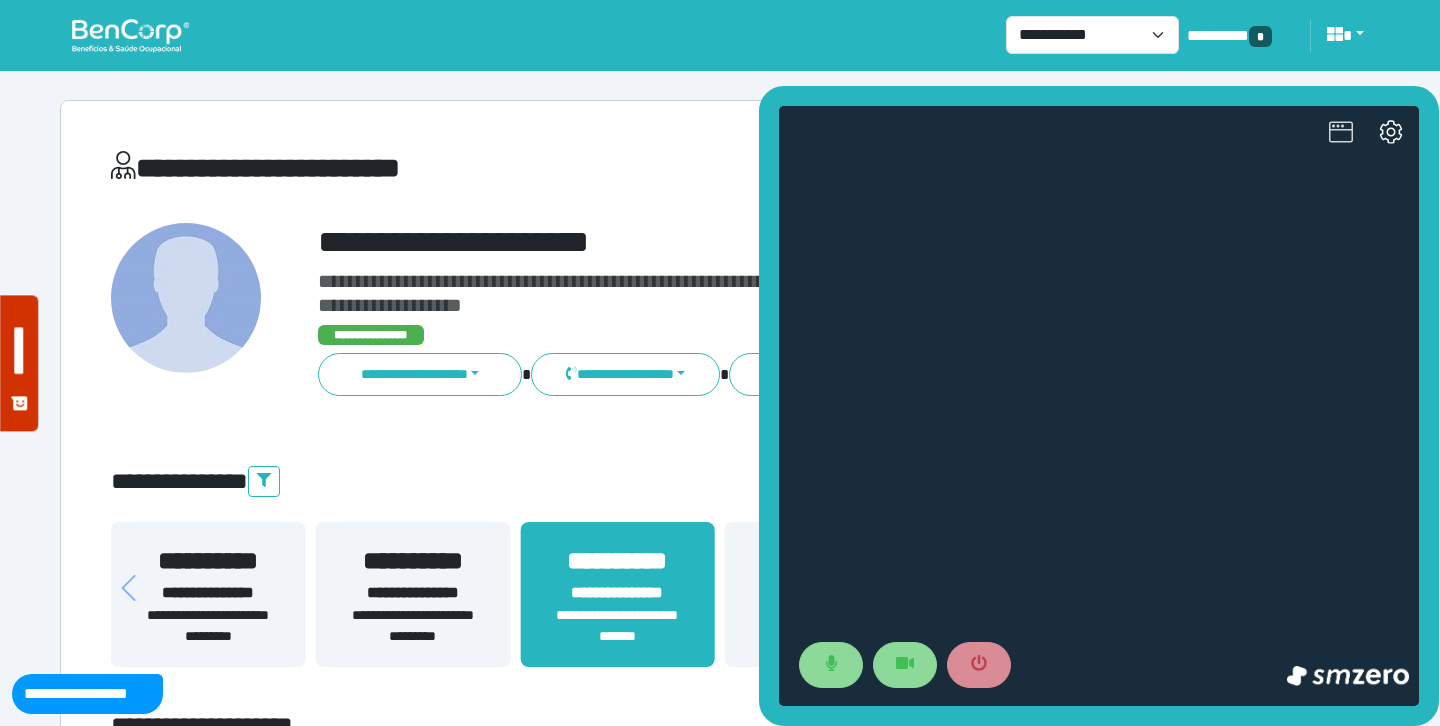 click 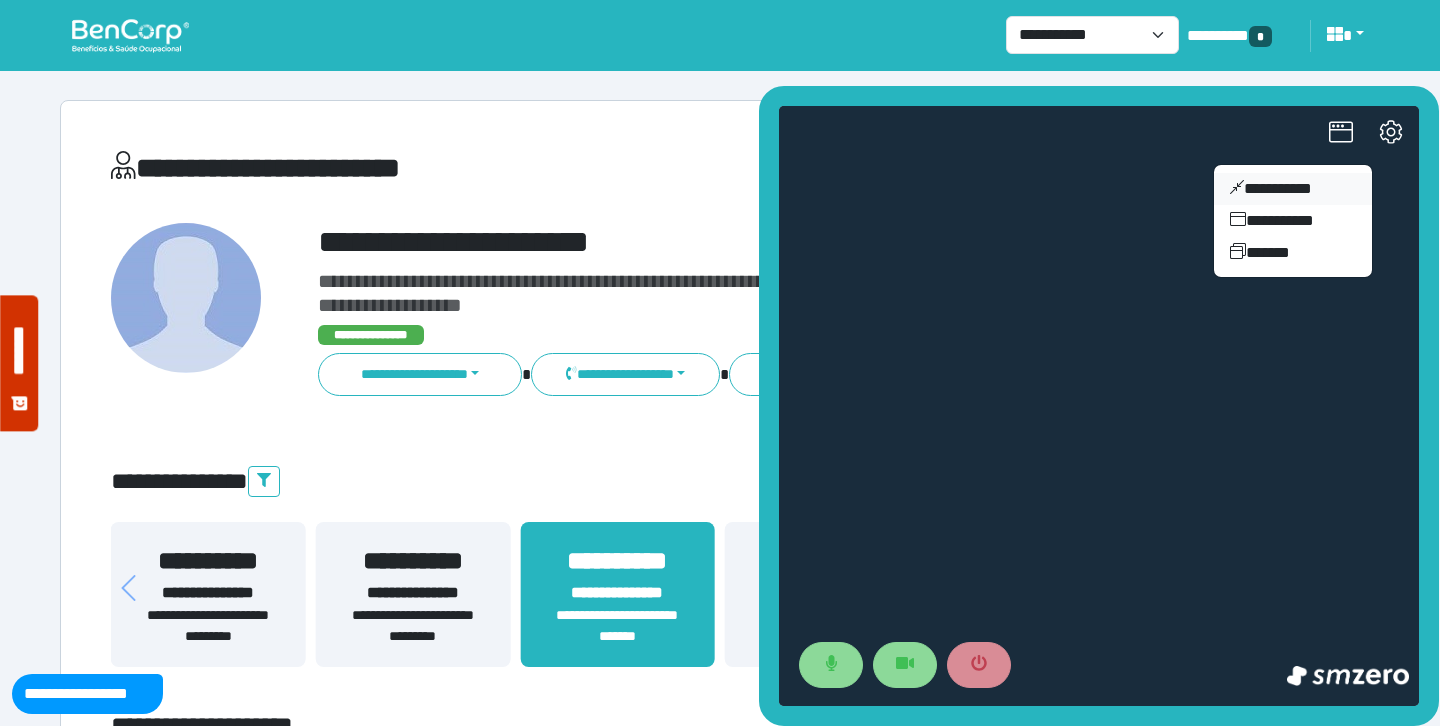 click on "**********" at bounding box center (1293, 189) 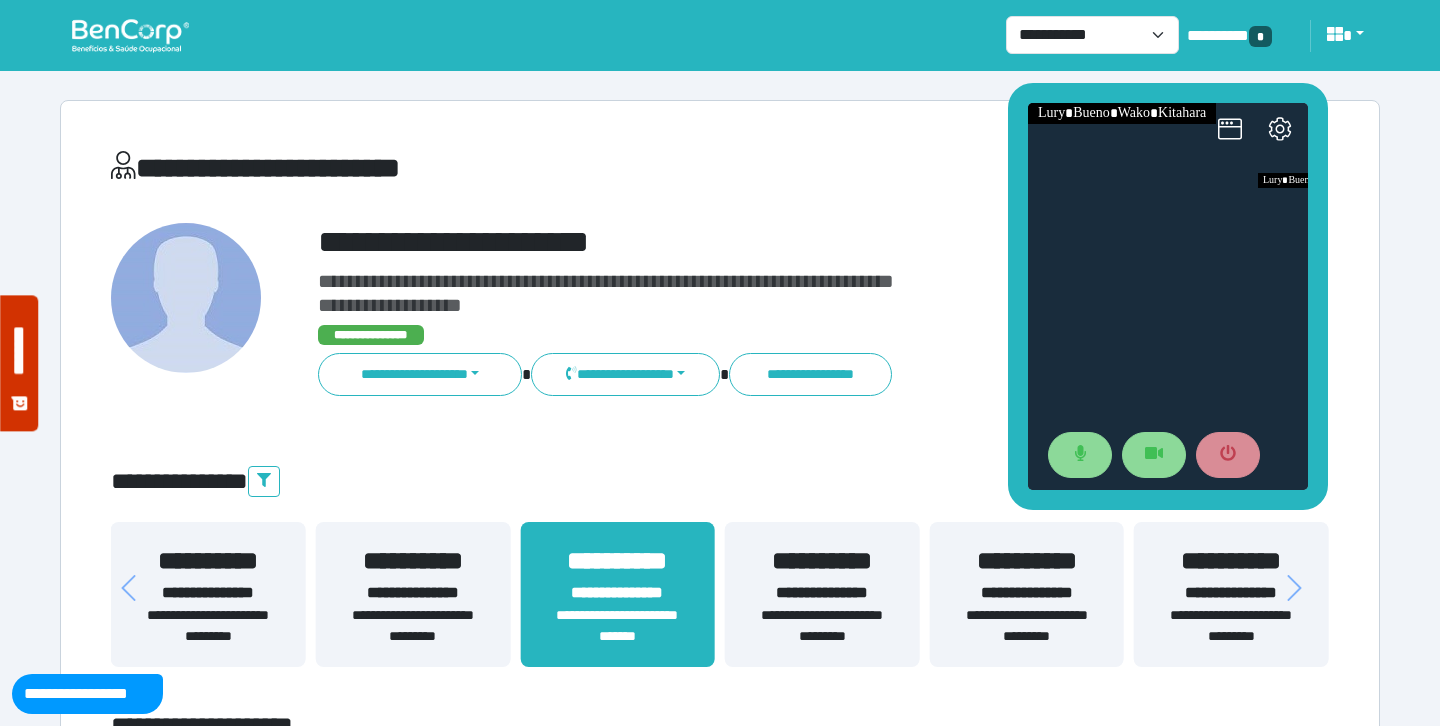 drag, startPoint x: 1288, startPoint y: 307, endPoint x: 1171, endPoint y: 58, distance: 275.11816 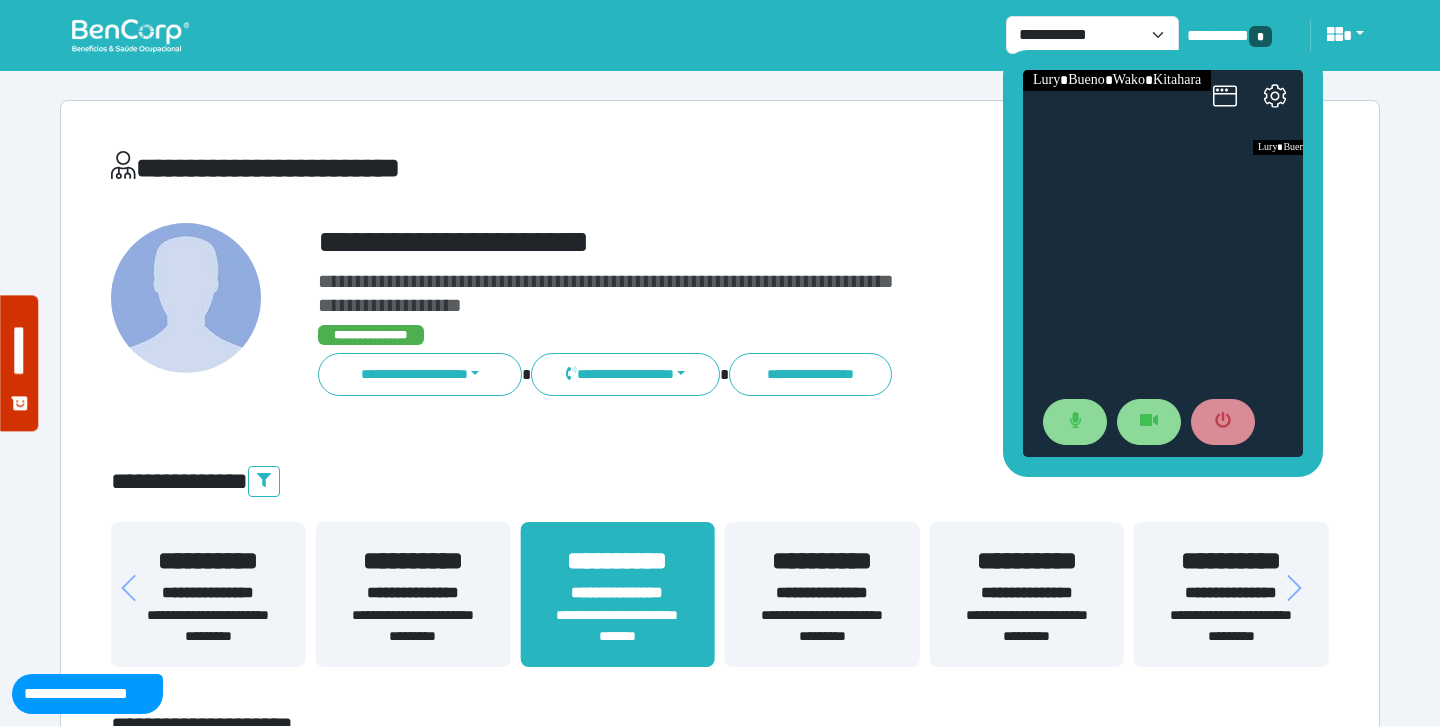 click on "**********" at bounding box center [720, 4434] 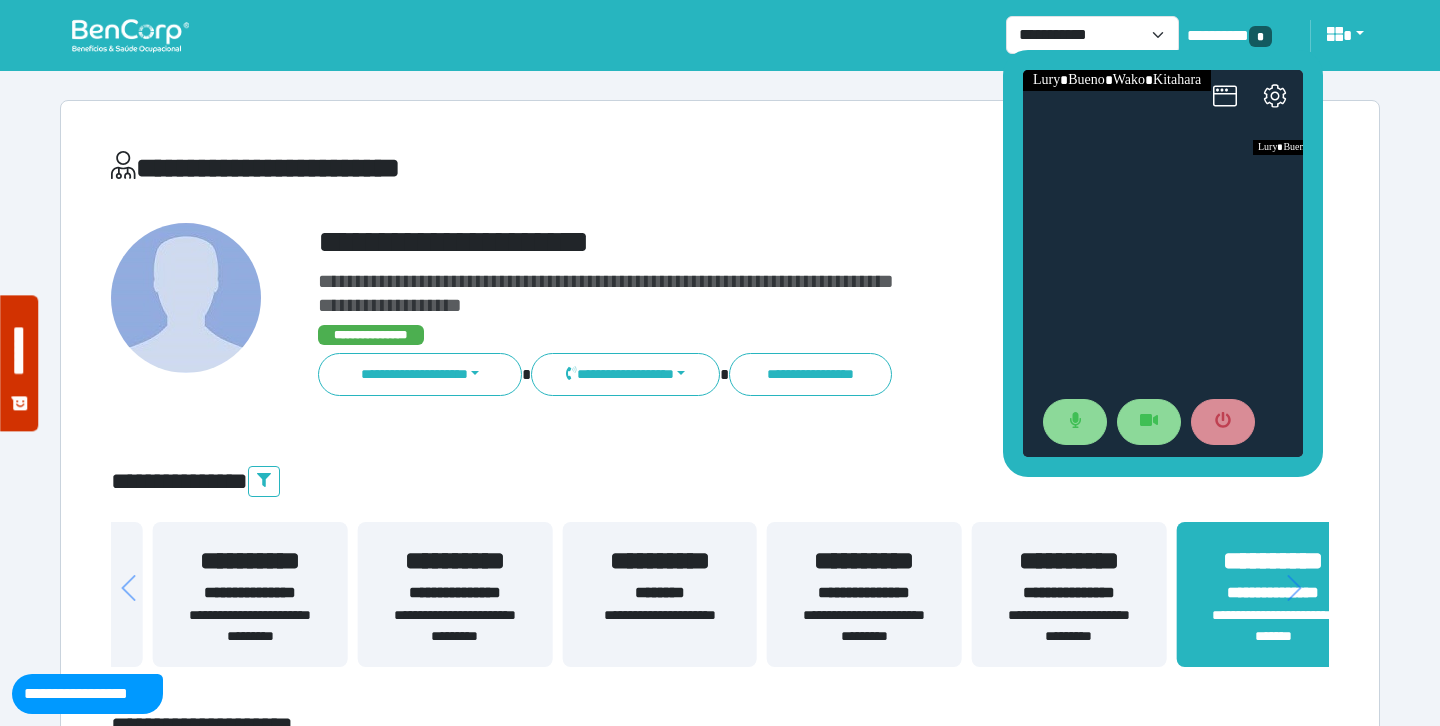 drag, startPoint x: 415, startPoint y: 587, endPoint x: 1071, endPoint y: 586, distance: 656.00073 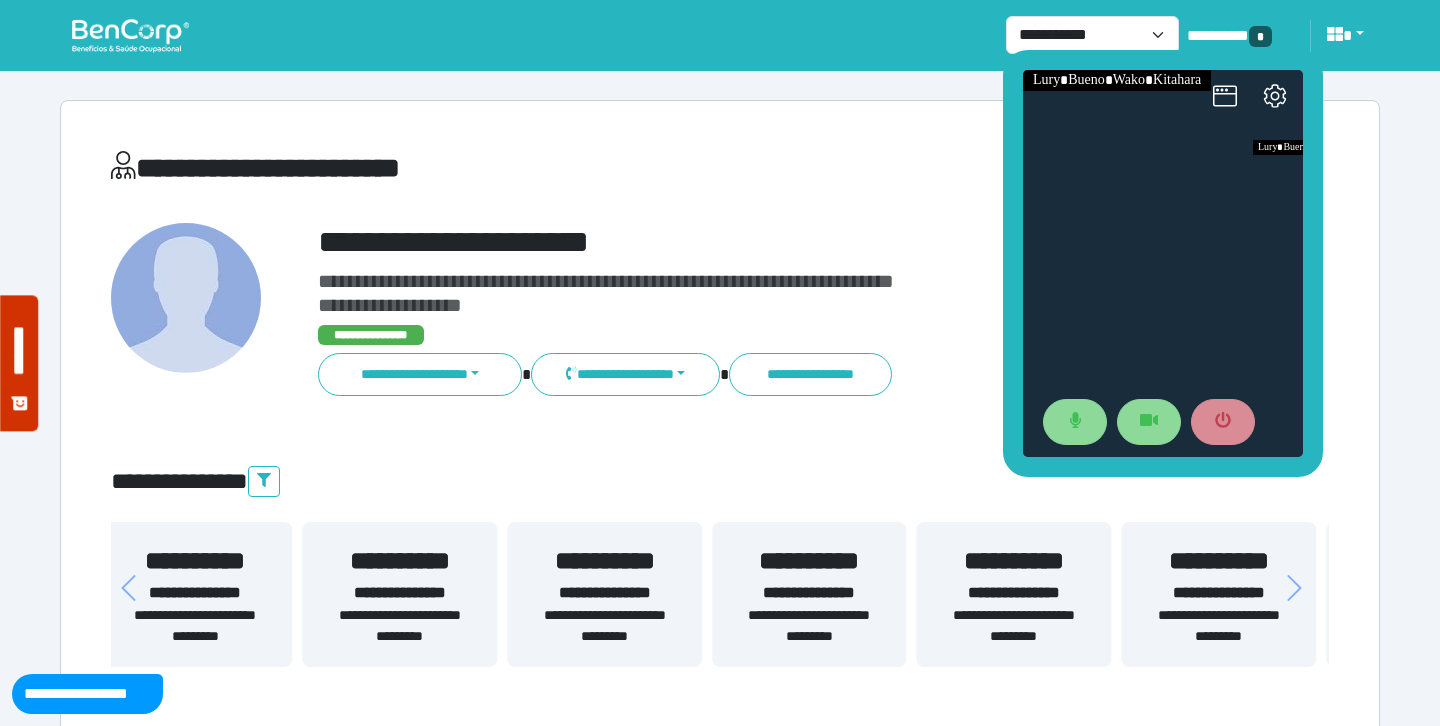 drag, startPoint x: 717, startPoint y: 611, endPoint x: 1263, endPoint y: 629, distance: 546.29663 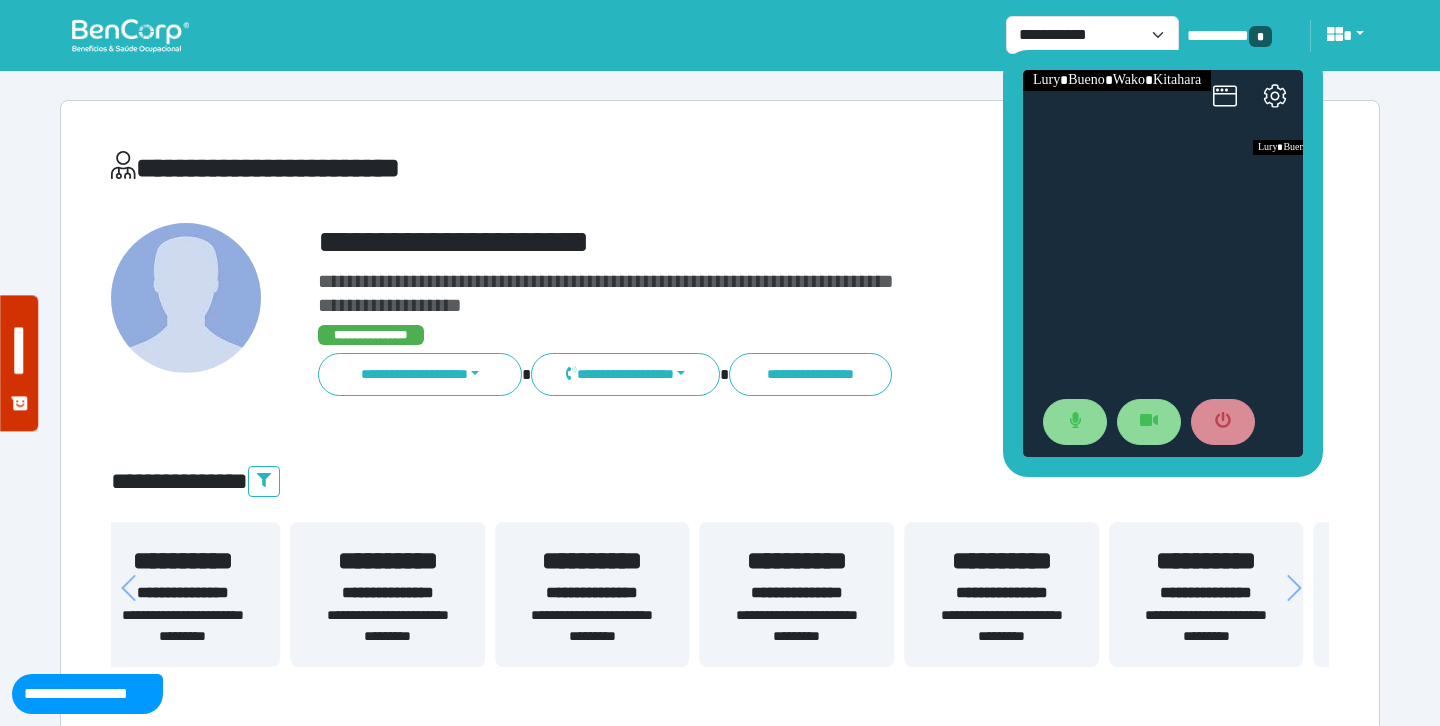 drag, startPoint x: 816, startPoint y: 603, endPoint x: 1099, endPoint y: 613, distance: 283.17664 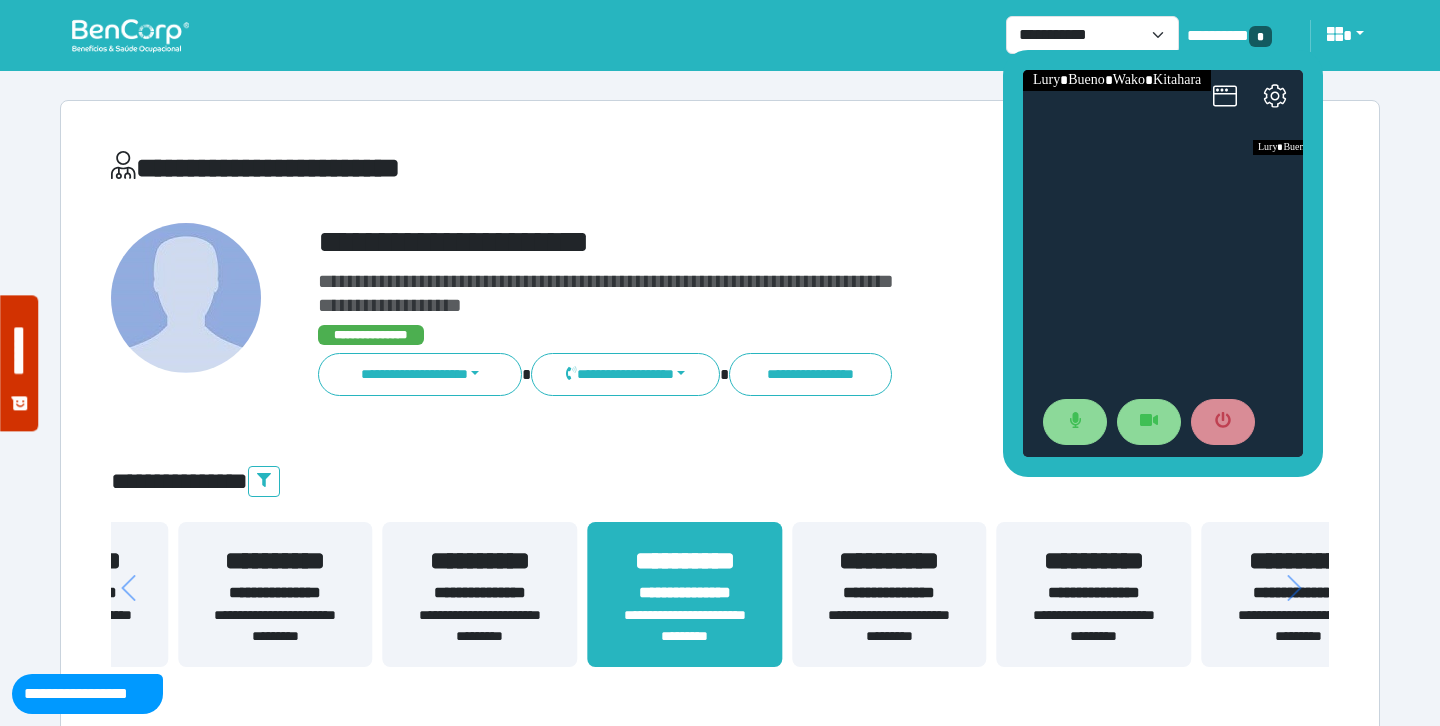 drag, startPoint x: 1082, startPoint y: 615, endPoint x: 511, endPoint y: 631, distance: 571.2241 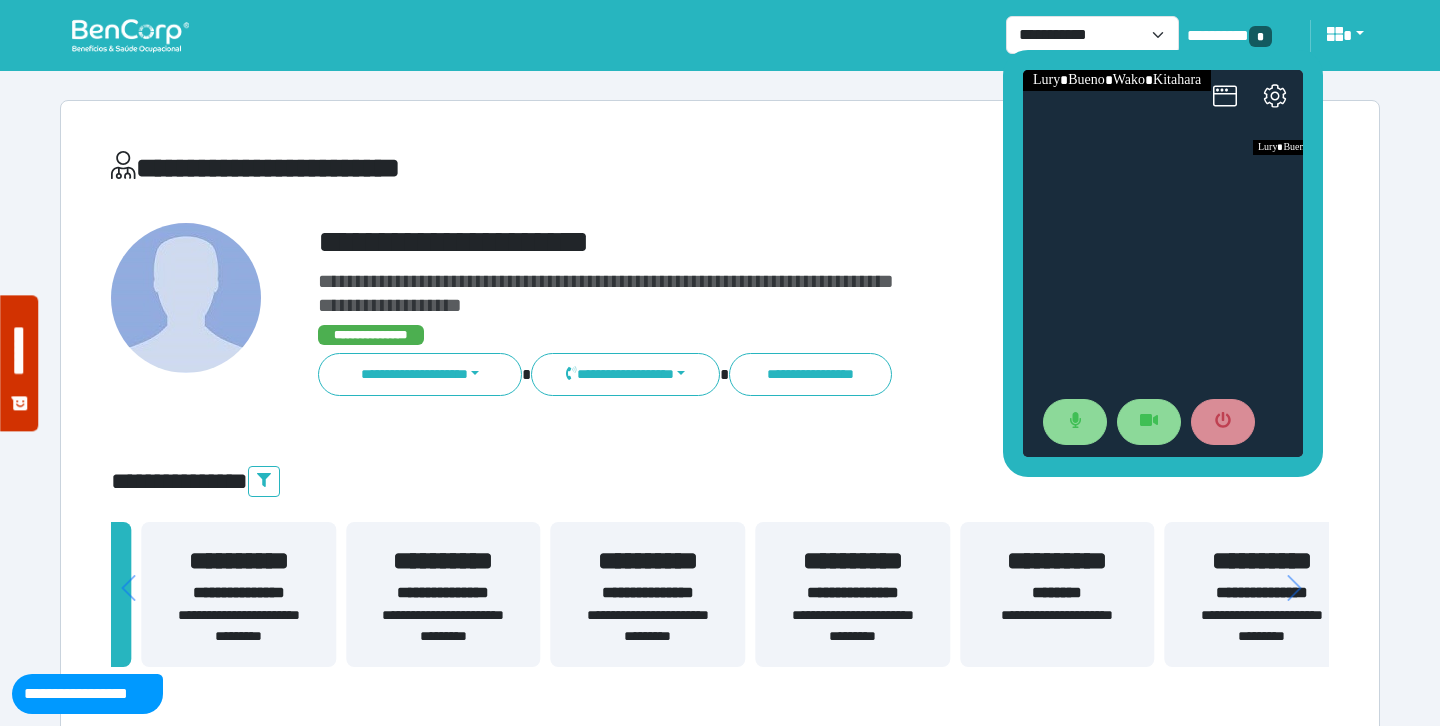 drag, startPoint x: 1141, startPoint y: 599, endPoint x: 433, endPoint y: 617, distance: 708.22876 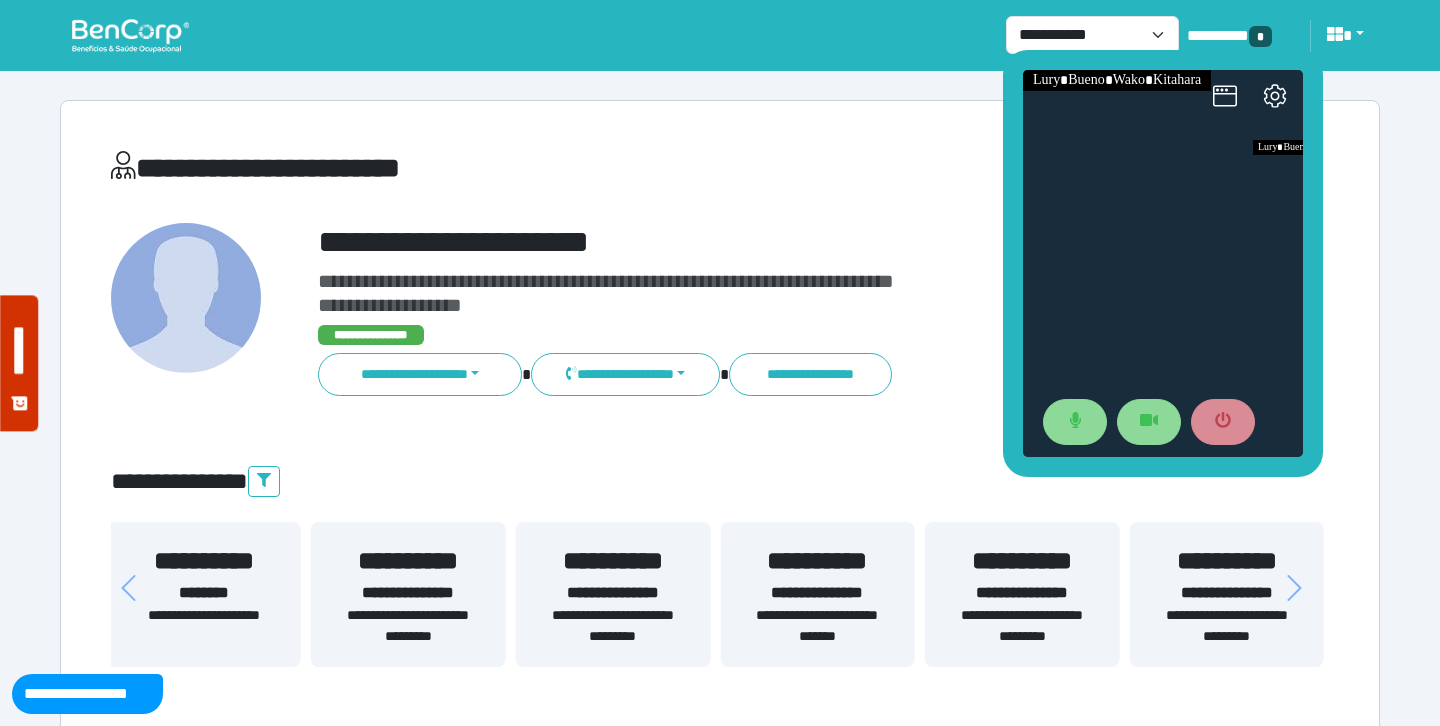 drag, startPoint x: 634, startPoint y: 601, endPoint x: 582, endPoint y: 598, distance: 52.086468 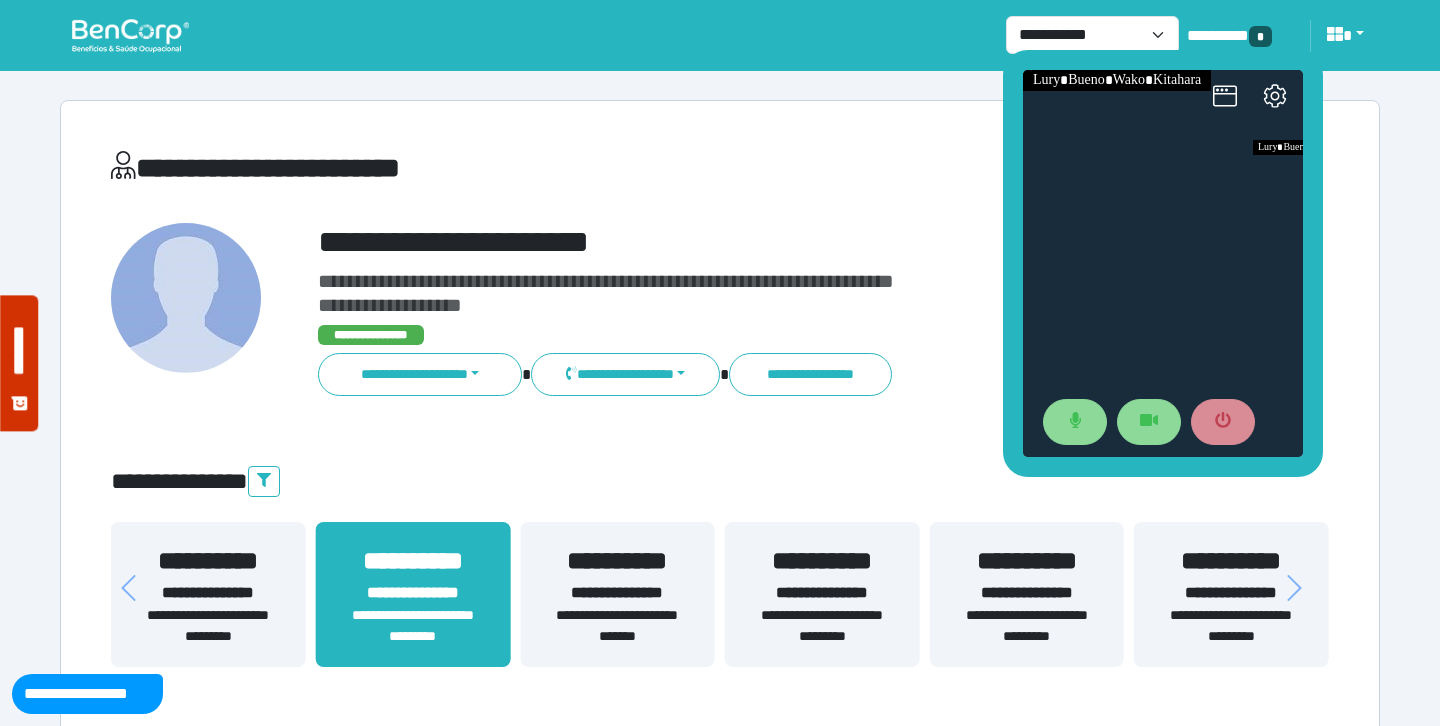 click on "**********" at bounding box center (617, 593) 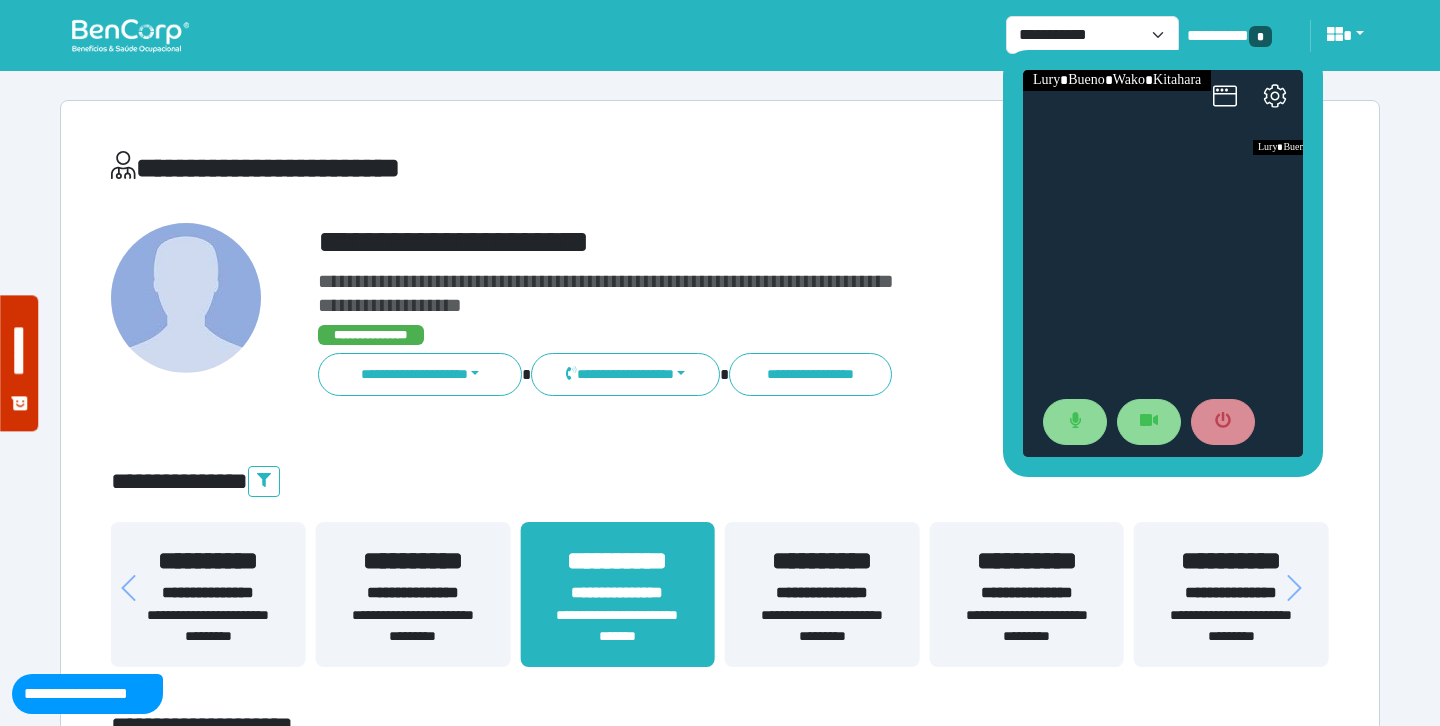 click on "**********" at bounding box center [720, 4434] 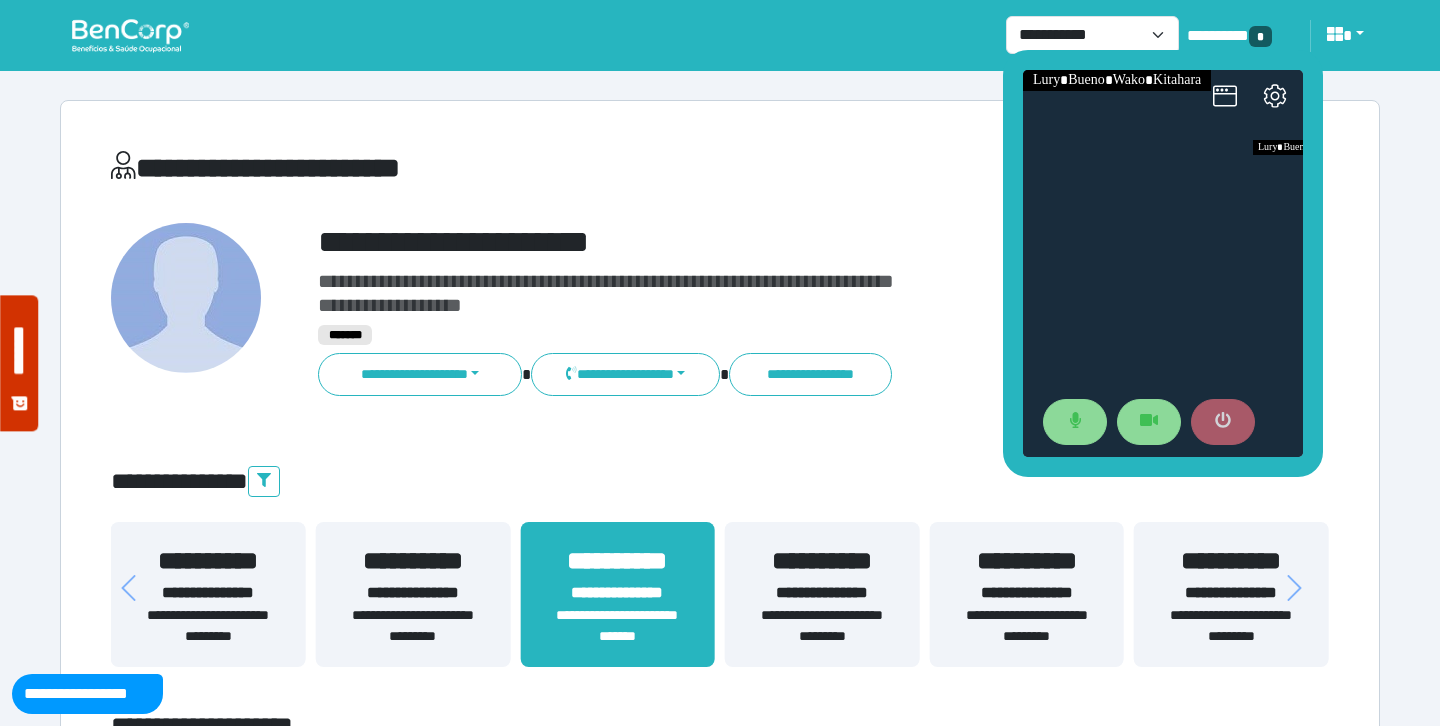 click at bounding box center (1223, 422) 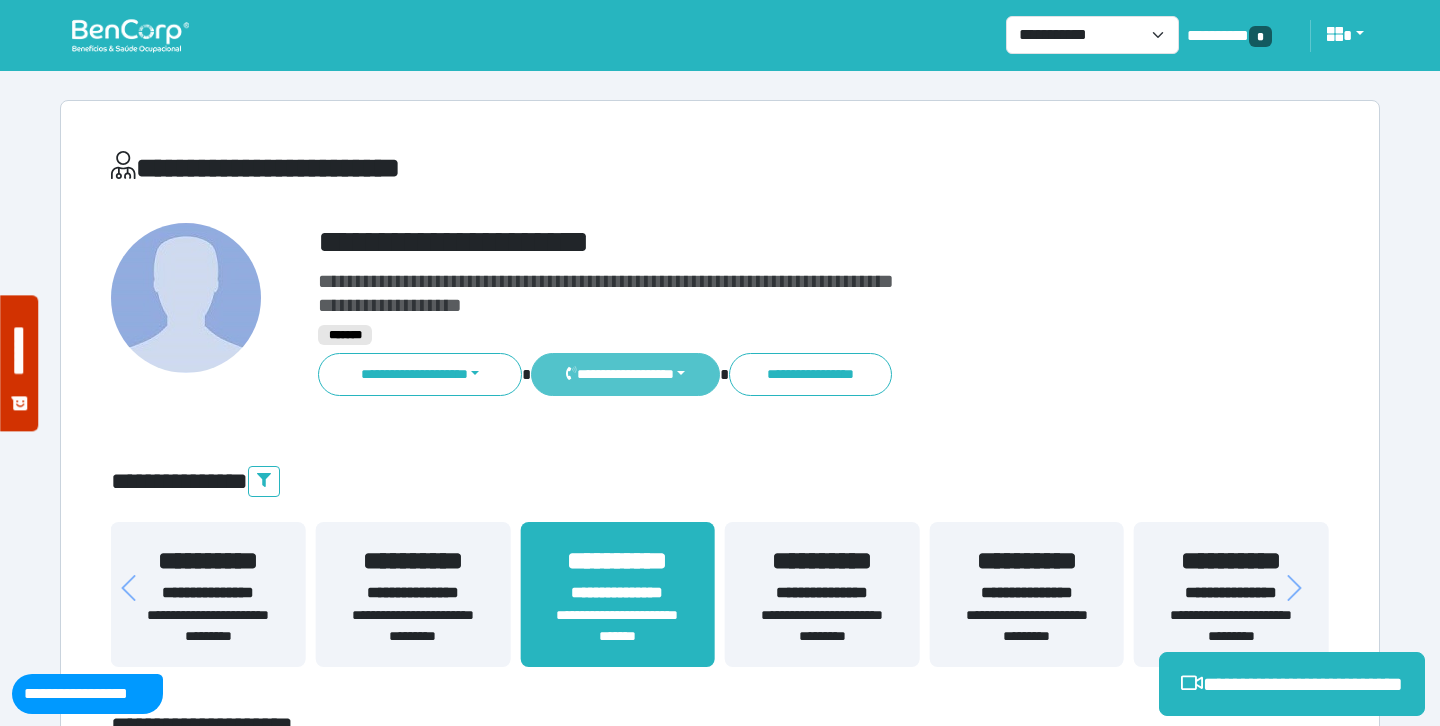 click on "**********" at bounding box center [625, 374] 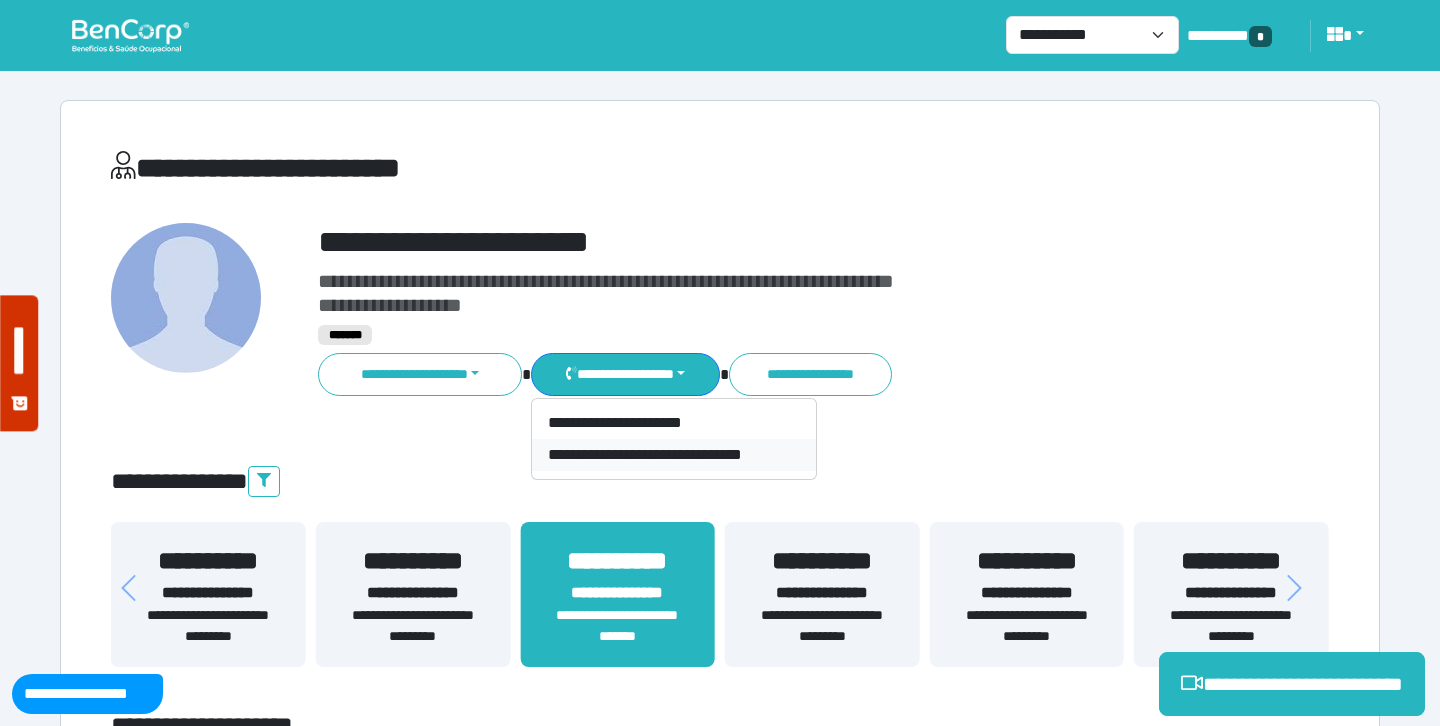 click on "**********" at bounding box center [674, 455] 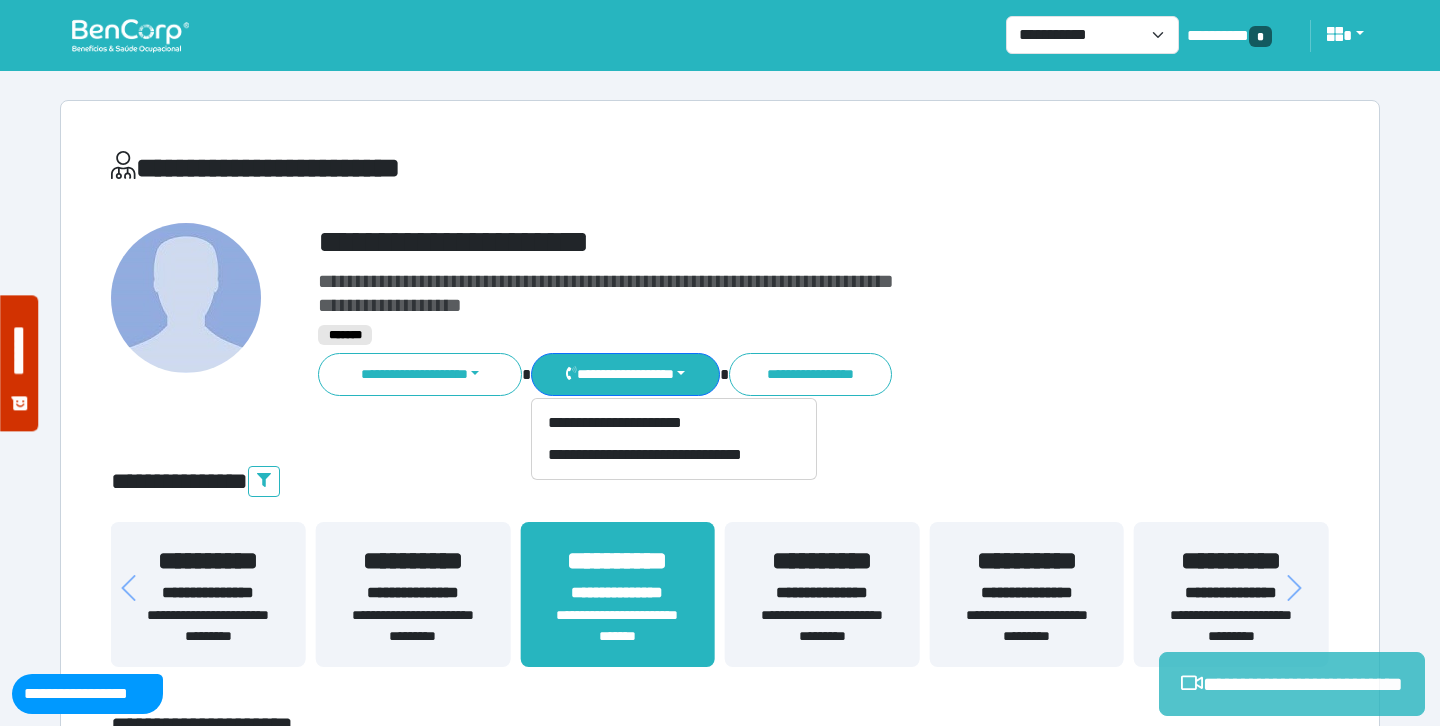 click on "**********" at bounding box center [1292, 684] 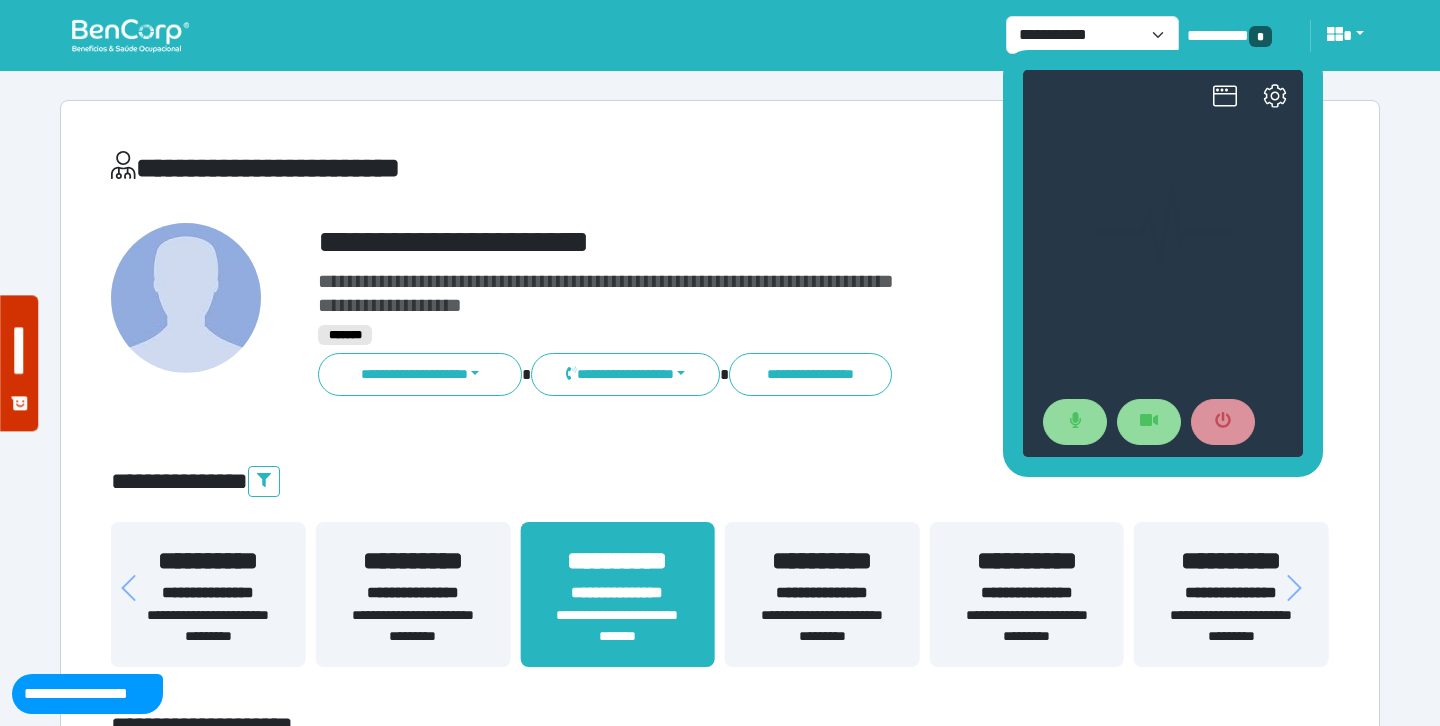 scroll, scrollTop: 0, scrollLeft: 0, axis: both 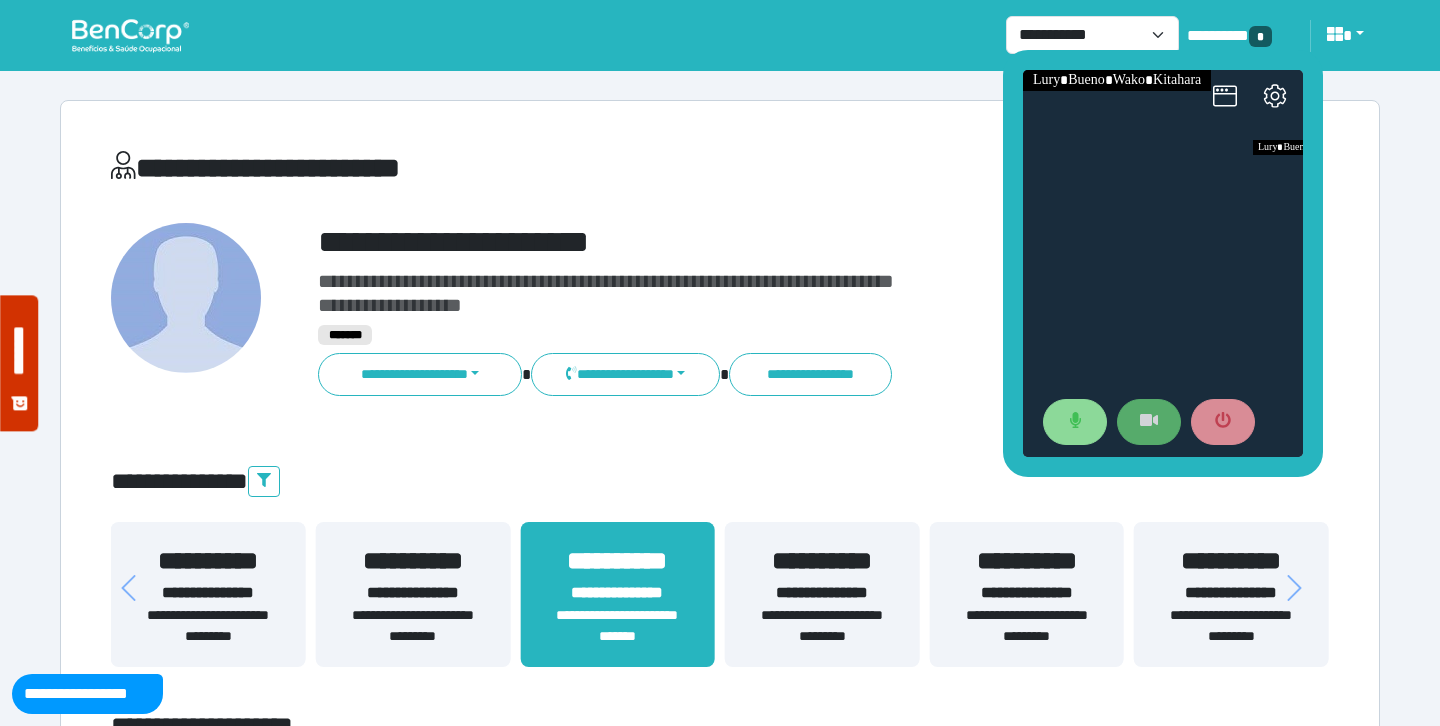 click 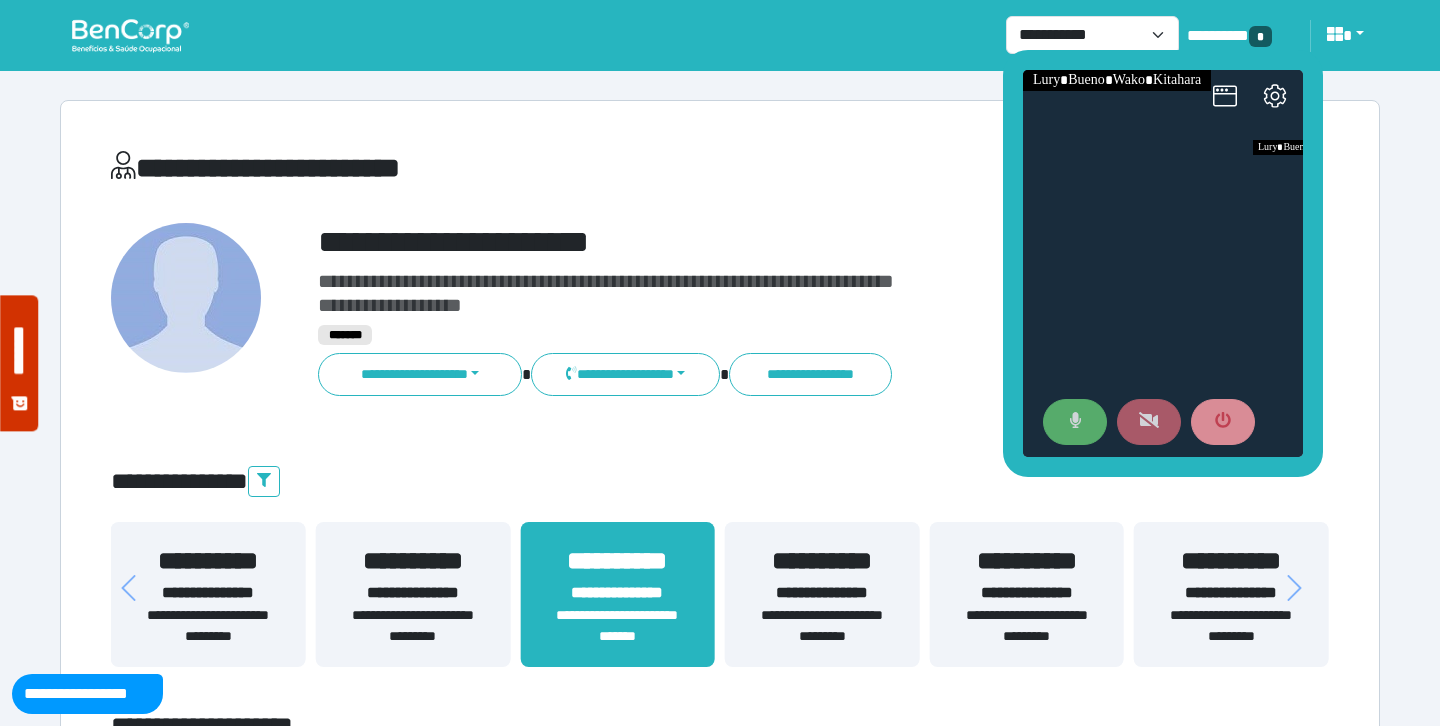 click at bounding box center (1075, 422) 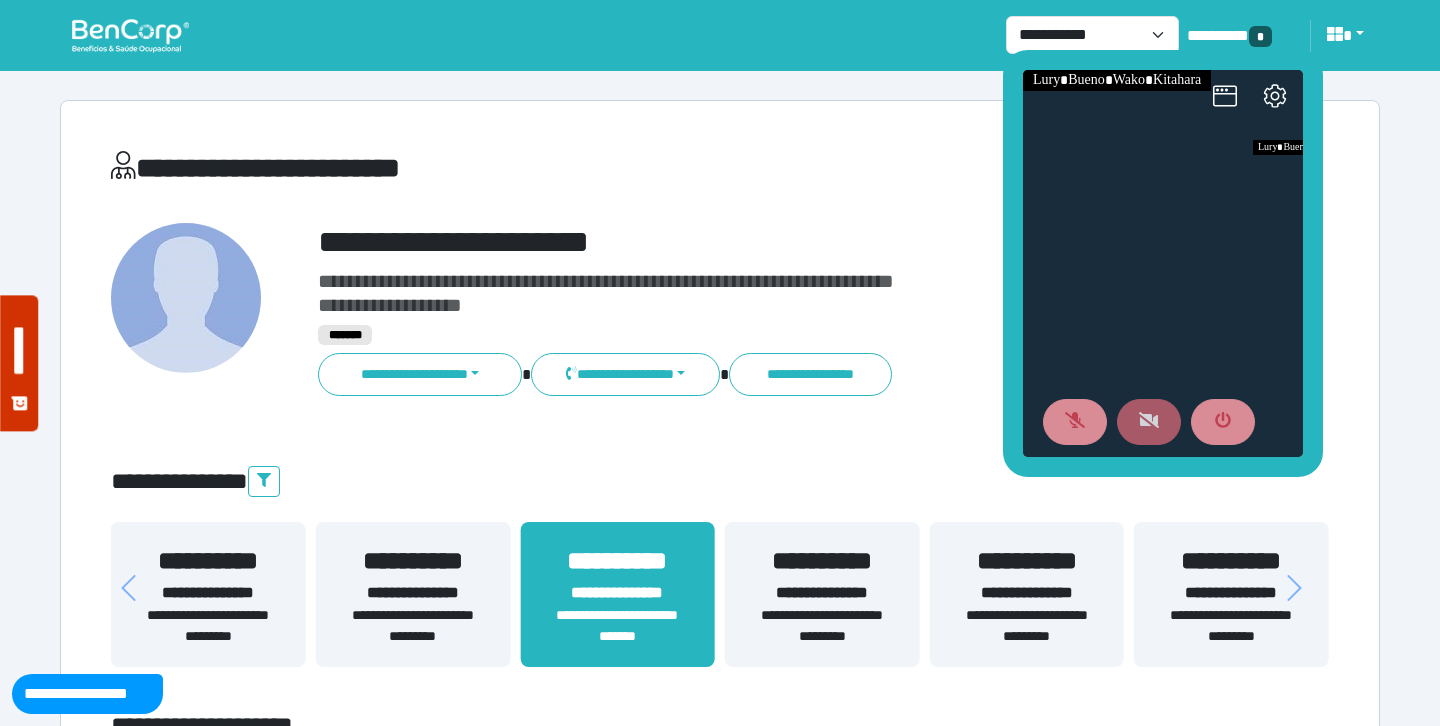 click on "**********" at bounding box center (720, 4434) 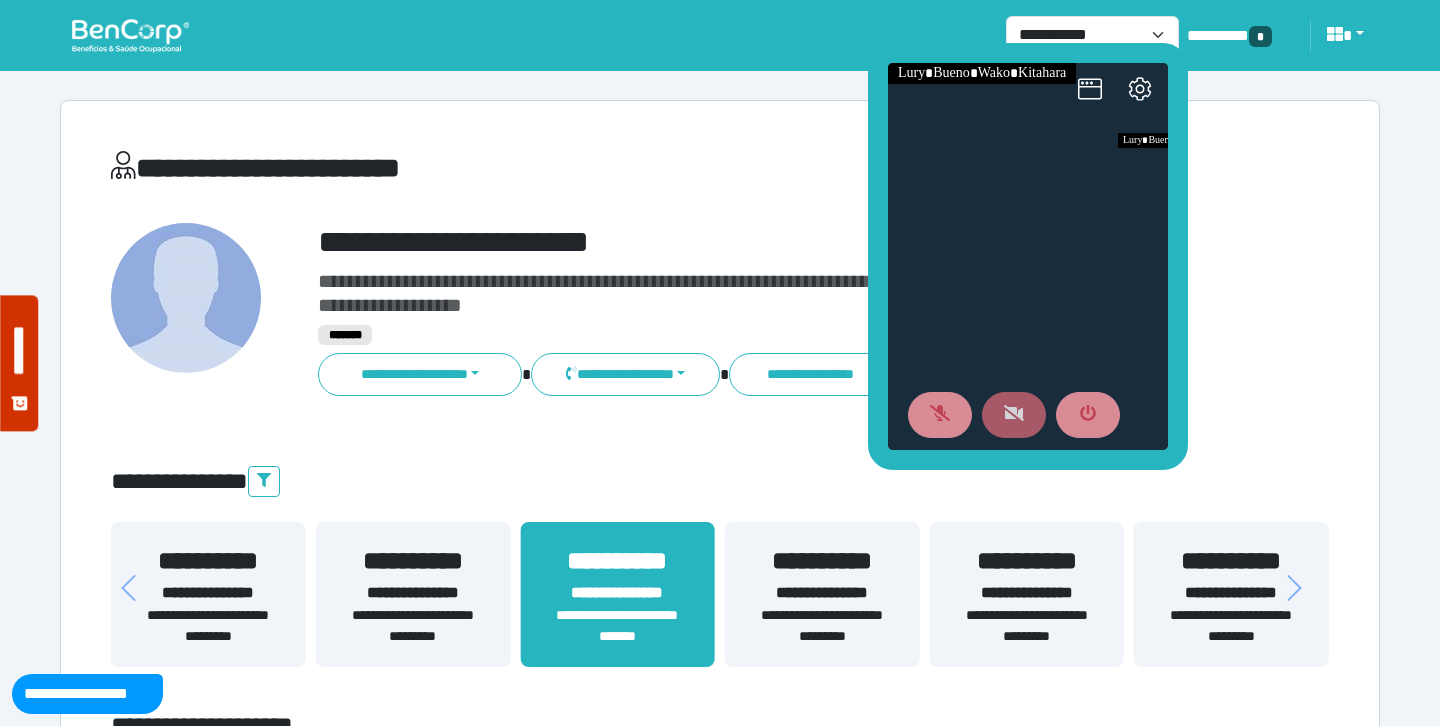 drag, startPoint x: 1014, startPoint y: 159, endPoint x: 874, endPoint y: 142, distance: 141.02837 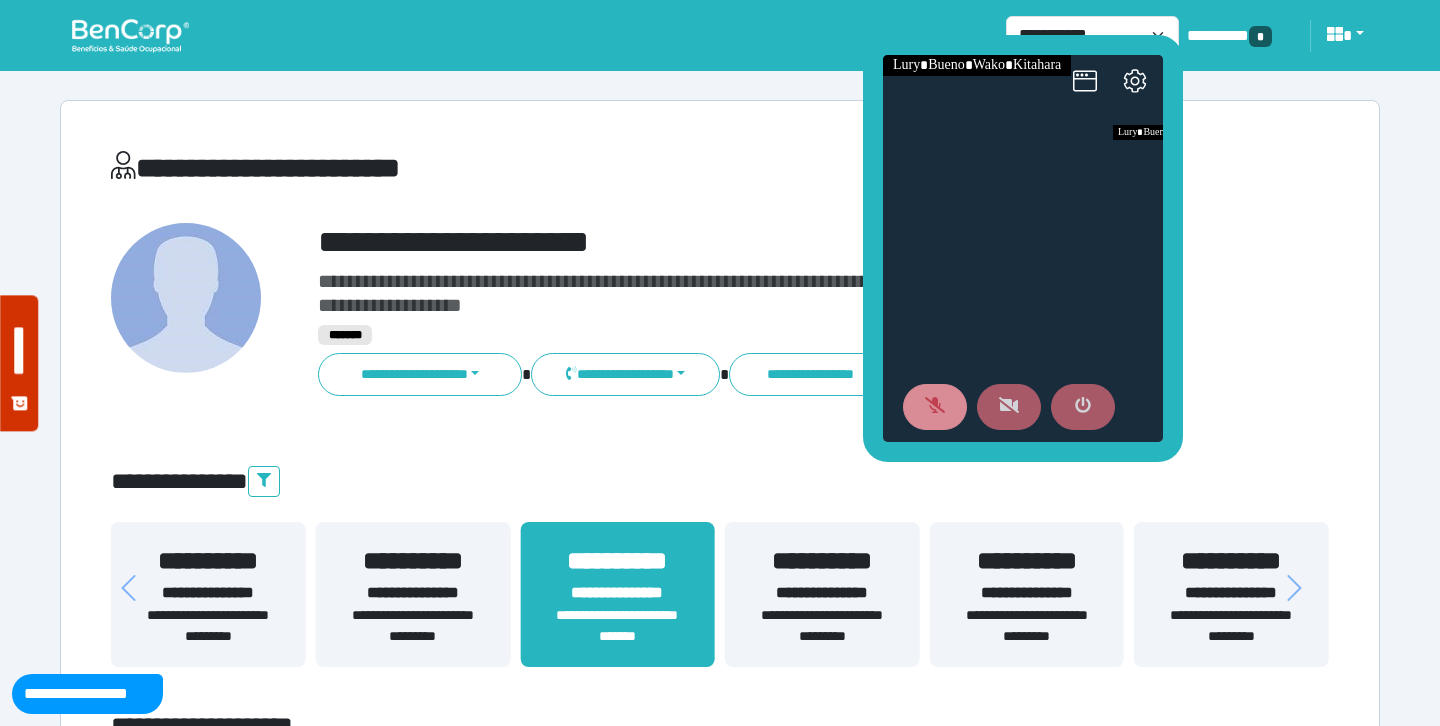 click 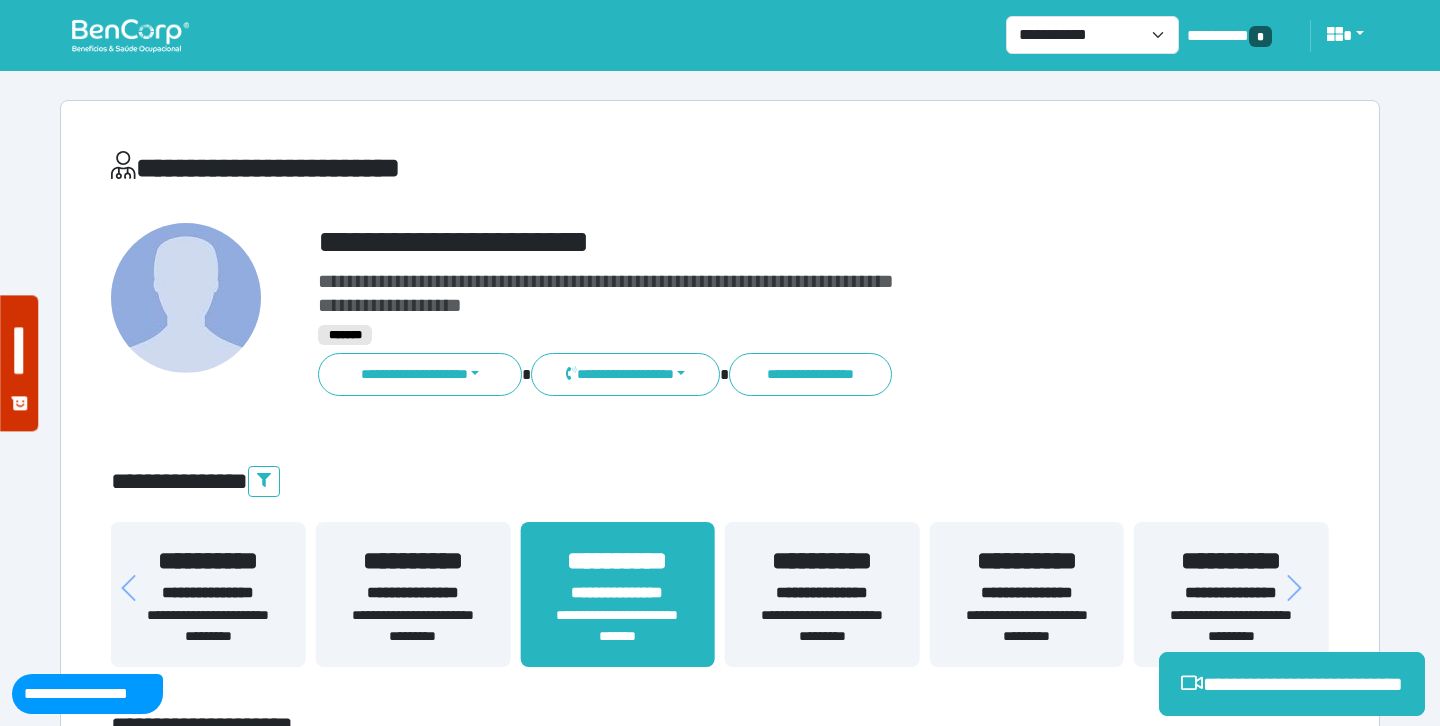 click on "**********" at bounding box center [720, 4434] 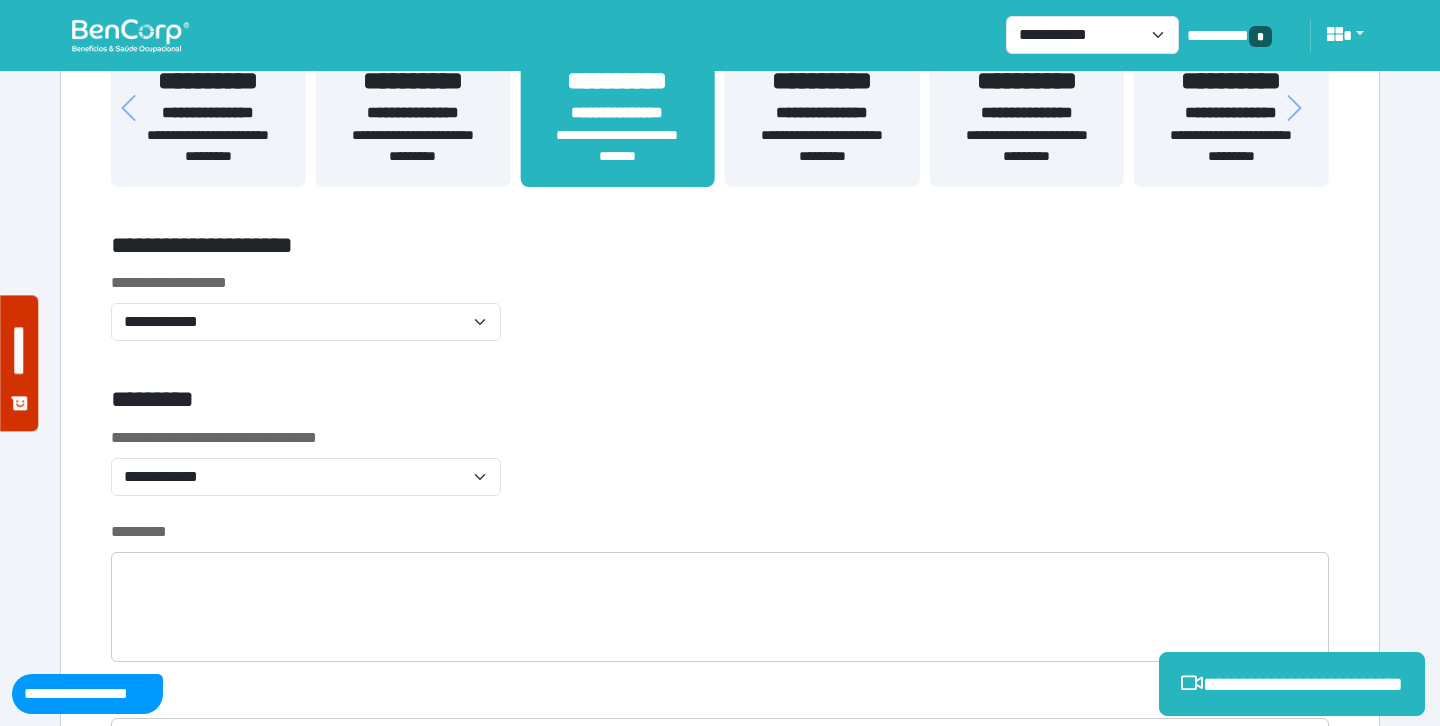 scroll, scrollTop: 506, scrollLeft: 0, axis: vertical 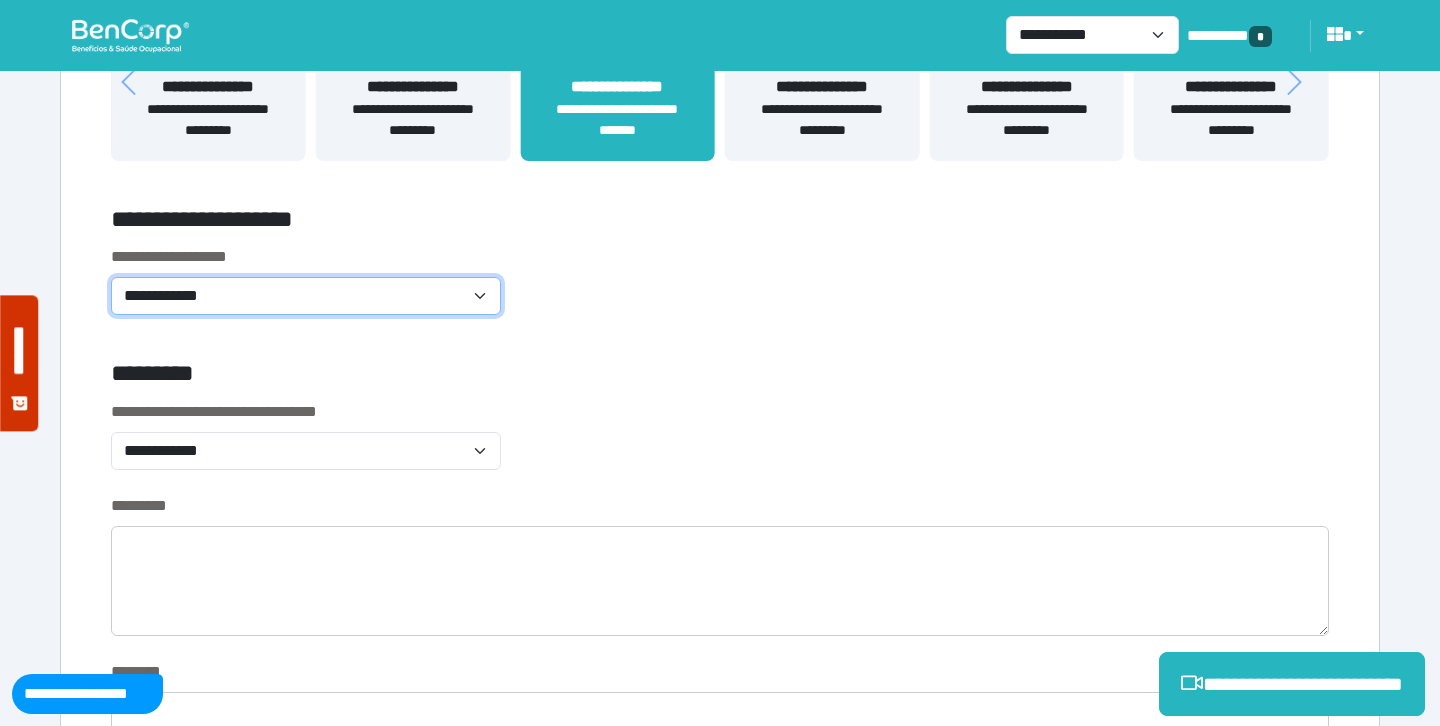 click on "**********" at bounding box center (306, 296) 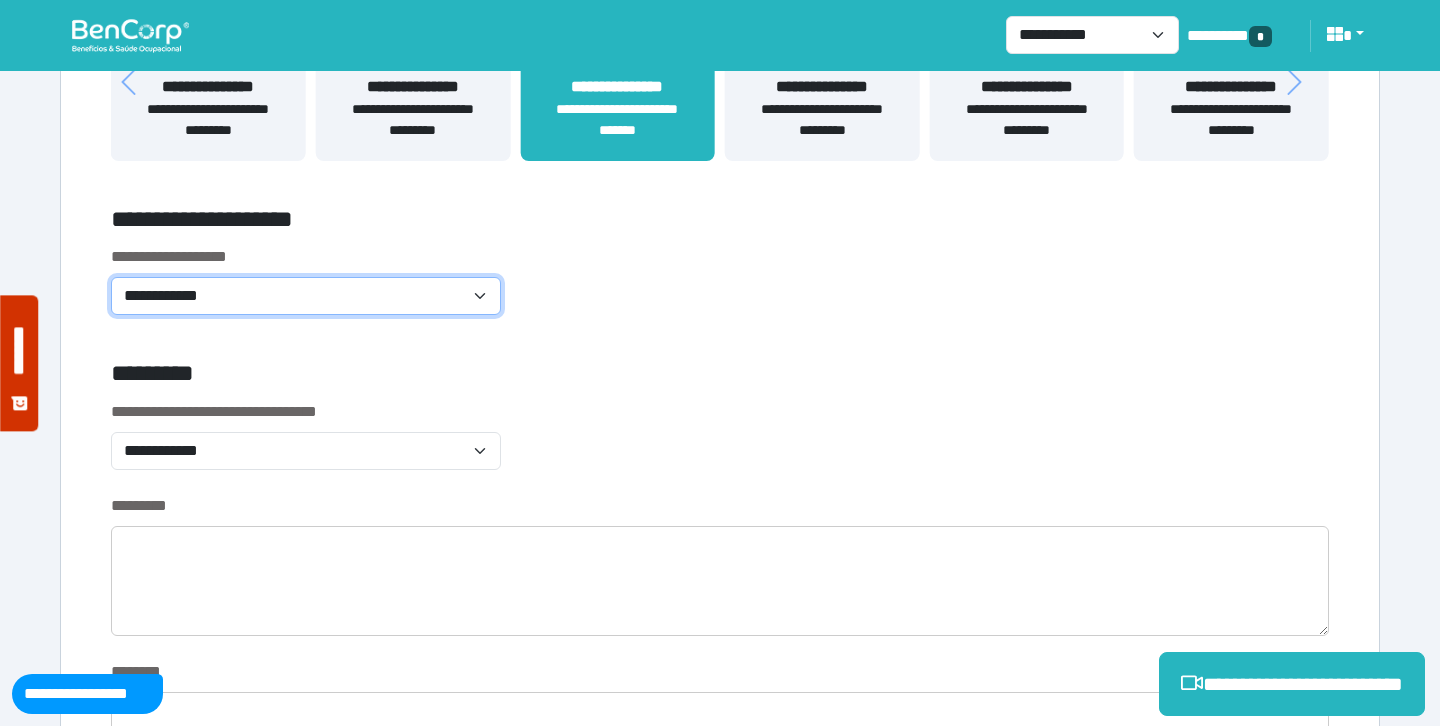 select on "**********" 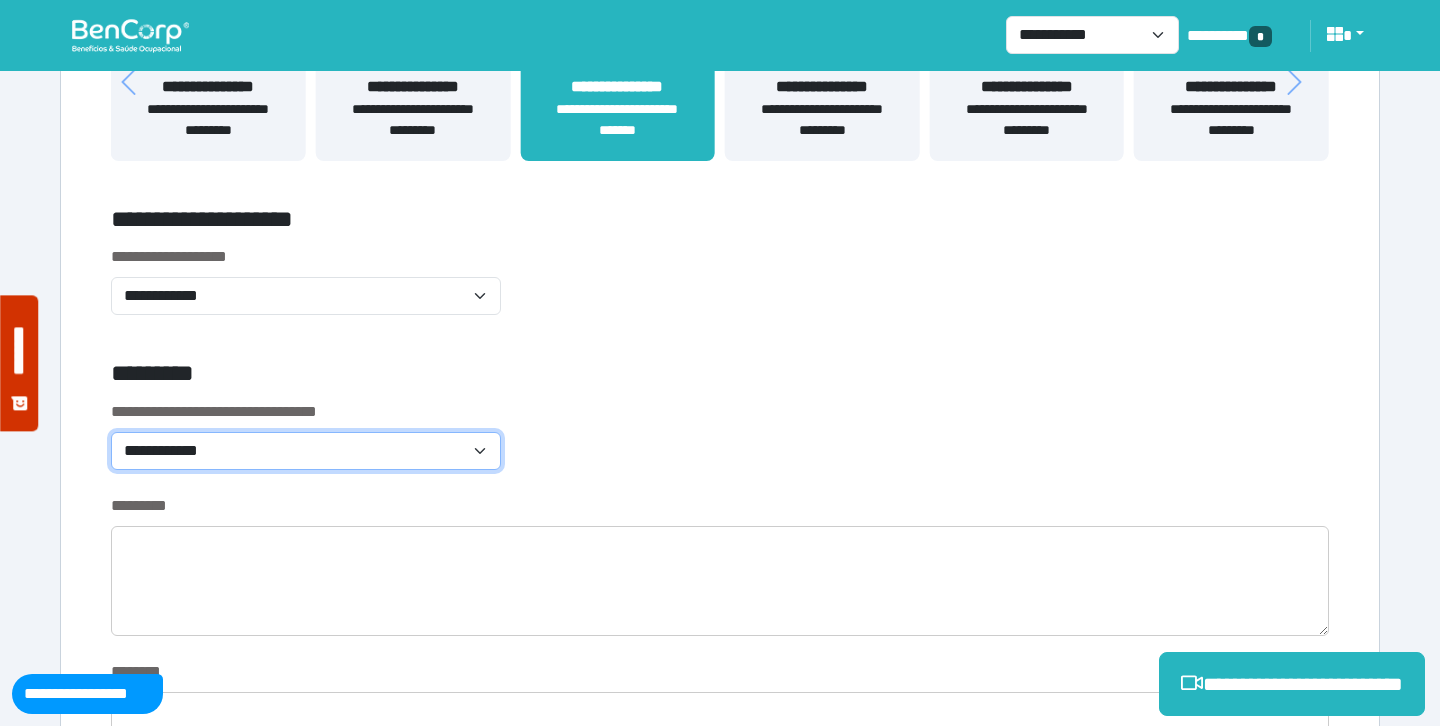 click on "**********" at bounding box center [306, 451] 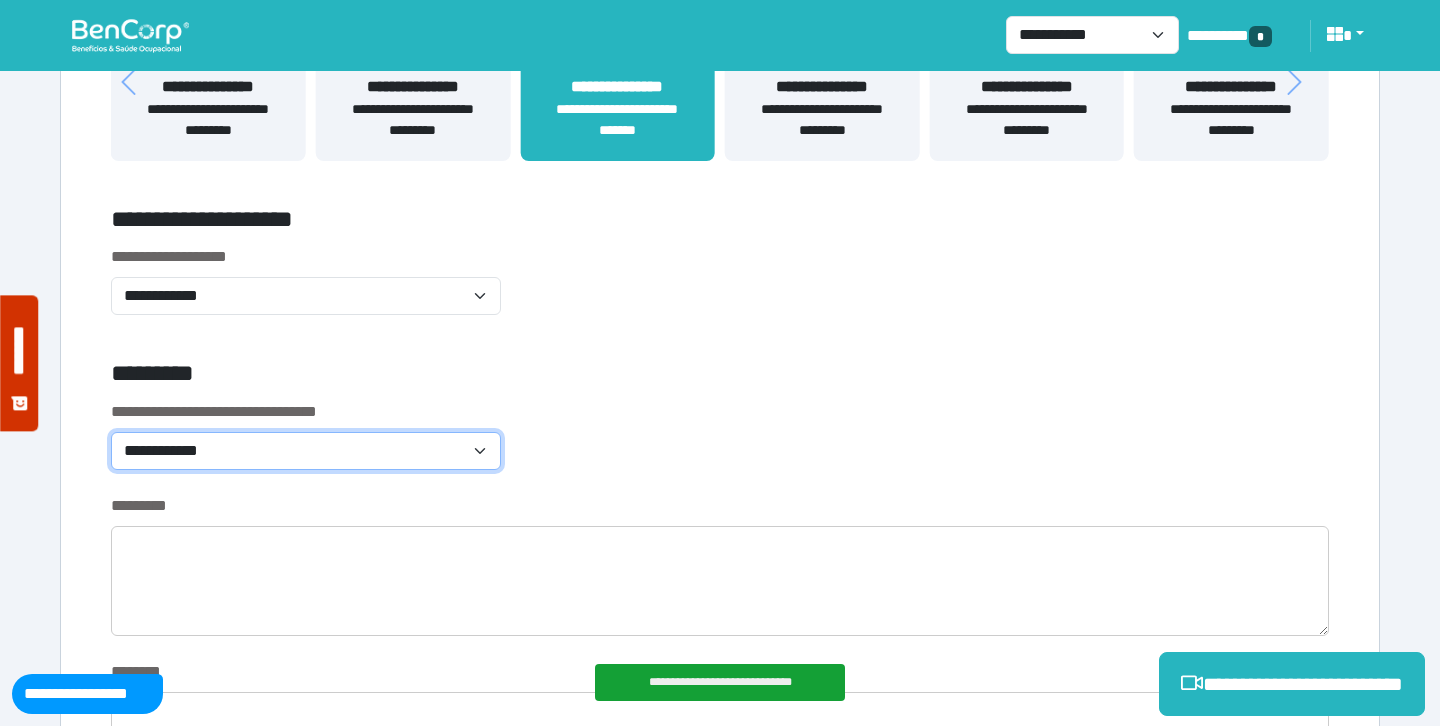 select on "*******" 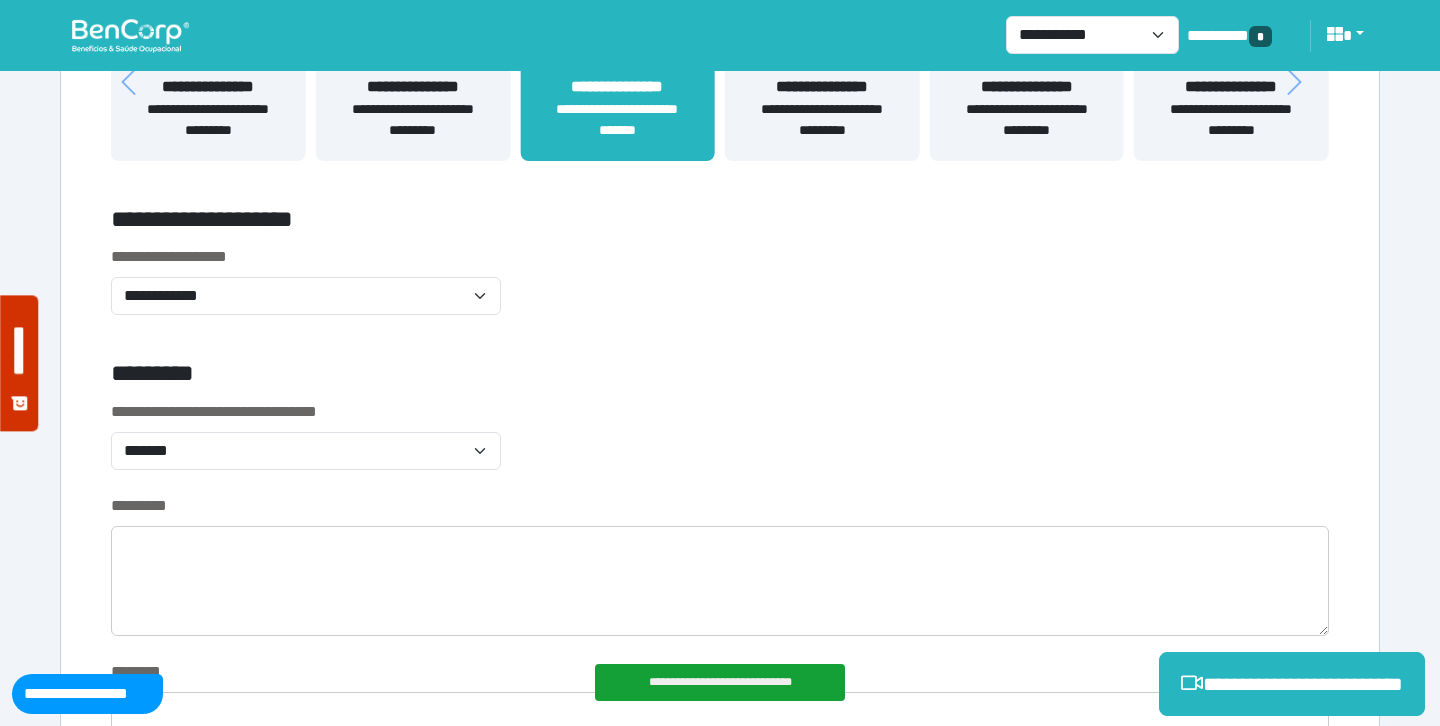 click on "**********" at bounding box center [720, 447] 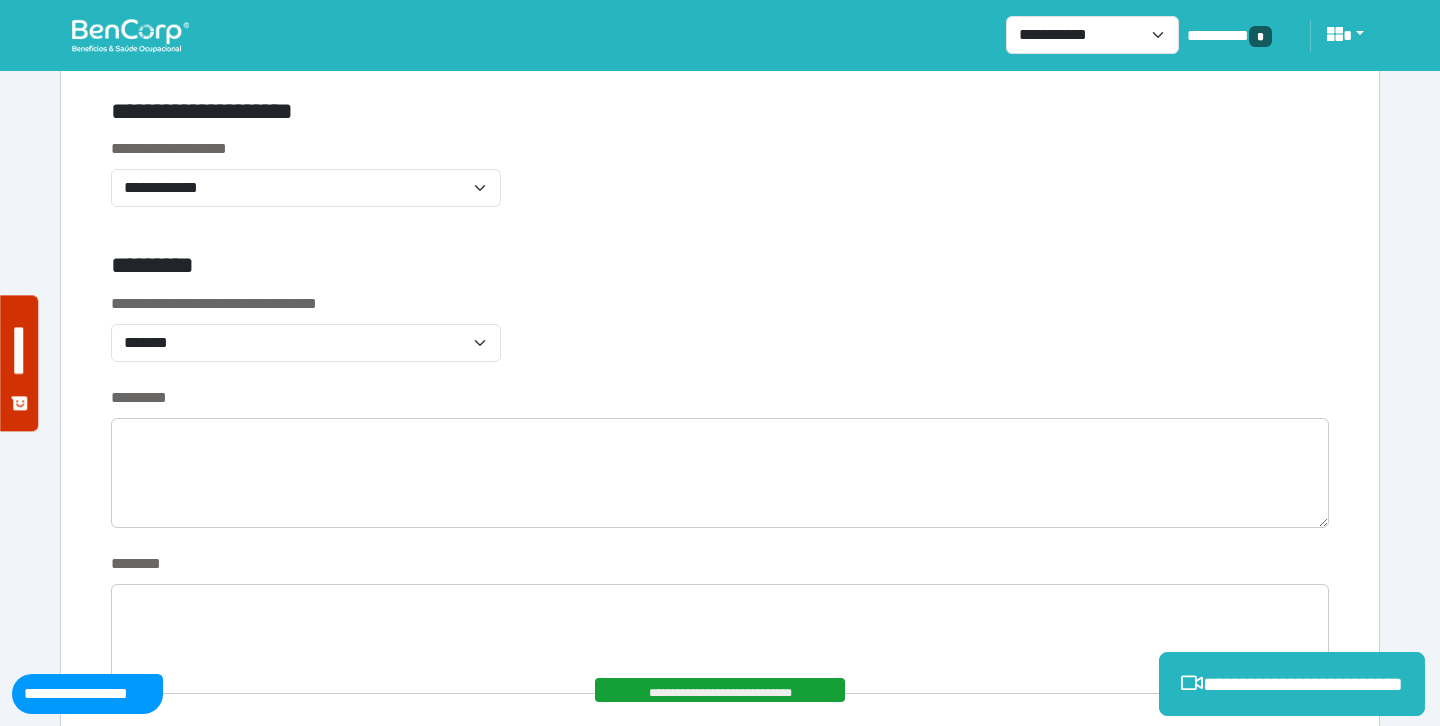 scroll, scrollTop: 637, scrollLeft: 0, axis: vertical 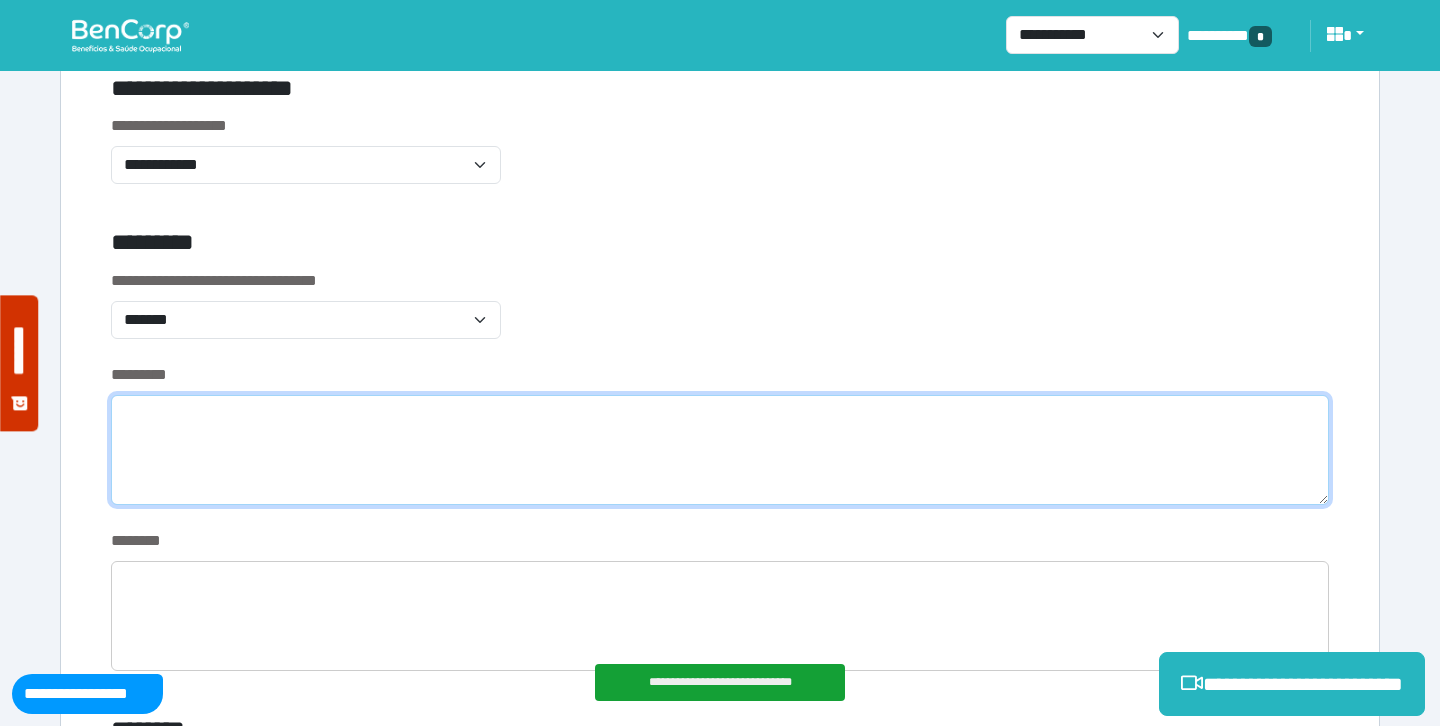 click at bounding box center [720, 450] 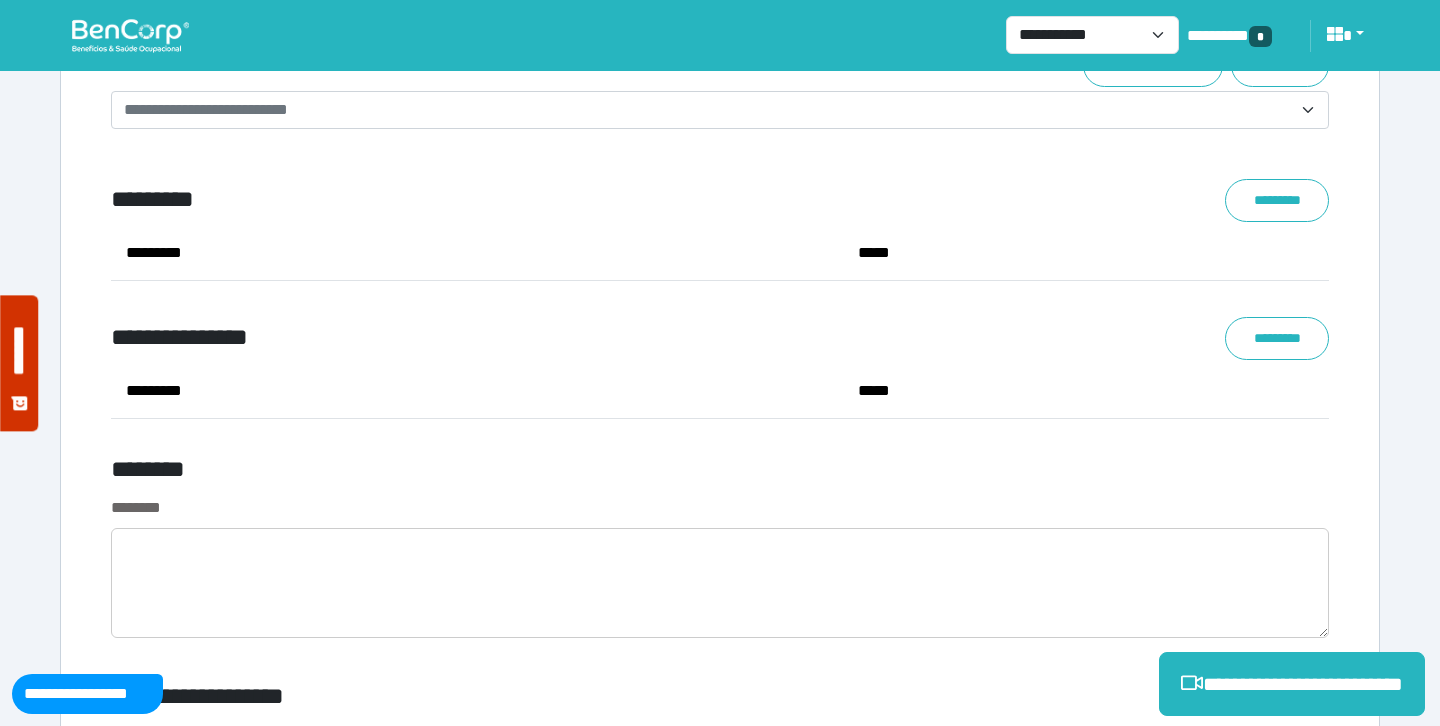 scroll, scrollTop: 8063, scrollLeft: 0, axis: vertical 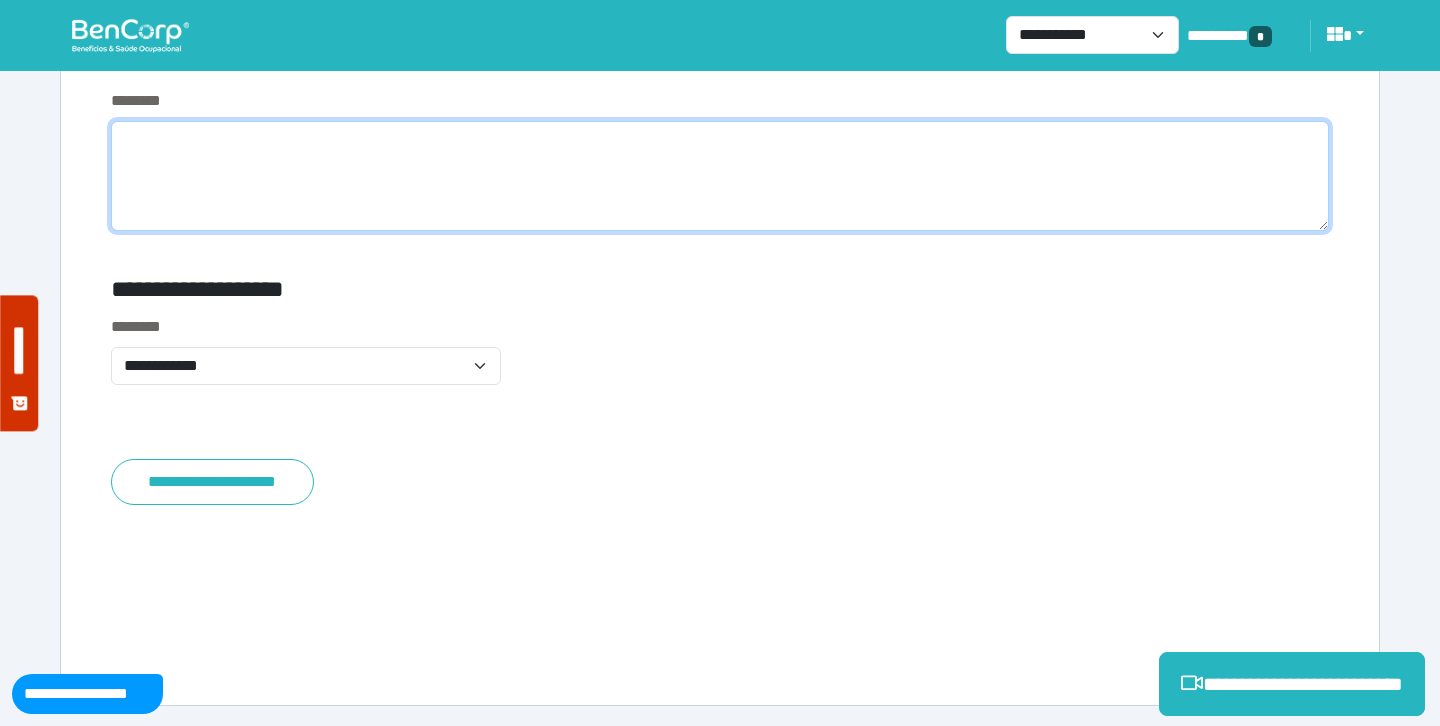 click at bounding box center [720, 176] 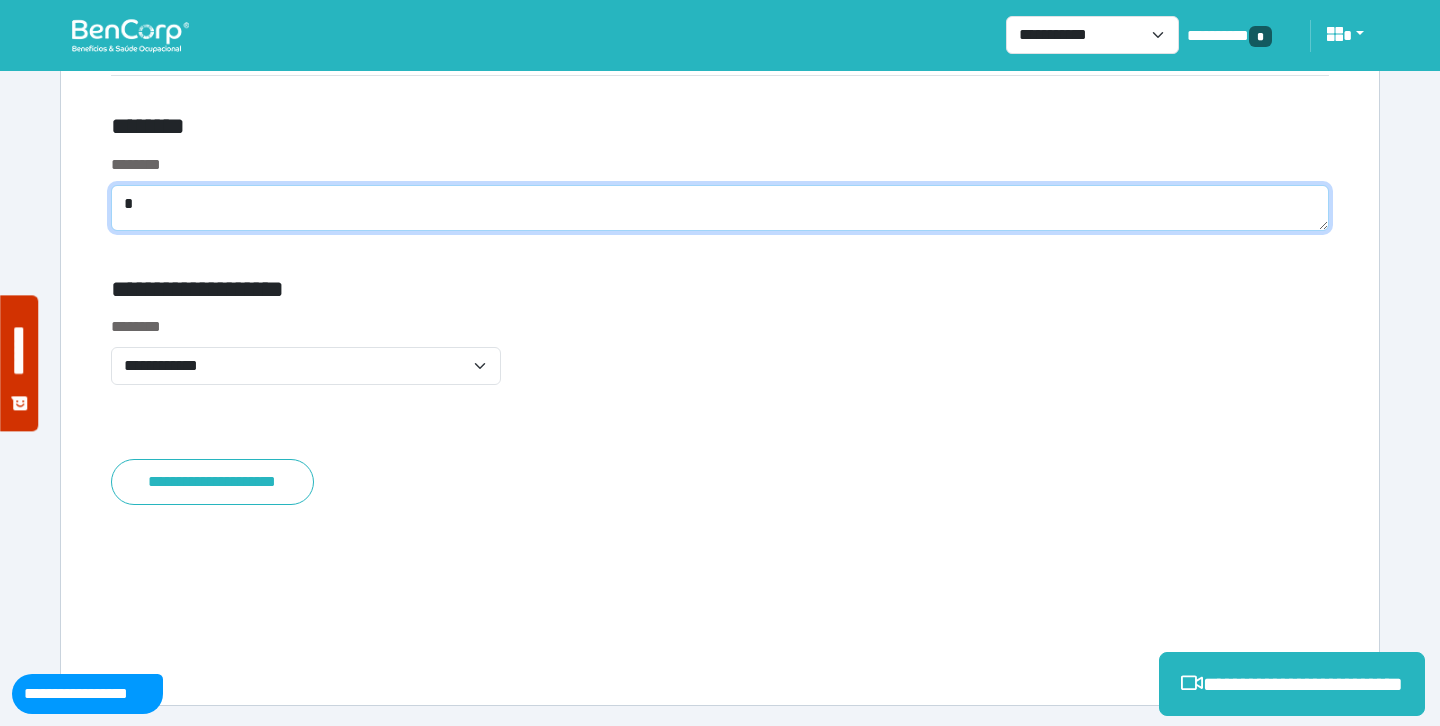 scroll, scrollTop: 7999, scrollLeft: 0, axis: vertical 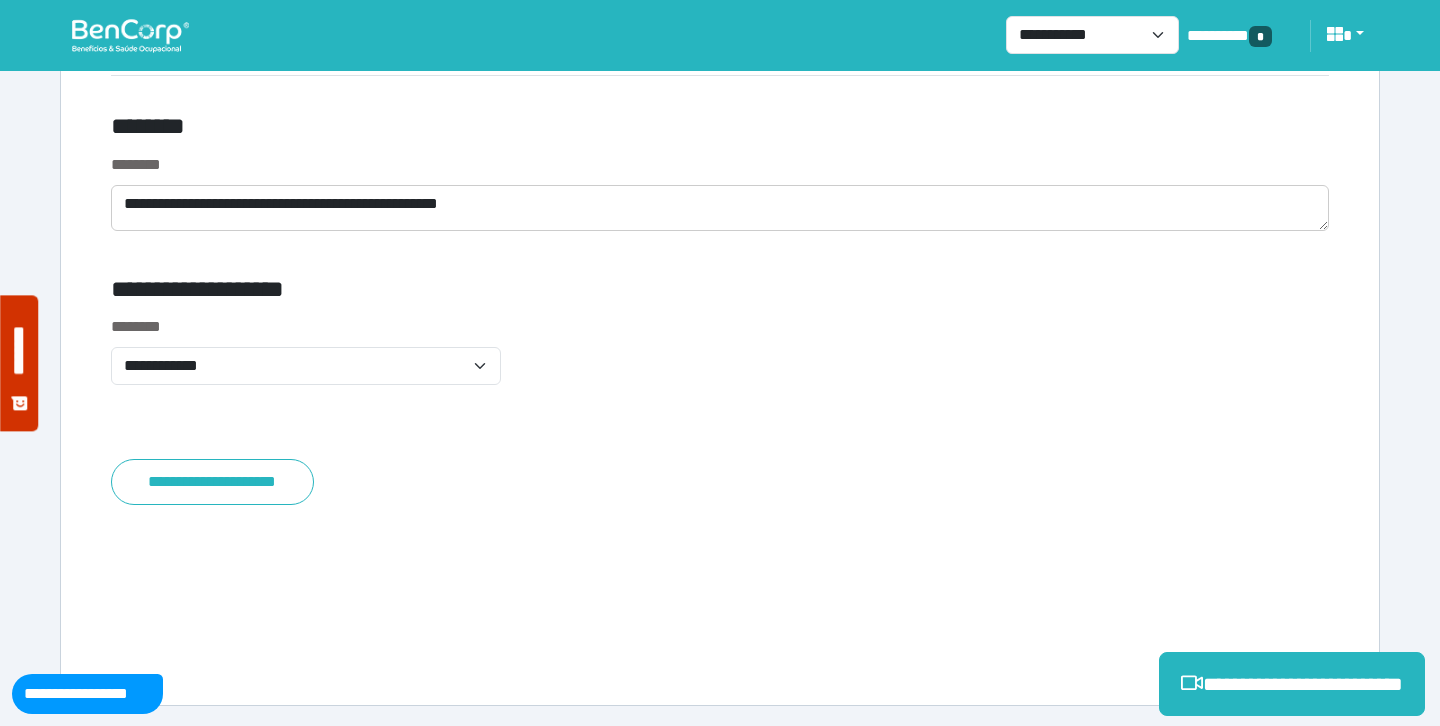 click on "**********" at bounding box center (720, 362) 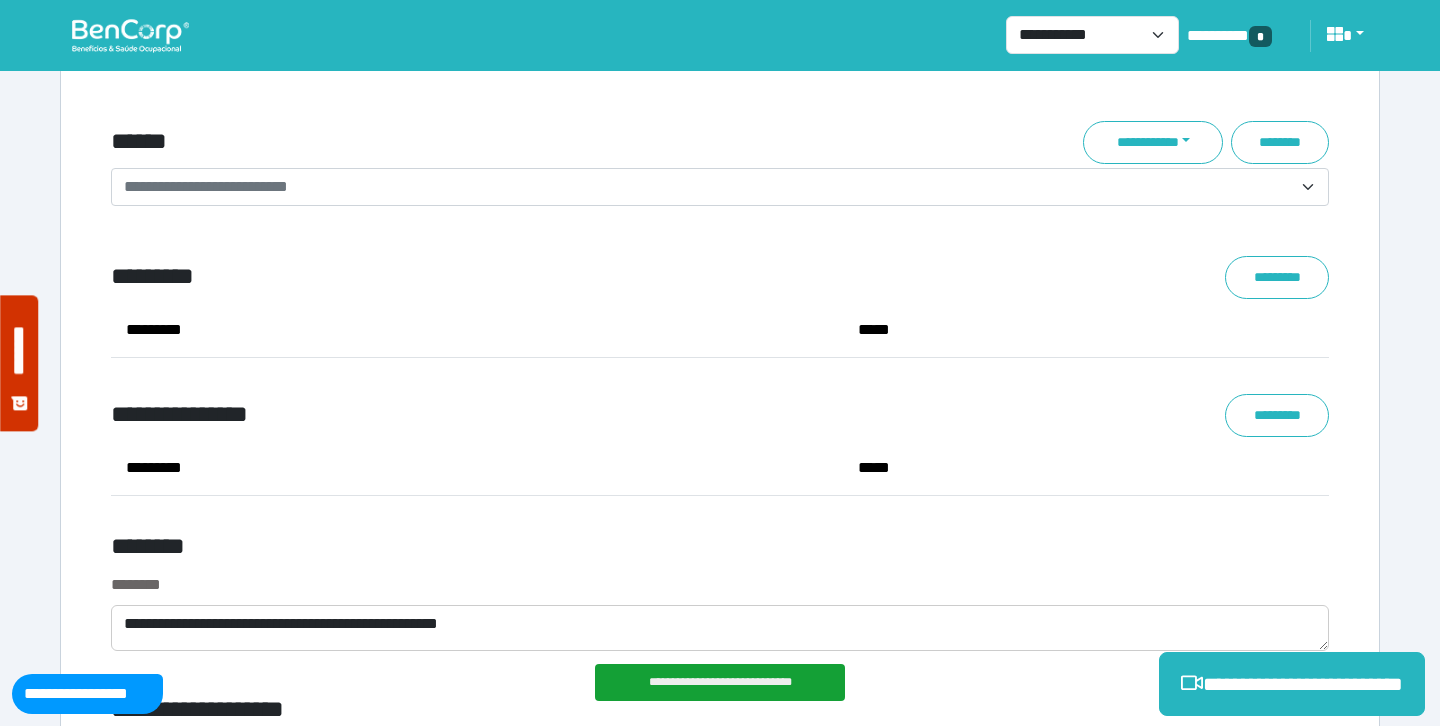 scroll, scrollTop: 7720, scrollLeft: 0, axis: vertical 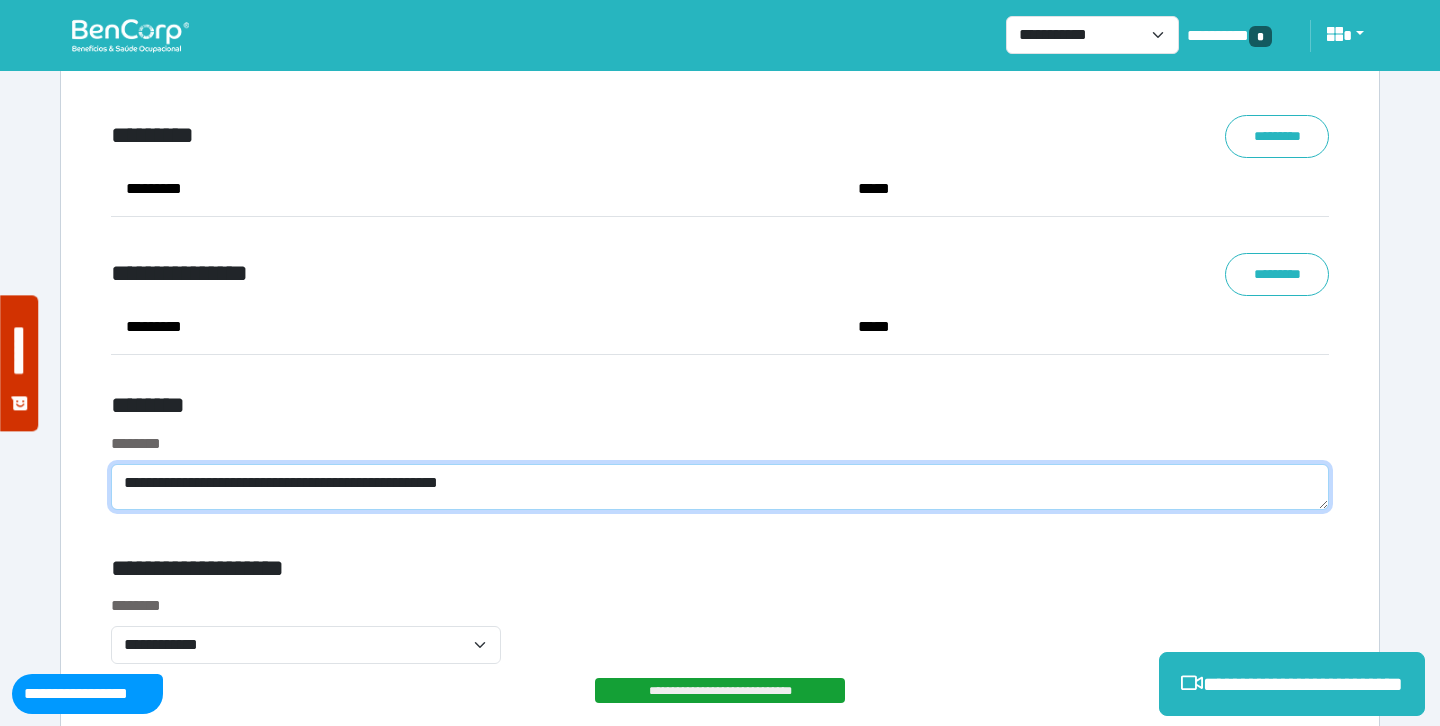 click on "**********" at bounding box center [720, 487] 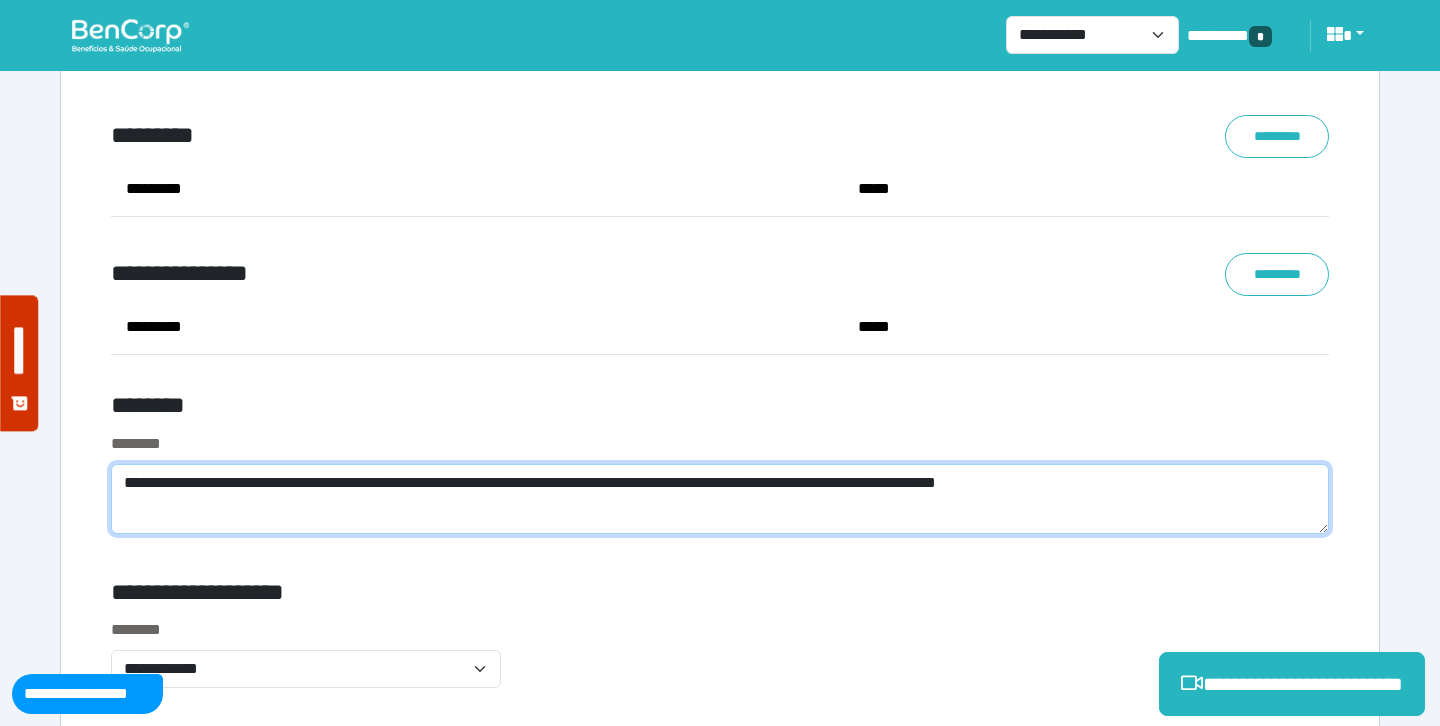 scroll, scrollTop: 0, scrollLeft: 0, axis: both 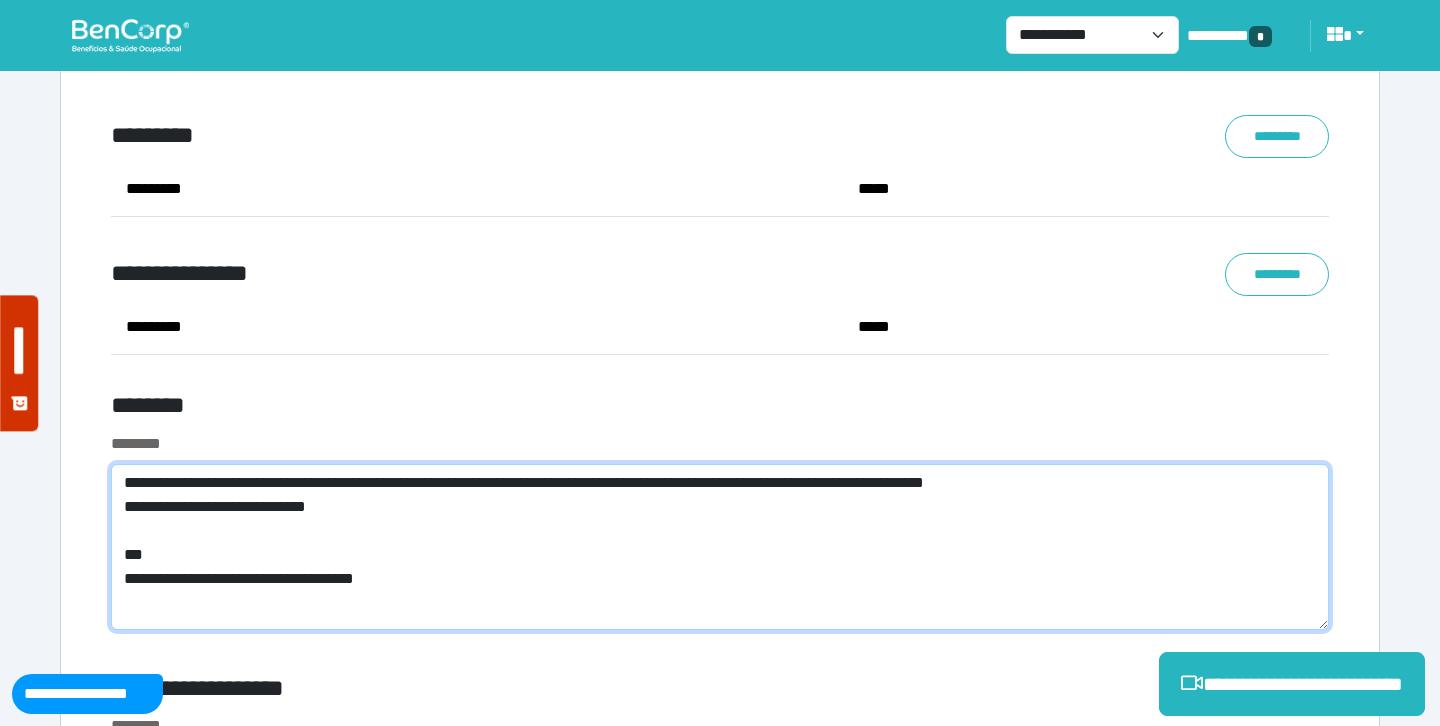 click on "**********" at bounding box center [720, 547] 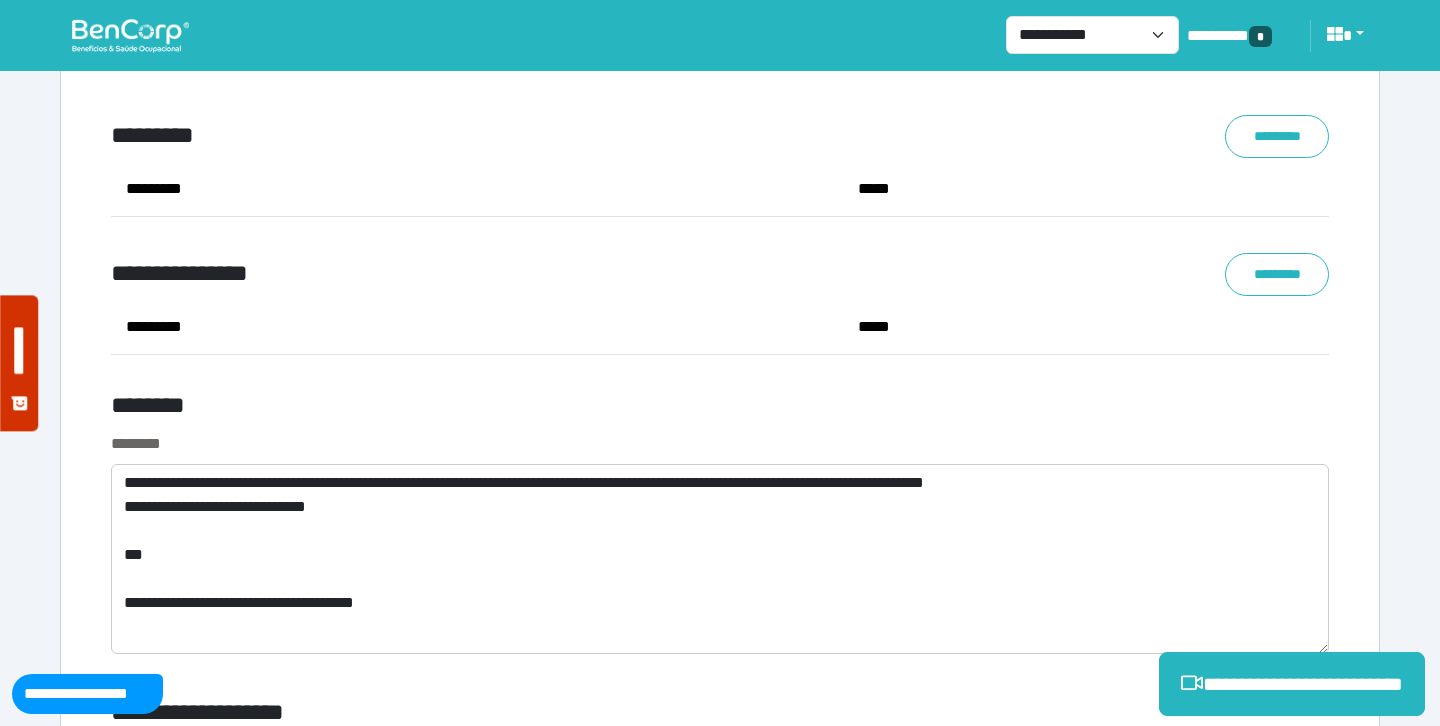 click on "********" at bounding box center (720, 444) 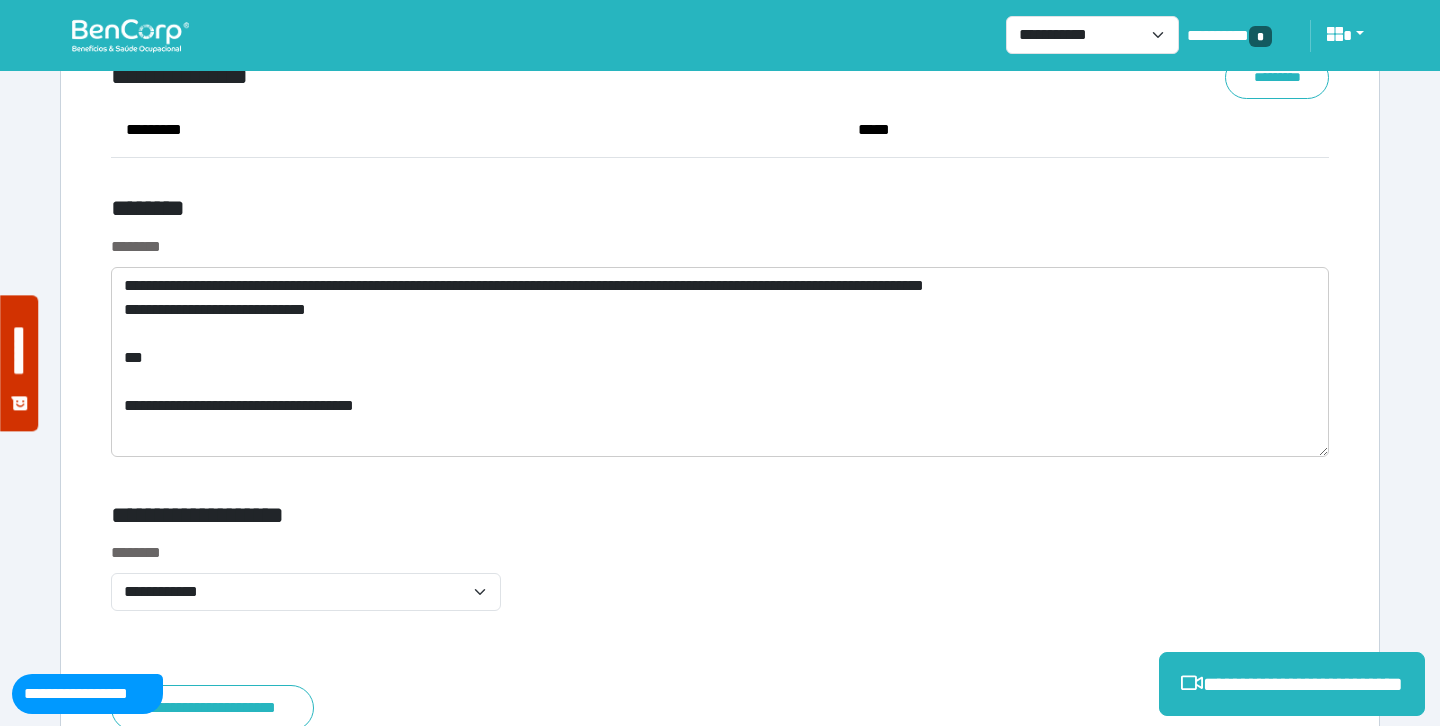 scroll, scrollTop: 8143, scrollLeft: 0, axis: vertical 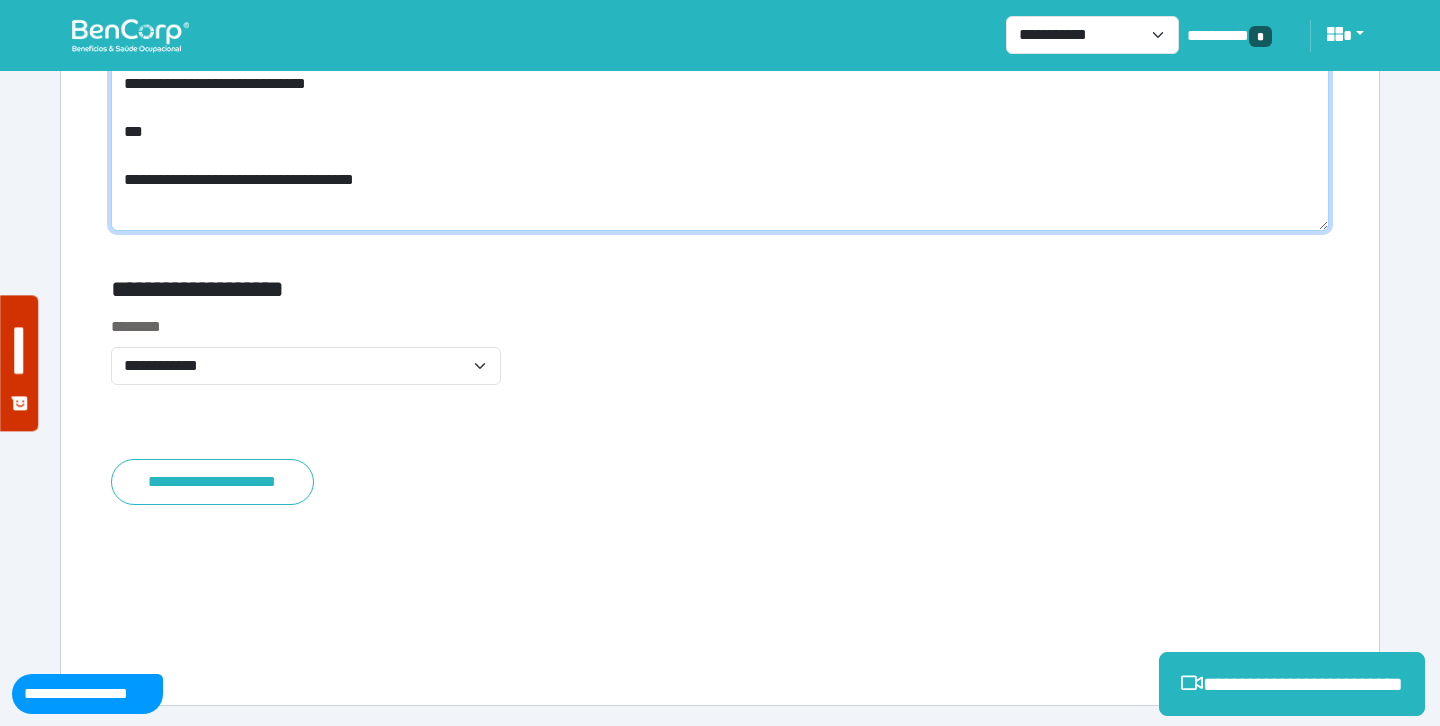 click on "**********" at bounding box center (720, 136) 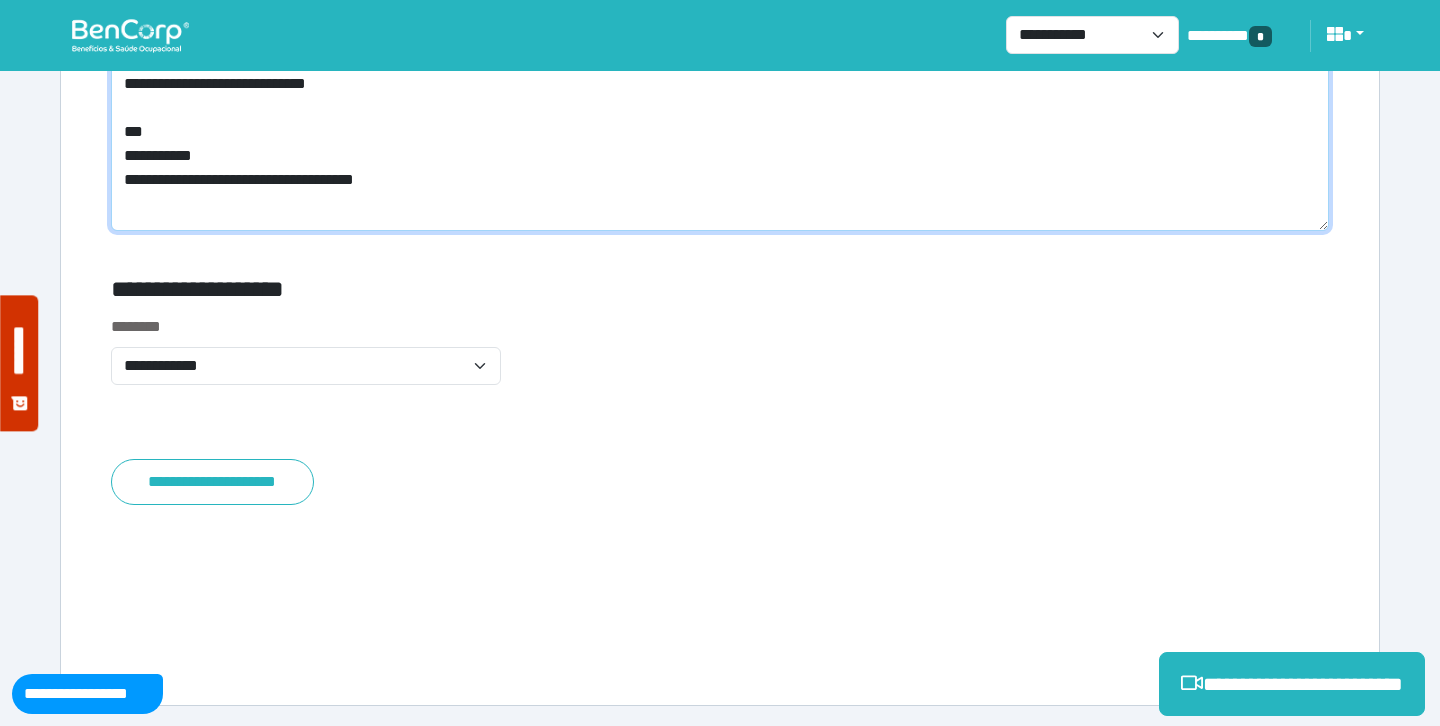type on "**********" 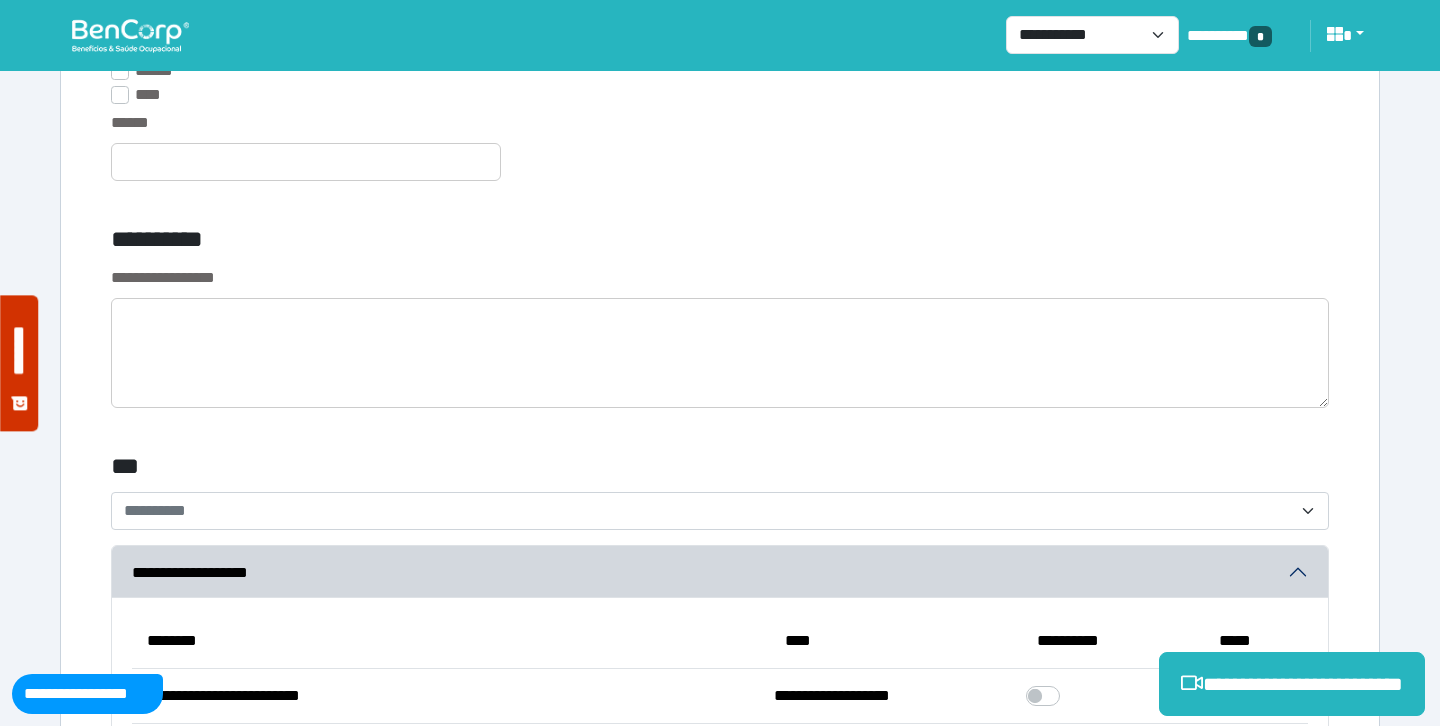 scroll, scrollTop: 5576, scrollLeft: 0, axis: vertical 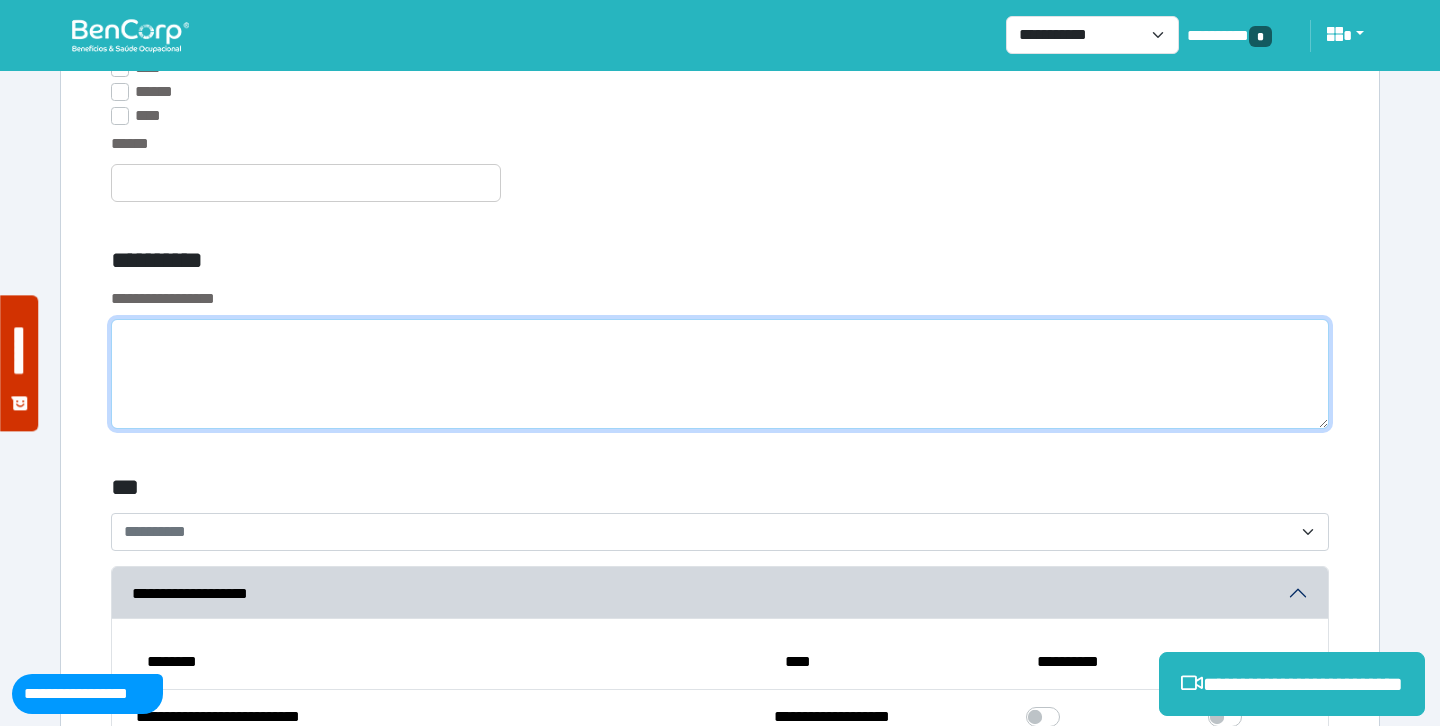 click at bounding box center [720, 374] 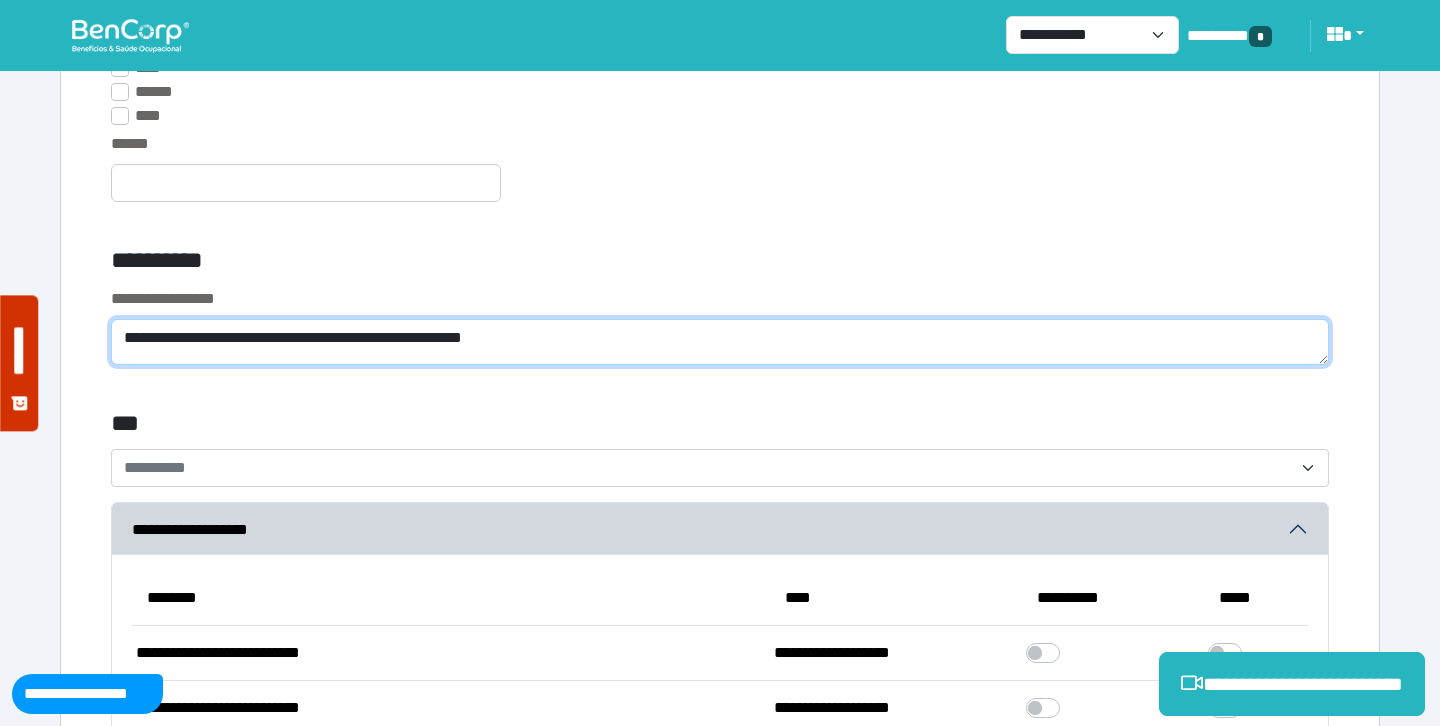 type on "**********" 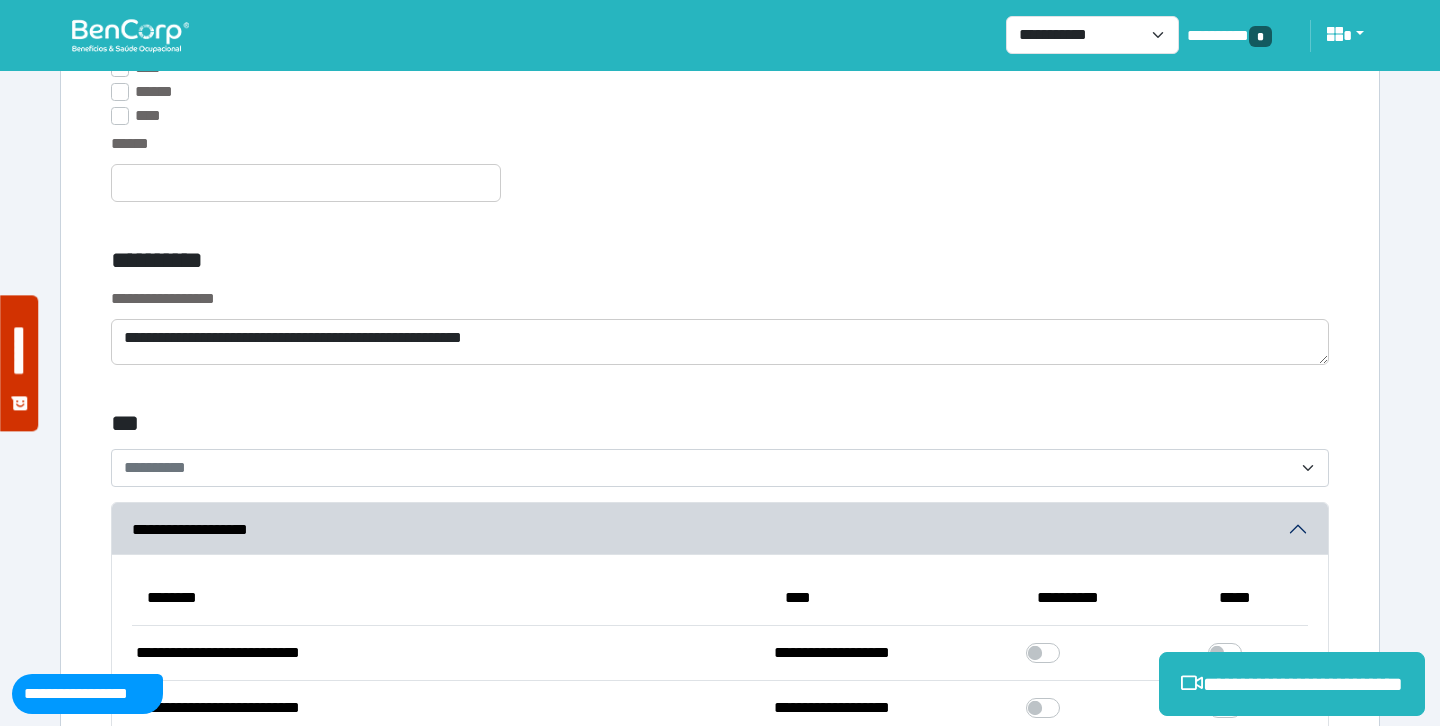 click on "**********" at bounding box center [513, 264] 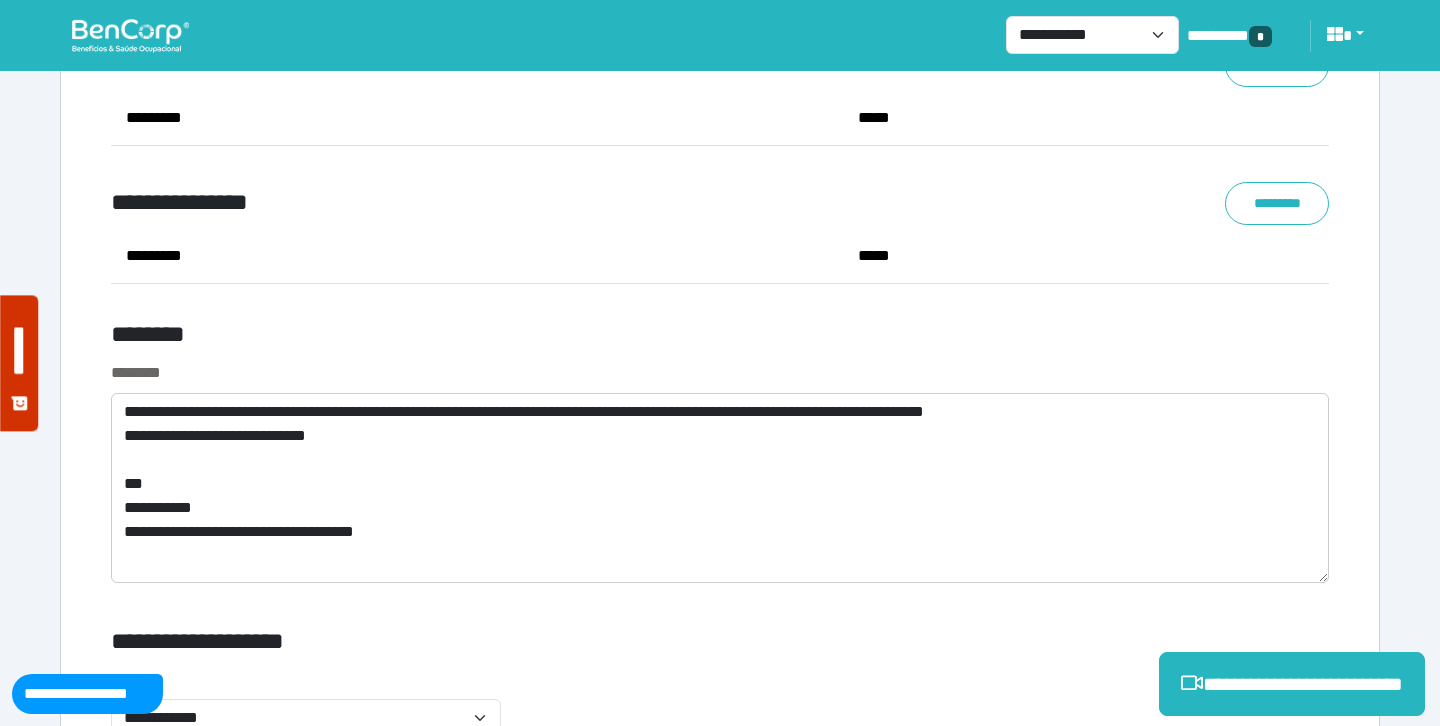 scroll, scrollTop: 7731, scrollLeft: 0, axis: vertical 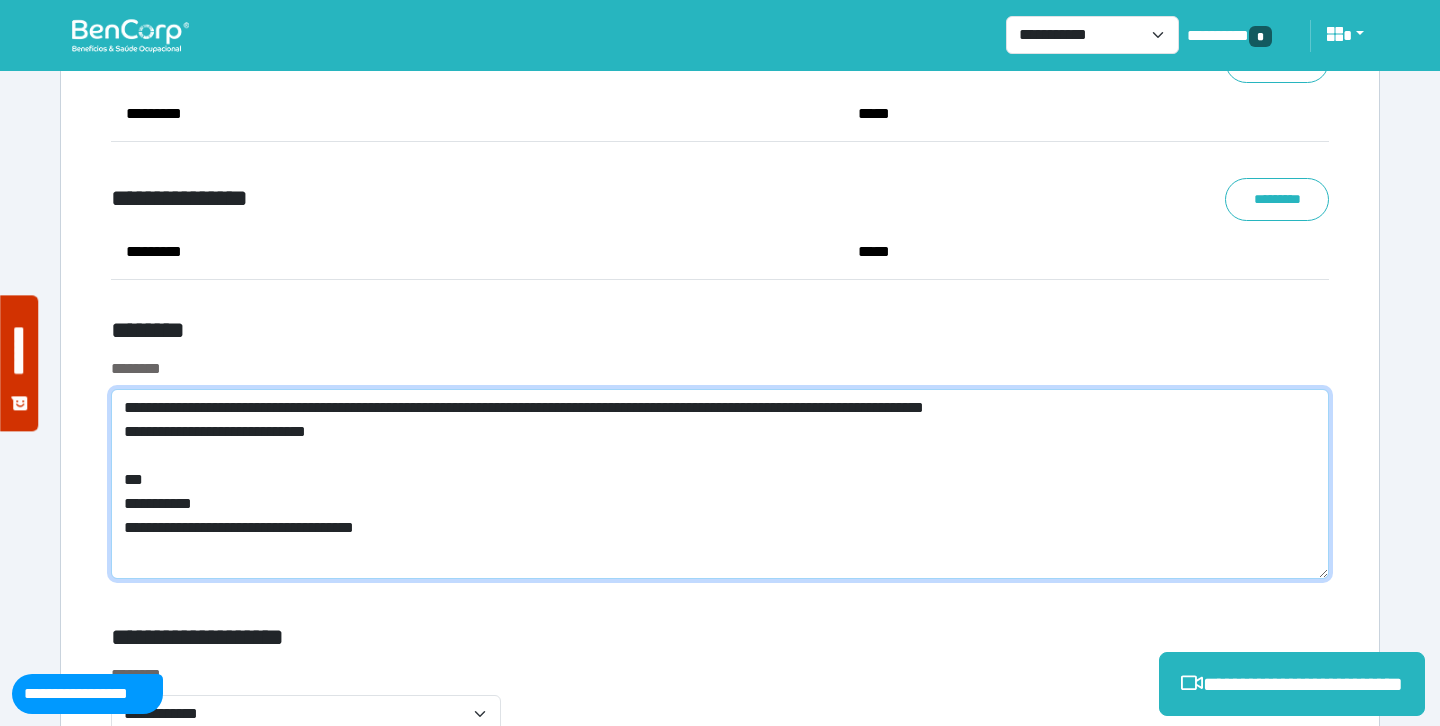 click on "**********" at bounding box center [720, 484] 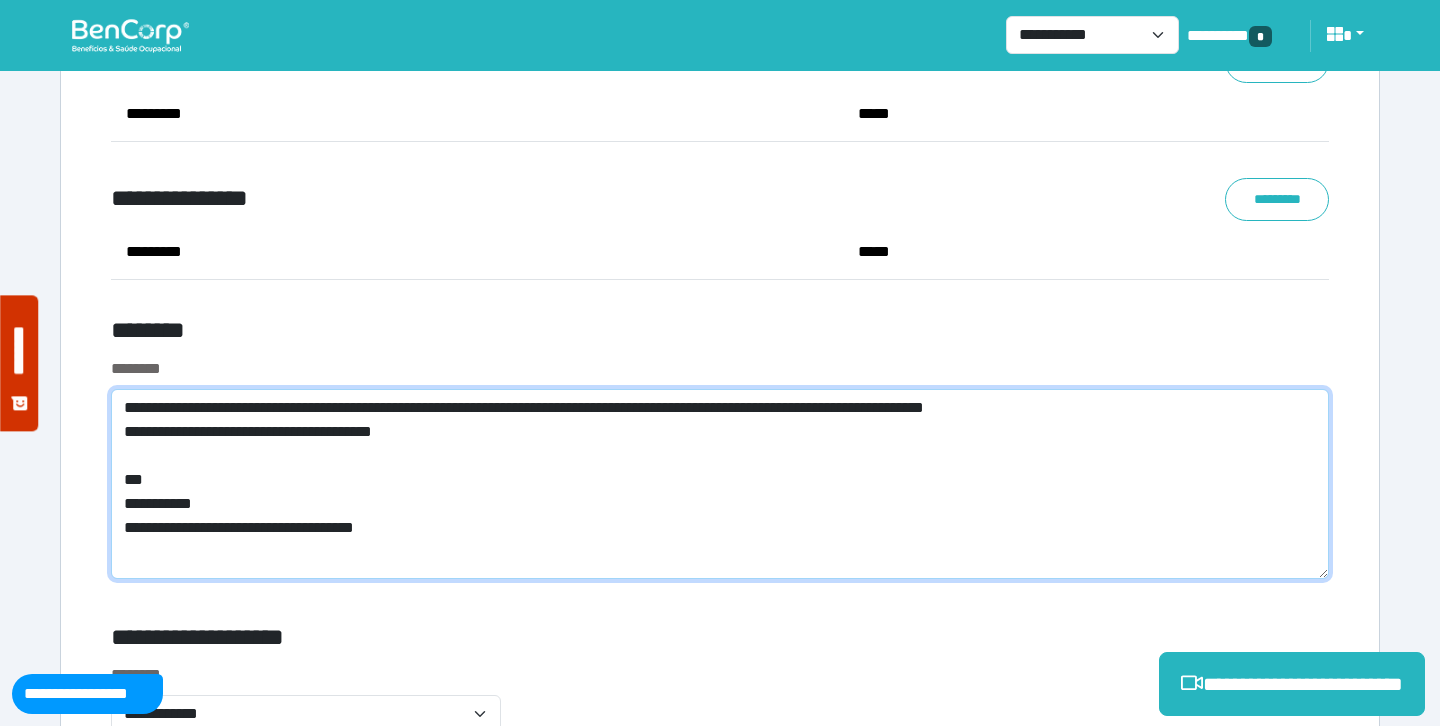 click on "**********" at bounding box center (720, 484) 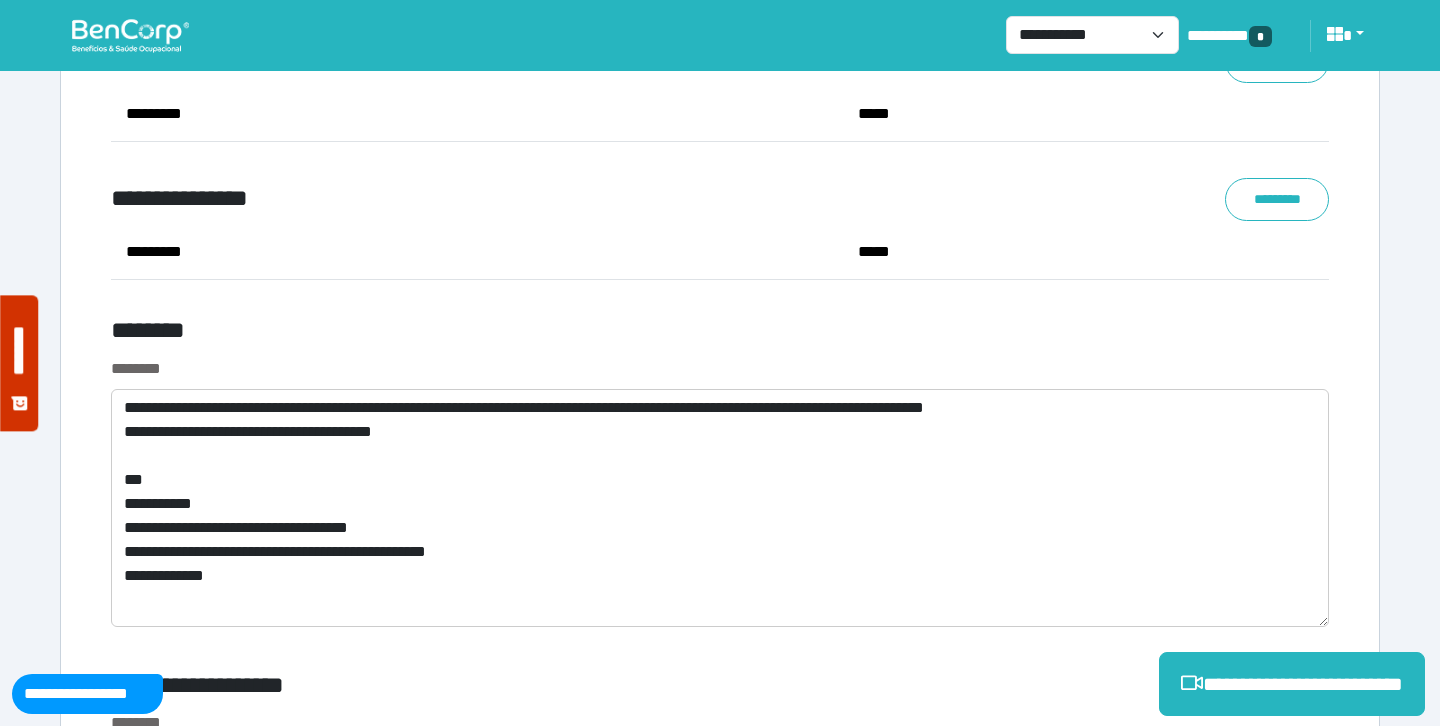 click on "*********
*****" at bounding box center [720, 260] 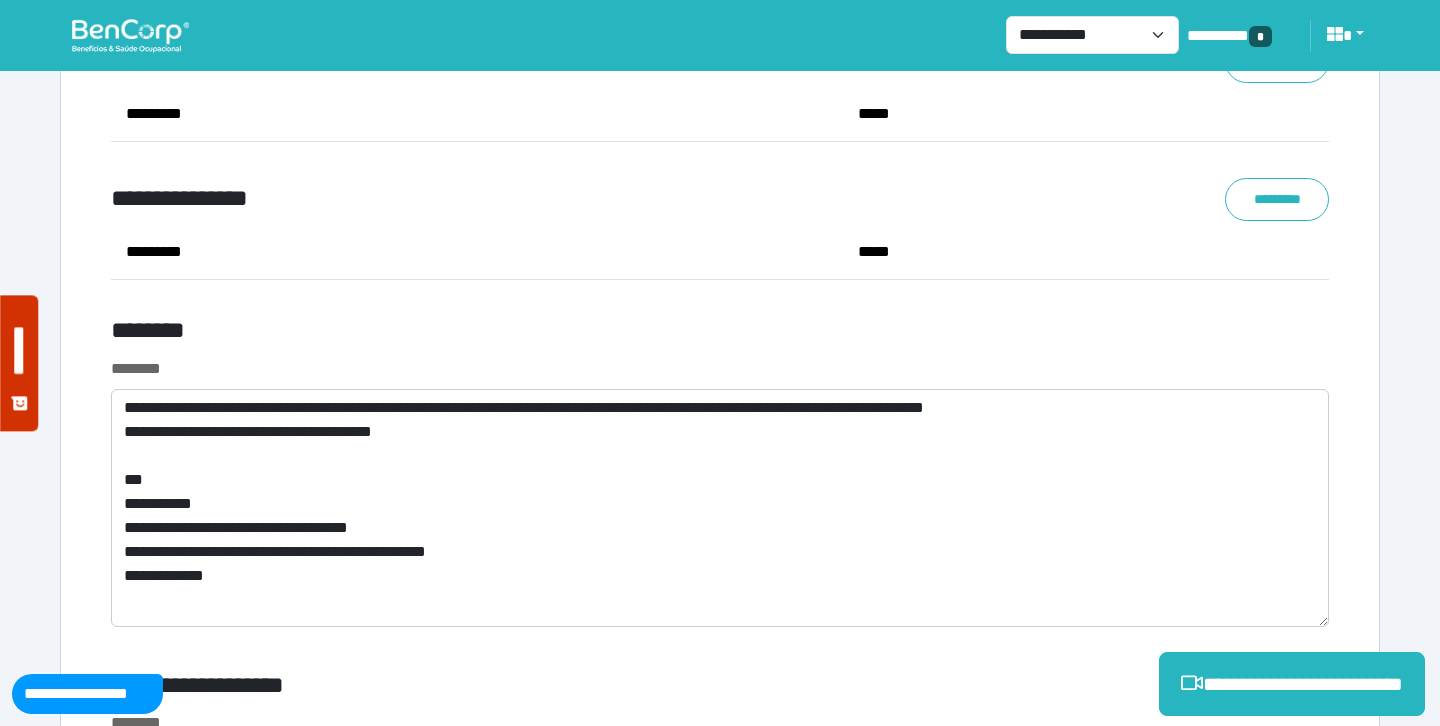 click on "**********" at bounding box center [720, -3059] 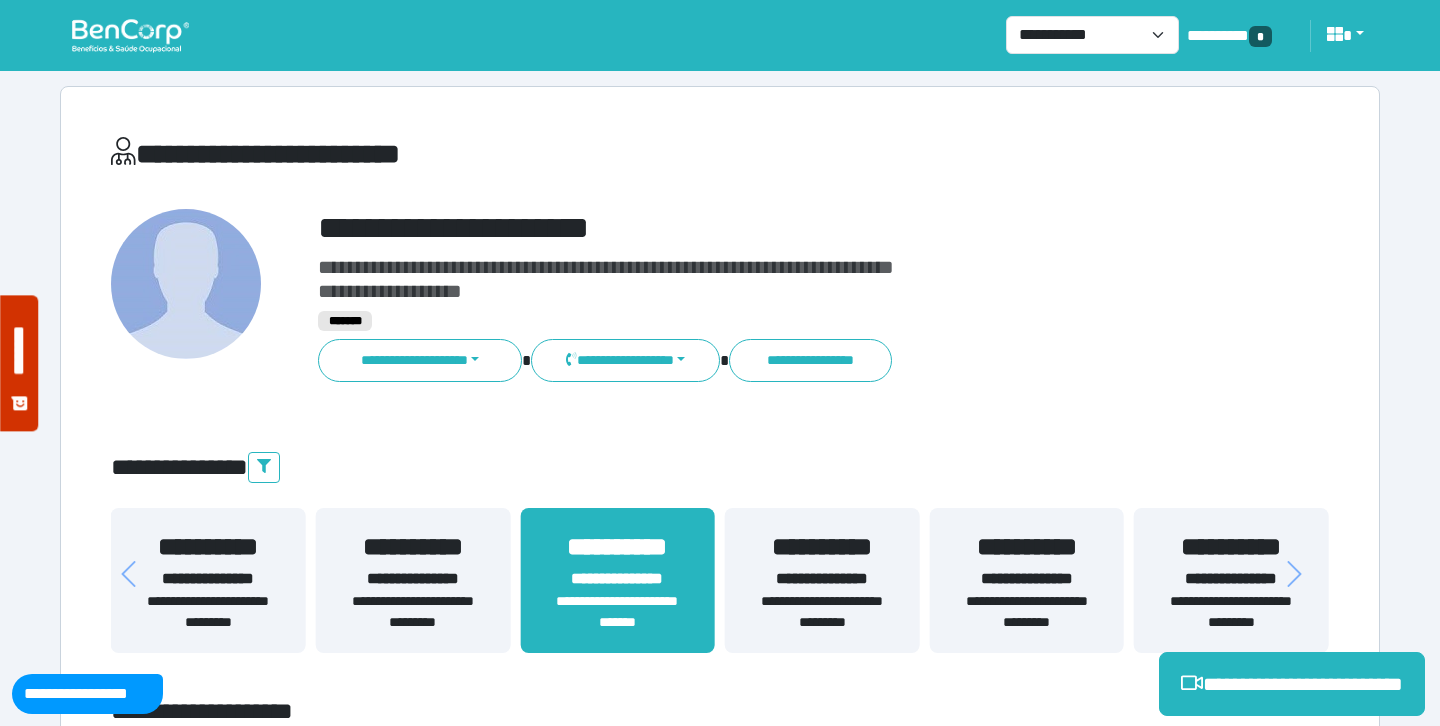 scroll, scrollTop: 0, scrollLeft: 0, axis: both 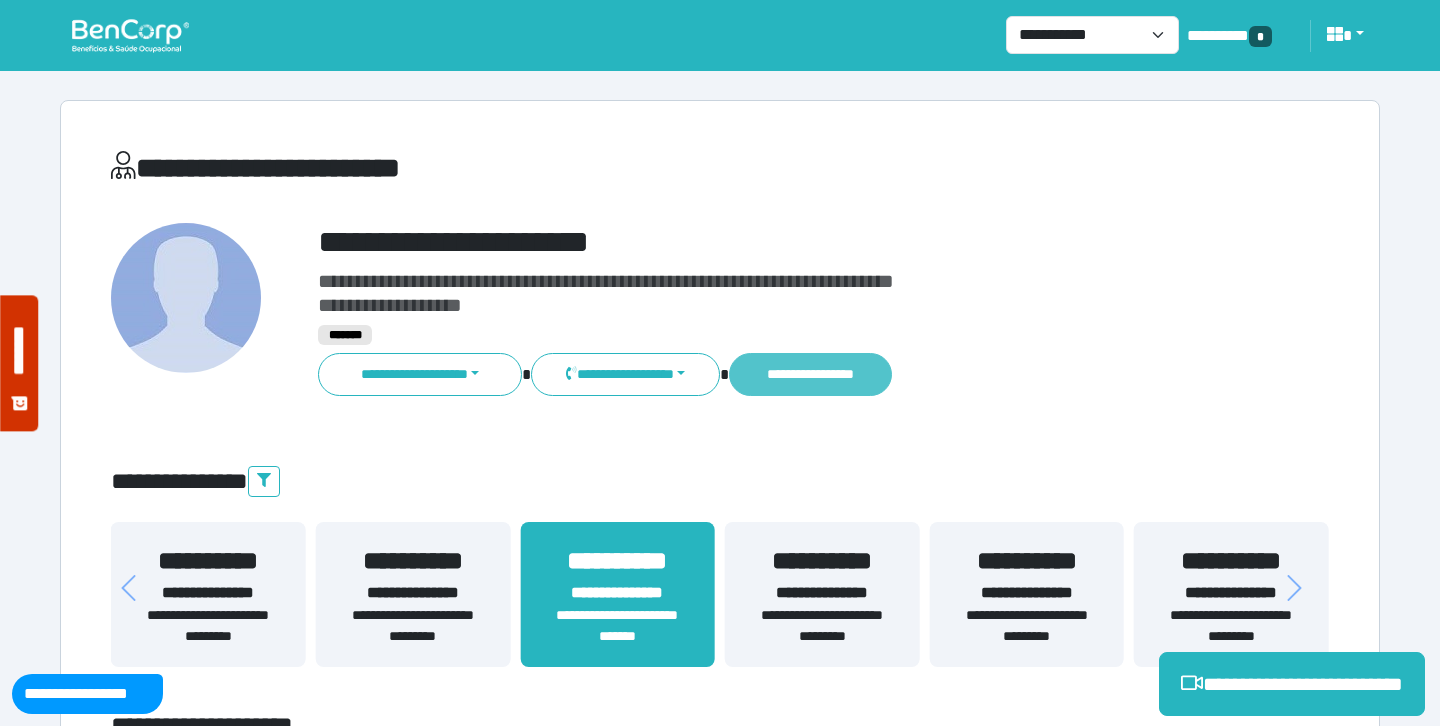 click on "**********" at bounding box center [810, 374] 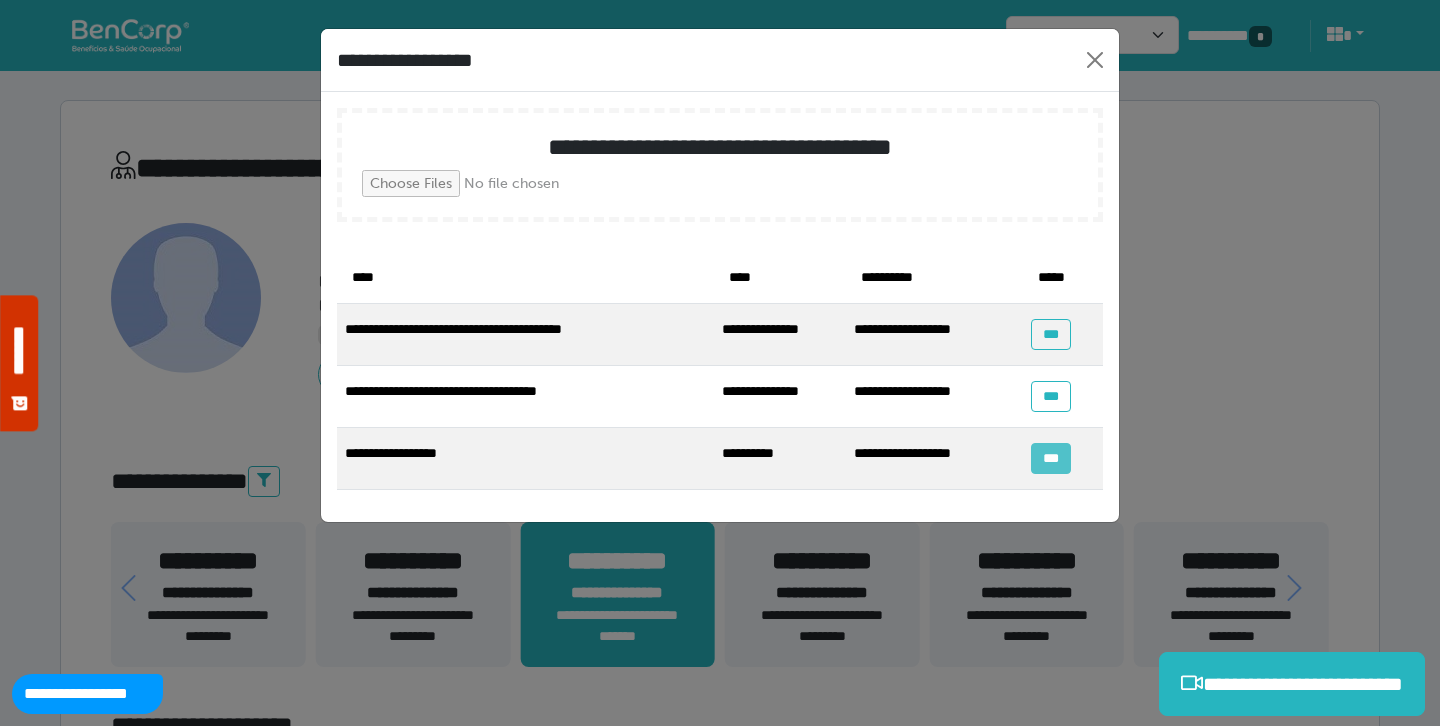 click on "***" at bounding box center (1050, 458) 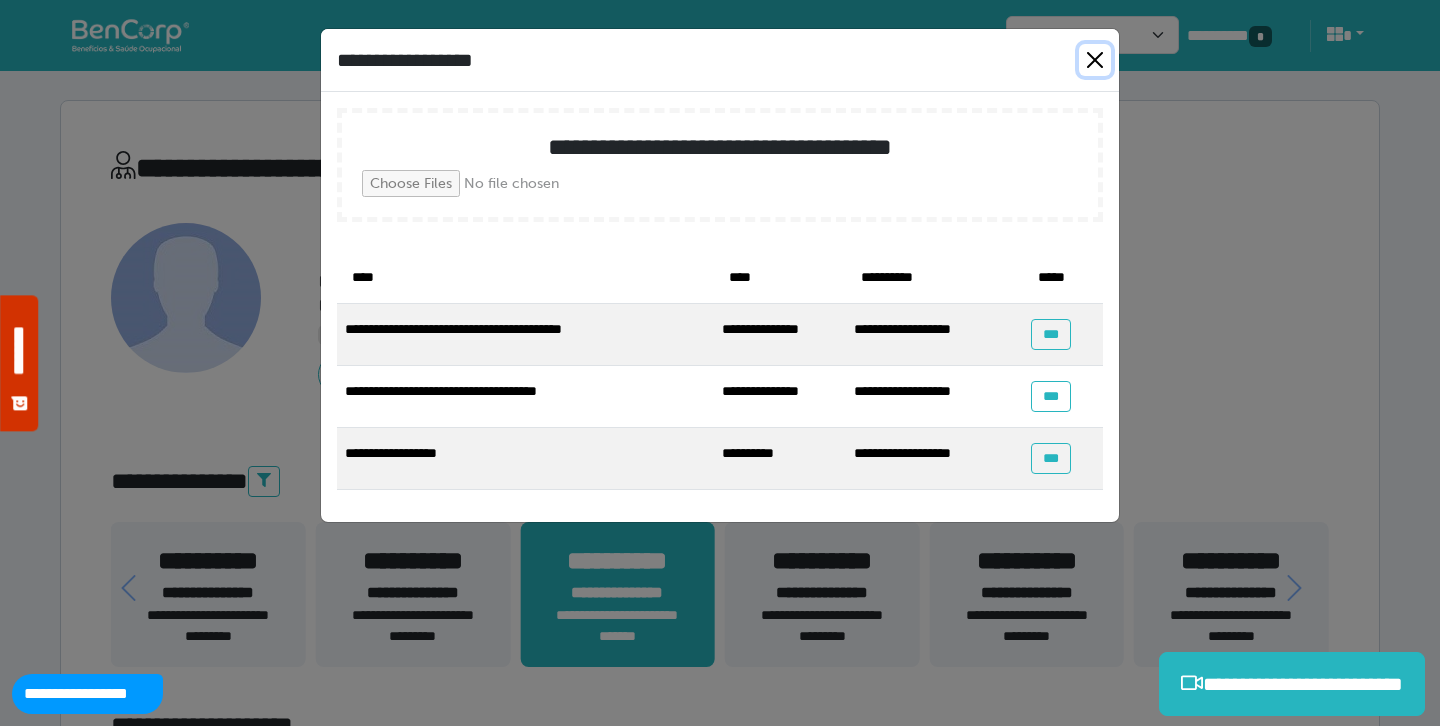click at bounding box center [1095, 60] 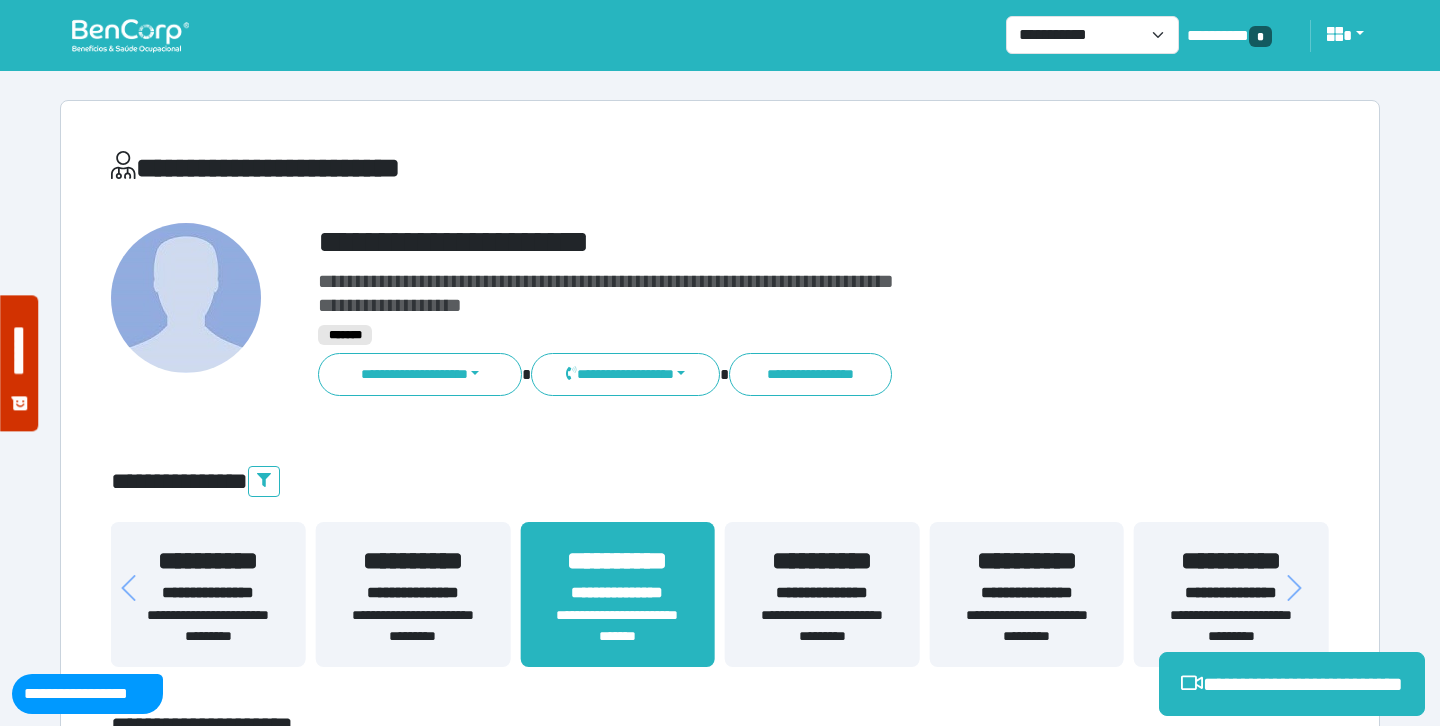 click on "**********" at bounding box center (720, 4466) 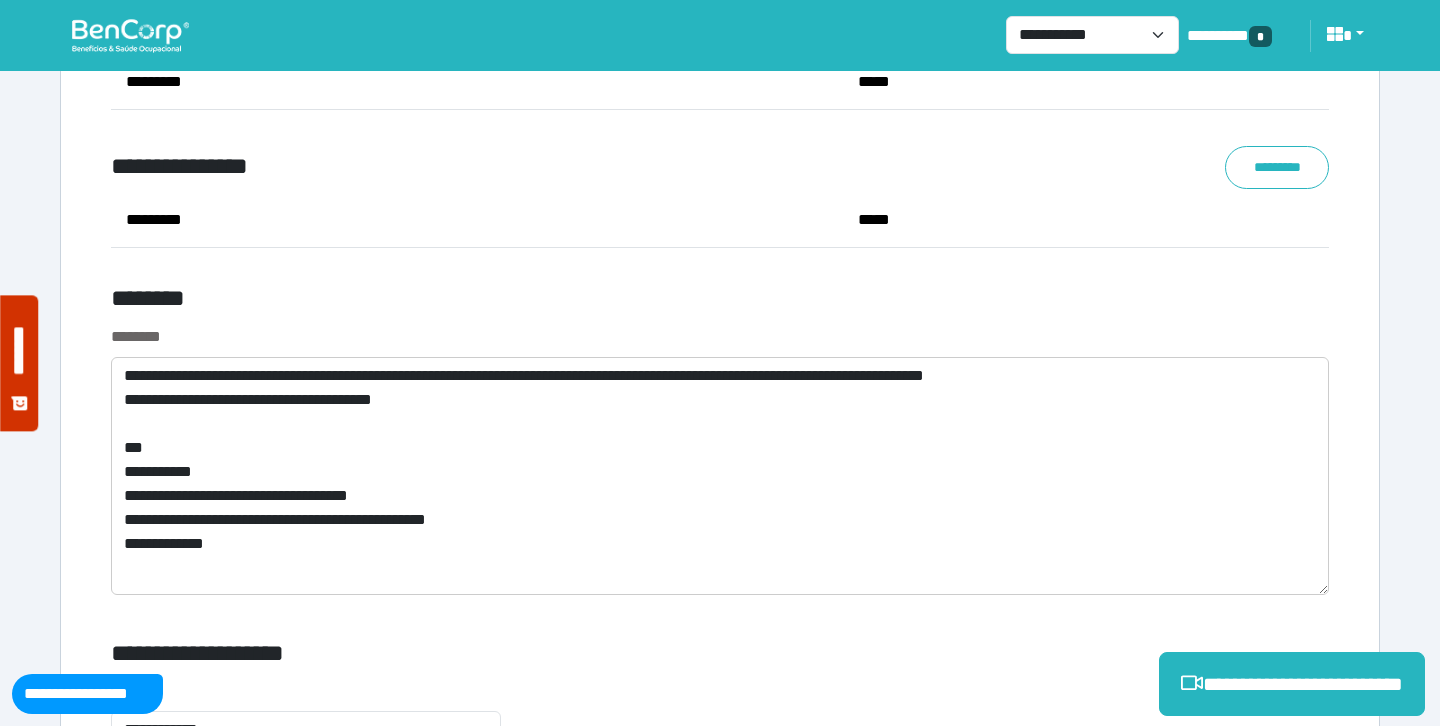 scroll, scrollTop: 7756, scrollLeft: 0, axis: vertical 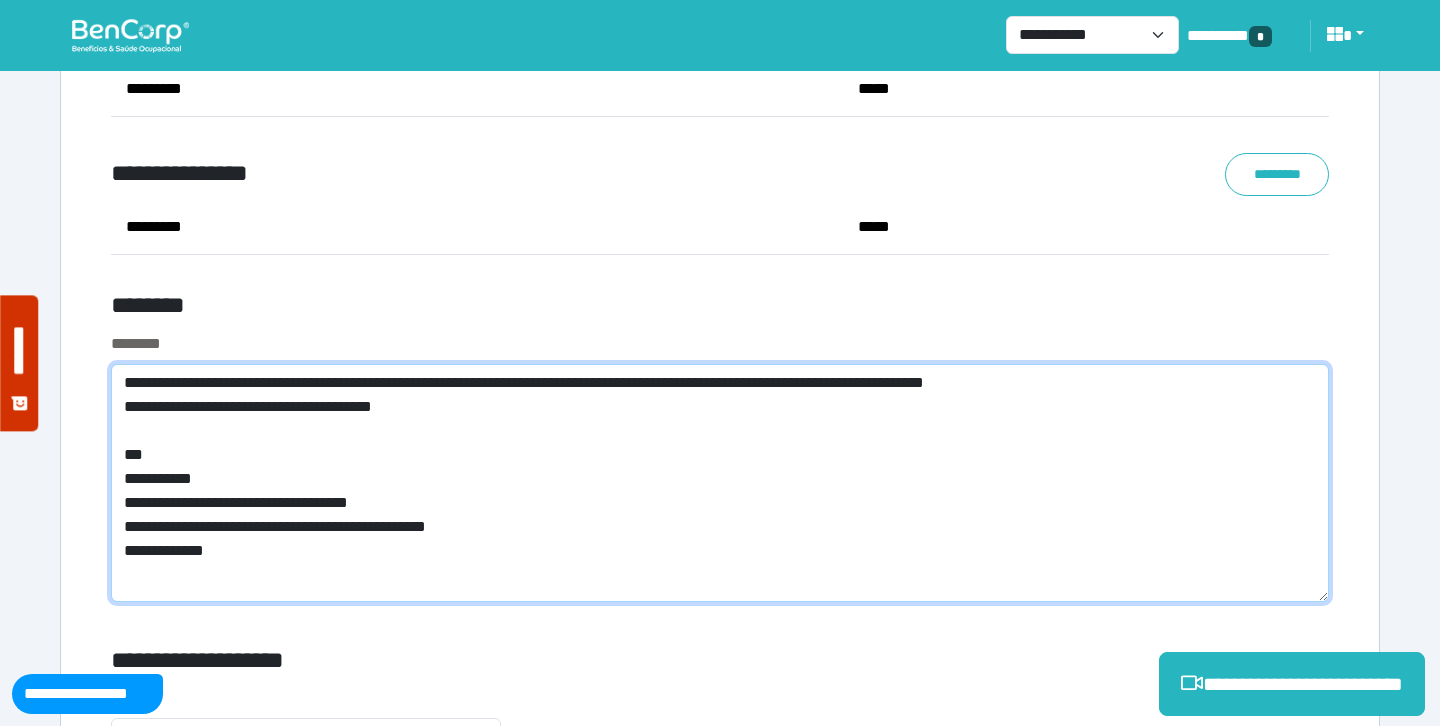click on "**********" at bounding box center (720, 483) 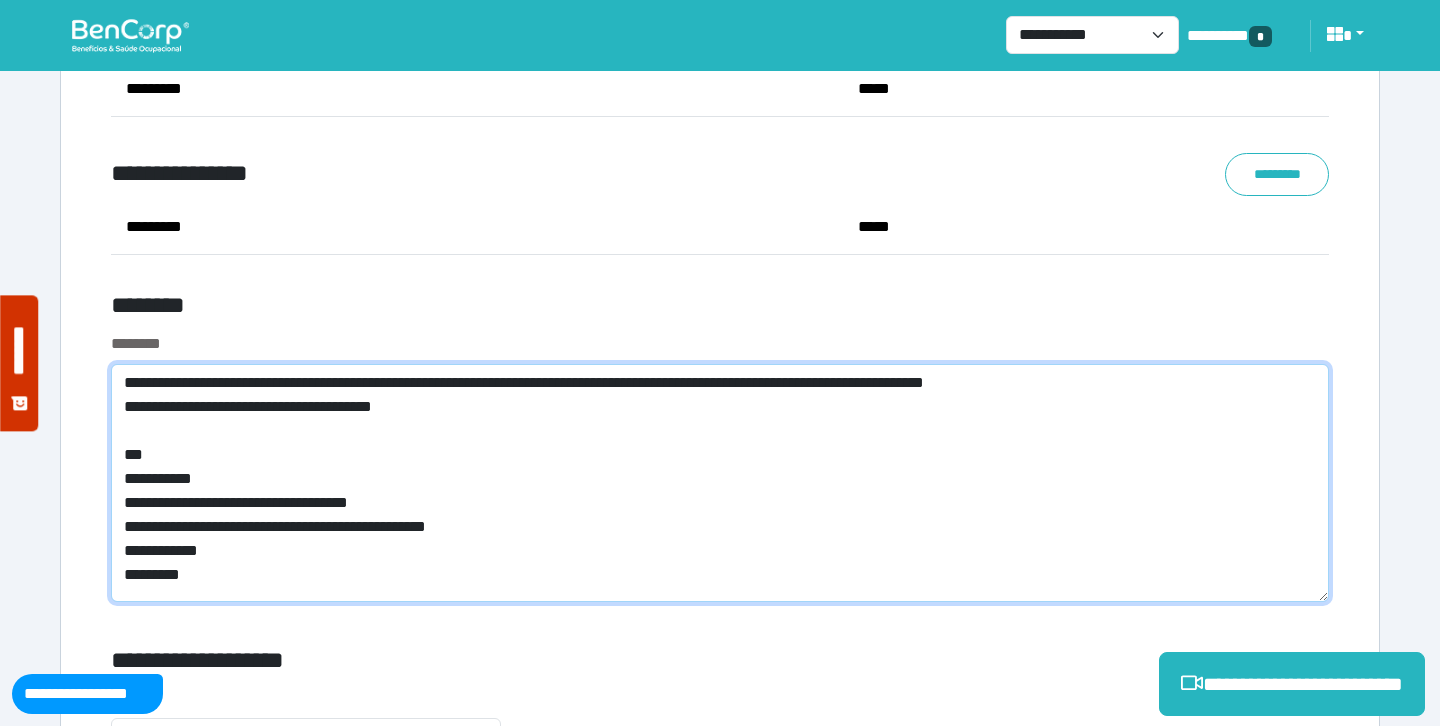 scroll, scrollTop: 0, scrollLeft: 0, axis: both 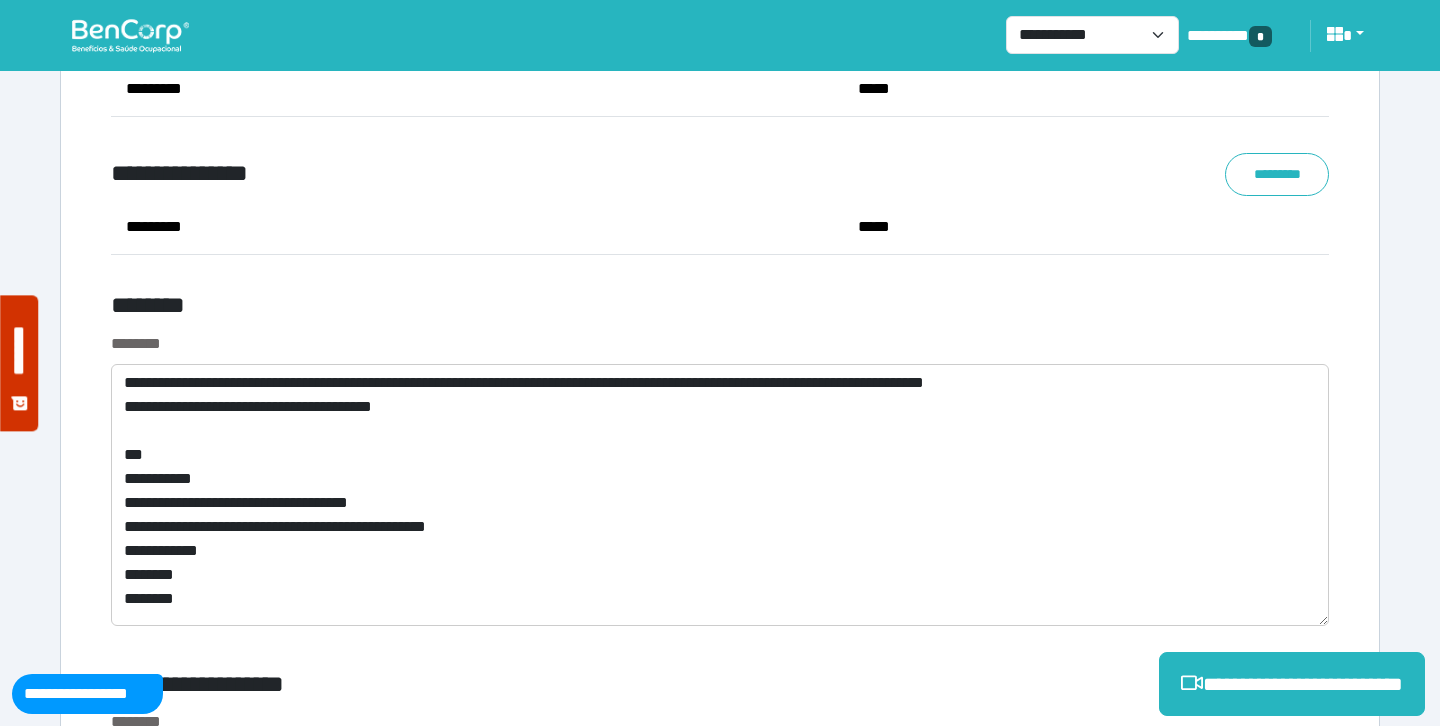 click on "********" at bounding box center (513, 309) 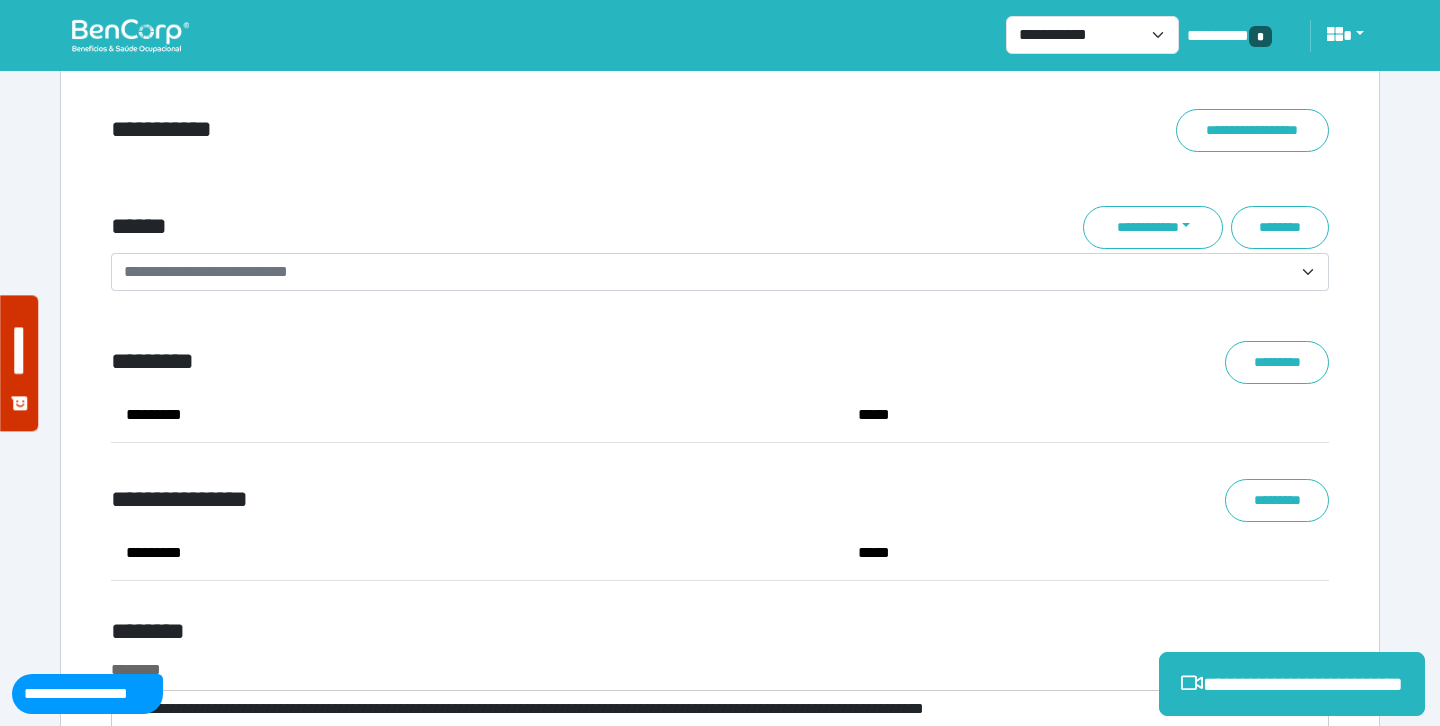 scroll, scrollTop: 8151, scrollLeft: 0, axis: vertical 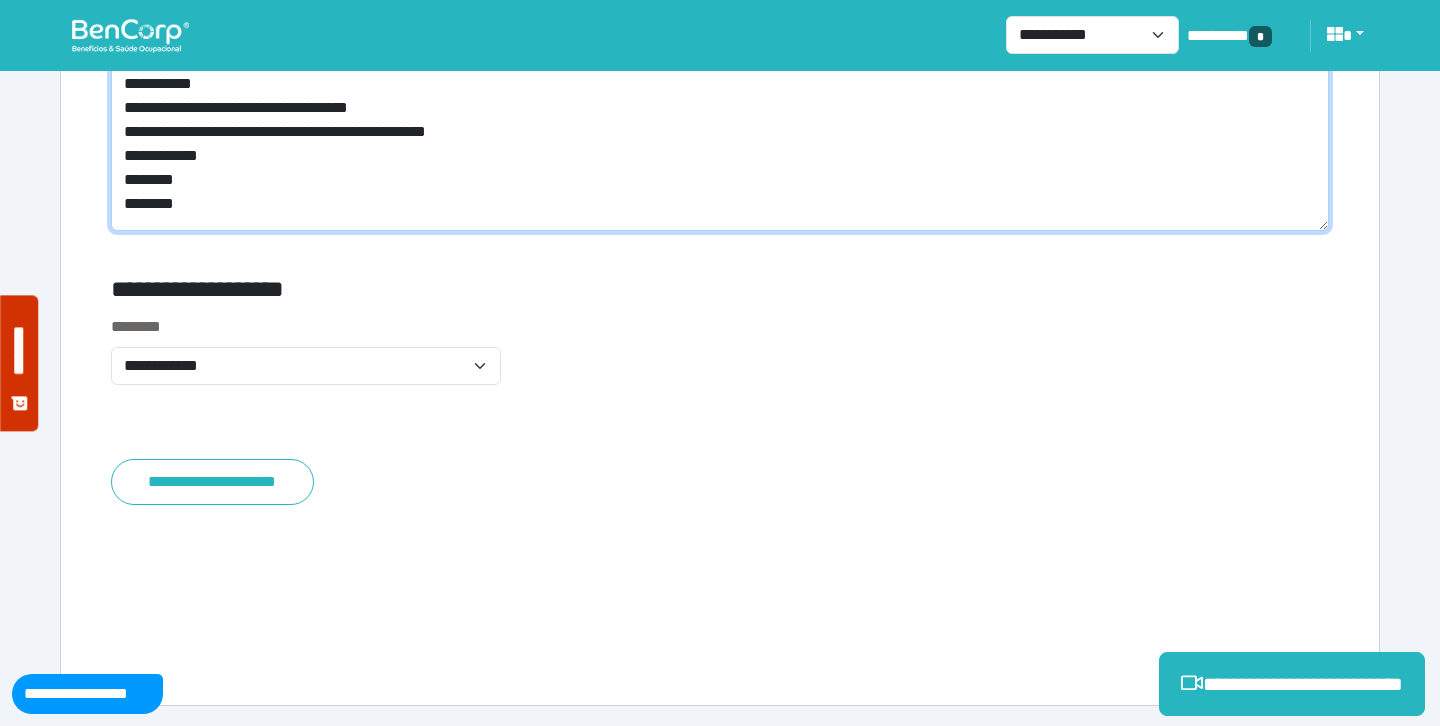 click on "**********" at bounding box center [720, 100] 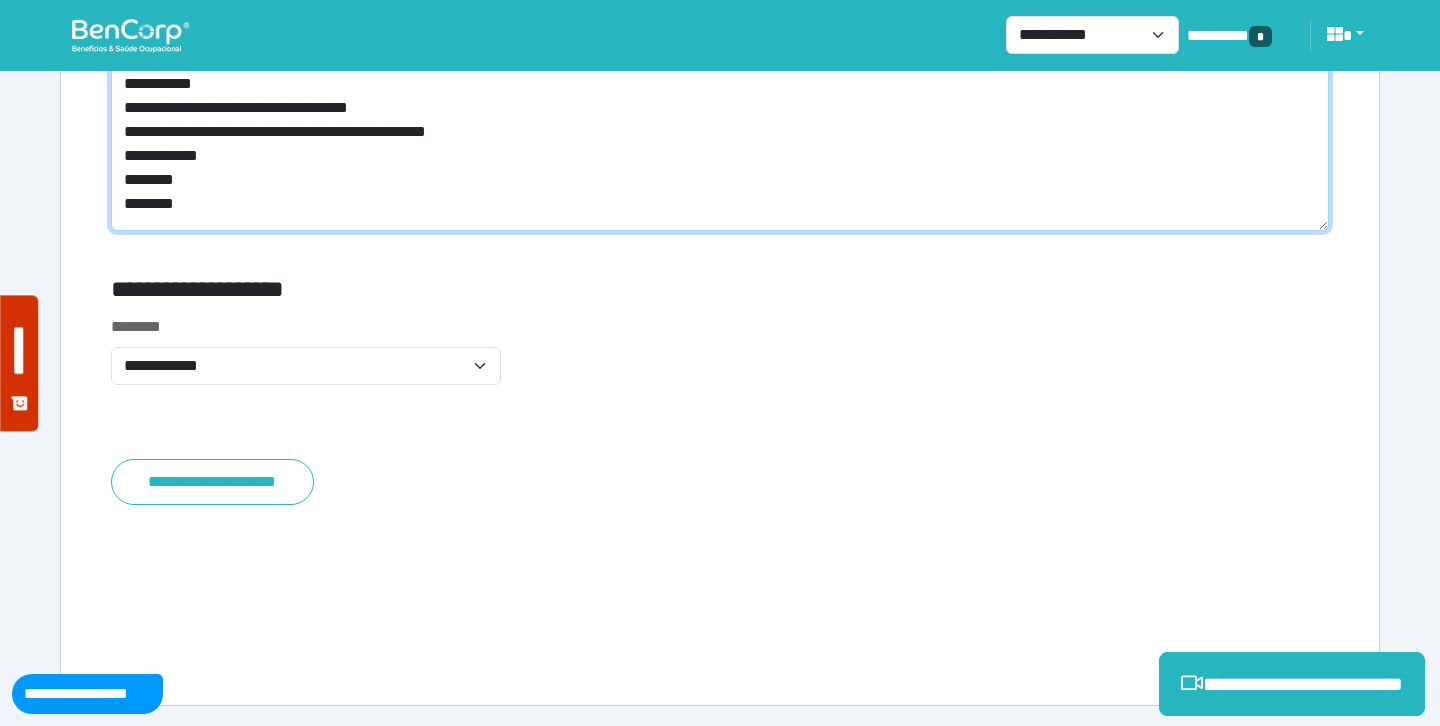 click on "**********" at bounding box center (720, 100) 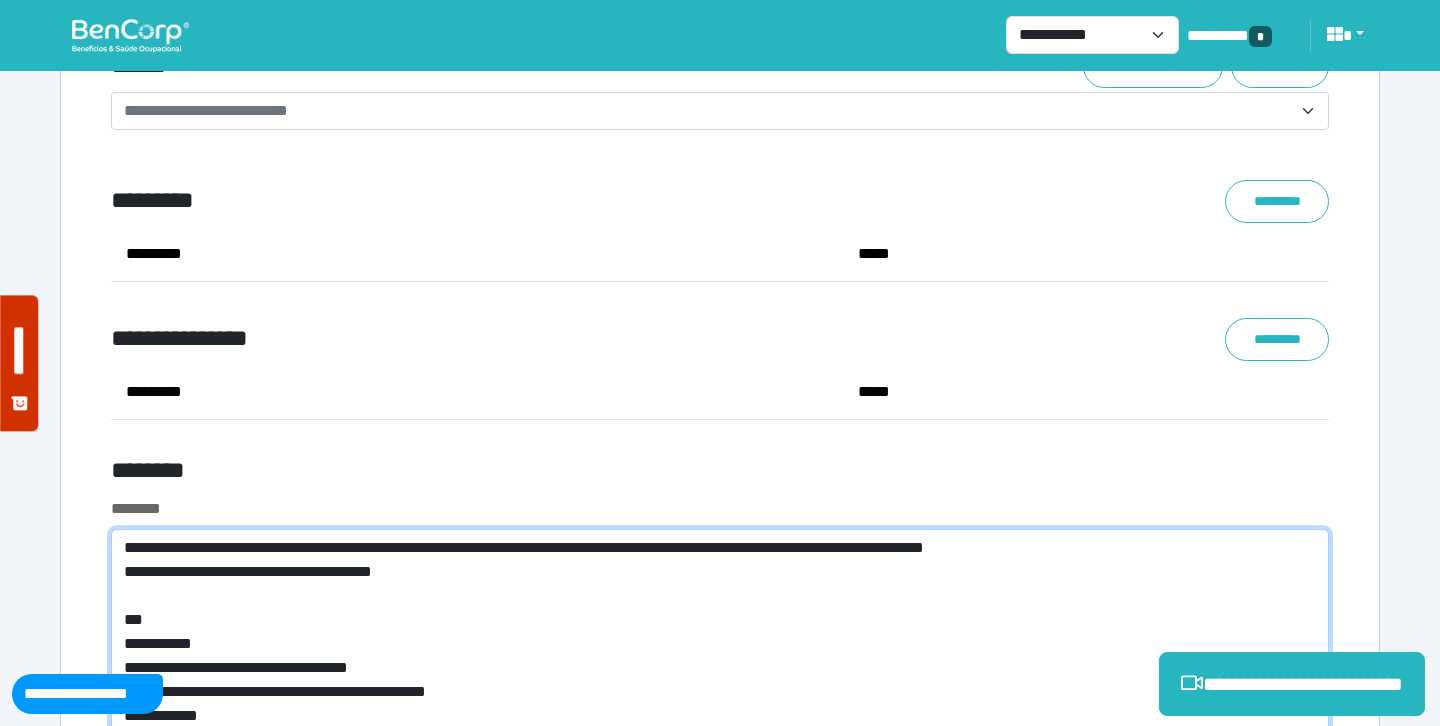 scroll, scrollTop: 7529, scrollLeft: 0, axis: vertical 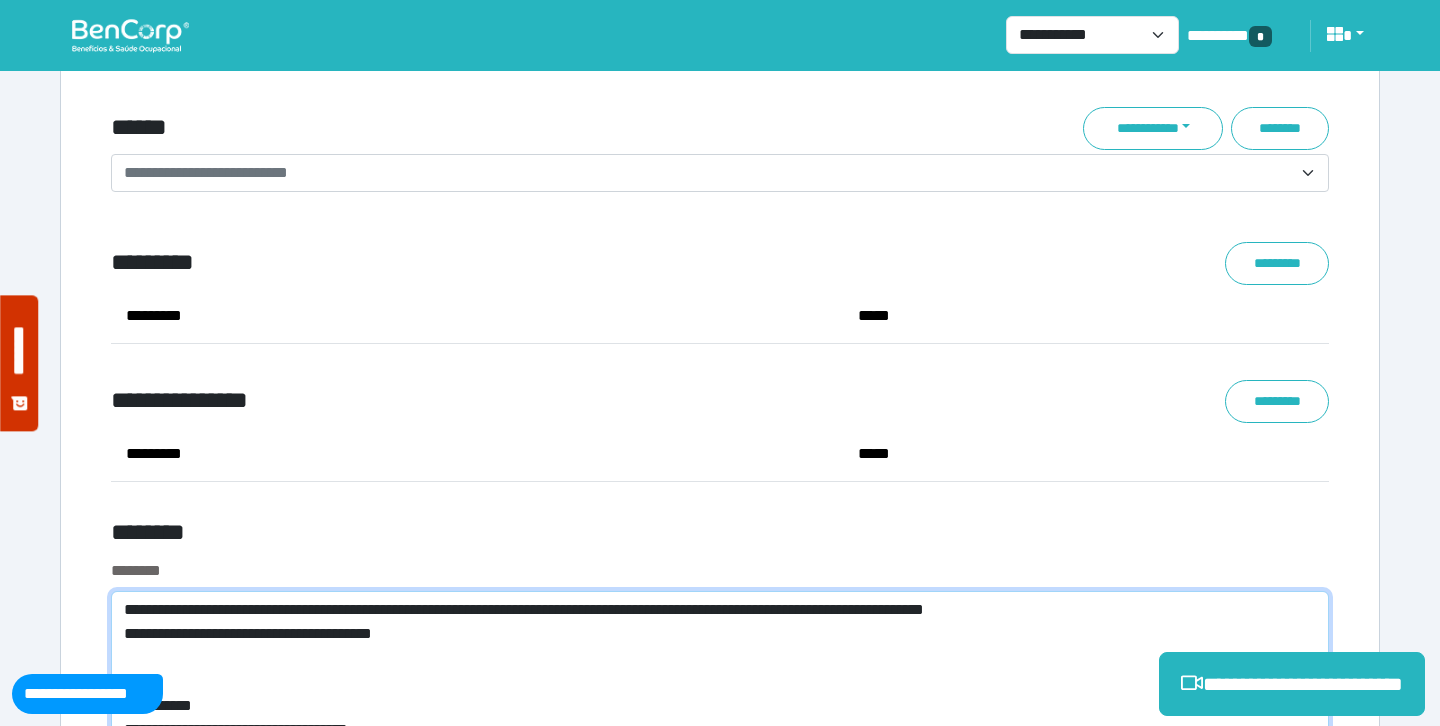 click on "**********" at bounding box center (720, 722) 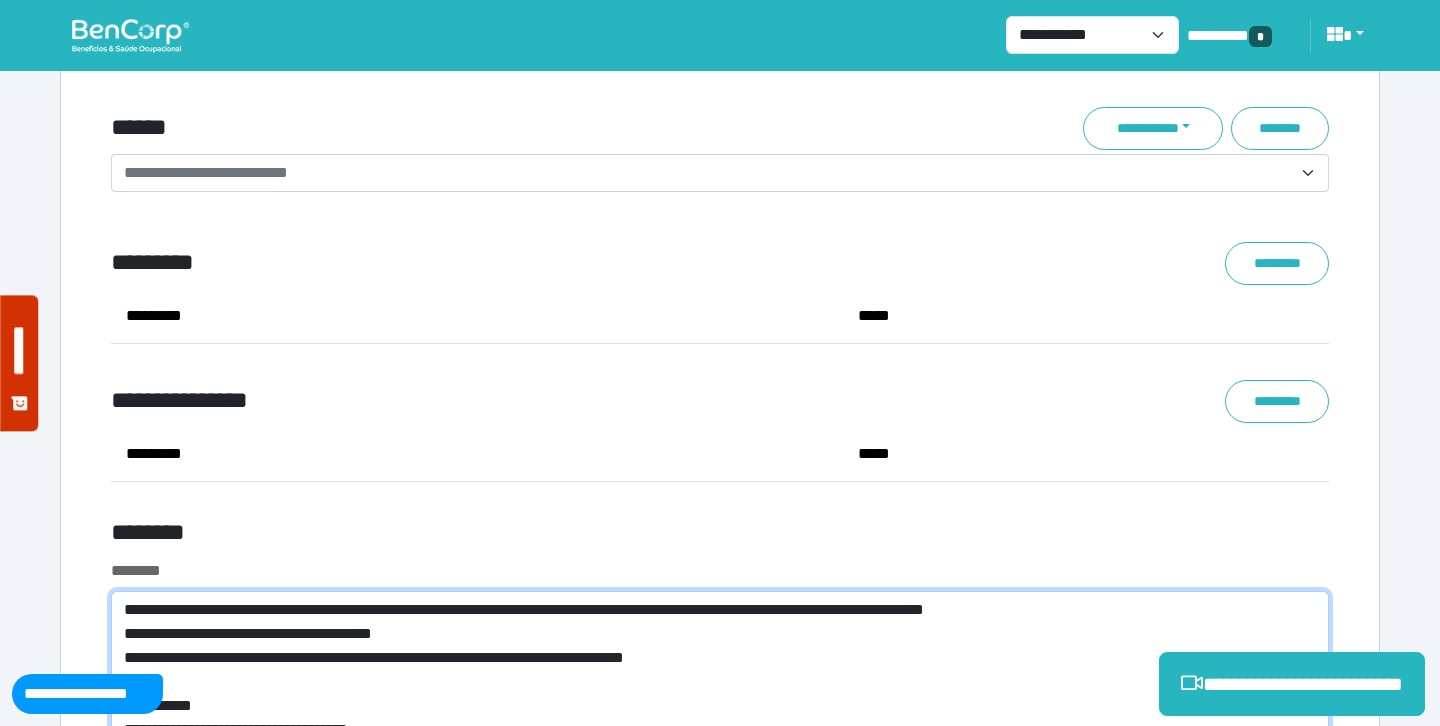 type on "**********" 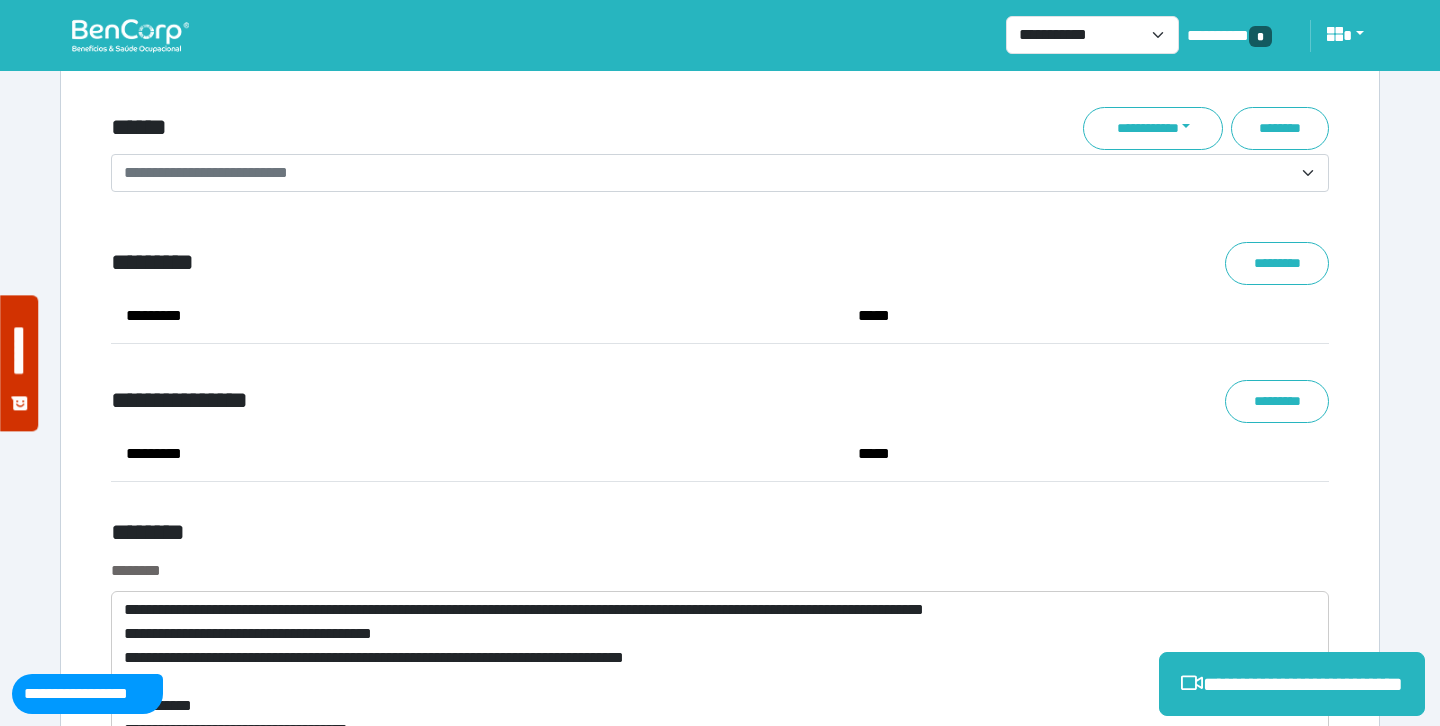 click on "********" at bounding box center (513, 536) 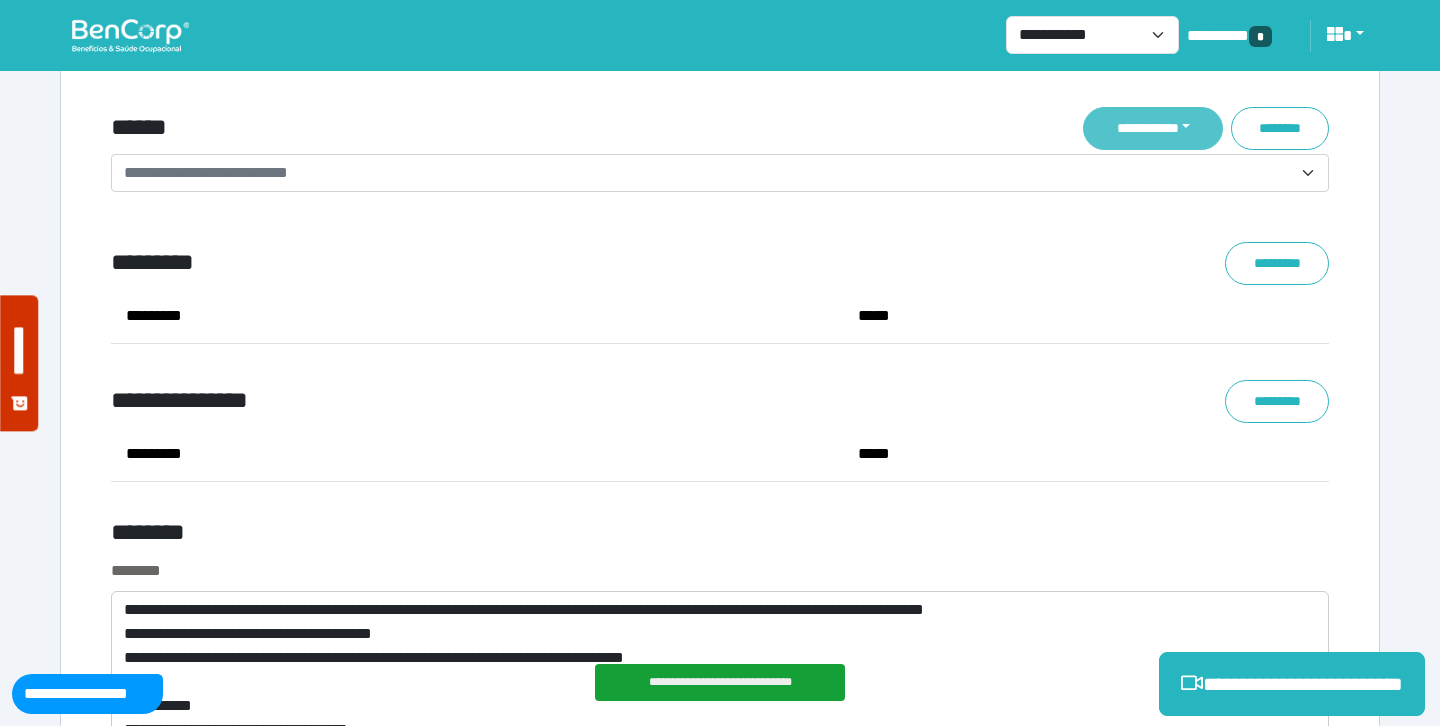 click on "**********" at bounding box center [1153, 128] 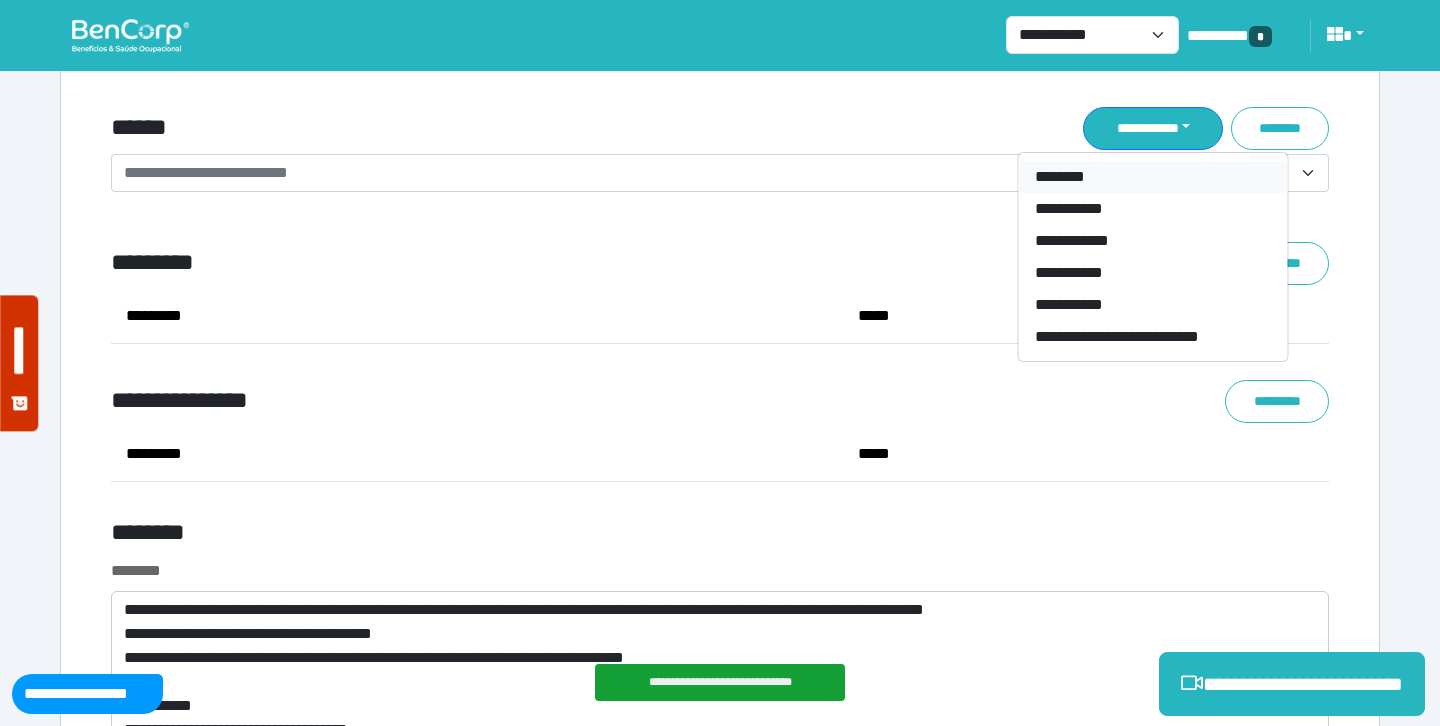 click on "********" at bounding box center [1153, 177] 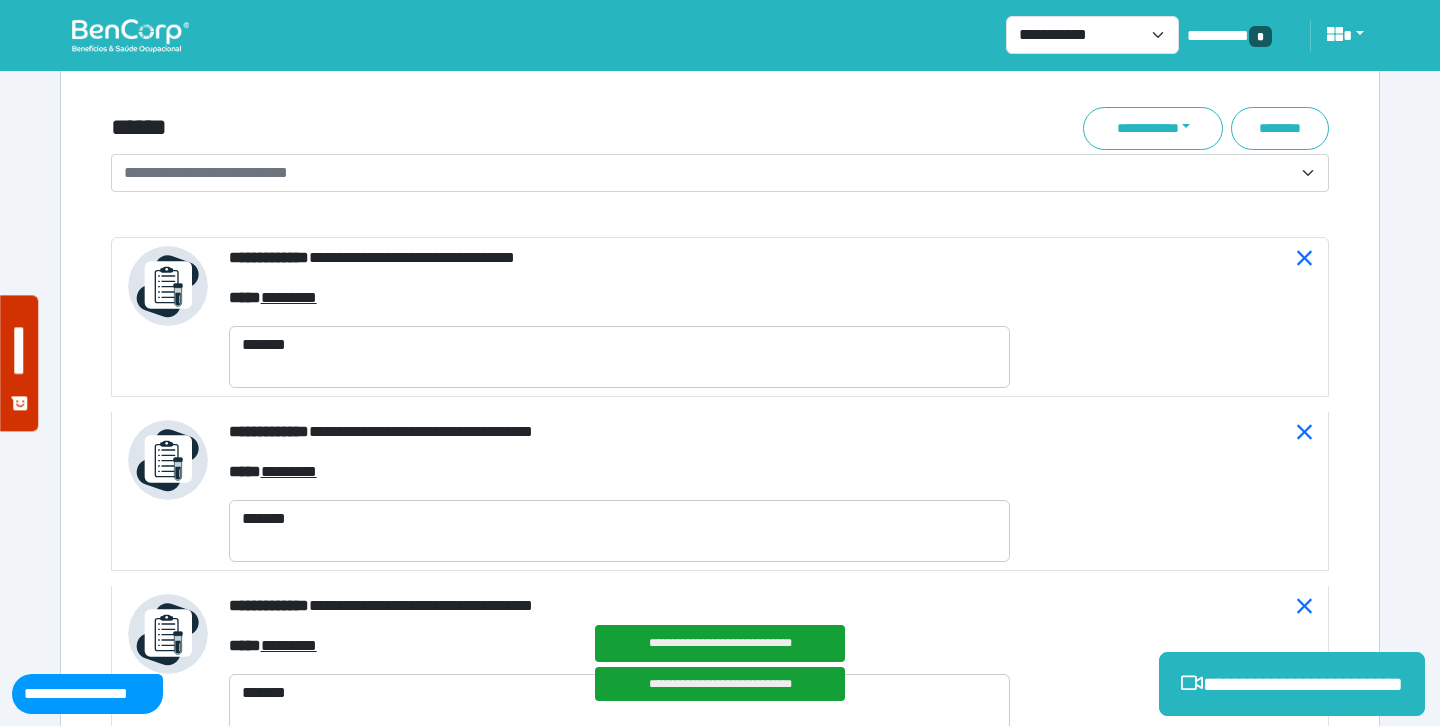 click on "**********" at bounding box center (708, 173) 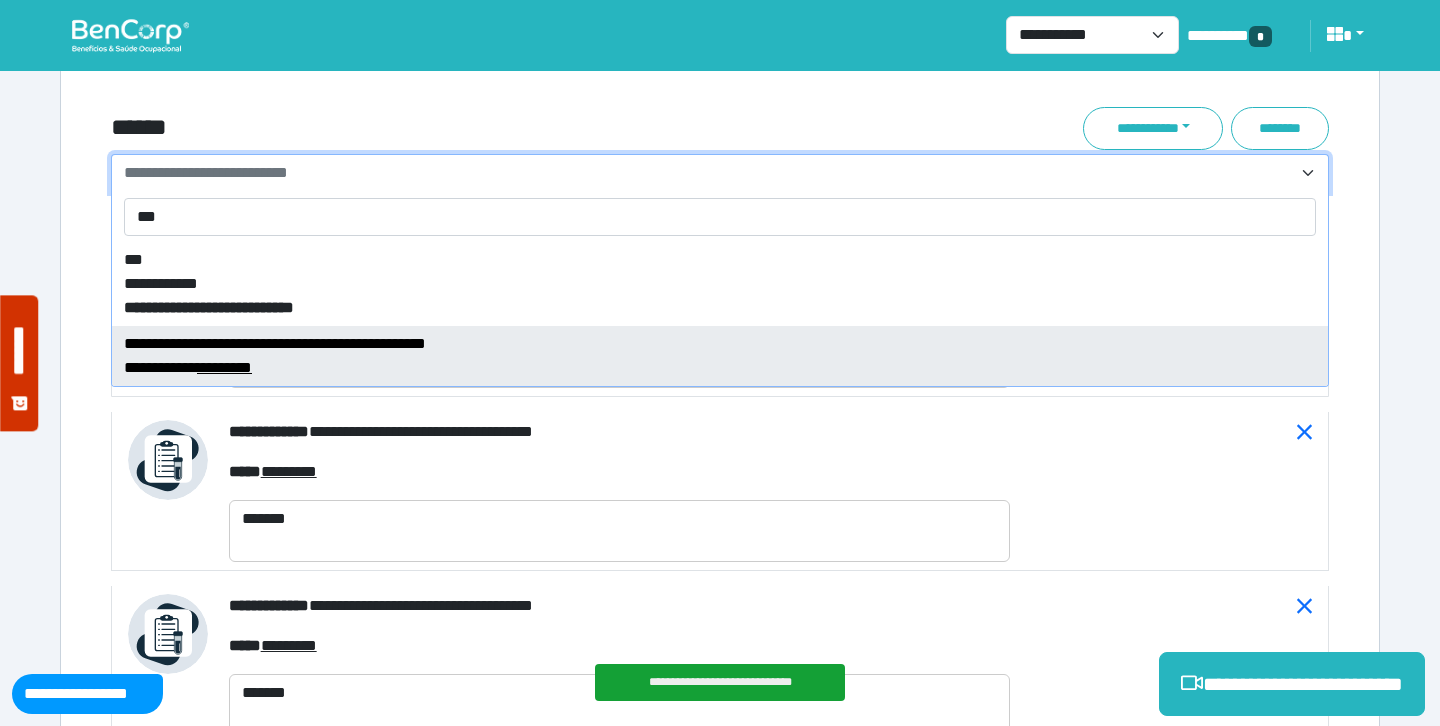 type on "***" 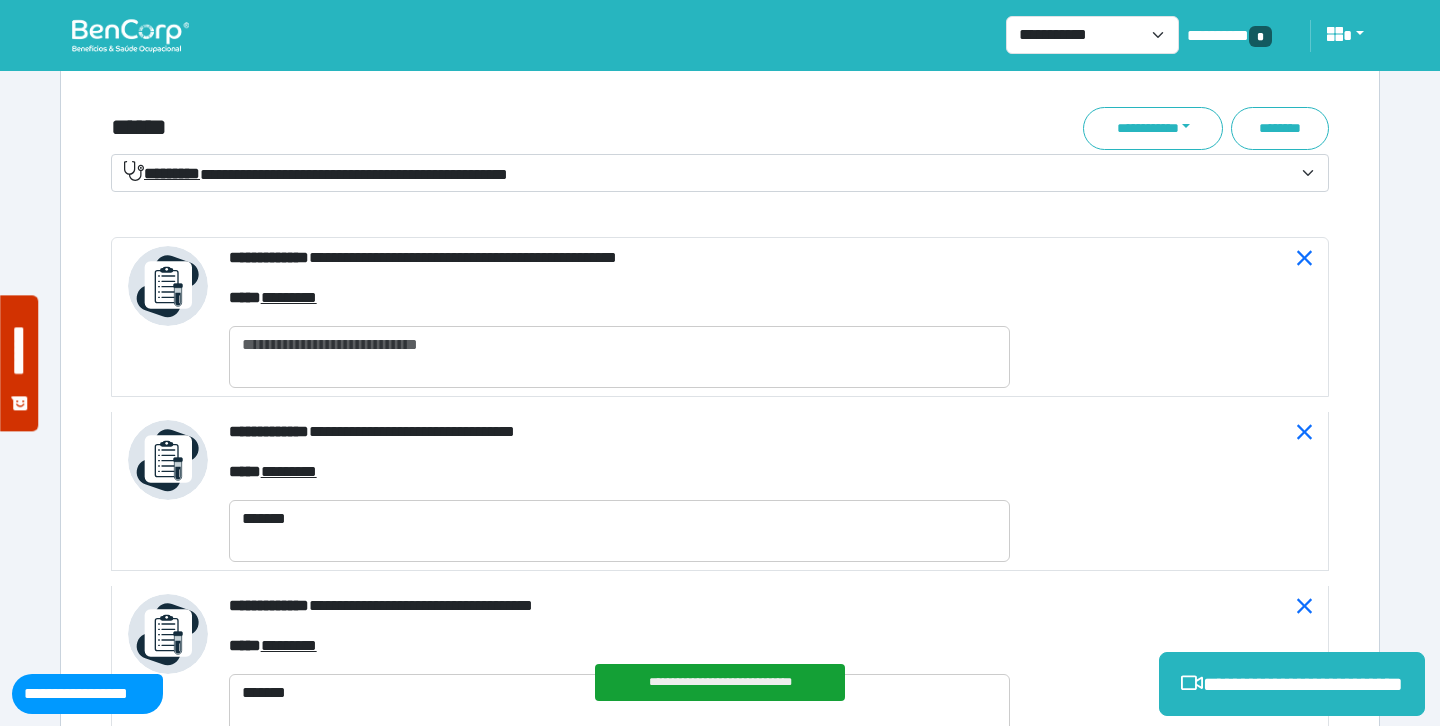 click on "**********" at bounding box center (316, 173) 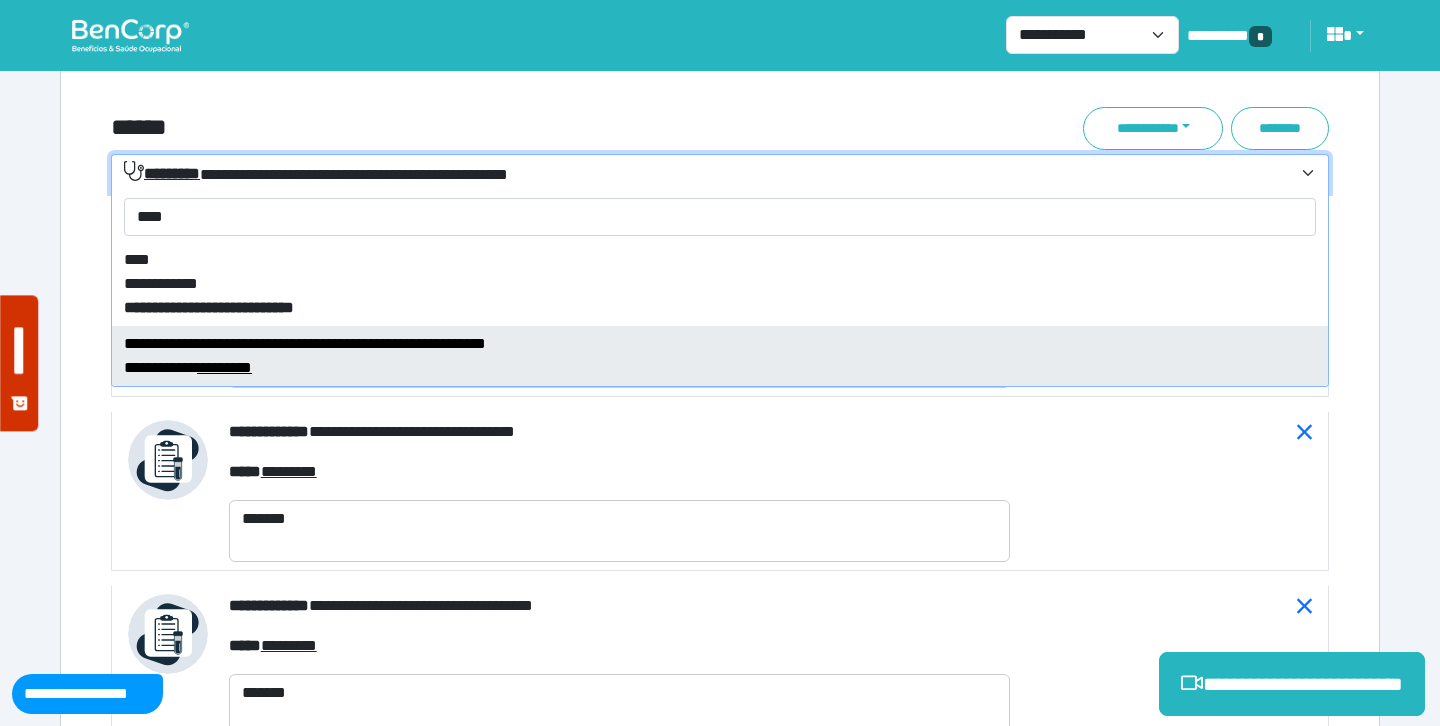 type on "****" 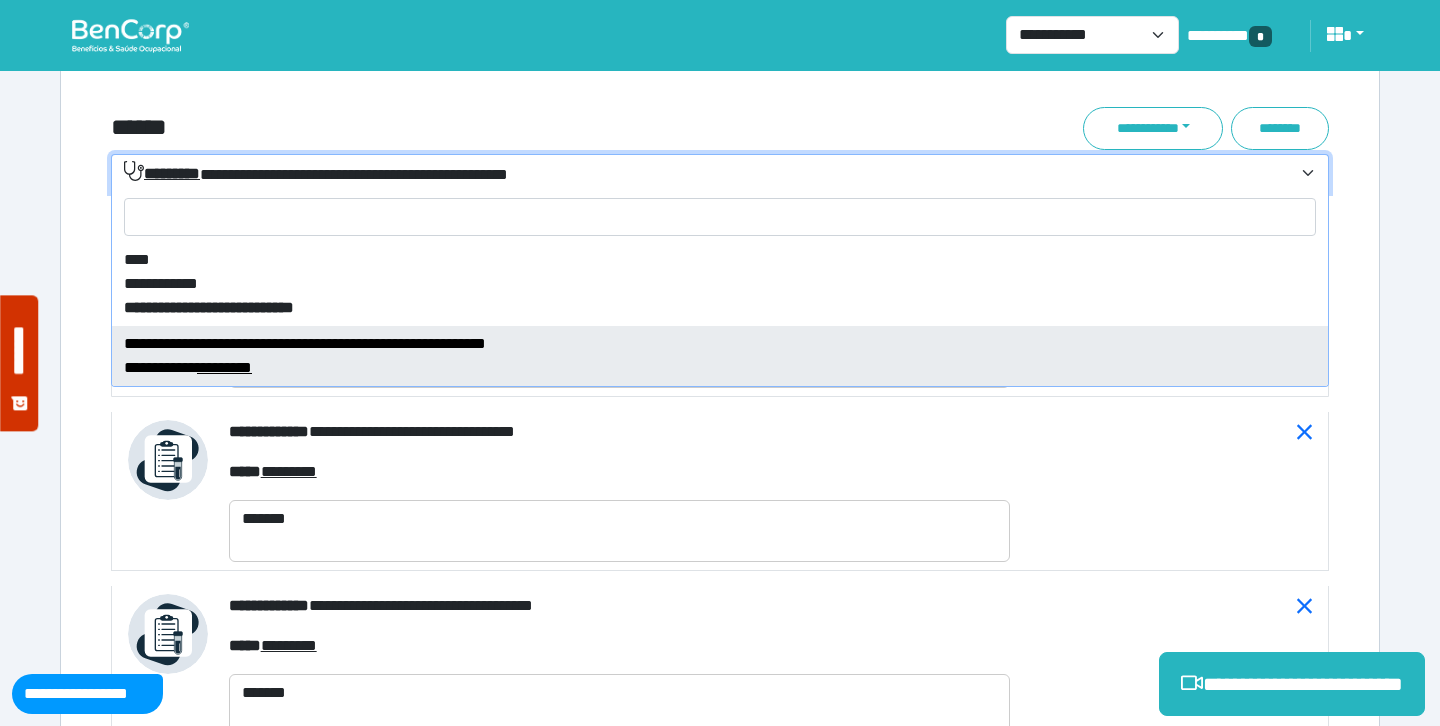 select on "****" 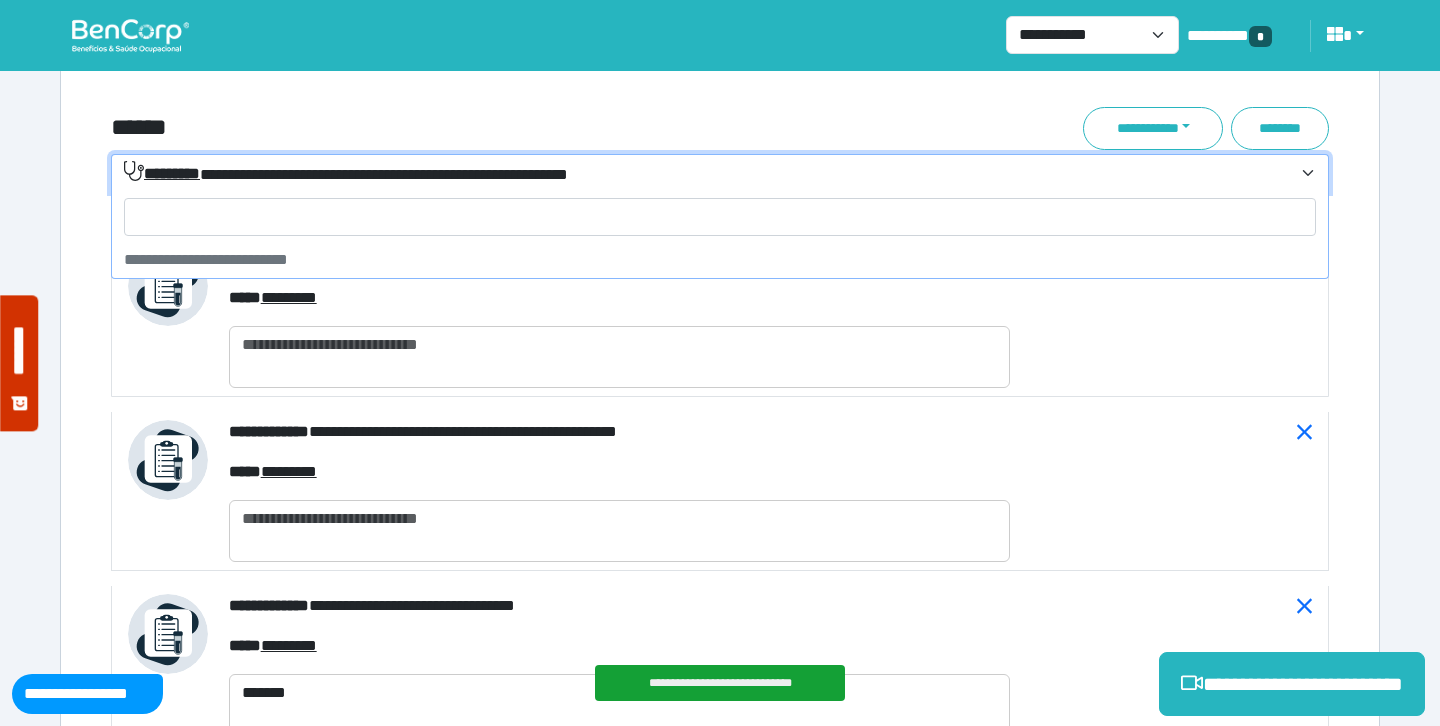 click on "**********" at bounding box center [346, 173] 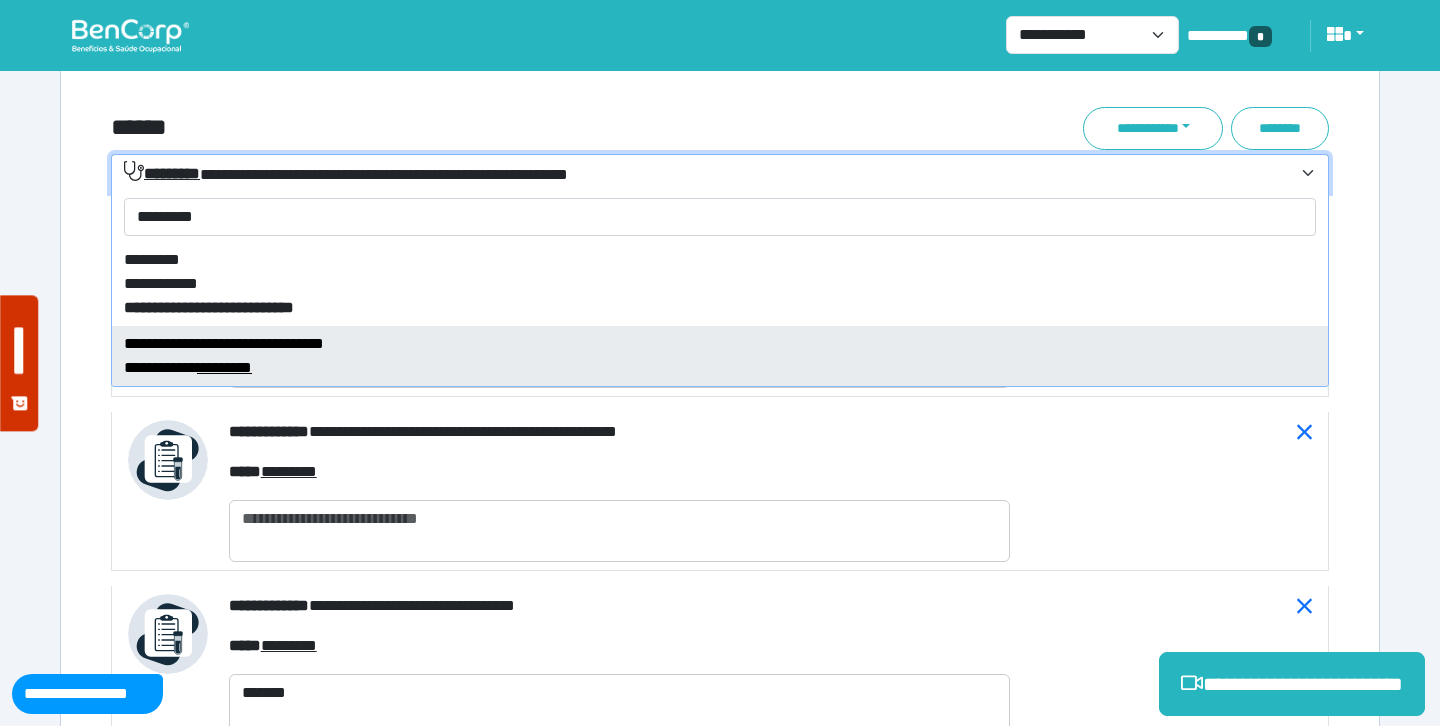 type on "*********" 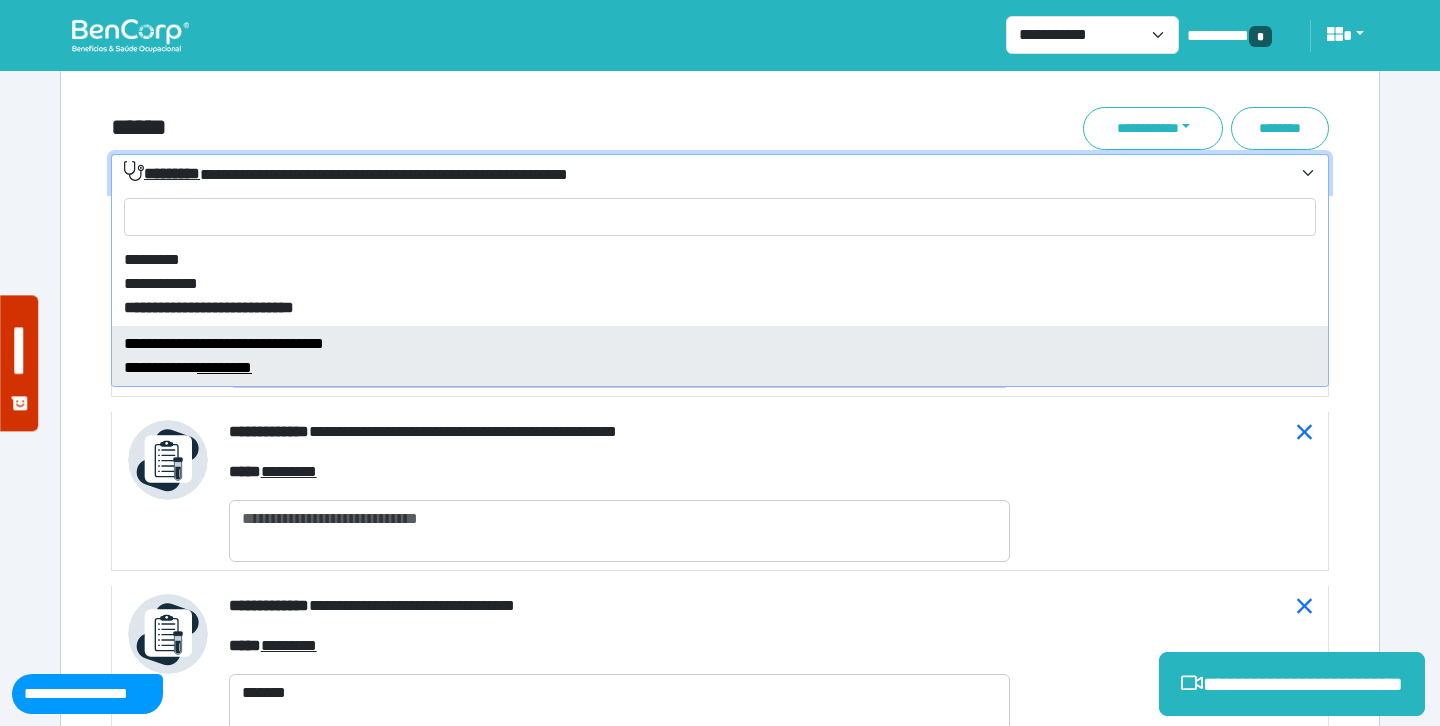 select on "****" 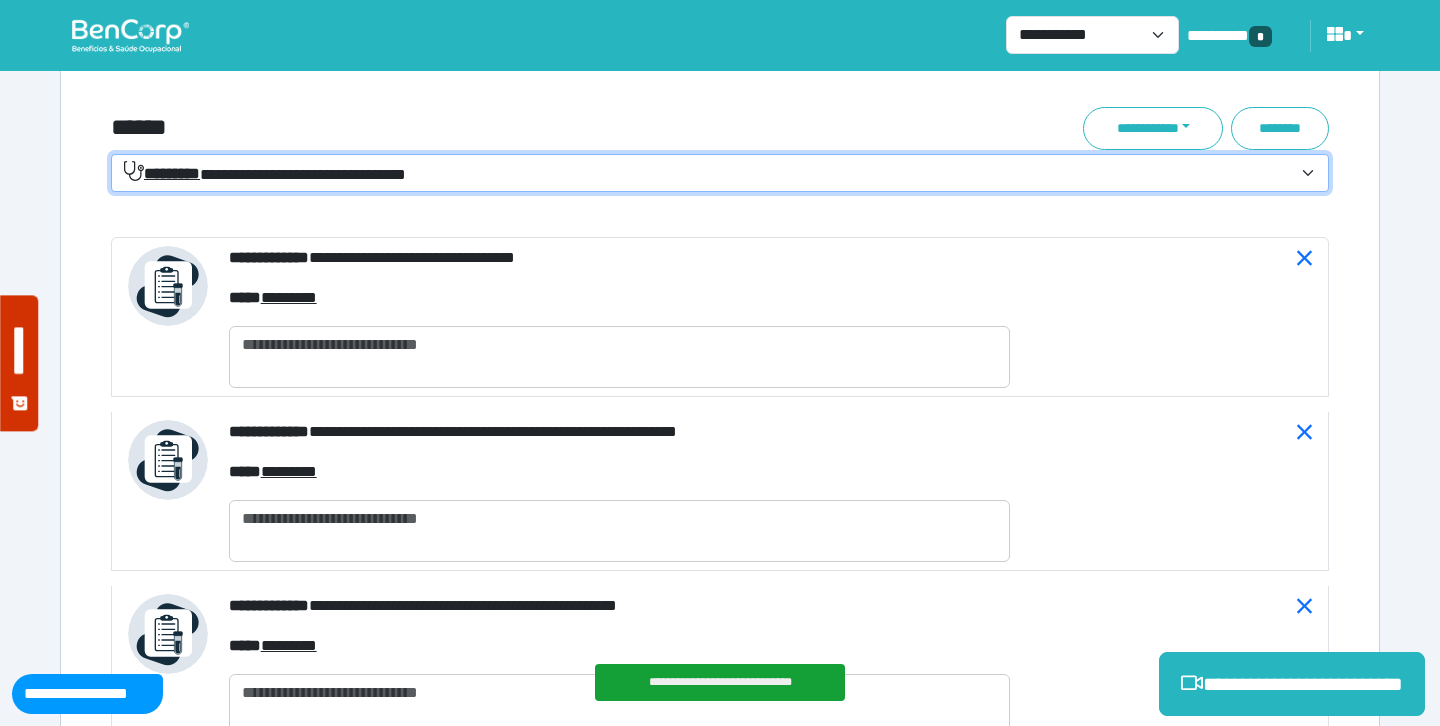 click on "**********" at bounding box center [720, 173] 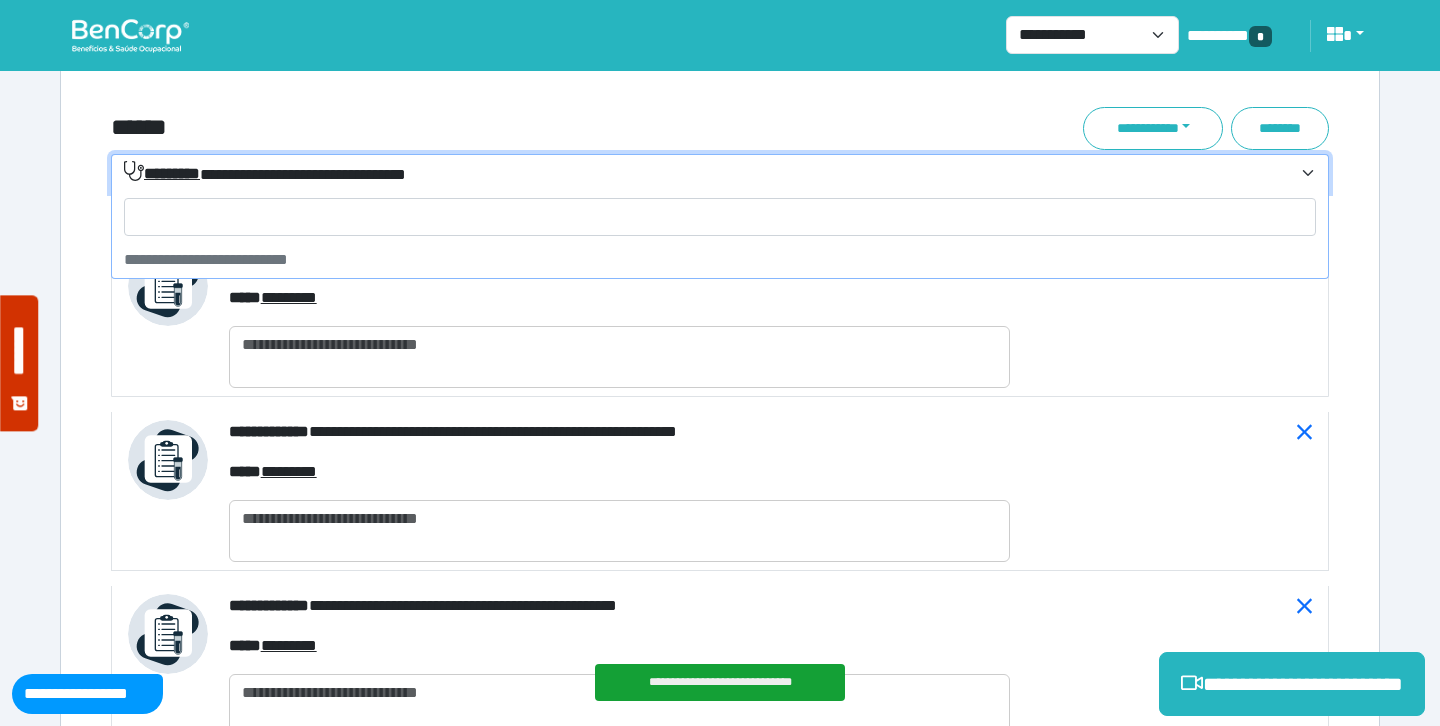 click on "**********" at bounding box center [720, 173] 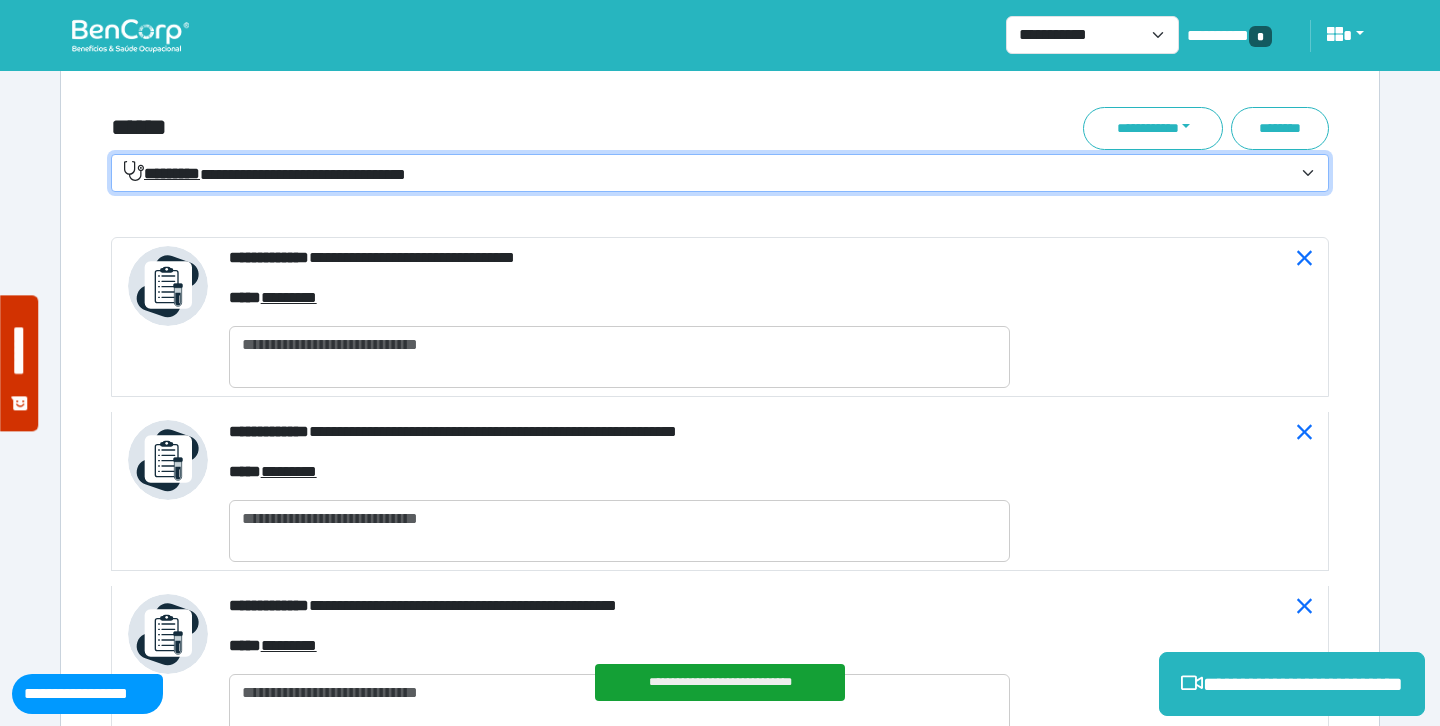 click on "**********" at bounding box center (720, 173) 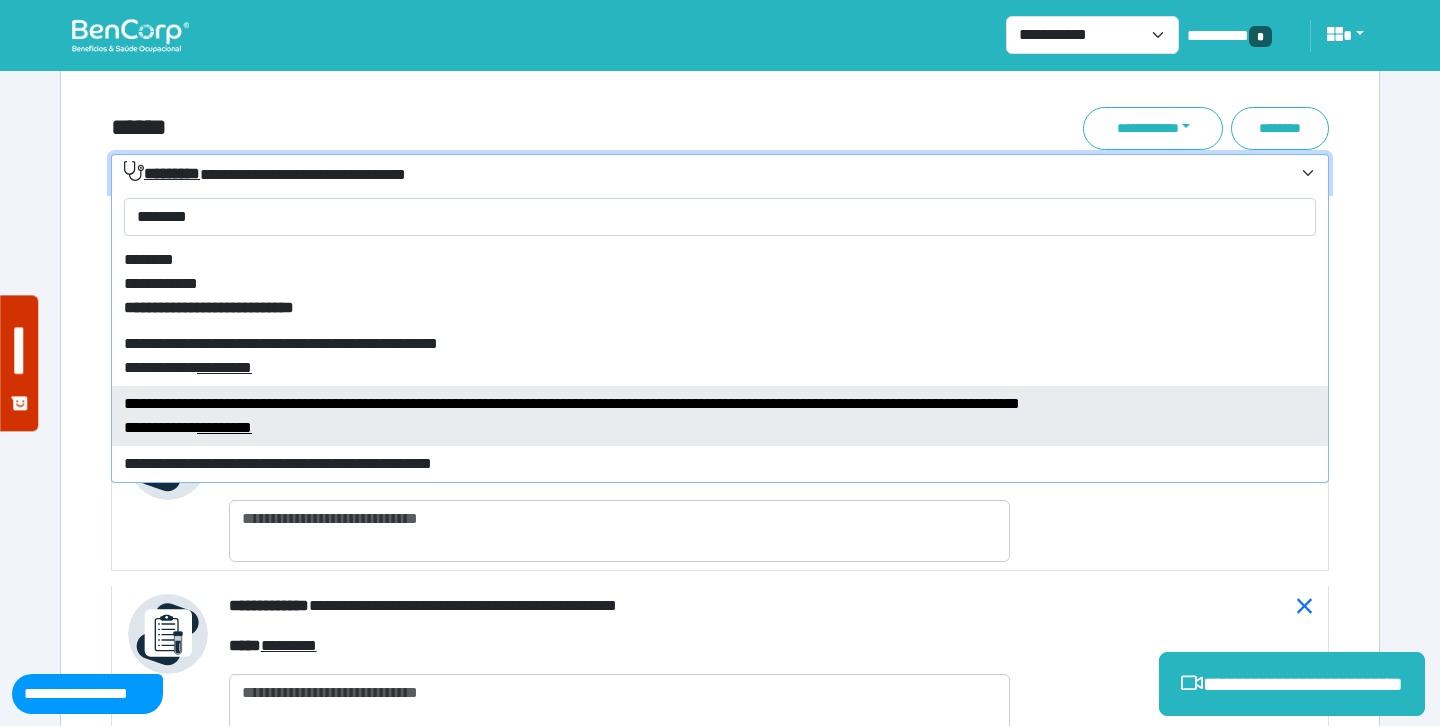 scroll, scrollTop: 75, scrollLeft: 0, axis: vertical 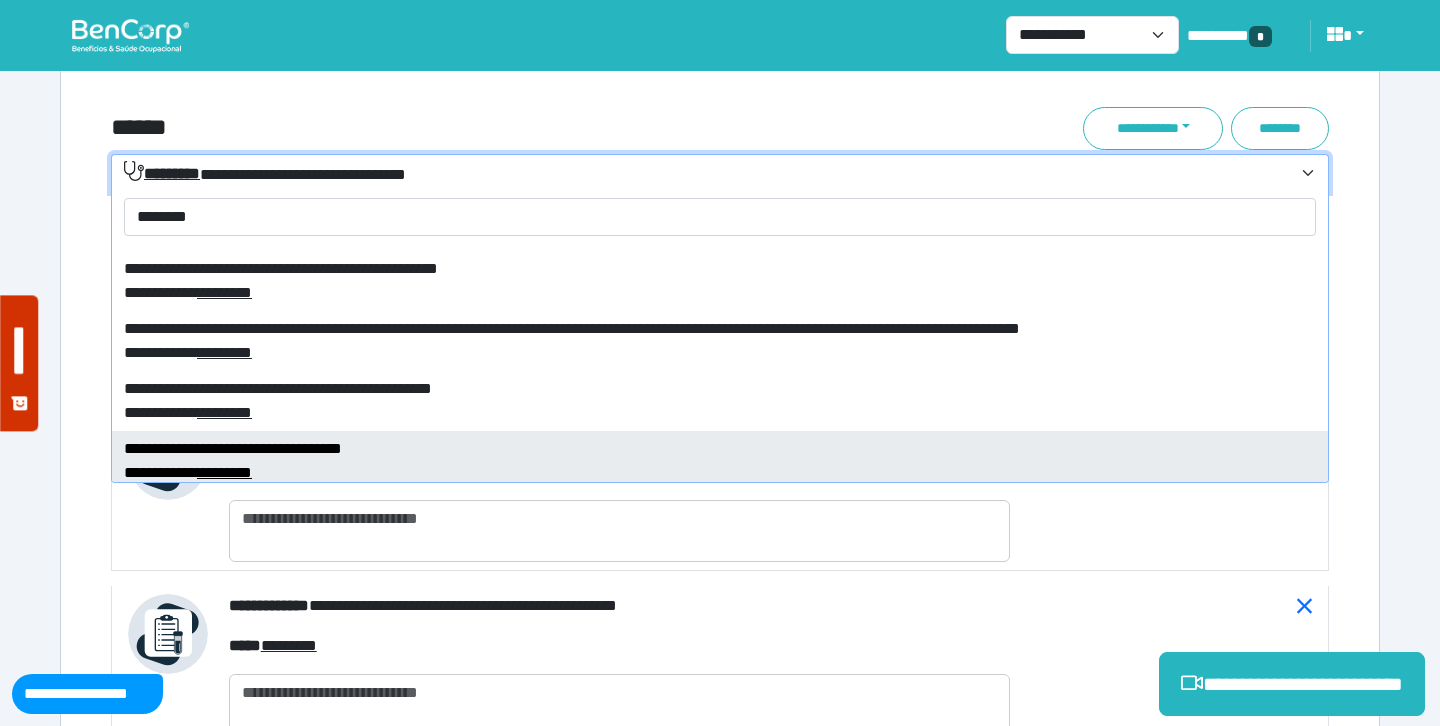 type on "********" 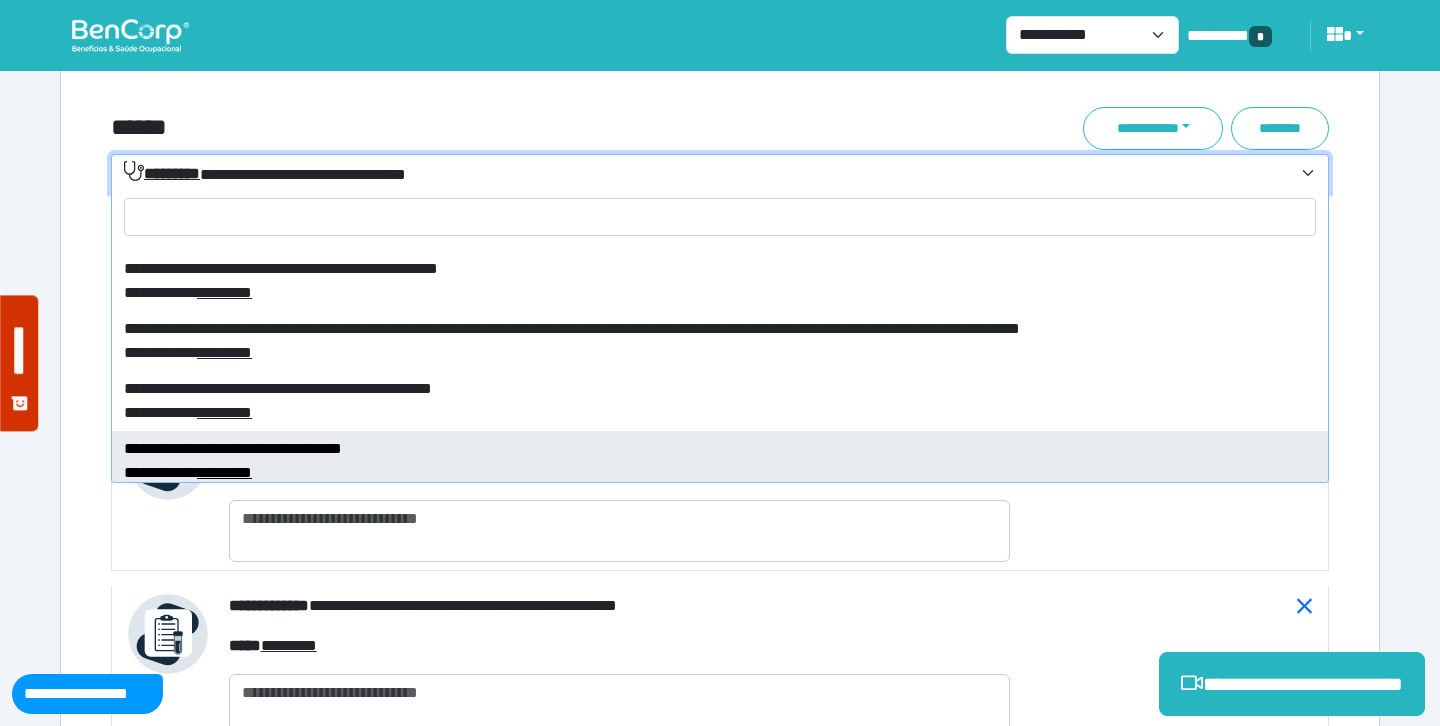 select on "****" 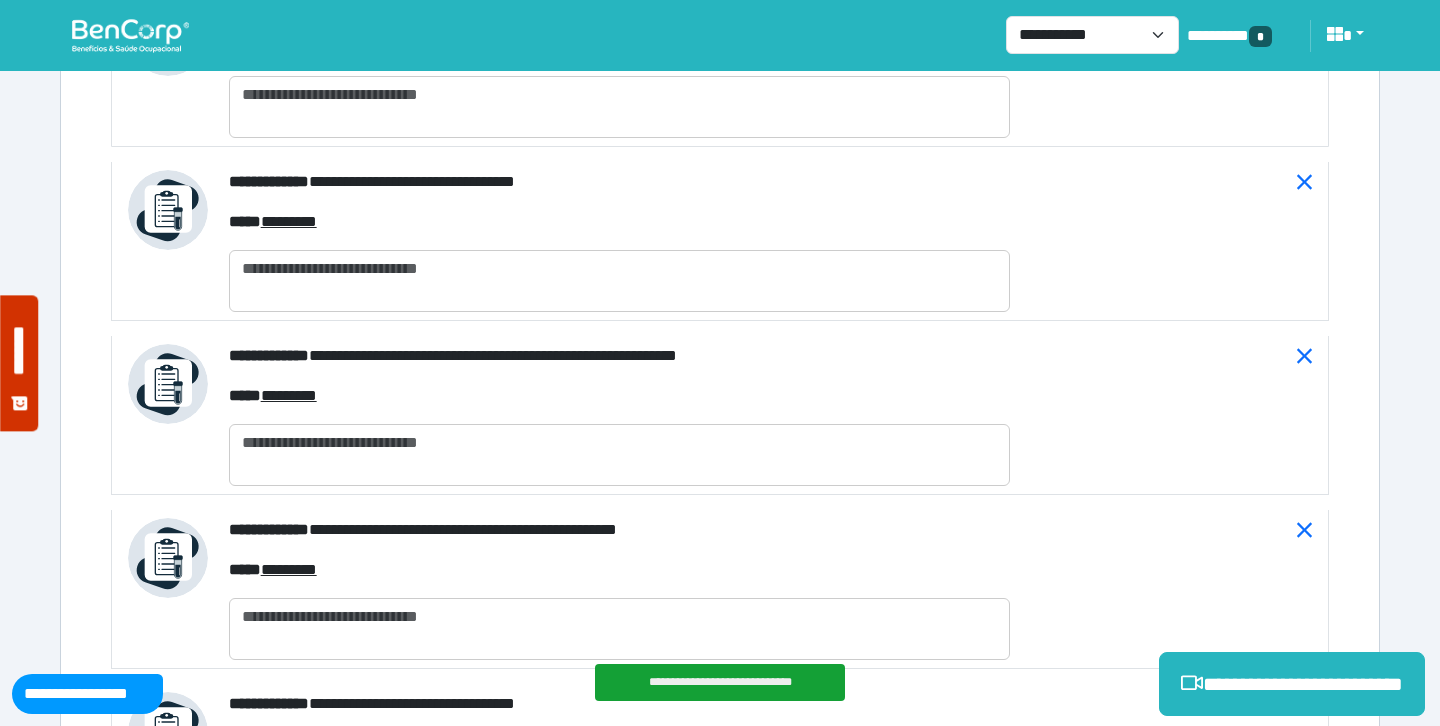 scroll, scrollTop: 8039, scrollLeft: 0, axis: vertical 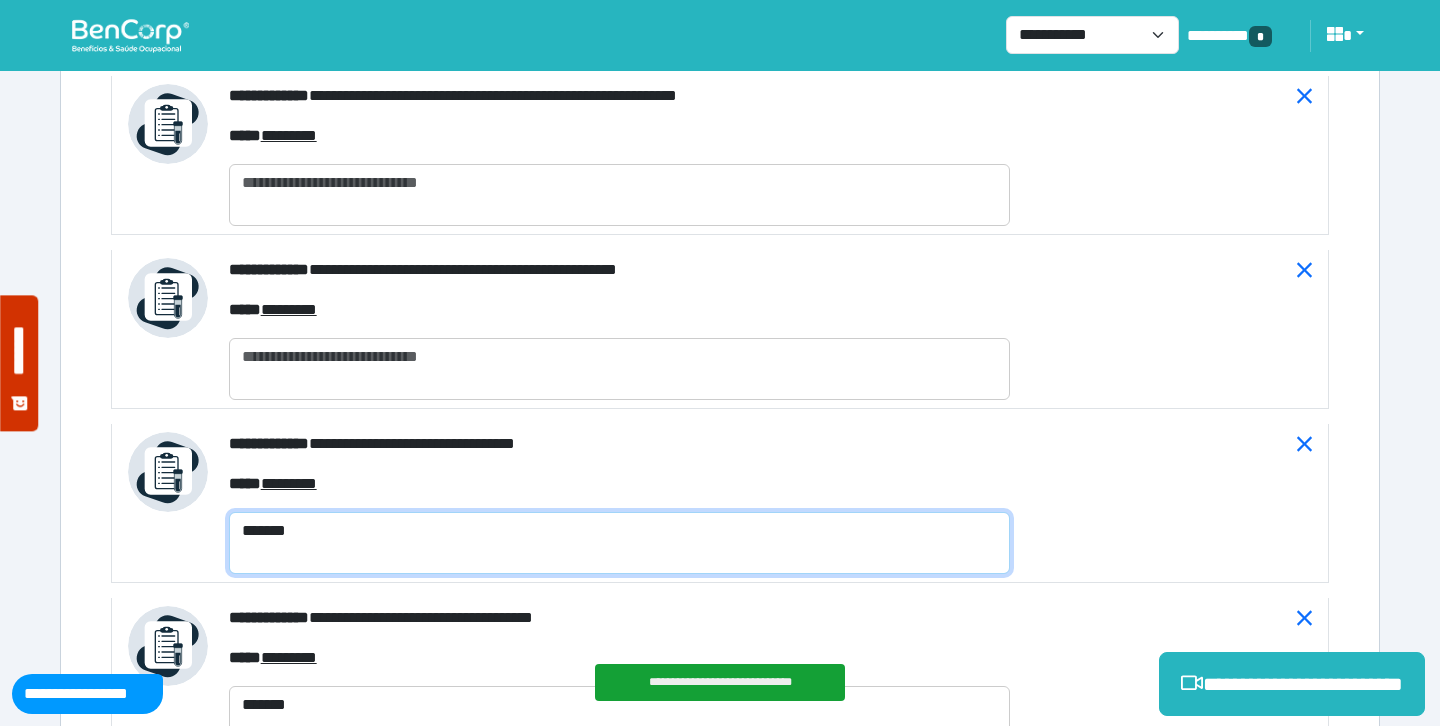 click on "*******" at bounding box center [619, 543] 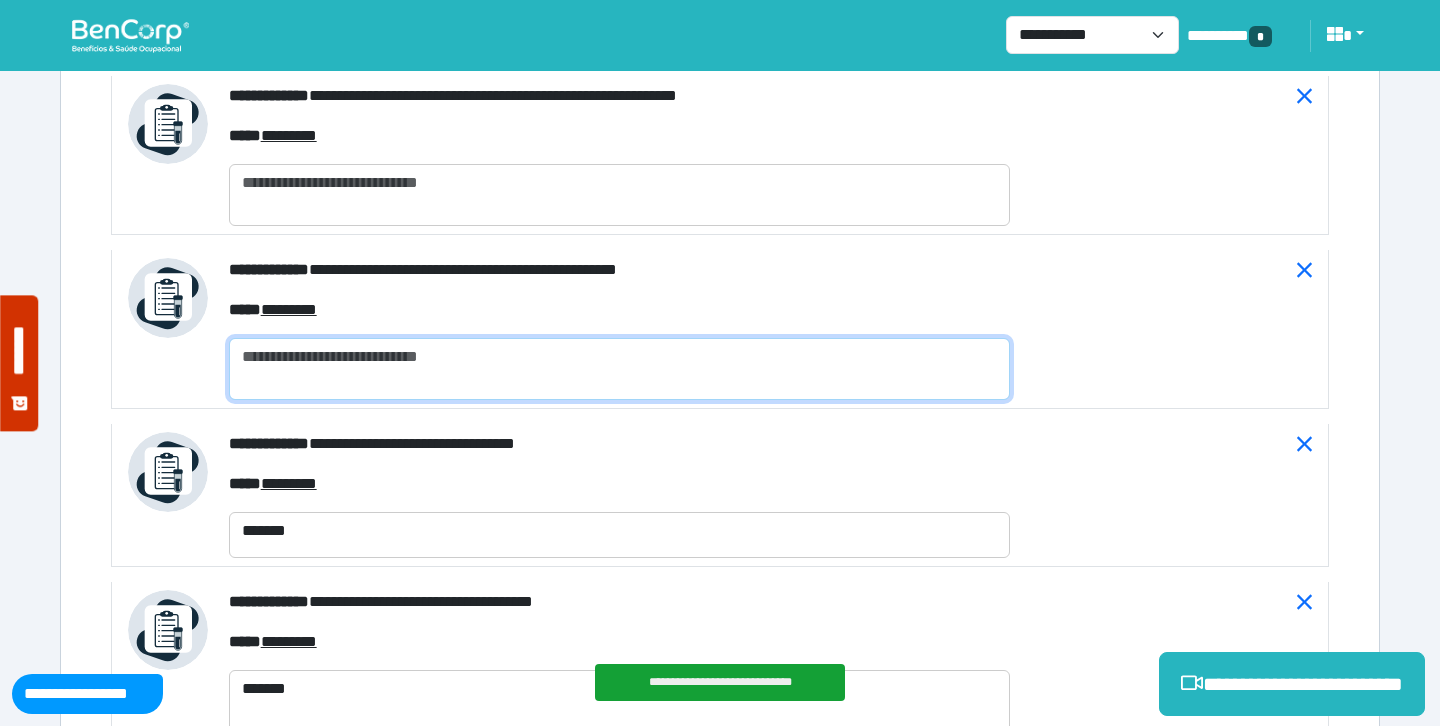 click at bounding box center [619, 369] 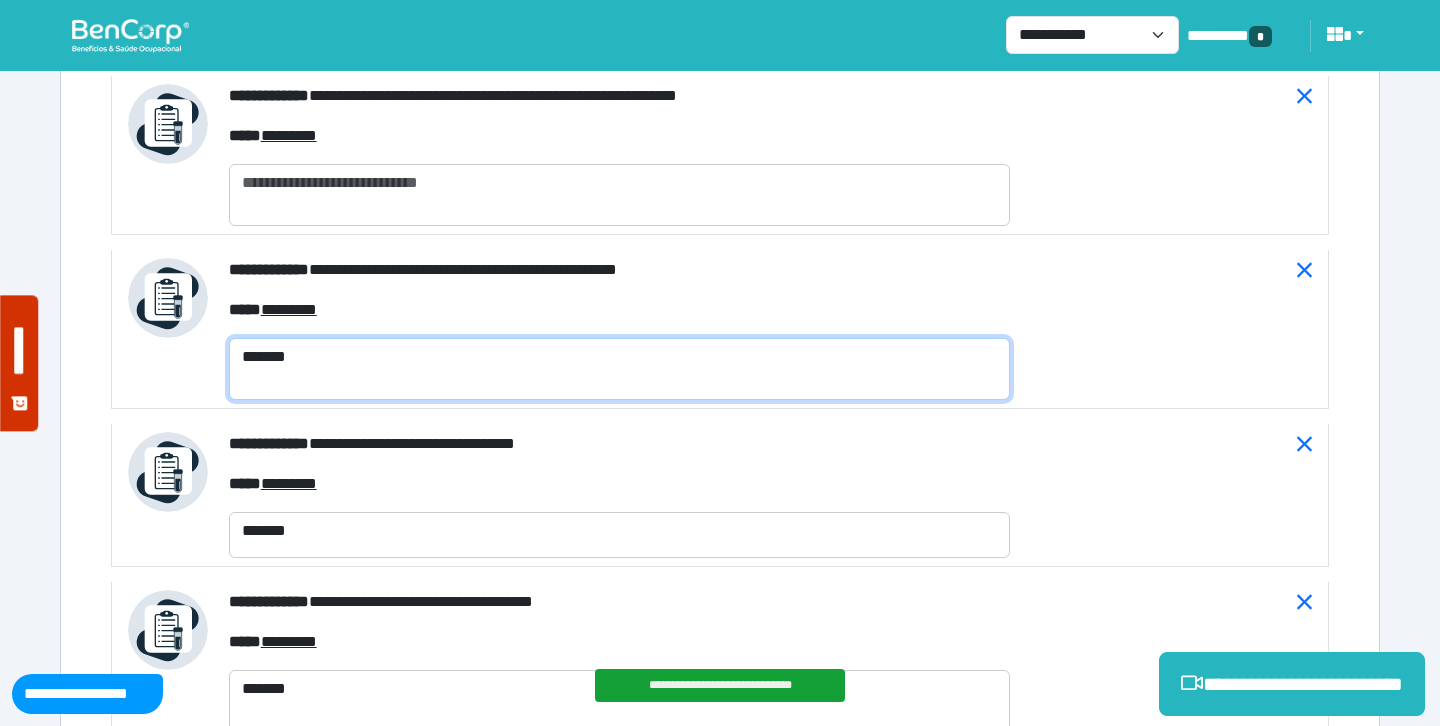 type on "*******" 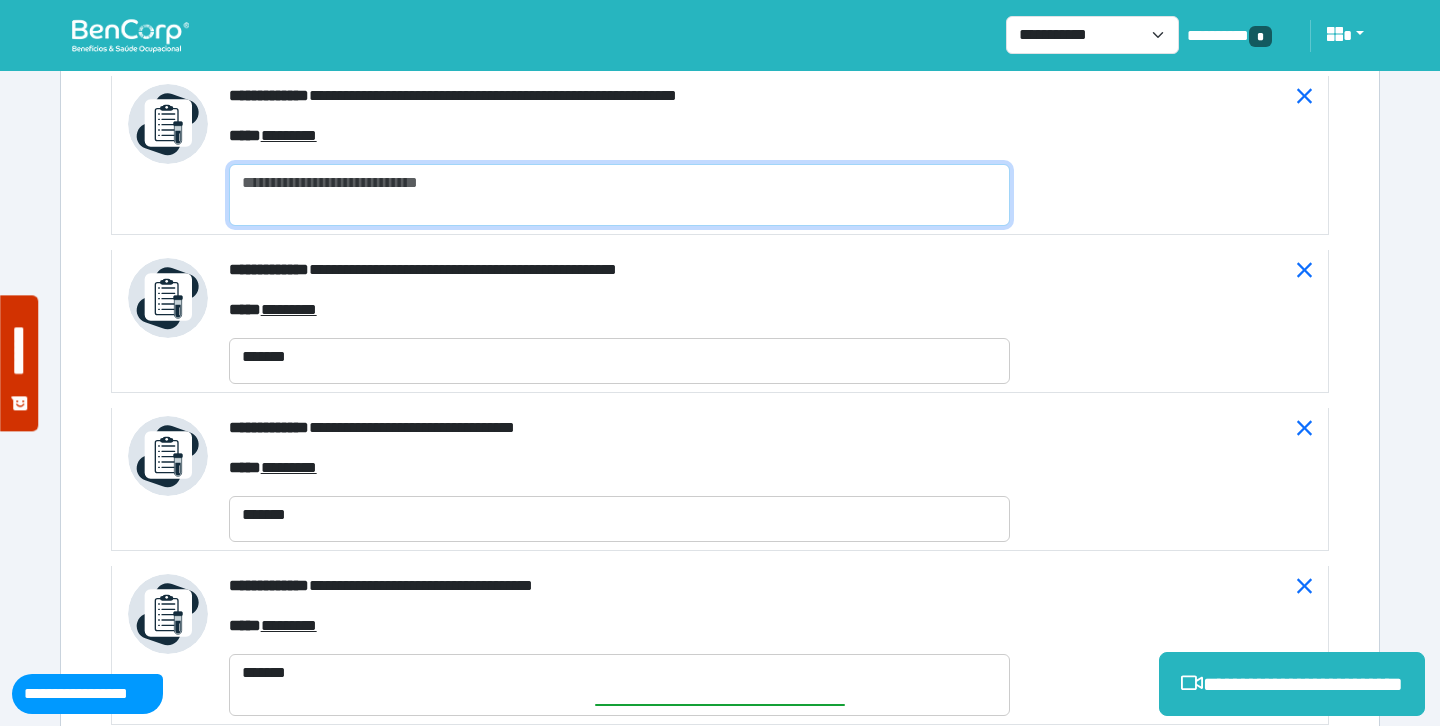 click at bounding box center [619, 195] 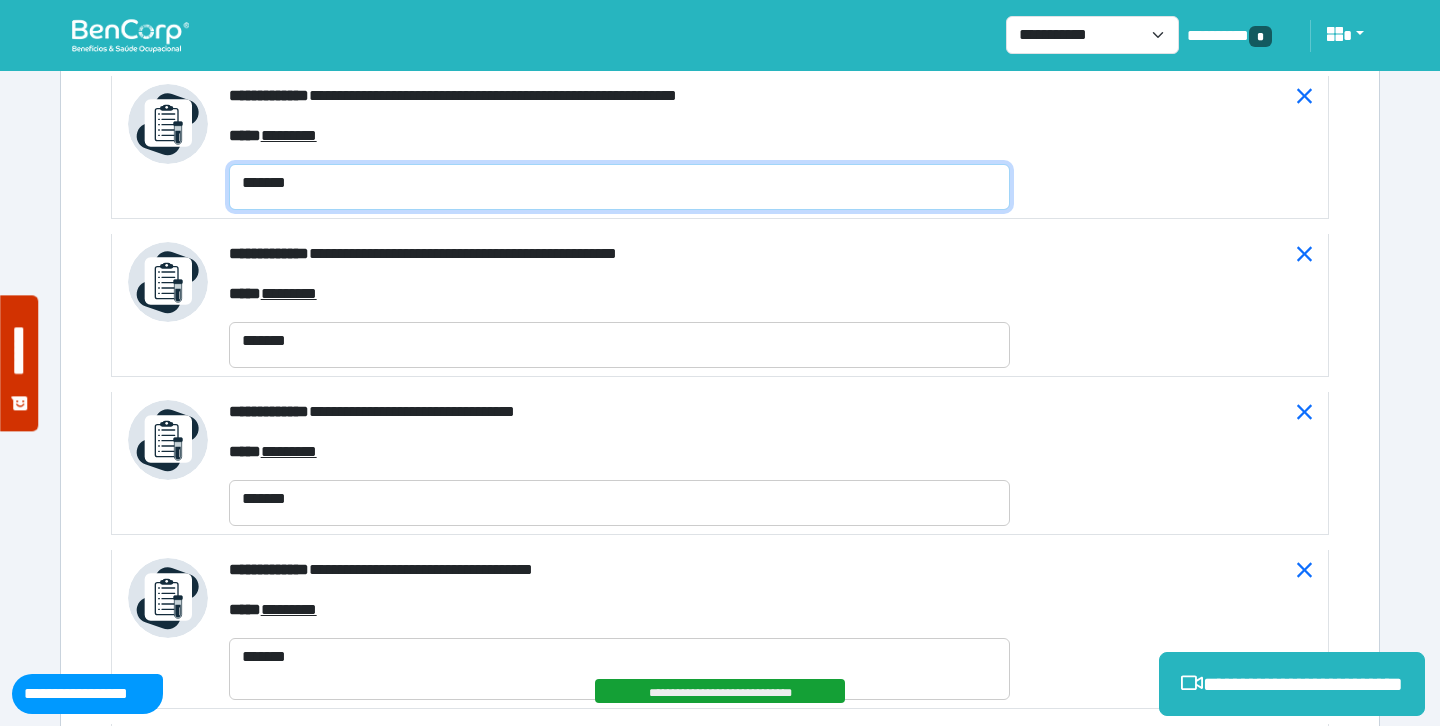 scroll, scrollTop: 7704, scrollLeft: 0, axis: vertical 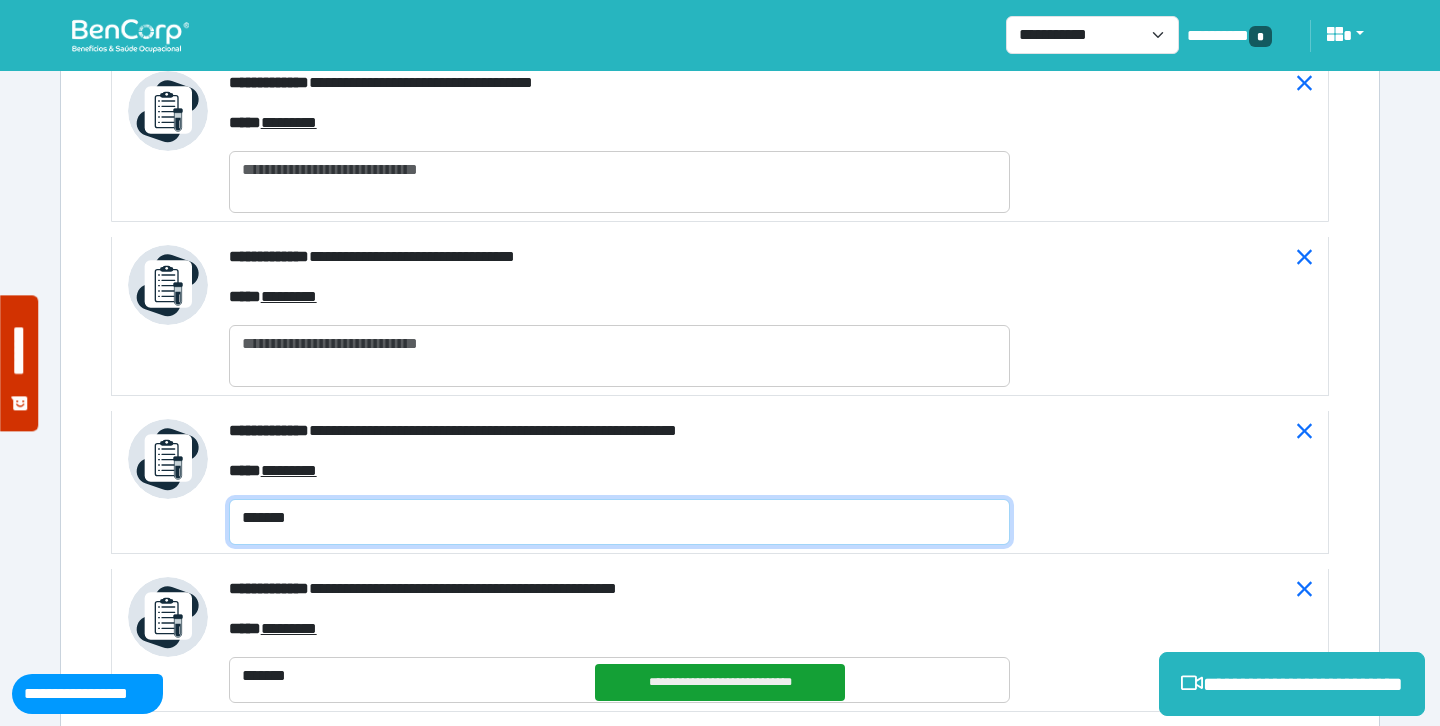 type on "*******" 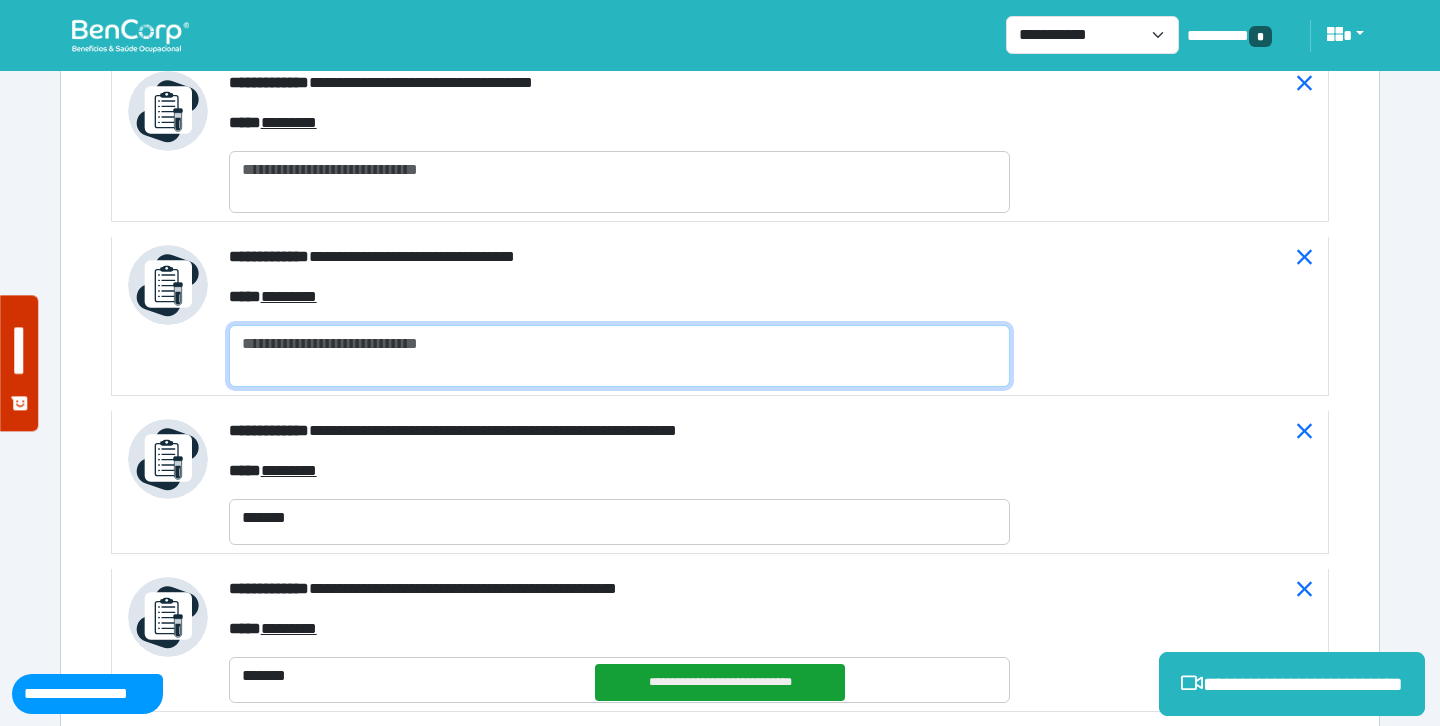 click at bounding box center (619, 356) 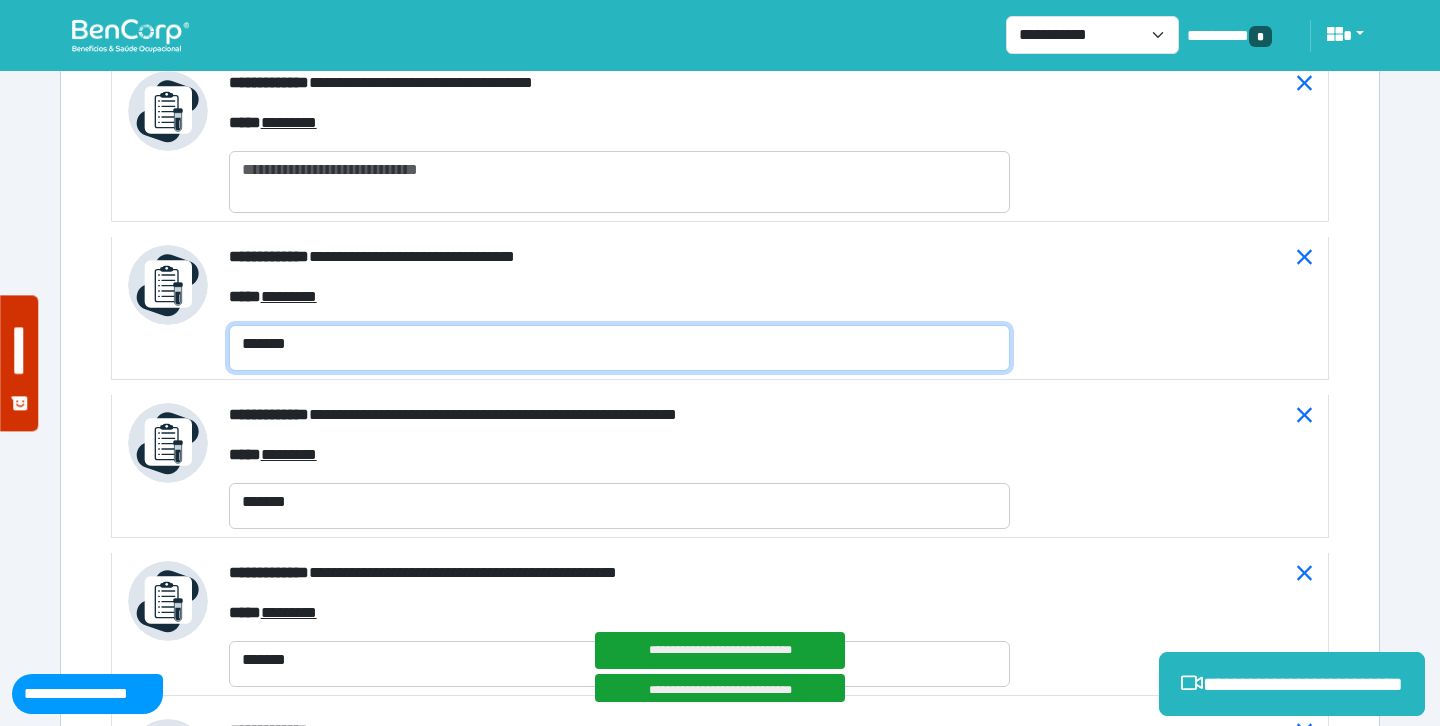type on "*******" 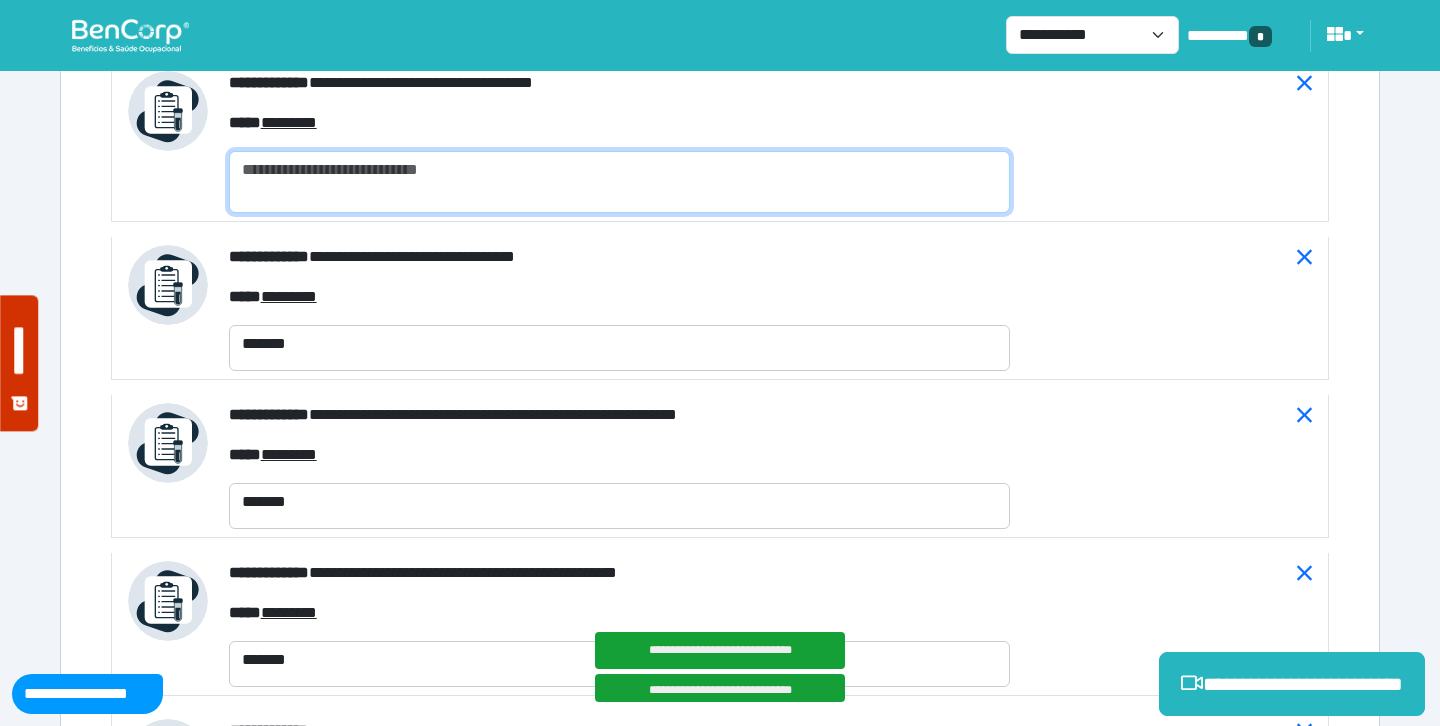 click at bounding box center (619, 182) 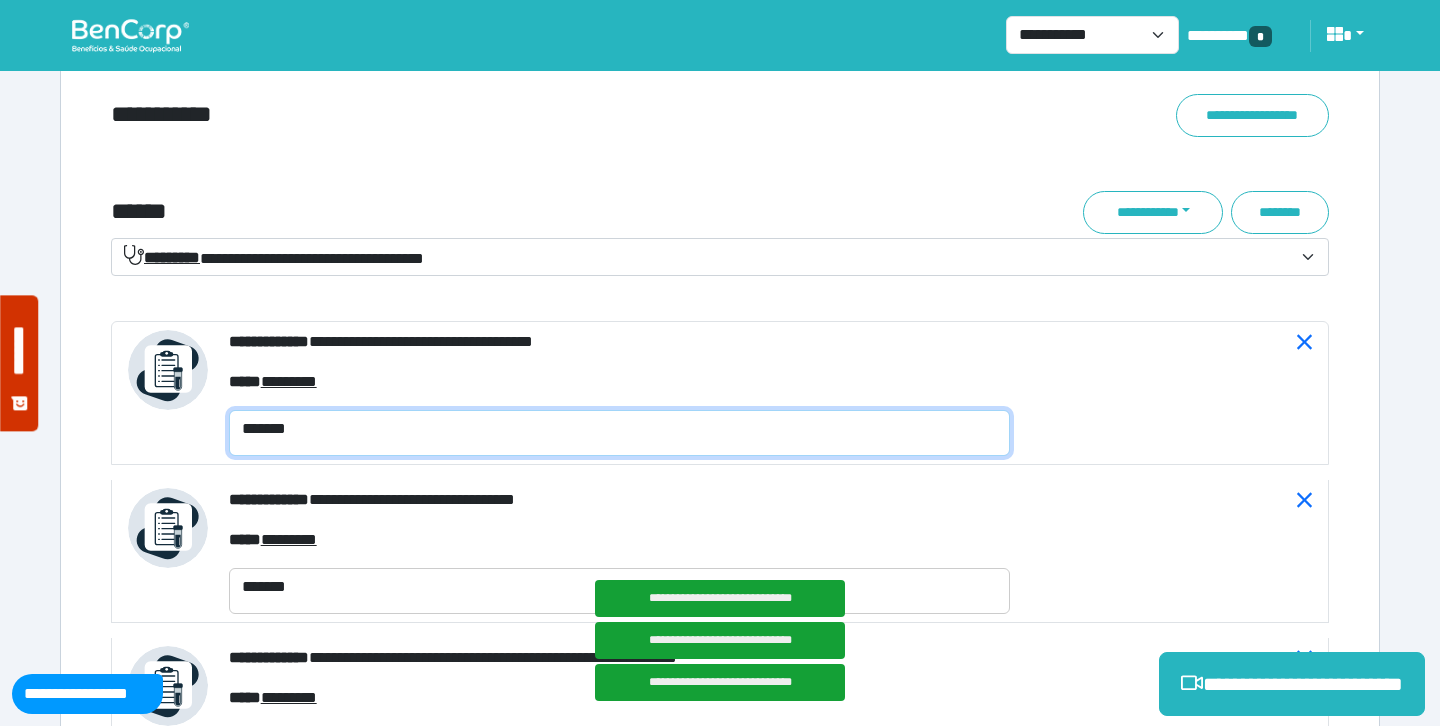 scroll, scrollTop: 7372, scrollLeft: 0, axis: vertical 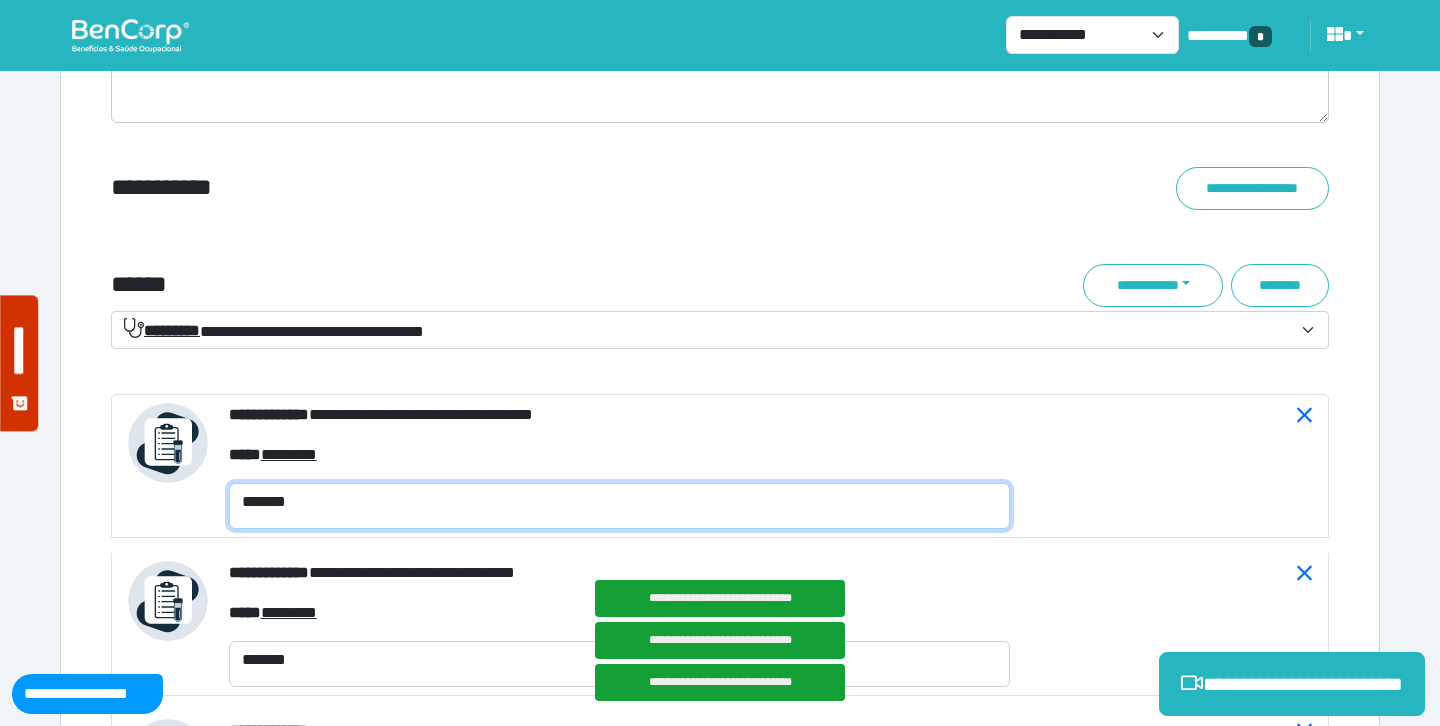 type on "*******" 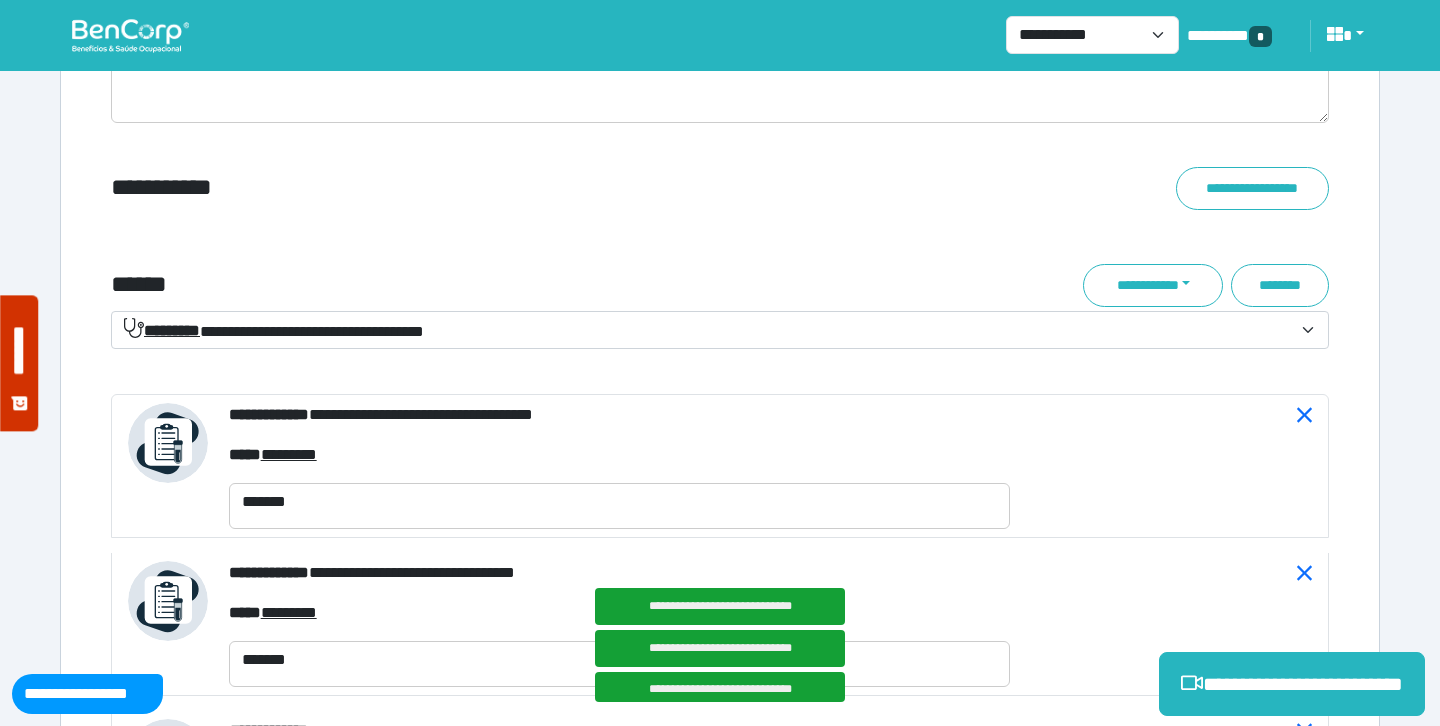 click on "**********" at bounding box center (274, 330) 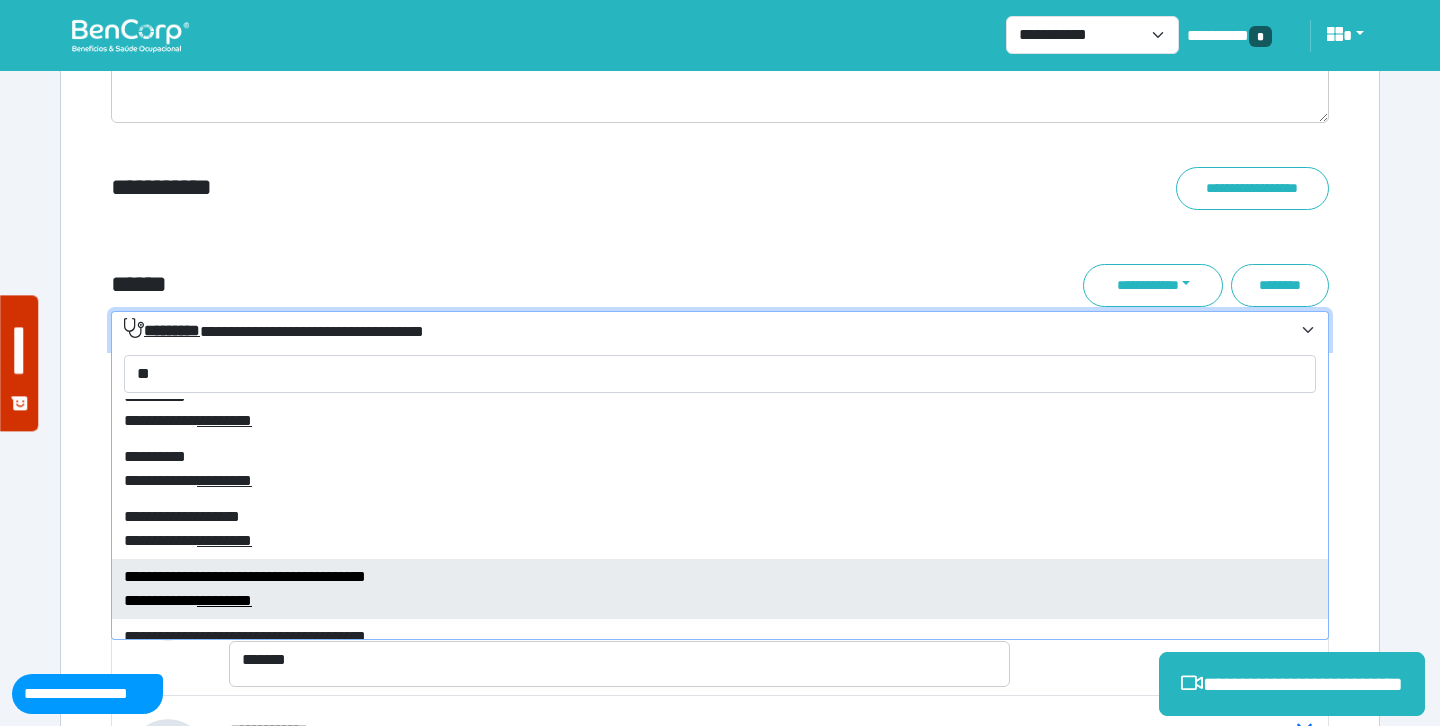 scroll, scrollTop: 11631, scrollLeft: 0, axis: vertical 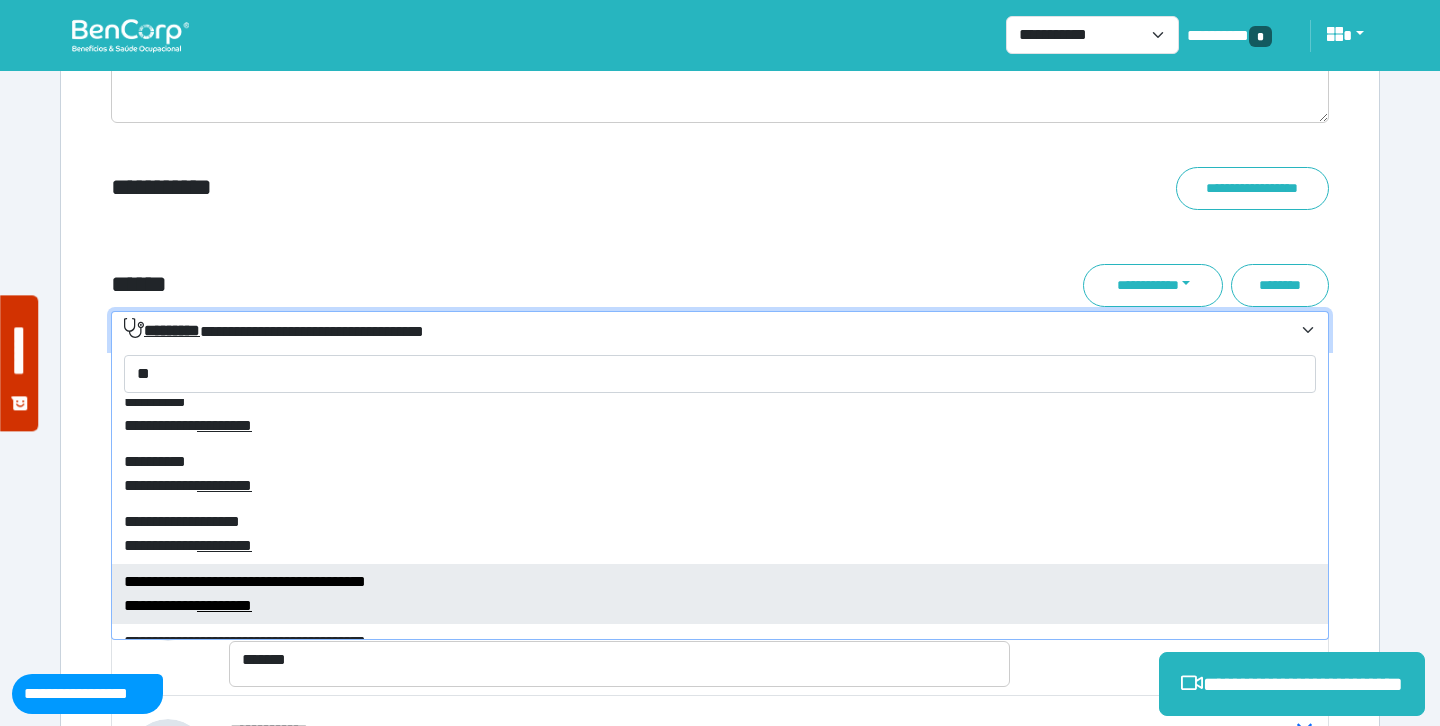 type on "**" 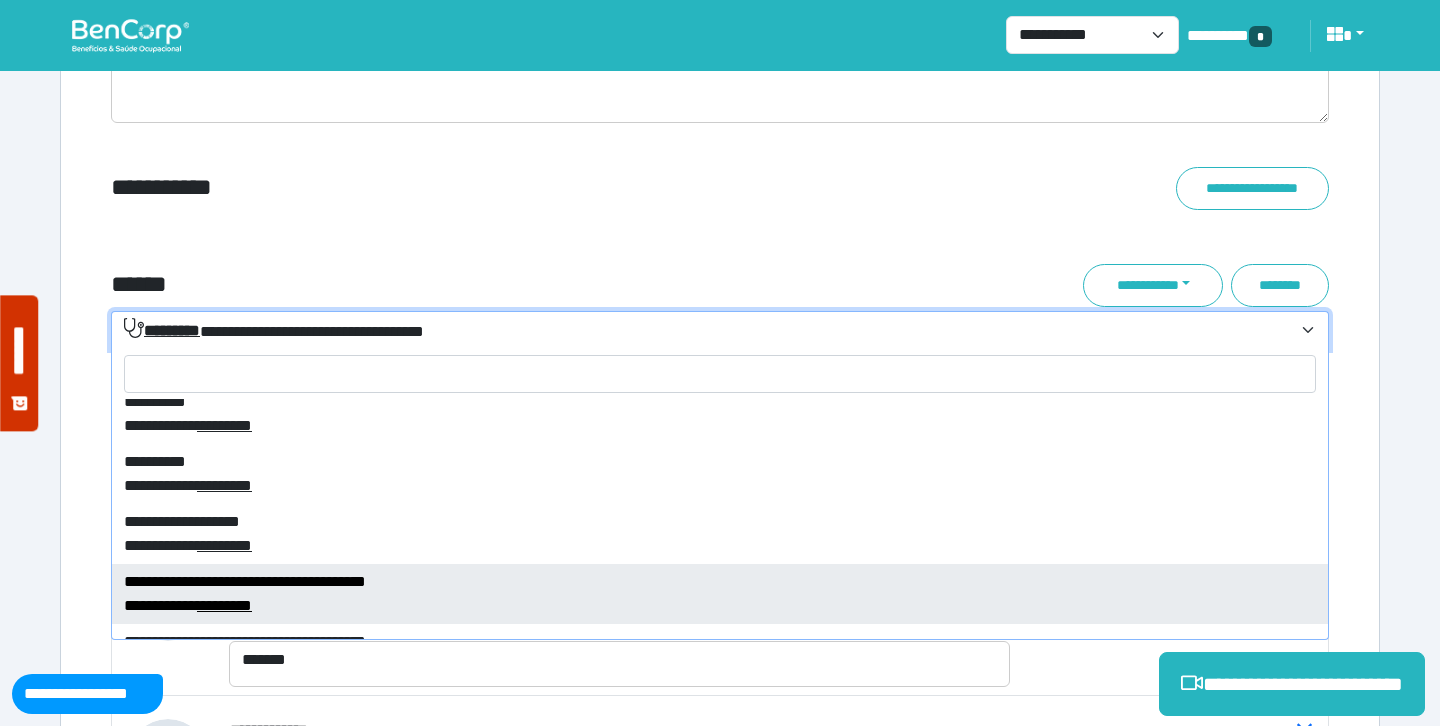 select on "****" 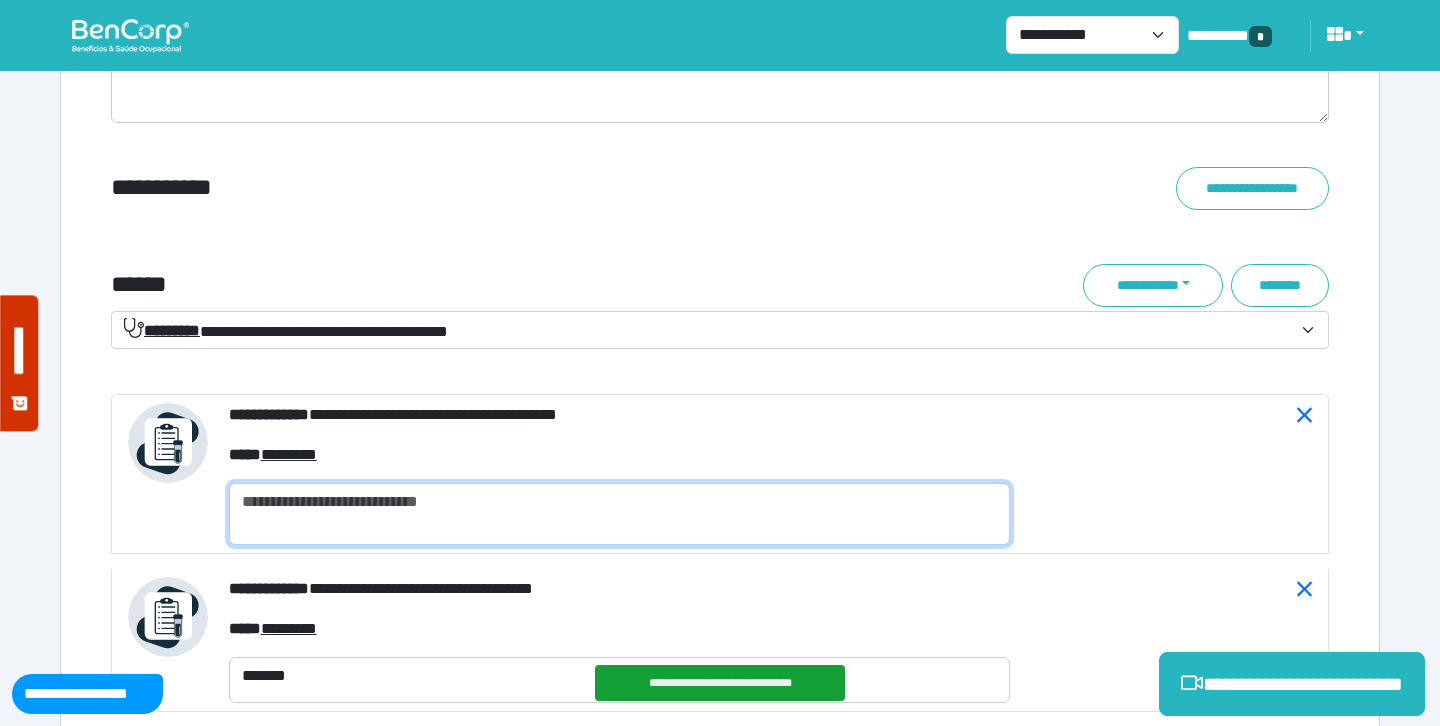 click at bounding box center [619, 514] 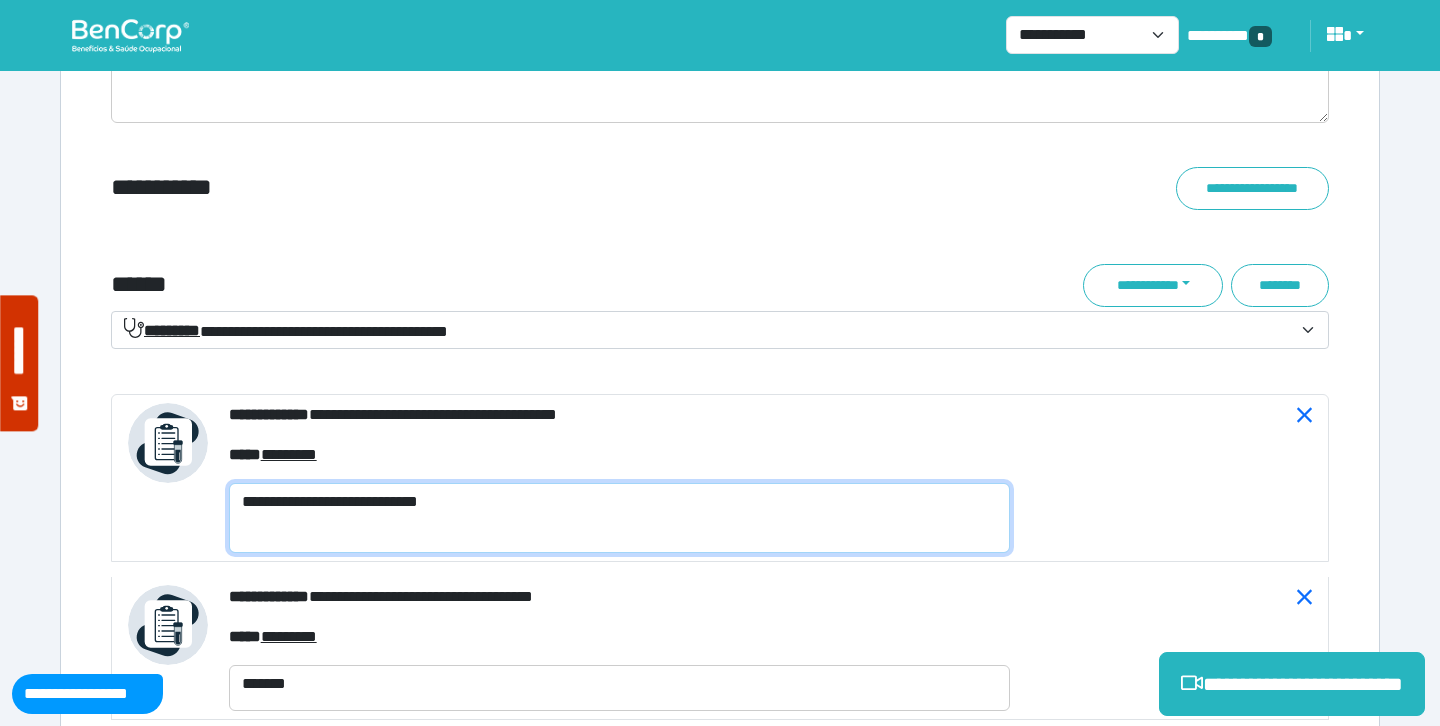 scroll, scrollTop: 0, scrollLeft: 0, axis: both 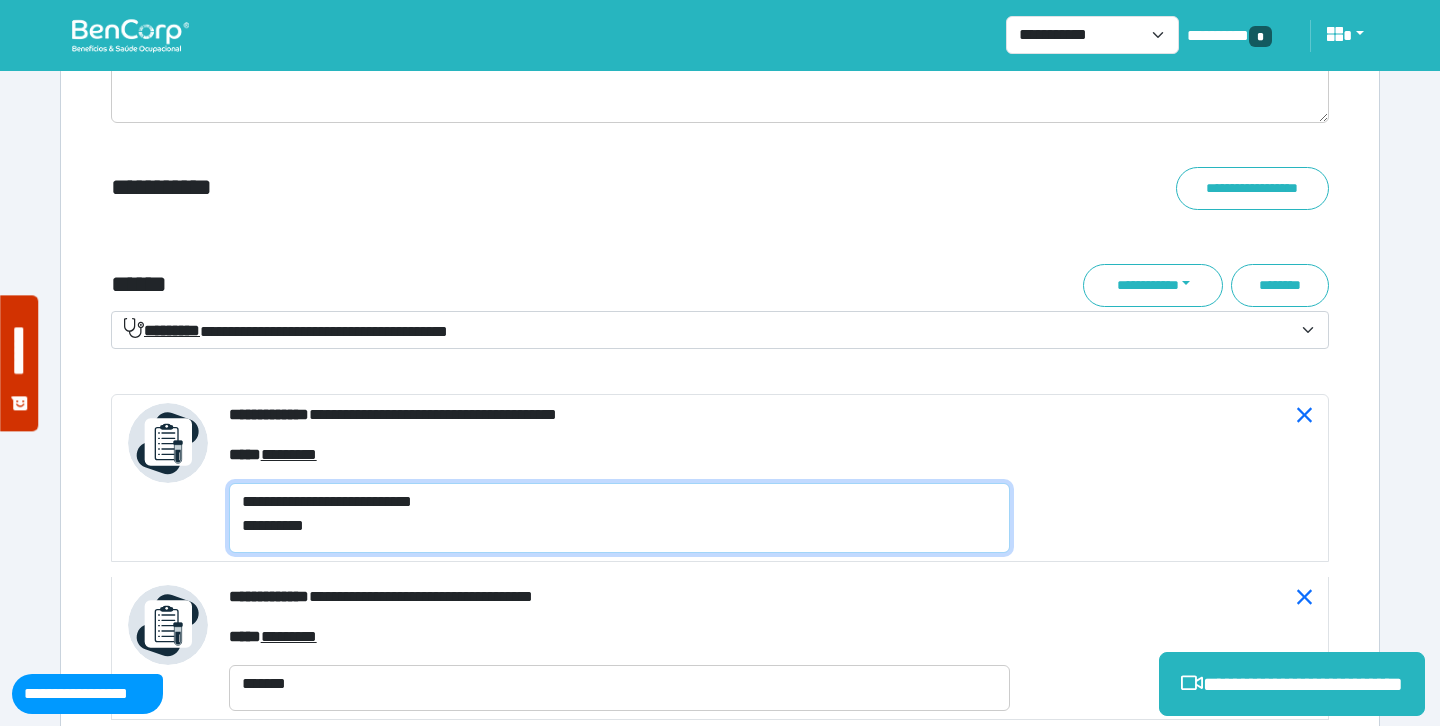 type on "**********" 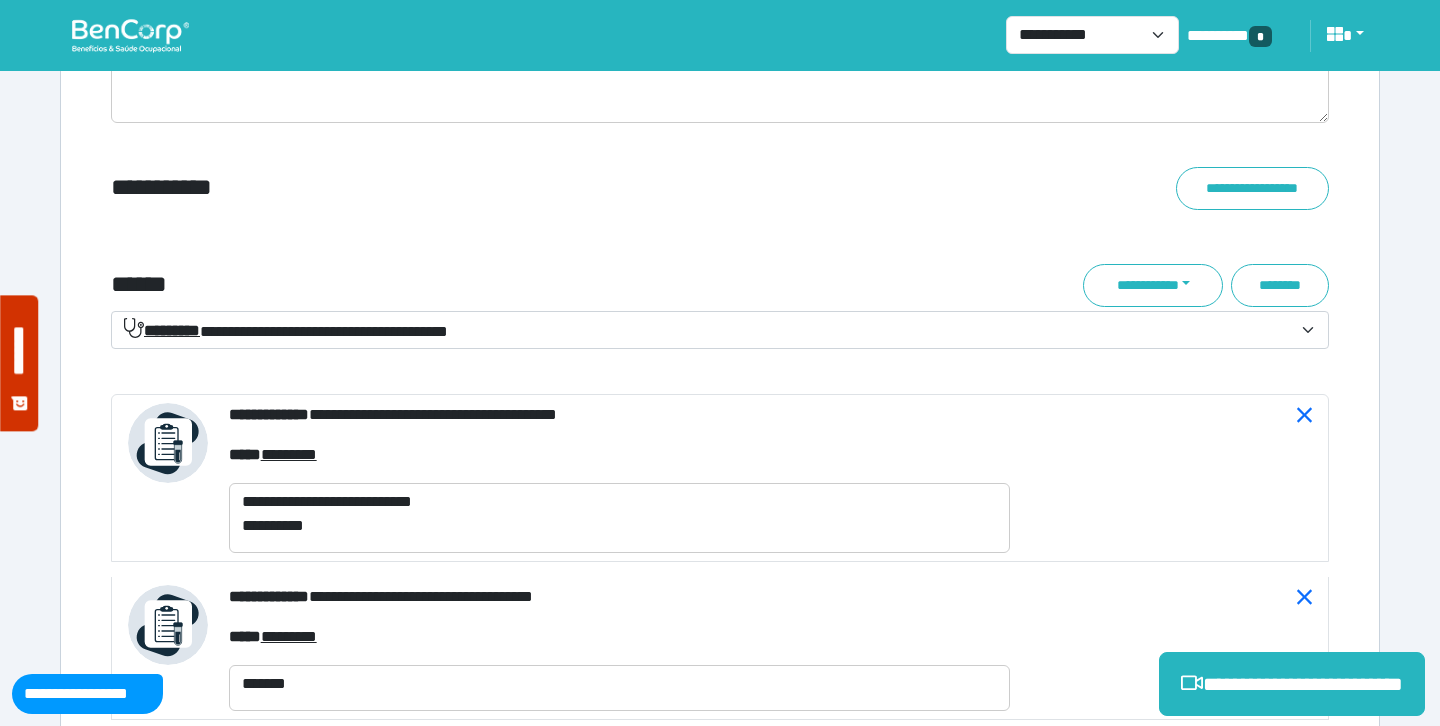click on "**********" at bounding box center [720, 205] 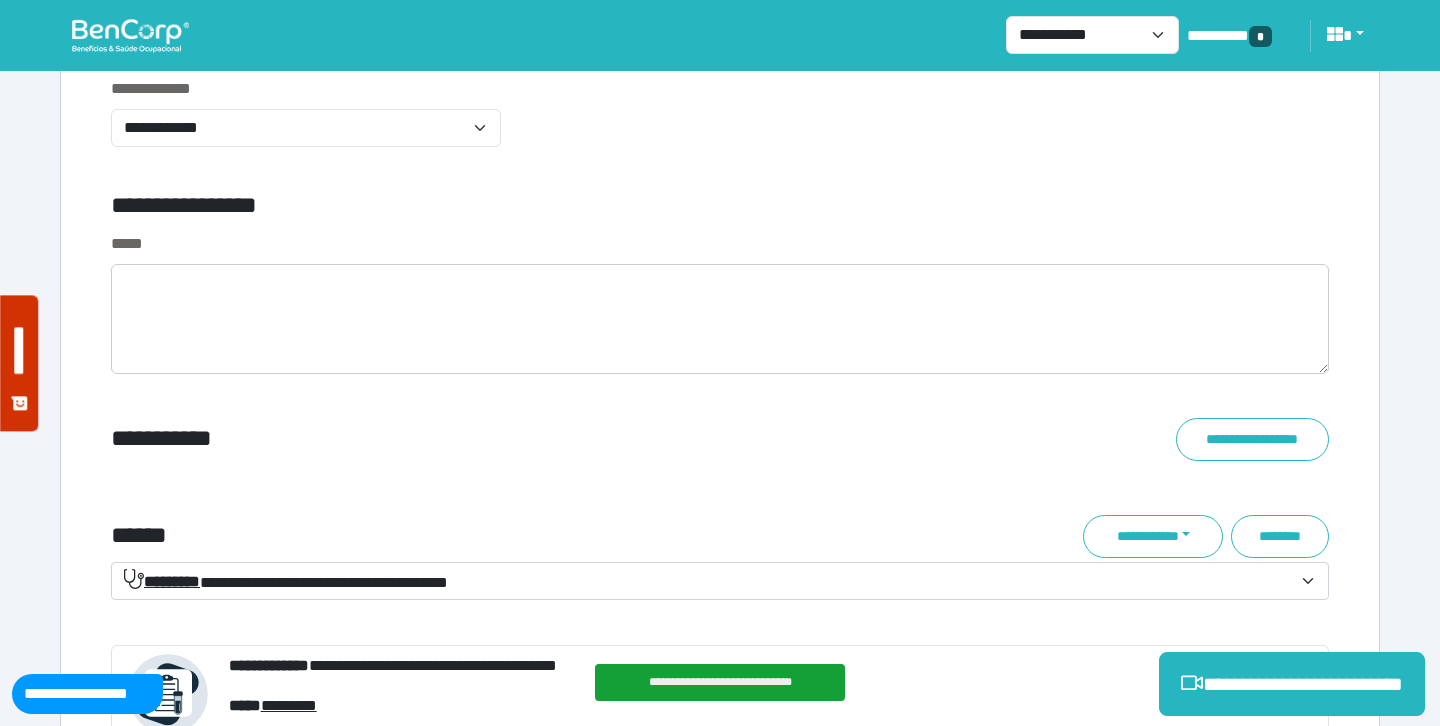scroll, scrollTop: 7105, scrollLeft: 0, axis: vertical 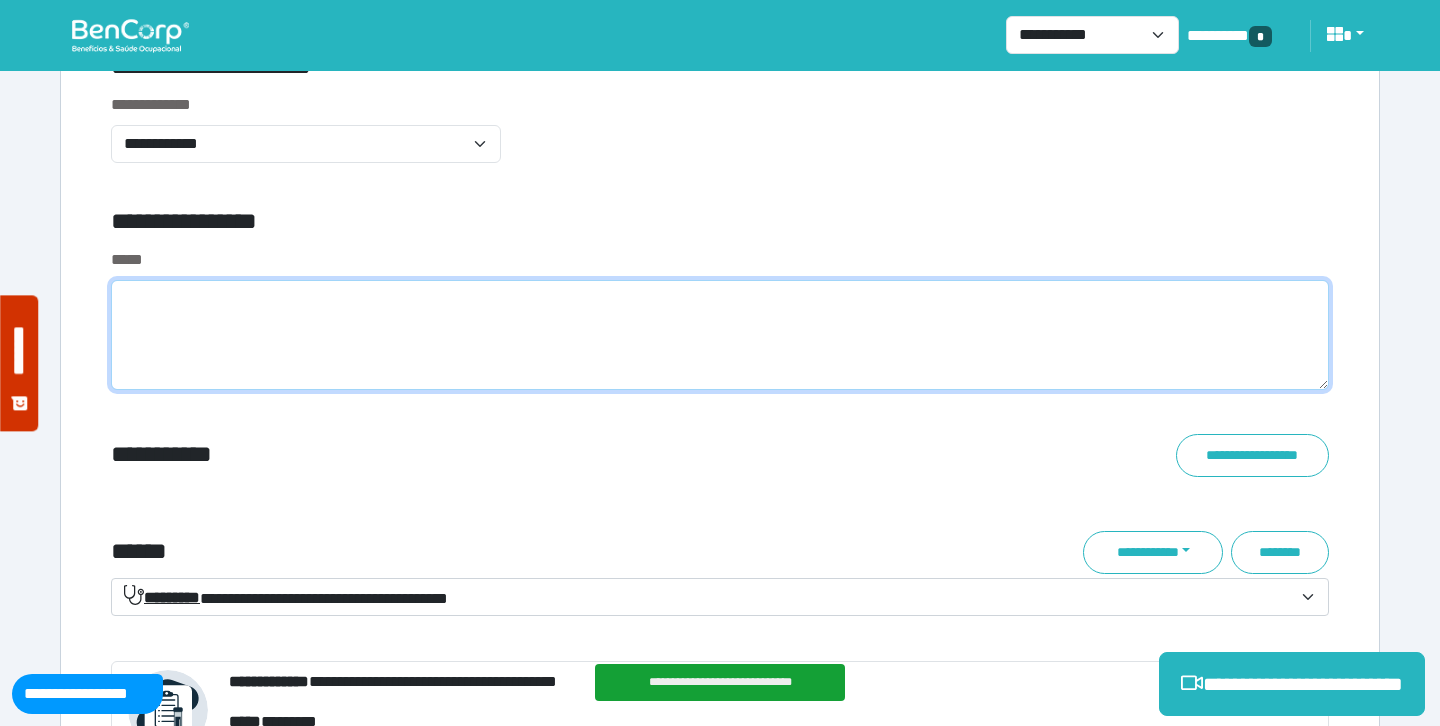 click at bounding box center (720, 335) 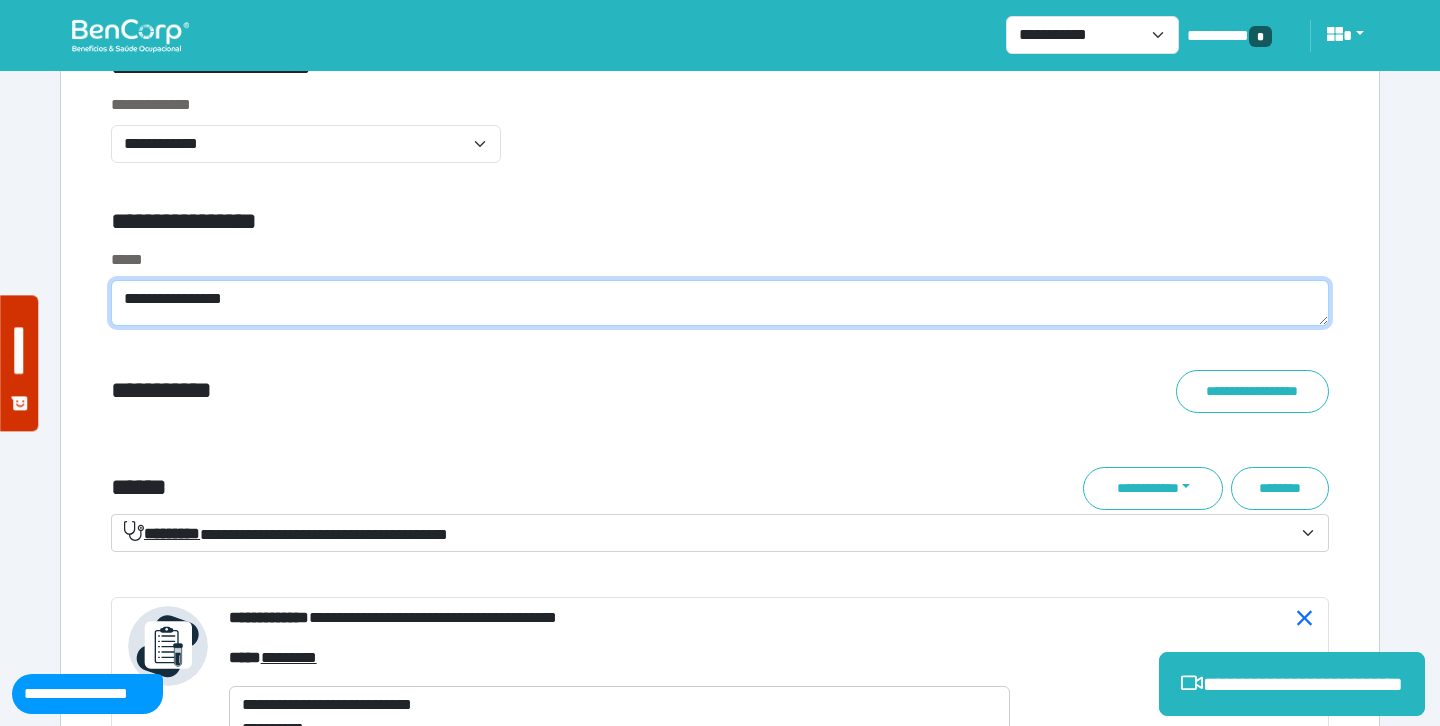 scroll, scrollTop: 0, scrollLeft: 0, axis: both 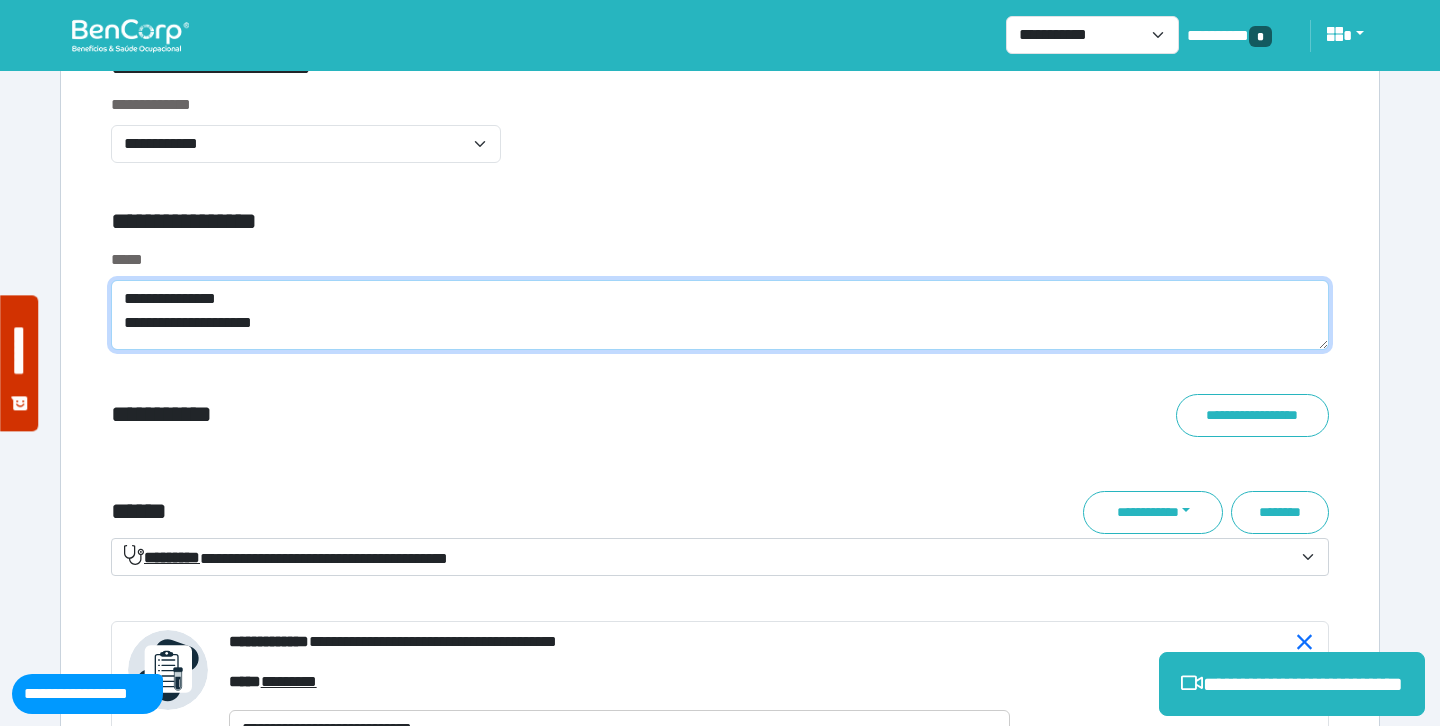 click on "**********" at bounding box center [720, 315] 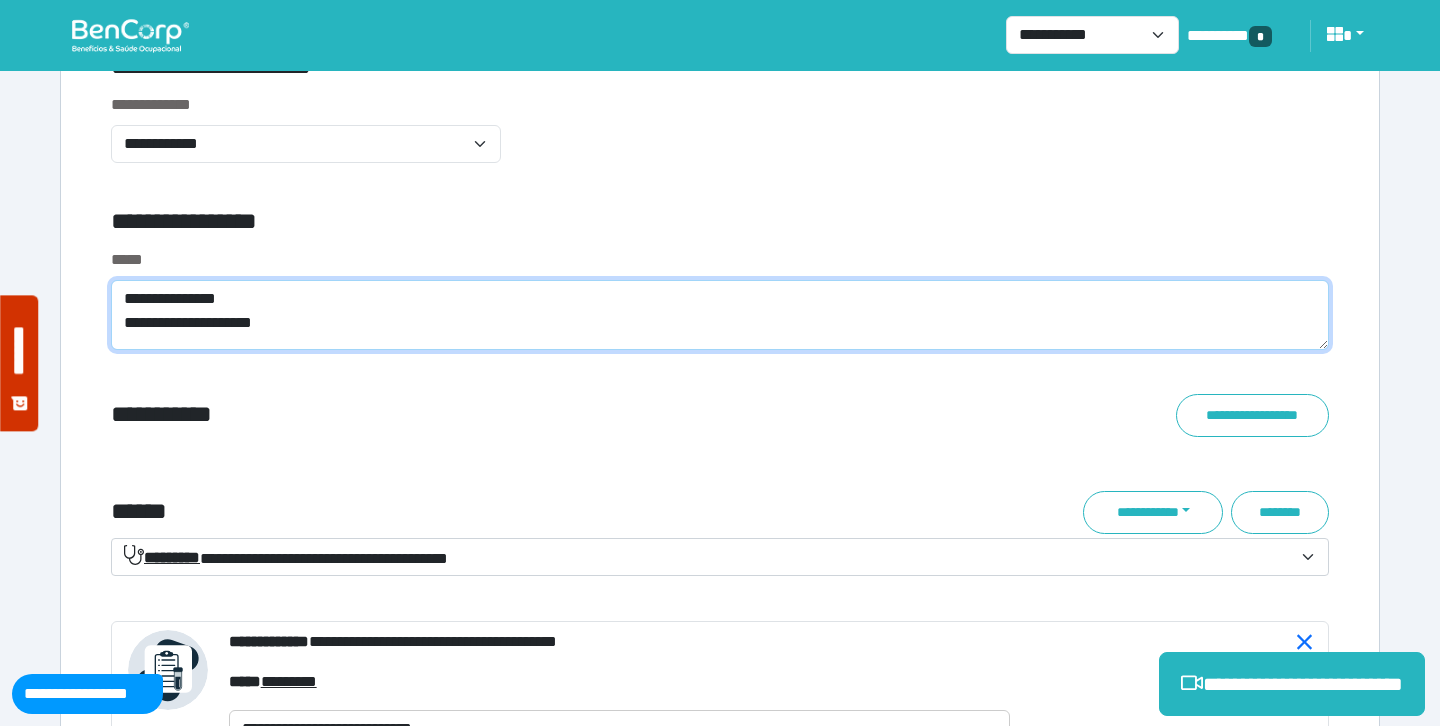 click on "**********" at bounding box center (720, 315) 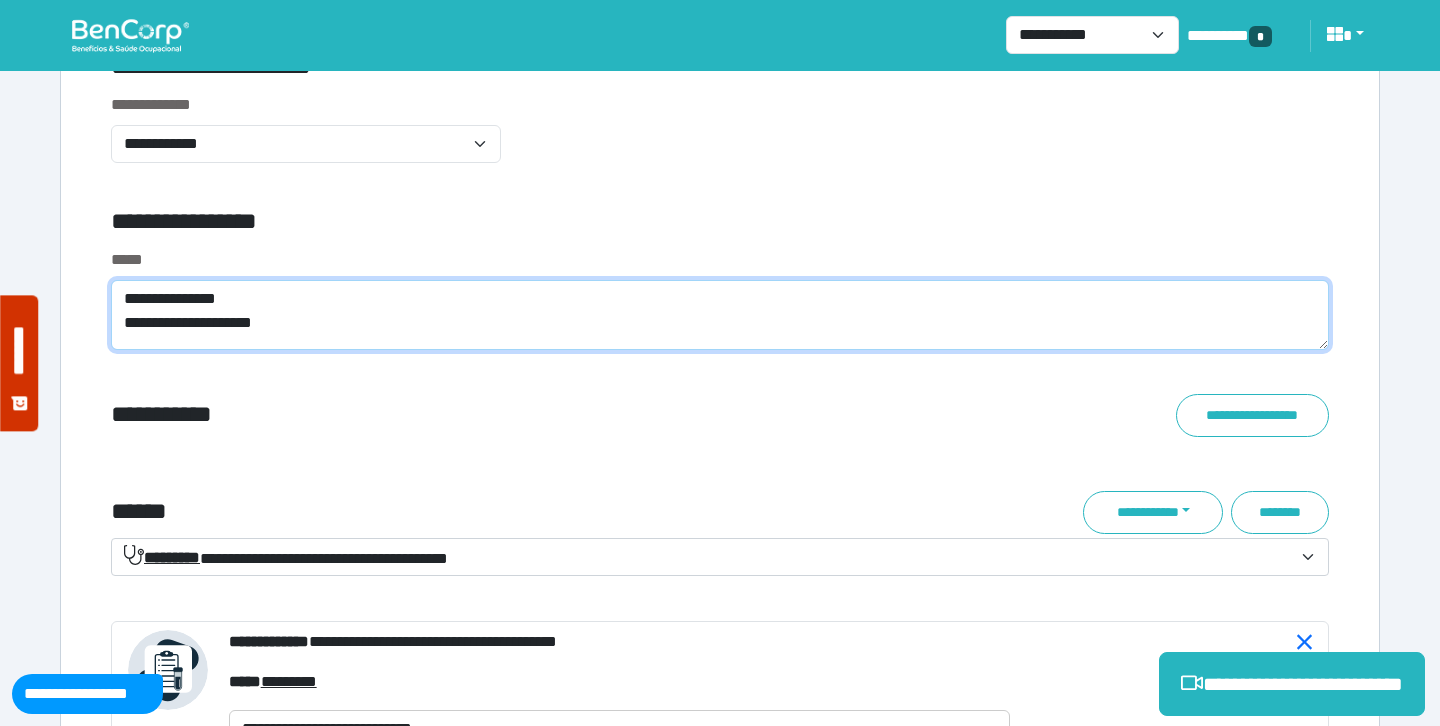 click on "**********" at bounding box center (720, 315) 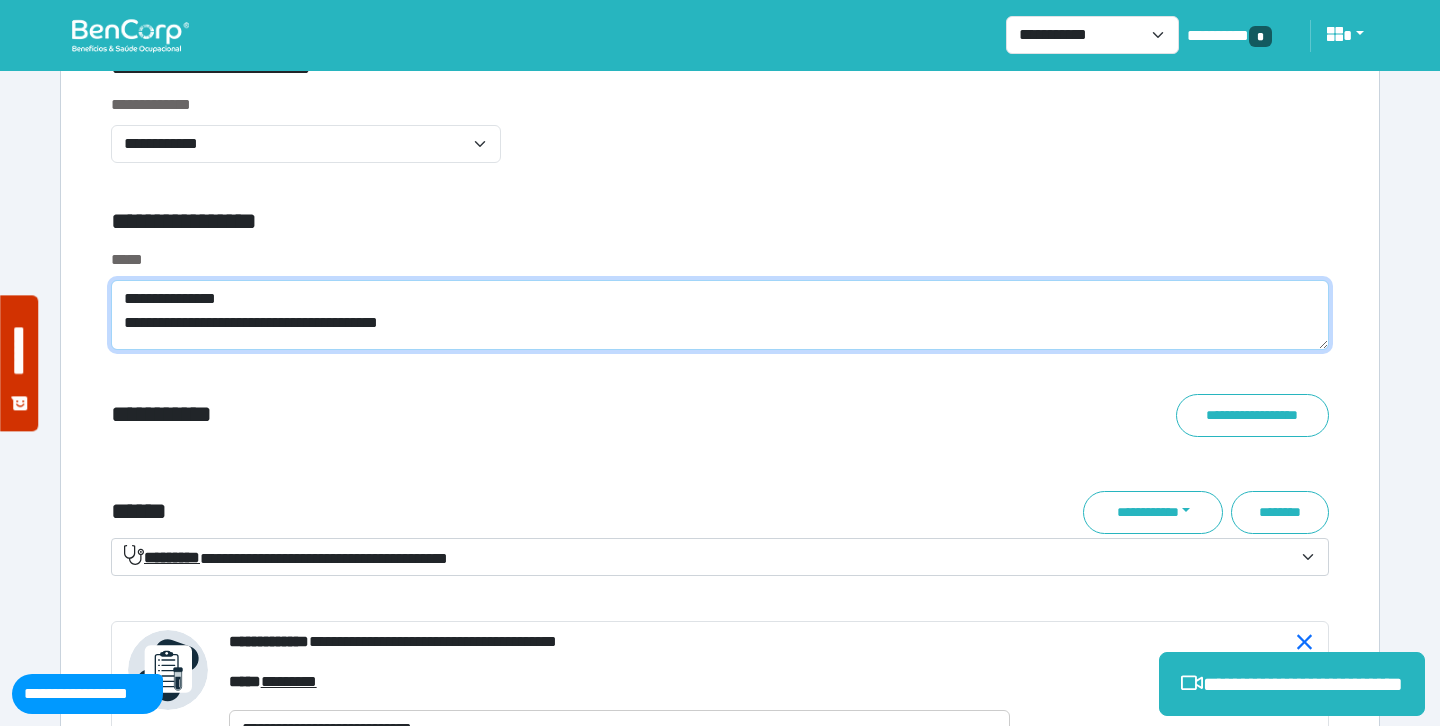 scroll, scrollTop: 0, scrollLeft: 0, axis: both 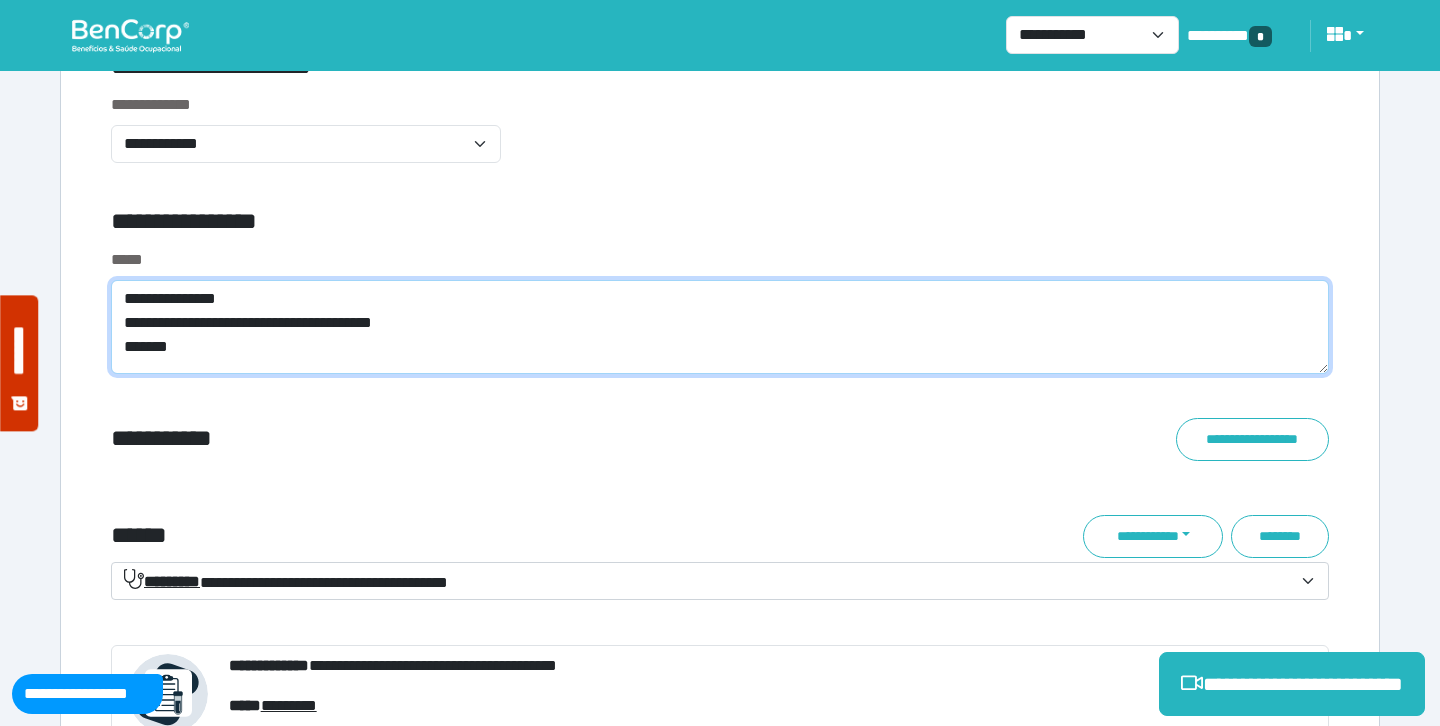 type on "**********" 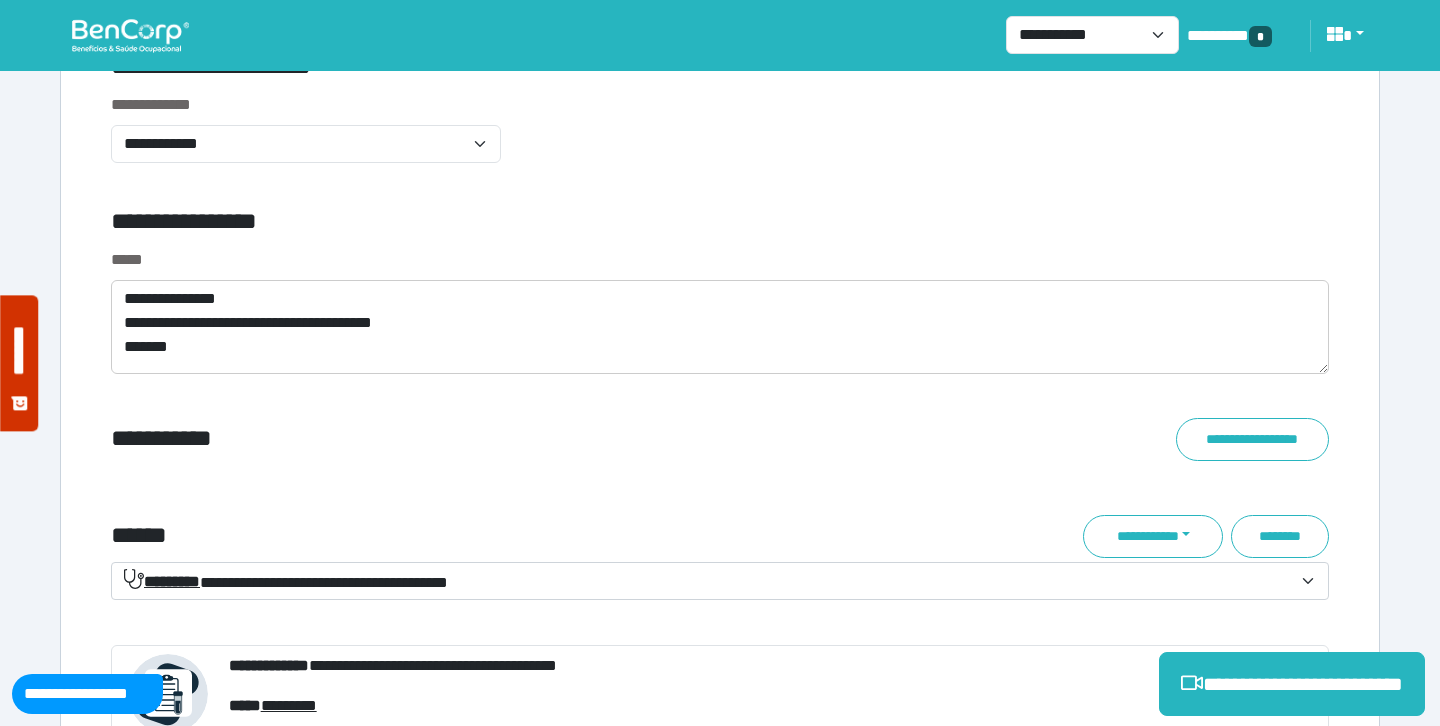 click on "**********" at bounding box center (720, 140) 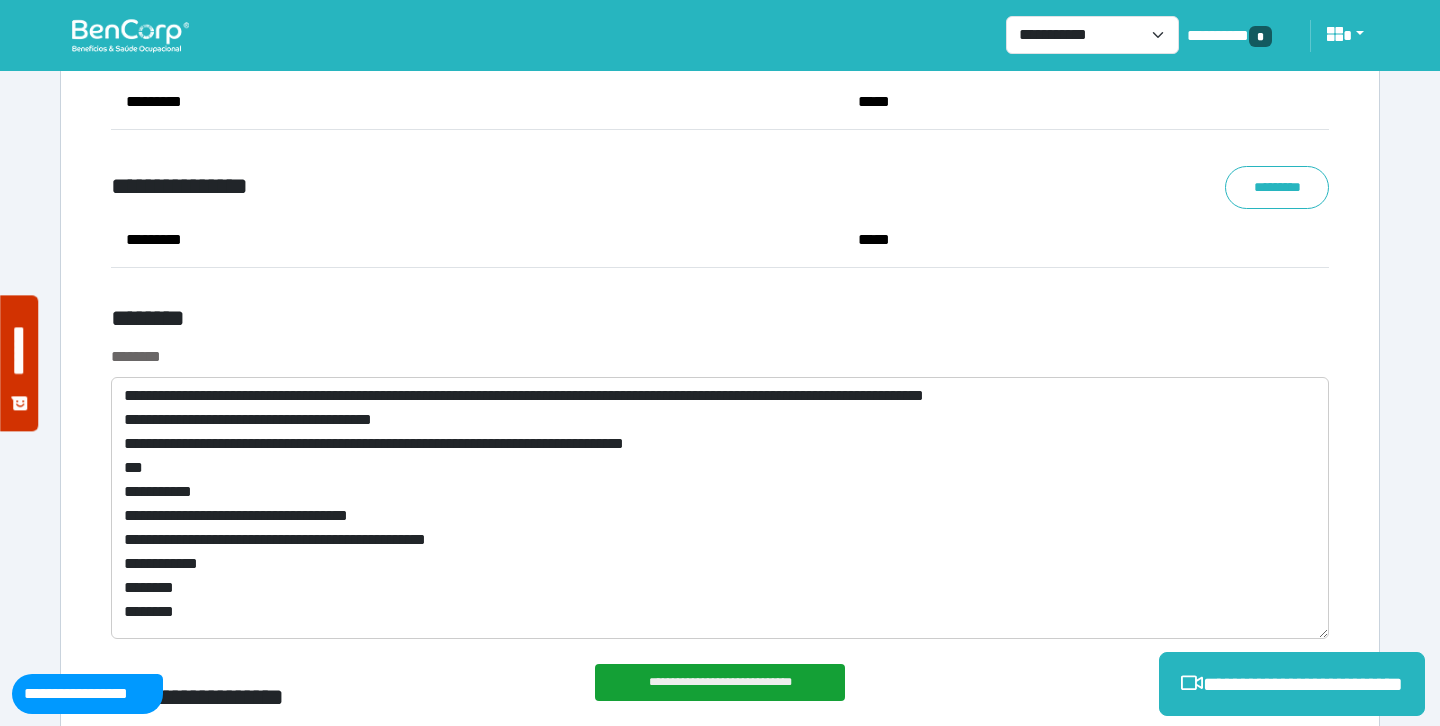 scroll, scrollTop: 11001, scrollLeft: 0, axis: vertical 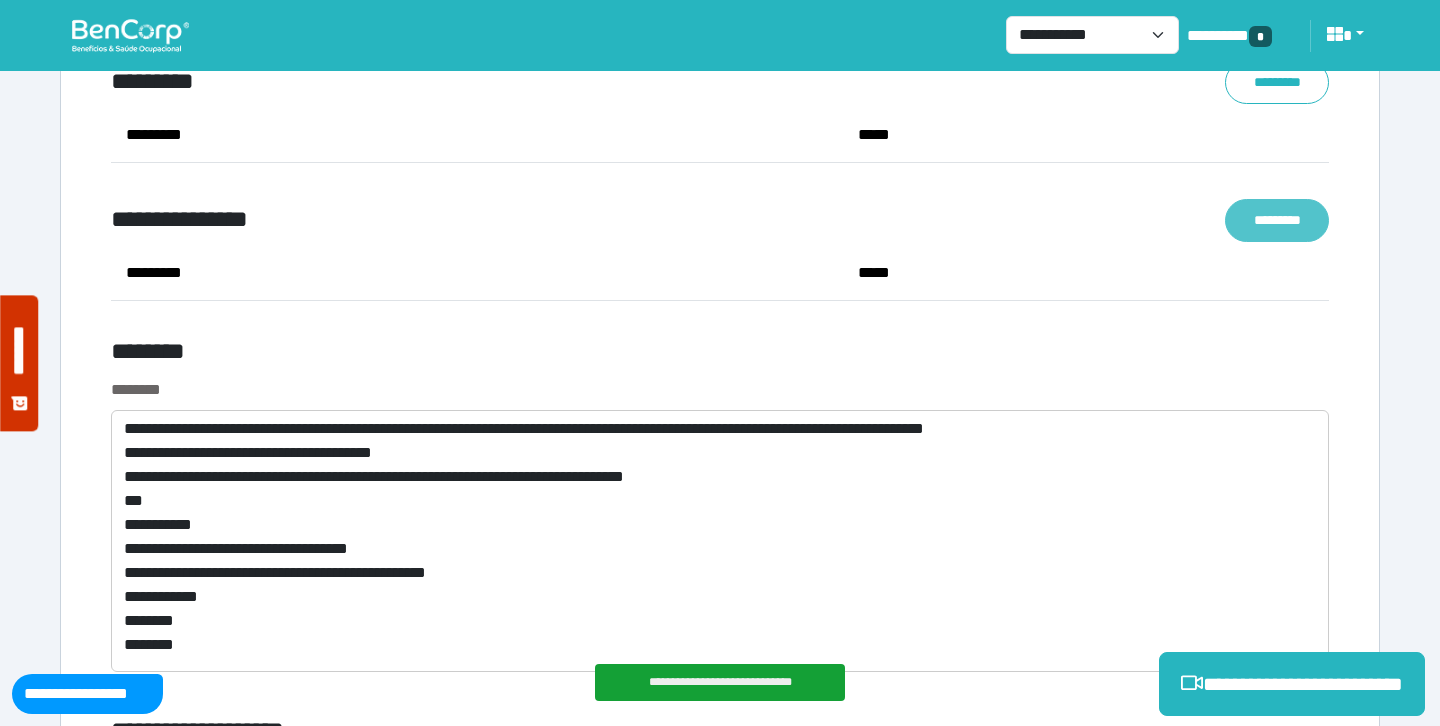 click on "*********" at bounding box center [1277, 220] 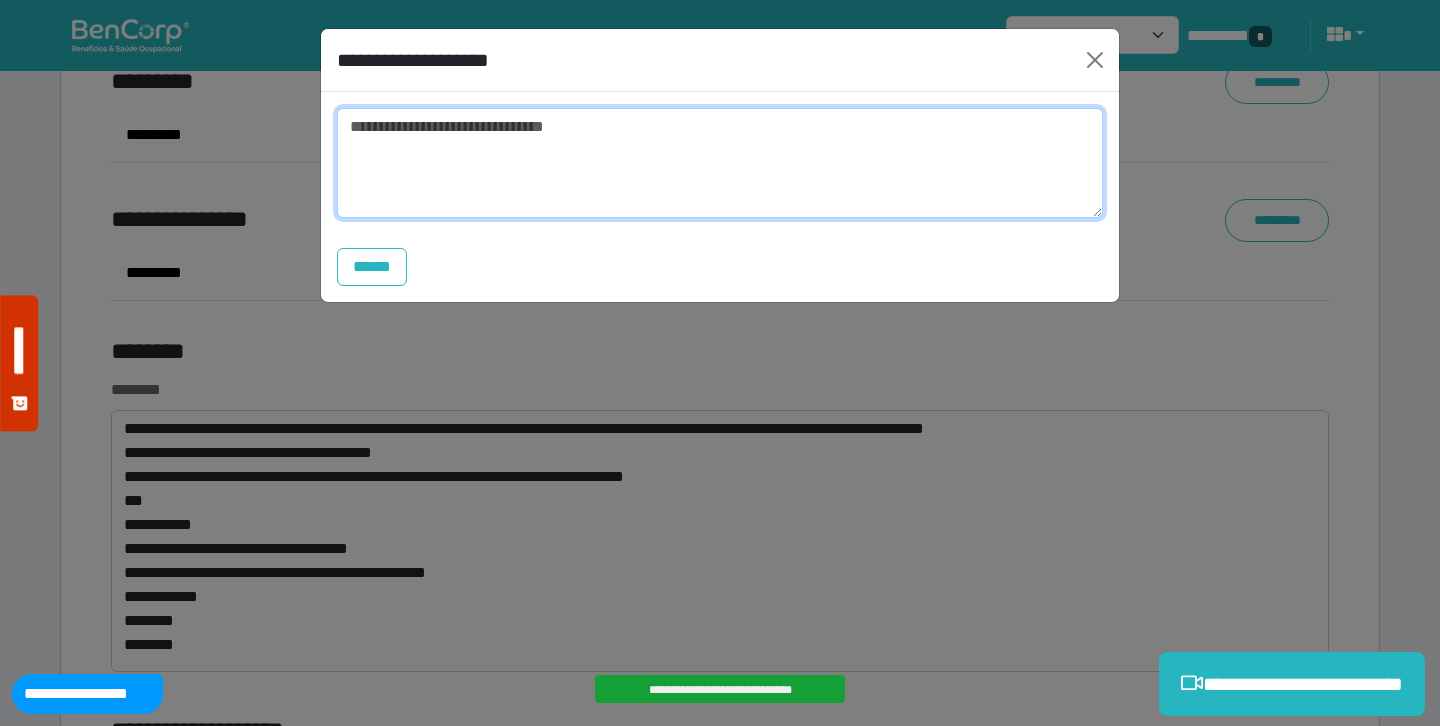 click at bounding box center [720, 163] 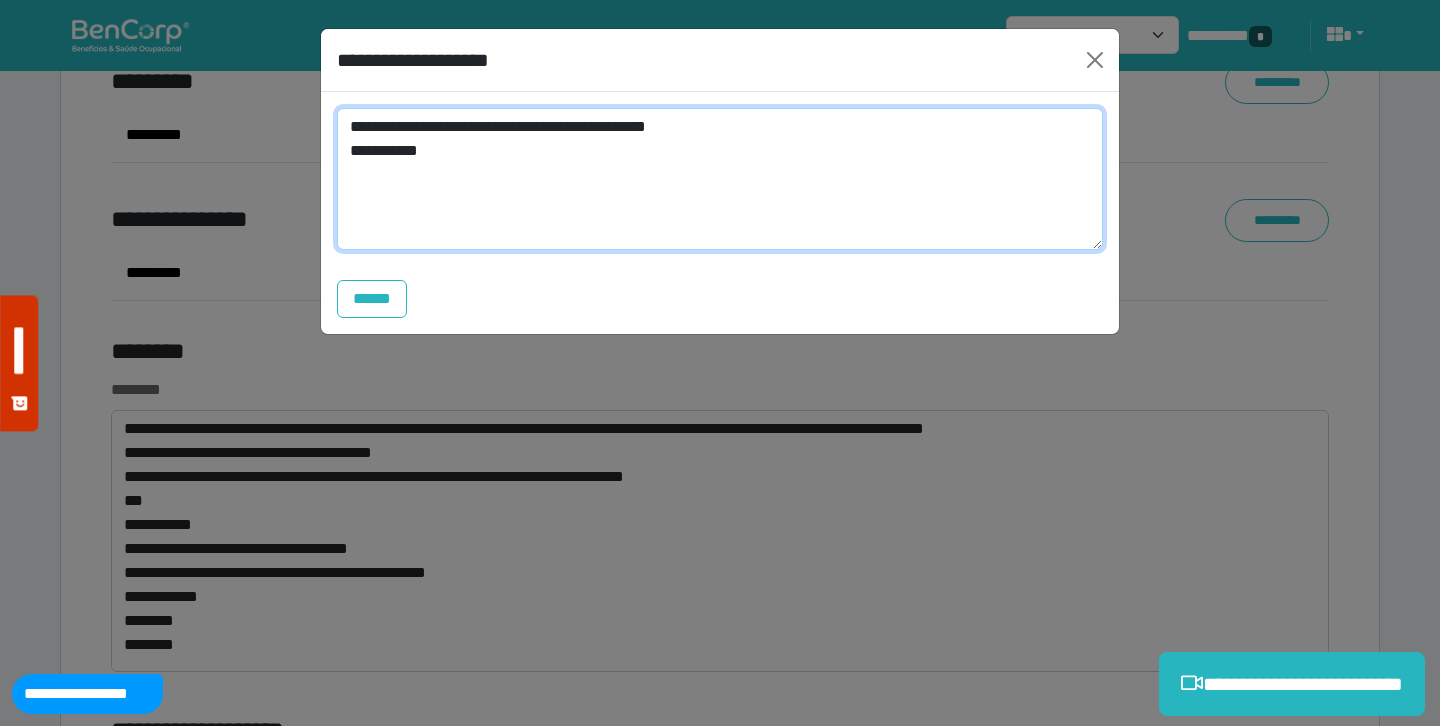 scroll, scrollTop: 0, scrollLeft: 0, axis: both 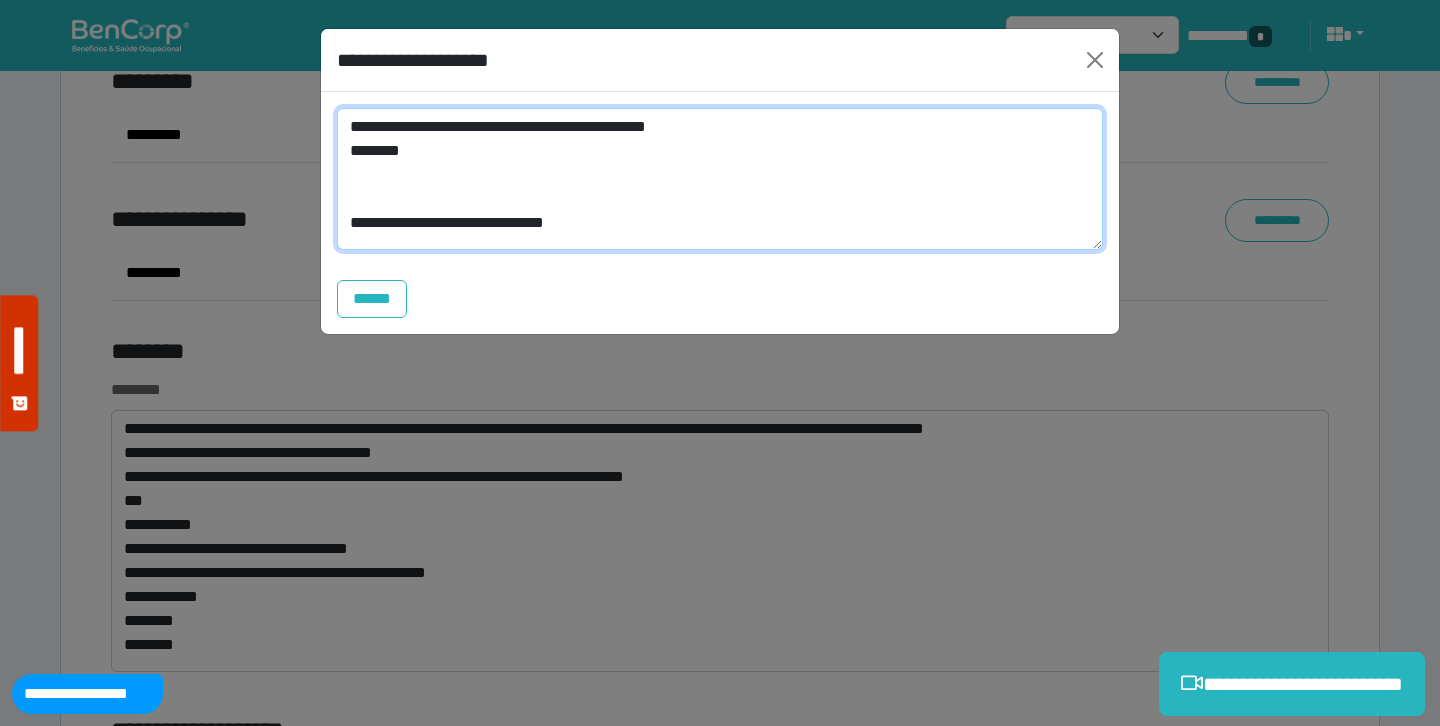 type on "**********" 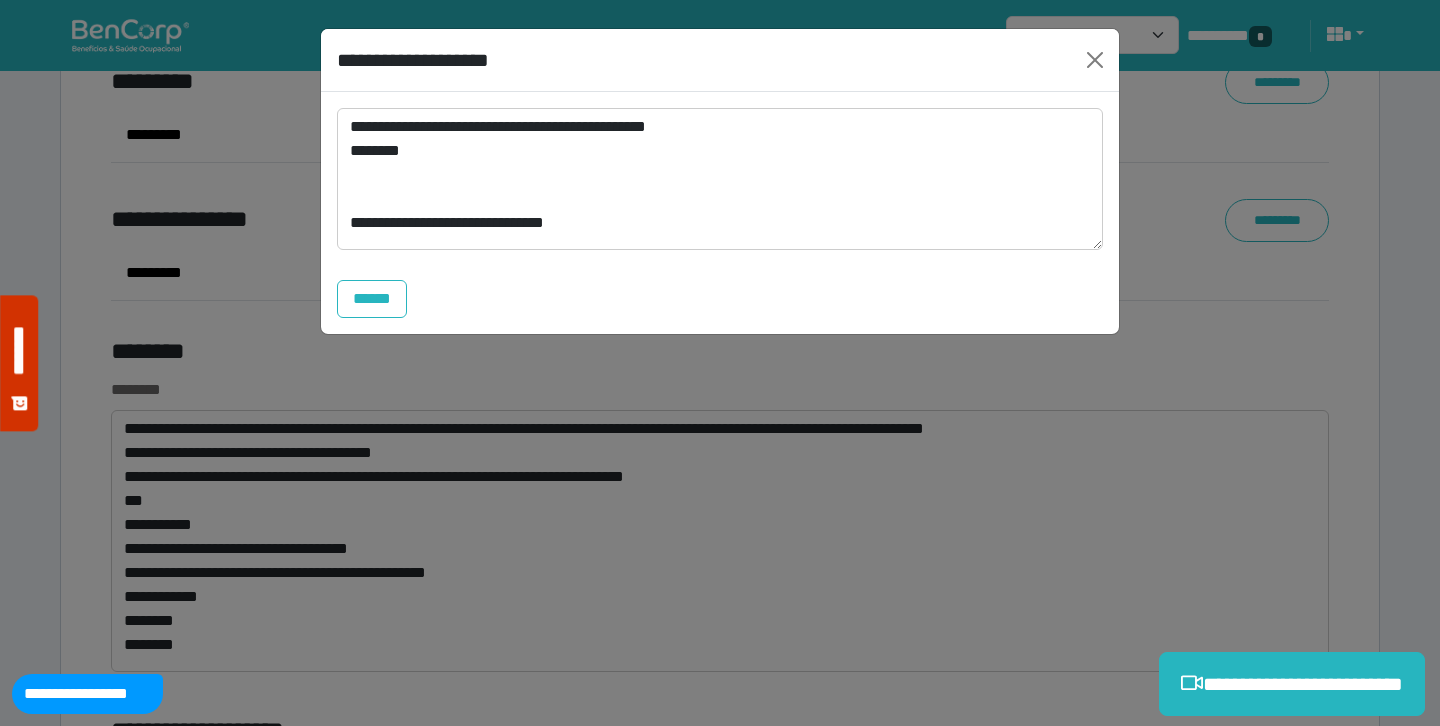 click on "**********" at bounding box center (720, 213) 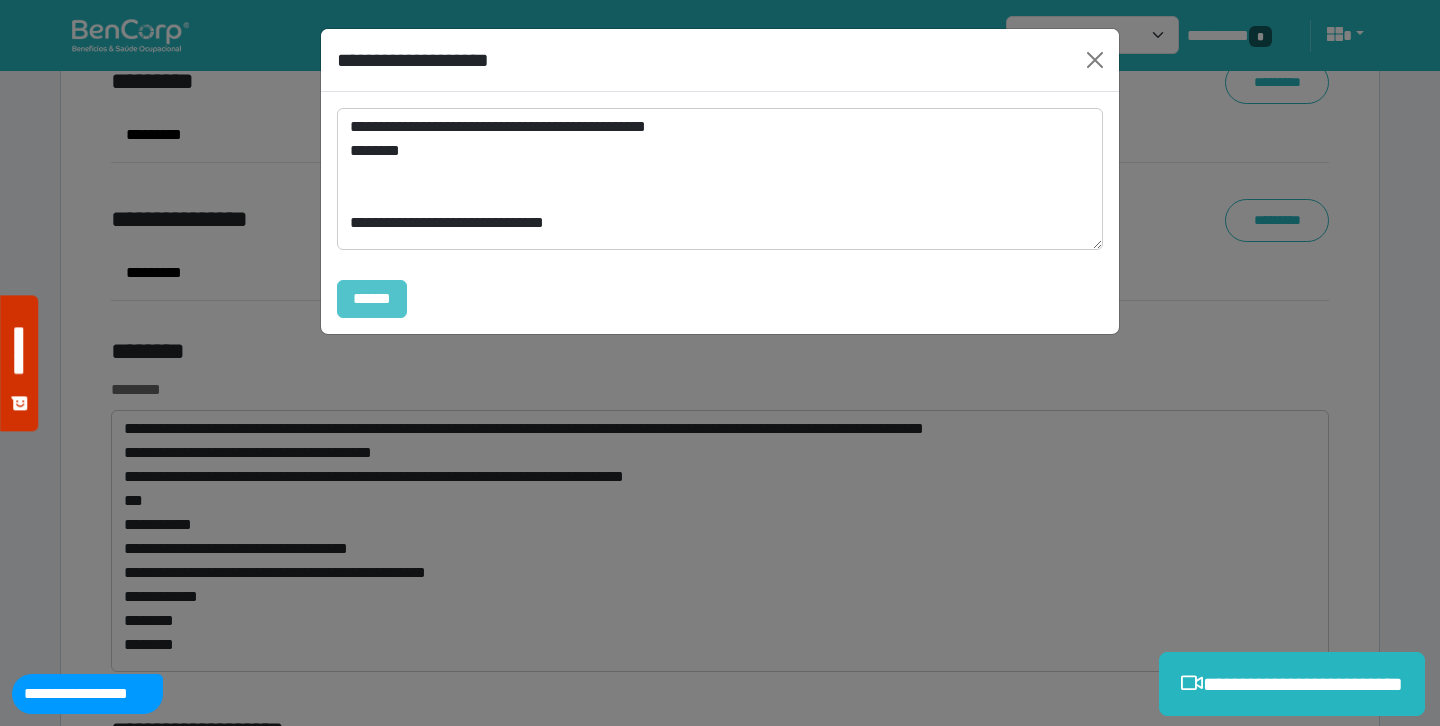 click on "******" at bounding box center [372, 299] 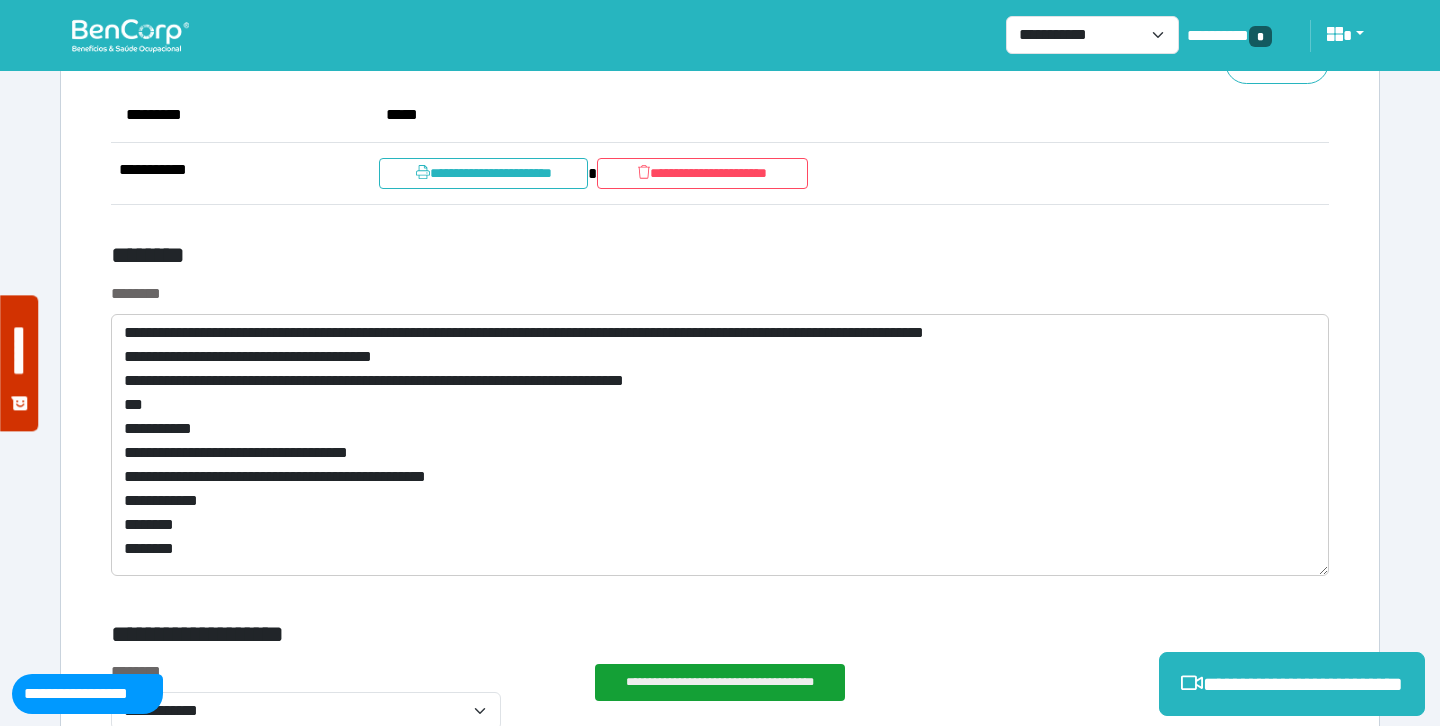 scroll, scrollTop: 11504, scrollLeft: 0, axis: vertical 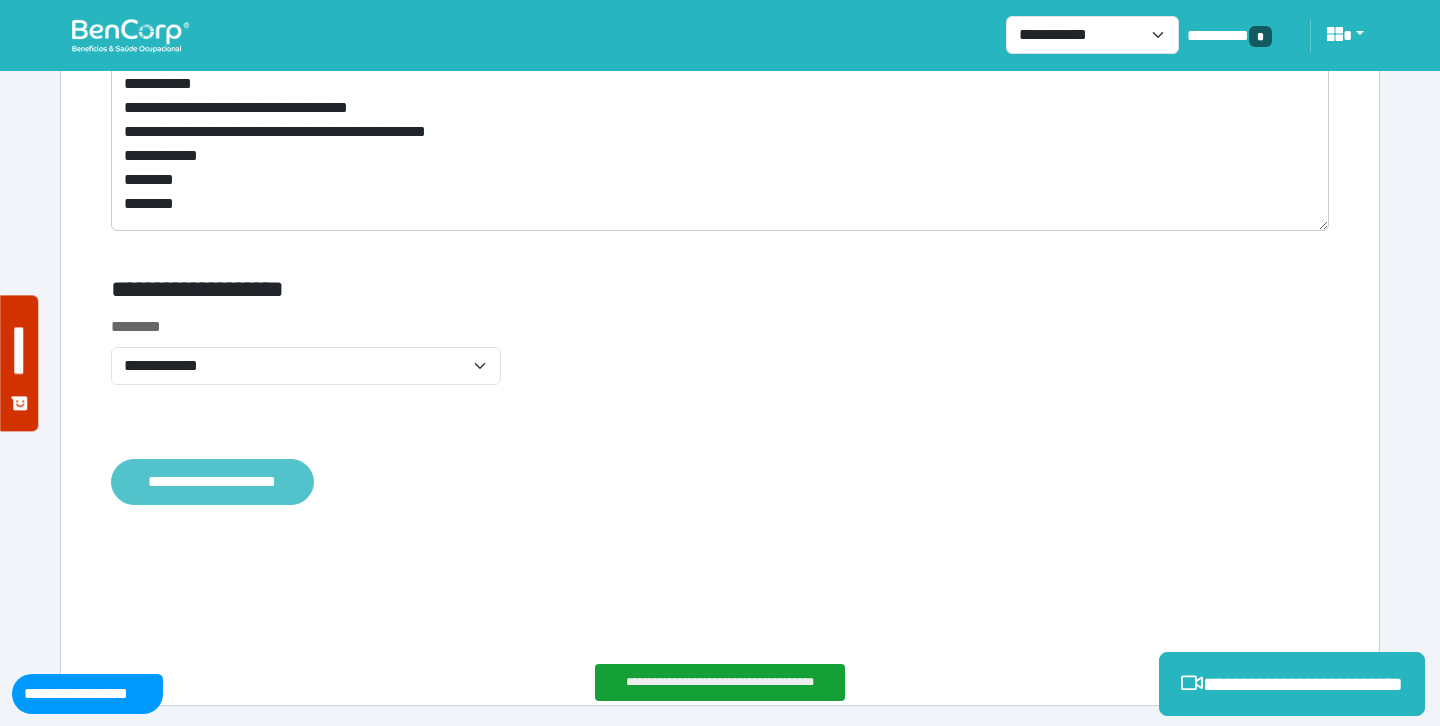 click on "**********" at bounding box center [212, 482] 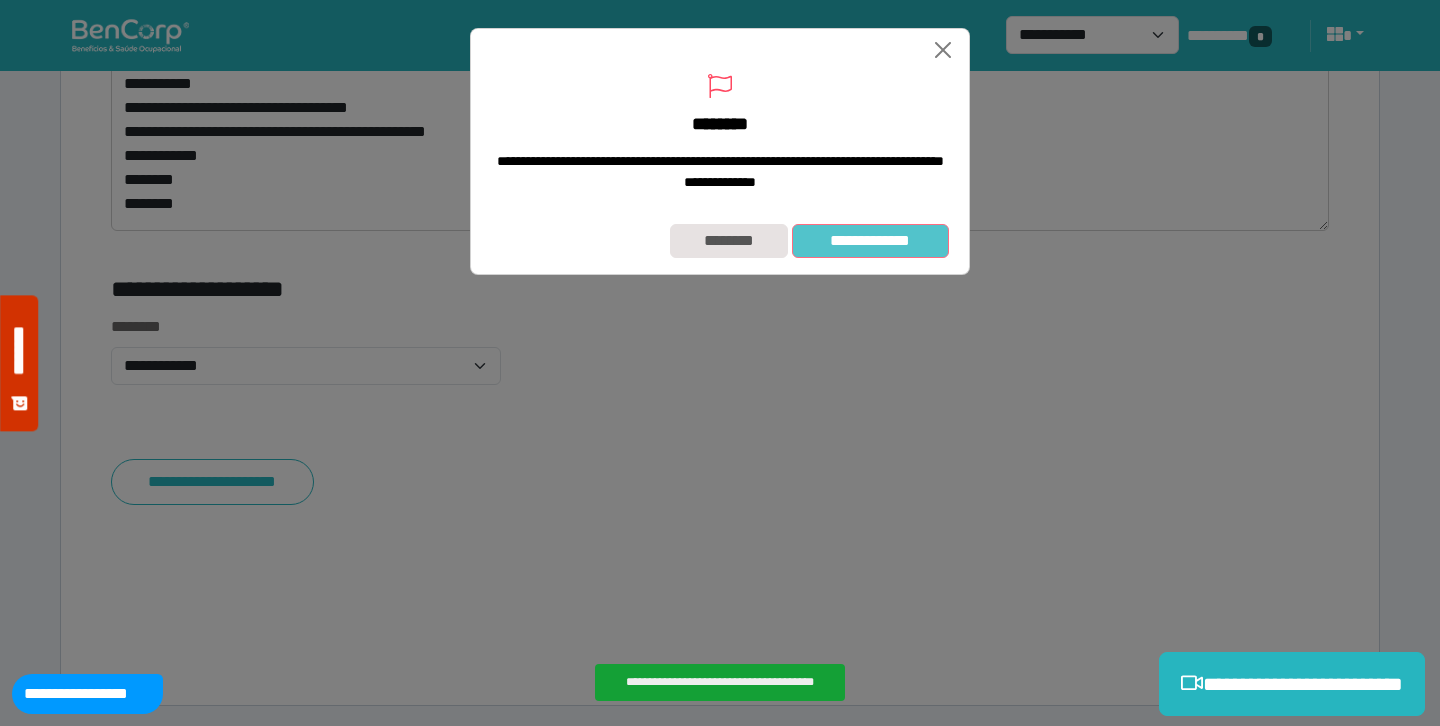 click on "**********" at bounding box center (870, 241) 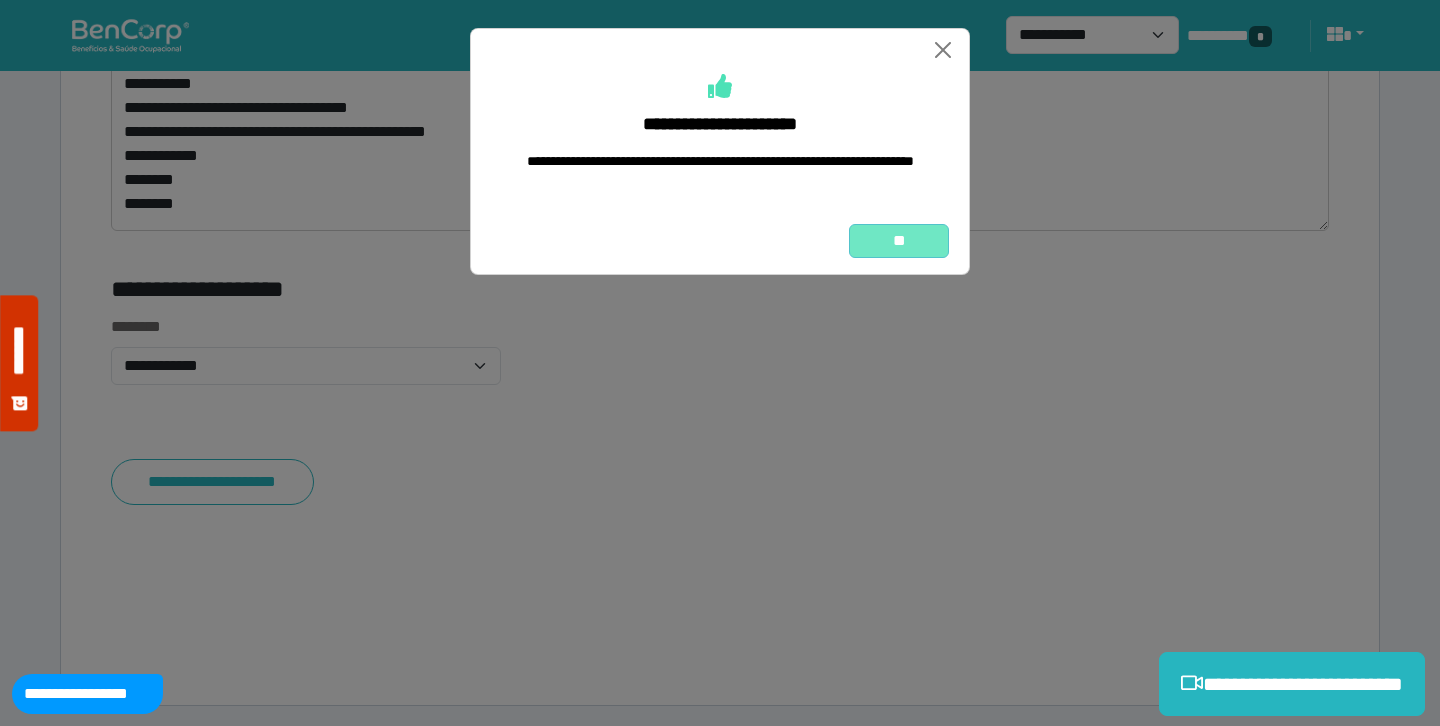 click on "**" at bounding box center [899, 241] 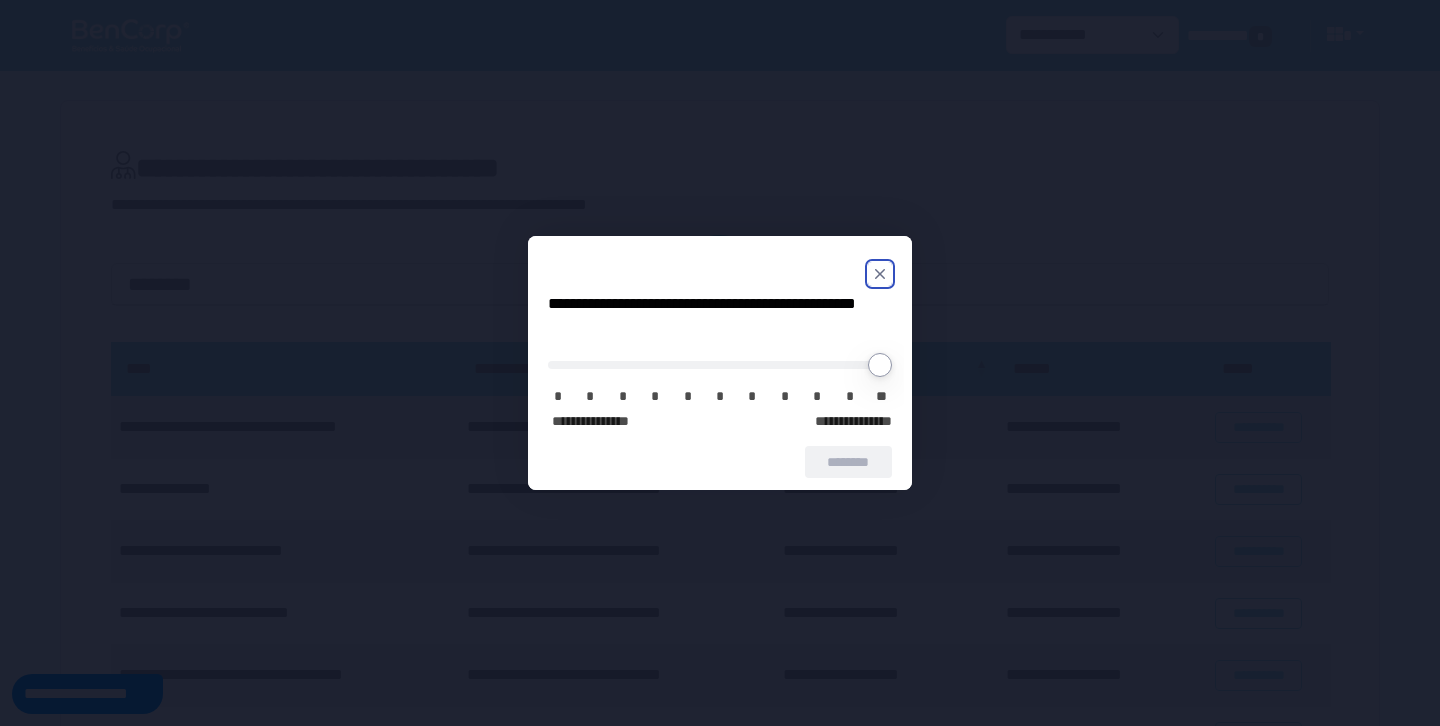 scroll, scrollTop: 0, scrollLeft: 0, axis: both 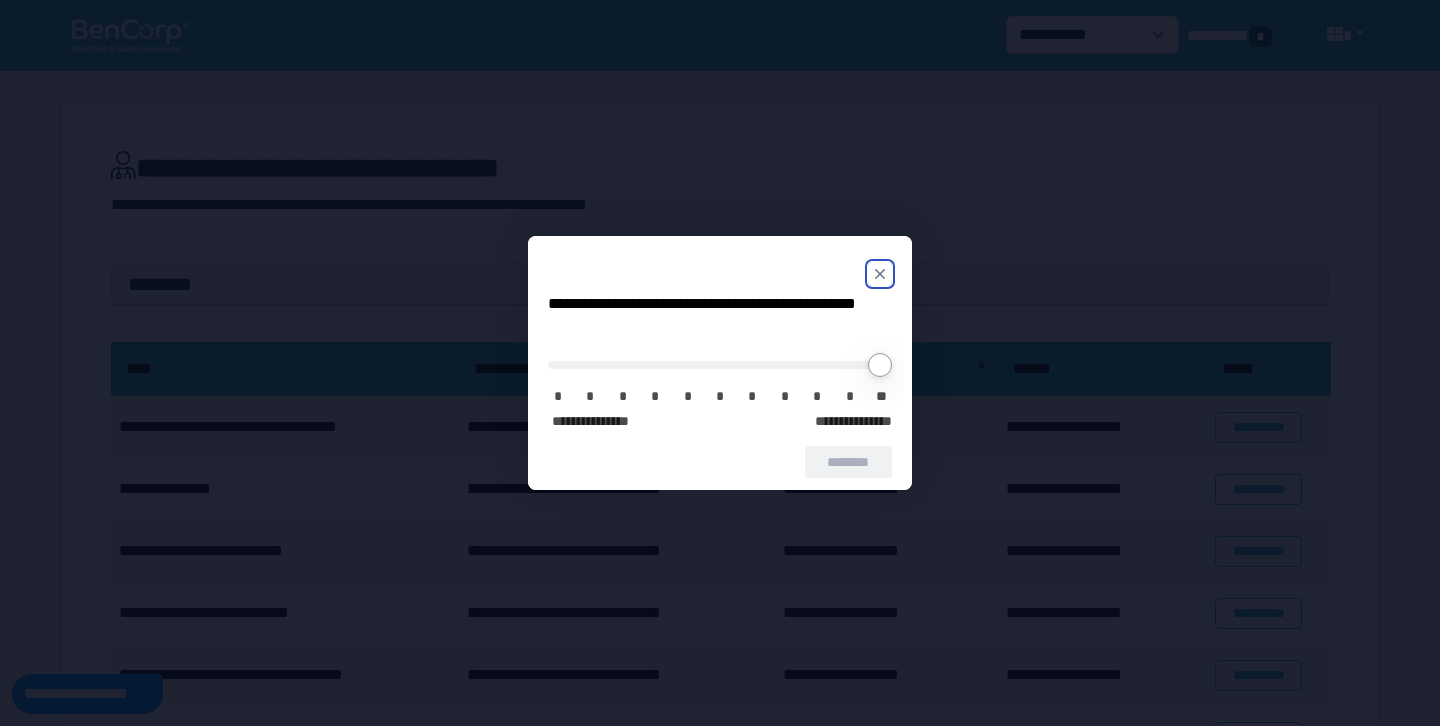 click 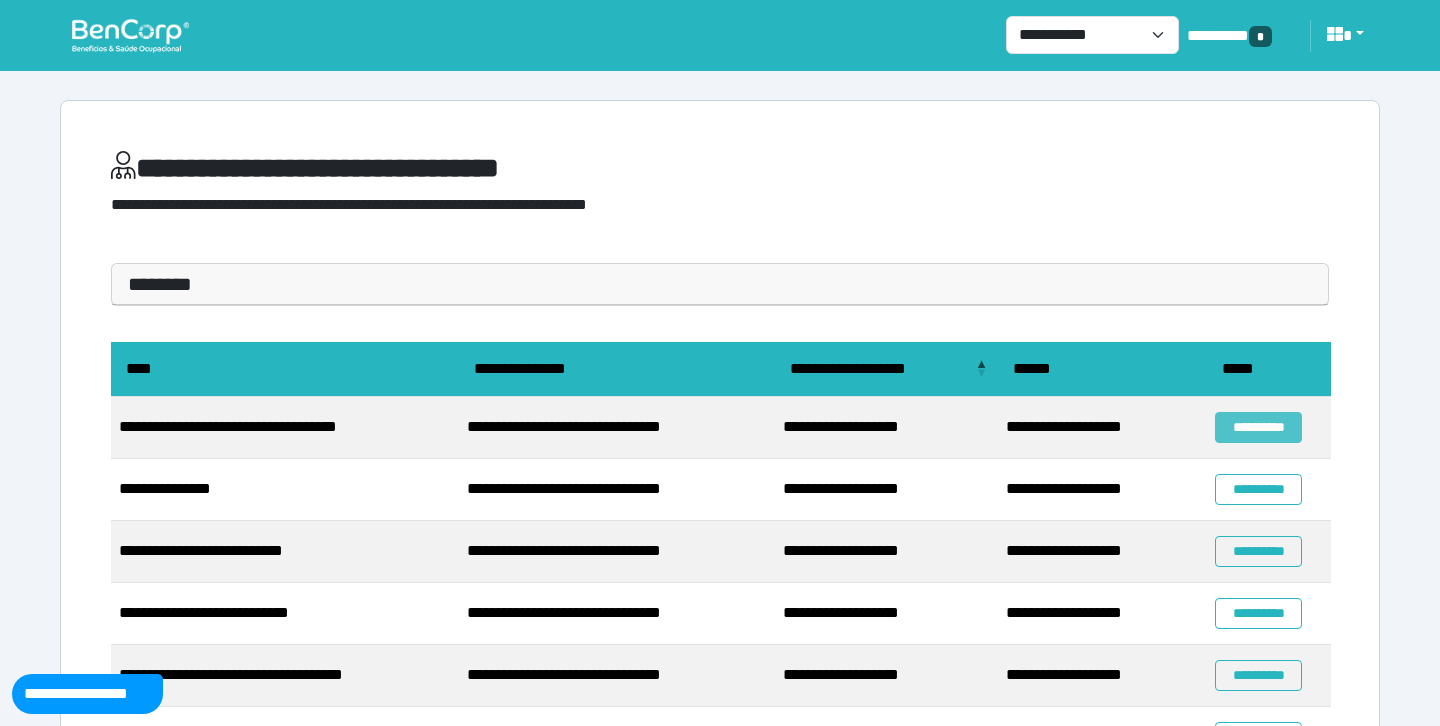 click on "**********" at bounding box center (1258, 427) 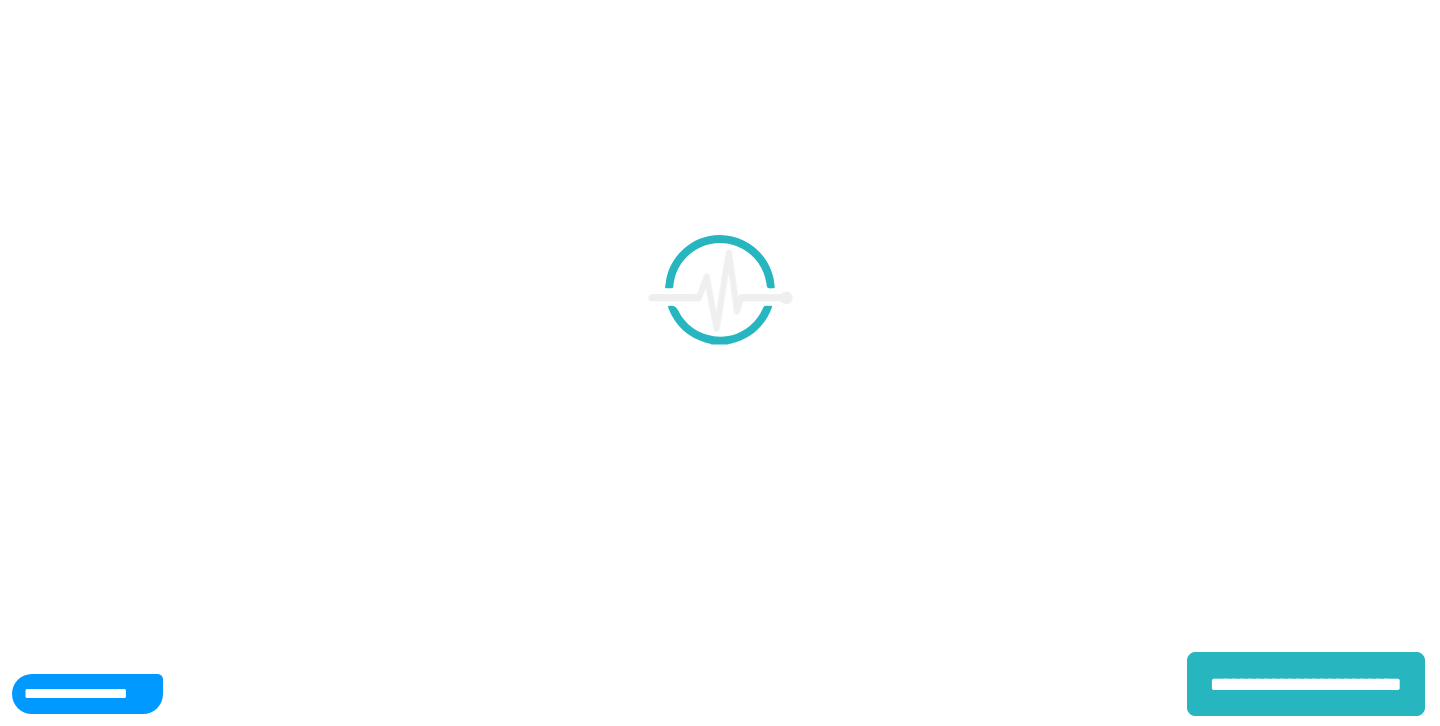 scroll, scrollTop: 0, scrollLeft: 0, axis: both 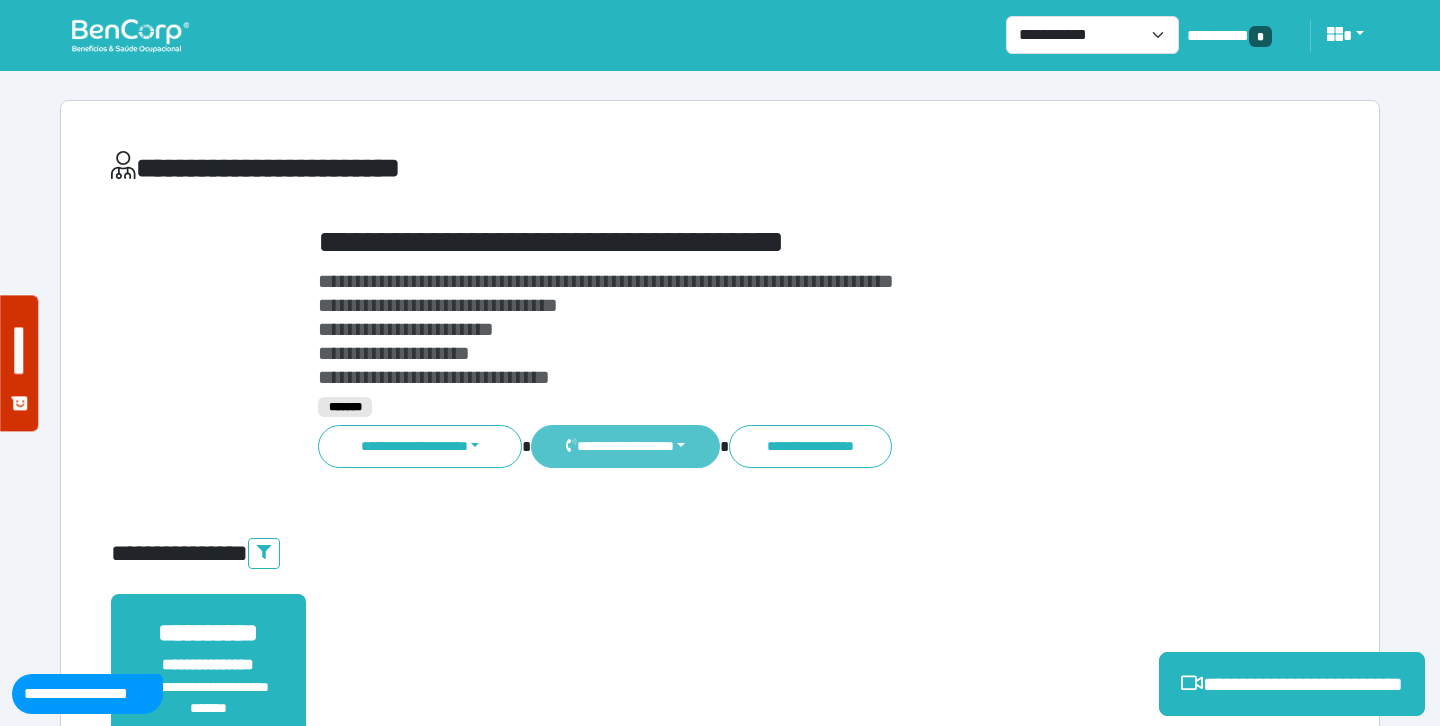 click on "**********" at bounding box center (625, 446) 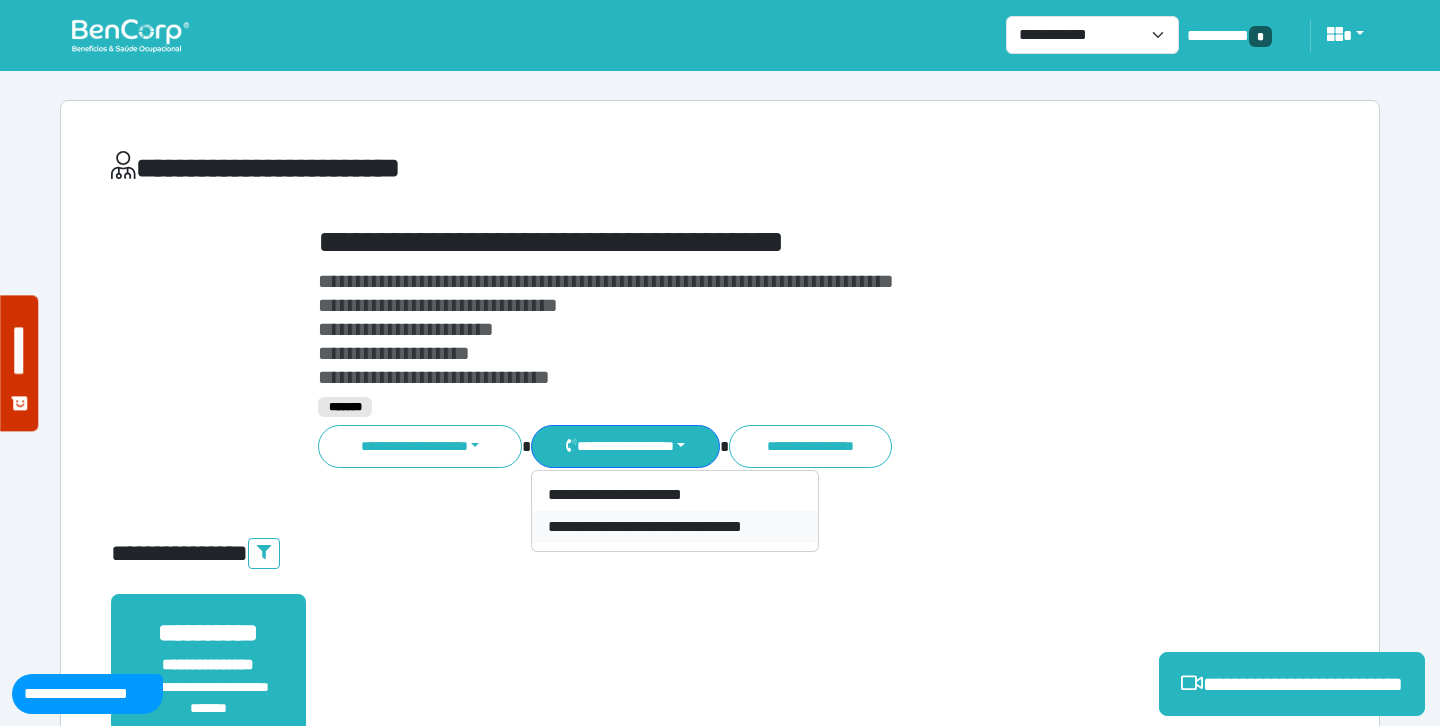 click on "**********" at bounding box center [675, 527] 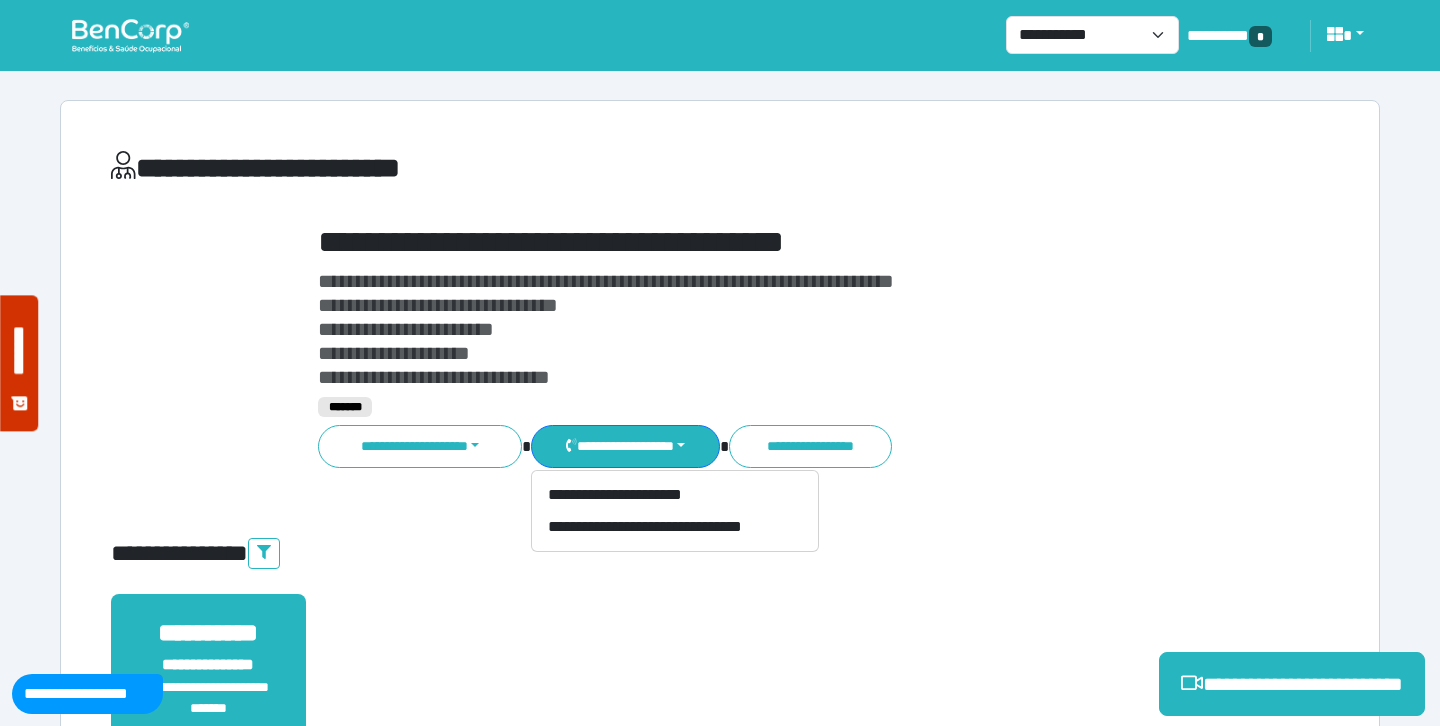 click on "**********" at bounding box center (772, 329) 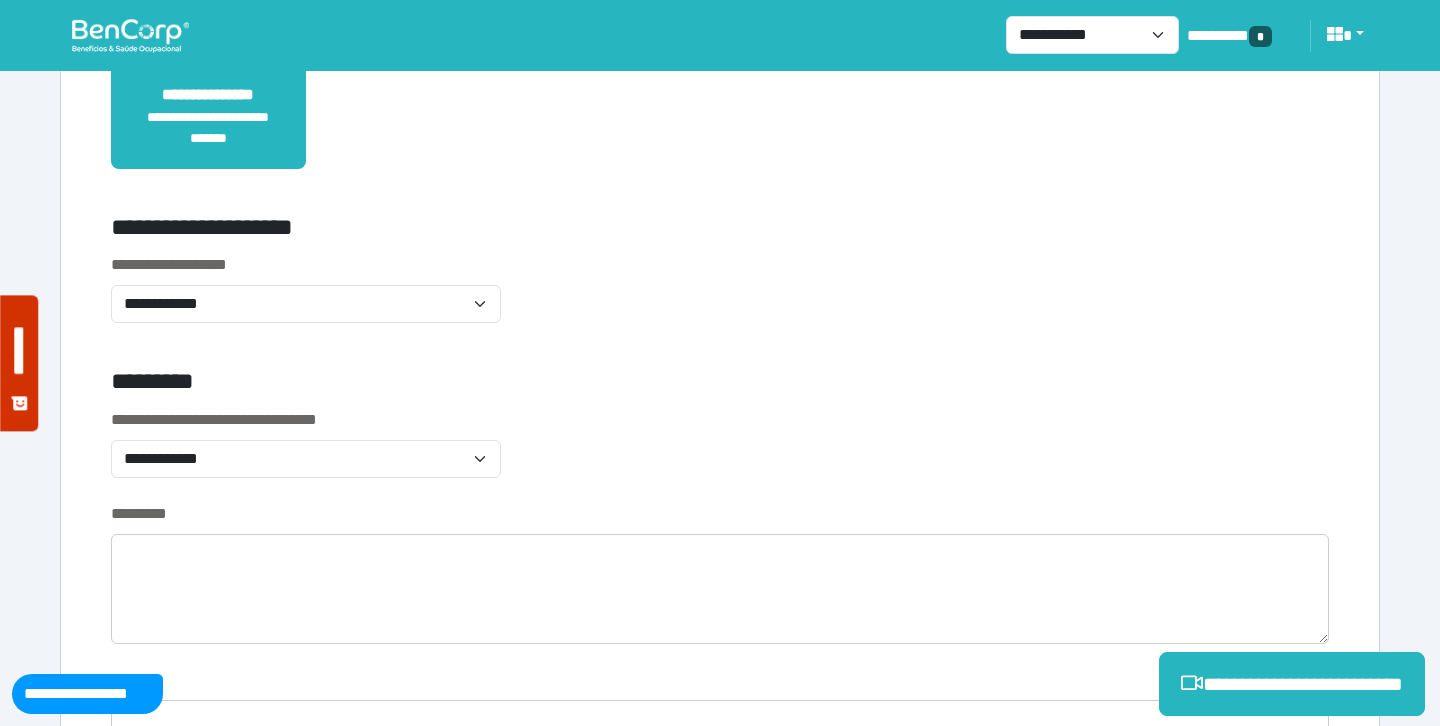 scroll, scrollTop: 569, scrollLeft: 0, axis: vertical 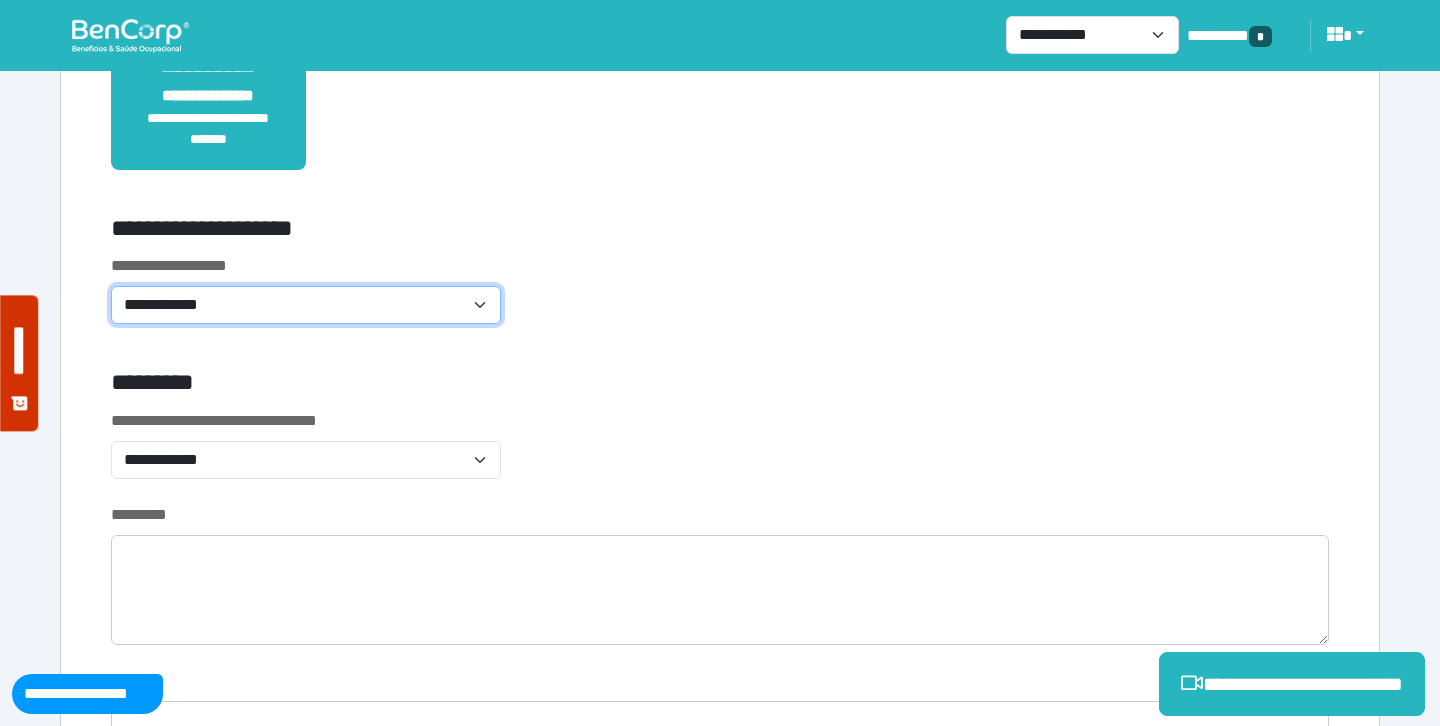 click on "**********" at bounding box center [306, 305] 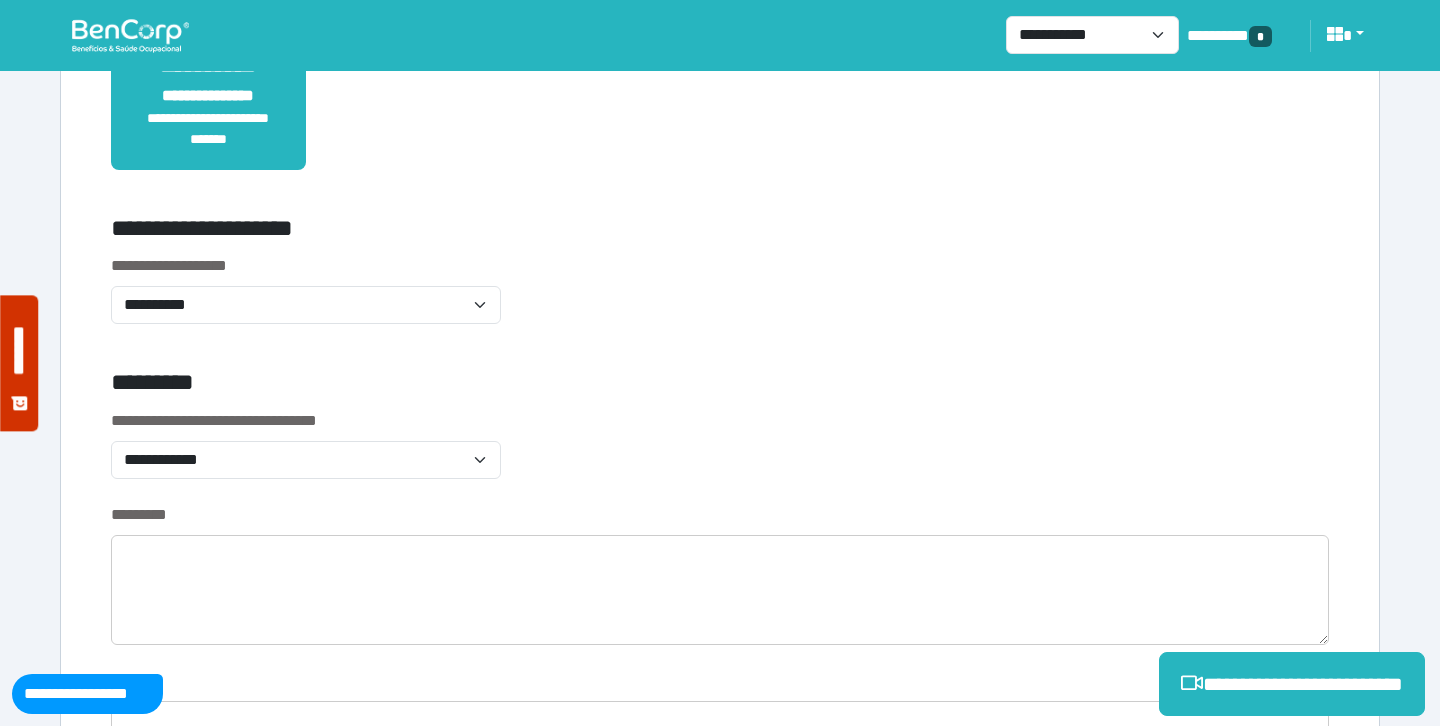 click on "*********" at bounding box center [513, 386] 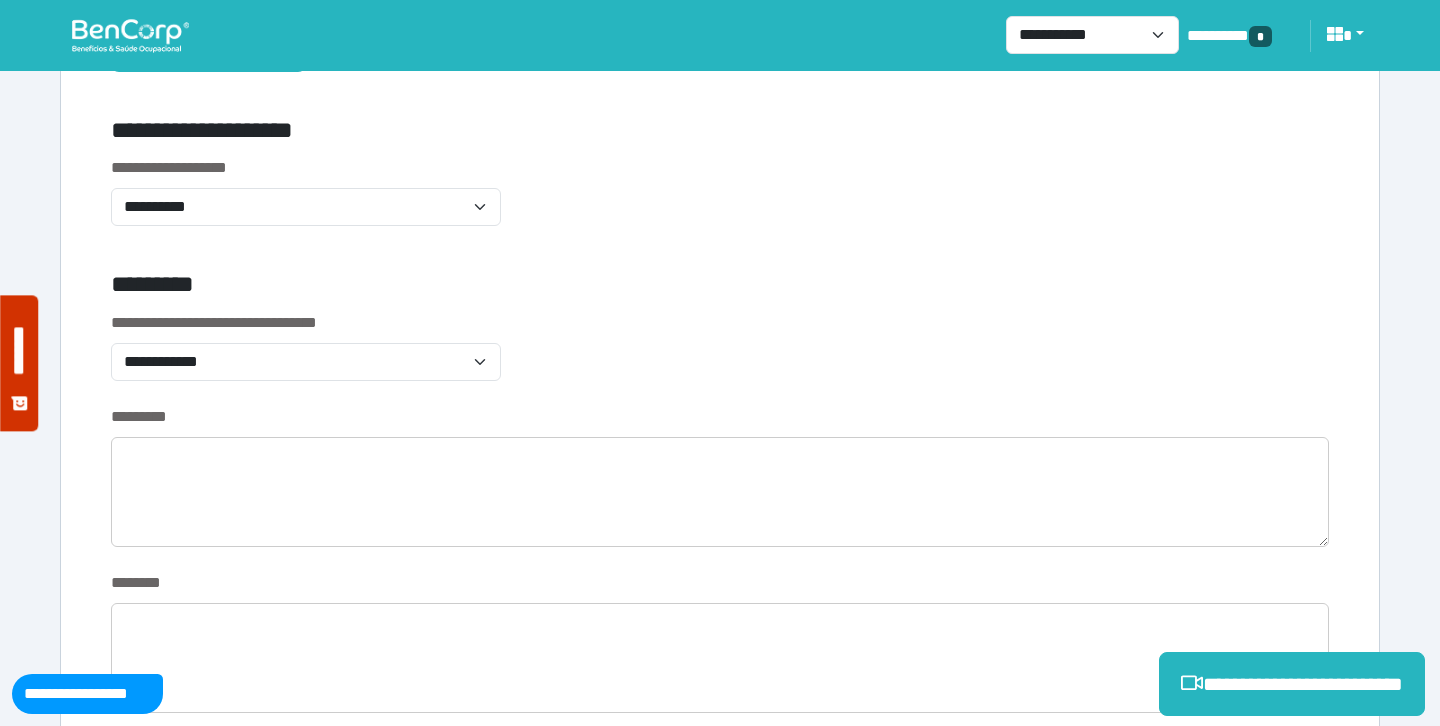scroll, scrollTop: 677, scrollLeft: 0, axis: vertical 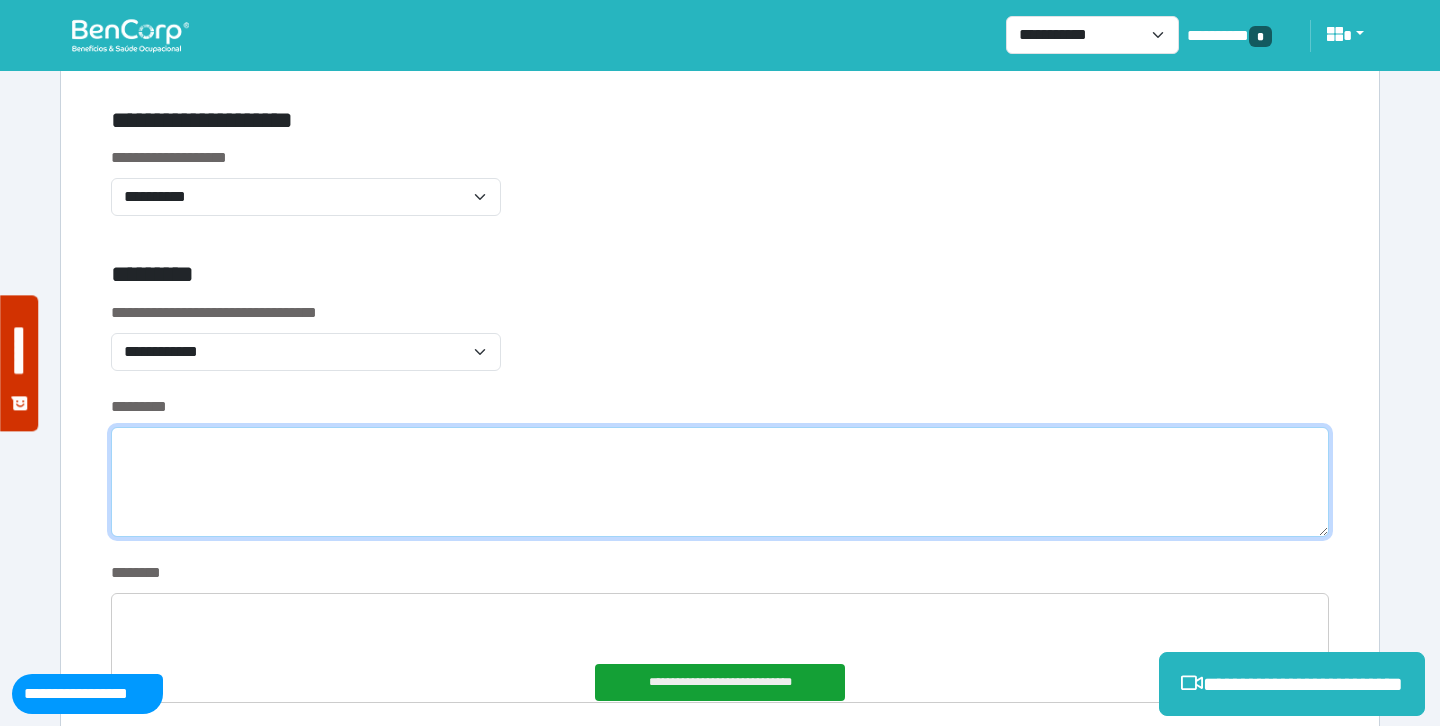 click at bounding box center [720, 482] 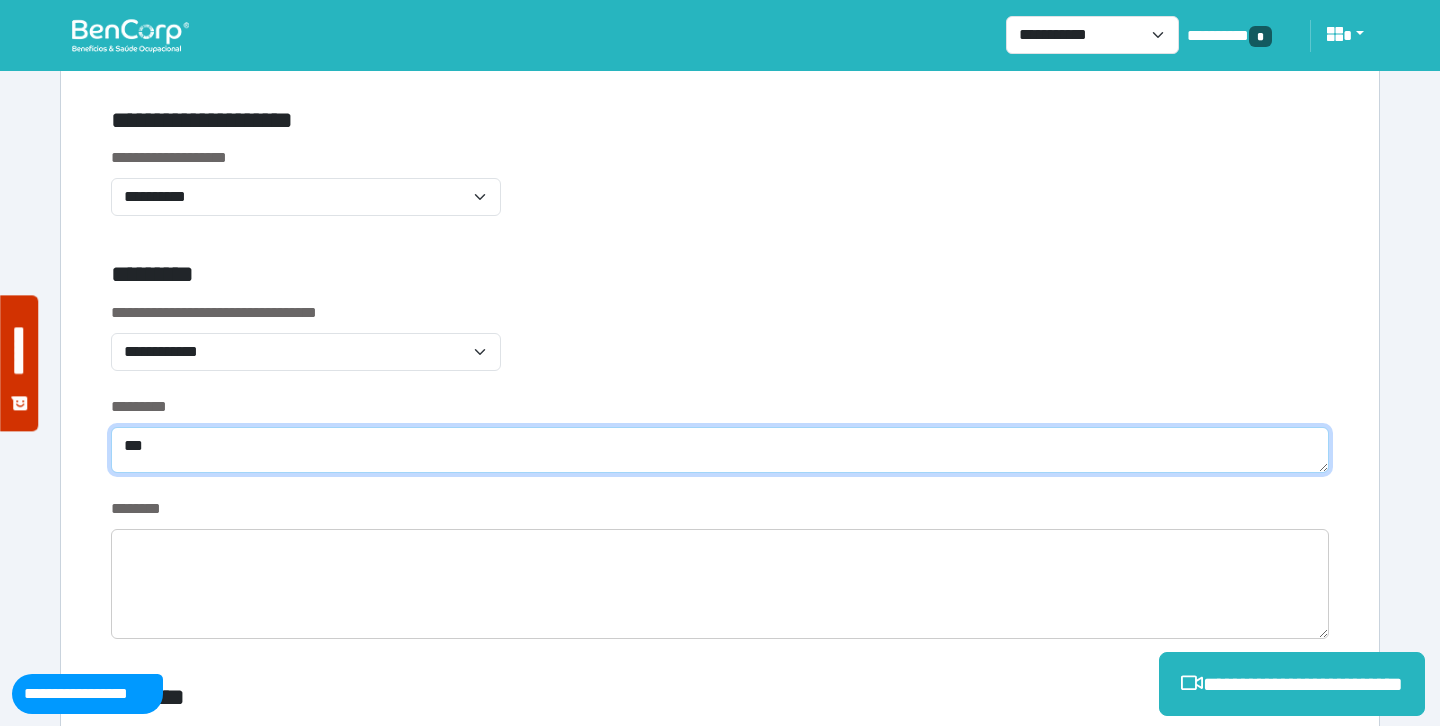type on "***" 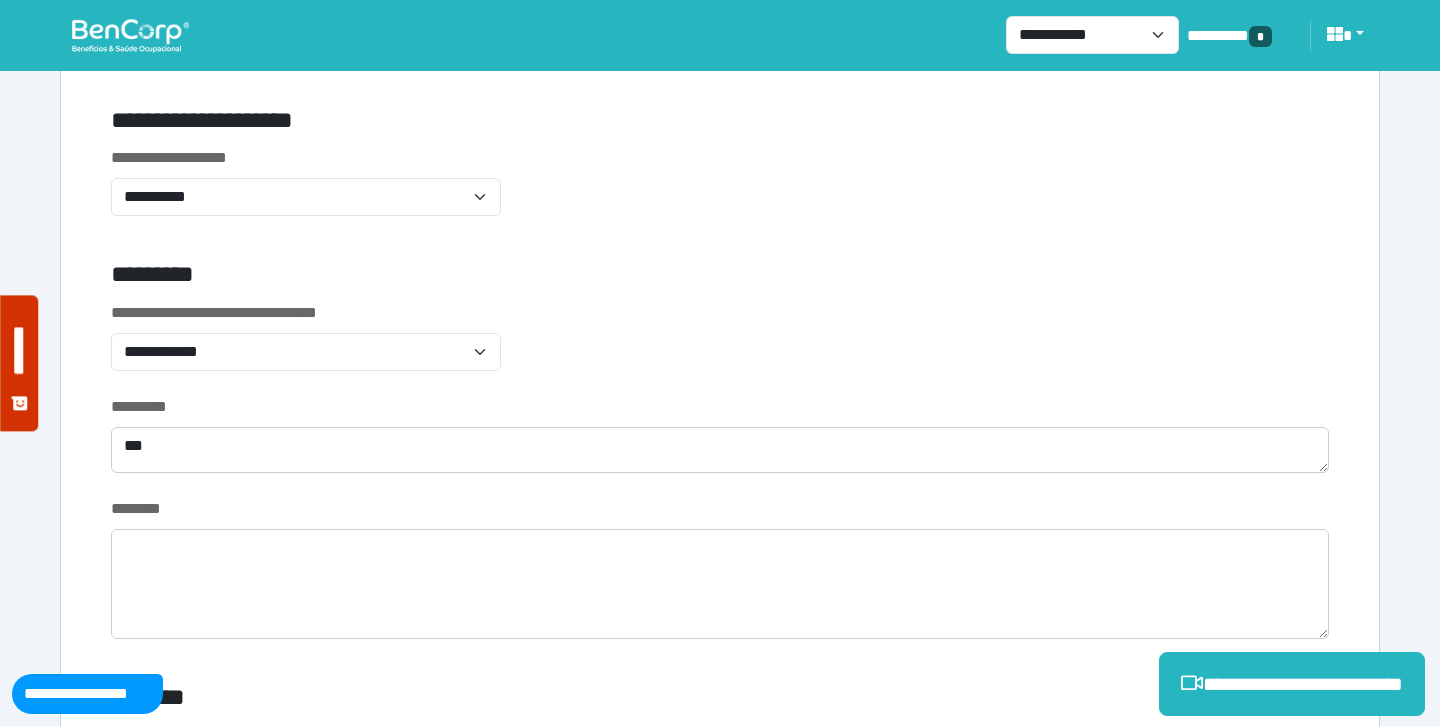 click on "*********" at bounding box center [513, 278] 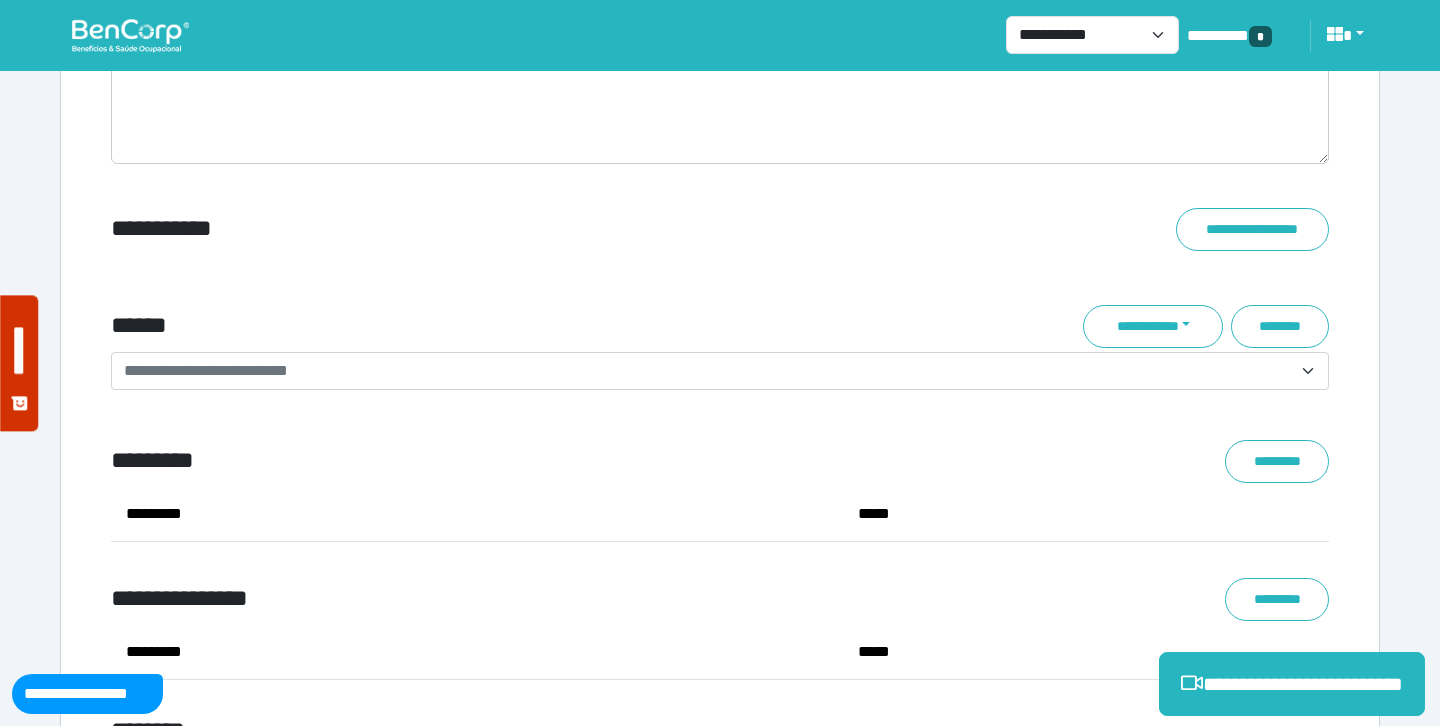 scroll, scrollTop: 7079, scrollLeft: 0, axis: vertical 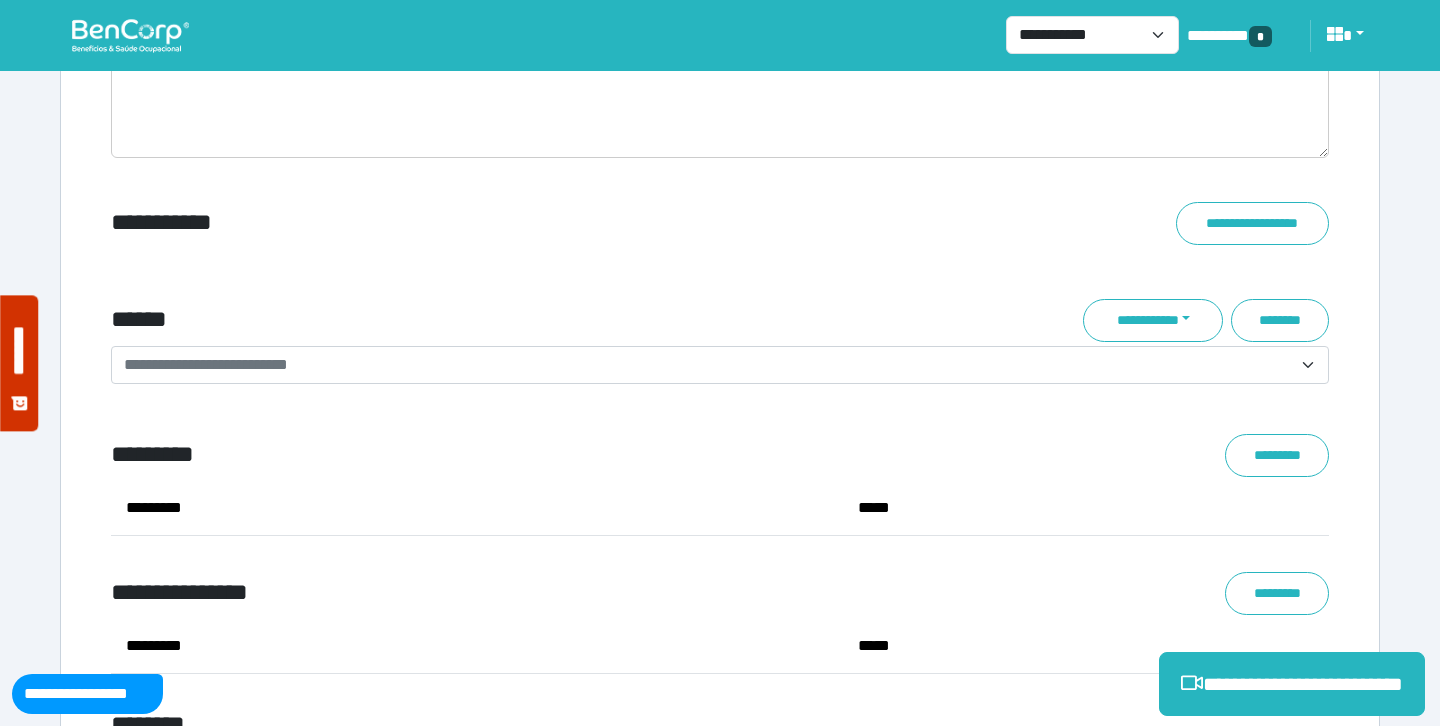 click on "**********" at bounding box center [720, -2564] 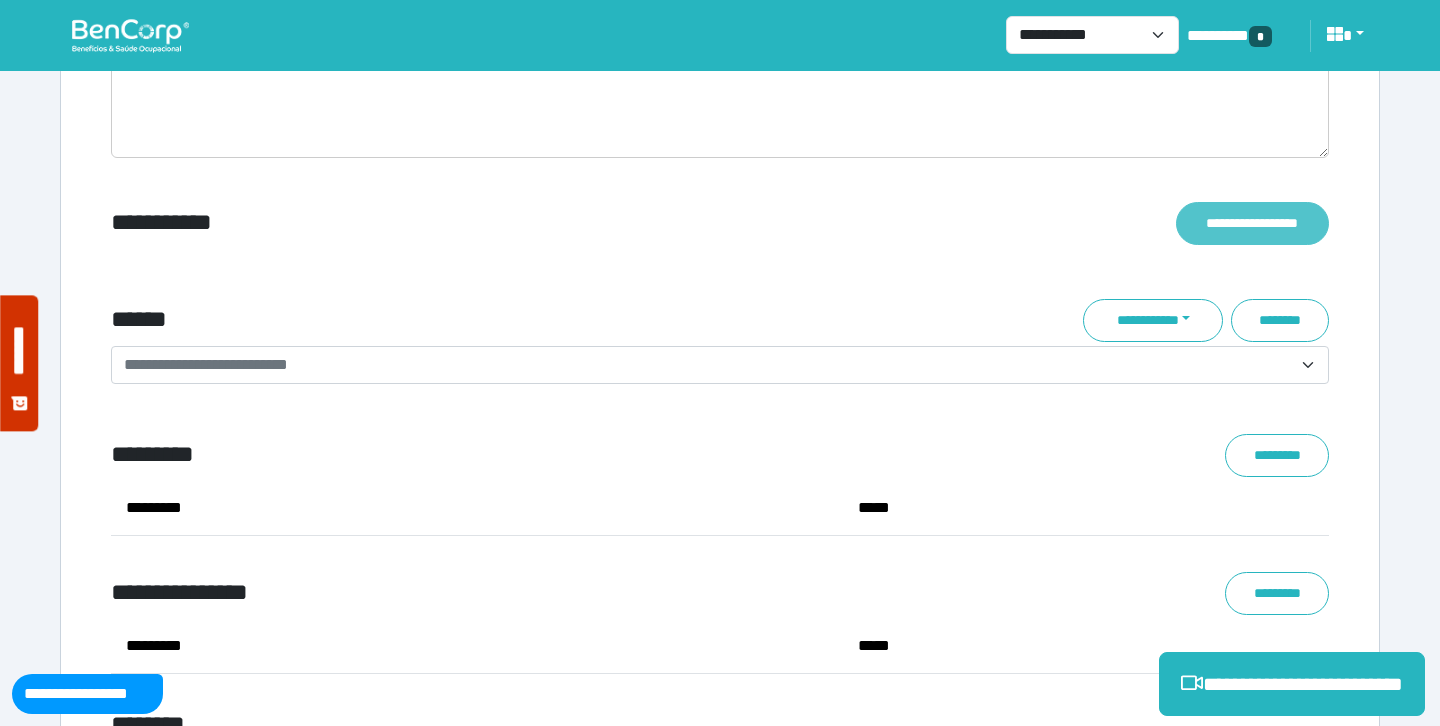 click on "**********" at bounding box center [1252, 223] 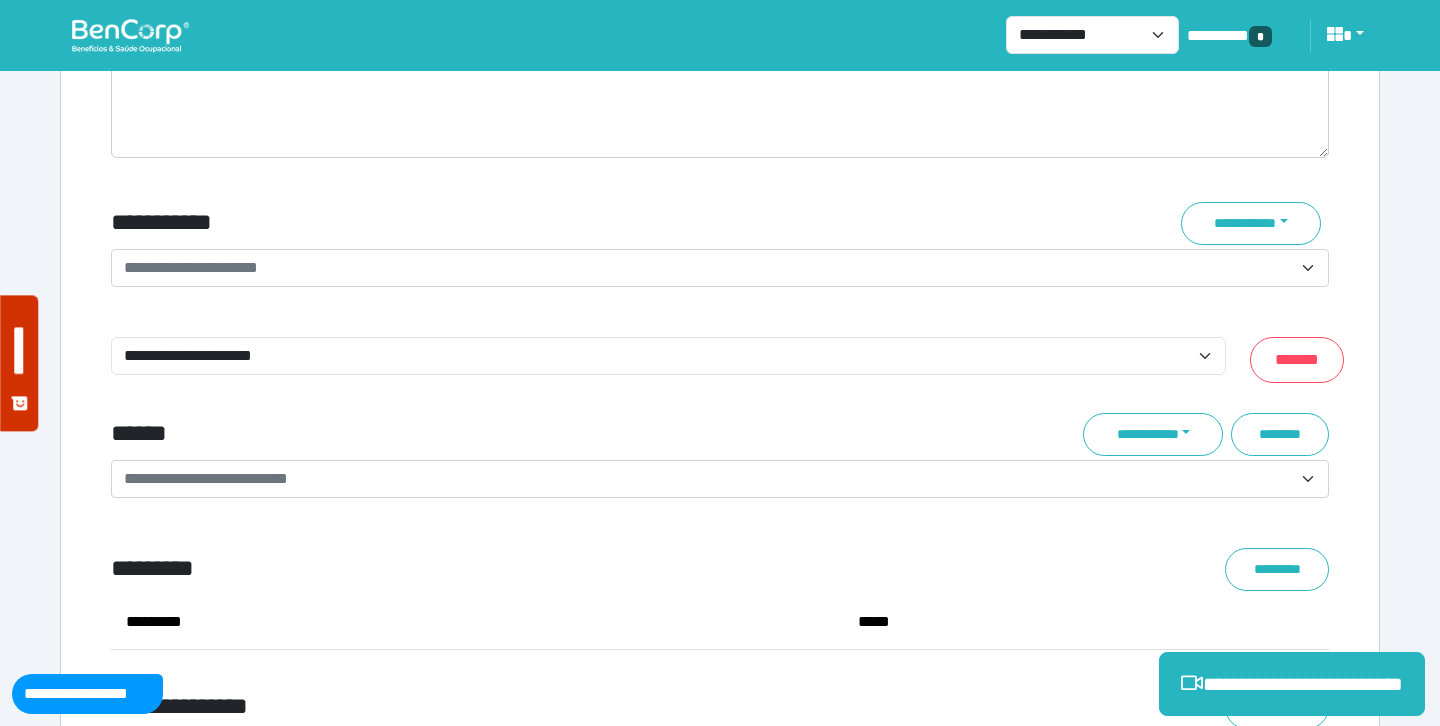 click on "**********" at bounding box center [708, 268] 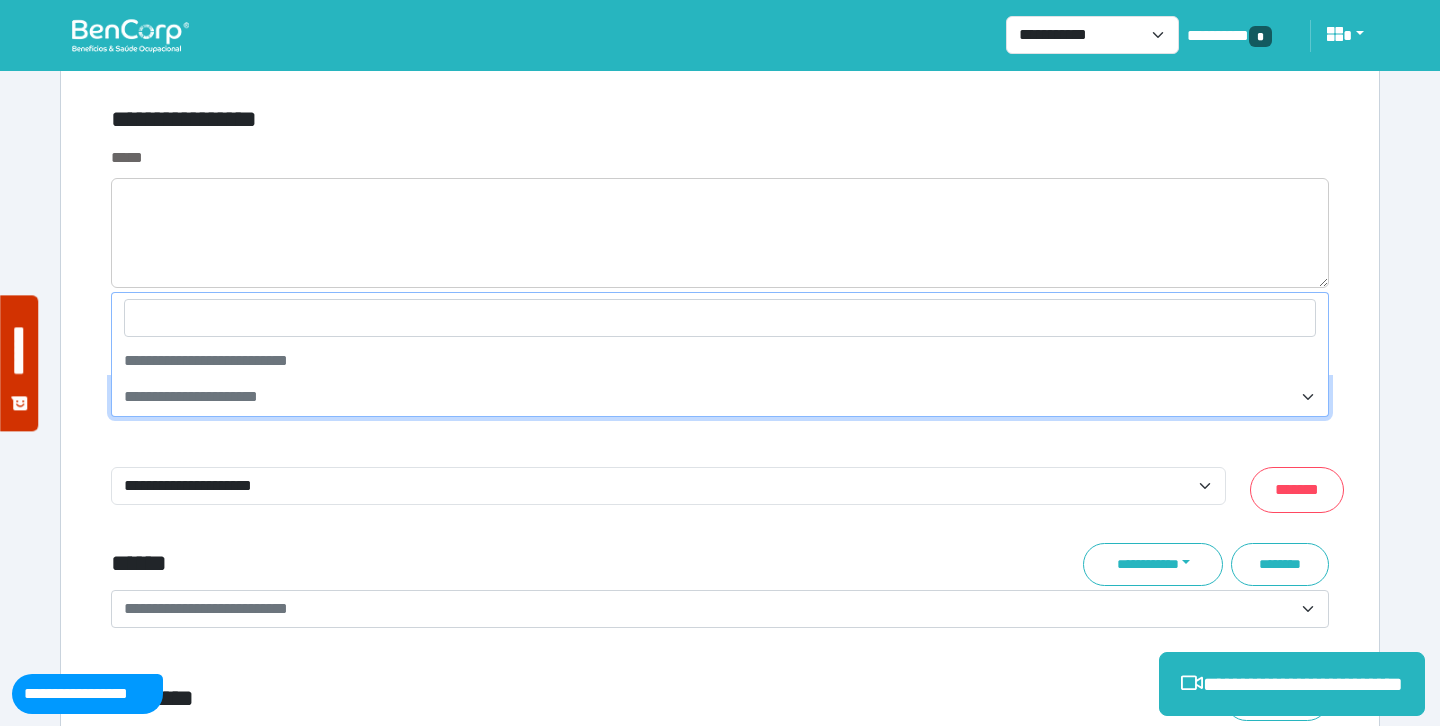 scroll, scrollTop: 6935, scrollLeft: 0, axis: vertical 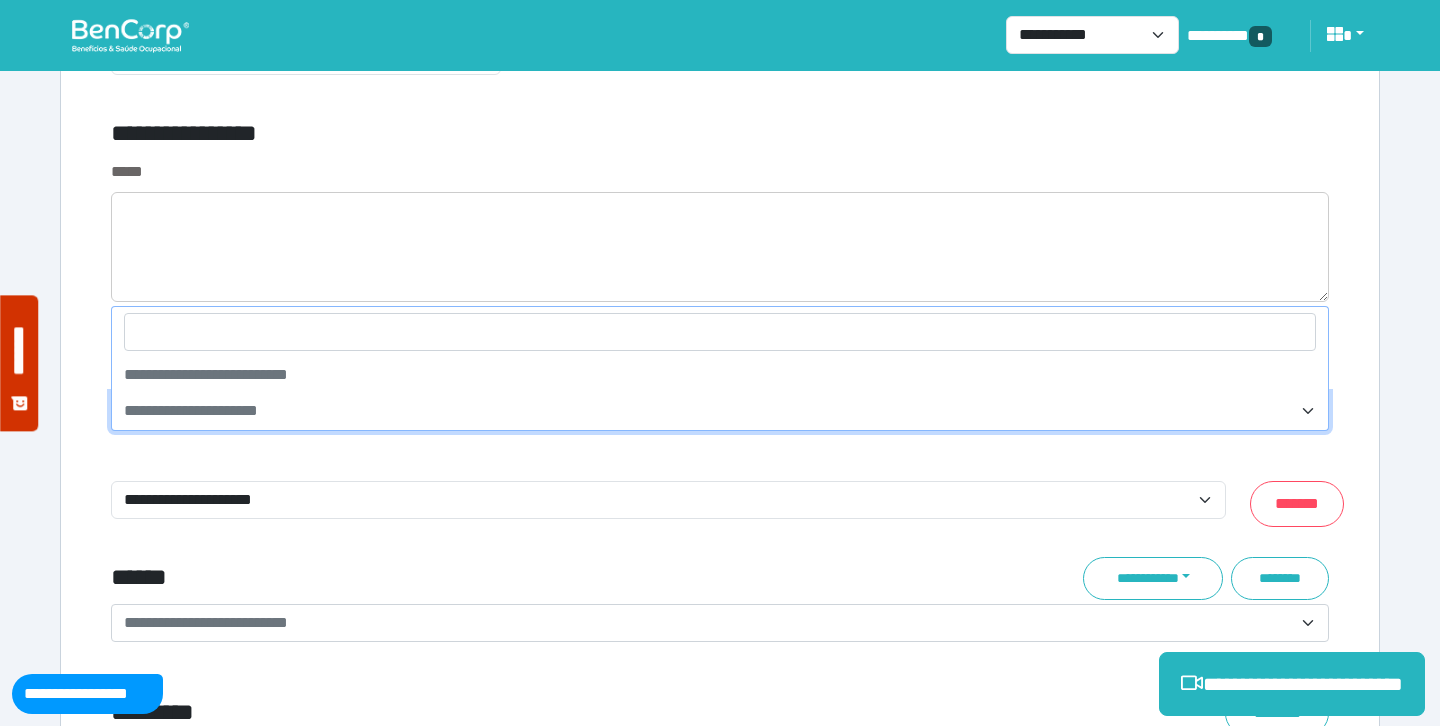 click on "**********" at bounding box center [668, 504] 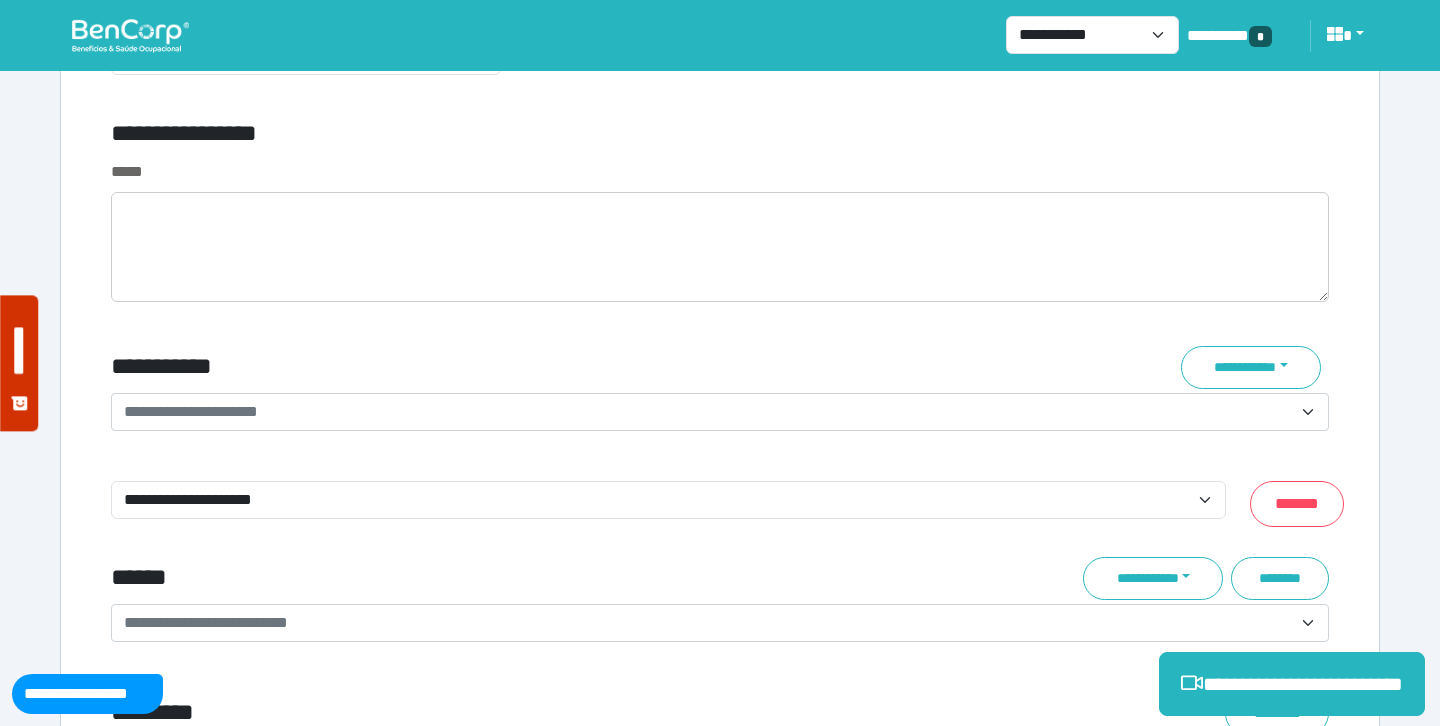 click on "**********" at bounding box center [191, 411] 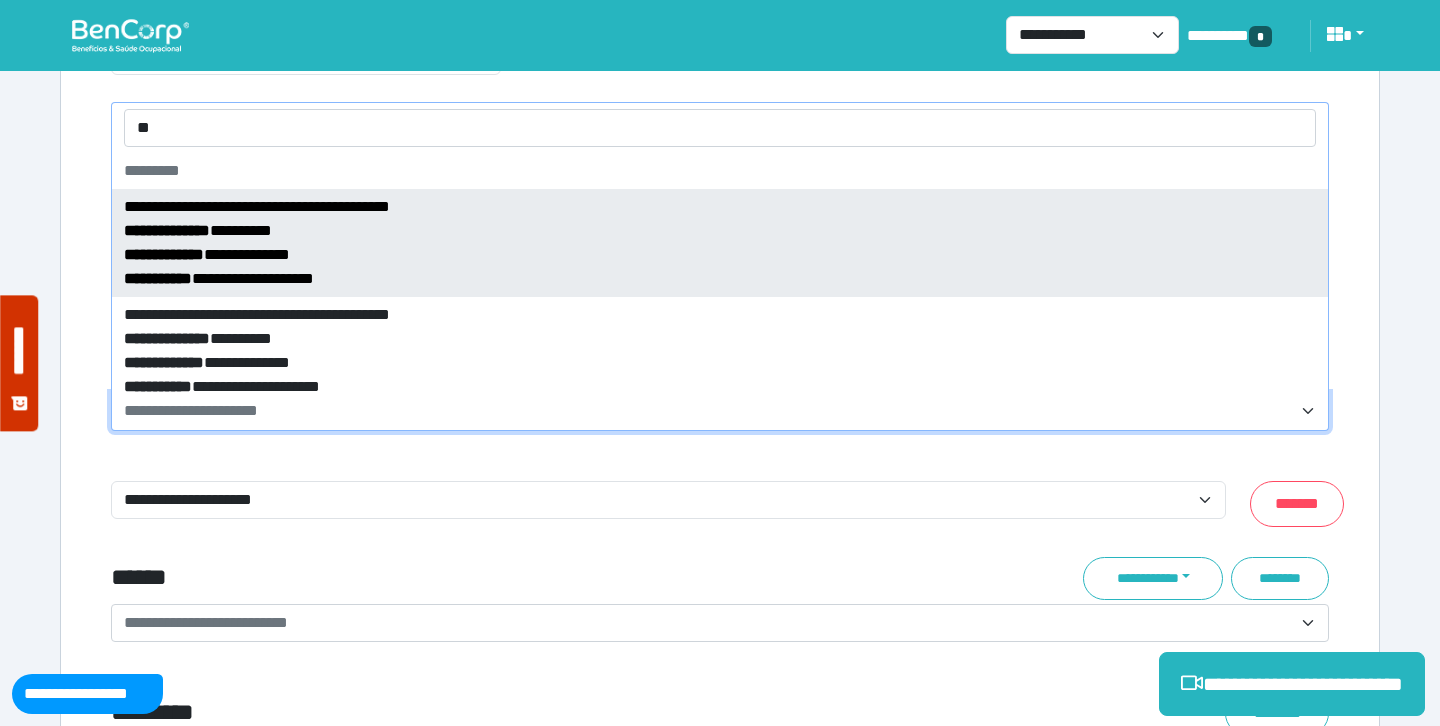 type on "*" 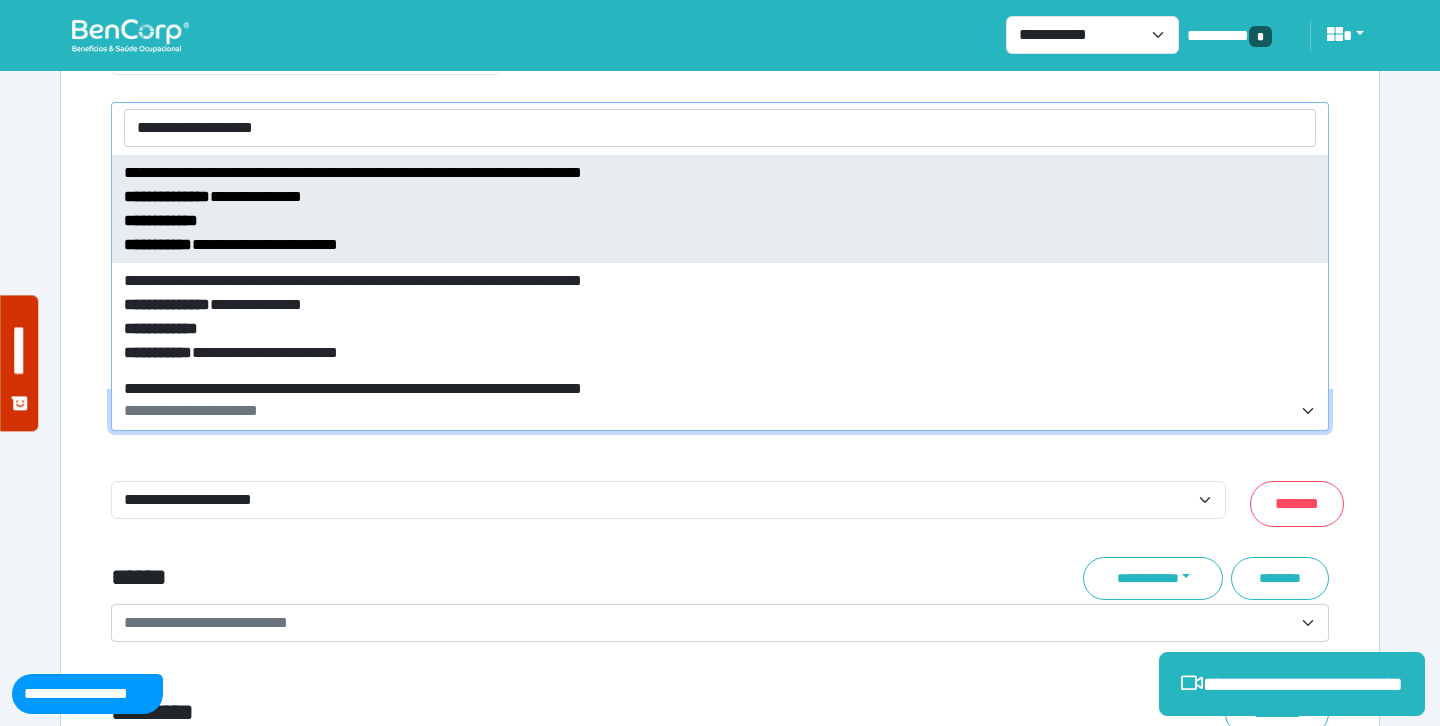 scroll, scrollTop: 1371, scrollLeft: 0, axis: vertical 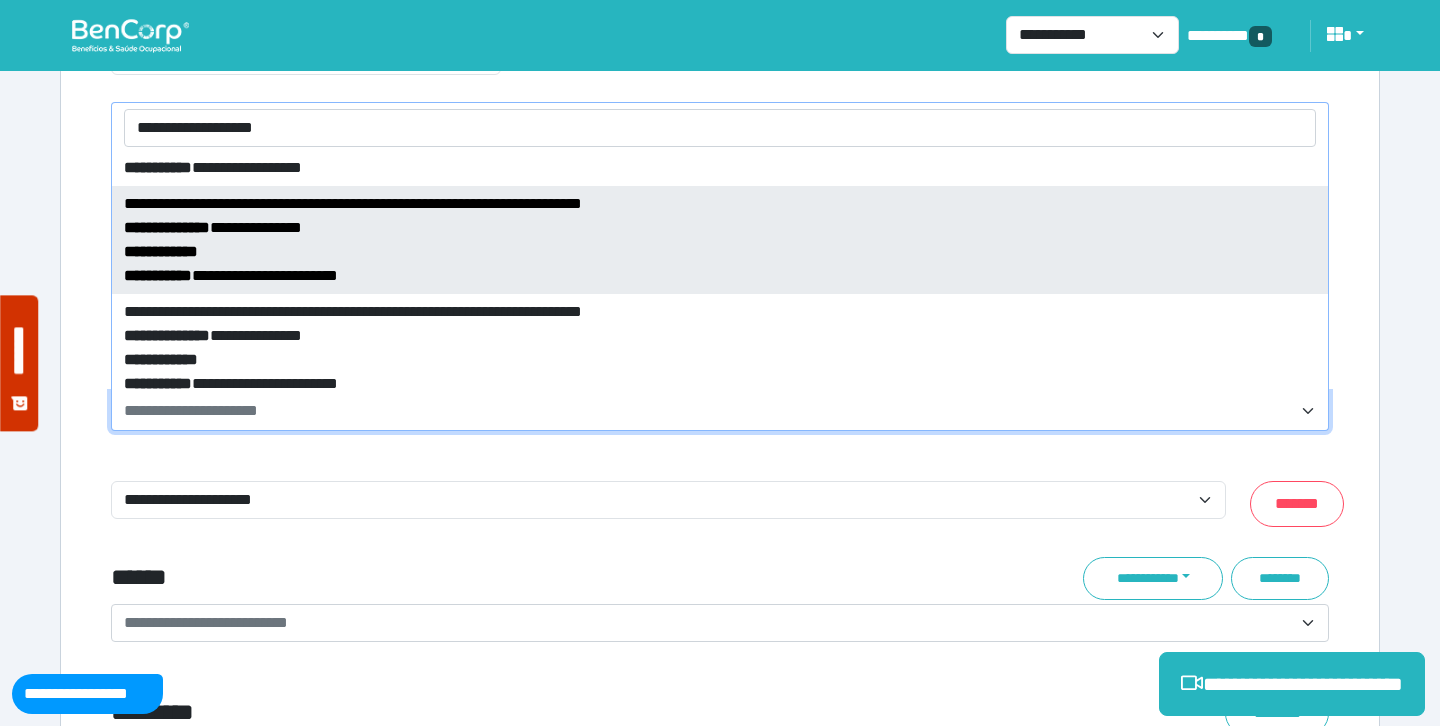 type on "**********" 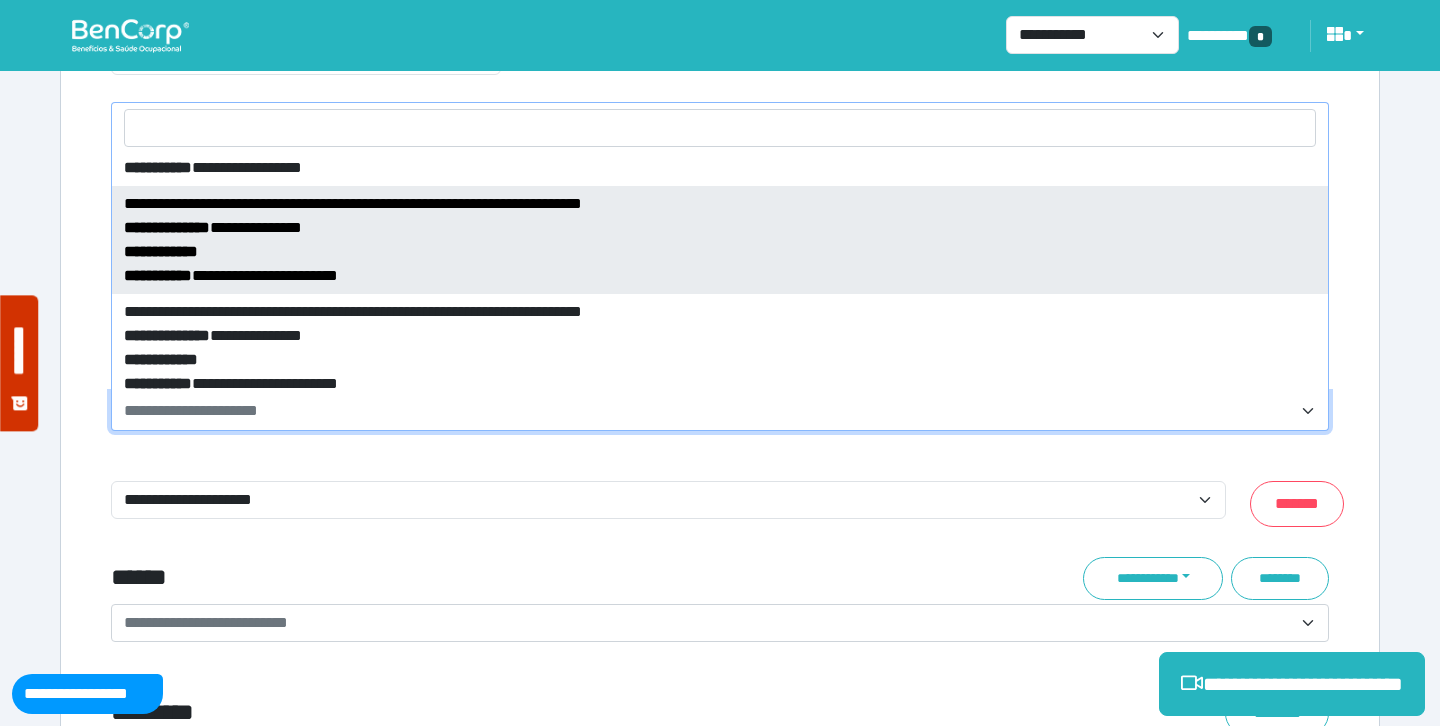 select on "*****" 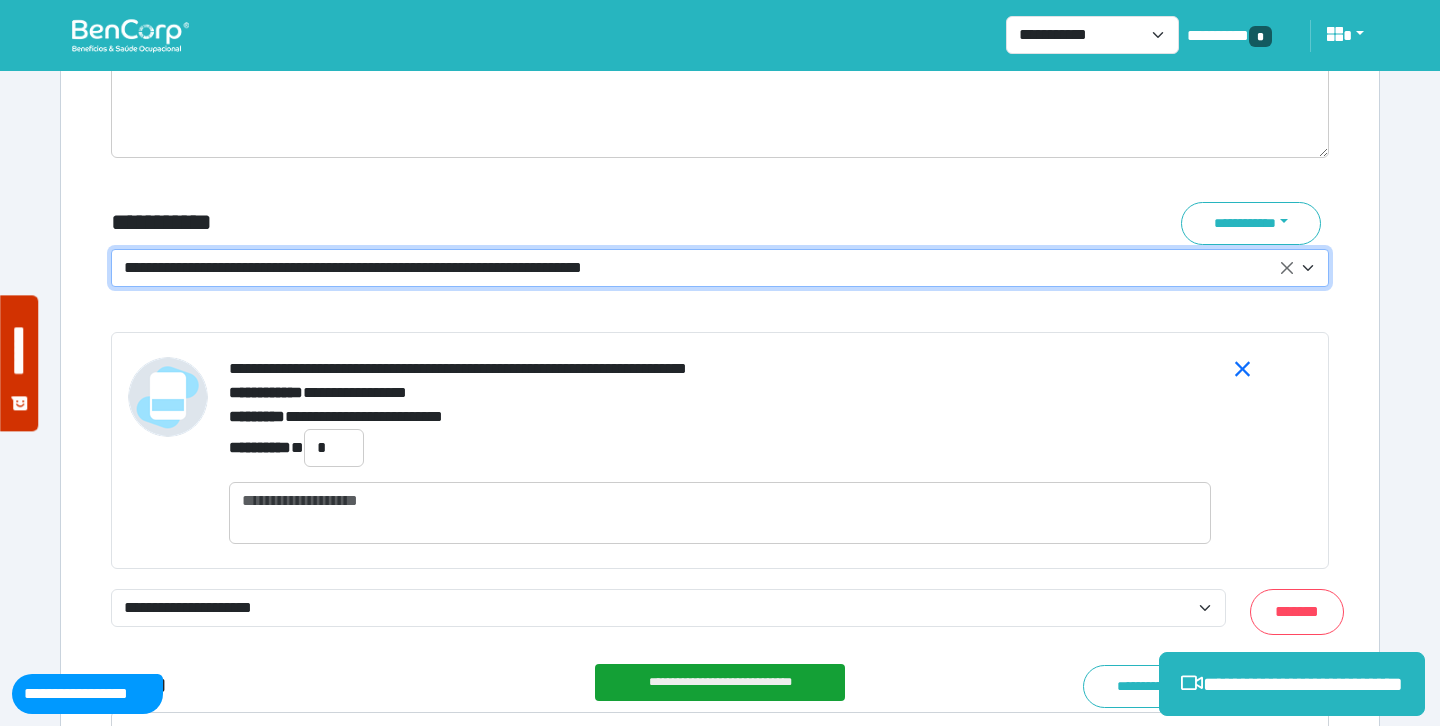 scroll, scrollTop: 7138, scrollLeft: 0, axis: vertical 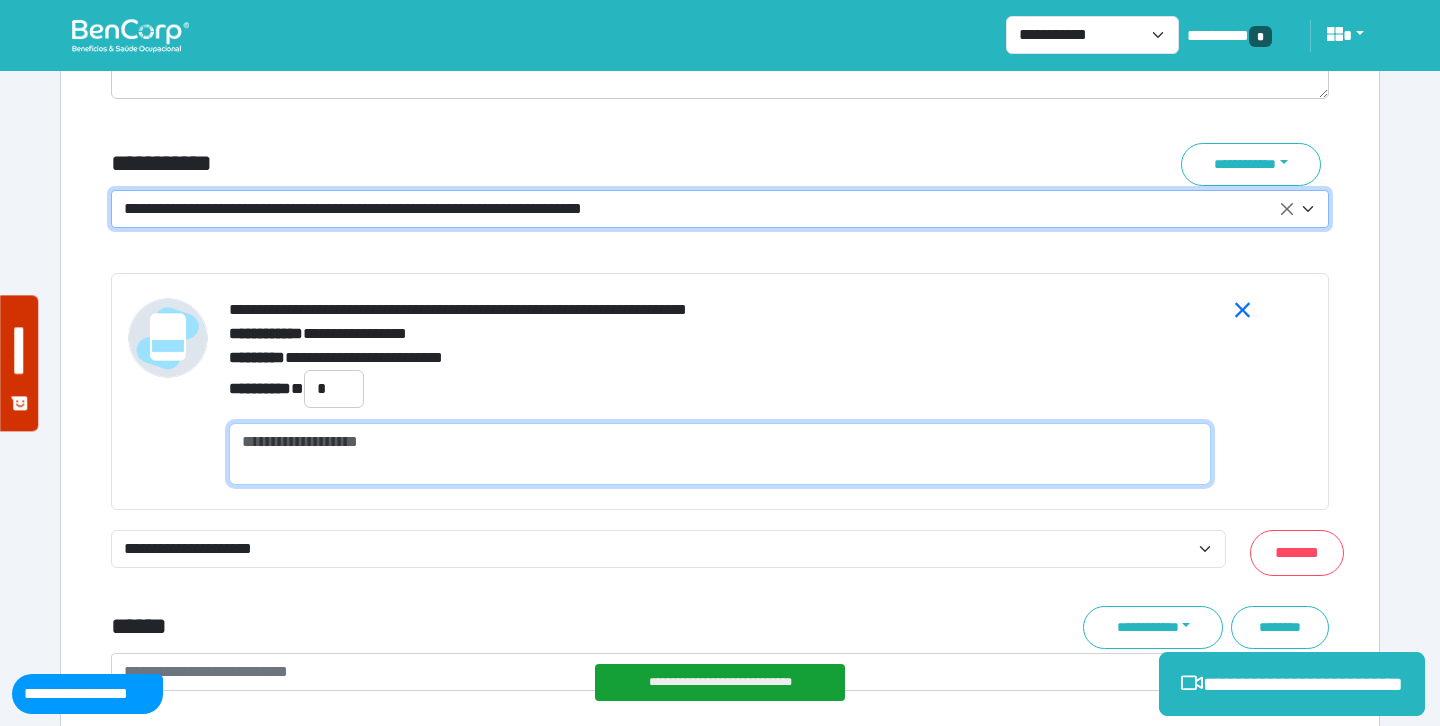 click at bounding box center [720, 454] 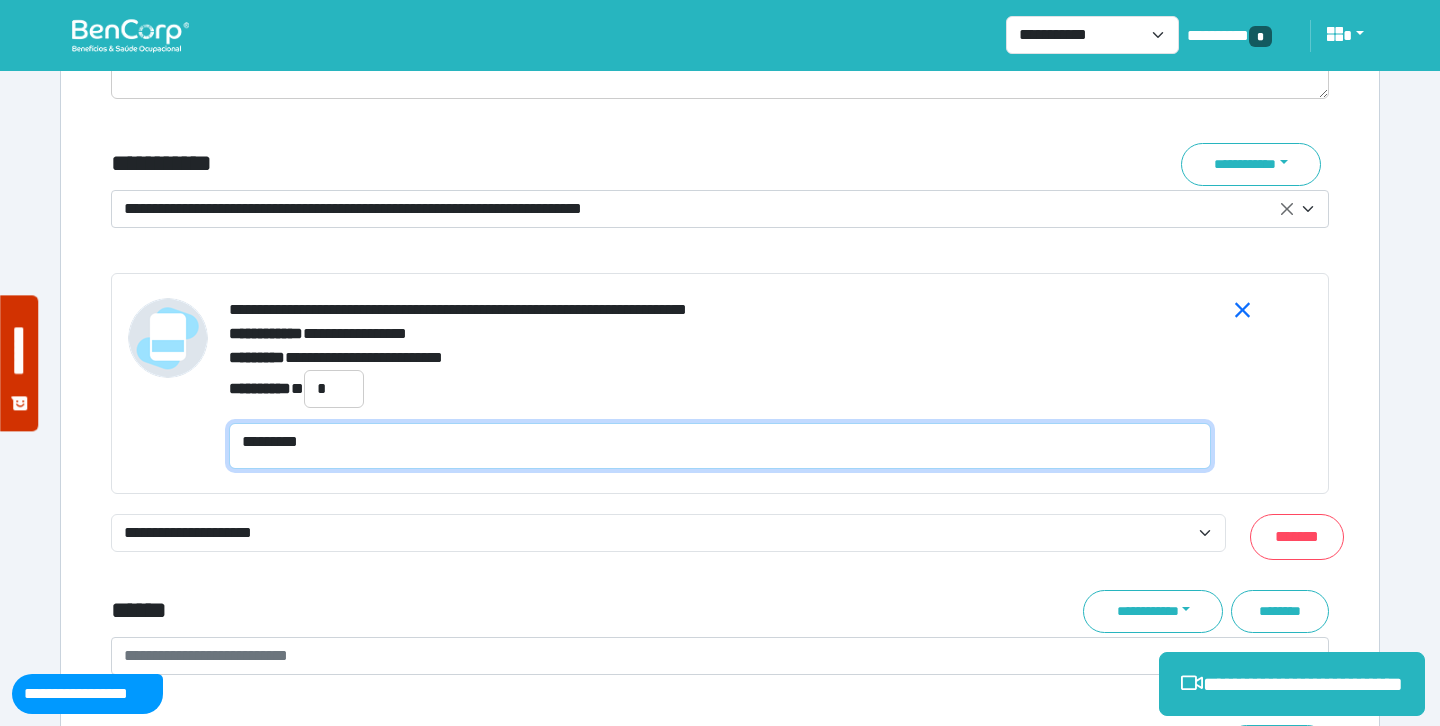scroll, scrollTop: 0, scrollLeft: 0, axis: both 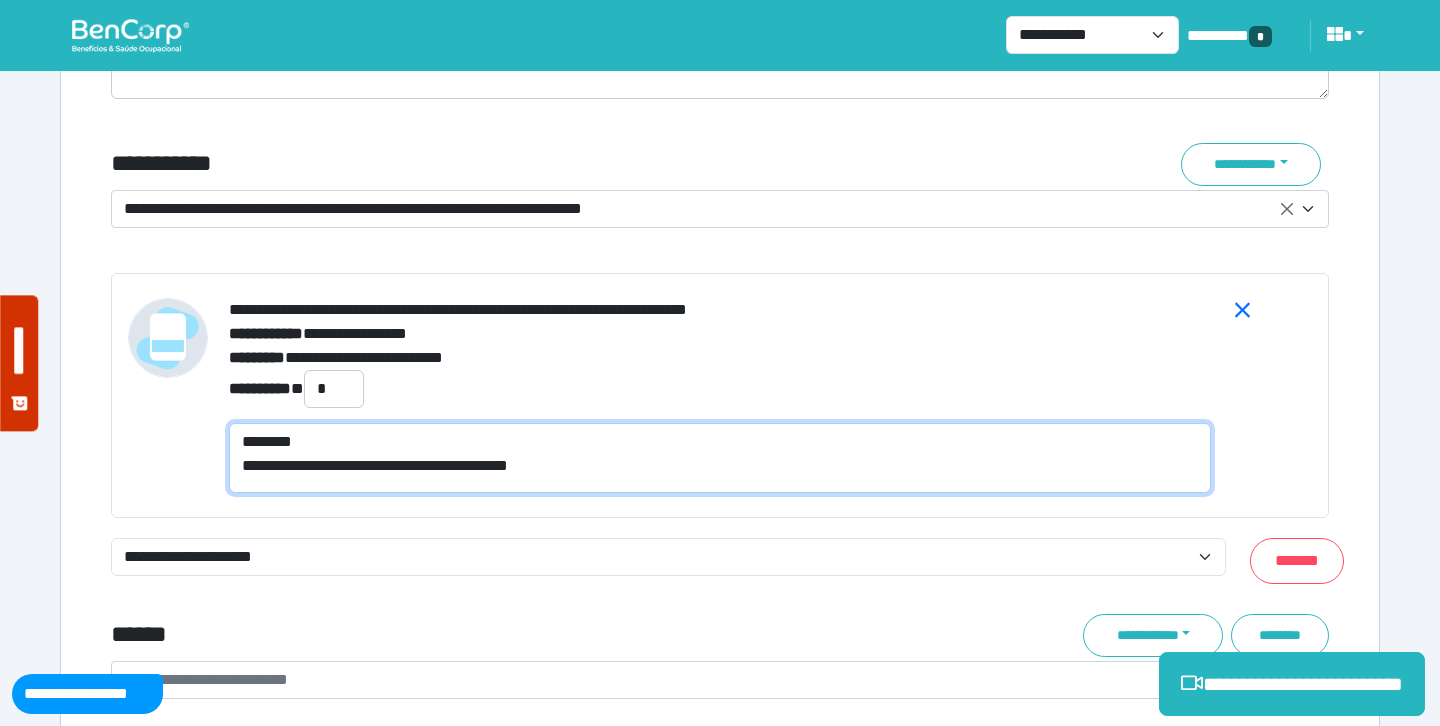 type on "**********" 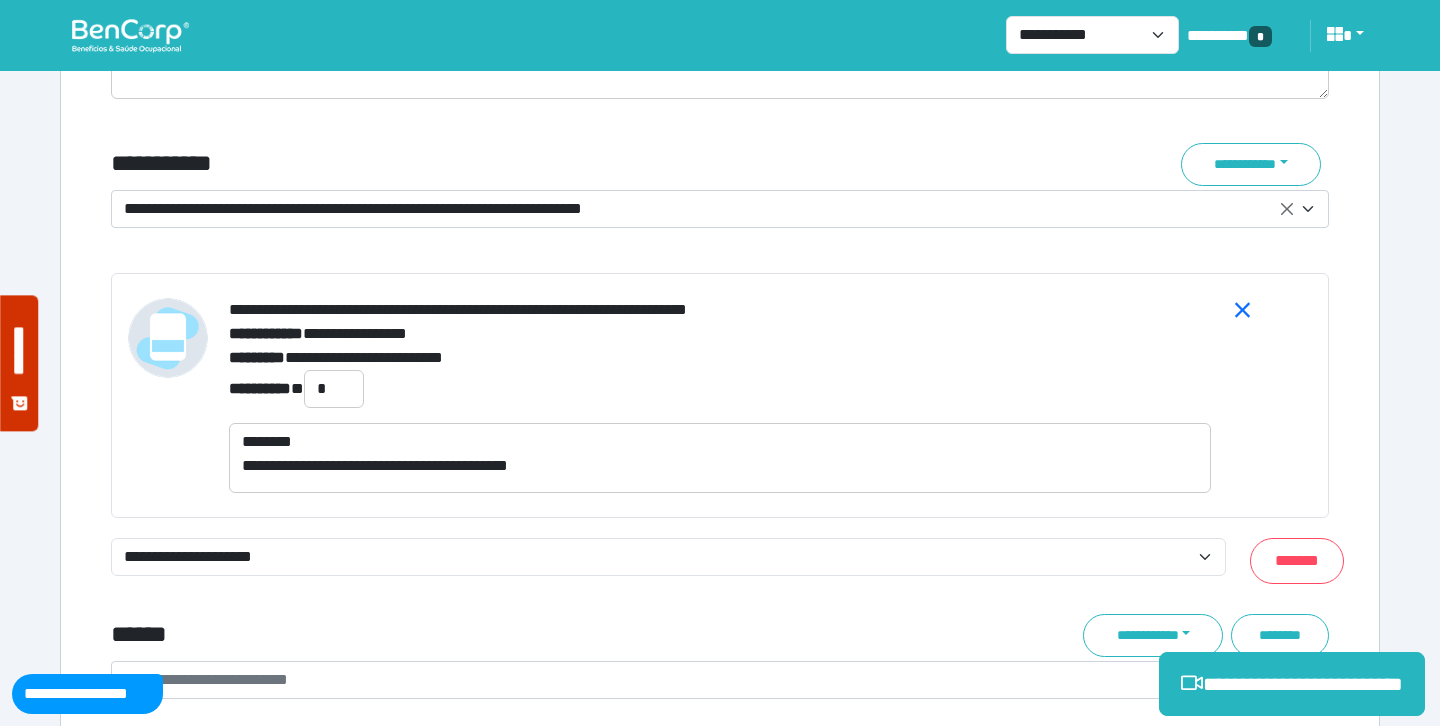 click on "**********" at bounding box center [720, 392] 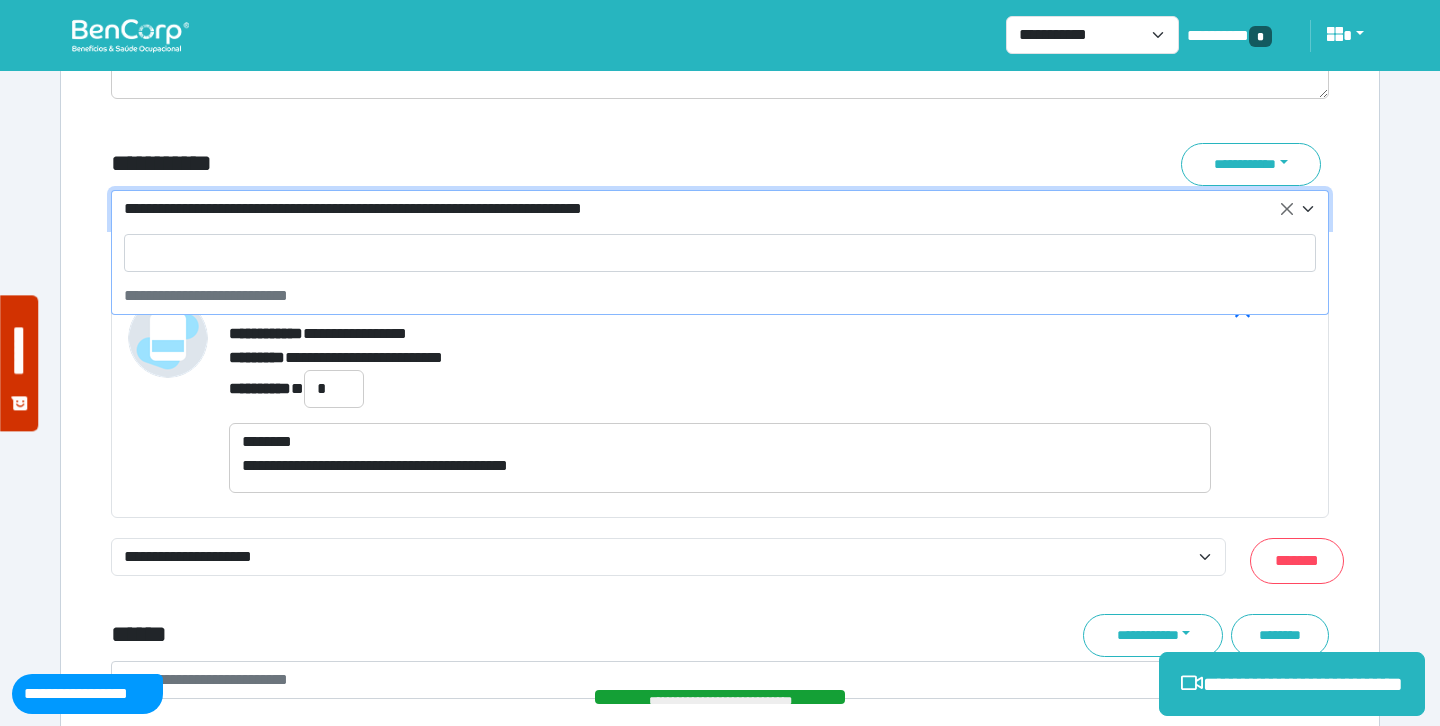 click on "**********" at bounding box center [708, 209] 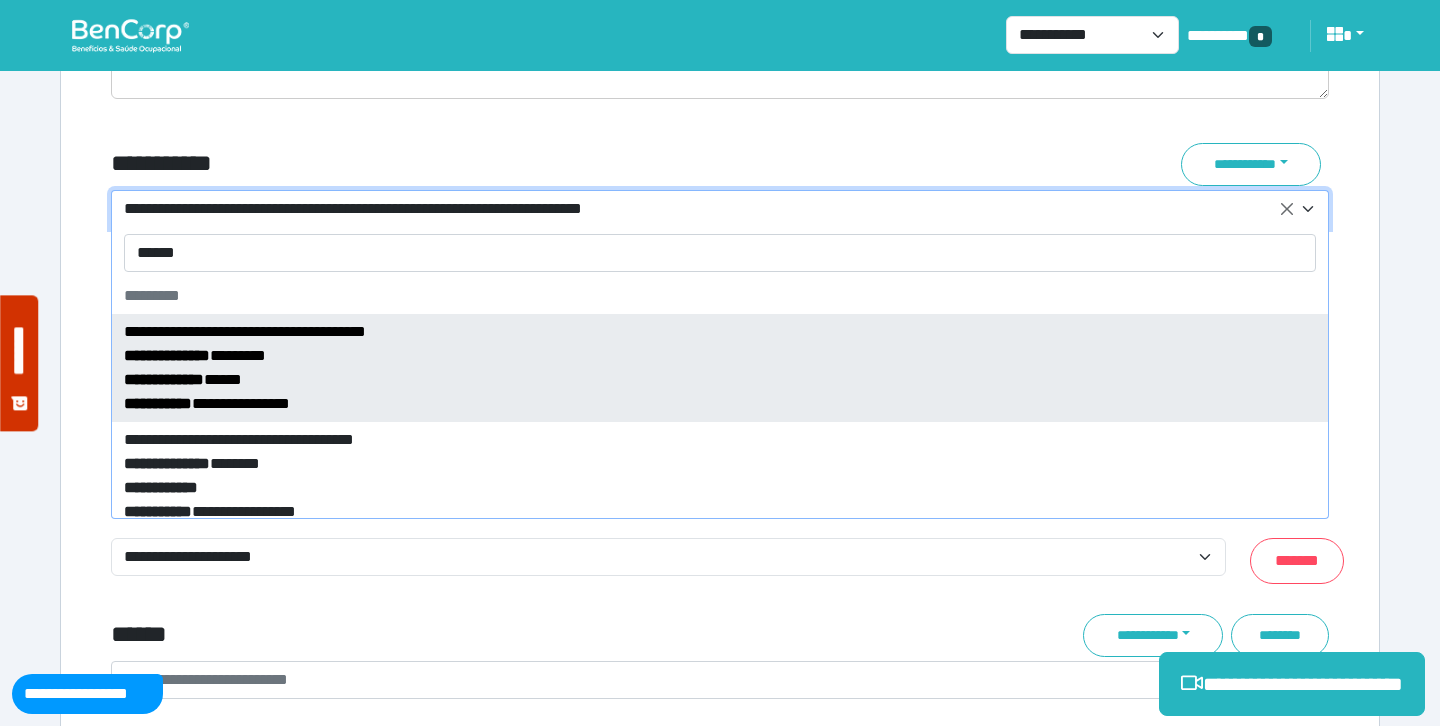 type on "*******" 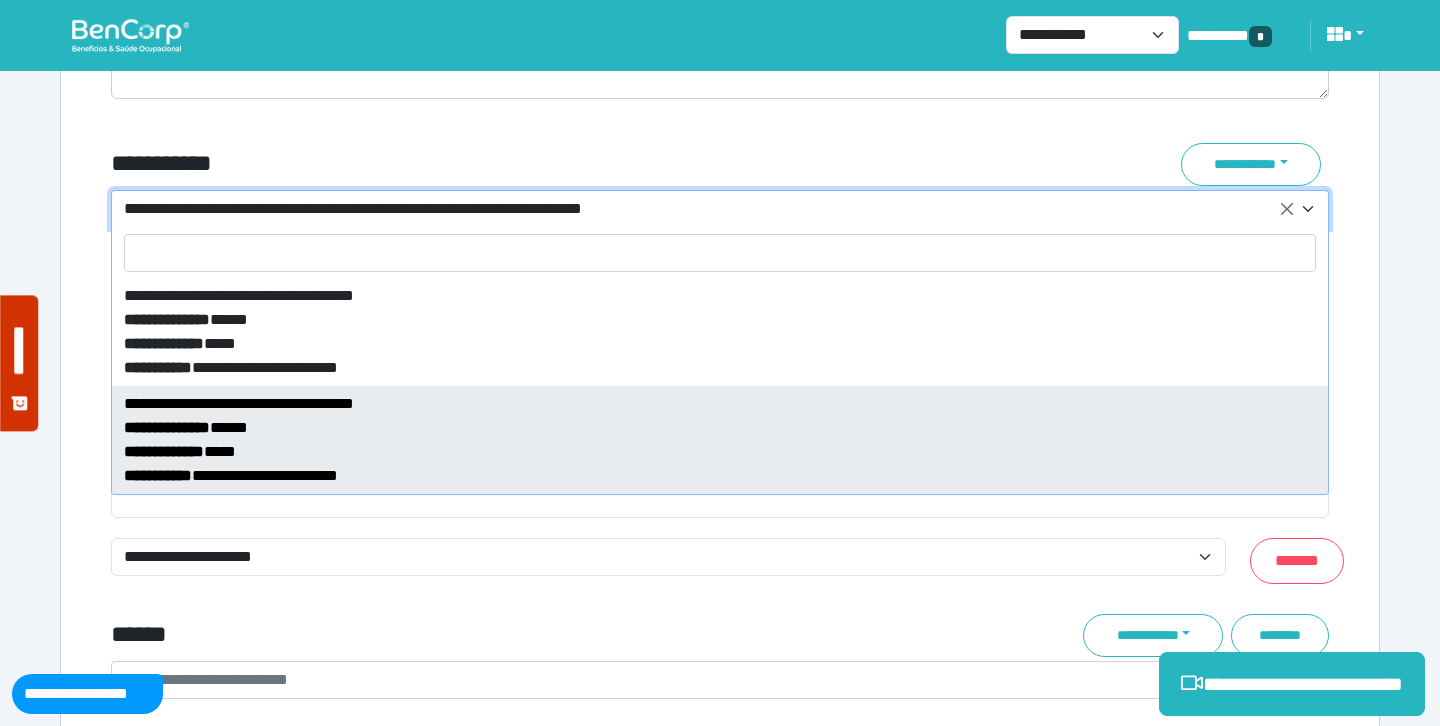 select on "*****" 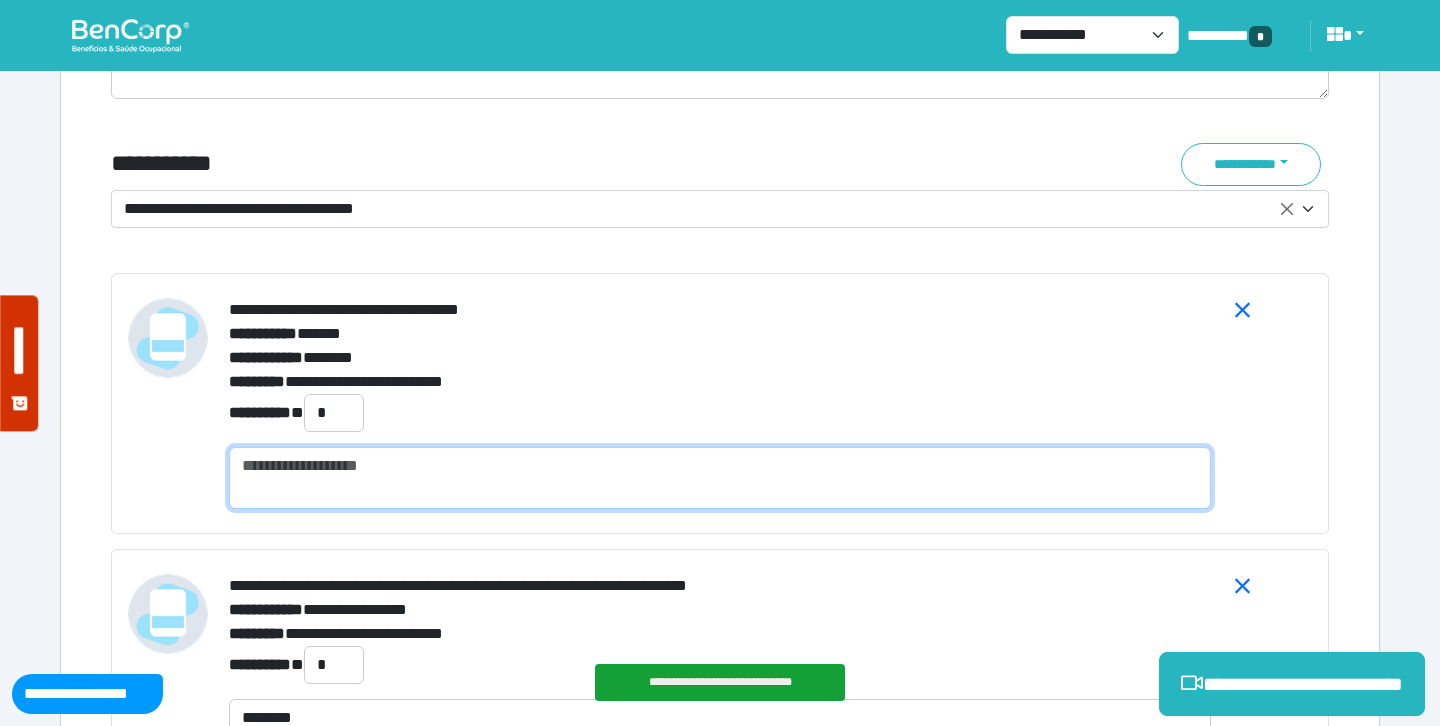 click at bounding box center [720, 478] 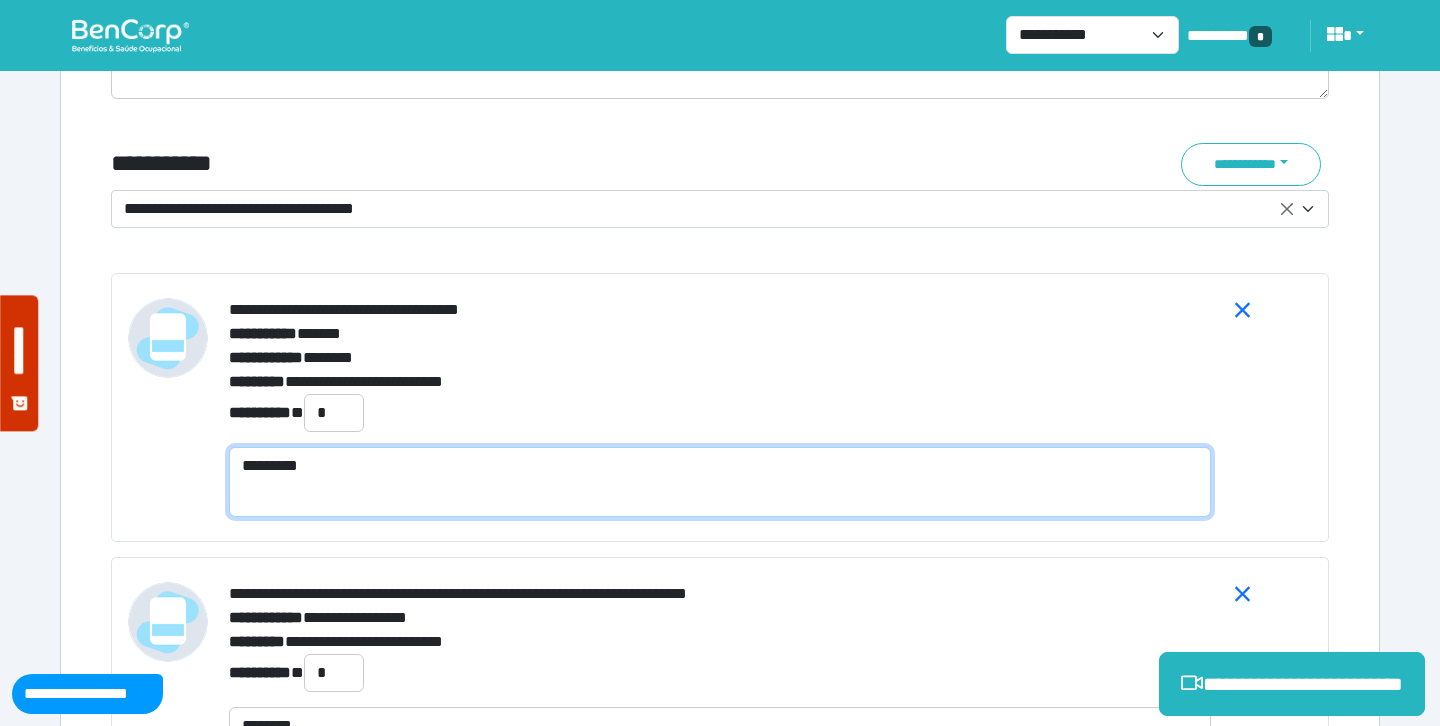 scroll, scrollTop: 0, scrollLeft: 0, axis: both 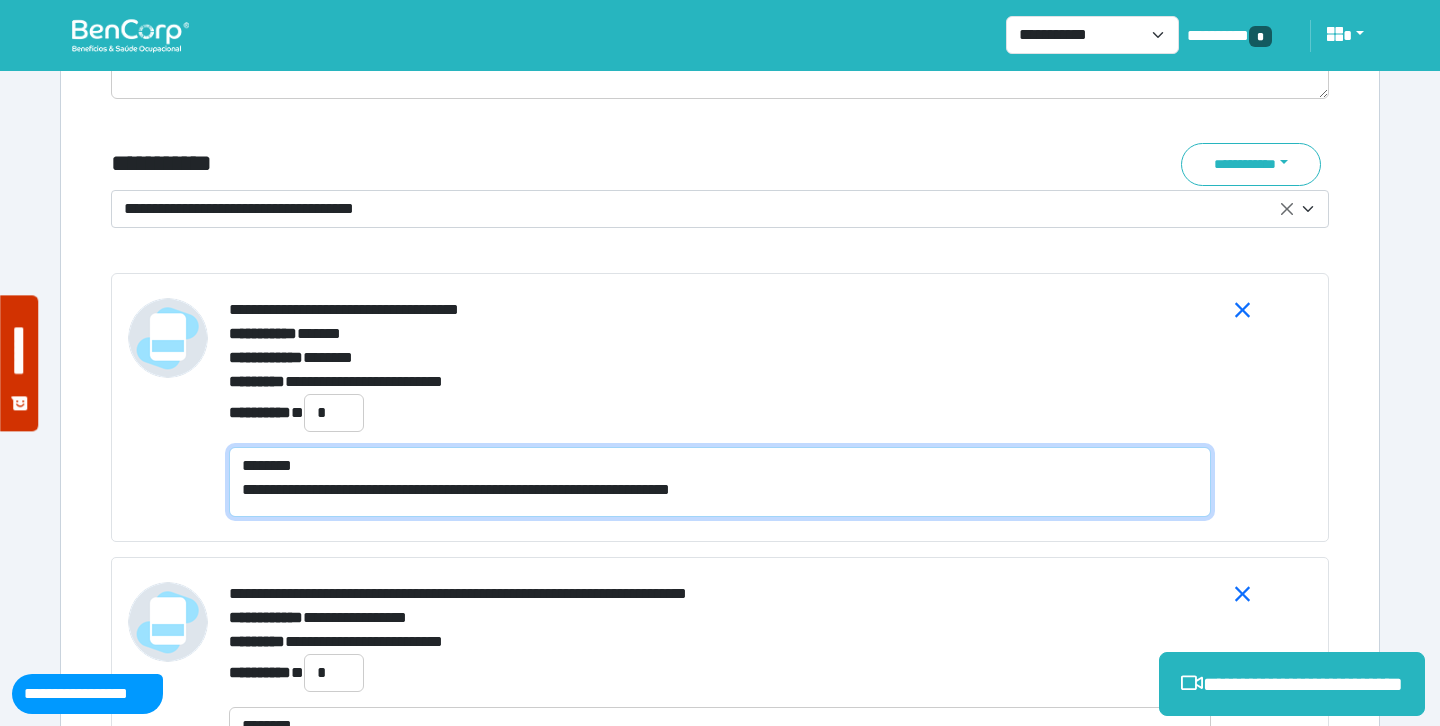 type on "**********" 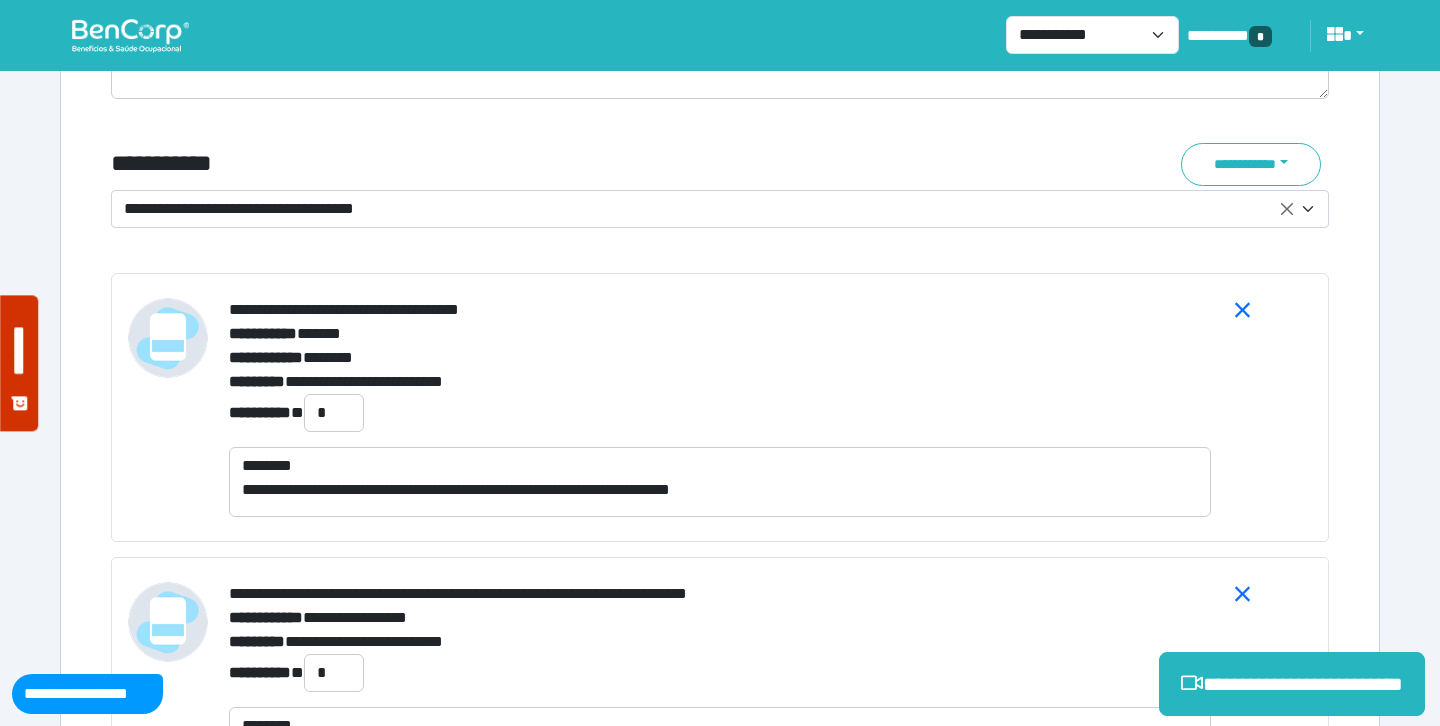click on "**********" at bounding box center (720, -2294) 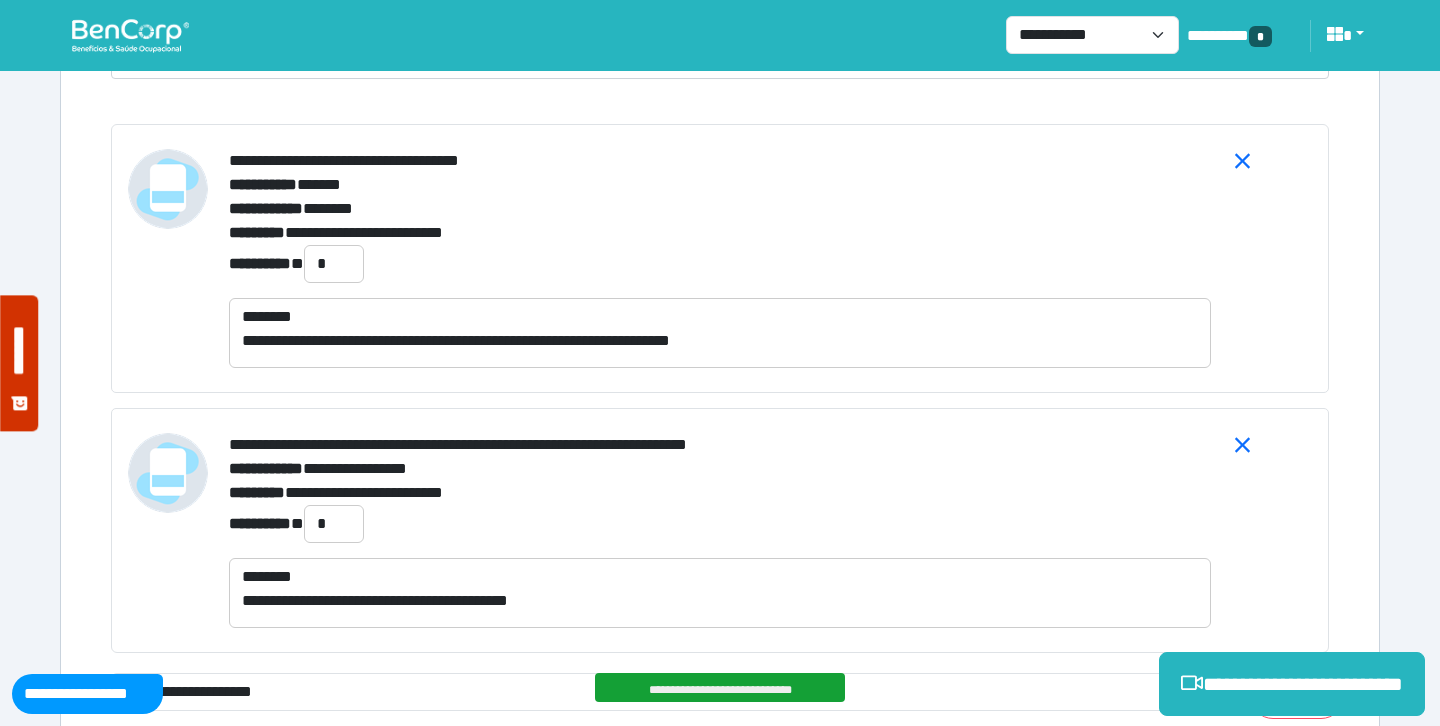 scroll, scrollTop: 7440, scrollLeft: 0, axis: vertical 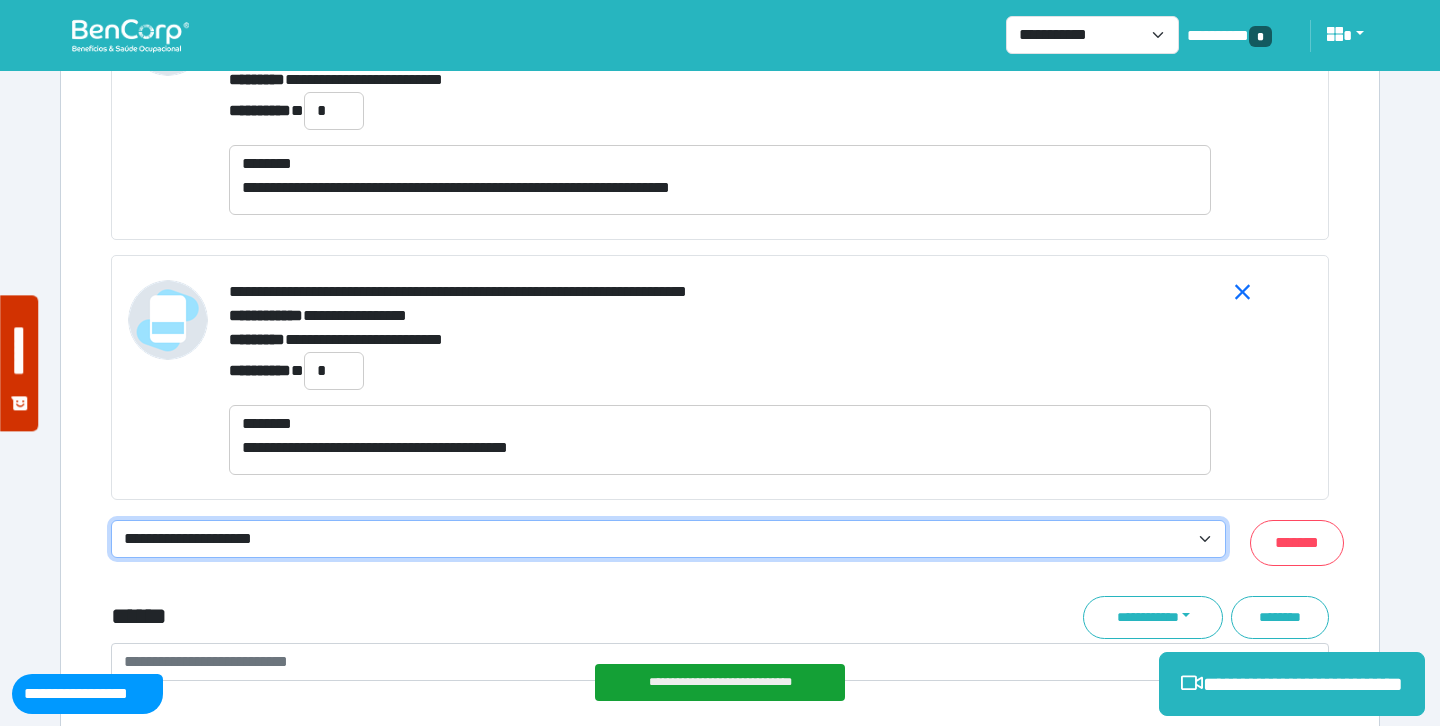 click on "**********" at bounding box center [668, 539] 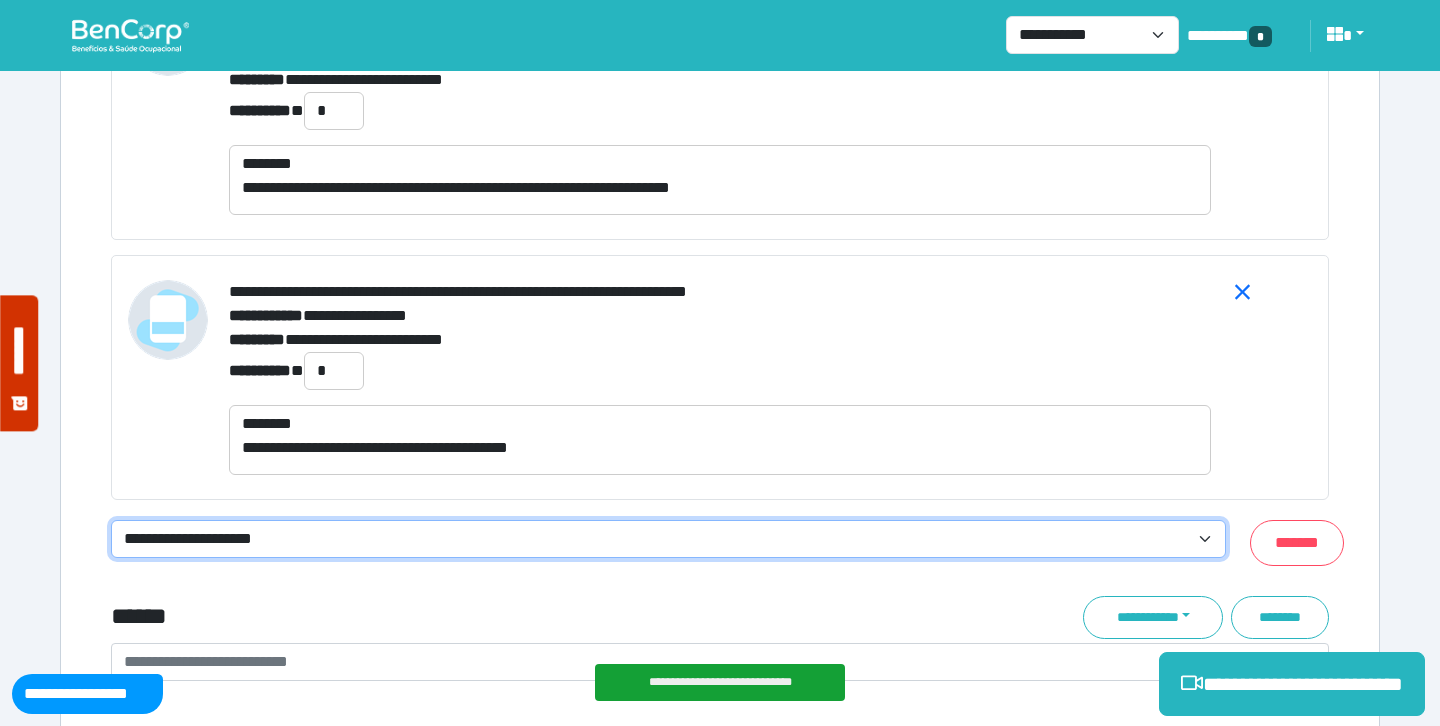 select on "**********" 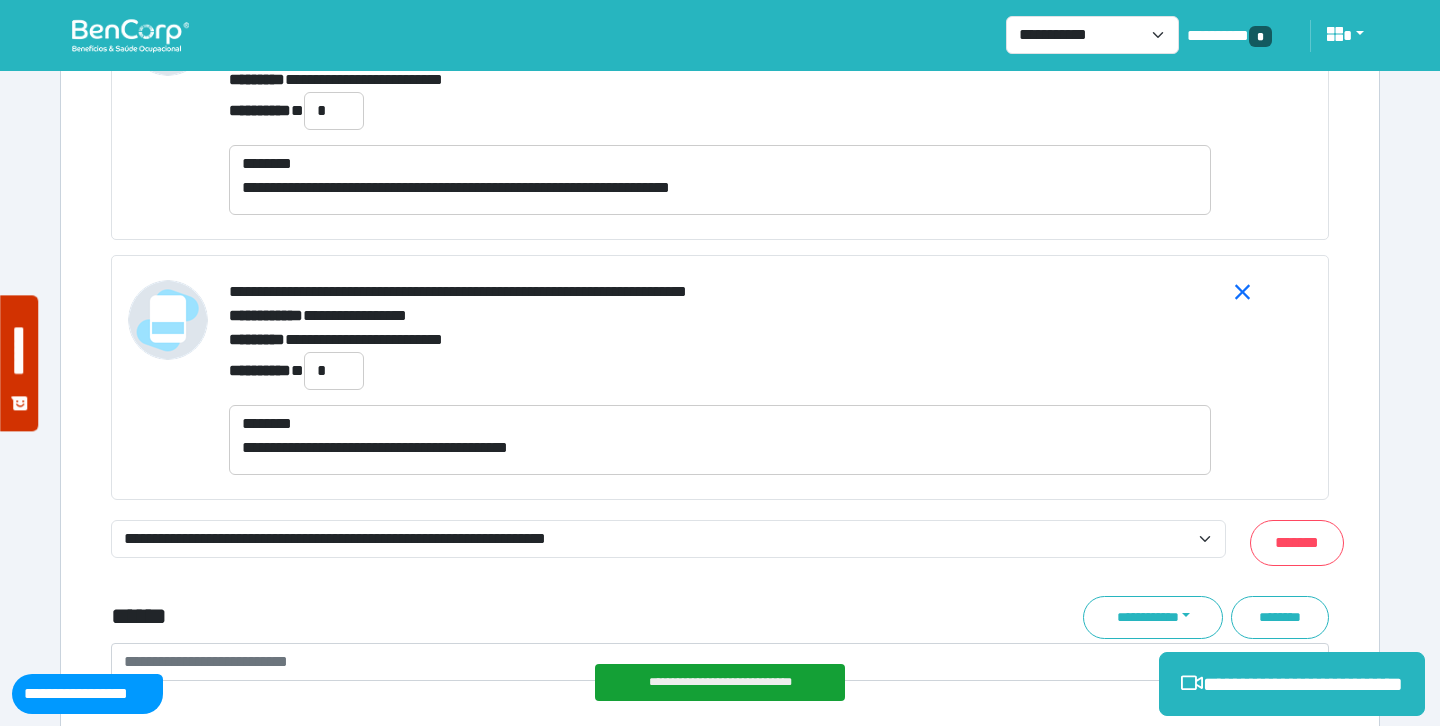 click on "******" at bounding box center [513, 617] 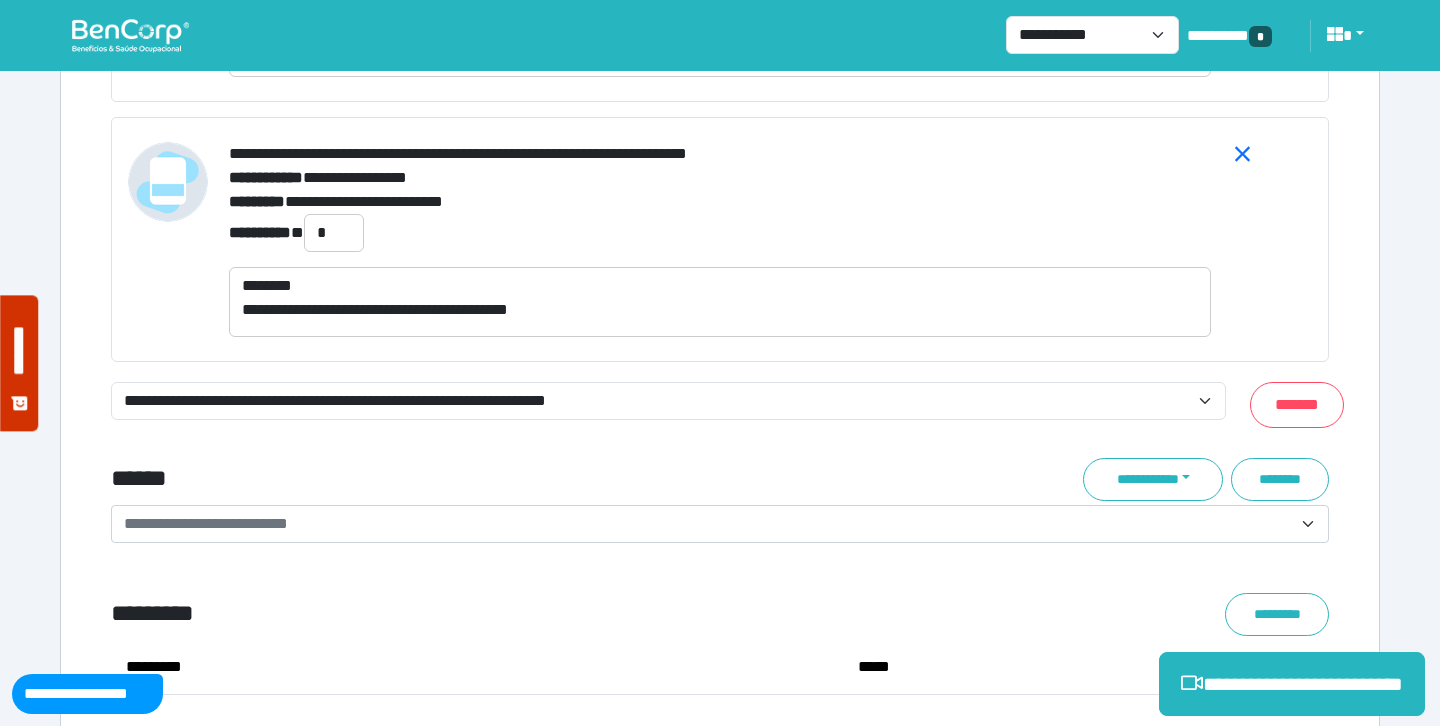 scroll, scrollTop: 7582, scrollLeft: 0, axis: vertical 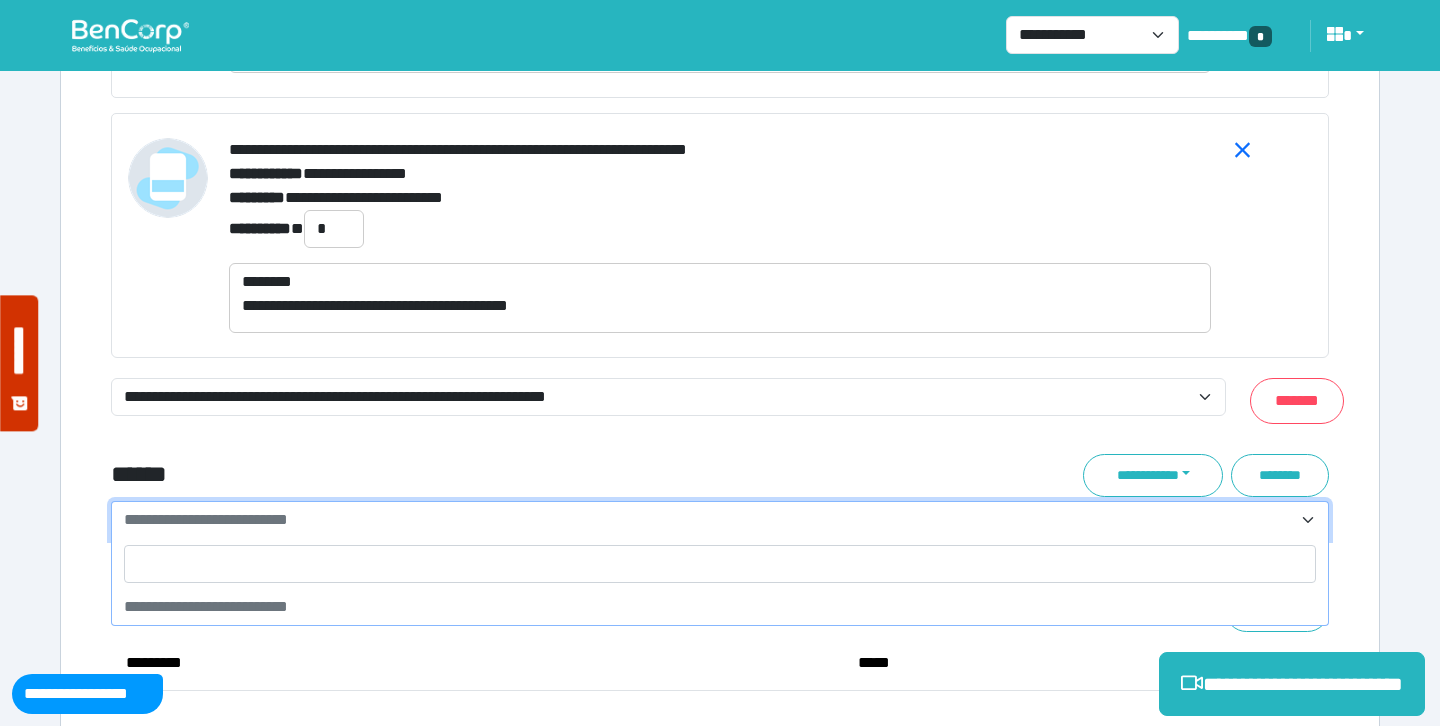 click on "**********" at bounding box center (708, 520) 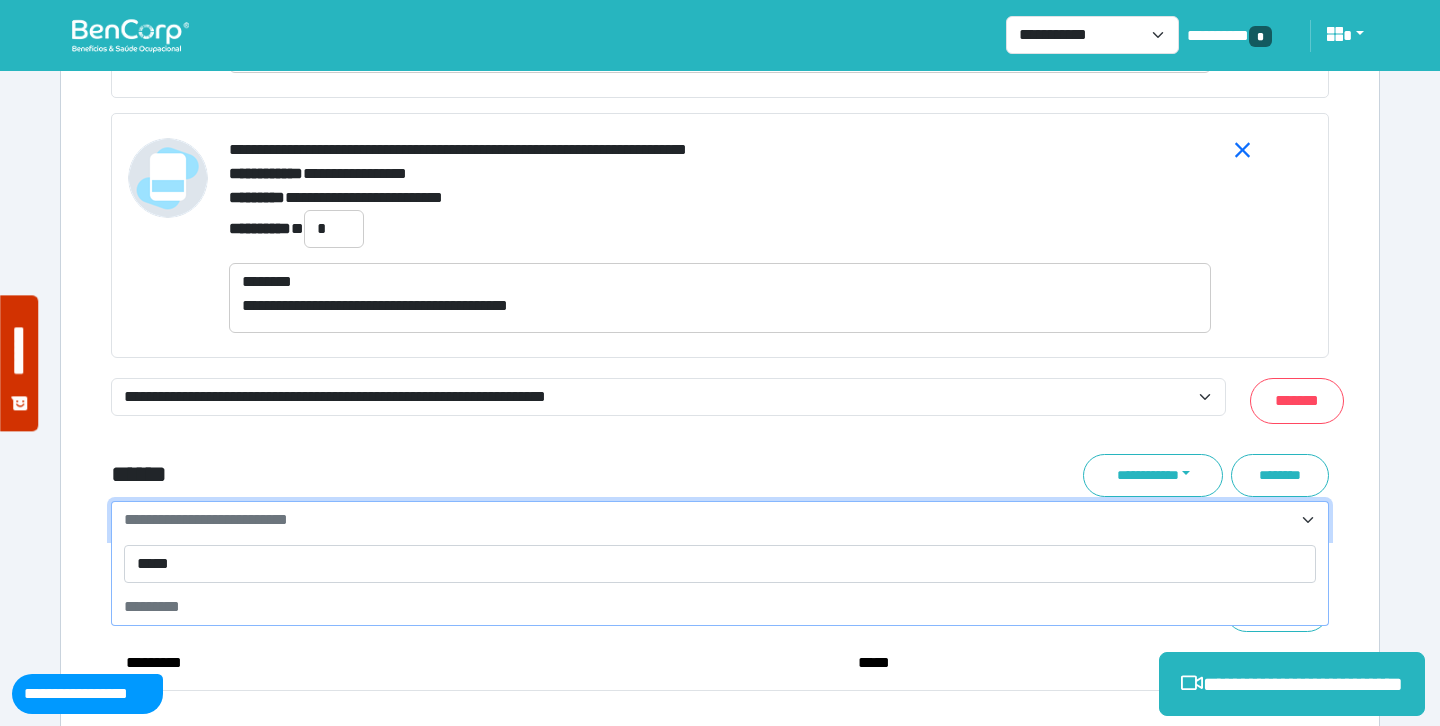 type on "******" 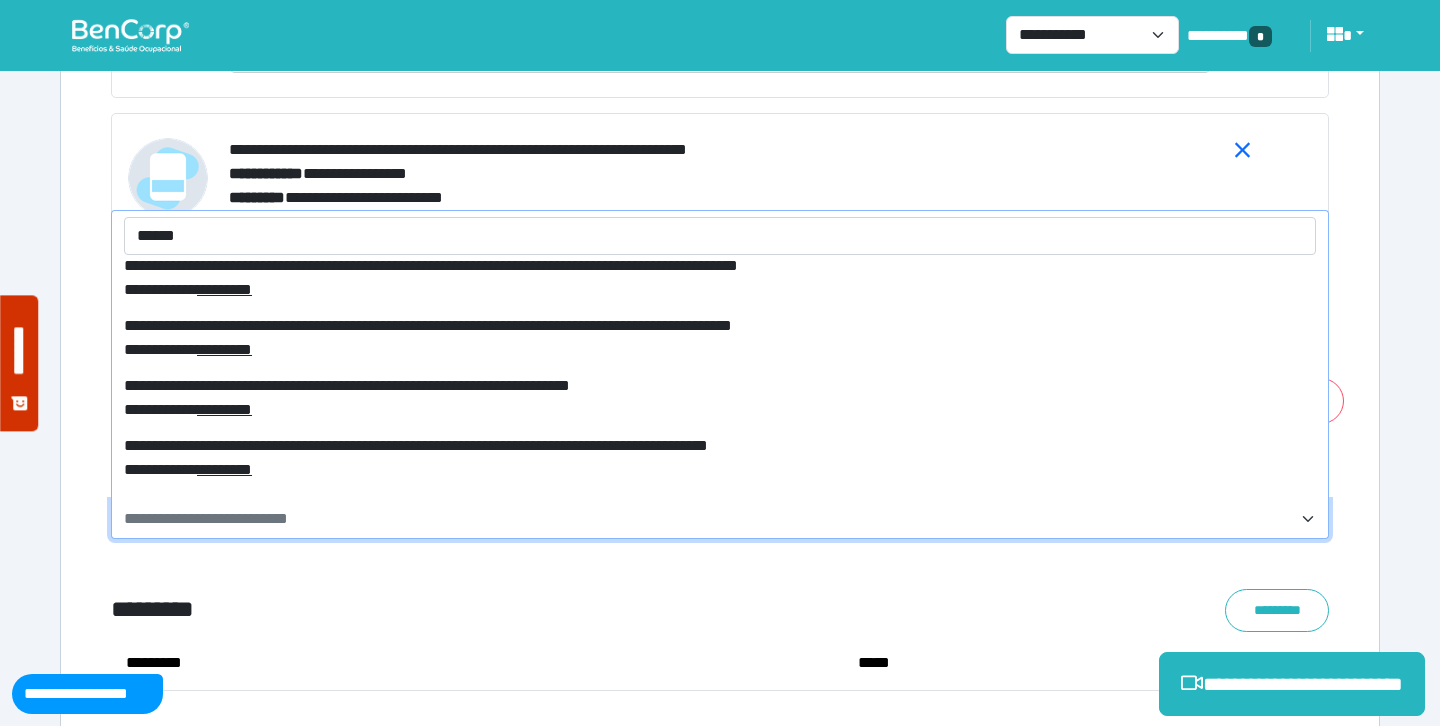 scroll, scrollTop: 245, scrollLeft: 0, axis: vertical 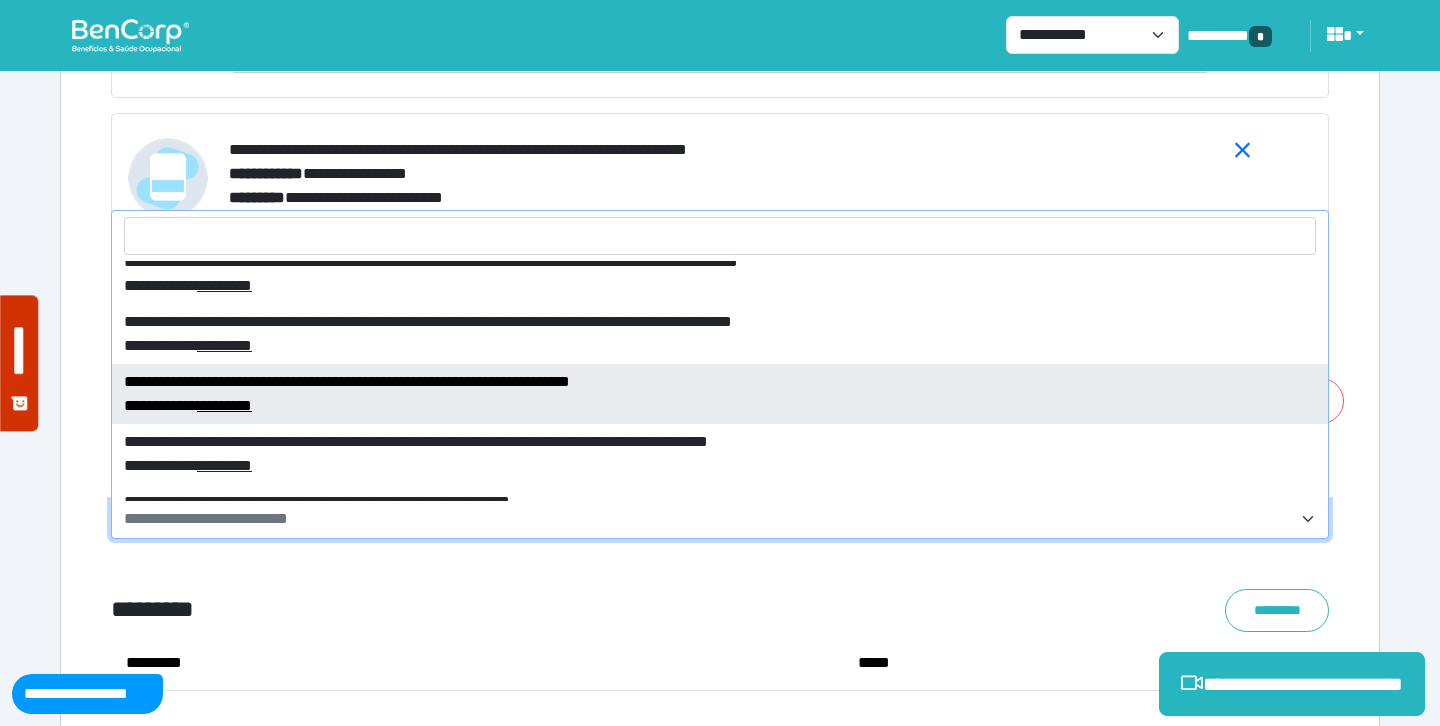 select on "****" 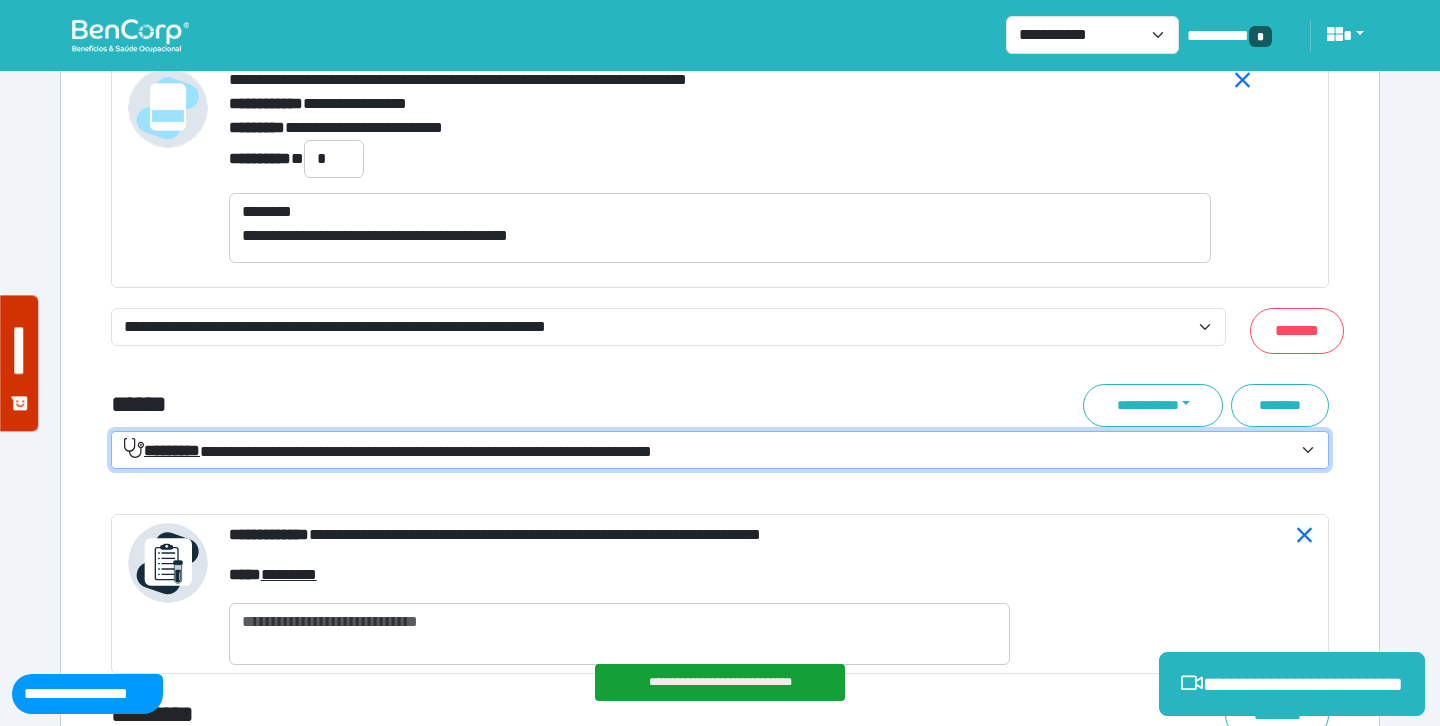 scroll, scrollTop: 7786, scrollLeft: 0, axis: vertical 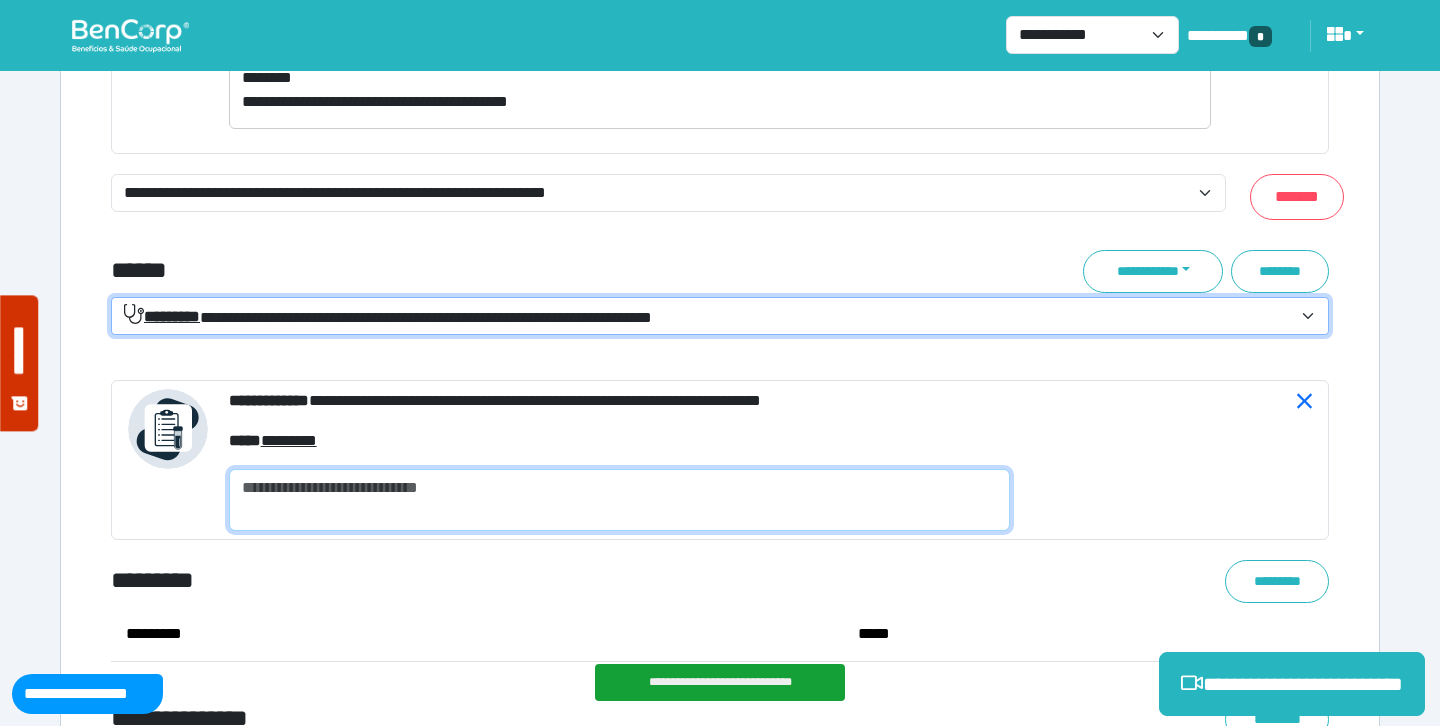 click at bounding box center [619, 500] 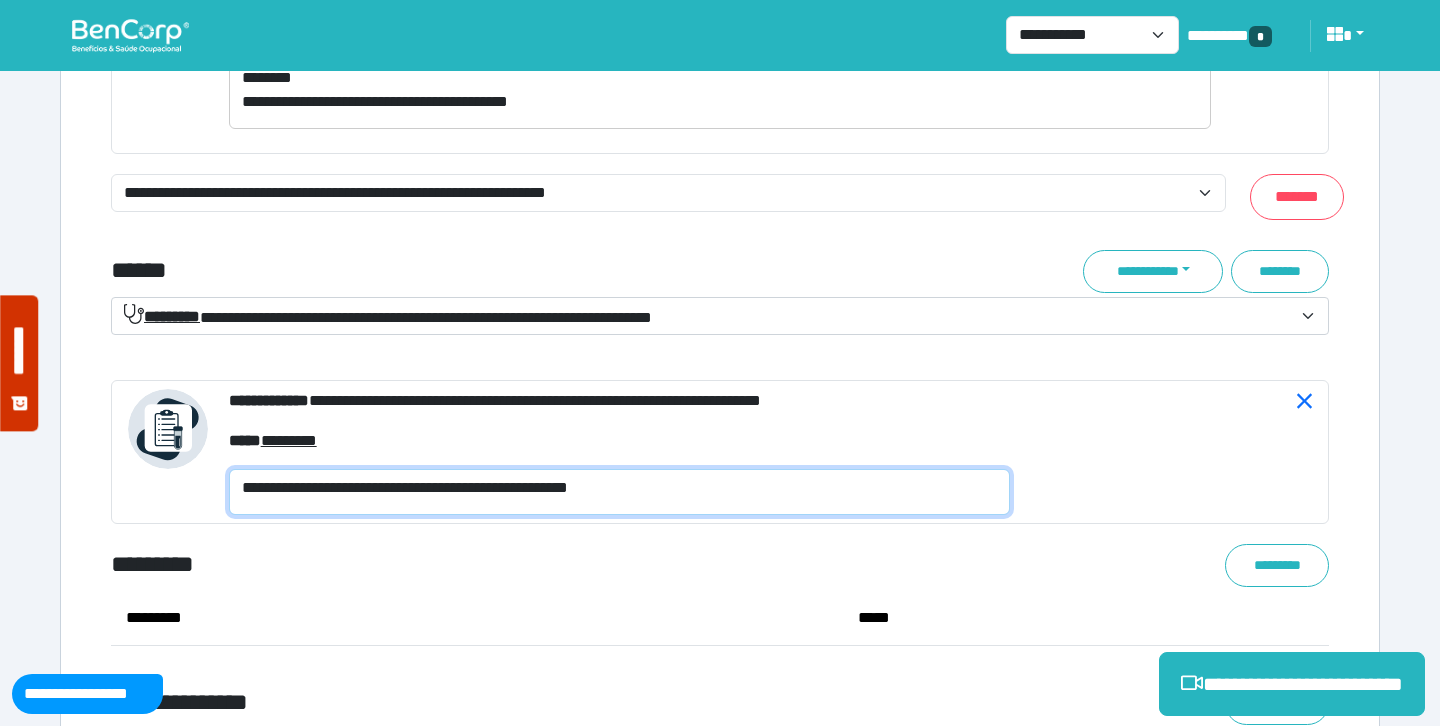 type on "**********" 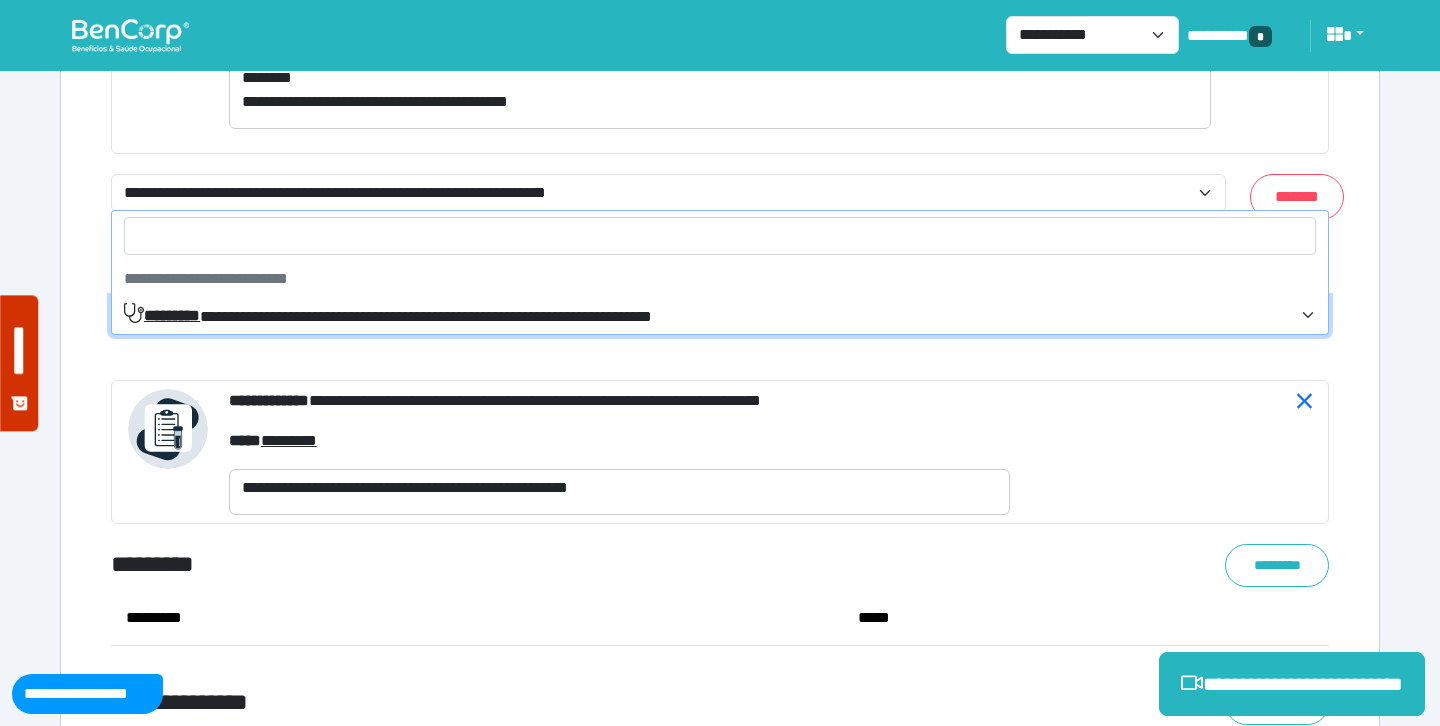 click on "**********" at bounding box center (388, 315) 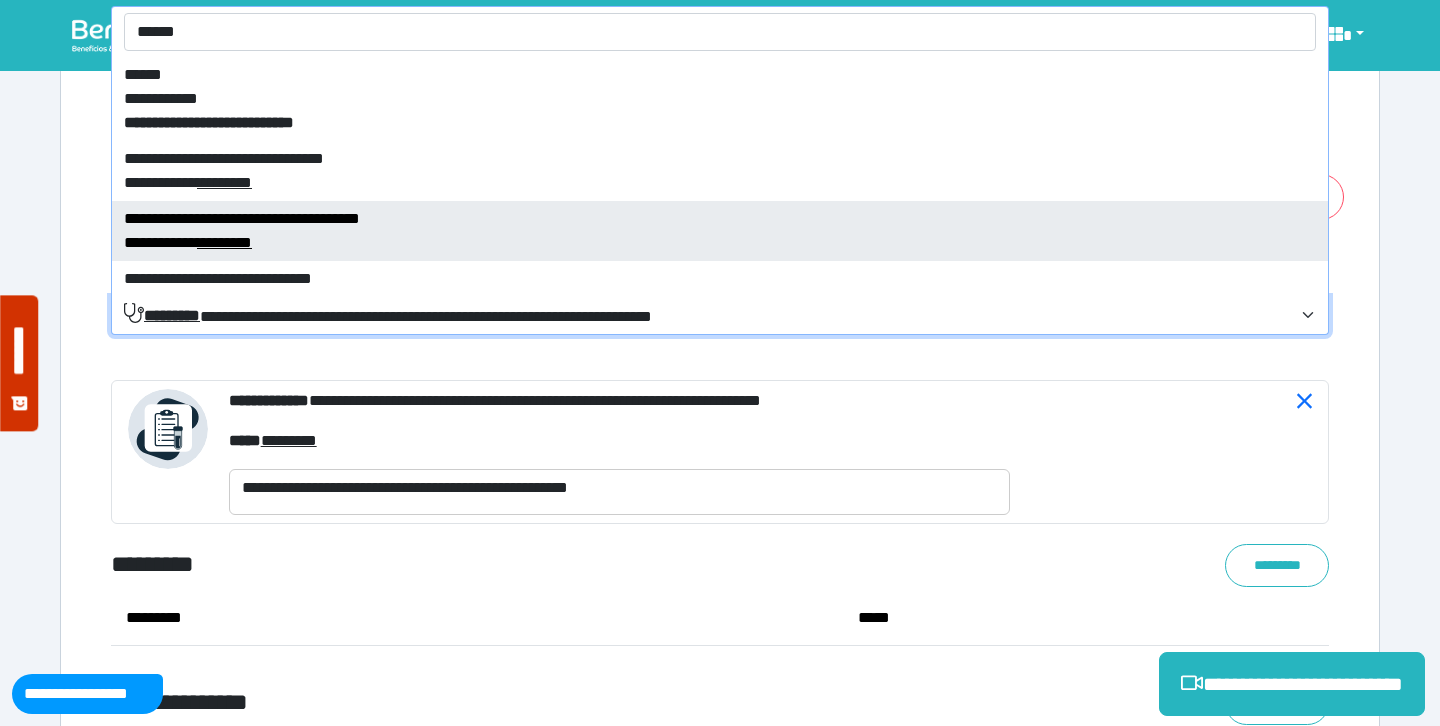 type on "******" 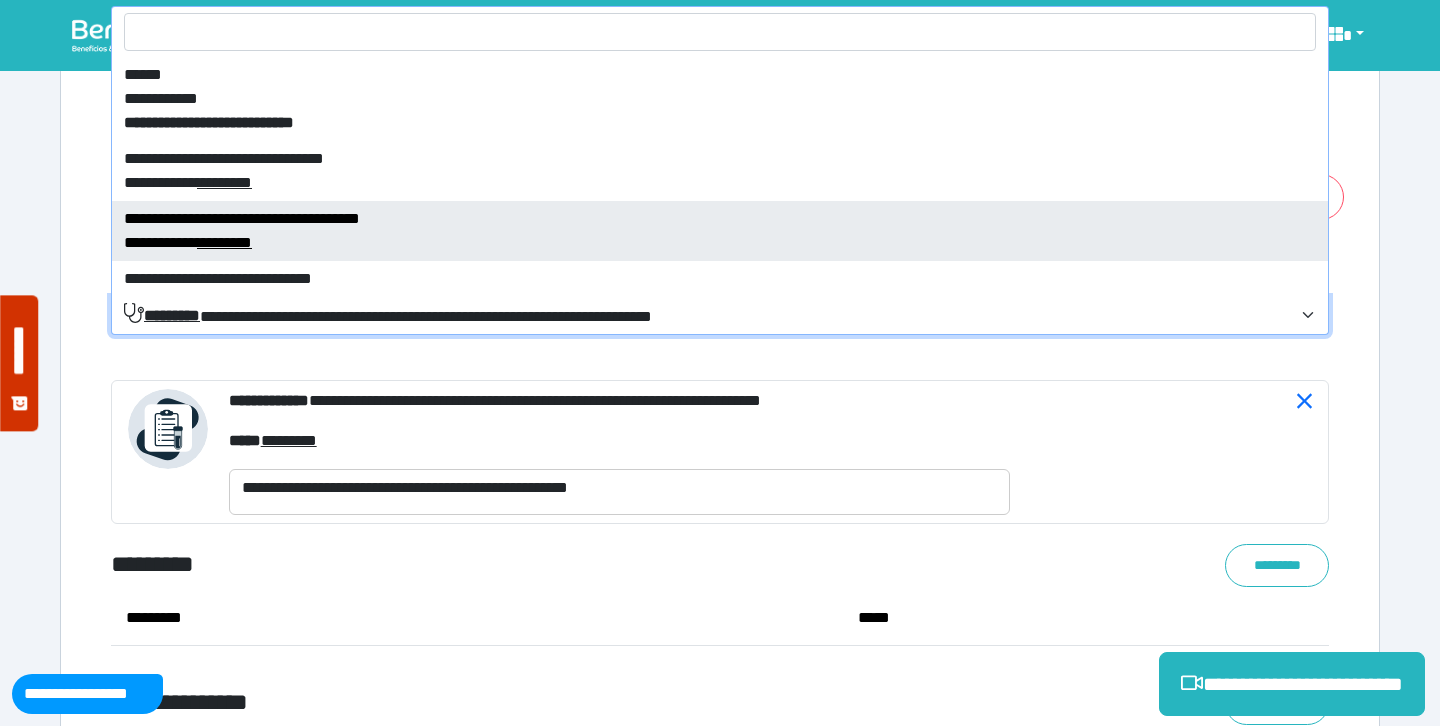 select on "****" 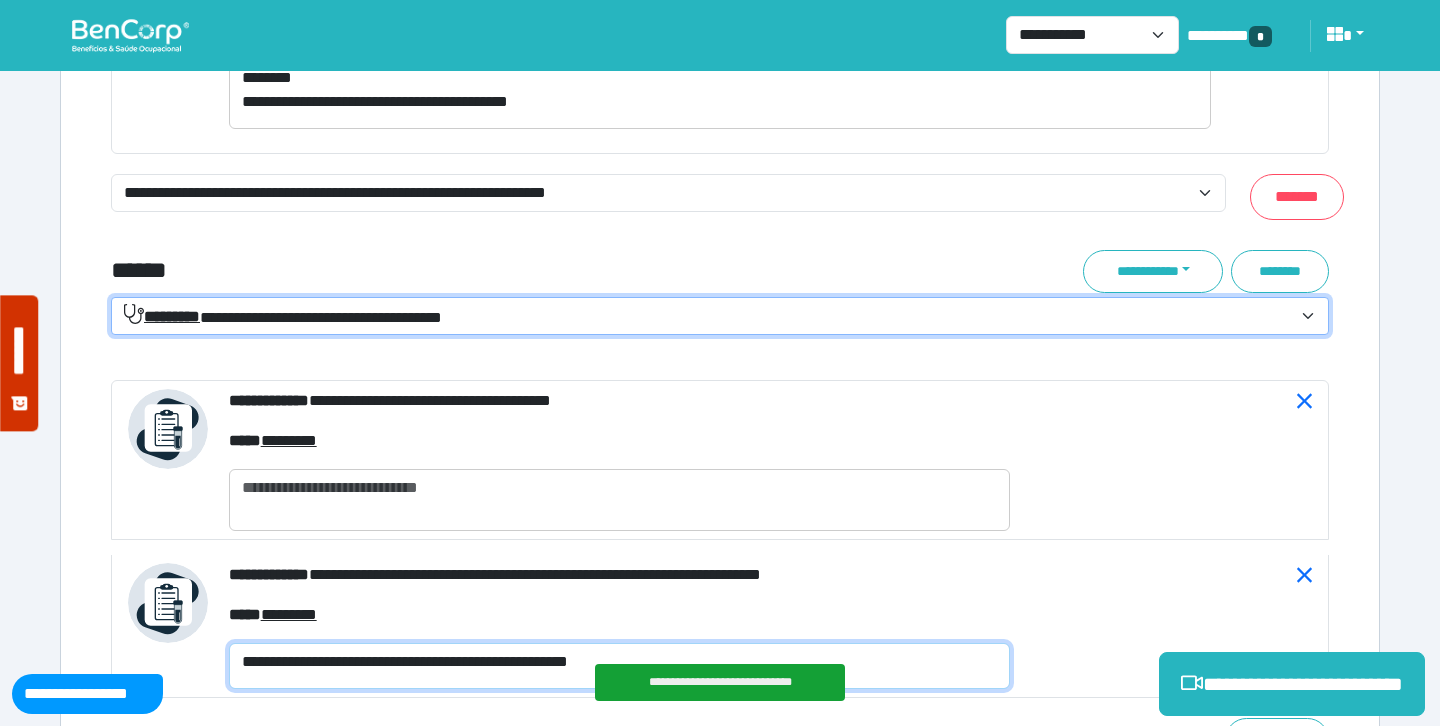 click on "**********" at bounding box center (619, 666) 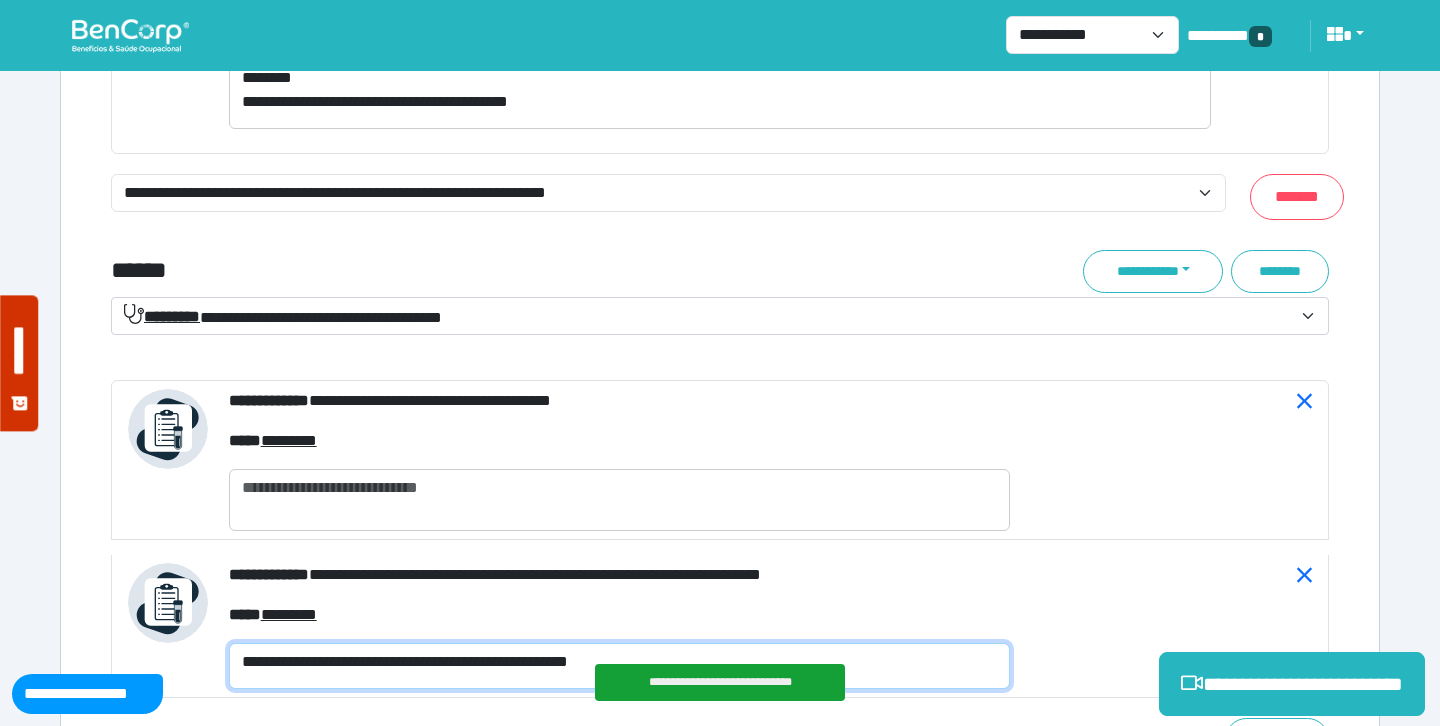 click on "**********" at bounding box center (619, 666) 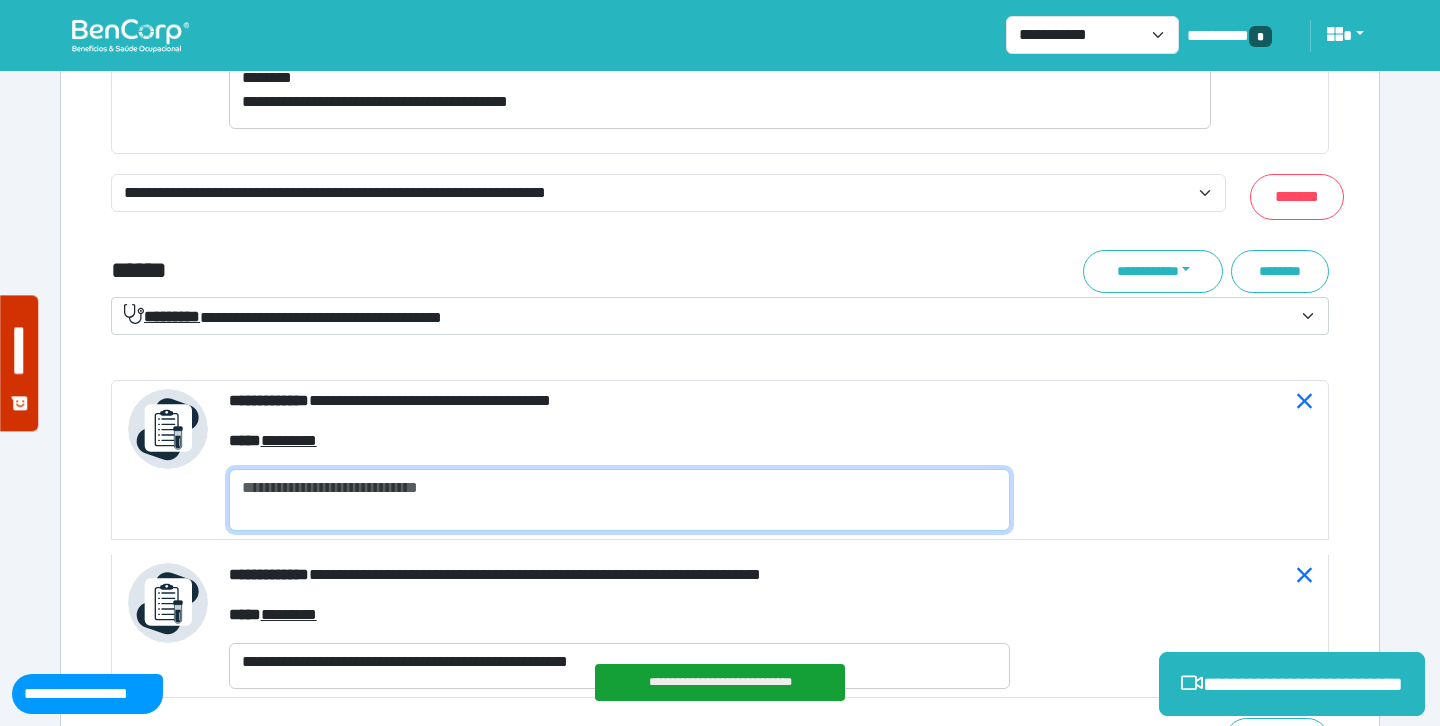 click at bounding box center (619, 500) 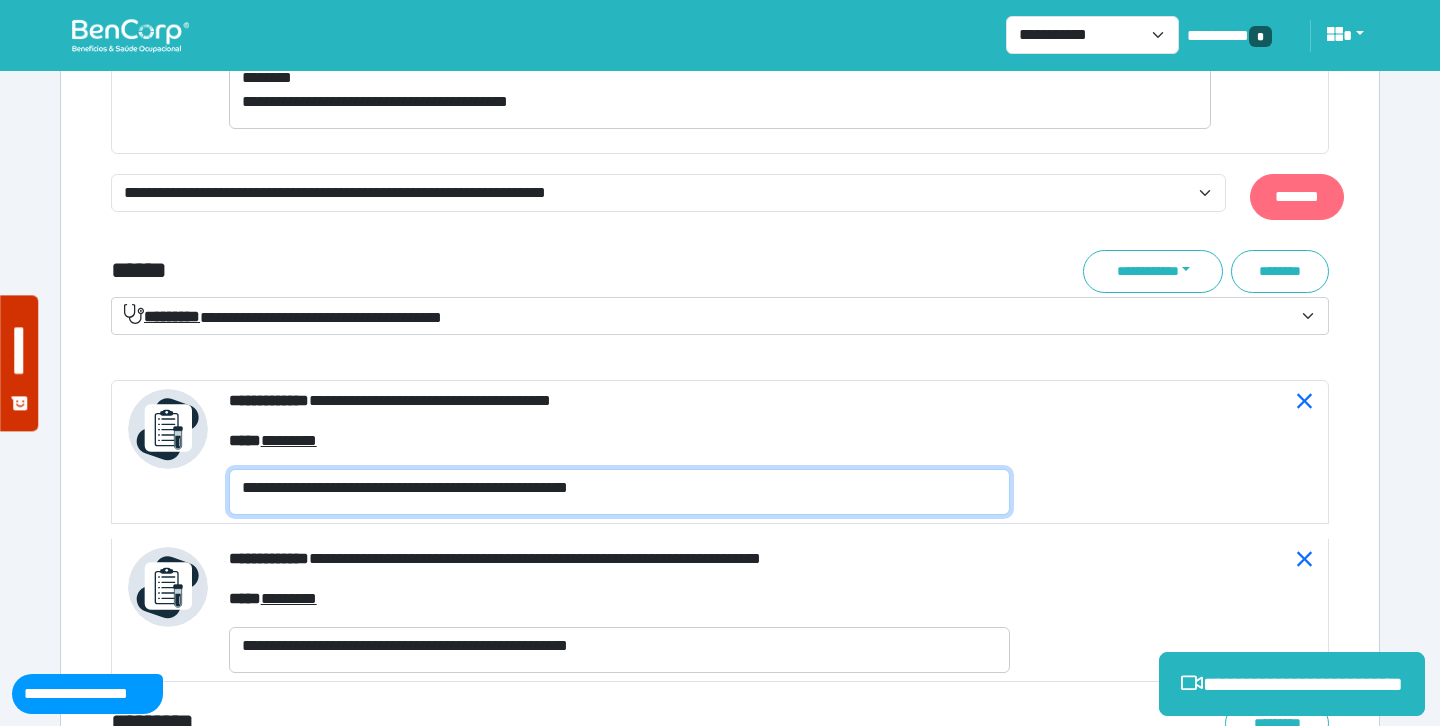 type on "**********" 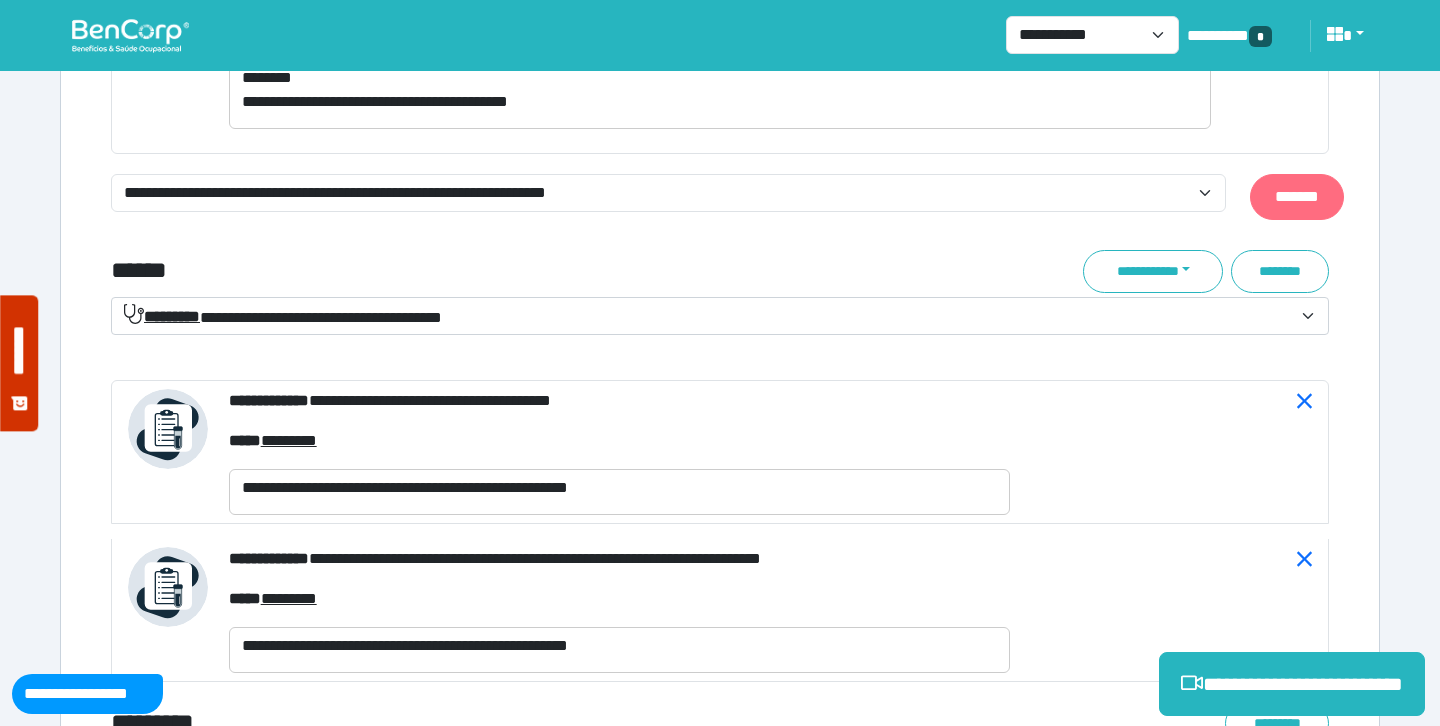 click on "*******" at bounding box center (1297, 197) 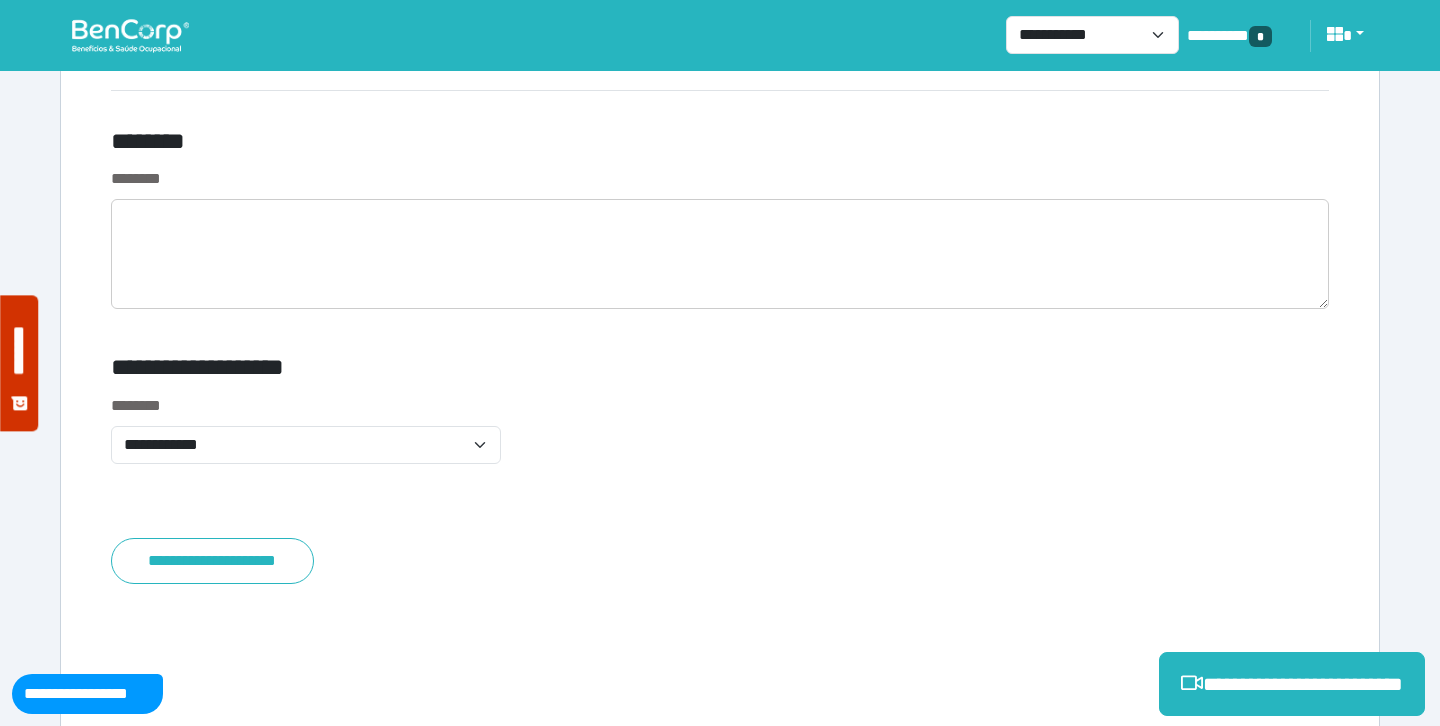 scroll, scrollTop: 8595, scrollLeft: 0, axis: vertical 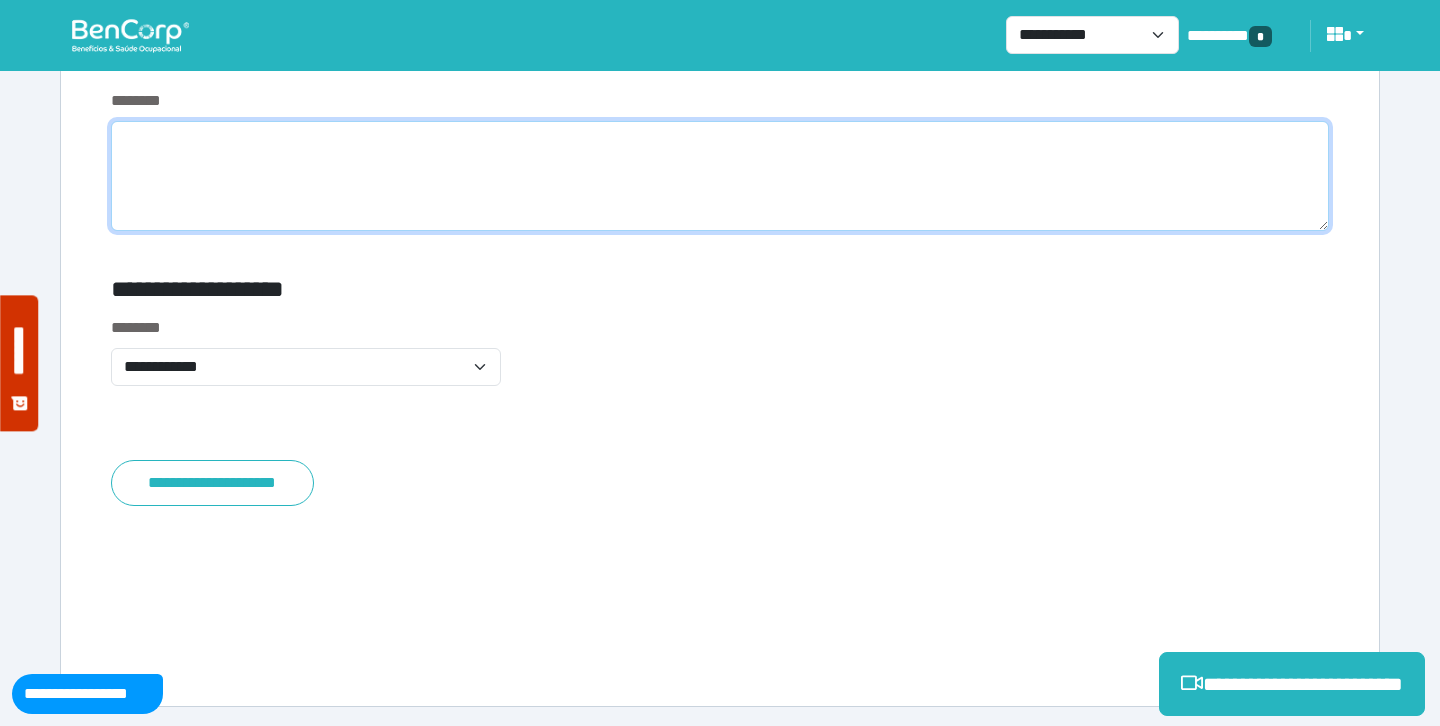 click at bounding box center (720, 176) 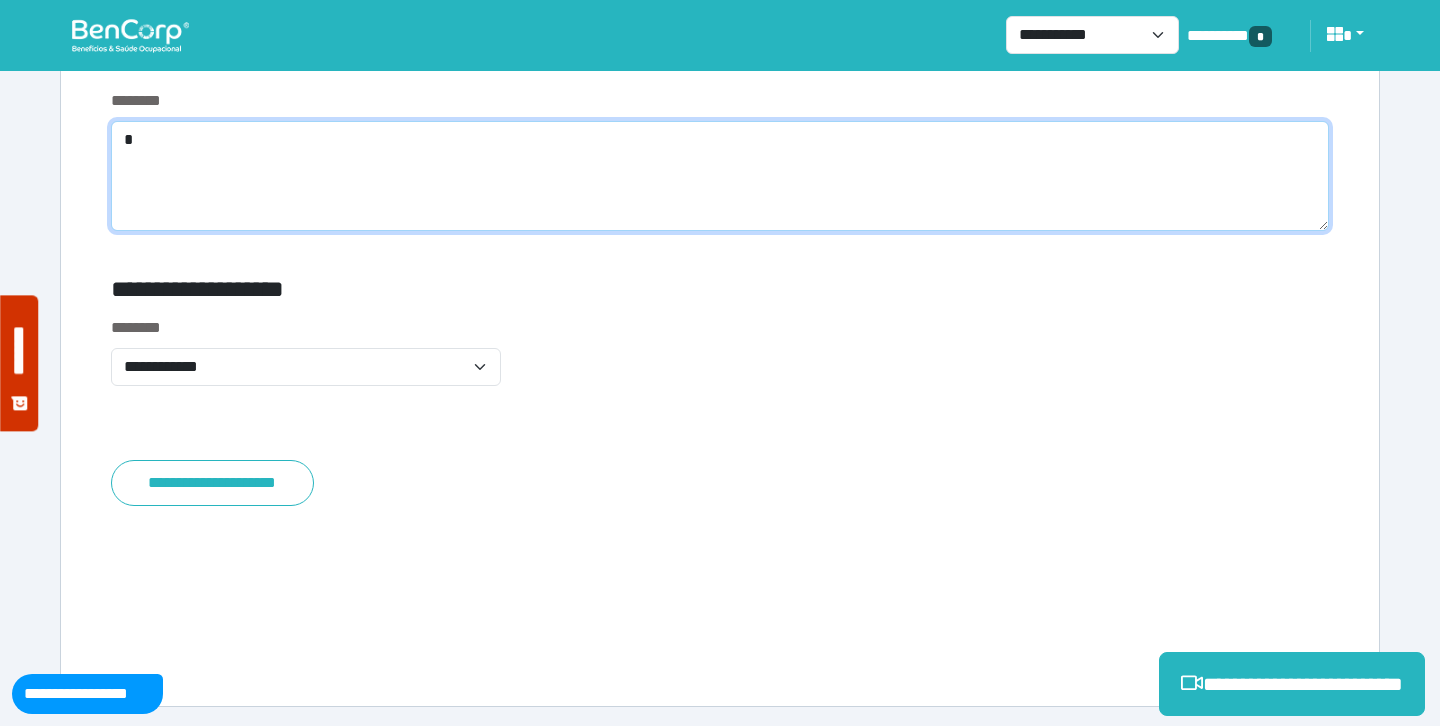 scroll, scrollTop: 8532, scrollLeft: 0, axis: vertical 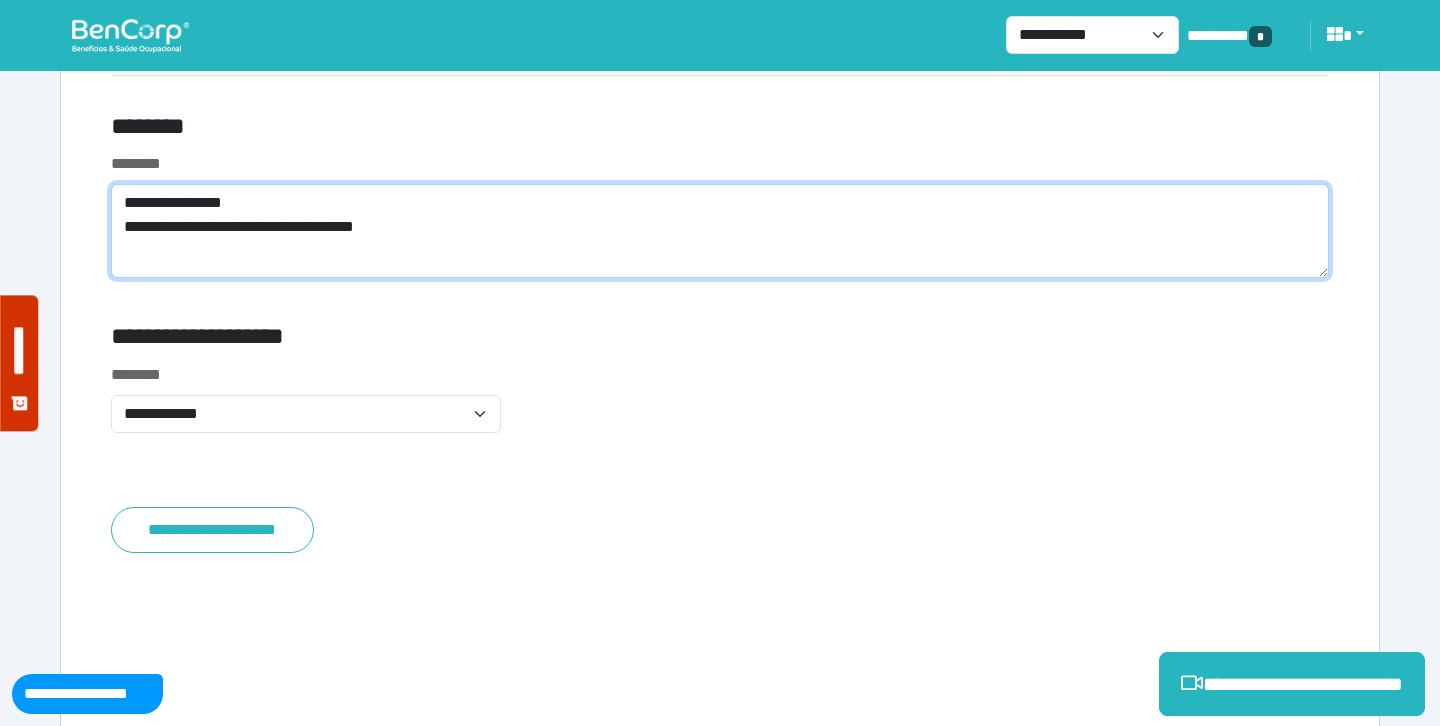 type on "**********" 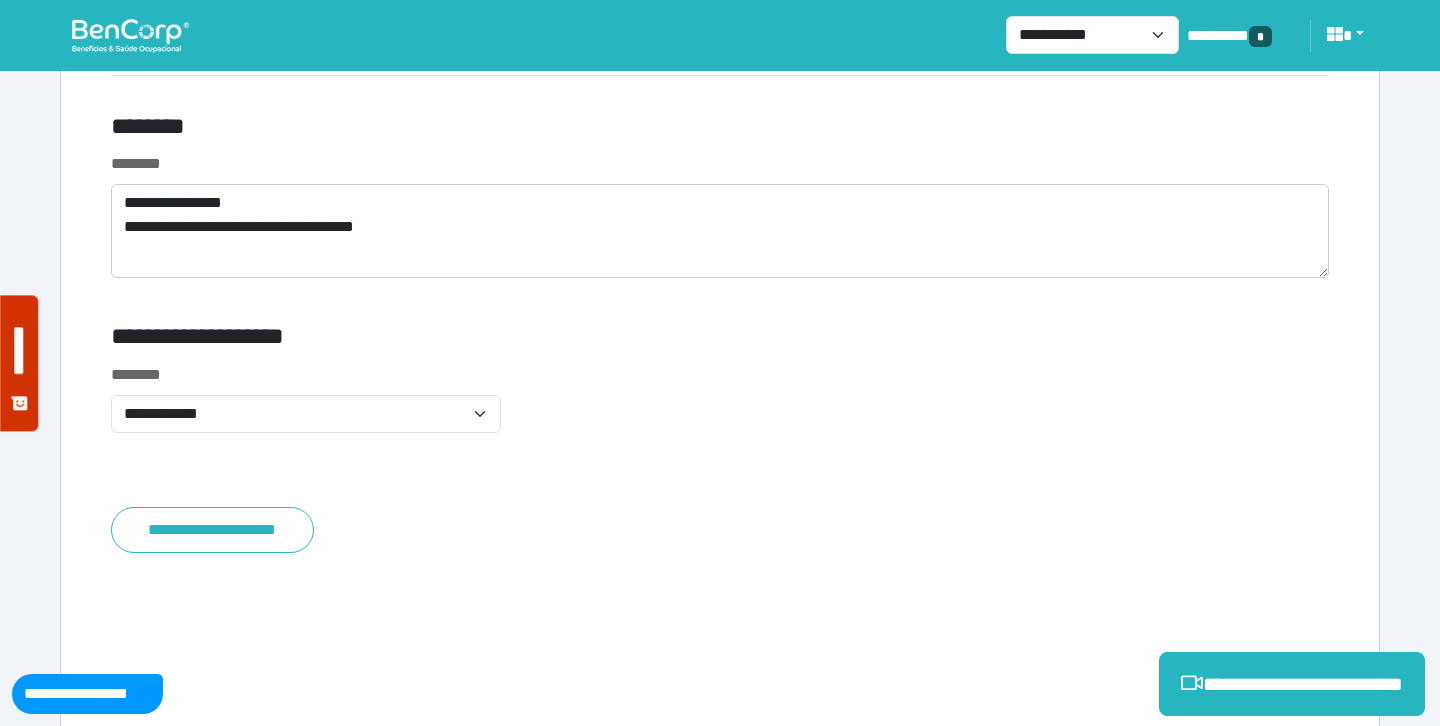 click on "**********" at bounding box center [720, 410] 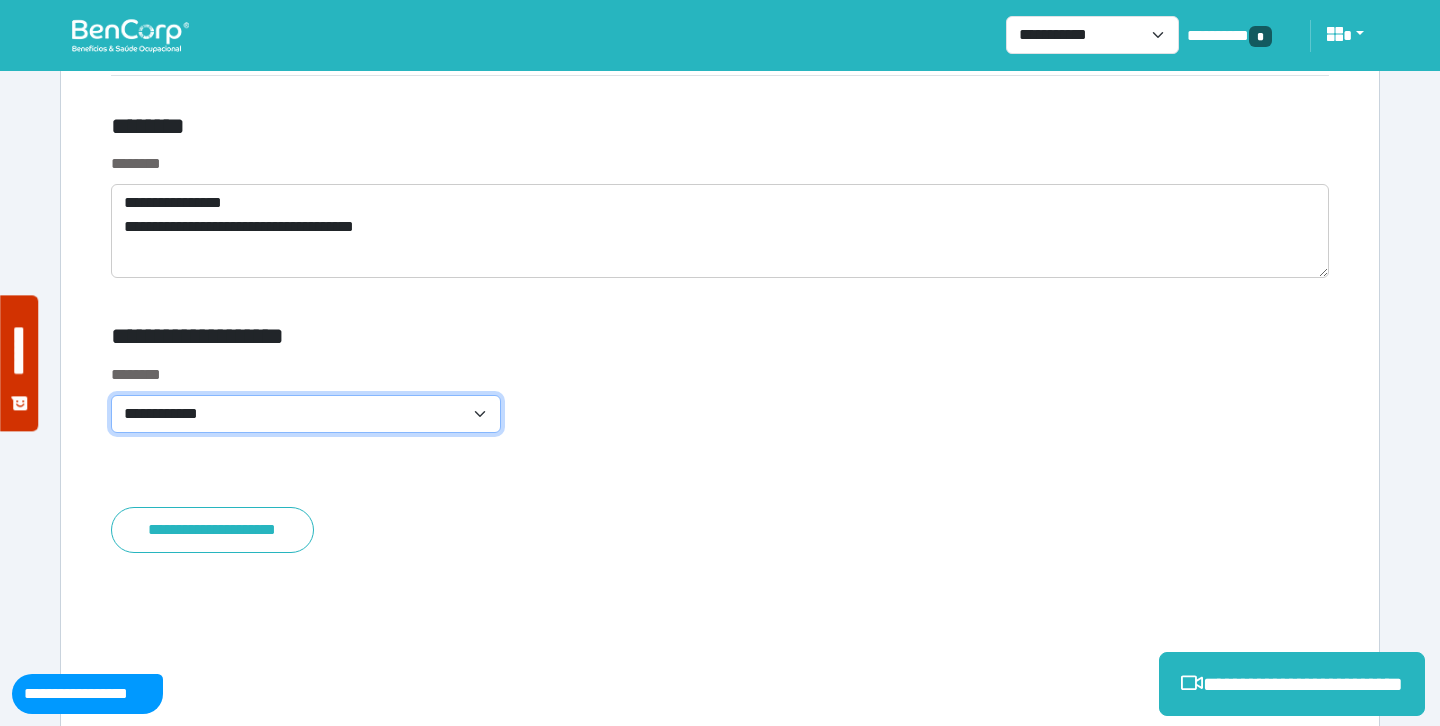 click on "**********" at bounding box center (306, 414) 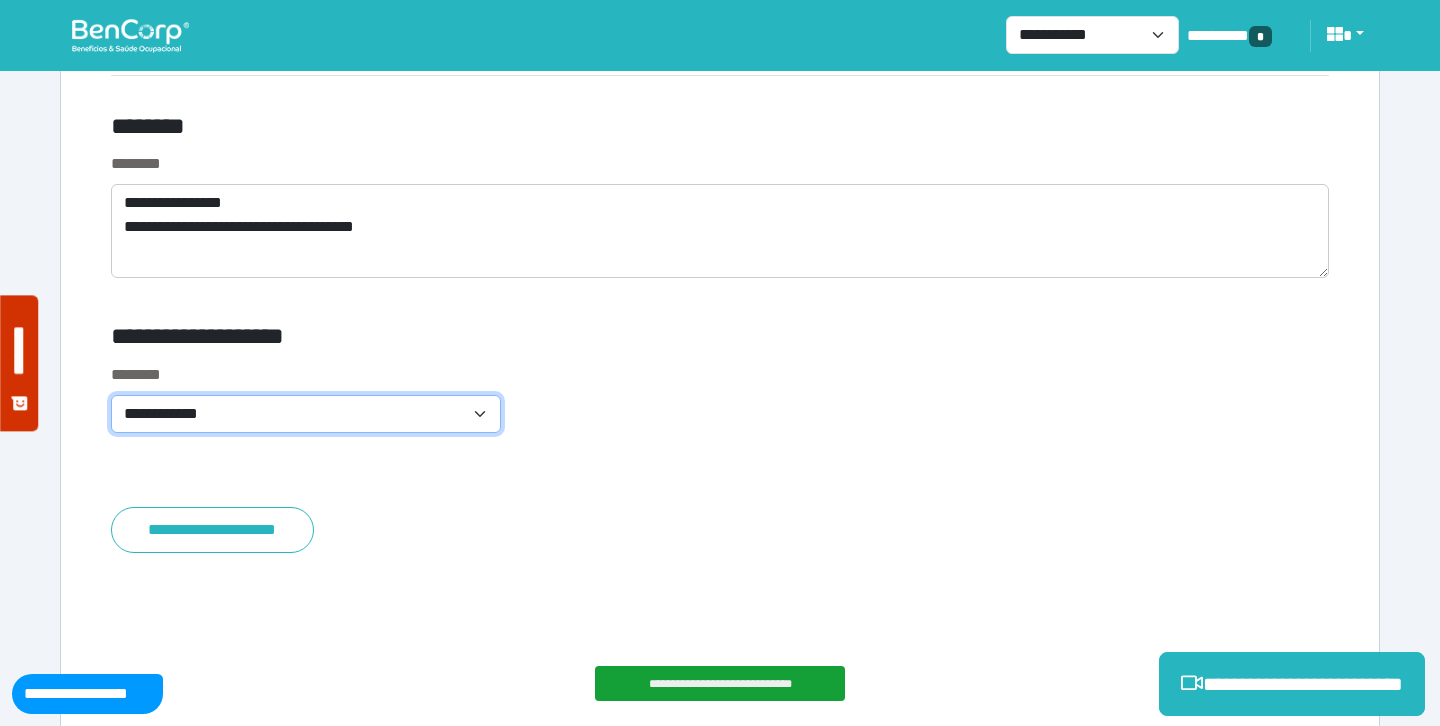 select on "****" 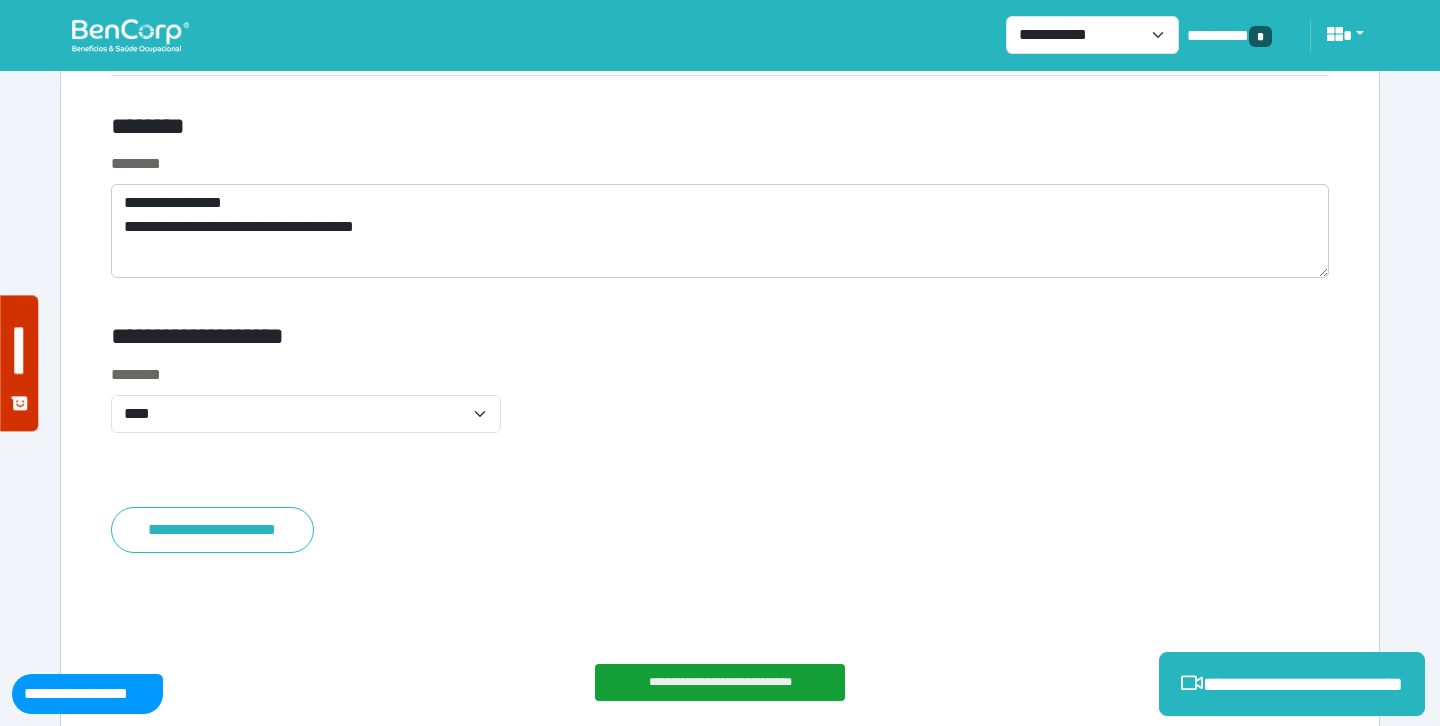 drag, startPoint x: 689, startPoint y: 436, endPoint x: 484, endPoint y: 438, distance: 205.00975 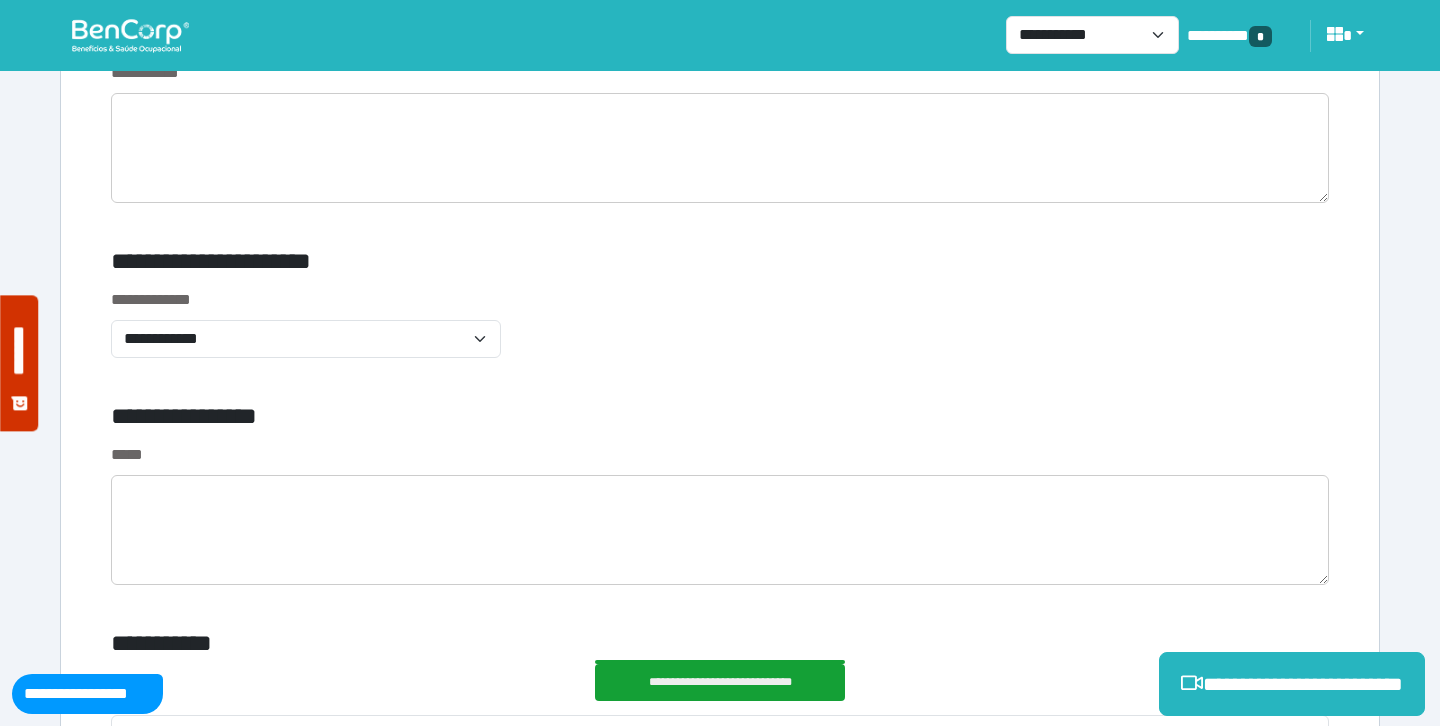 scroll, scrollTop: 6583, scrollLeft: 0, axis: vertical 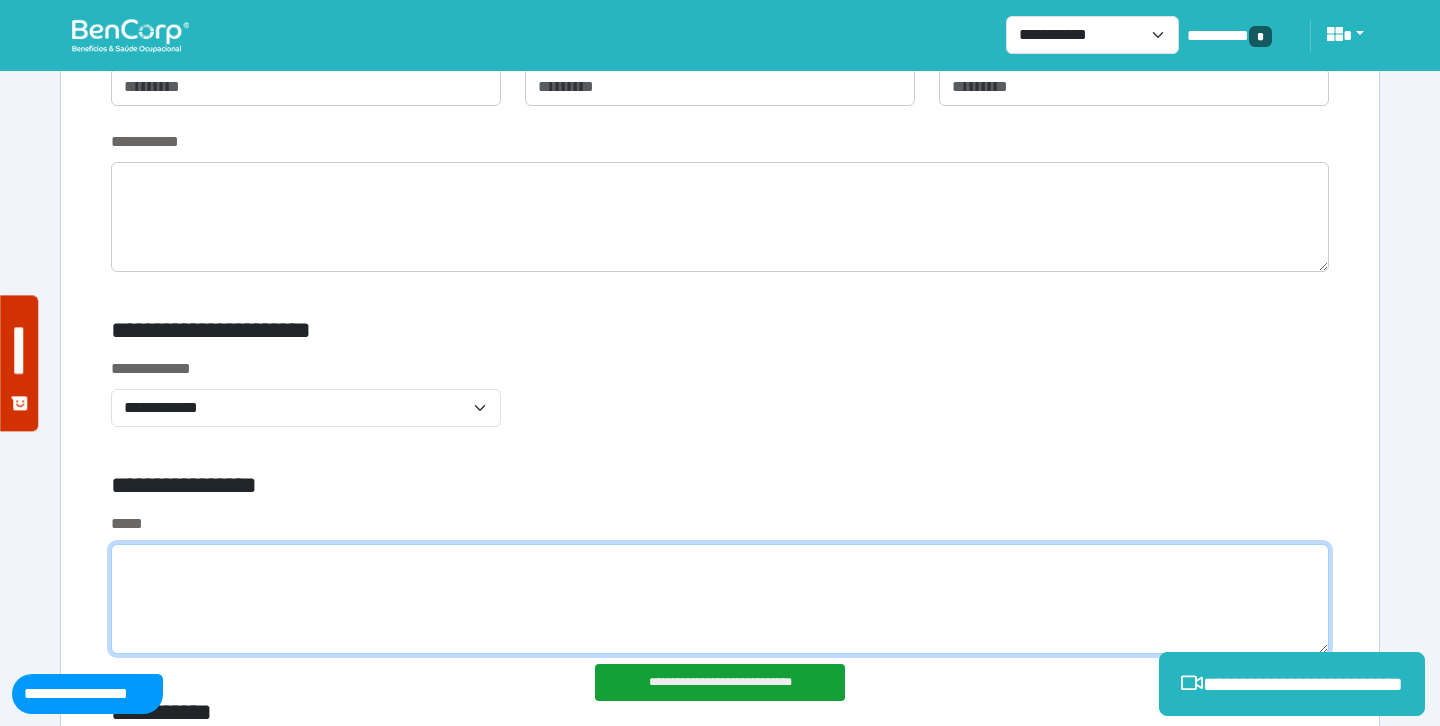 click at bounding box center [720, 599] 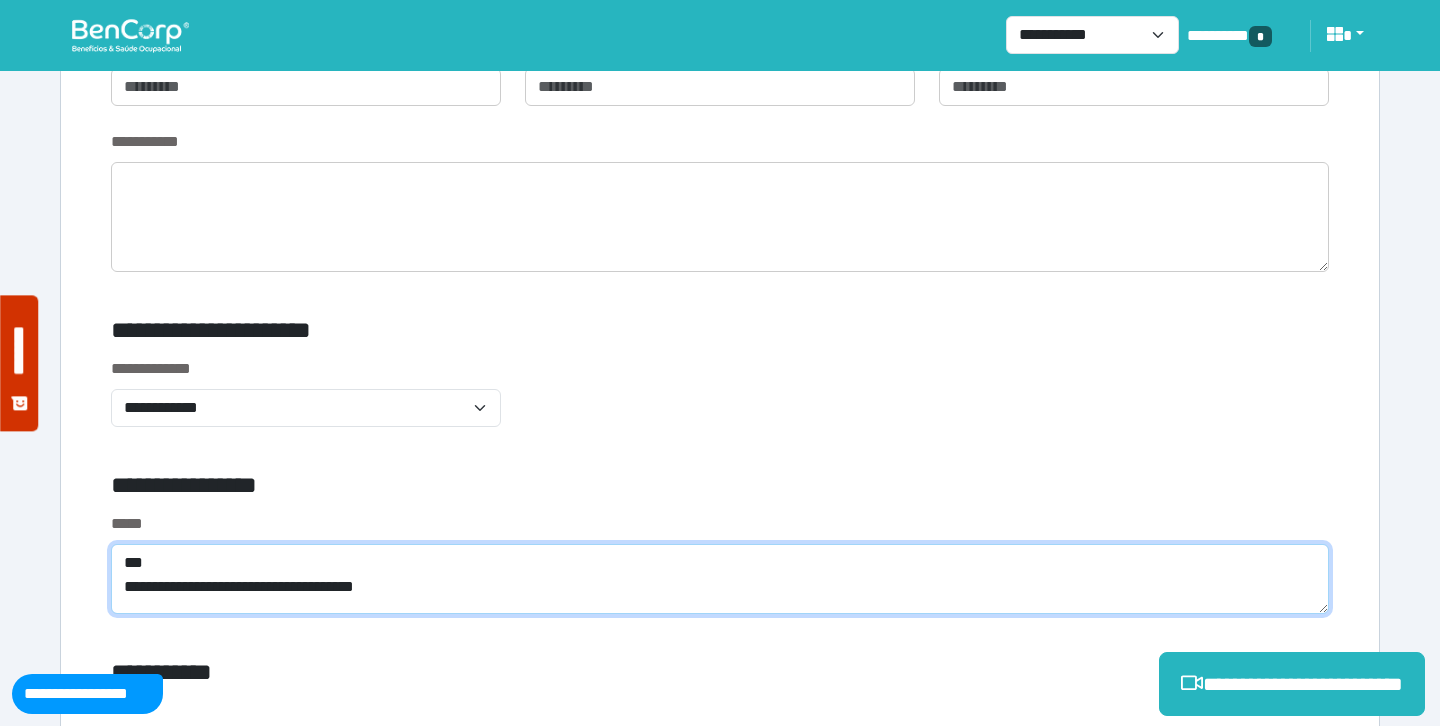 scroll, scrollTop: 0, scrollLeft: 0, axis: both 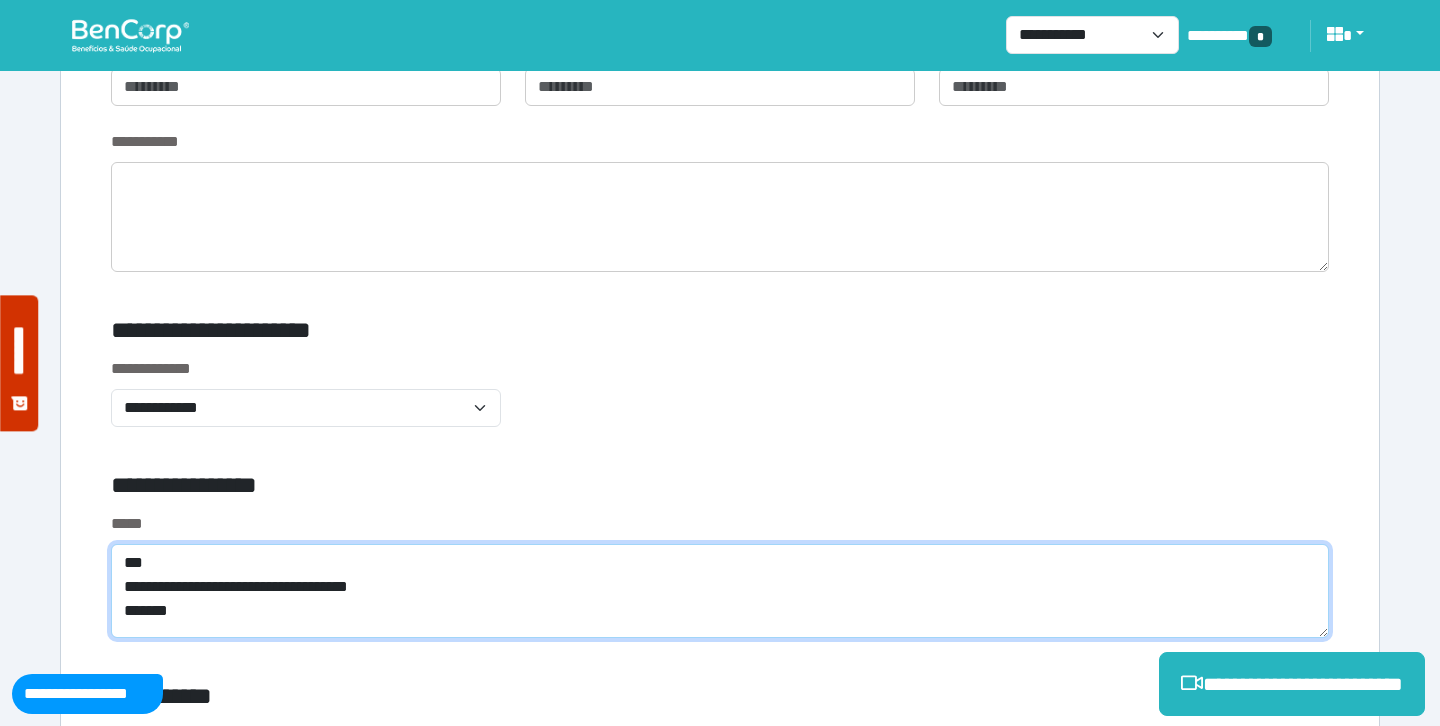 type on "**********" 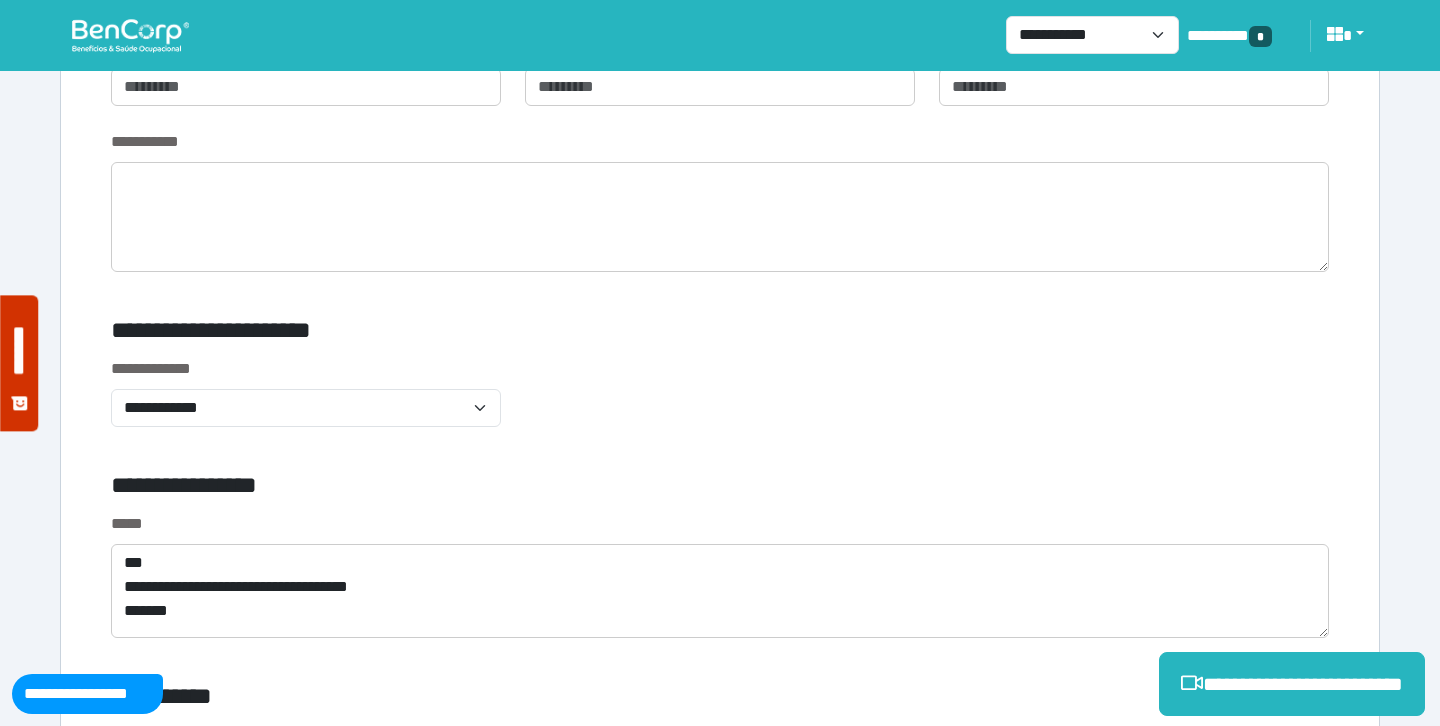 click on "**********" at bounding box center (720, 404) 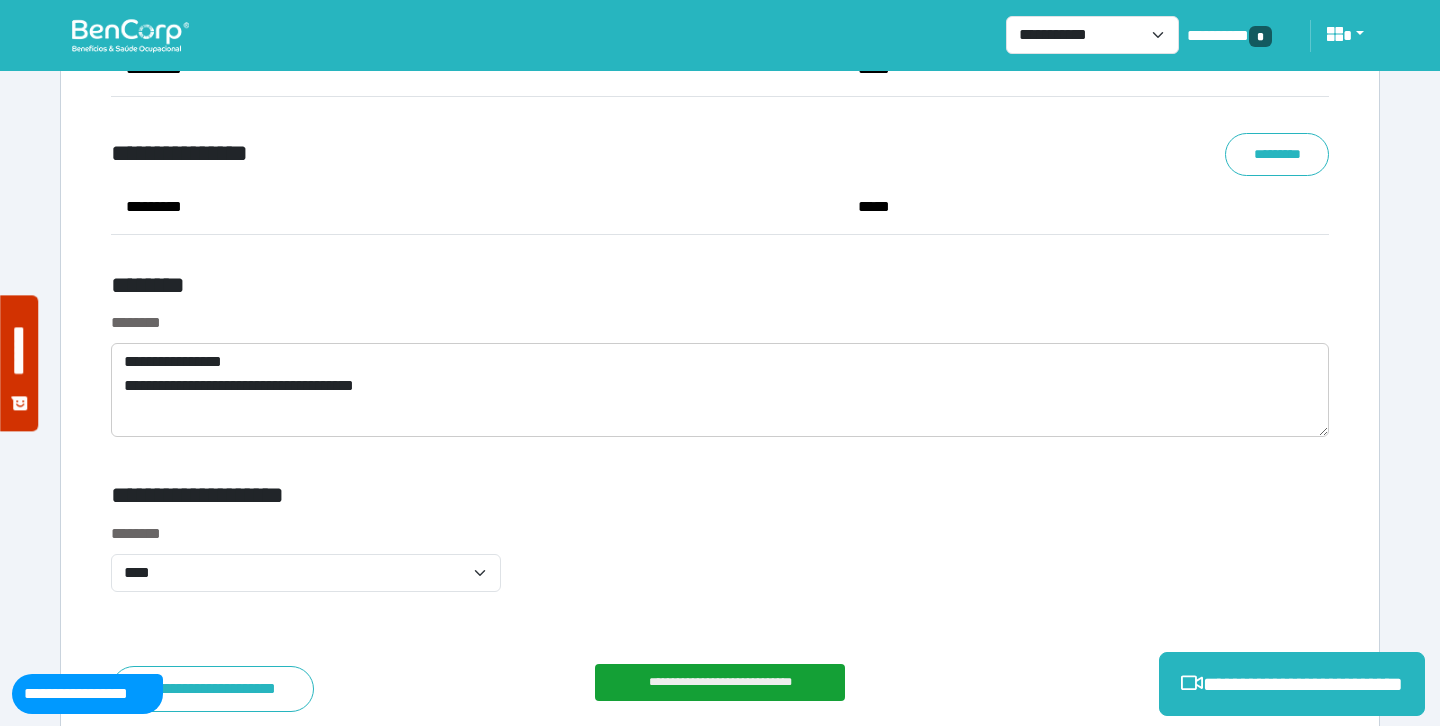 scroll, scrollTop: 8564, scrollLeft: 0, axis: vertical 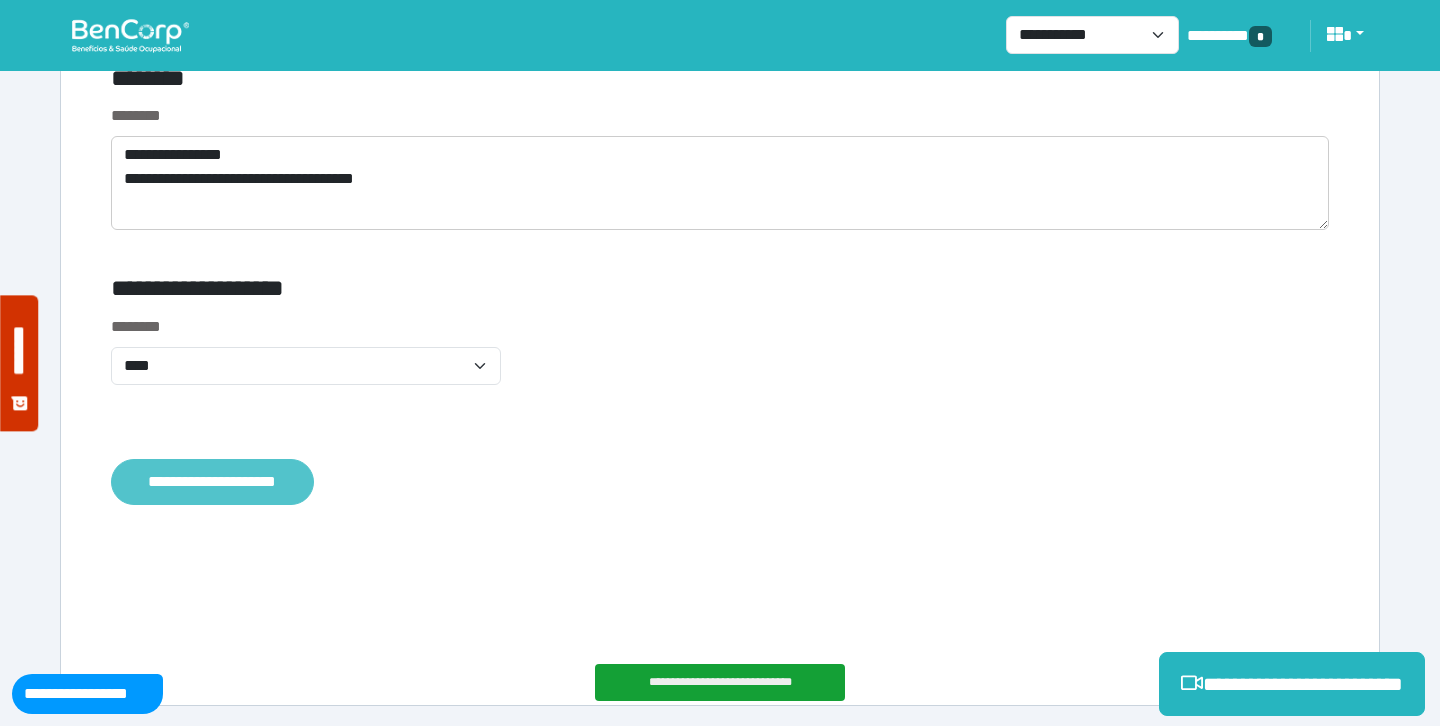 click on "**********" at bounding box center [212, 482] 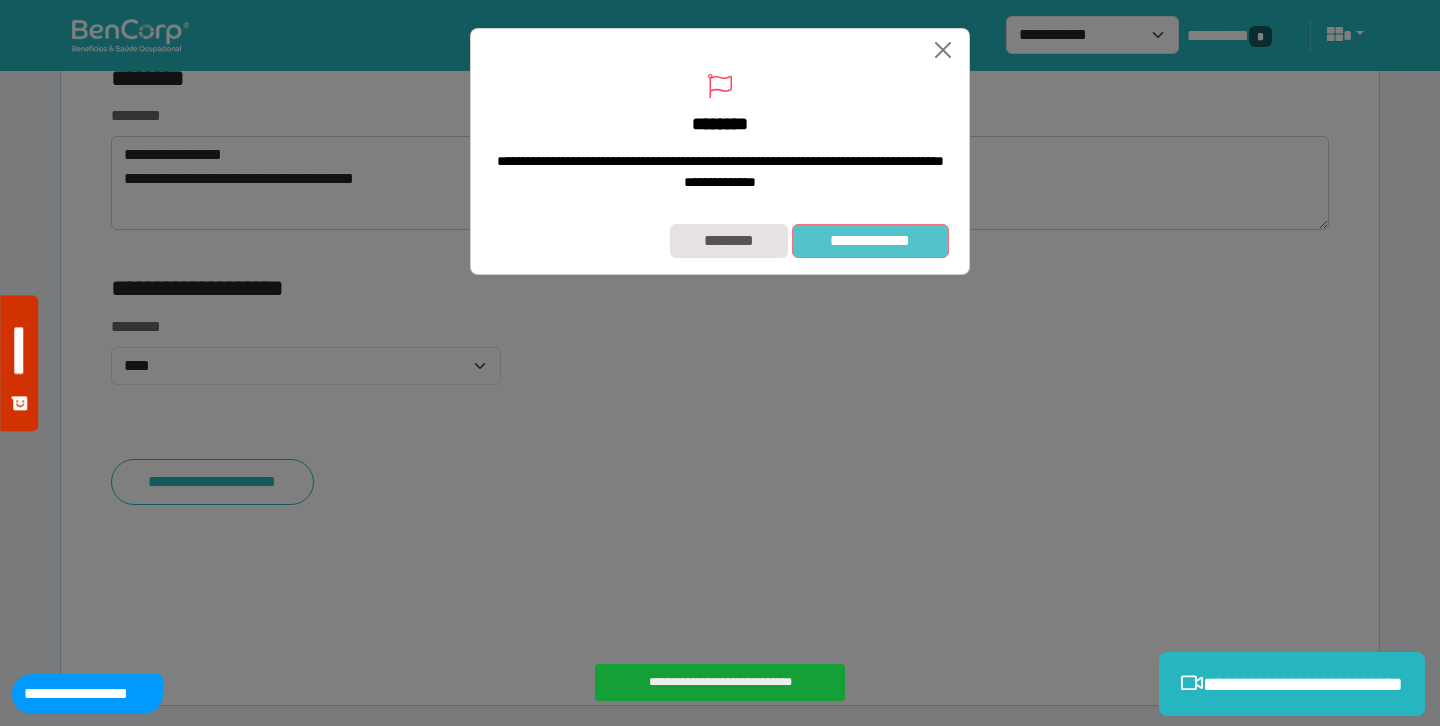 click on "**********" at bounding box center [870, 241] 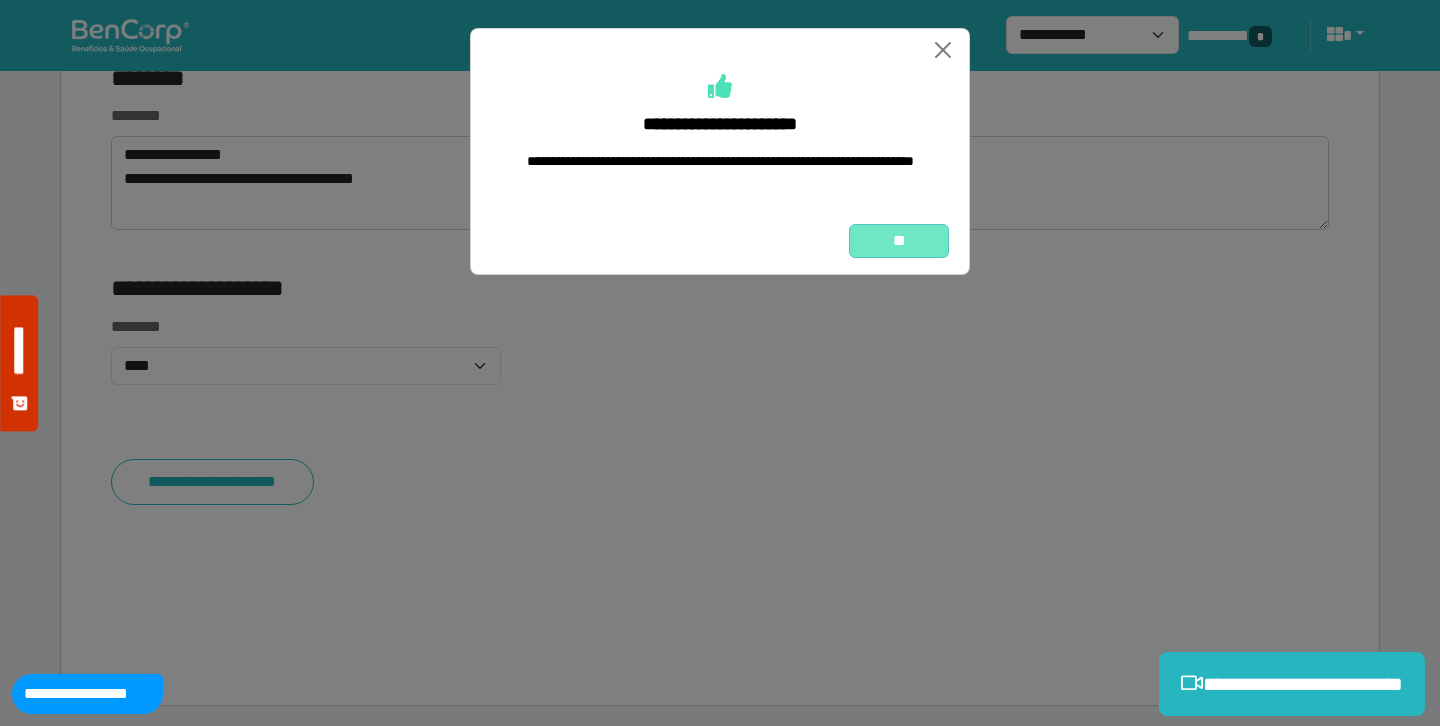 click on "**" at bounding box center (899, 241) 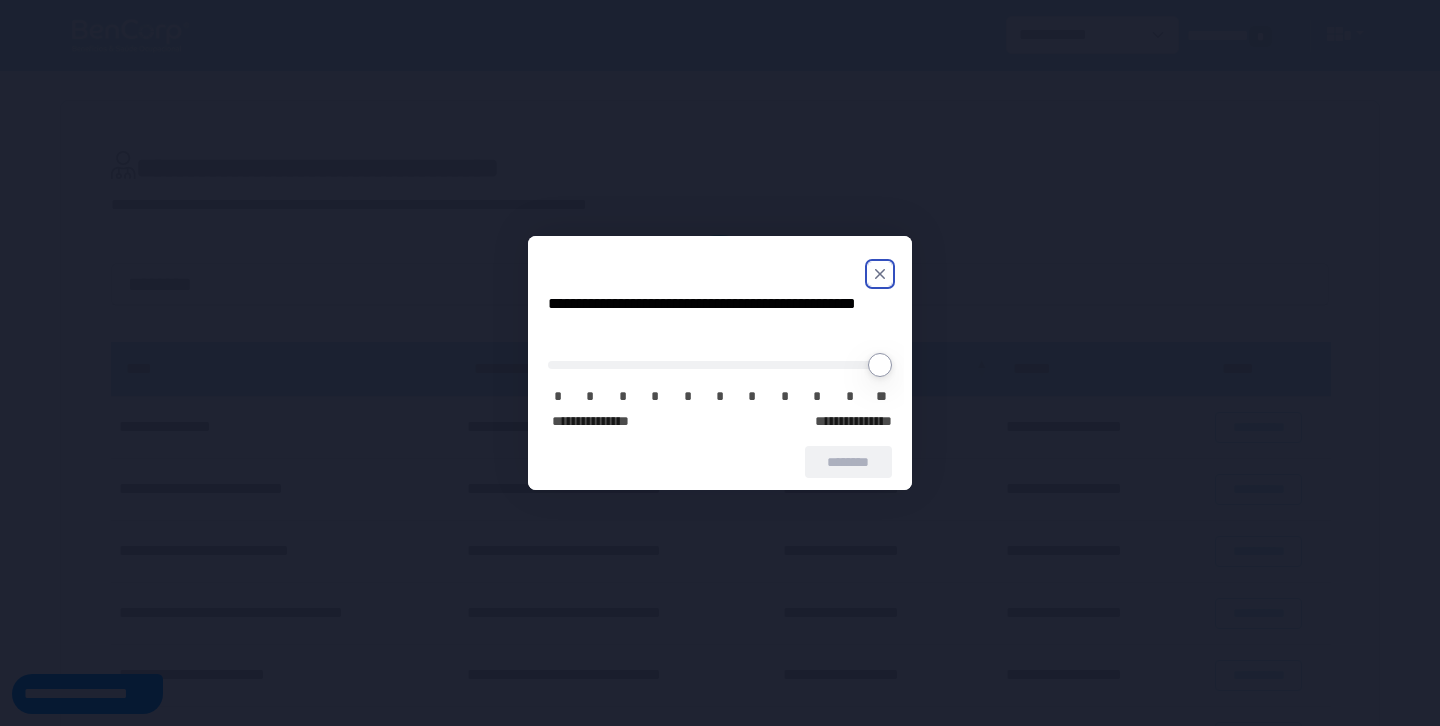 scroll, scrollTop: 0, scrollLeft: 0, axis: both 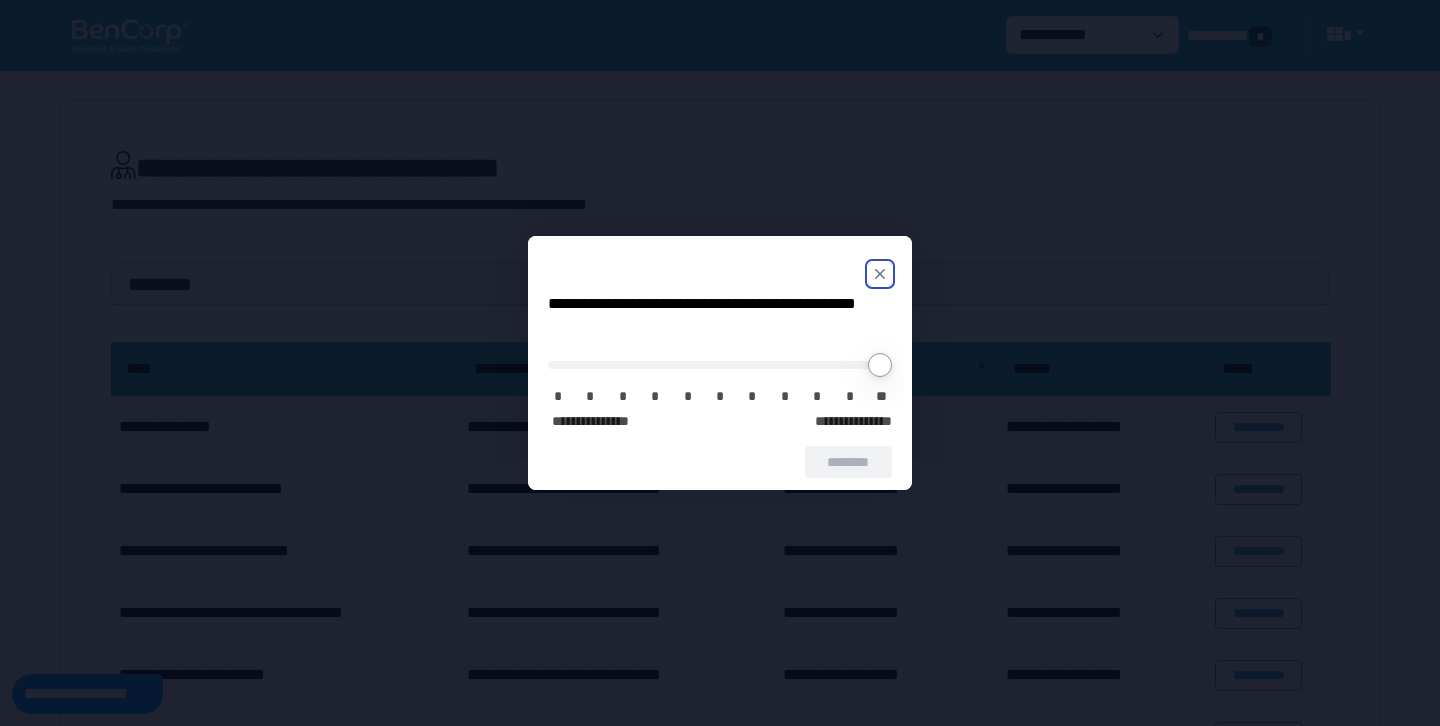 click 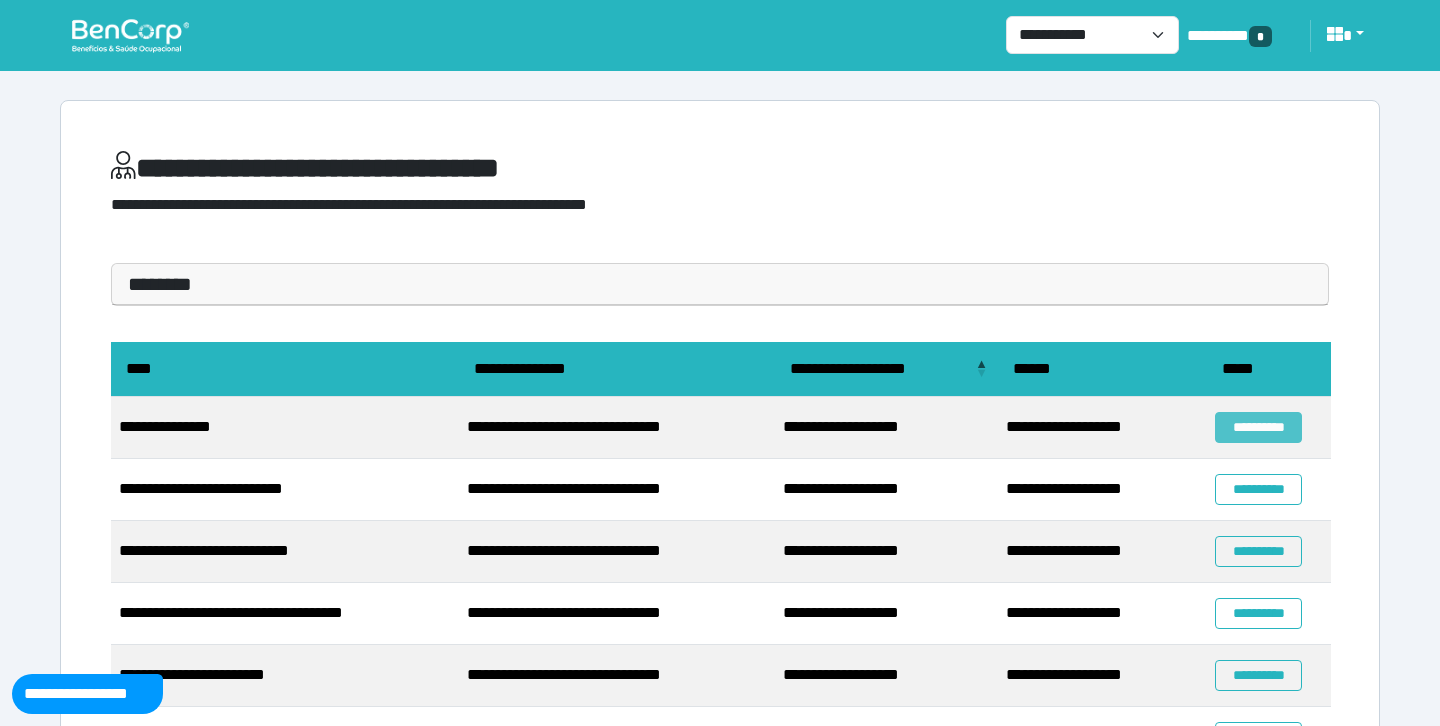 click on "**********" at bounding box center [1258, 427] 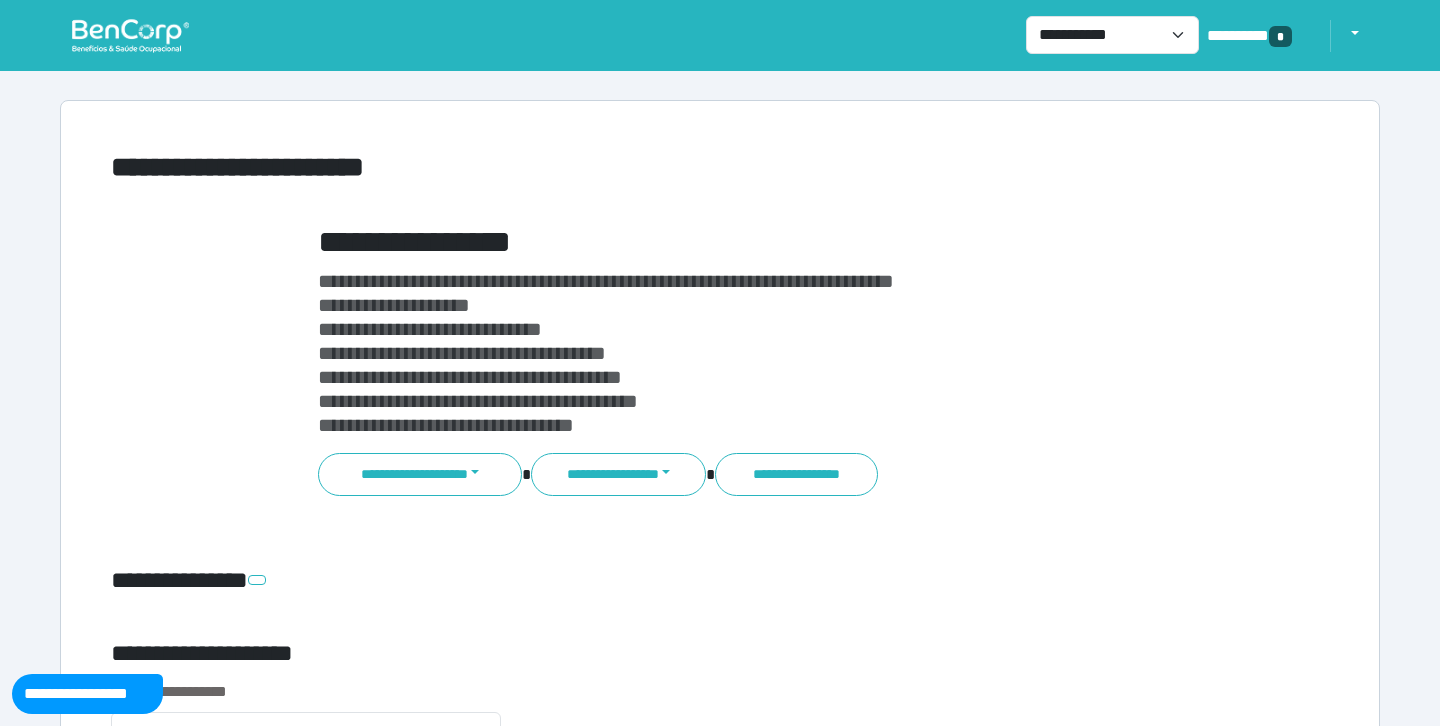 scroll, scrollTop: 0, scrollLeft: 0, axis: both 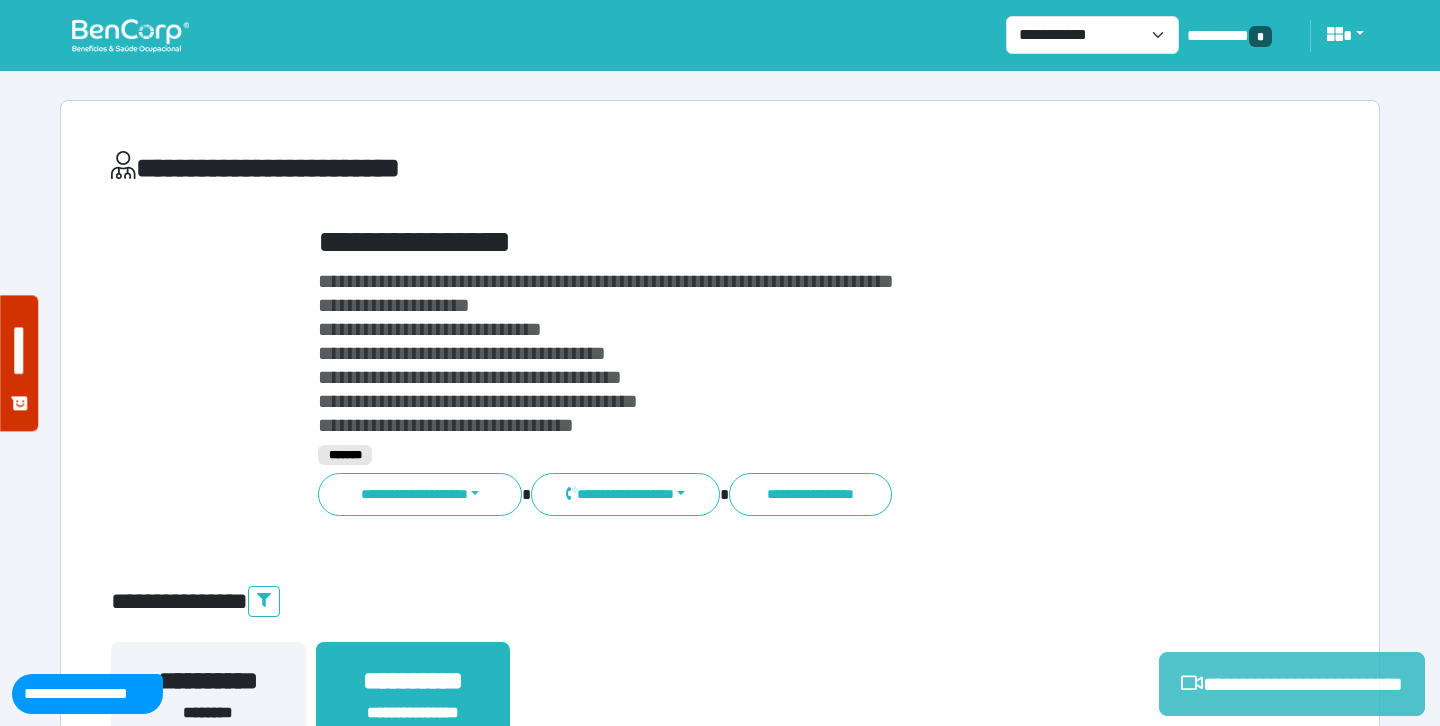click on "**********" at bounding box center [1292, 684] 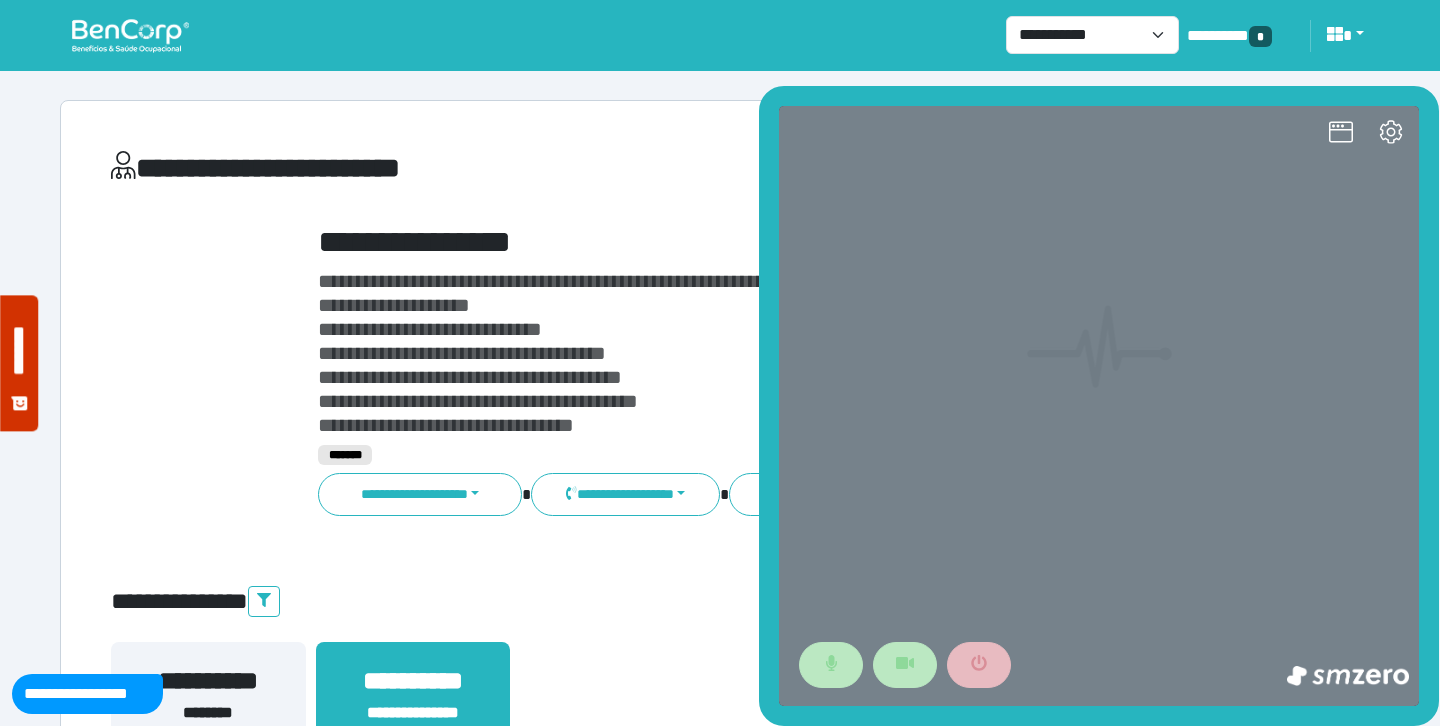 scroll, scrollTop: 0, scrollLeft: 0, axis: both 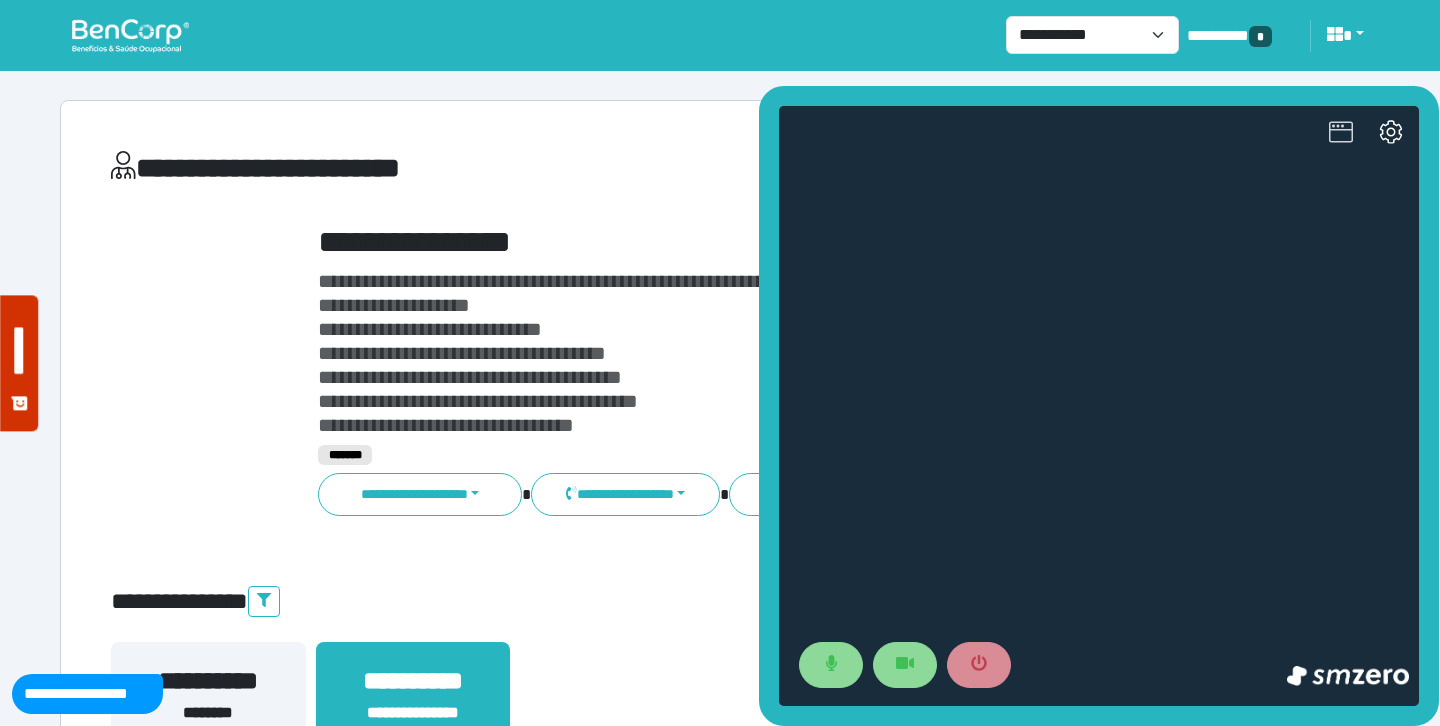 click 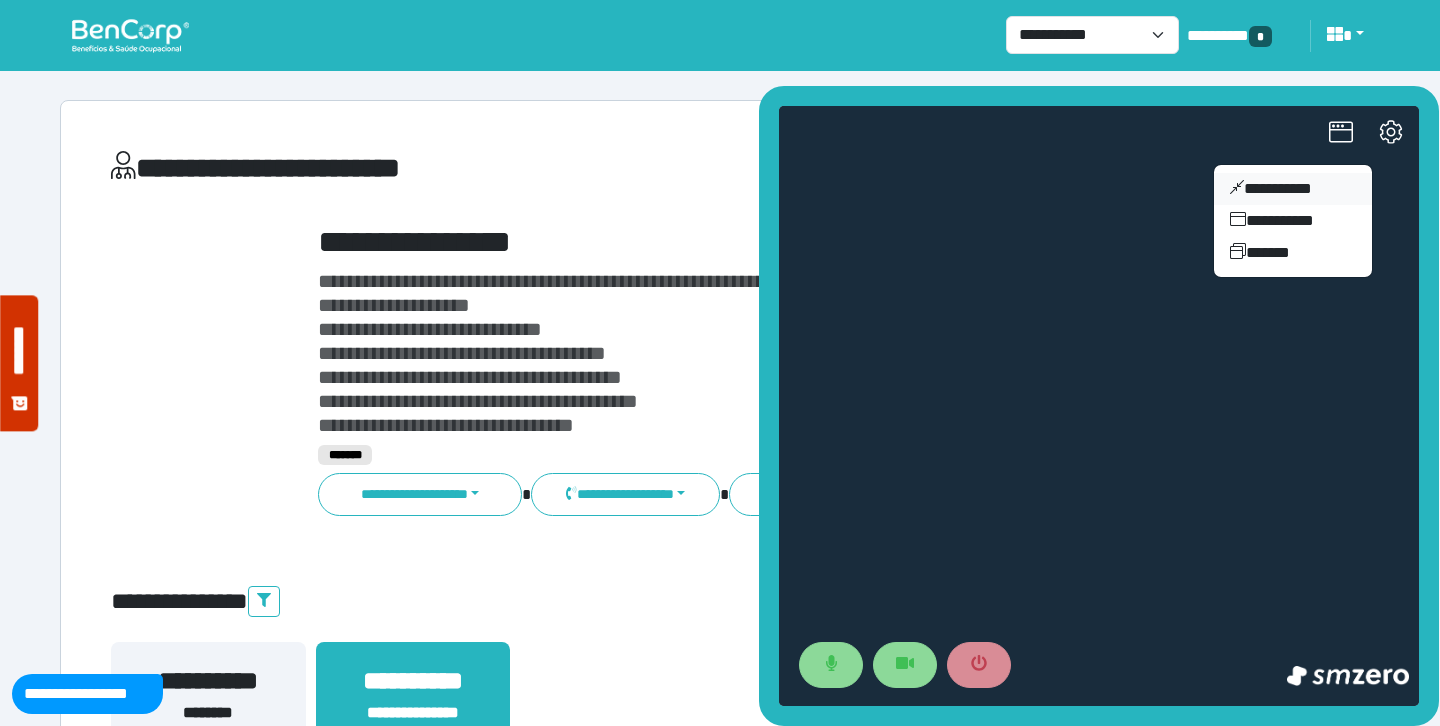 drag, startPoint x: 1289, startPoint y: 186, endPoint x: 1234, endPoint y: 248, distance: 82.87943 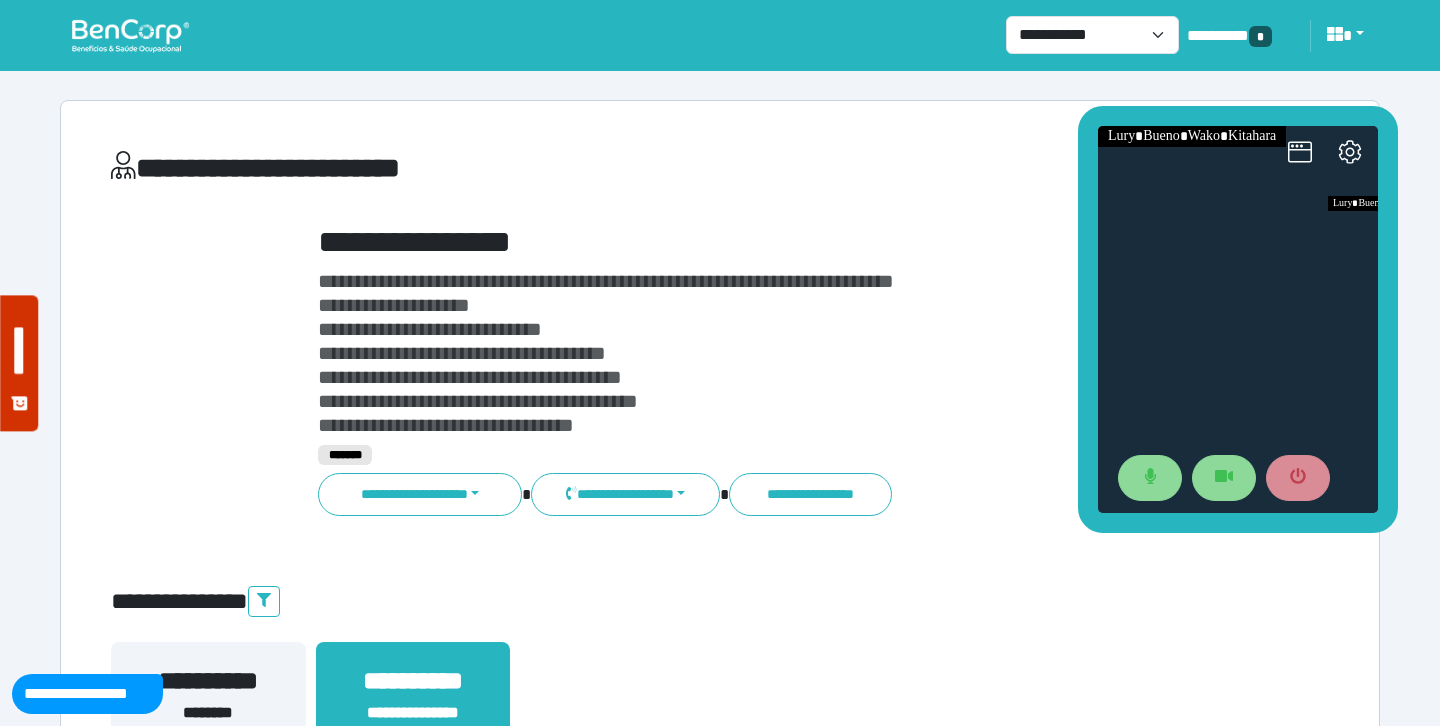 drag, startPoint x: 1189, startPoint y: 307, endPoint x: 1146, endPoint y: 108, distance: 203.59273 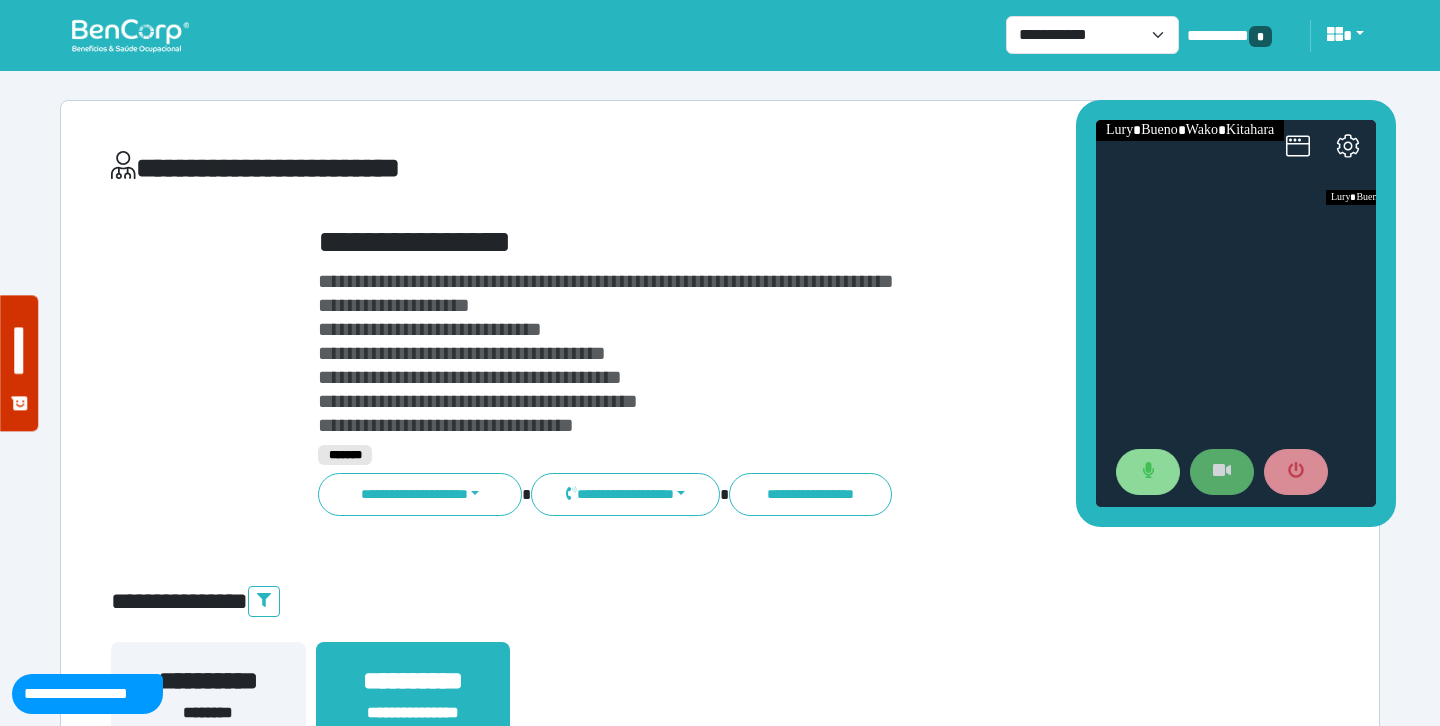 click at bounding box center [1222, 472] 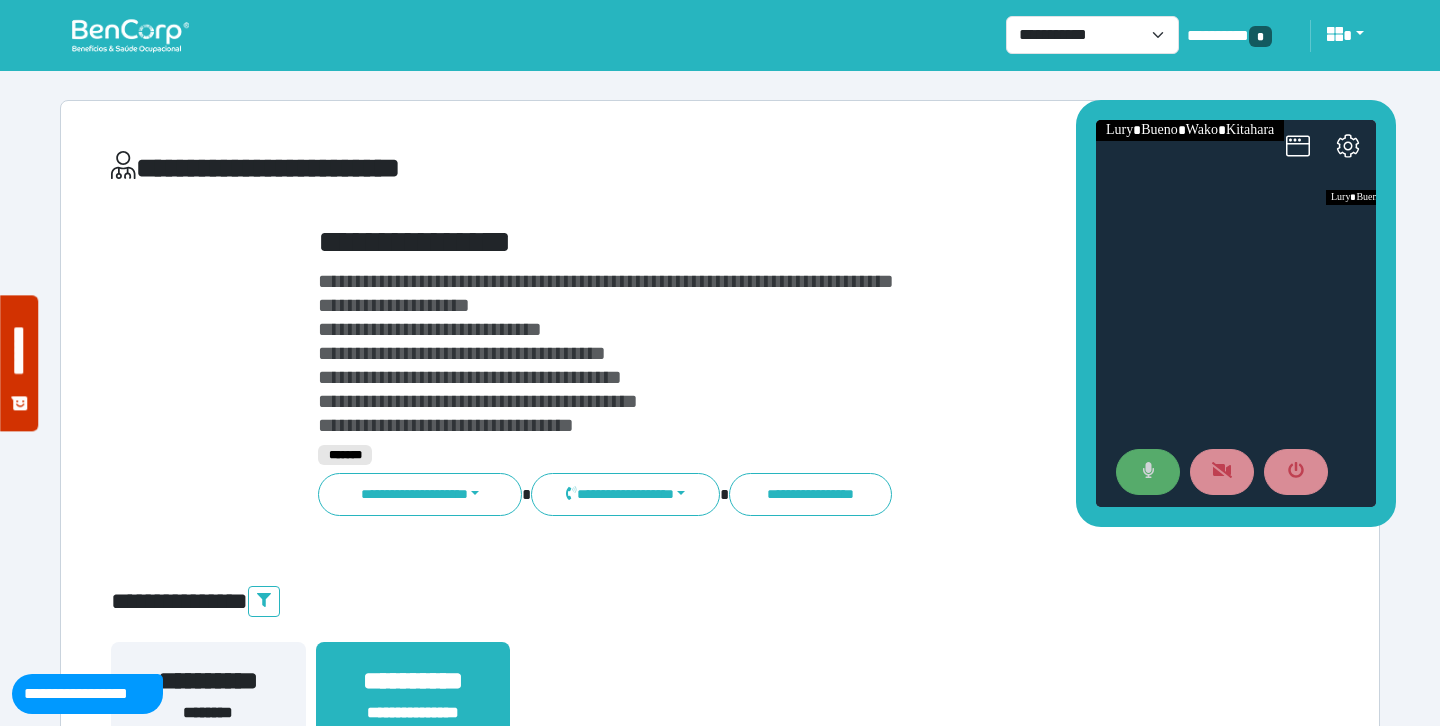 click at bounding box center [1148, 472] 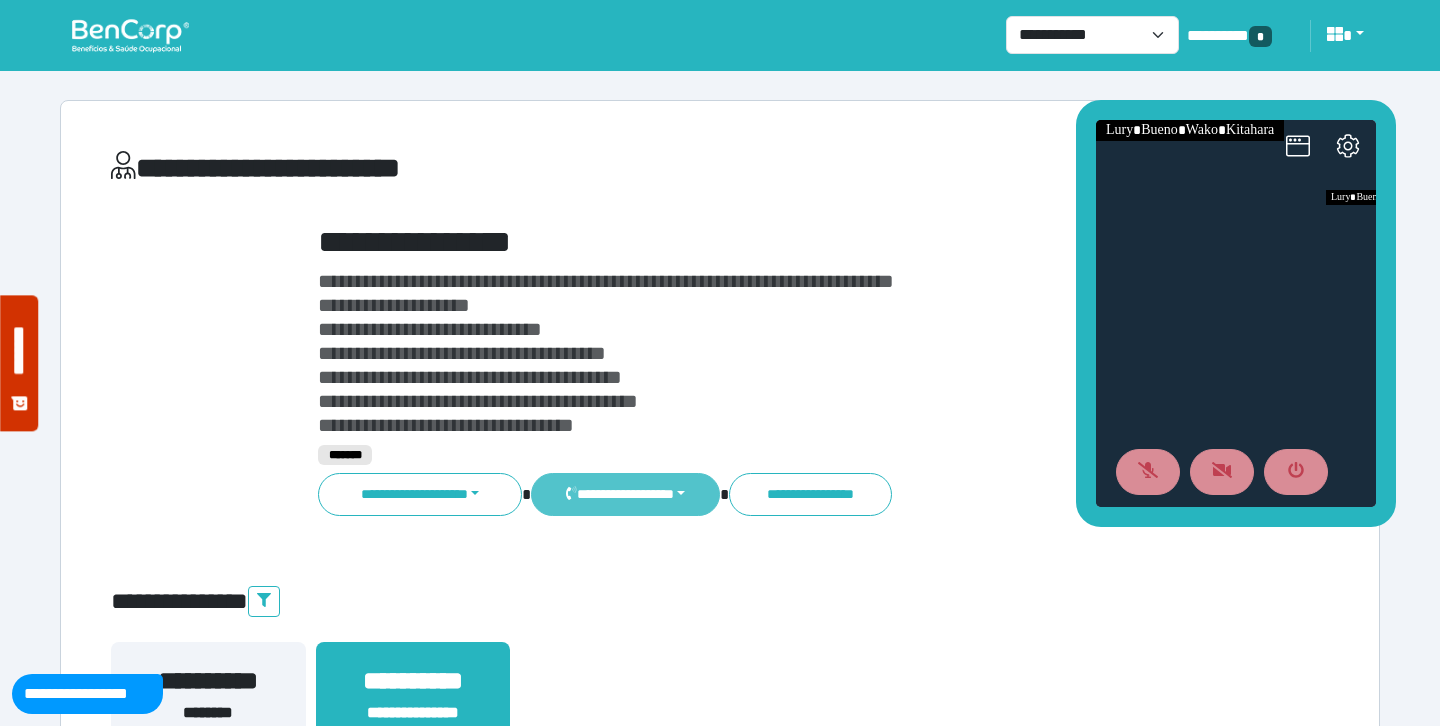 click on "**********" at bounding box center (625, 494) 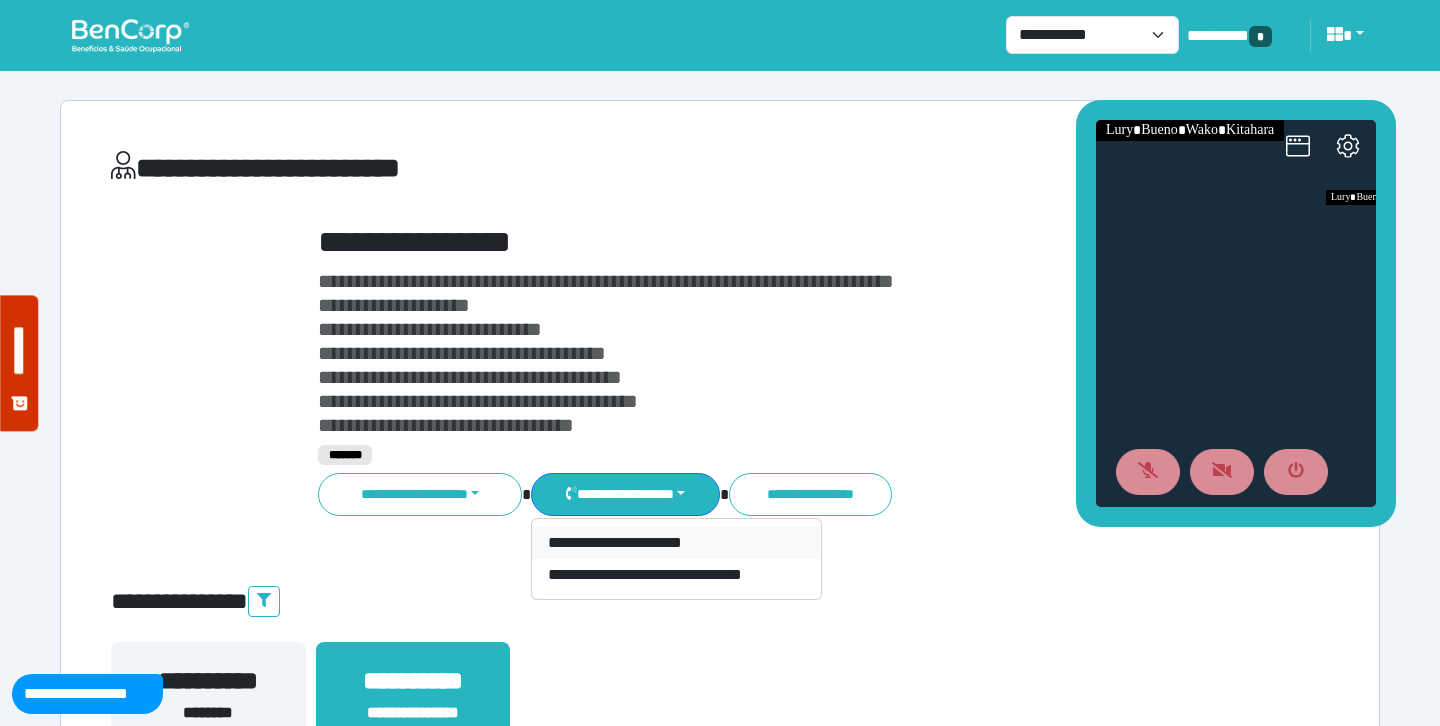 click on "**********" at bounding box center (676, 543) 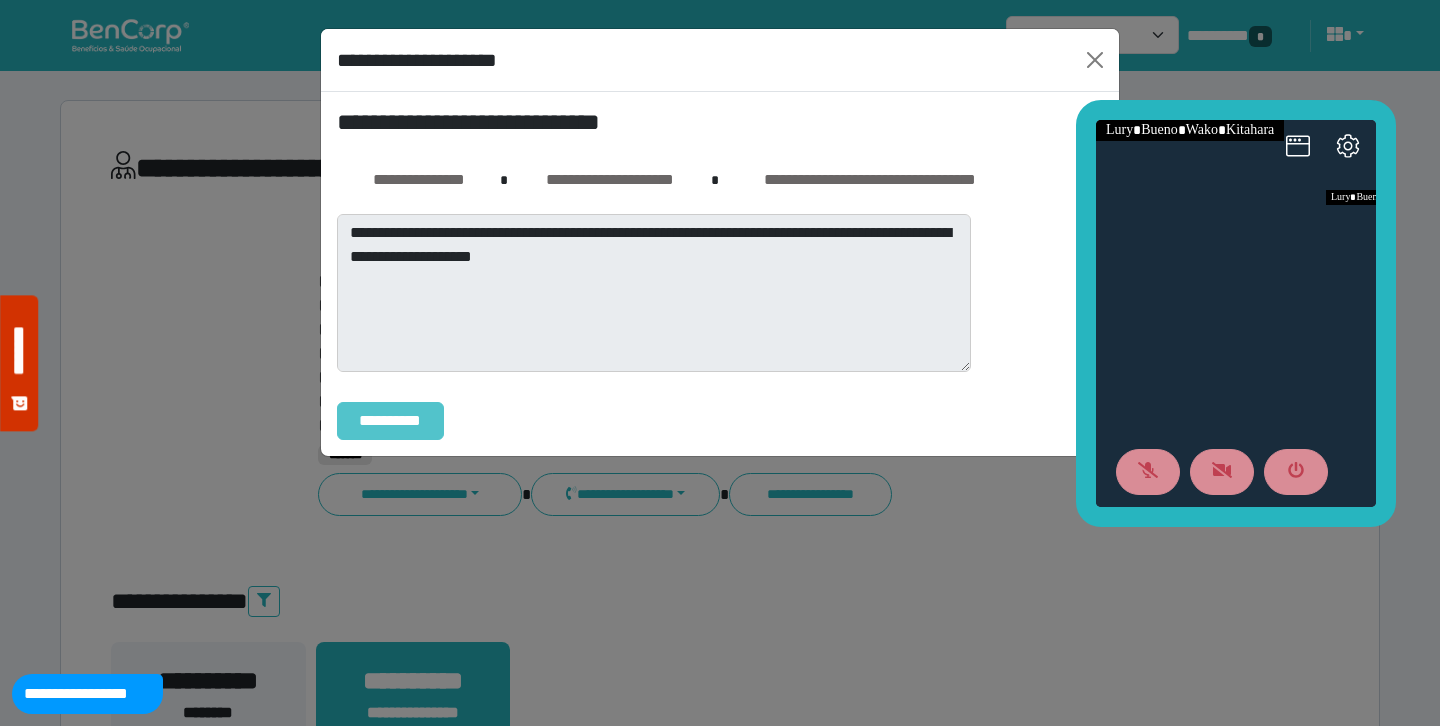 click on "**********" at bounding box center [390, 421] 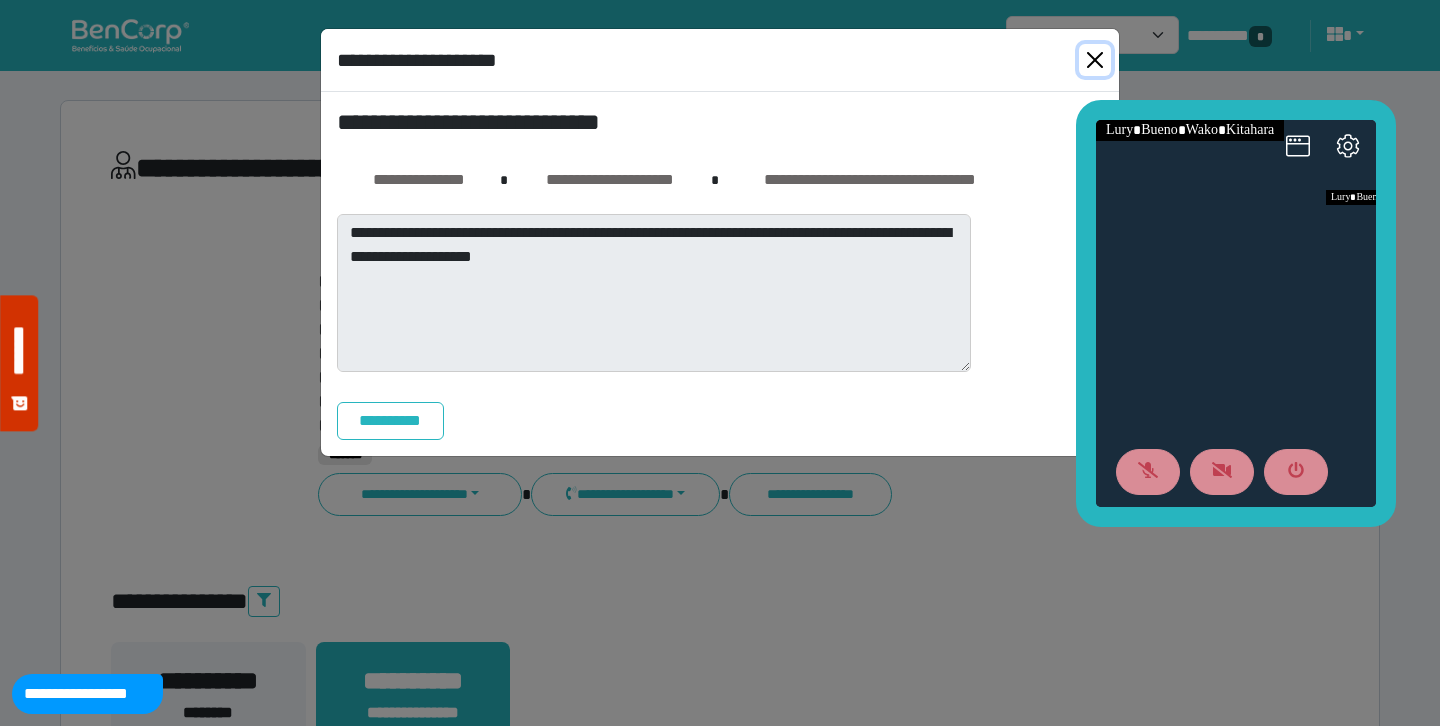 click at bounding box center [1095, 60] 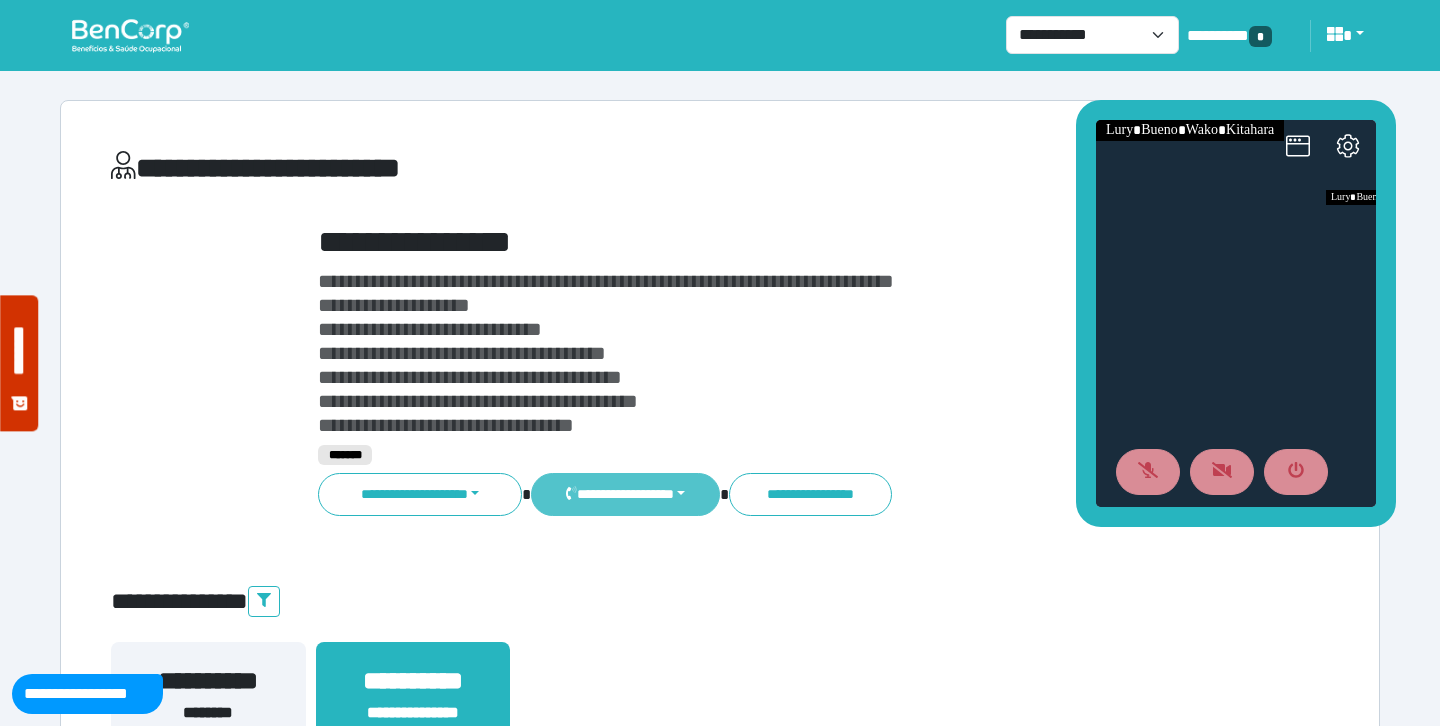 click on "**********" at bounding box center (625, 494) 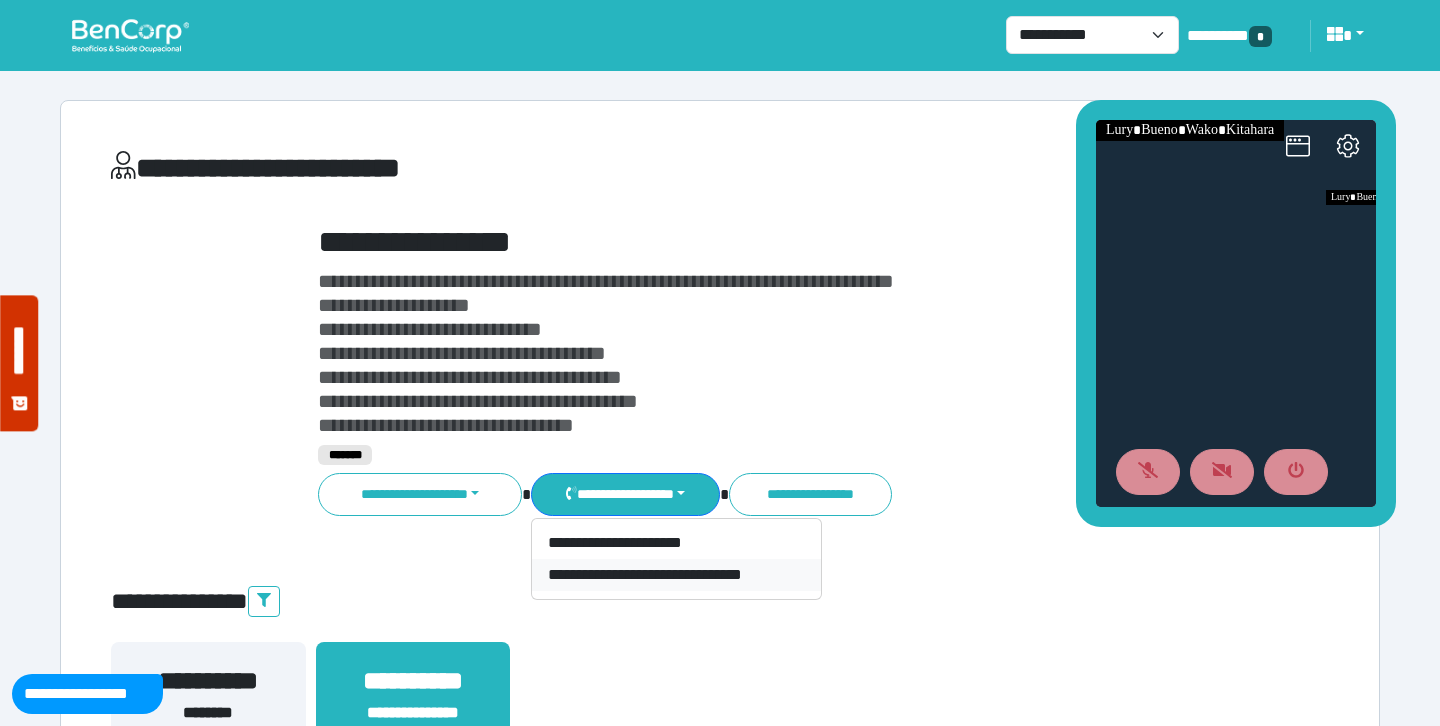 click on "**********" at bounding box center [676, 575] 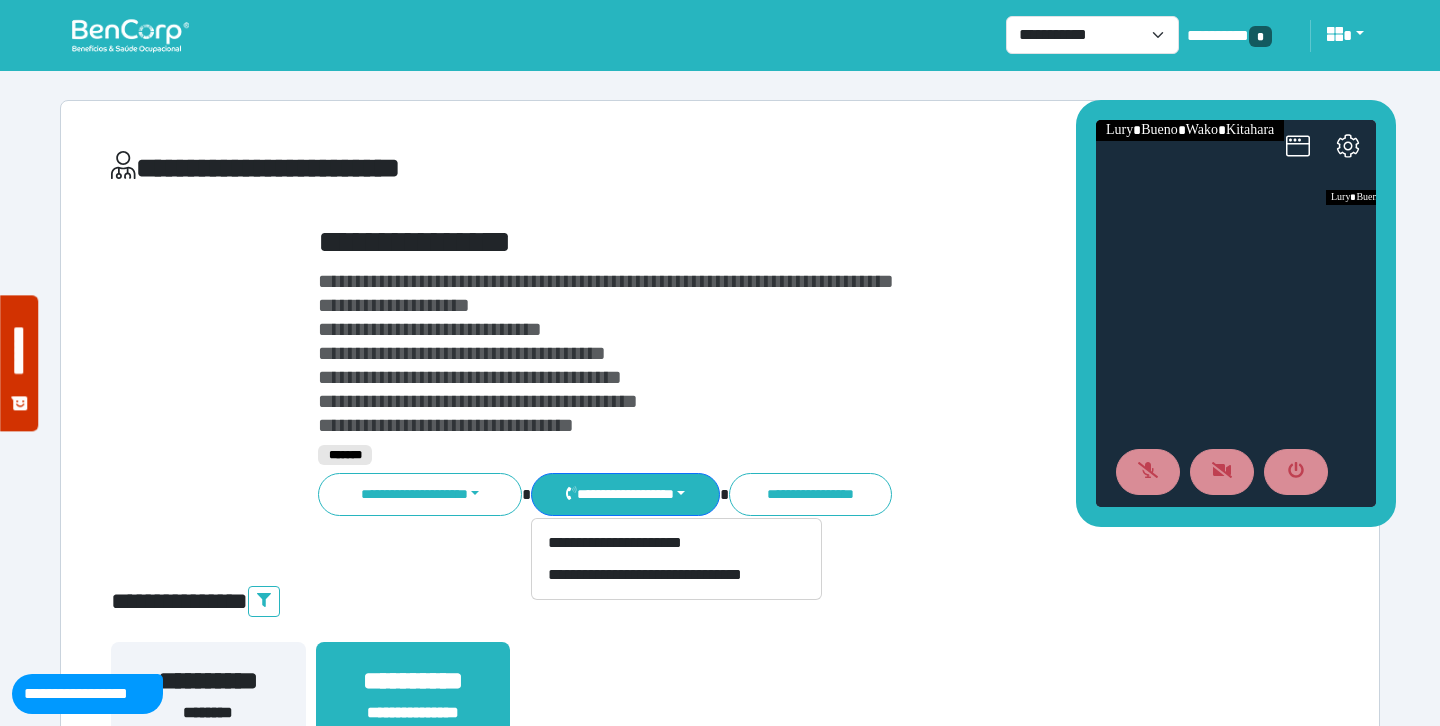 click on "**********" at bounding box center (720, 4329) 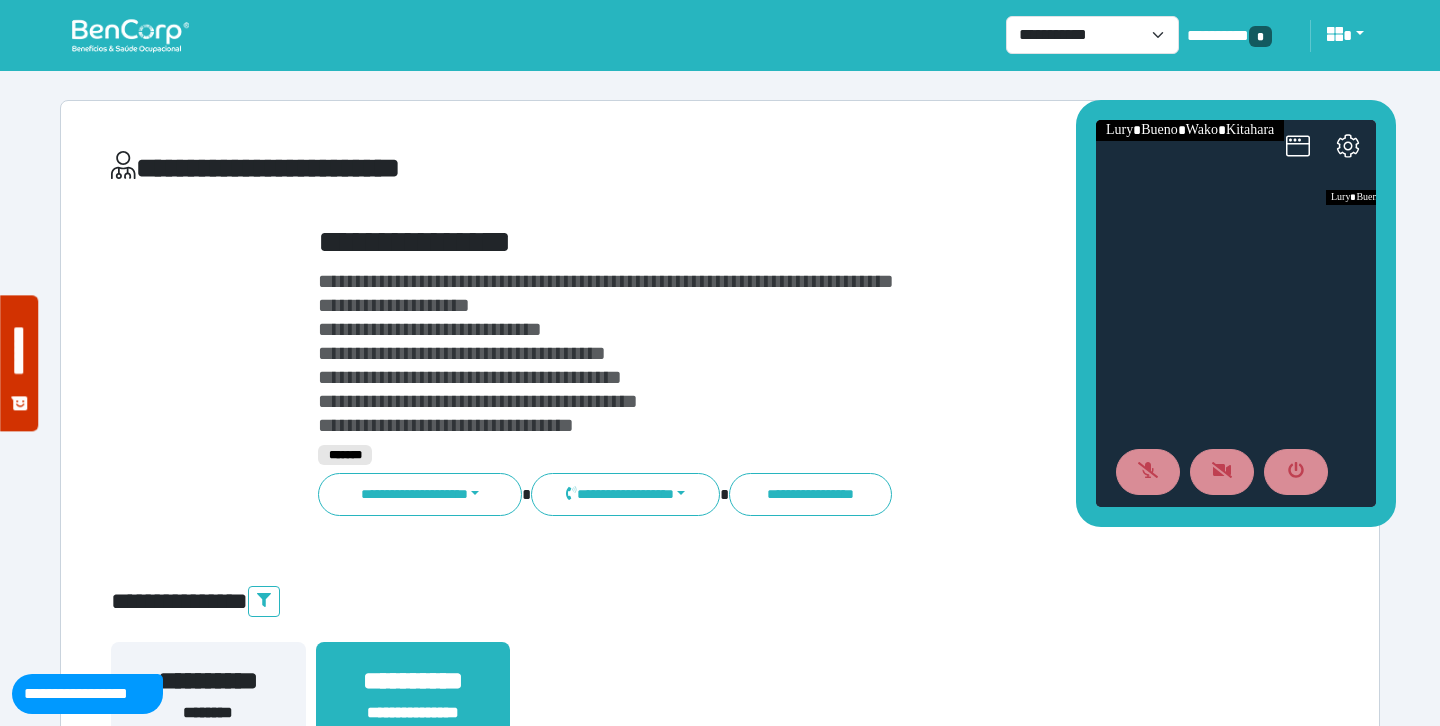 click on "**********" at bounding box center (606, 281) 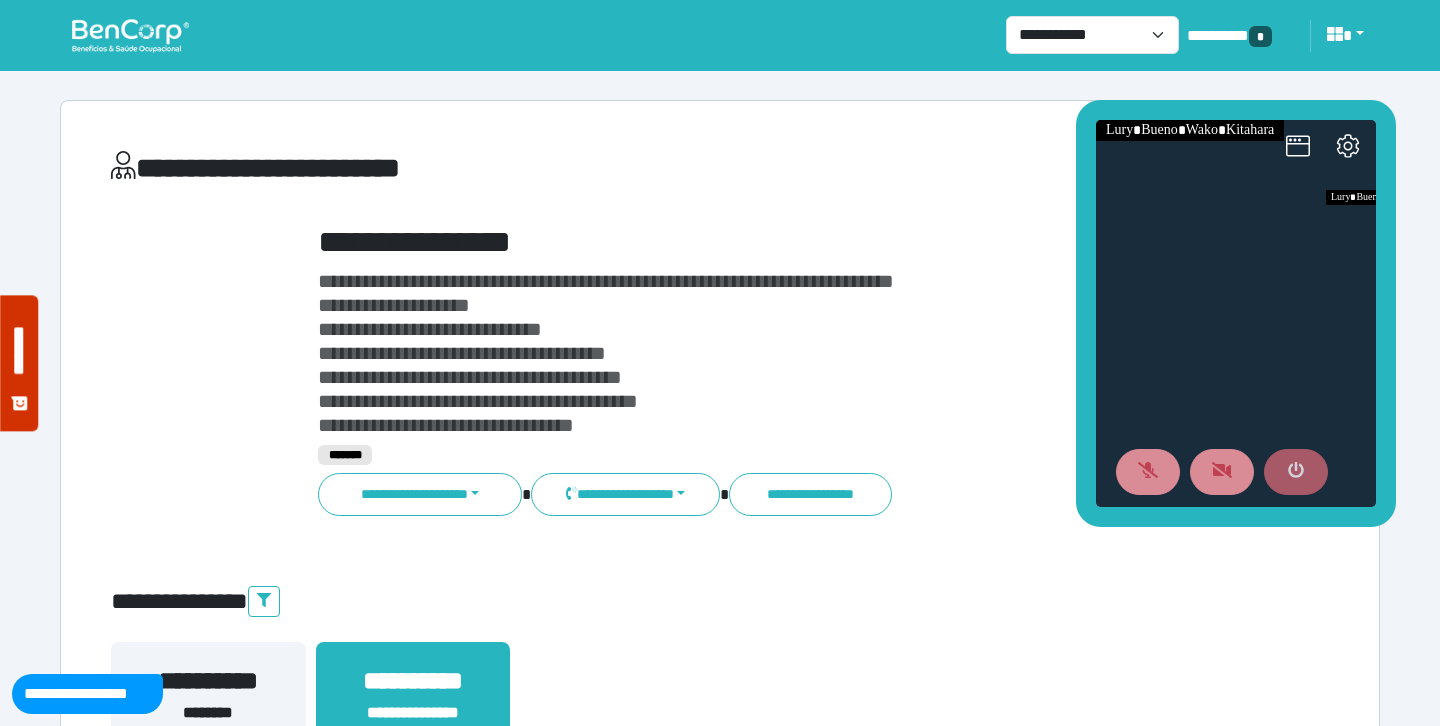 click 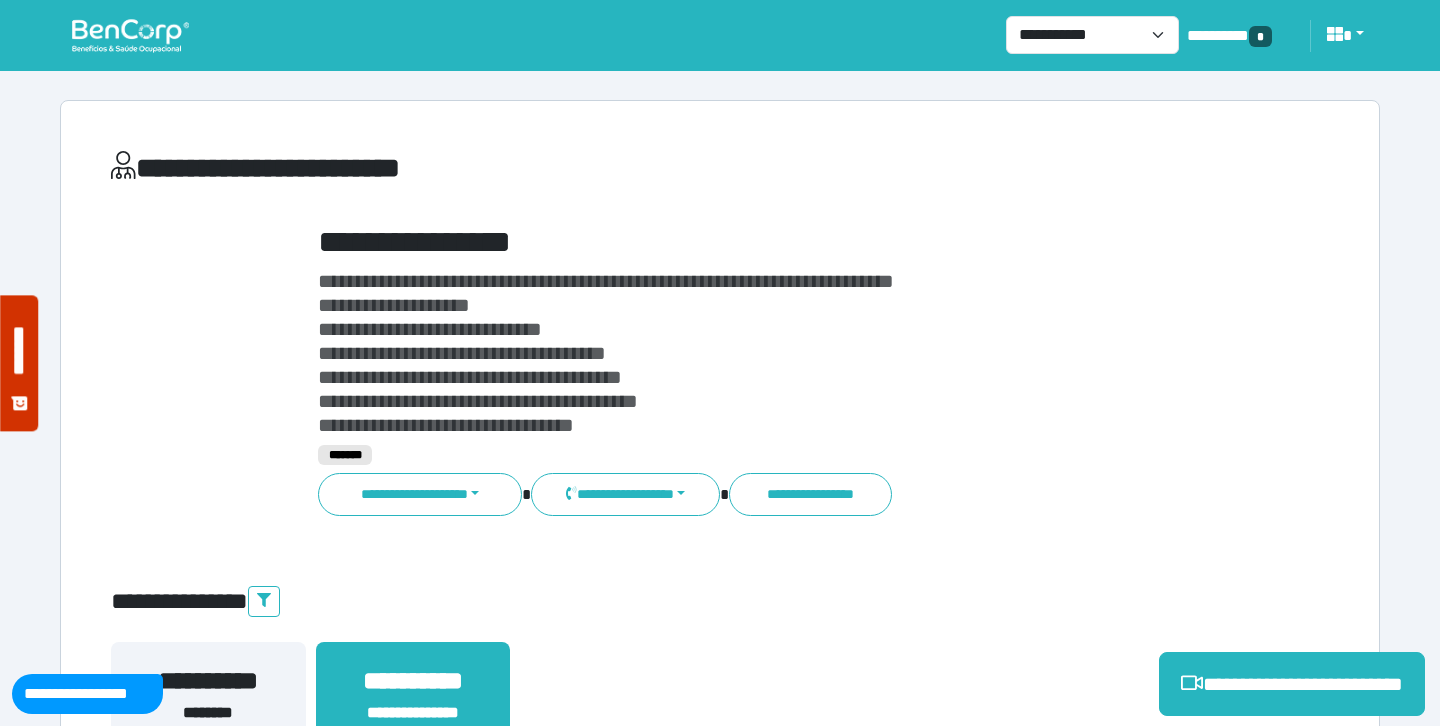 click on "**********" at bounding box center [772, 242] 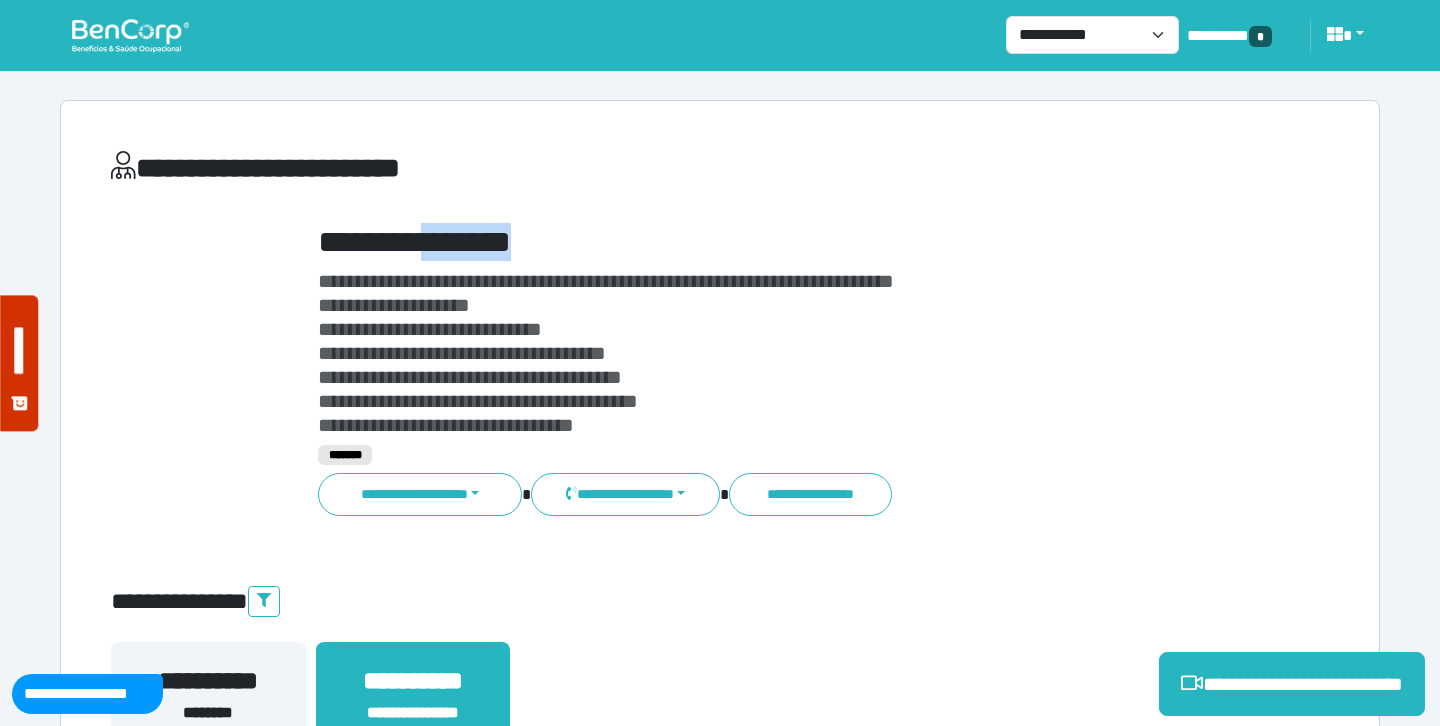 click on "**********" at bounding box center (772, 242) 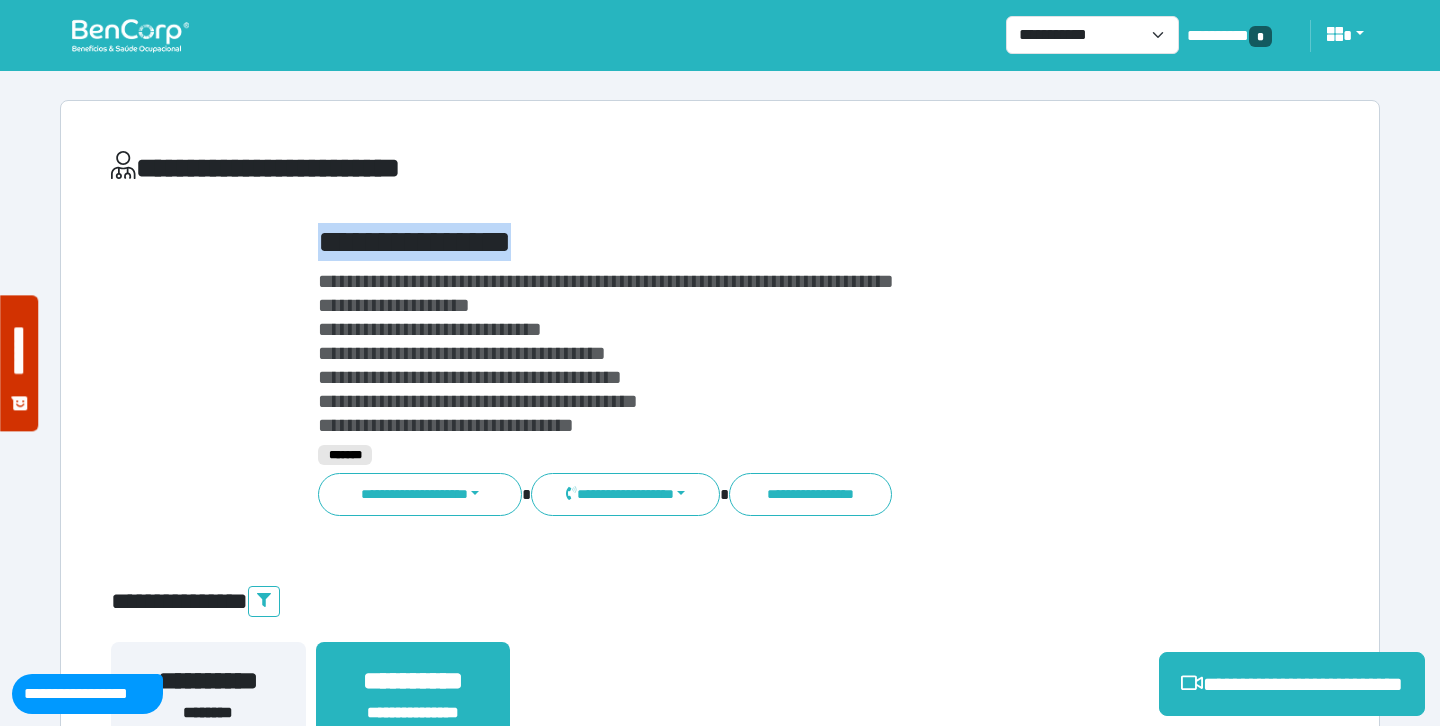 click on "**********" at bounding box center (772, 242) 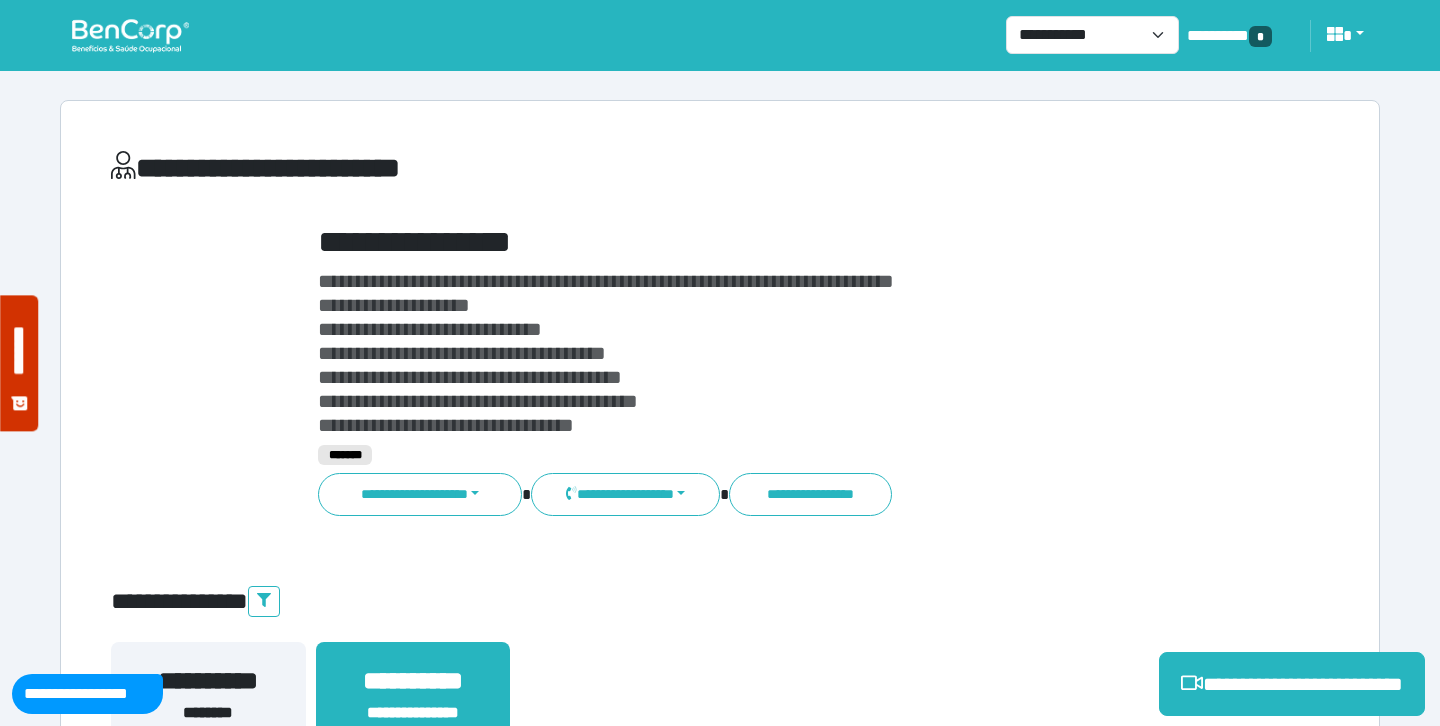 click on "**********" at bounding box center (772, 353) 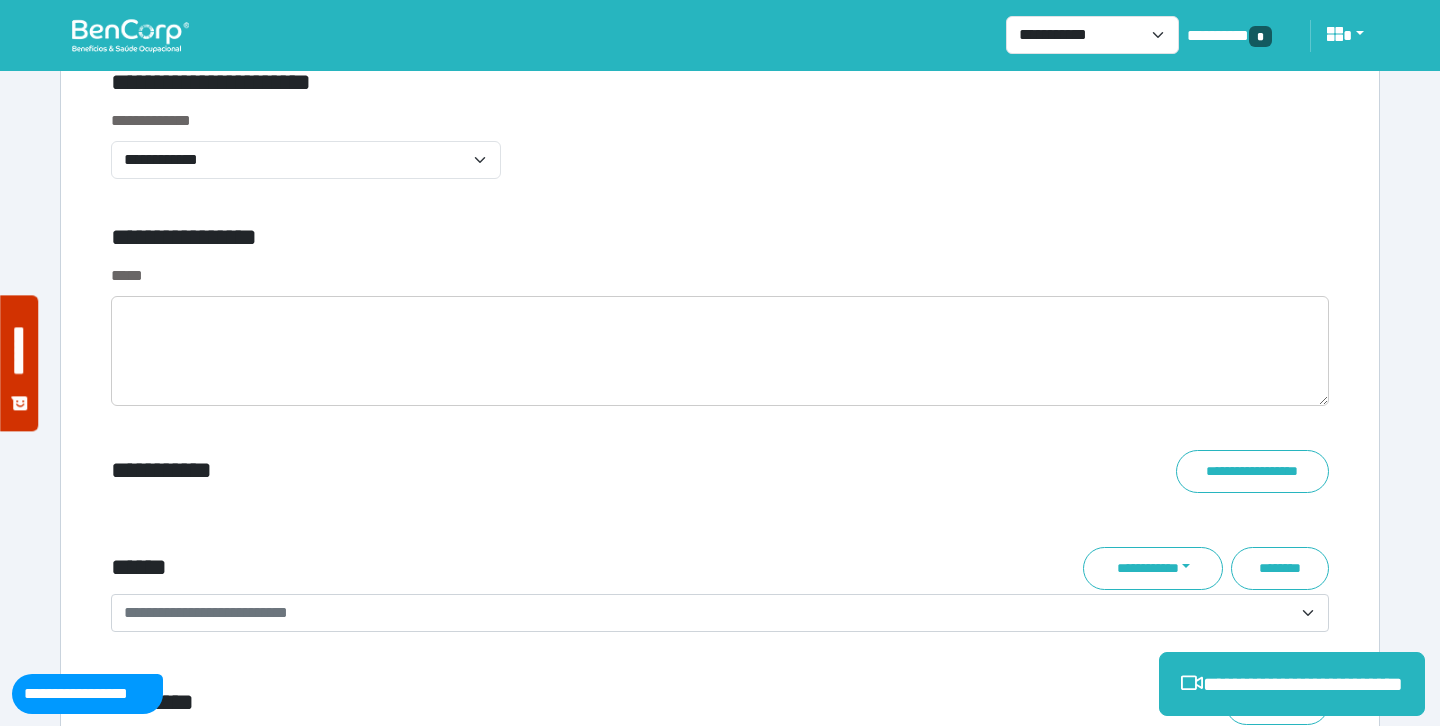 scroll, scrollTop: 7853, scrollLeft: 0, axis: vertical 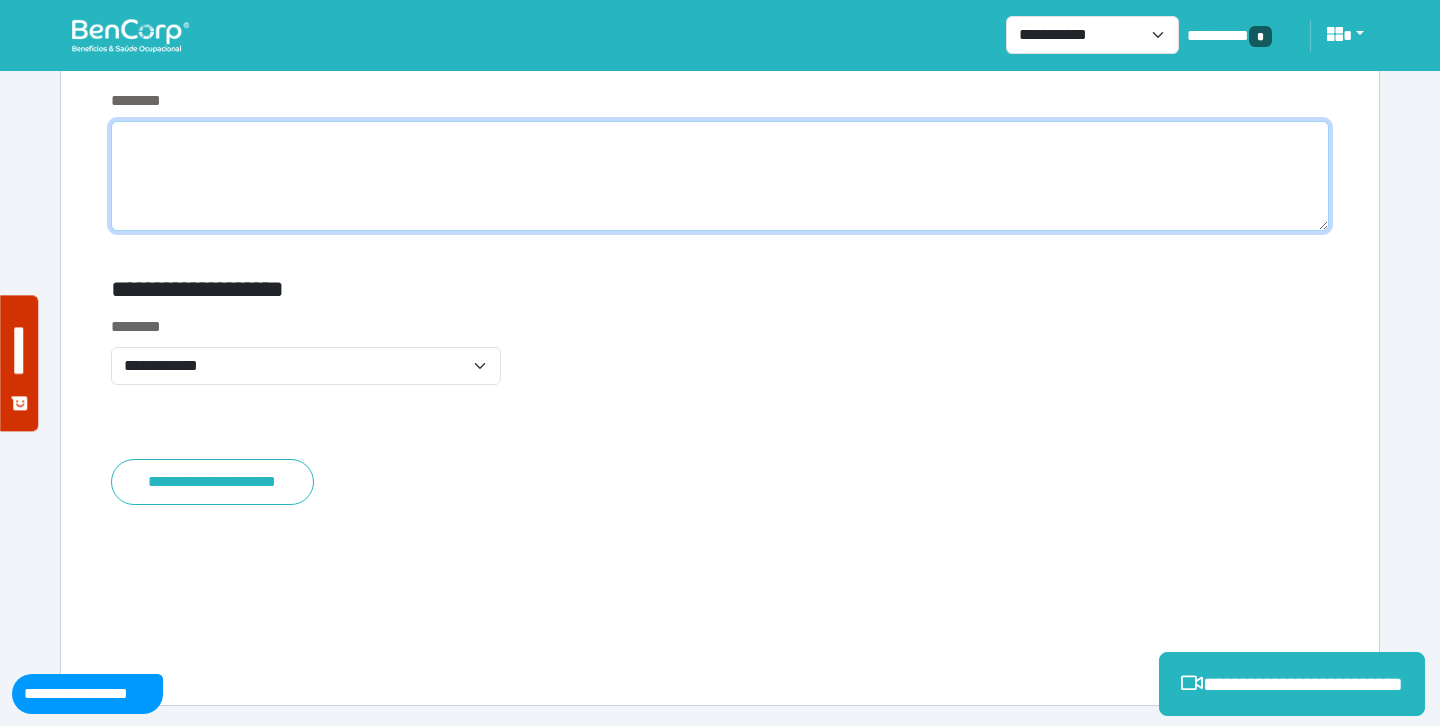 click at bounding box center (720, 176) 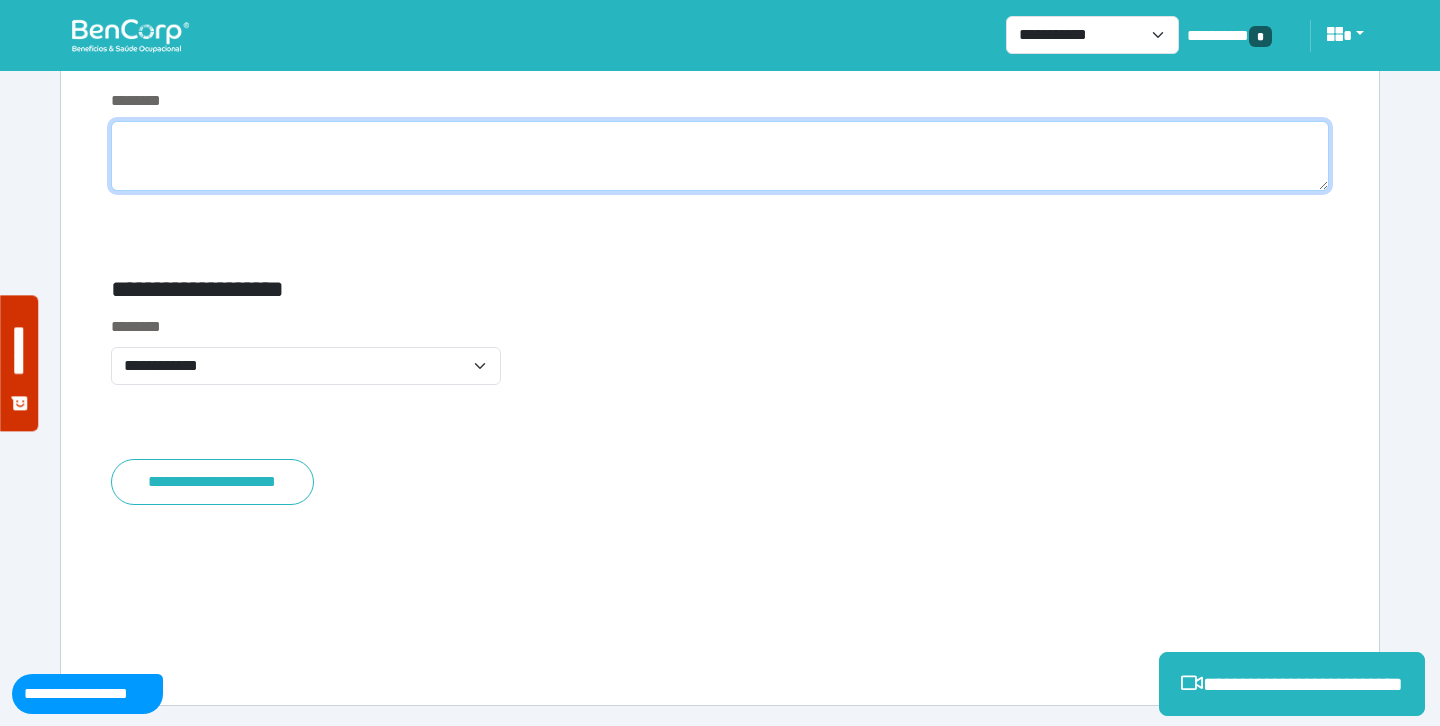 scroll, scrollTop: 7813, scrollLeft: 0, axis: vertical 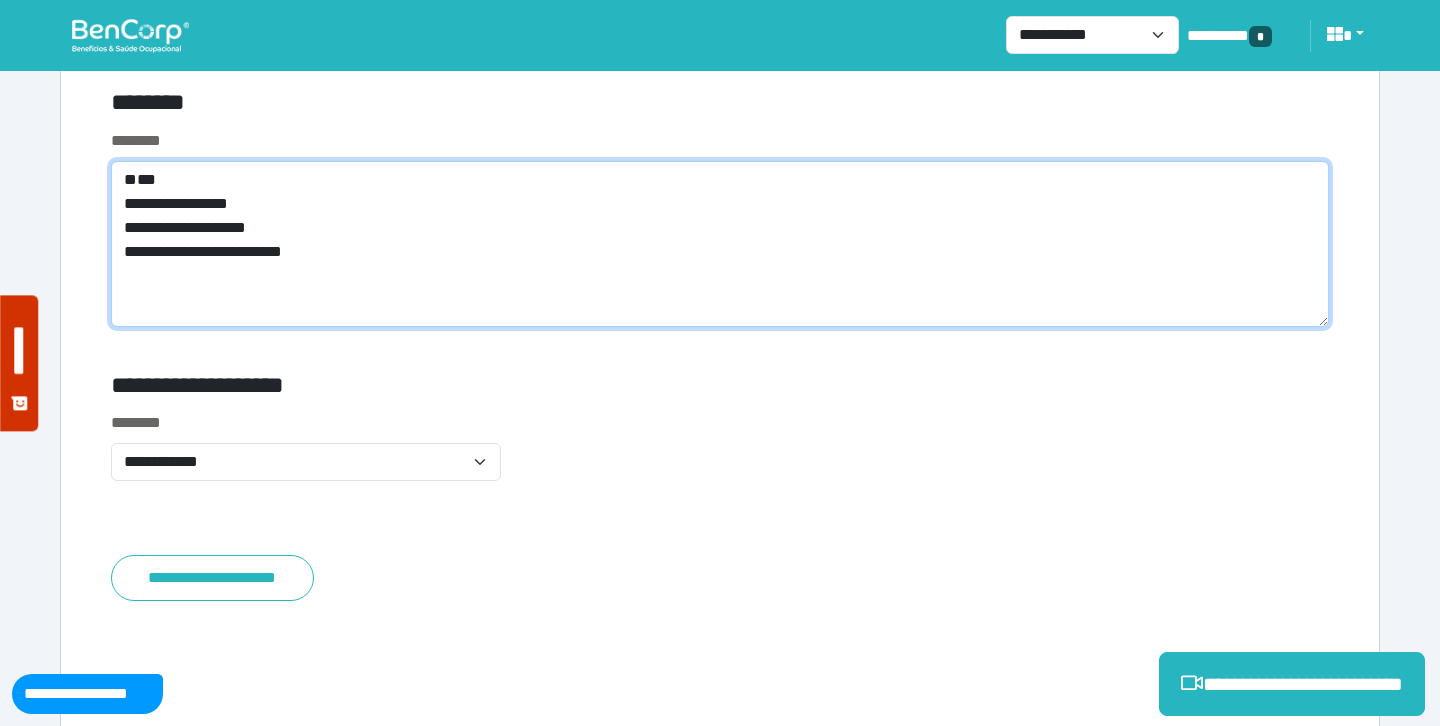 click on "**********" at bounding box center (720, 244) 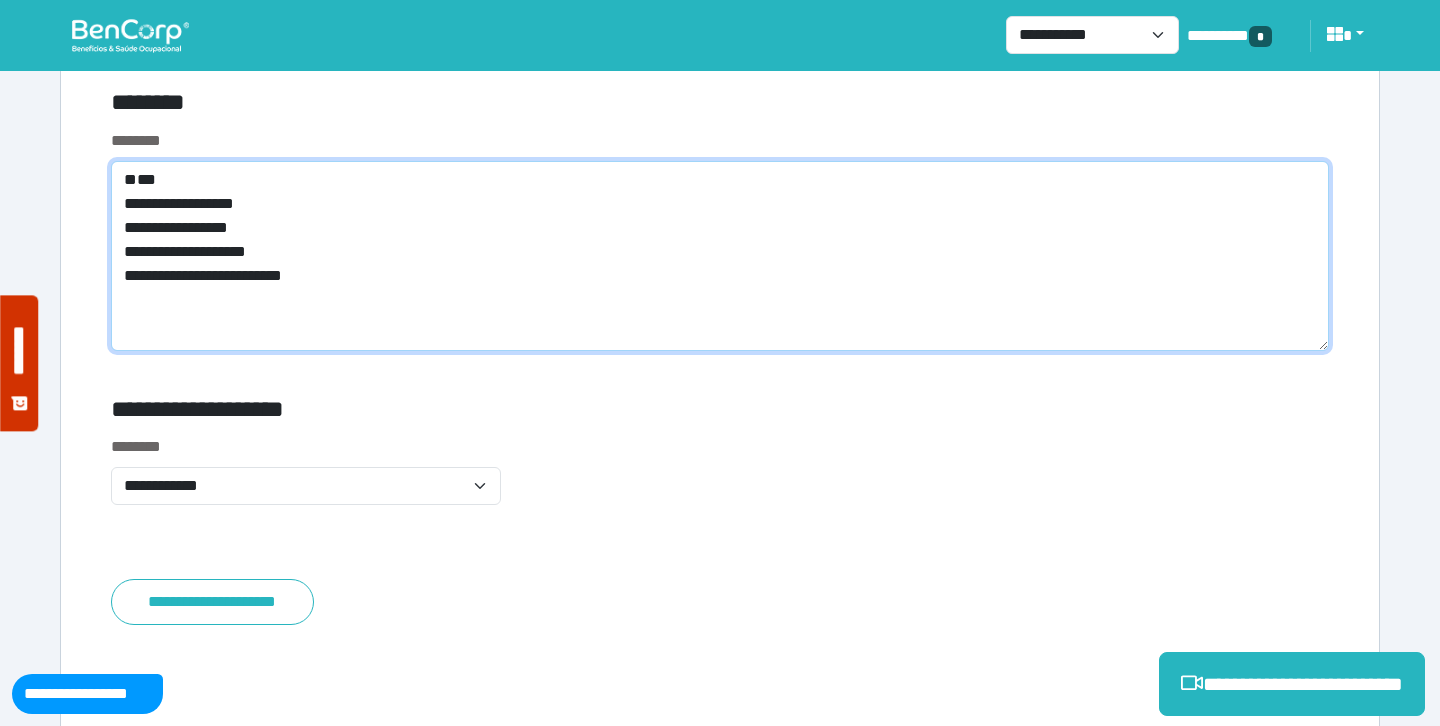 click on "**********" at bounding box center (720, 256) 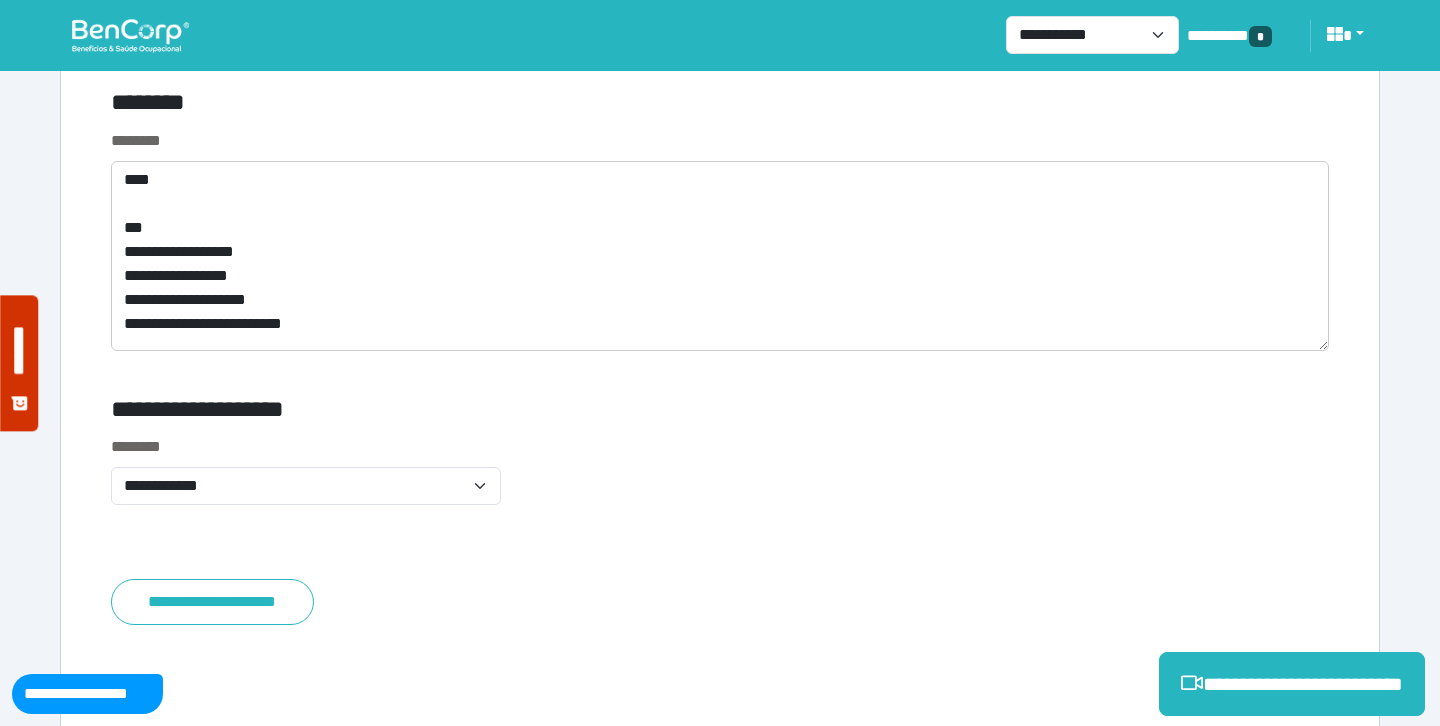 click on "********" at bounding box center (513, 106) 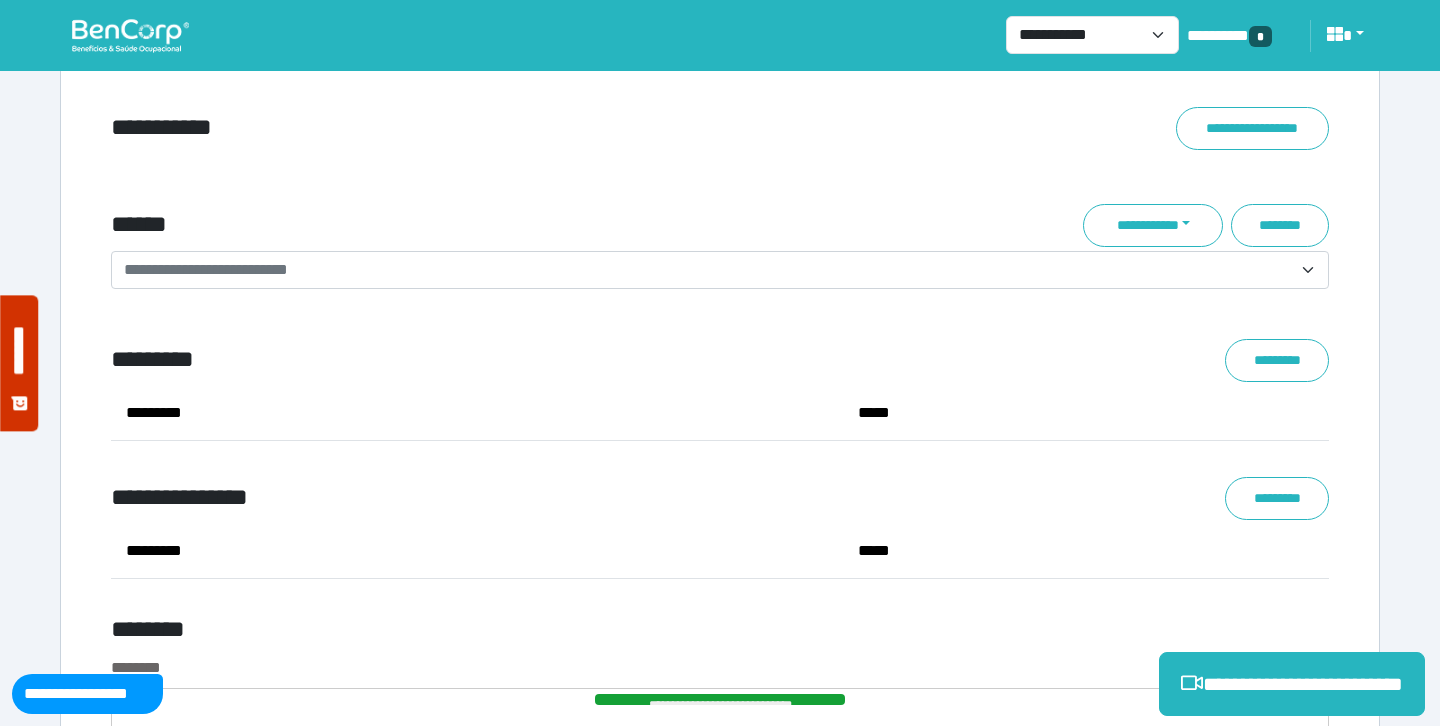 scroll, scrollTop: 7284, scrollLeft: 0, axis: vertical 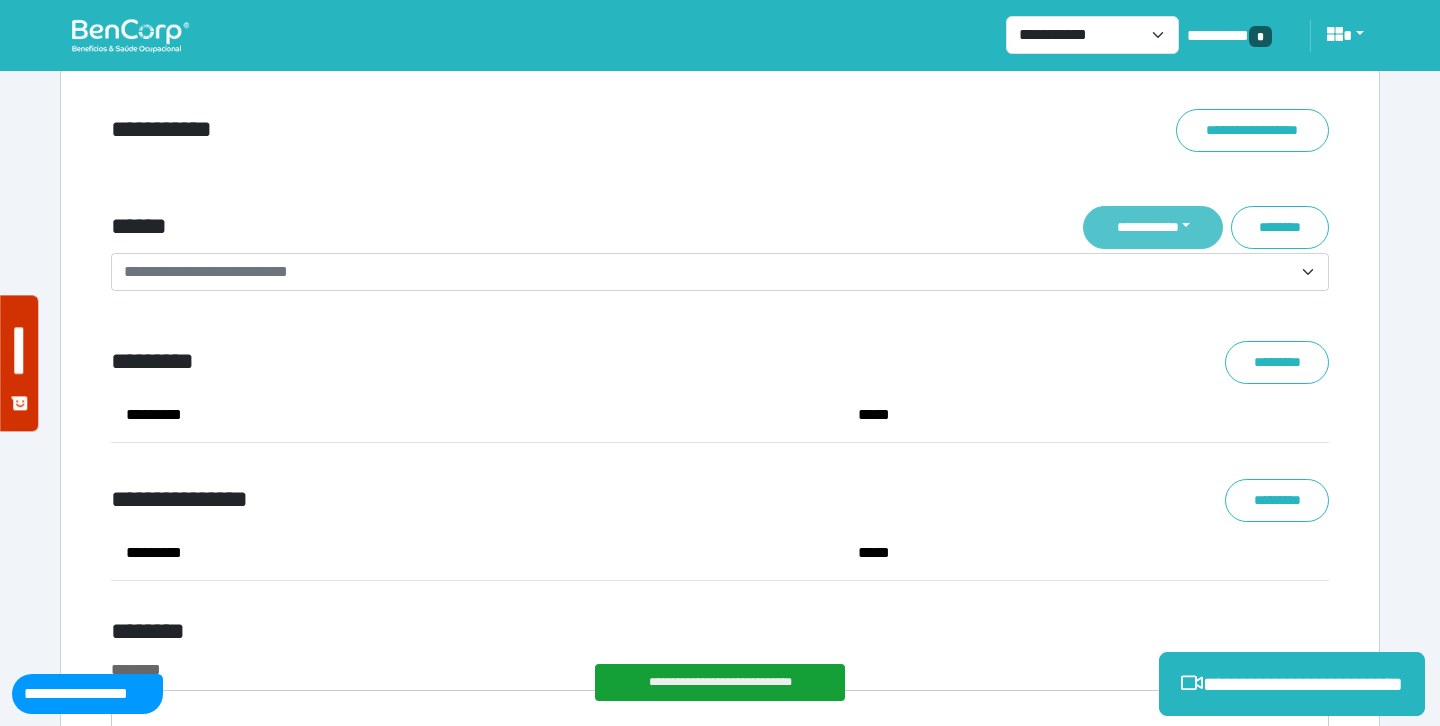 click on "**********" at bounding box center [1153, 227] 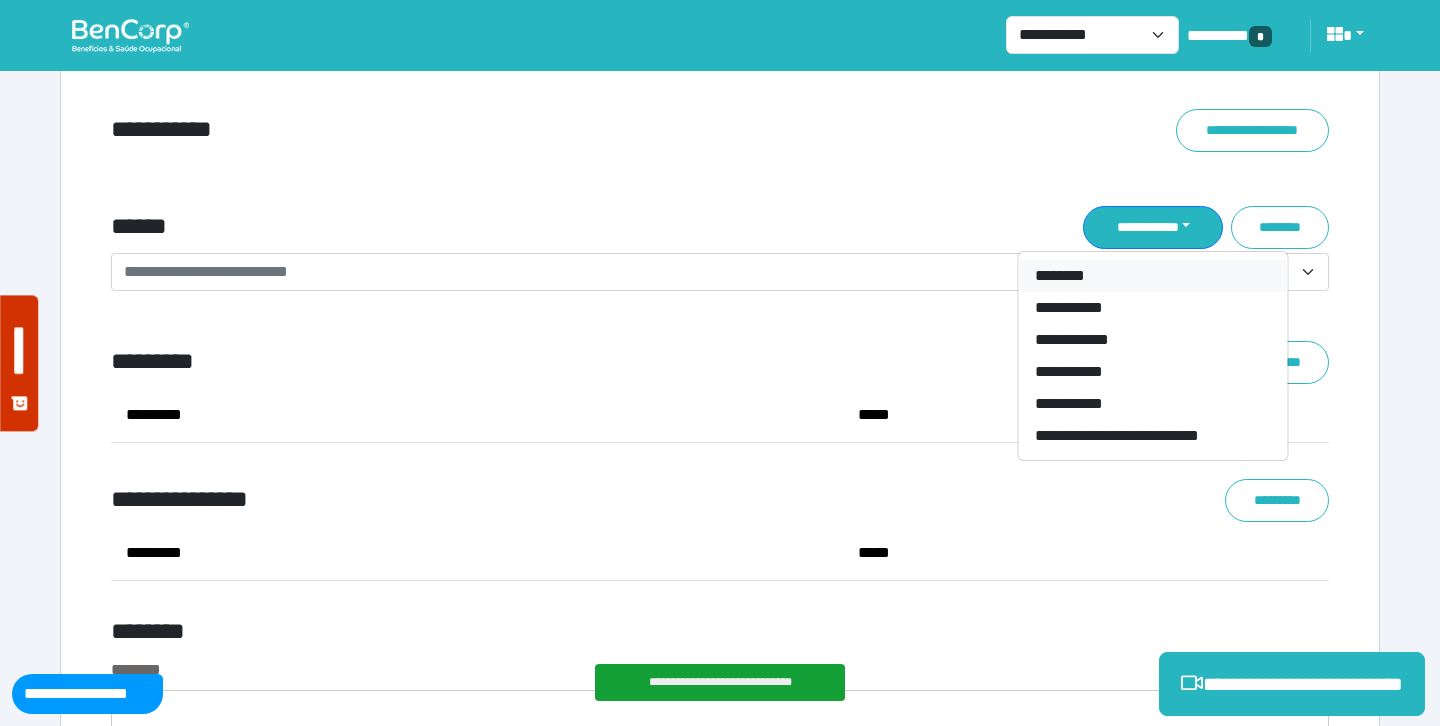click on "********" at bounding box center (1153, 276) 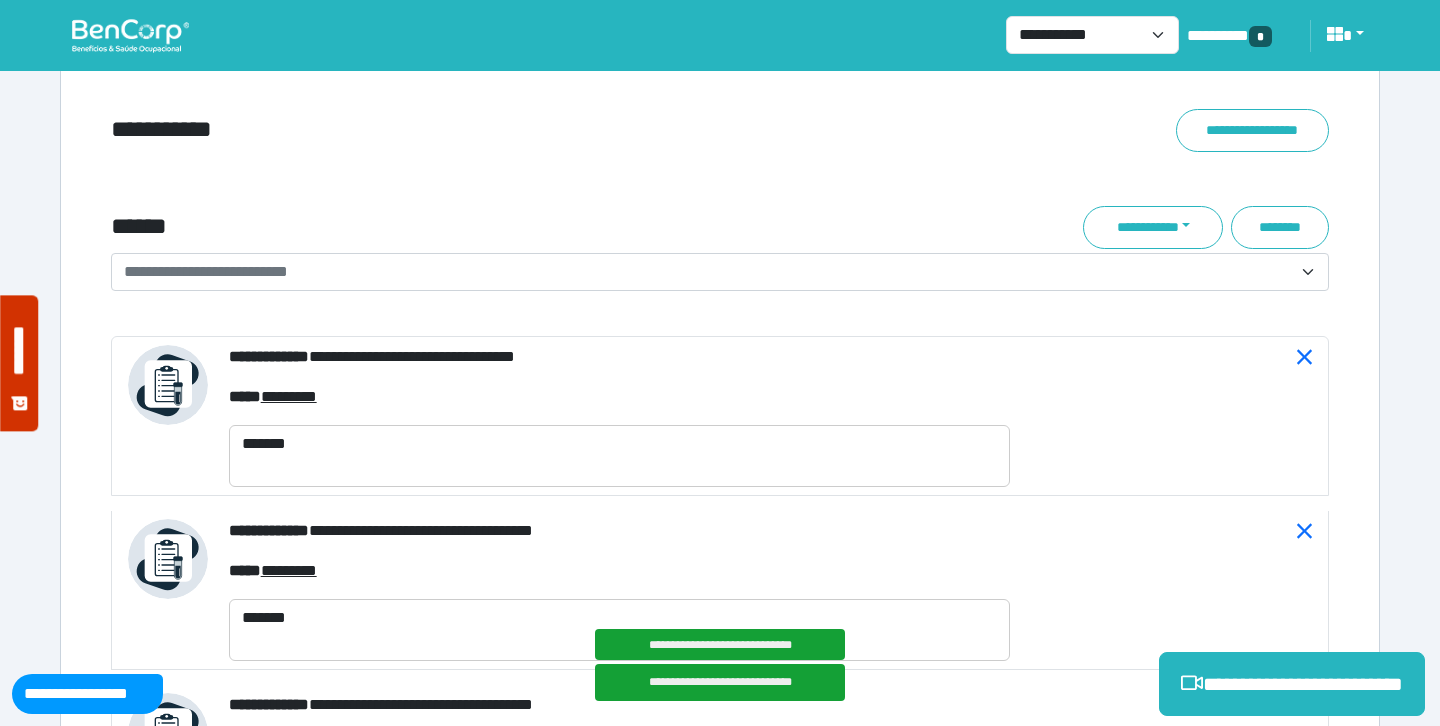 click on "**********" at bounding box center (720, -1395) 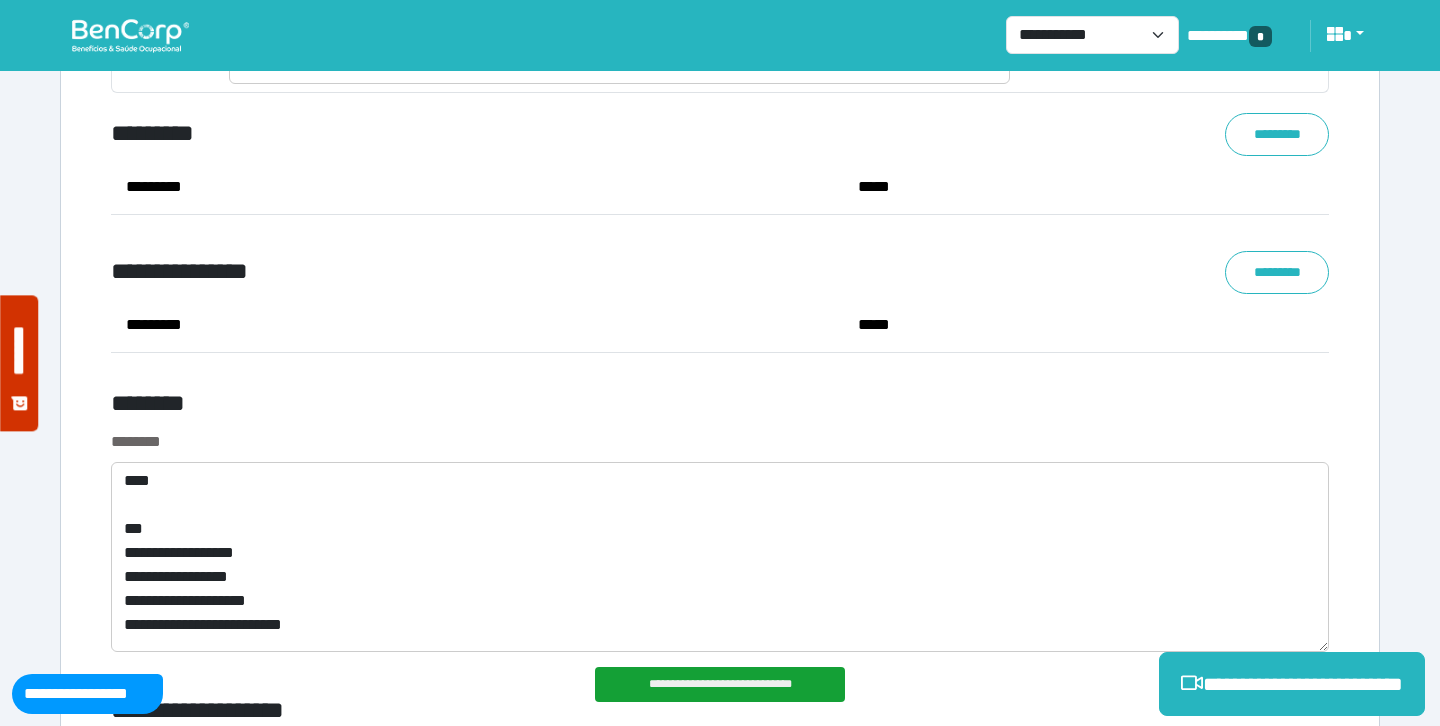 scroll, scrollTop: 10078, scrollLeft: 0, axis: vertical 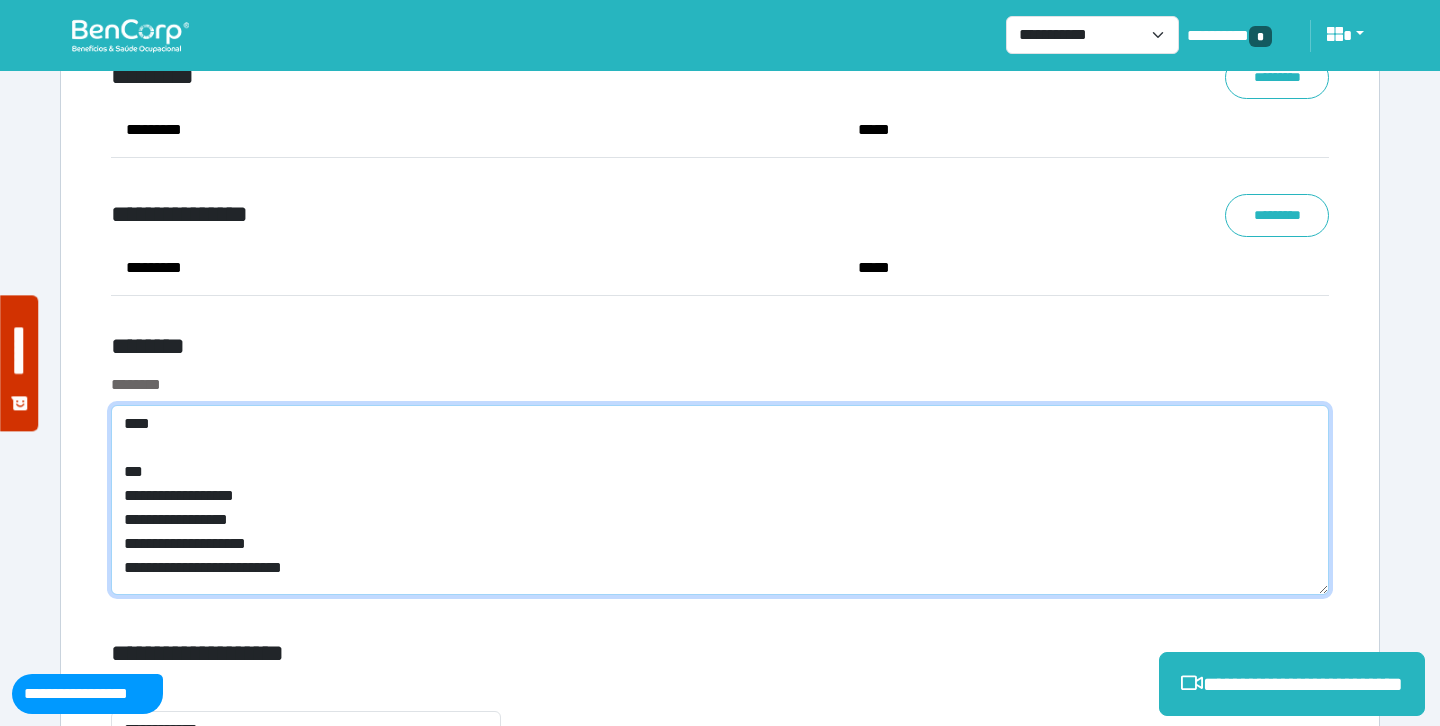 click on "**********" at bounding box center [720, 500] 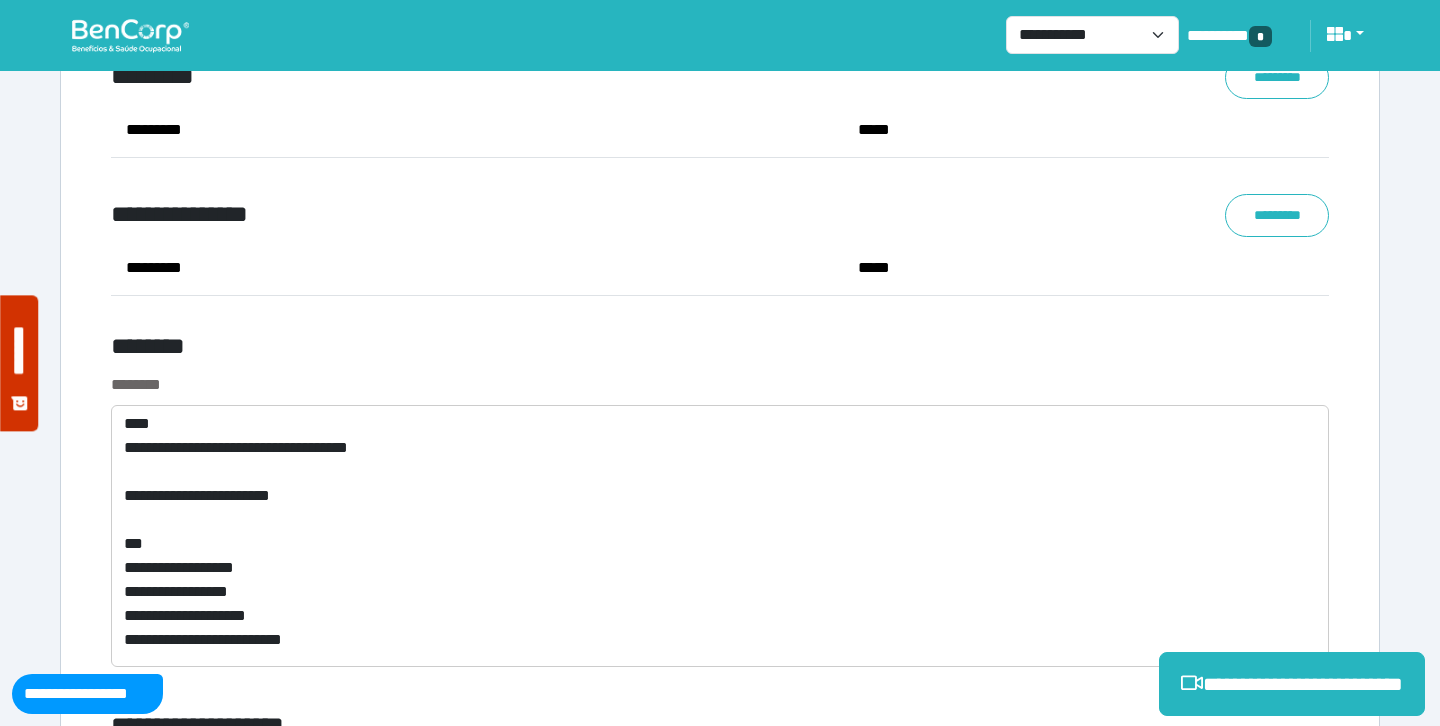 click on "********" at bounding box center (720, 385) 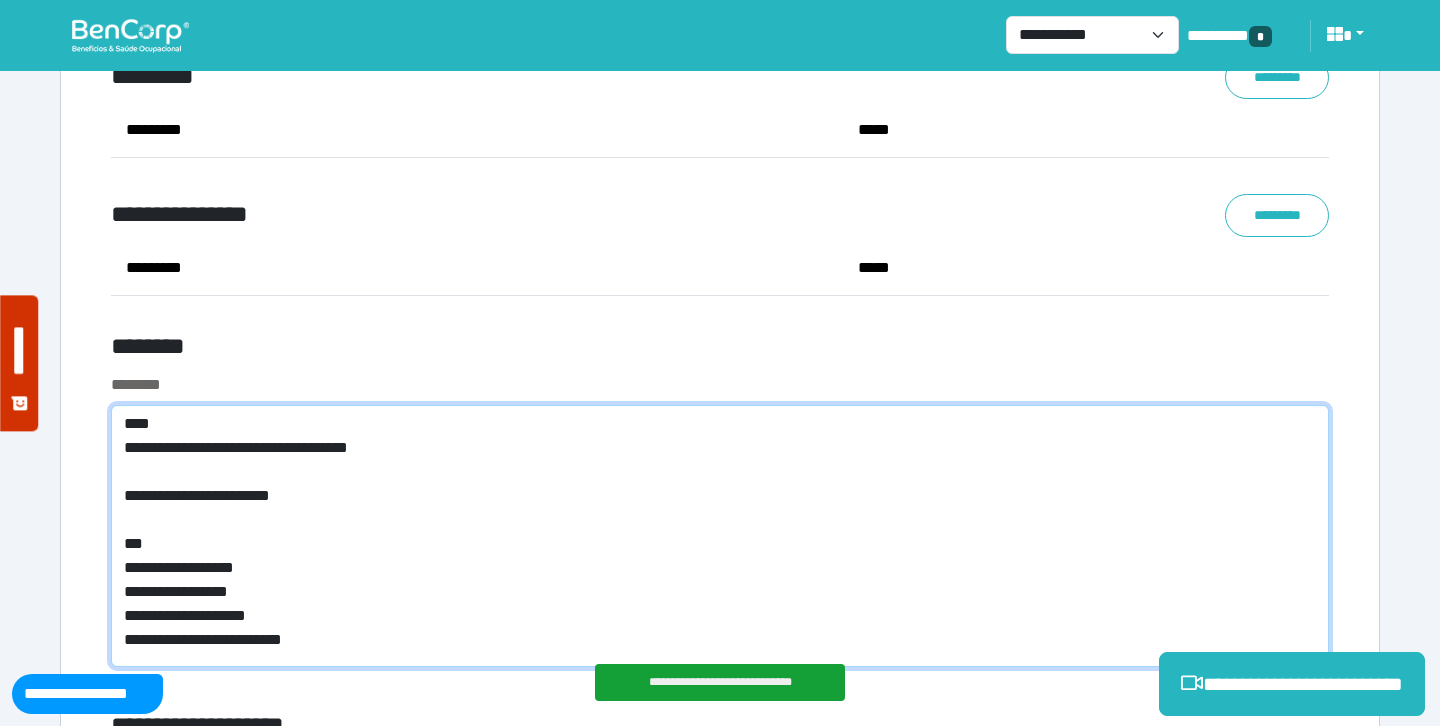 click on "**********" at bounding box center (720, 536) 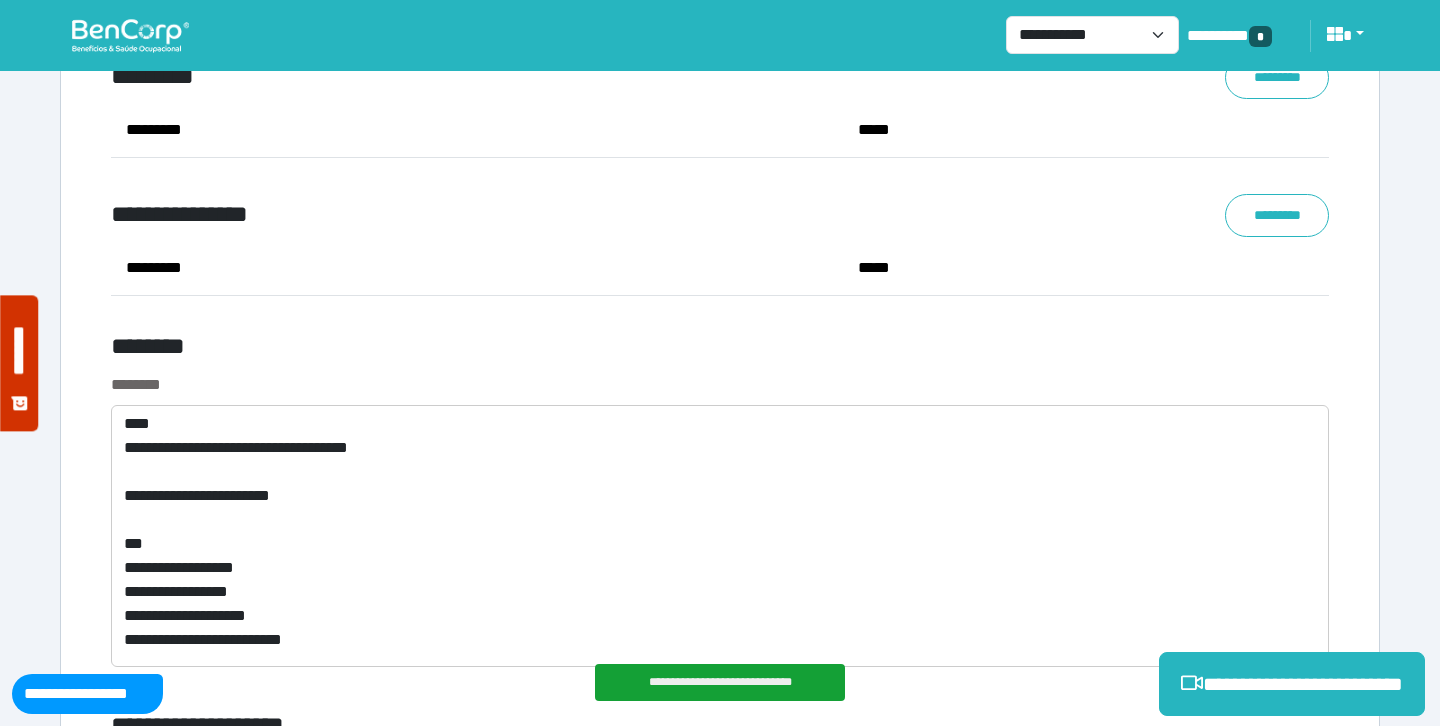 click on "*********
*****" at bounding box center [720, 276] 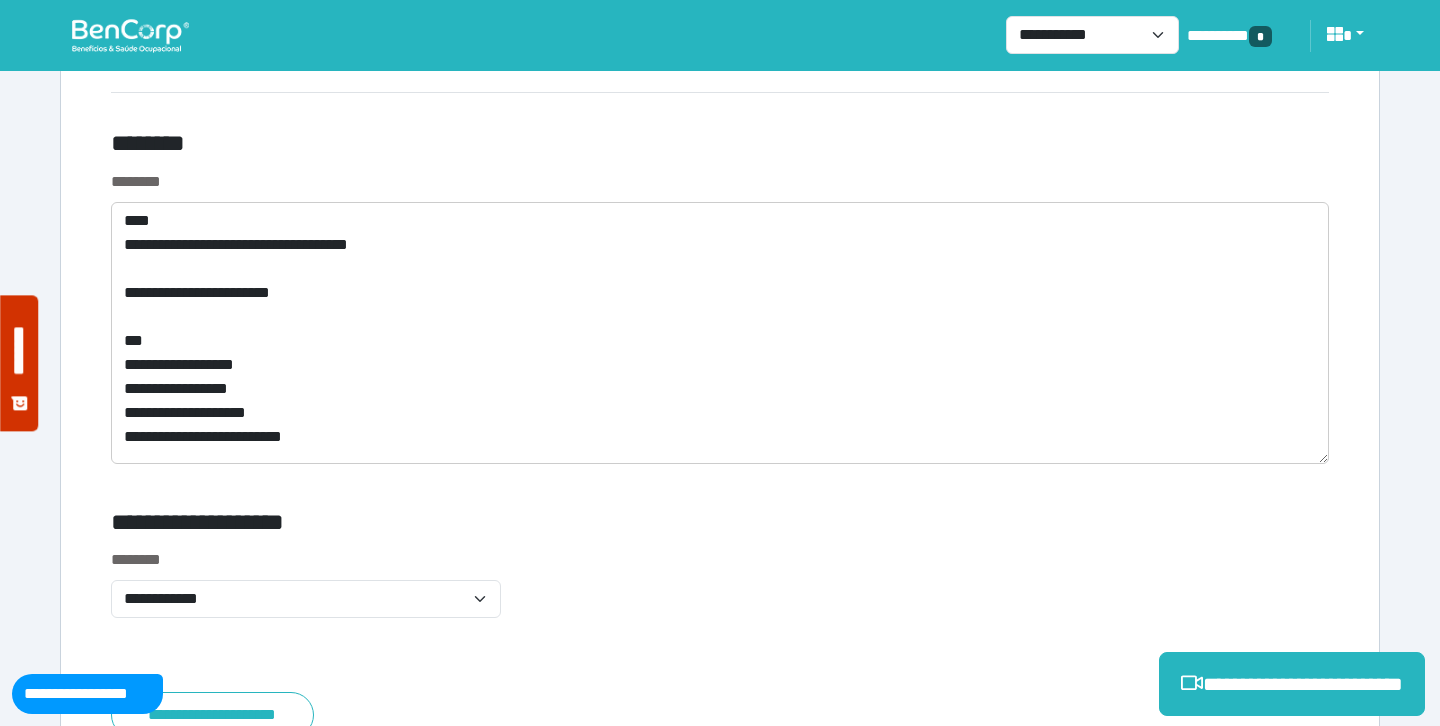 scroll, scrollTop: 10310, scrollLeft: 0, axis: vertical 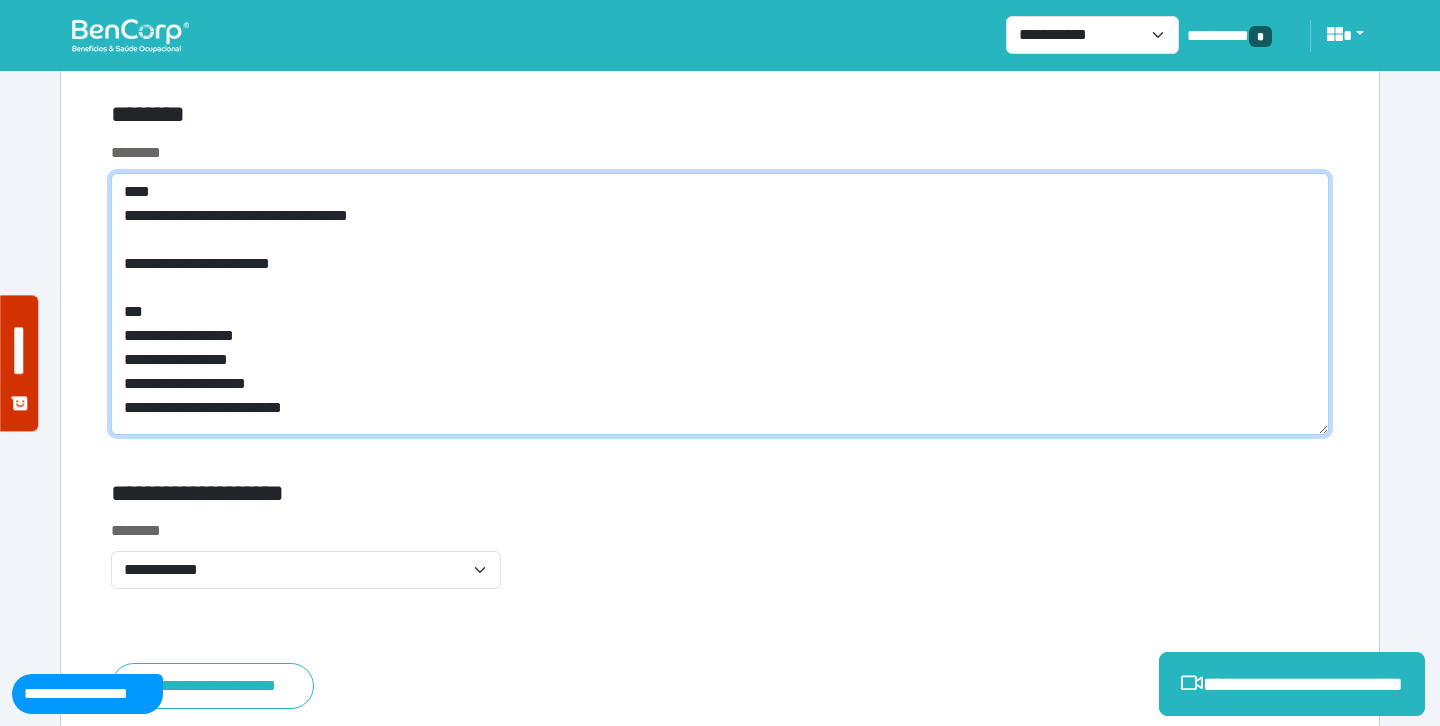click on "**********" at bounding box center [720, 304] 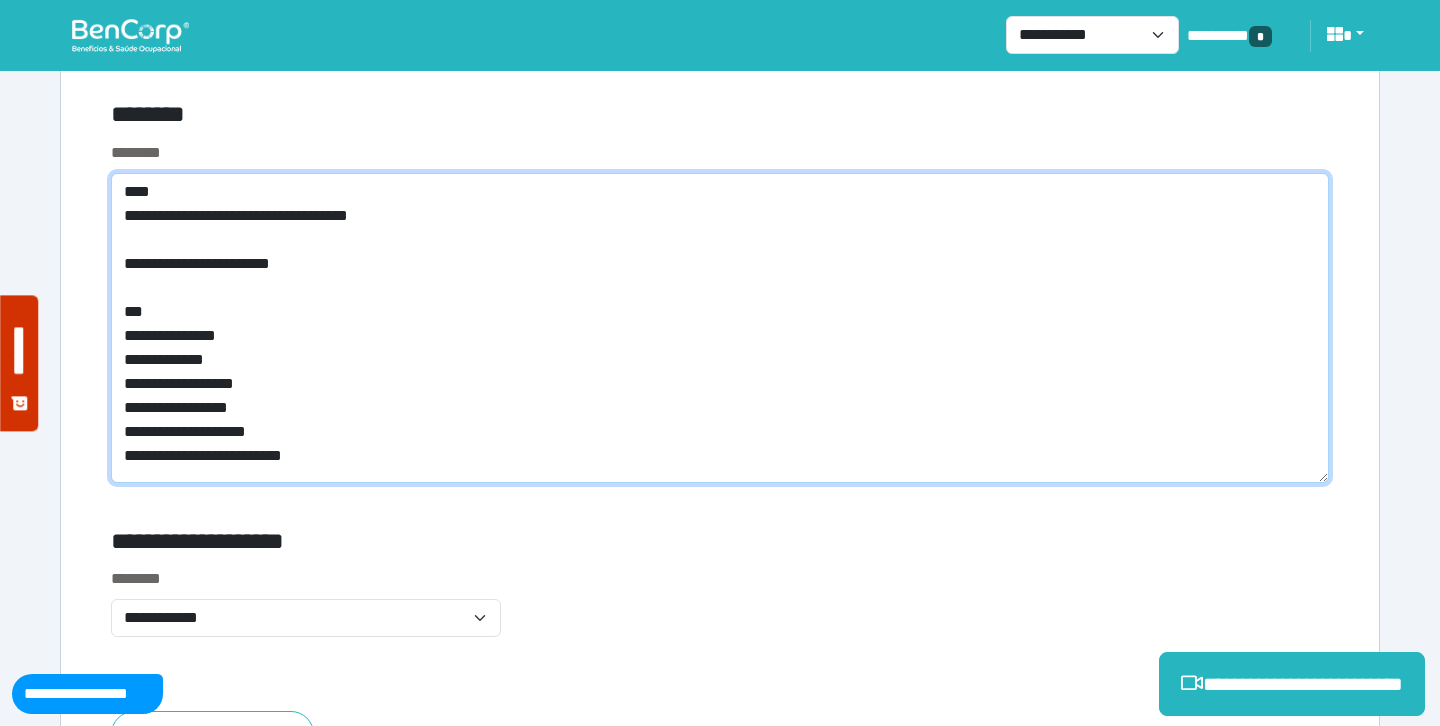 click on "**********" at bounding box center (720, 328) 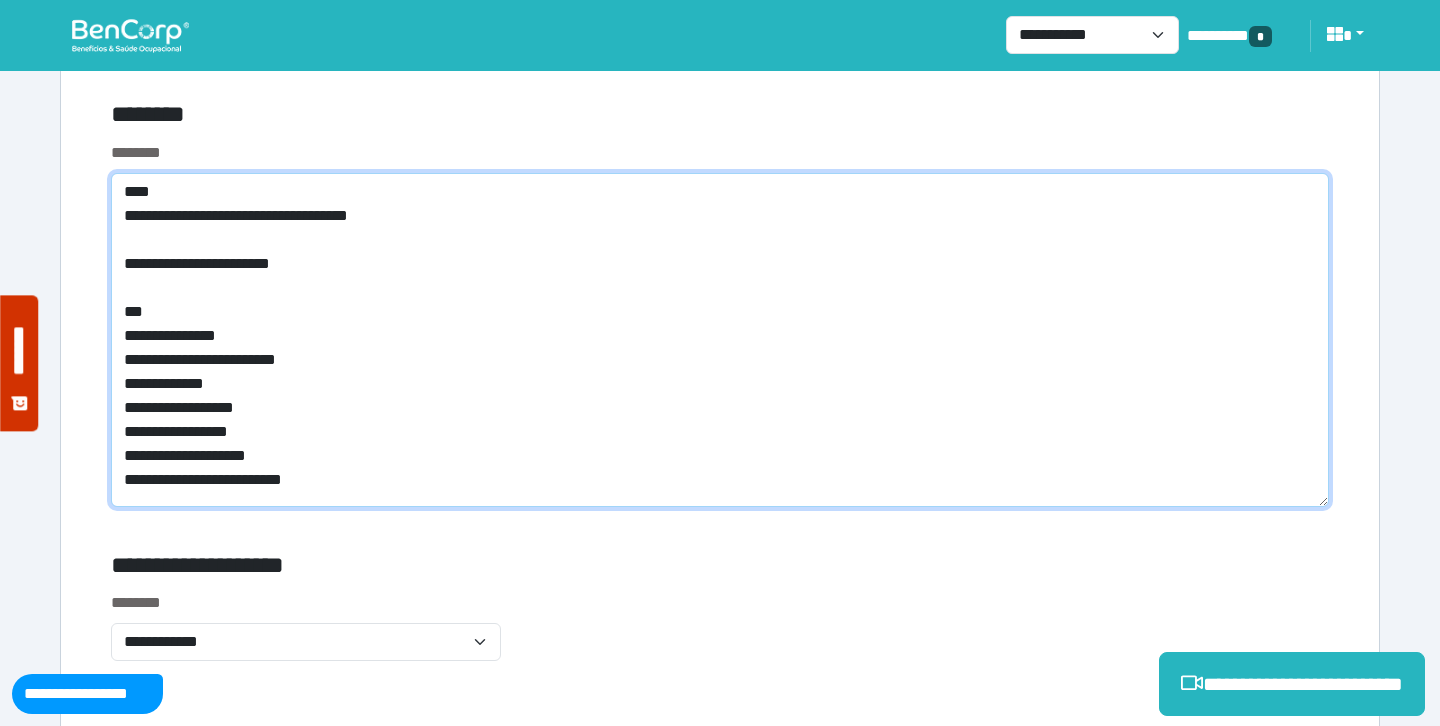 click on "**********" at bounding box center [720, 340] 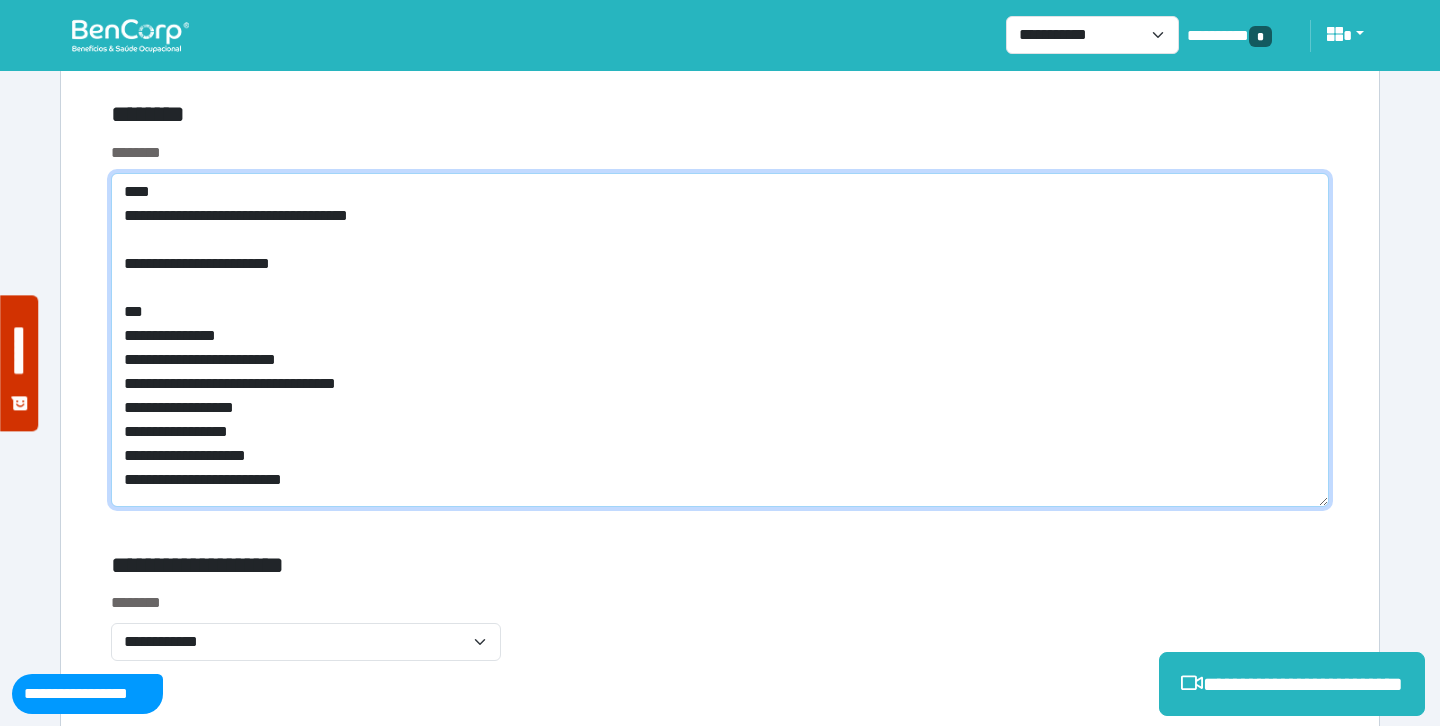click on "**********" at bounding box center (720, 340) 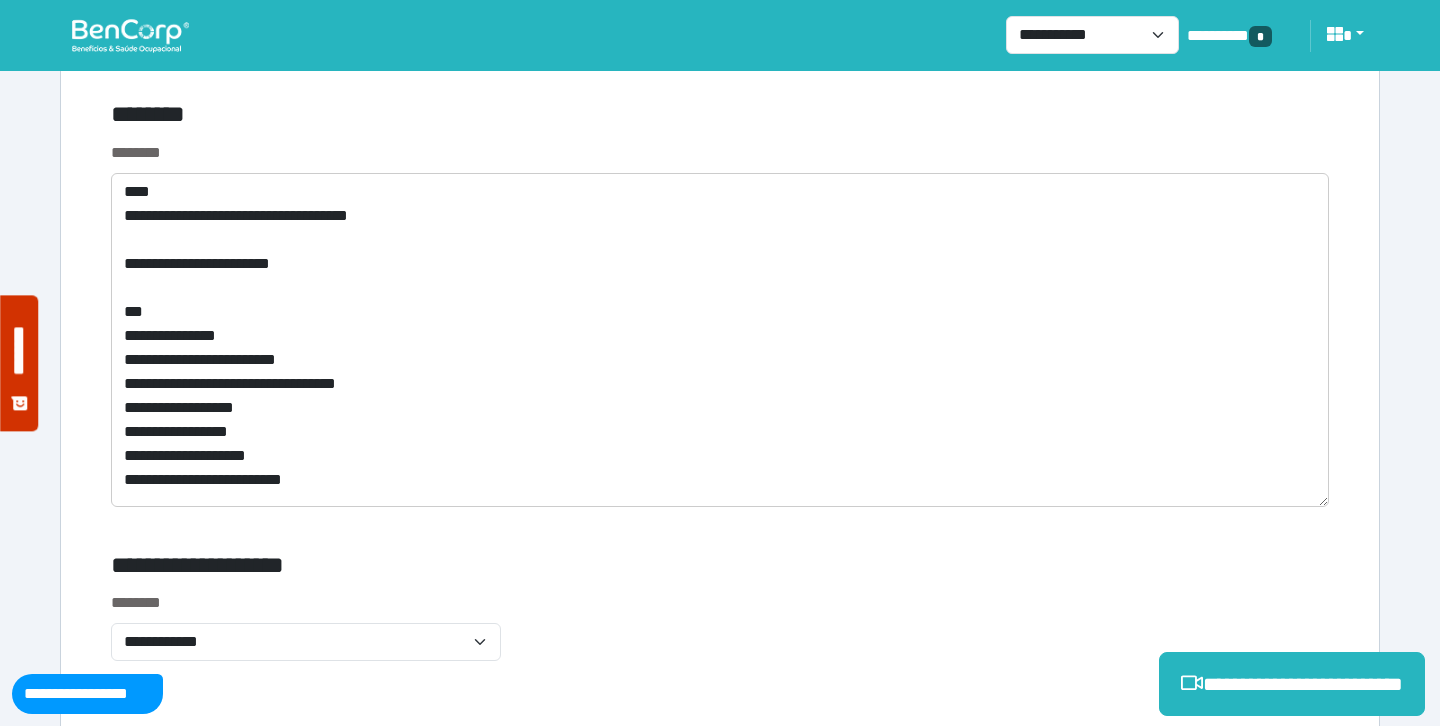 click on "**********" at bounding box center [720, 315] 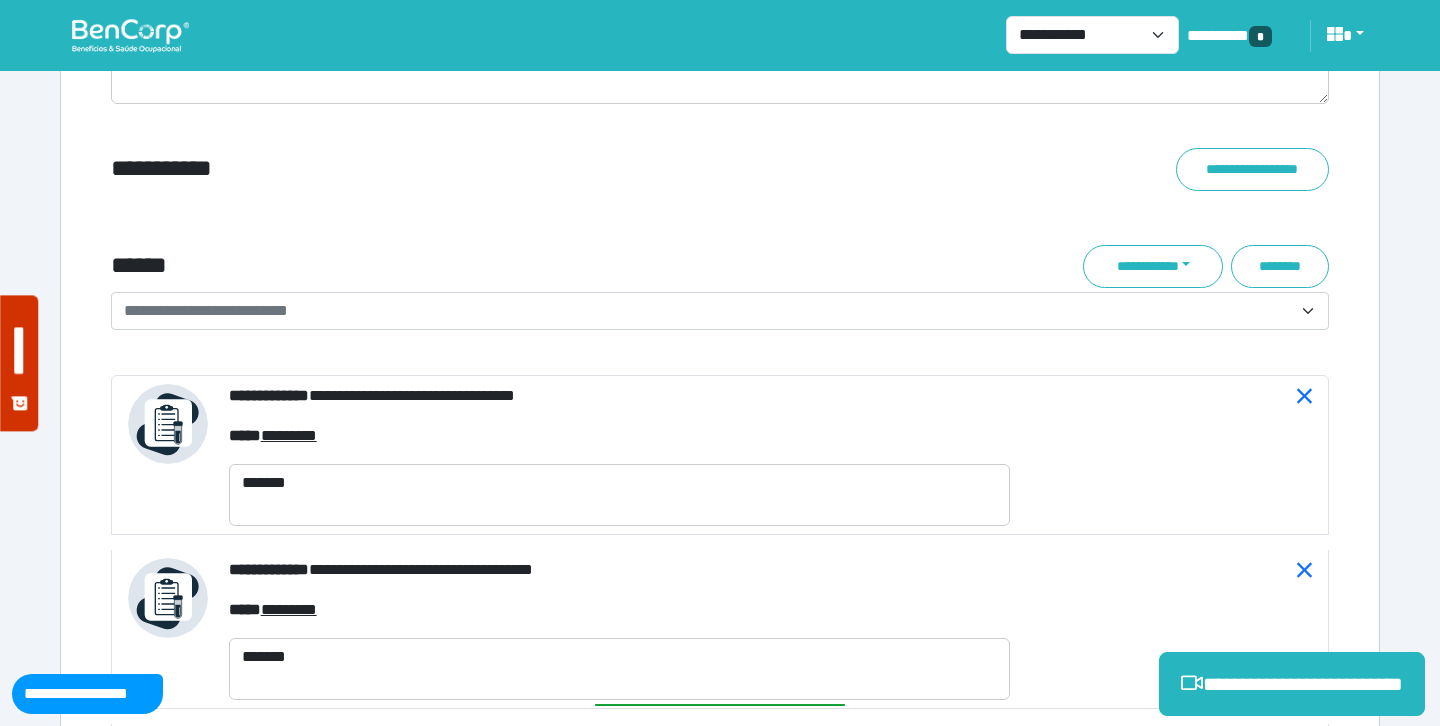 scroll, scrollTop: 7285, scrollLeft: 0, axis: vertical 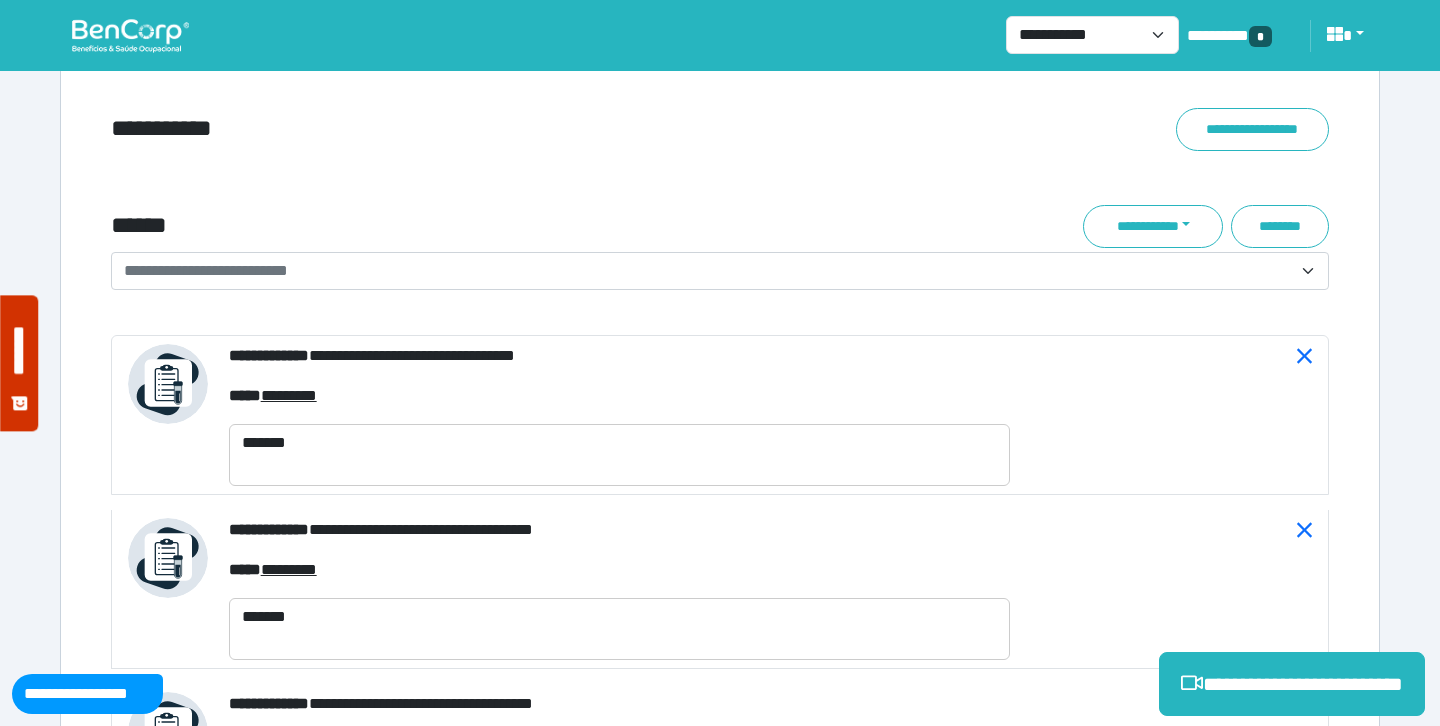 click on "**********" at bounding box center (720, -1324) 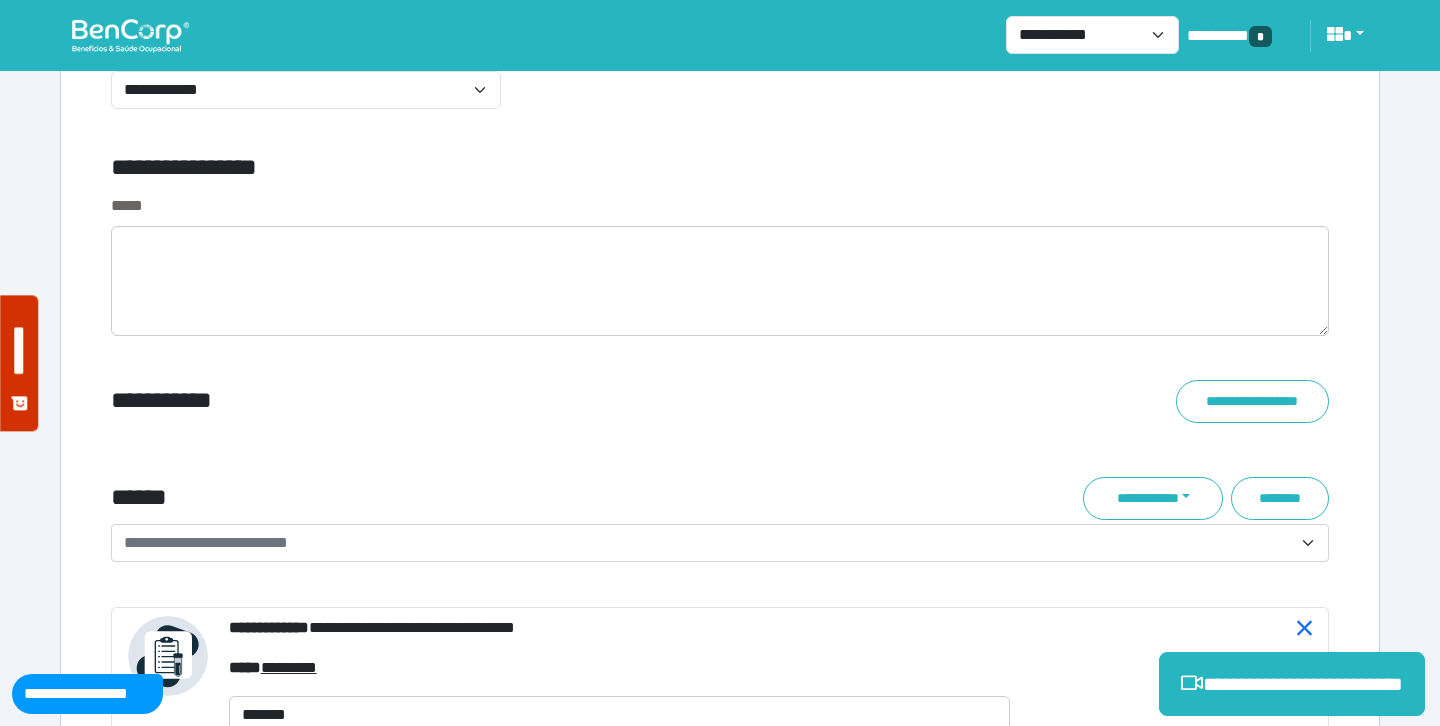 scroll, scrollTop: 7008, scrollLeft: 0, axis: vertical 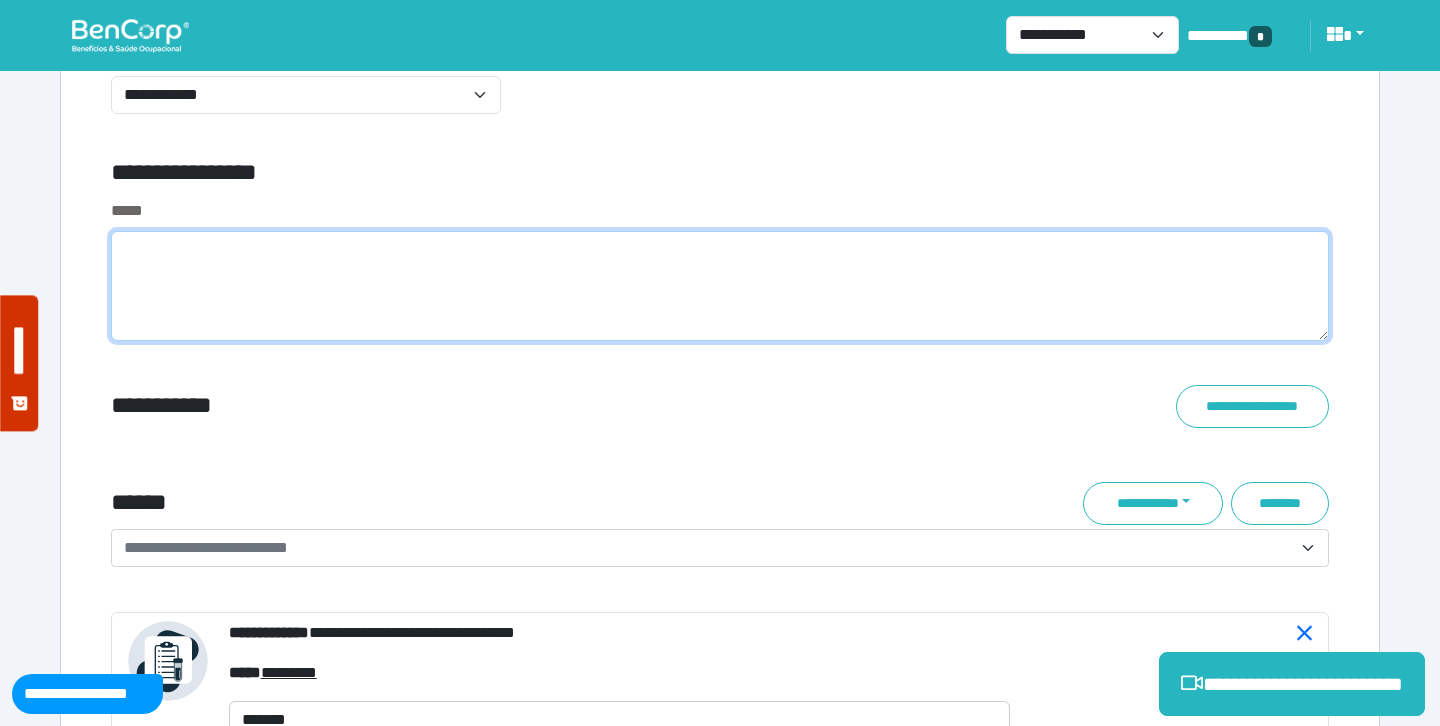 click at bounding box center [720, 286] 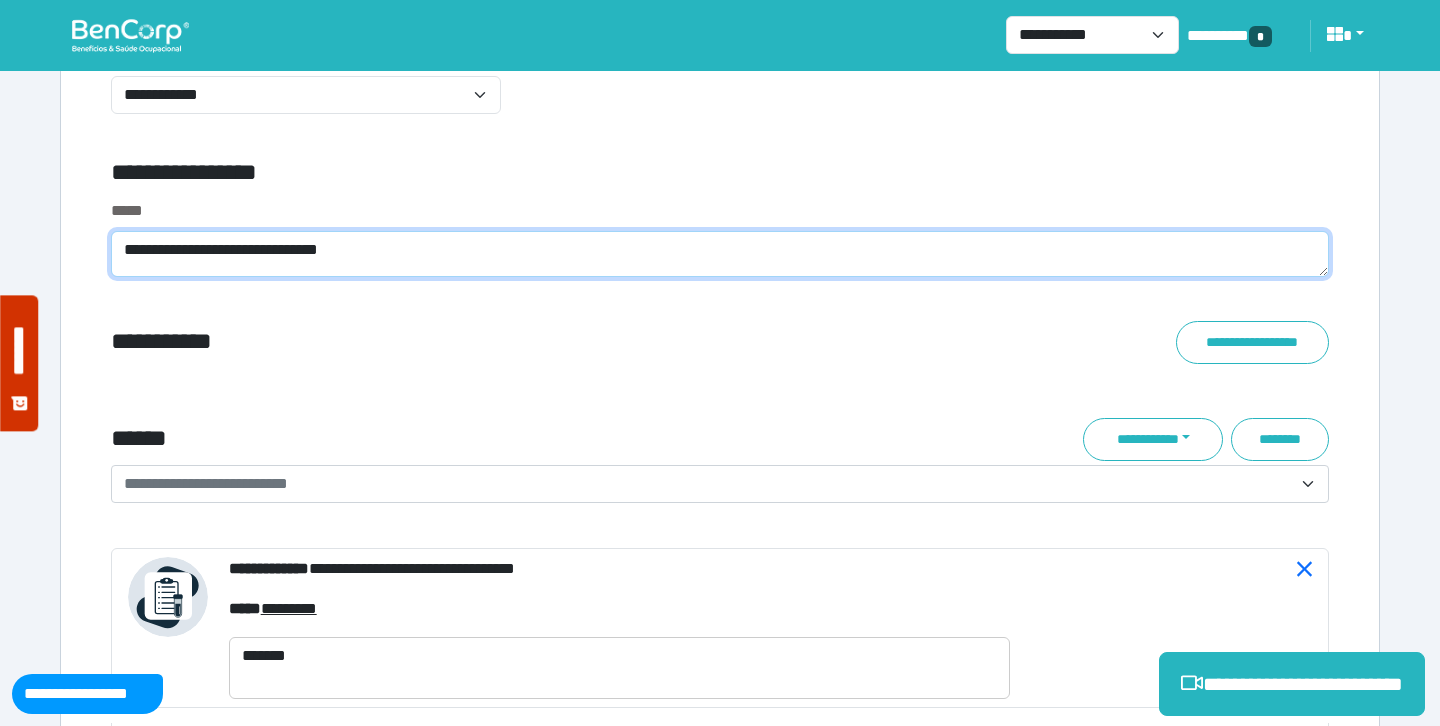 scroll, scrollTop: 0, scrollLeft: 0, axis: both 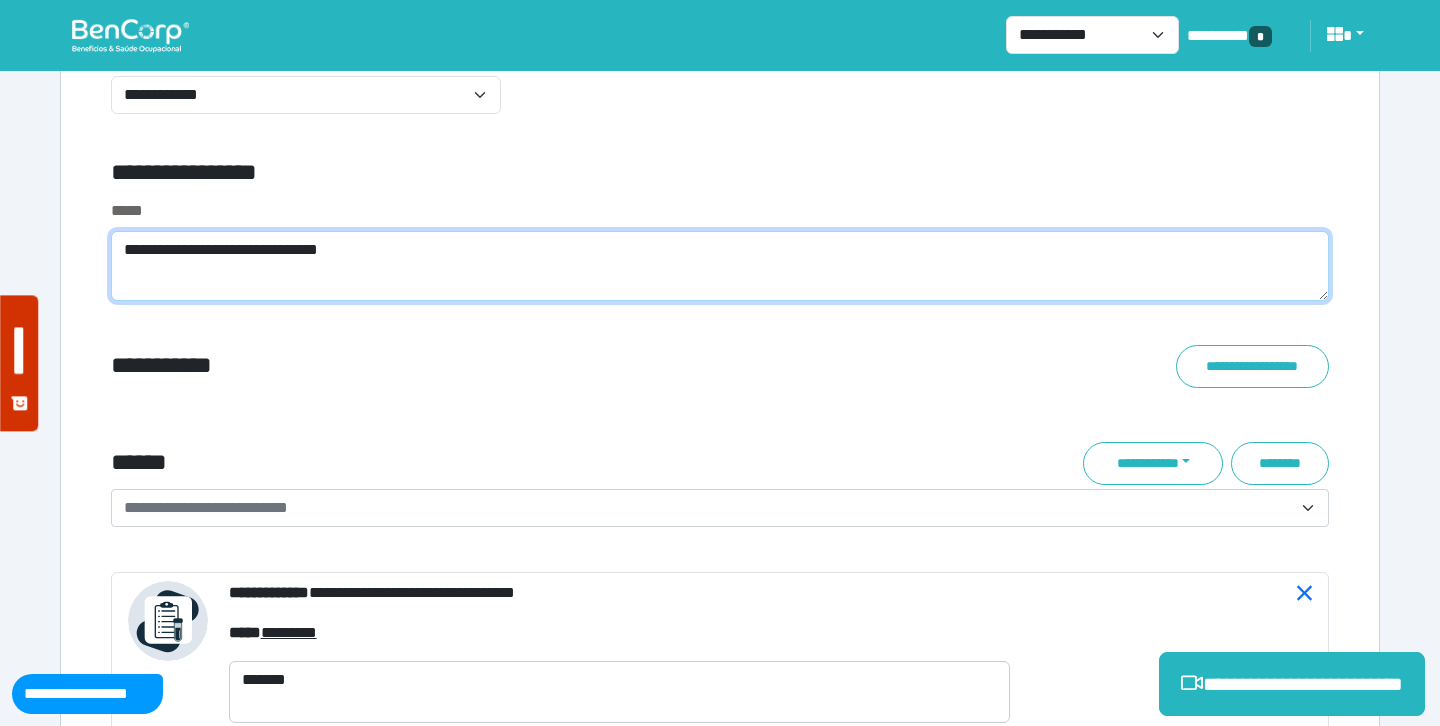 click on "**********" at bounding box center (720, 266) 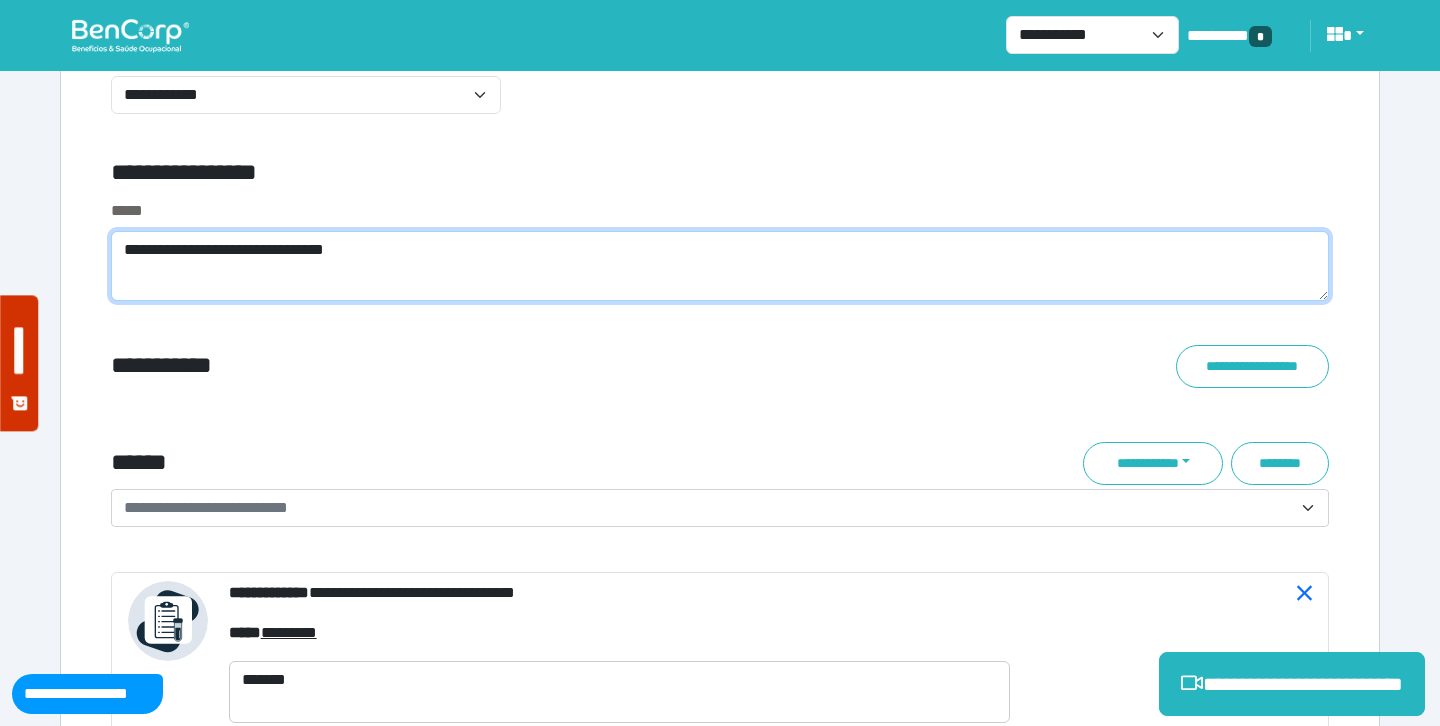 click on "**********" at bounding box center (720, 266) 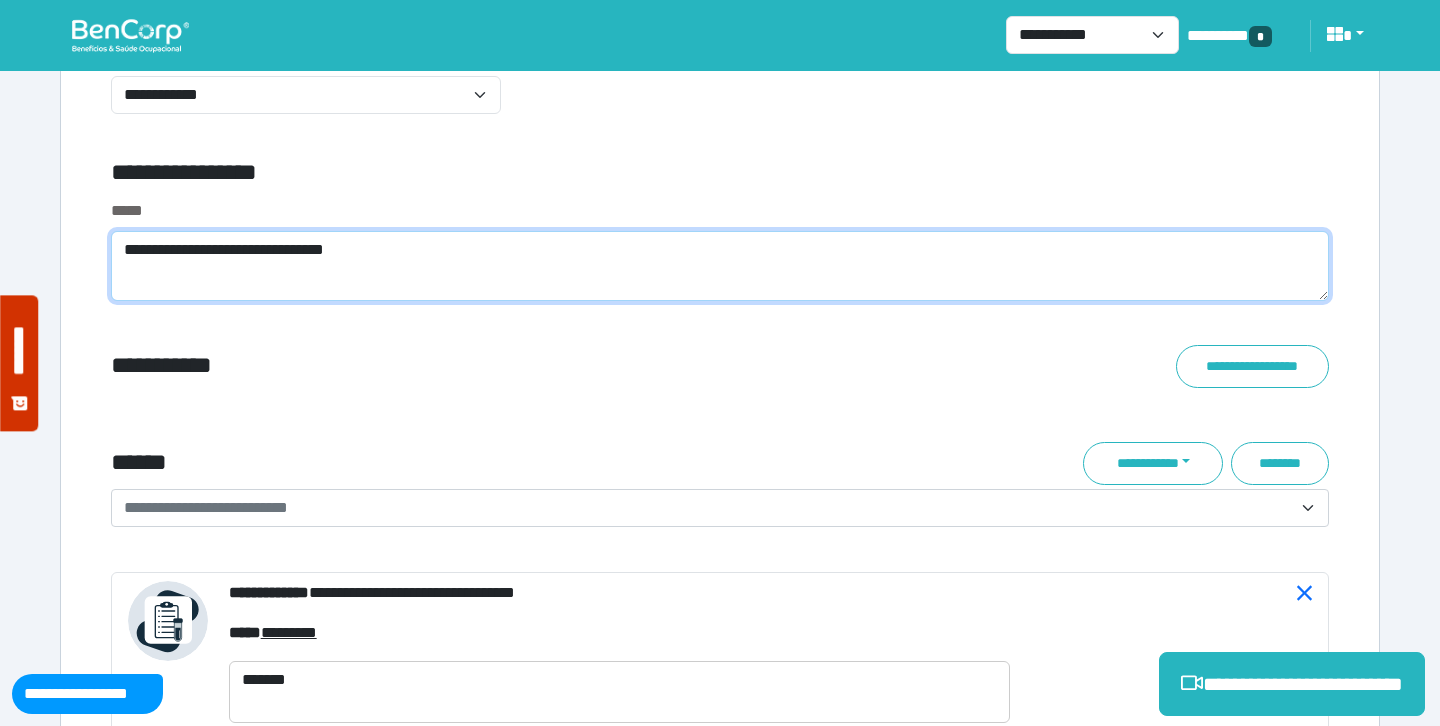 click on "**********" at bounding box center (720, 266) 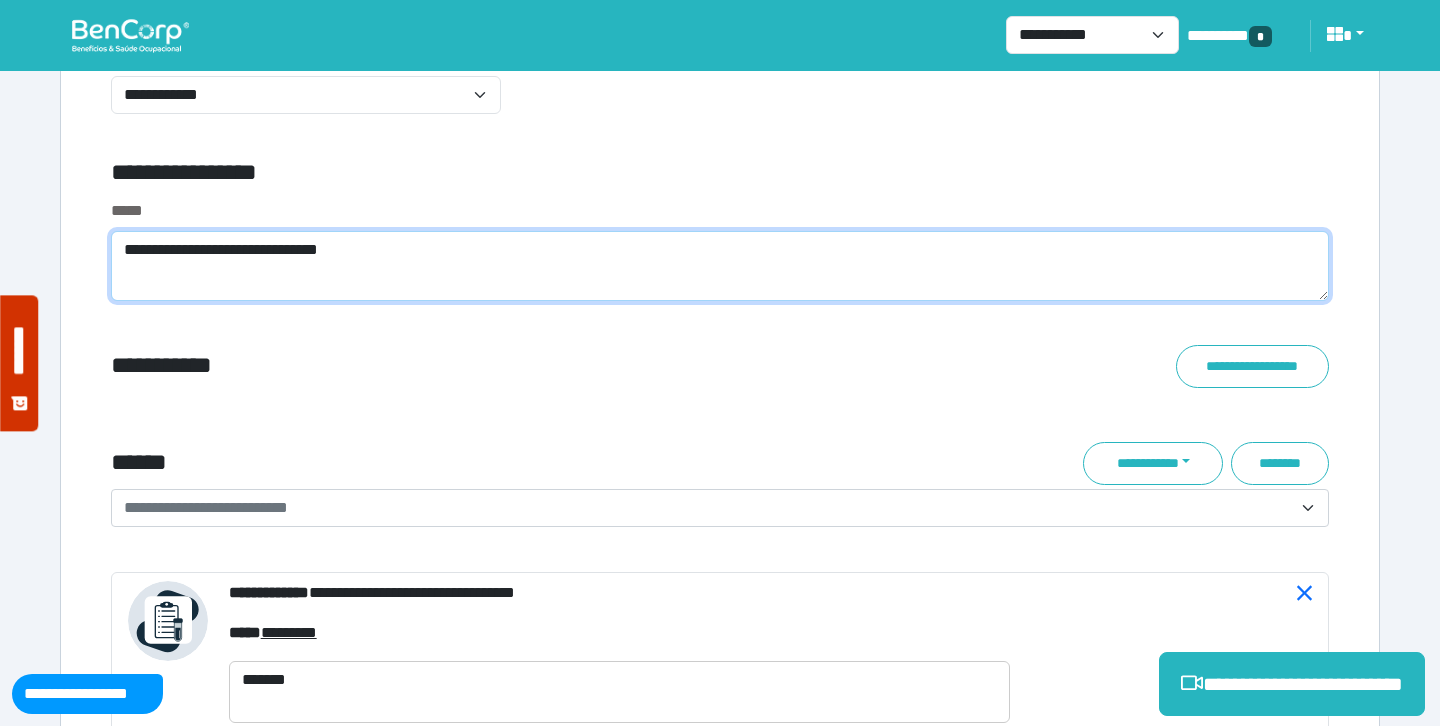click on "**********" at bounding box center [720, 266] 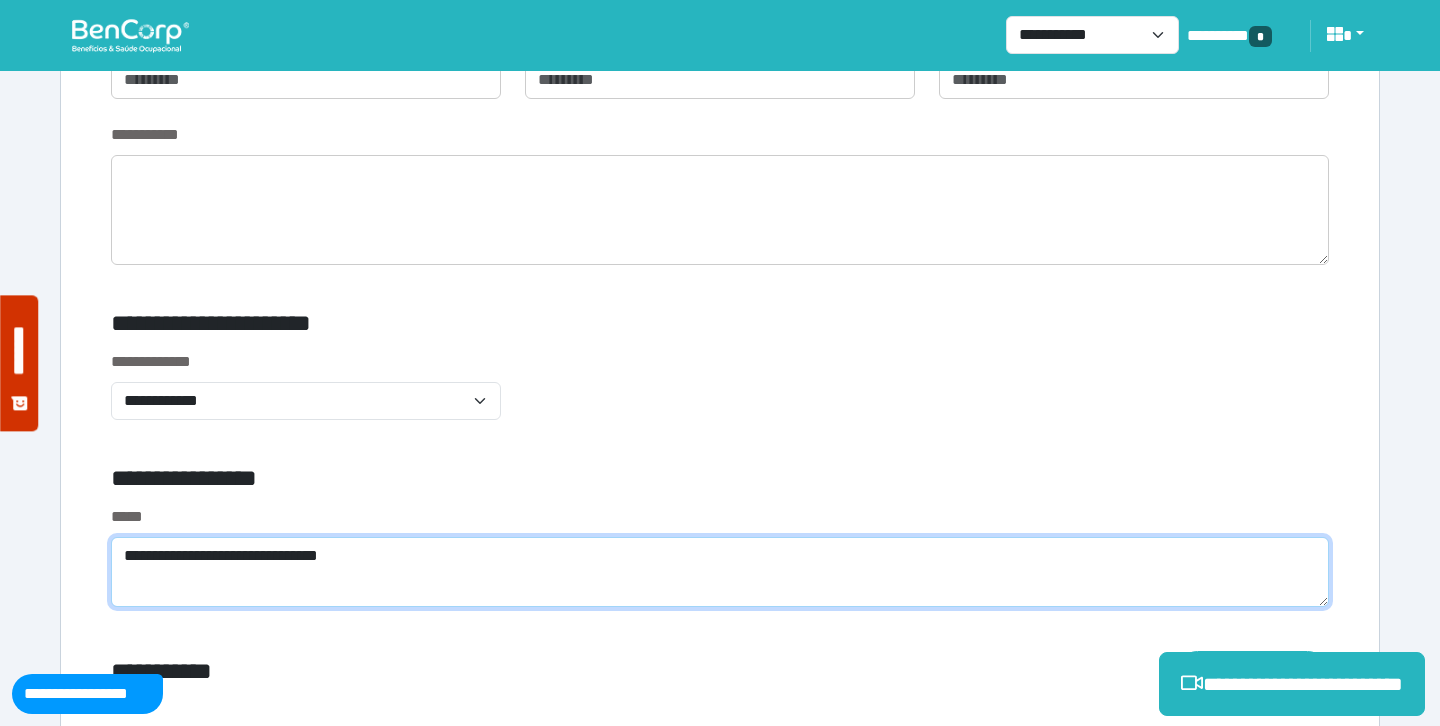 scroll, scrollTop: 6699, scrollLeft: 0, axis: vertical 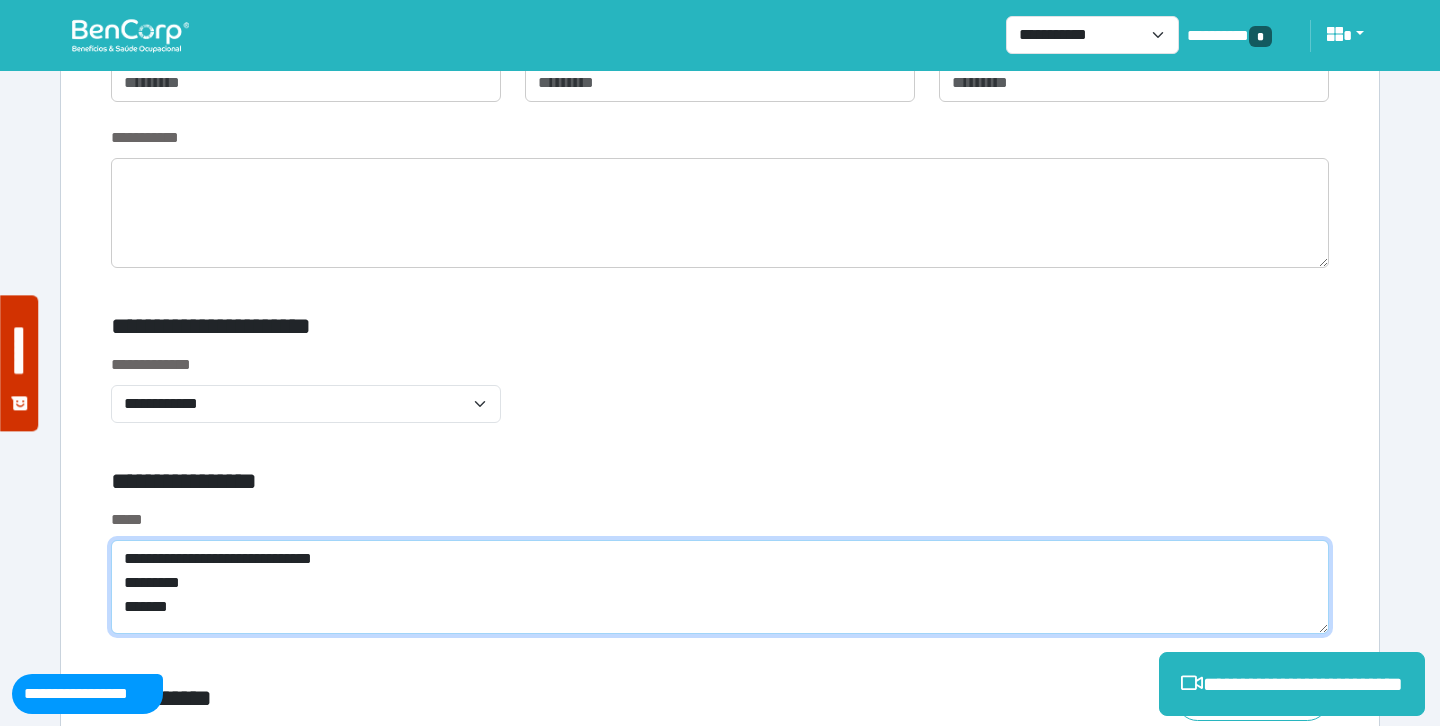 type on "**********" 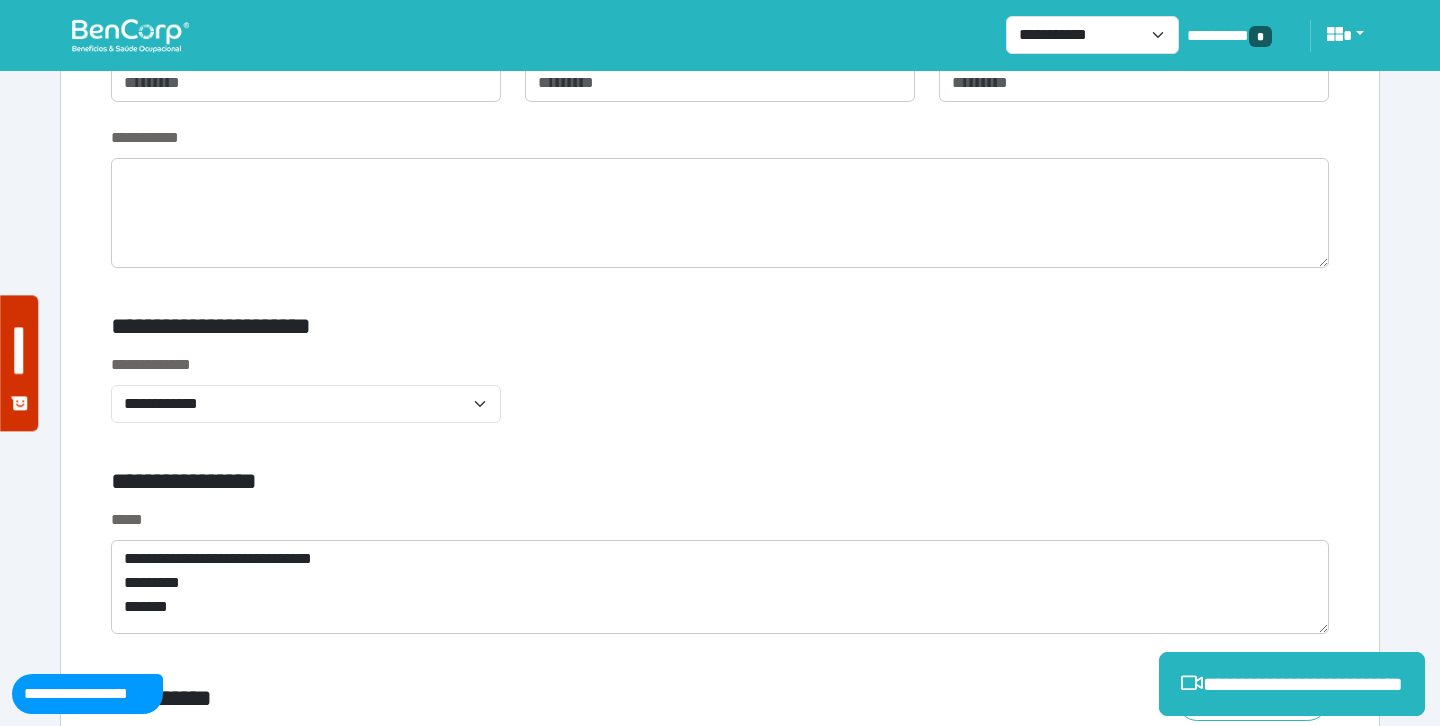 click on "**********" at bounding box center (720, 400) 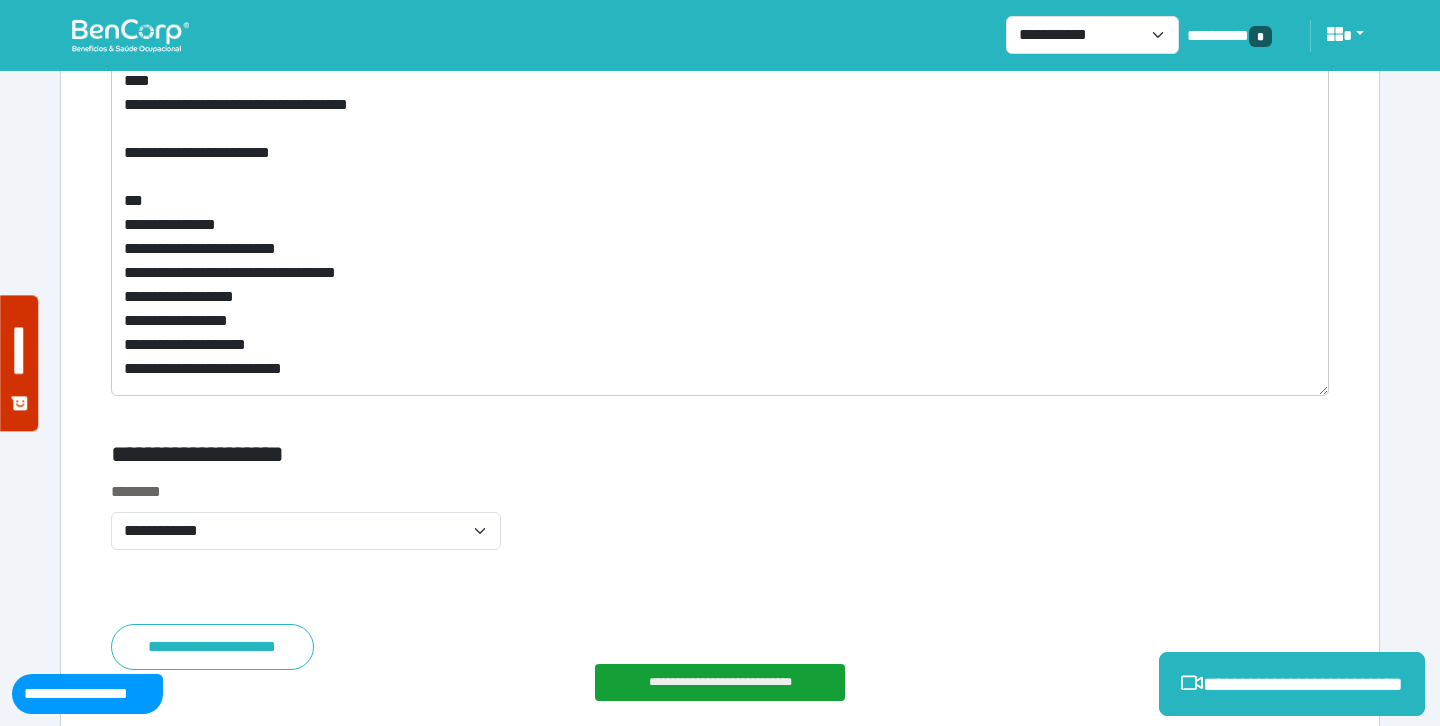 scroll, scrollTop: 10407, scrollLeft: 0, axis: vertical 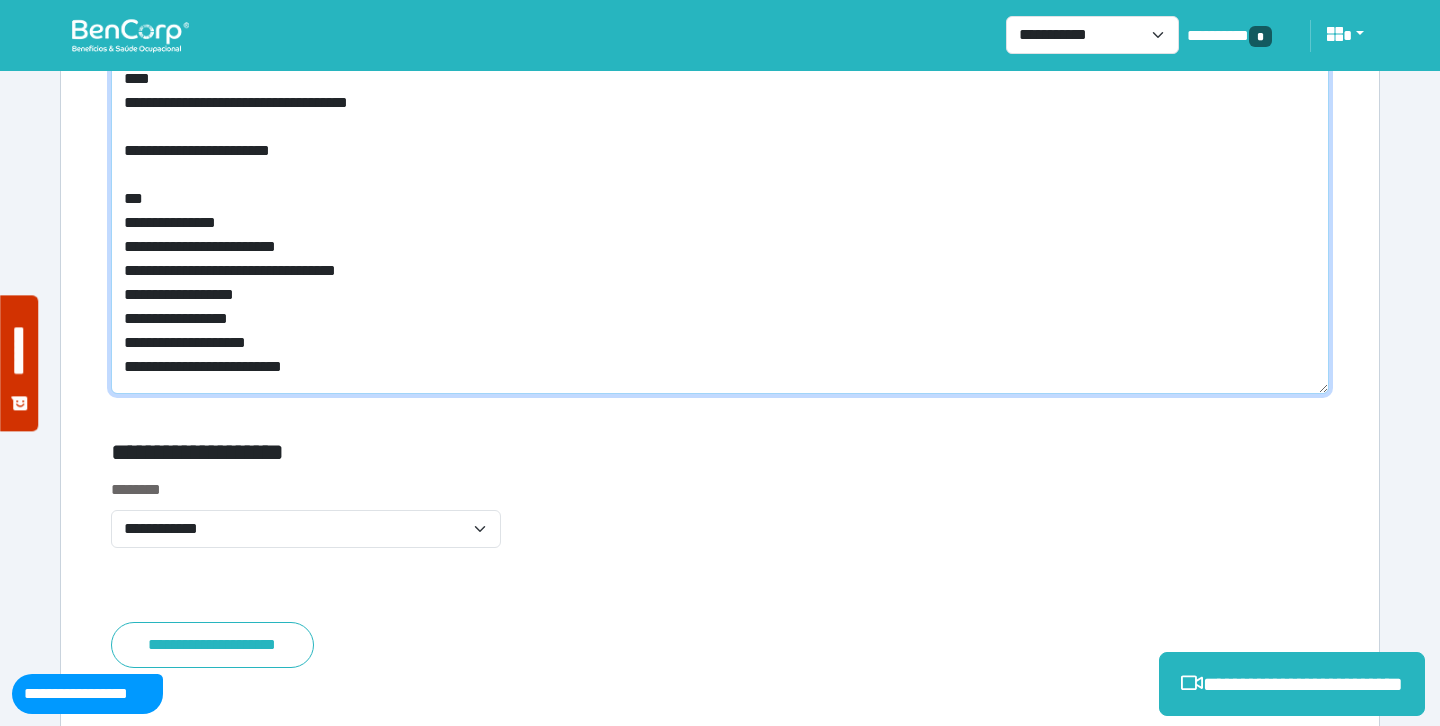 click on "**********" at bounding box center [720, 227] 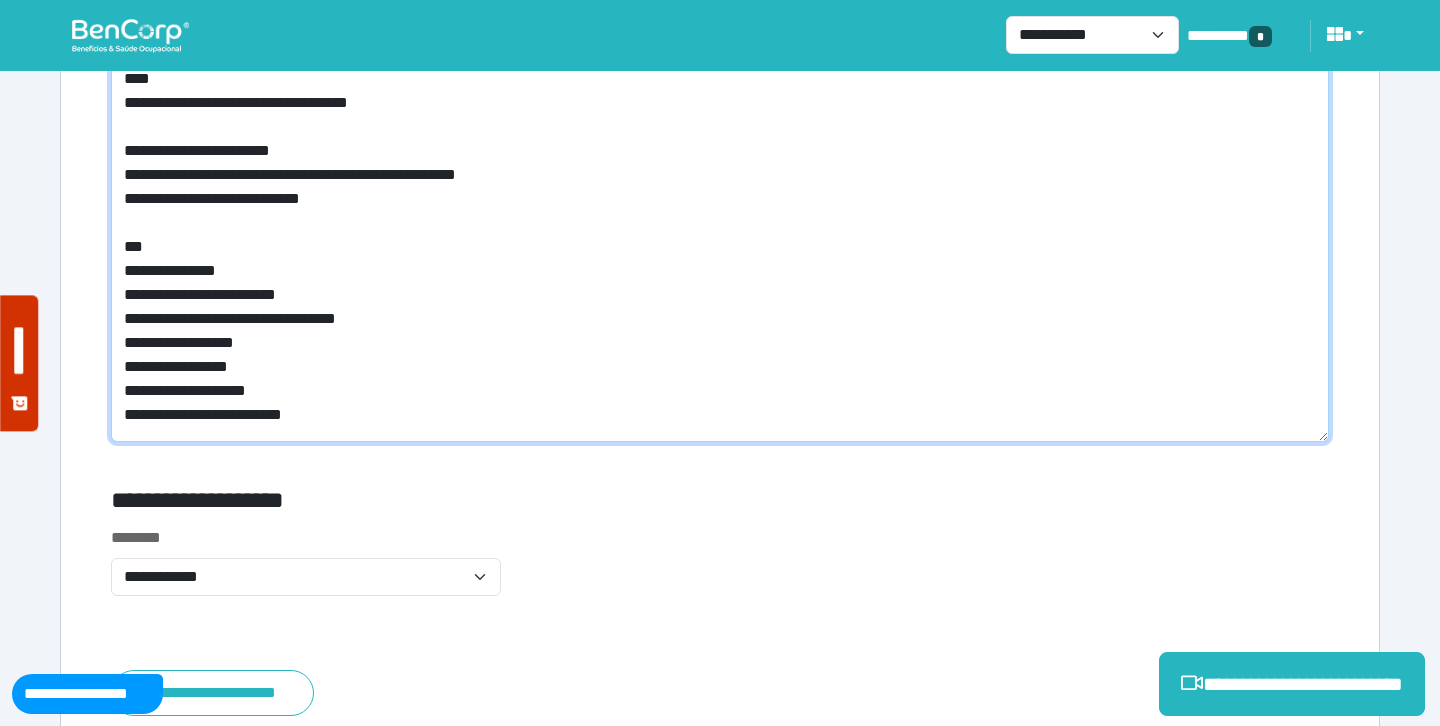 click on "**********" at bounding box center (720, 251) 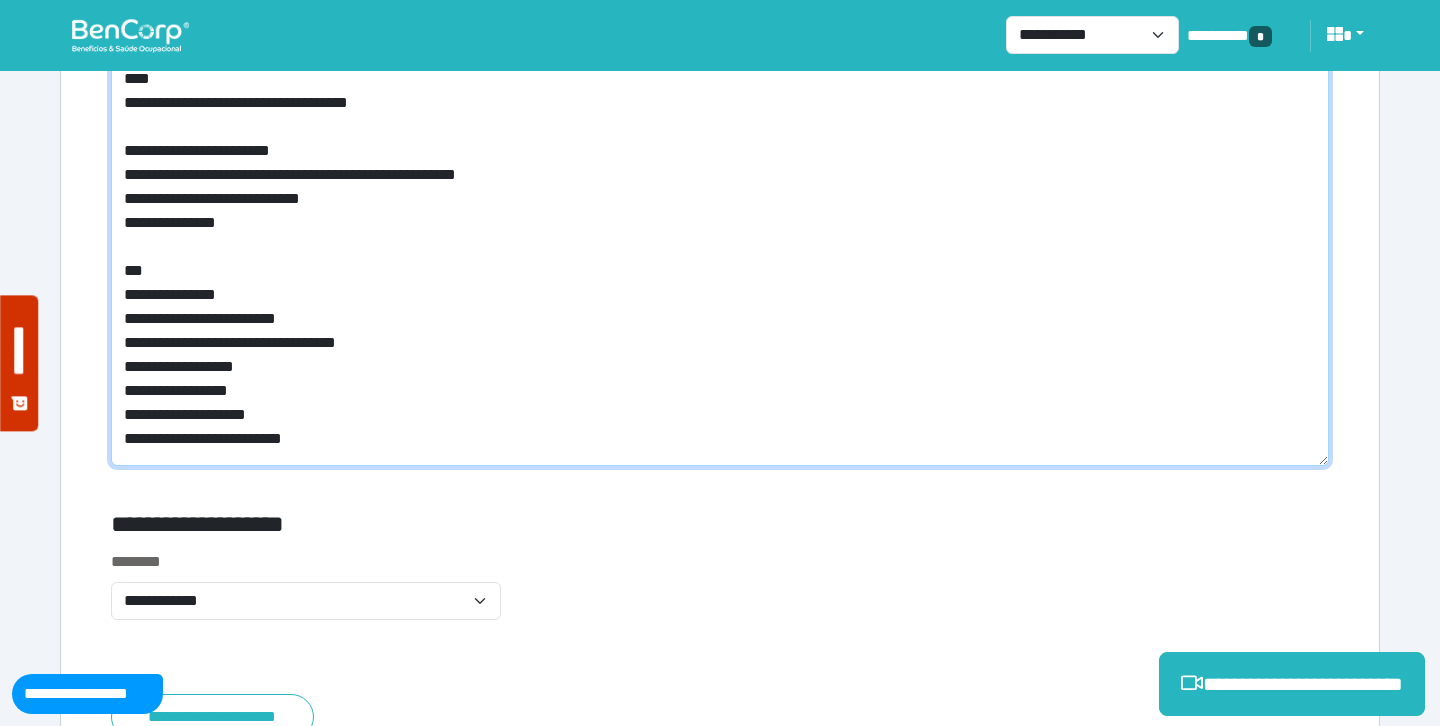 click on "**********" at bounding box center [720, 263] 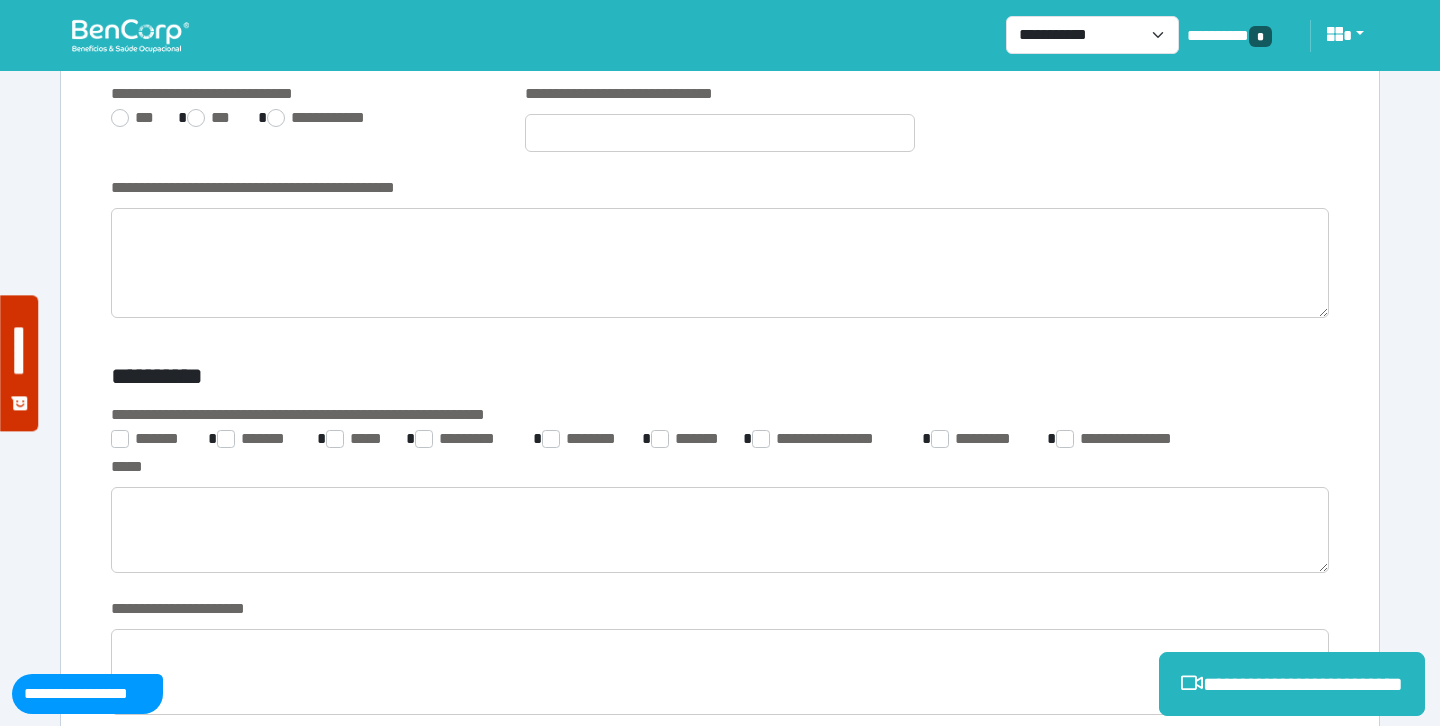 scroll, scrollTop: 3131, scrollLeft: 0, axis: vertical 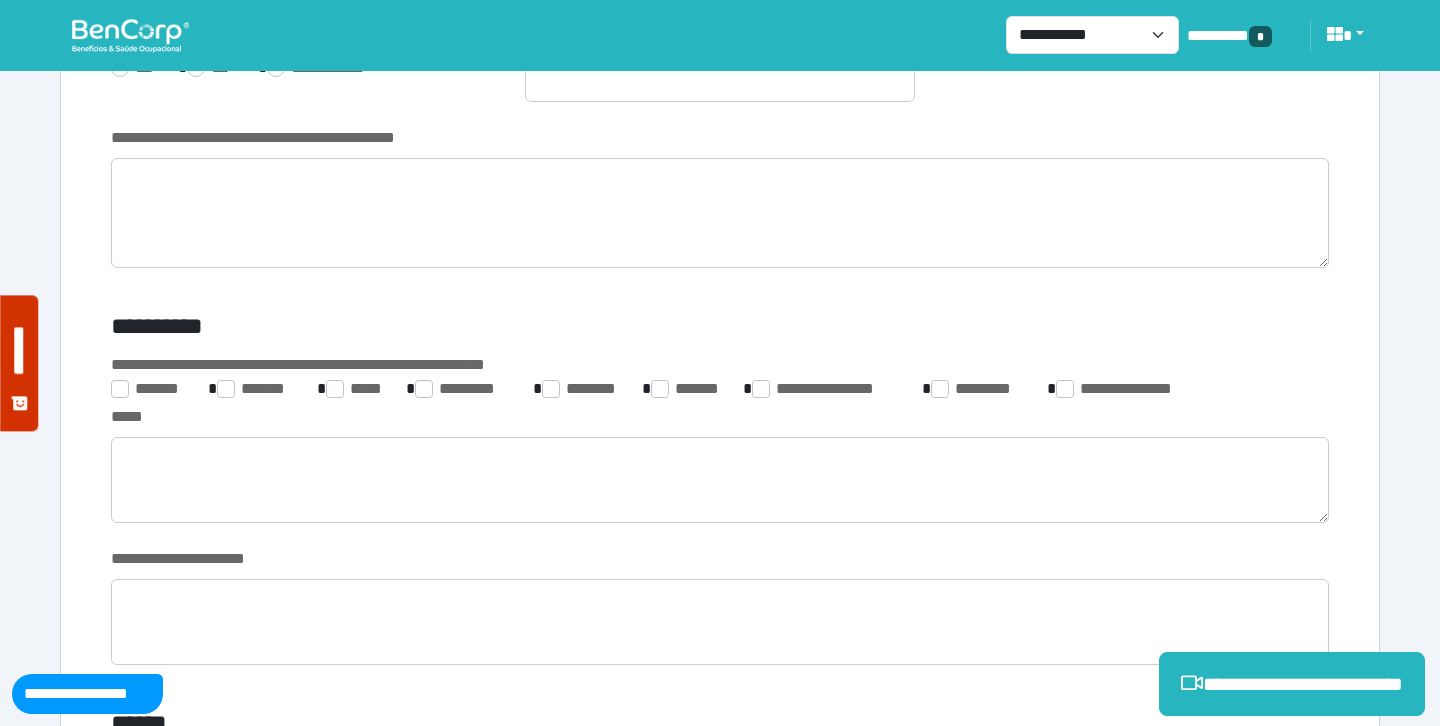 type on "**********" 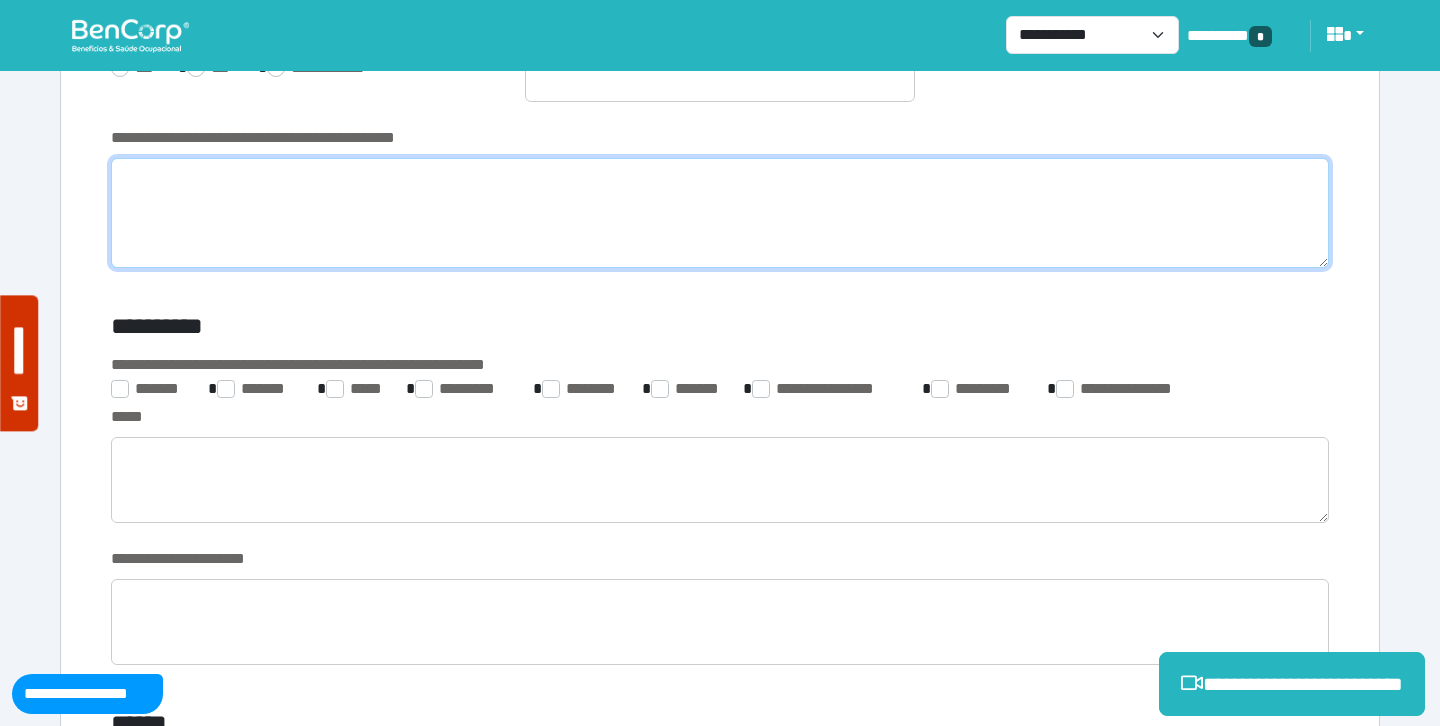 click at bounding box center [720, 213] 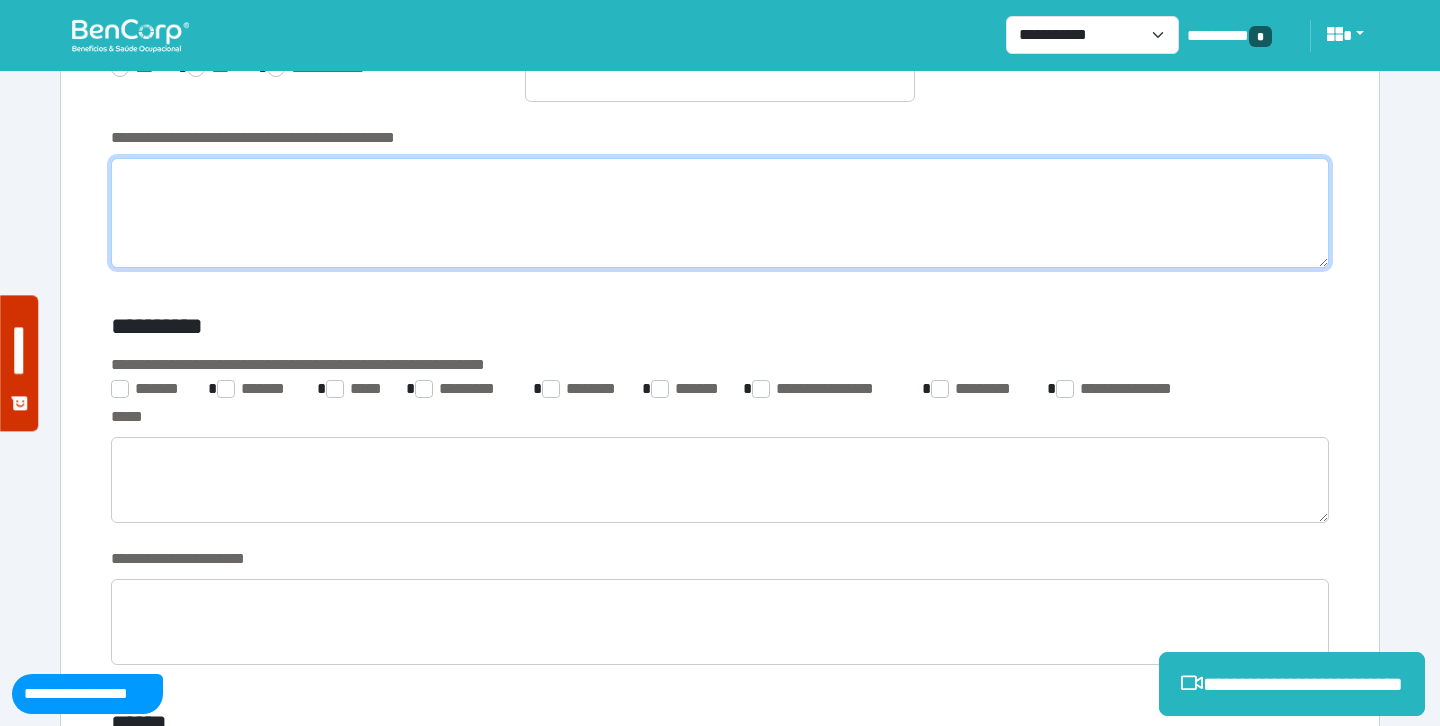 click at bounding box center (720, 213) 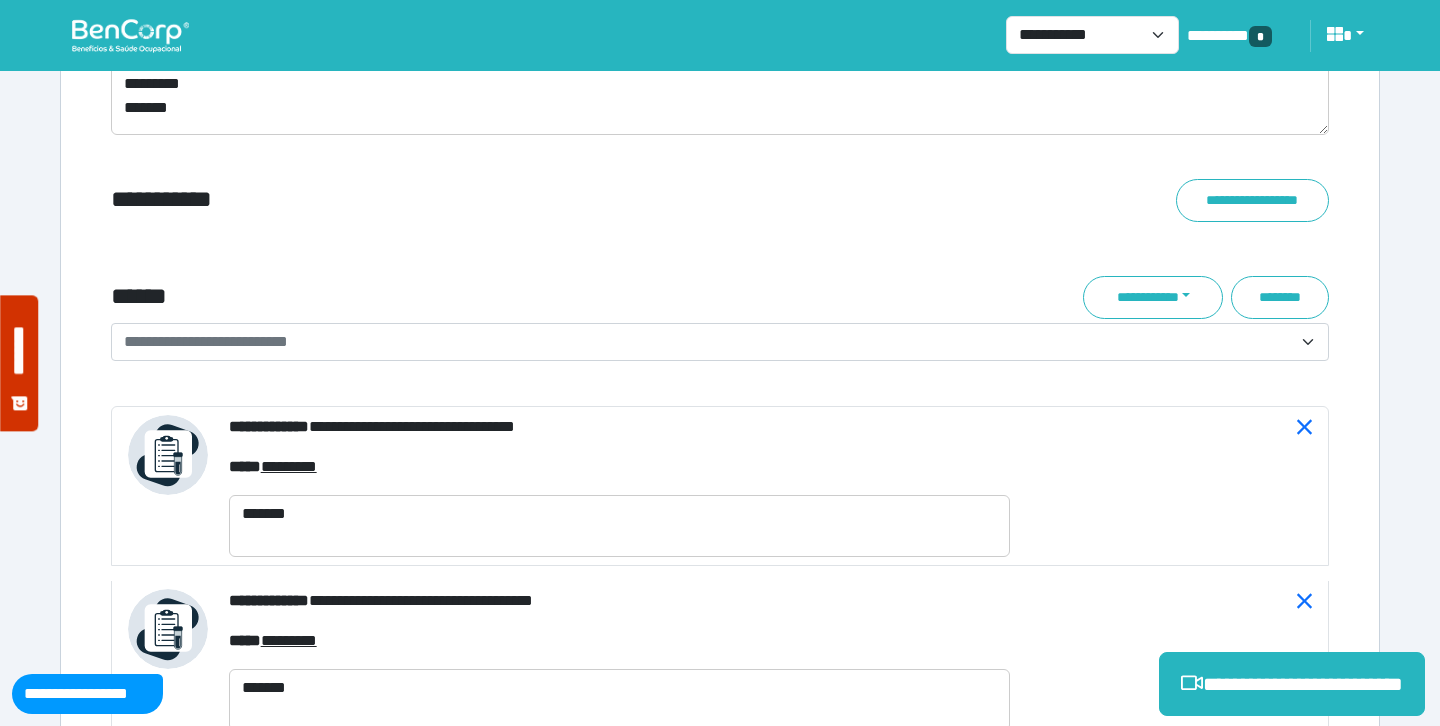 scroll, scrollTop: 7189, scrollLeft: 0, axis: vertical 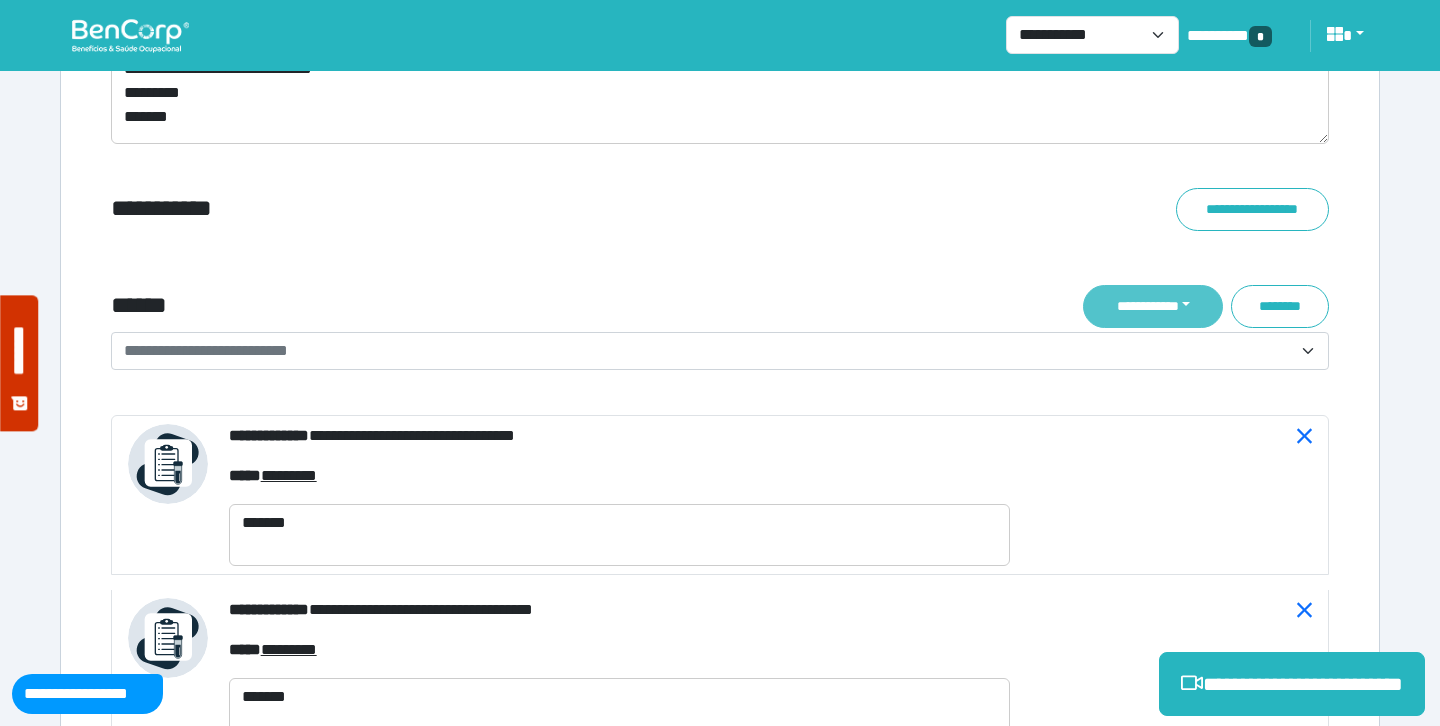 click on "**********" at bounding box center (1153, 306) 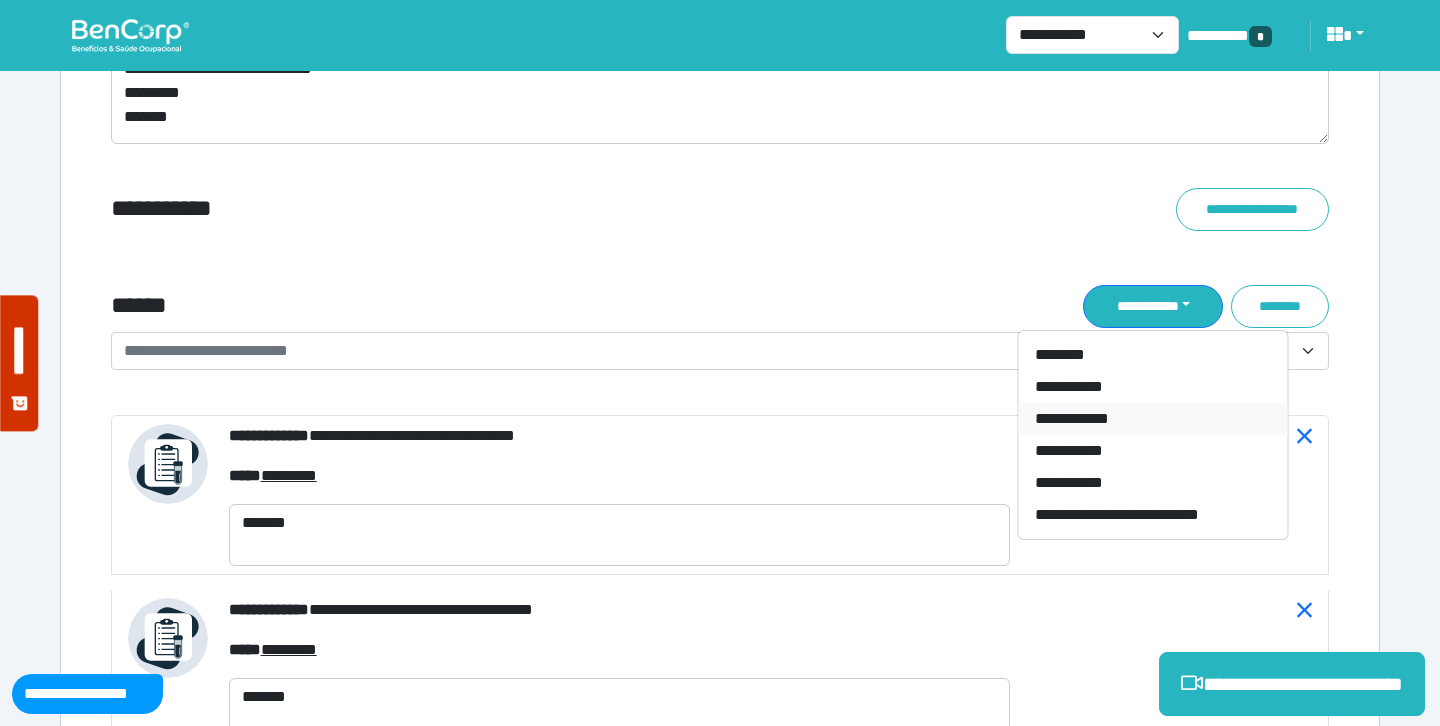 click on "**********" at bounding box center (1153, 419) 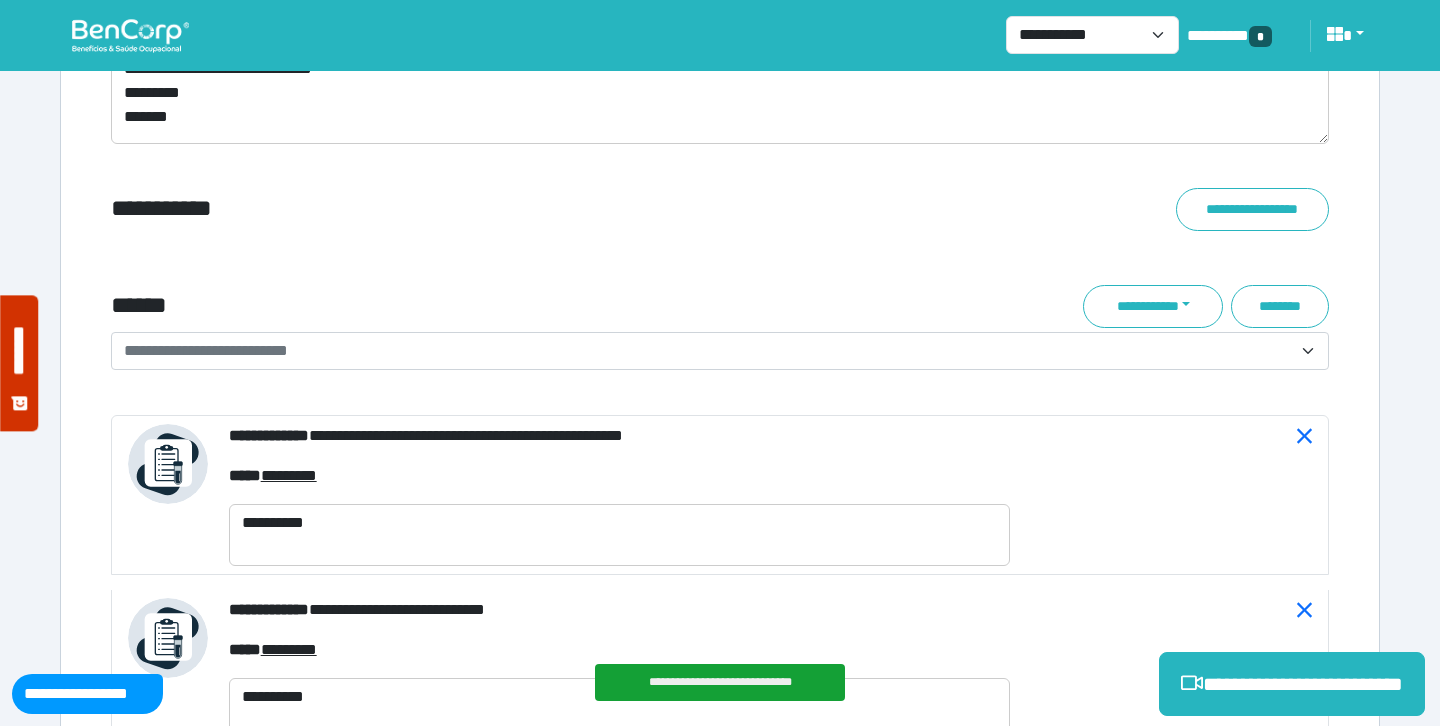 click on "**********" at bounding box center (720, -765) 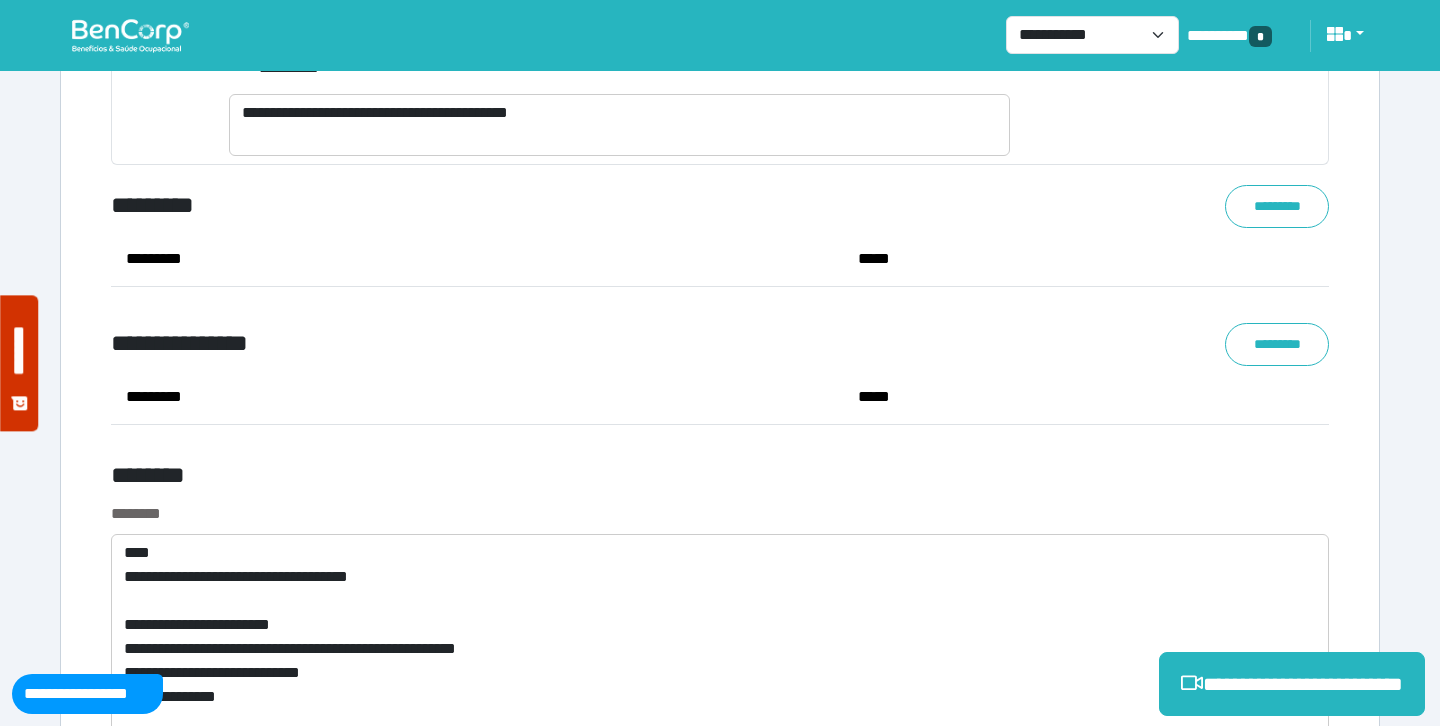 scroll, scrollTop: 10794, scrollLeft: 0, axis: vertical 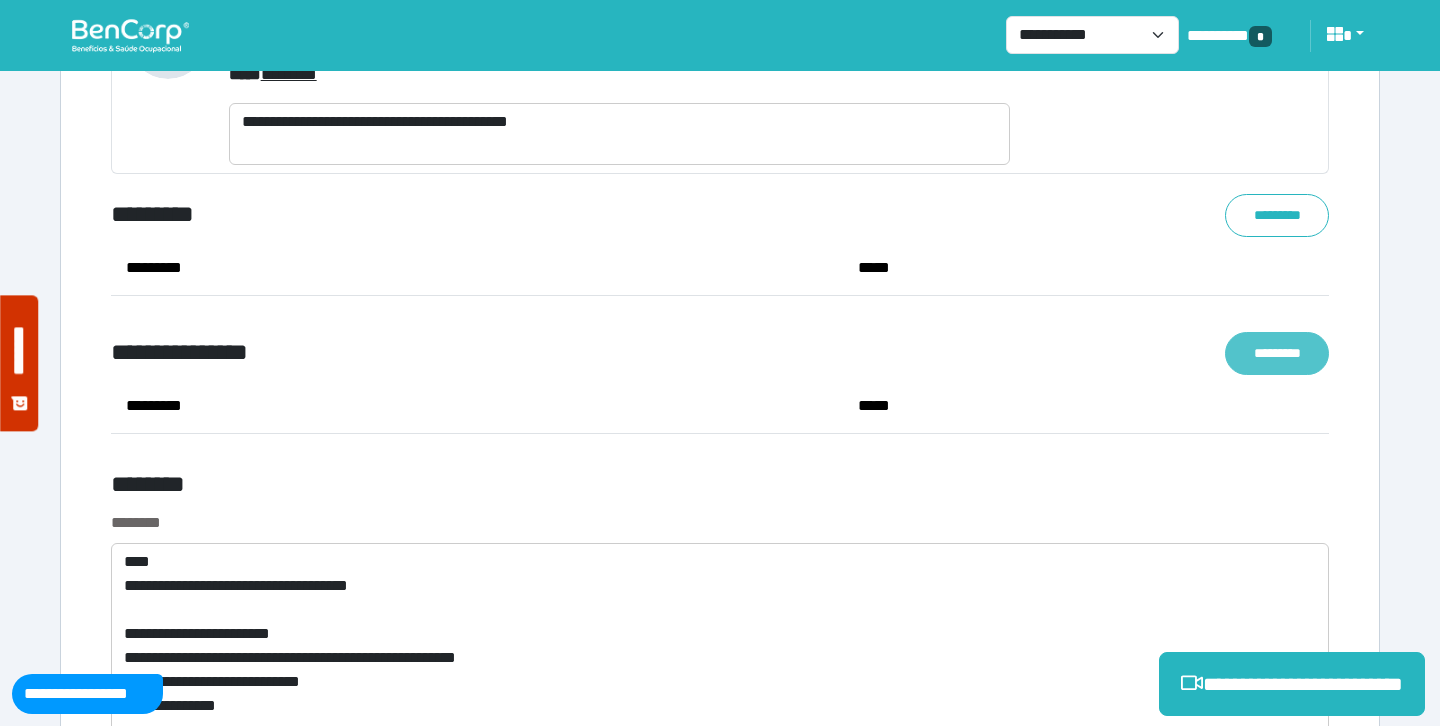 click on "*********" at bounding box center (1277, 353) 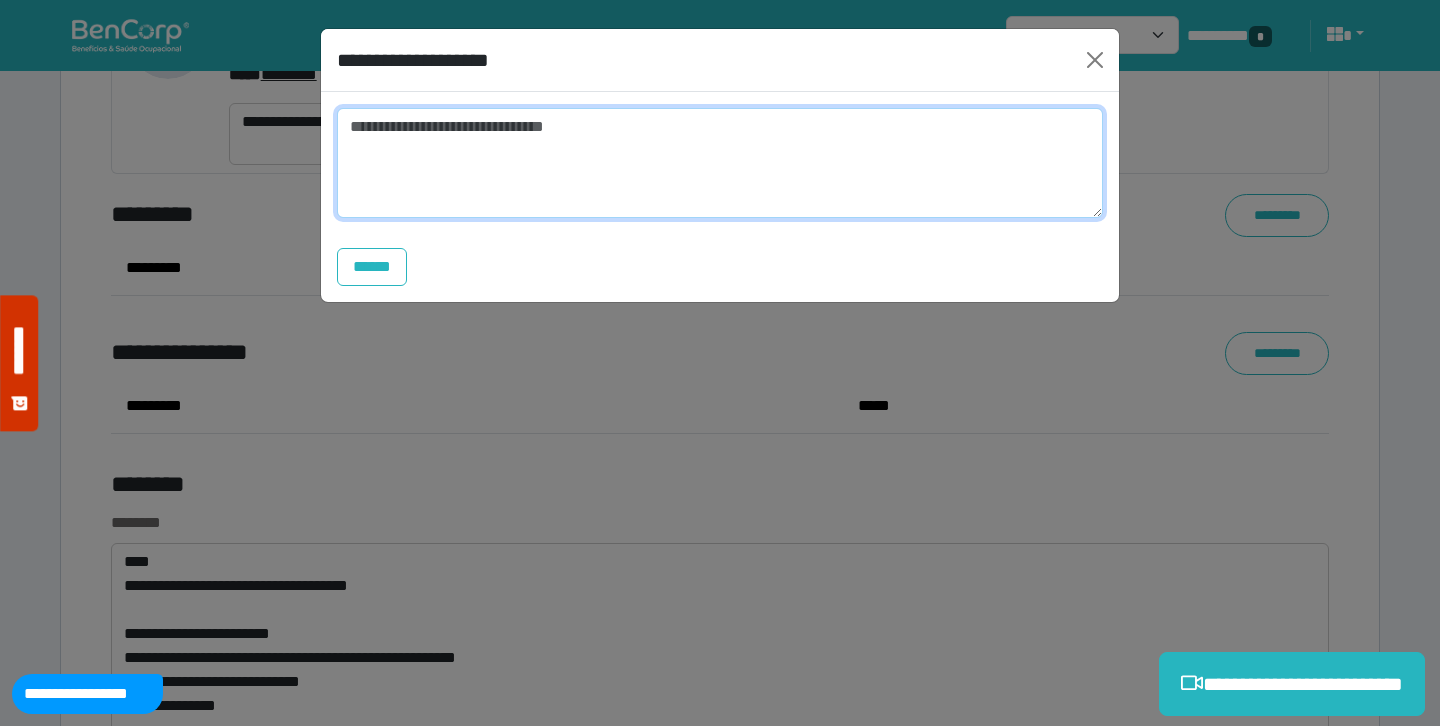 click at bounding box center (720, 163) 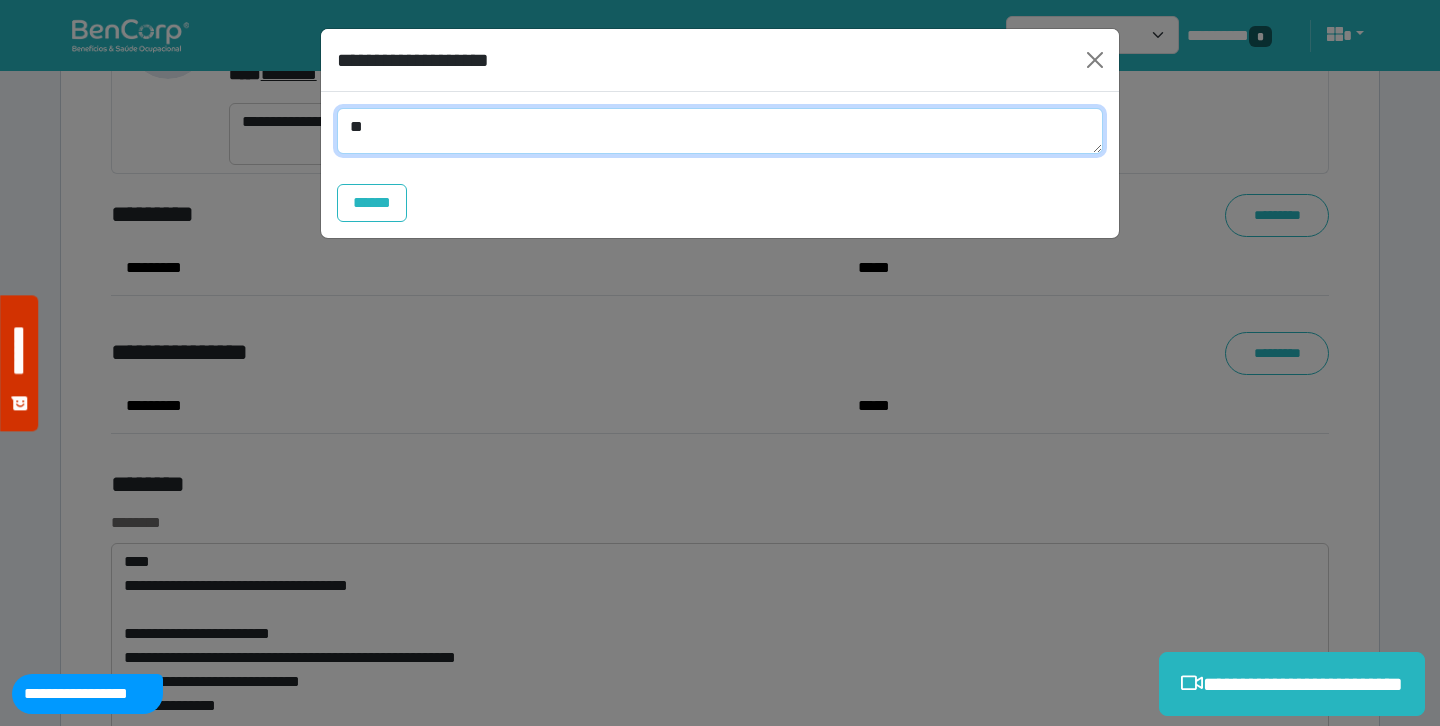 type on "*" 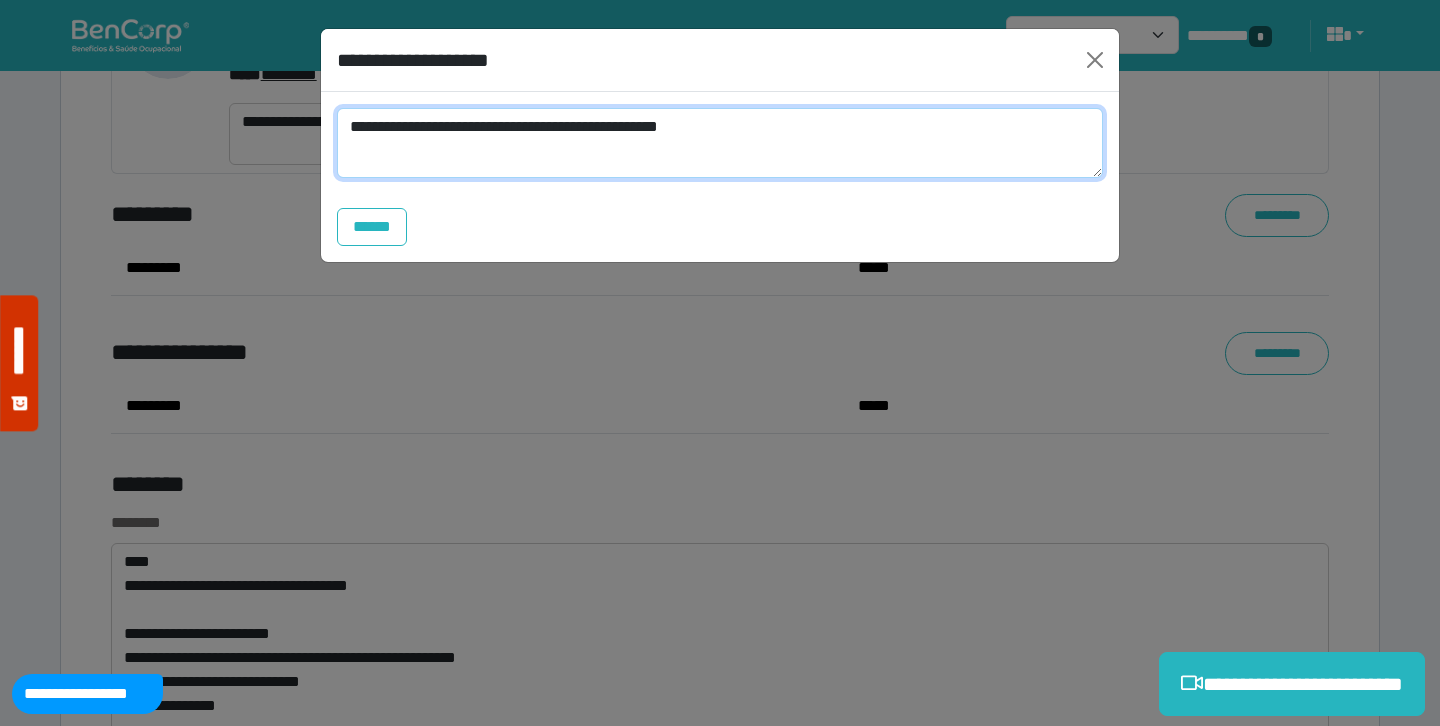 scroll, scrollTop: 0, scrollLeft: 0, axis: both 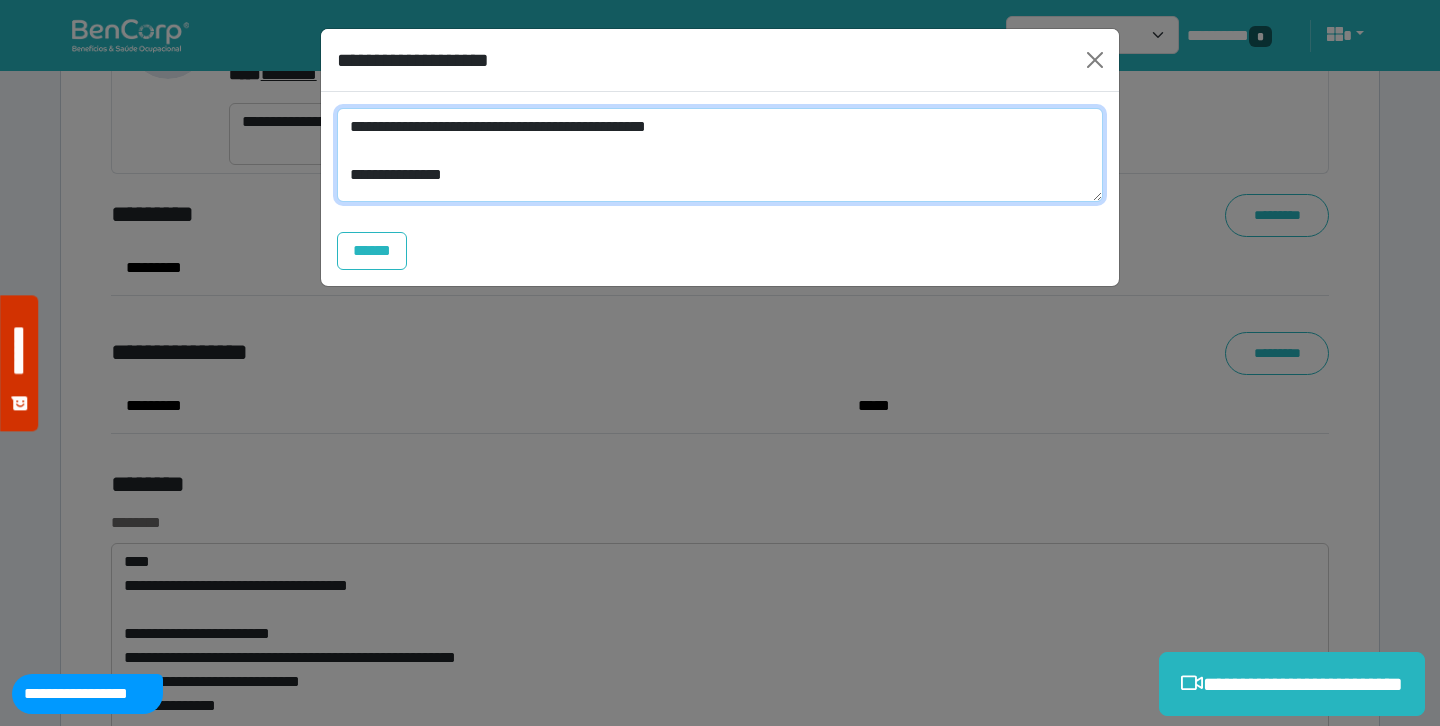 drag, startPoint x: 373, startPoint y: 128, endPoint x: 302, endPoint y: 118, distance: 71.70077 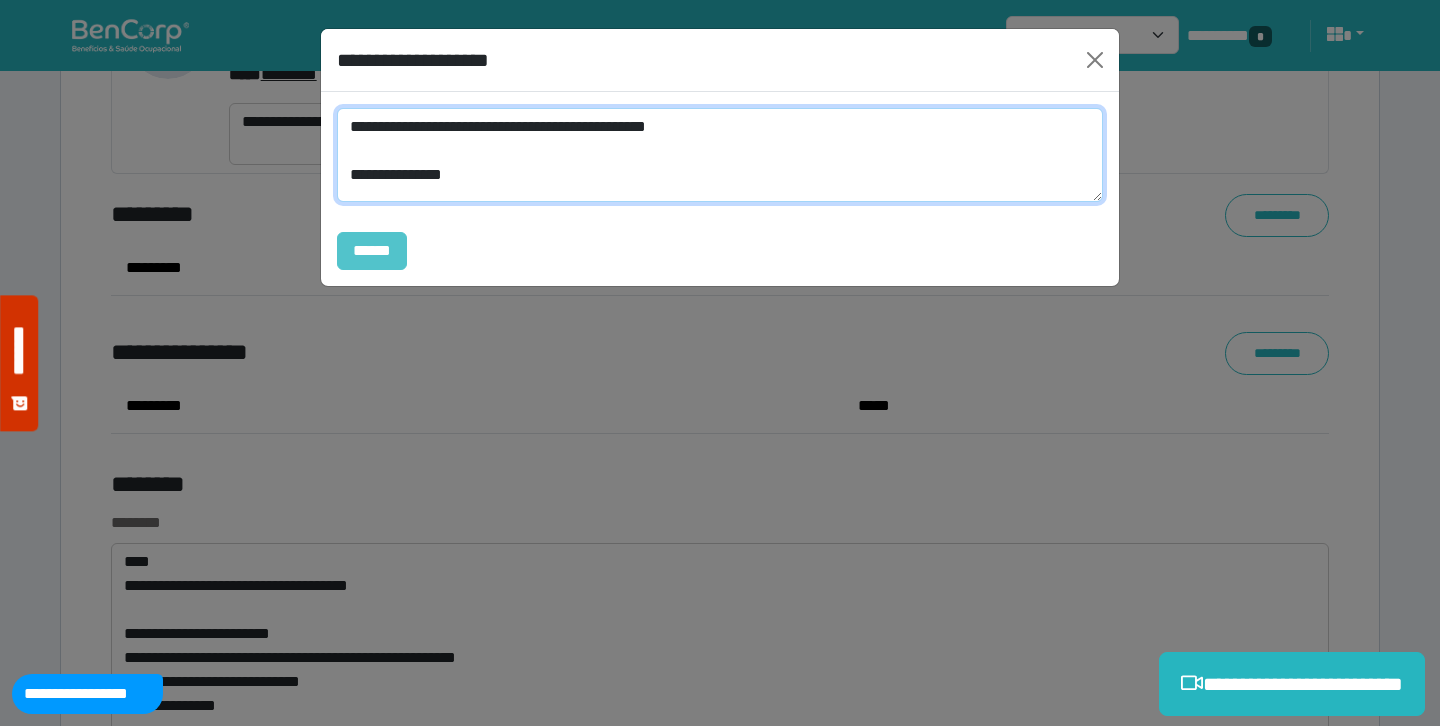 type on "**********" 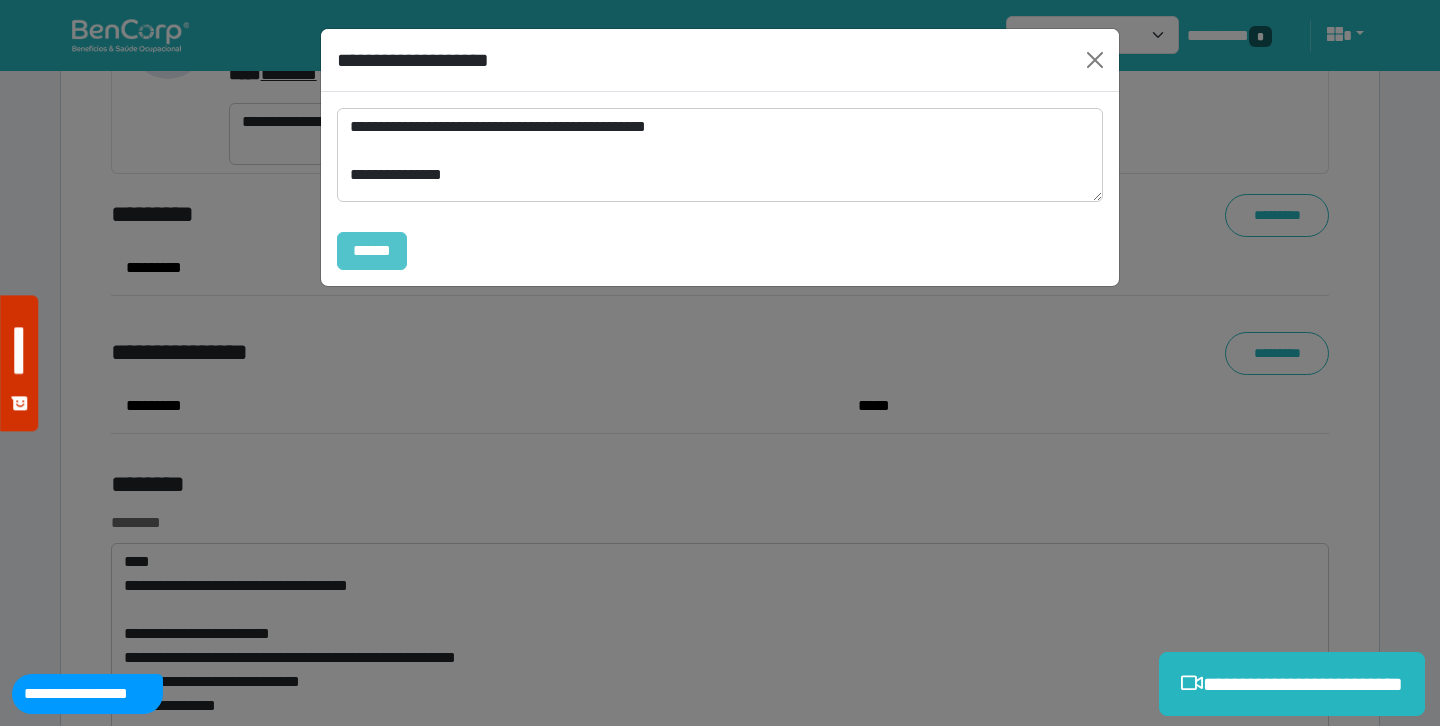 click on "******" at bounding box center [372, 251] 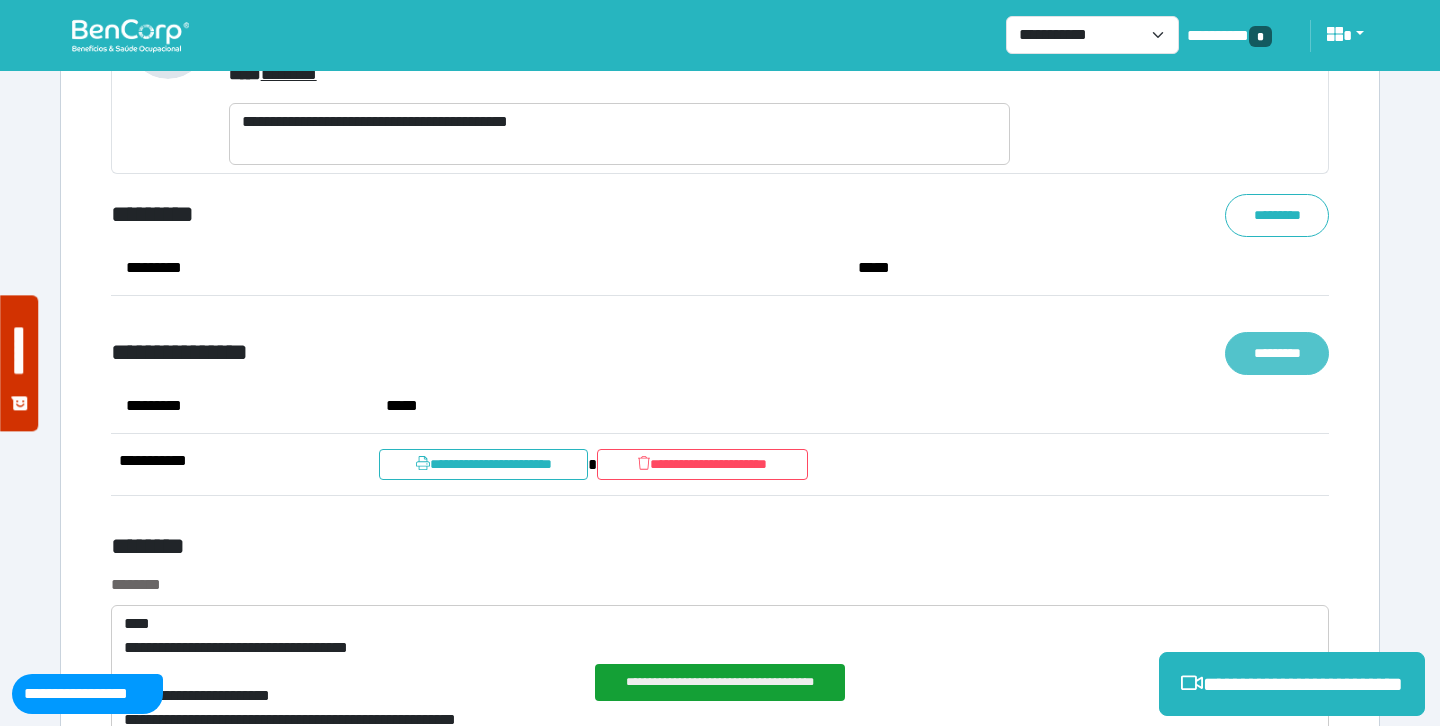 click on "*********" at bounding box center [1277, 353] 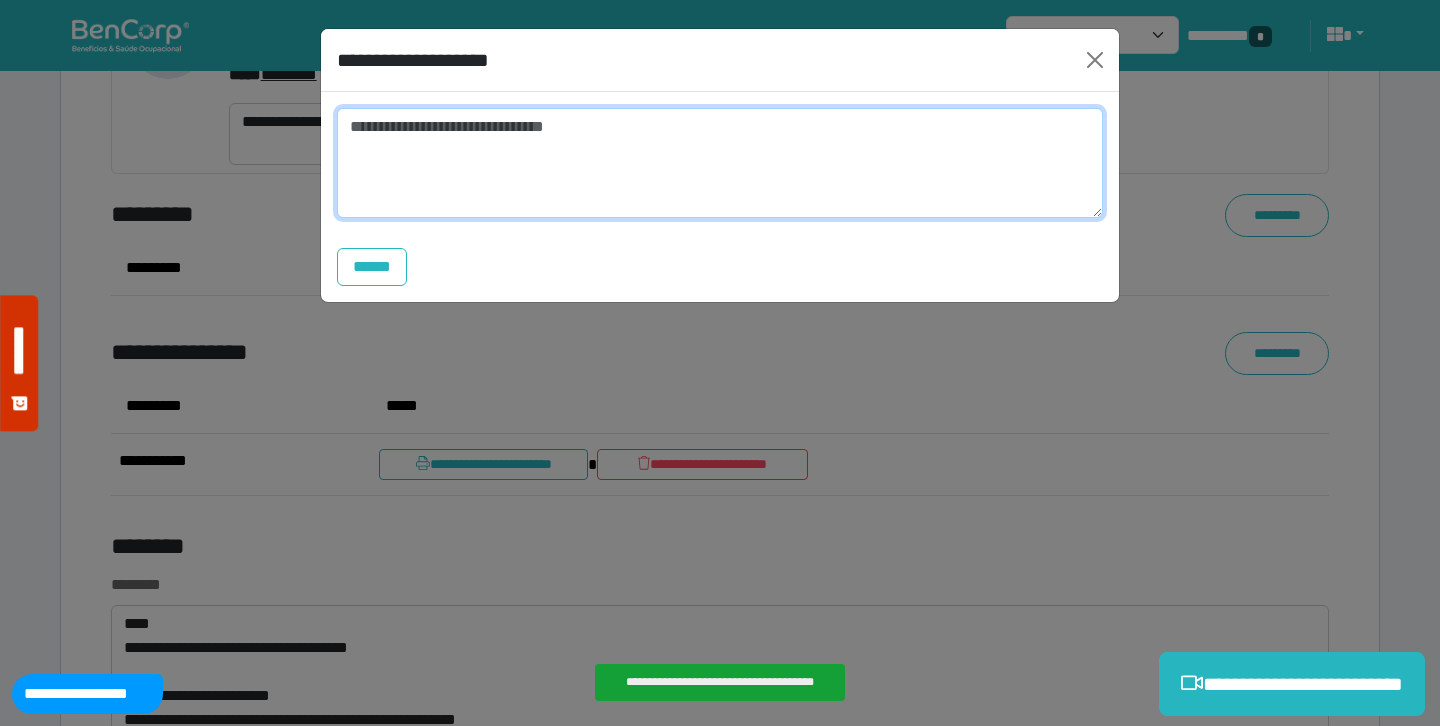 click at bounding box center (720, 163) 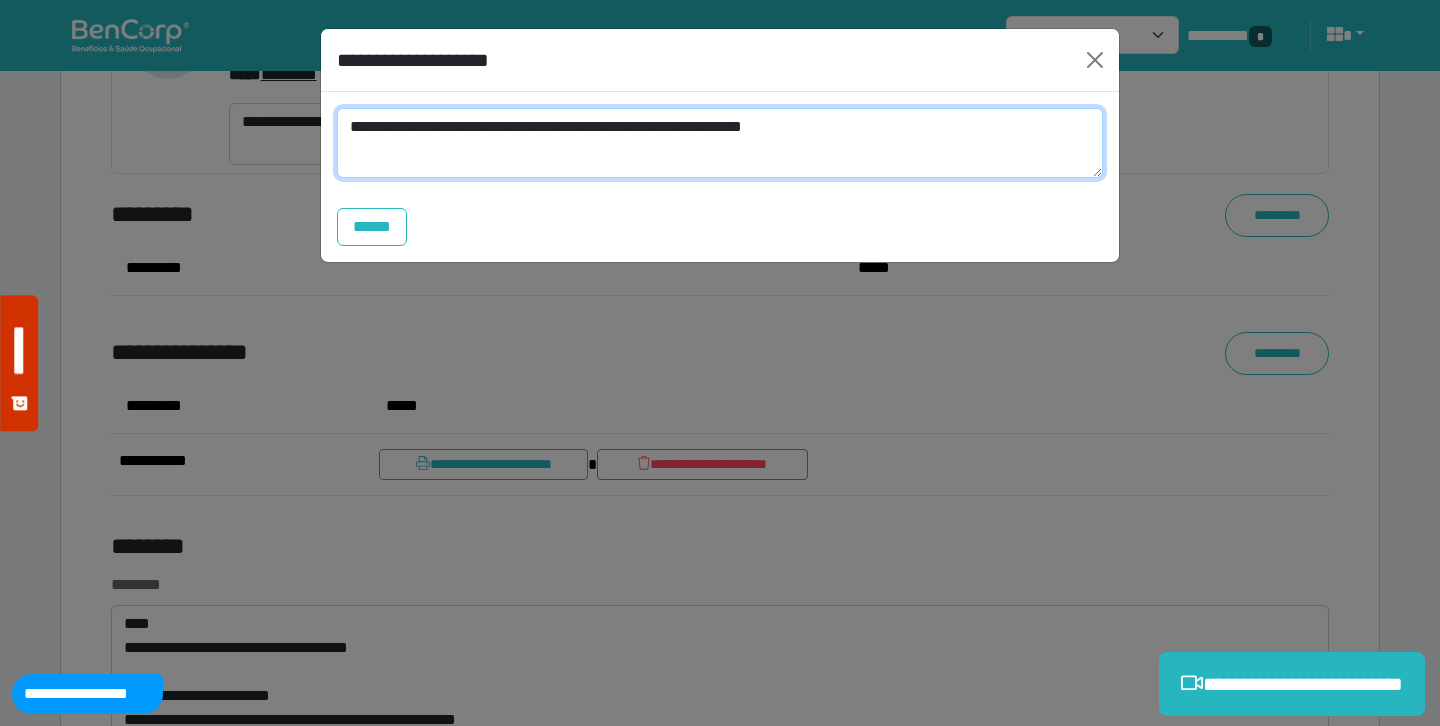 scroll, scrollTop: 0, scrollLeft: 0, axis: both 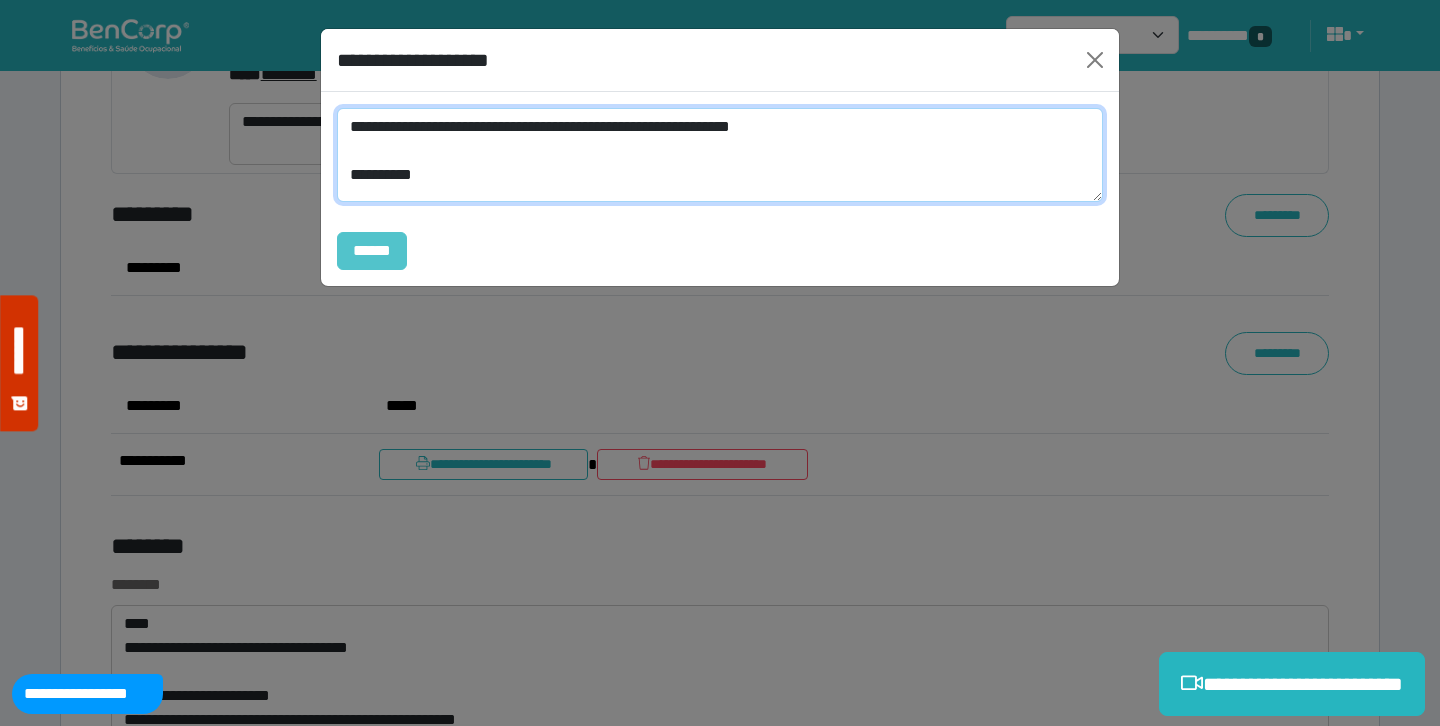 type on "**********" 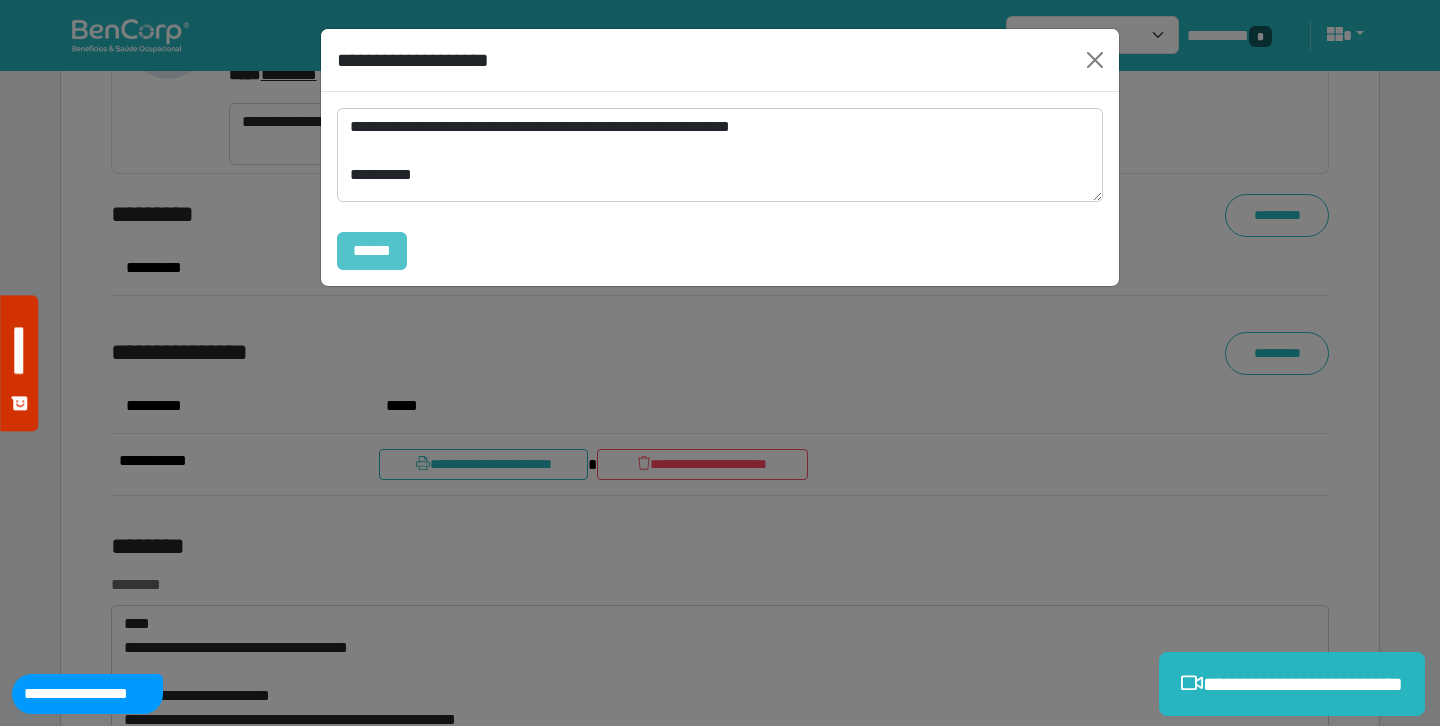 click on "******" at bounding box center (372, 251) 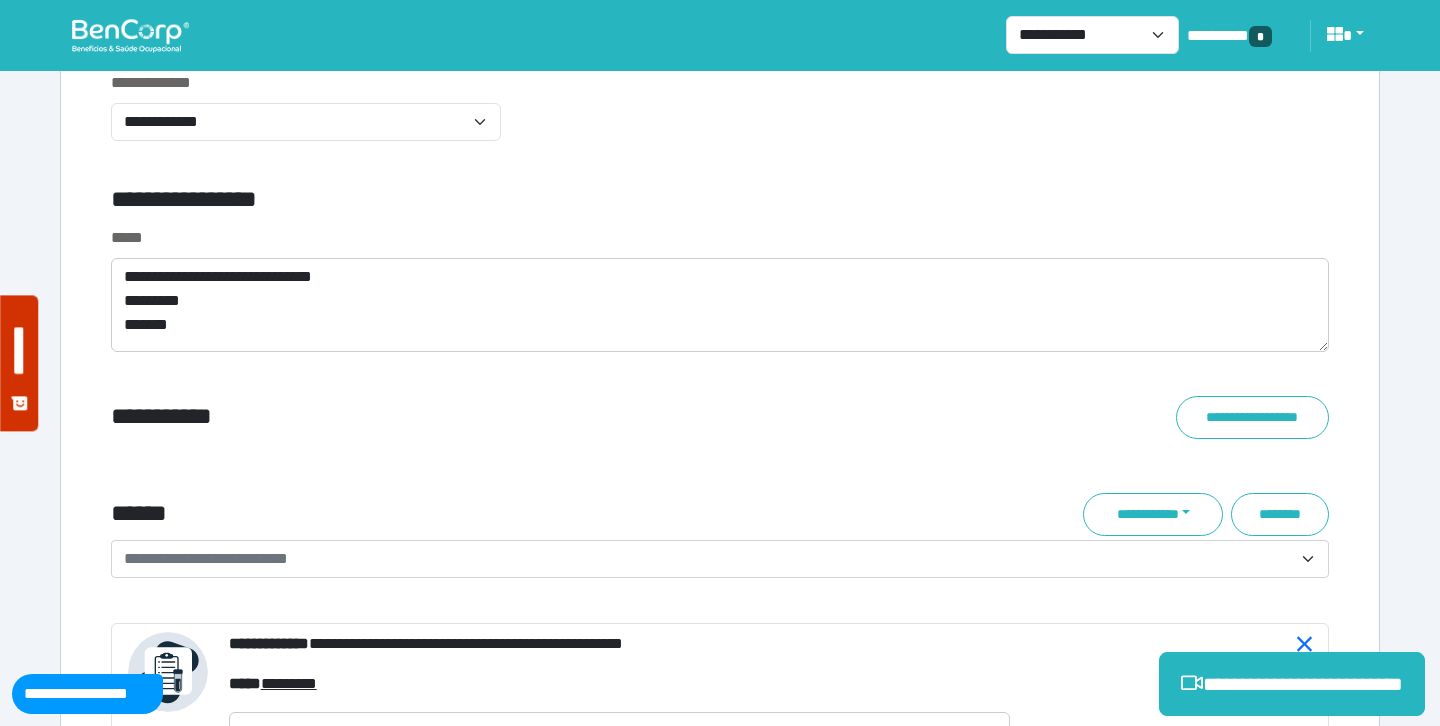 scroll, scrollTop: 7094, scrollLeft: 0, axis: vertical 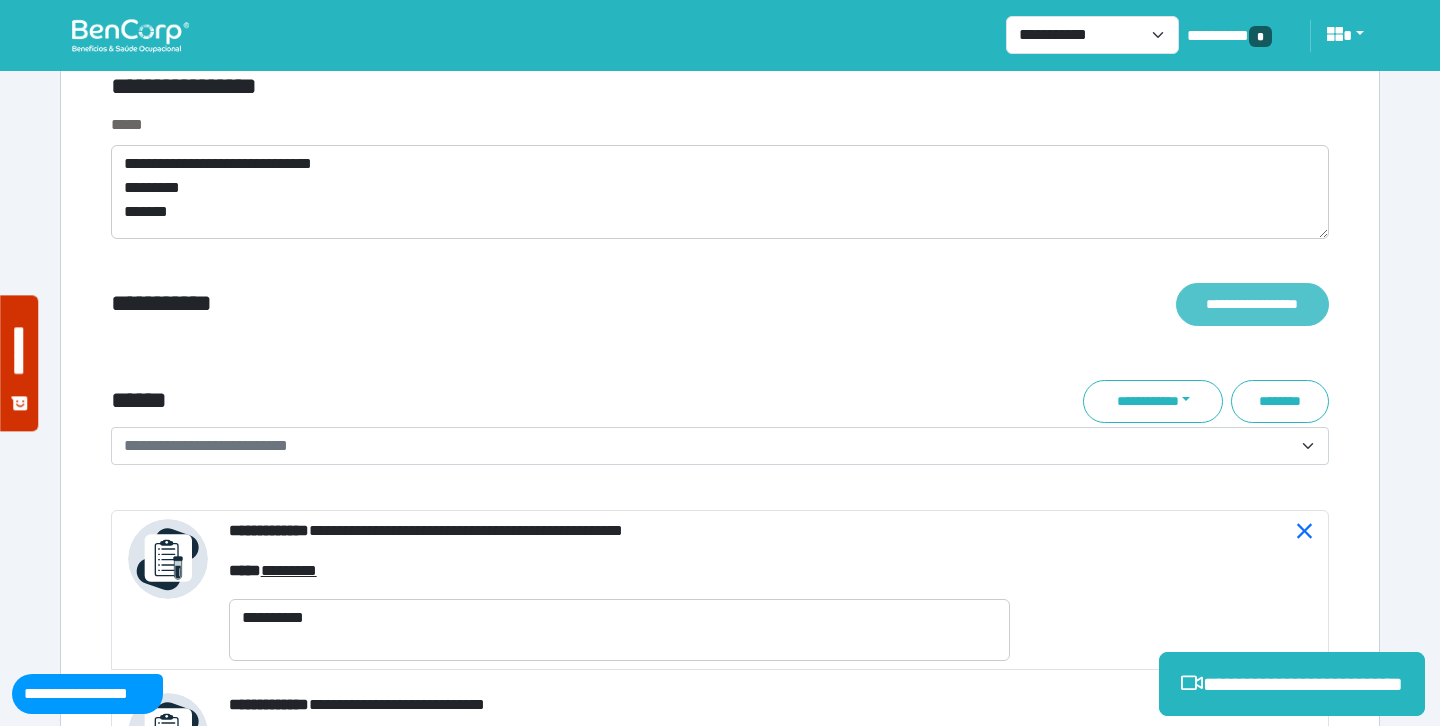 click on "**********" at bounding box center (1252, 304) 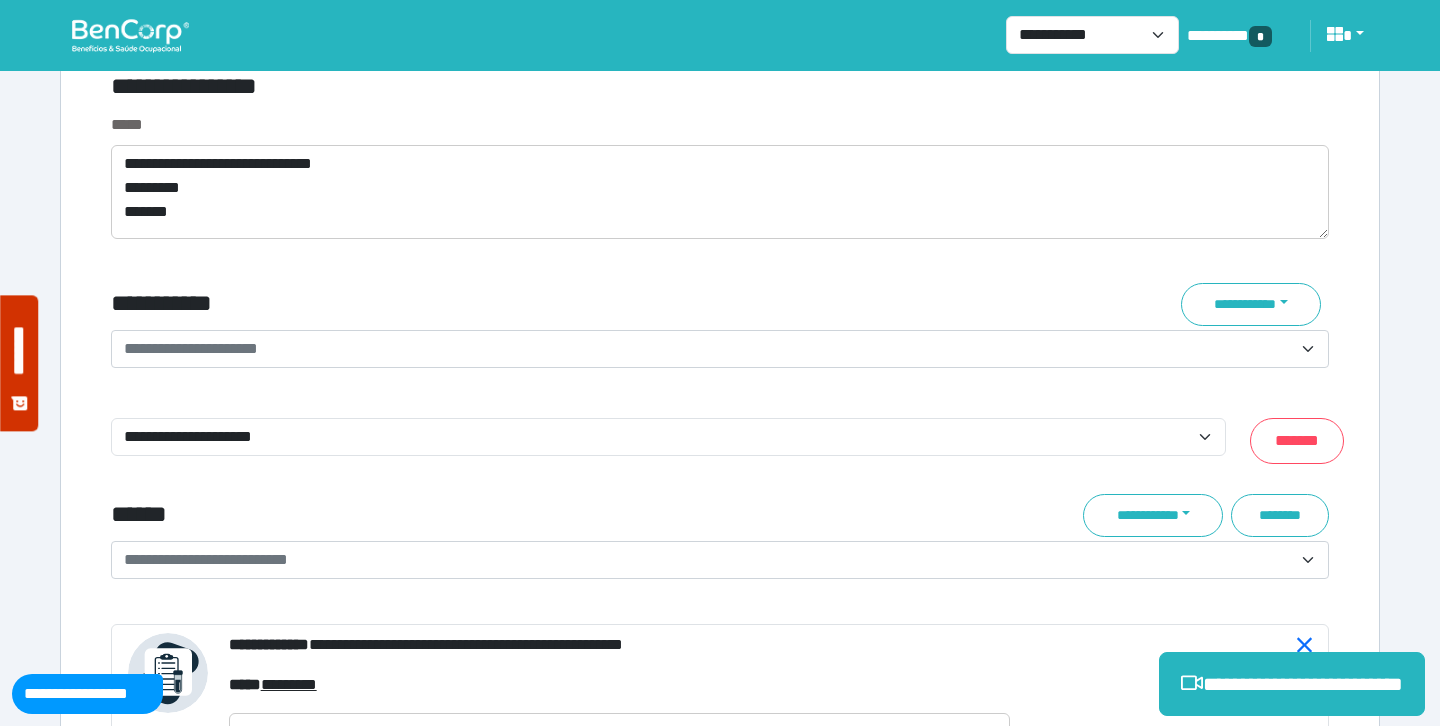 click on "**********" at bounding box center [708, 349] 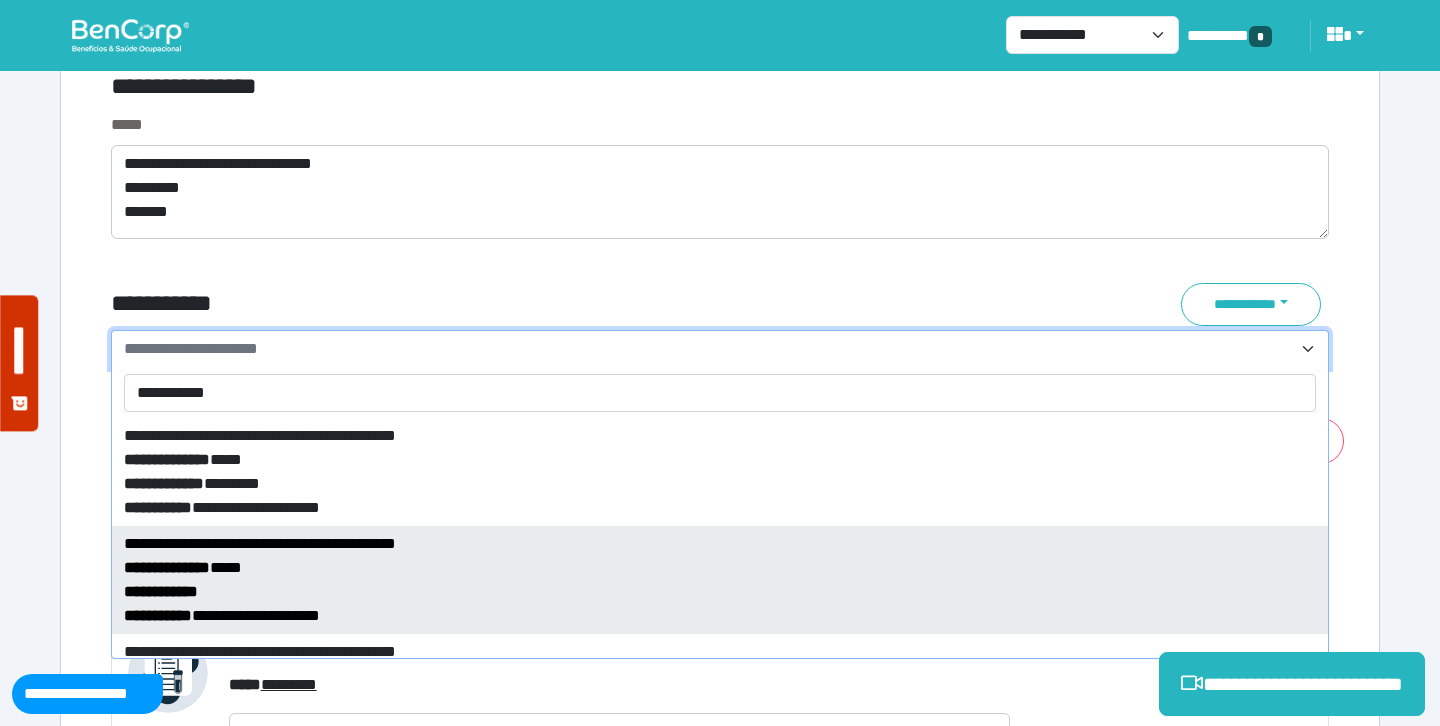 type on "**********" 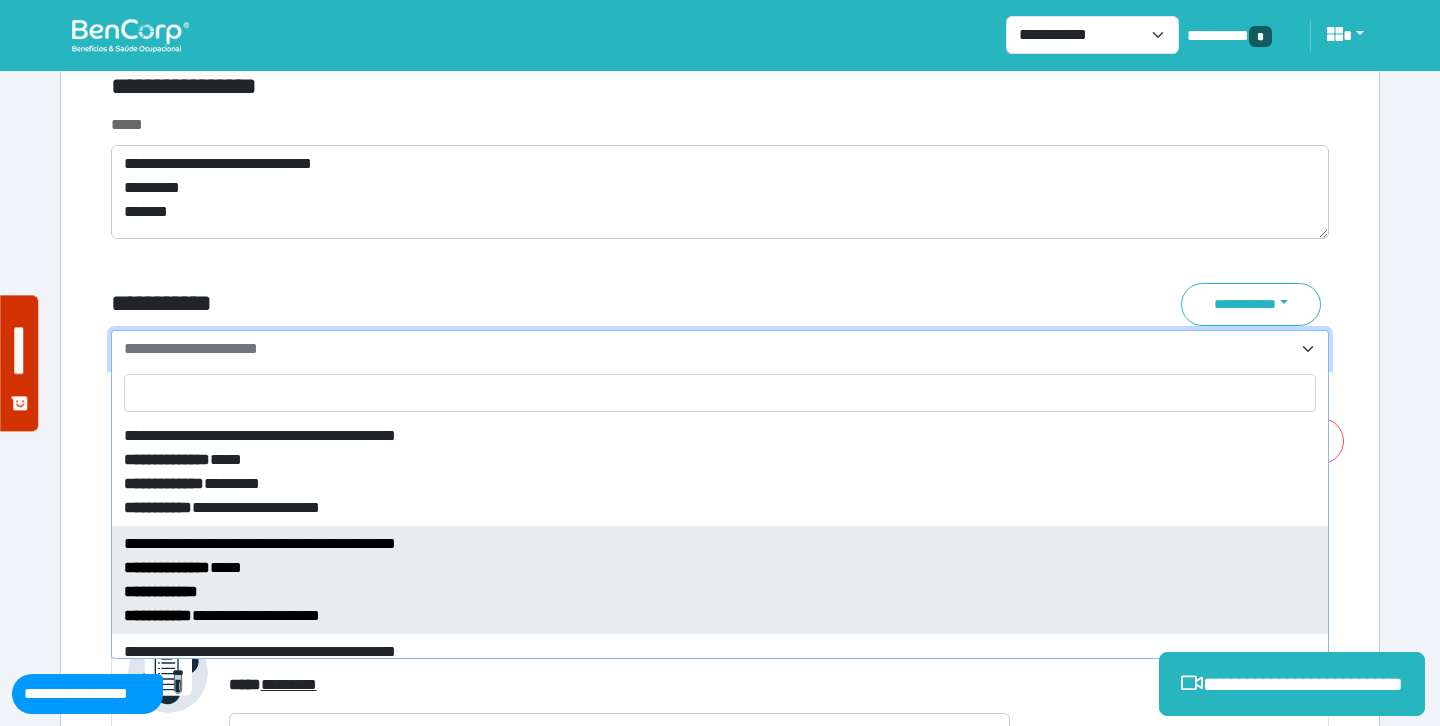 select on "****" 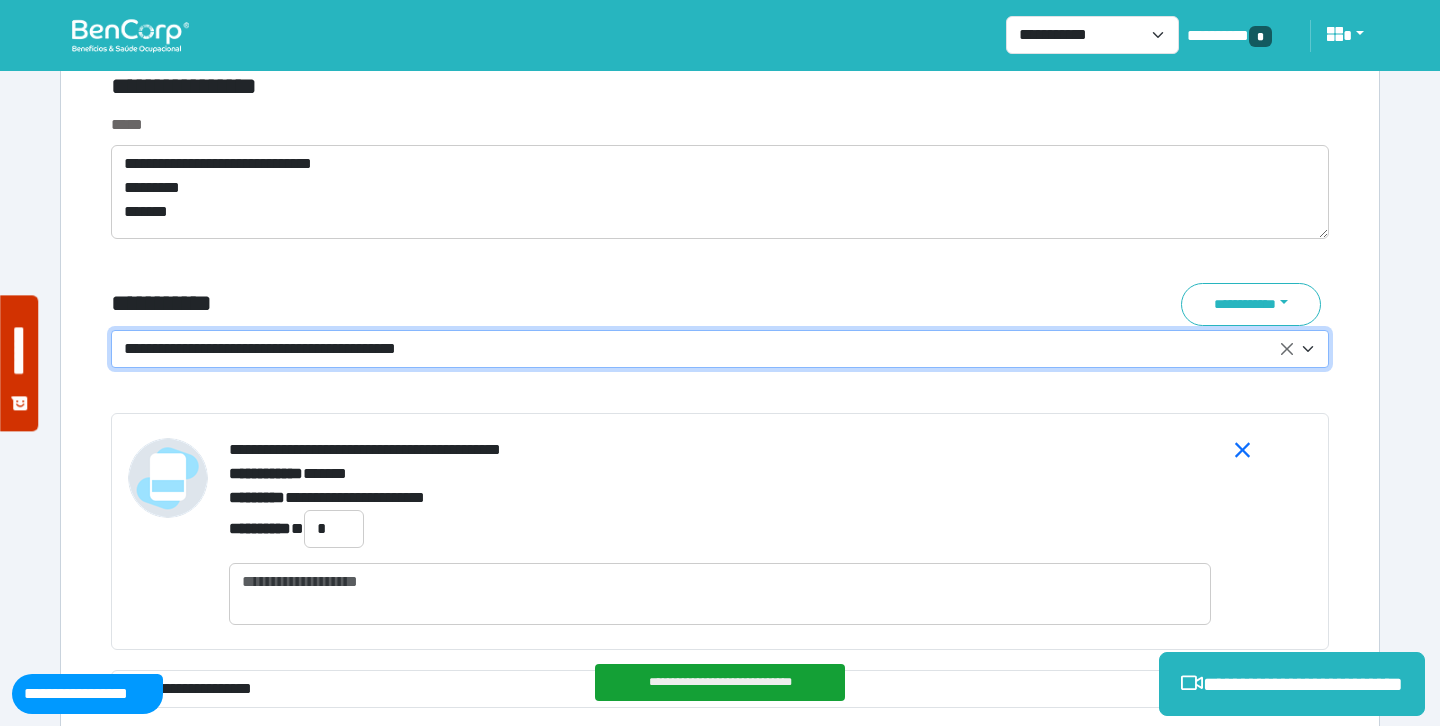 scroll, scrollTop: 7189, scrollLeft: 0, axis: vertical 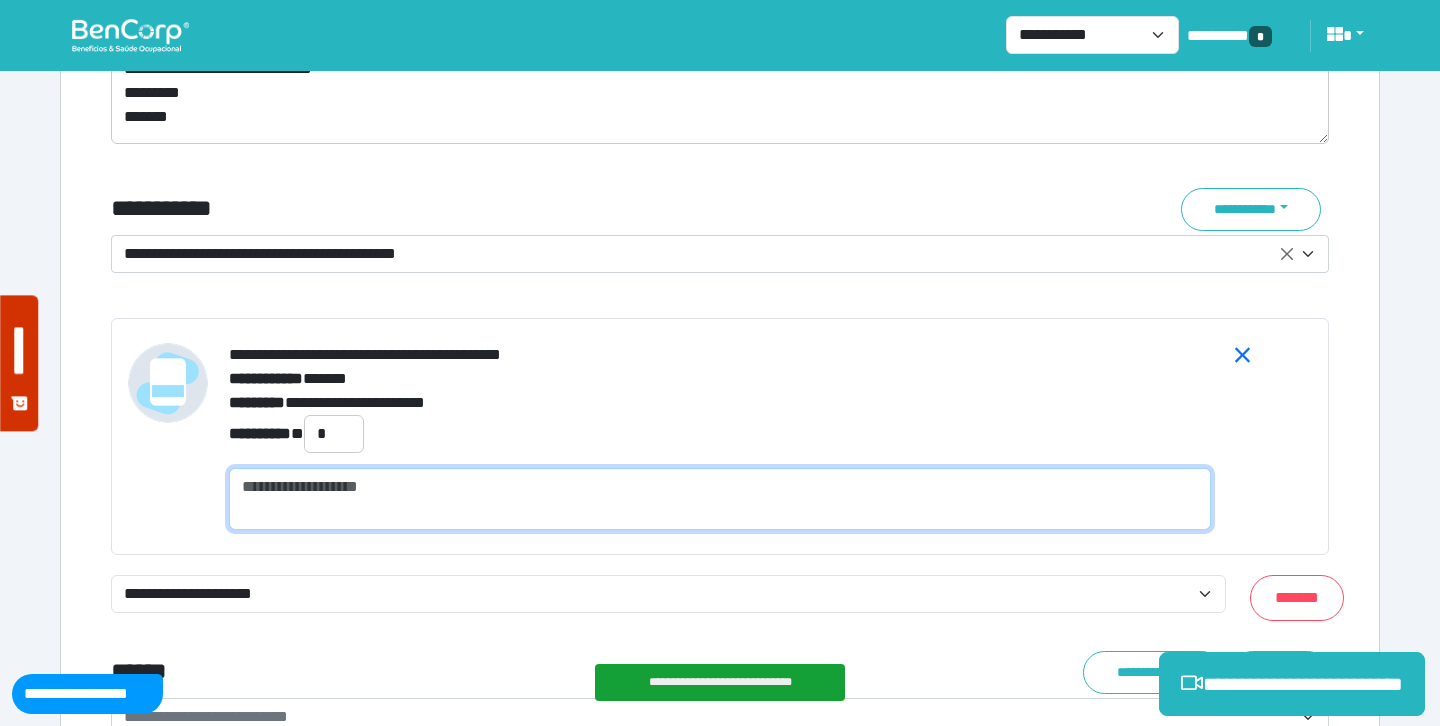 click at bounding box center (720, 499) 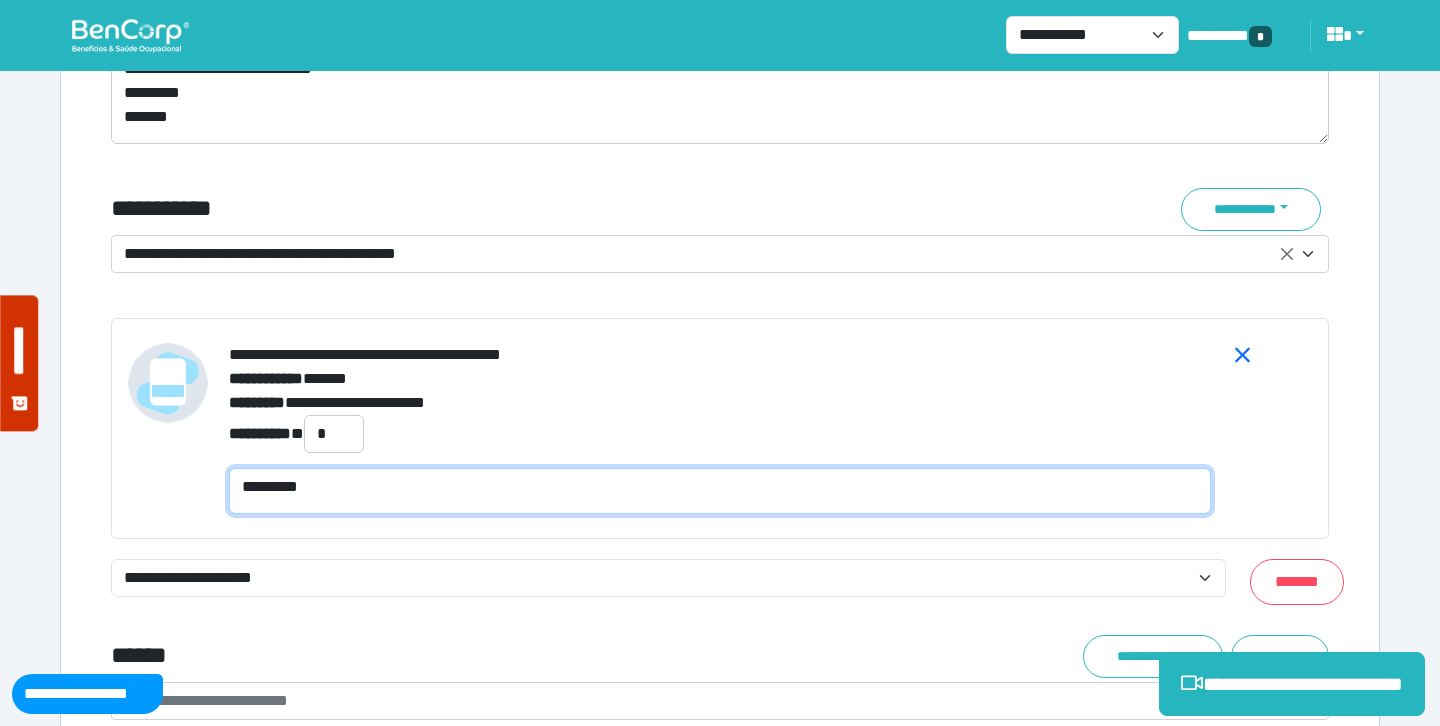 scroll, scrollTop: 0, scrollLeft: 0, axis: both 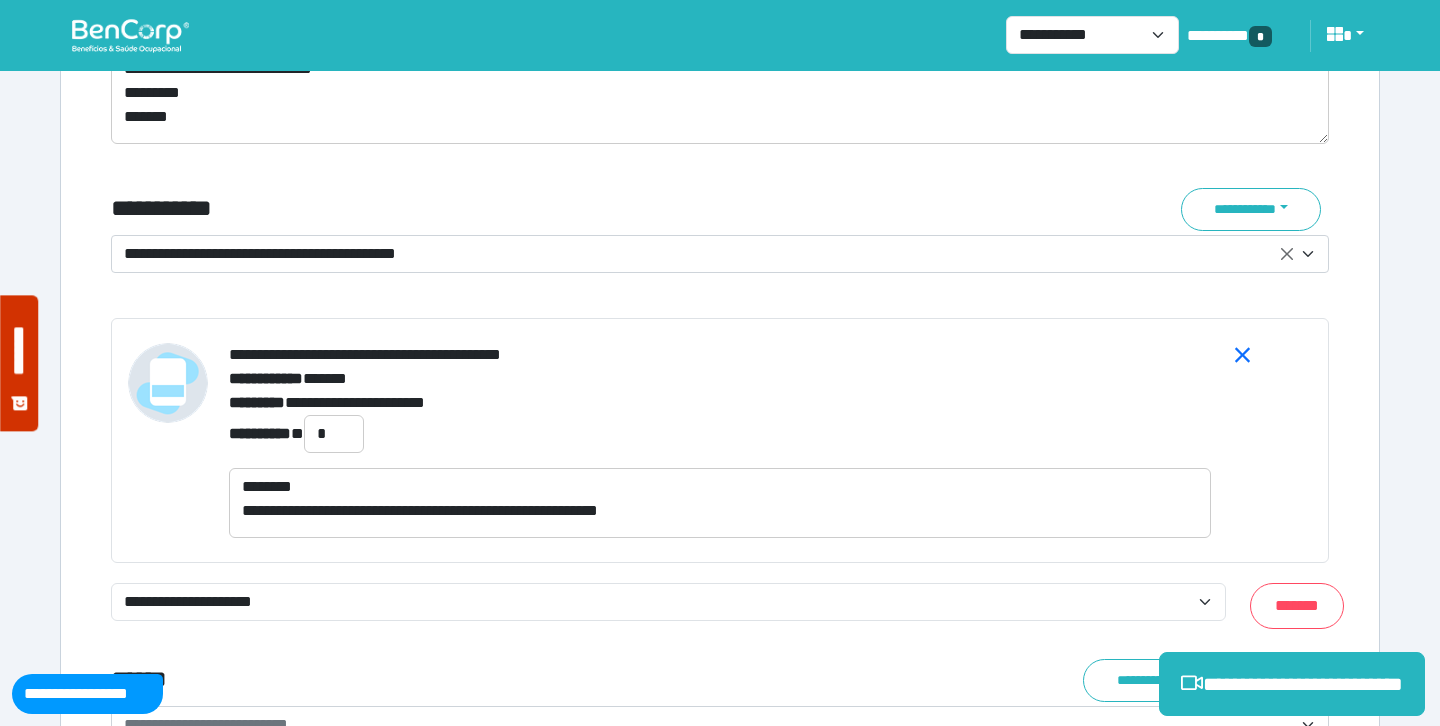 click on "**********" at bounding box center [668, 606] 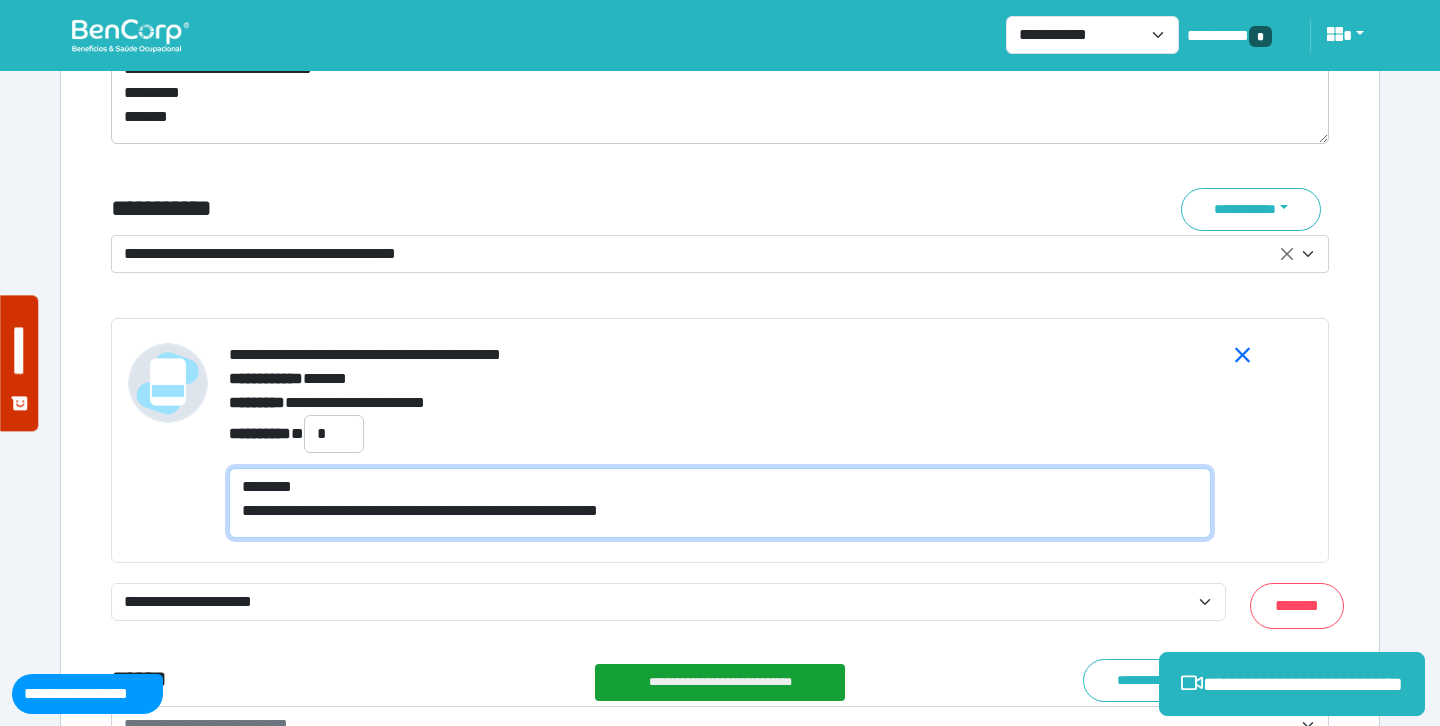 click on "**********" at bounding box center [720, 503] 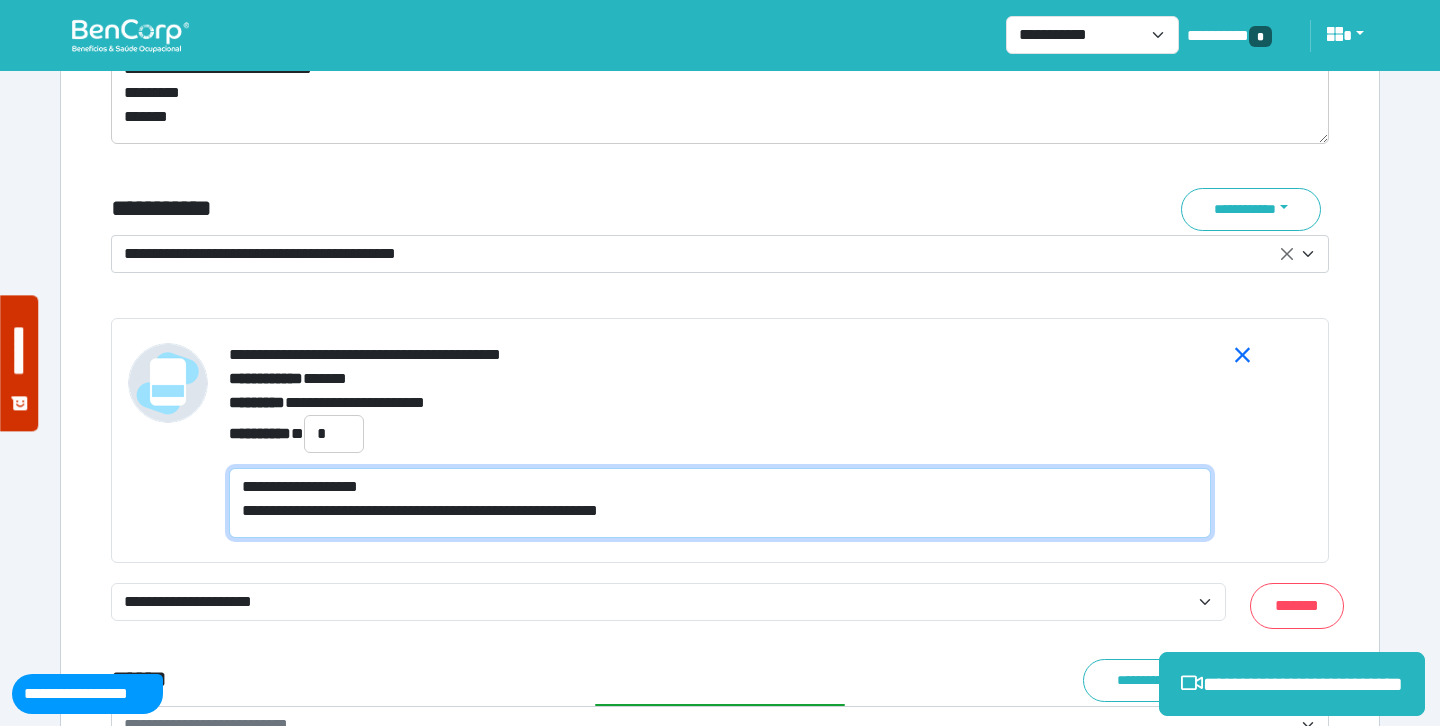 type on "**********" 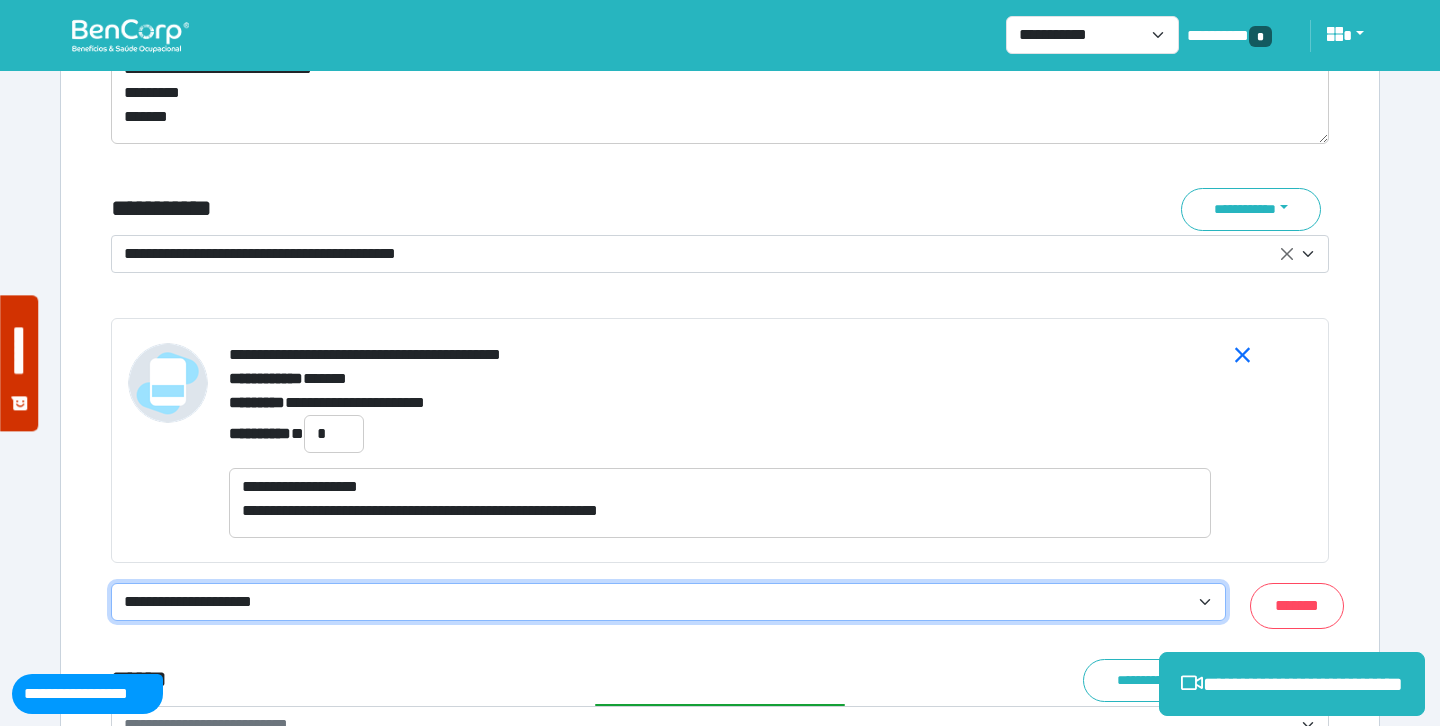 click on "**********" at bounding box center [668, 602] 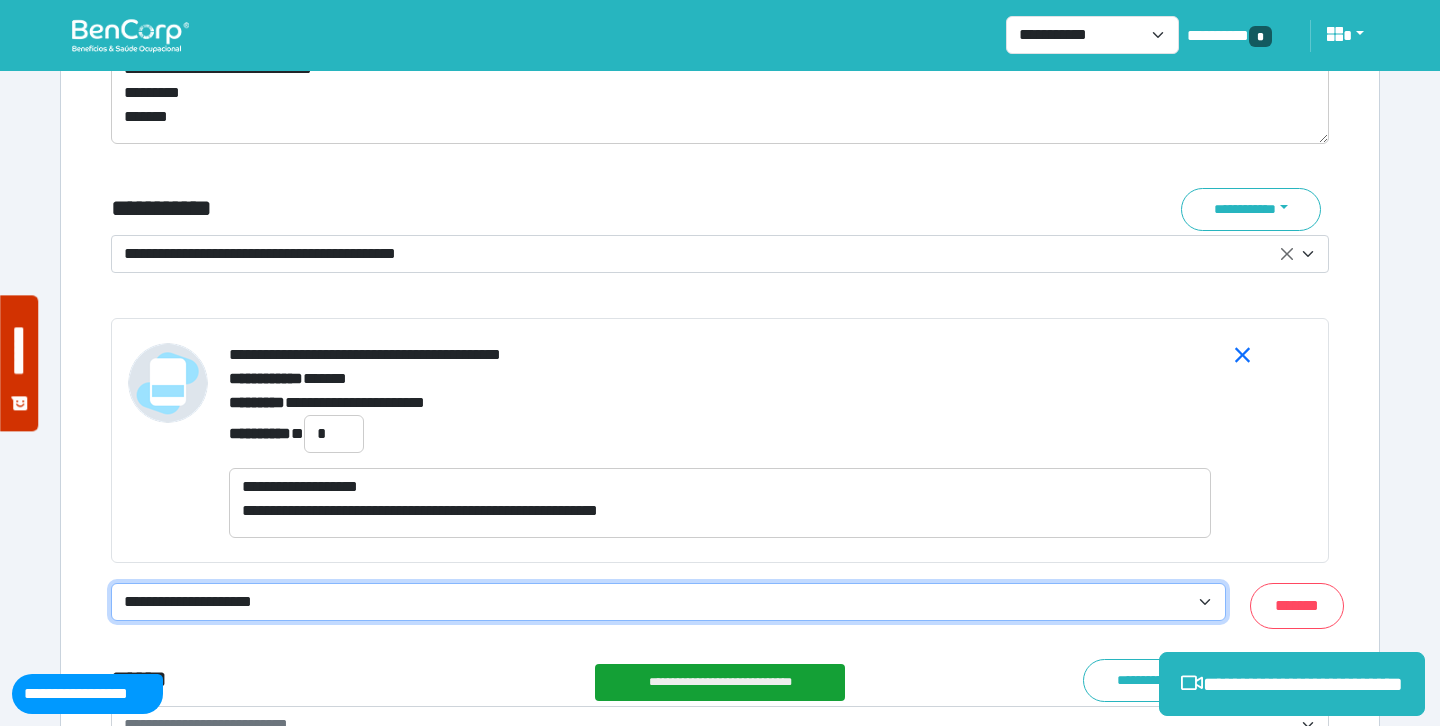 select on "**********" 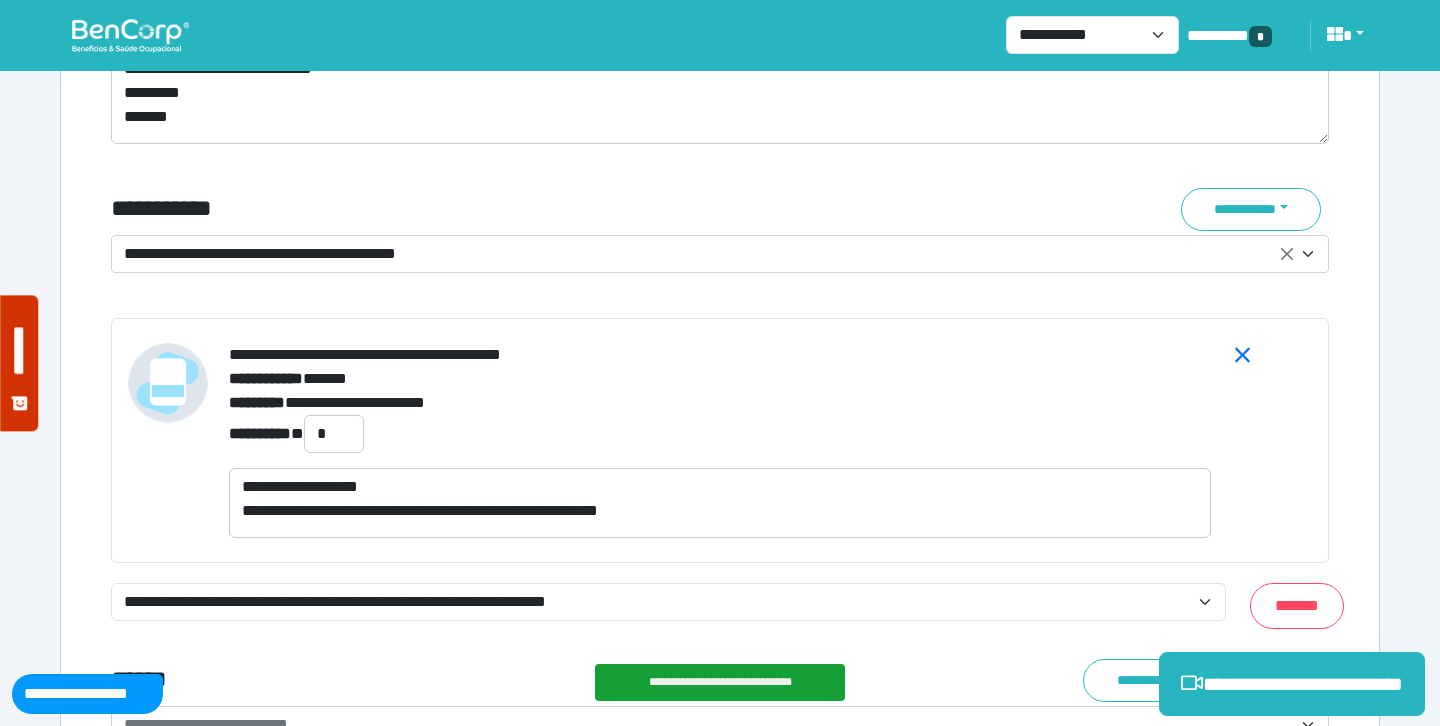 click on "**********" at bounding box center [720, -516] 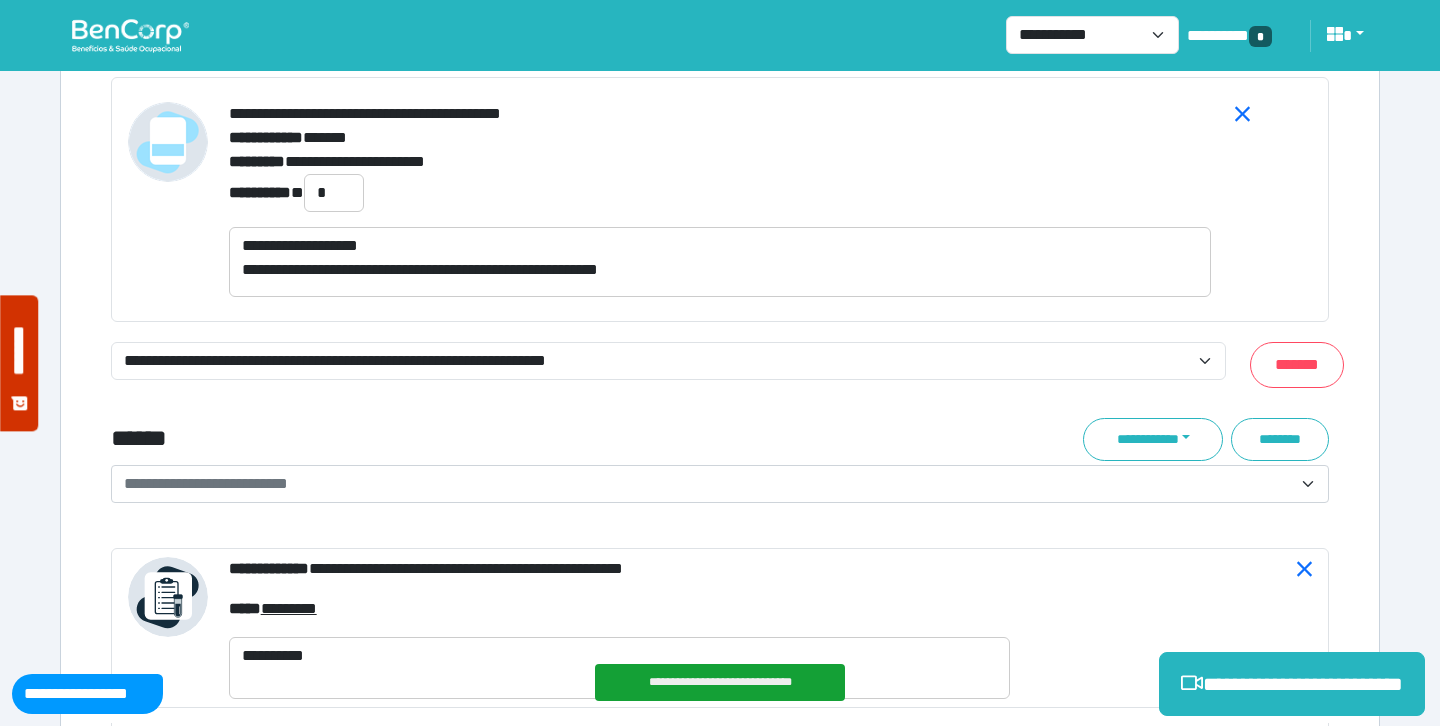 scroll, scrollTop: 7463, scrollLeft: 0, axis: vertical 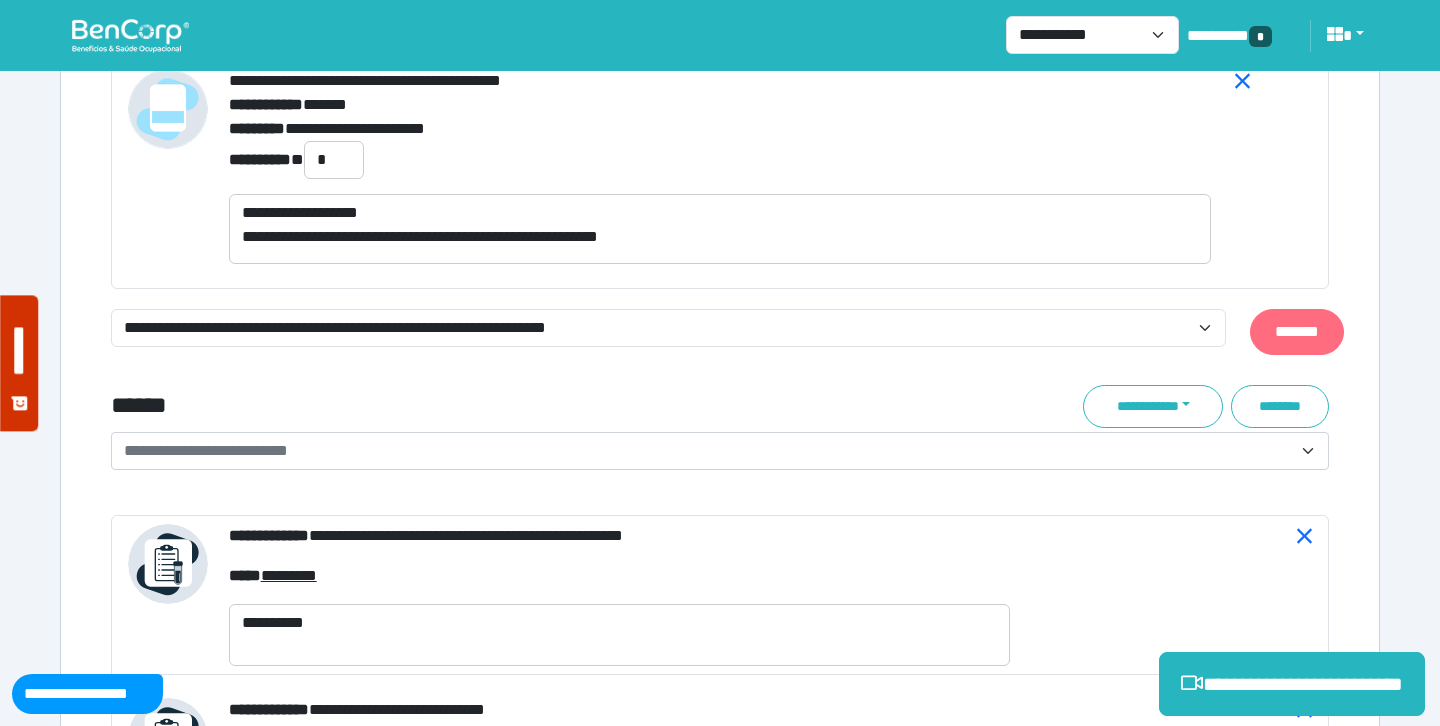click on "*******" at bounding box center [1297, 332] 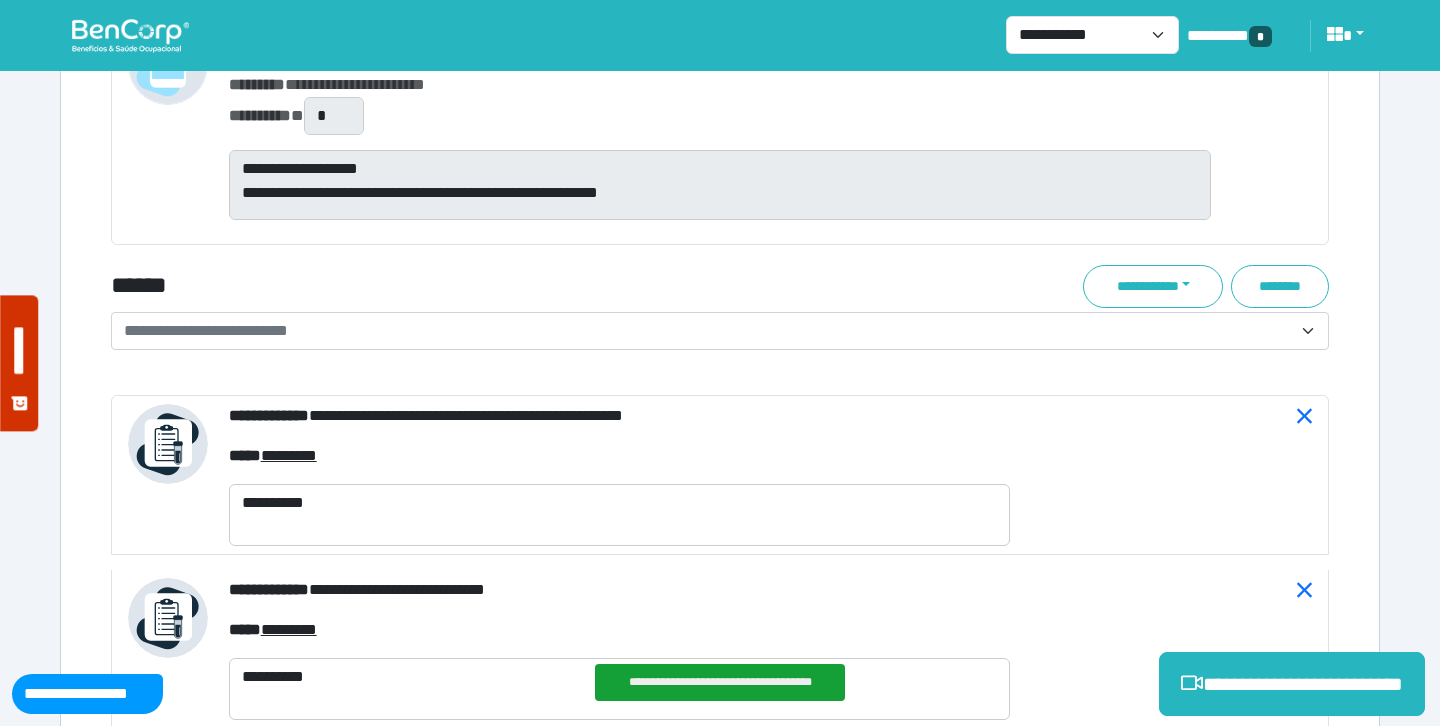 scroll, scrollTop: 7419, scrollLeft: 0, axis: vertical 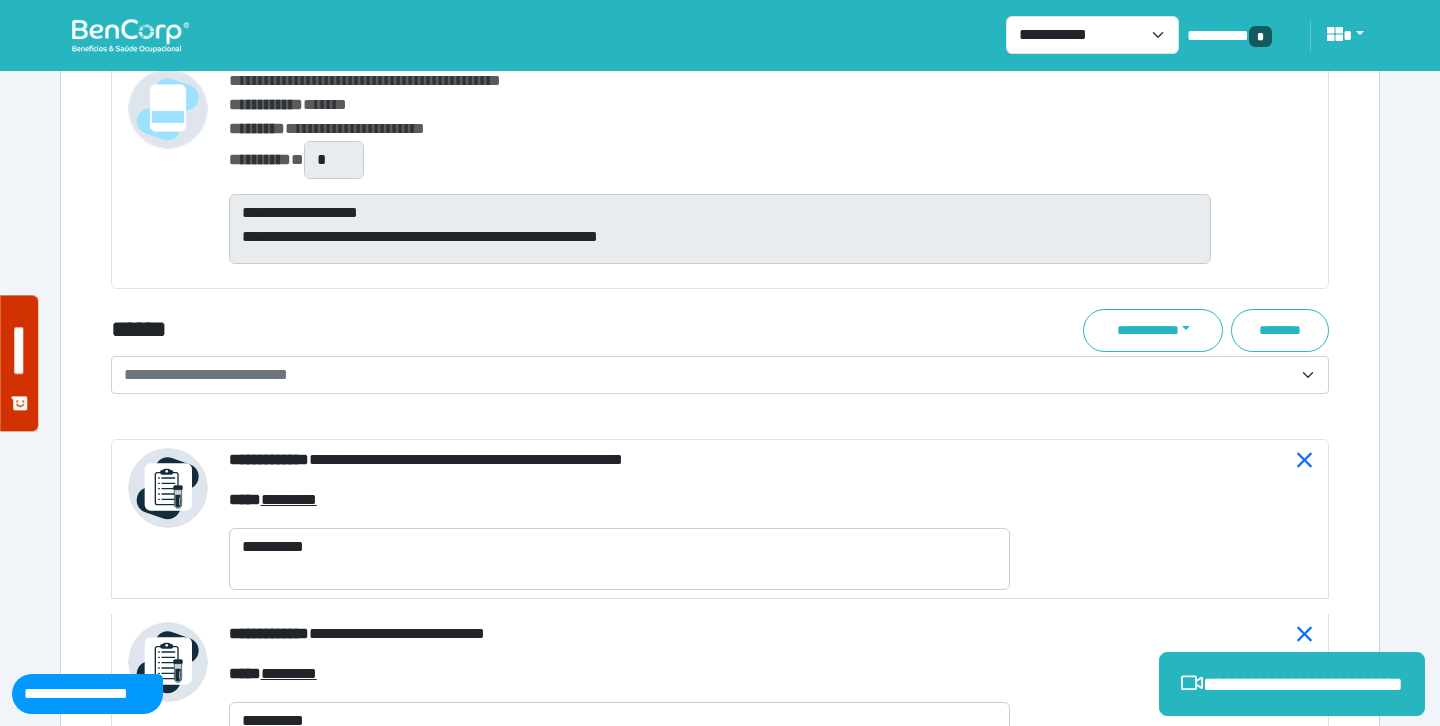click on "**********" at bounding box center (720, -806) 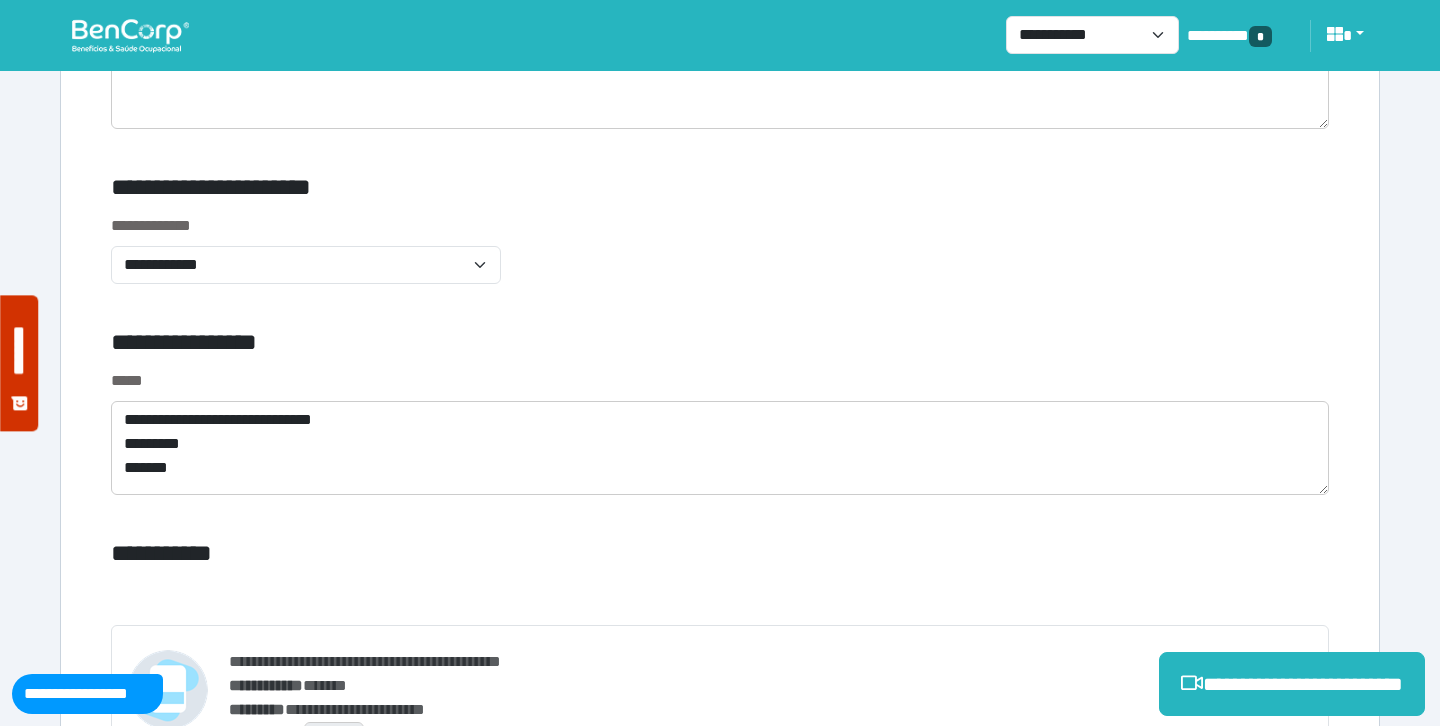 scroll, scrollTop: 6864, scrollLeft: 0, axis: vertical 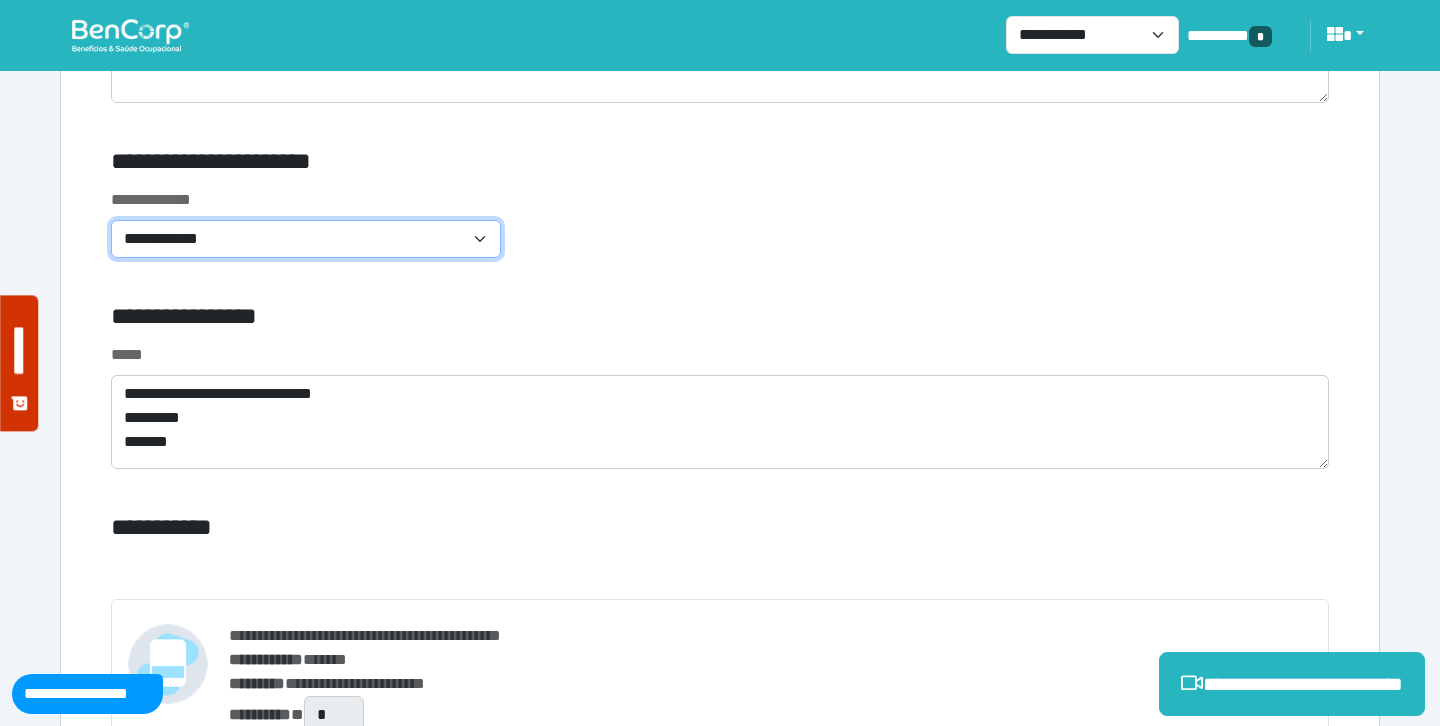 click on "**********" at bounding box center [306, 239] 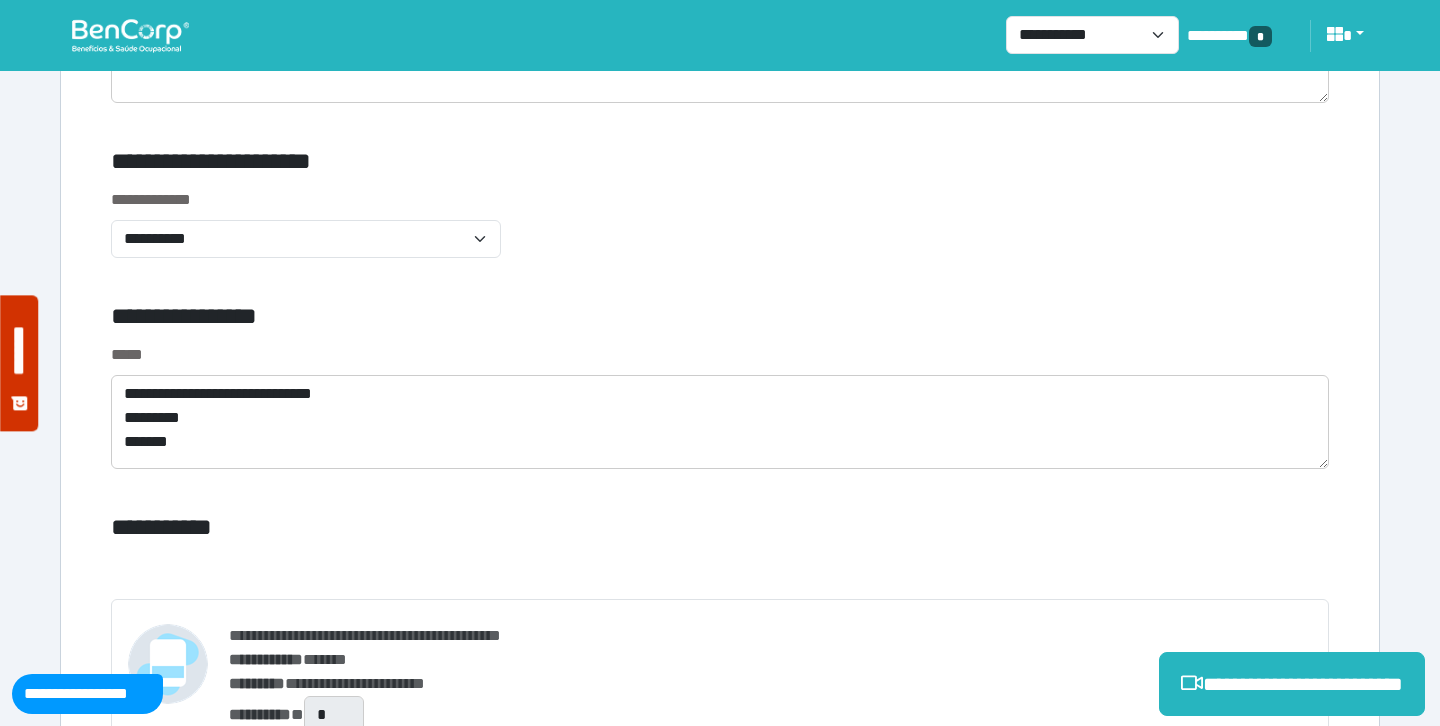 click on "**********" at bounding box center [720, -251] 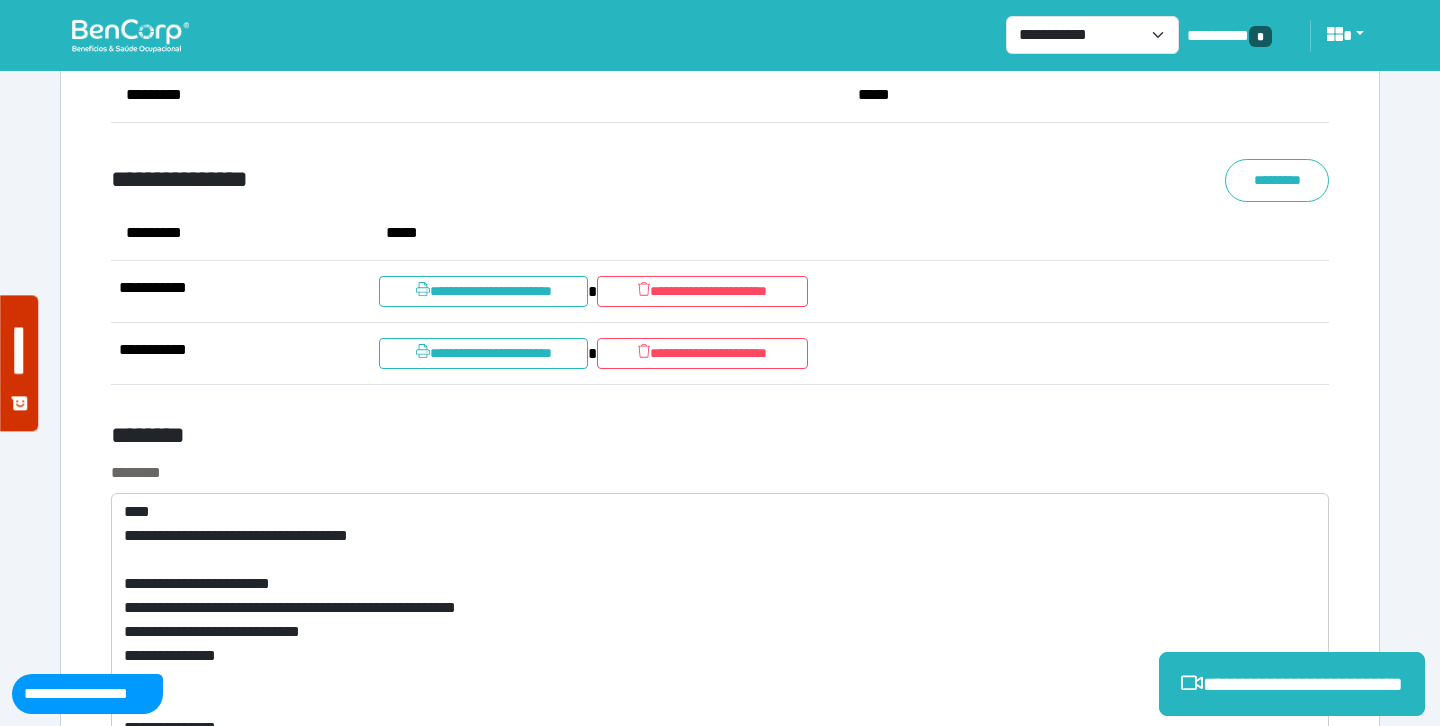 scroll, scrollTop: 11226, scrollLeft: 0, axis: vertical 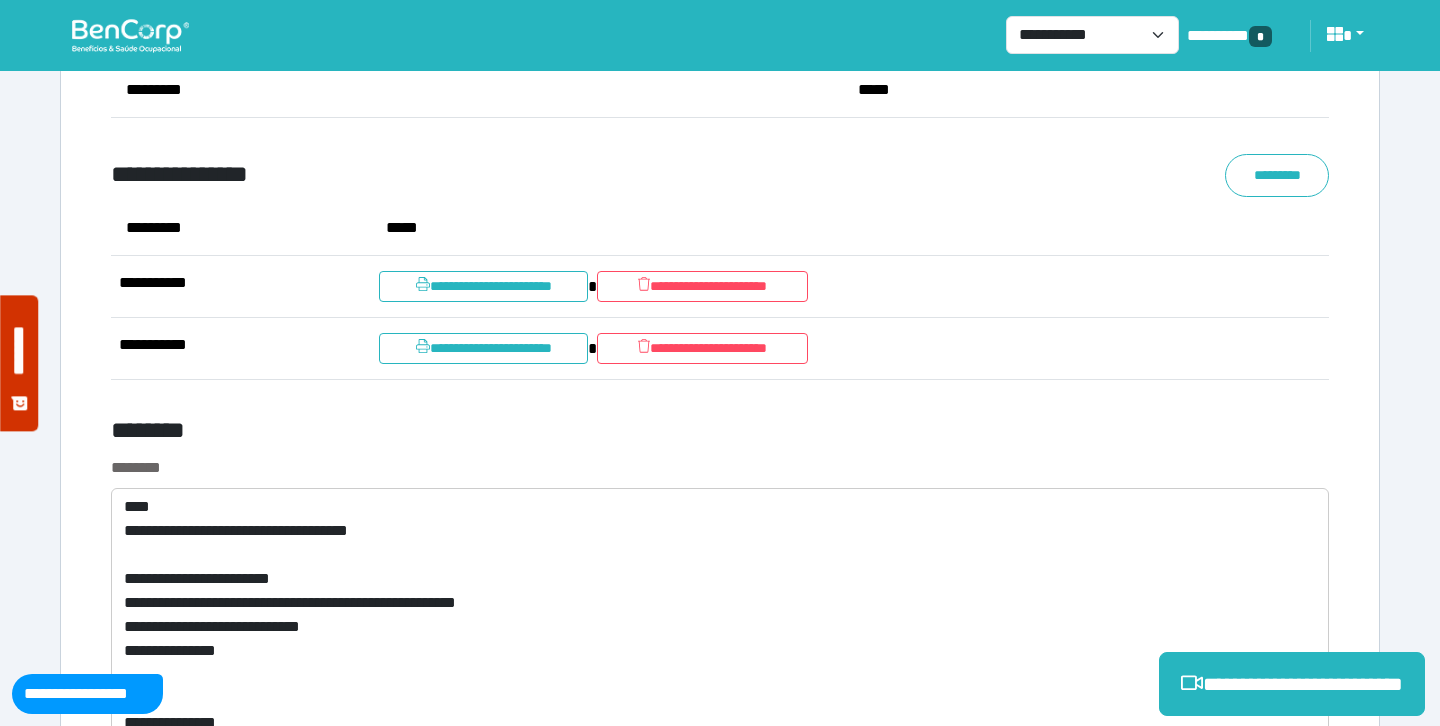 click on "********" at bounding box center [720, 468] 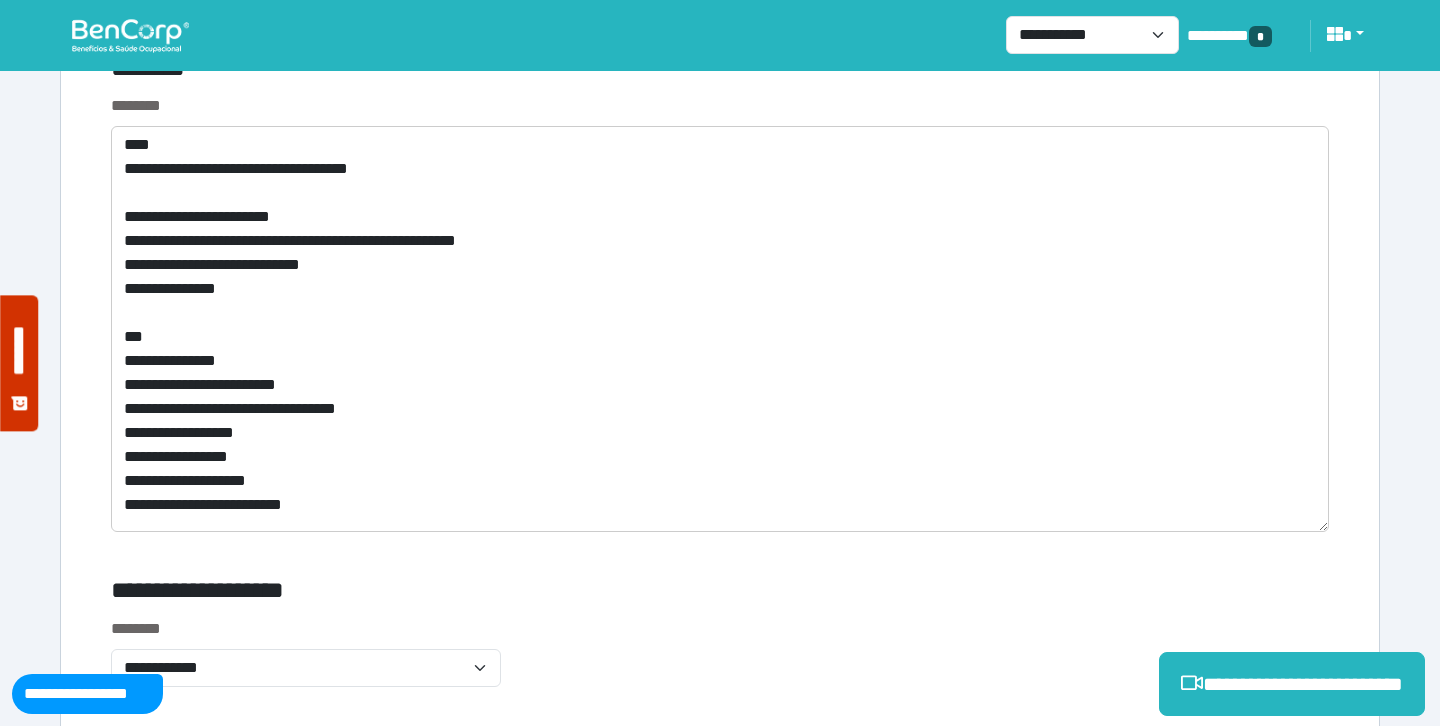 scroll, scrollTop: 11586, scrollLeft: 0, axis: vertical 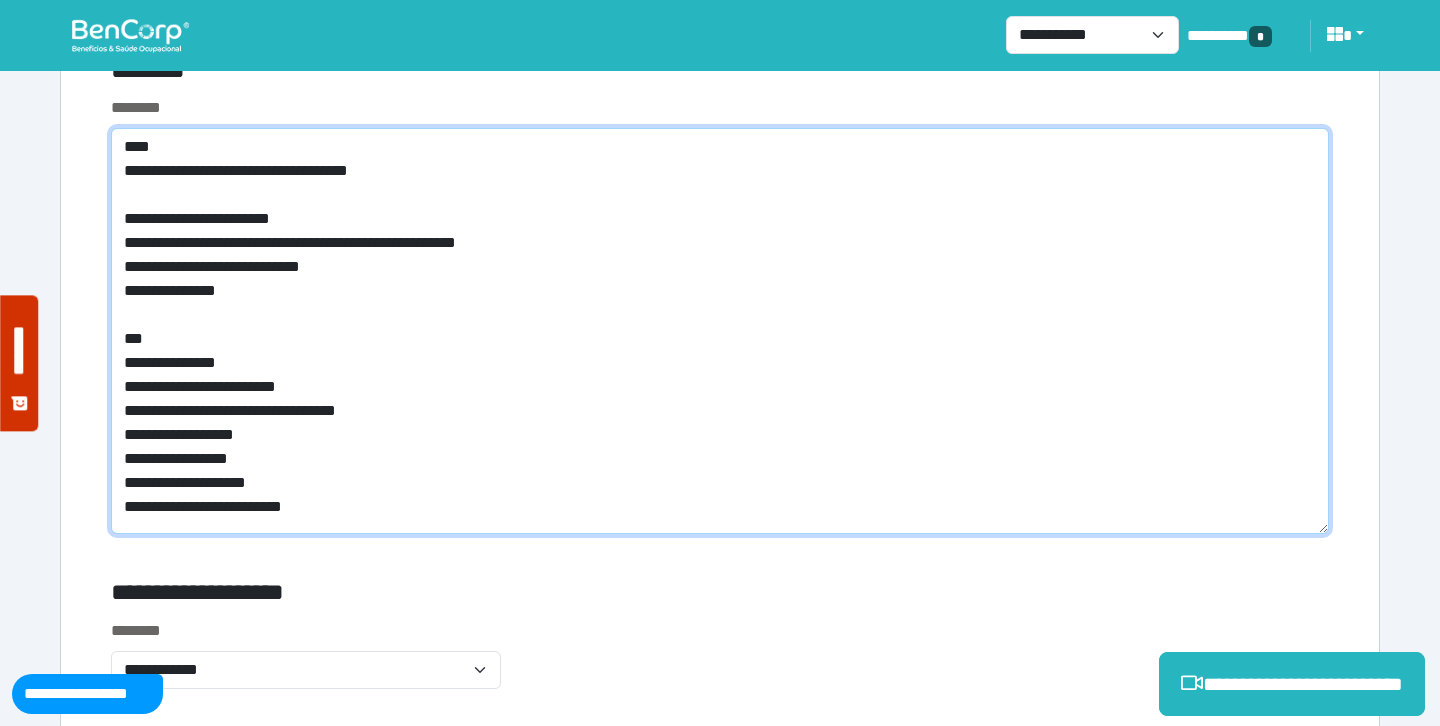 click on "**********" at bounding box center [720, 331] 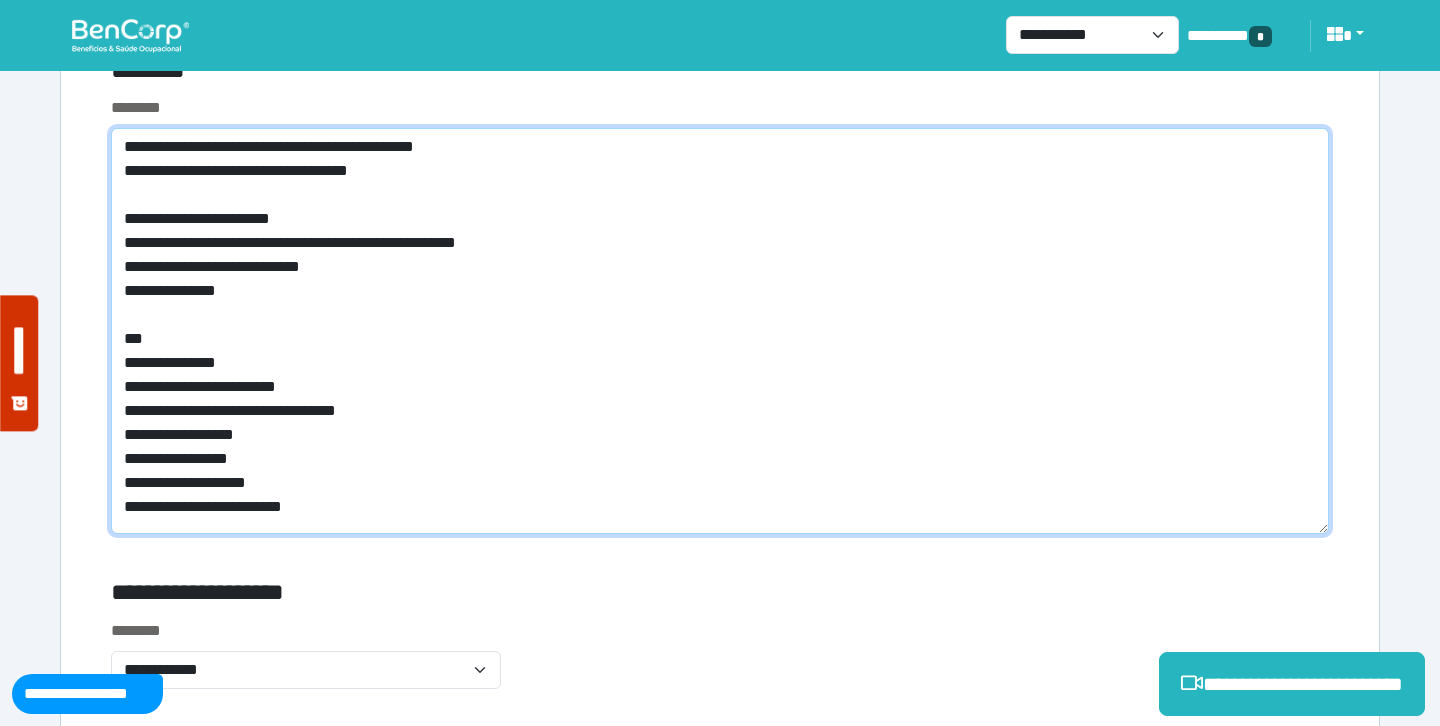 click on "**********" at bounding box center (720, 331) 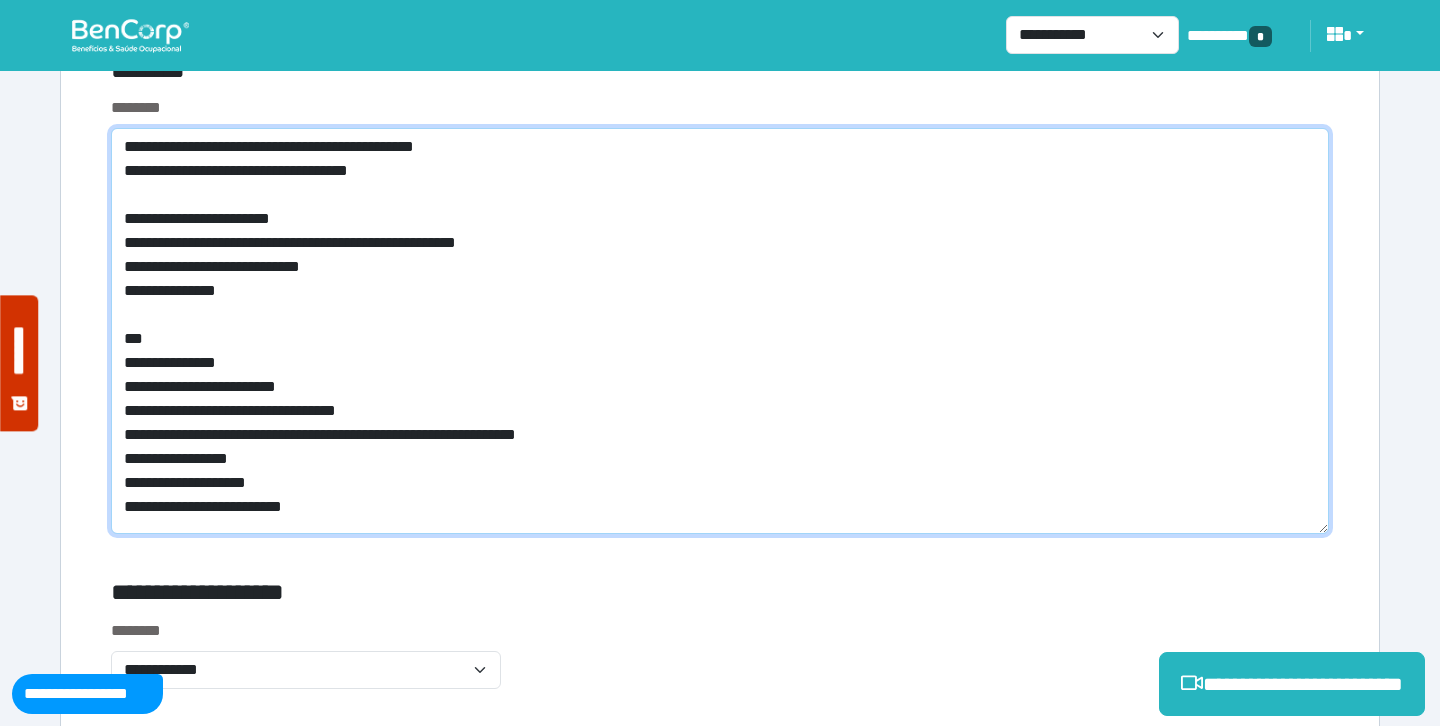 click on "**********" at bounding box center (720, 331) 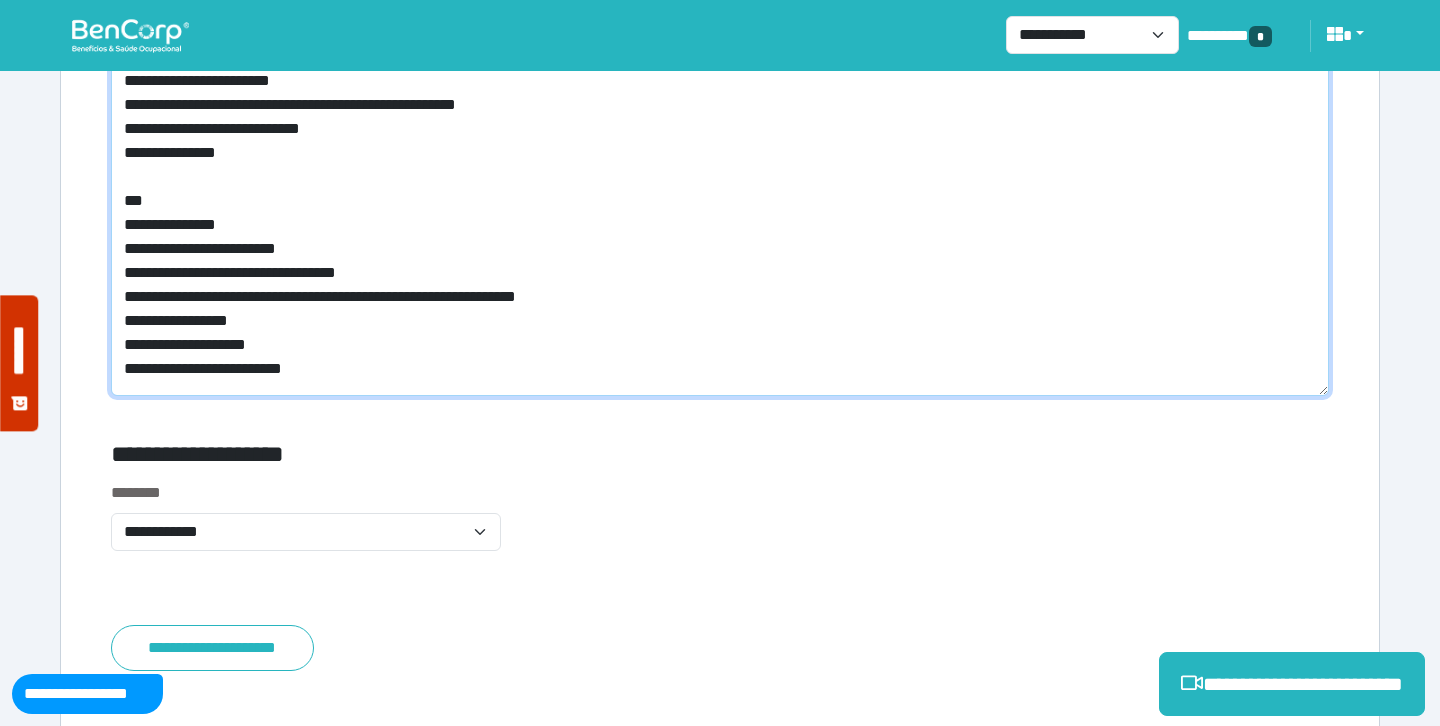 scroll, scrollTop: 11890, scrollLeft: 0, axis: vertical 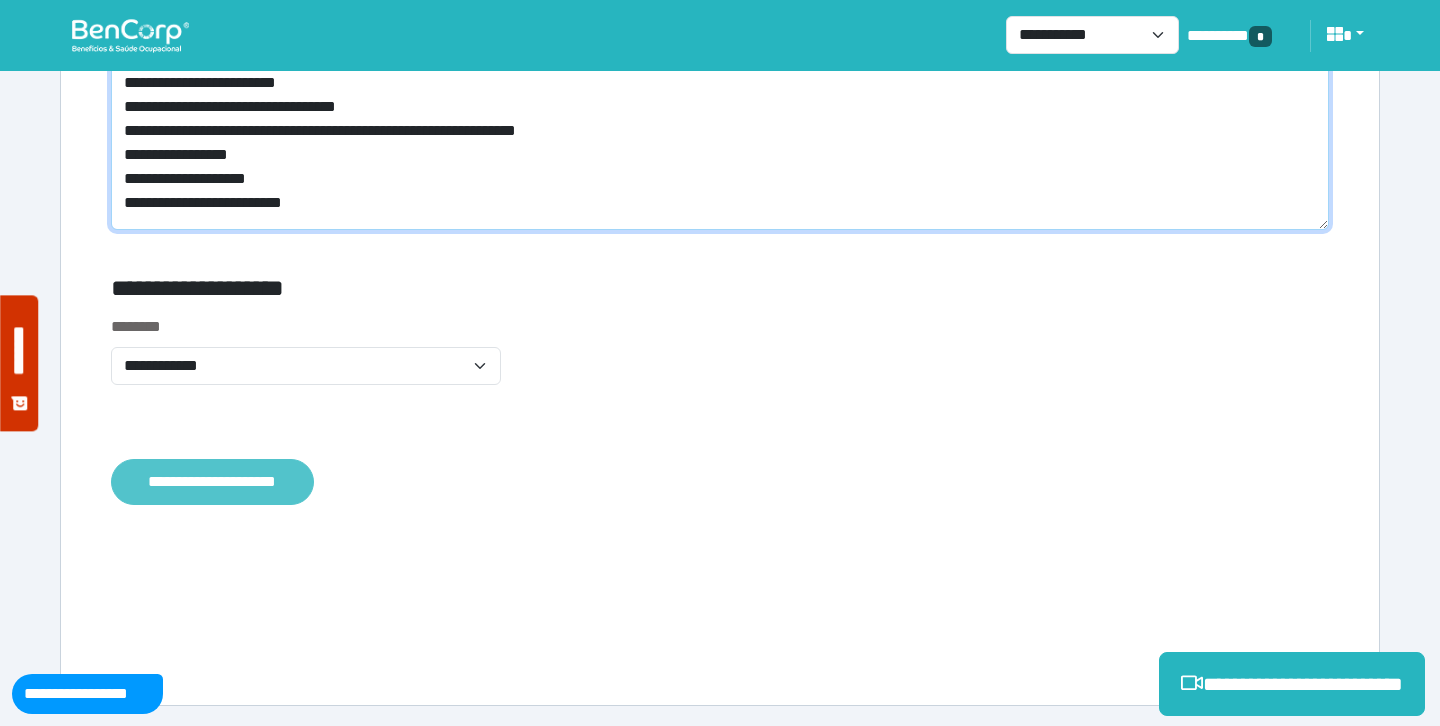 type on "**********" 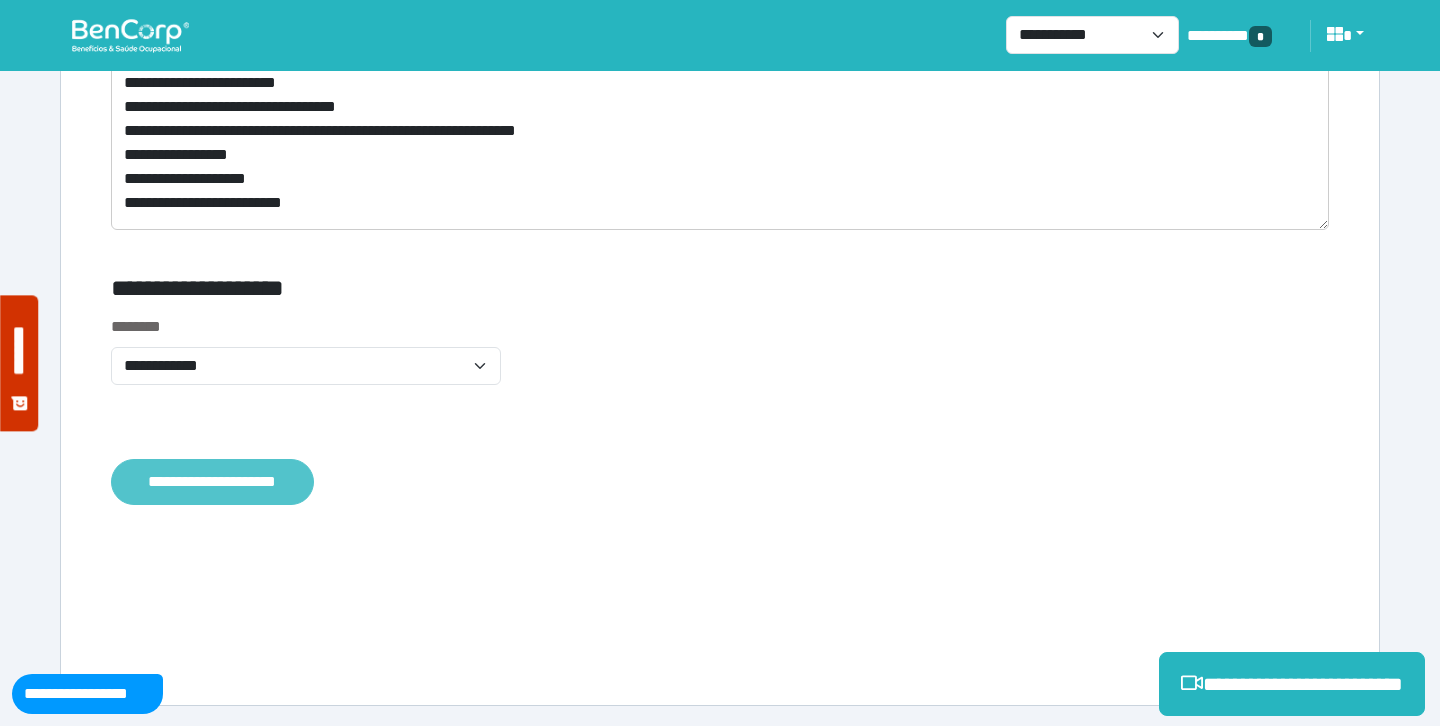 click on "**********" at bounding box center [212, 482] 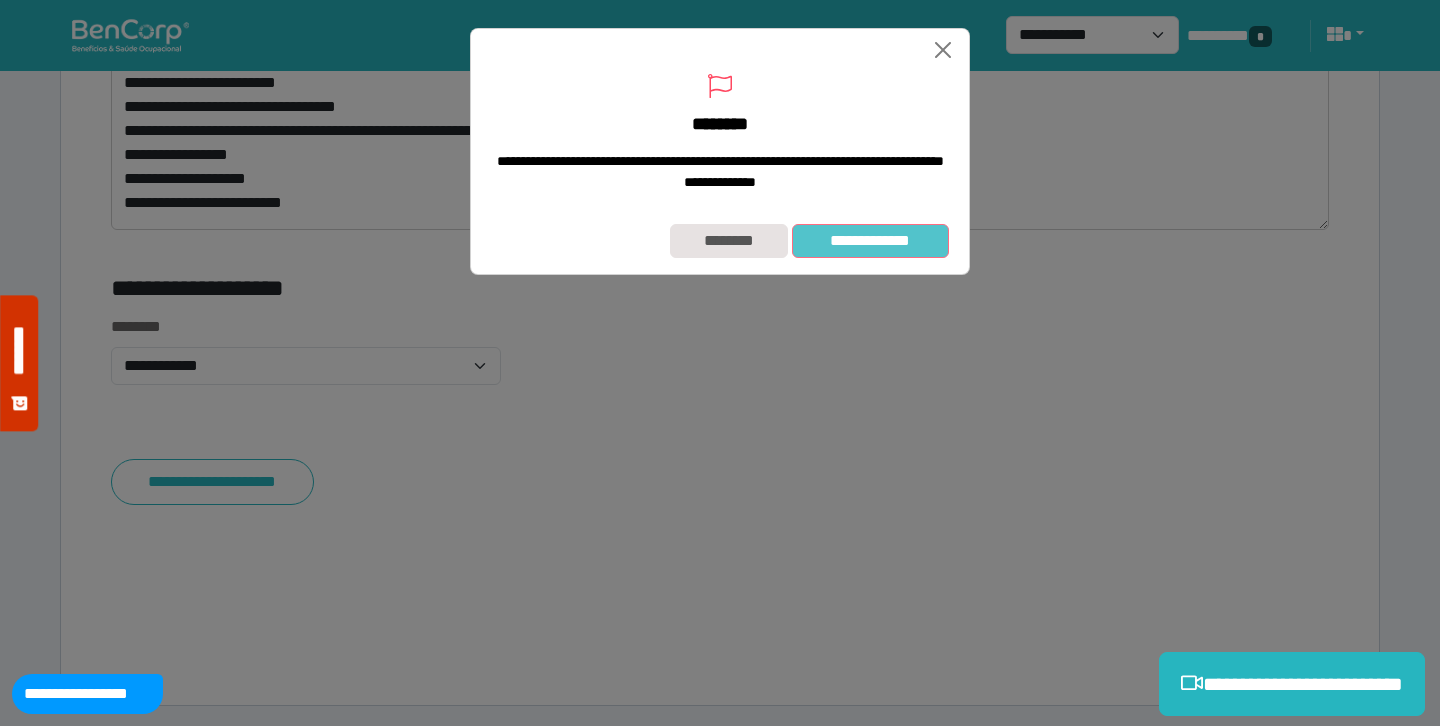 click on "**********" at bounding box center [870, 241] 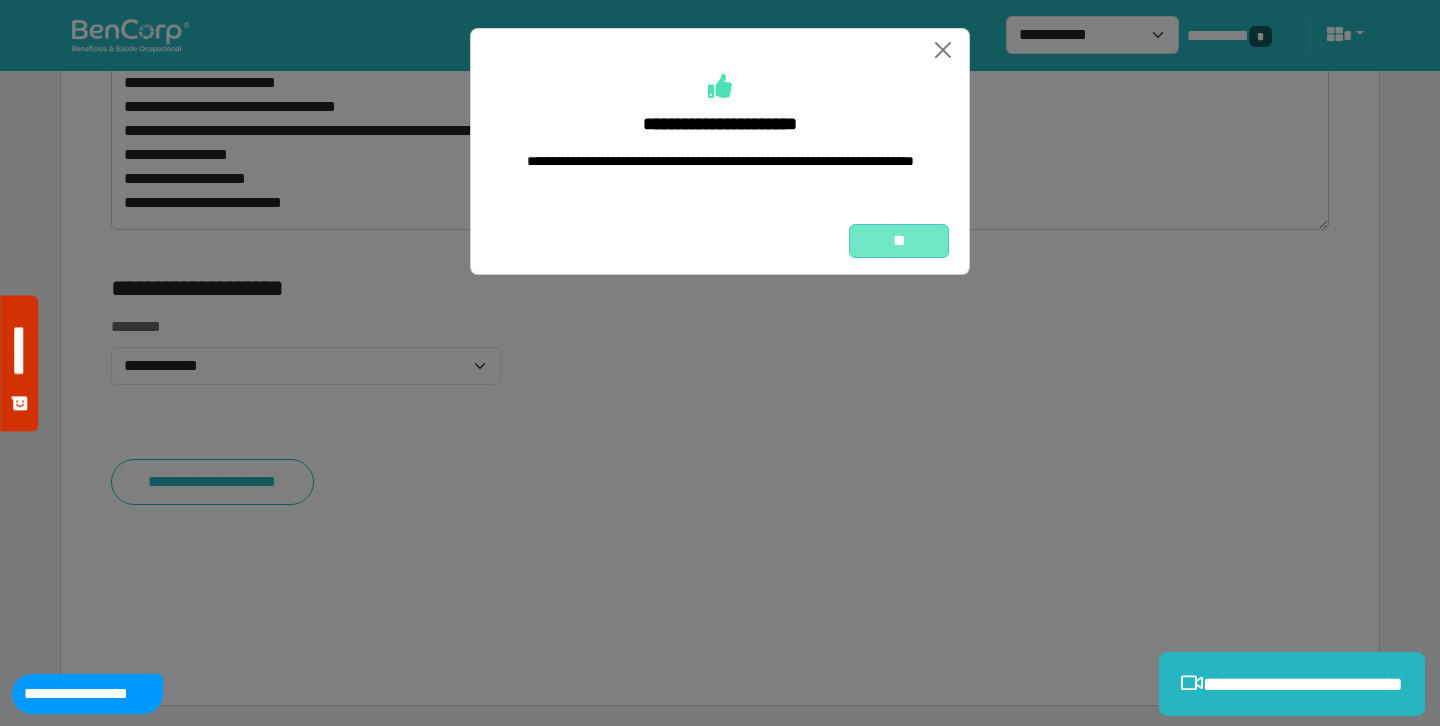 click on "**" at bounding box center [899, 241] 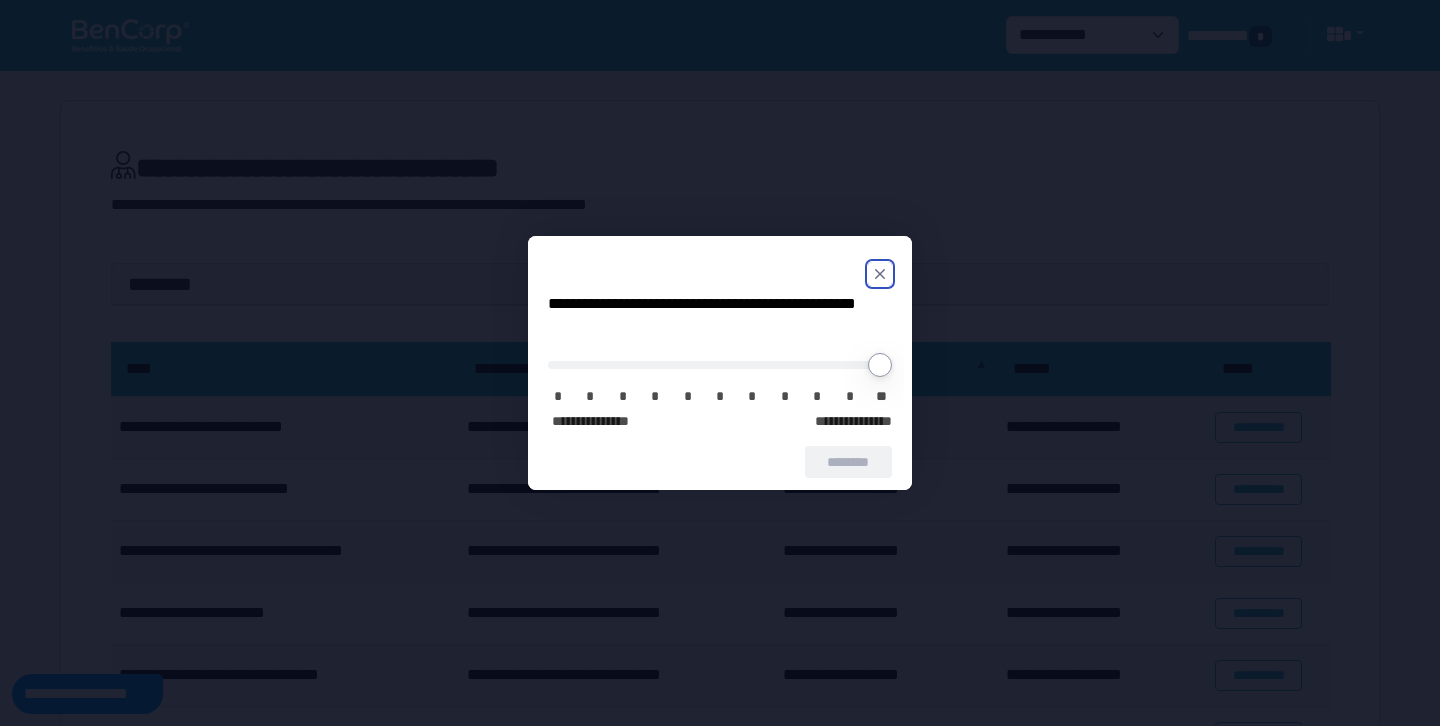 scroll, scrollTop: 0, scrollLeft: 0, axis: both 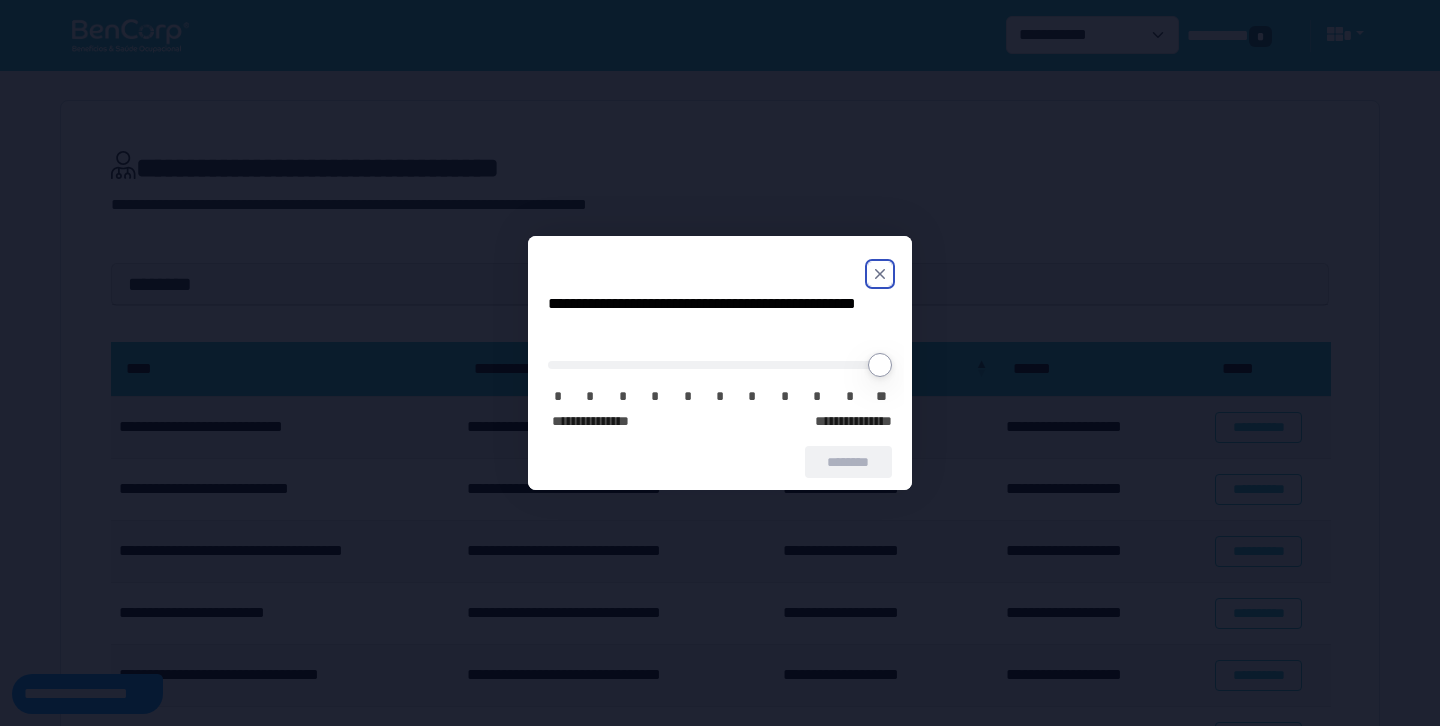 click 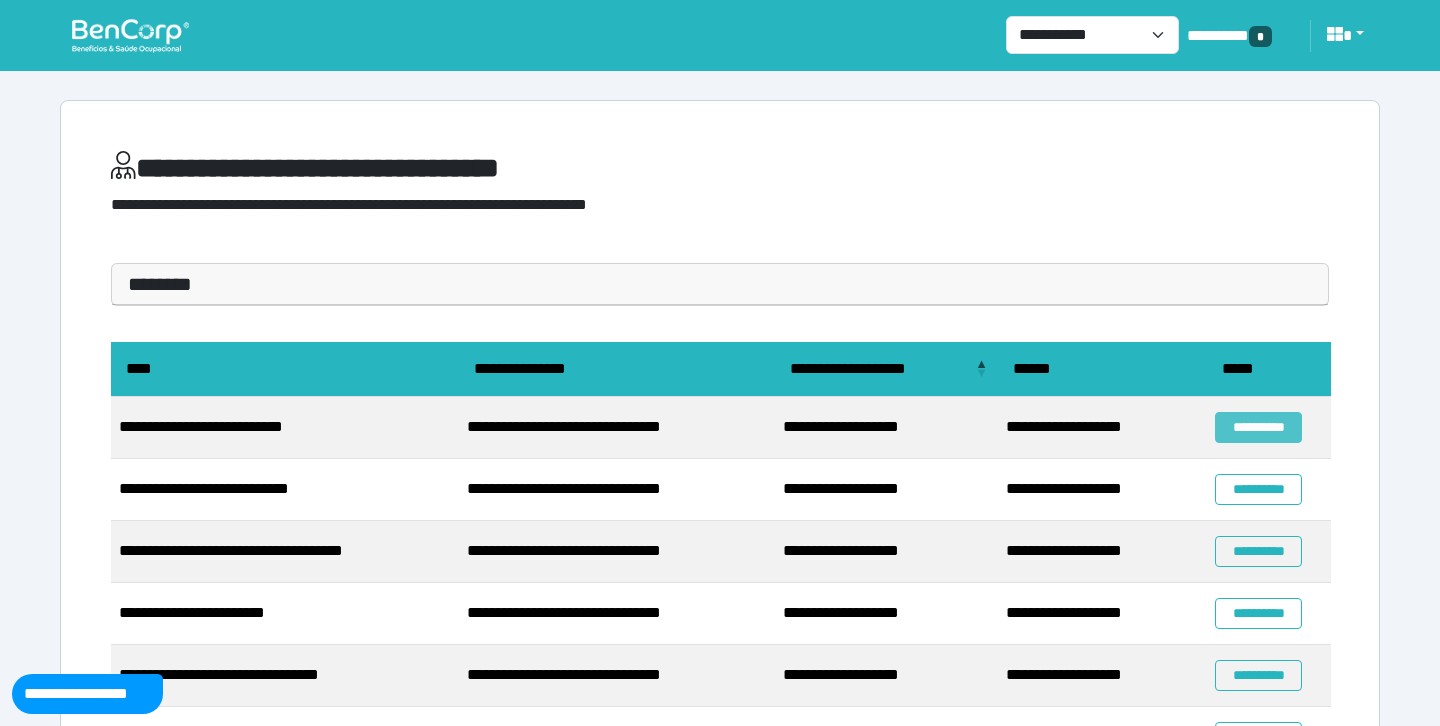 click on "**********" at bounding box center (1258, 427) 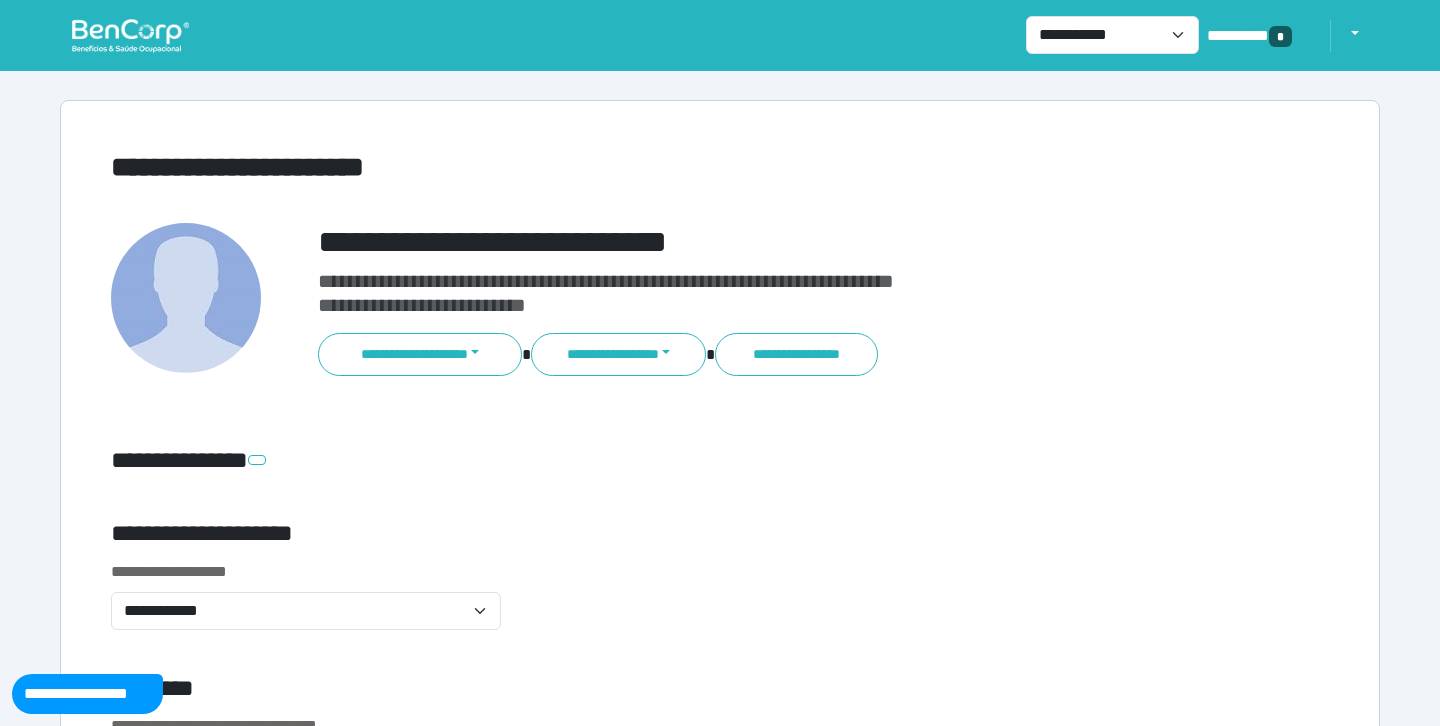 scroll, scrollTop: 0, scrollLeft: 0, axis: both 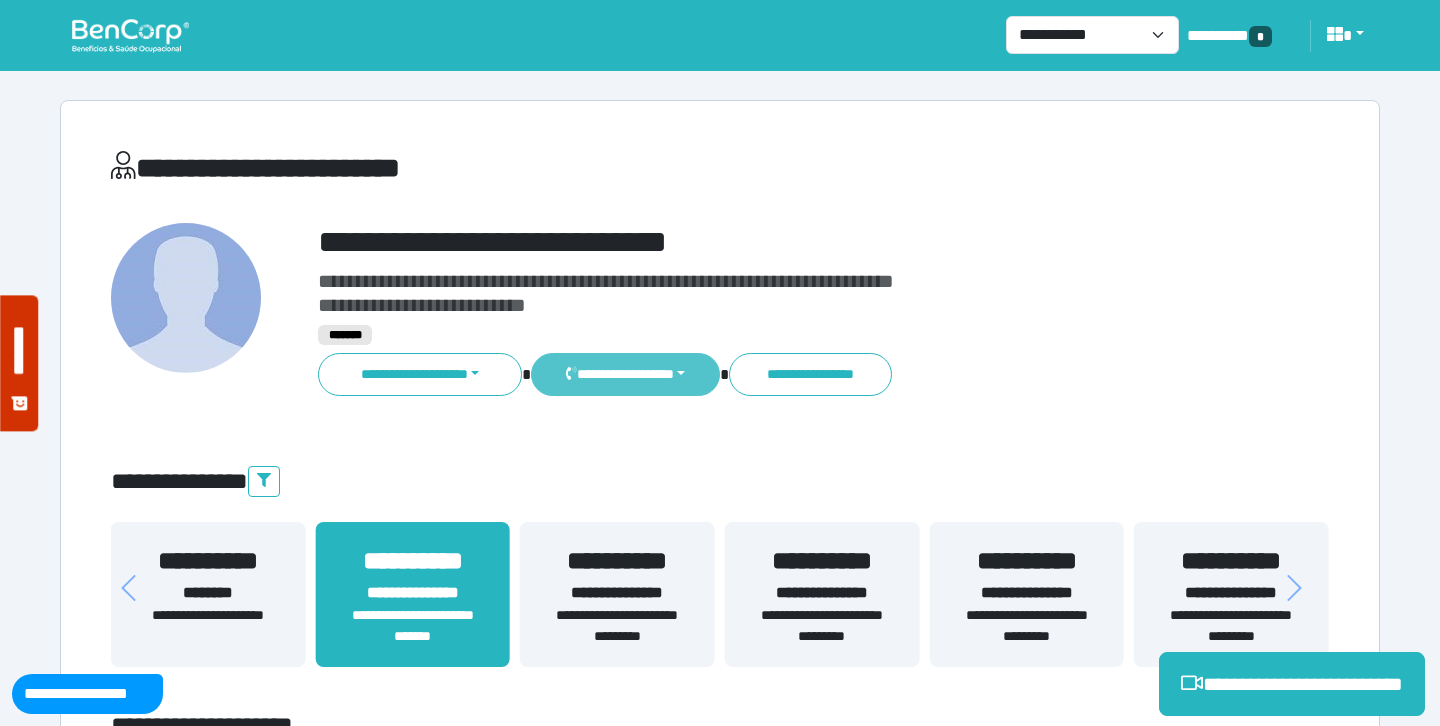 click on "**********" at bounding box center [625, 374] 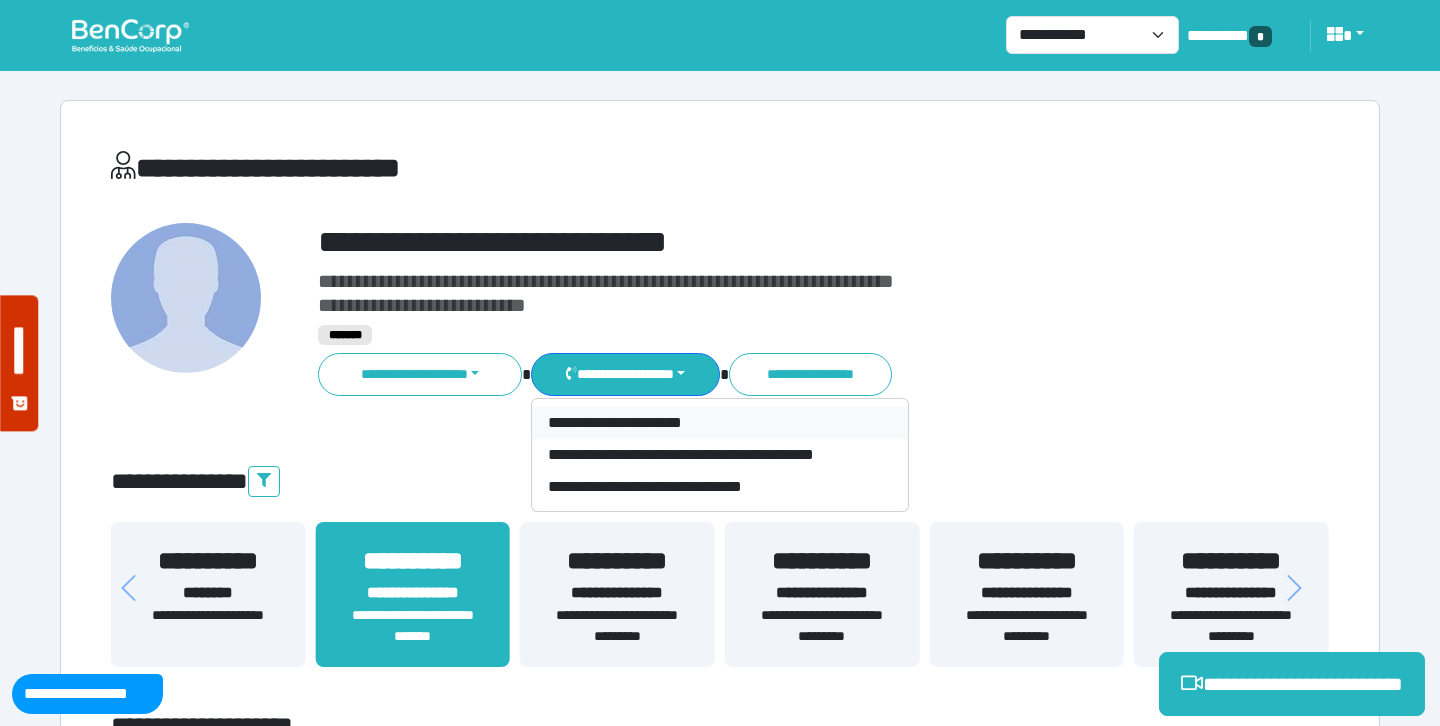 click on "**********" at bounding box center [720, 423] 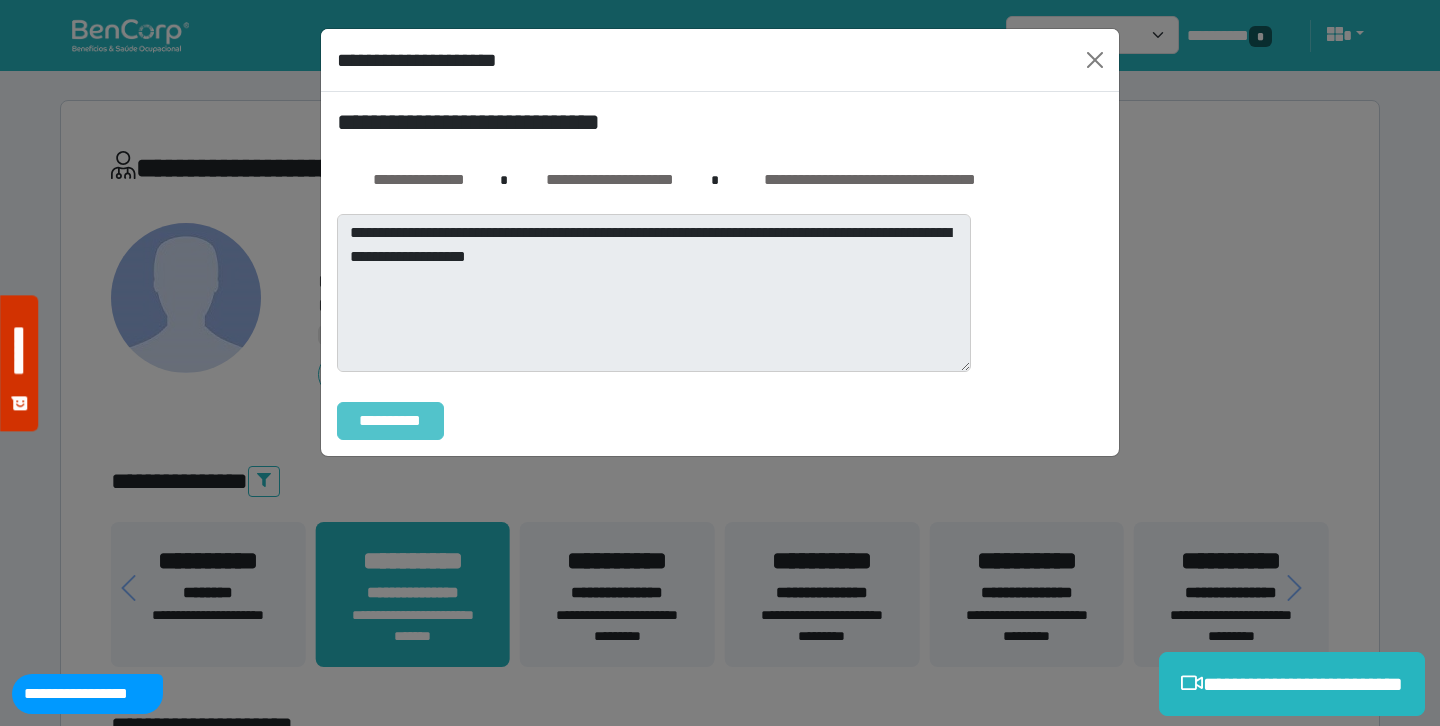 click on "**********" at bounding box center [390, 421] 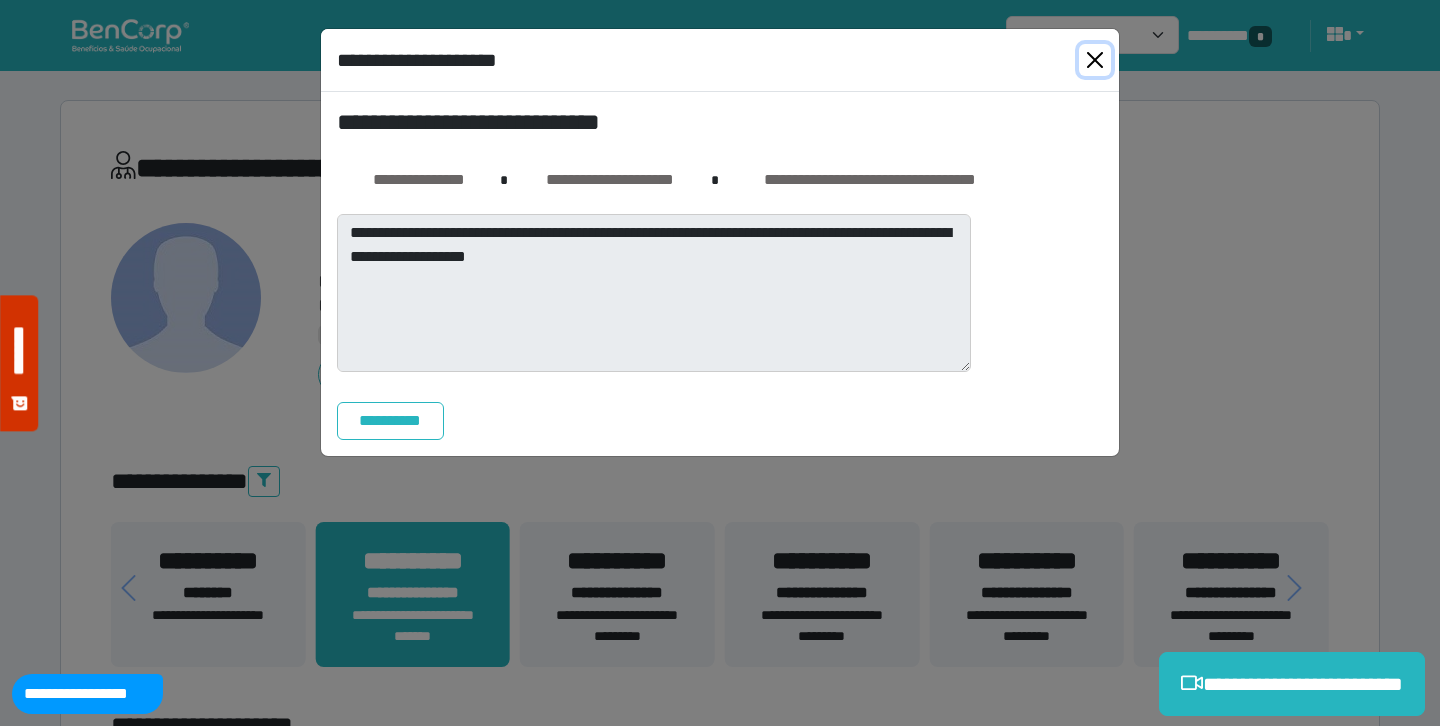 click at bounding box center [1095, 60] 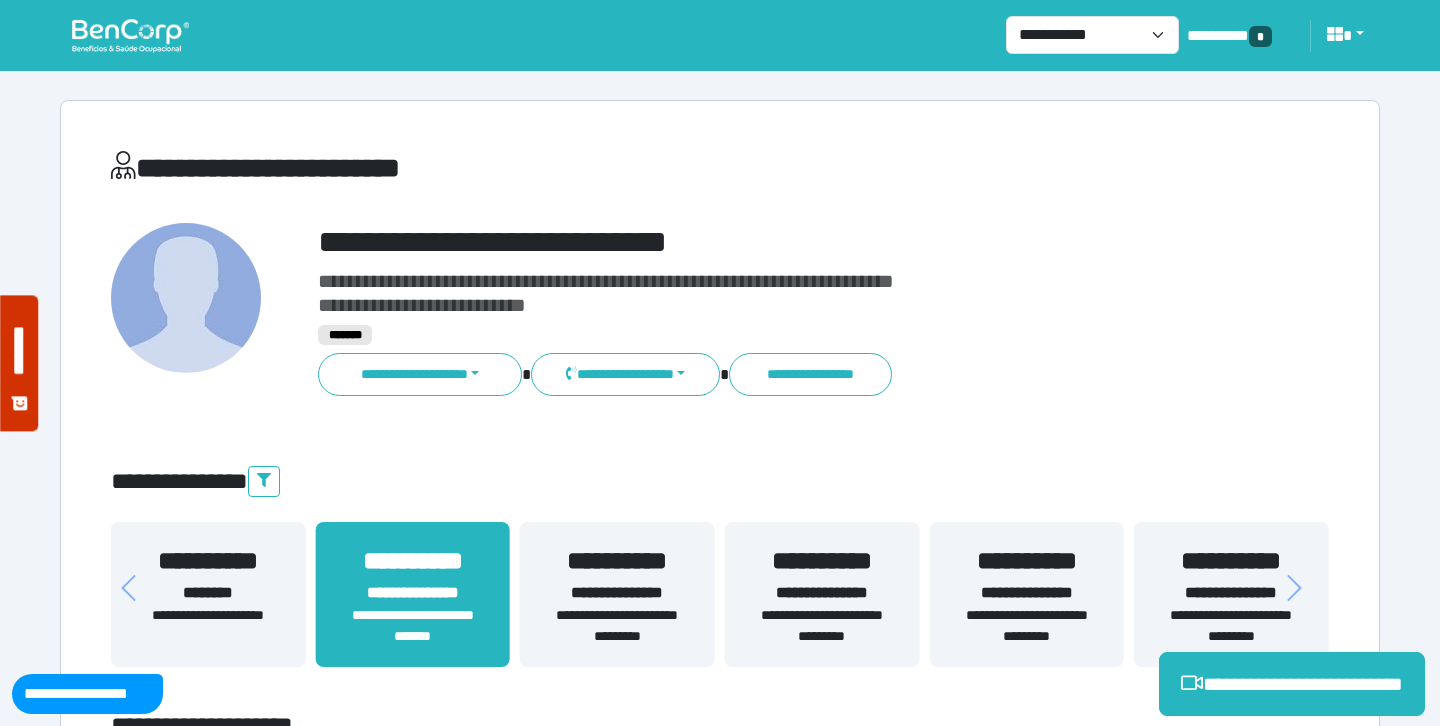 click on "**********" at bounding box center [772, 242] 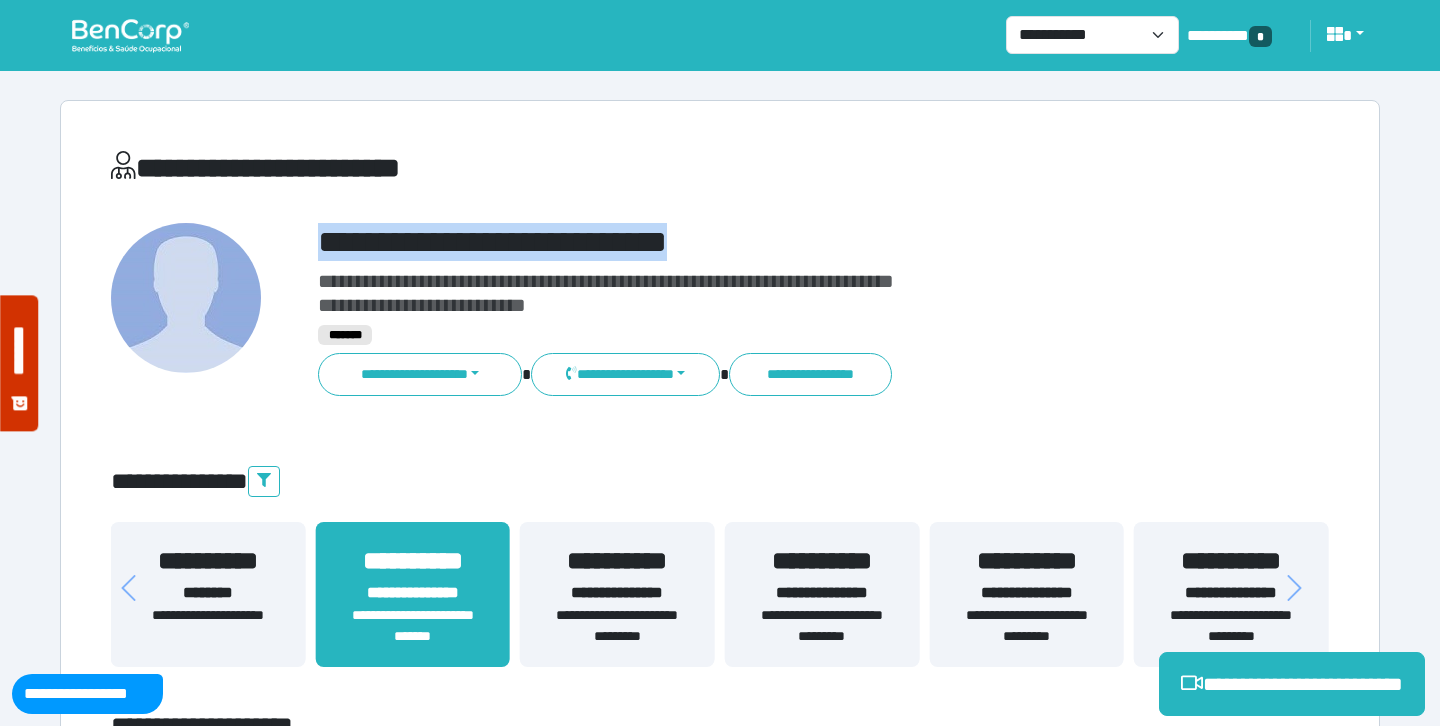 click on "**********" at bounding box center [772, 242] 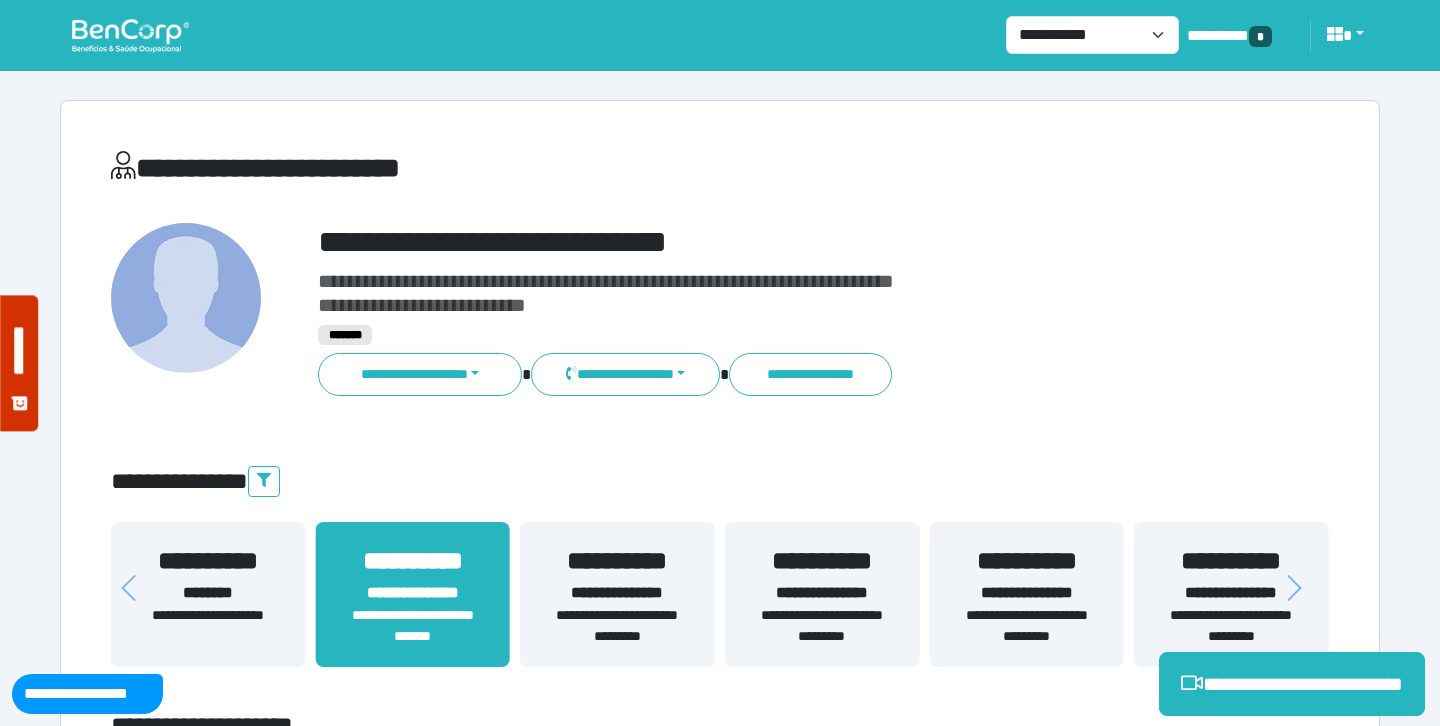 click on "**********" at bounding box center [720, 4297] 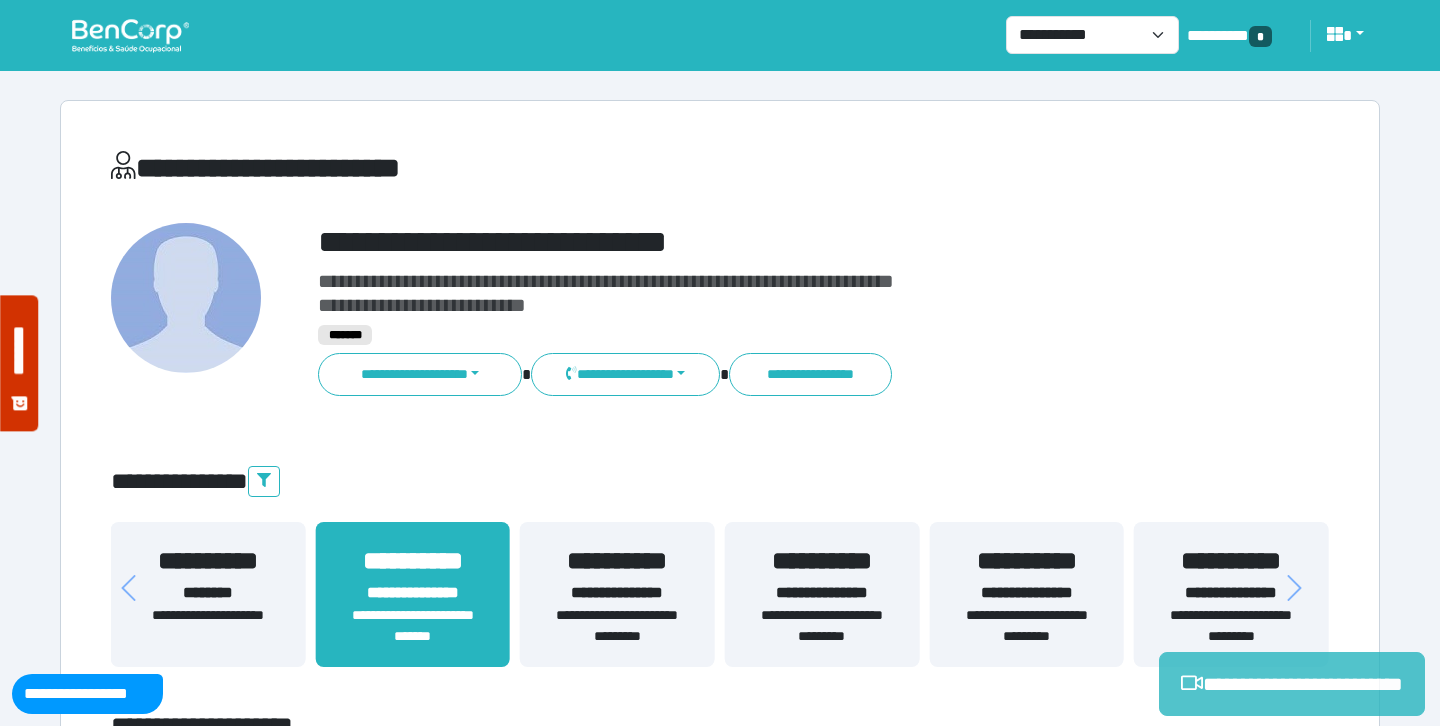 click on "**********" at bounding box center [1292, 684] 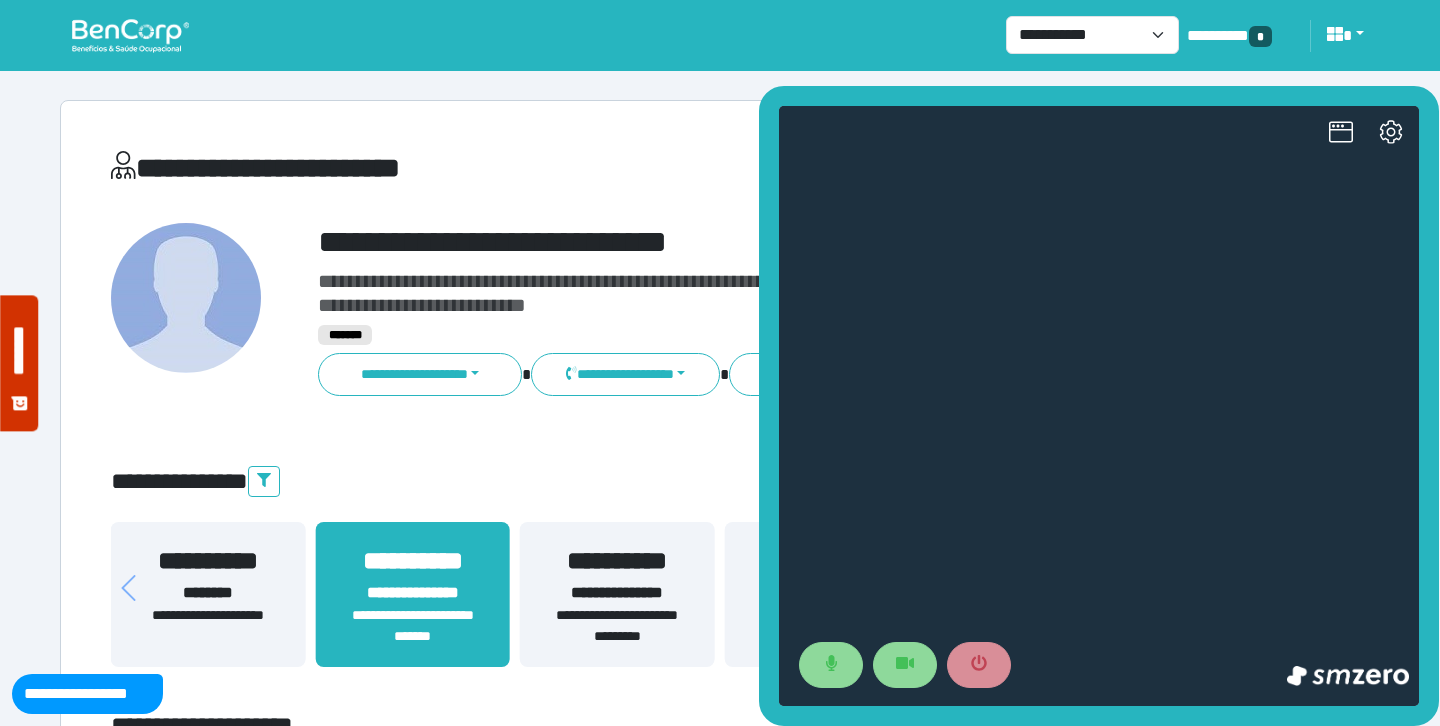 scroll, scrollTop: 0, scrollLeft: 0, axis: both 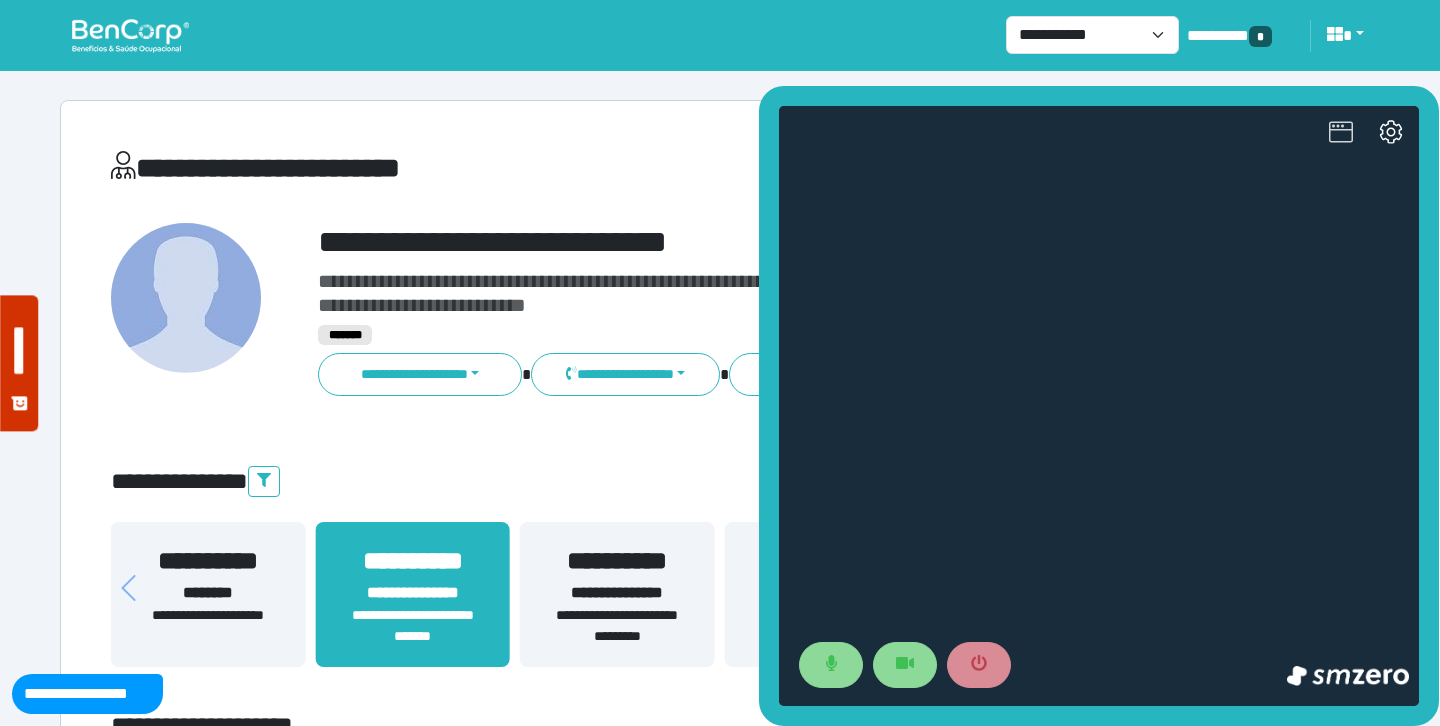 click 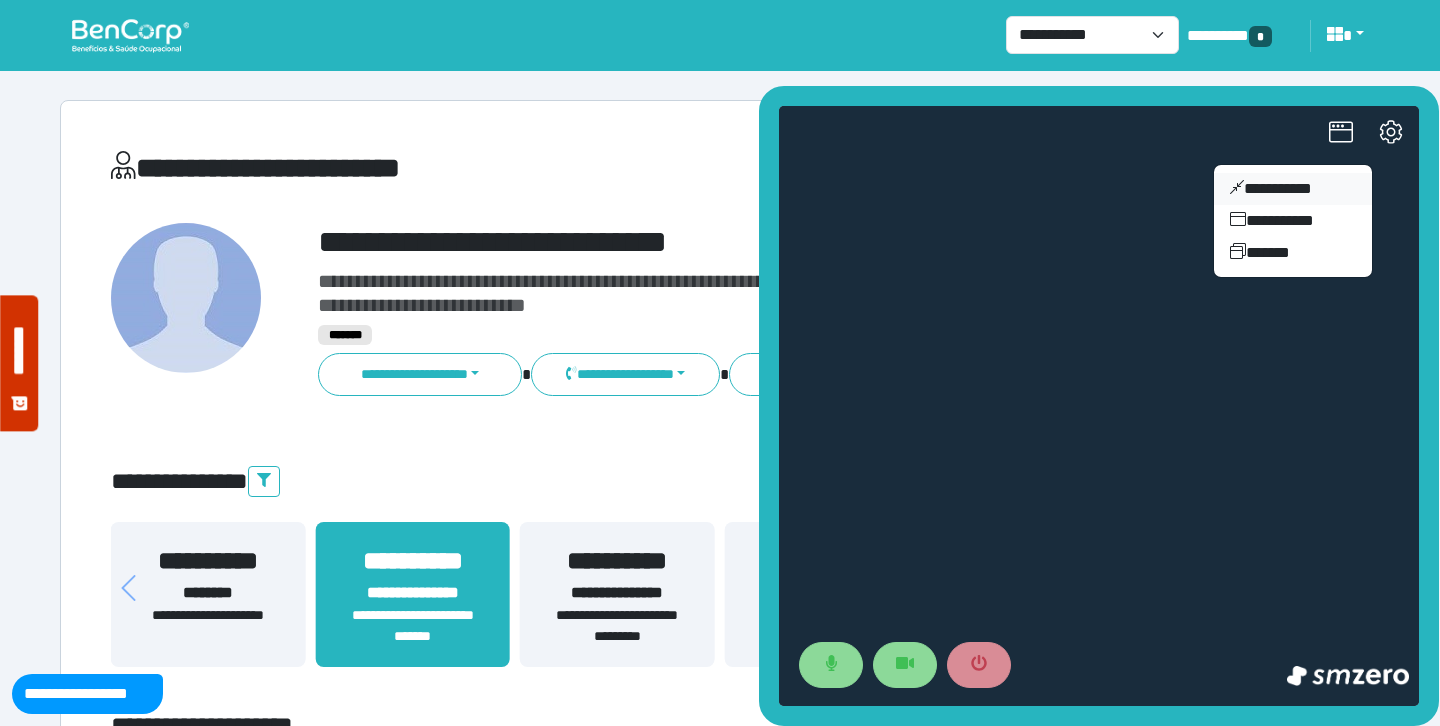 click on "**********" at bounding box center (1293, 189) 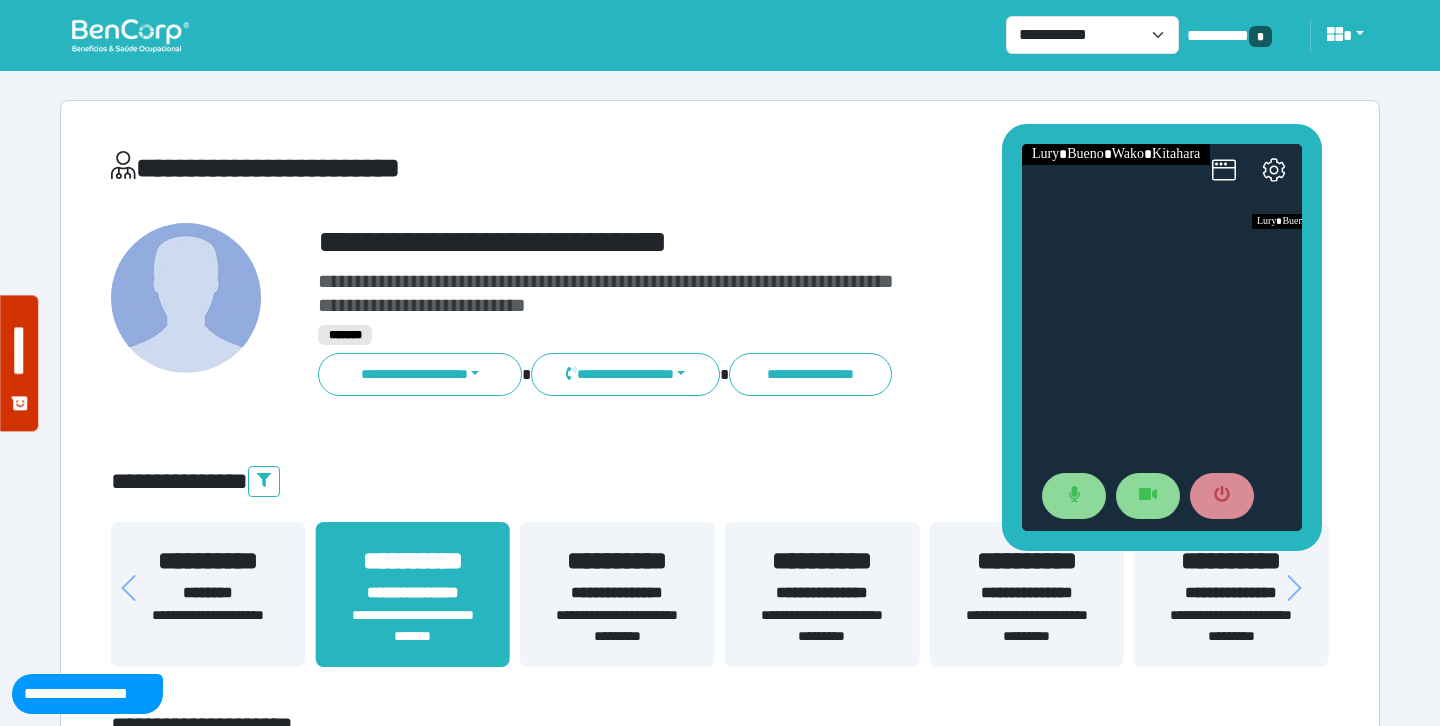 drag, startPoint x: 1252, startPoint y: 308, endPoint x: 1131, endPoint y: 124, distance: 220.22034 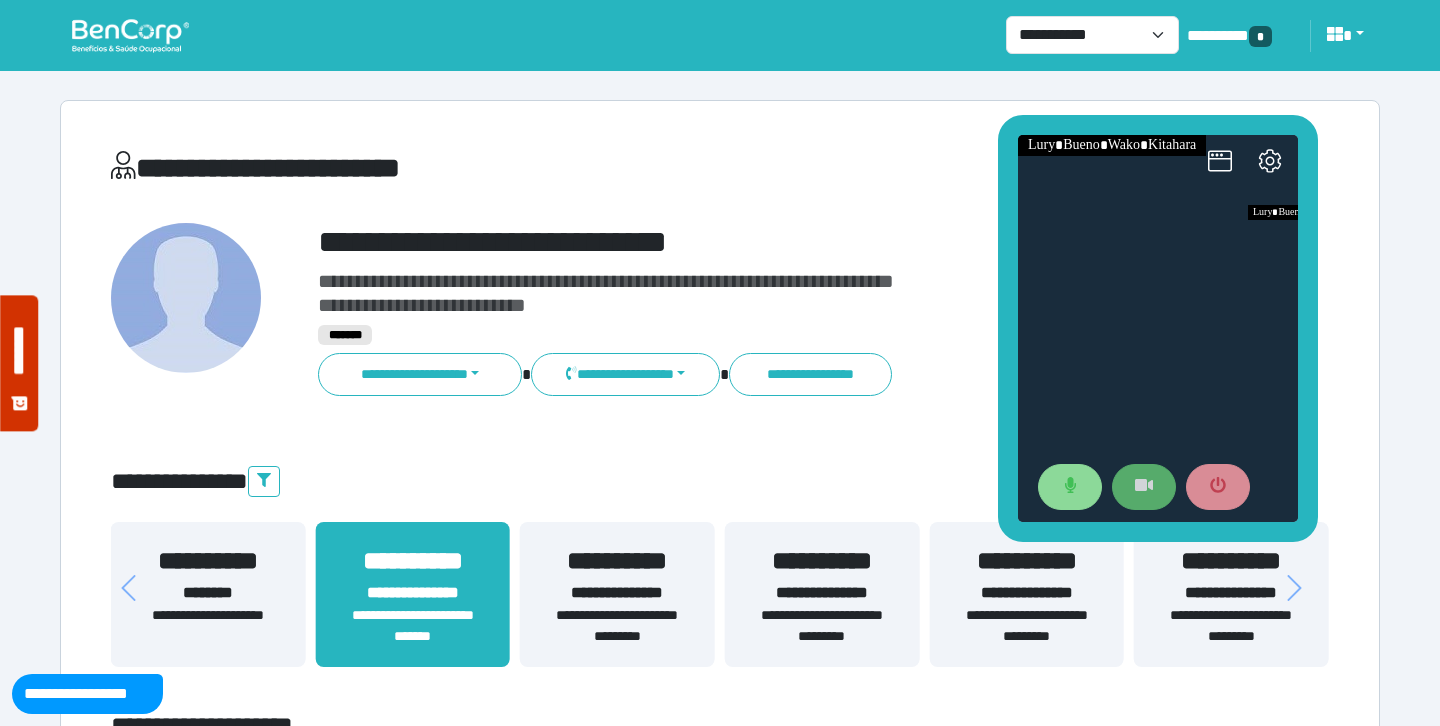 click at bounding box center (1144, 487) 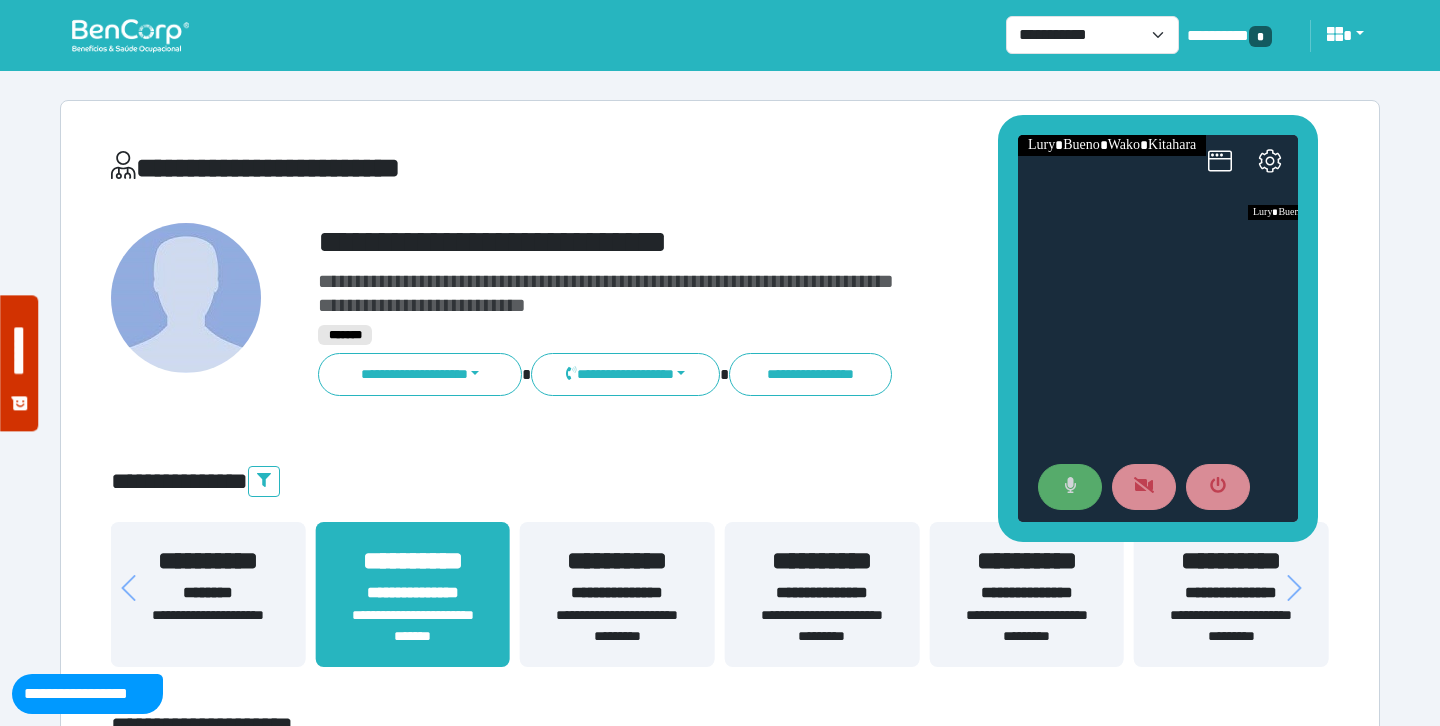 click at bounding box center (1070, 487) 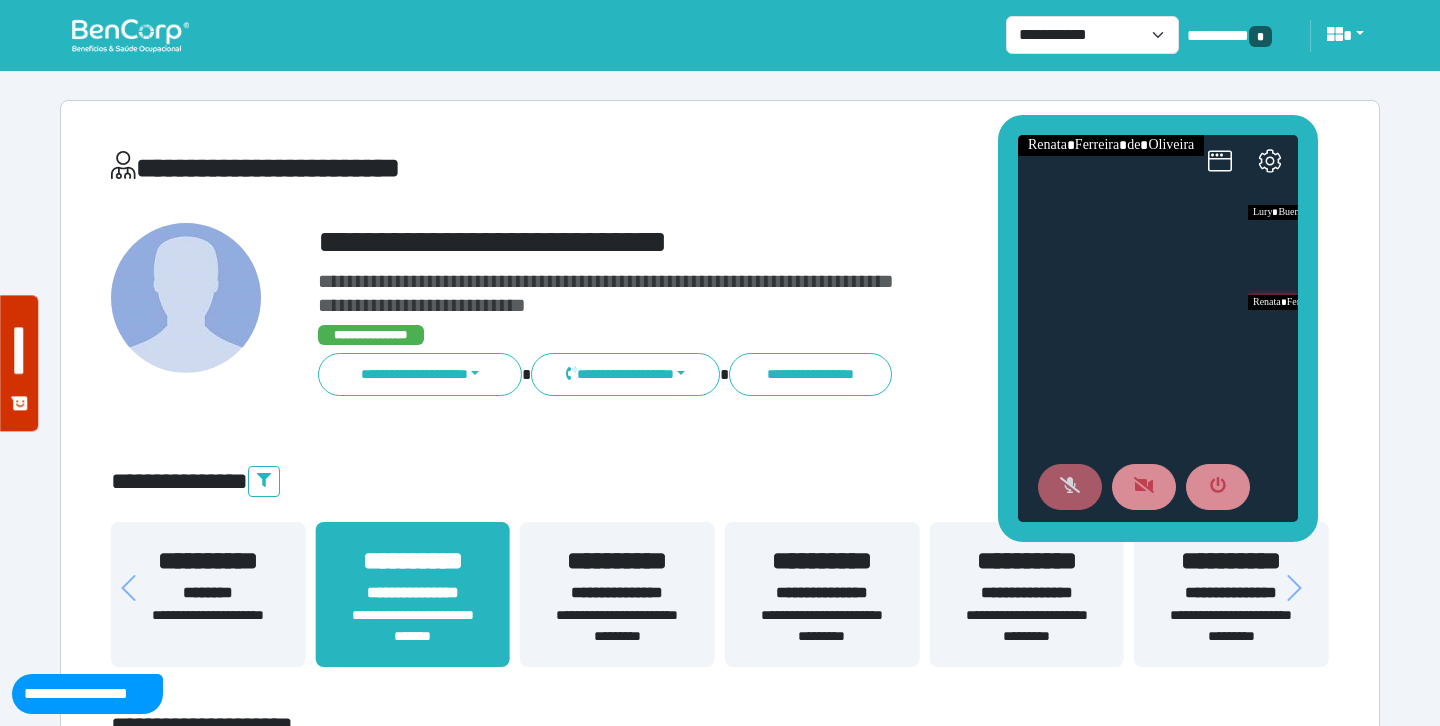 click 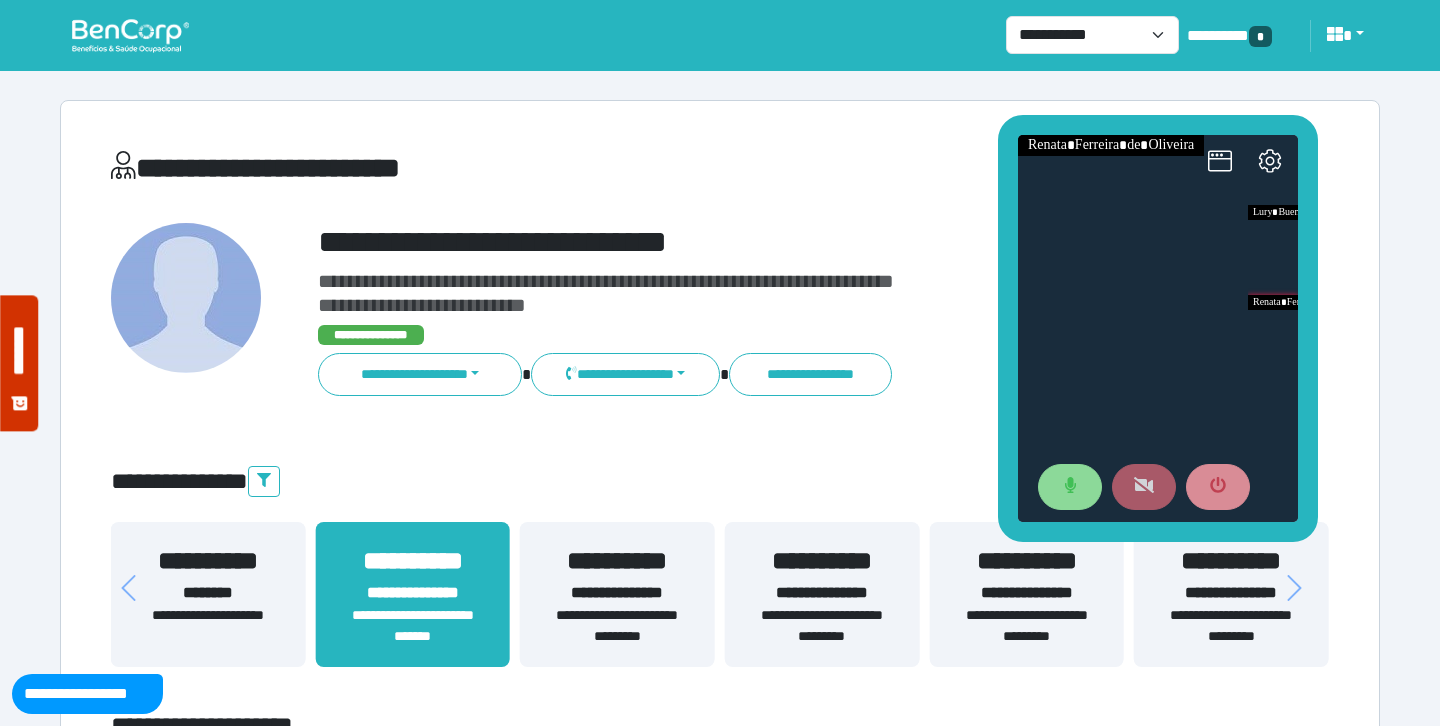 click 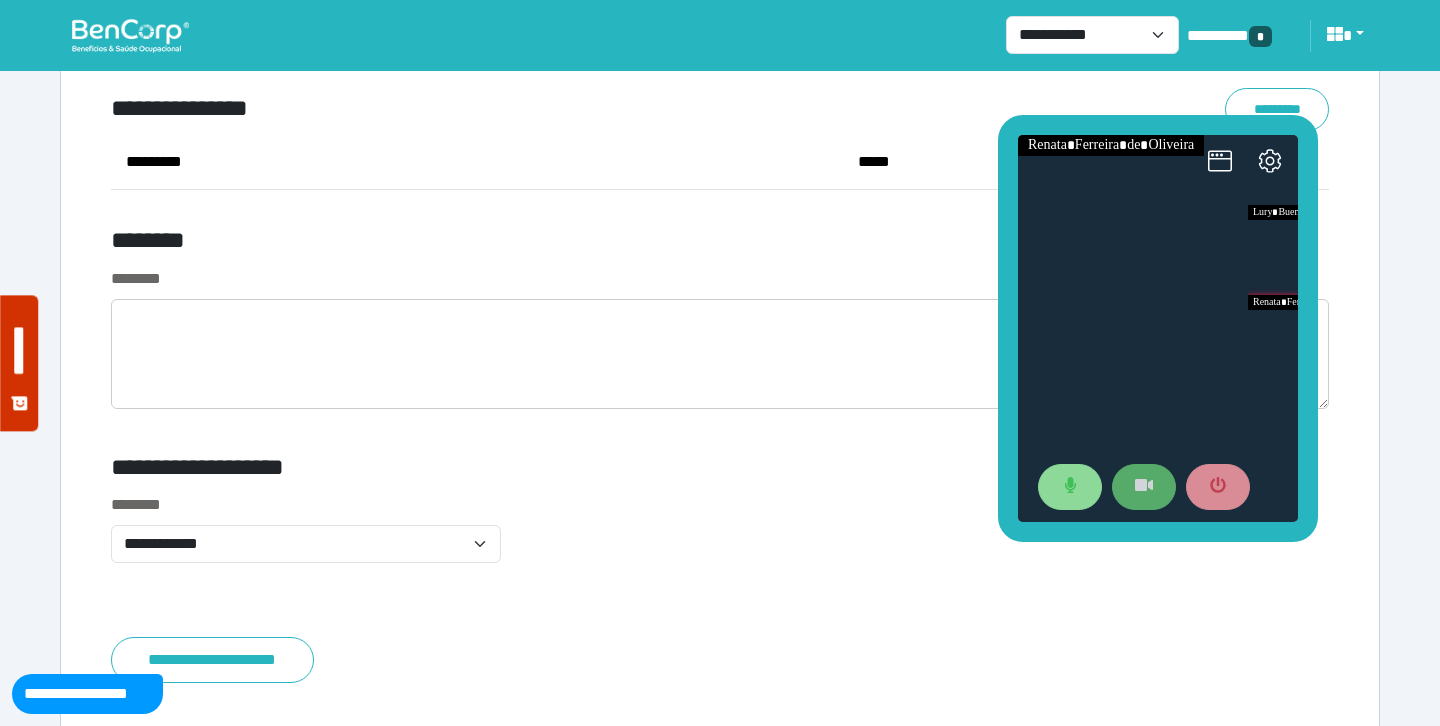 scroll, scrollTop: 7629, scrollLeft: 0, axis: vertical 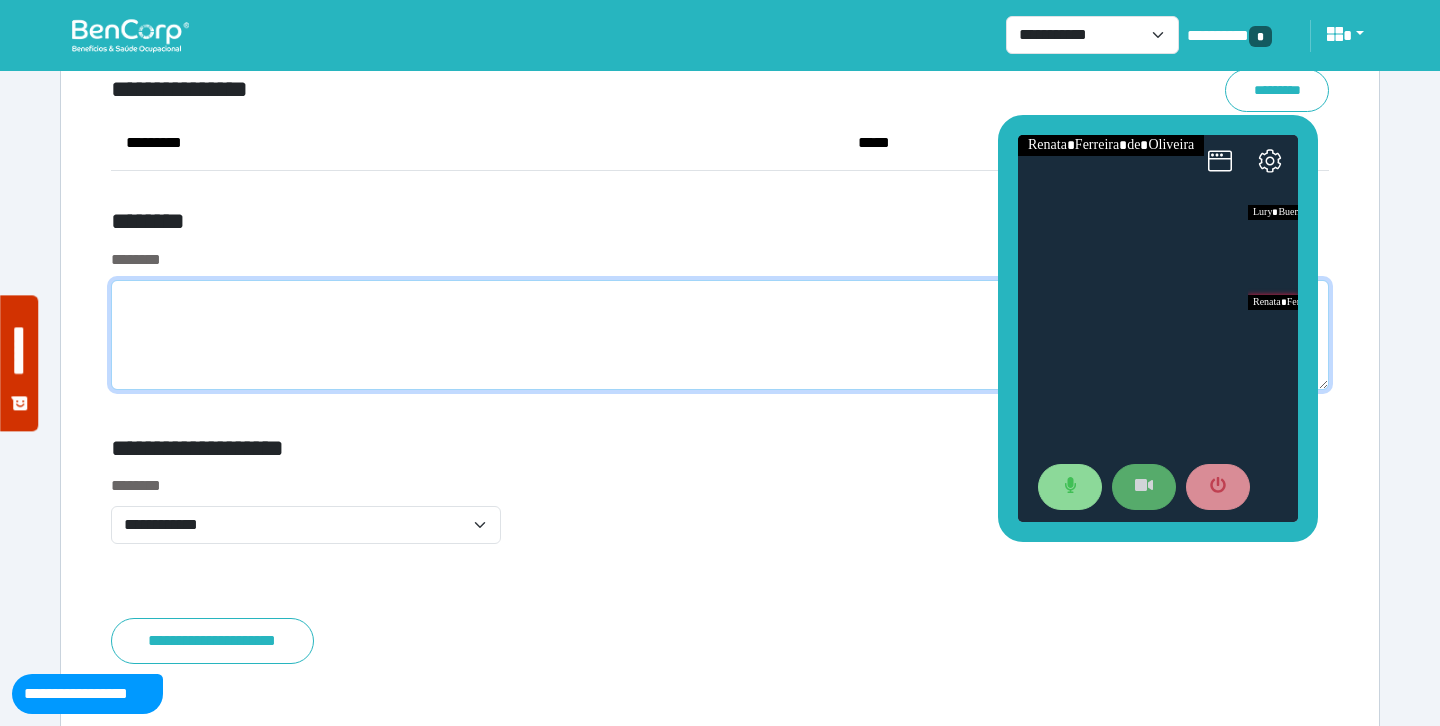 click at bounding box center [720, 335] 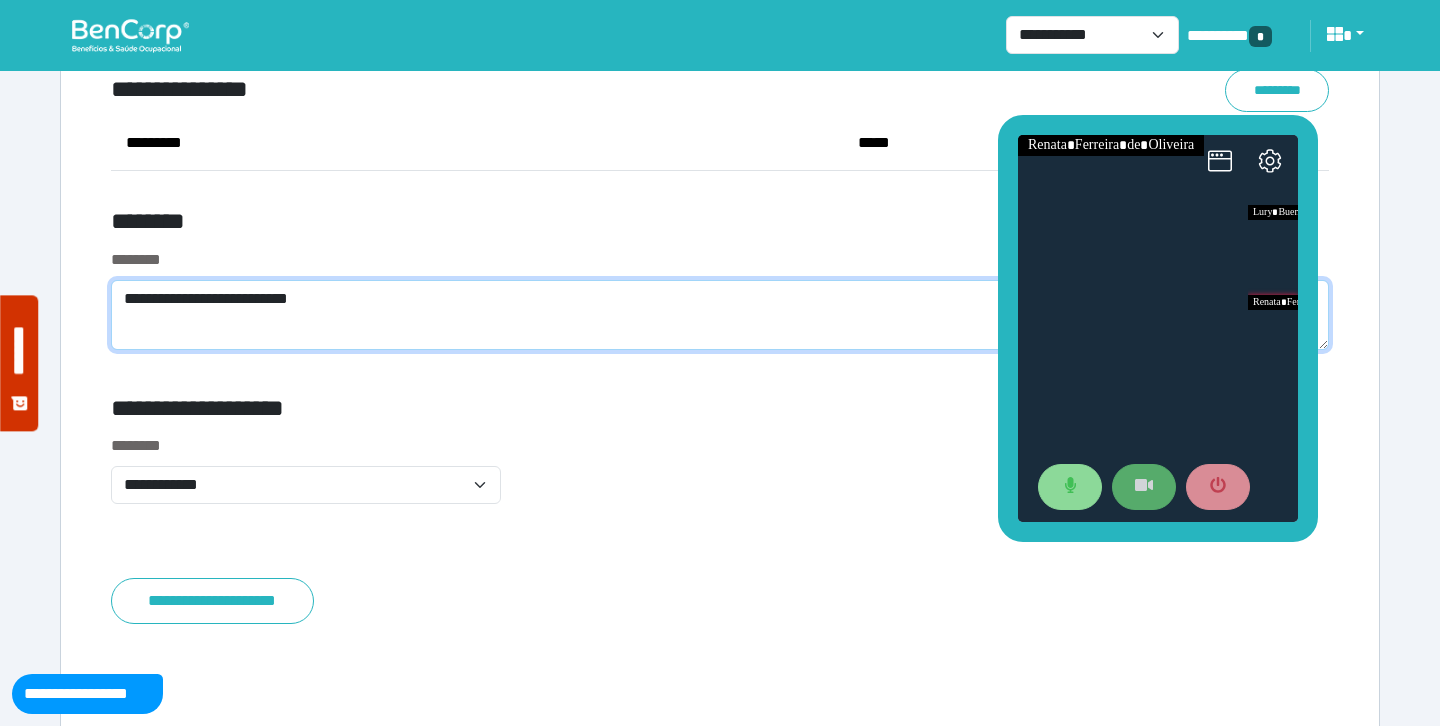 scroll, scrollTop: 0, scrollLeft: 0, axis: both 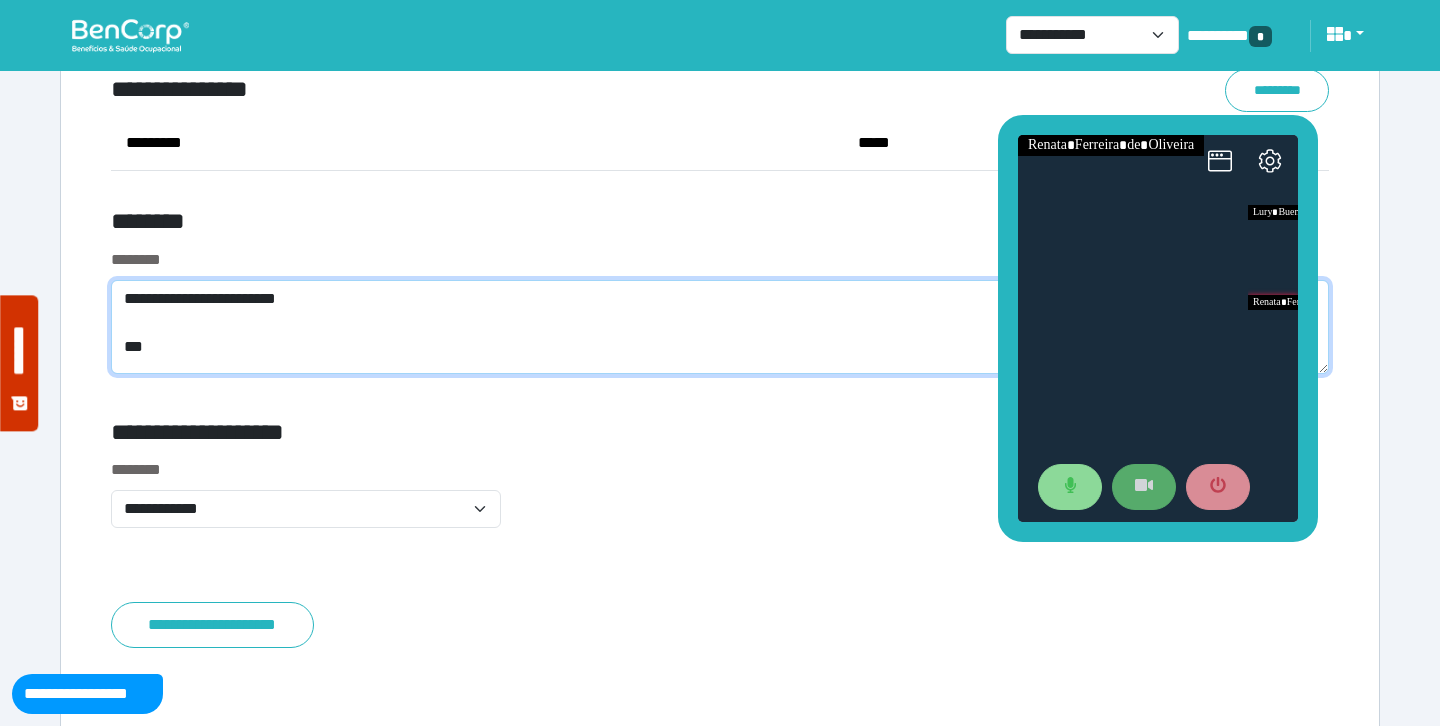 click on "**********" at bounding box center [720, 327] 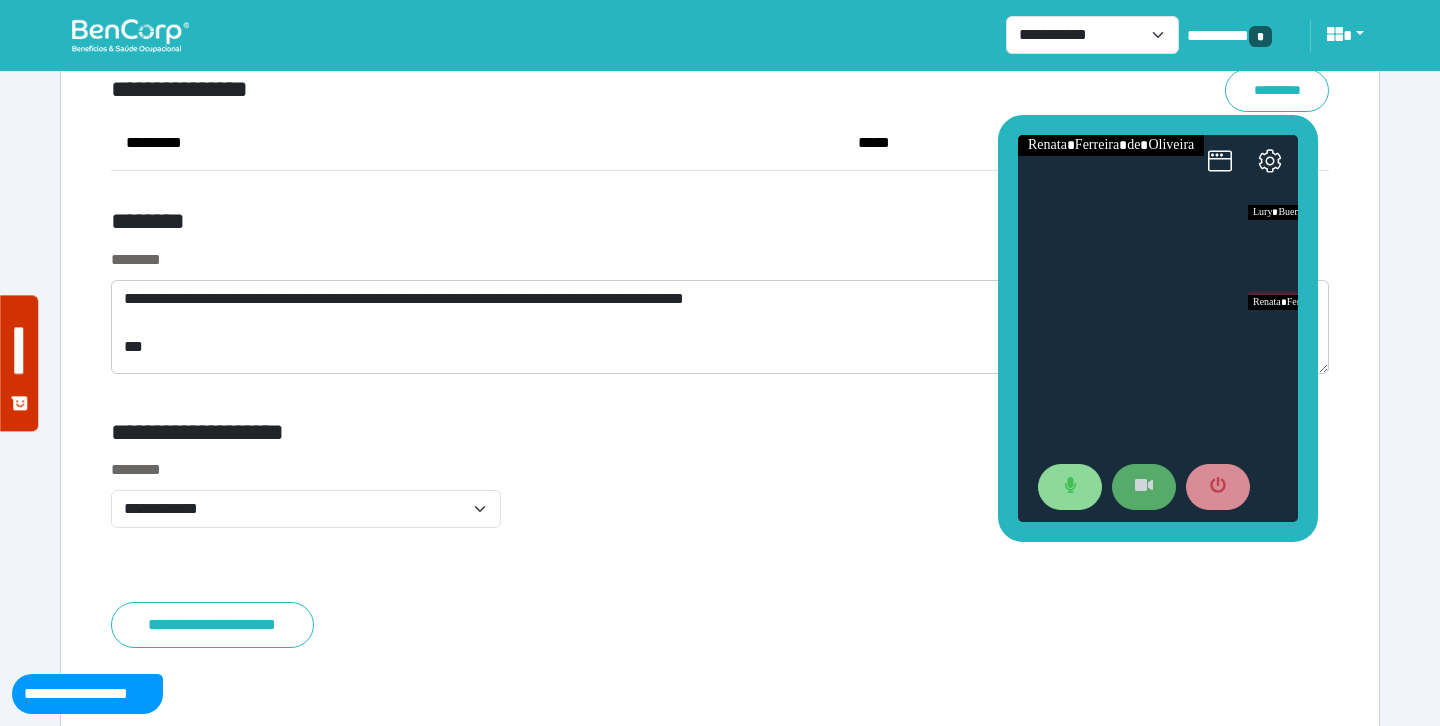 click on "********" at bounding box center [513, 225] 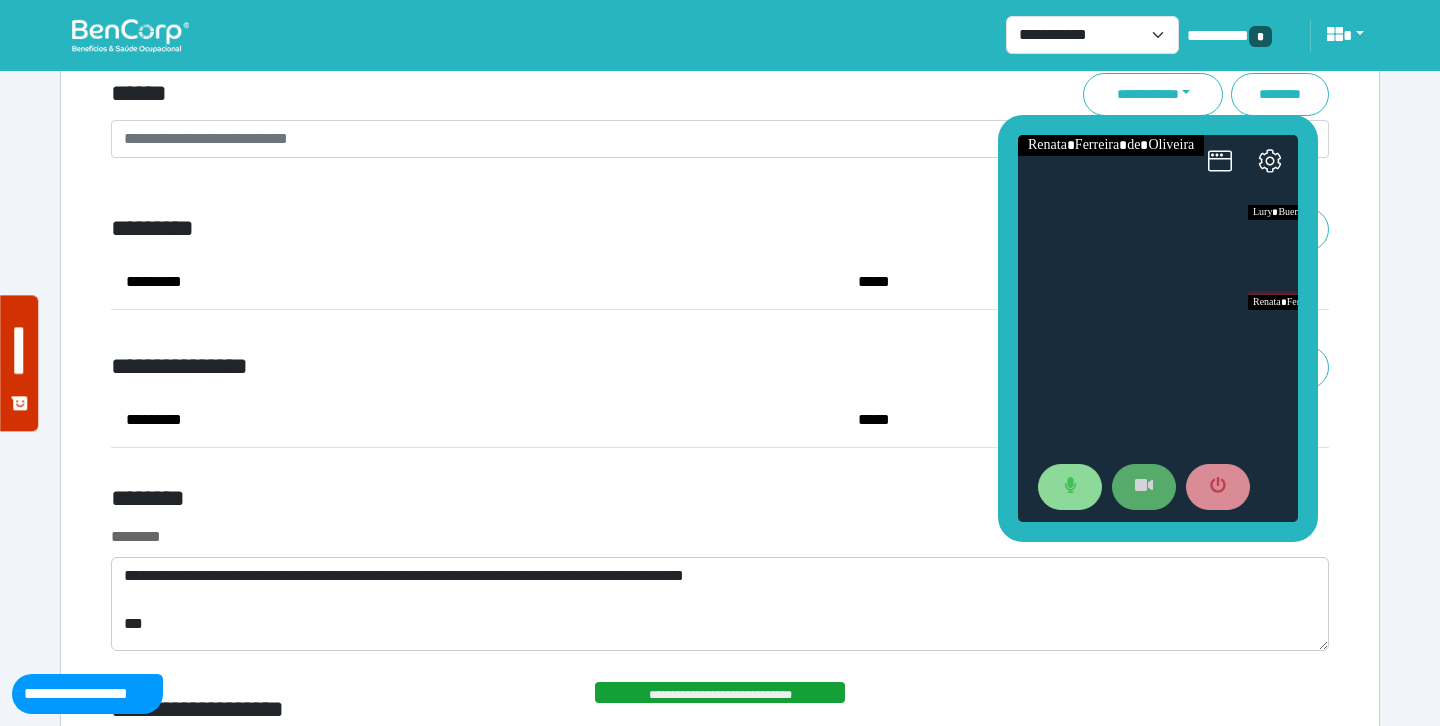 scroll, scrollTop: 7347, scrollLeft: 0, axis: vertical 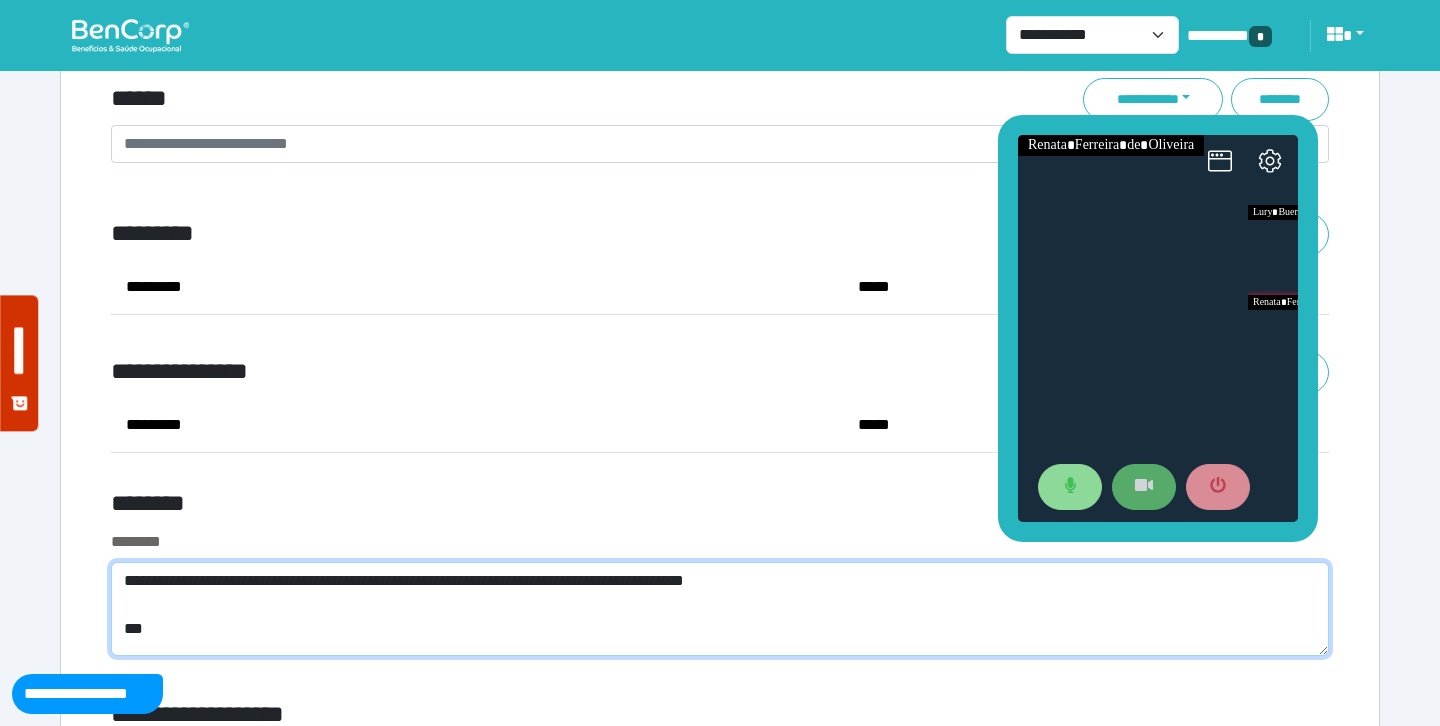 click on "**********" at bounding box center [720, 609] 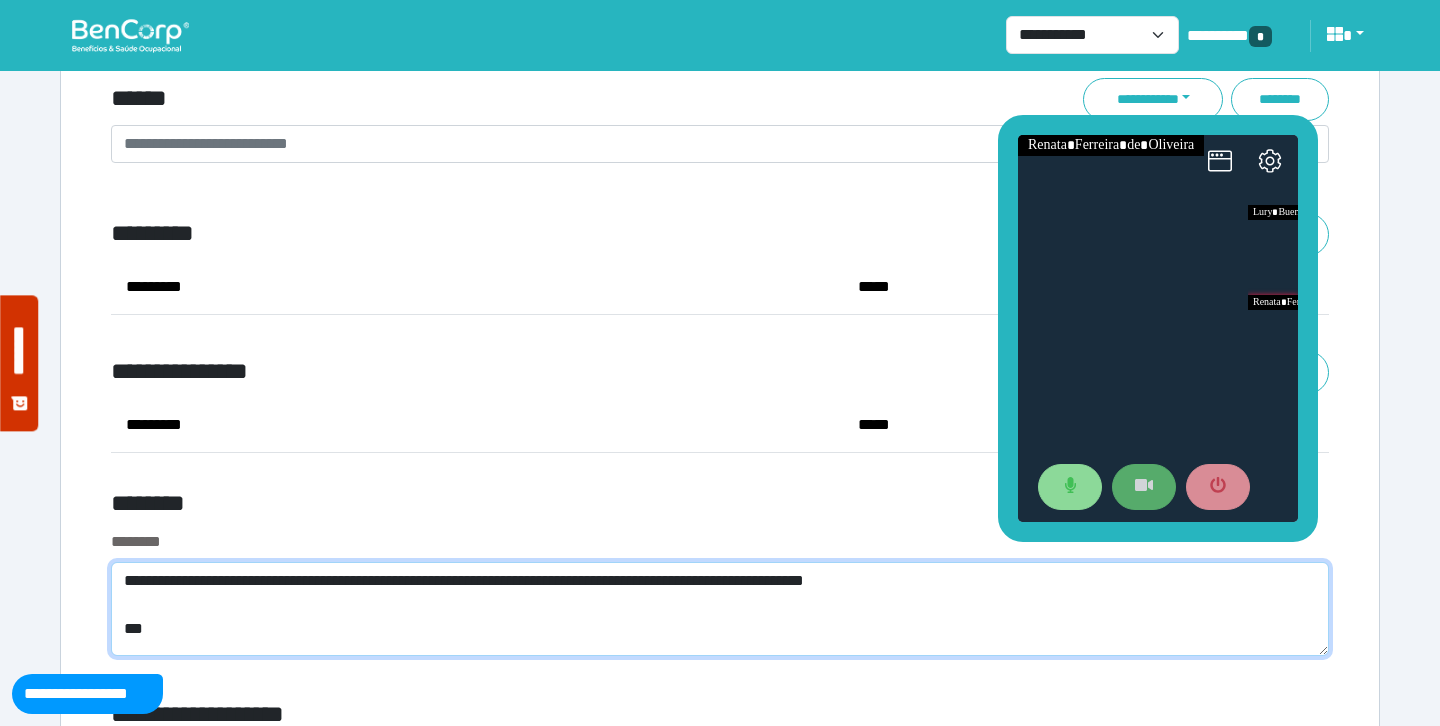 type on "**********" 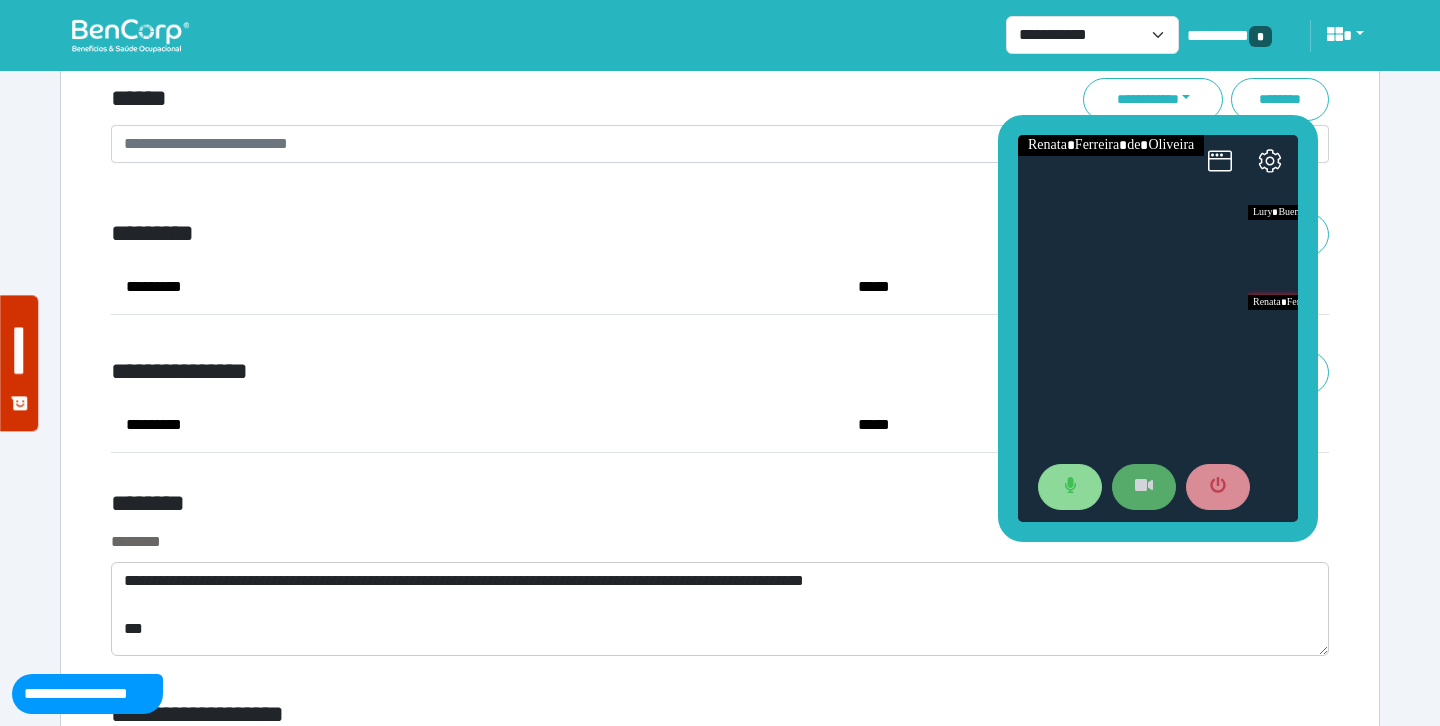 click on "*********" at bounding box center (477, 425) 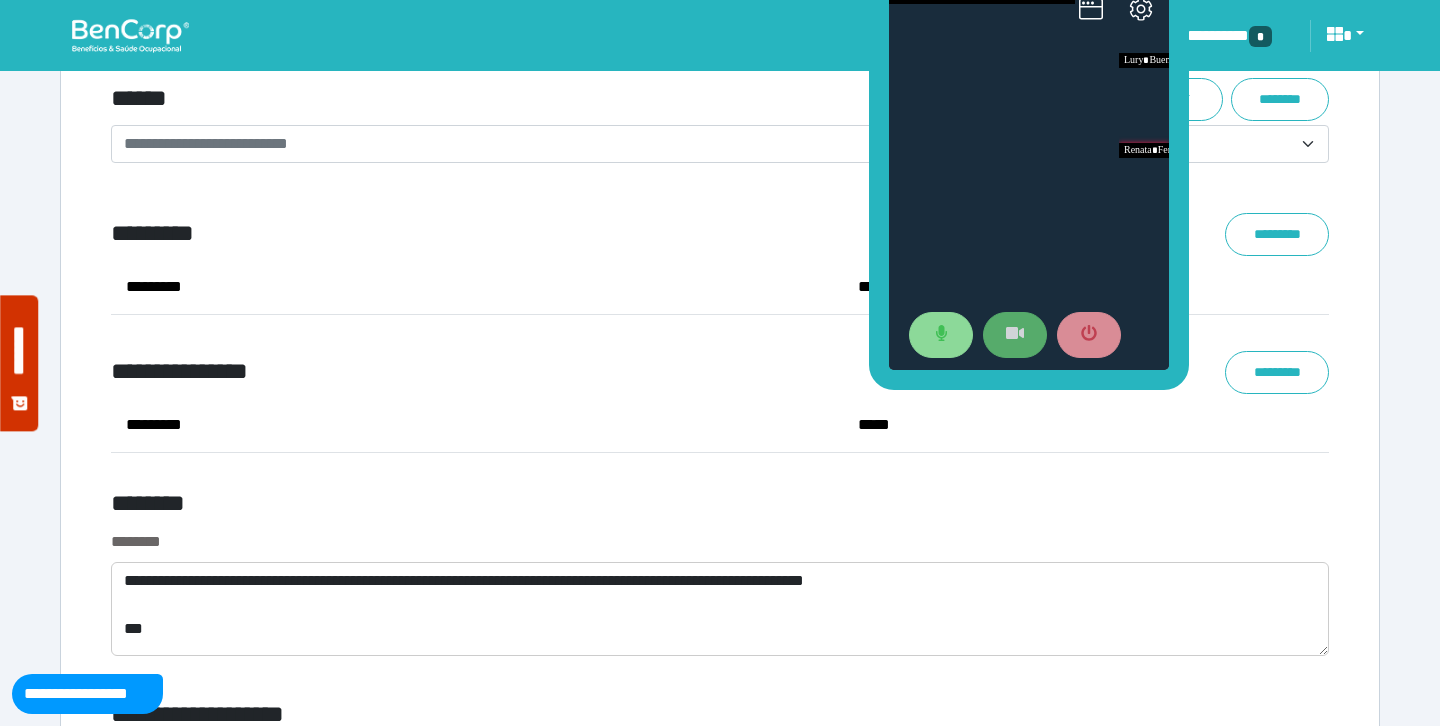 drag, startPoint x: 1009, startPoint y: 363, endPoint x: 879, endPoint y: 211, distance: 200.01 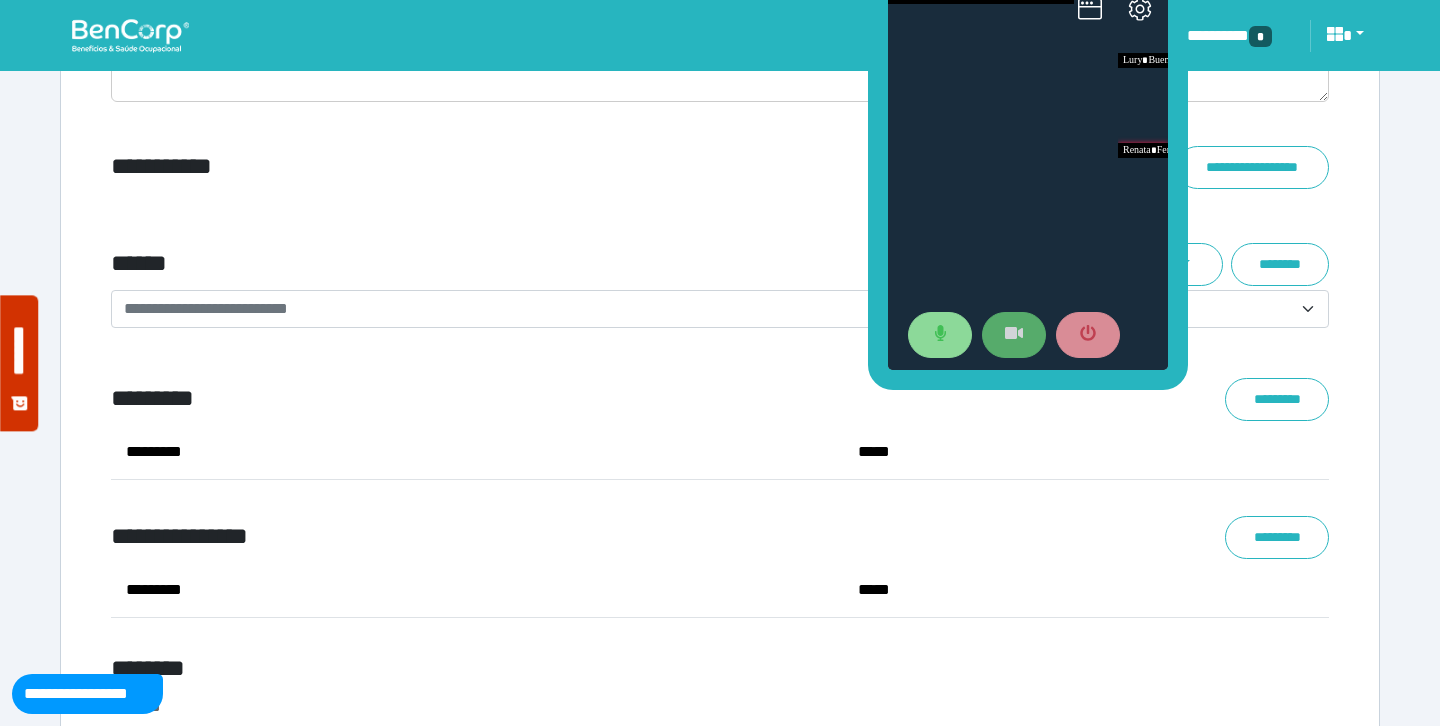 scroll, scrollTop: 7101, scrollLeft: 0, axis: vertical 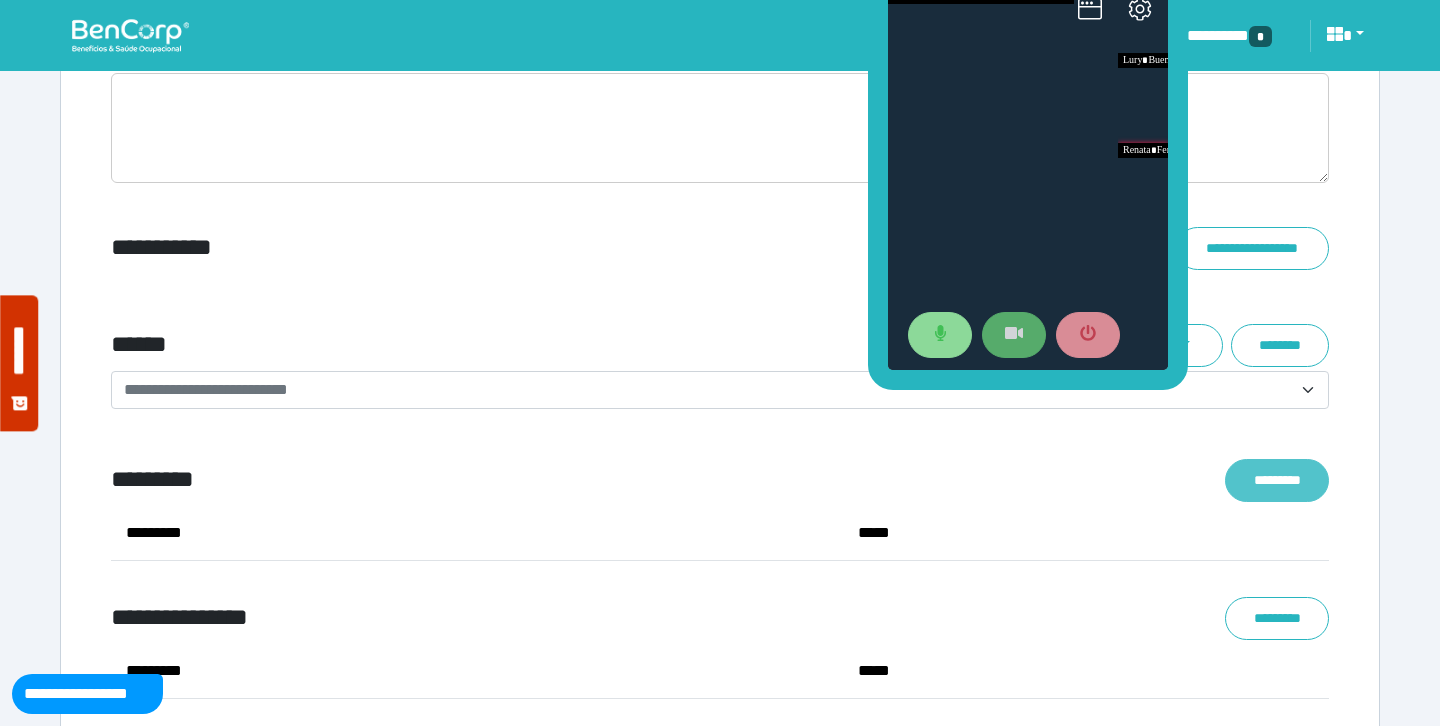click on "*********" at bounding box center (1277, 480) 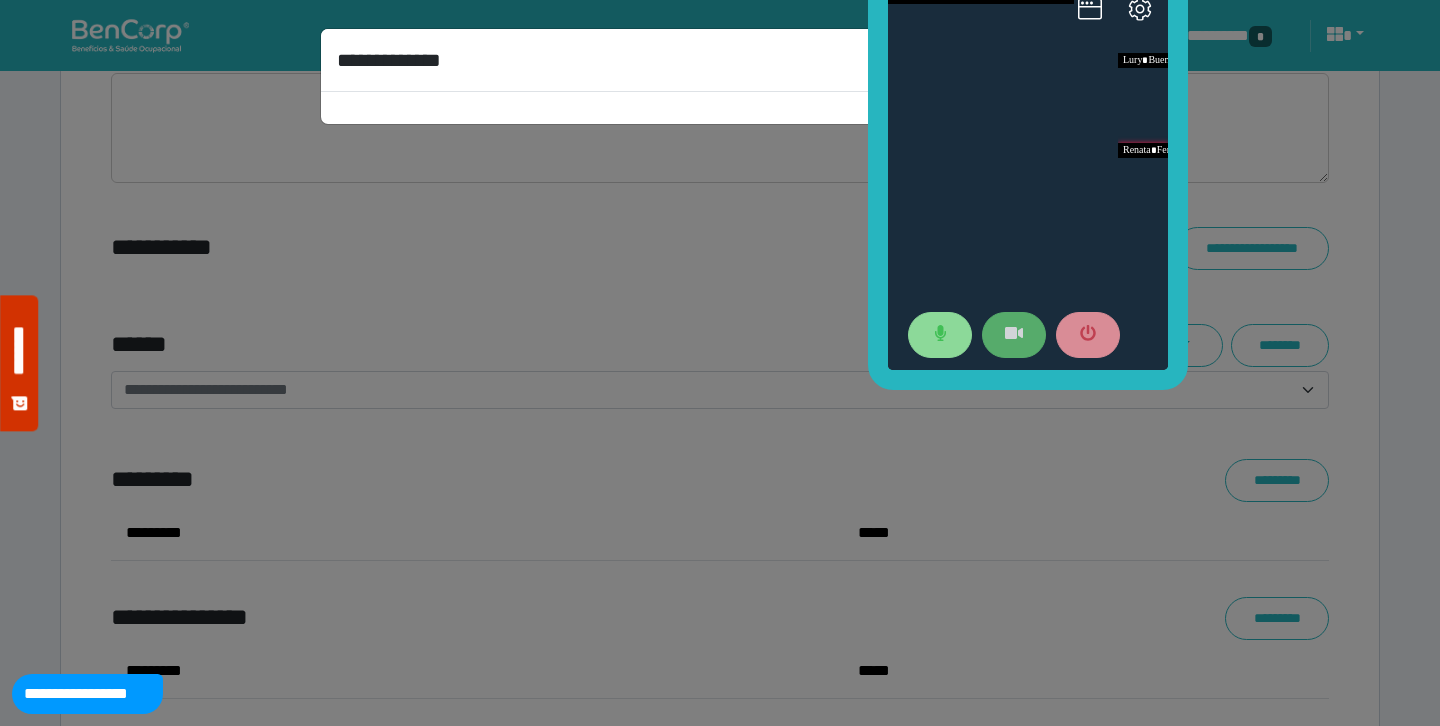 select on "****" 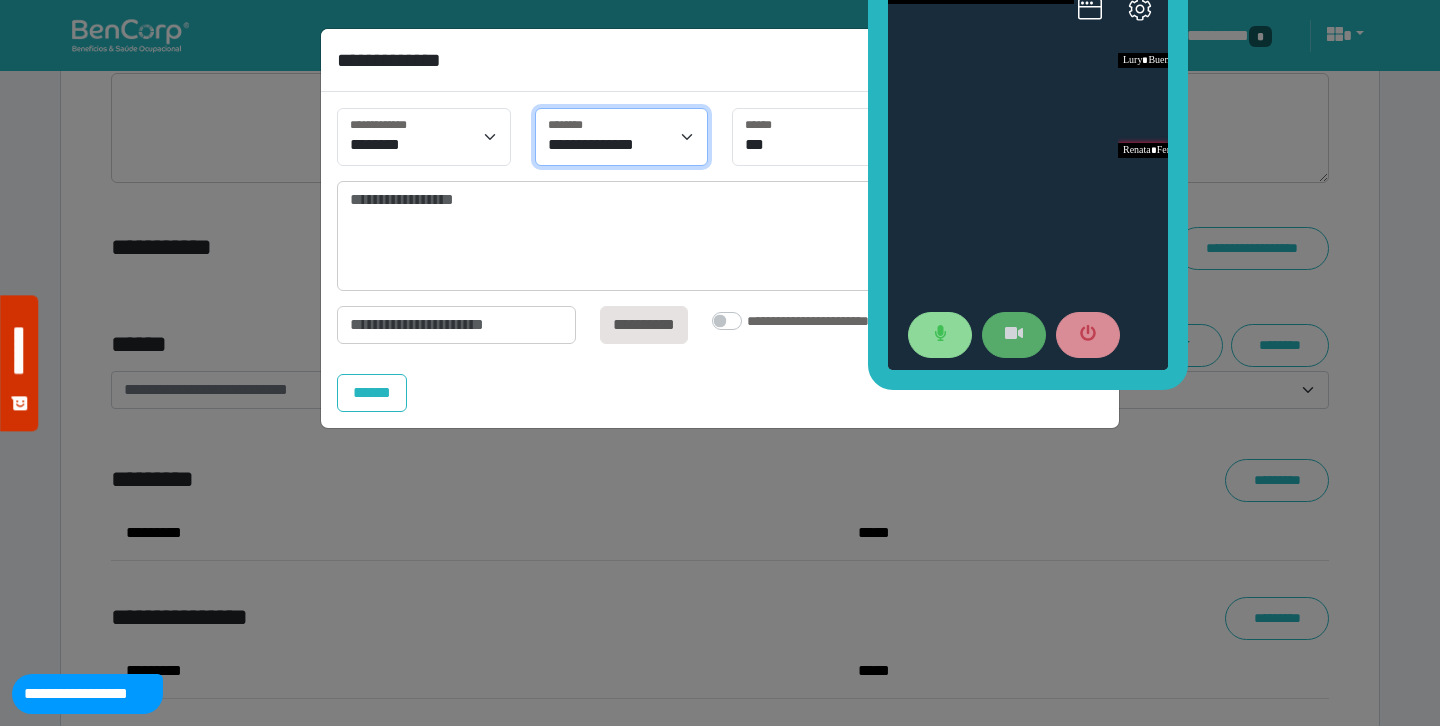 click on "**********" at bounding box center (622, 137) 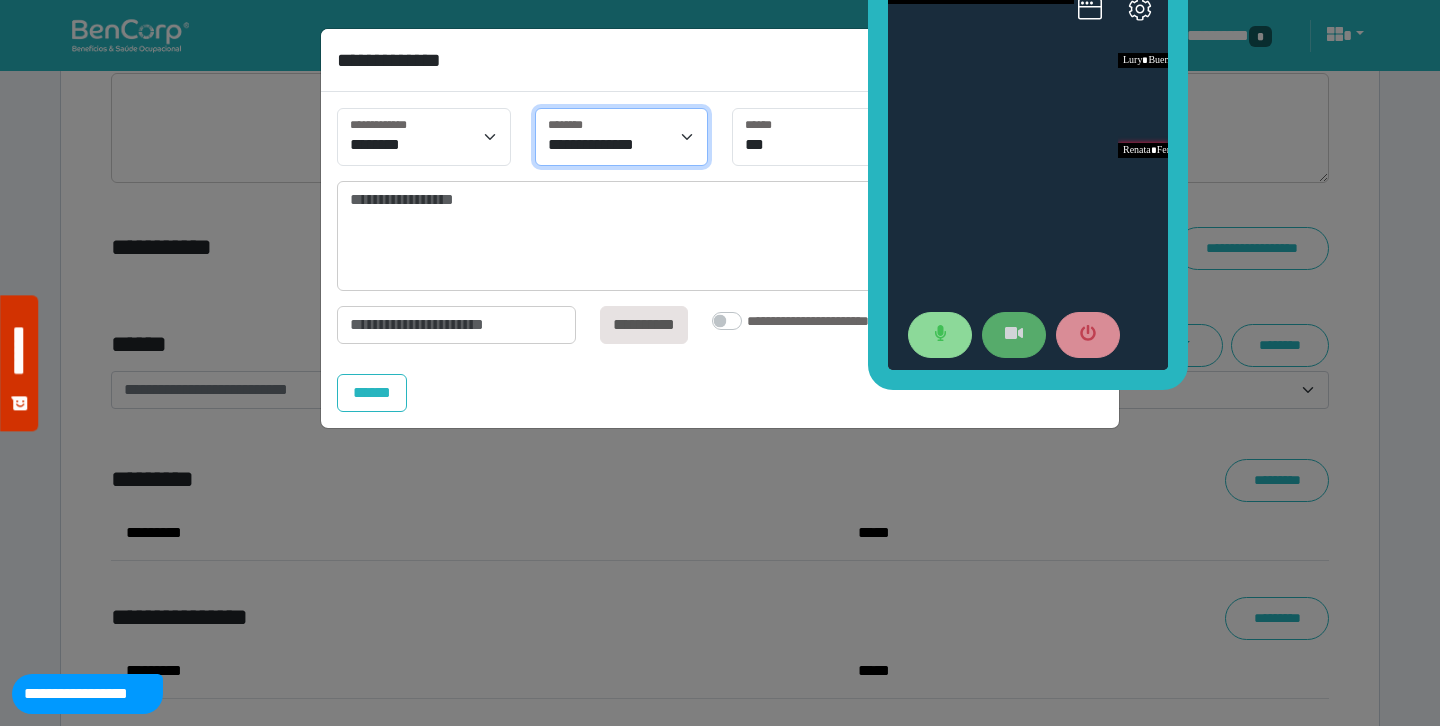 select on "****" 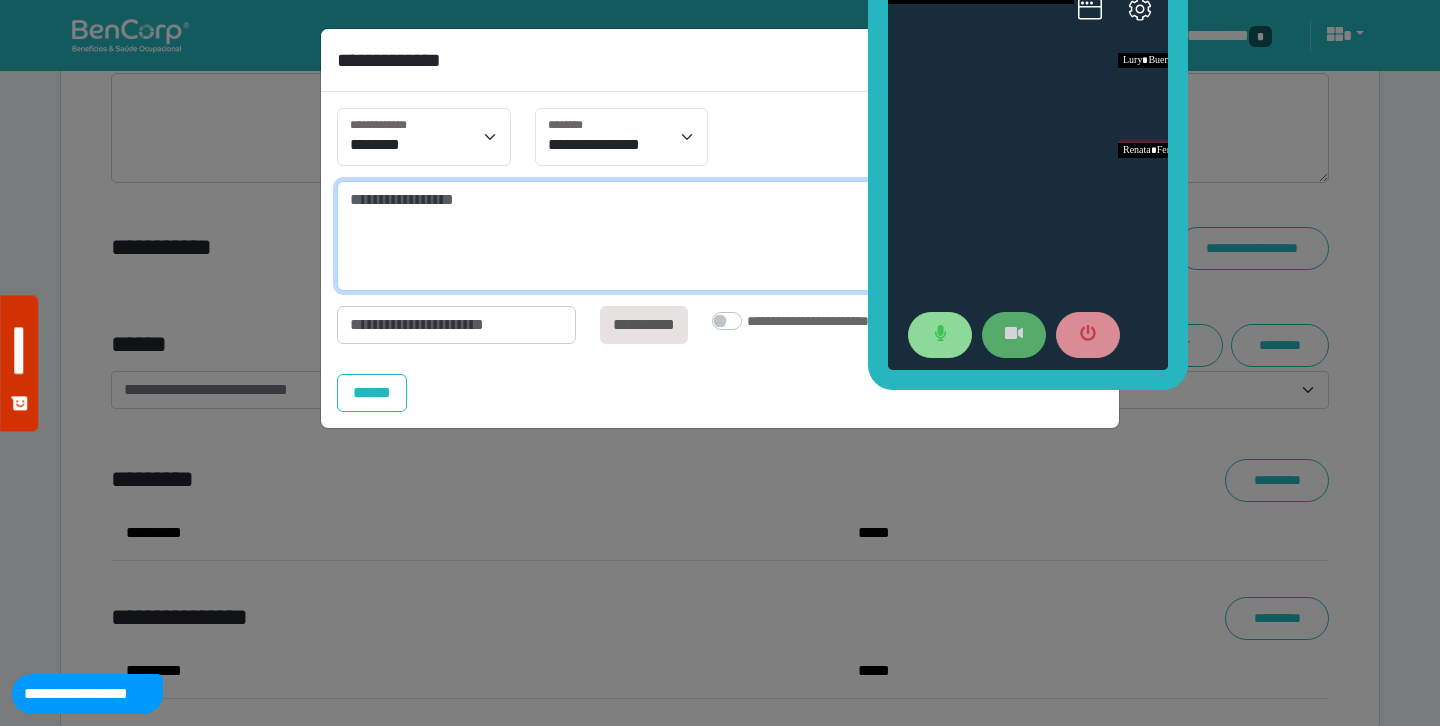 drag, startPoint x: 651, startPoint y: 145, endPoint x: 616, endPoint y: 222, distance: 84.58132 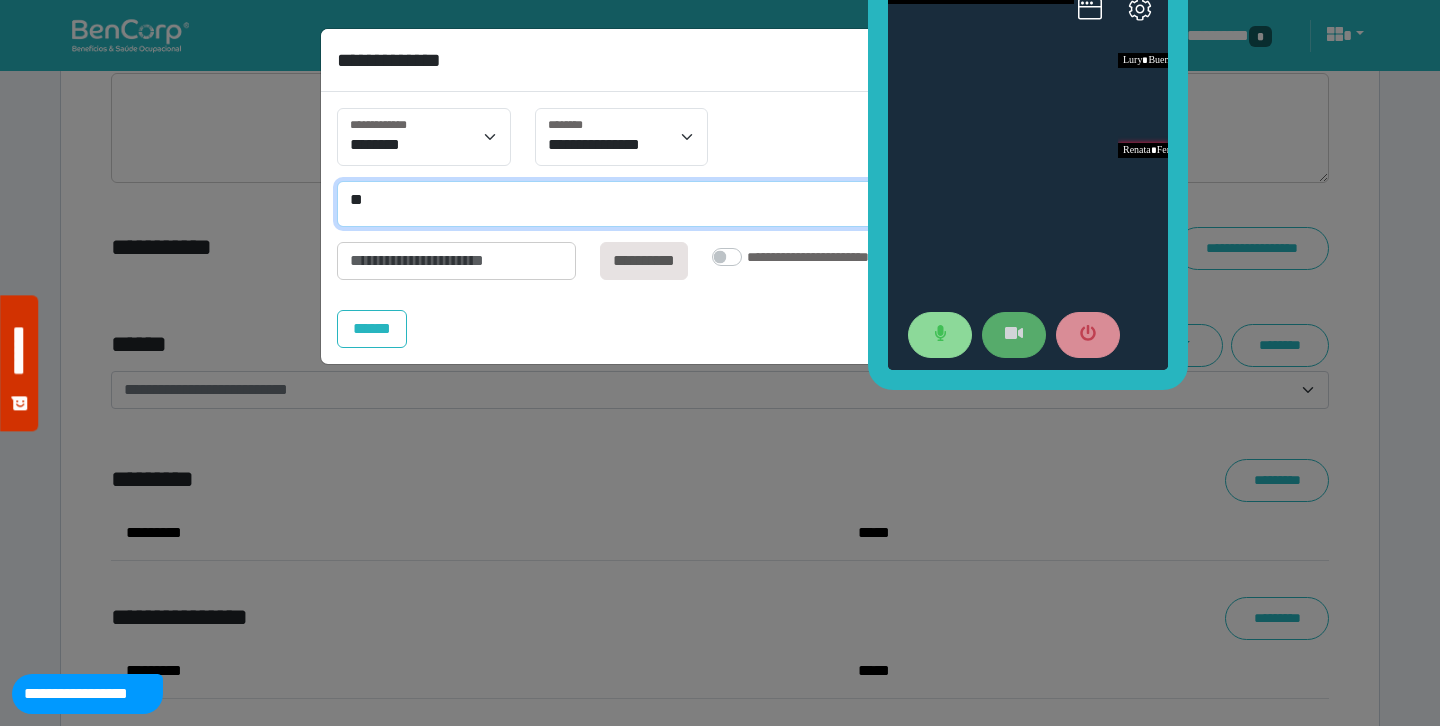 type on "*" 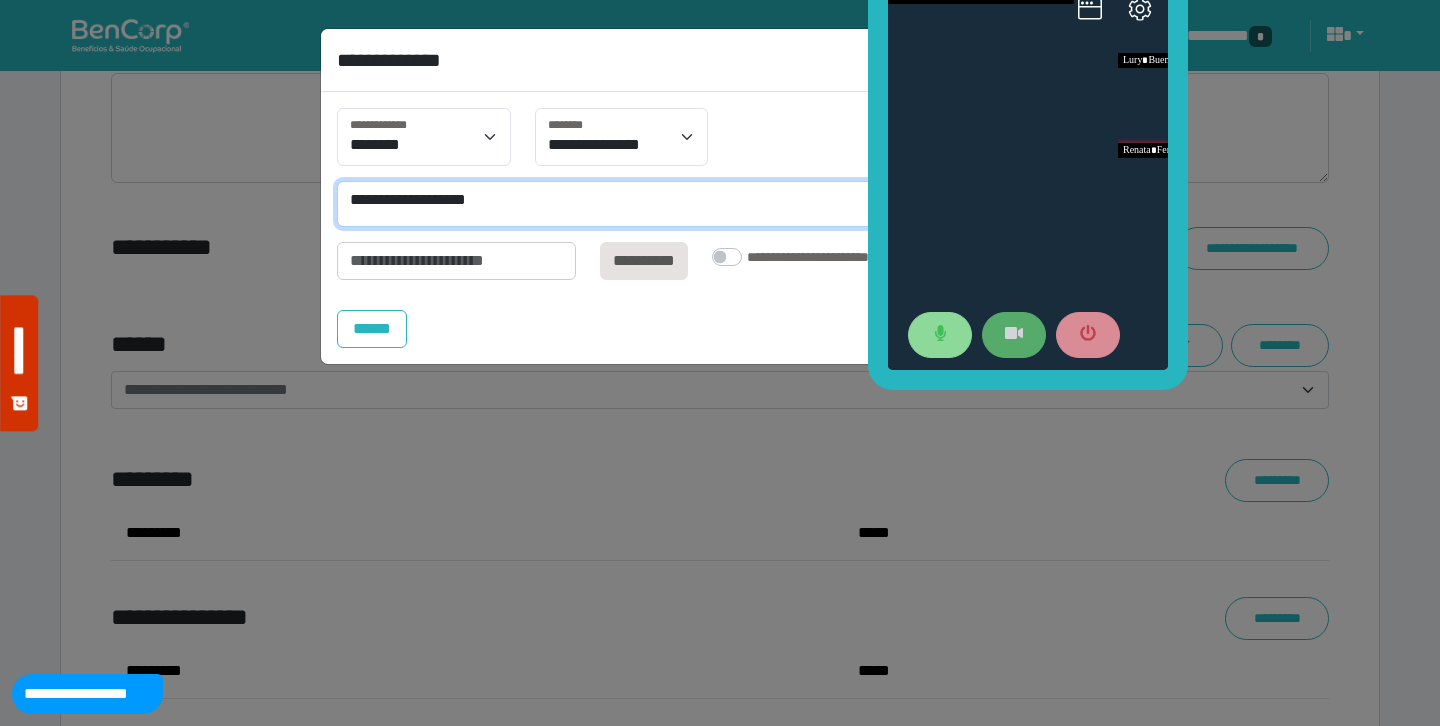 click on "**********" at bounding box center (720, 204) 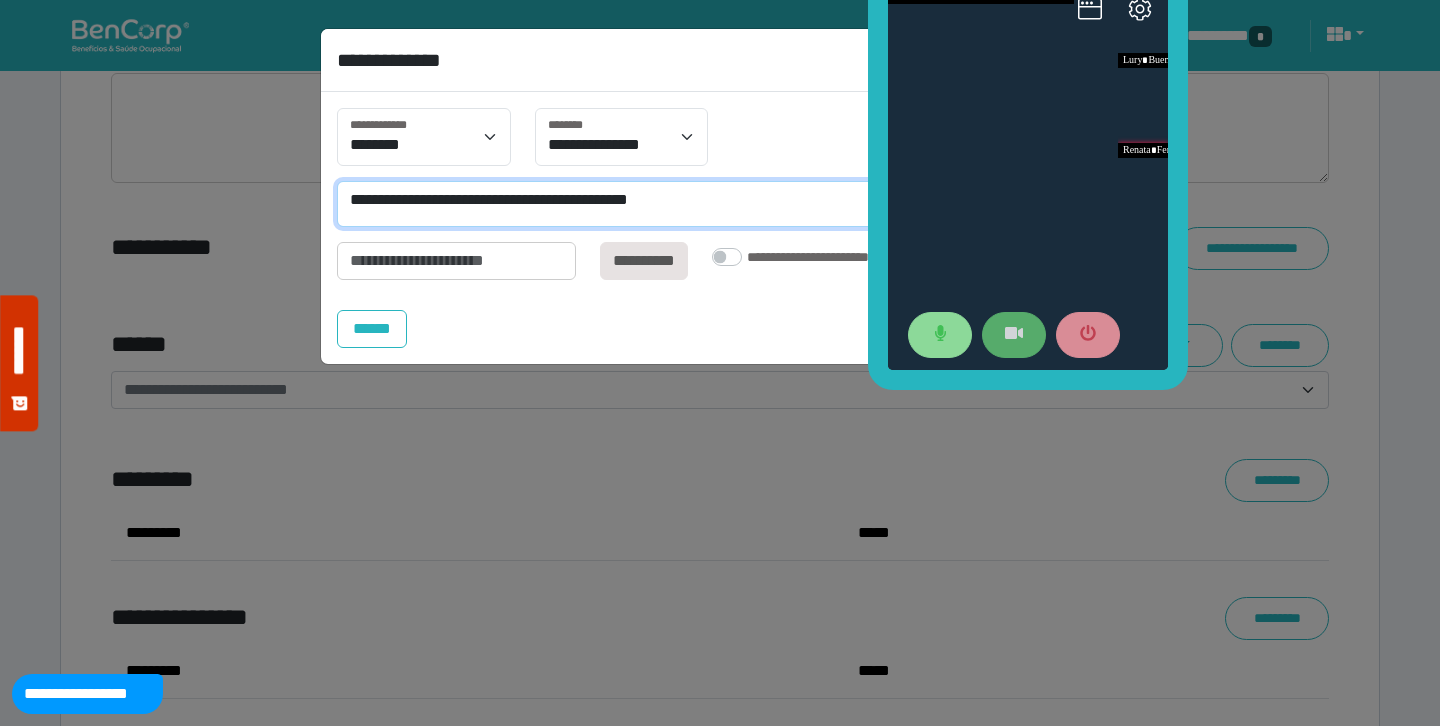 type on "**********" 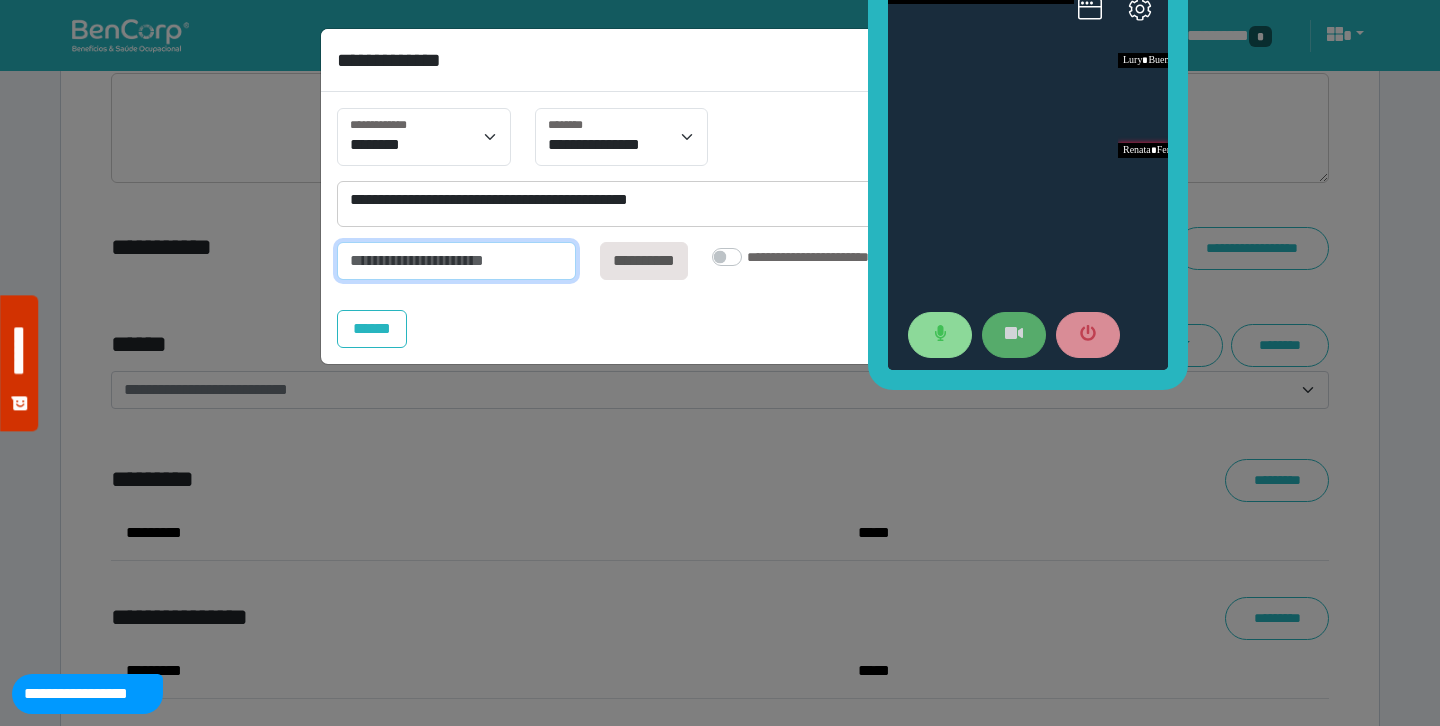 click at bounding box center (456, 261) 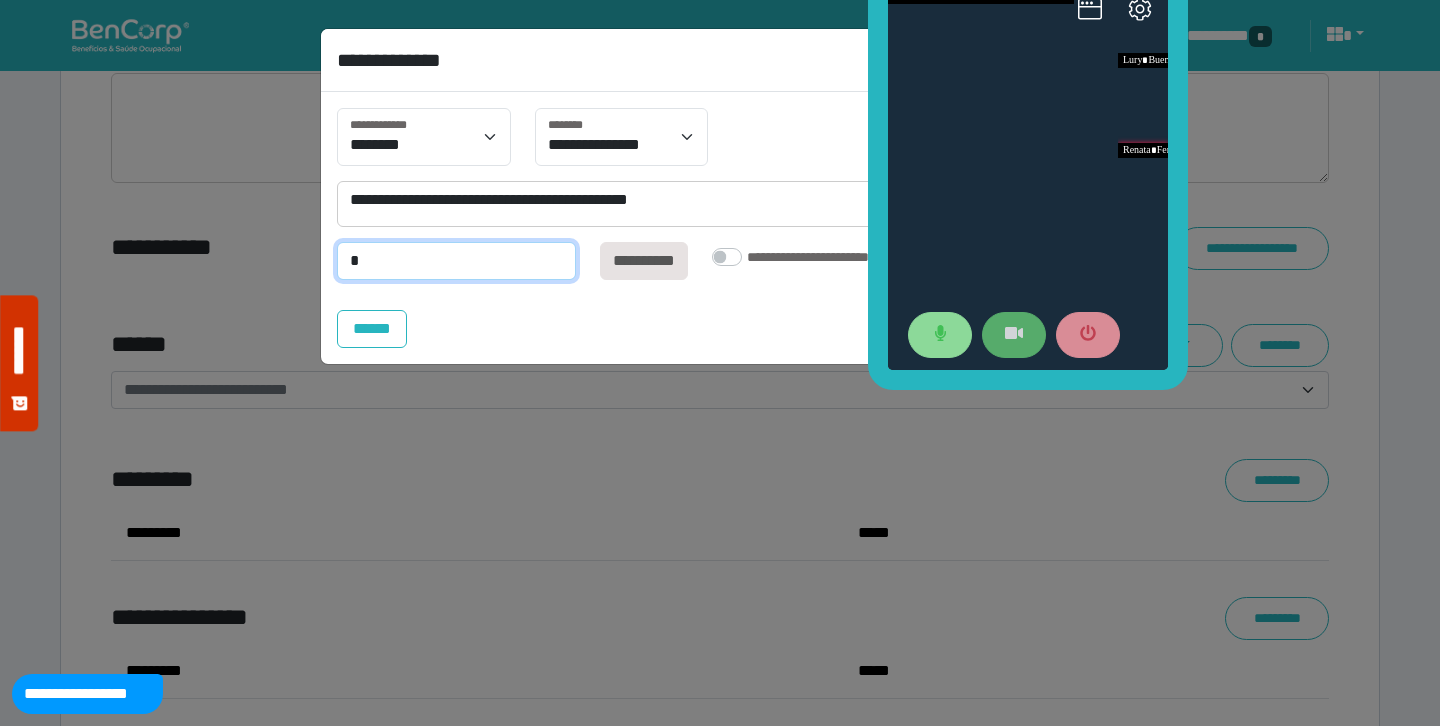 type on "*" 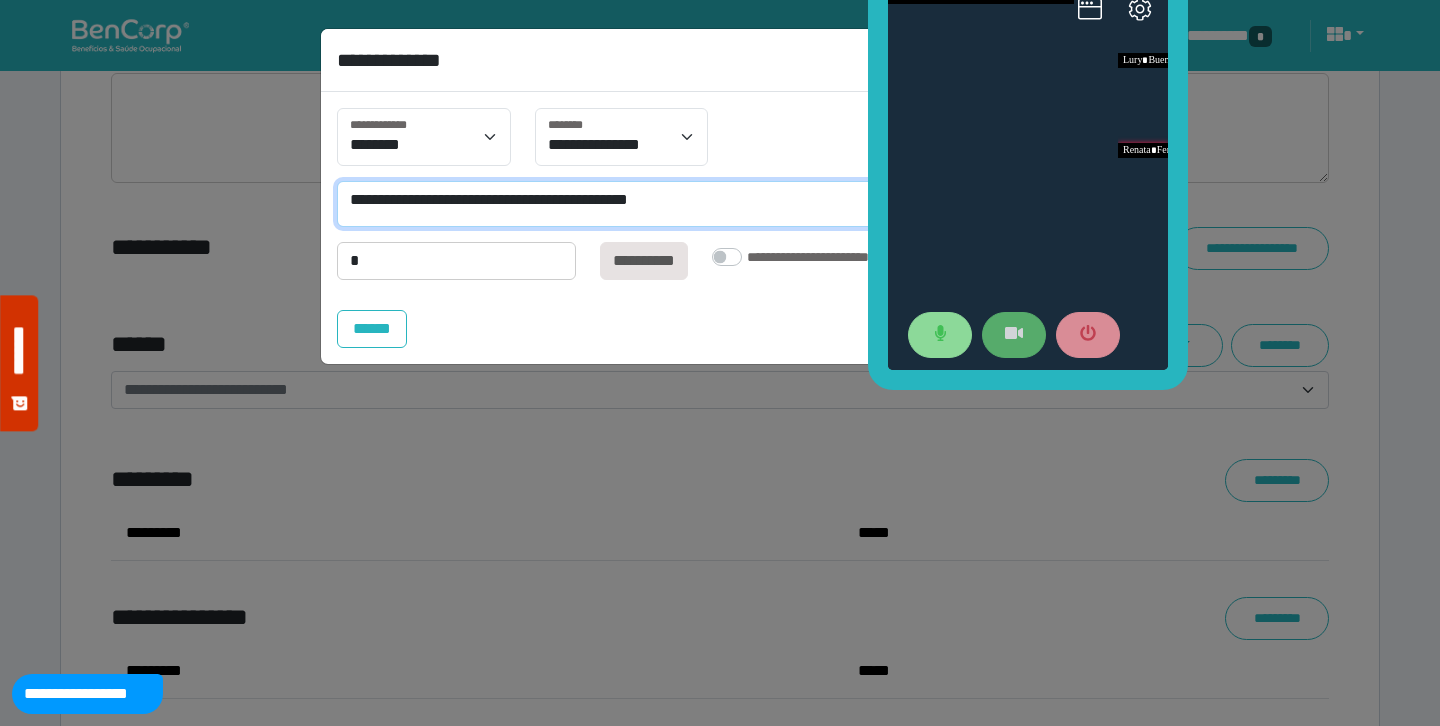 click on "**********" at bounding box center [720, 204] 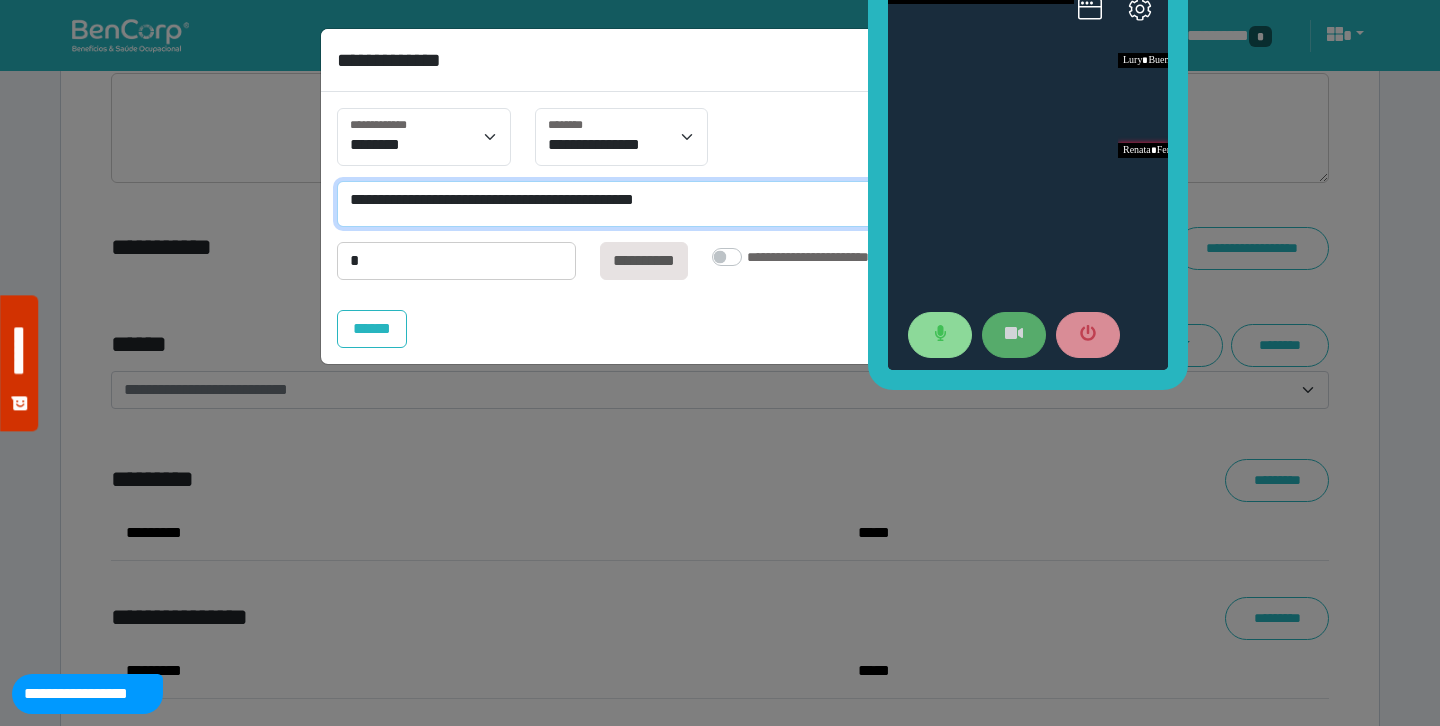 scroll, scrollTop: 0, scrollLeft: 0, axis: both 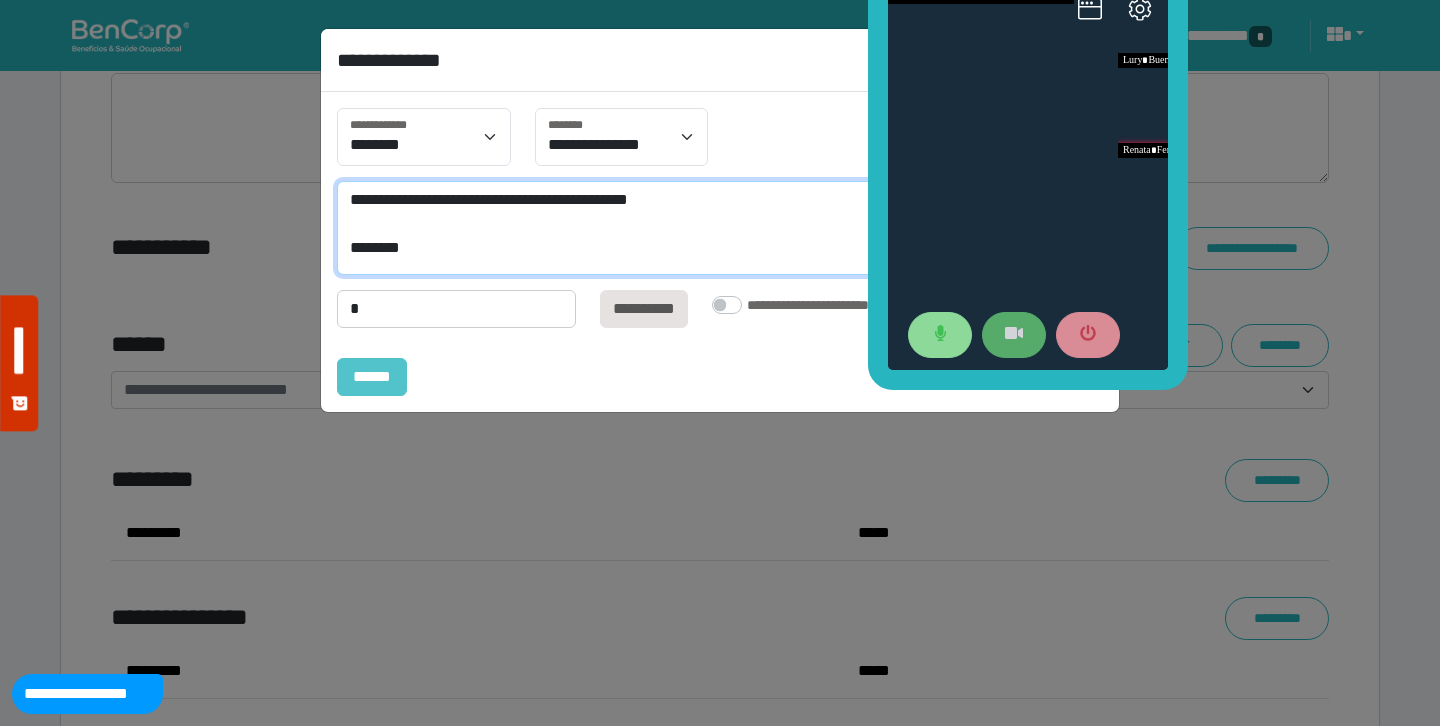 type on "**********" 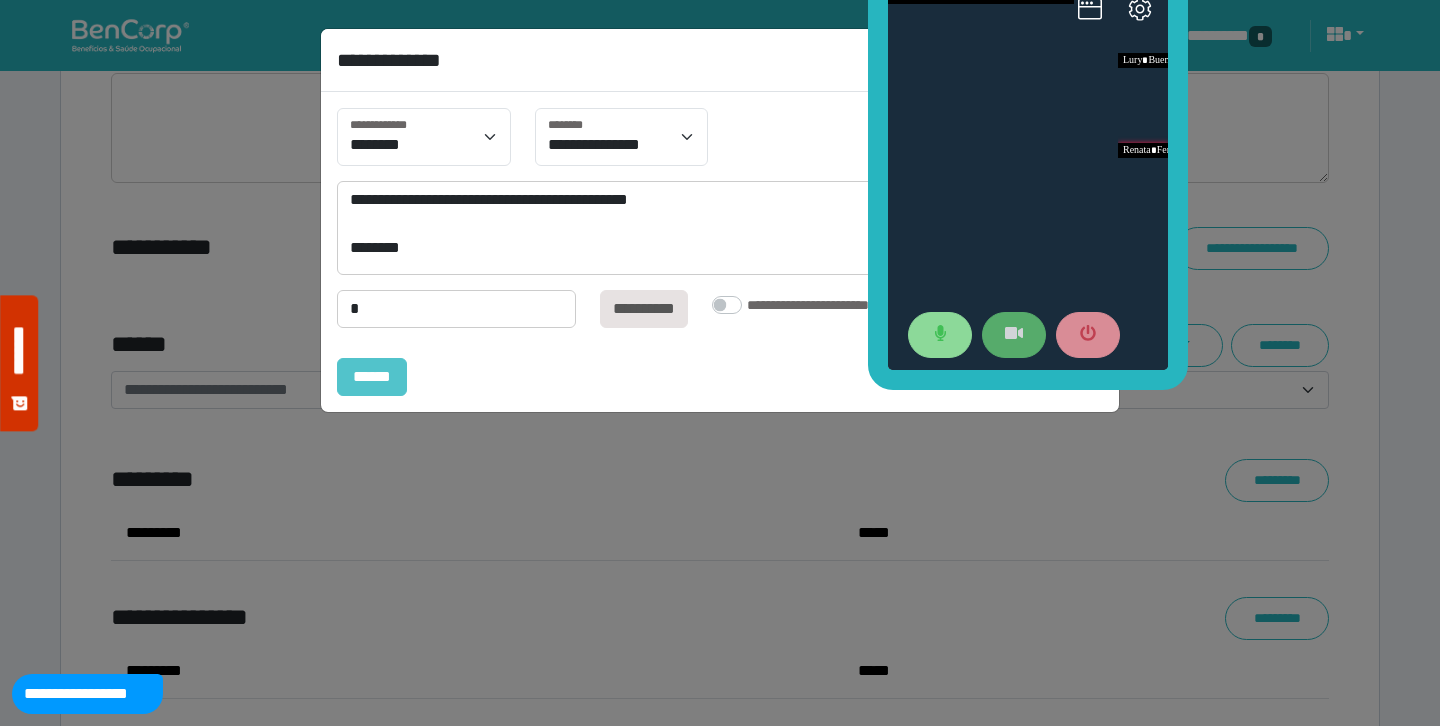 click on "******" at bounding box center [372, 377] 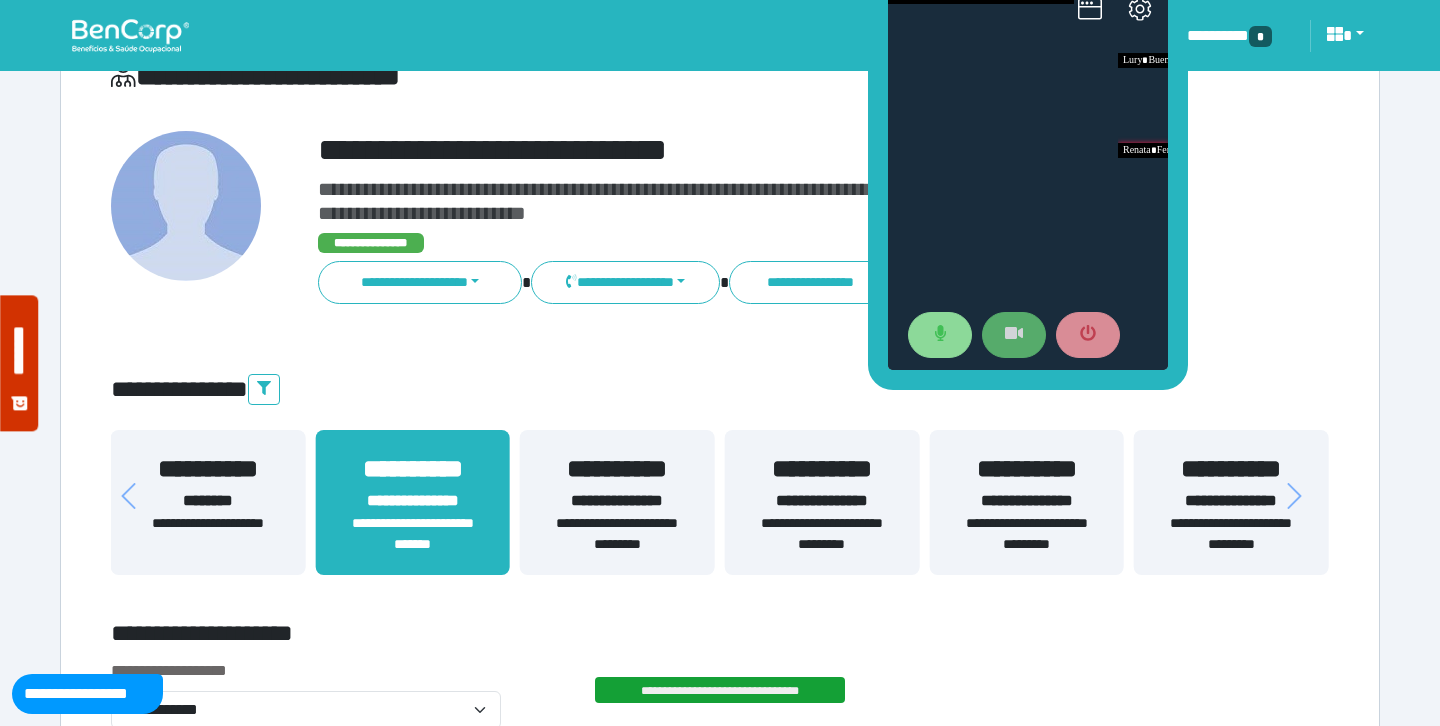 scroll, scrollTop: 114, scrollLeft: 0, axis: vertical 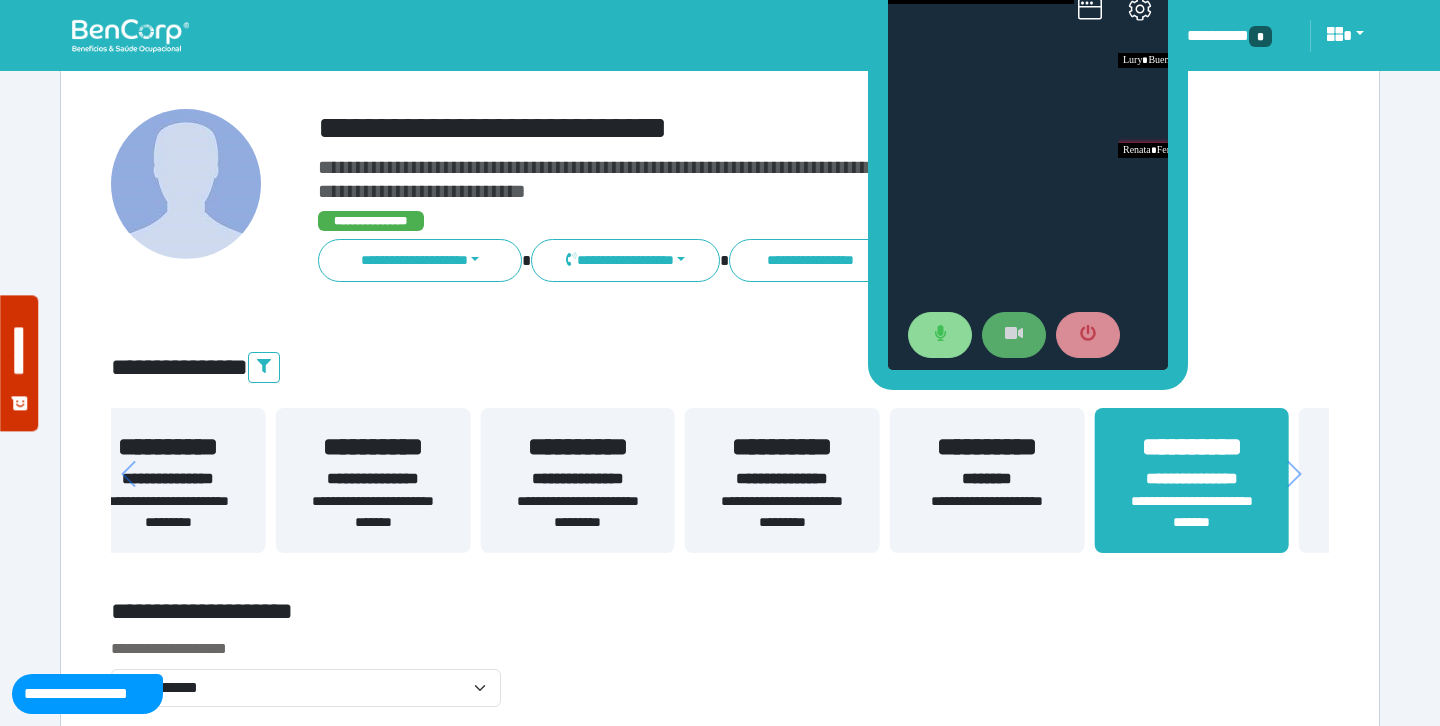 drag, startPoint x: 418, startPoint y: 476, endPoint x: 1197, endPoint y: 514, distance: 779.9263 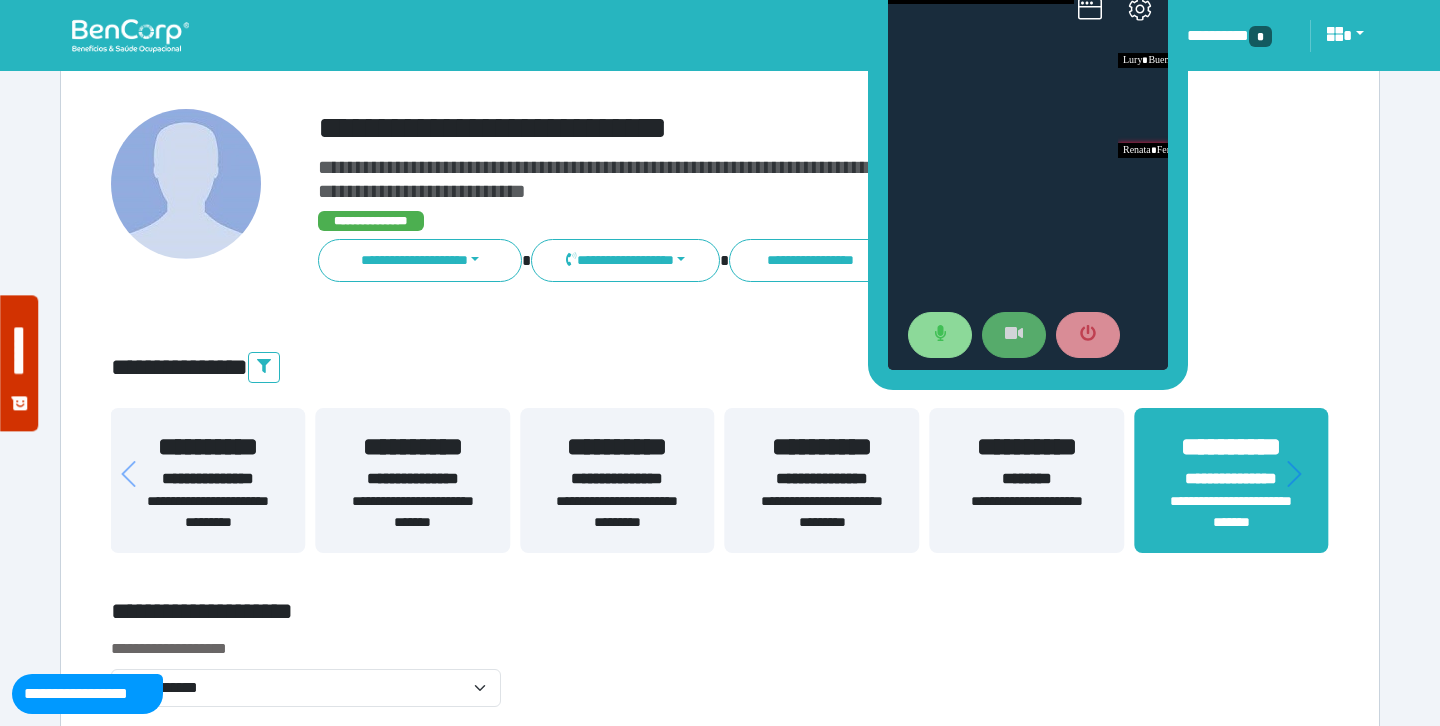 click on "**********" at bounding box center (412, 480) 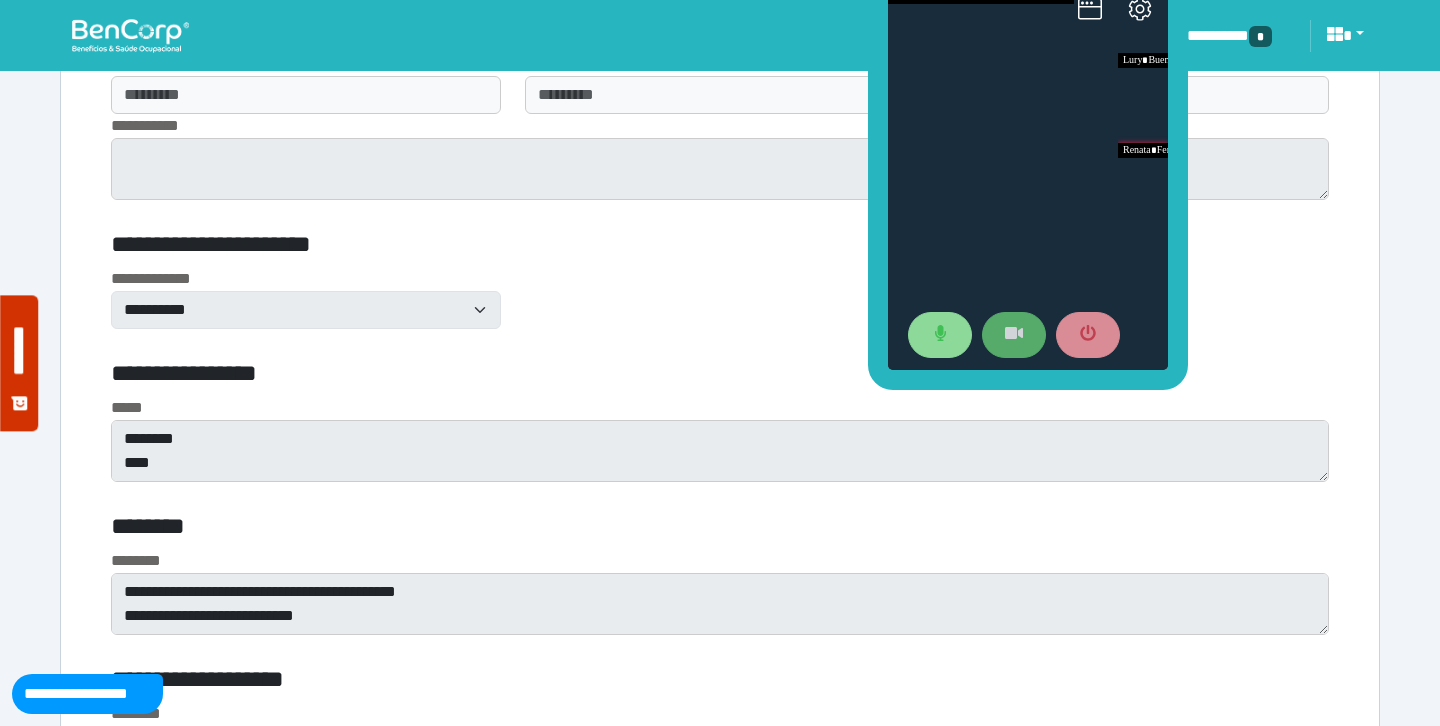 scroll, scrollTop: 8472, scrollLeft: 0, axis: vertical 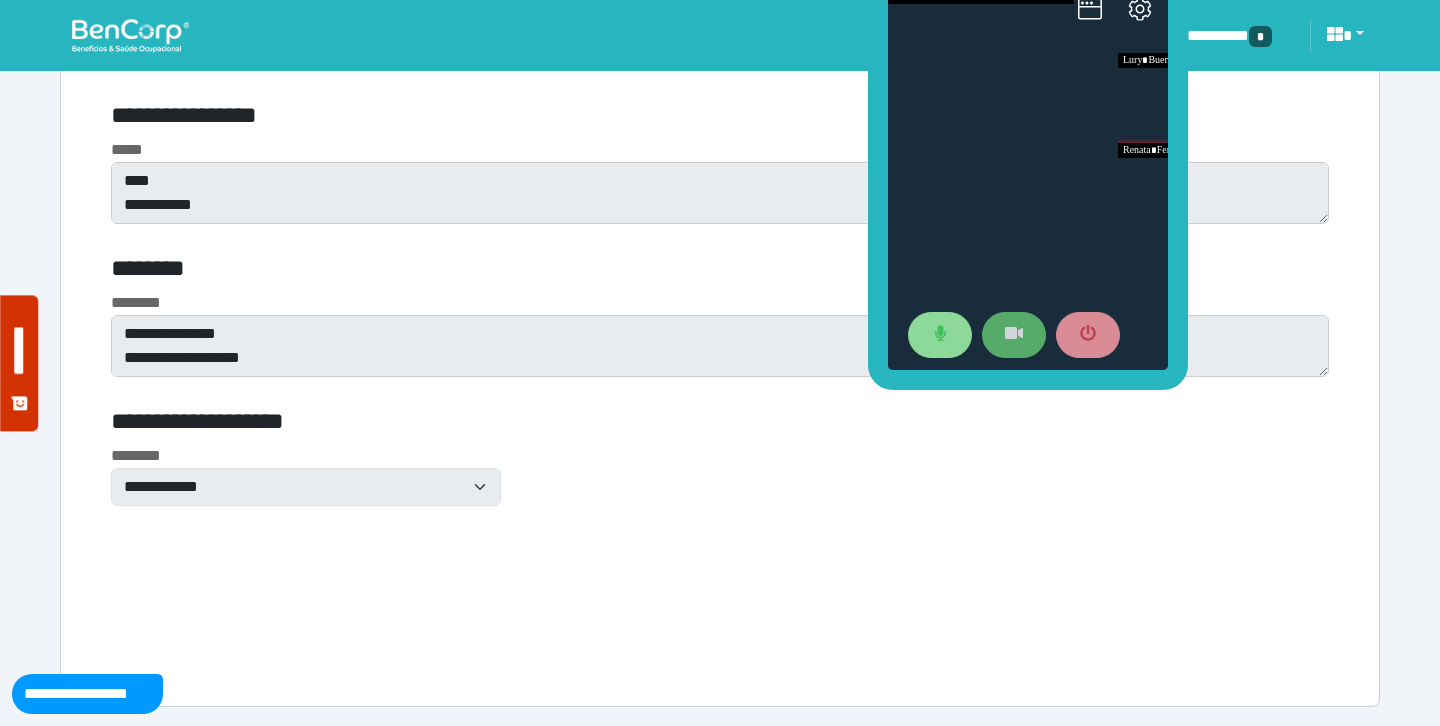 click on "**********" at bounding box center [720, -1732] 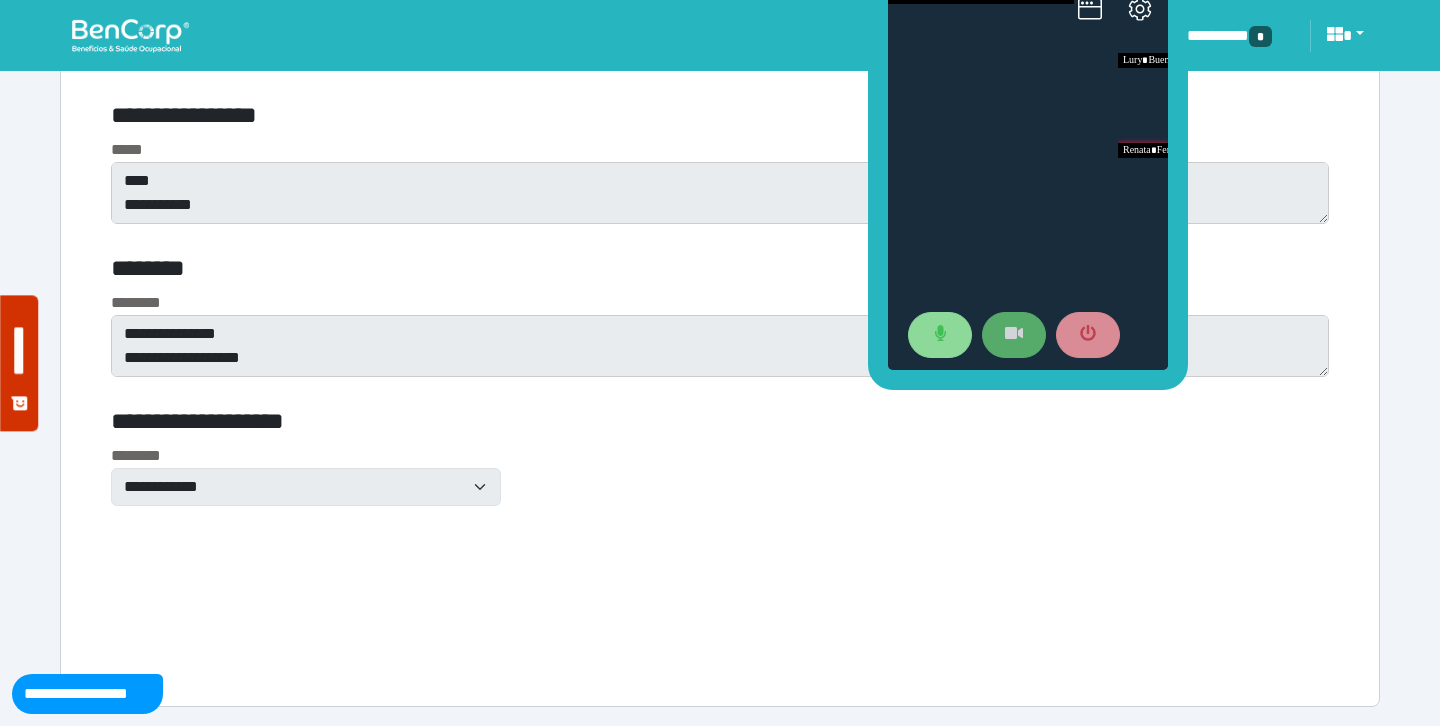 click on "********" at bounding box center (708, 272) 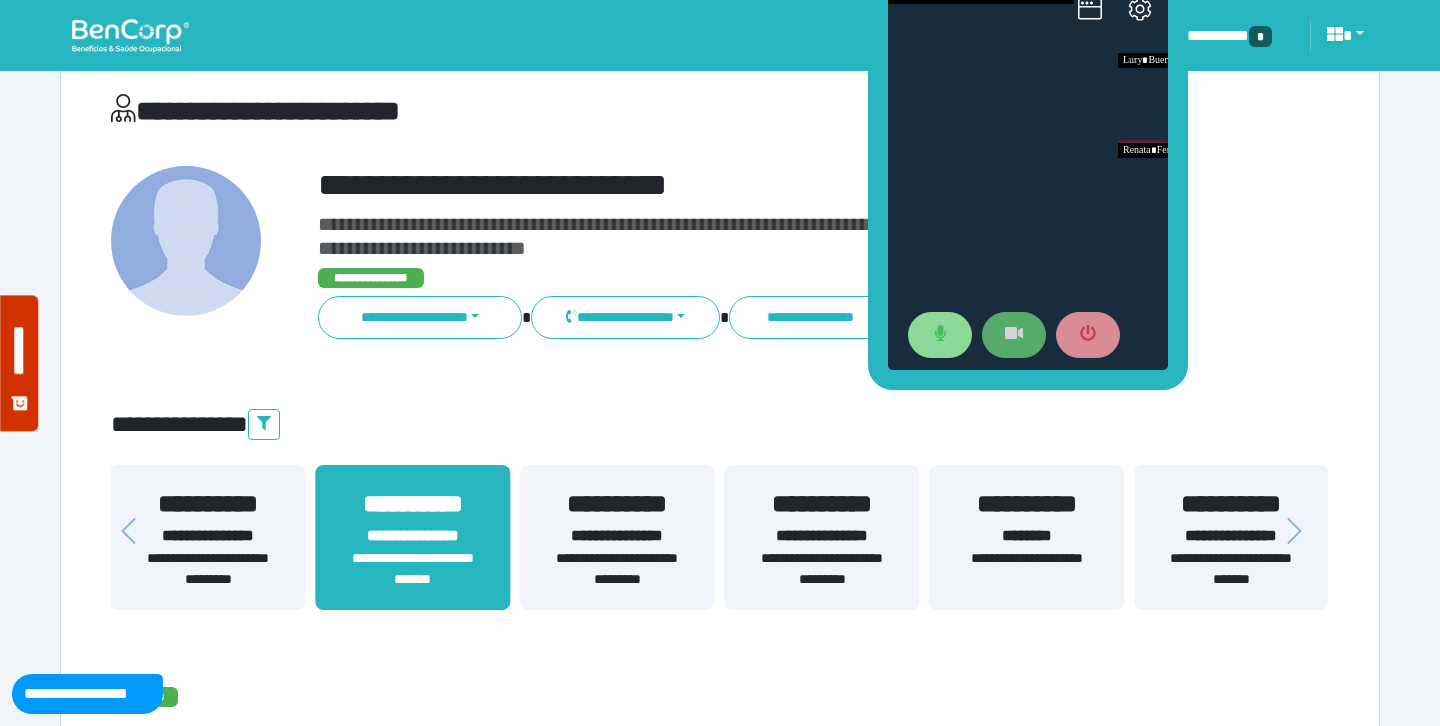 scroll, scrollTop: 0, scrollLeft: 0, axis: both 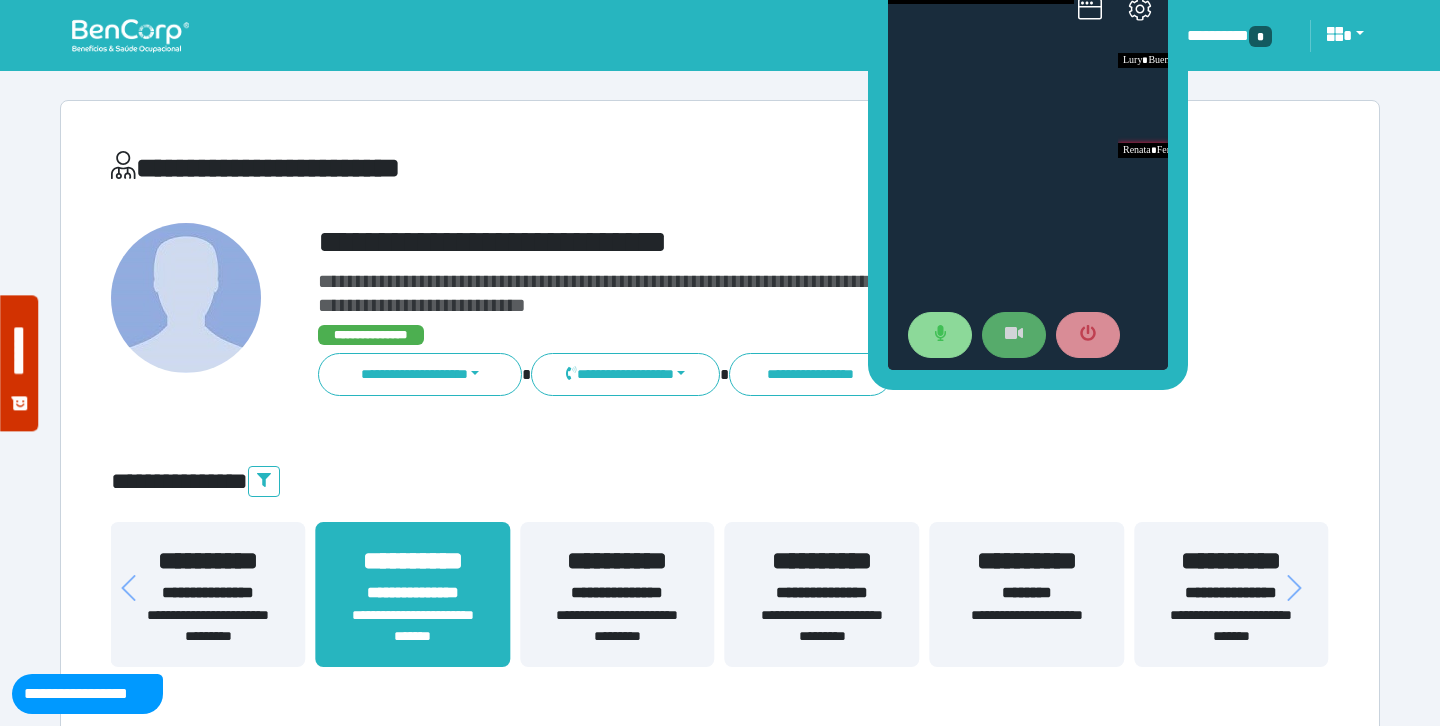 click on "**********" at bounding box center [1231, 593] 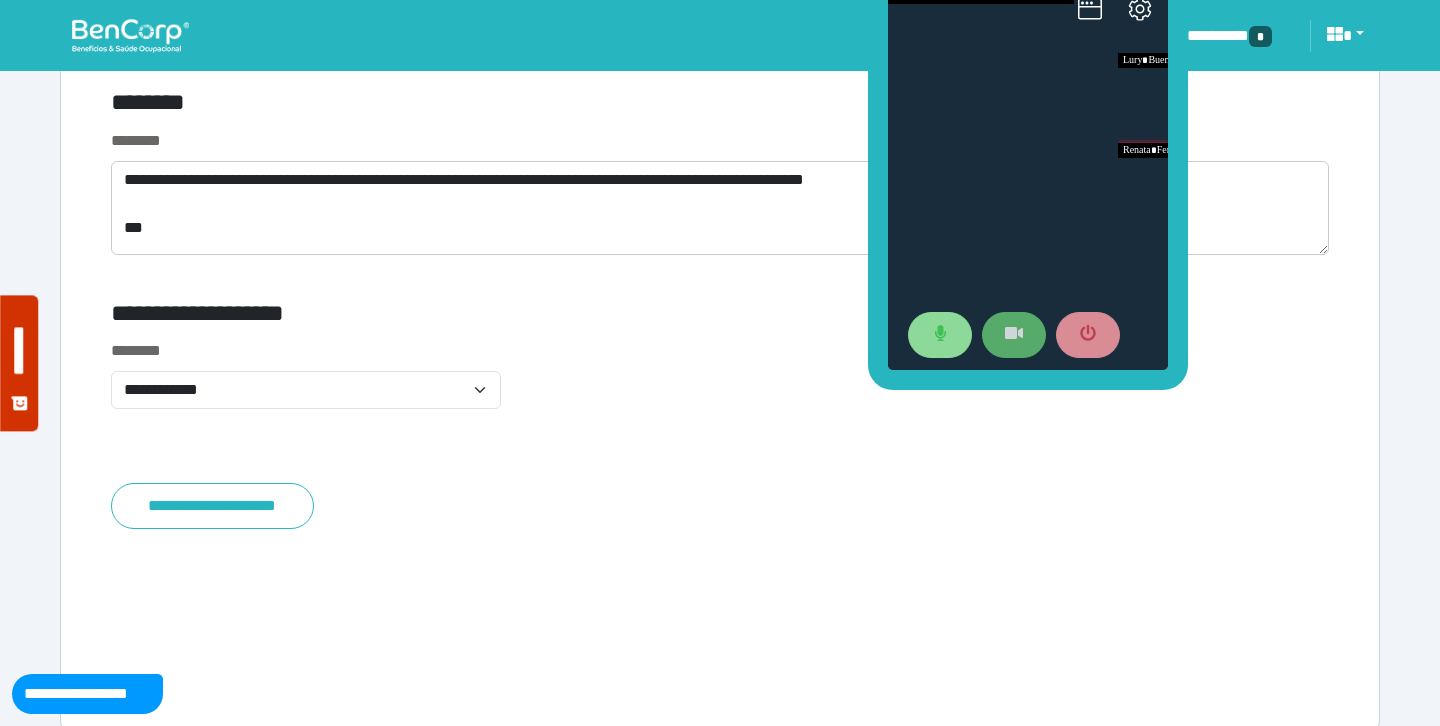 scroll, scrollTop: 7834, scrollLeft: 0, axis: vertical 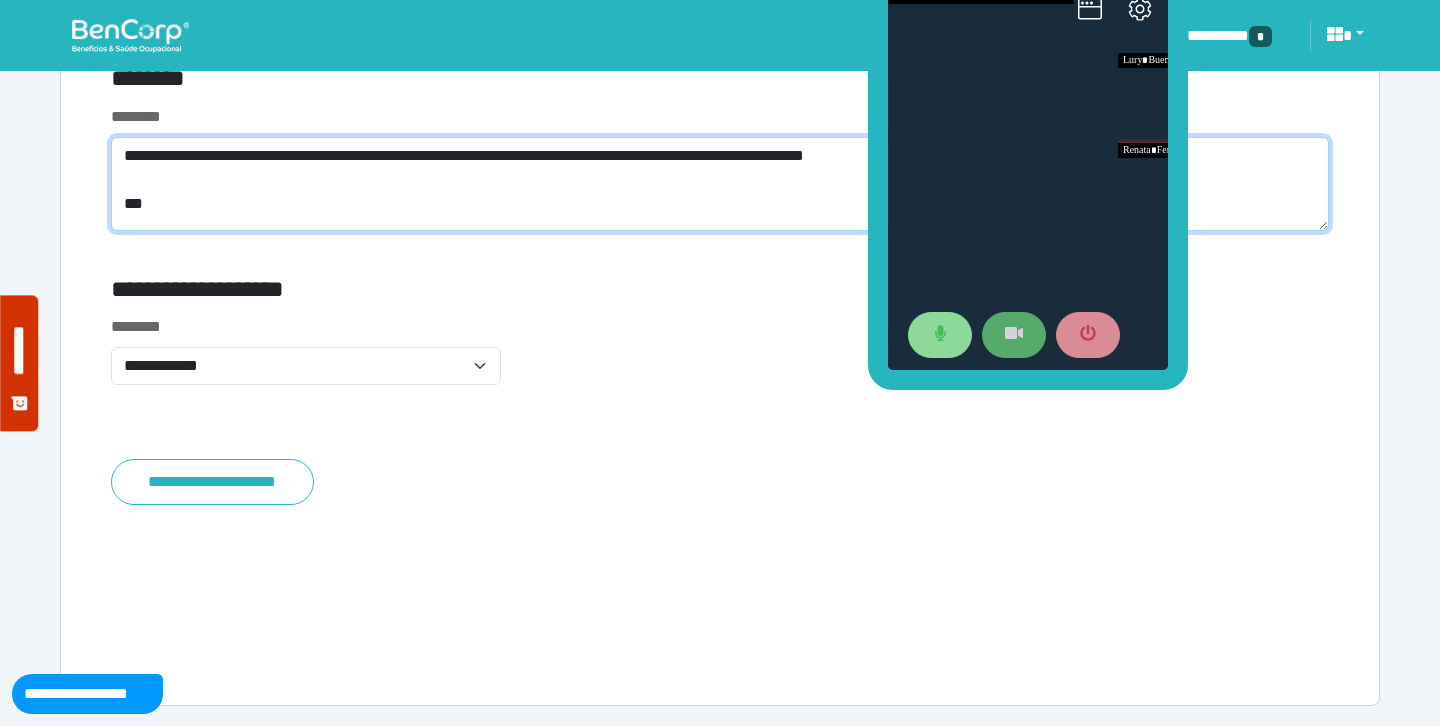 click on "**********" at bounding box center [720, 184] 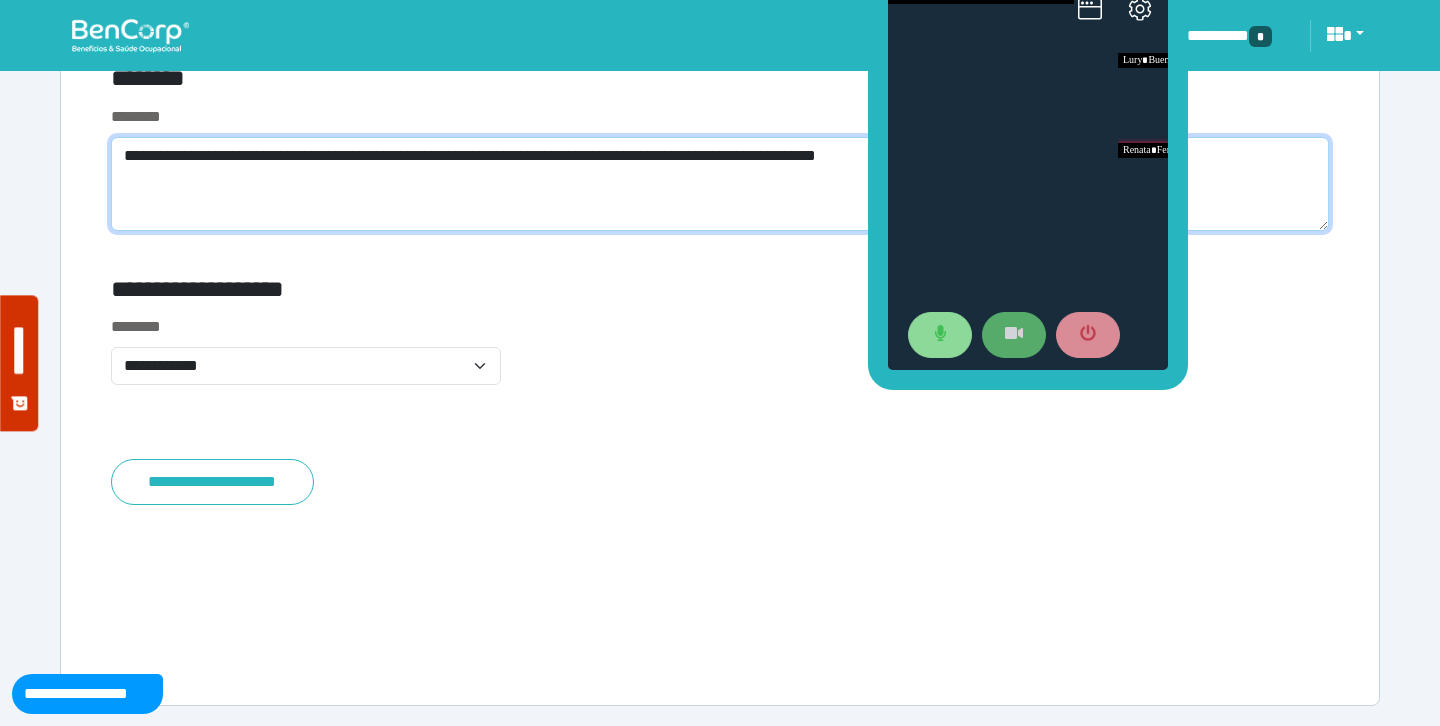 paste on "**********" 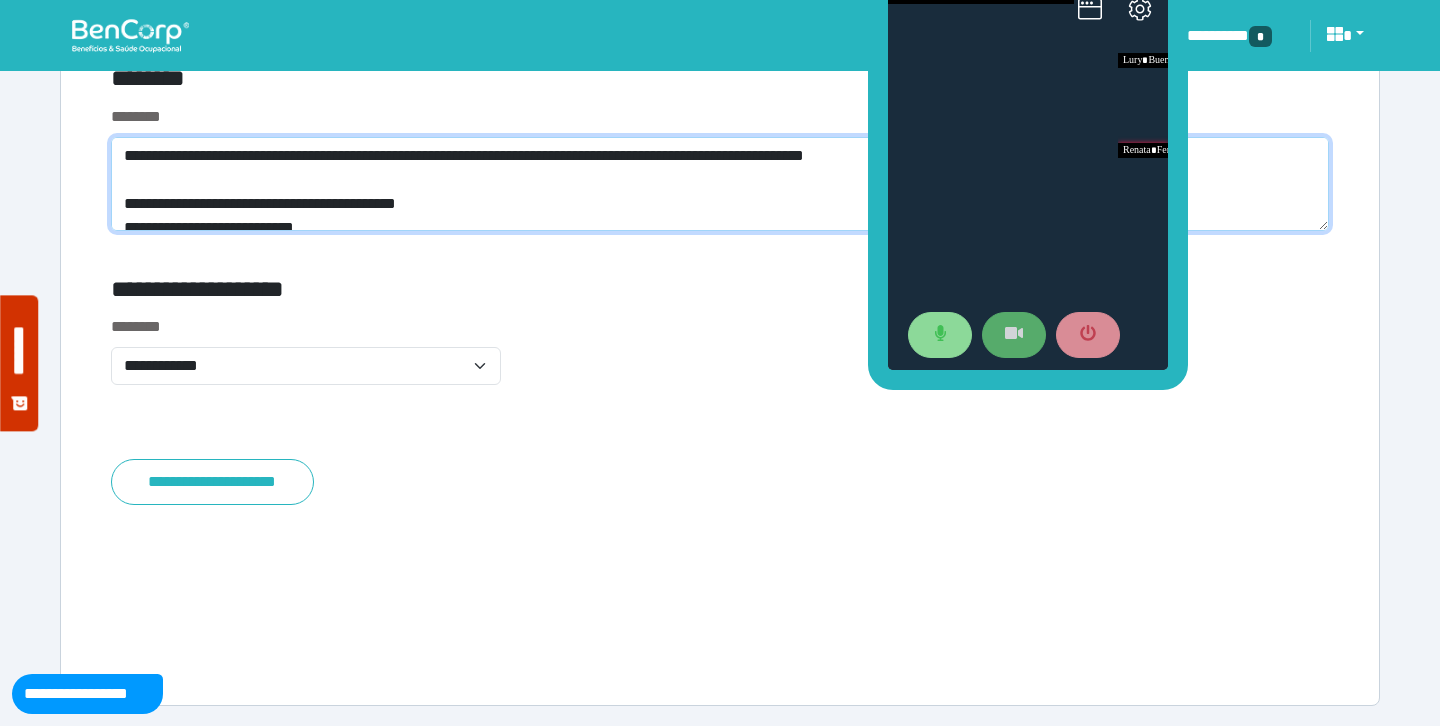 scroll, scrollTop: 0, scrollLeft: 0, axis: both 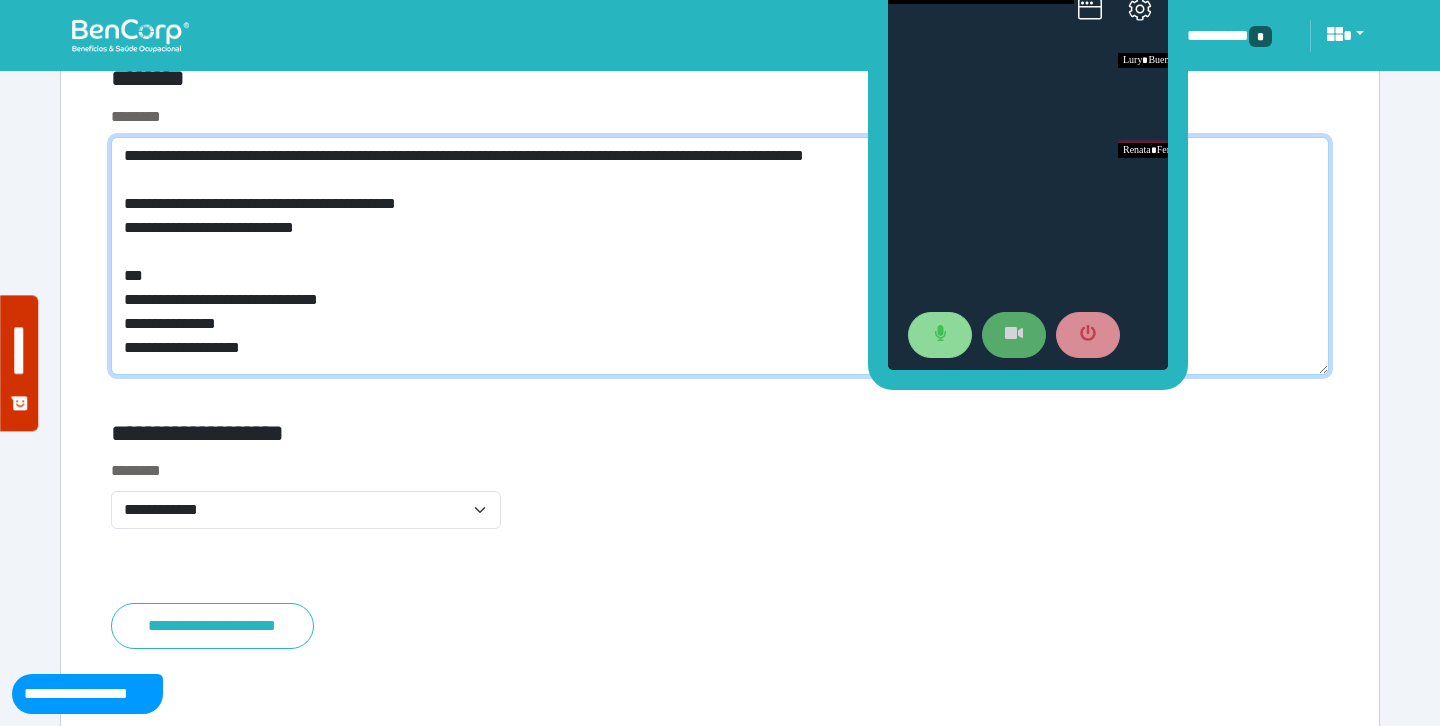 drag, startPoint x: 160, startPoint y: 204, endPoint x: 92, endPoint y: 201, distance: 68.06615 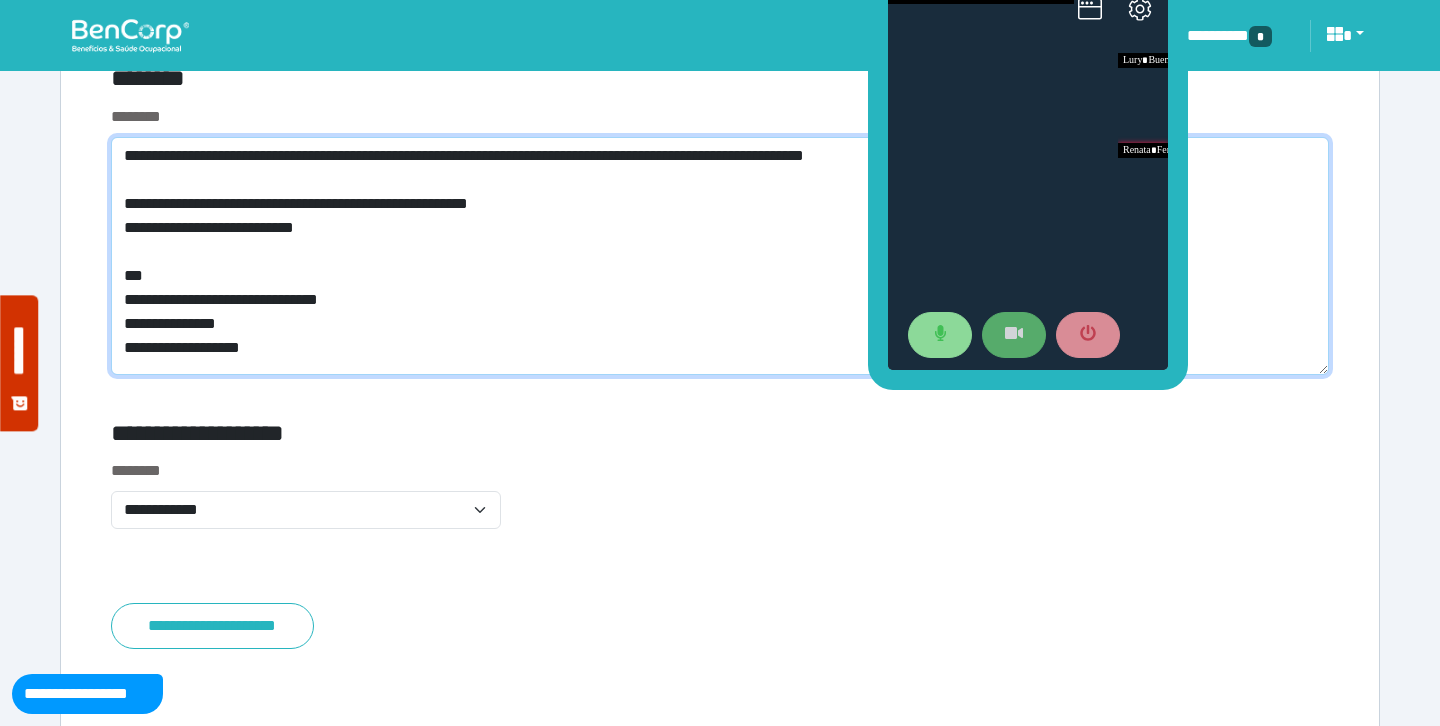 click on "**********" at bounding box center (720, 256) 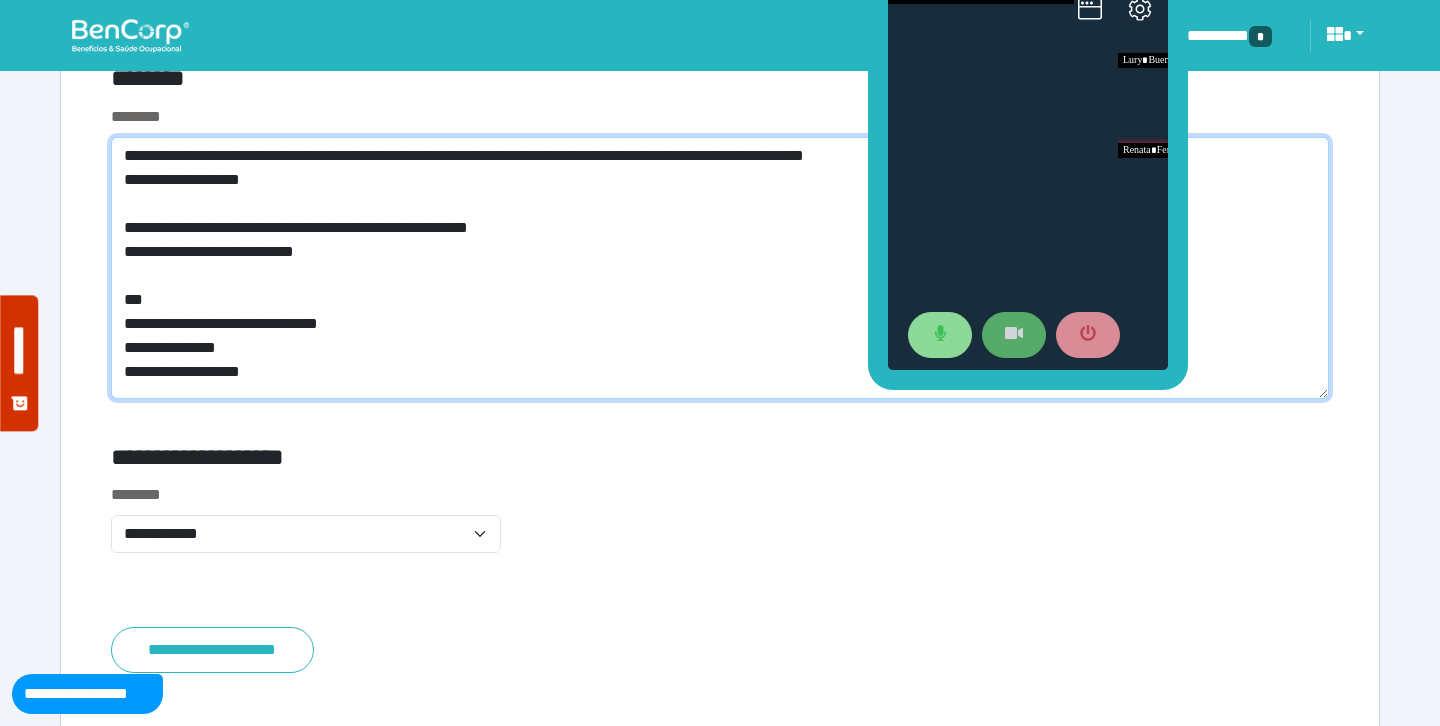 click on "**********" at bounding box center (720, 268) 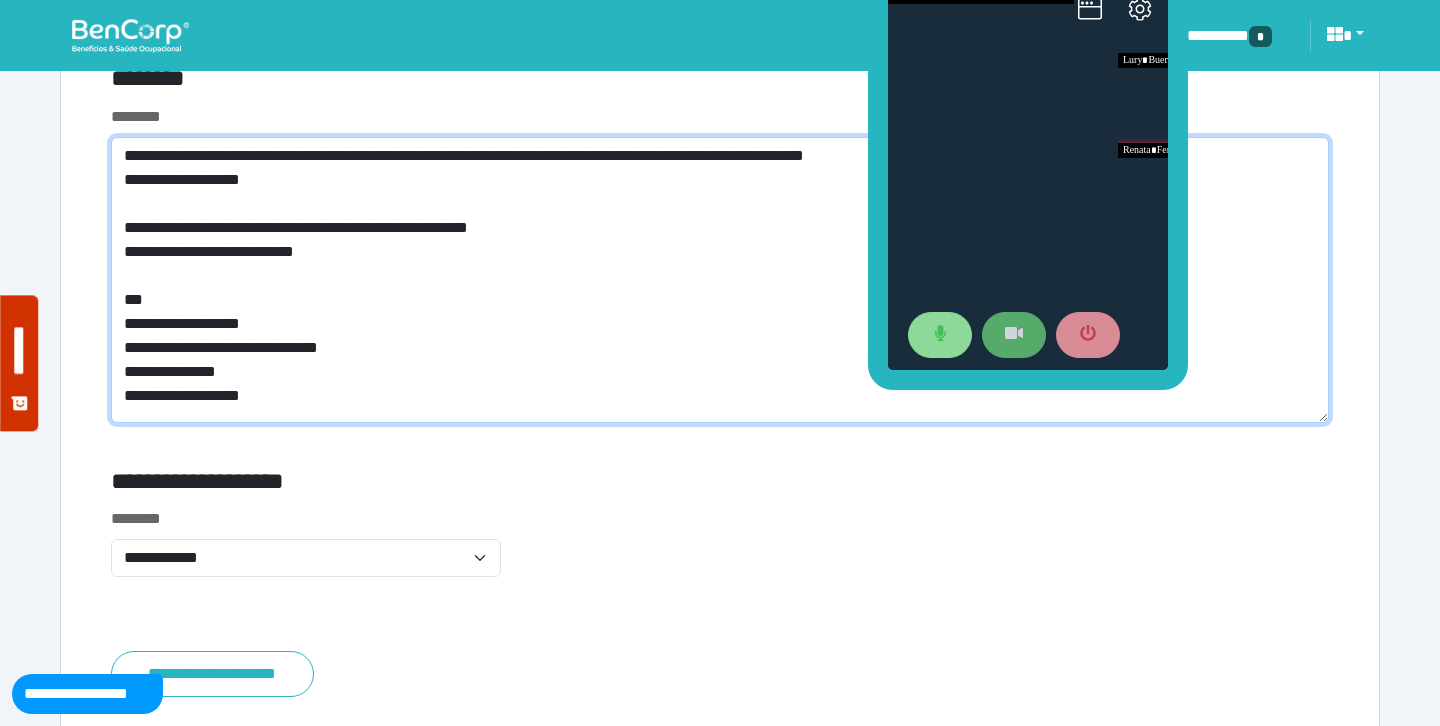 click on "**********" at bounding box center [720, 280] 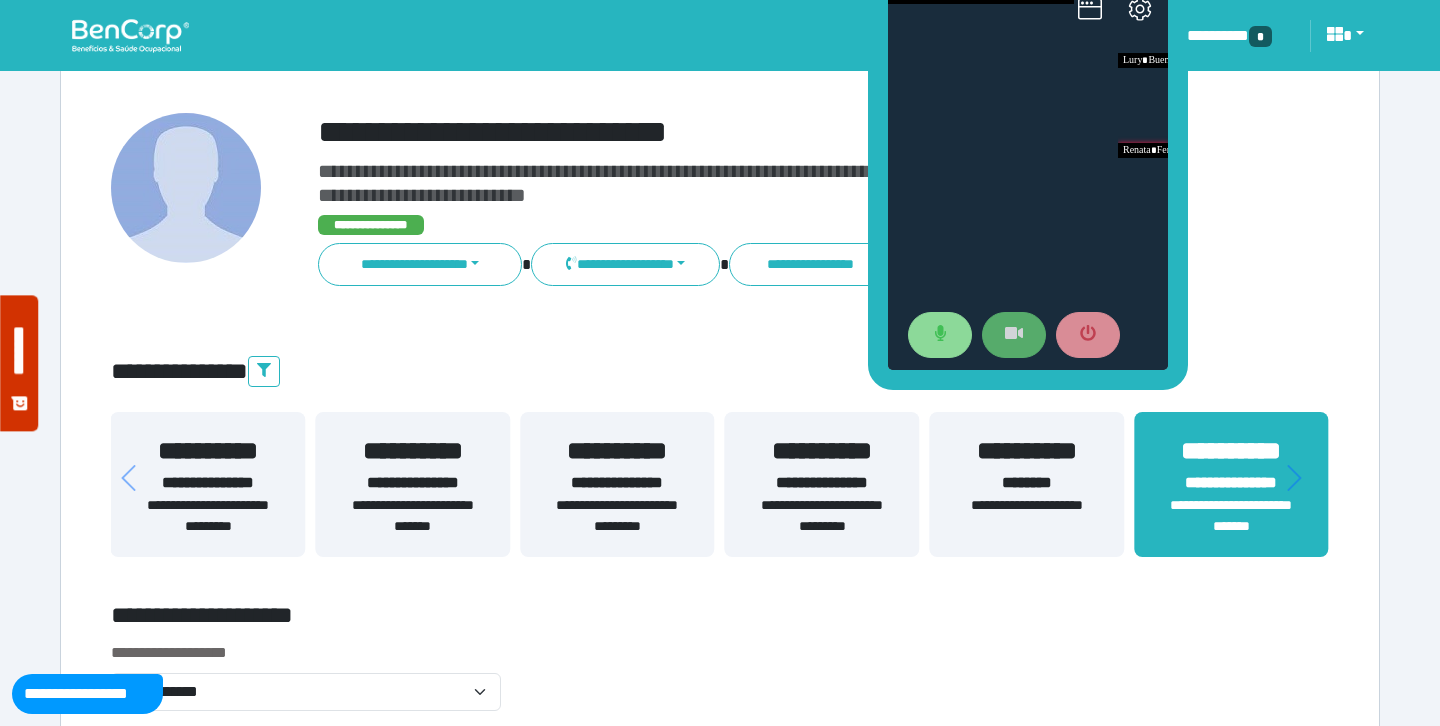 scroll, scrollTop: 118, scrollLeft: 0, axis: vertical 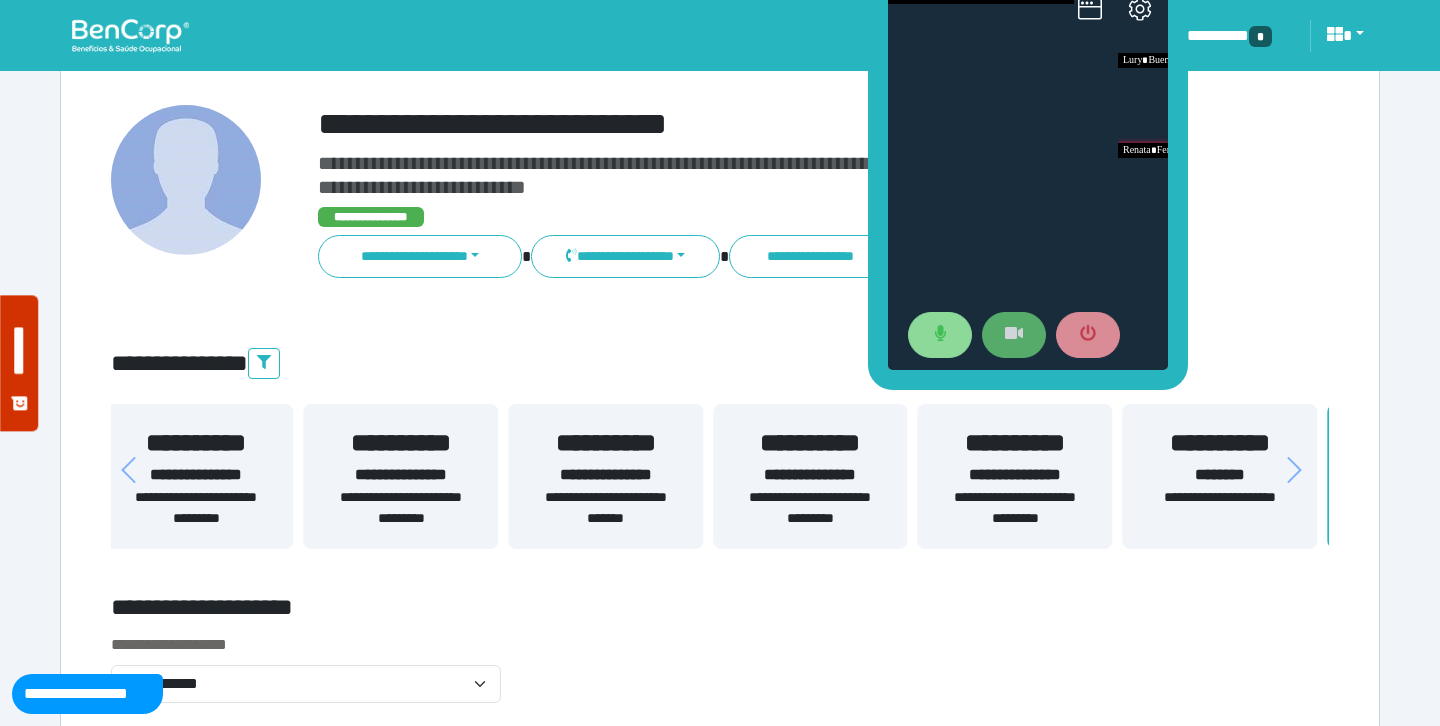 drag, startPoint x: 207, startPoint y: 492, endPoint x: 238, endPoint y: 478, distance: 34.0147 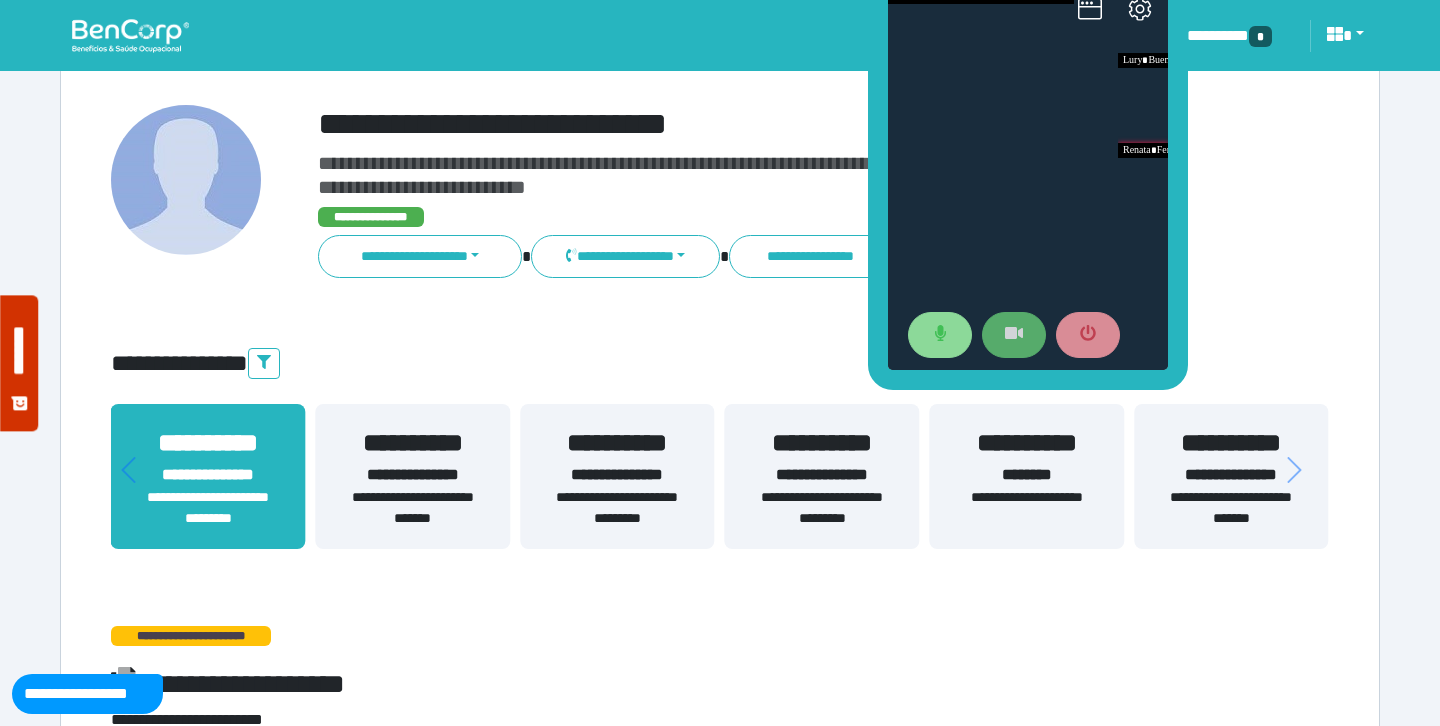 click on "**********" at bounding box center (412, 508) 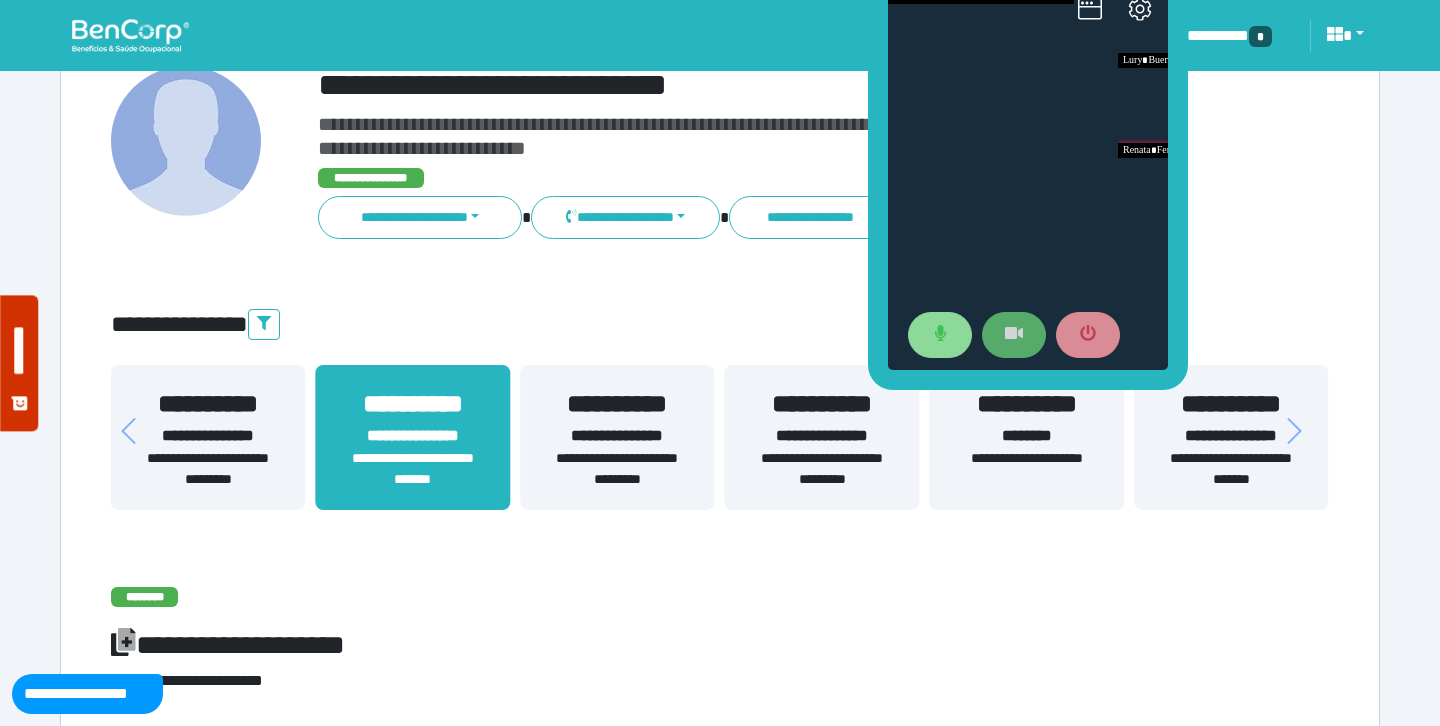 scroll, scrollTop: 69, scrollLeft: 0, axis: vertical 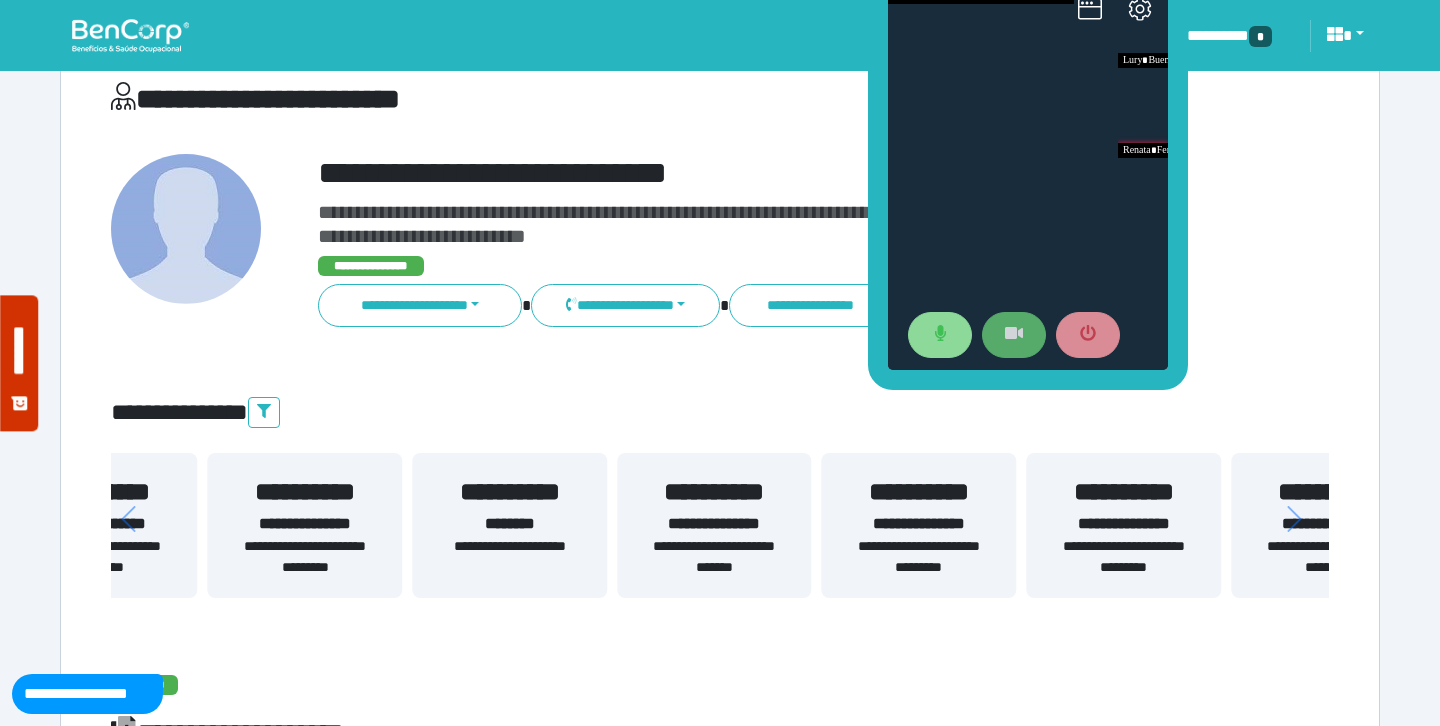 drag, startPoint x: 1202, startPoint y: 535, endPoint x: 623, endPoint y: 535, distance: 579 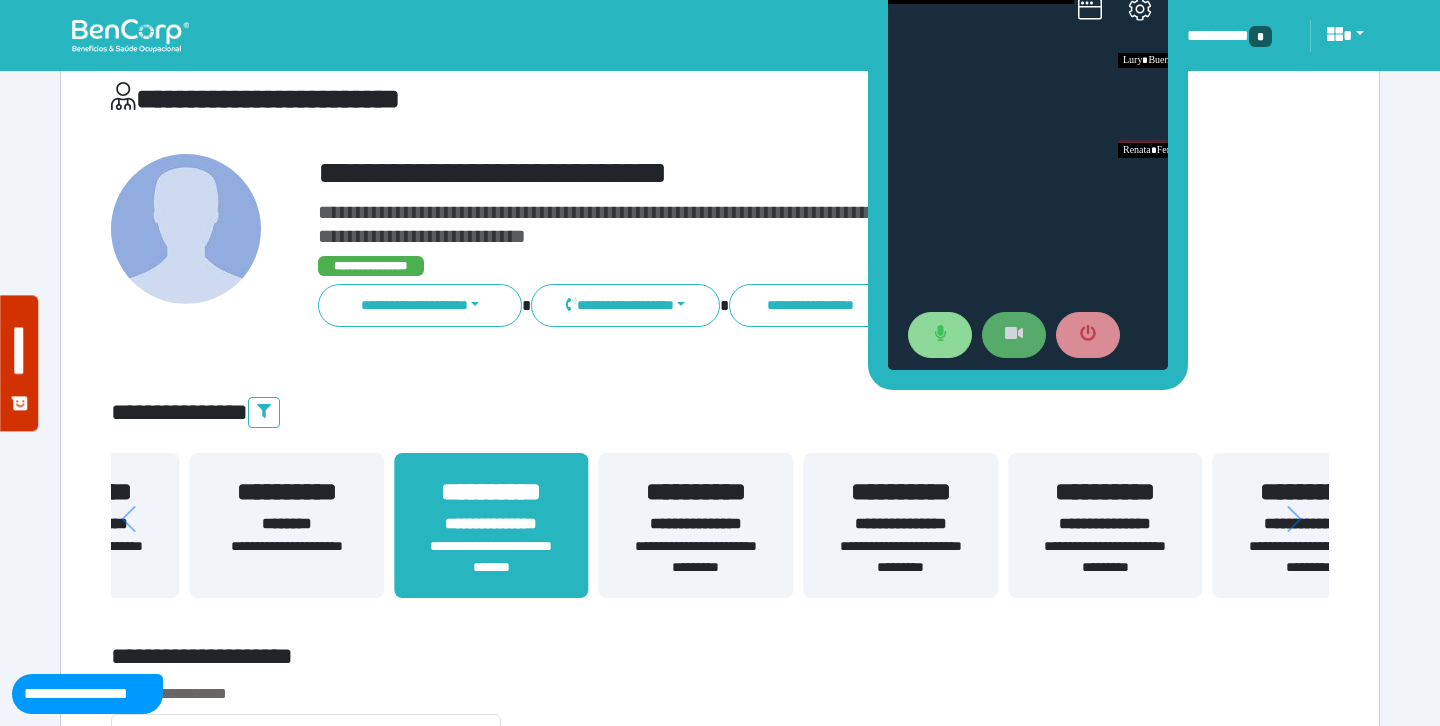 drag, startPoint x: 1219, startPoint y: 493, endPoint x: 626, endPoint y: 562, distance: 597.00085 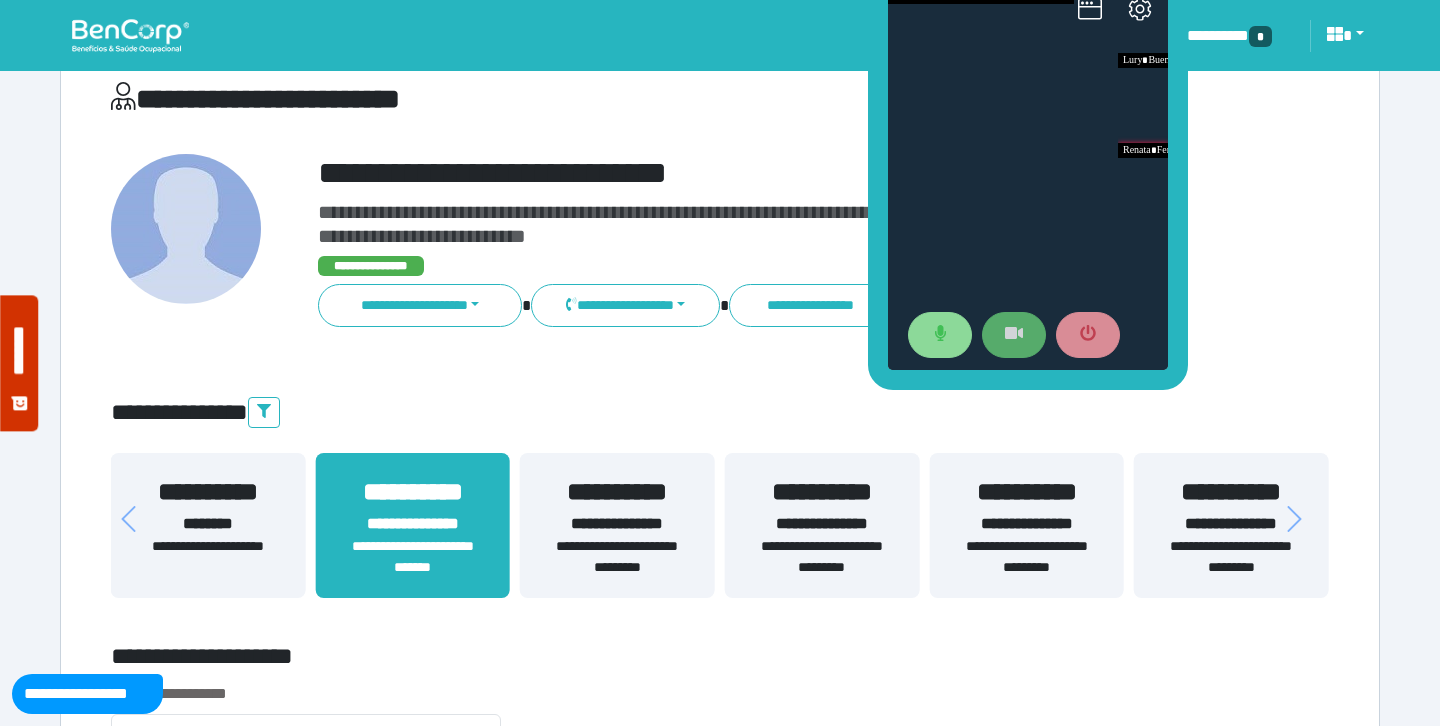 click on "**********" at bounding box center (720, 509) 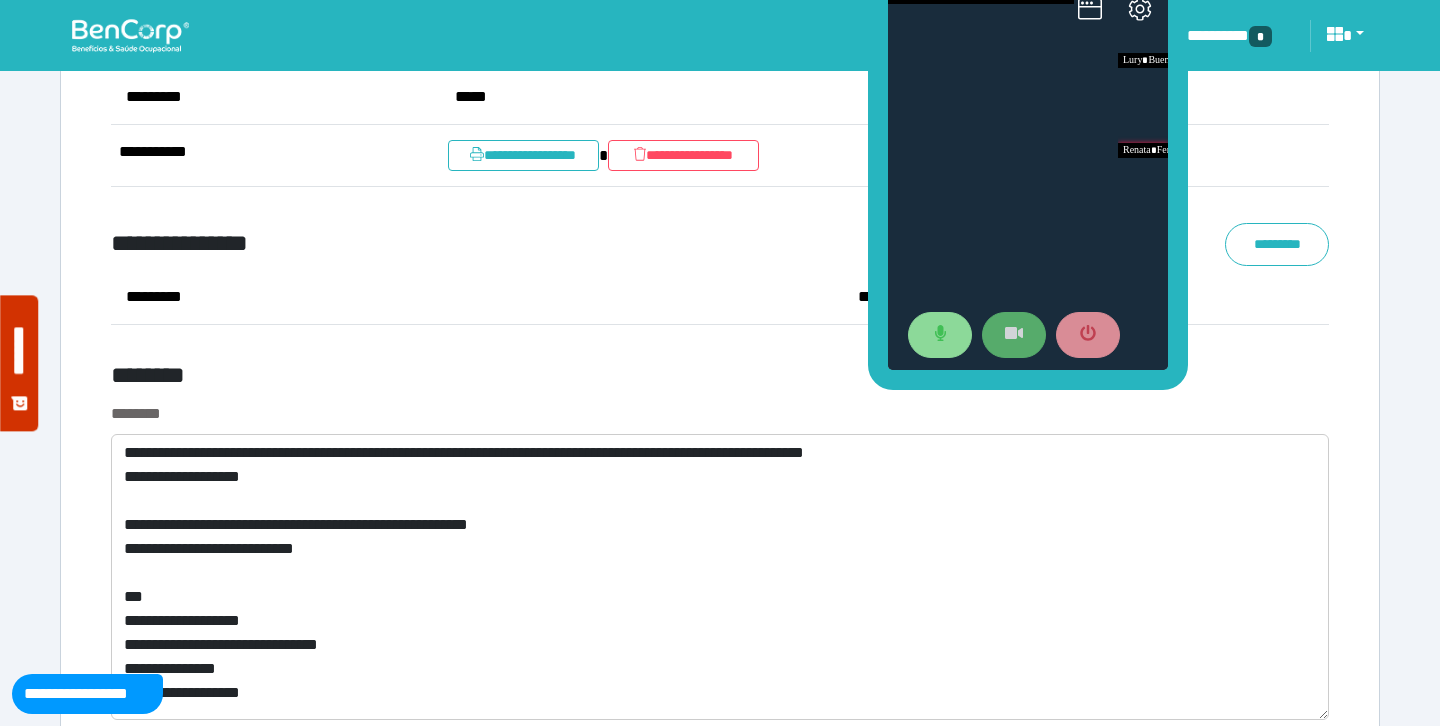 scroll, scrollTop: 7542, scrollLeft: 0, axis: vertical 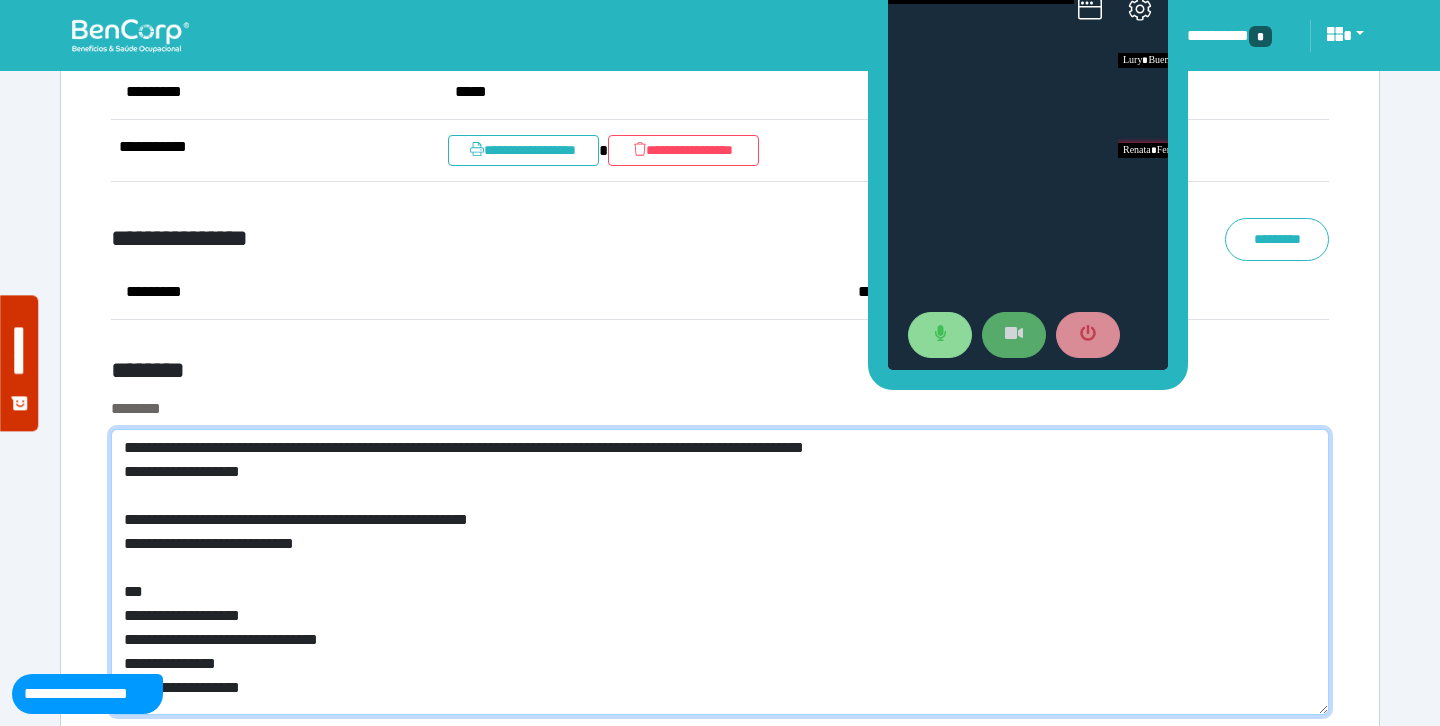 drag, startPoint x: 393, startPoint y: 515, endPoint x: 524, endPoint y: 515, distance: 131 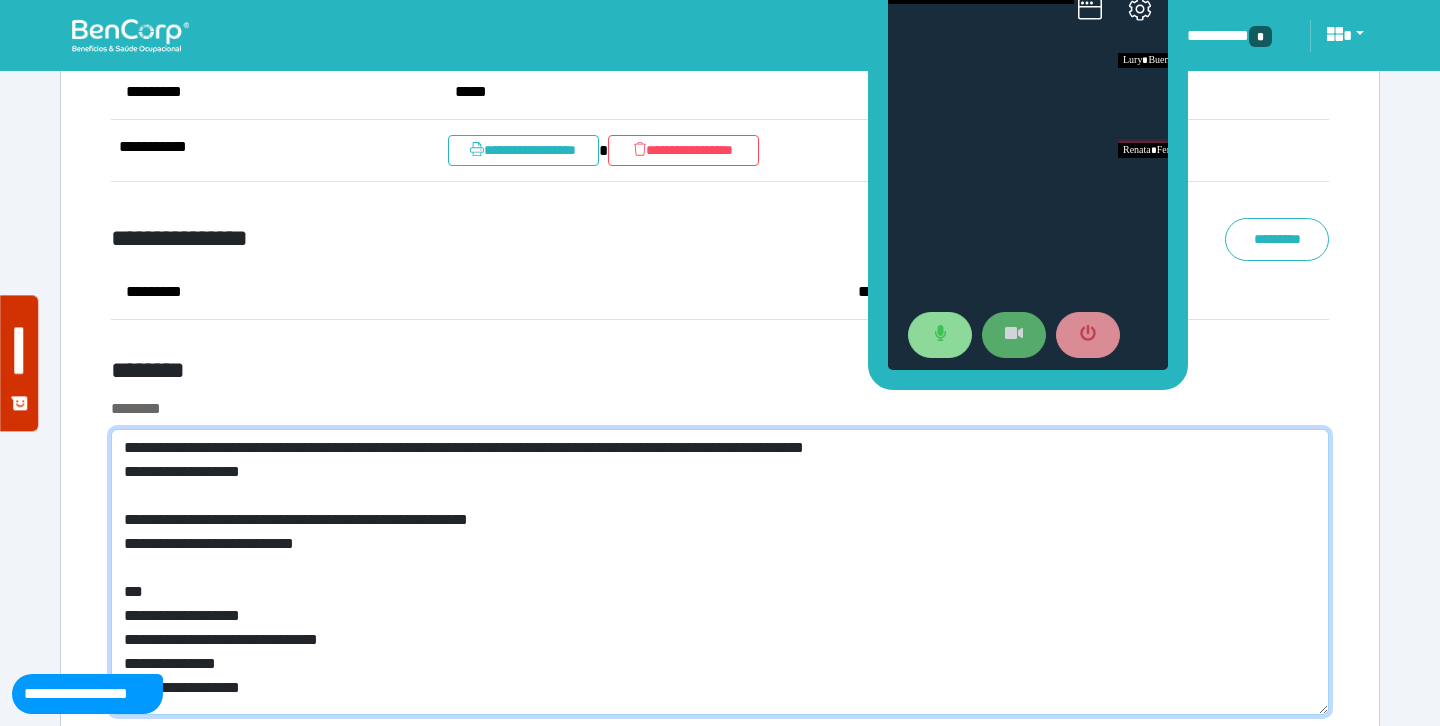 click on "**********" at bounding box center [720, 572] 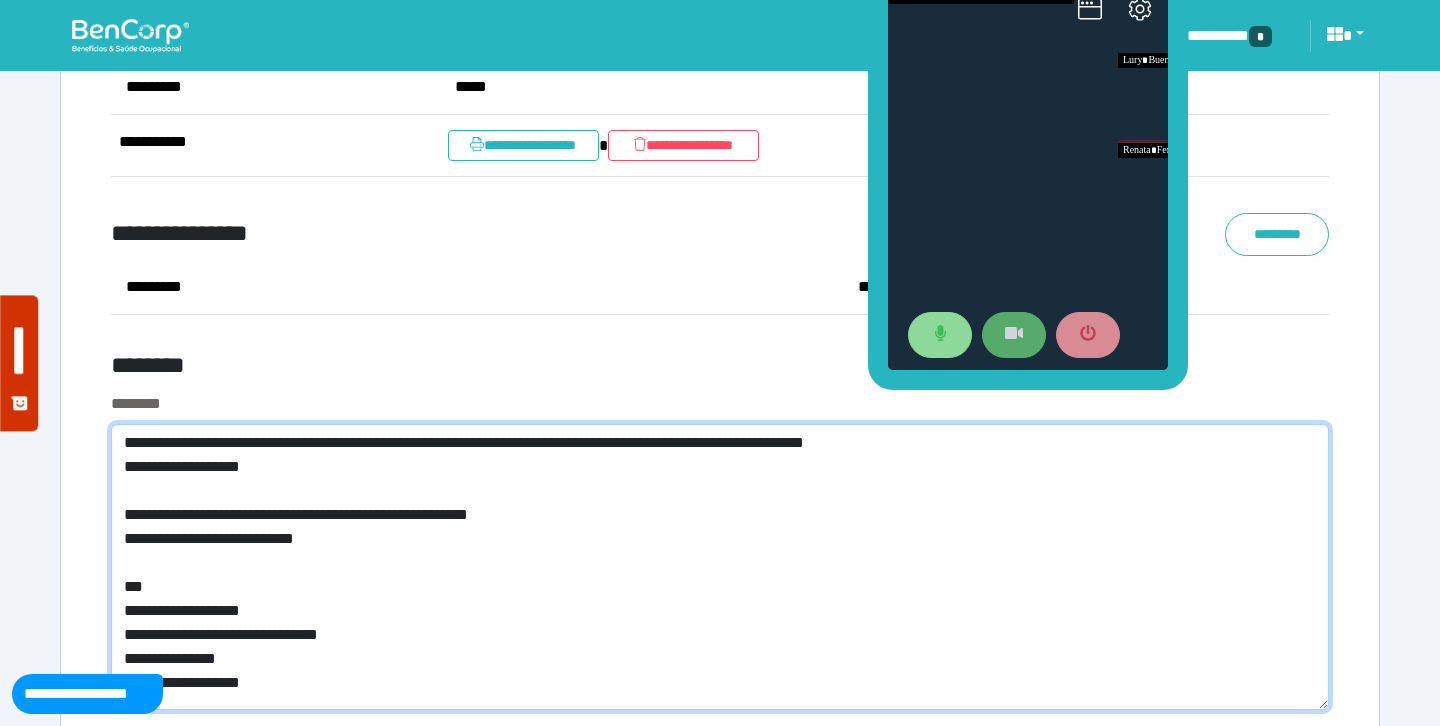 scroll, scrollTop: 7536, scrollLeft: 0, axis: vertical 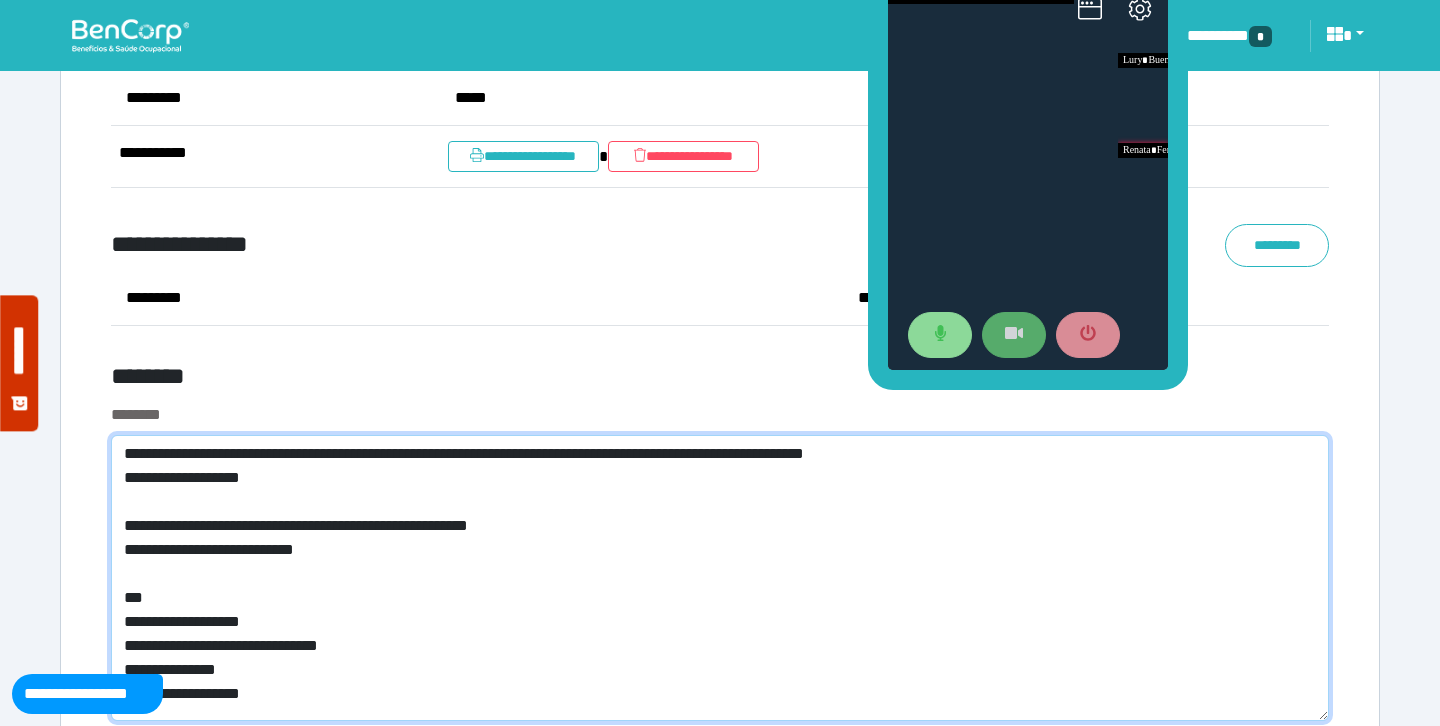 click on "**********" at bounding box center (720, 578) 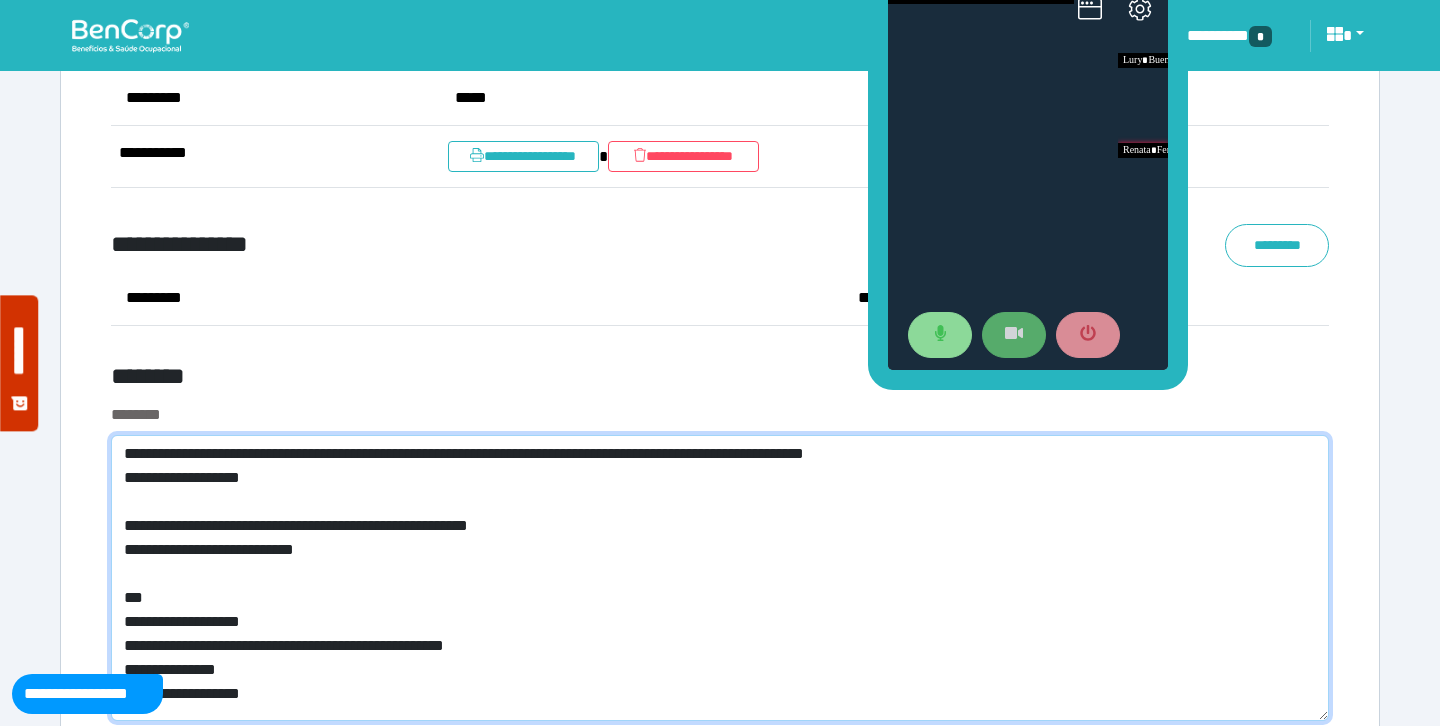 type on "**********" 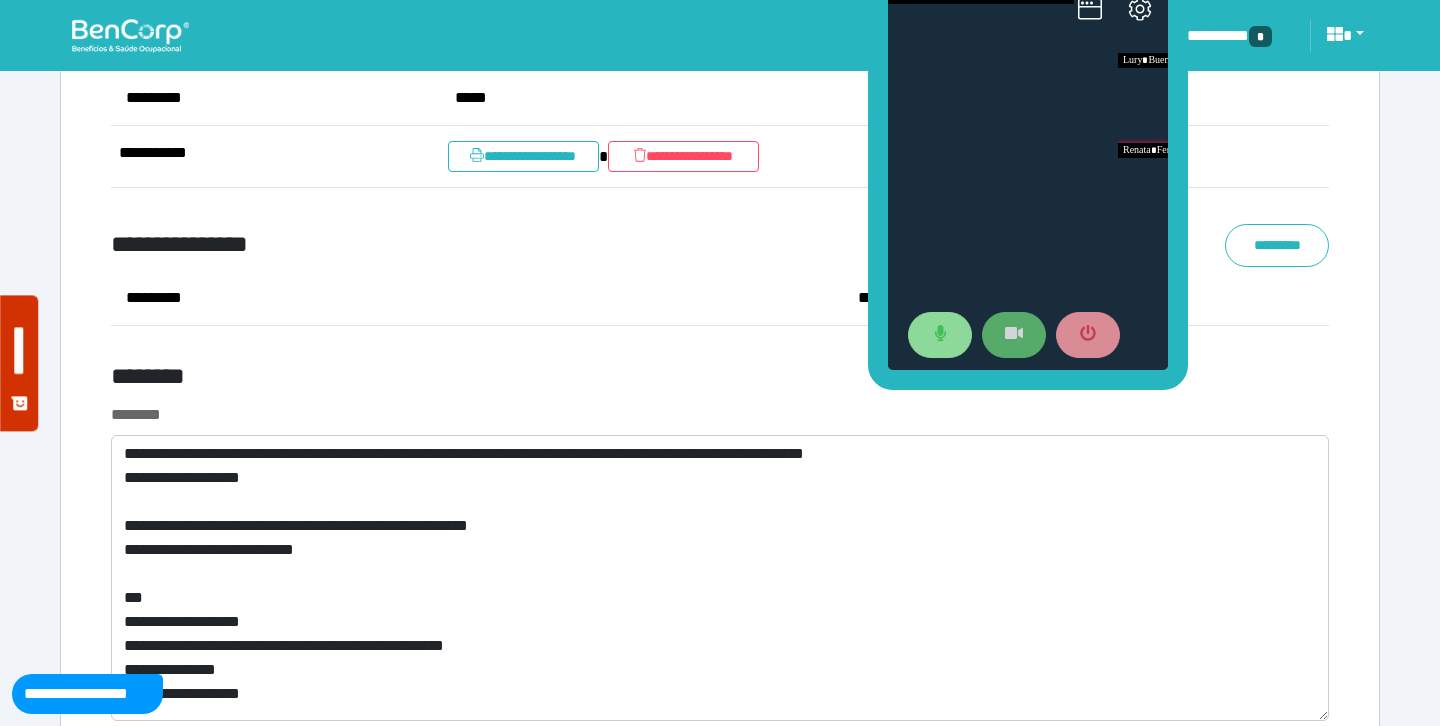 click on "********" at bounding box center [513, 380] 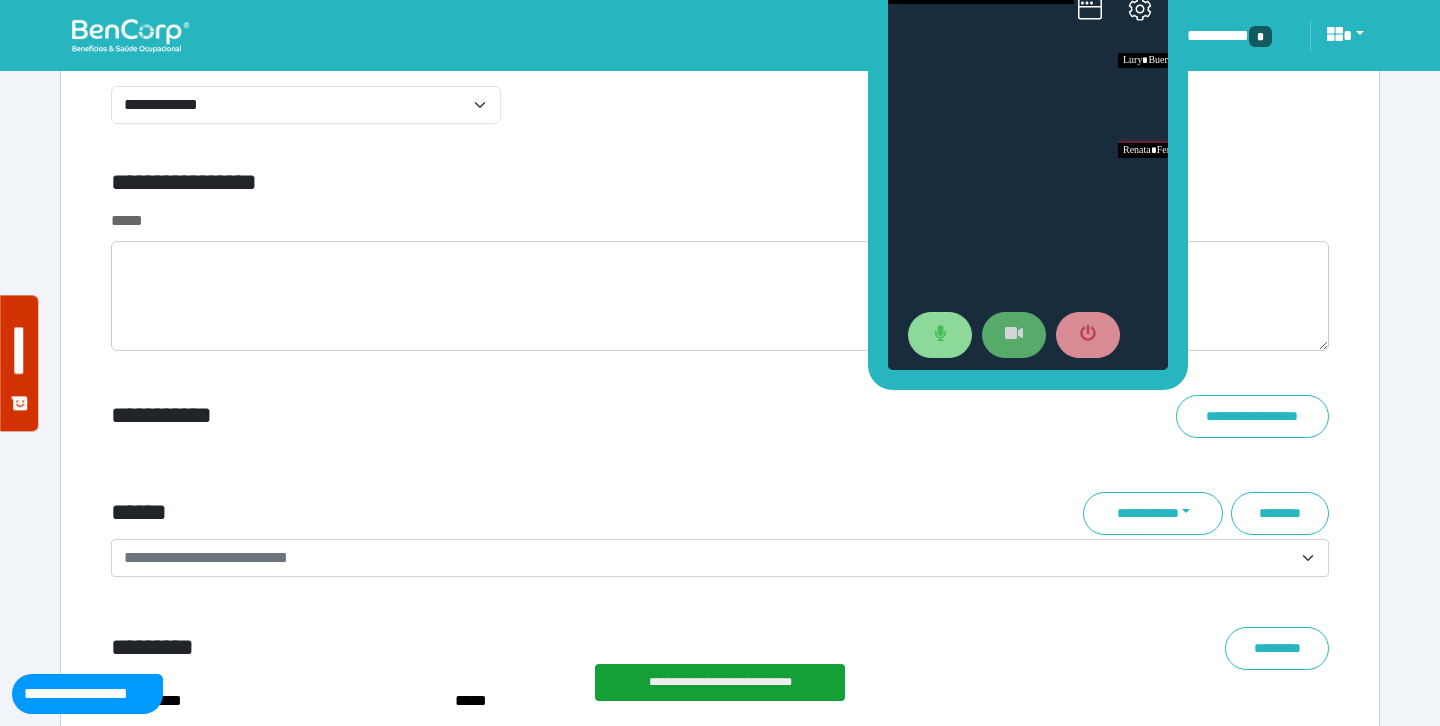 scroll, scrollTop: 6932, scrollLeft: 0, axis: vertical 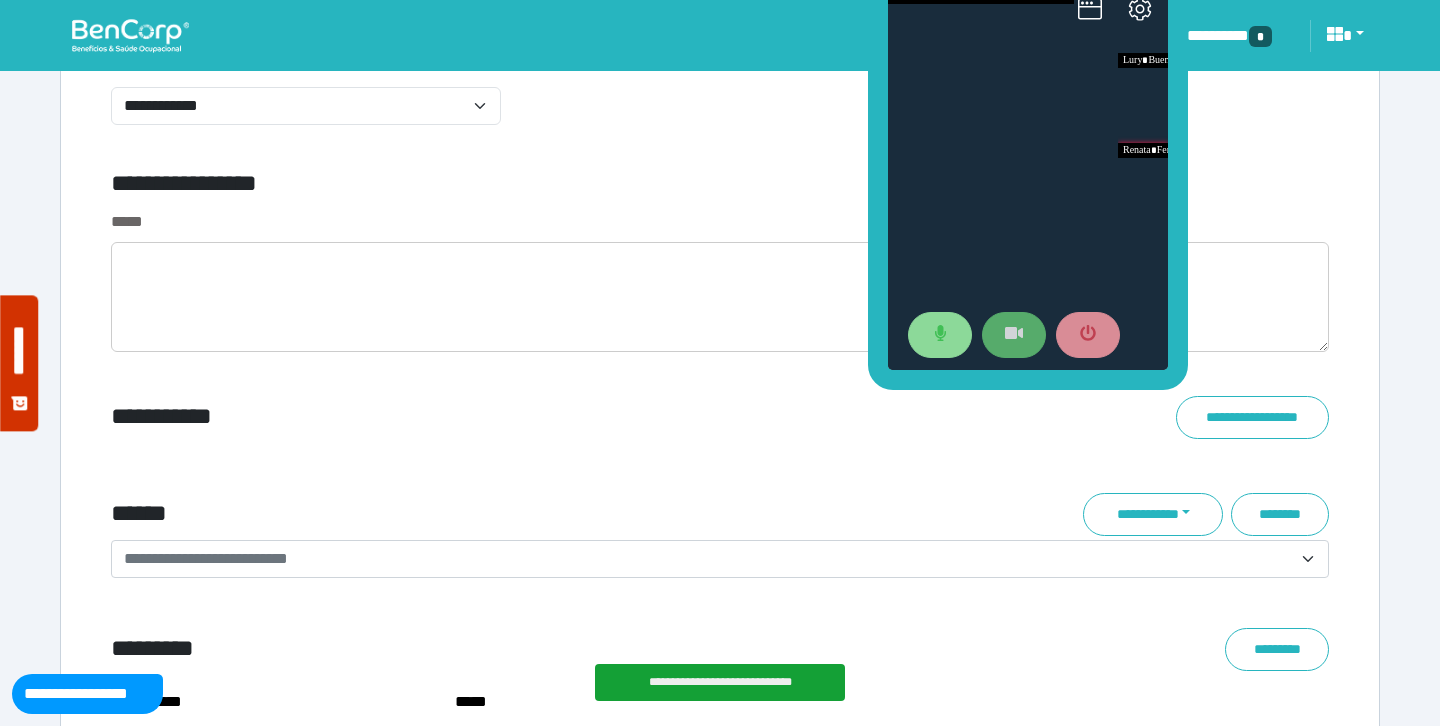 click on "**********" at bounding box center [708, 559] 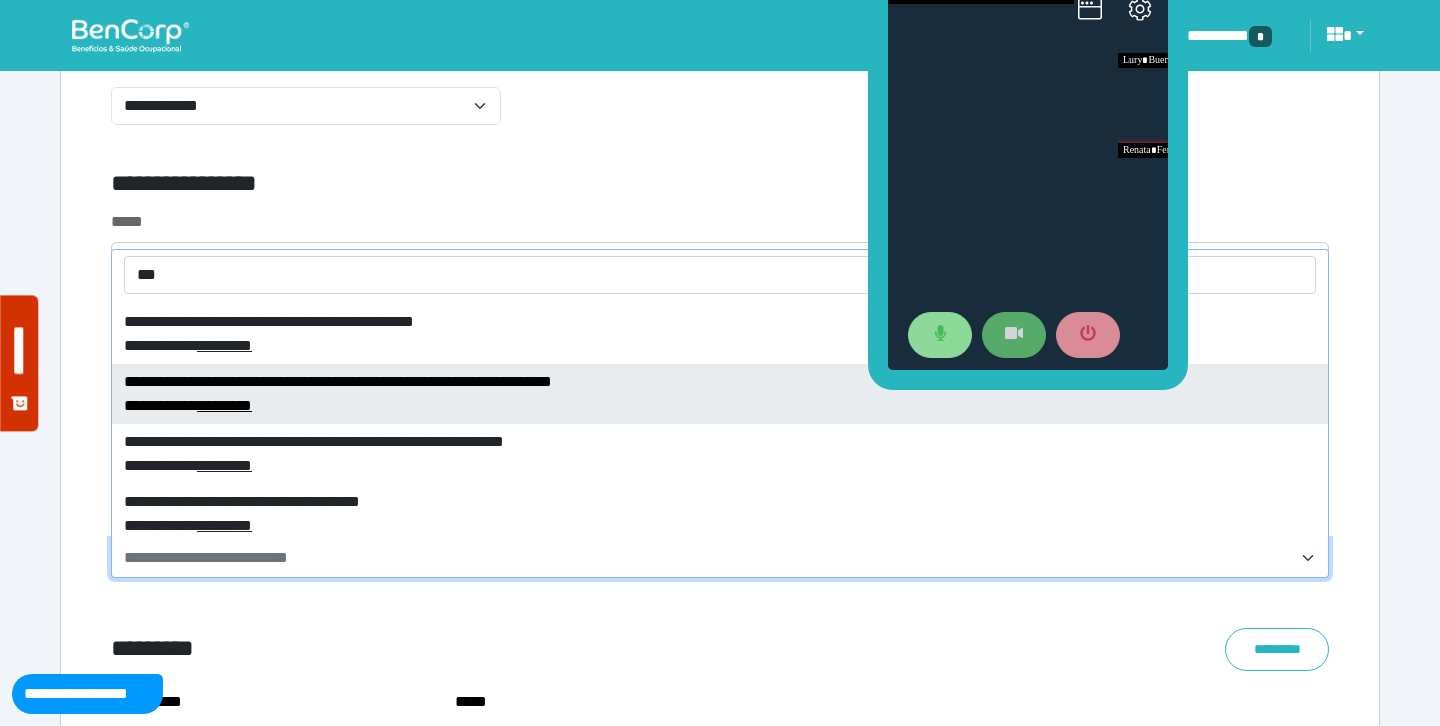scroll, scrollTop: 503, scrollLeft: 0, axis: vertical 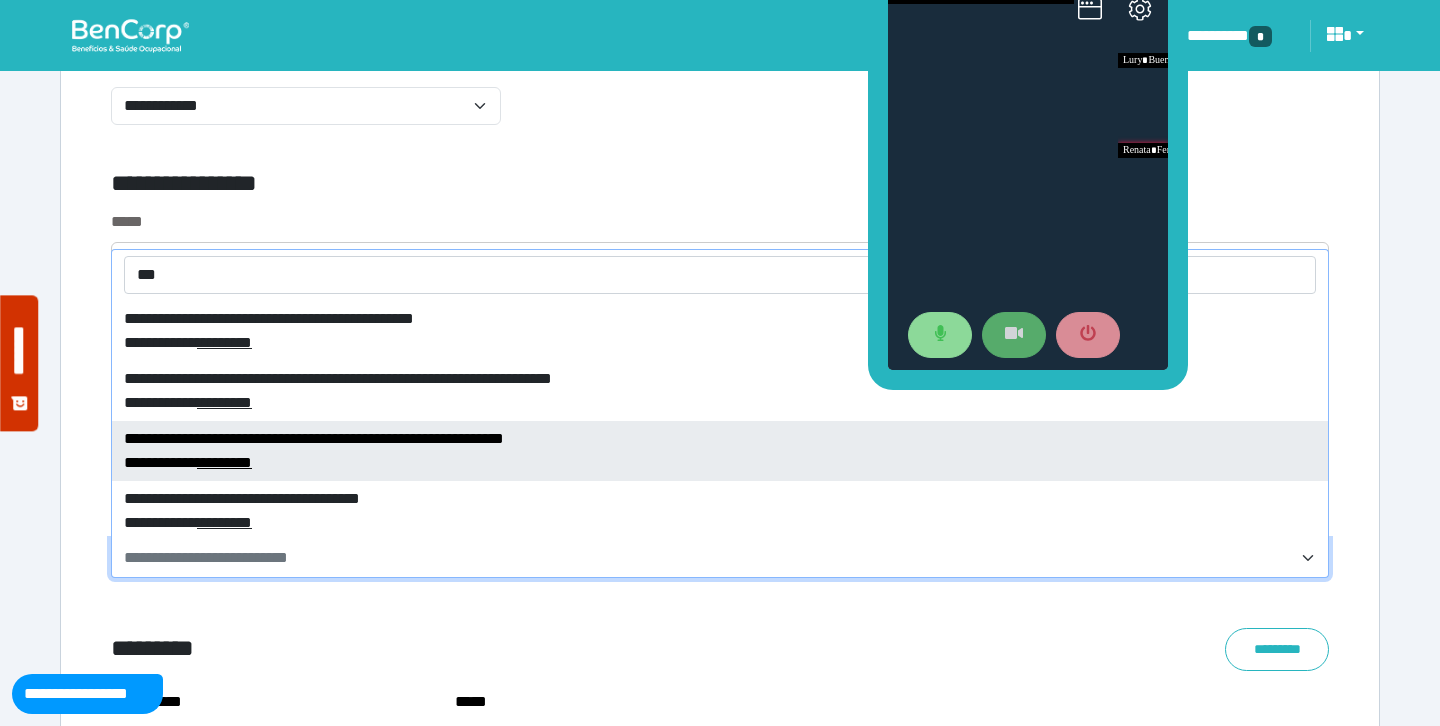type on "***" 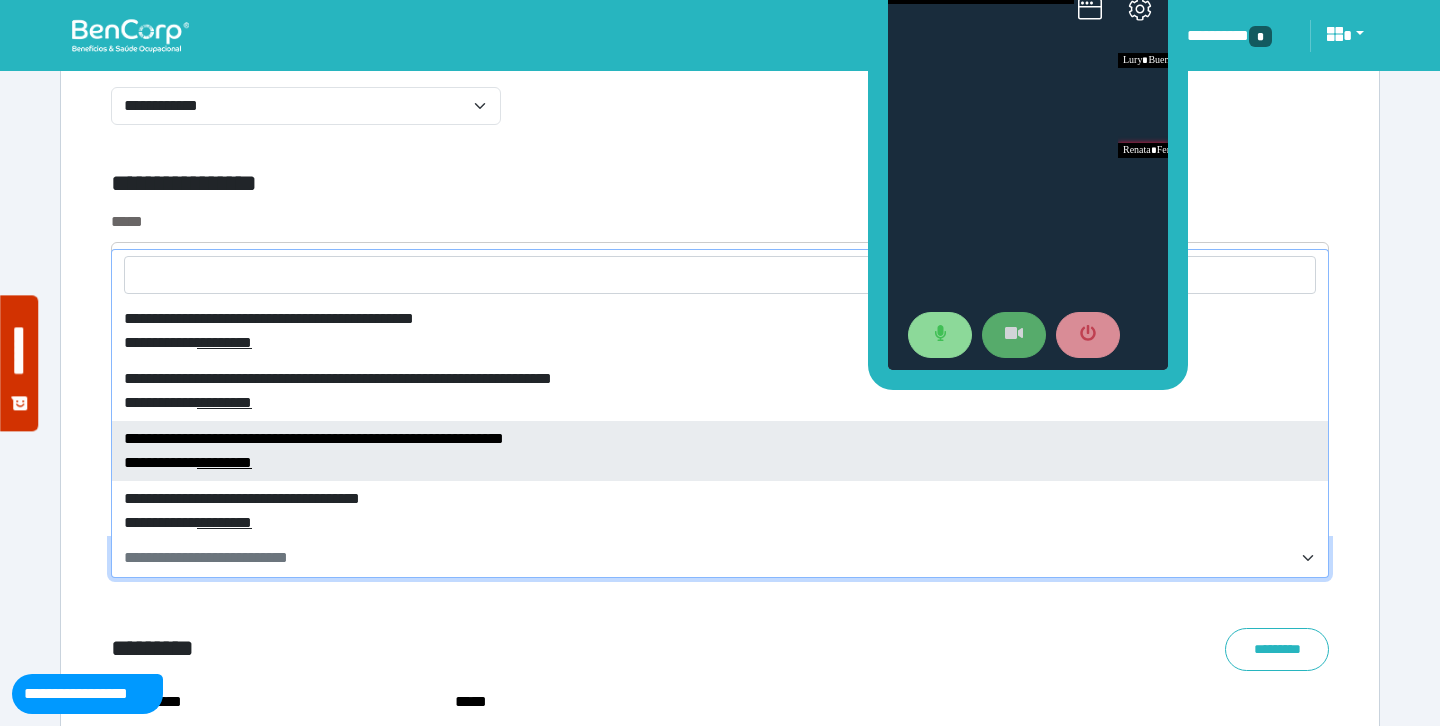 select on "****" 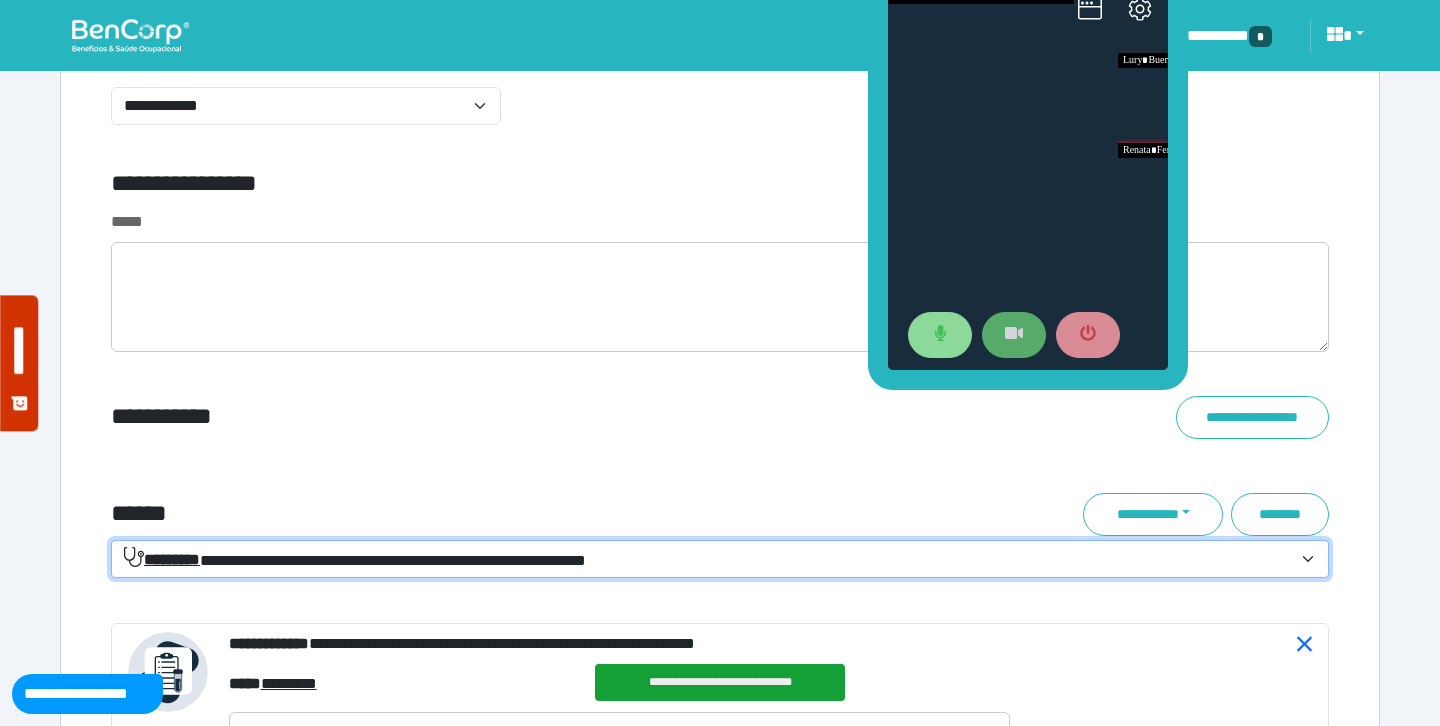 click on "**********" at bounding box center [720, -2223] 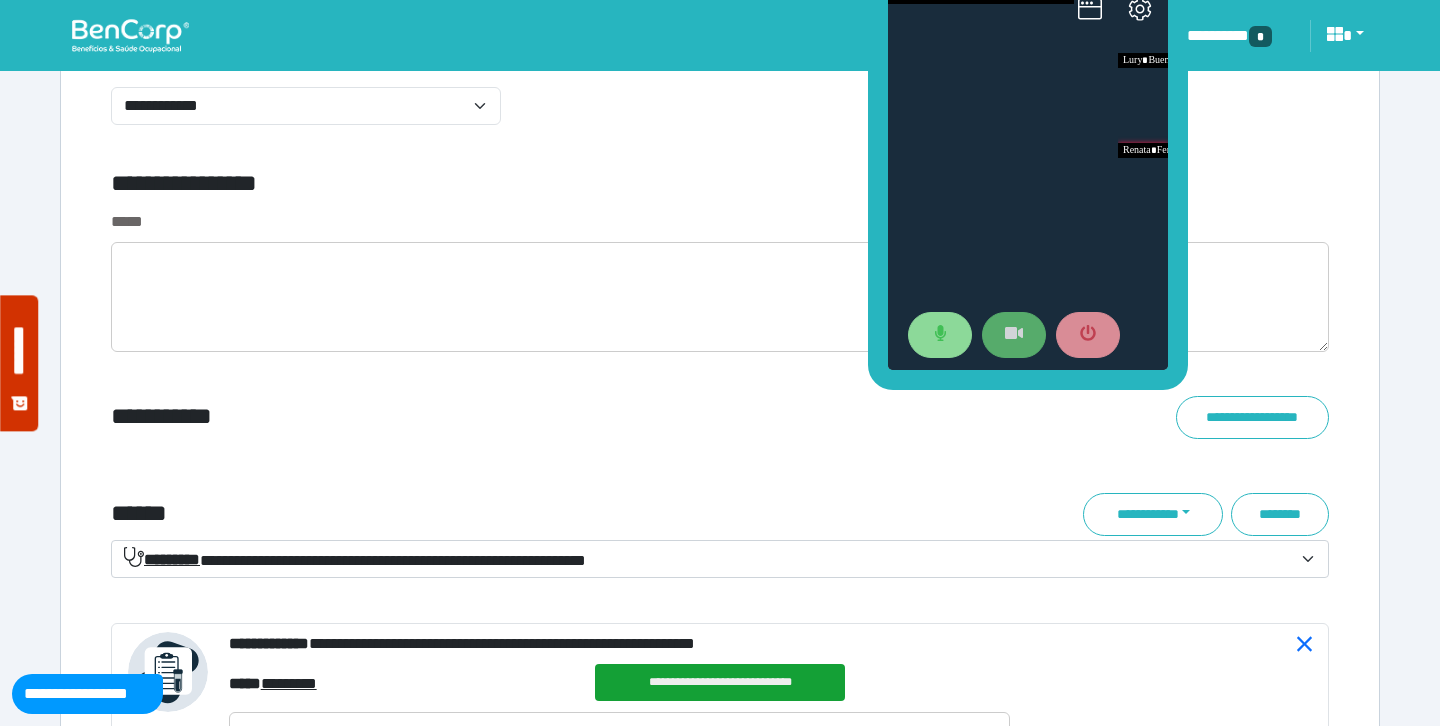 click on "**********" at bounding box center (708, 560) 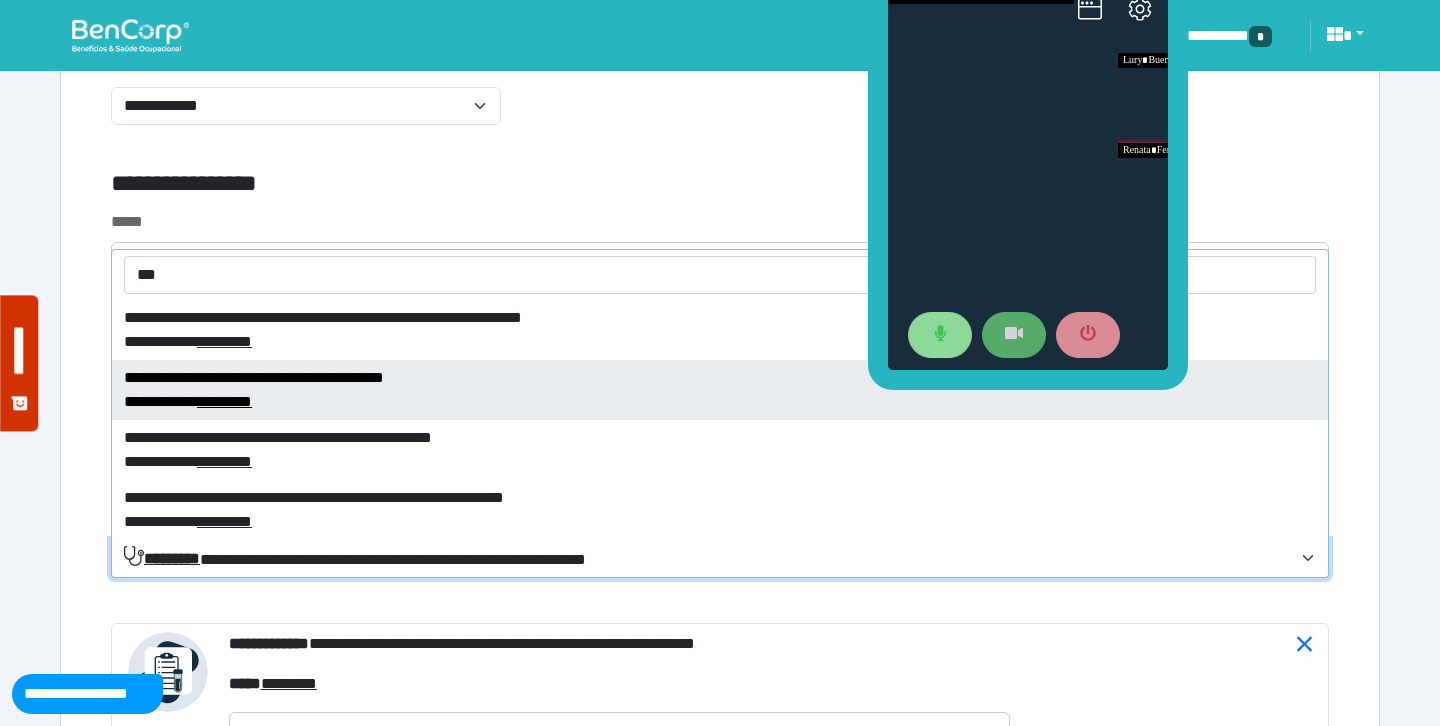 scroll, scrollTop: 1227, scrollLeft: 0, axis: vertical 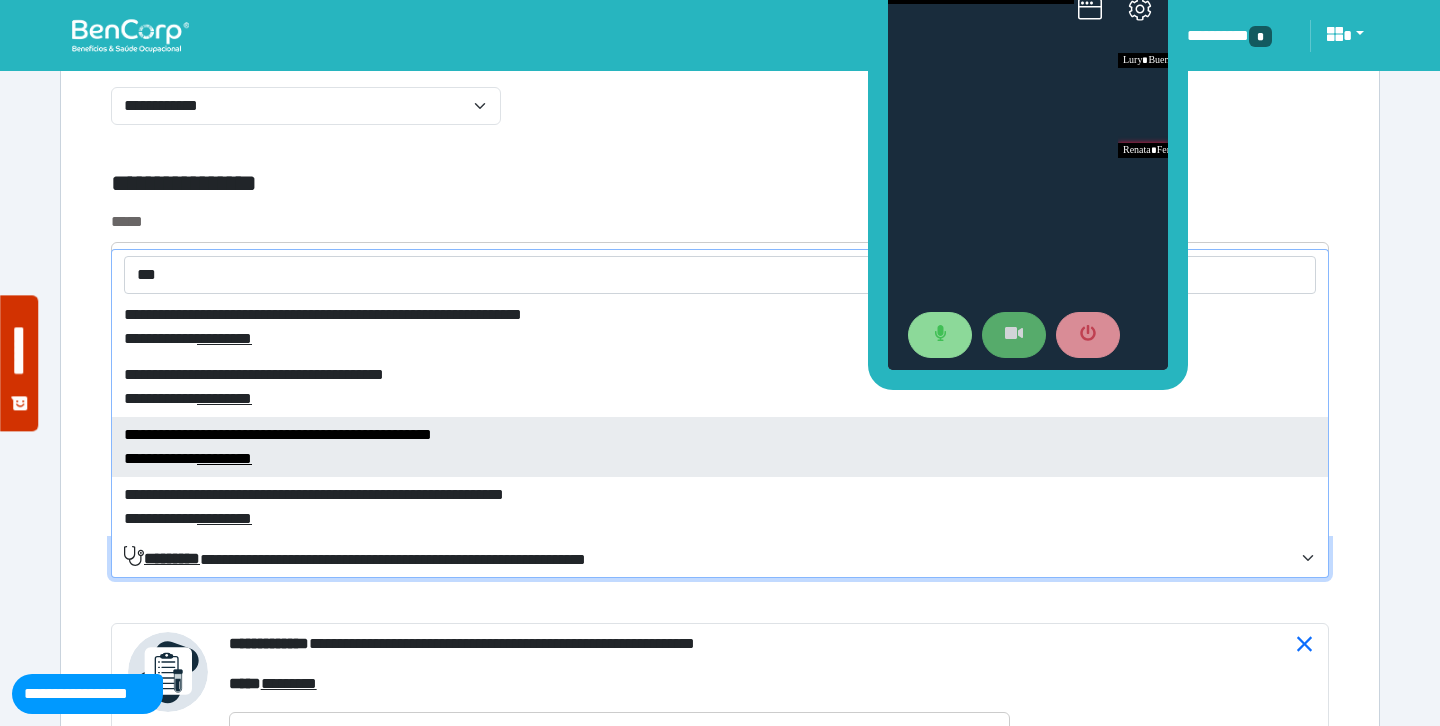 type on "***" 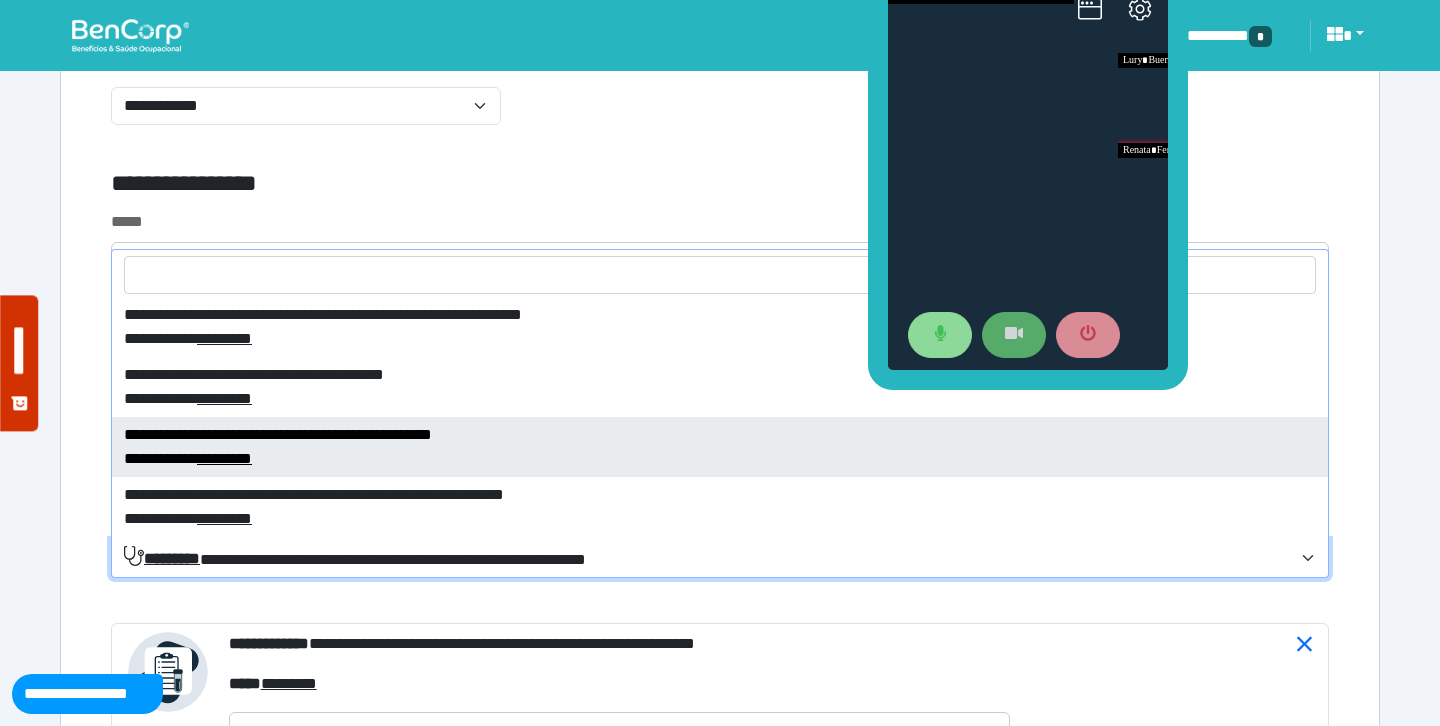 select on "****" 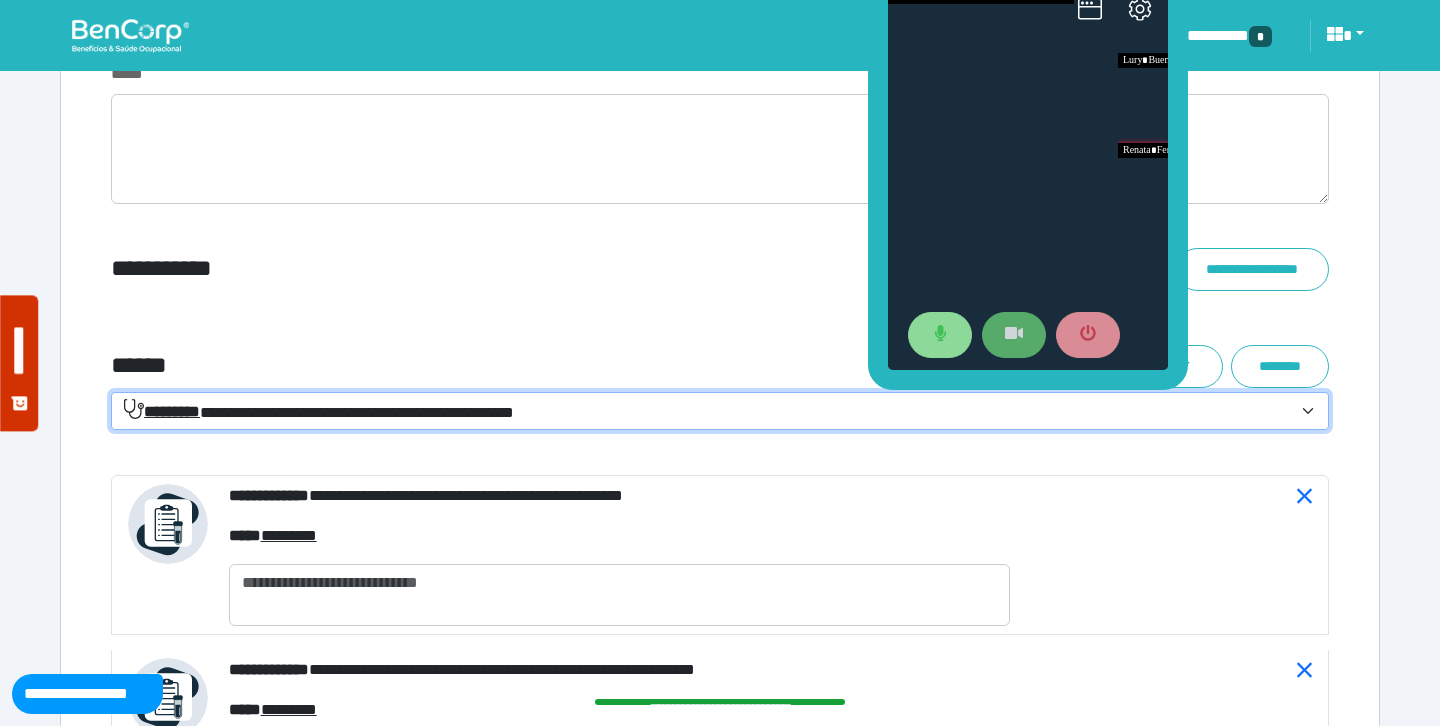 scroll, scrollTop: 7336, scrollLeft: 0, axis: vertical 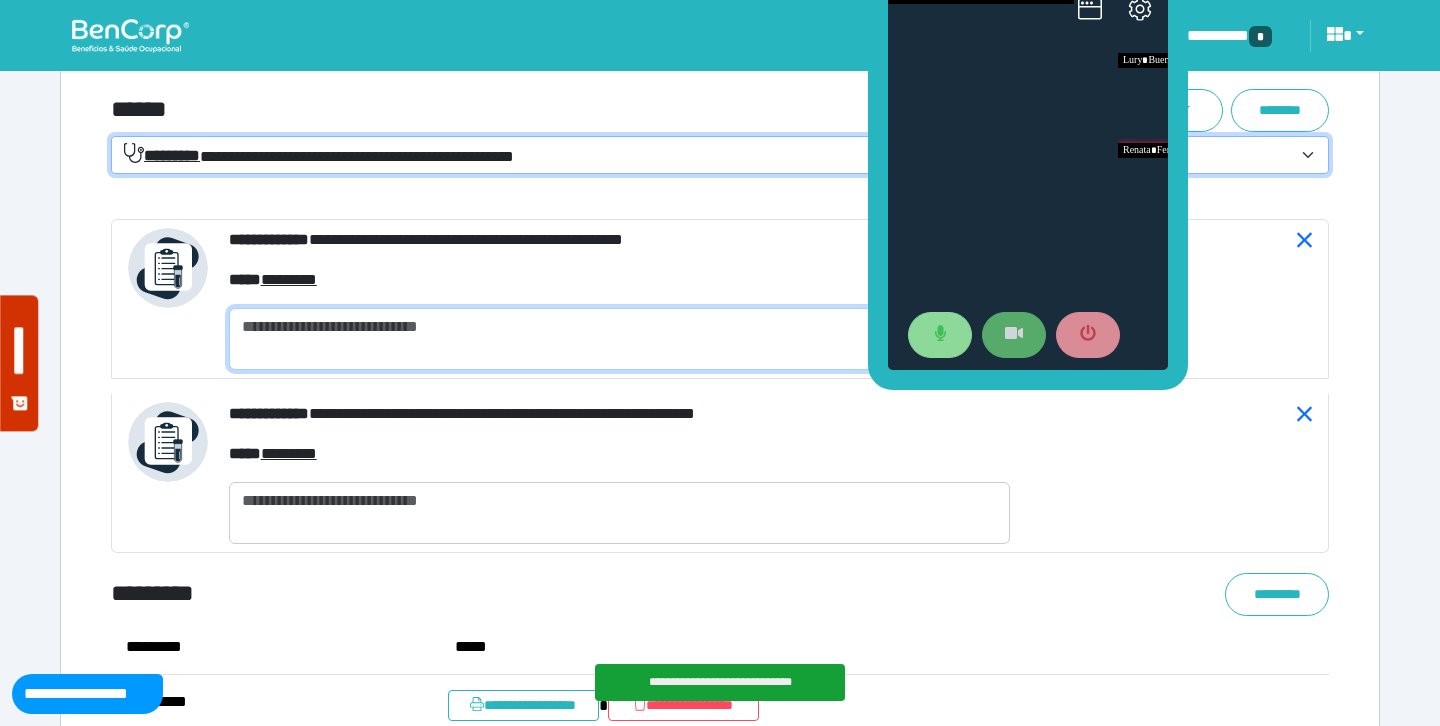 click at bounding box center (619, 339) 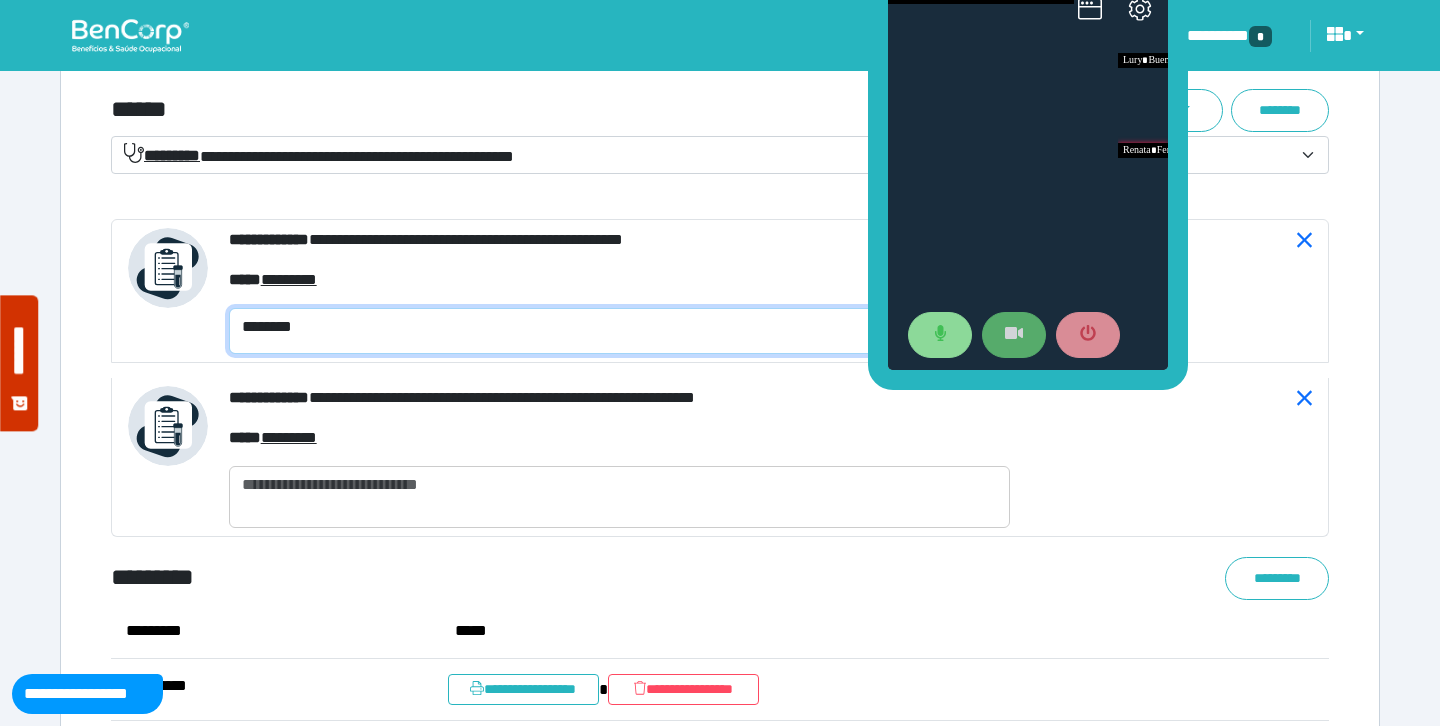 type on "********" 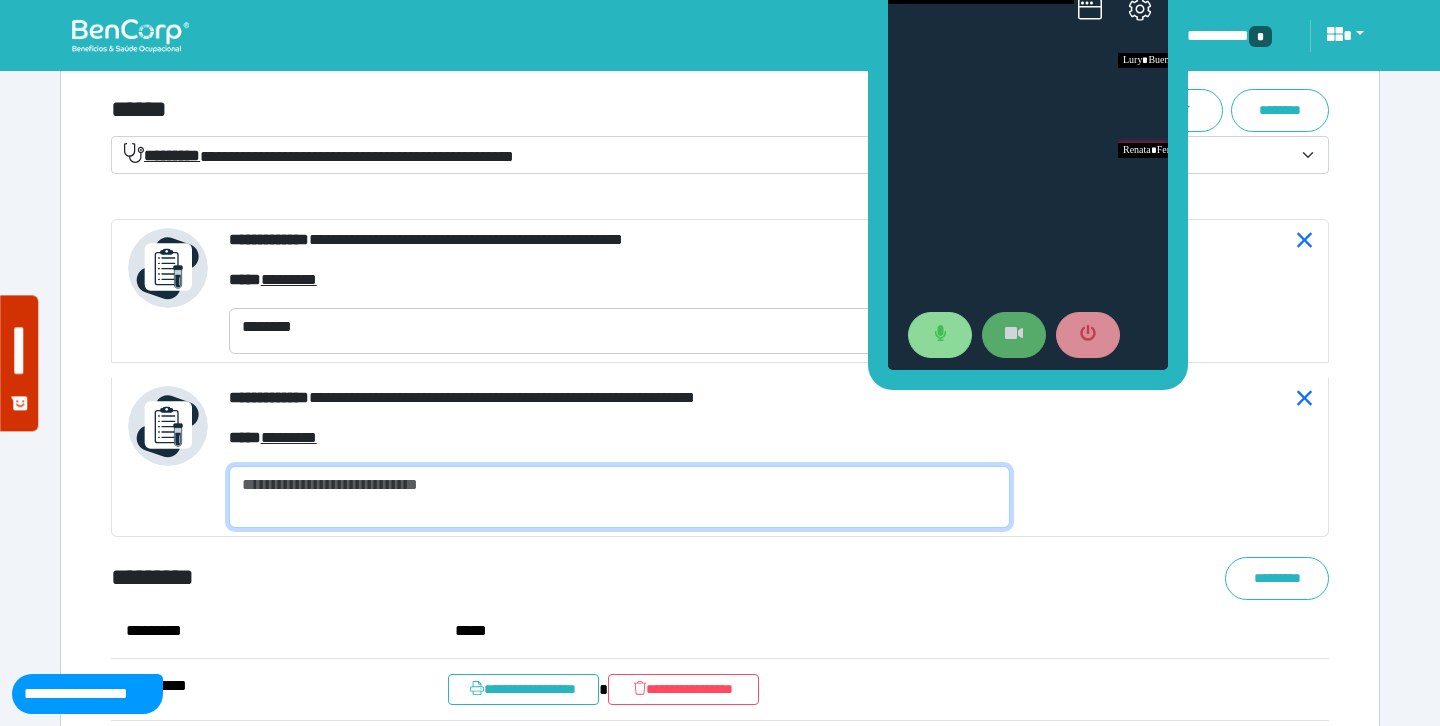 click at bounding box center [619, 497] 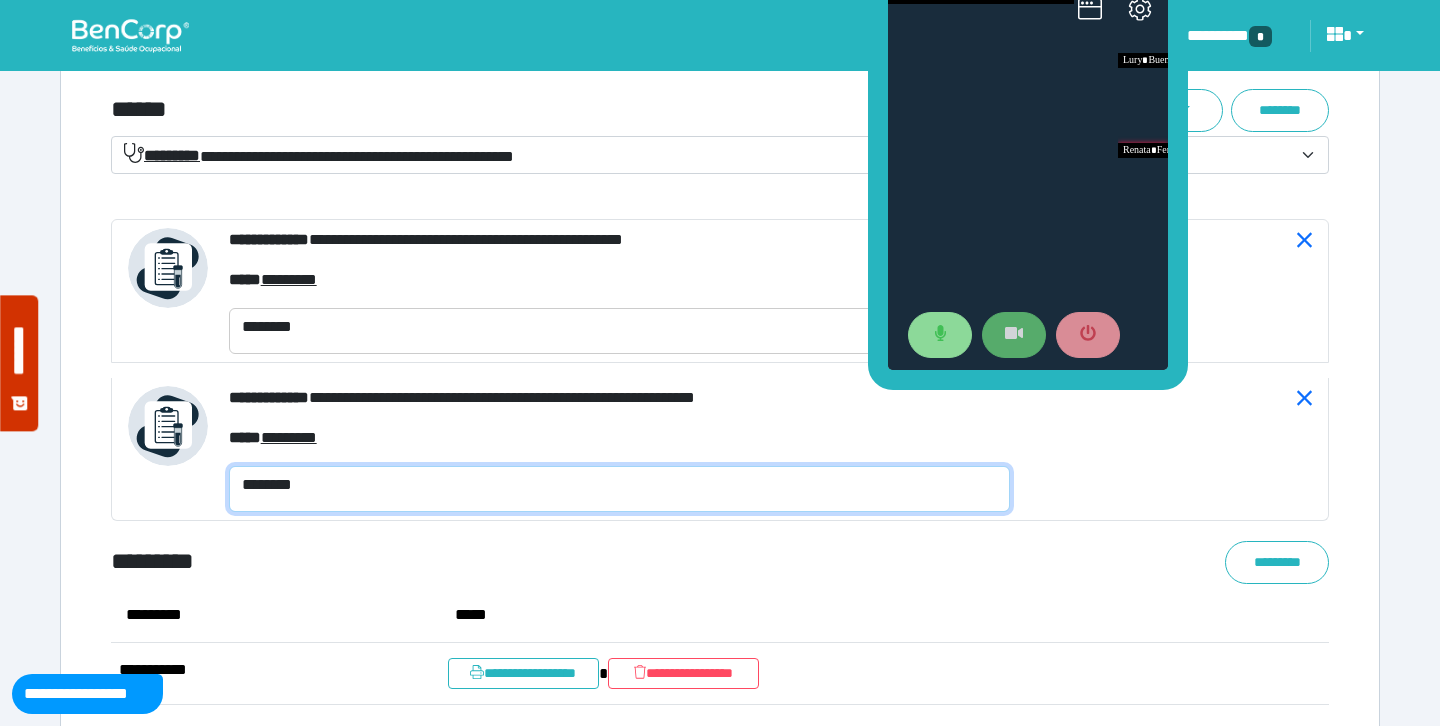 type on "********" 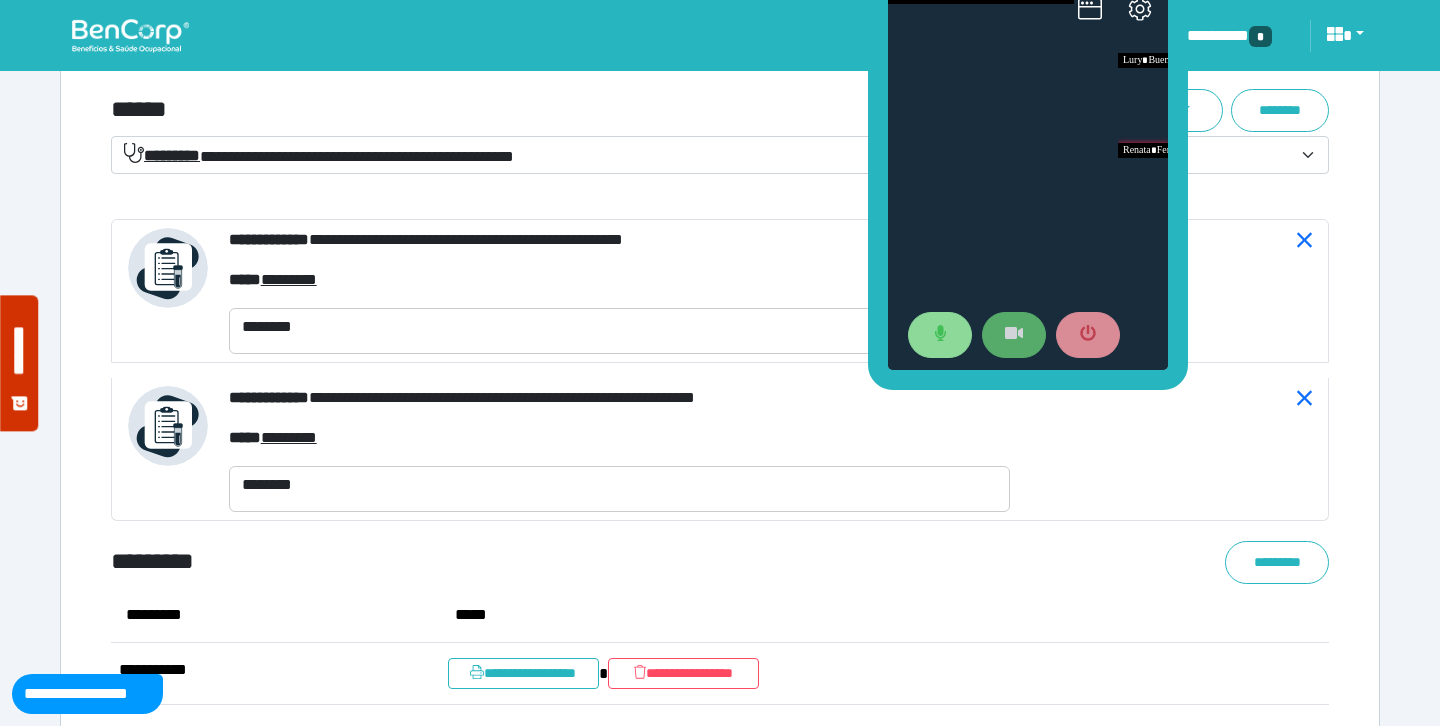 click on "******" at bounding box center (513, 110) 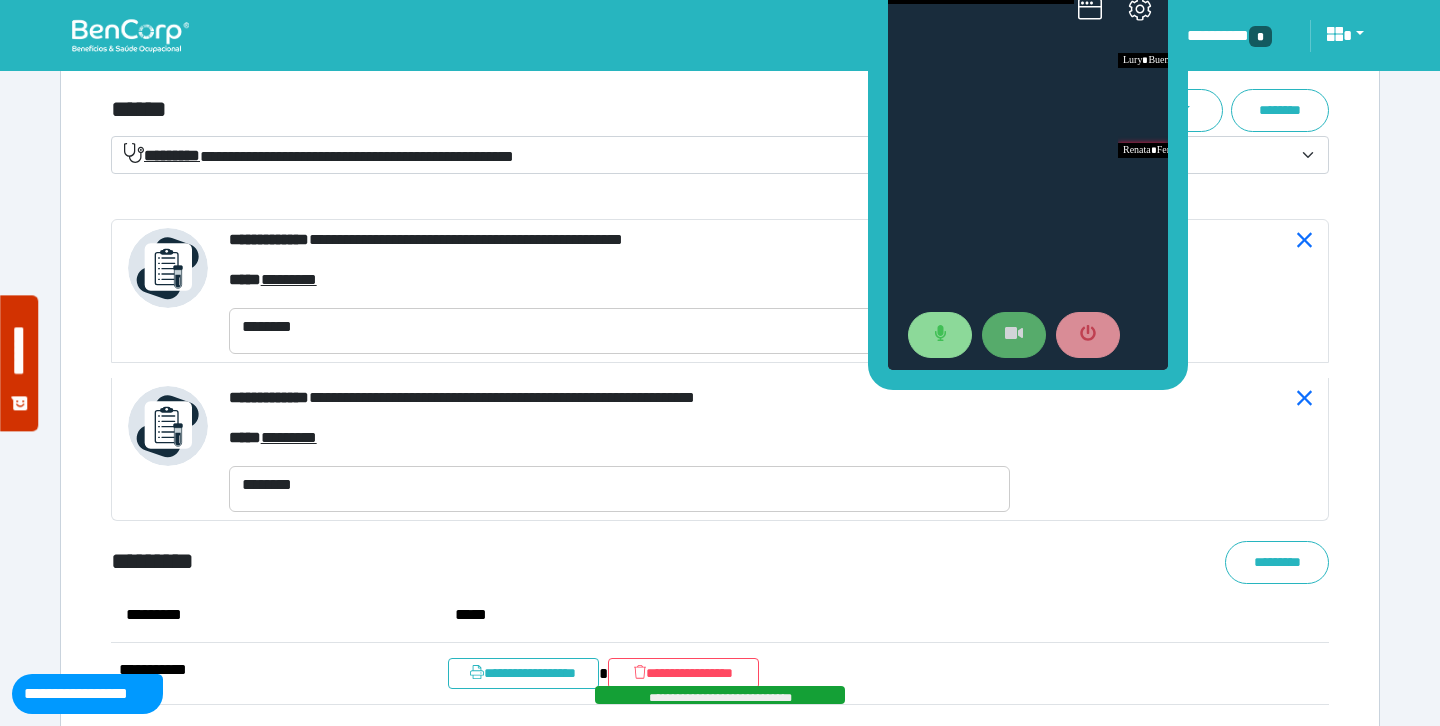 click on "*********" at bounding box center (513, 562) 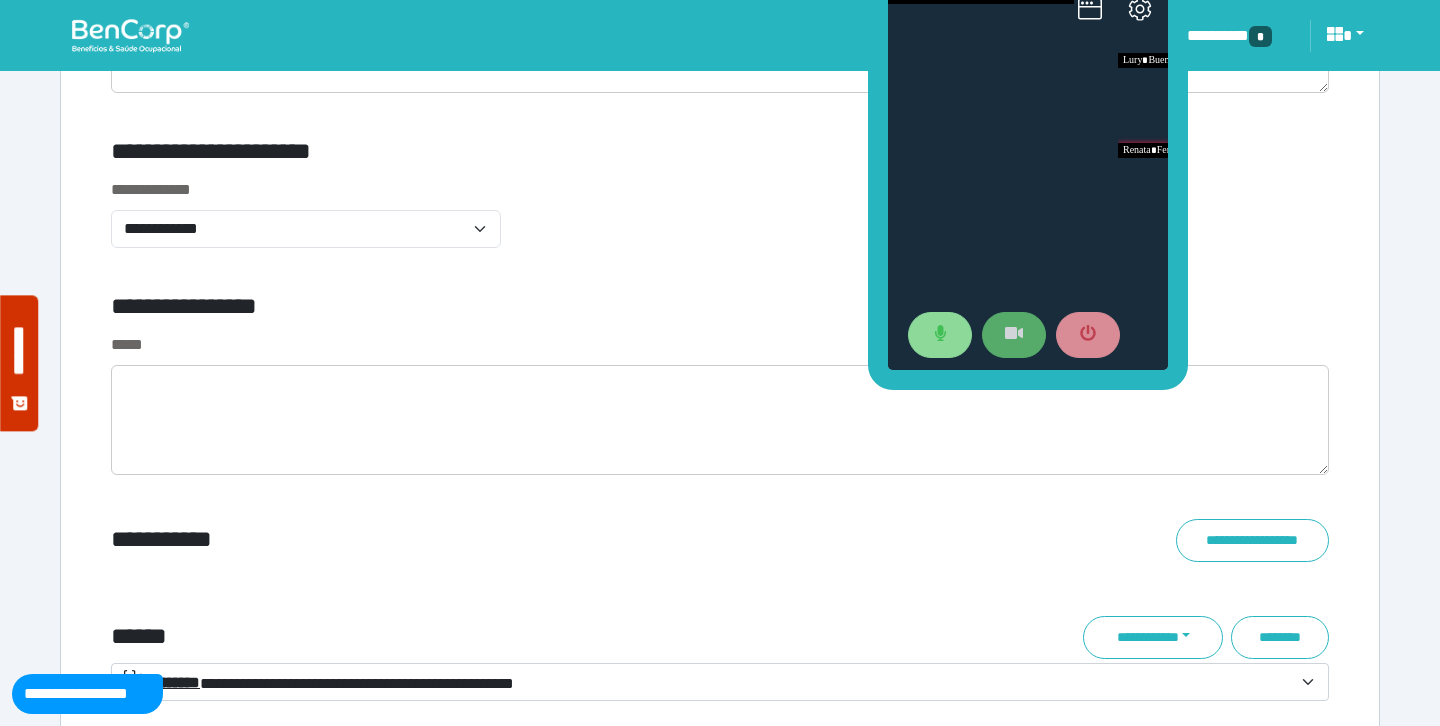 scroll, scrollTop: 6805, scrollLeft: 0, axis: vertical 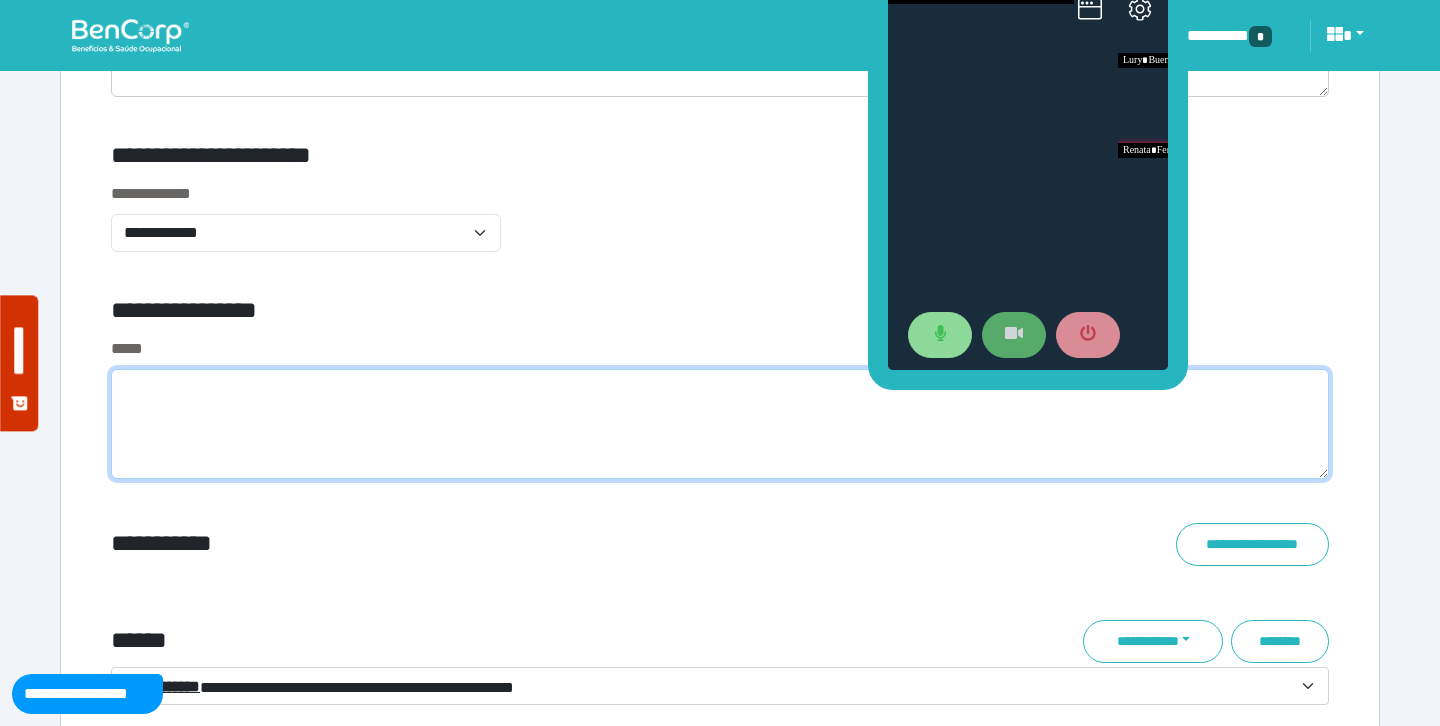 click at bounding box center (720, 424) 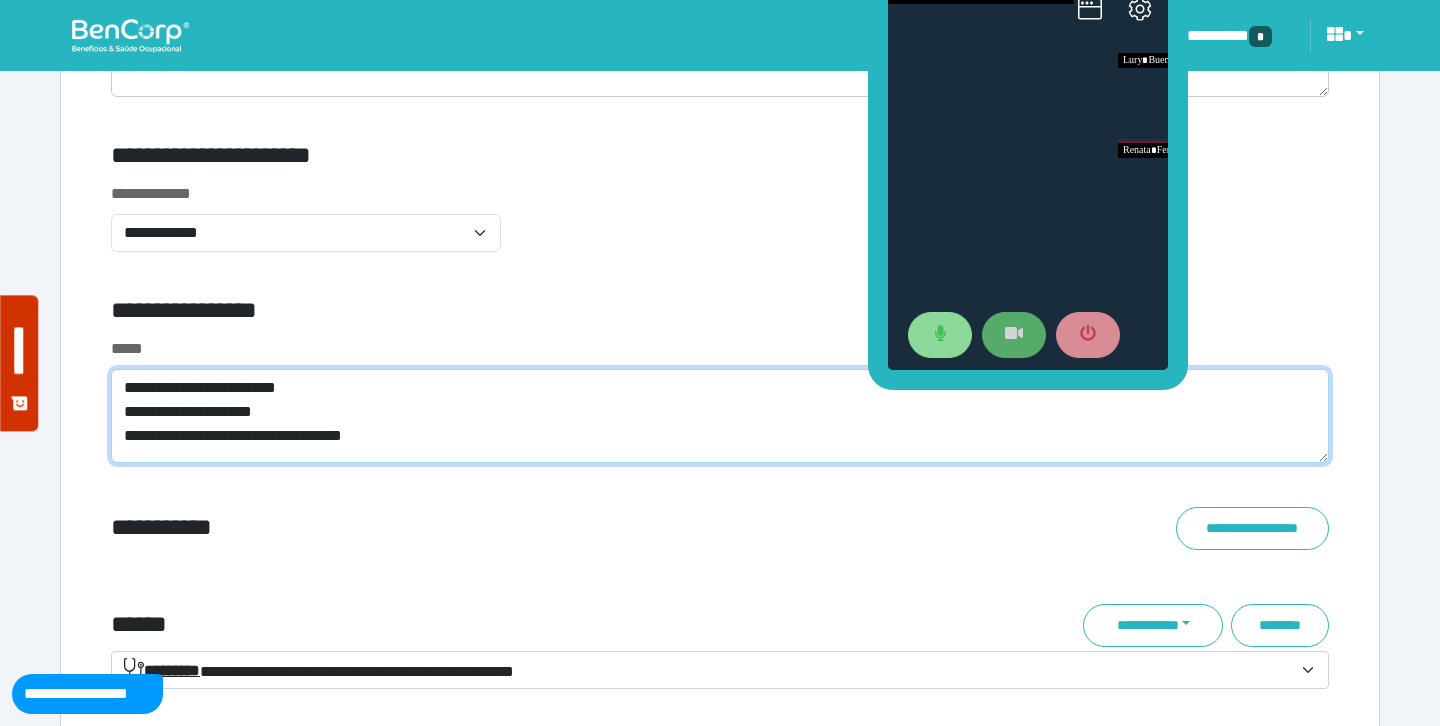 scroll, scrollTop: 0, scrollLeft: 0, axis: both 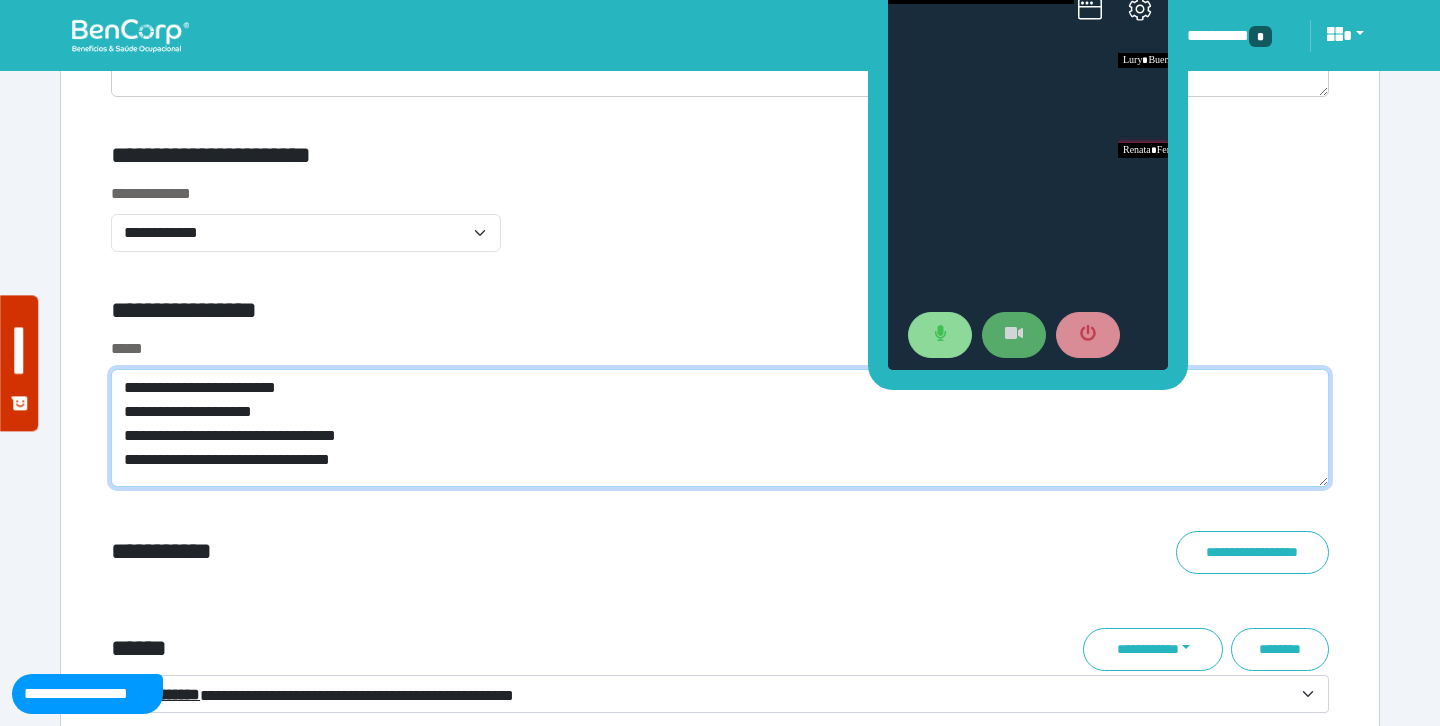type on "**********" 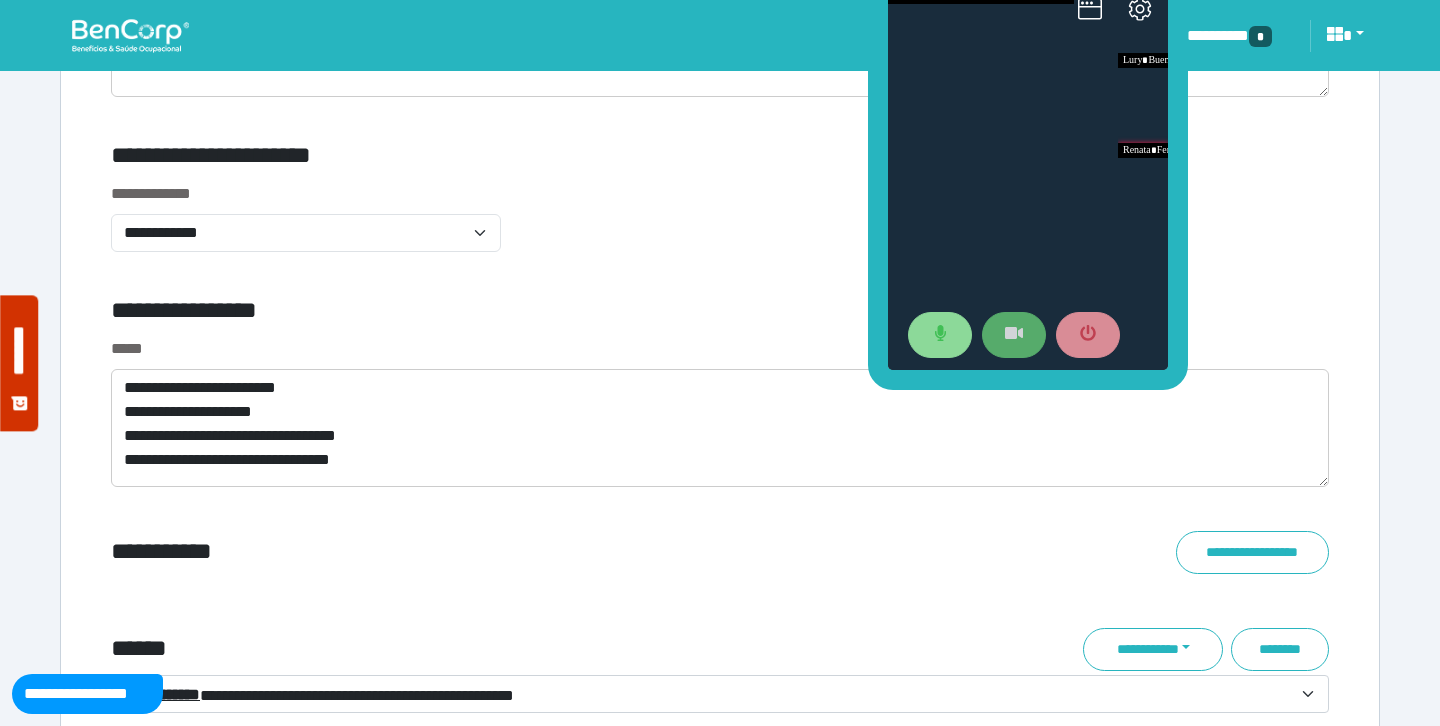 click on "**********" at bounding box center (513, 314) 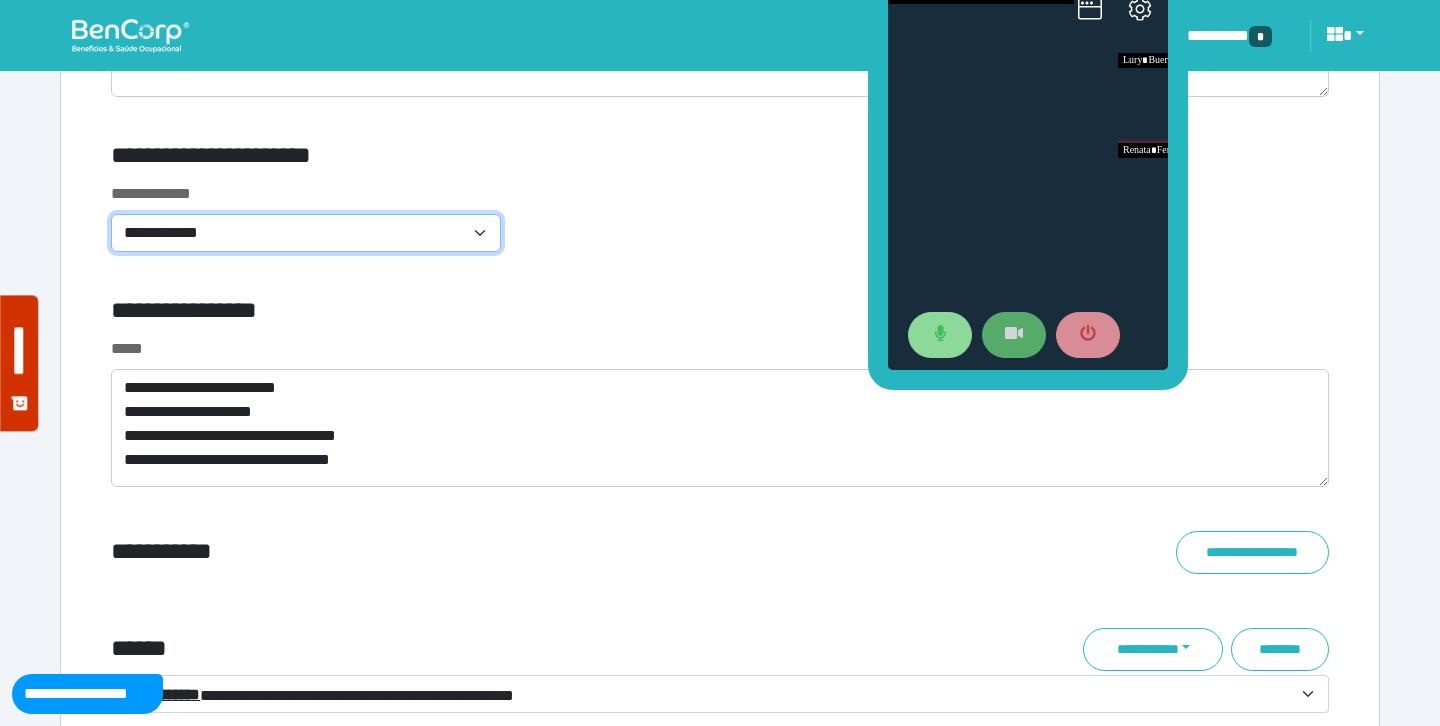 click on "**********" at bounding box center [306, 233] 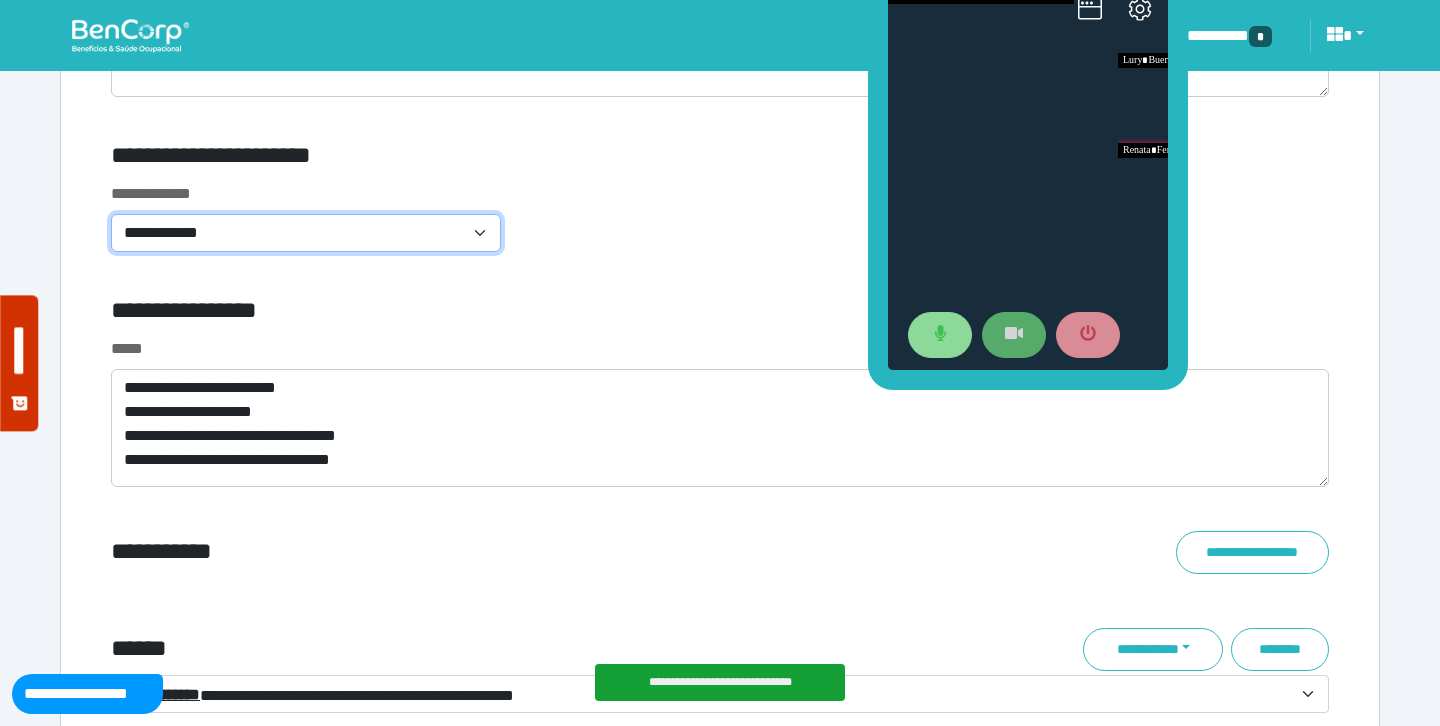 select on "**********" 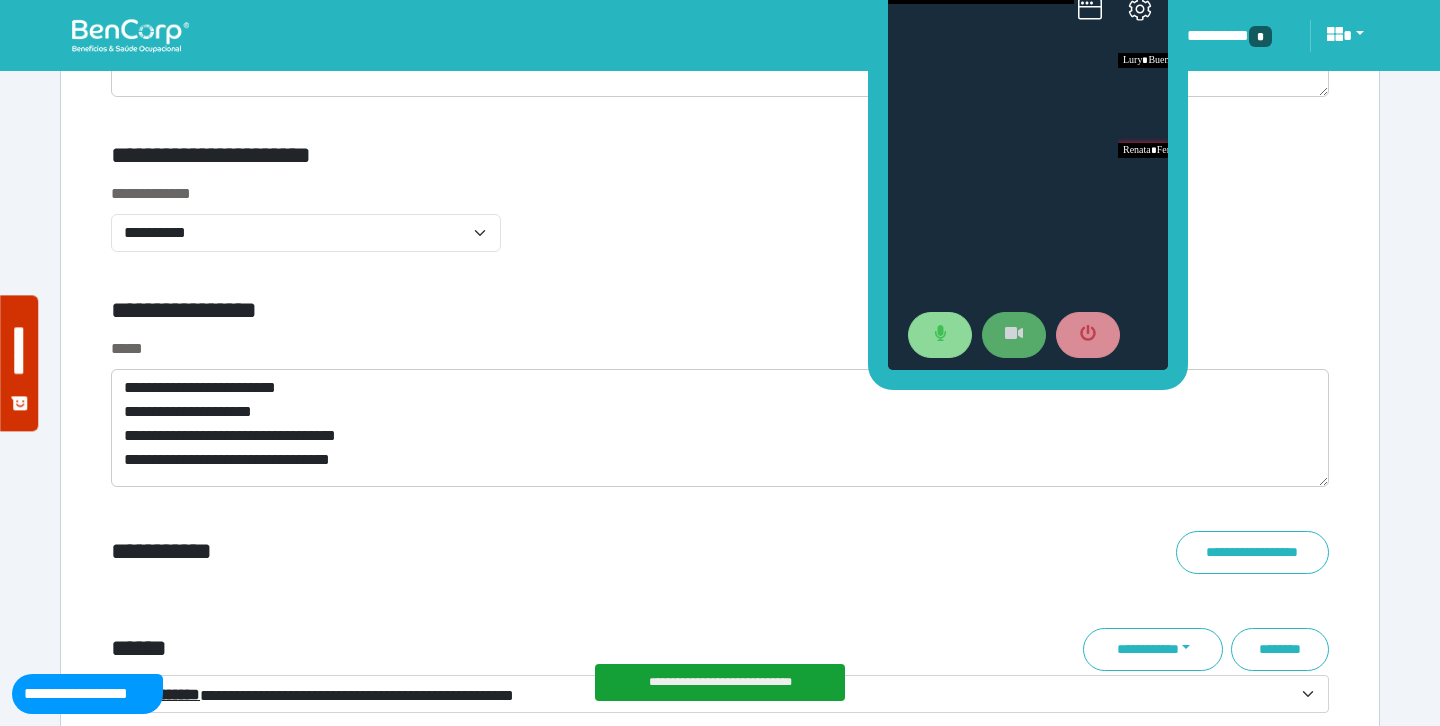 drag, startPoint x: 459, startPoint y: 247, endPoint x: 677, endPoint y: 251, distance: 218.0367 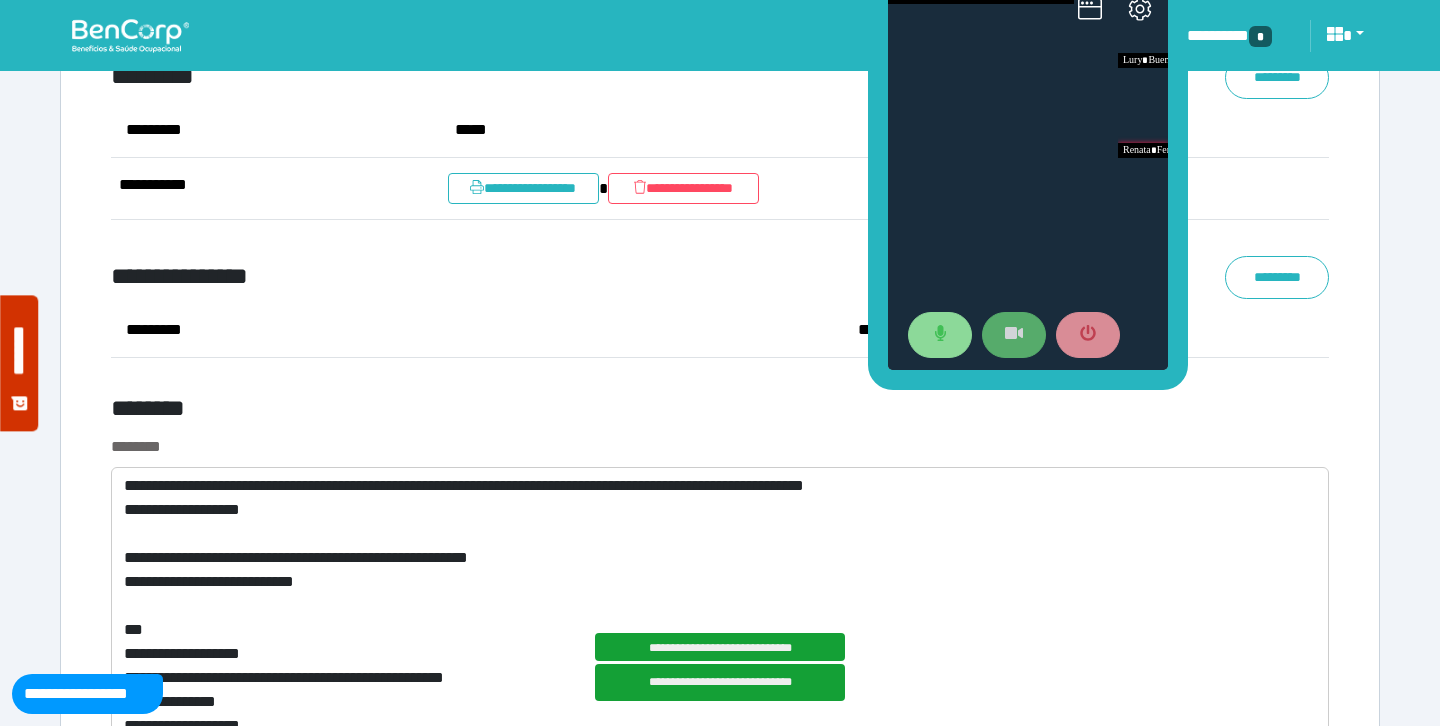 scroll, scrollTop: 7832, scrollLeft: 0, axis: vertical 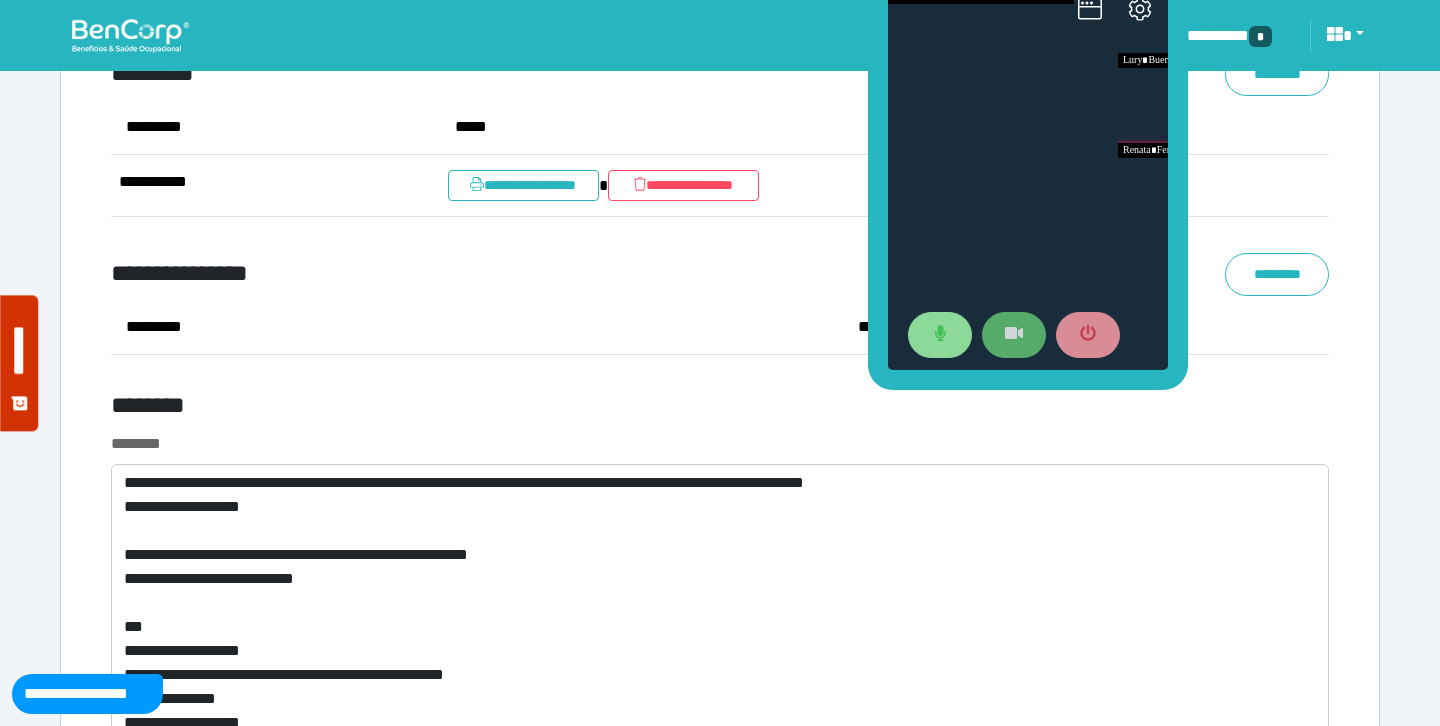 click on "*********" at bounding box center (477, 327) 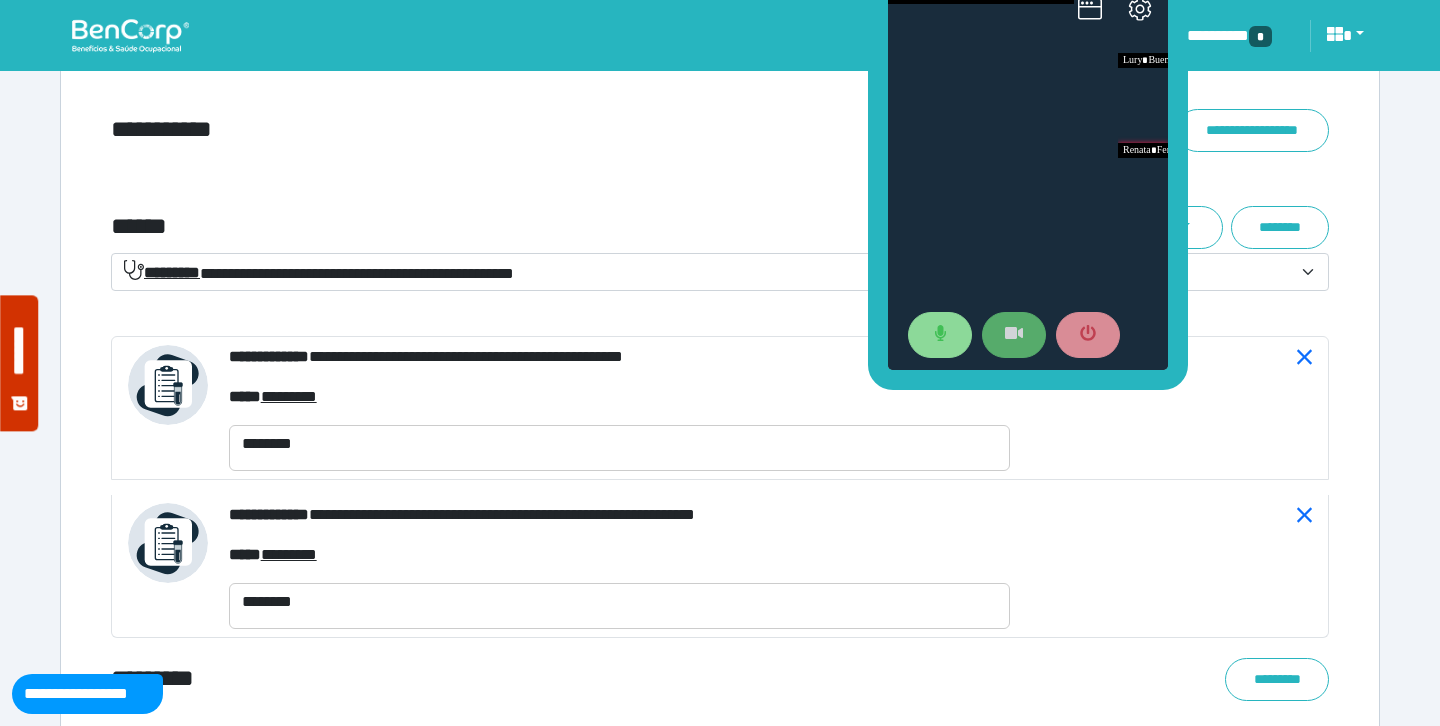 scroll, scrollTop: 7223, scrollLeft: 0, axis: vertical 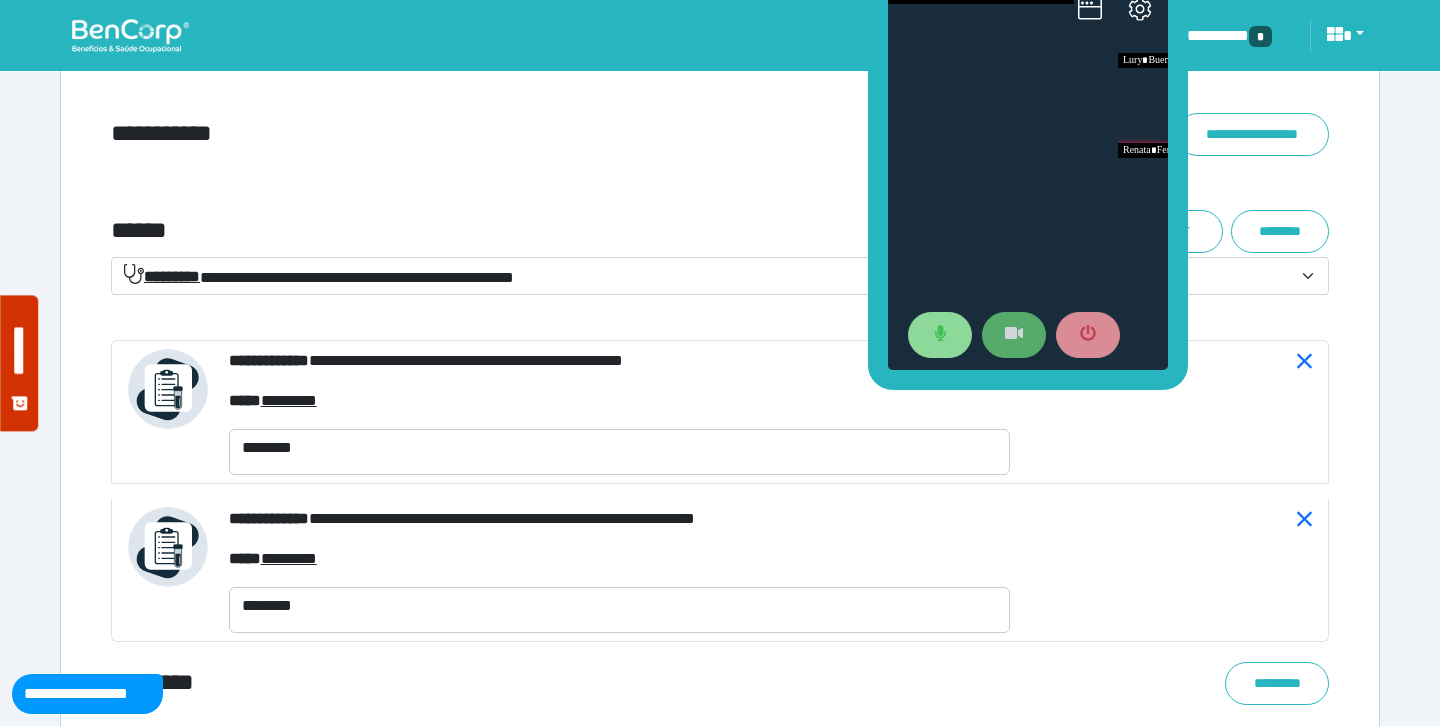 click on "**********" at bounding box center [513, 134] 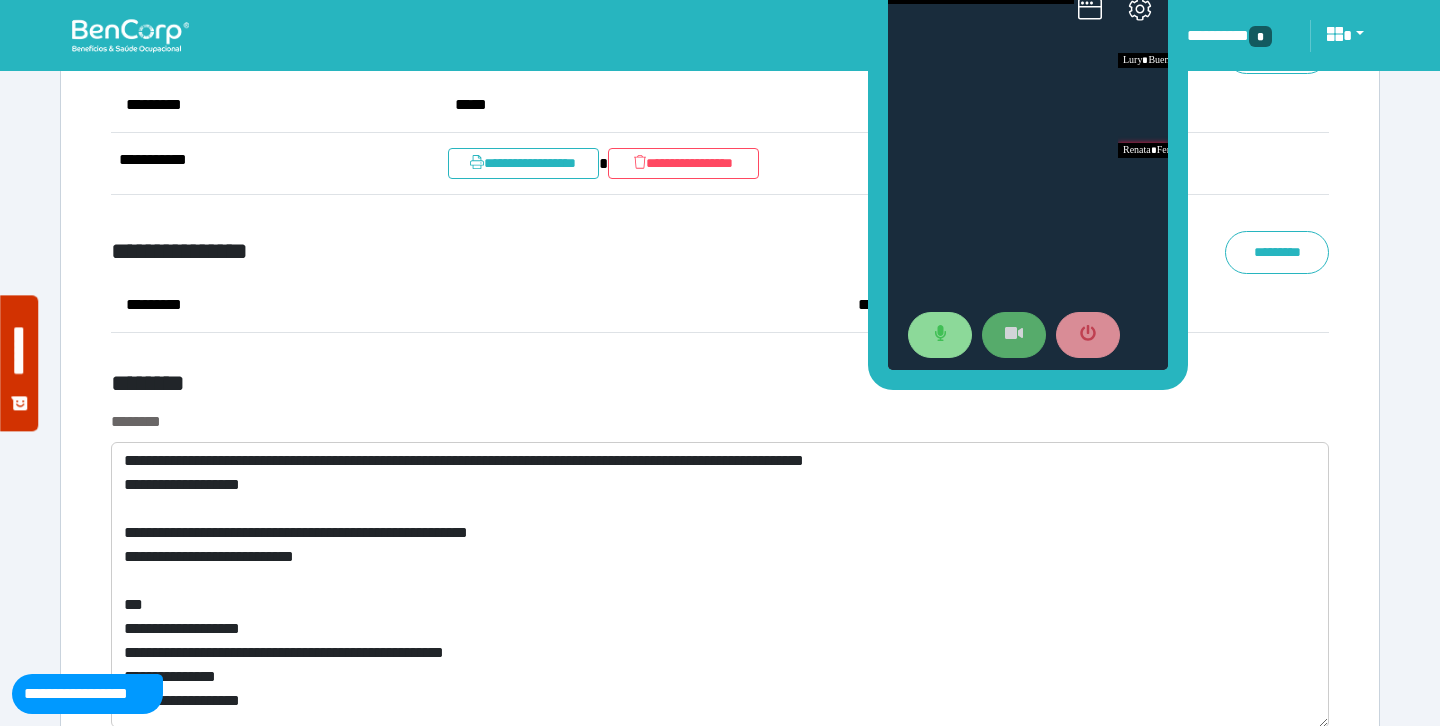 scroll, scrollTop: 7964, scrollLeft: 0, axis: vertical 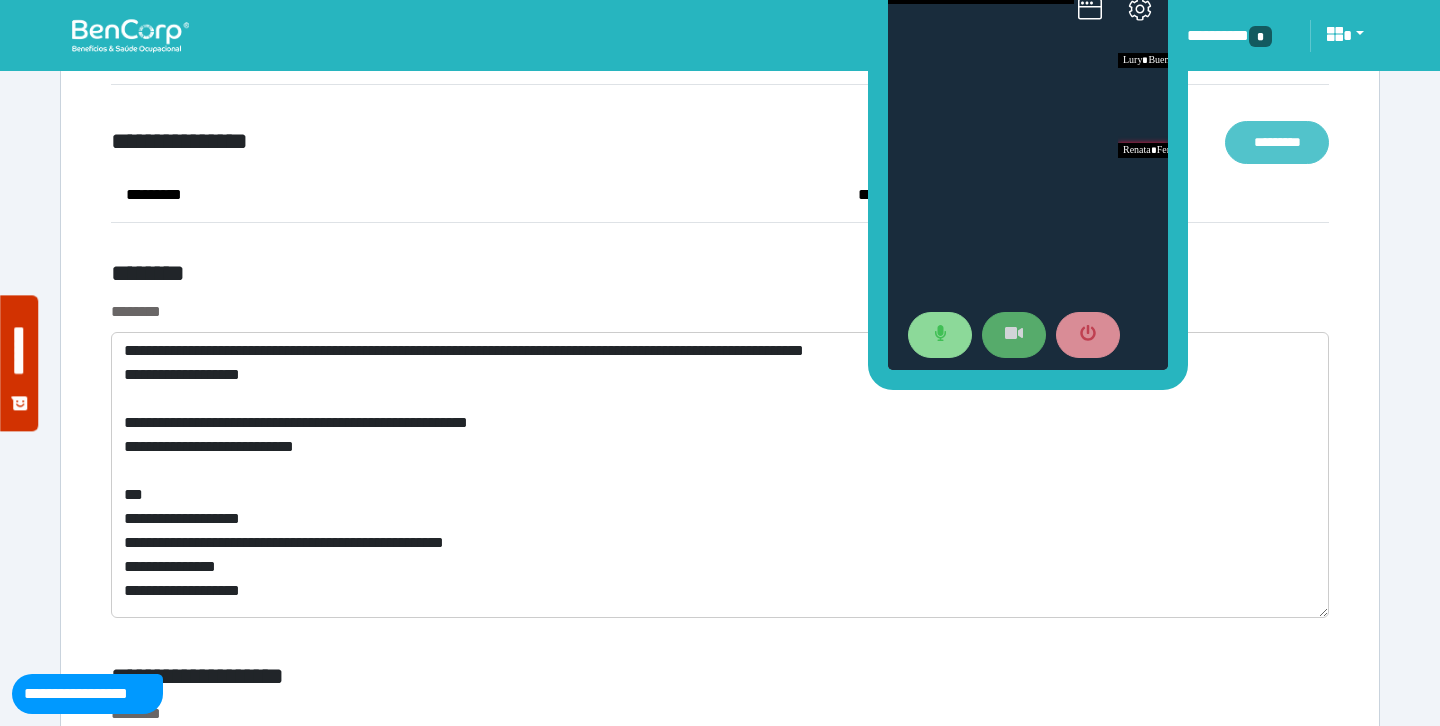 click on "*********" at bounding box center (1277, 142) 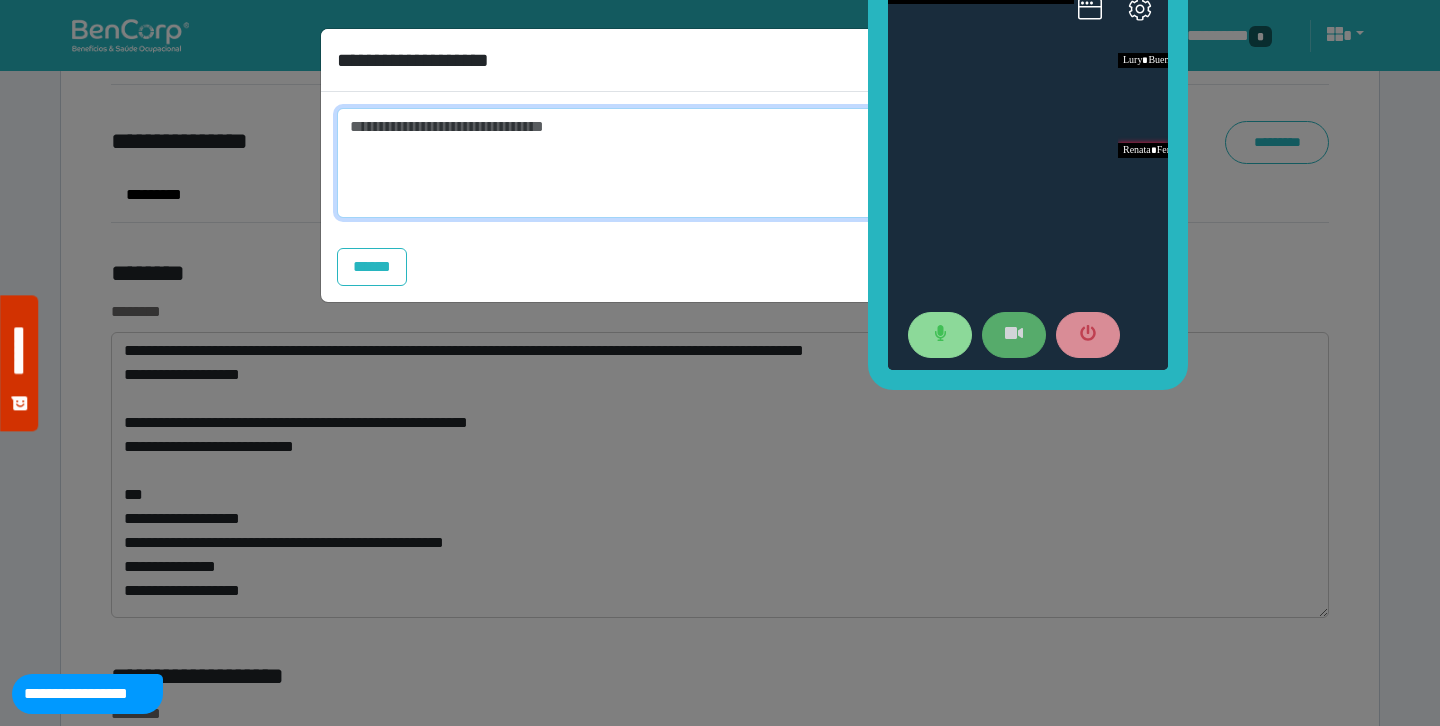 click at bounding box center [720, 163] 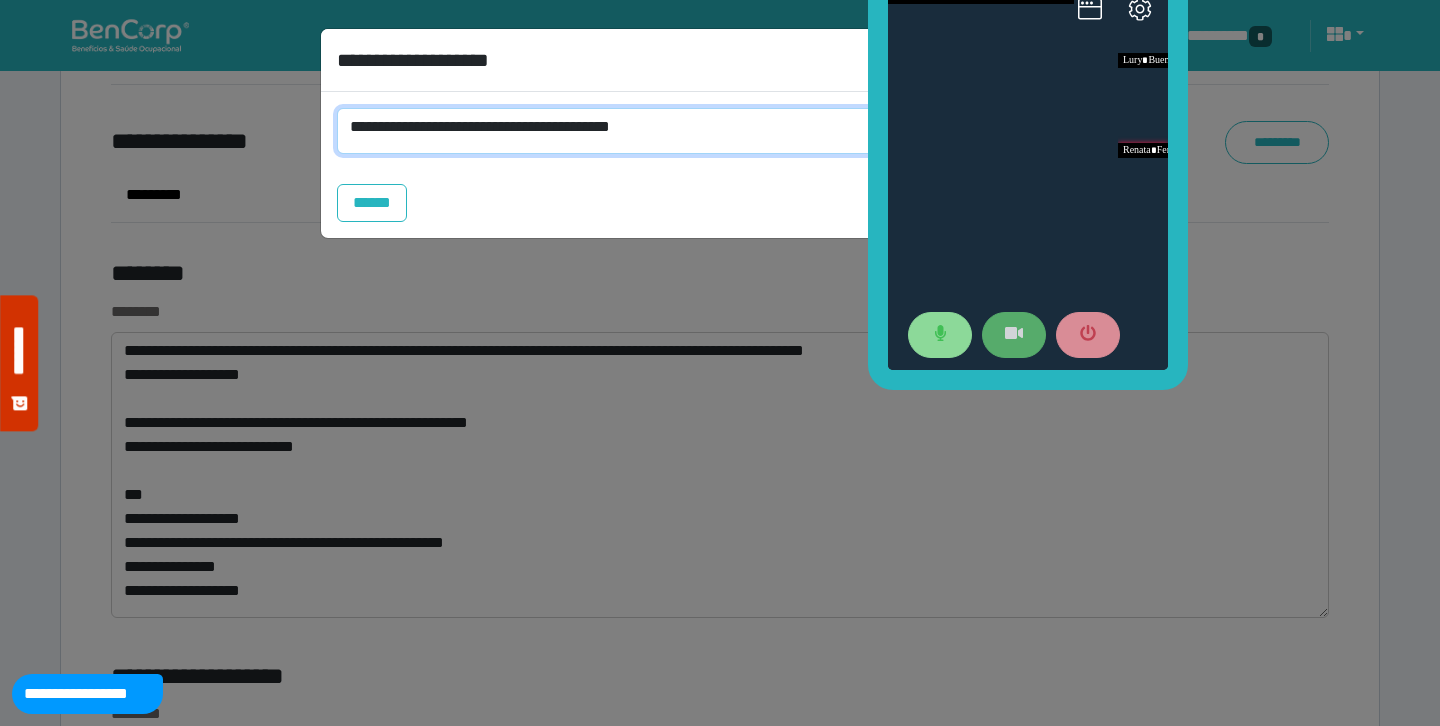 scroll, scrollTop: 0, scrollLeft: 0, axis: both 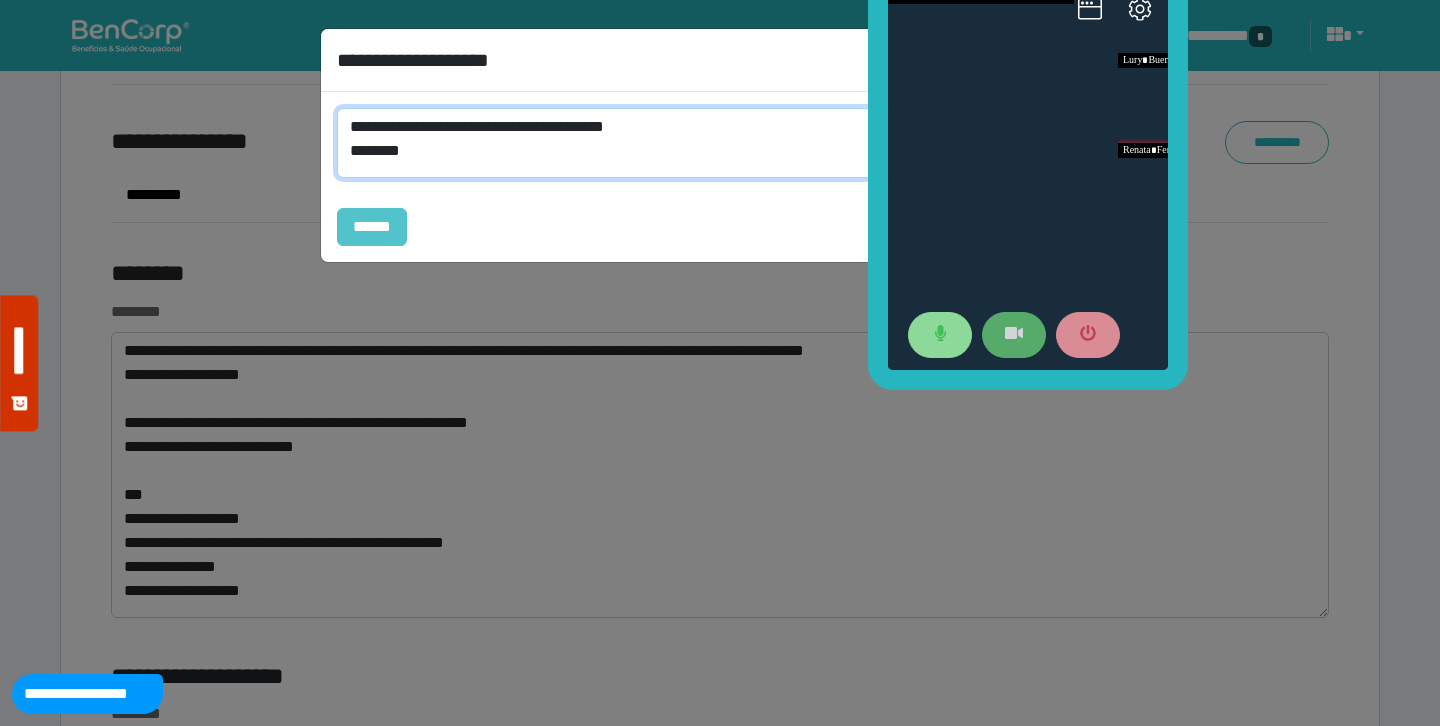 type on "**********" 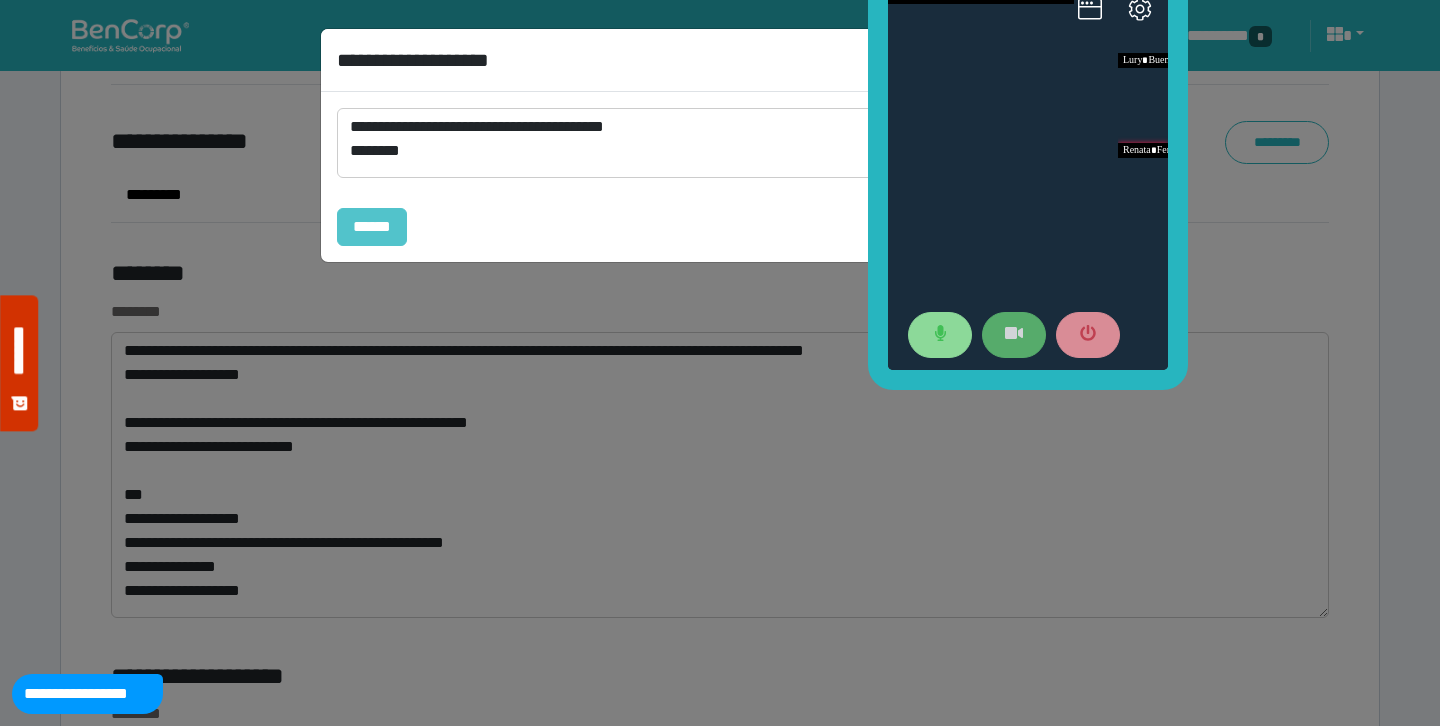 click on "******" at bounding box center [372, 227] 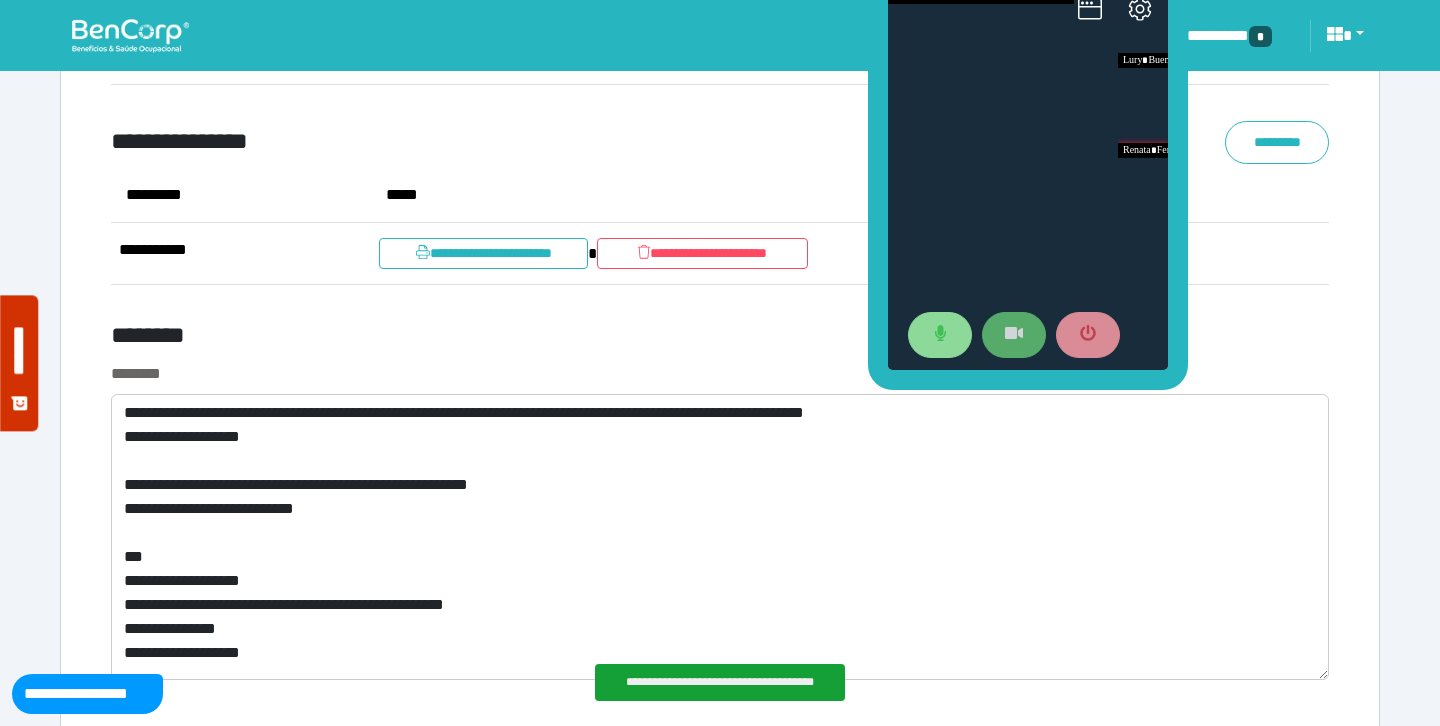 click on "********" at bounding box center [513, 339] 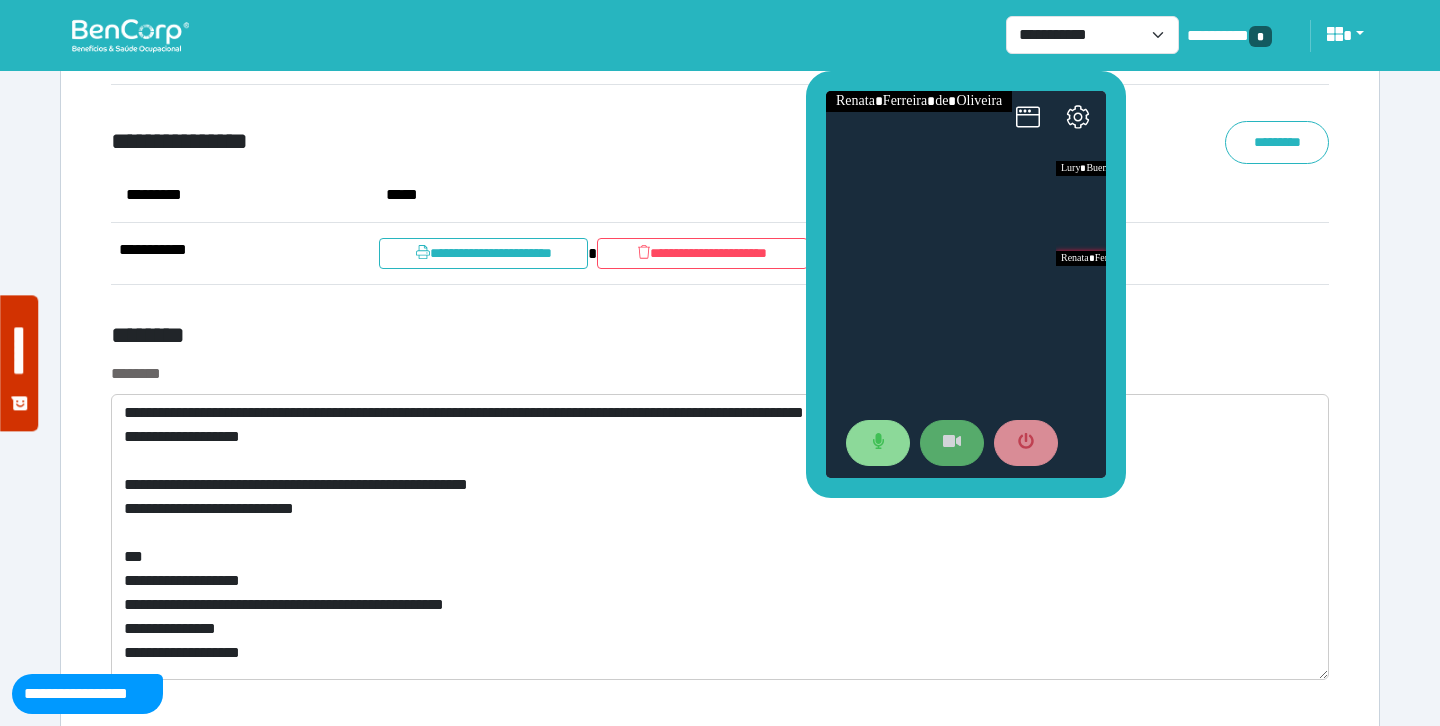 drag, startPoint x: 884, startPoint y: 154, endPoint x: 821, endPoint y: 261, distance: 124.16924 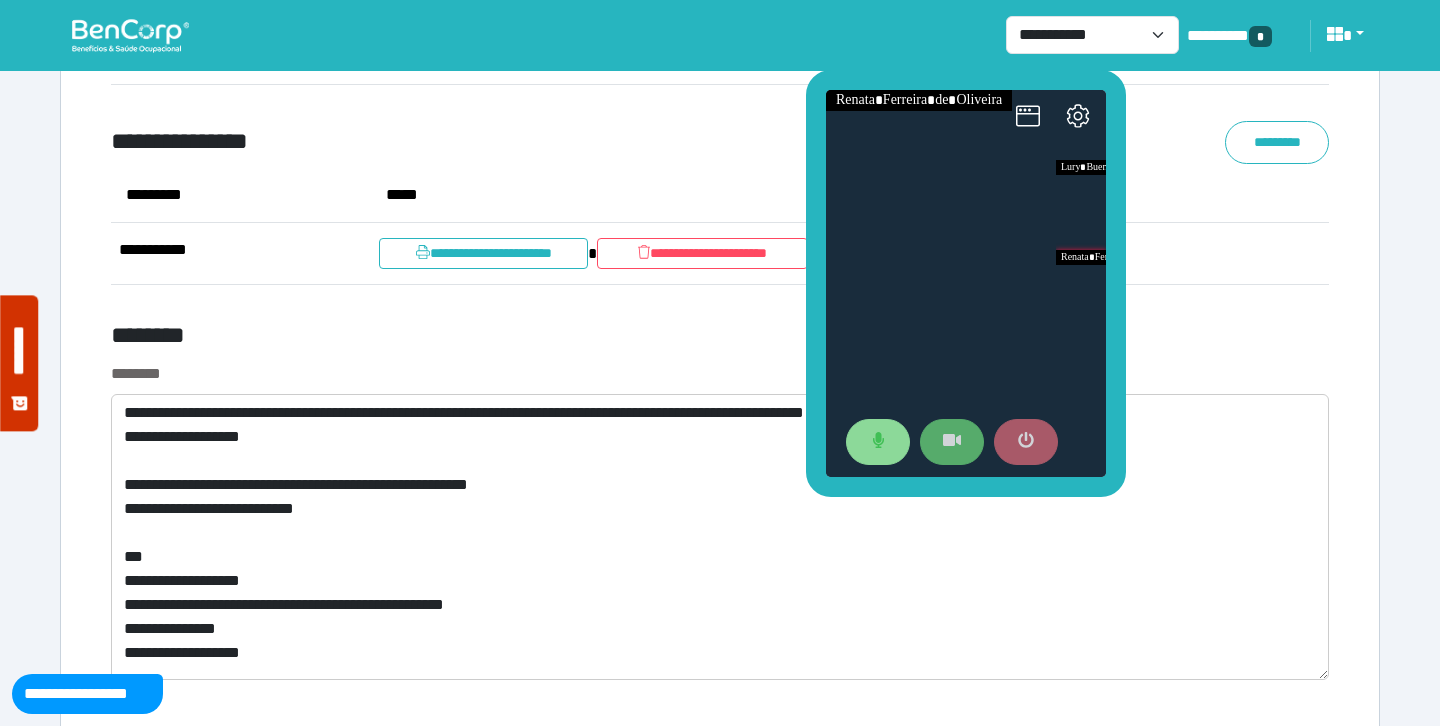 click at bounding box center [1026, 442] 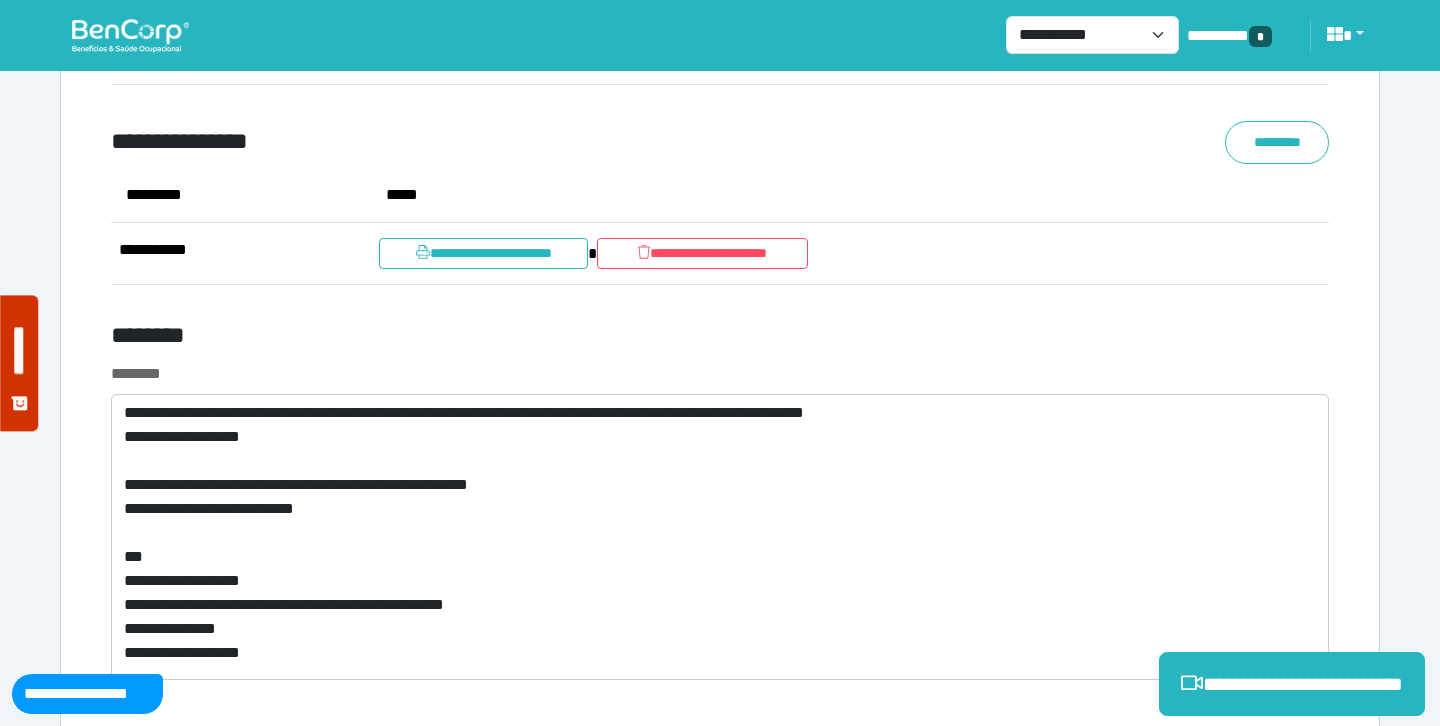 click on "********" at bounding box center [513, 339] 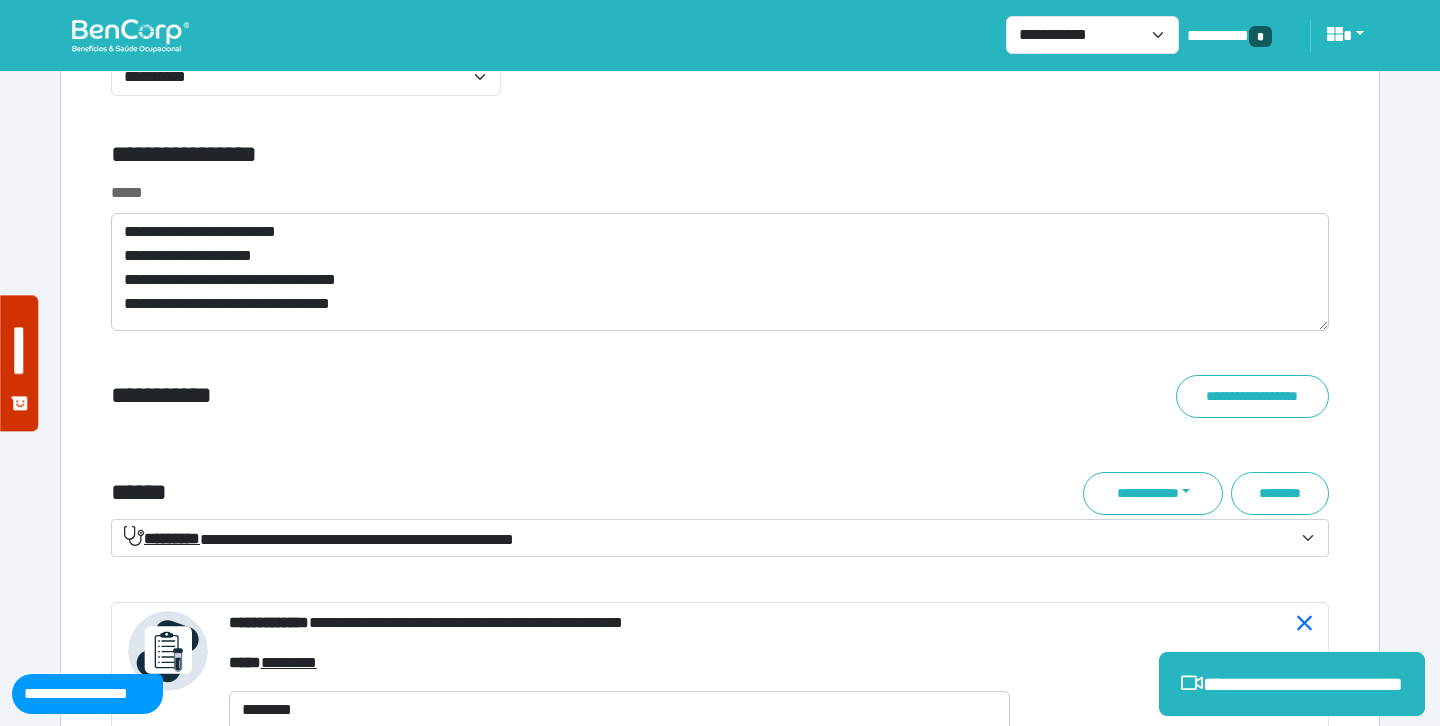 scroll, scrollTop: 6970, scrollLeft: 0, axis: vertical 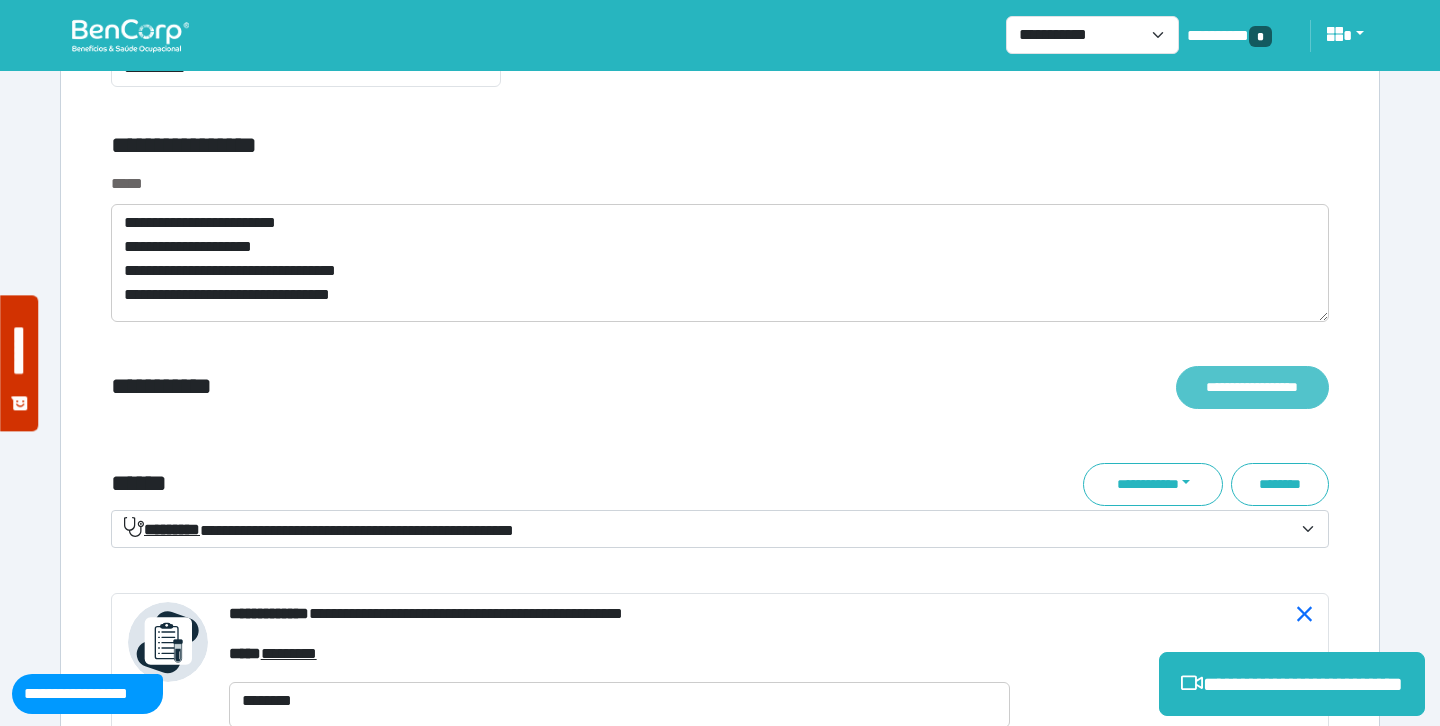 click on "**********" at bounding box center [1252, 387] 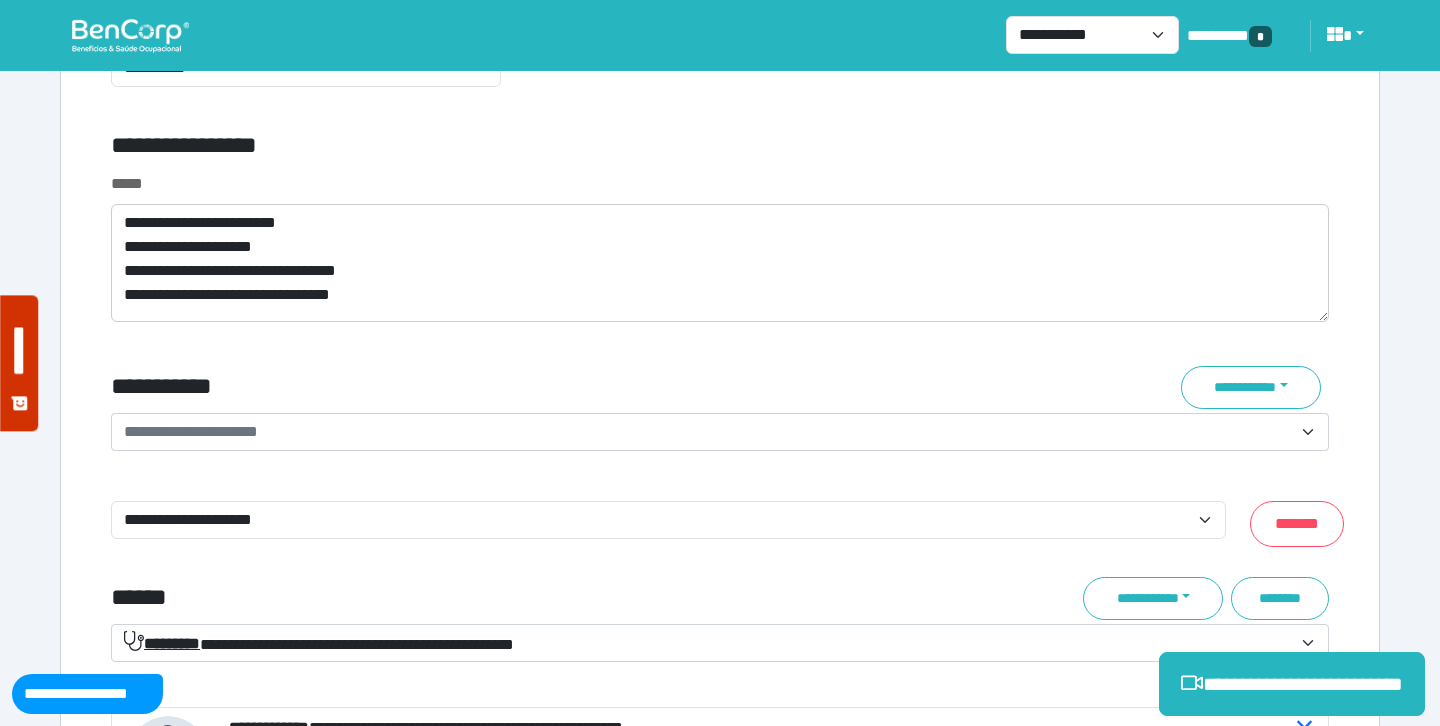 click on "**********" at bounding box center (708, 432) 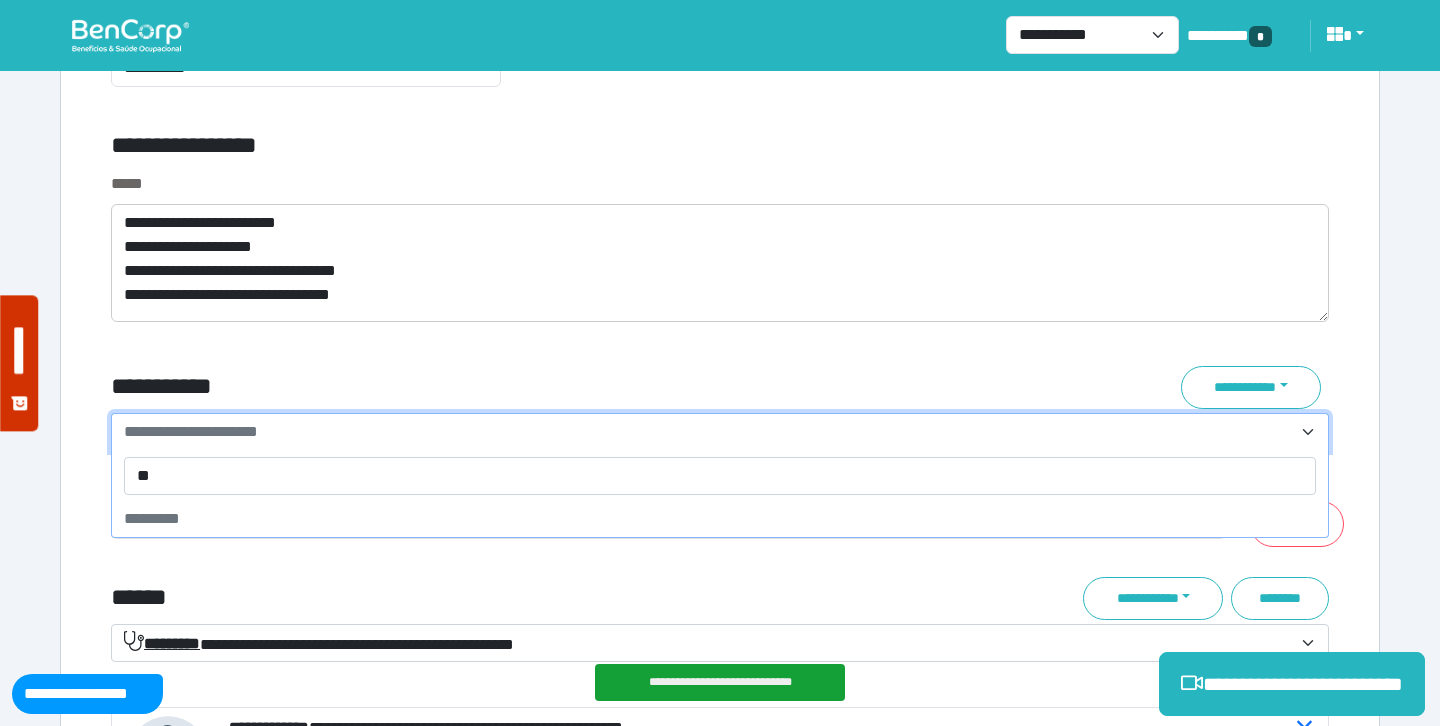 type on "*" 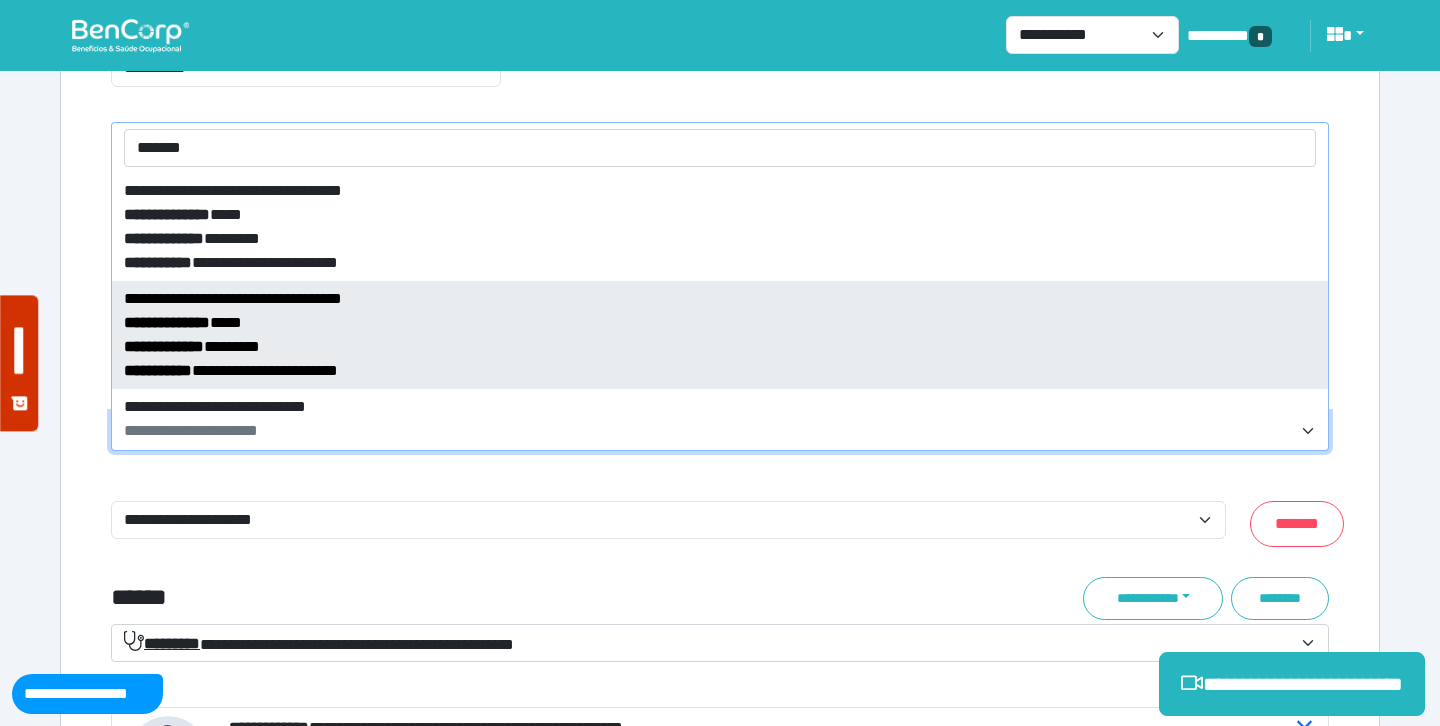 type on "*******" 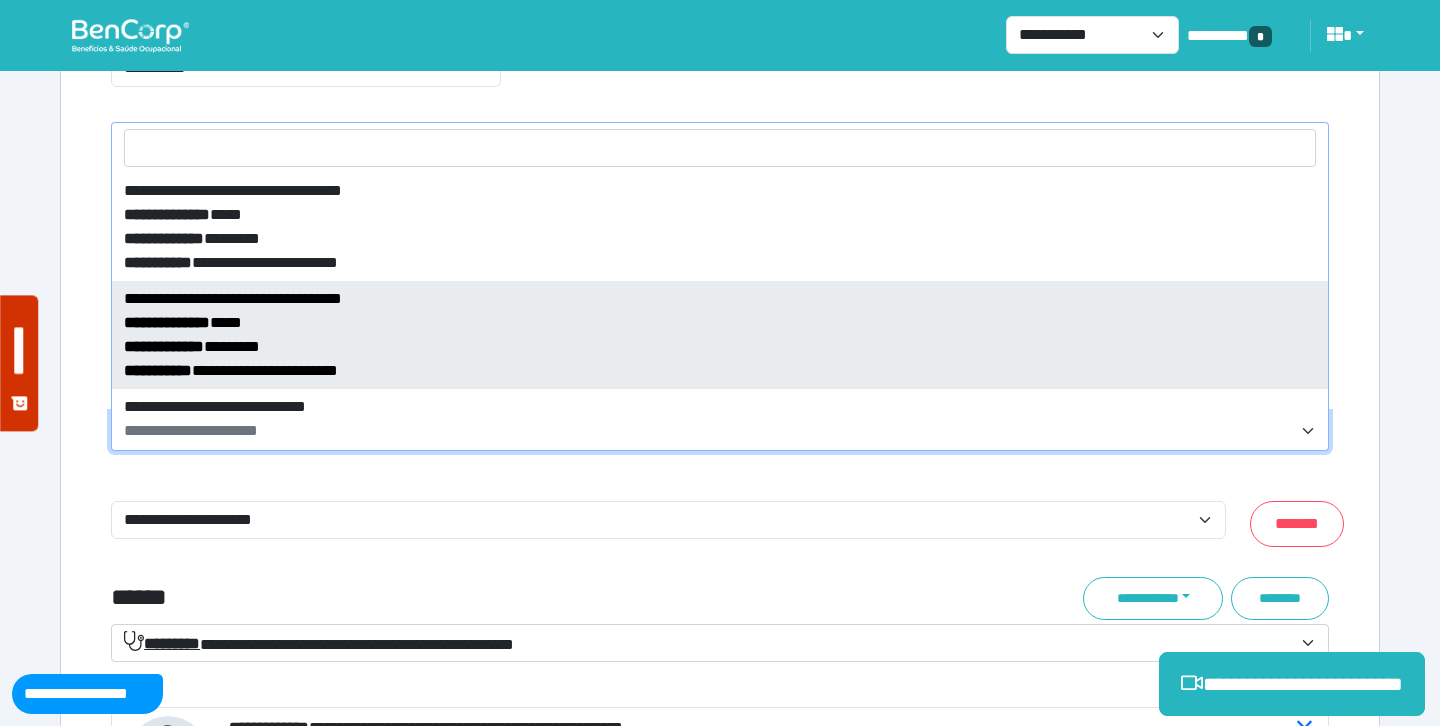 select on "*****" 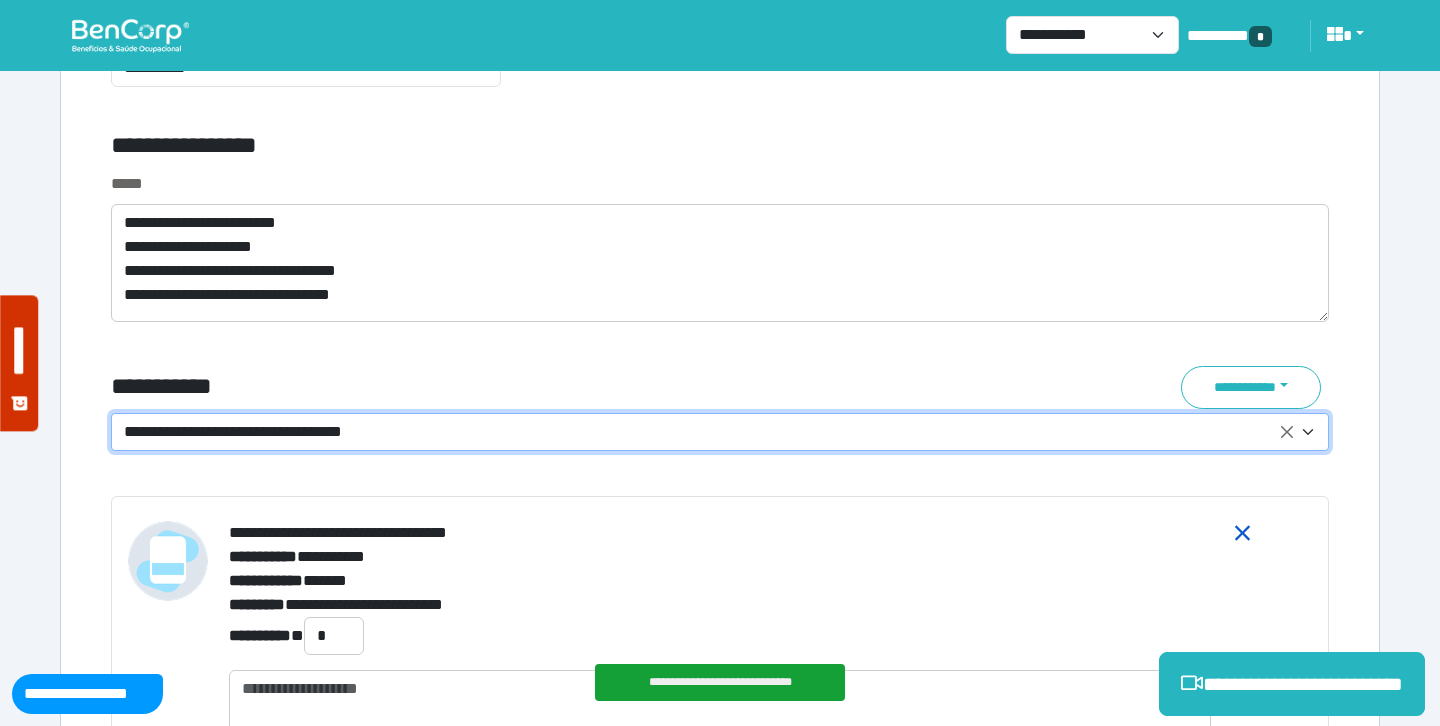 click 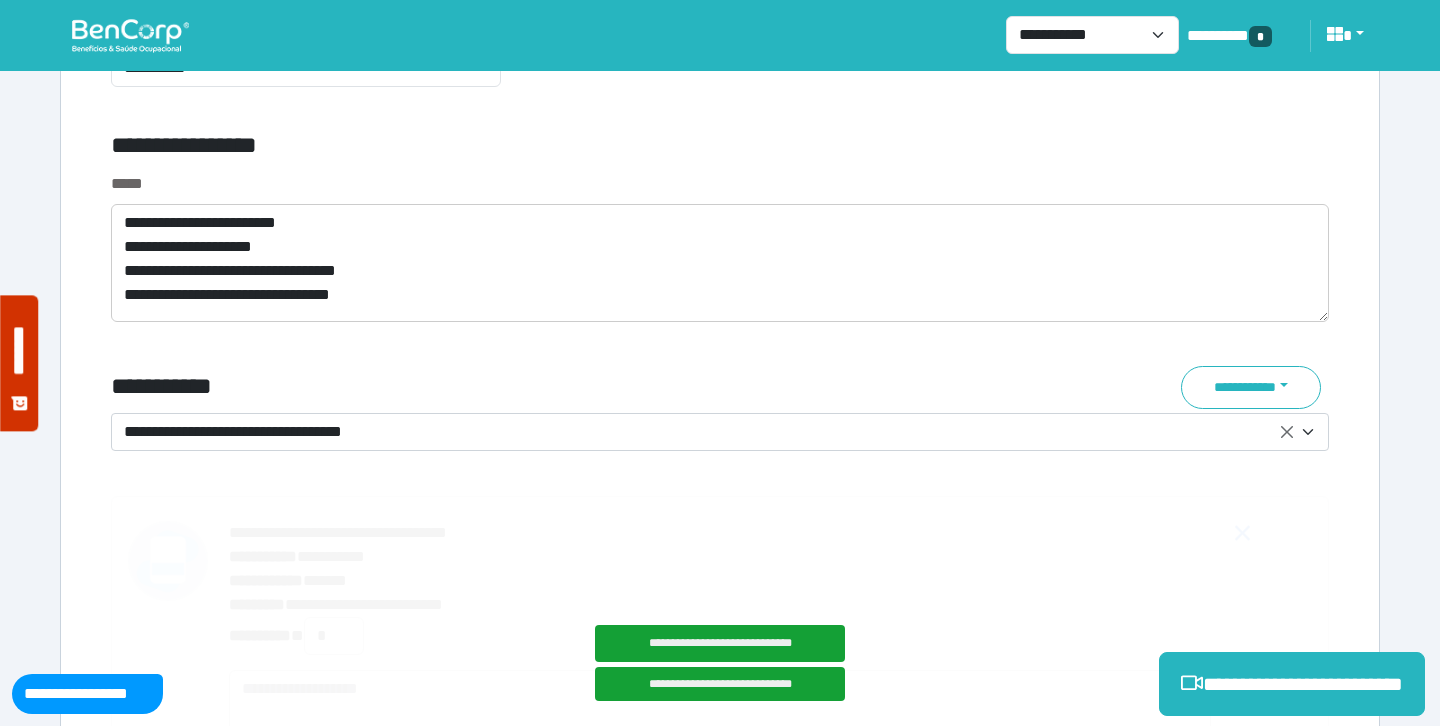 click on "**********" at bounding box center (720, -1960) 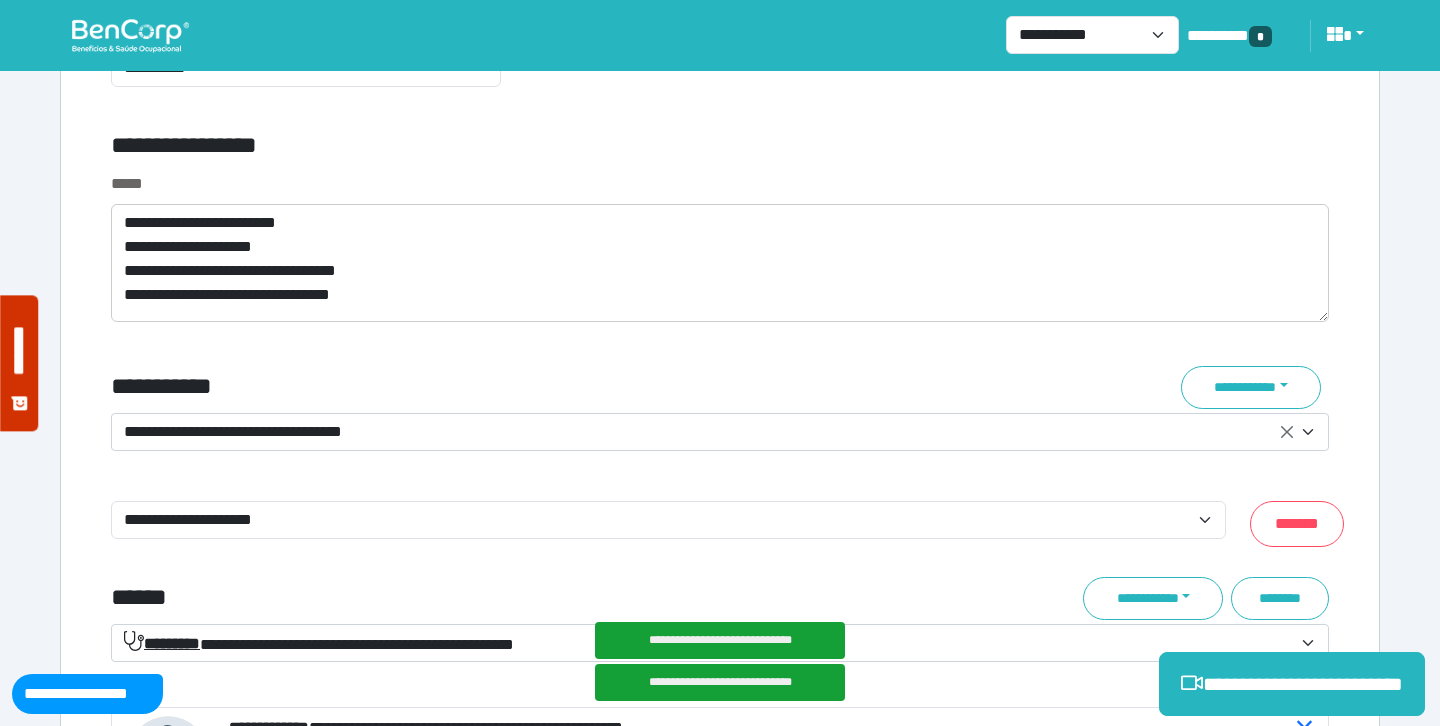 click on "**********" at bounding box center (720, 485) 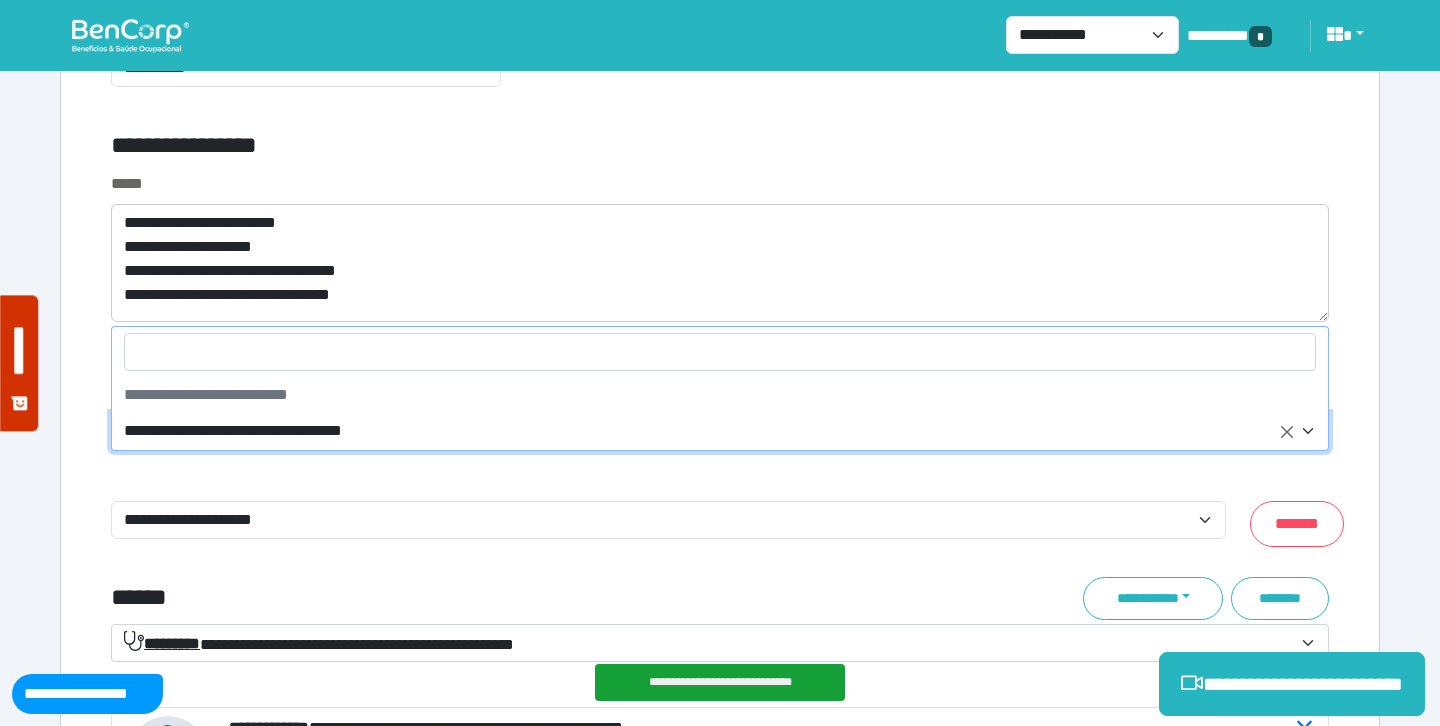click on "**********" at bounding box center [708, 431] 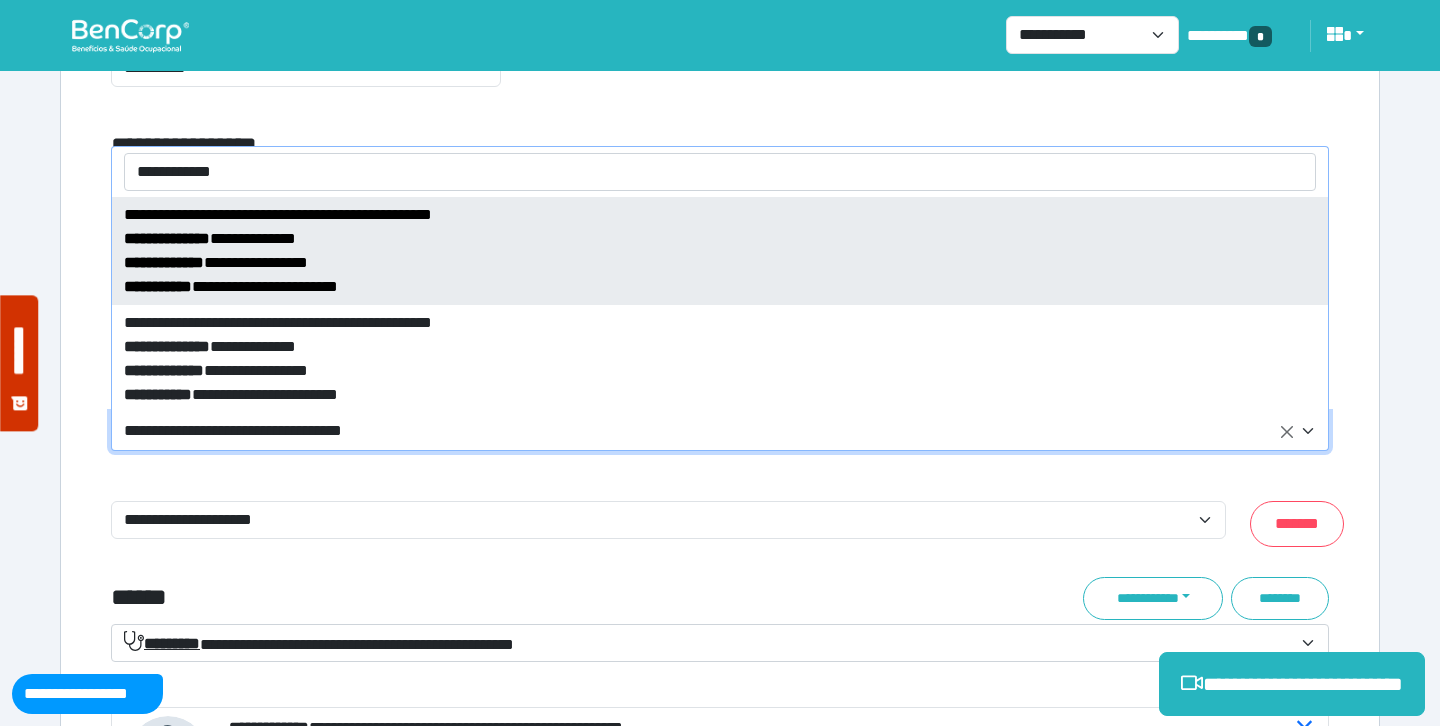 type on "**********" 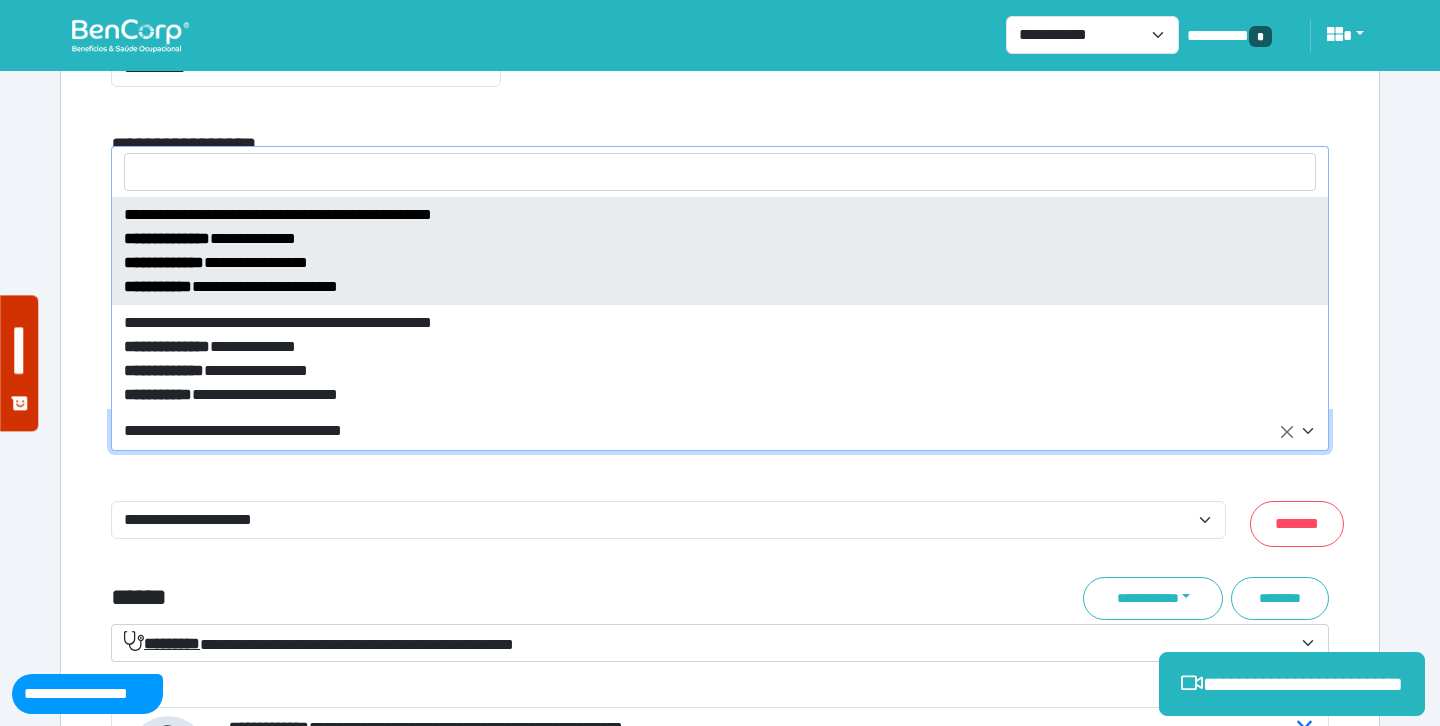 select on "*****" 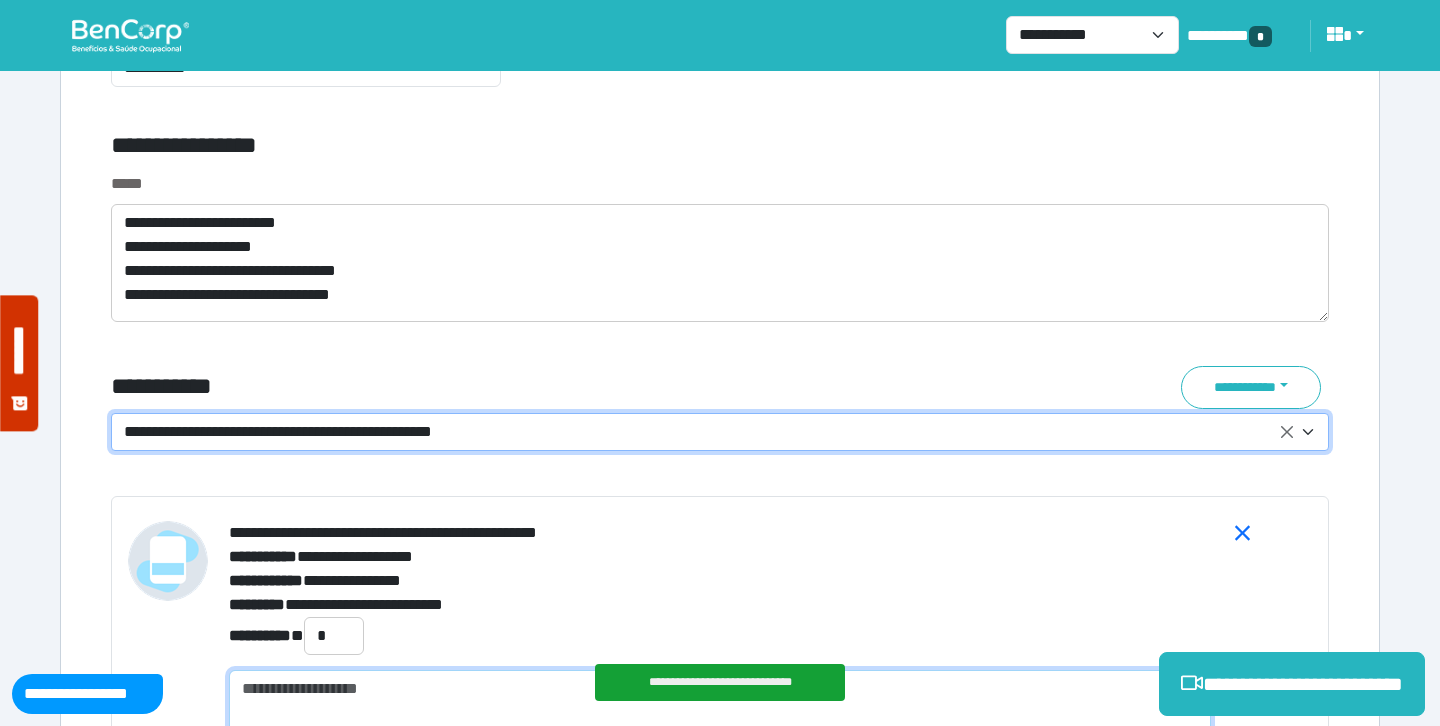 click at bounding box center [720, 701] 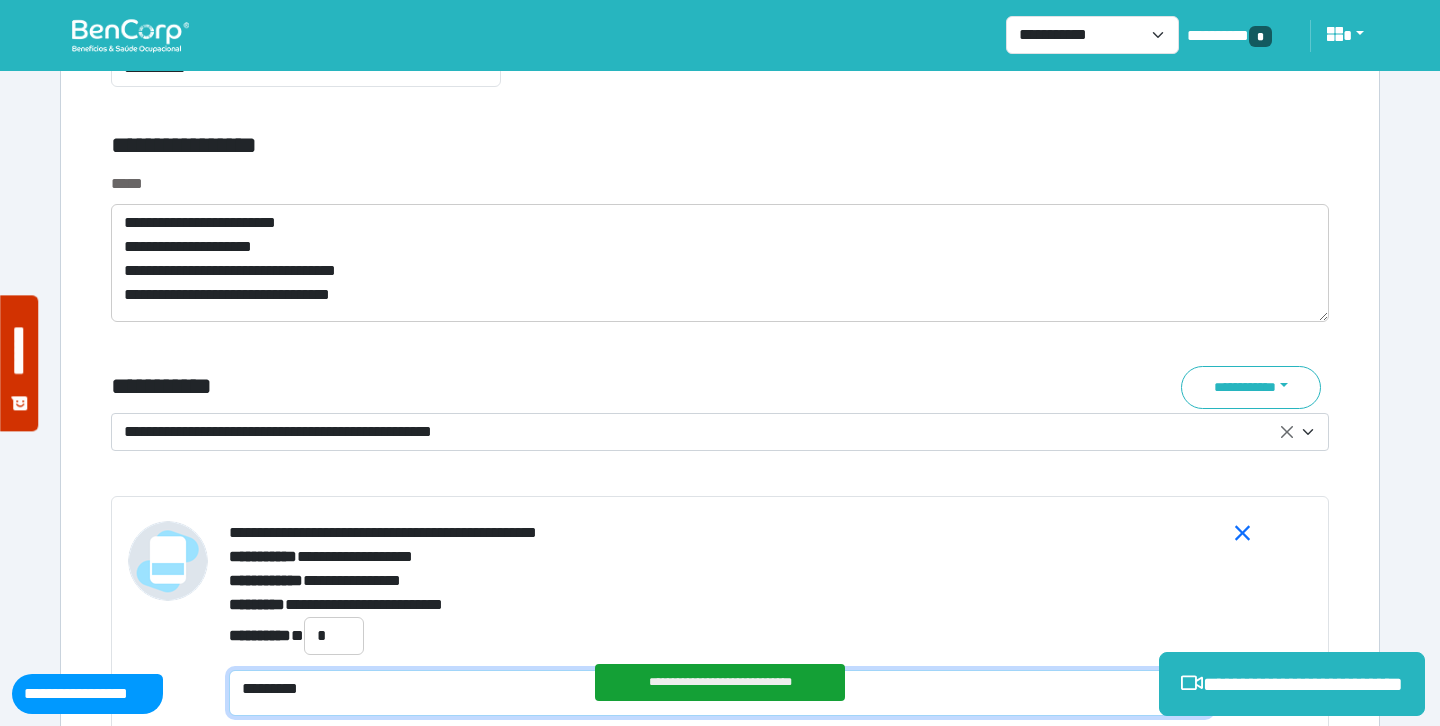 scroll, scrollTop: 0, scrollLeft: 0, axis: both 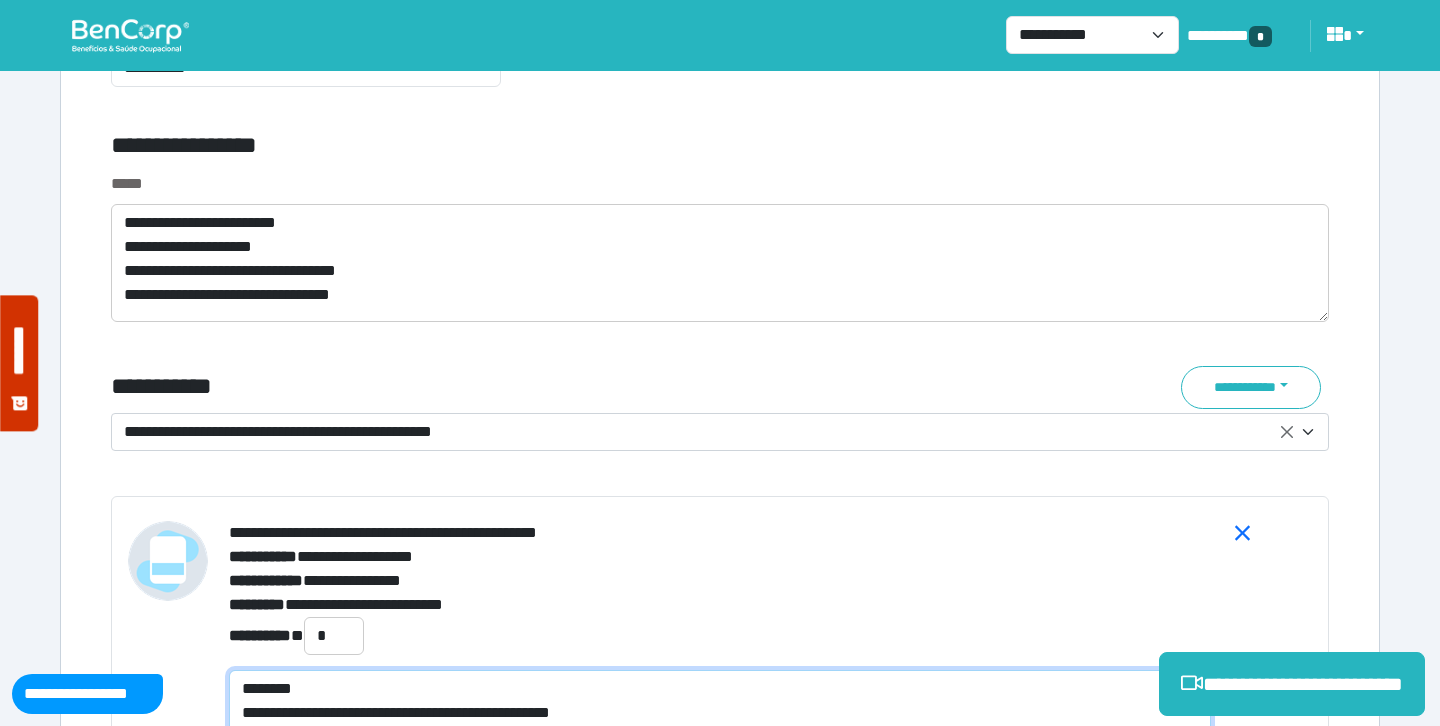 type on "**********" 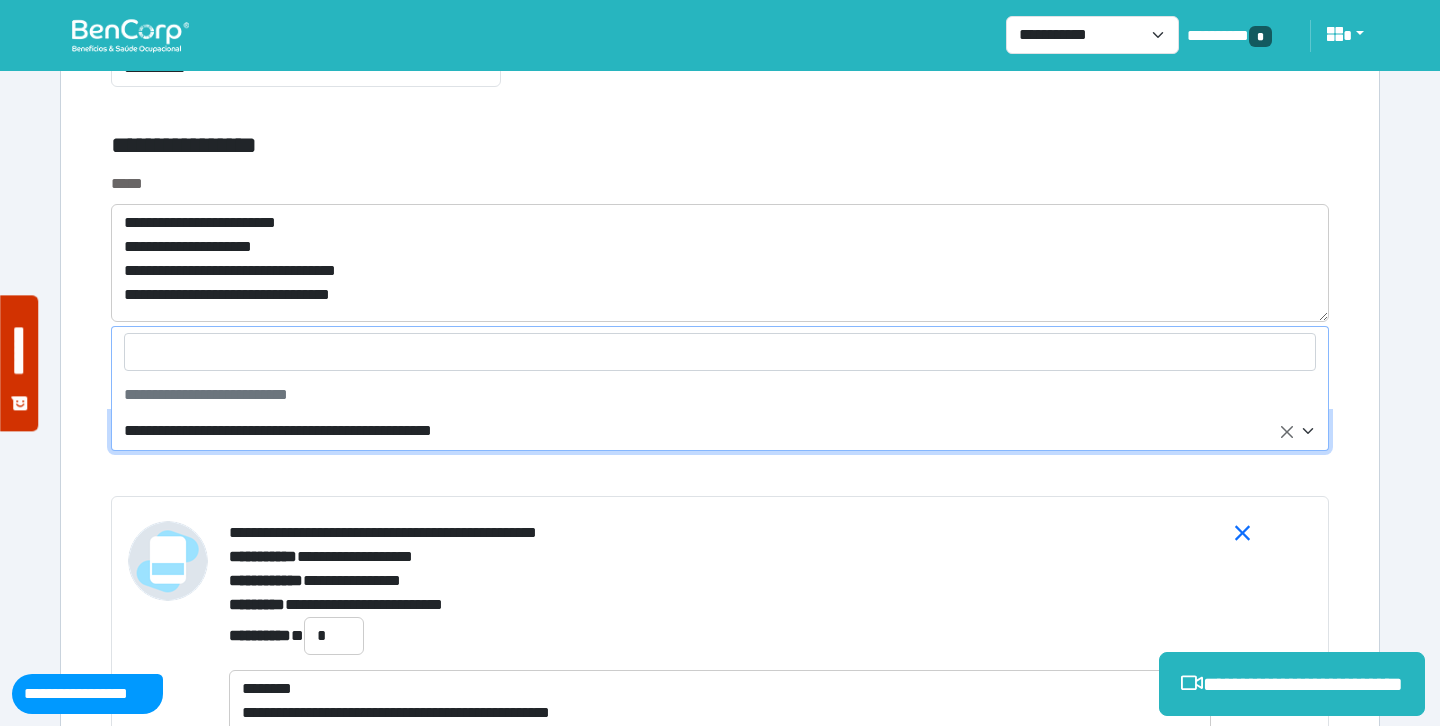 click on "**********" at bounding box center (708, 431) 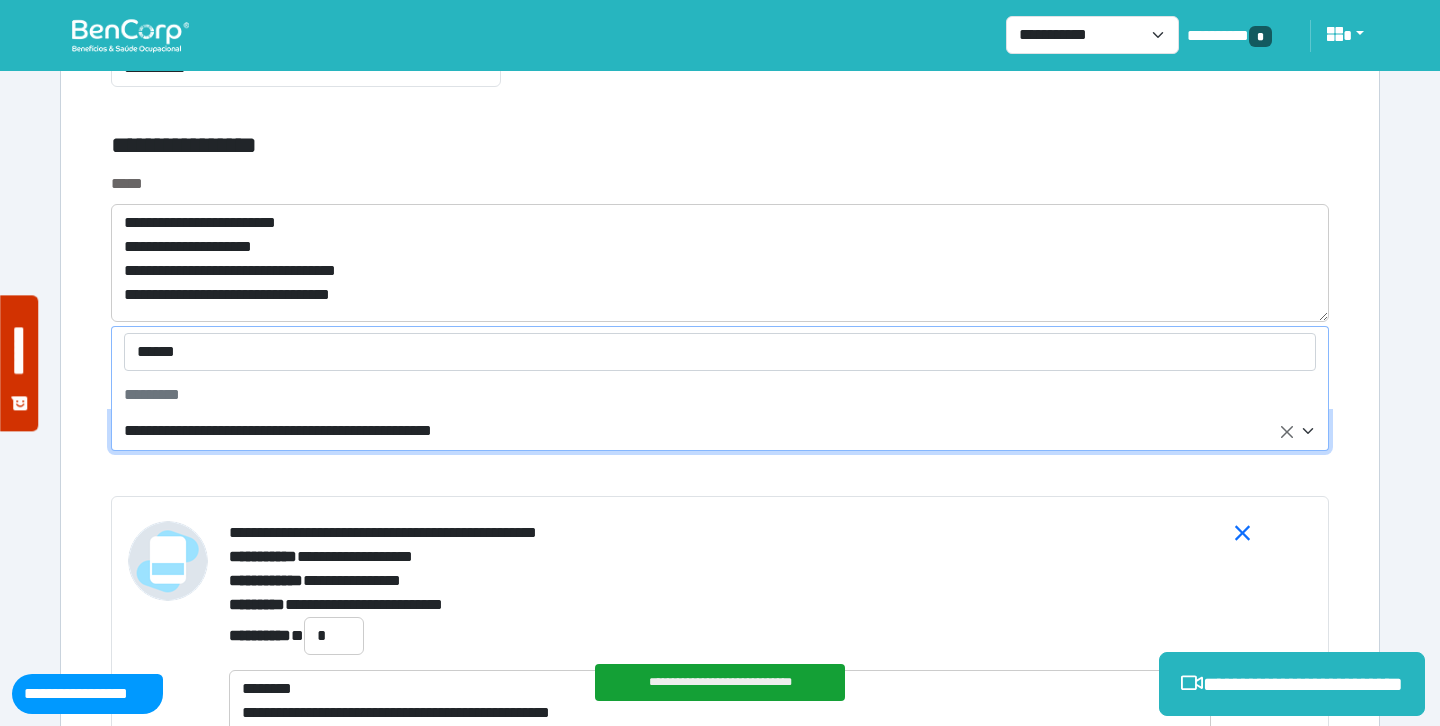type on "*******" 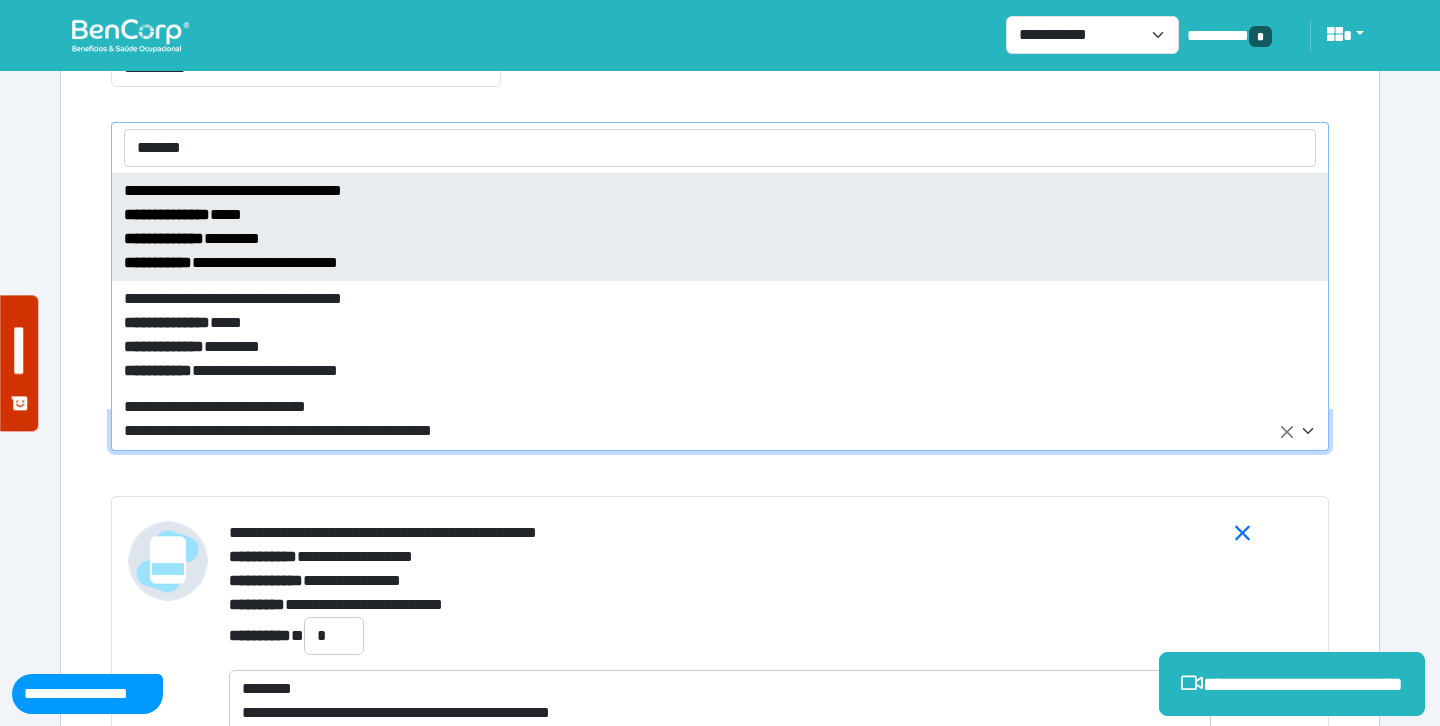 select on "*****" 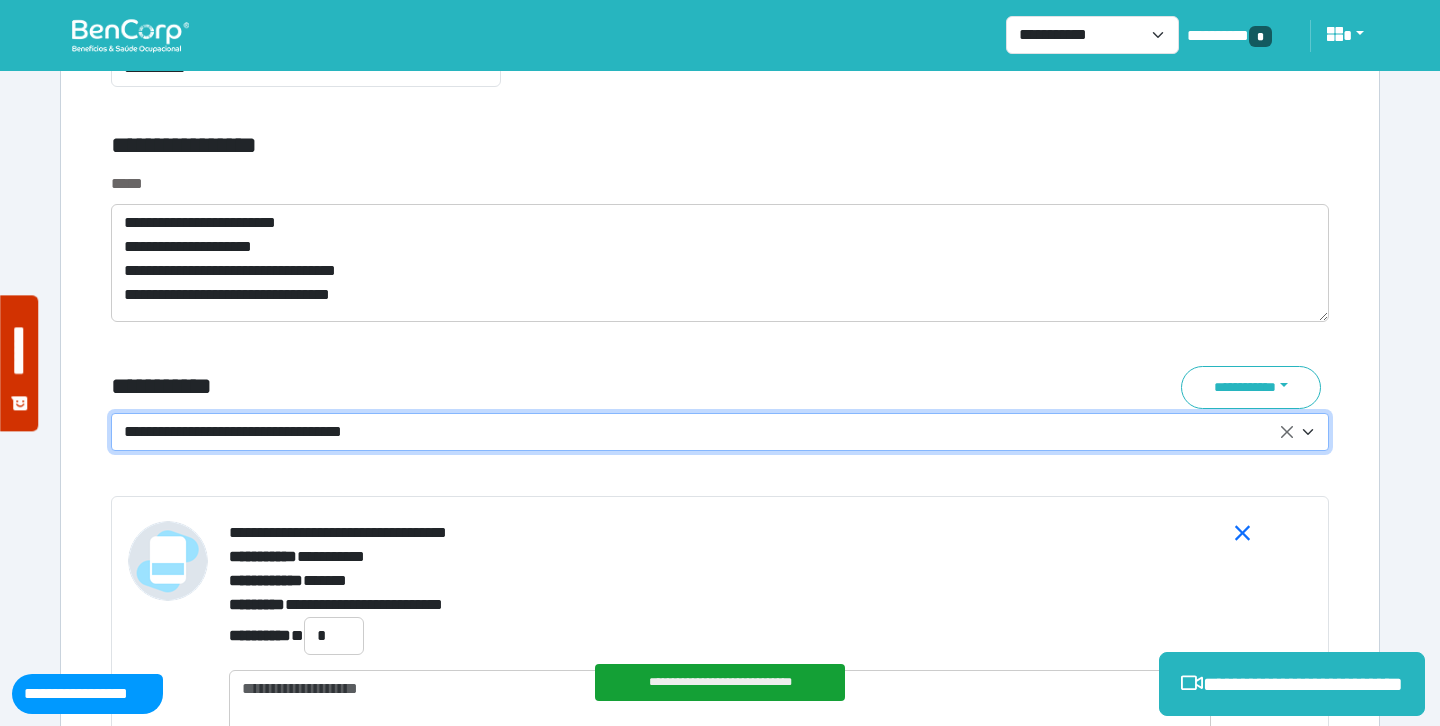 scroll, scrollTop: 7234, scrollLeft: 0, axis: vertical 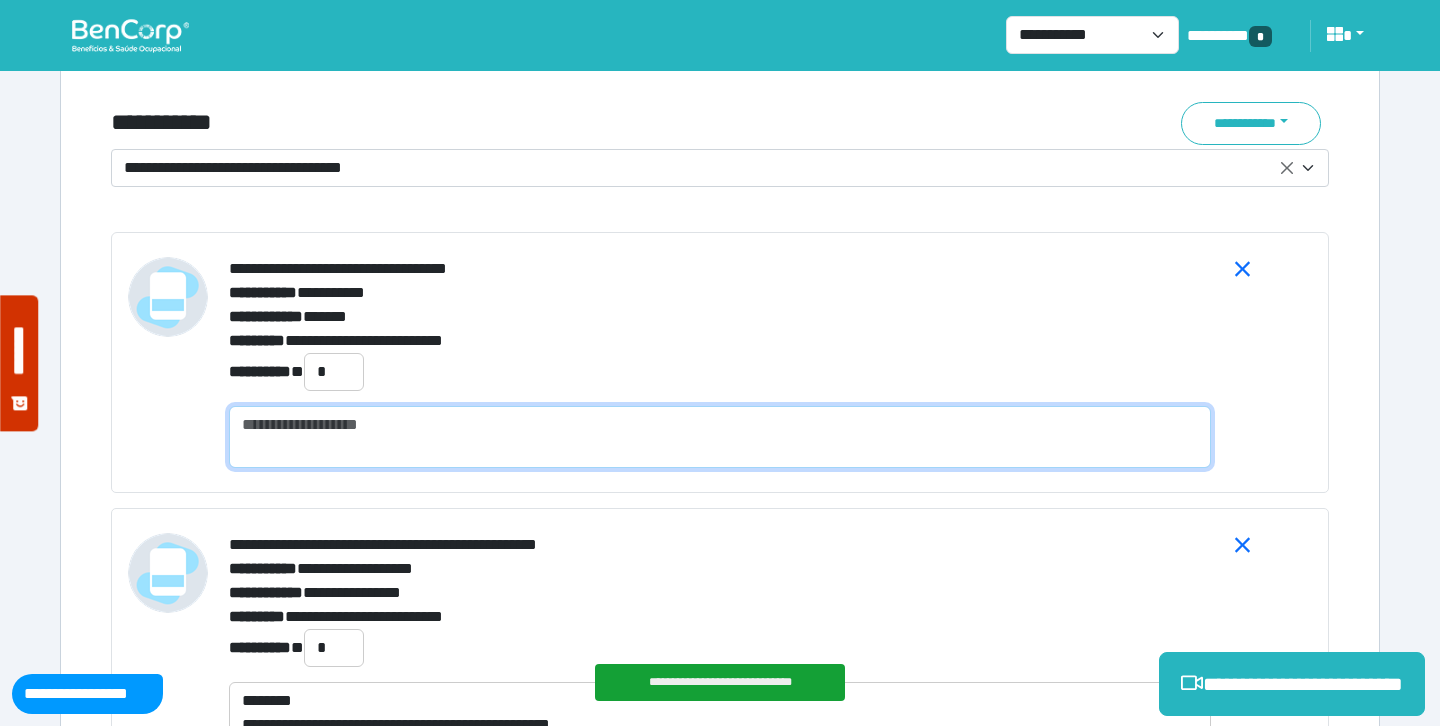 click at bounding box center (720, 437) 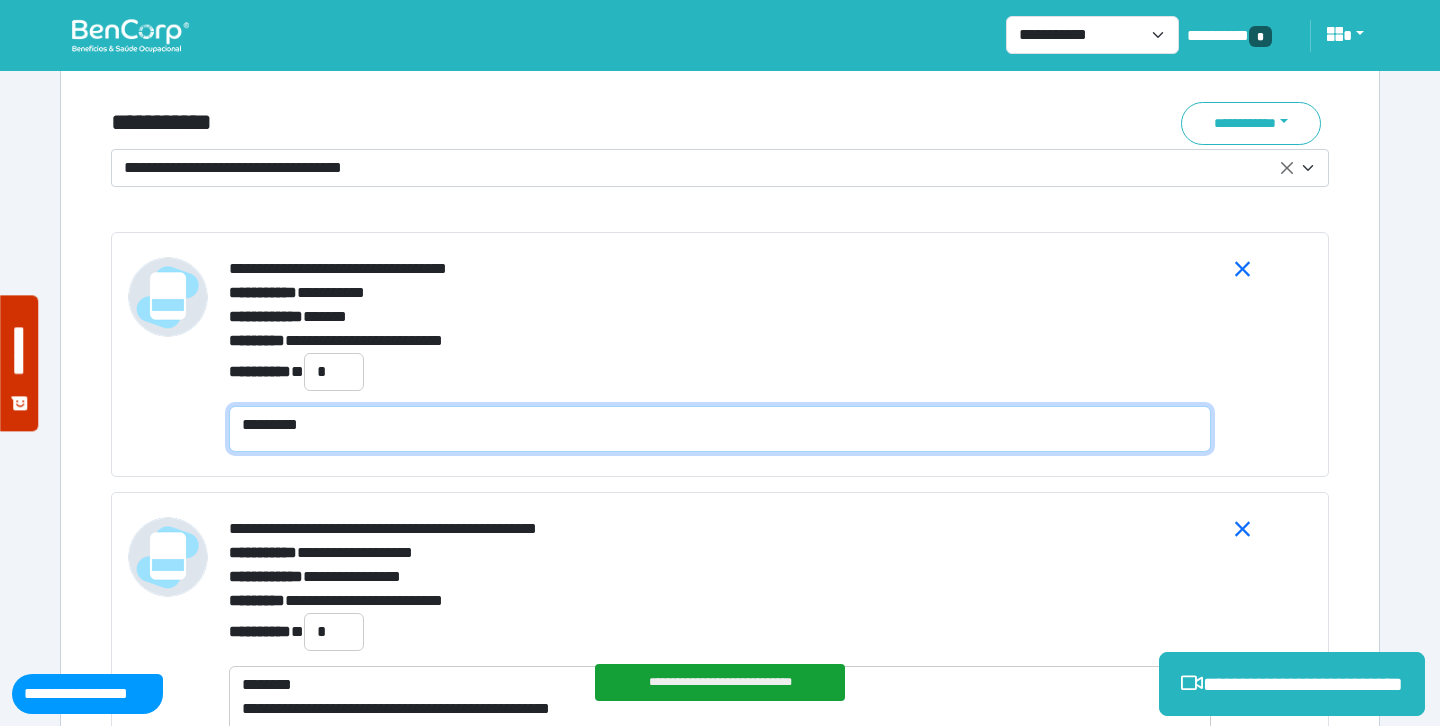scroll, scrollTop: 0, scrollLeft: 0, axis: both 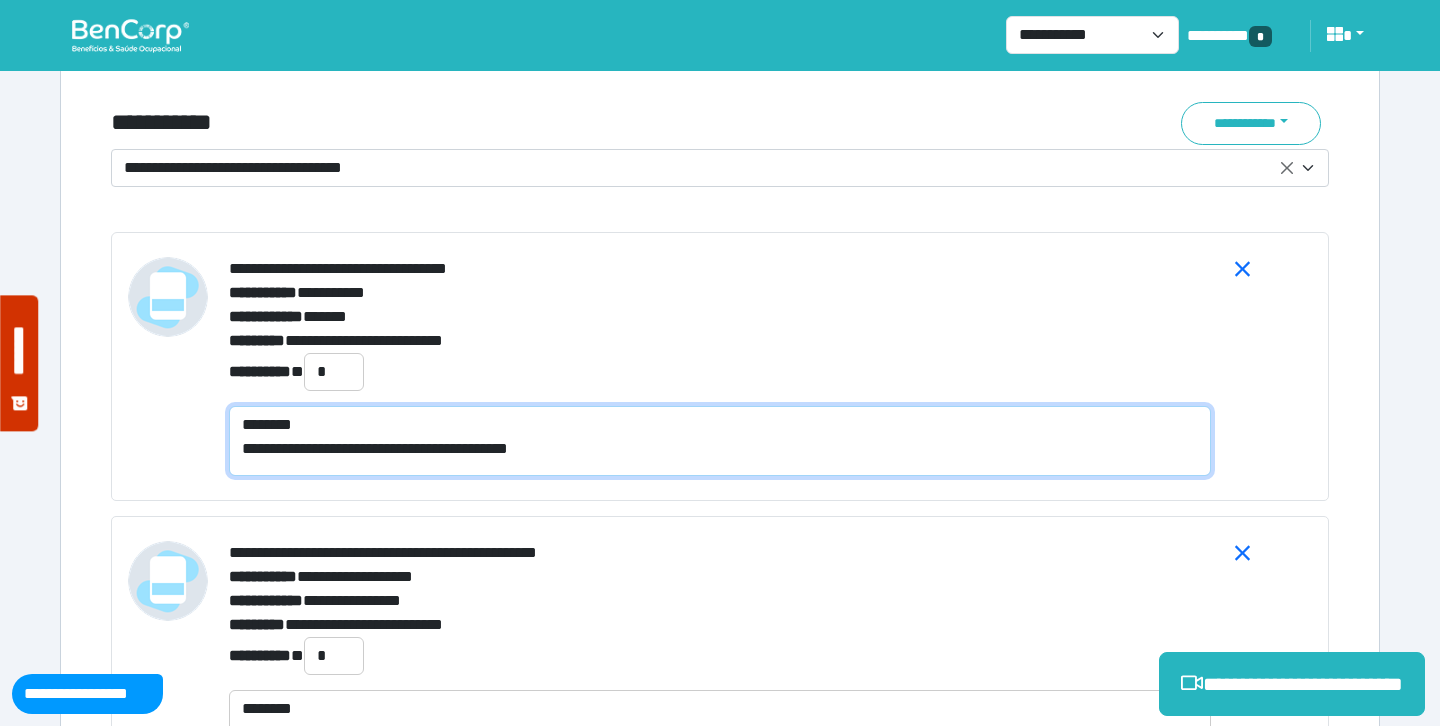 type on "**********" 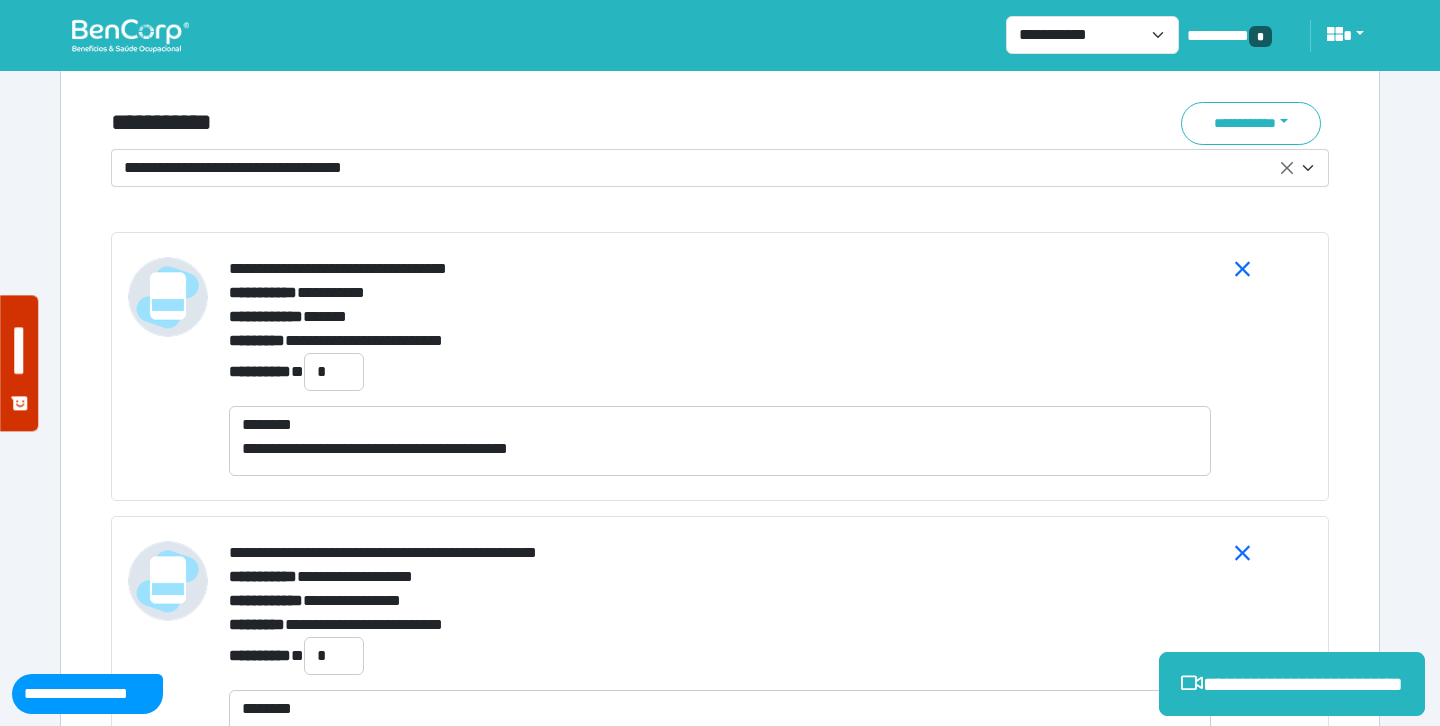 click on "**********" at bounding box center (513, 123) 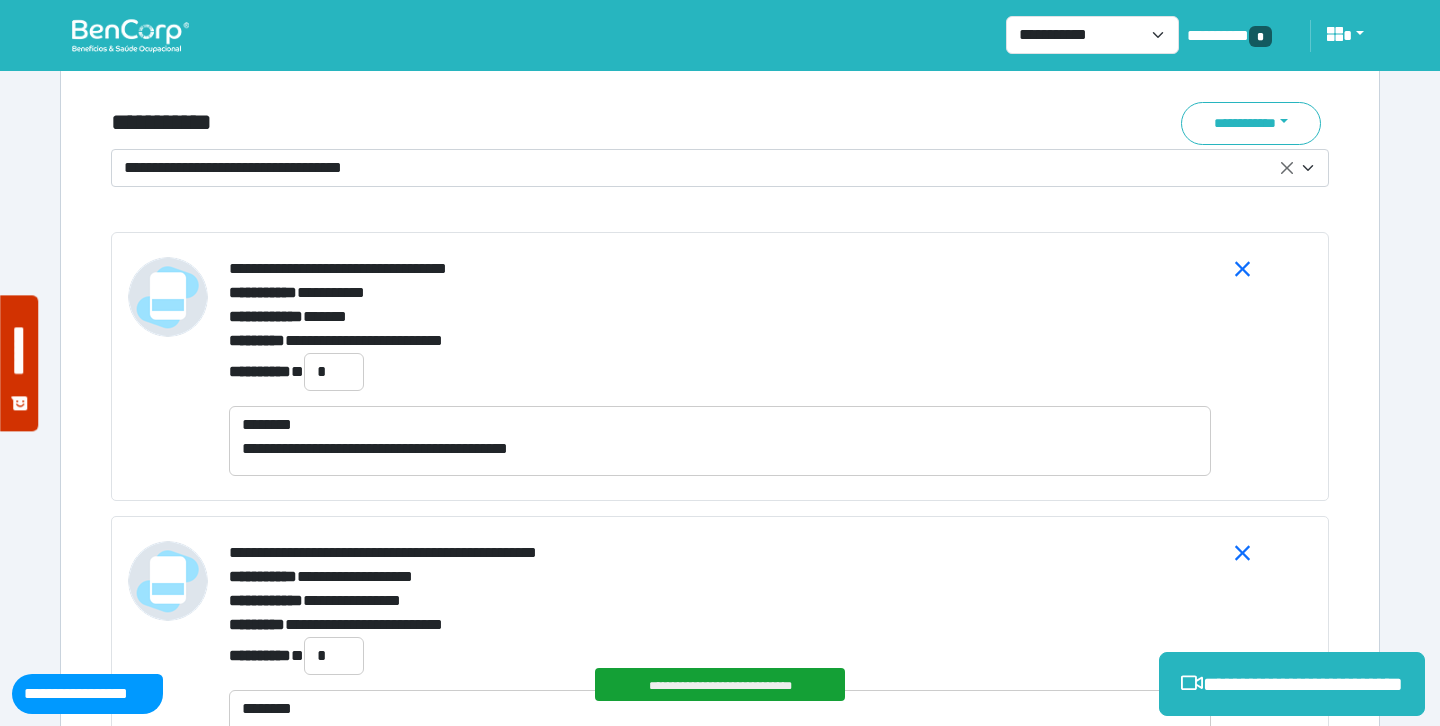 click on "**********" at bounding box center (708, 168) 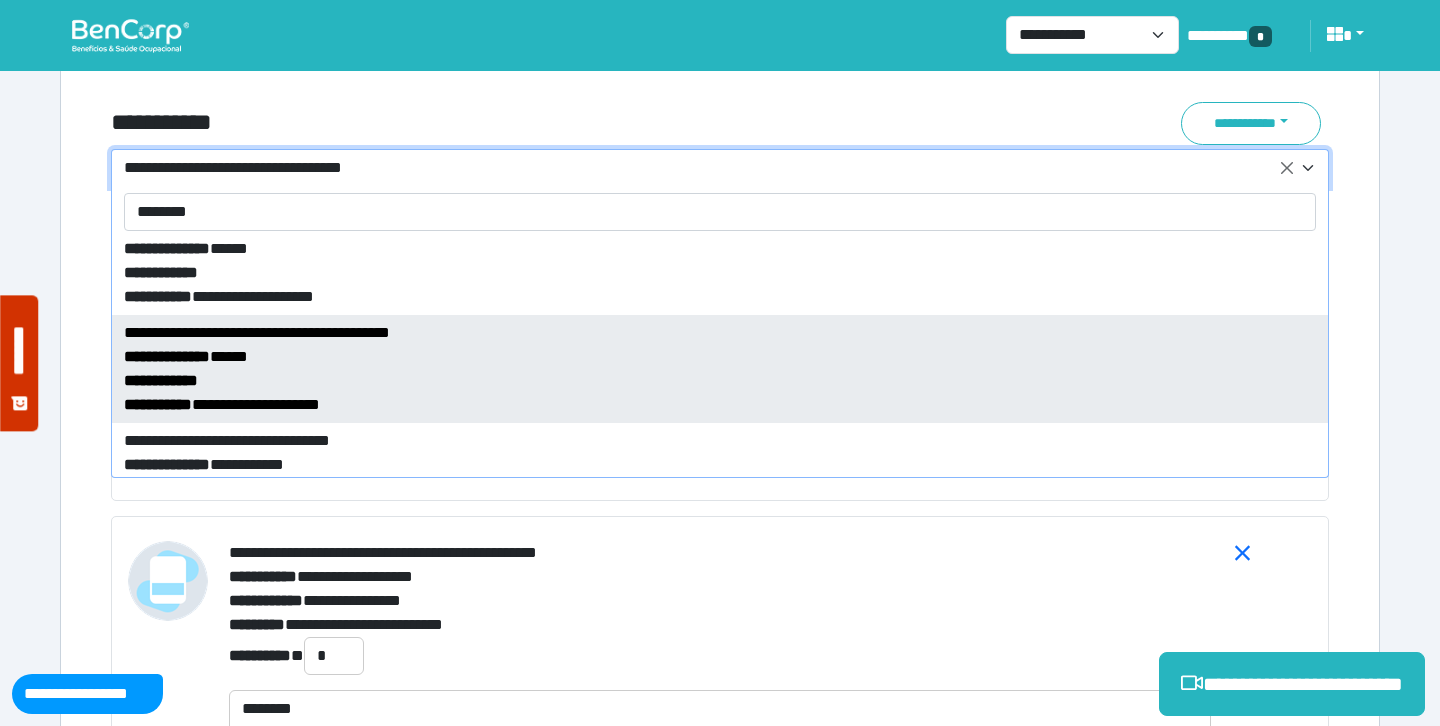 scroll, scrollTop: 898, scrollLeft: 0, axis: vertical 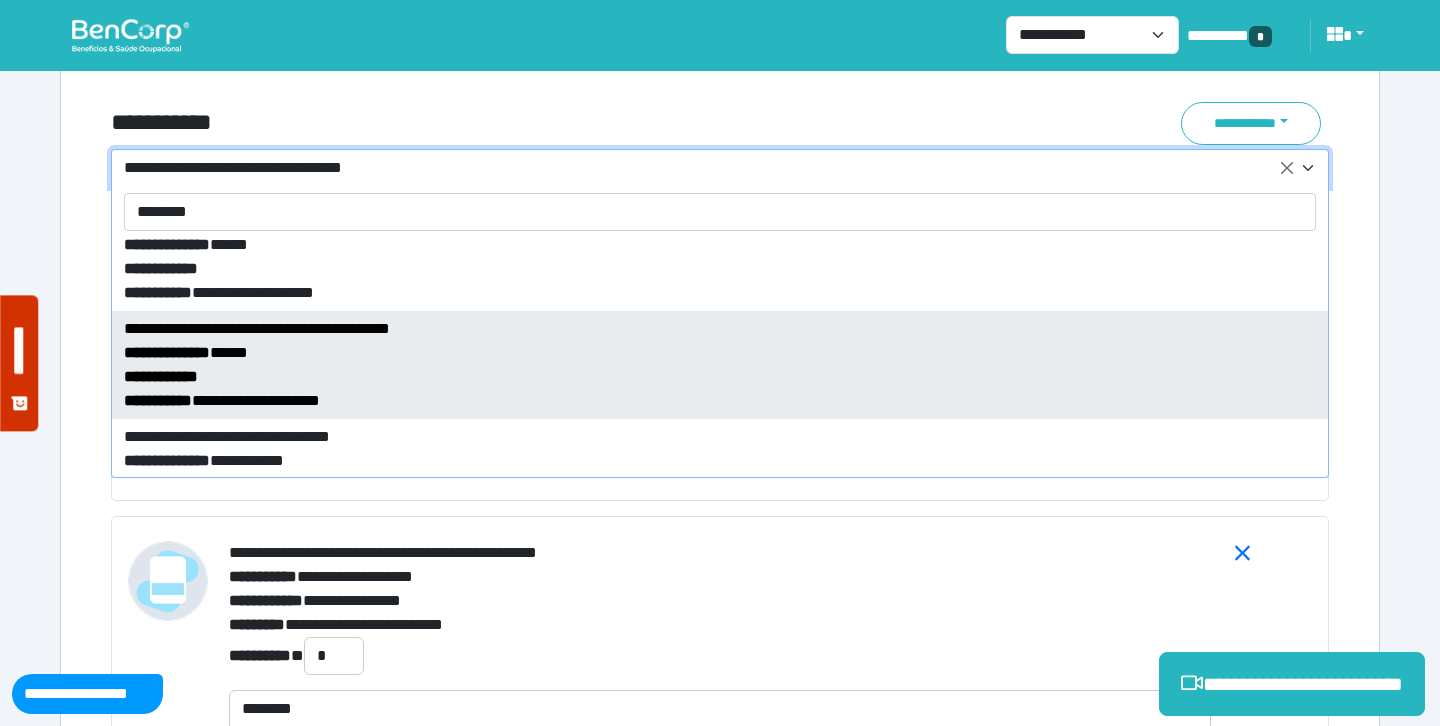 type on "********" 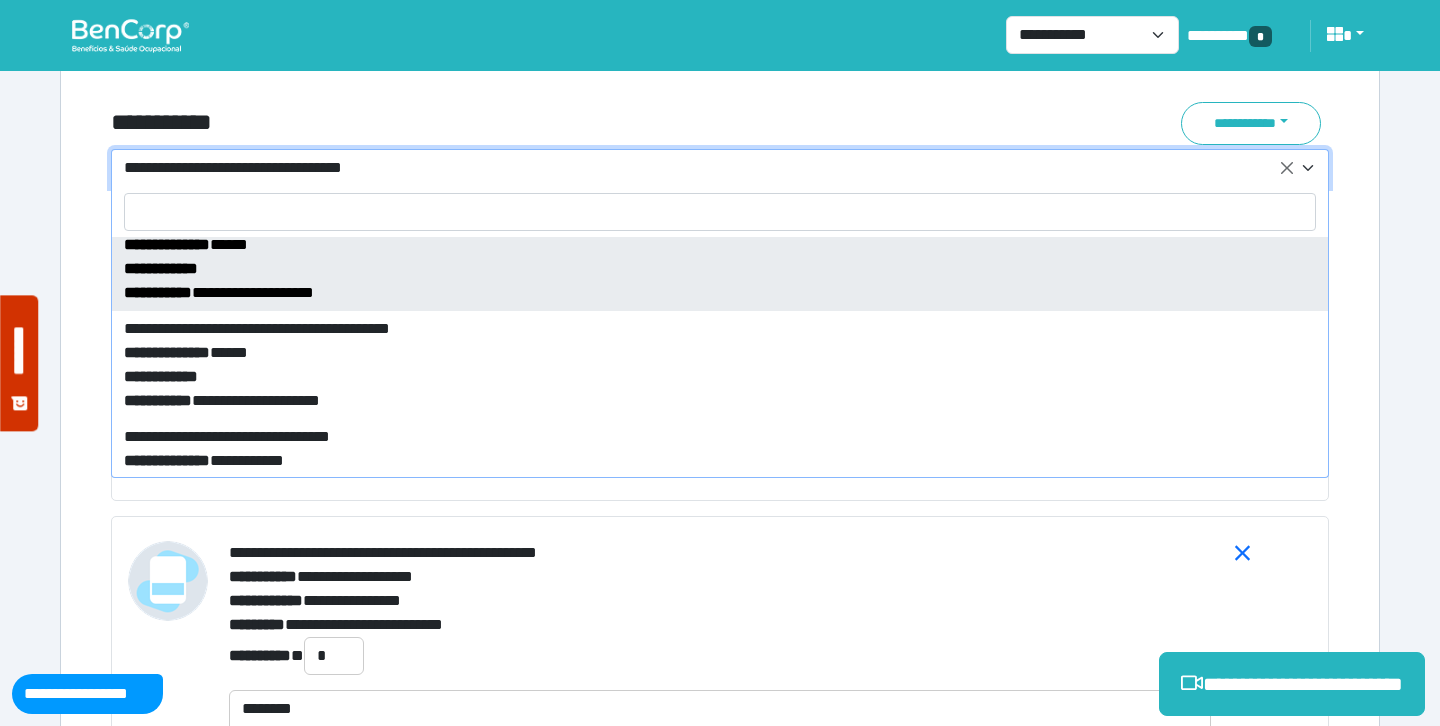 select on "*****" 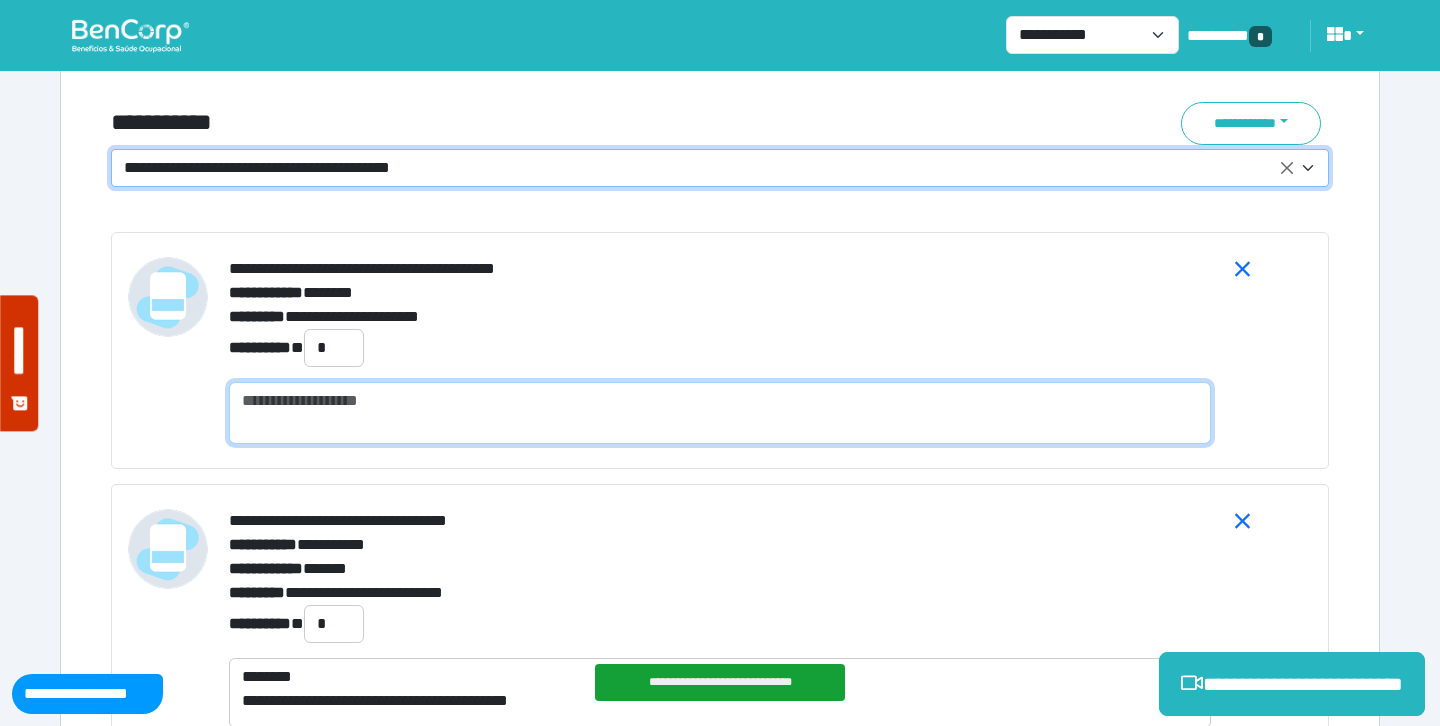 click at bounding box center [720, 413] 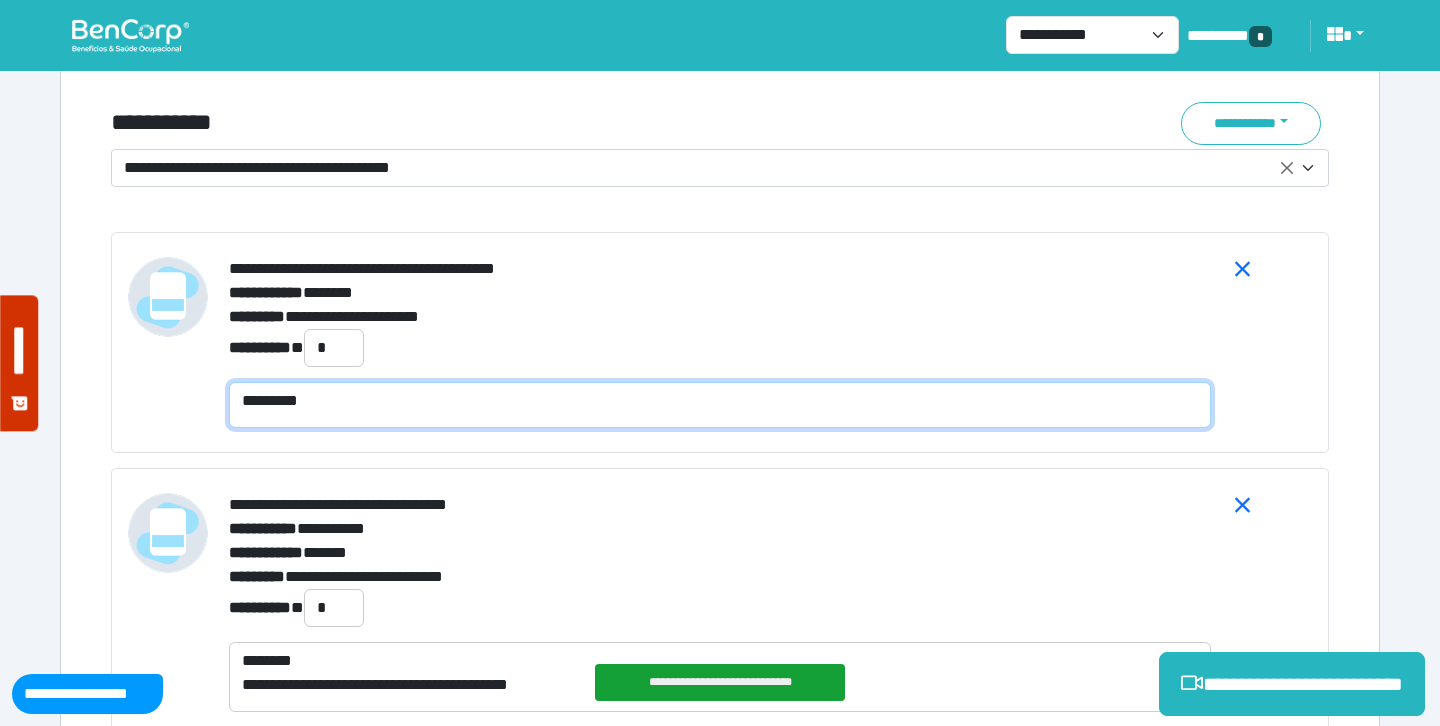 scroll, scrollTop: 0, scrollLeft: 0, axis: both 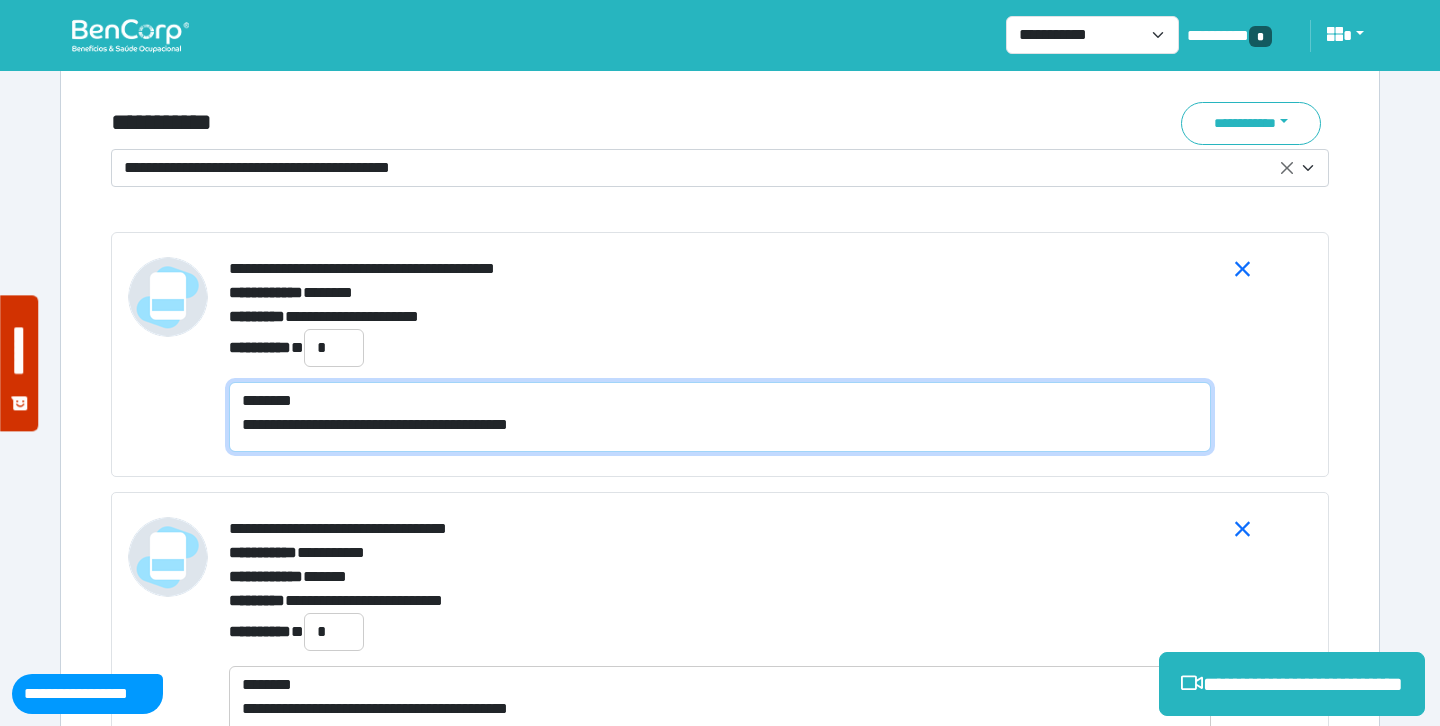 type on "**********" 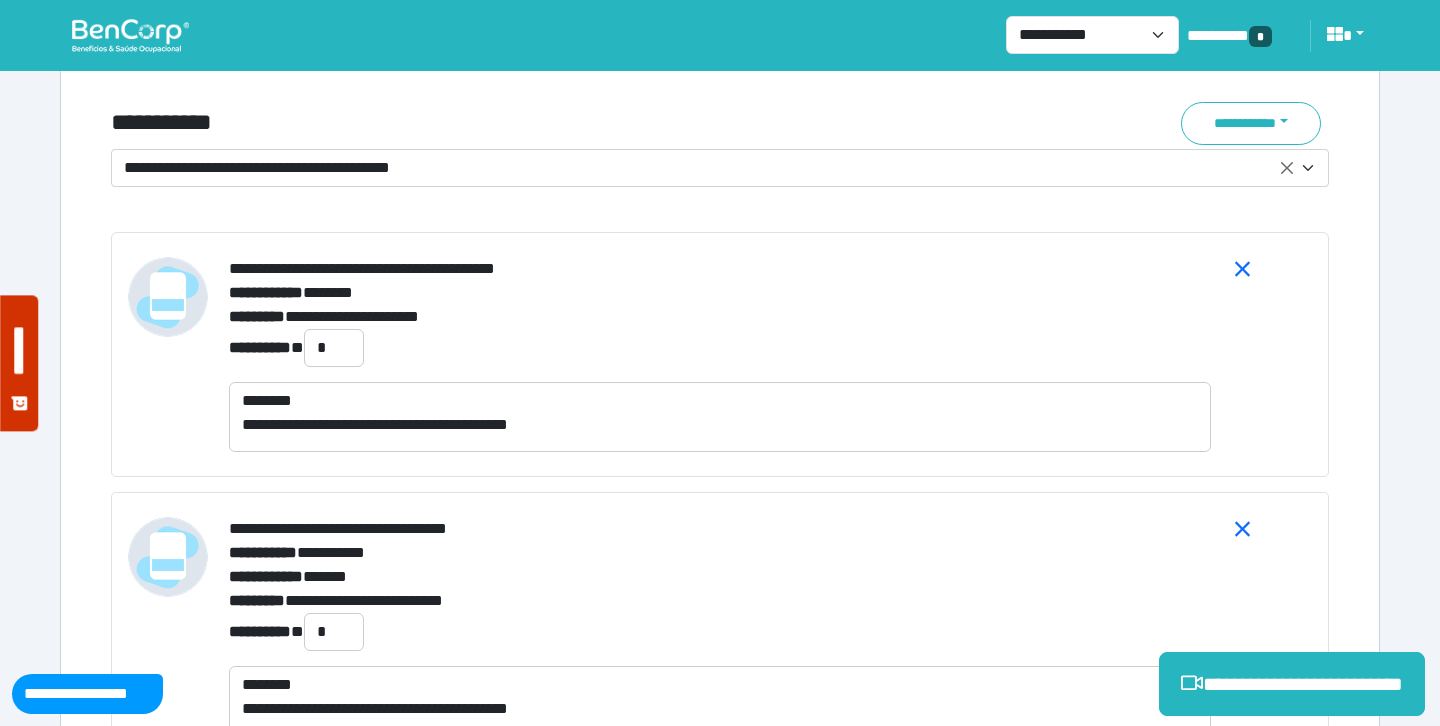 click on "**********" at bounding box center (720, -1948) 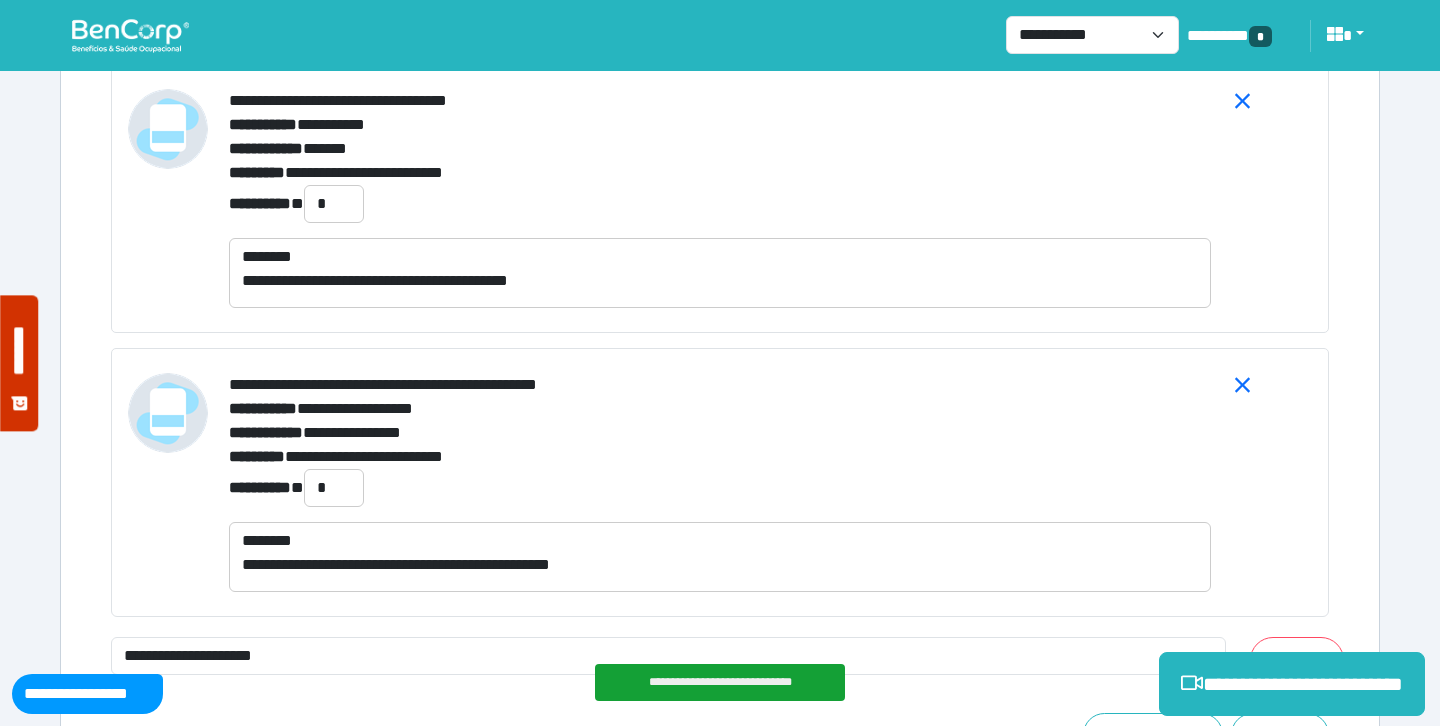 scroll, scrollTop: 7907, scrollLeft: 0, axis: vertical 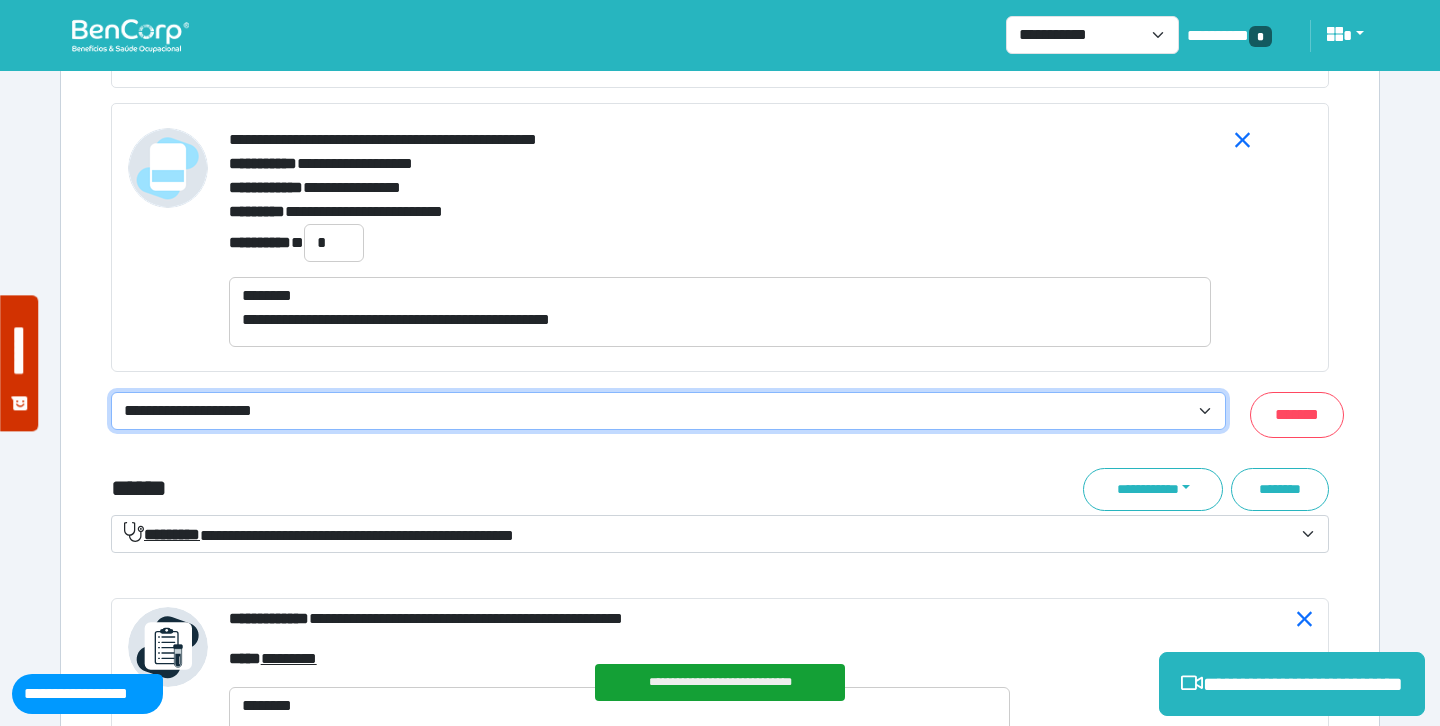click on "**********" at bounding box center (668, 411) 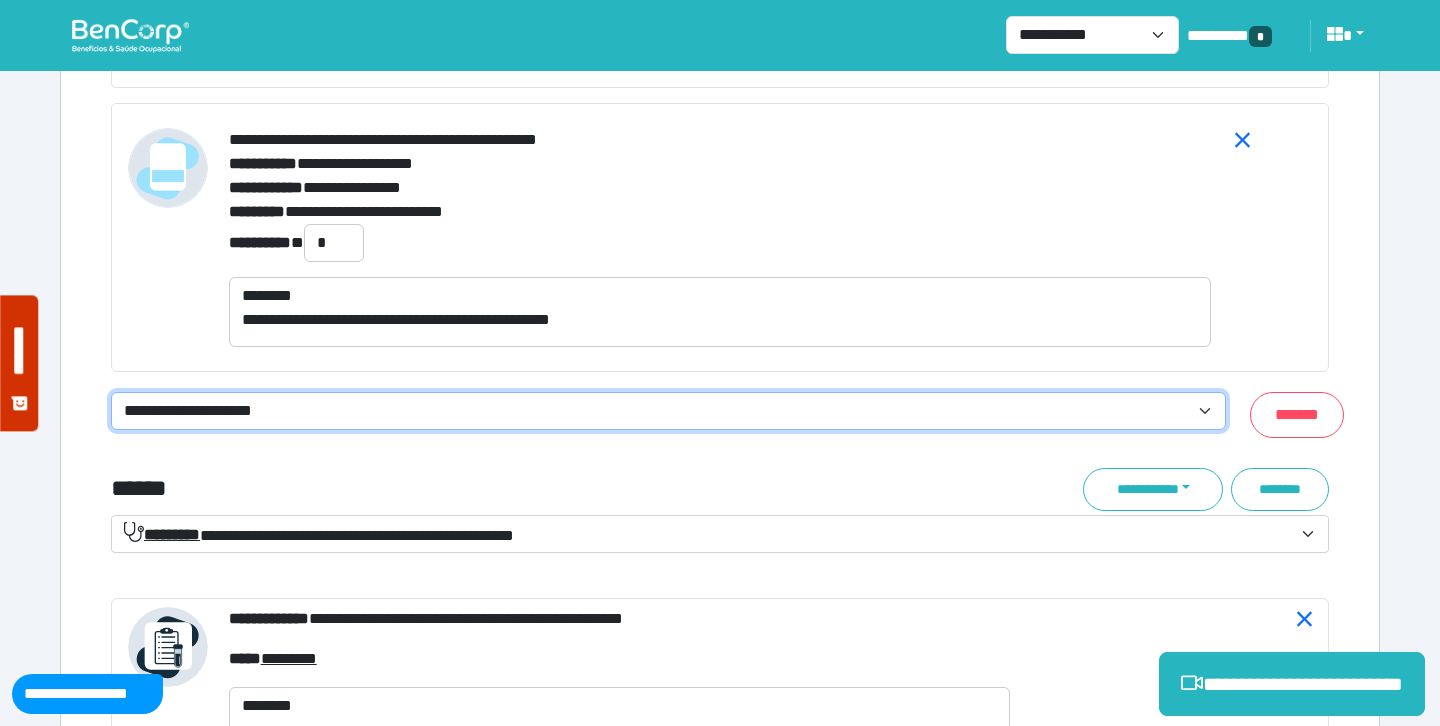 select on "**********" 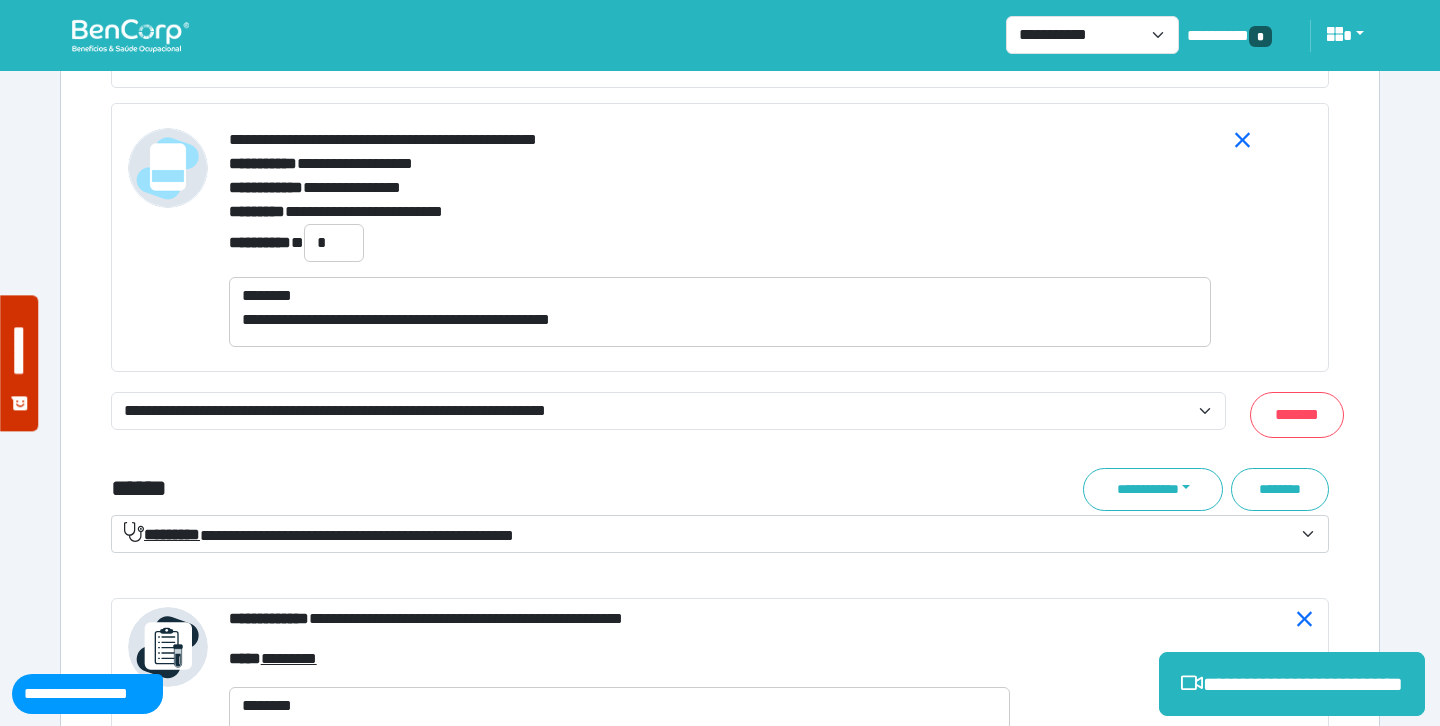 click on "******" at bounding box center [513, 489] 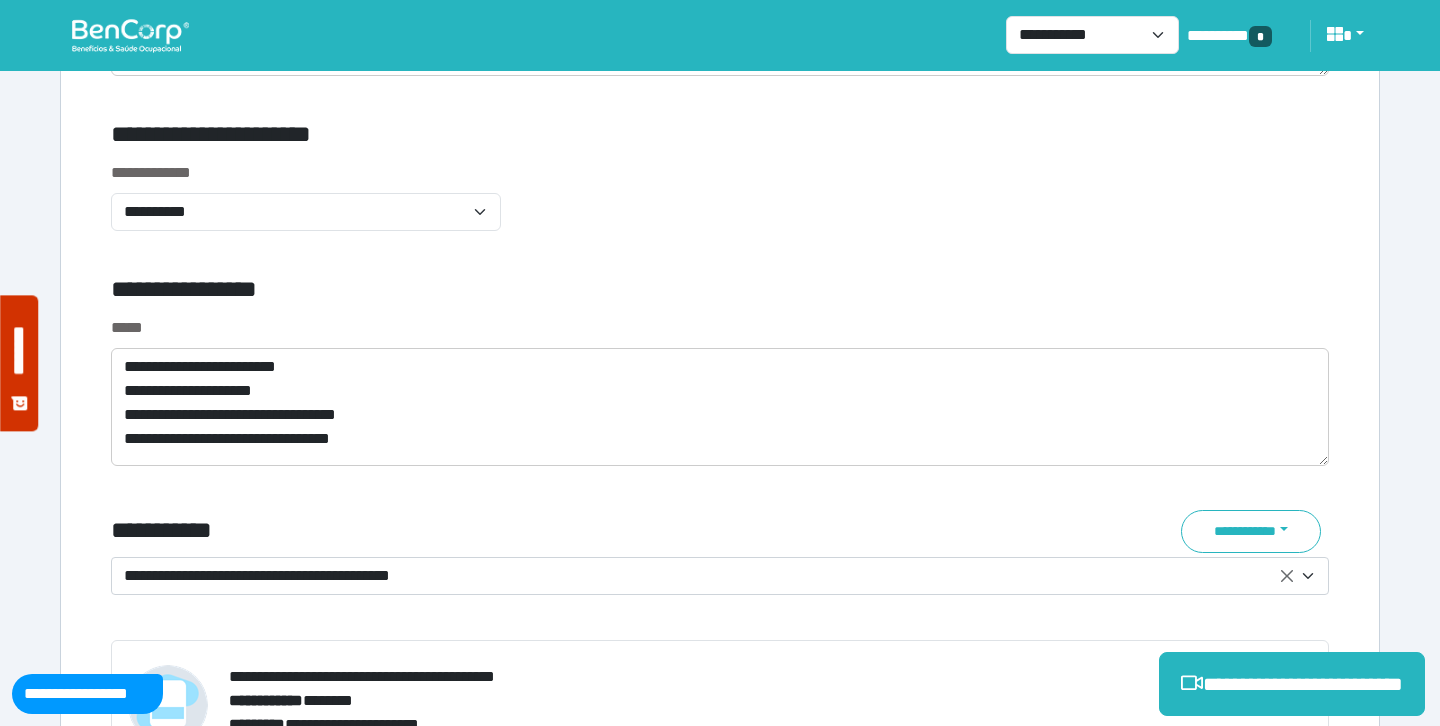 scroll, scrollTop: 7031, scrollLeft: 0, axis: vertical 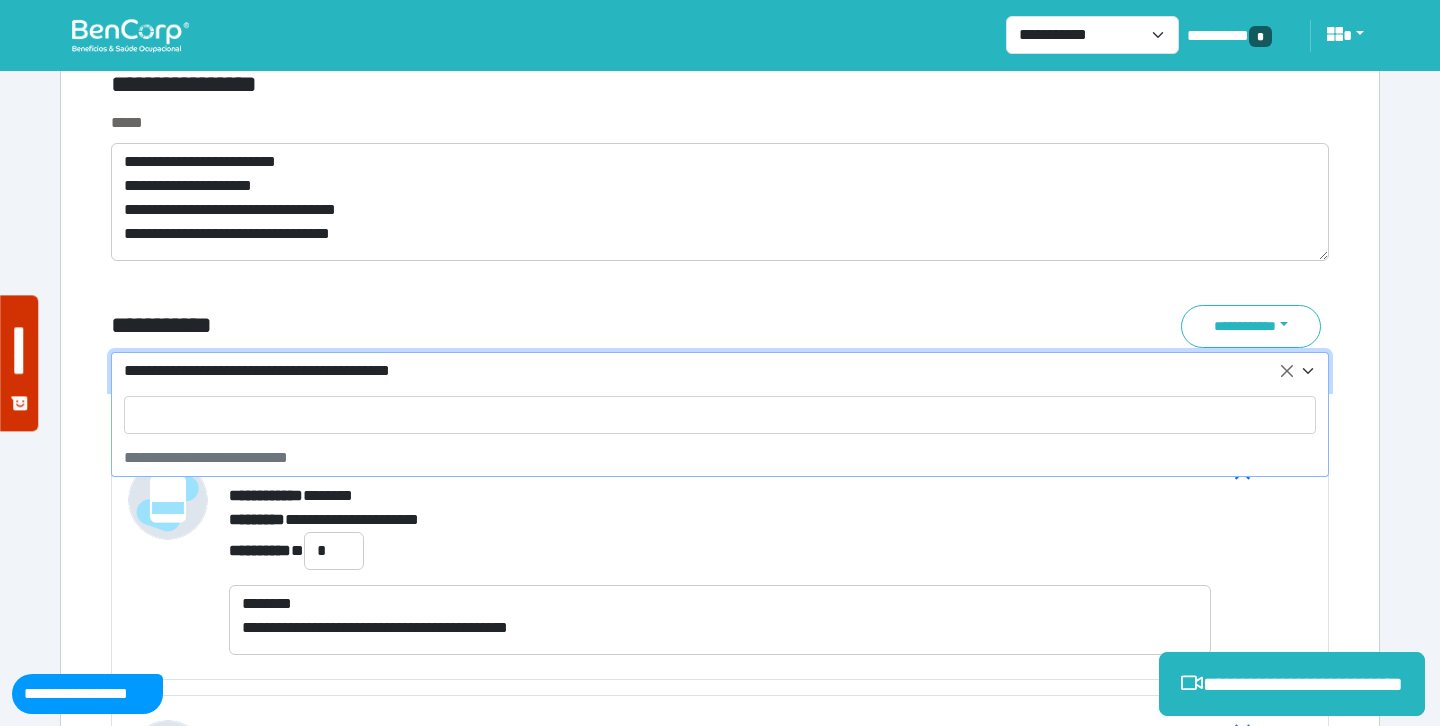click on "**********" at bounding box center (708, 371) 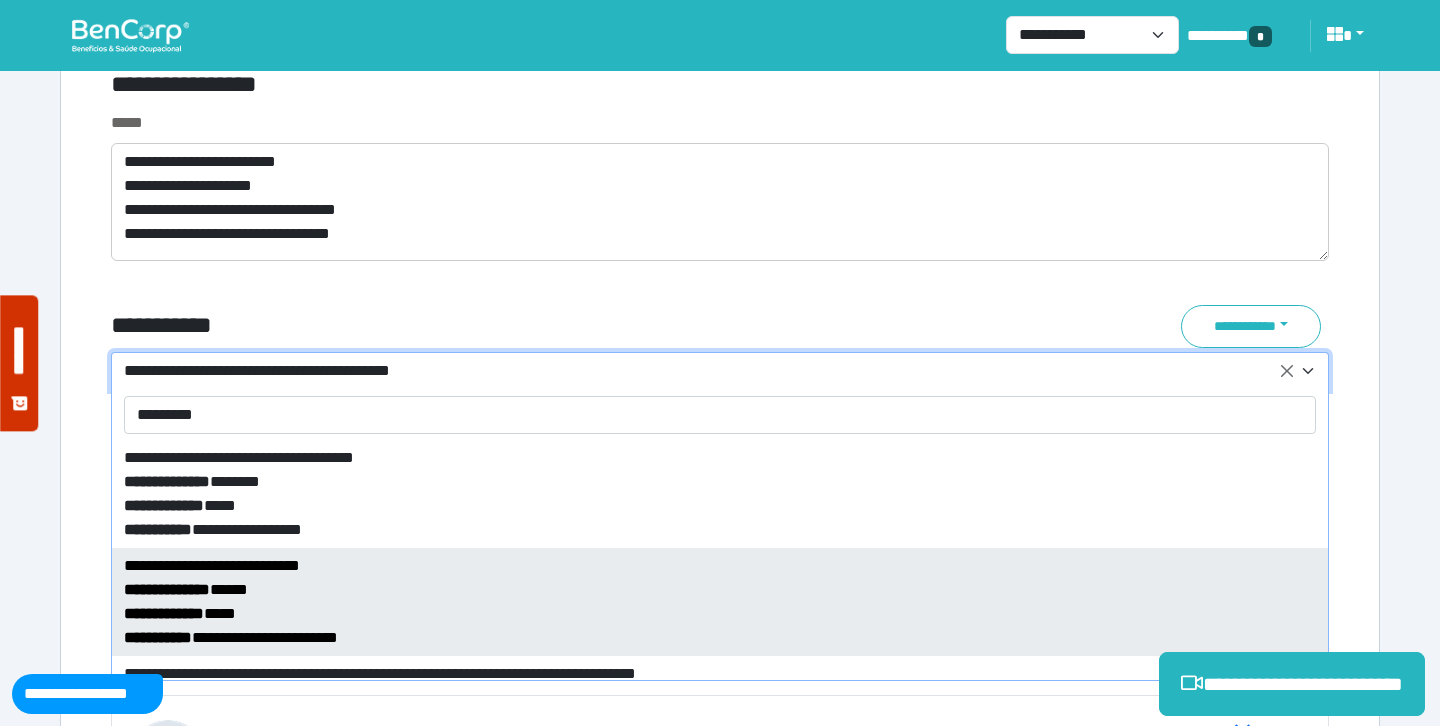 type on "*********" 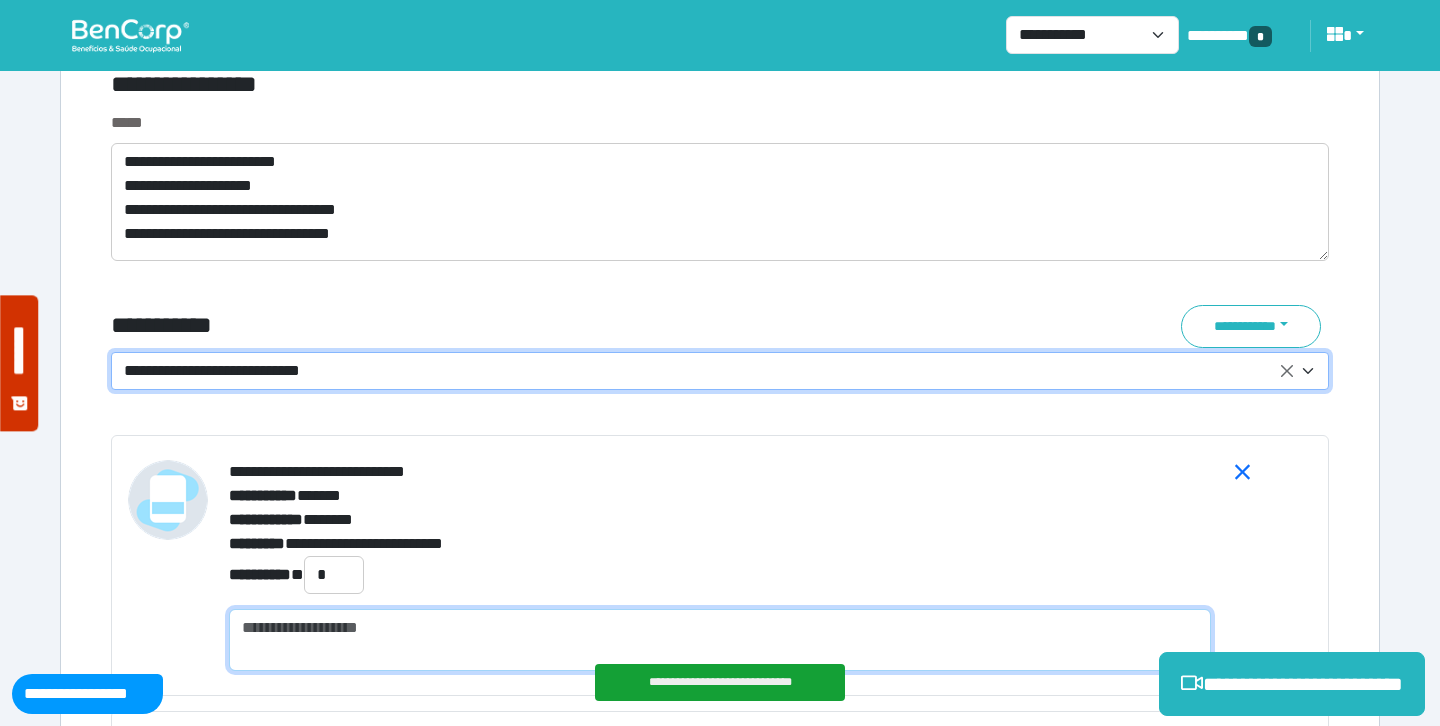click at bounding box center [720, 640] 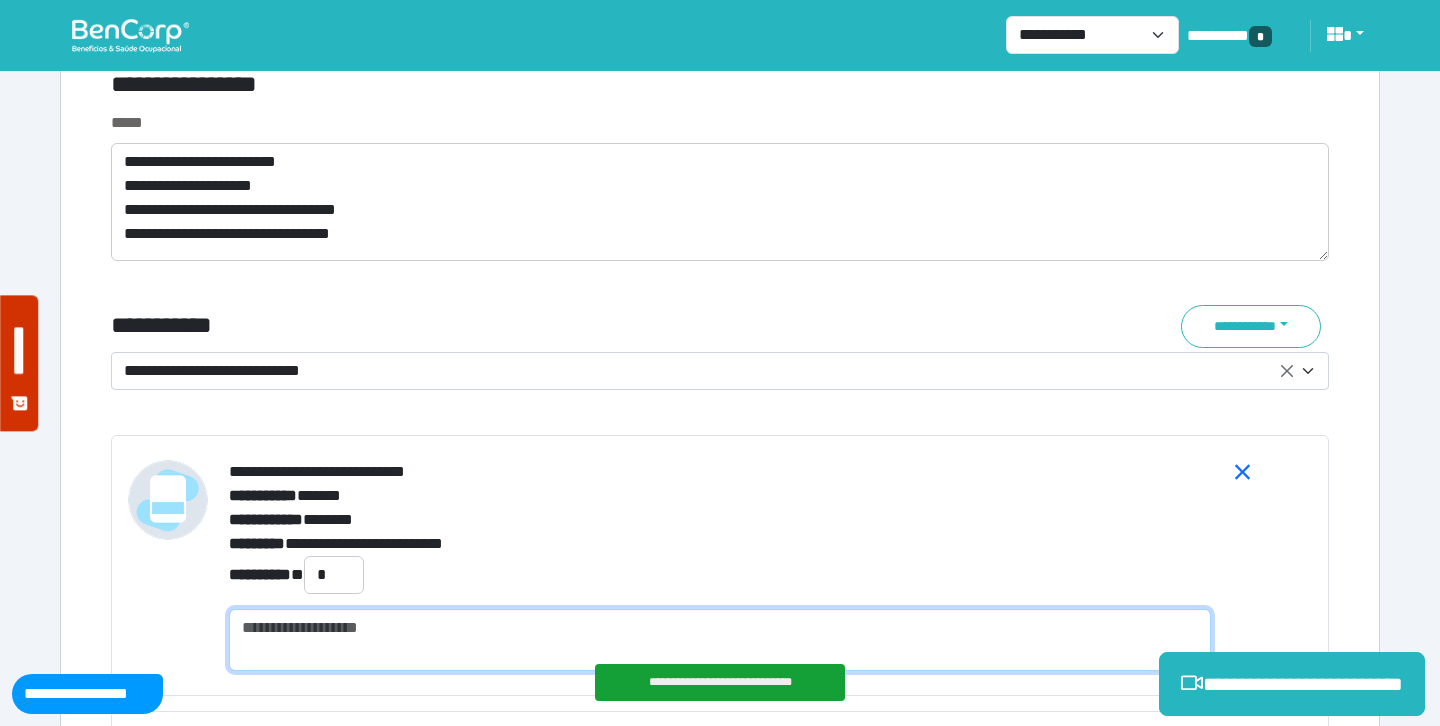 type on "*" 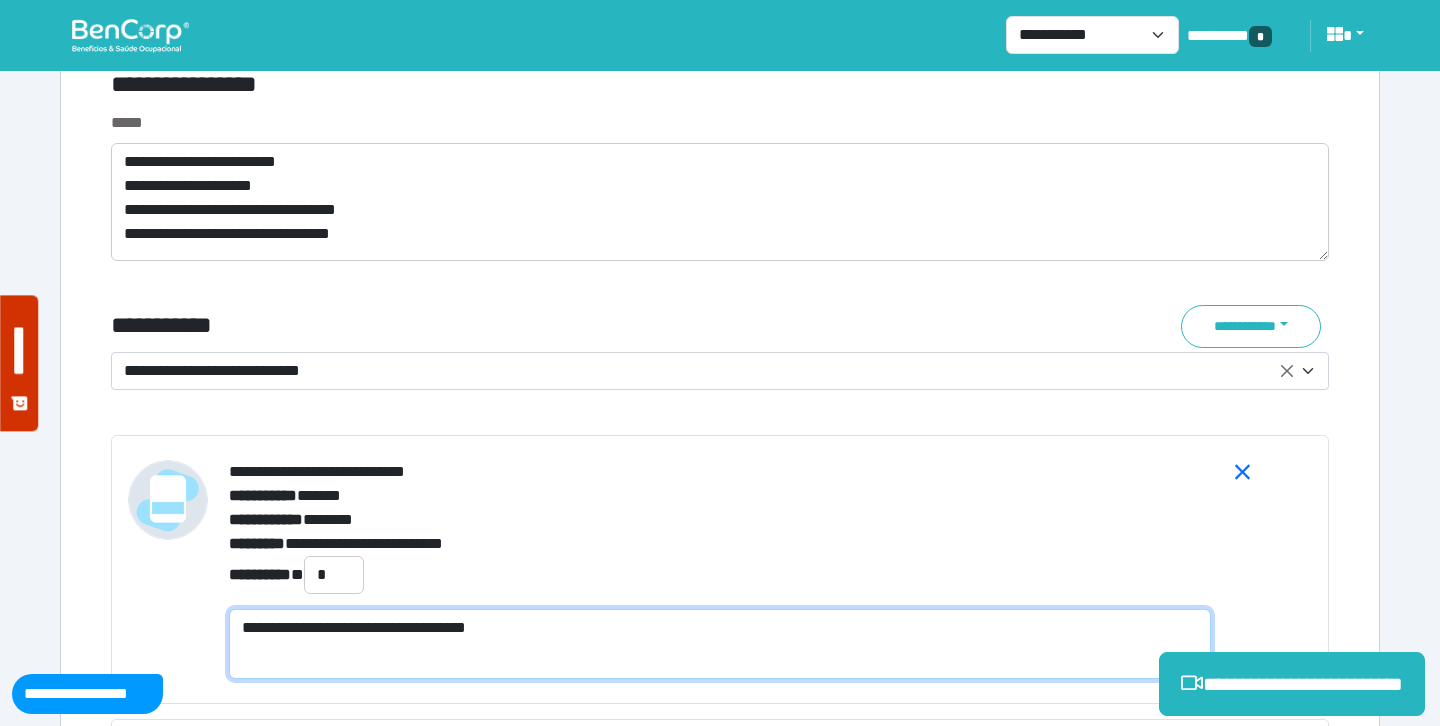 scroll, scrollTop: 0, scrollLeft: 0, axis: both 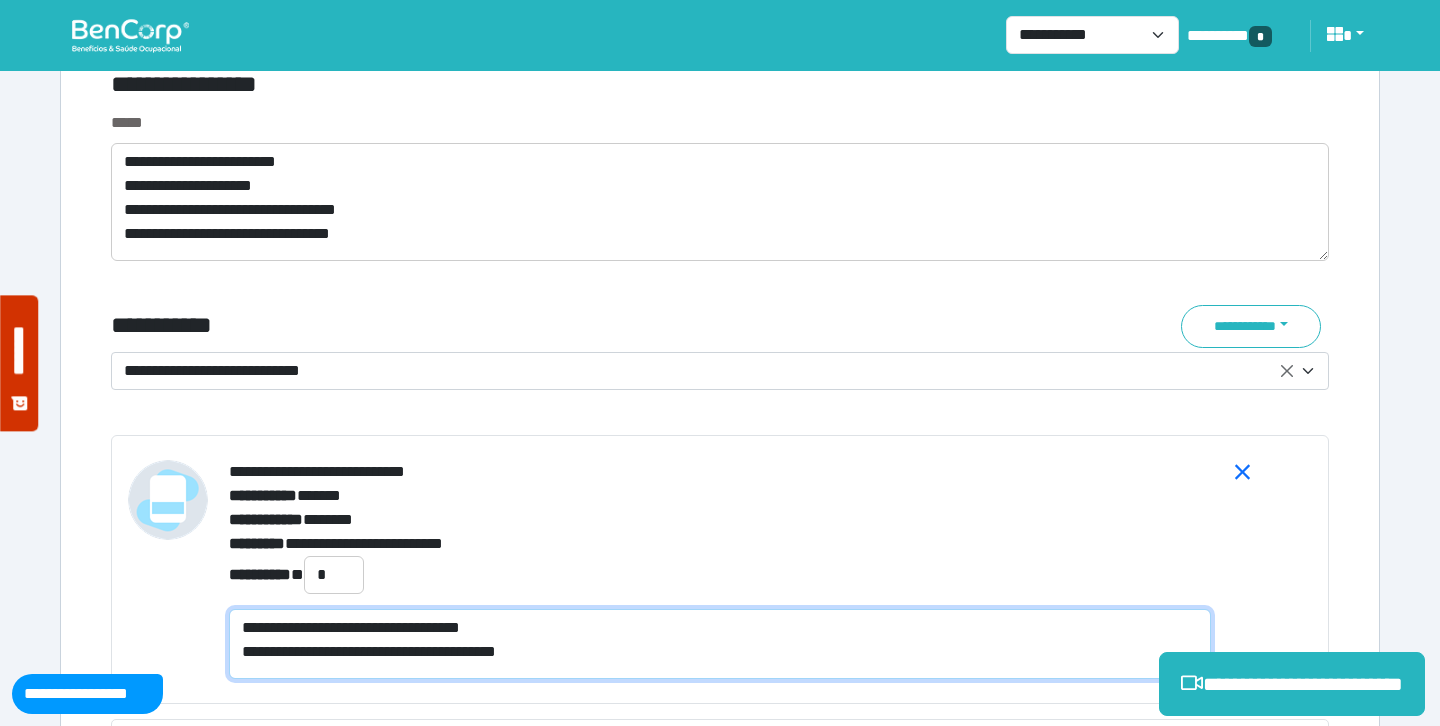 type on "**********" 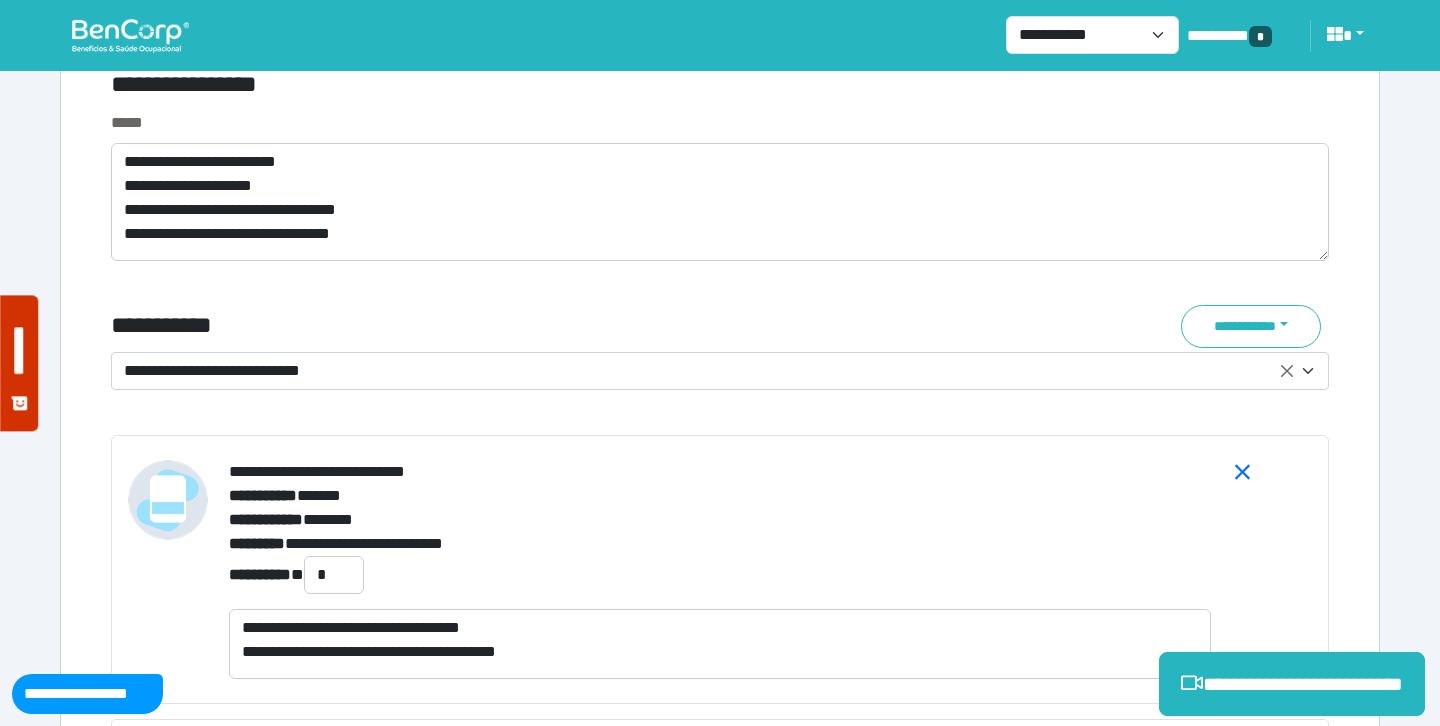 click on "**********" at bounding box center [720, -1603] 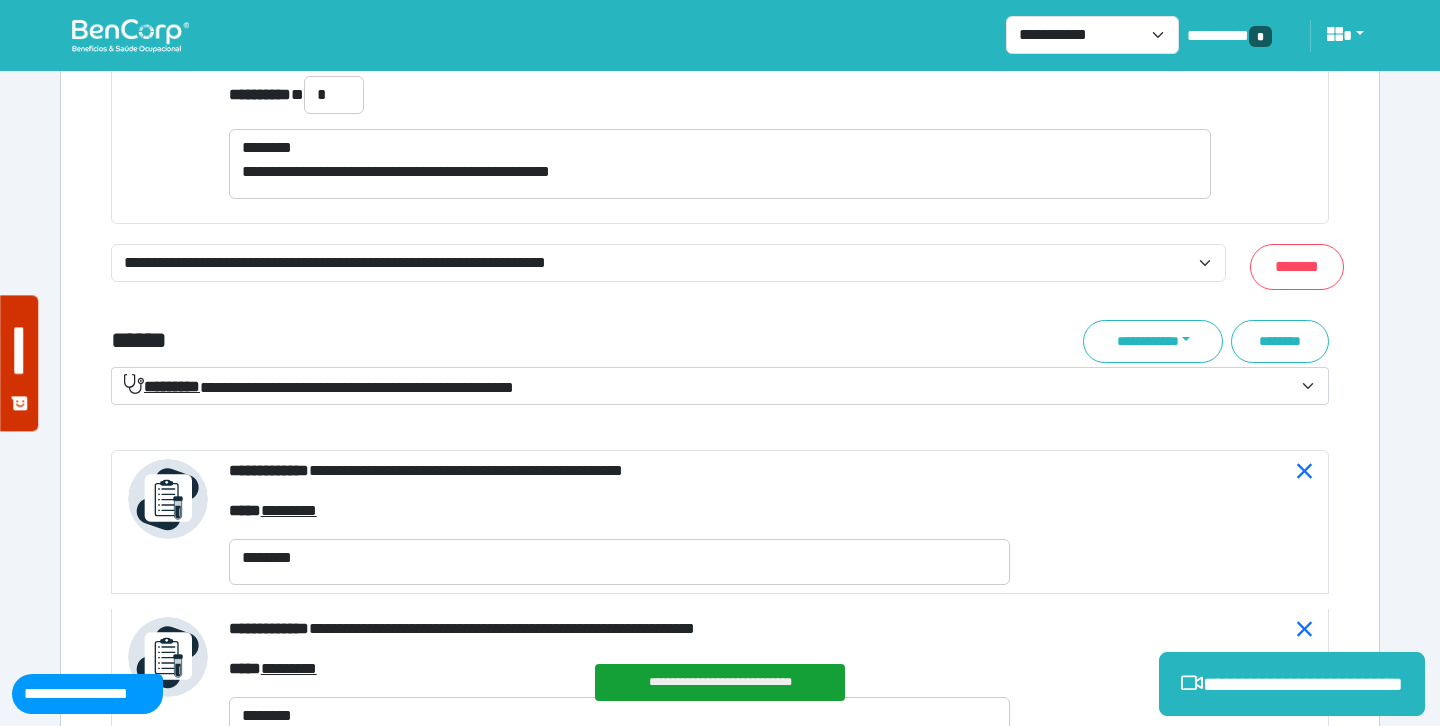 scroll, scrollTop: 8324, scrollLeft: 0, axis: vertical 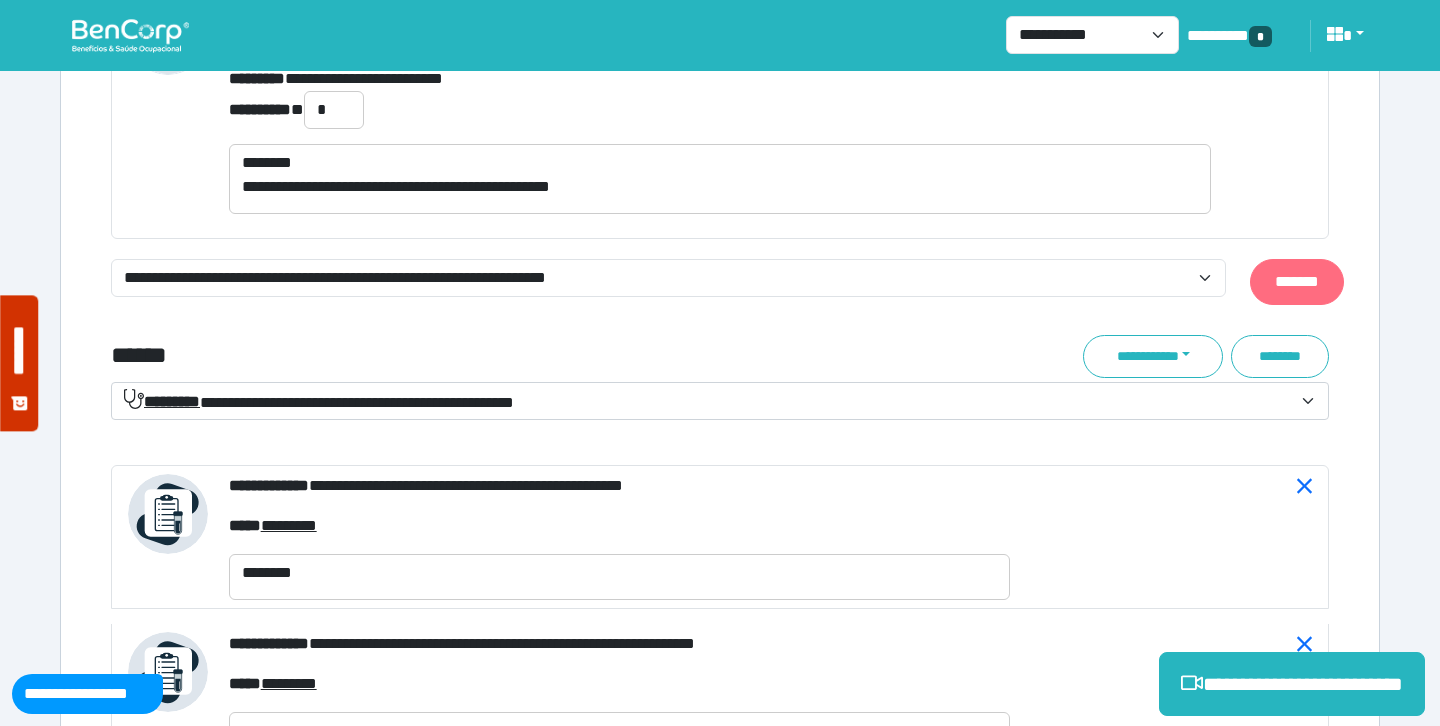 click on "*******" at bounding box center (1297, 282) 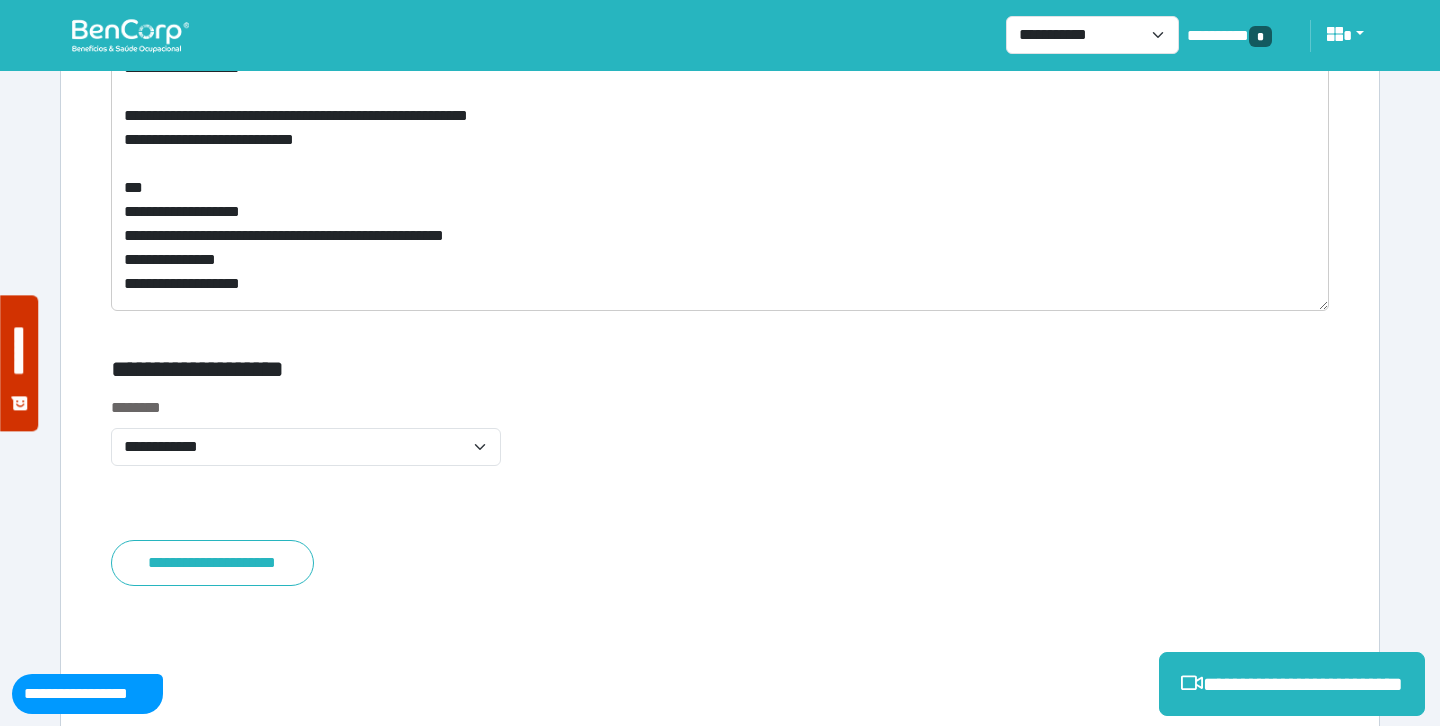 scroll, scrollTop: 9519, scrollLeft: 0, axis: vertical 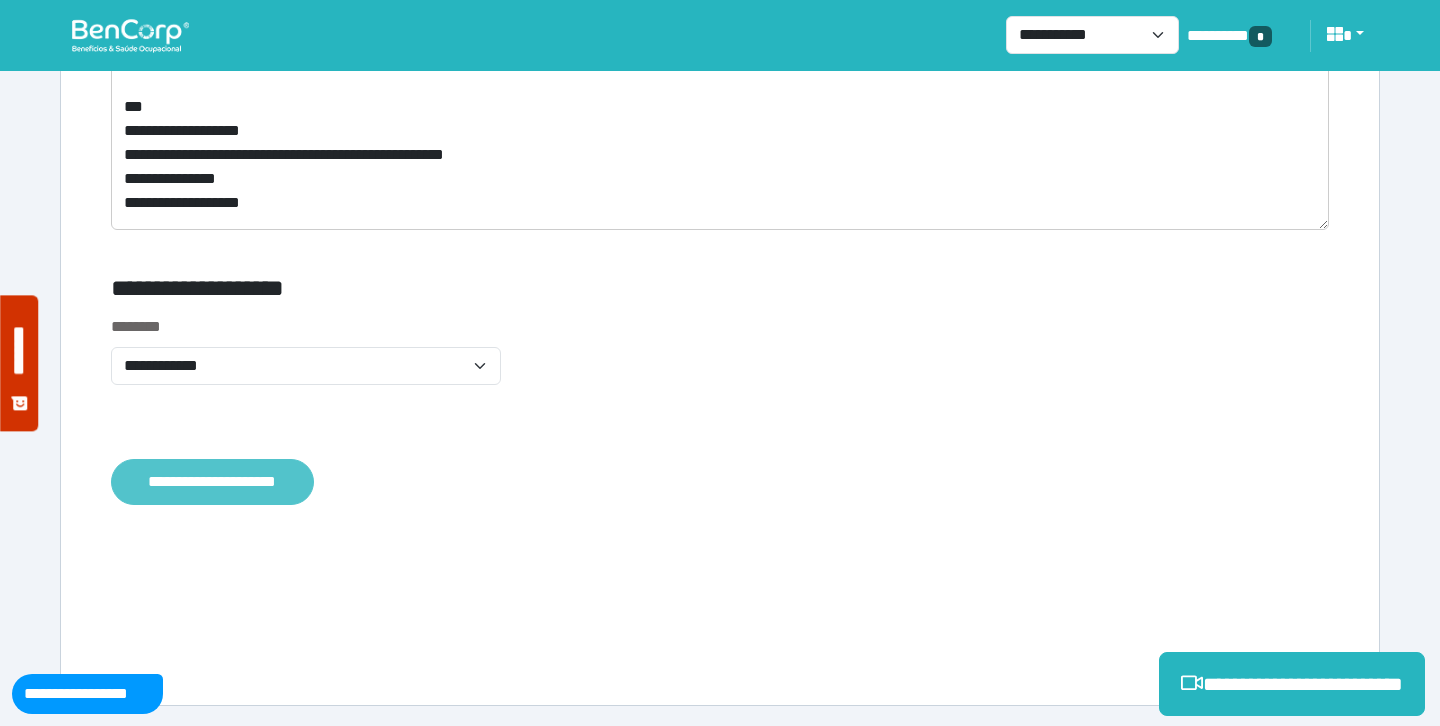 click on "**********" at bounding box center (212, 482) 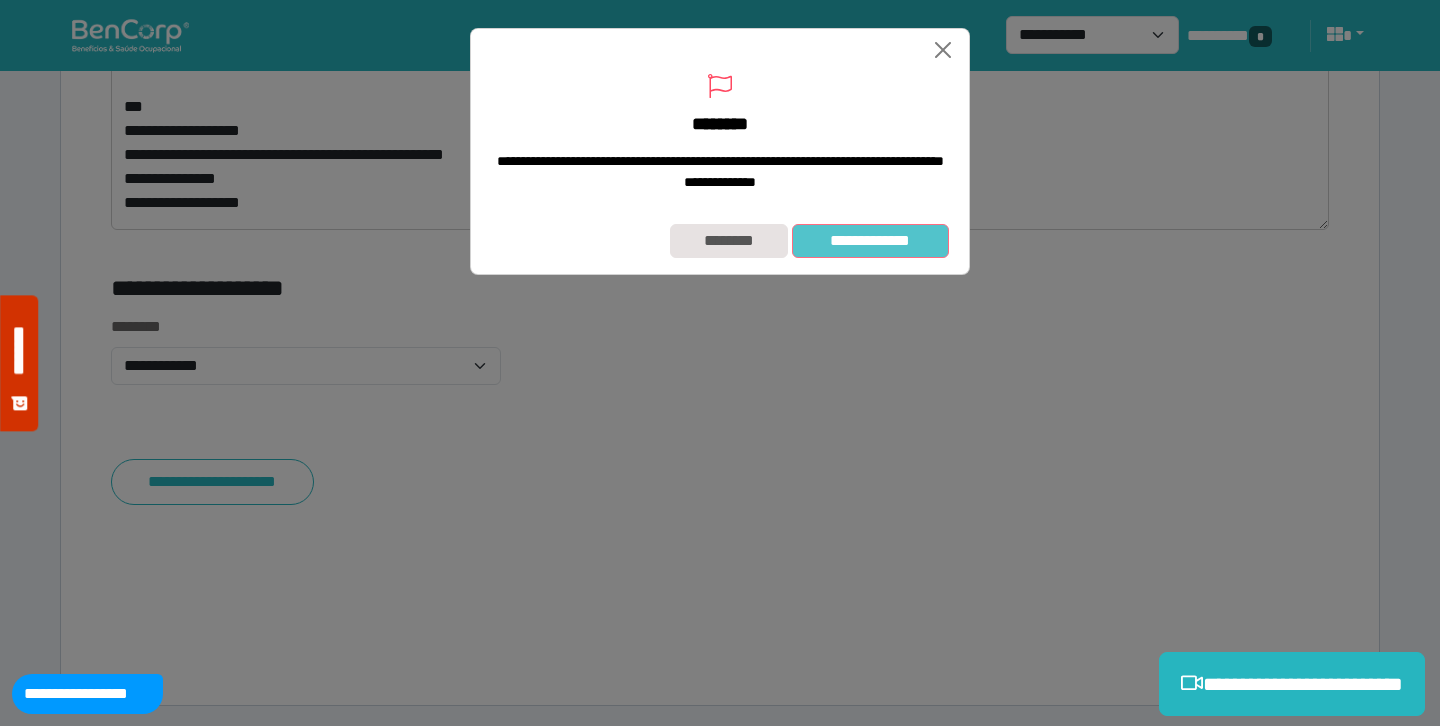 click on "**********" at bounding box center [870, 241] 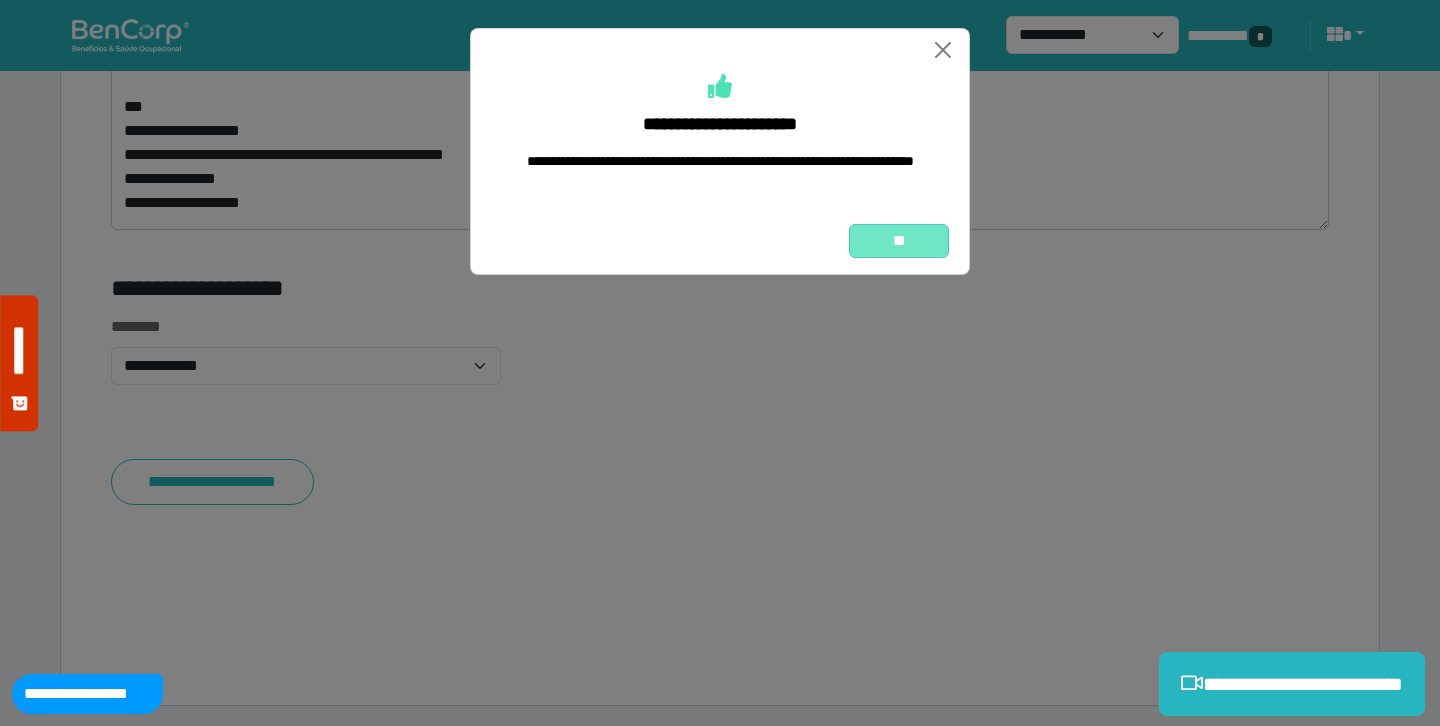 click on "**" at bounding box center (899, 241) 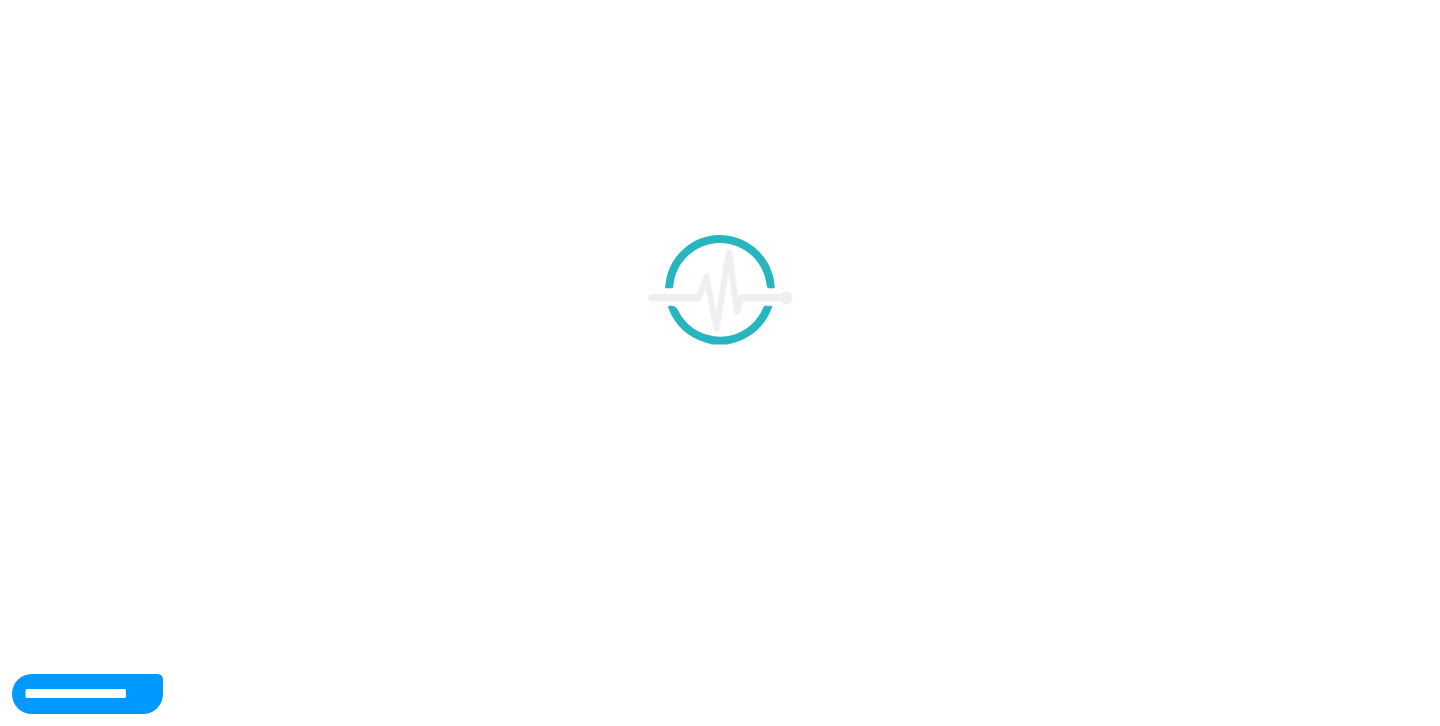 scroll, scrollTop: 0, scrollLeft: 0, axis: both 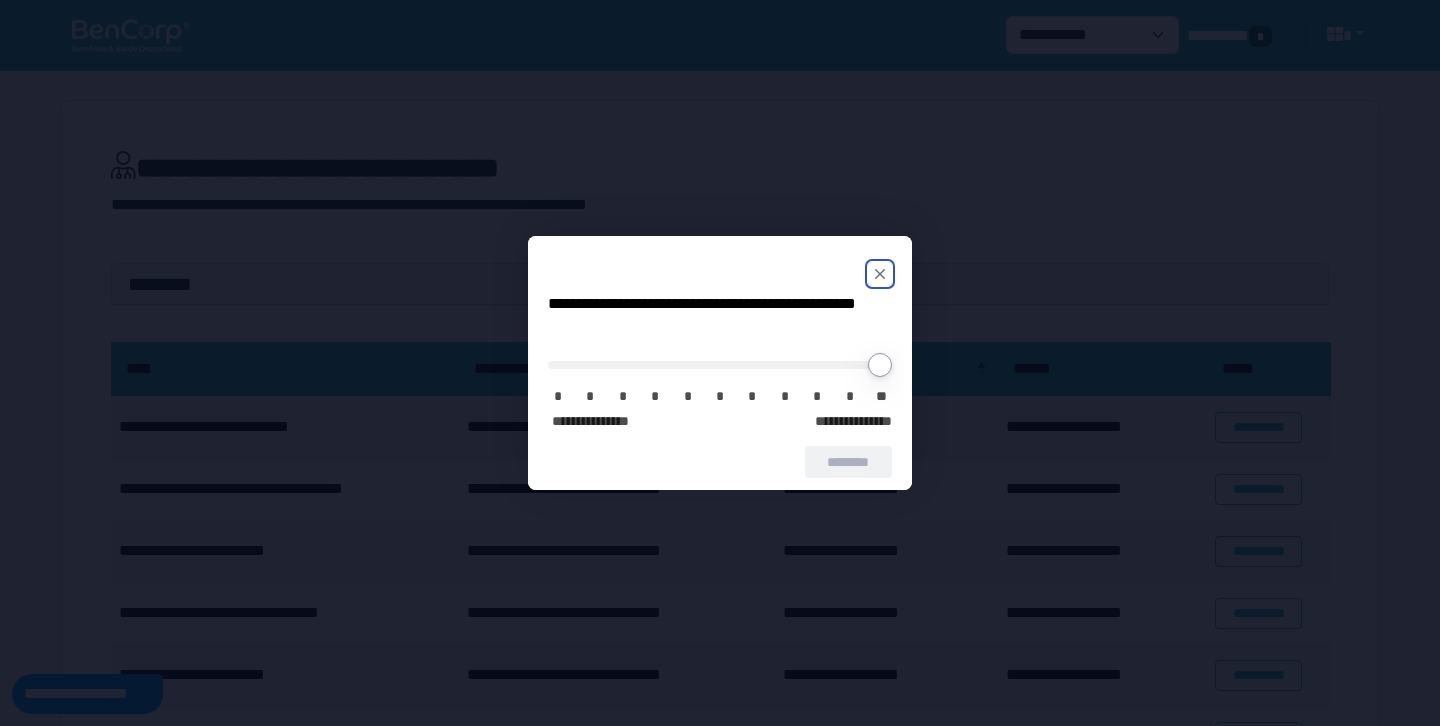 click 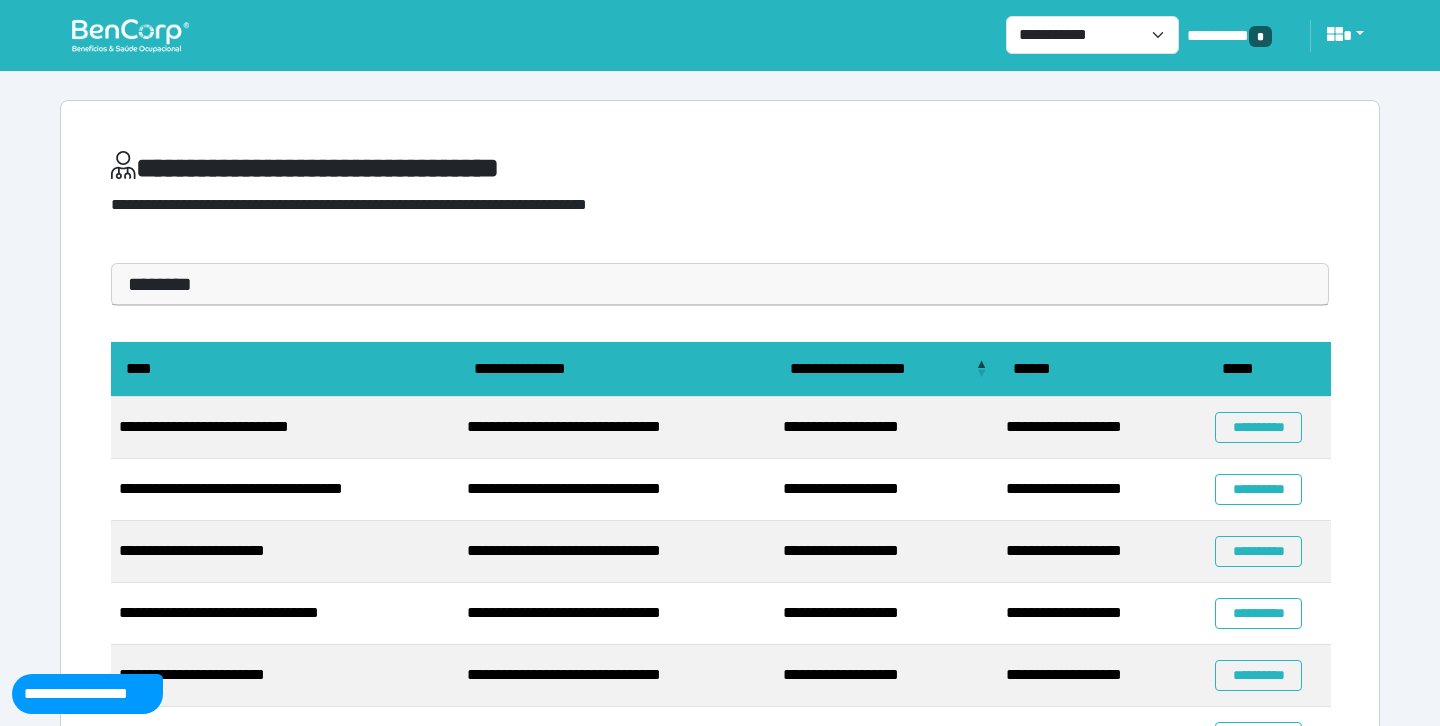 click on "********" at bounding box center (720, 284) 